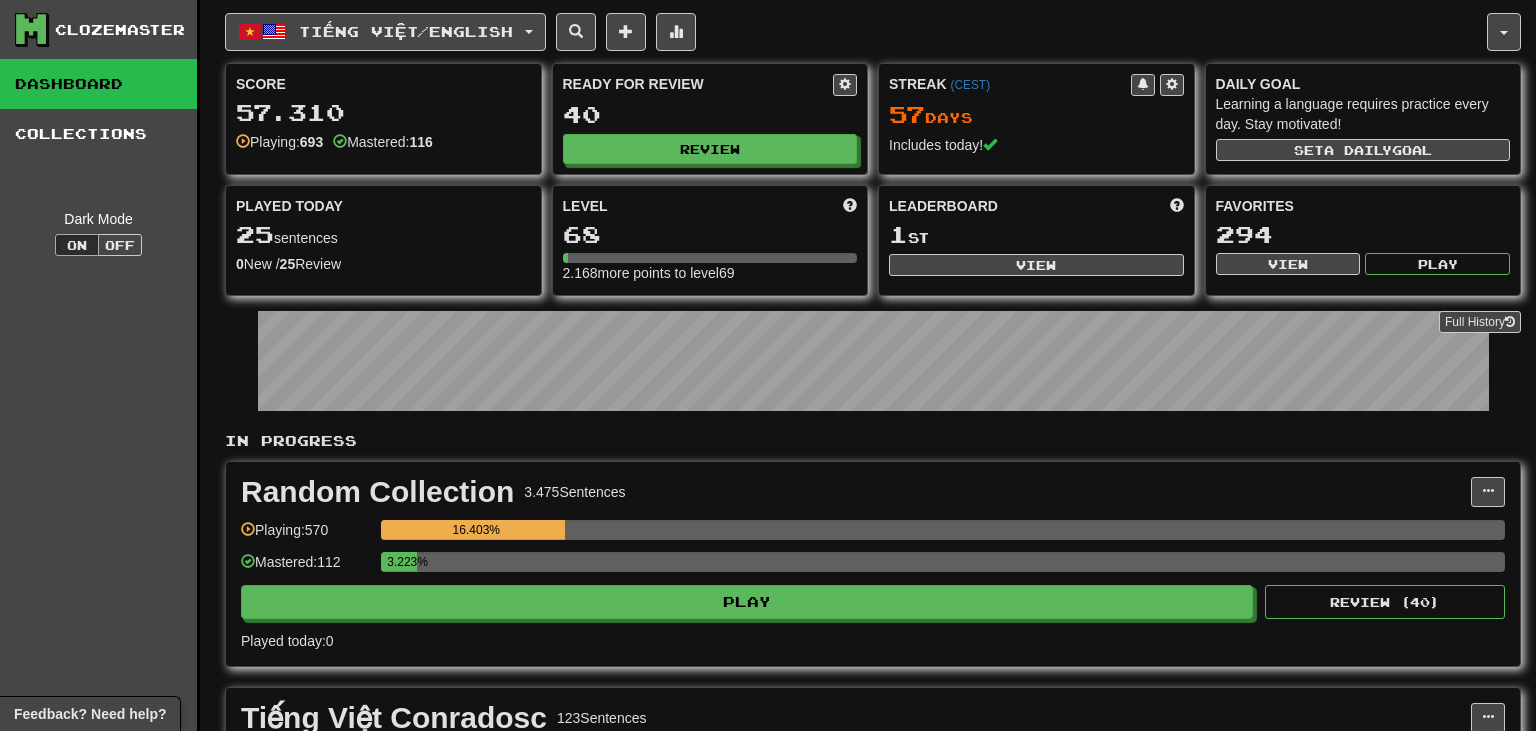 scroll, scrollTop: 0, scrollLeft: 0, axis: both 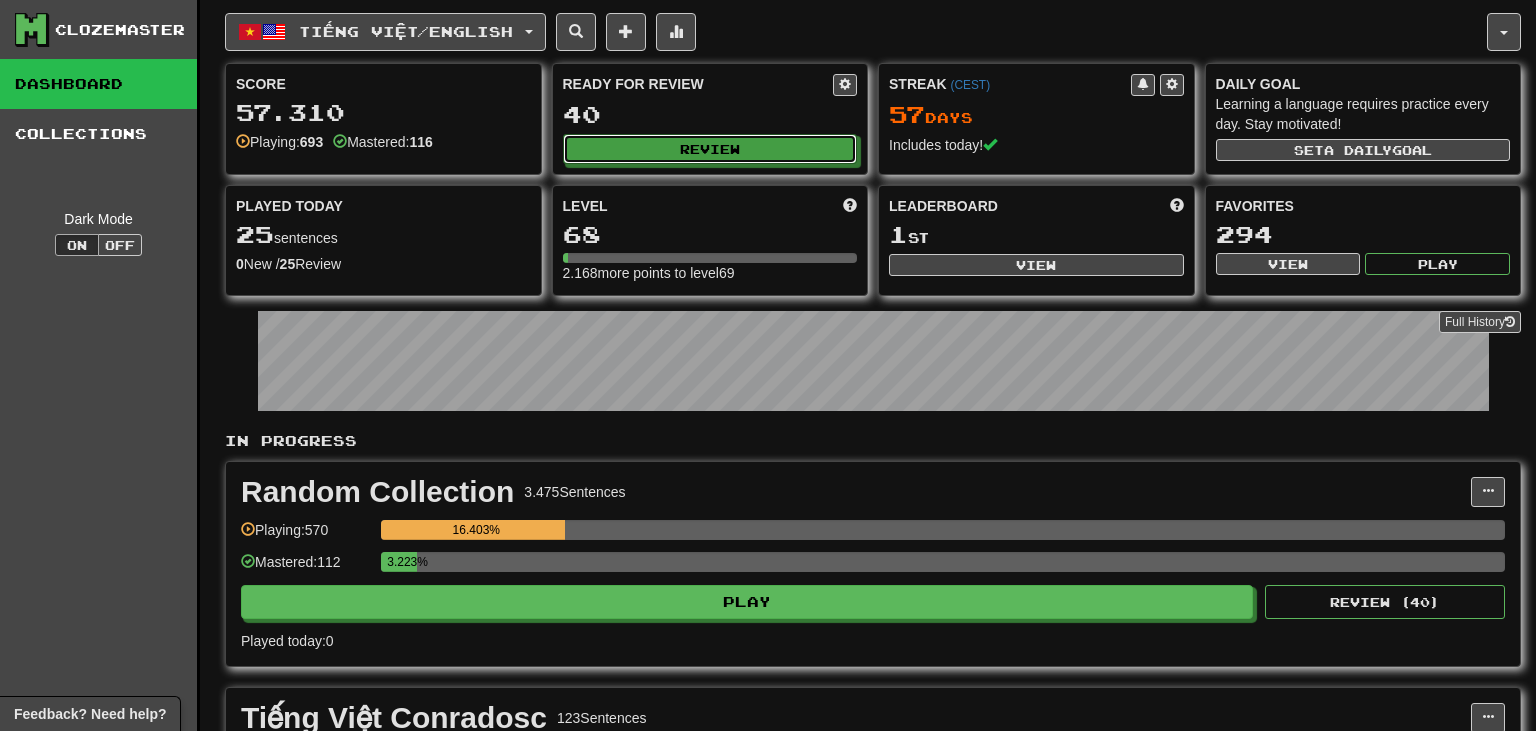 click on "Review" at bounding box center [710, 149] 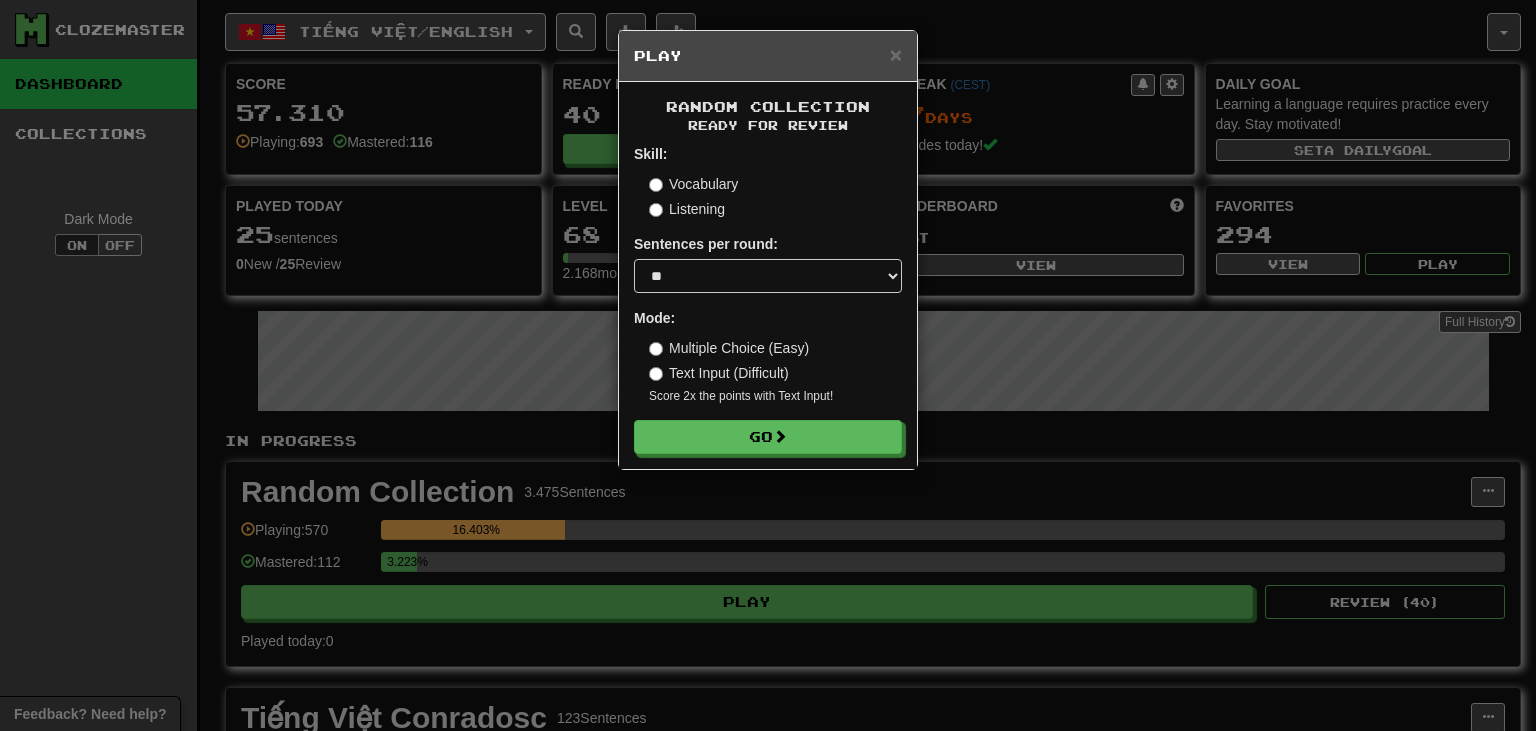 click on "Listening" at bounding box center [687, 209] 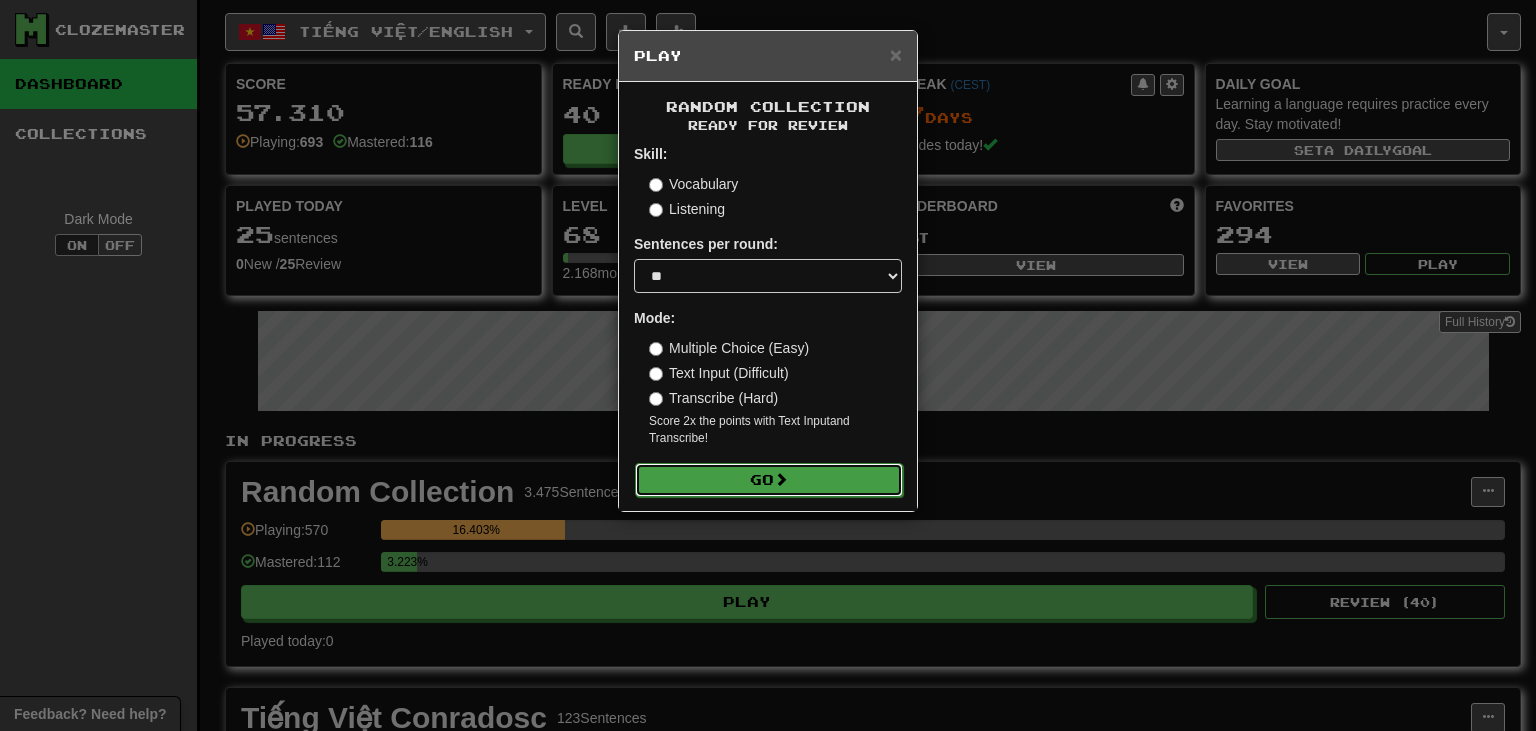 click on "Go" at bounding box center (769, 480) 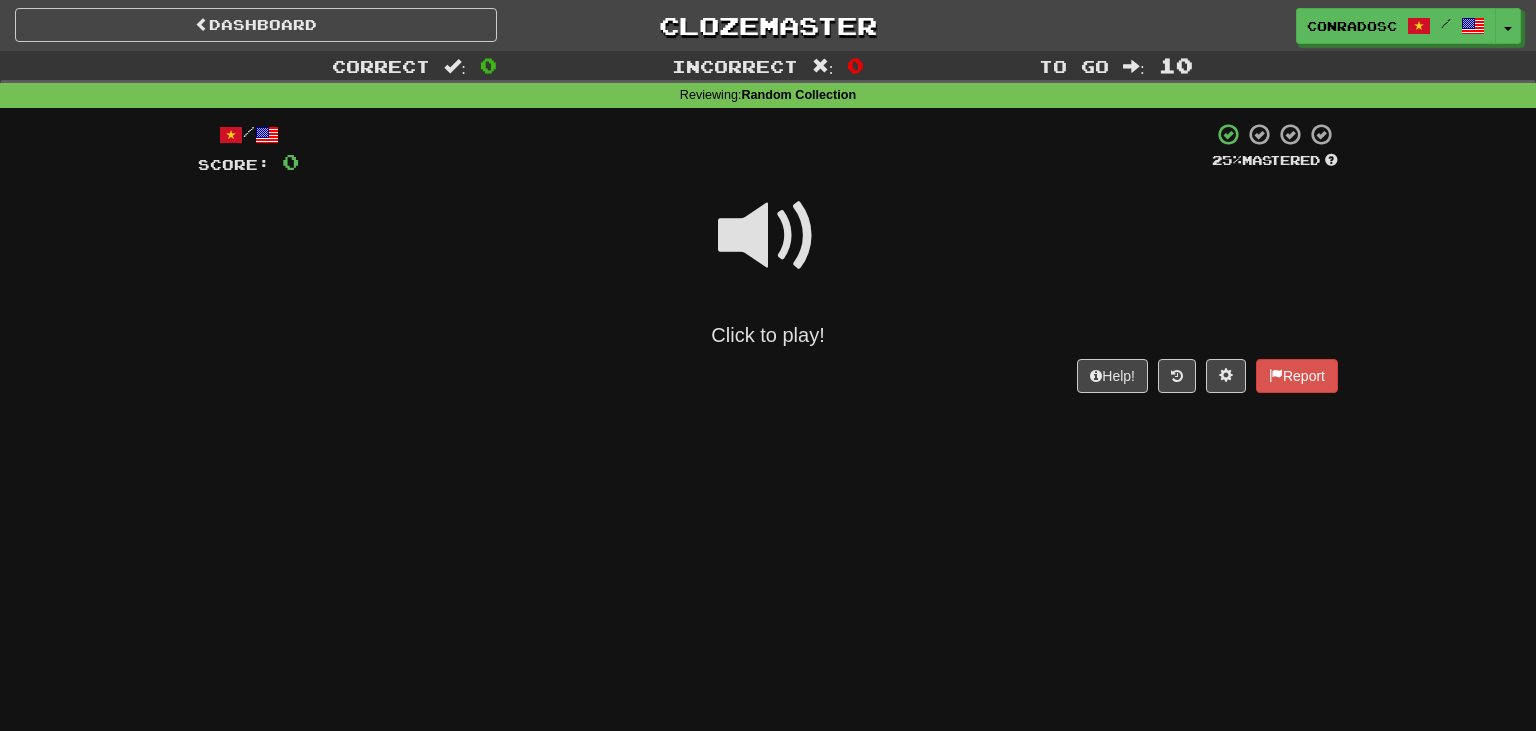 scroll, scrollTop: 0, scrollLeft: 0, axis: both 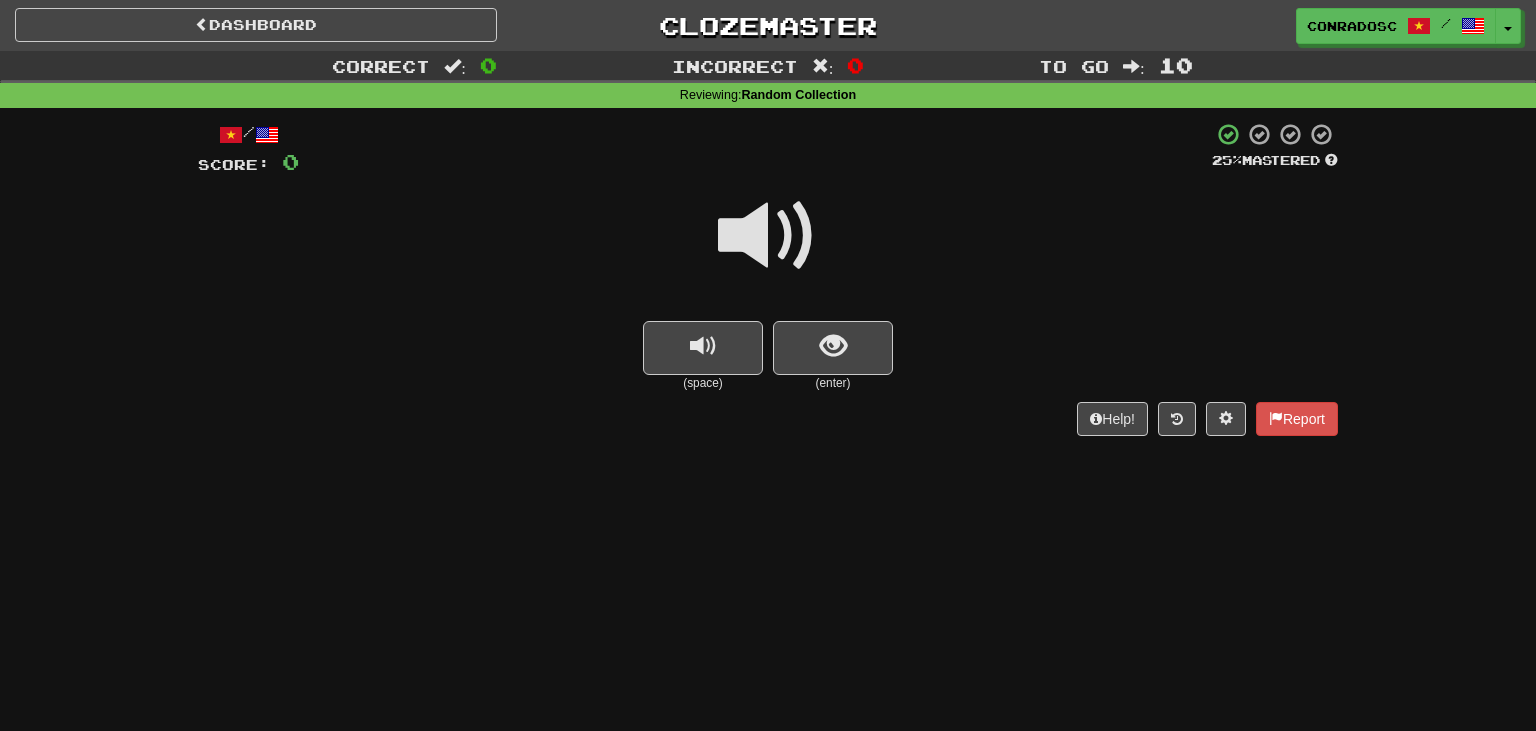 click at bounding box center [768, 236] 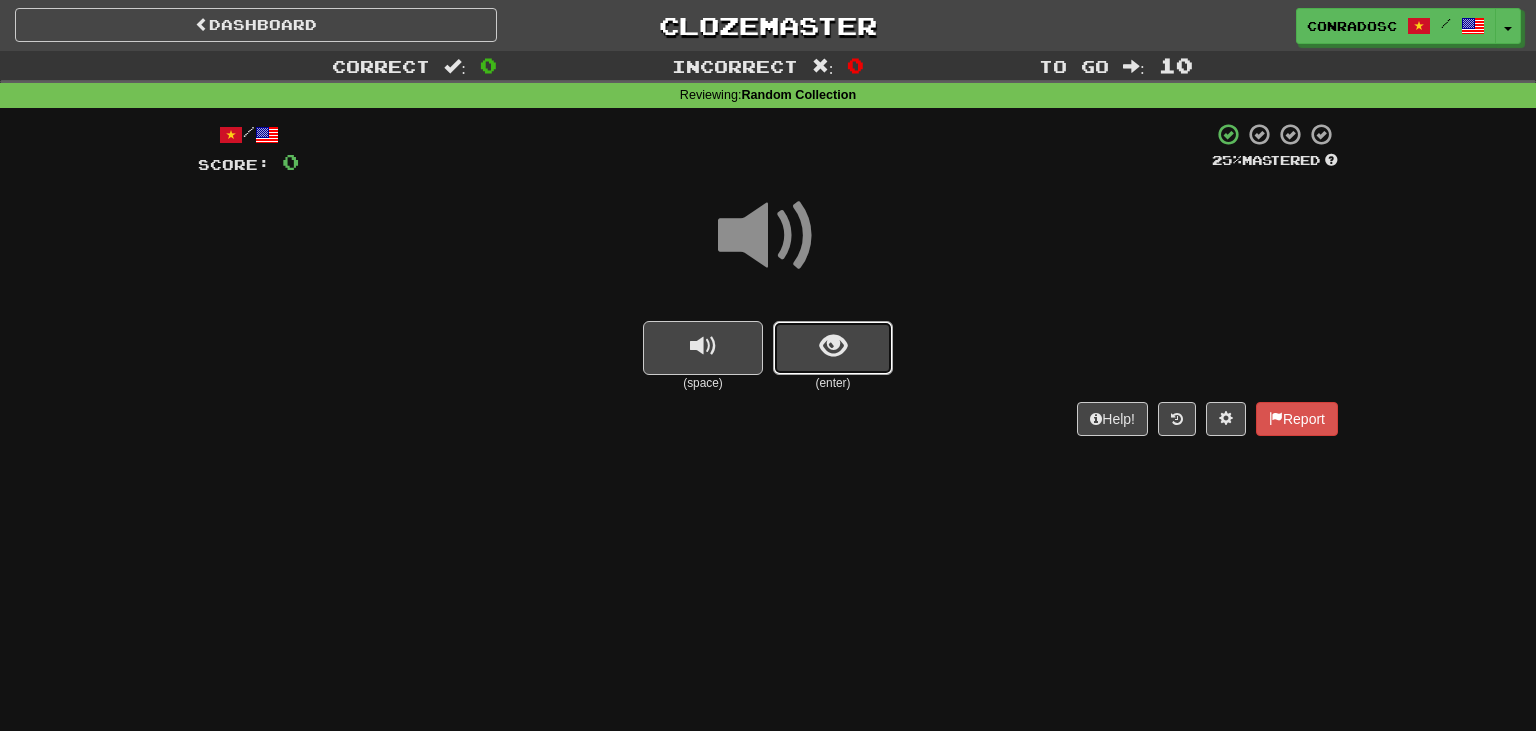 click at bounding box center [833, 348] 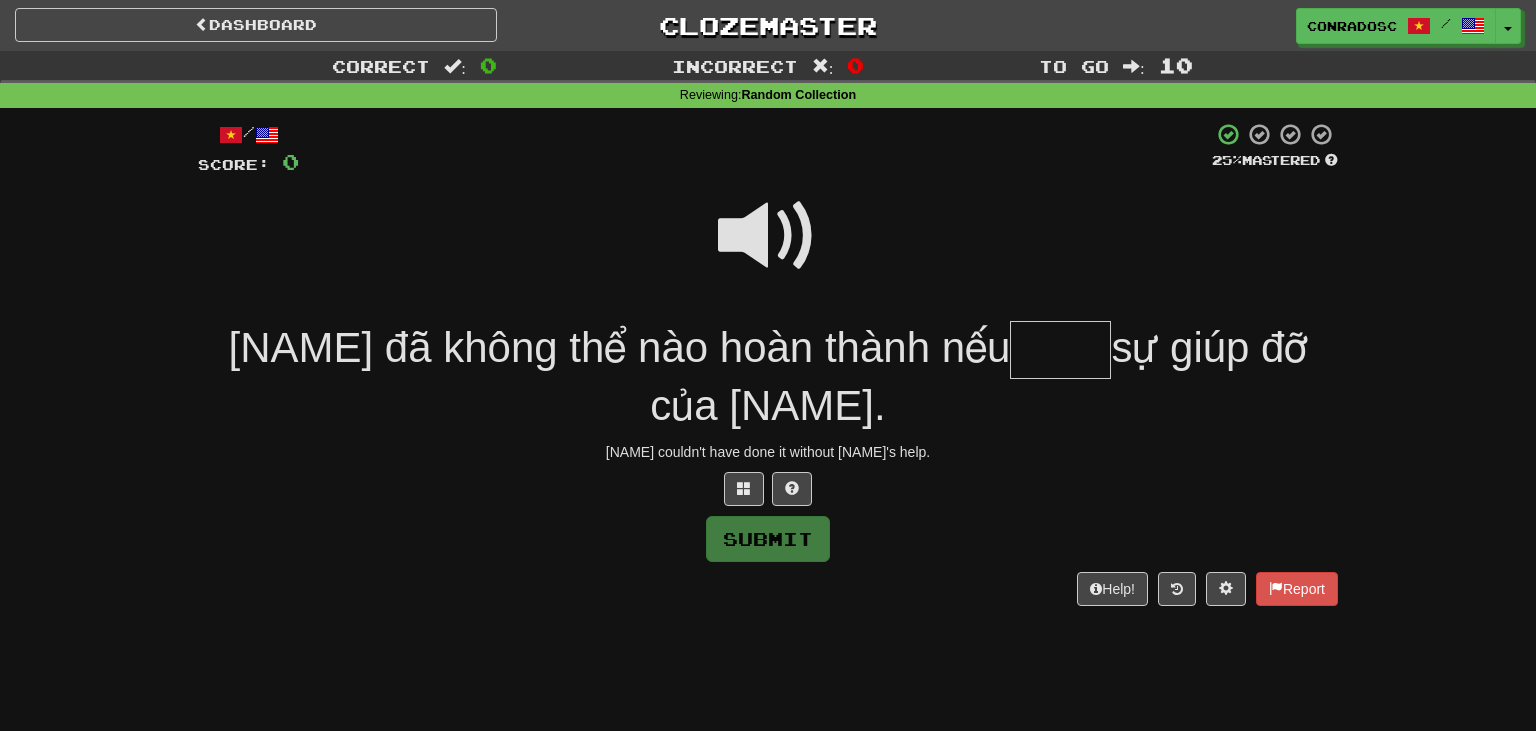 click at bounding box center [768, 236] 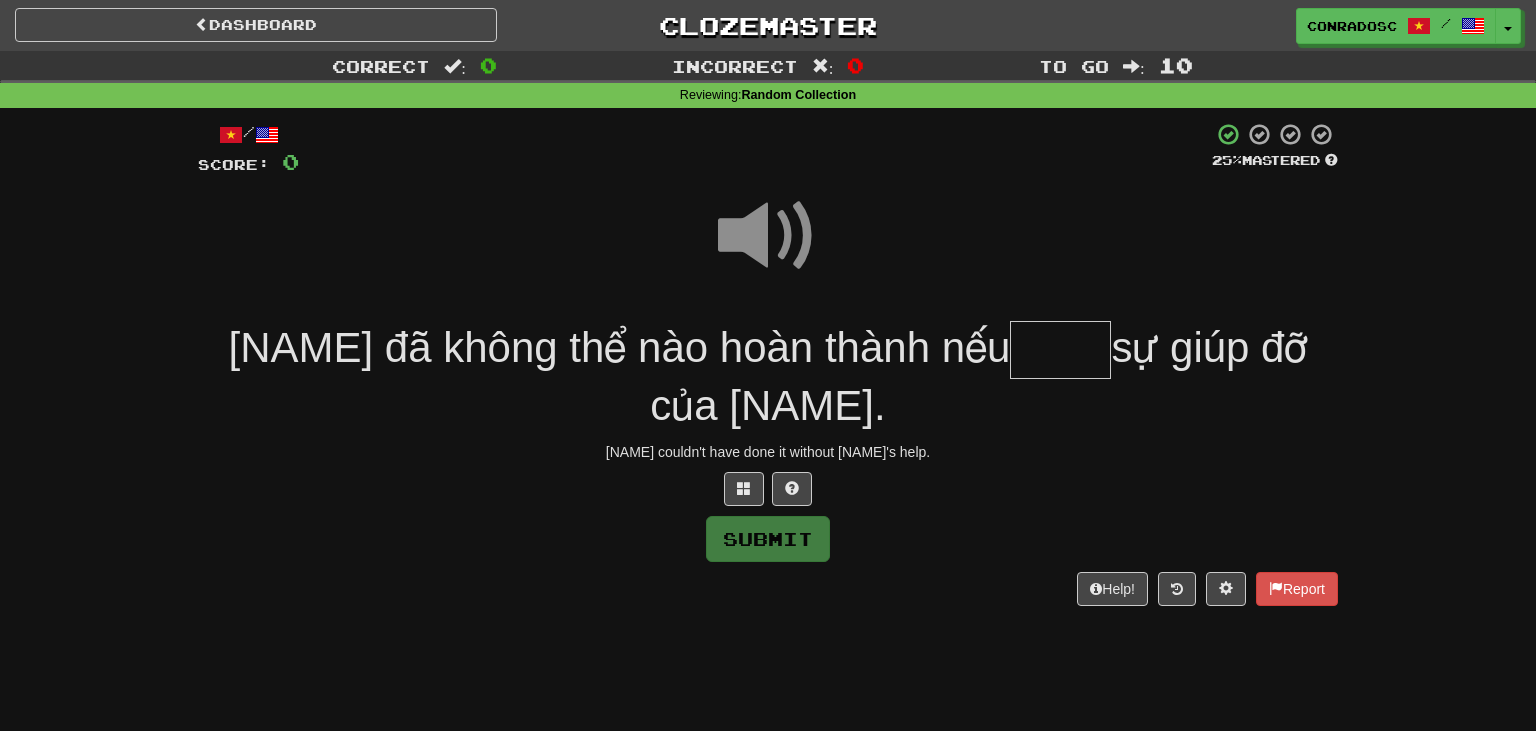click at bounding box center (768, 249) 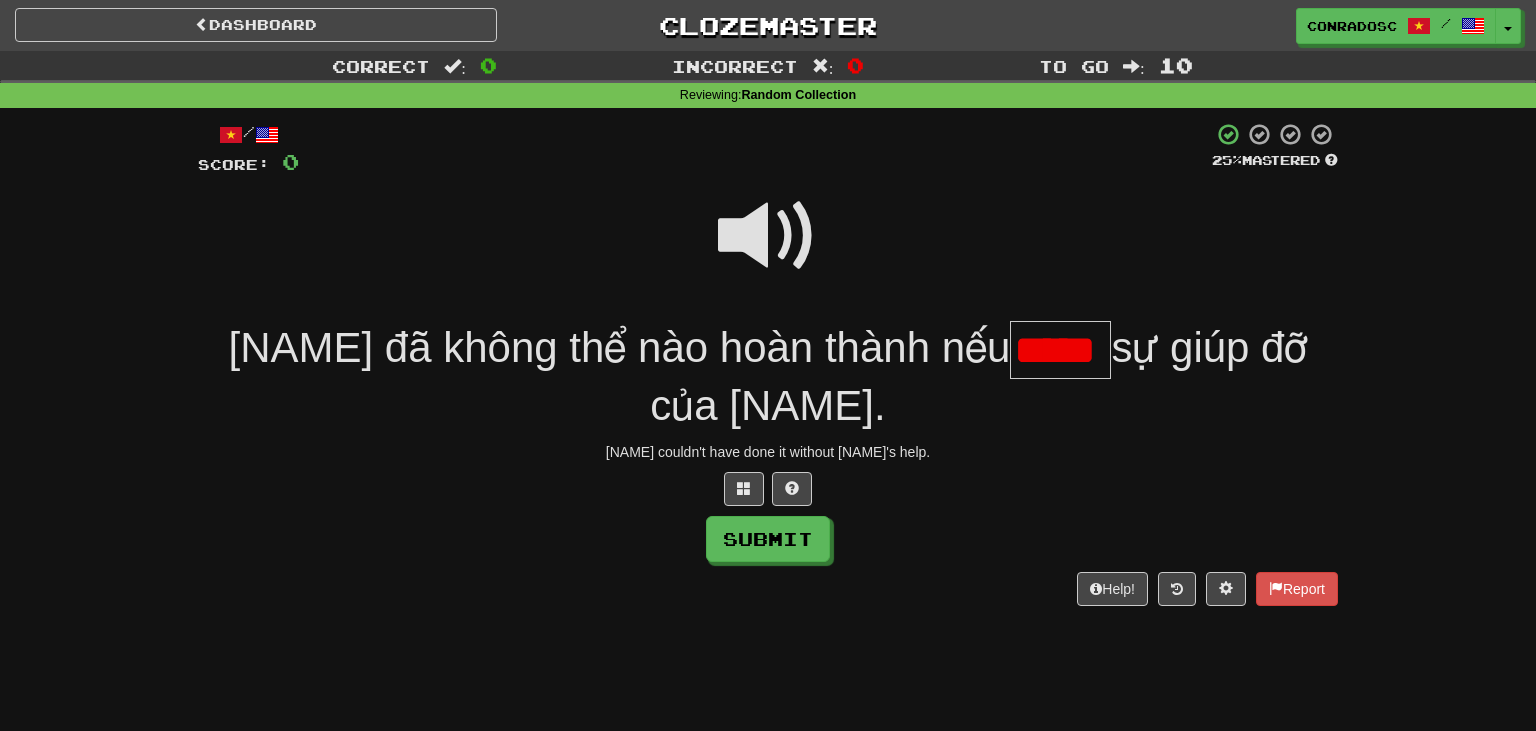scroll, scrollTop: 0, scrollLeft: 0, axis: both 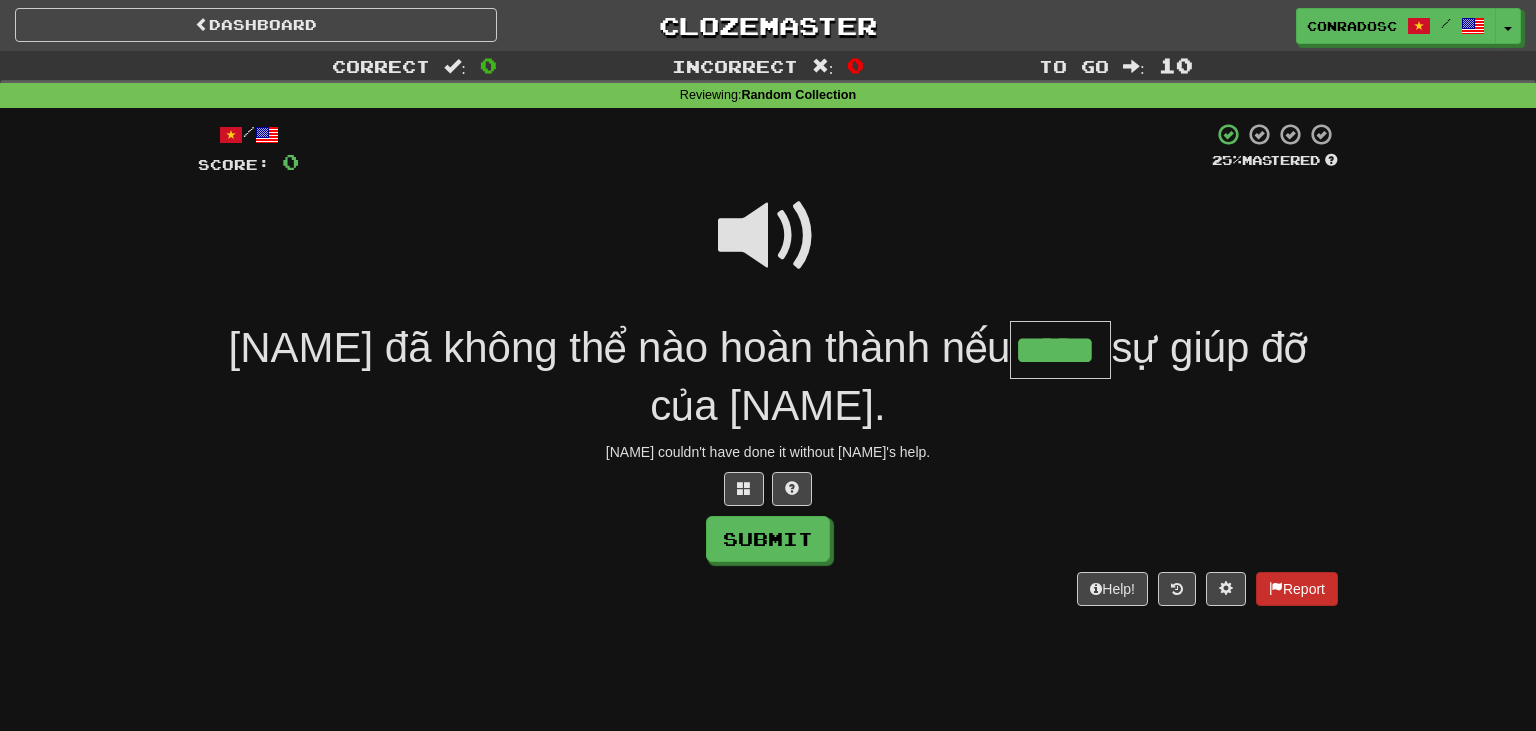 type on "*****" 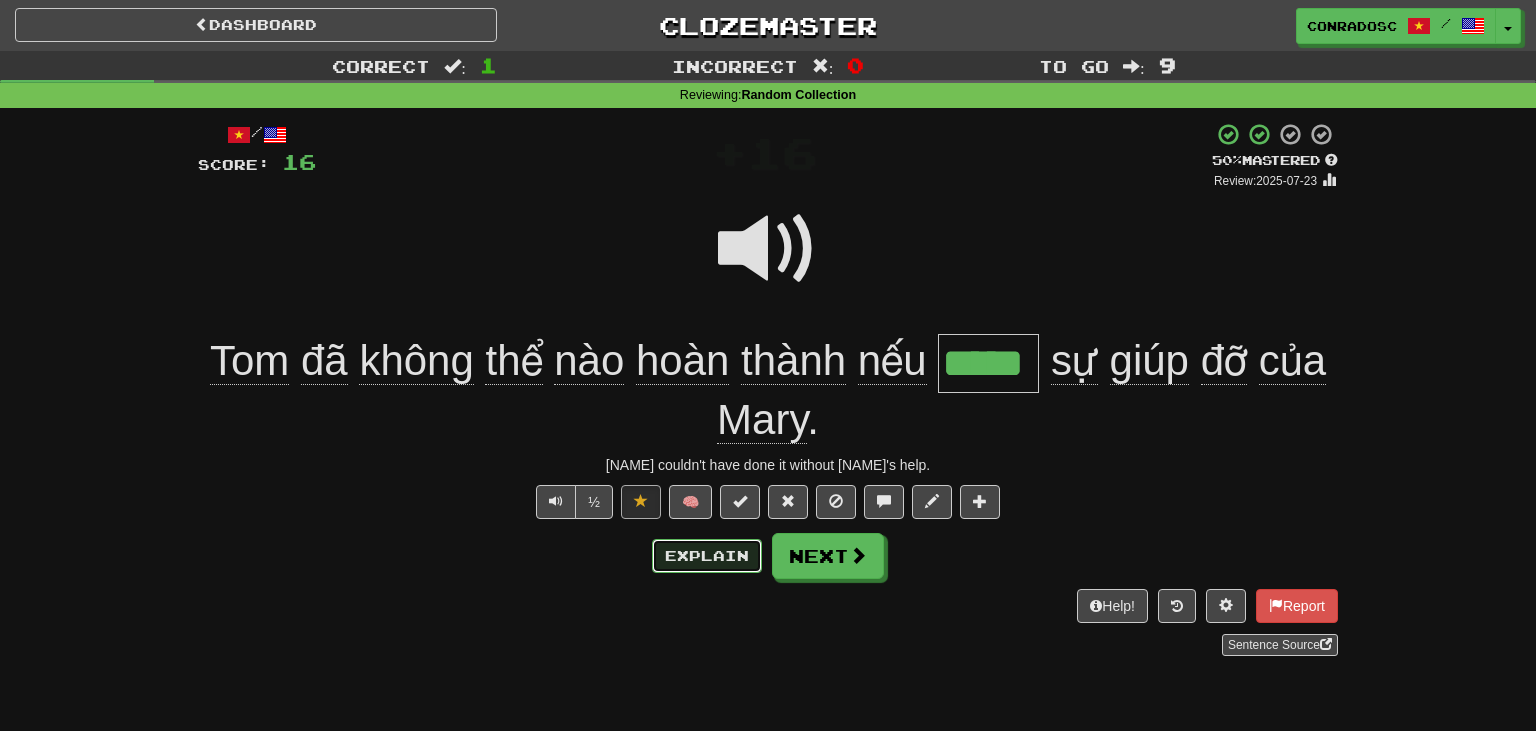 click on "Explain" at bounding box center (707, 556) 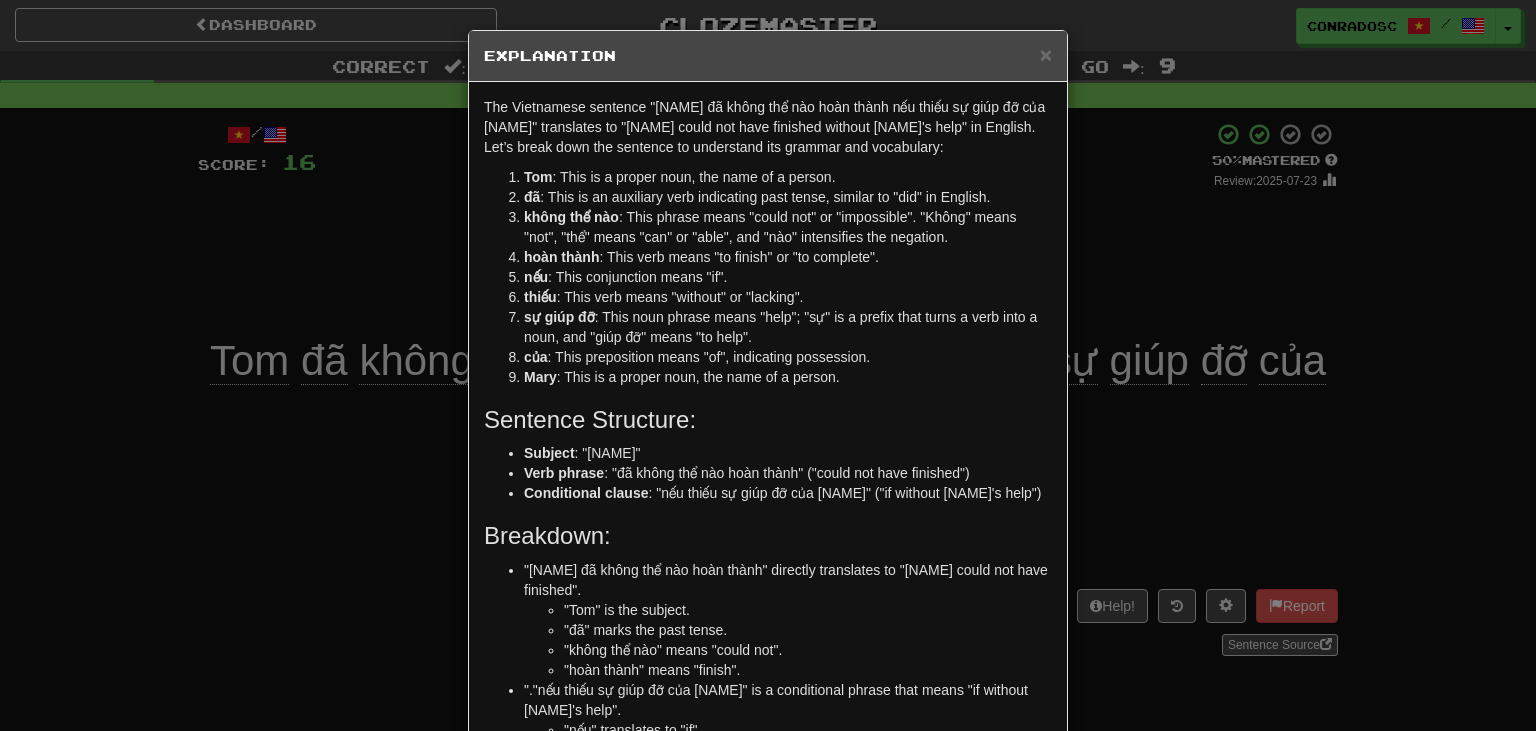 click on "× Explanation The Vietnamese sentence "Tom đã không thể nào hoàn thành nếu thiếu sự giúp đỡ của Mary" translates to "Tom could not have finished without Mary's help" in English. Let’s break down the sentence to understand its grammar and vocabulary:
Tom : This is a proper noun, the name of a person.
đã : This is an auxiliary verb indicating past tense, similar to "did" in English.
không thể nào : This phrase means "could not" or "impossible". "Không" means "not", "thể" means "can" or "able", and "nào" intensifies the negation.
hoàn thành : This verb means "to finish" or "to complete".
nếu : This conjunction means "if".
thiếu : This verb means "without" or "lacking".
sự giúp đỡ : This noun phrase means "help"; "sự" is a prefix that turns a verb into a noun, and "giúp đỡ" means "to help".
của : This preposition means "of", indicating possession.
Mary : This is a proper noun, the name of a person.
Sentence Structure:
Subject : "Tom"" at bounding box center [768, 365] 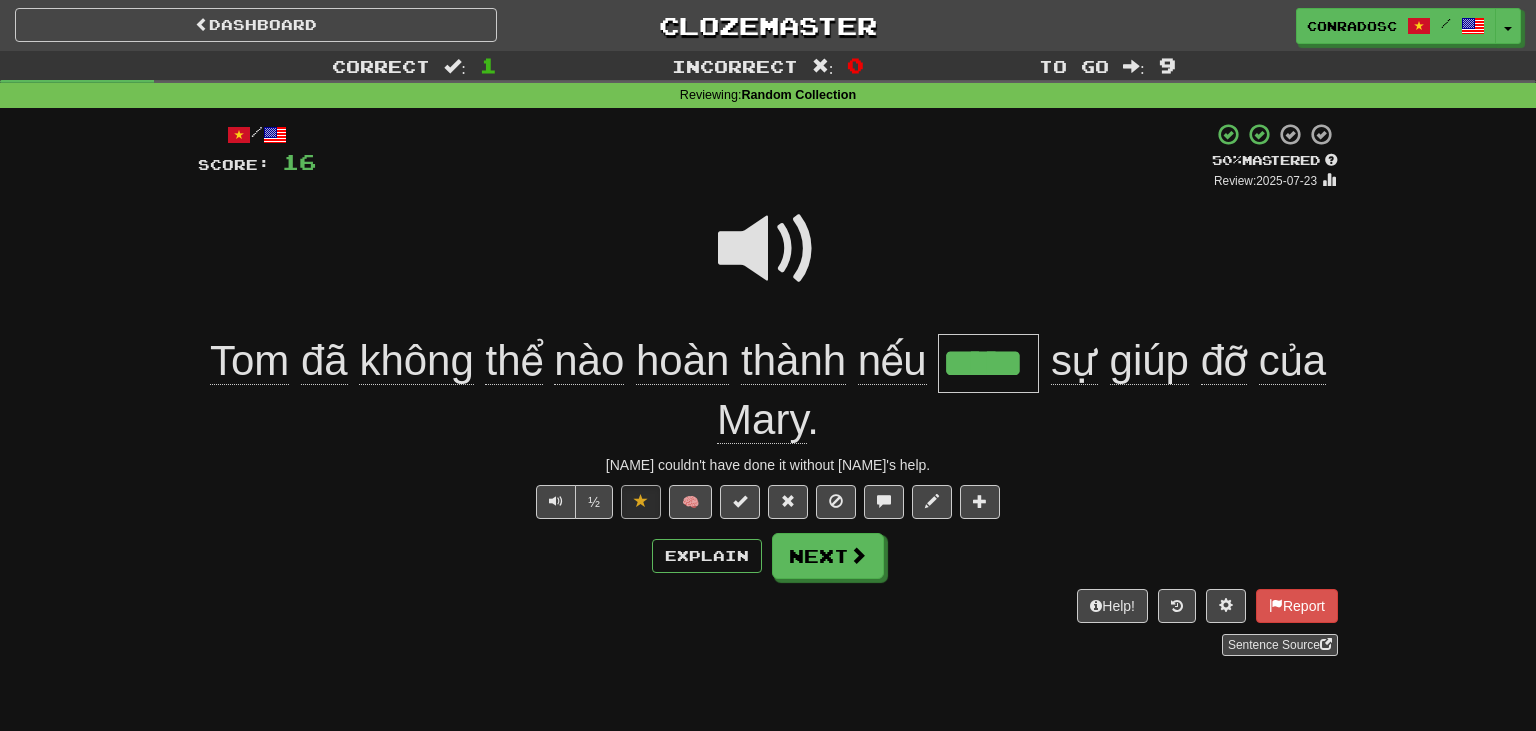 click on "Explain Next" at bounding box center (768, 556) 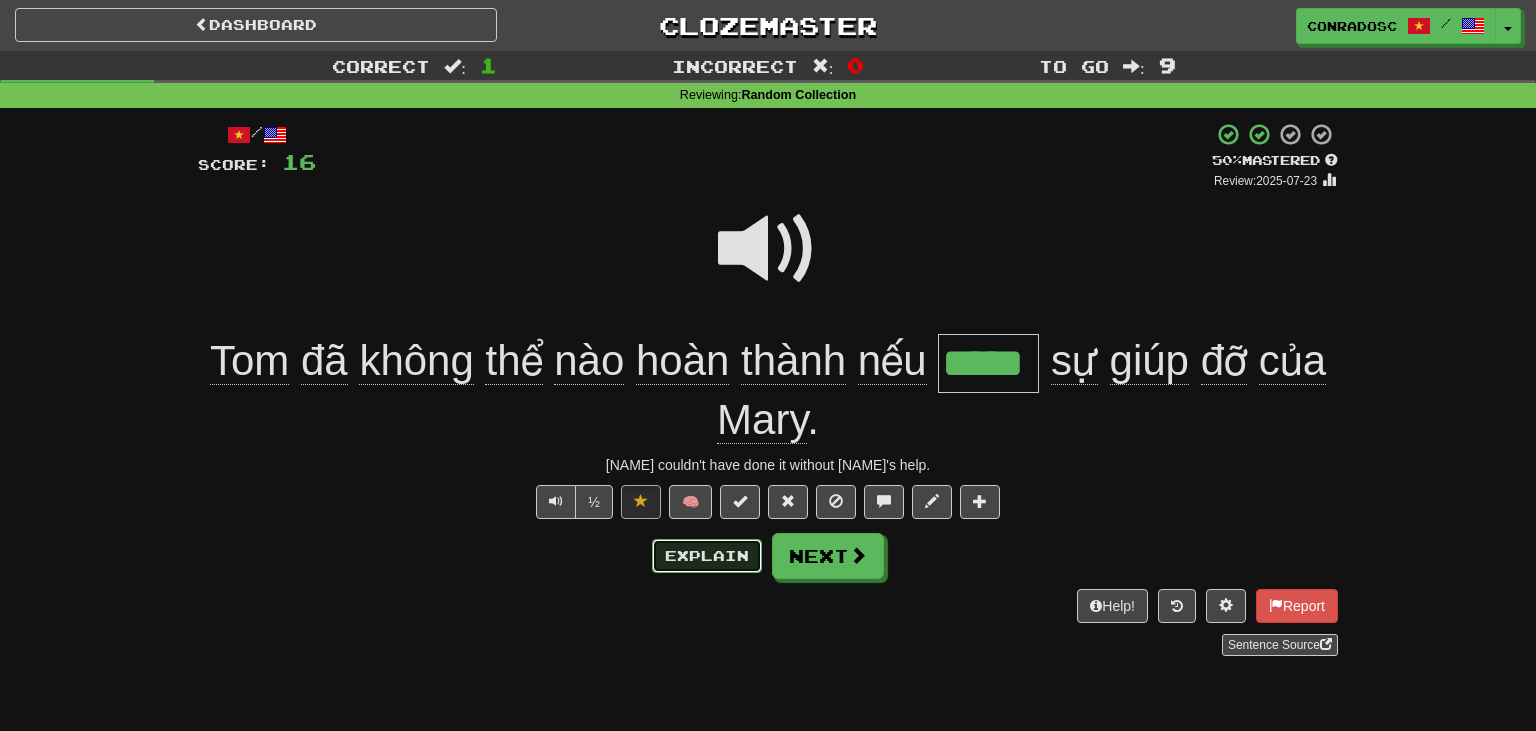 click on "Explain" at bounding box center (707, 556) 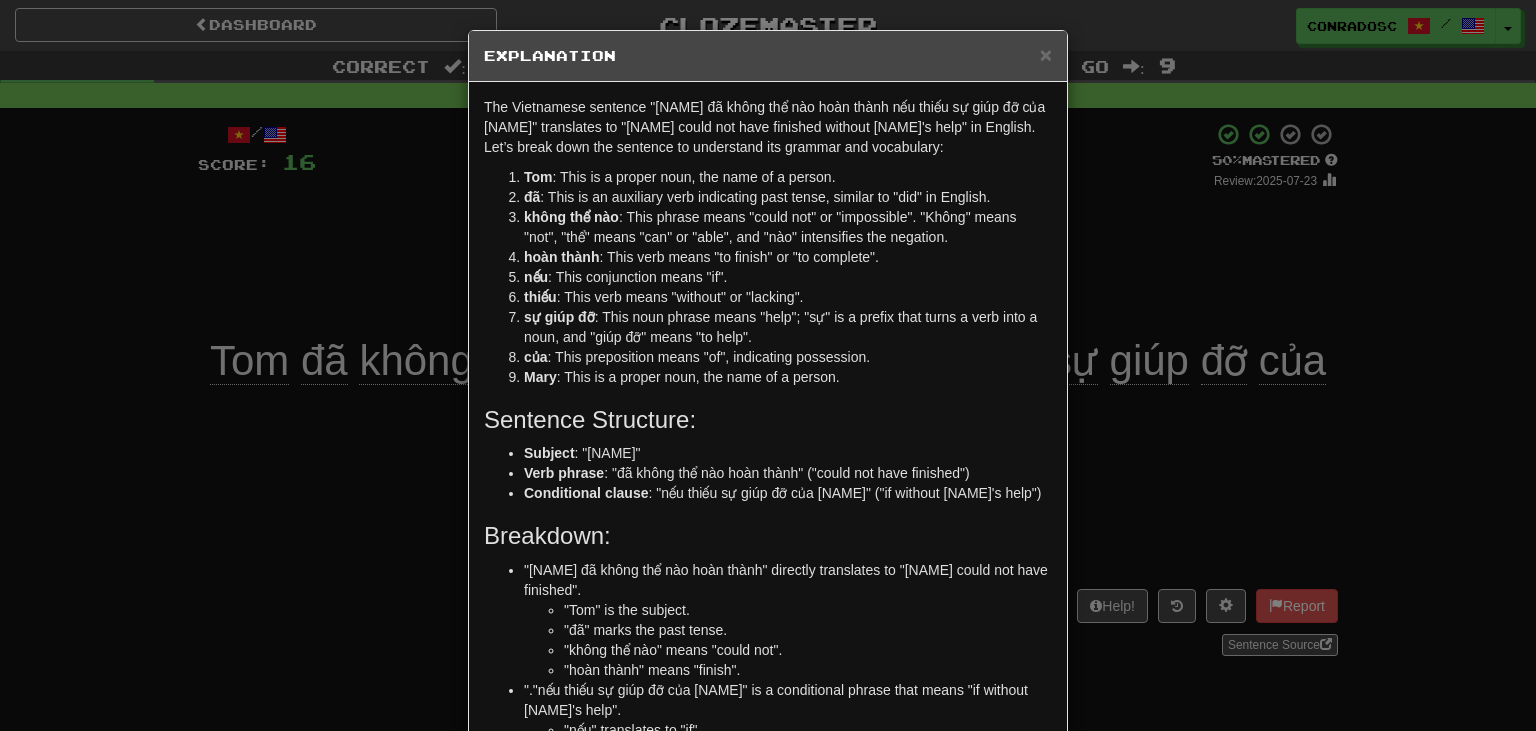 click on "× Explanation The Vietnamese sentence "Tom đã không thể nào hoàn thành nếu thiếu sự giúp đỡ của Mary" translates to "Tom could not have finished without Mary's help" in English. Let’s break down the sentence to understand its grammar and vocabulary:
Tom : This is a proper noun, the name of a person.
đã : This is an auxiliary verb indicating past tense, similar to "did" in English.
không thể nào : This phrase means "could not" or "impossible". "Không" means "not", "thể" means "can" or "able", and "nào" intensifies the negation.
hoàn thành : This verb means "to finish" or "to complete".
nếu : This conjunction means "if".
thiếu : This verb means "without" or "lacking".
sự giúp đỡ : This noun phrase means "help"; "sự" is a prefix that turns a verb into a noun, and "giúp đỡ" means "to help".
của : This preposition means "of", indicating possession.
Mary : This is a proper noun, the name of a person.
Sentence Structure:
Subject : "Tom"" at bounding box center (768, 365) 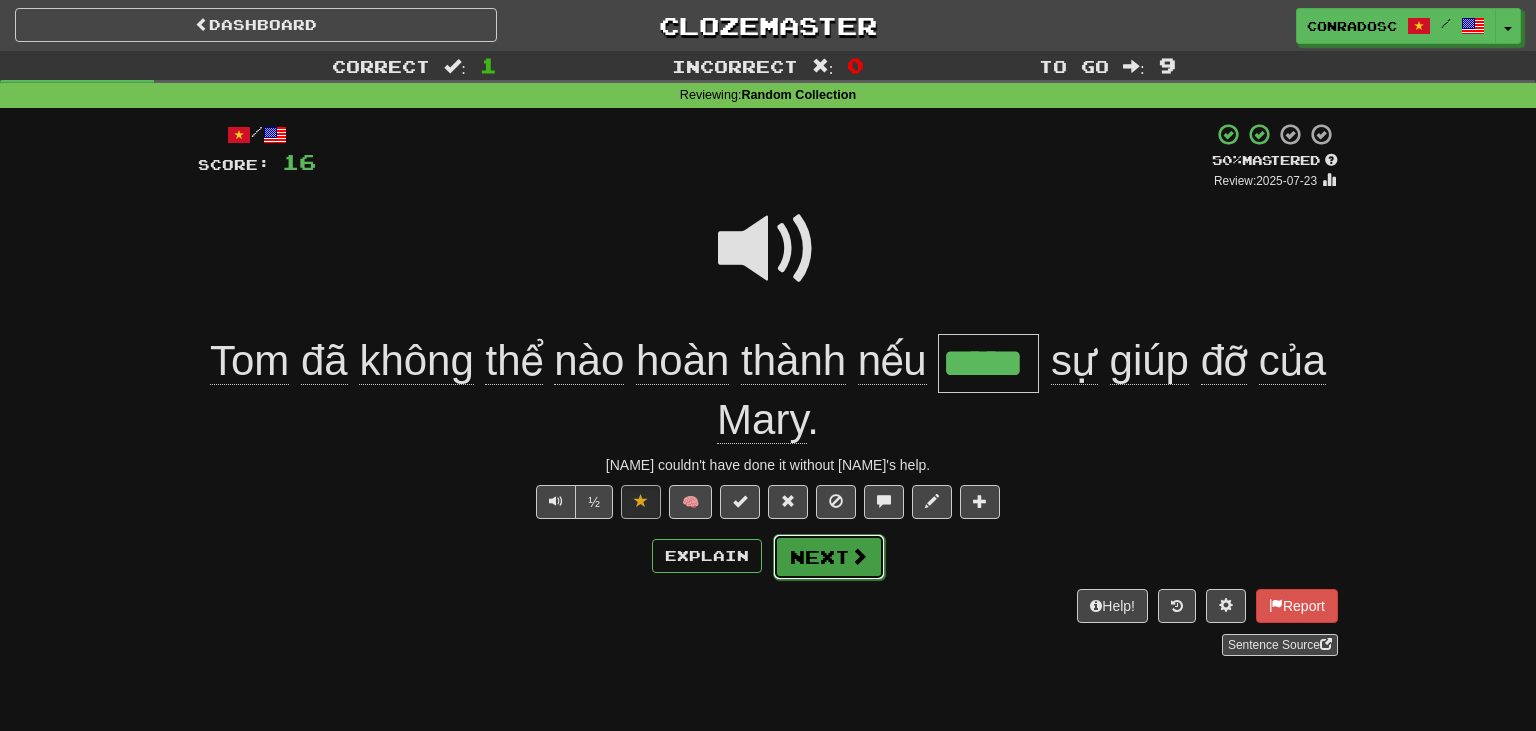 click on "Next" at bounding box center [829, 557] 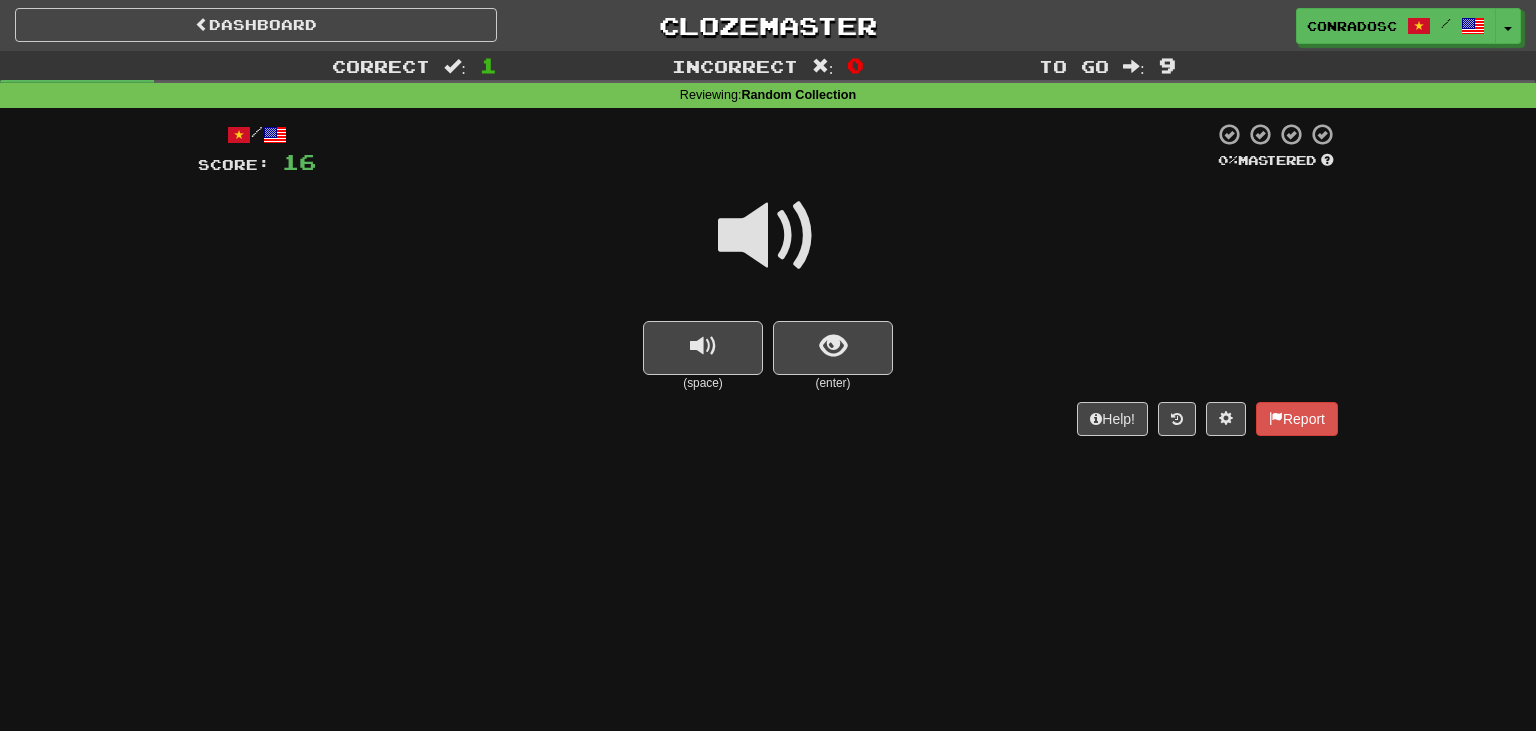click at bounding box center [768, 236] 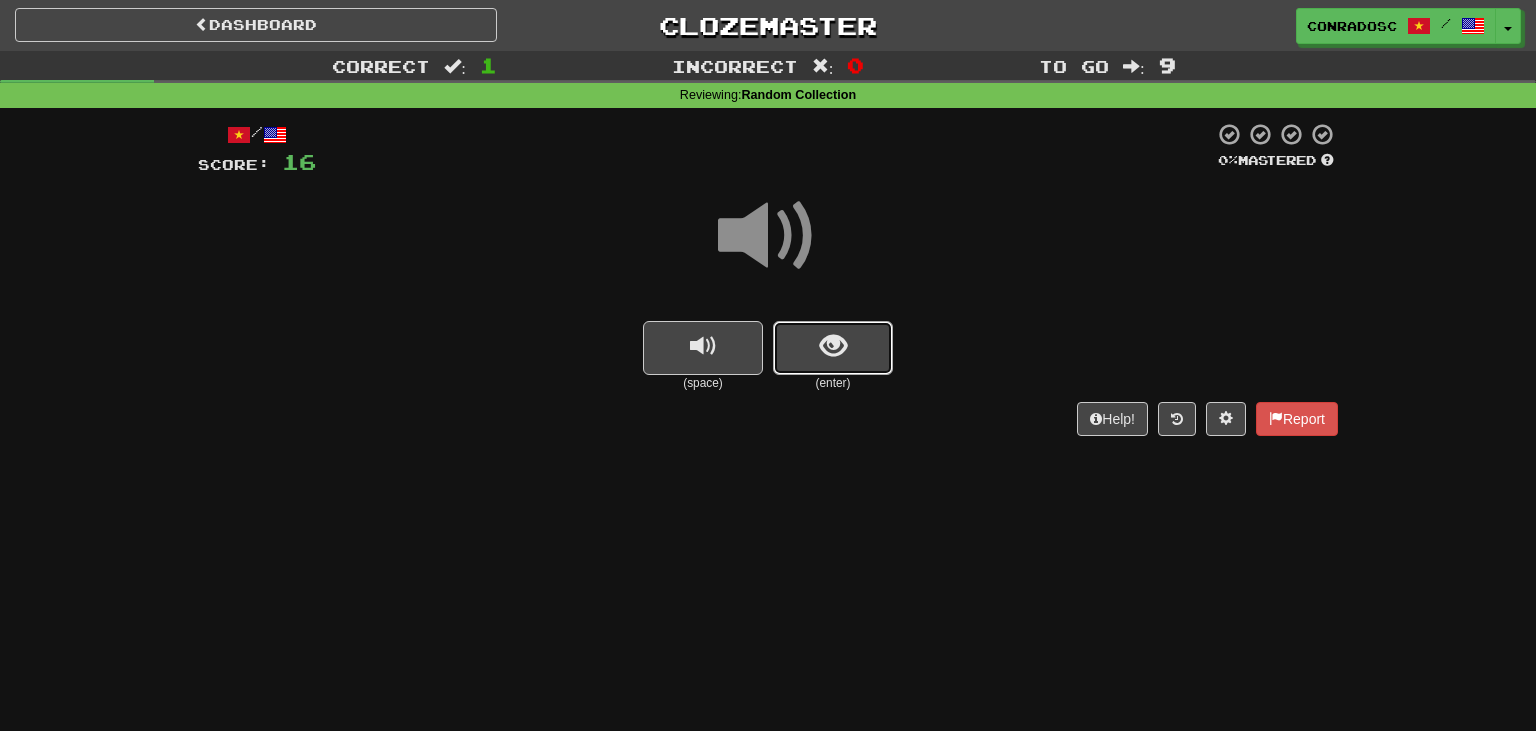 click at bounding box center [833, 346] 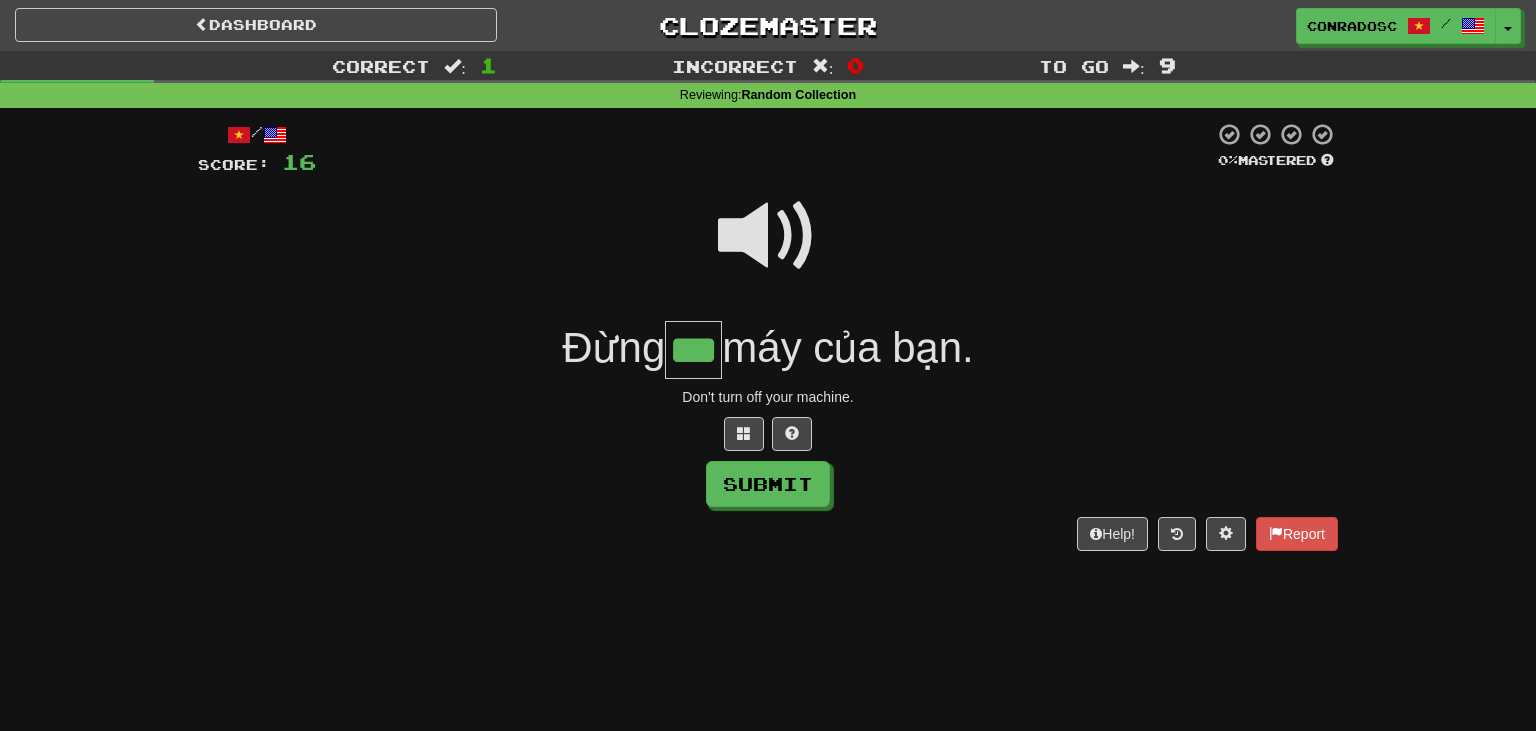 type on "***" 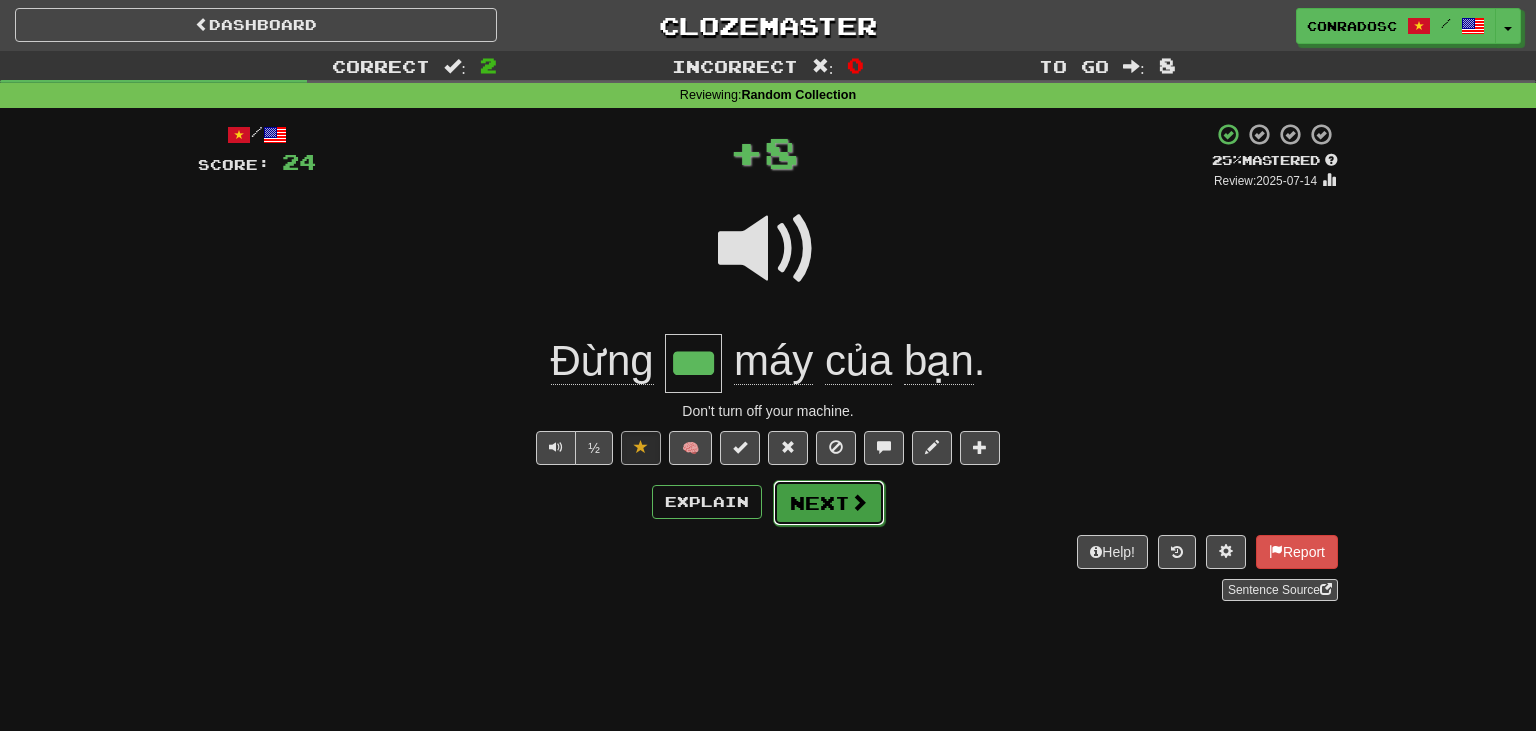 click on "Next" at bounding box center [829, 503] 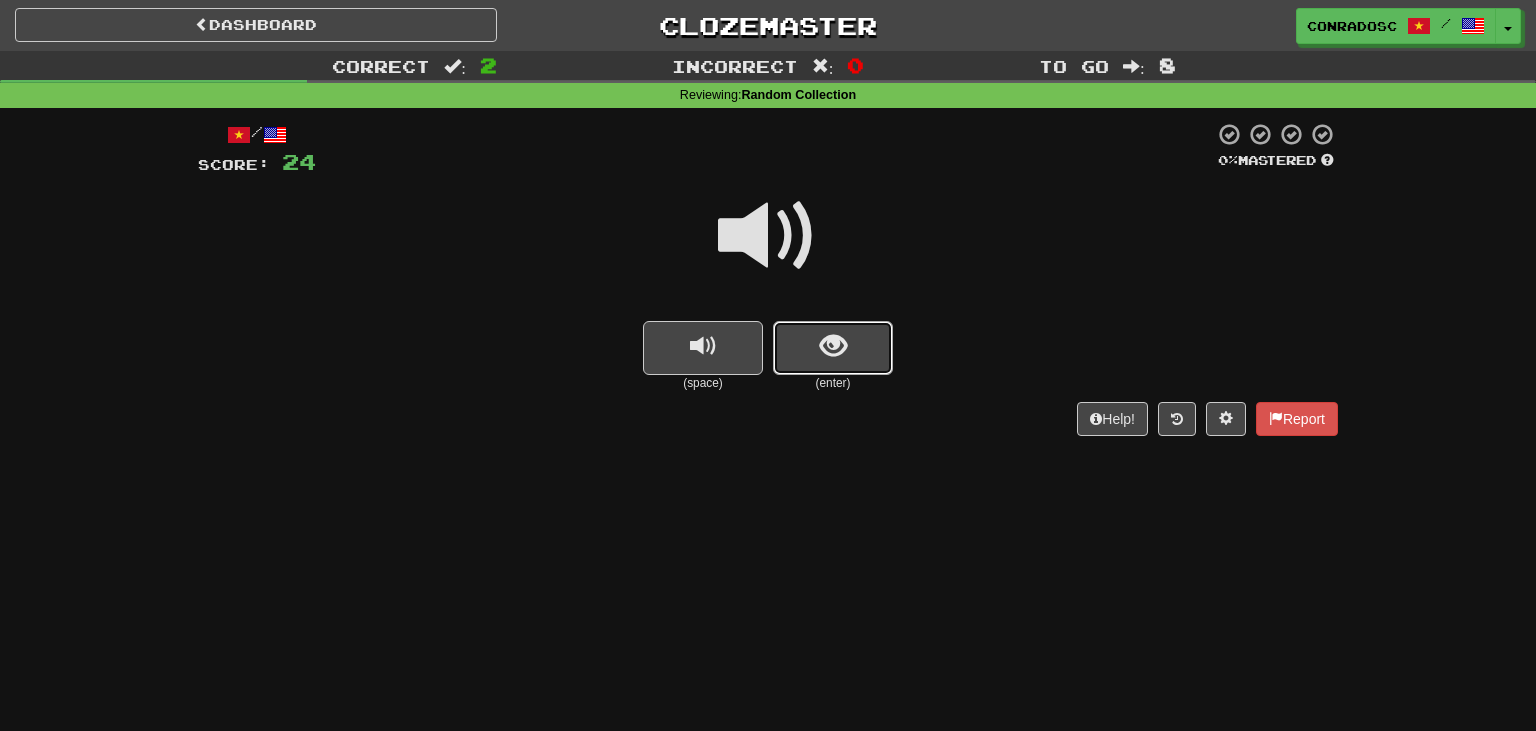 click at bounding box center [833, 348] 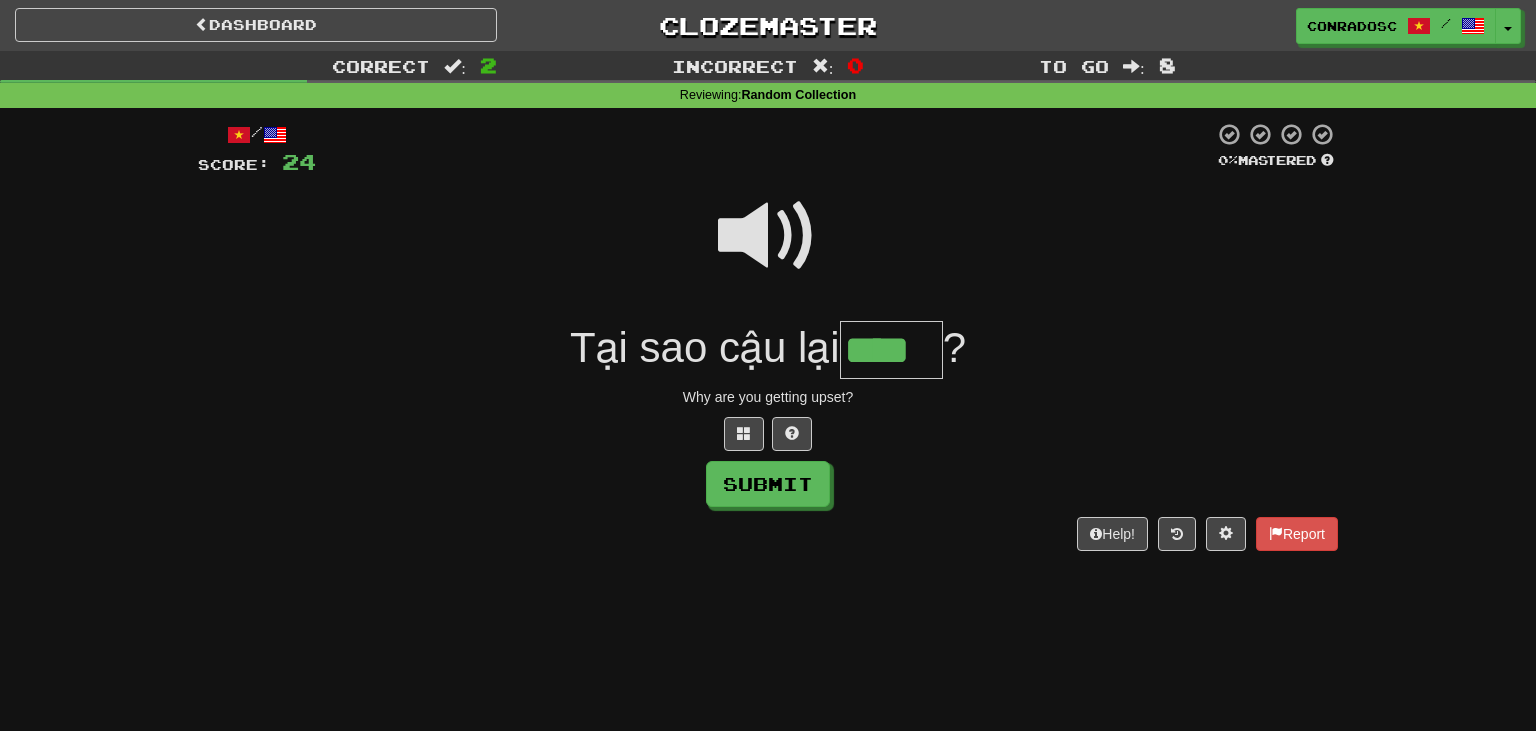 type on "****" 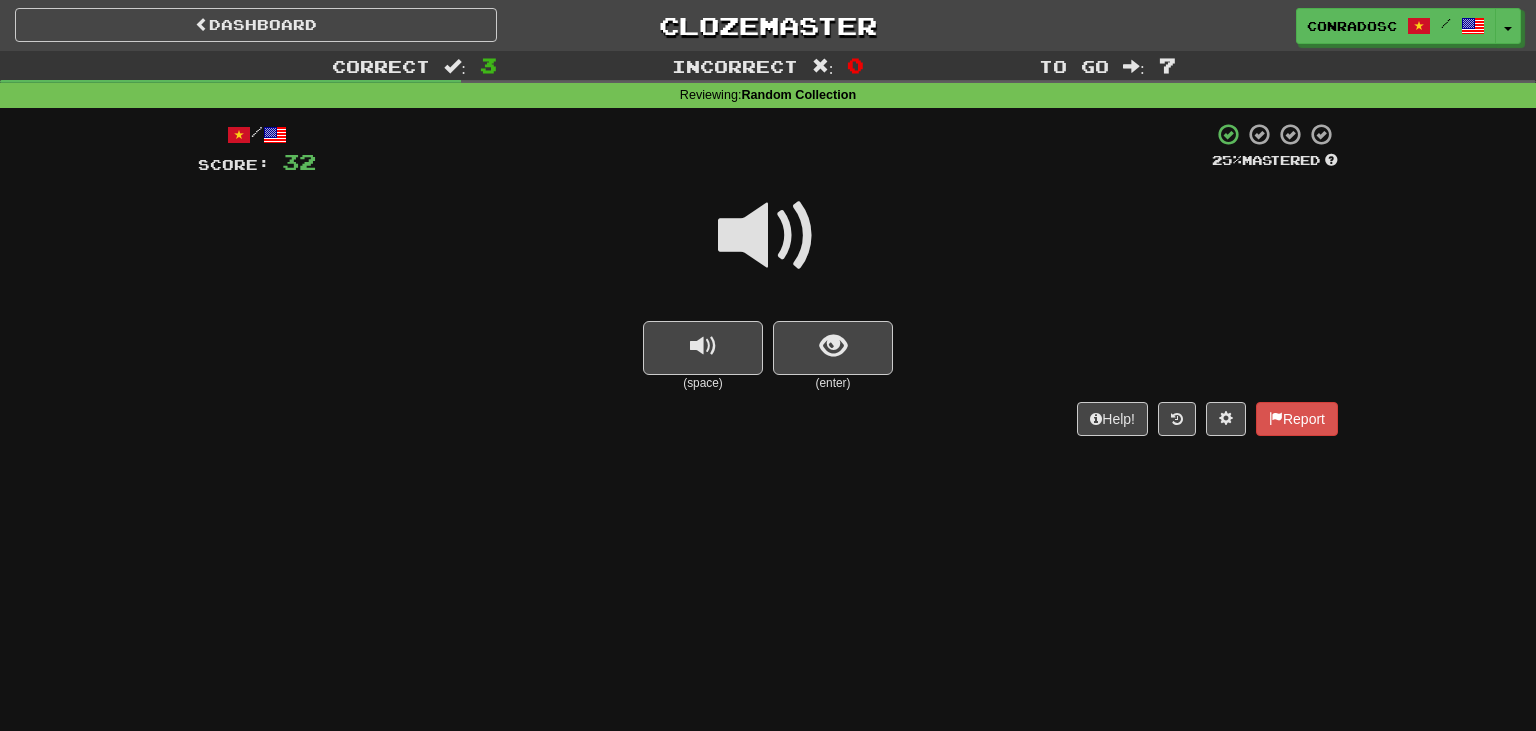 click at bounding box center [768, 236] 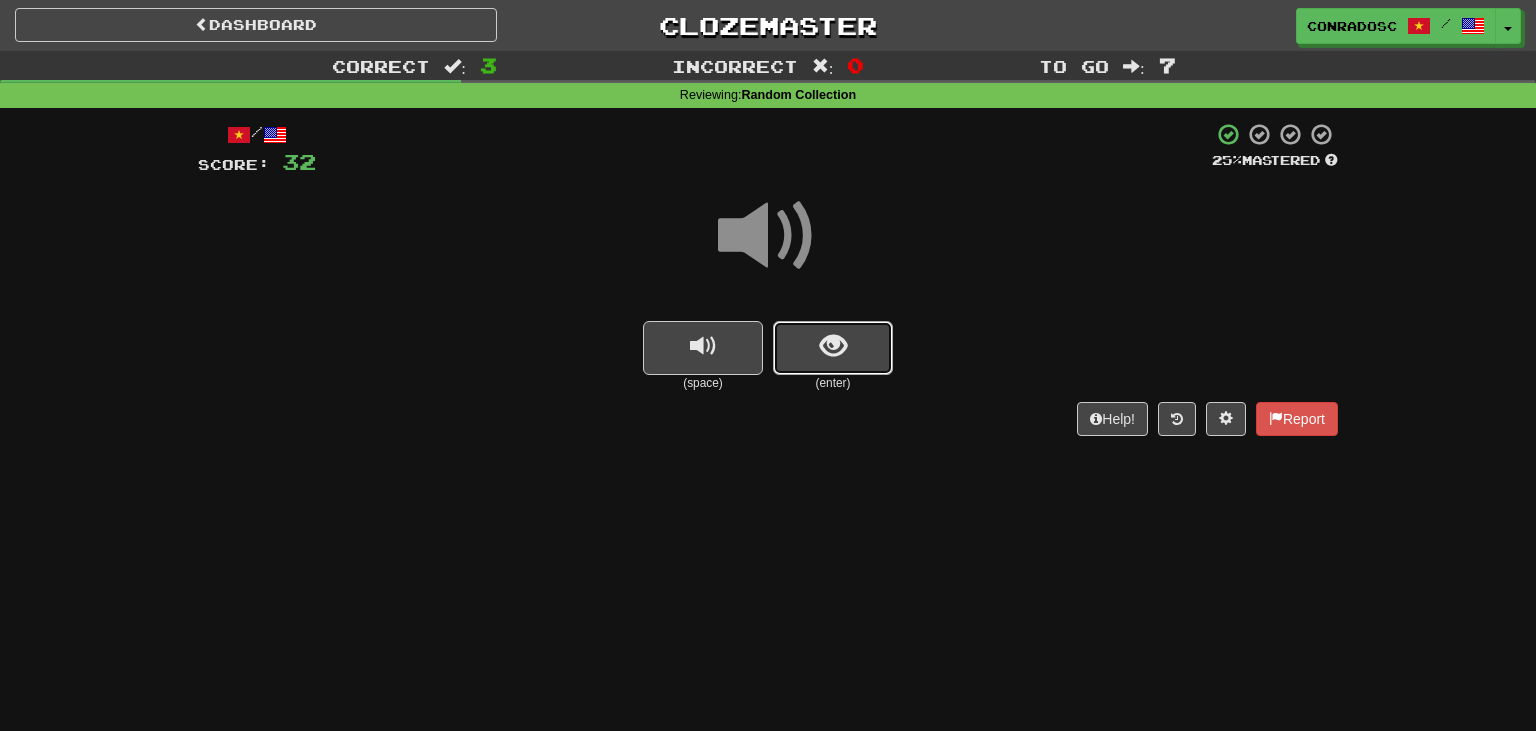 click at bounding box center [833, 348] 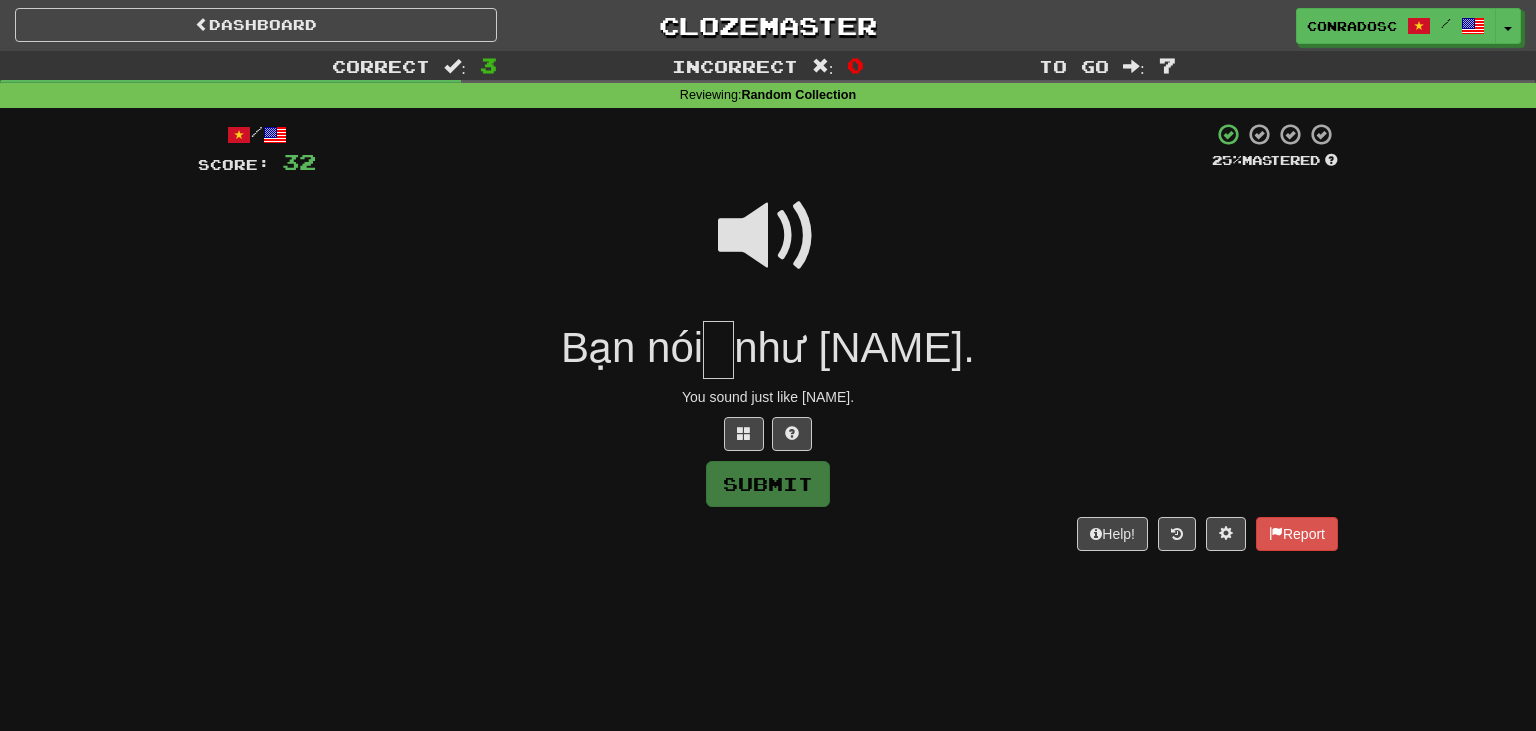 type on "*" 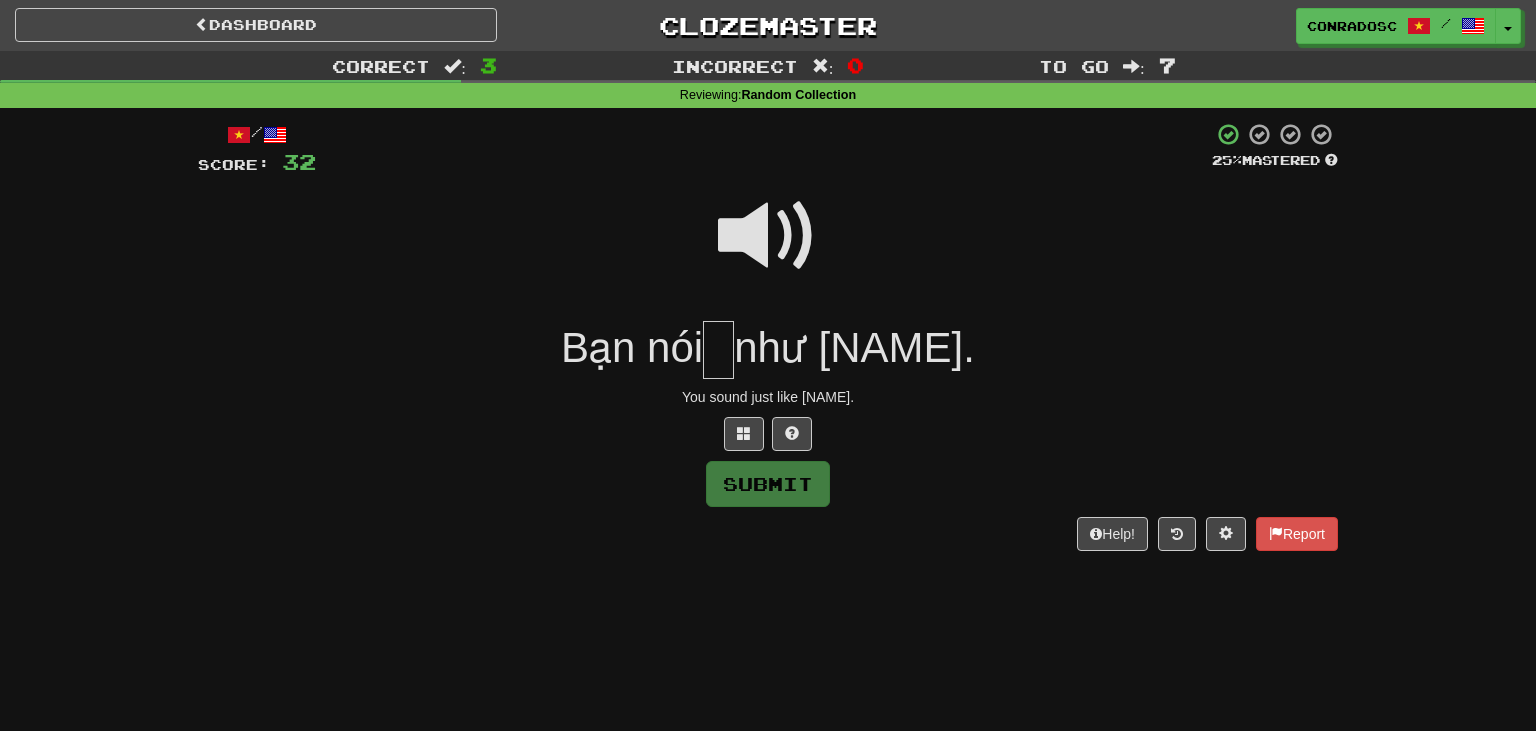 type on "*" 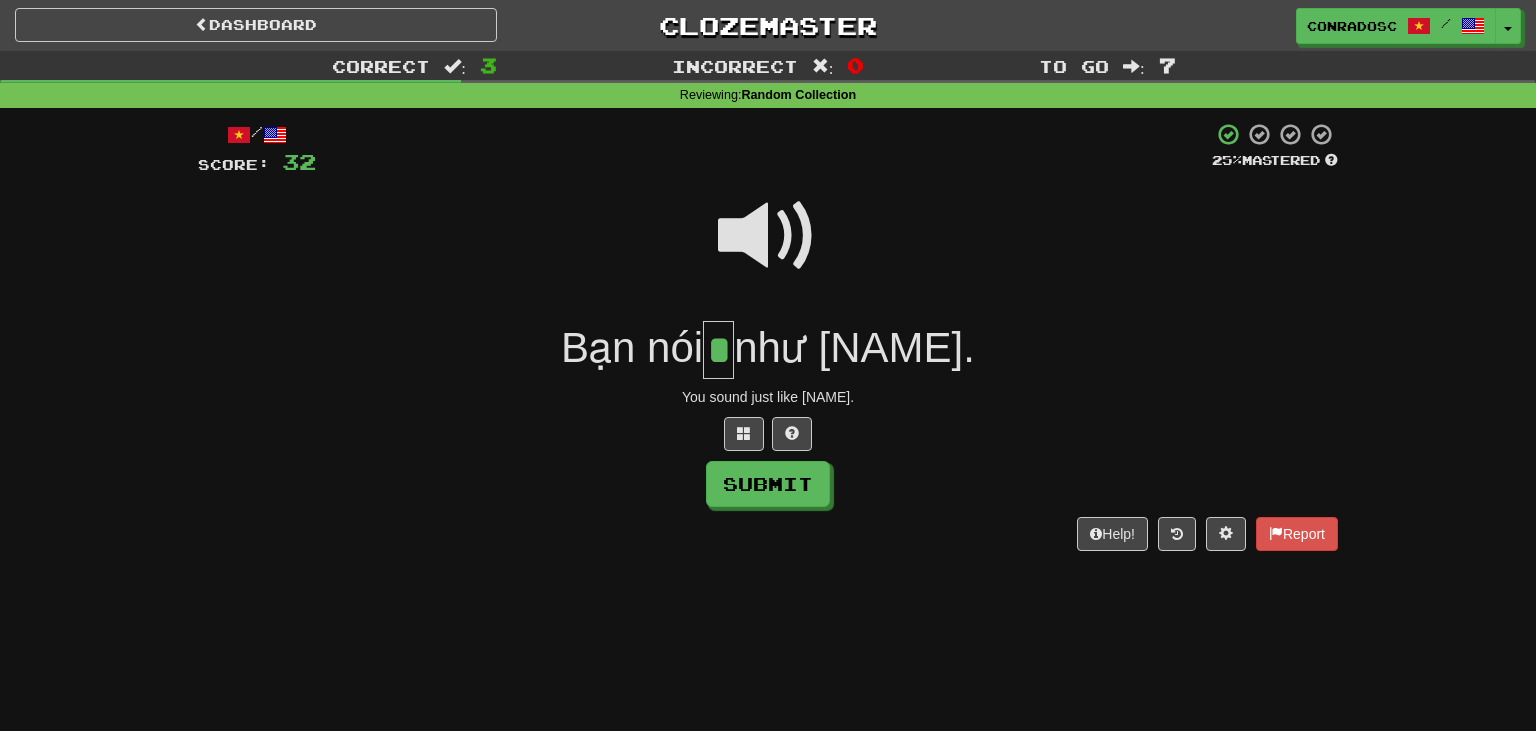 type on "*" 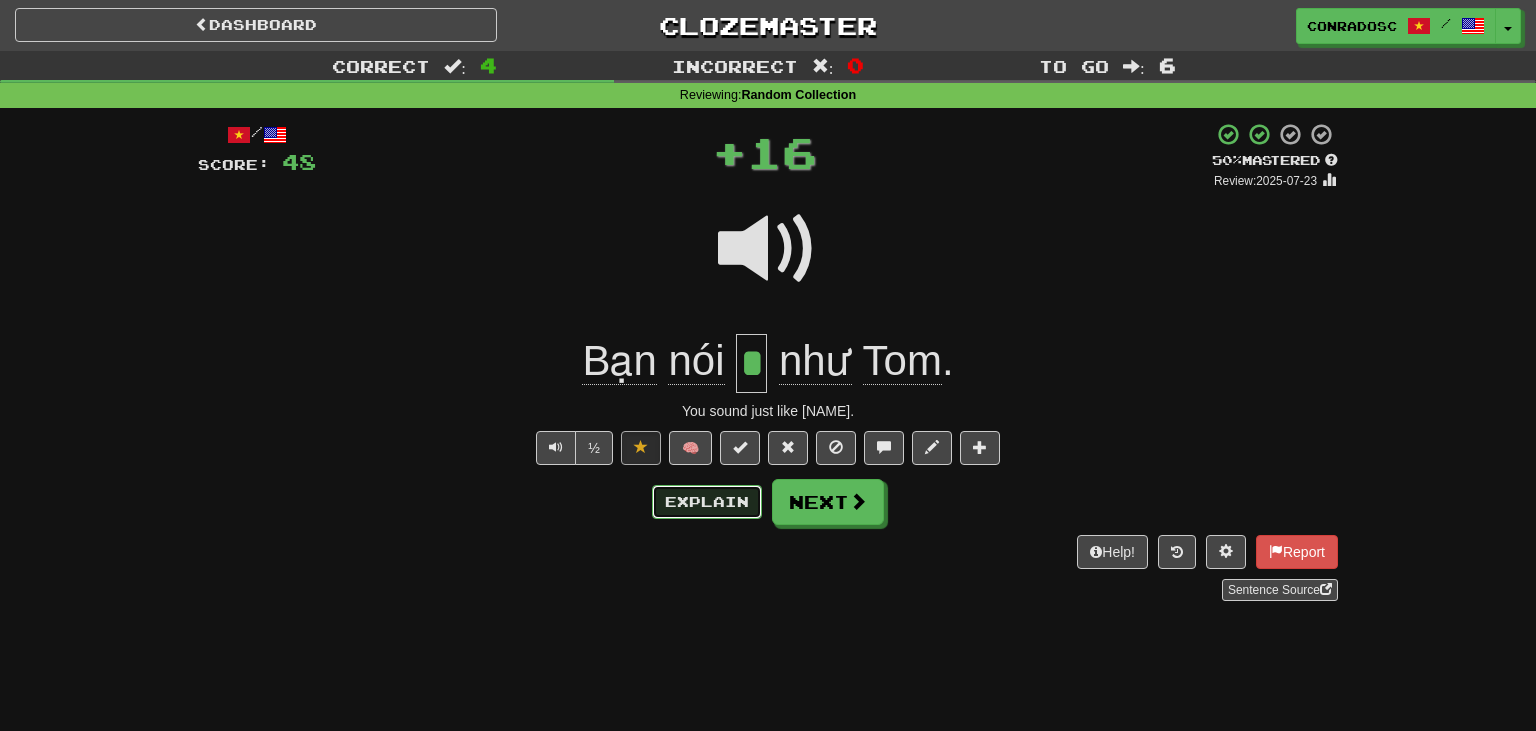click on "Explain" at bounding box center [707, 502] 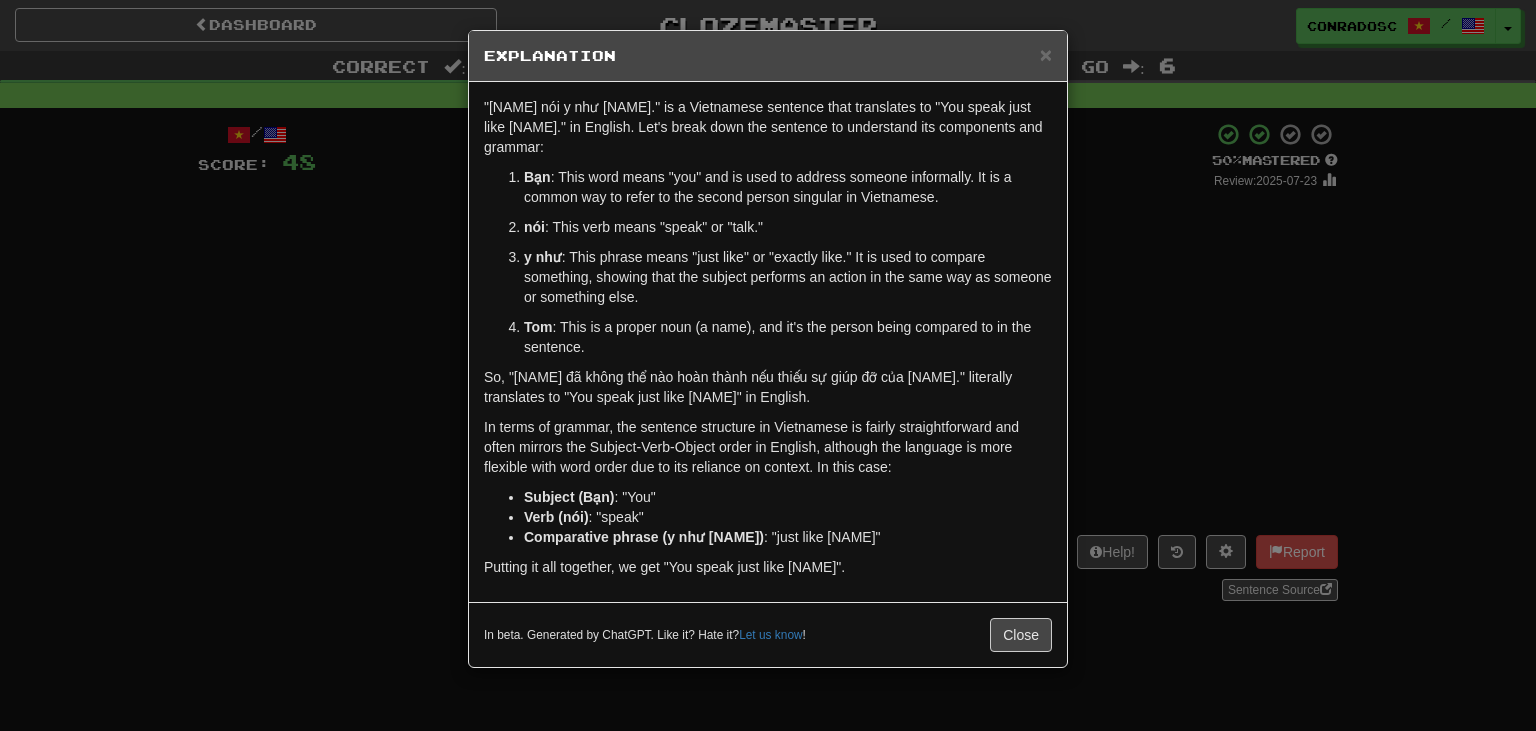 click on "× Explanation "Bạn nói y như Tom." is a Vietnamese sentence that translates to "You speak just like Tom." in English. Let's break down the sentence to understand its components and grammar:
Bạn : This word means "you" and is used to address someone informally. It is a common way to refer to the second person singular in Vietnamese.
nói : This verb means "speak" or "talk."
y như : This phrase means "just like" or "exactly like." It is used to compare something, showing that the subject performs an action in the same way as someone or something else.
Tom : This is a proper noun (a name), and it's the person being compared to in the sentence.
So, "Bạn nói y như Tom." literally translates to "You speak just like Tom."
In terms of grammar, the sentence structure in Vietnamese is fairly straightforward and often mirrors the Subject-Verb-Object order in English, although the language is more flexible with word order due to its reliance on context. In this case:" at bounding box center [768, 365] 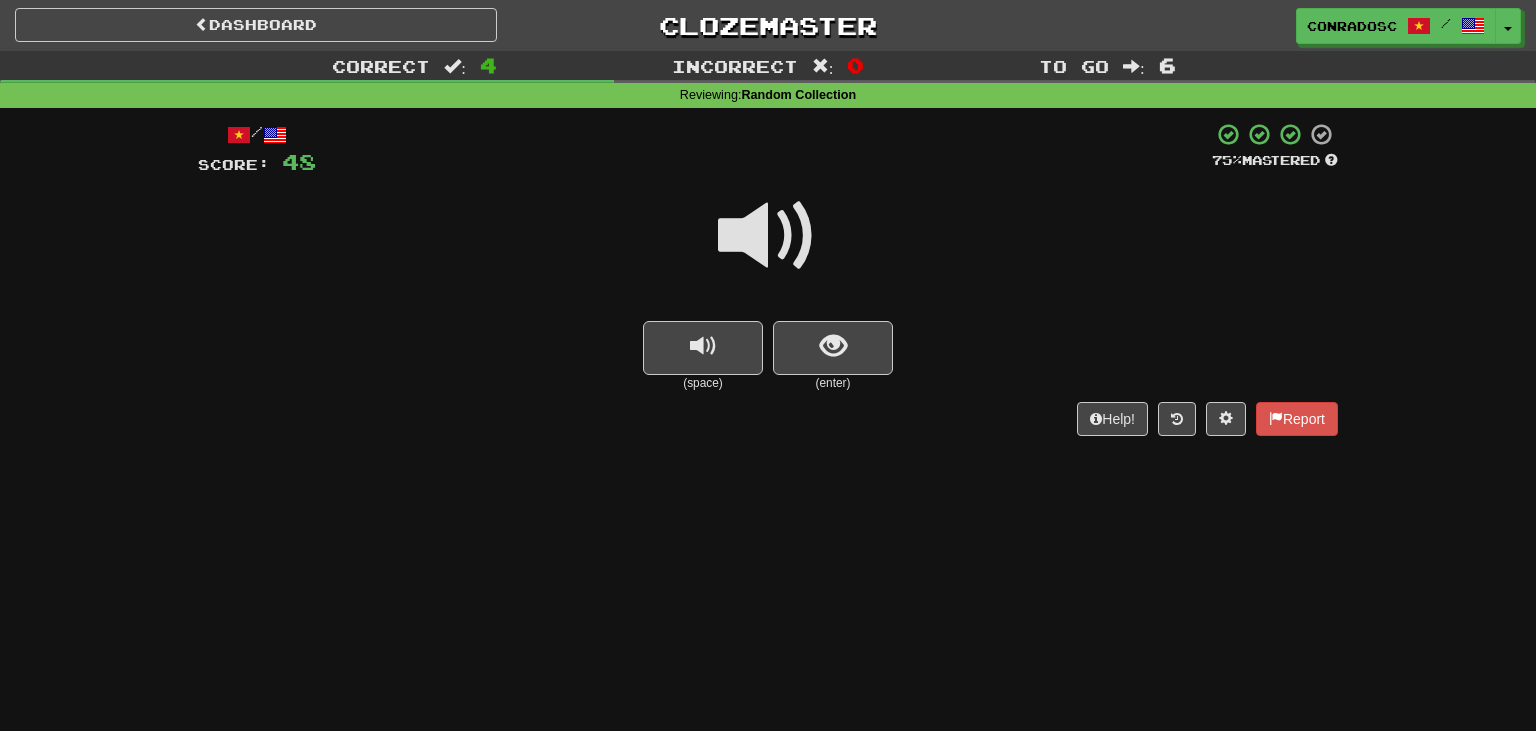 click at bounding box center [768, 249] 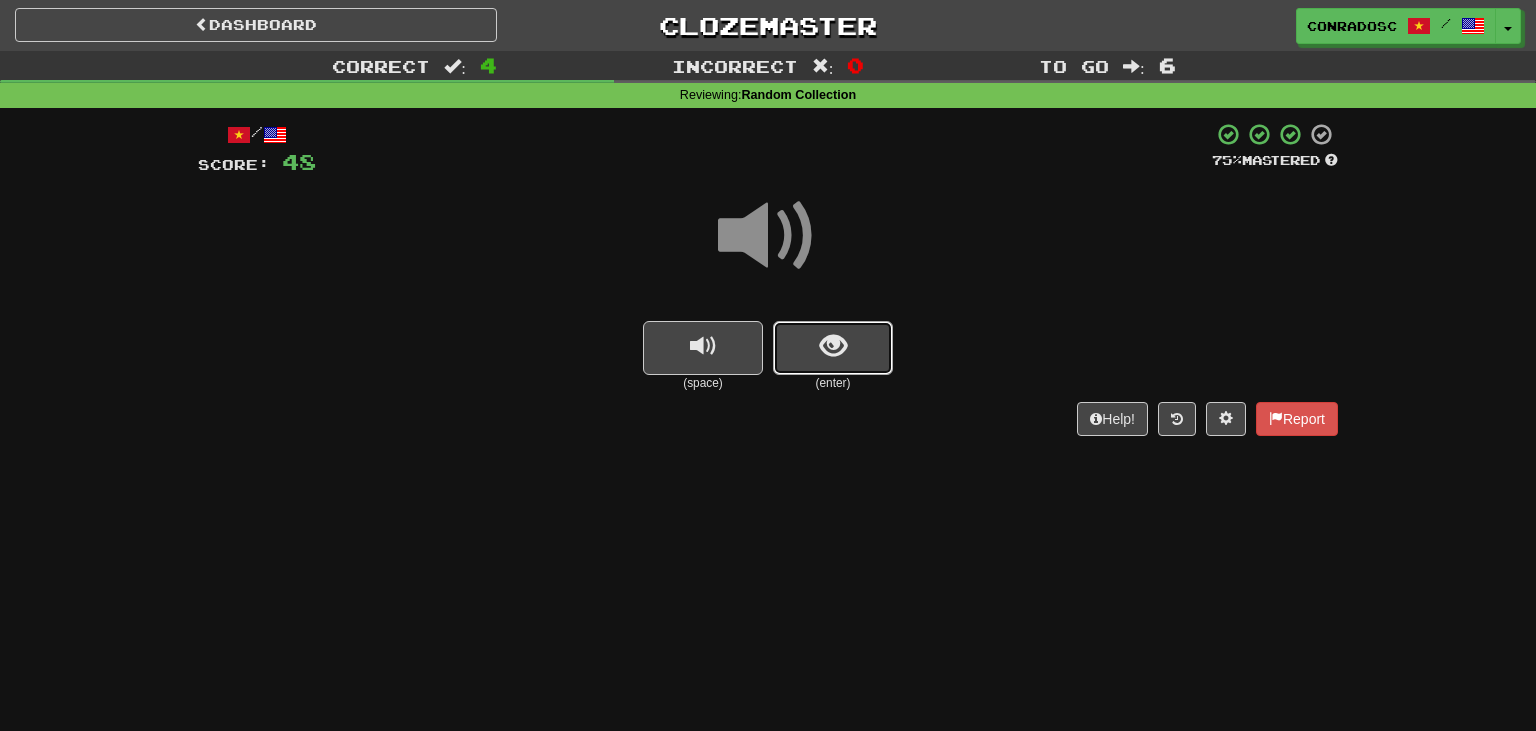 click at bounding box center (833, 348) 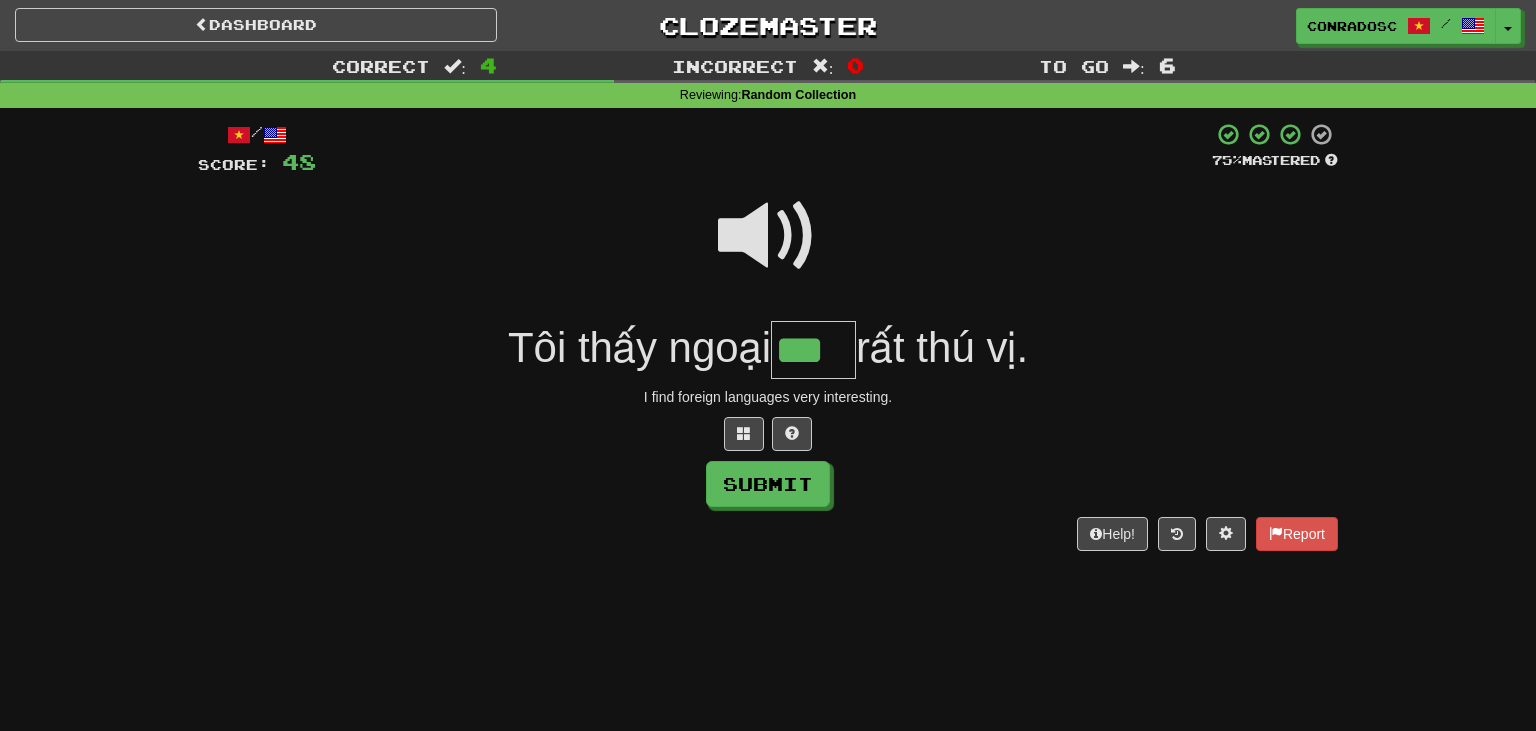 type on "***" 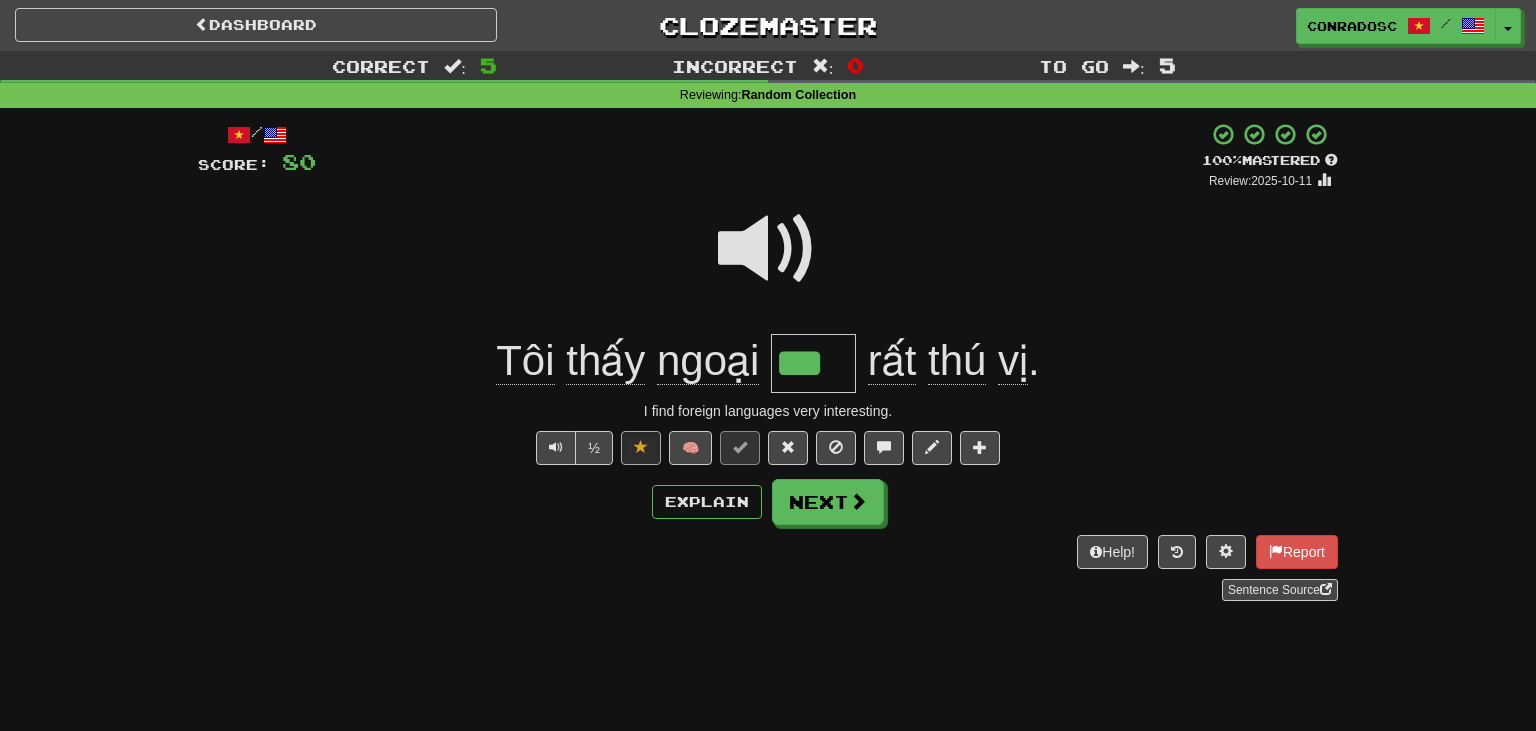 click on "+ 32" at bounding box center [759, 156] 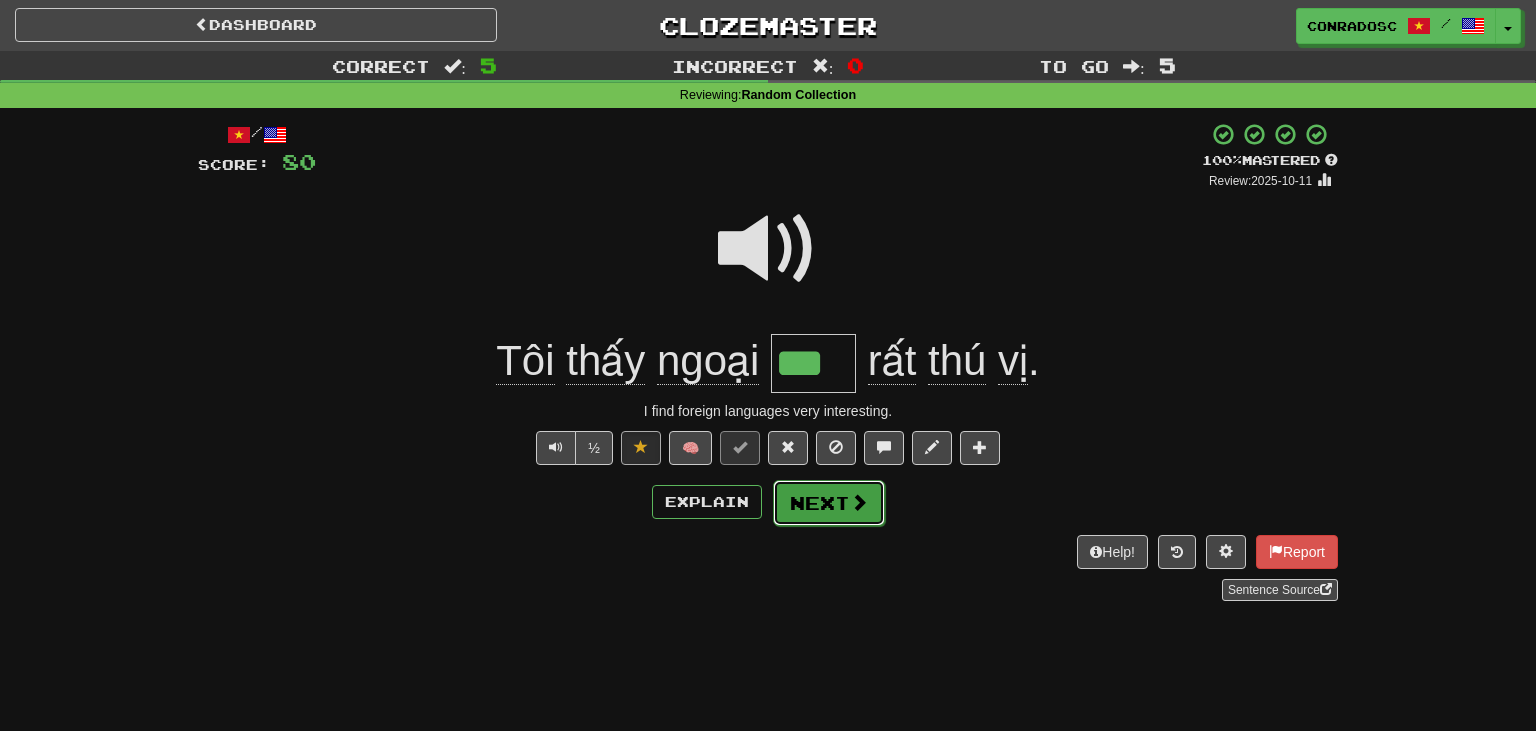 click on "Next" at bounding box center (829, 503) 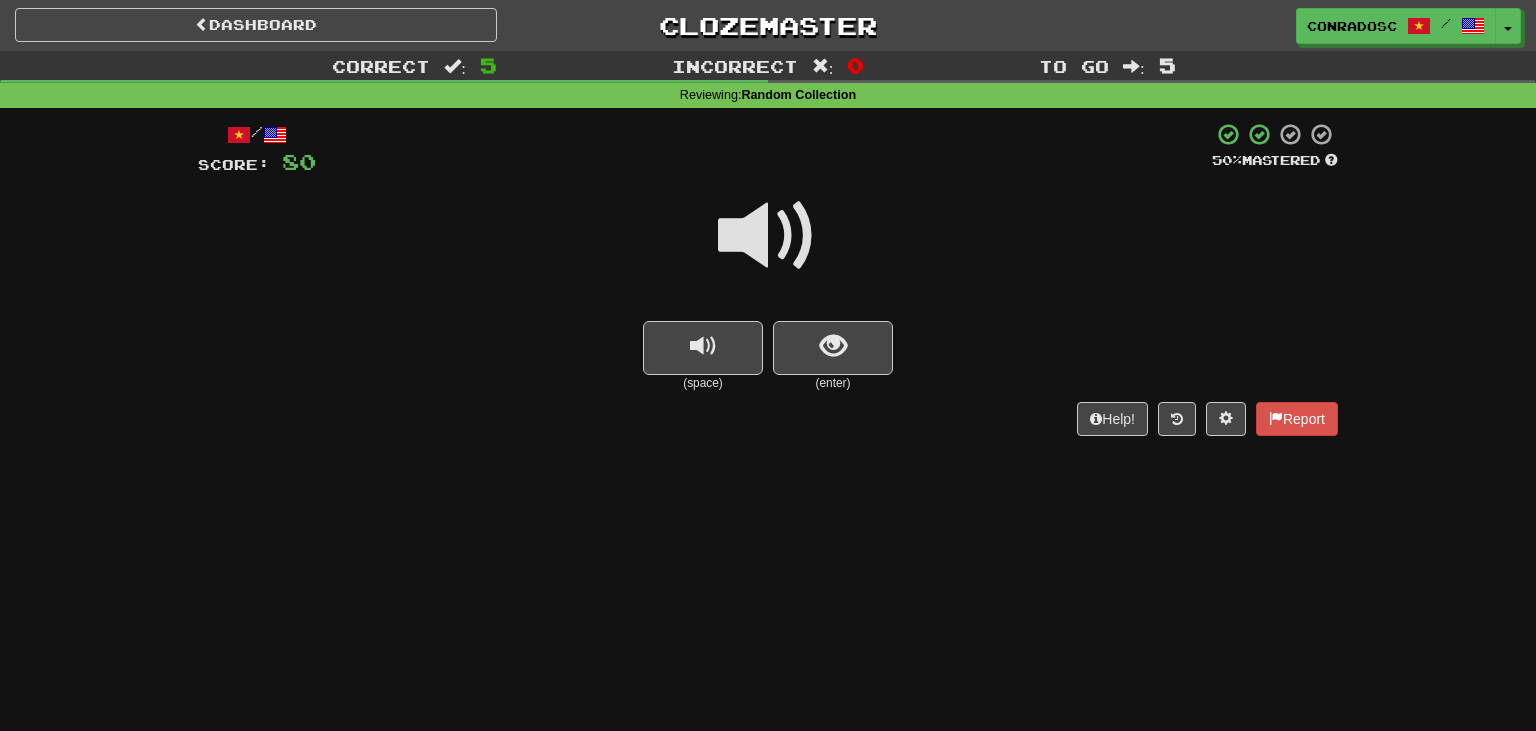 click at bounding box center (768, 236) 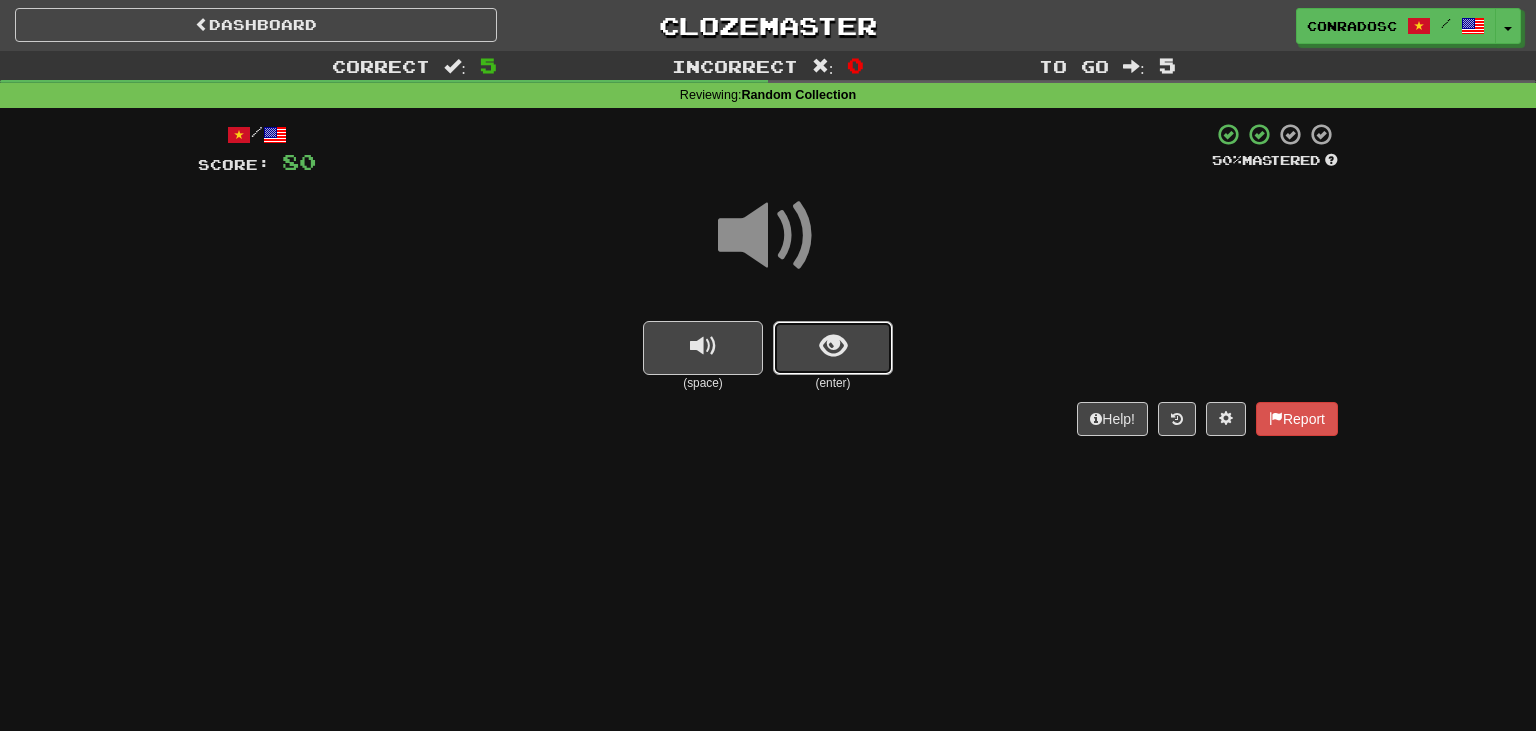 click at bounding box center [833, 346] 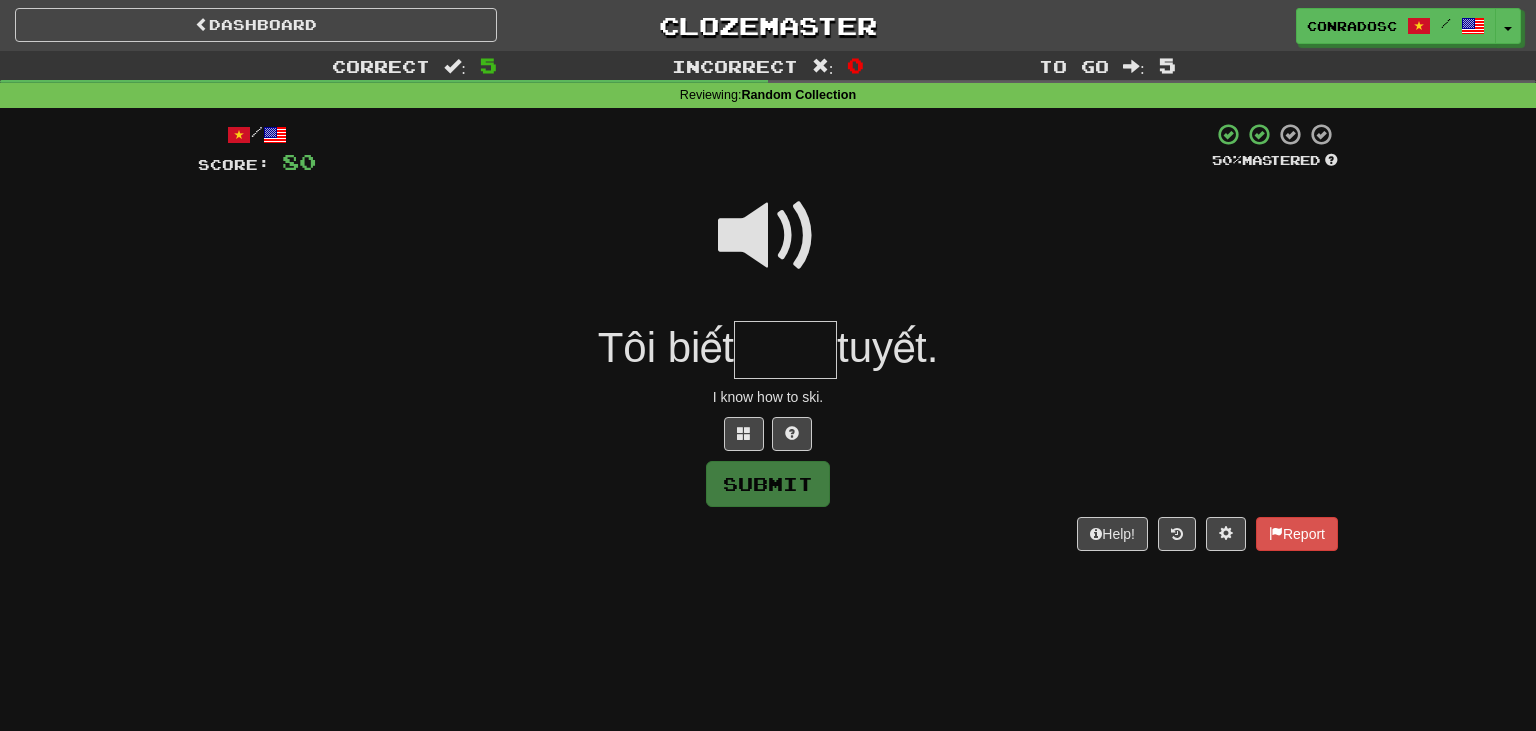 click at bounding box center (768, 236) 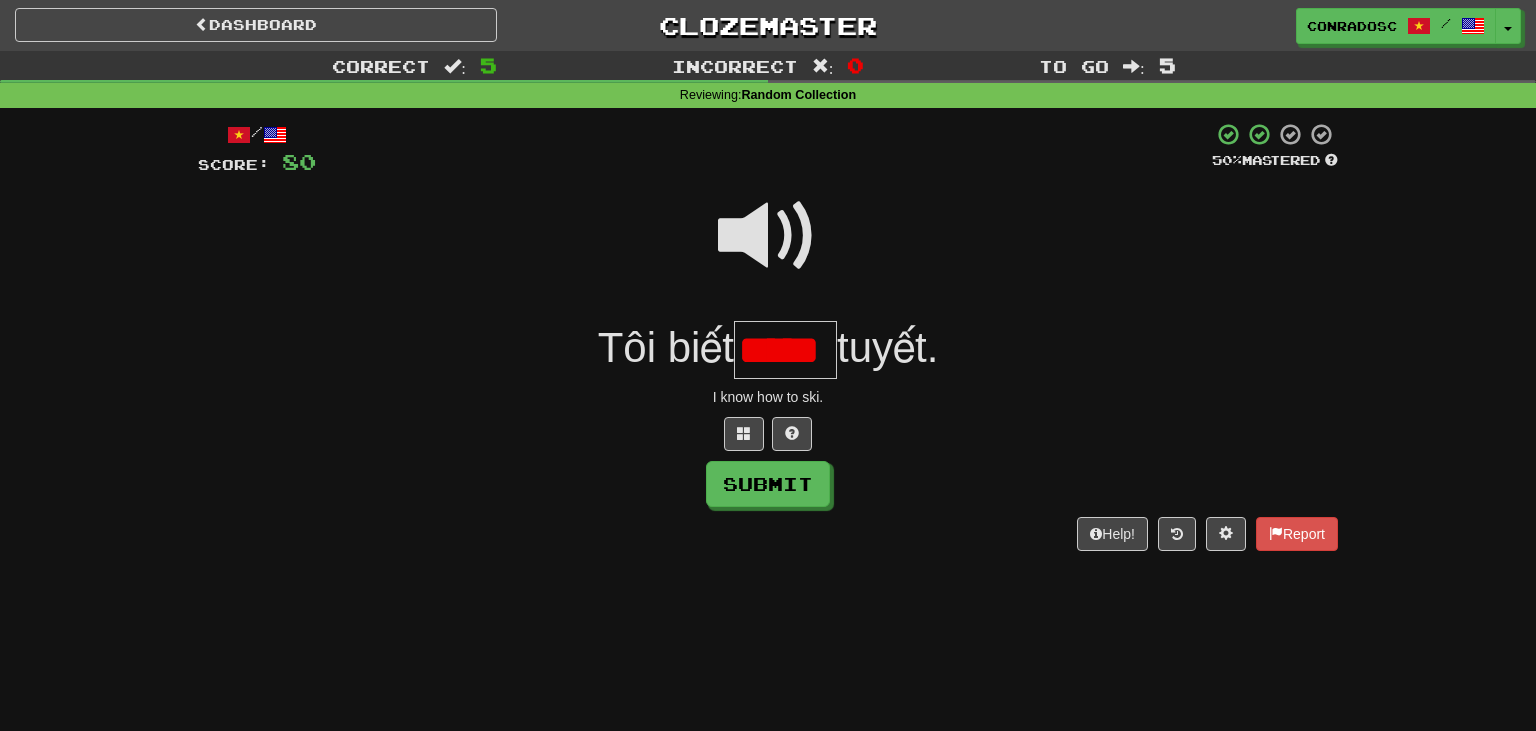 scroll, scrollTop: 0, scrollLeft: 0, axis: both 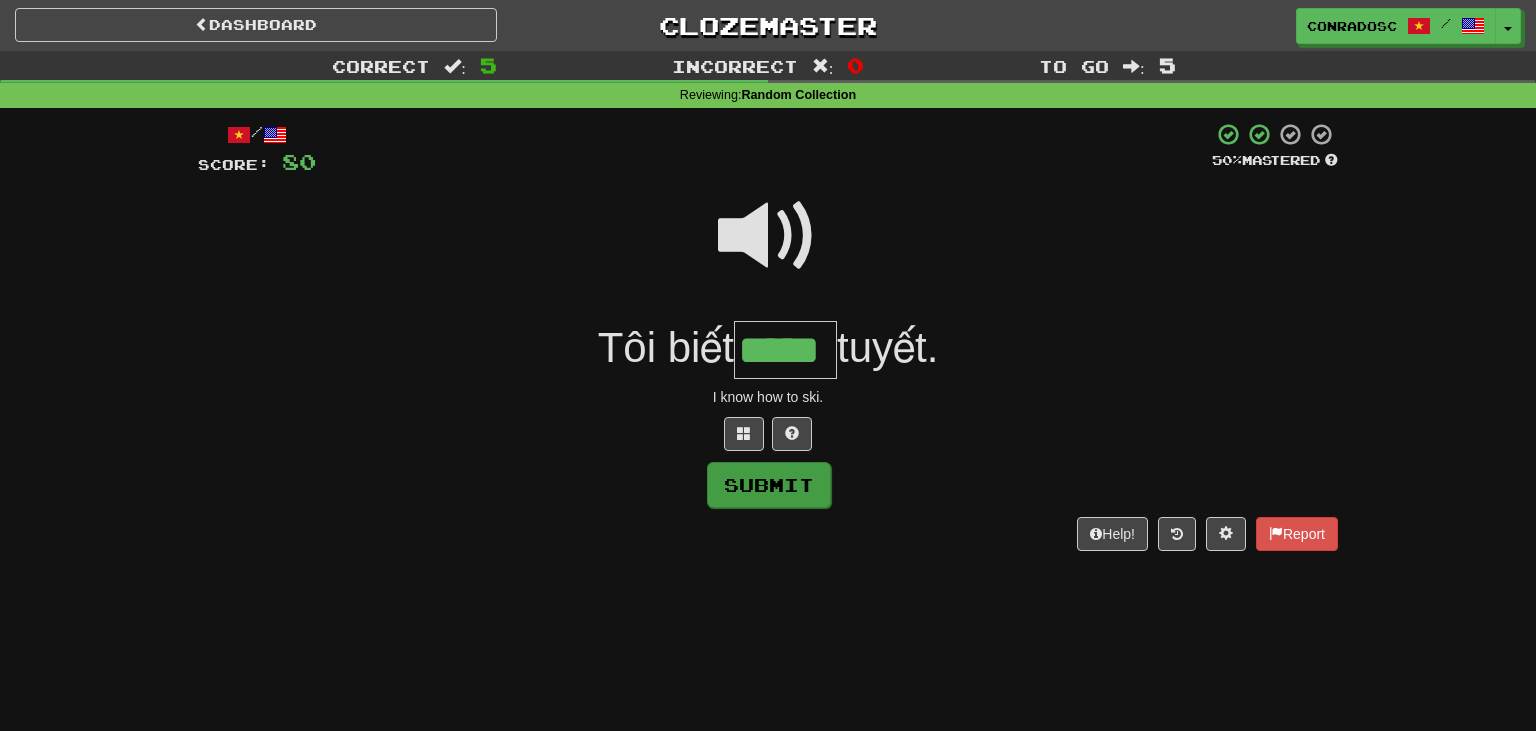 type on "*****" 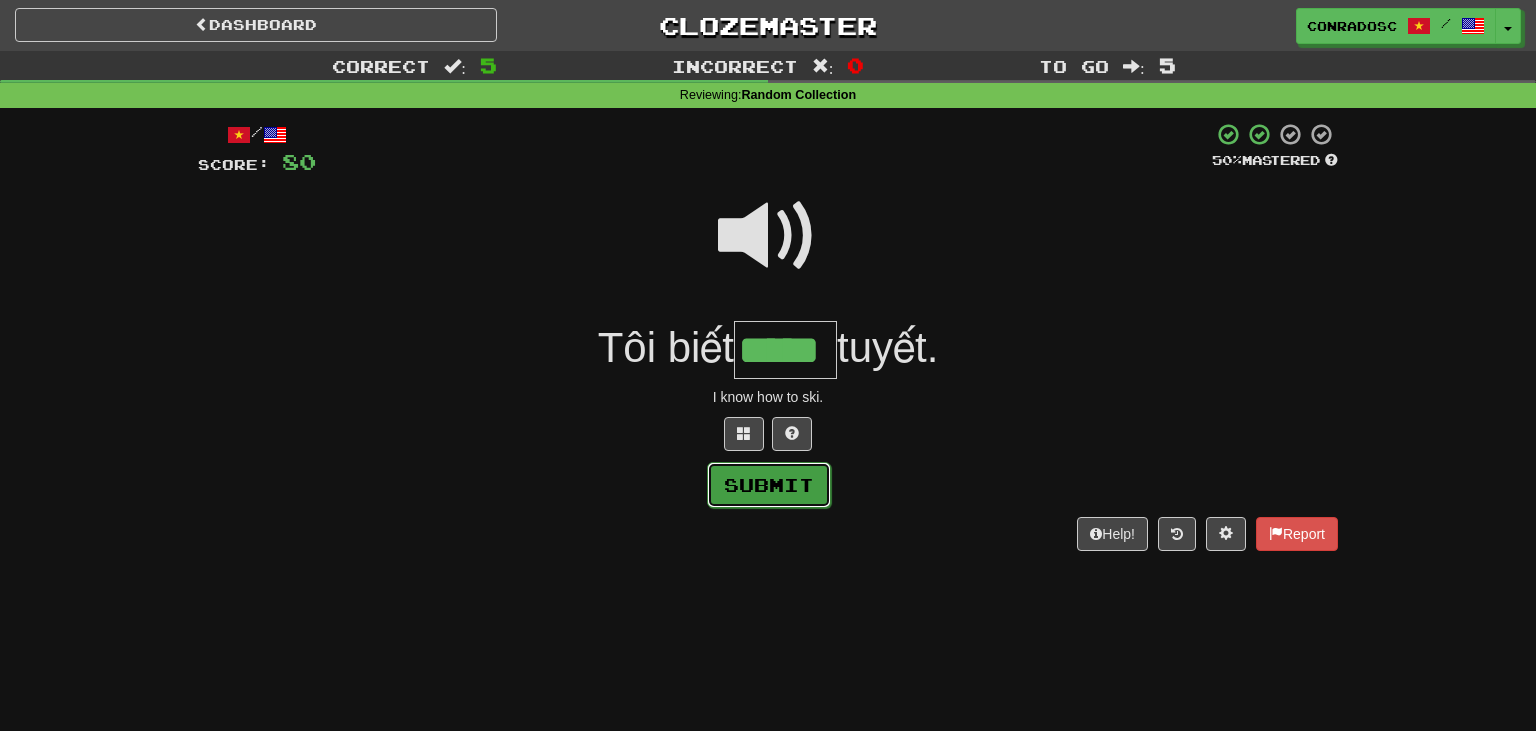 click on "Submit" at bounding box center (769, 485) 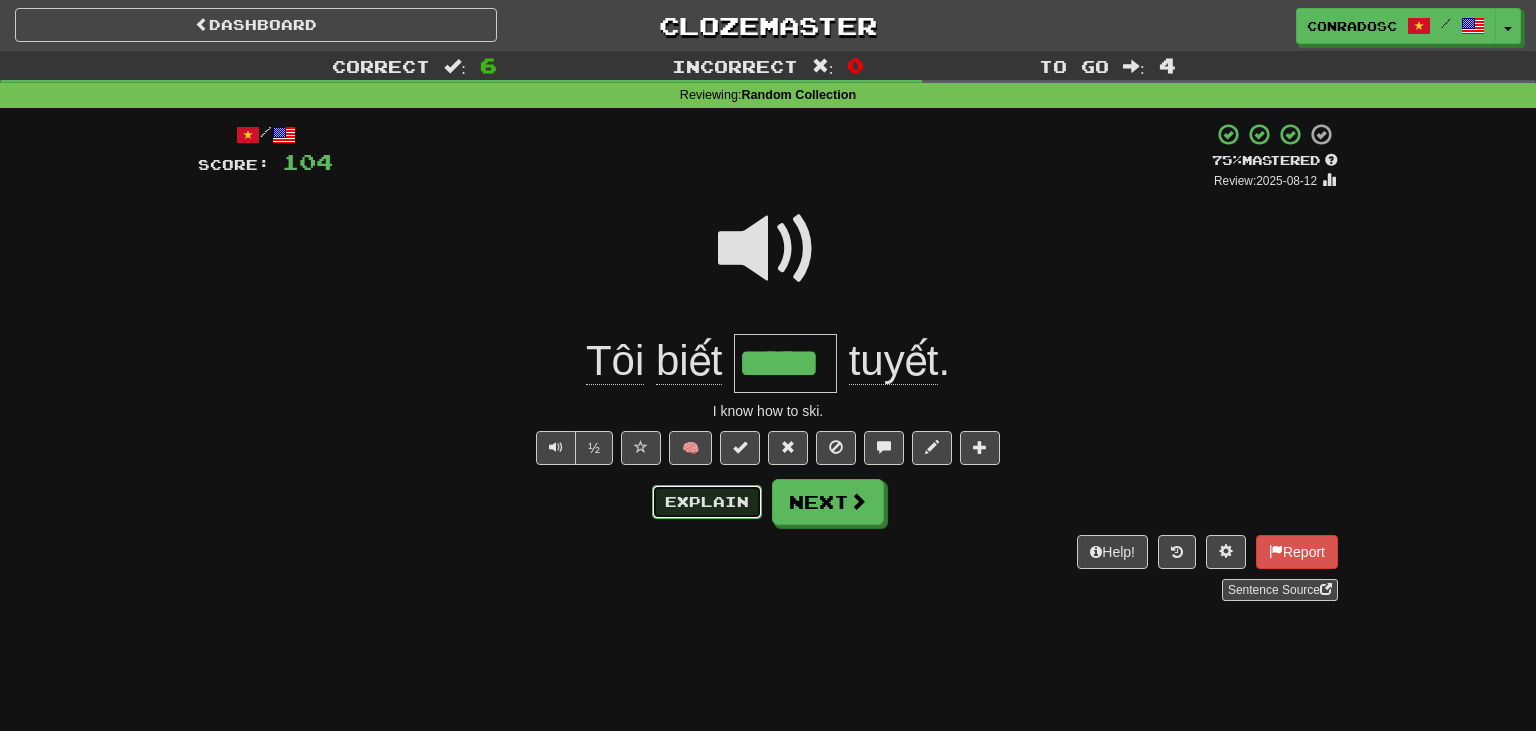 click on "Explain" at bounding box center [707, 502] 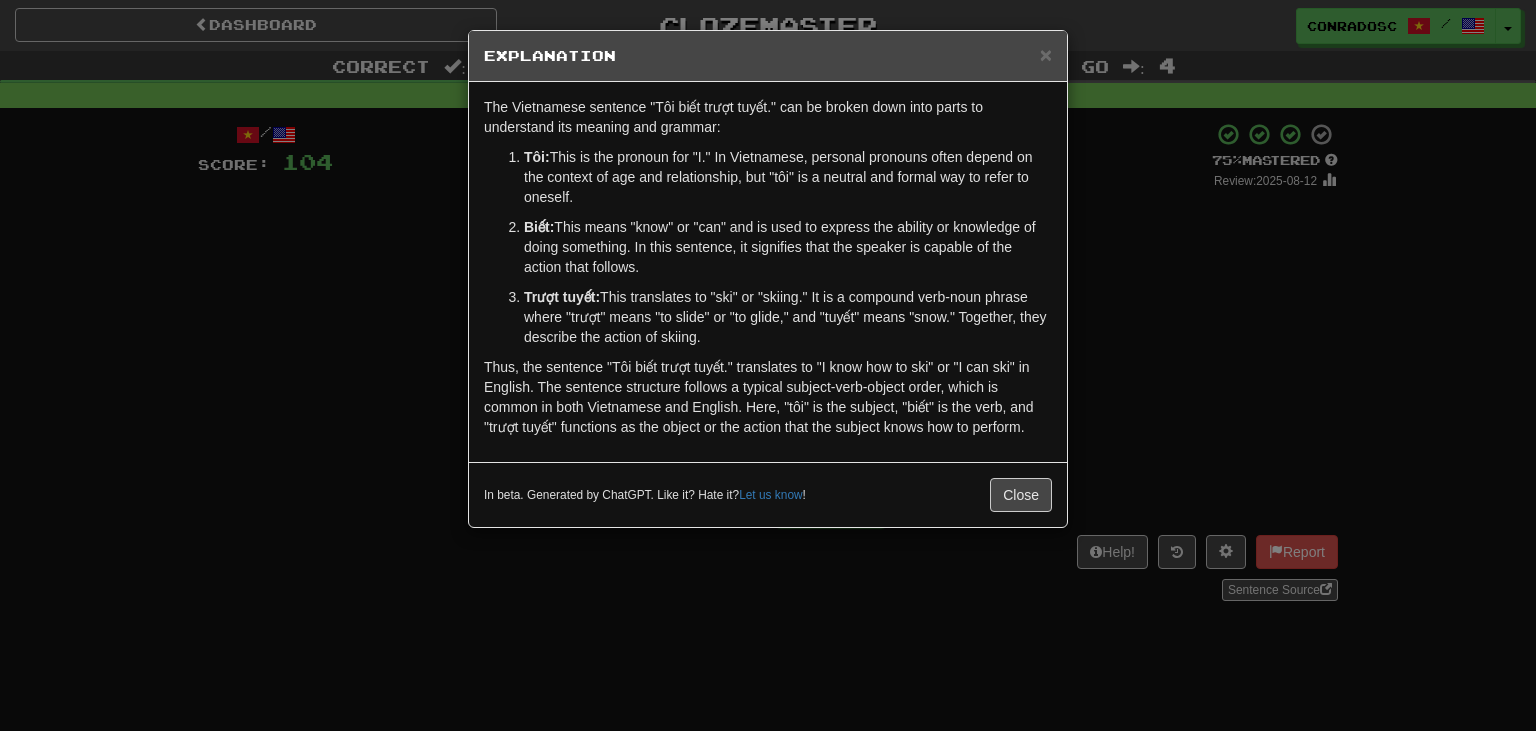 click on "× Explanation The Vietnamese sentence "Tôi biết trượt tuyết." can be broken down into parts to understand its meaning and grammar:
Tôi:  This is the pronoun for "I." In Vietnamese, personal pronouns often depend on the context of age and relationship, but "tôi" is a neutral and formal way to refer to oneself.
Biết:  This means "know" or "can" and is used to express the ability or knowledge of doing something. In this sentence, it signifies that the speaker is capable of the action that follows.
Trượt tuyết:  This translates to "ski" or "skiing." It is a compound verb-noun phrase where "trượt" means "to slide" or "to glide," and "tuyết" means "snow." Together, they describe the action of skiing.
In beta. Generated by ChatGPT. Like it? Hate it?  Let us know ! Close" at bounding box center (768, 365) 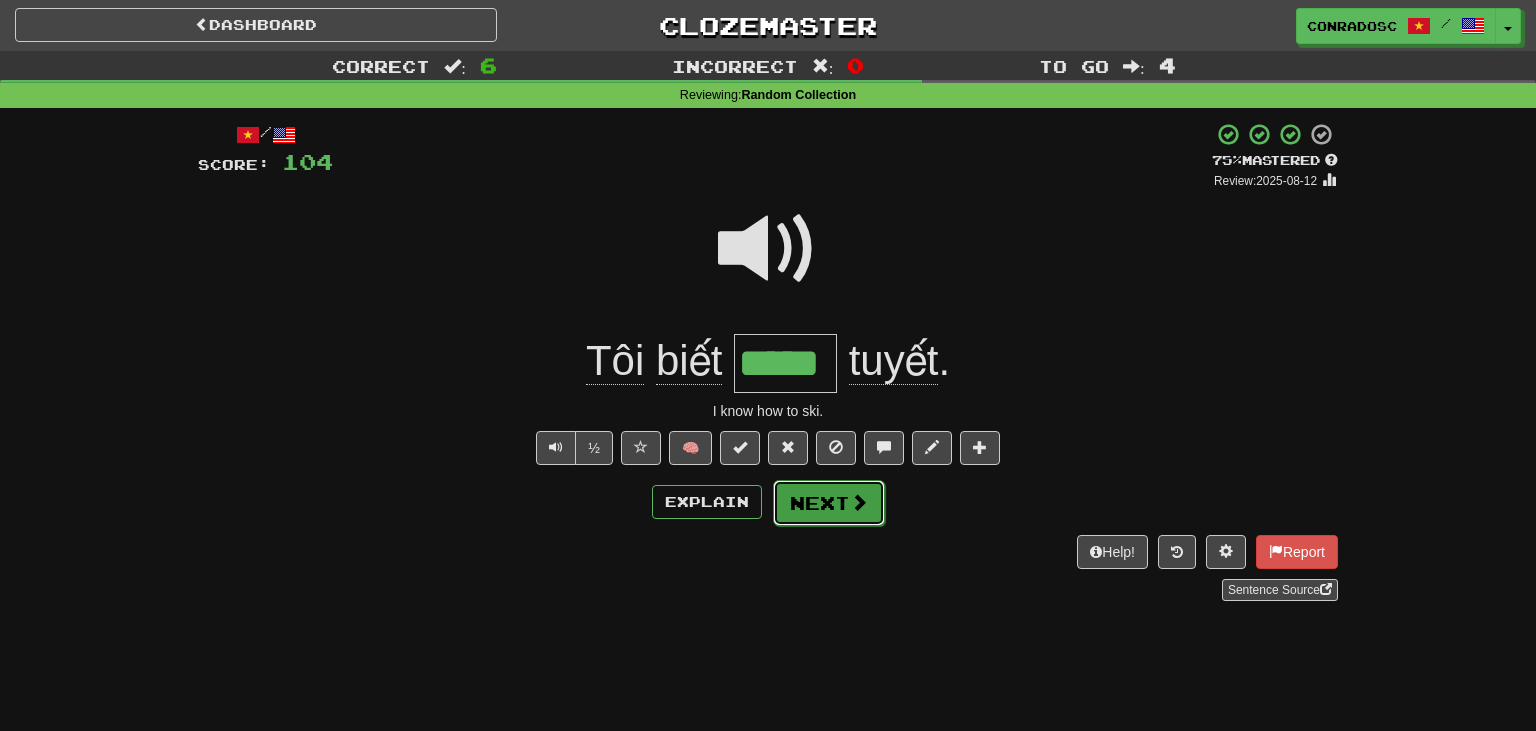 click on "Next" at bounding box center [829, 503] 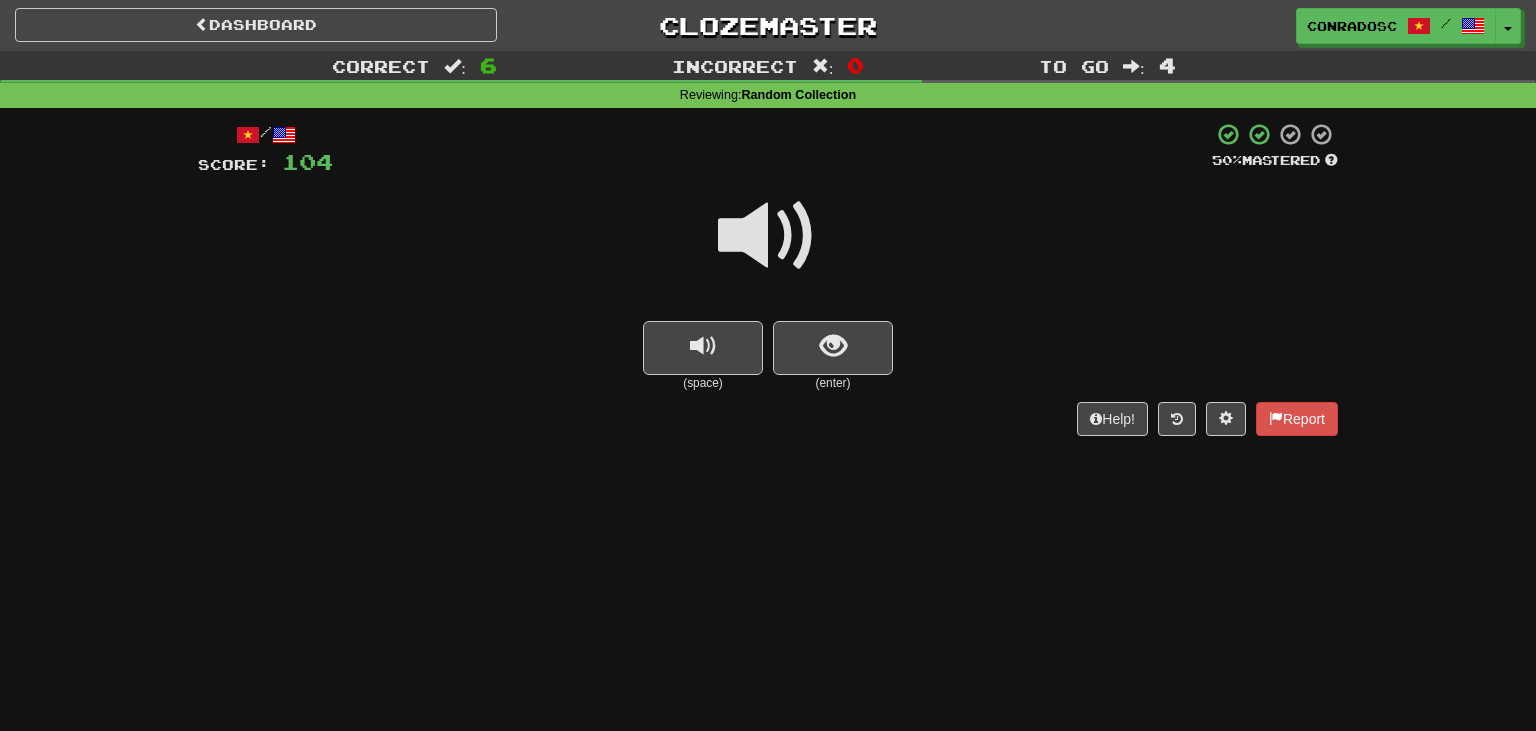 click at bounding box center [768, 236] 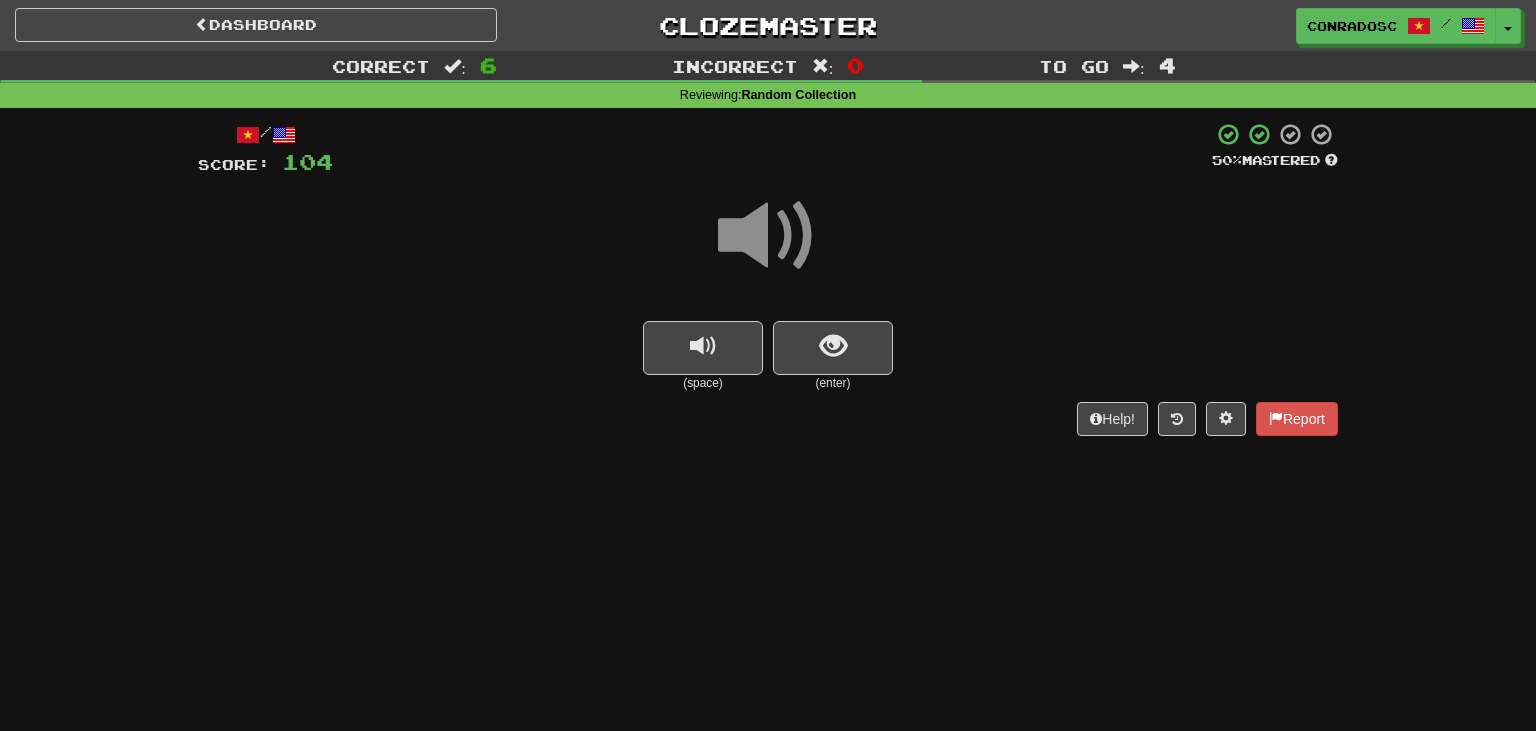 click on "(enter)" at bounding box center [833, 383] 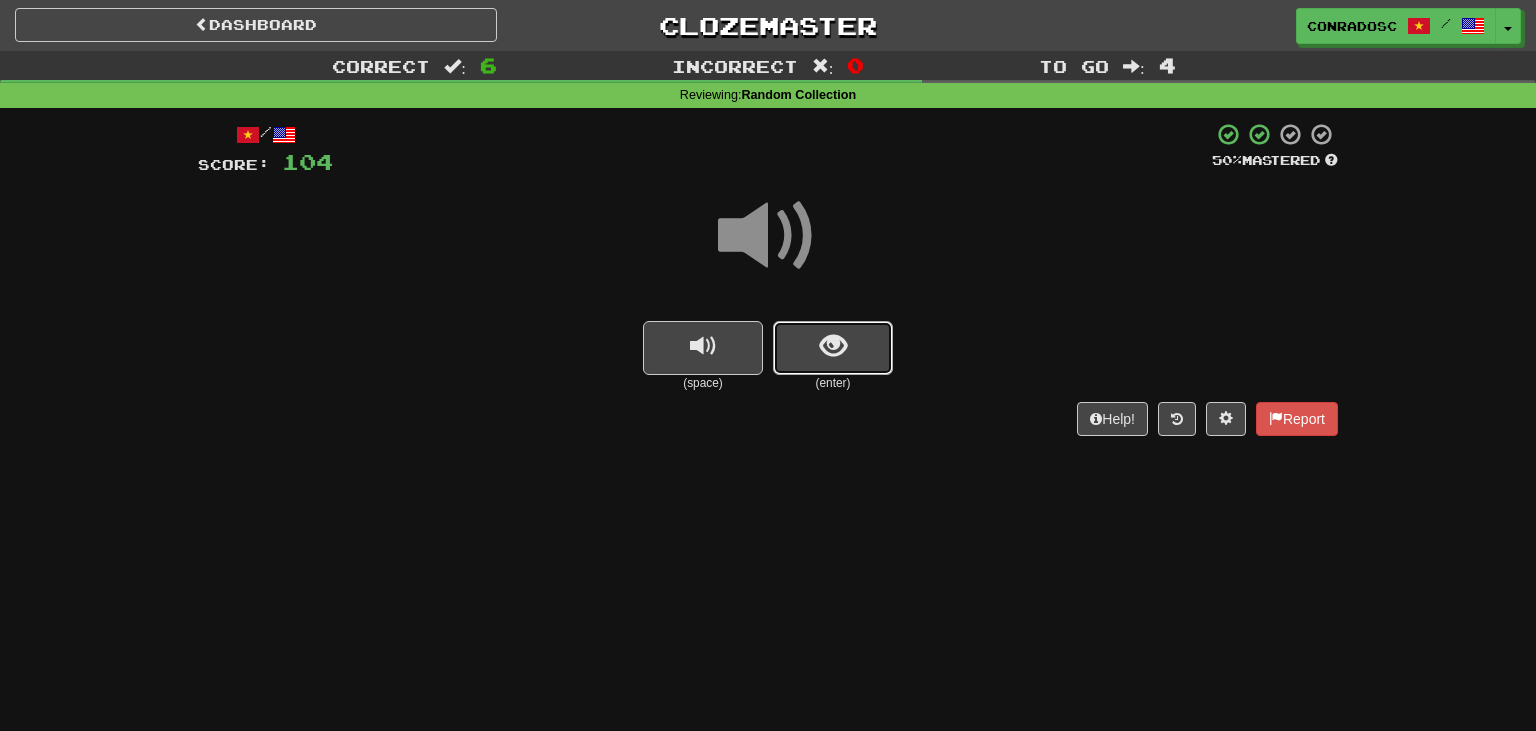 click at bounding box center (833, 348) 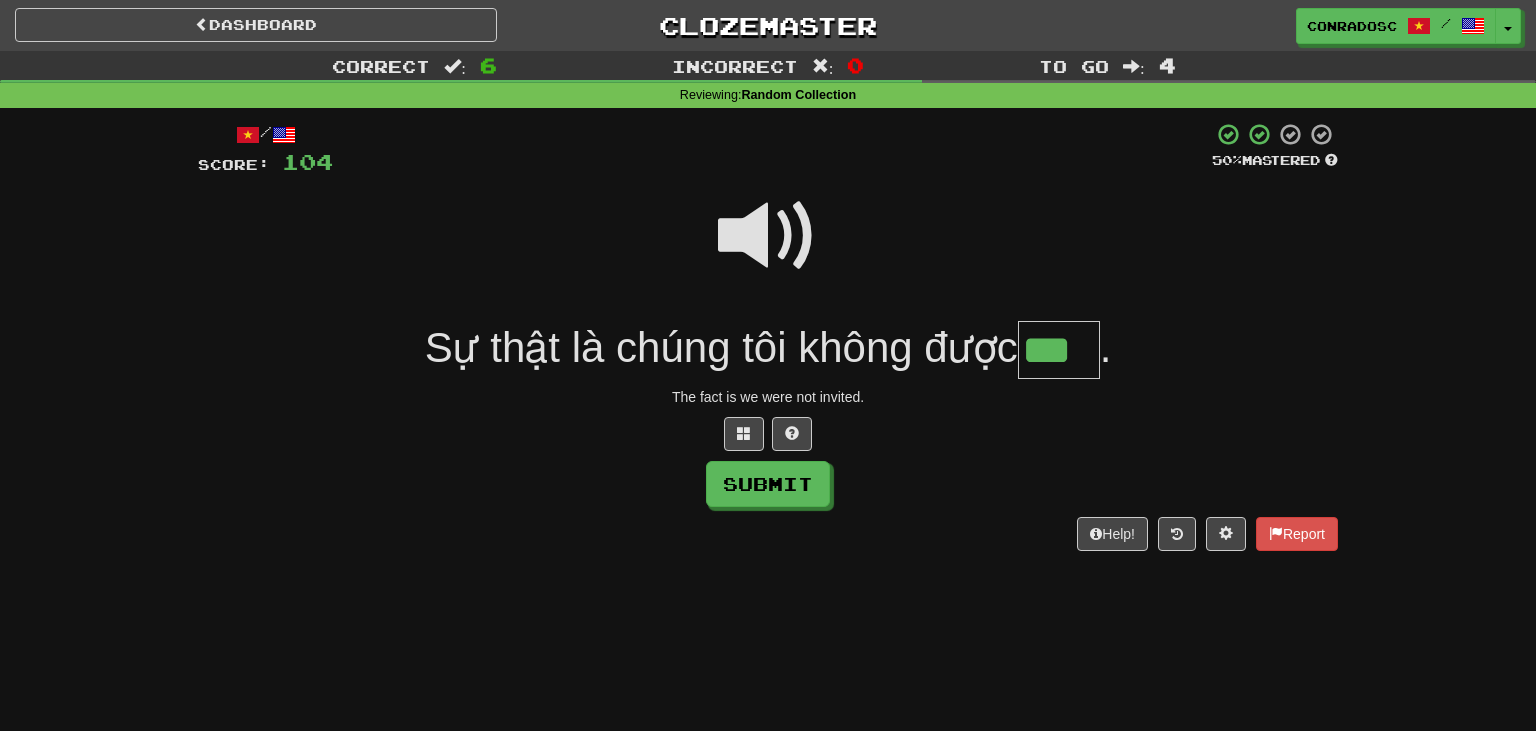 type on "***" 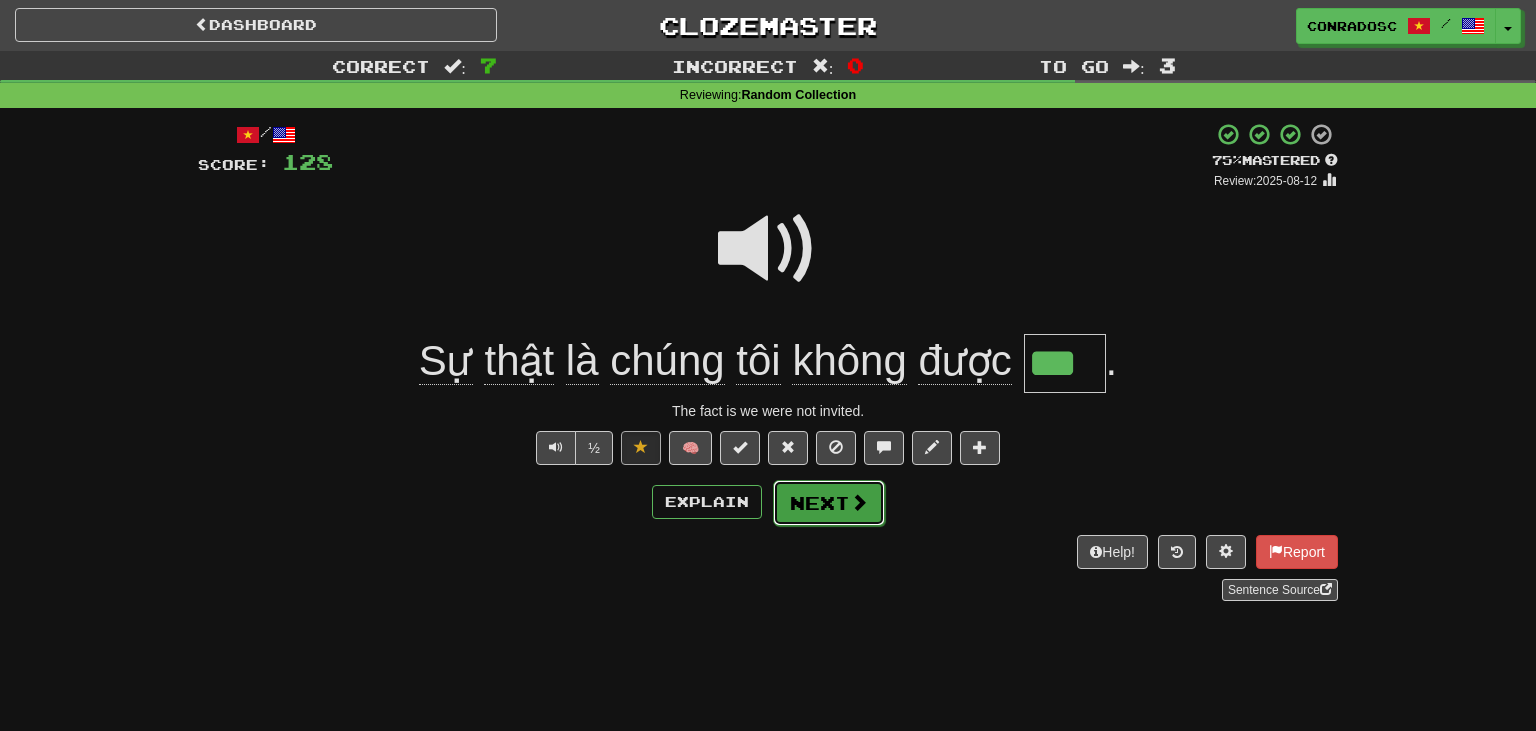 click on "Next" at bounding box center (829, 503) 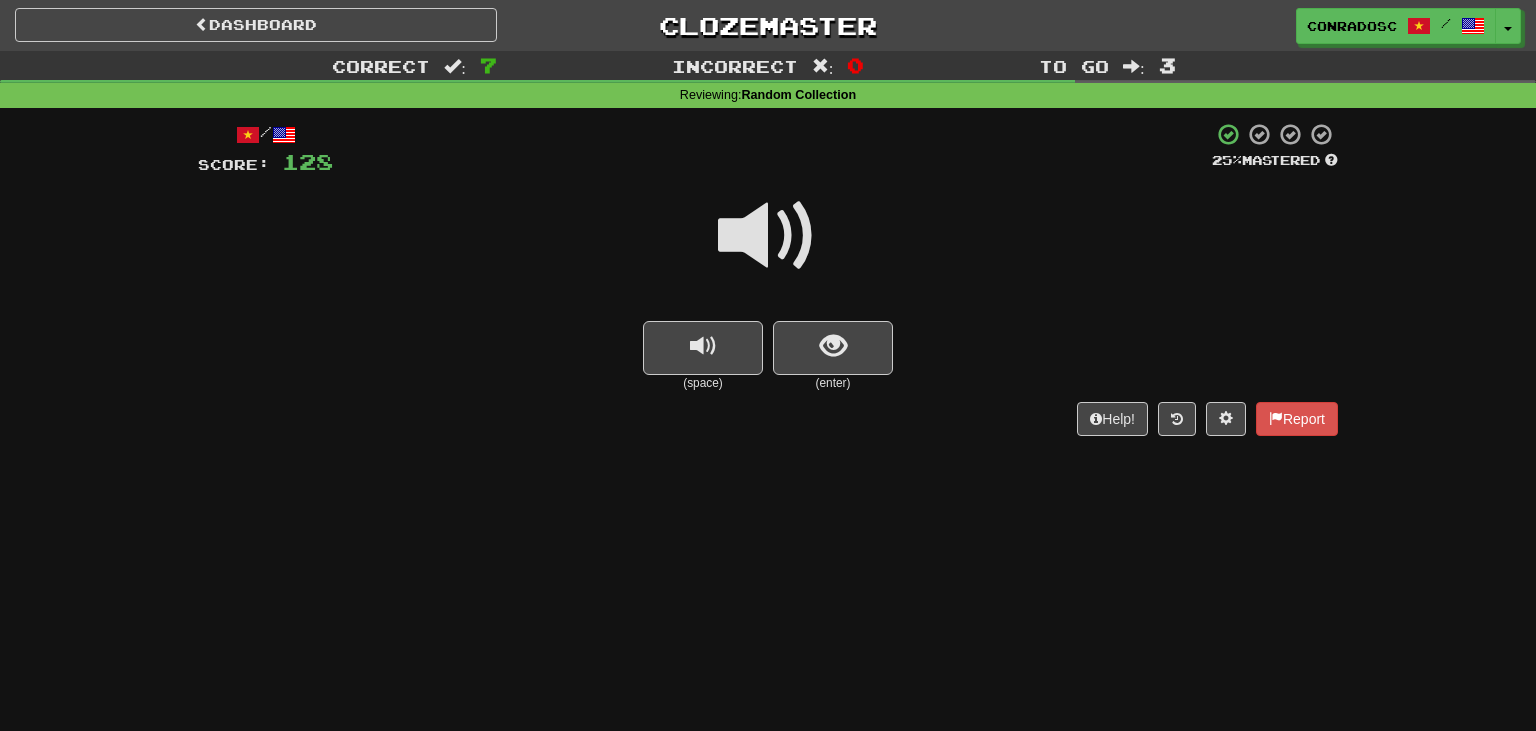 click at bounding box center [768, 236] 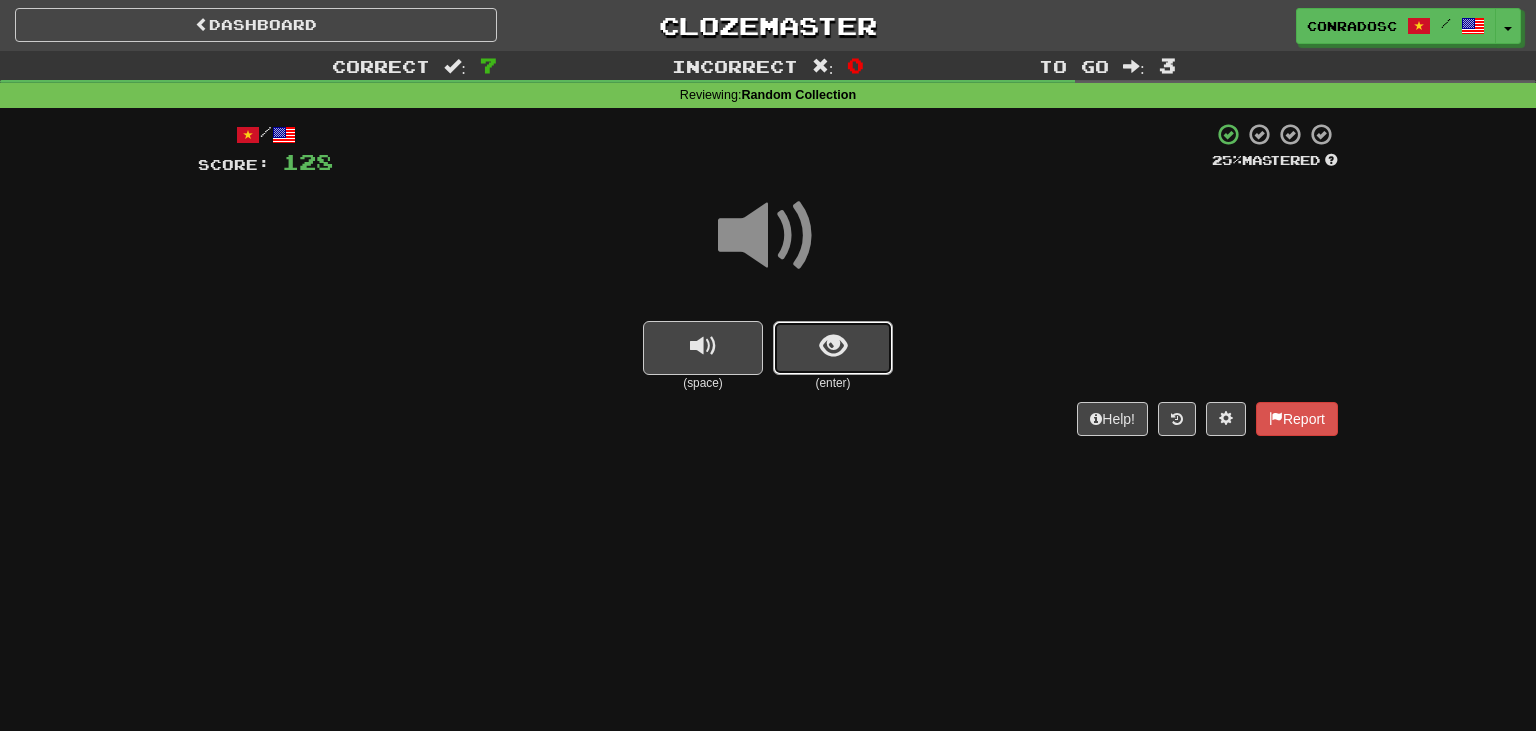 click at bounding box center [833, 348] 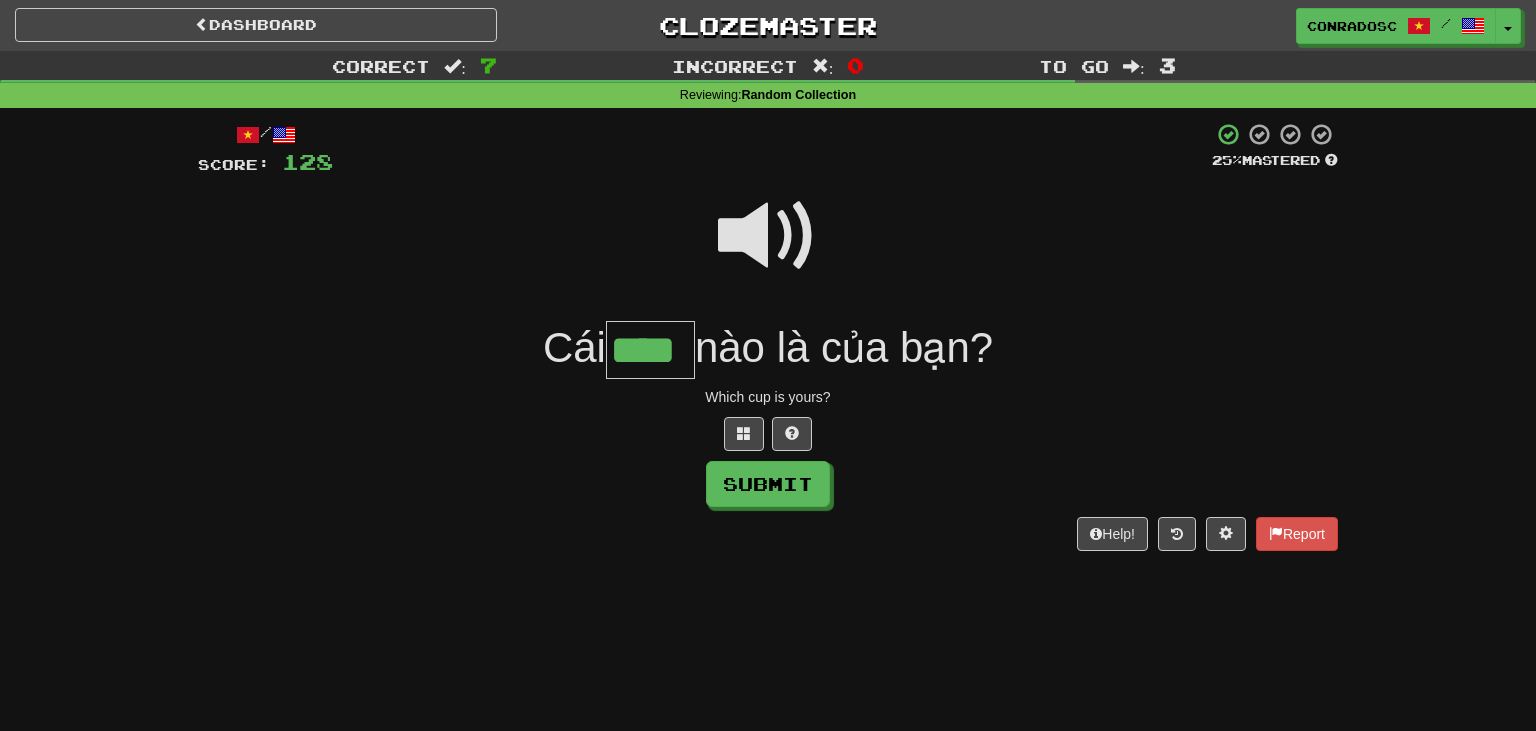 type on "****" 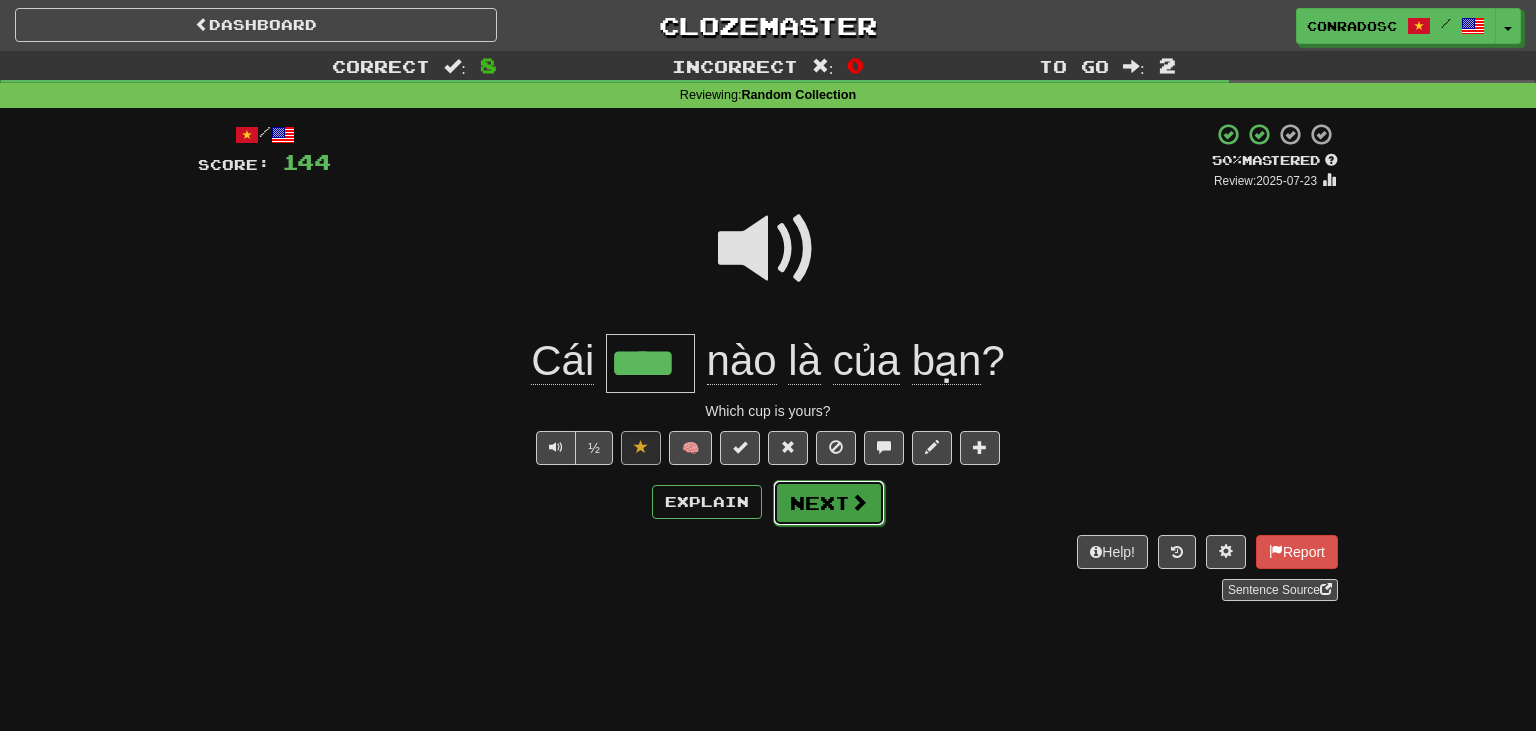 click on "Next" at bounding box center (829, 503) 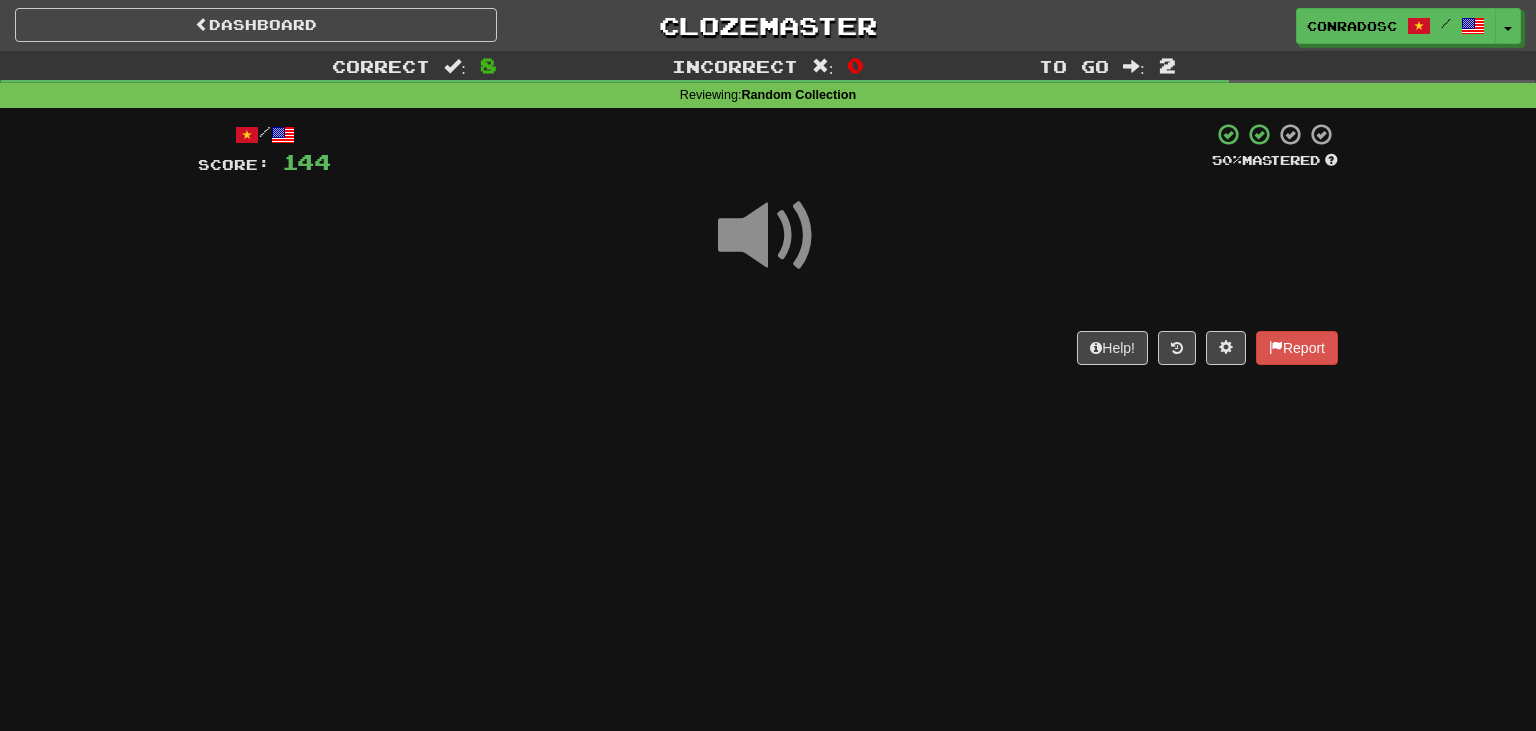 click at bounding box center (768, 236) 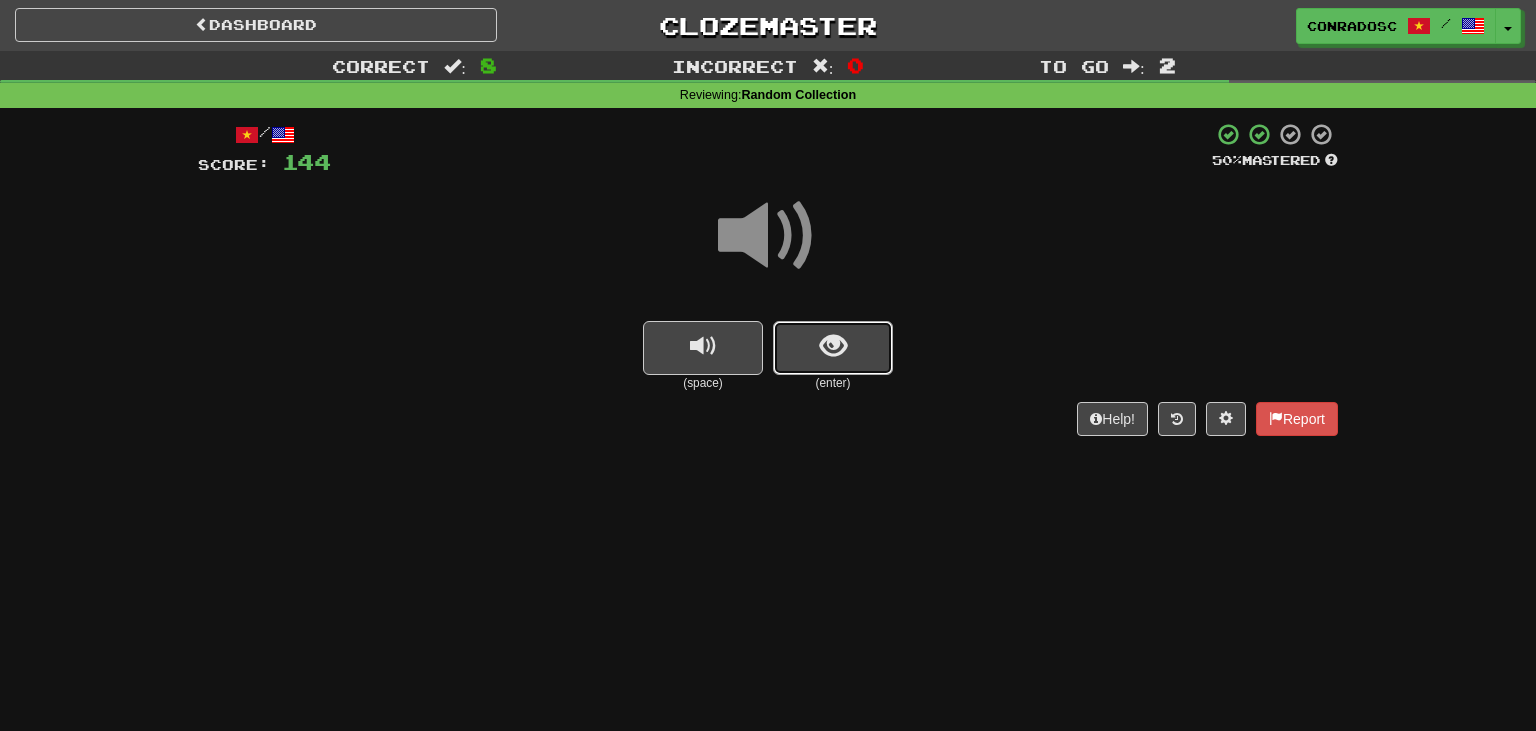 click at bounding box center [833, 348] 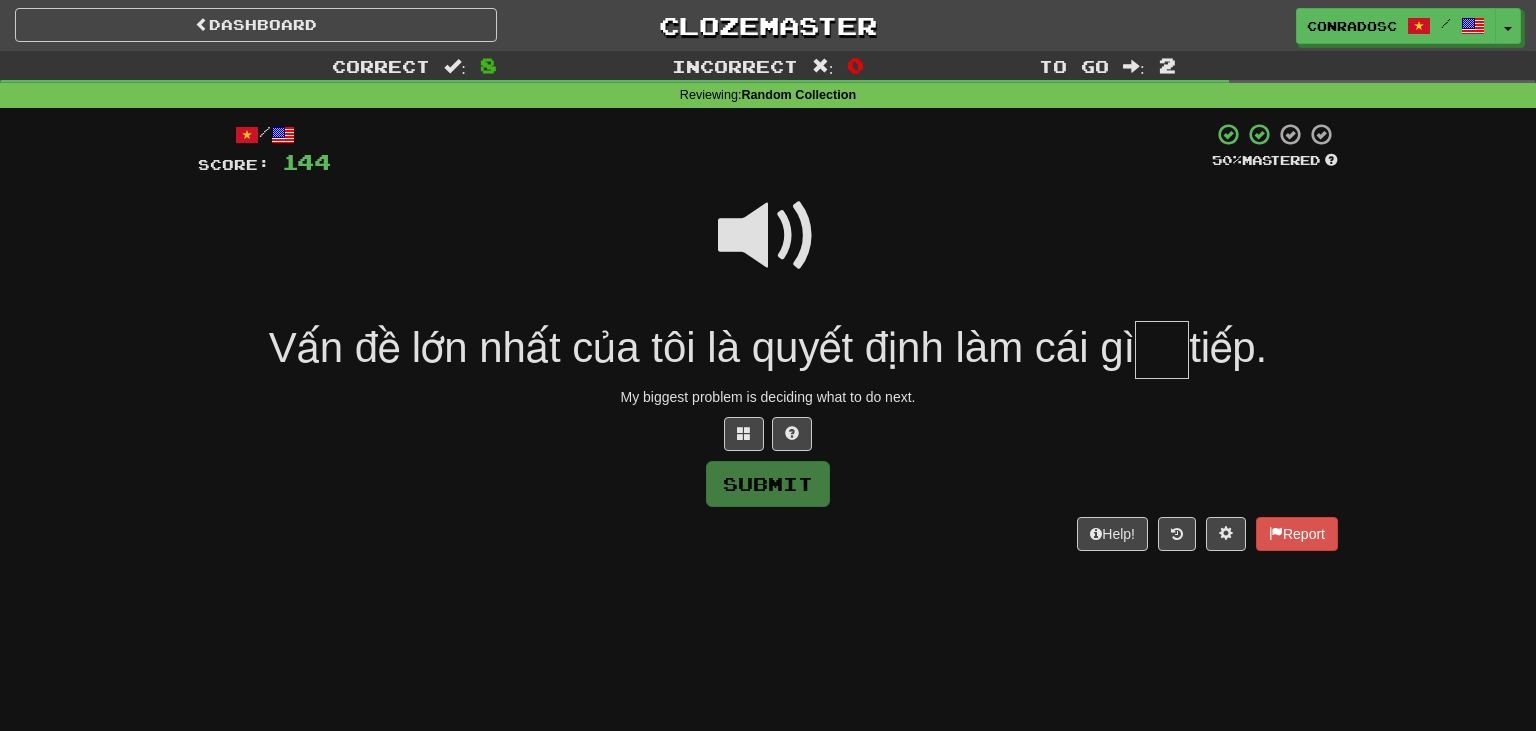 type on "*" 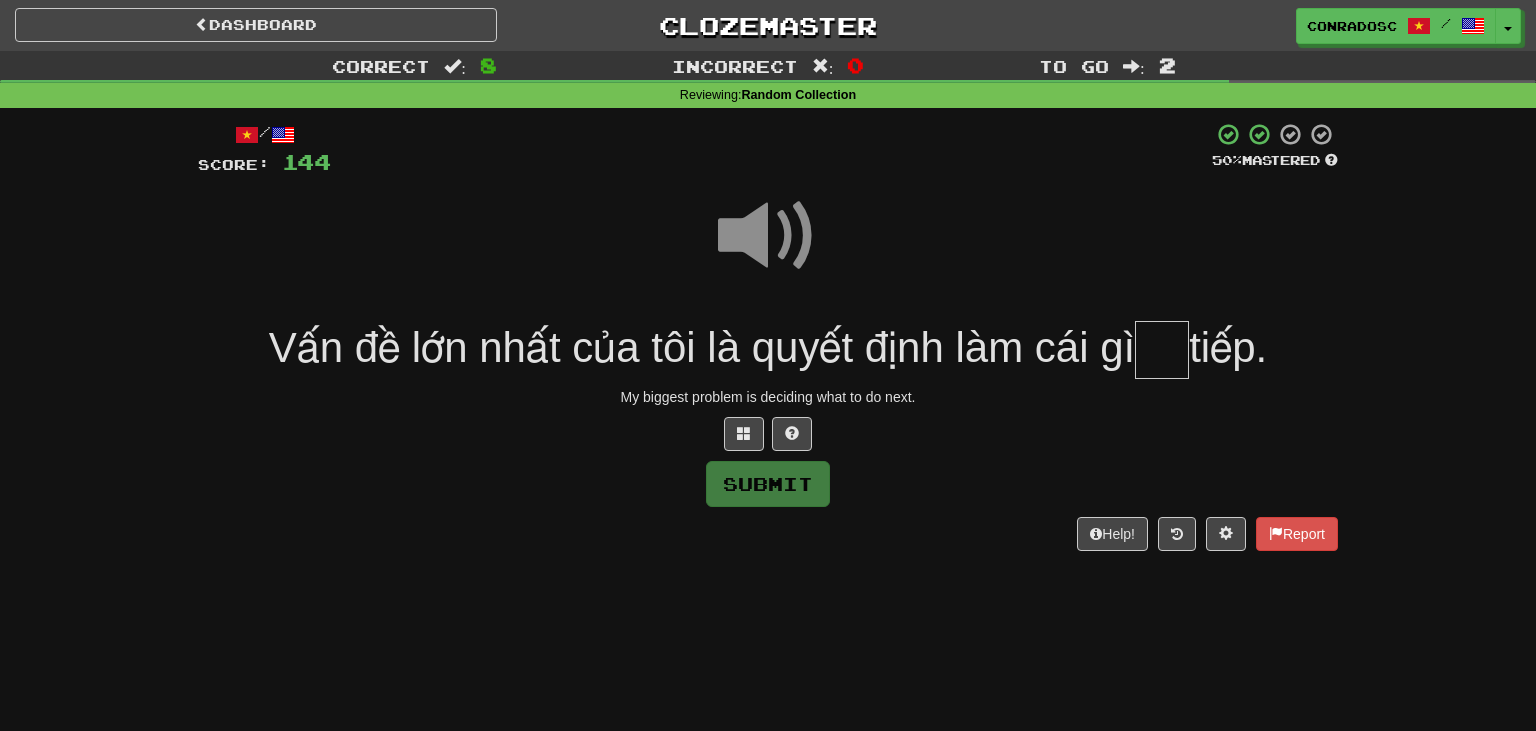 click at bounding box center [1162, 350] 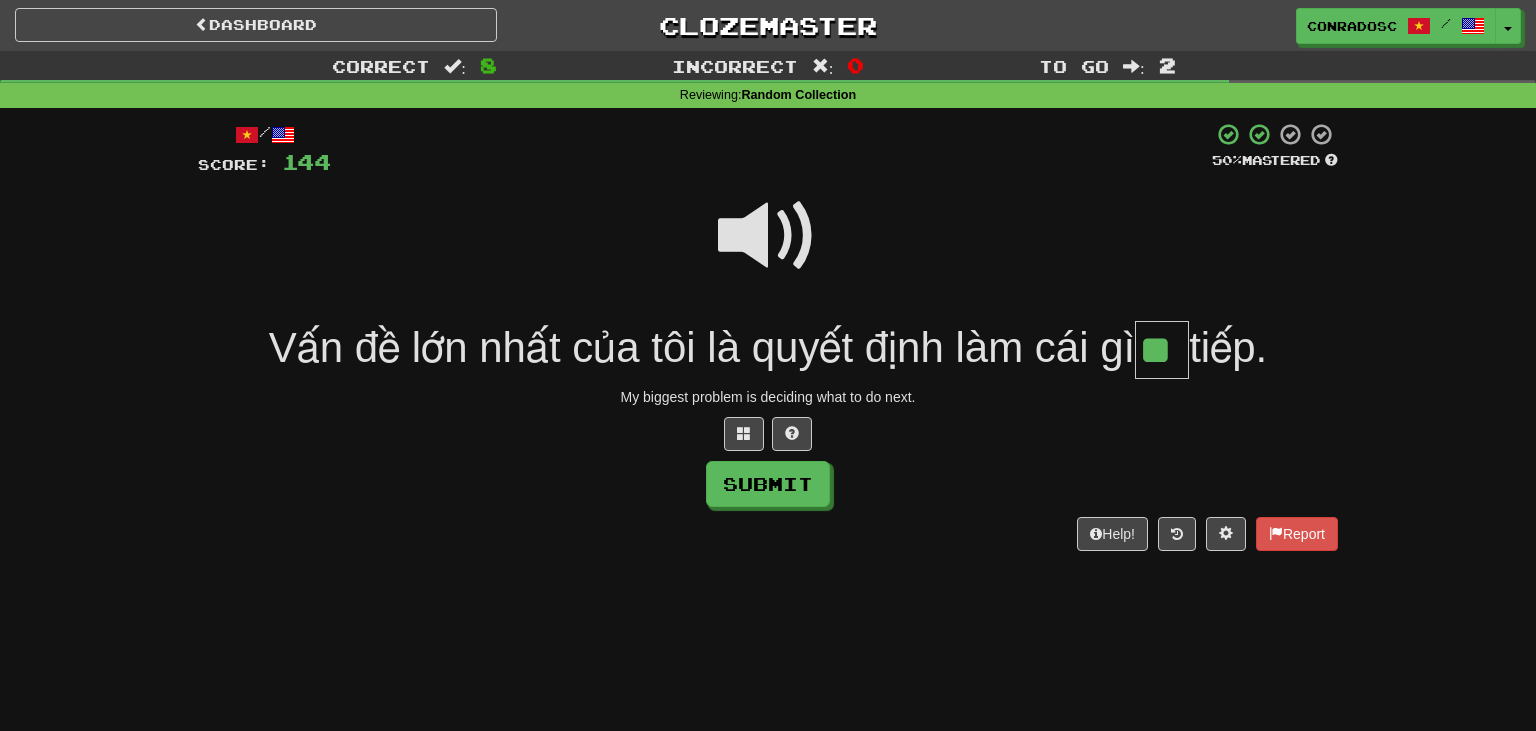 type on "**" 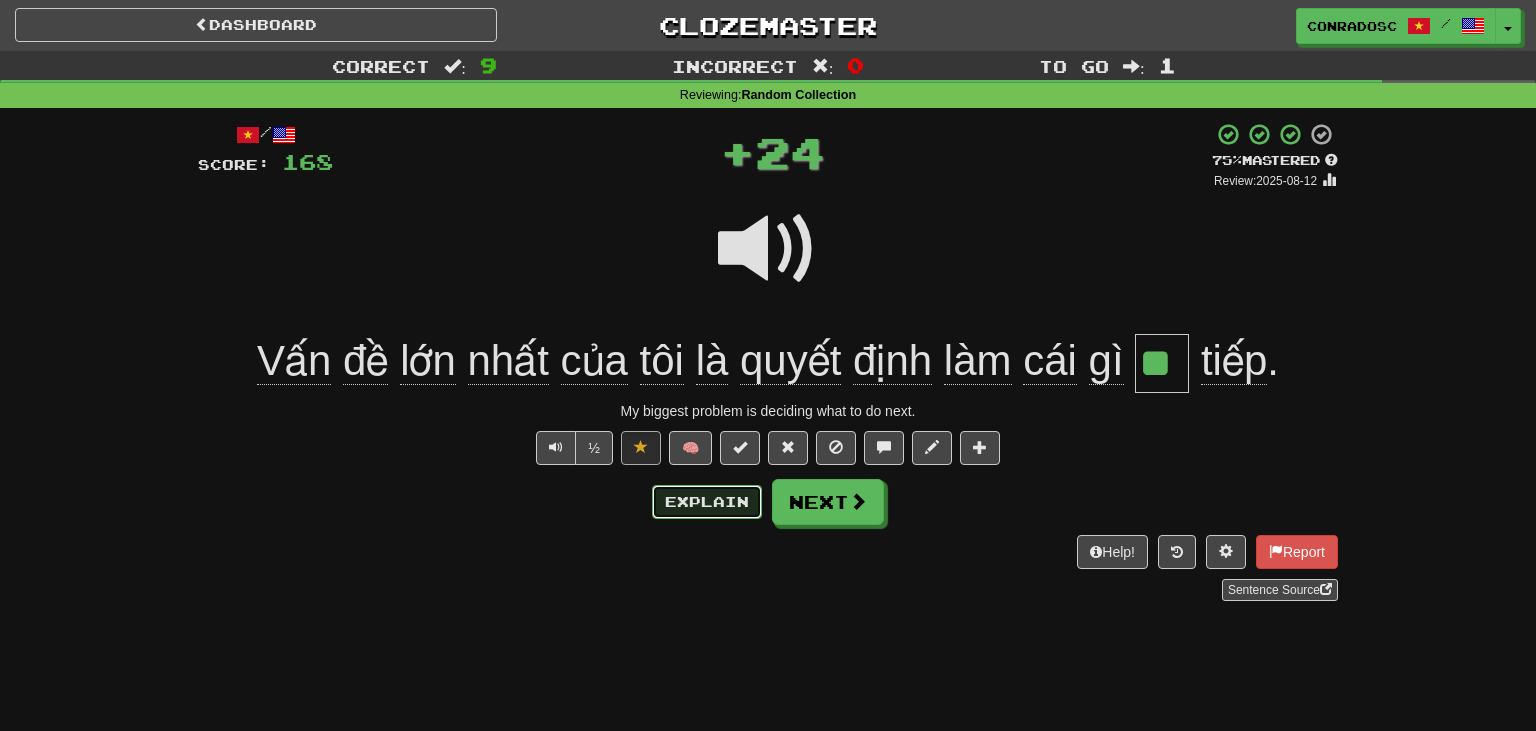 click on "Explain" at bounding box center (707, 502) 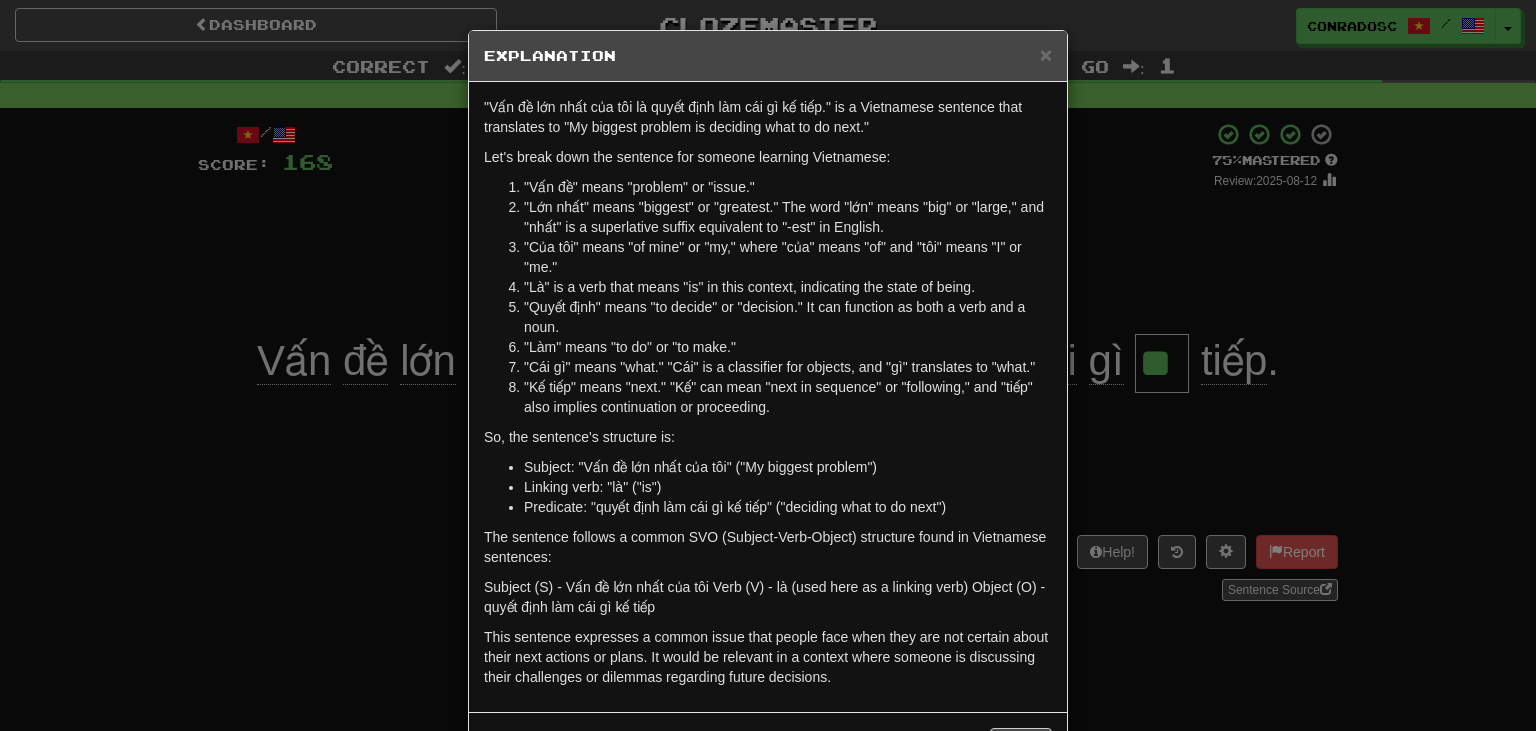 click on "× Explanation "Vấn đề lớn nhất của tôi là quyết định làm cái gì kế tiếp." is a Vietnamese sentence that translates to "My biggest problem is deciding what to do next."
Let's break down the sentence for someone learning Vietnamese:
"Vấn đề" means "problem" or "issue."
"Lớn nhất" means "biggest" or "greatest." The word "lớn" means "big" or "large," and "nhất" is a superlative suffix equivalent to "-est" in English.
"Của tôi" means "of mine" or "my," where "của" means "of" and "tôi" means "I" or "me."
"Là" is a verb that means "is" in this context, indicating the state of being.
"Quyết định" means "to decide" or "decision." It can function as both a verb and a noun.
"Làm" means "to do" or "to make."
"Cái gì" means "what." "Cái" is a classifier for objects, and "gì" translates to "what."
"Kế tiếp" means "next." "Kế" can mean "next in sequence" or "following," and "tiếp" also implies continuation or proceeding." at bounding box center [768, 365] 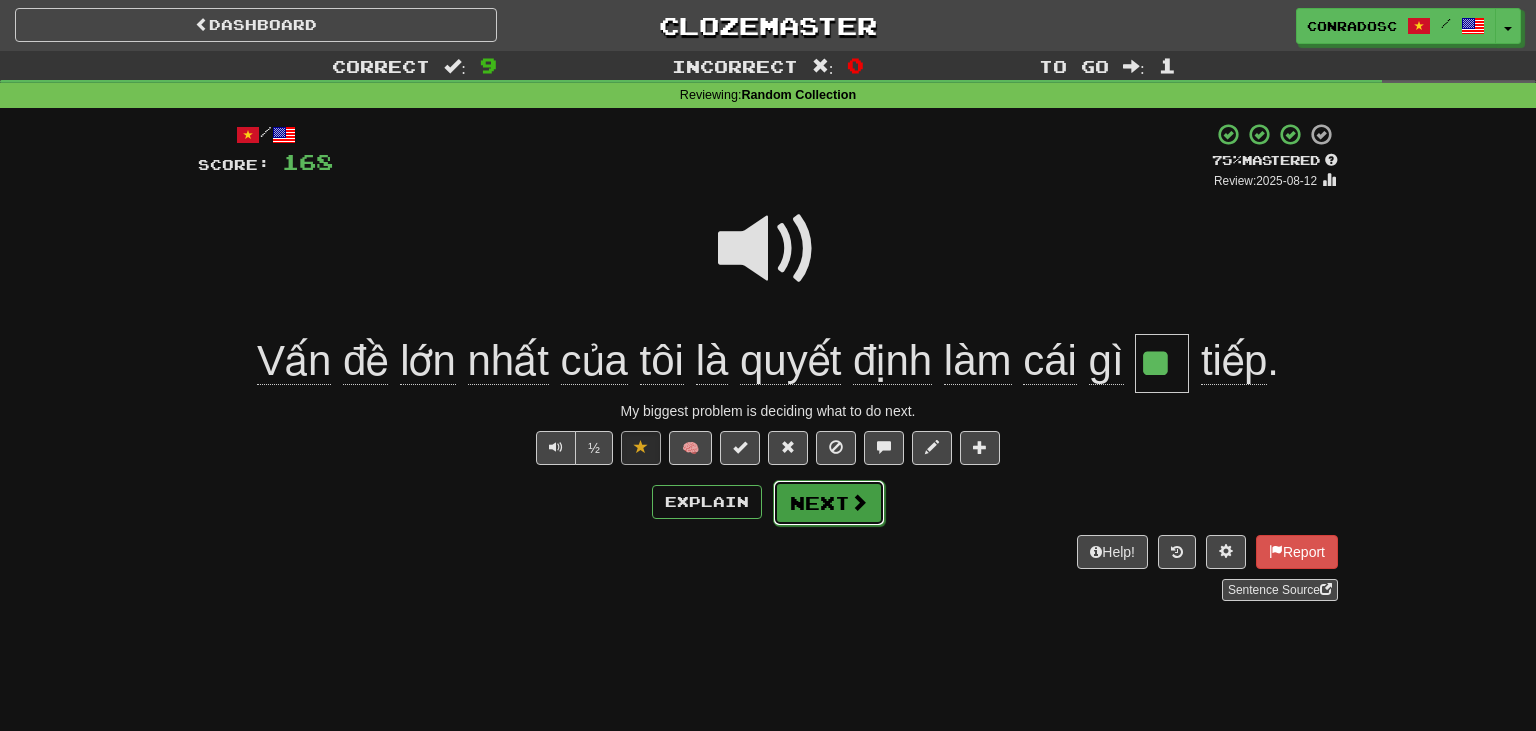 click on "Next" at bounding box center [829, 503] 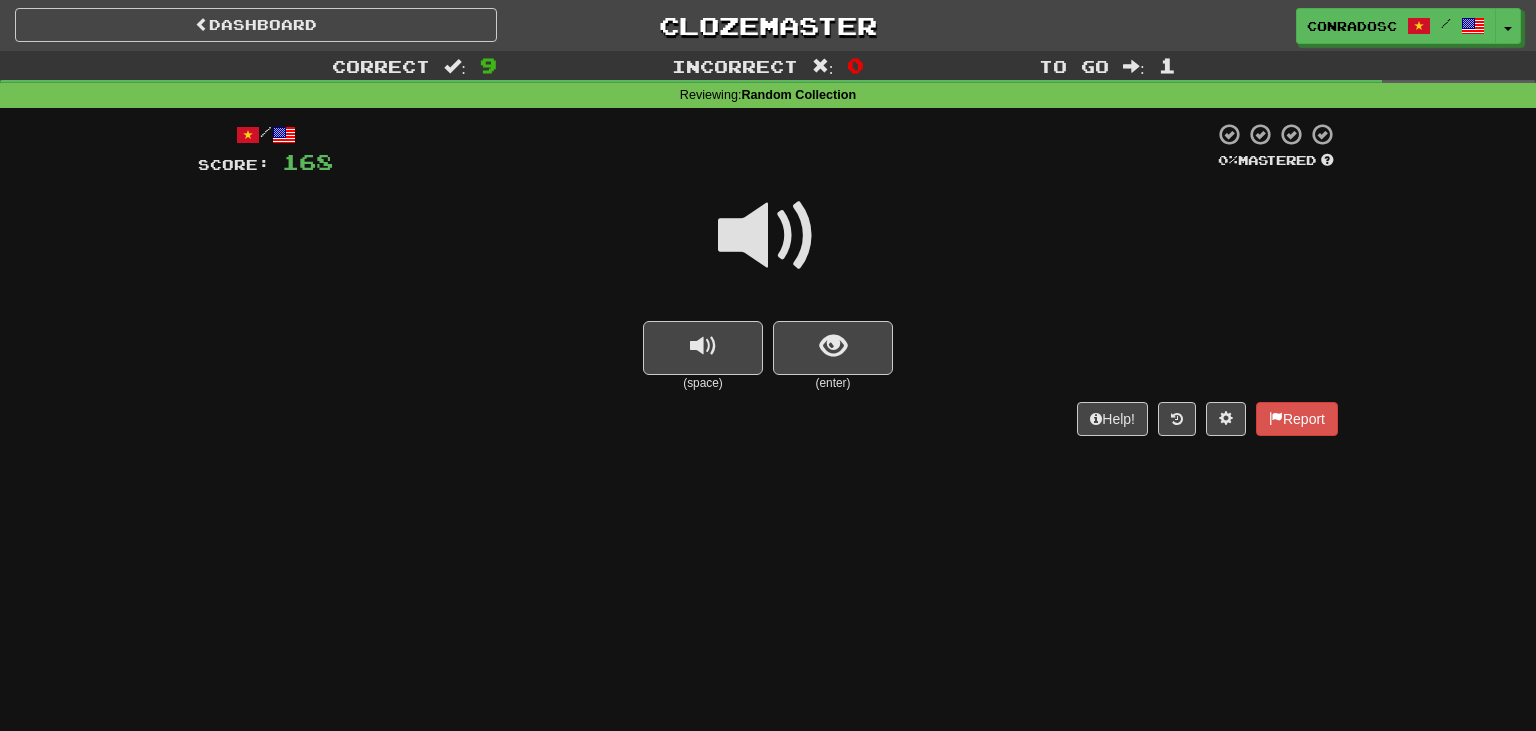click at bounding box center [768, 236] 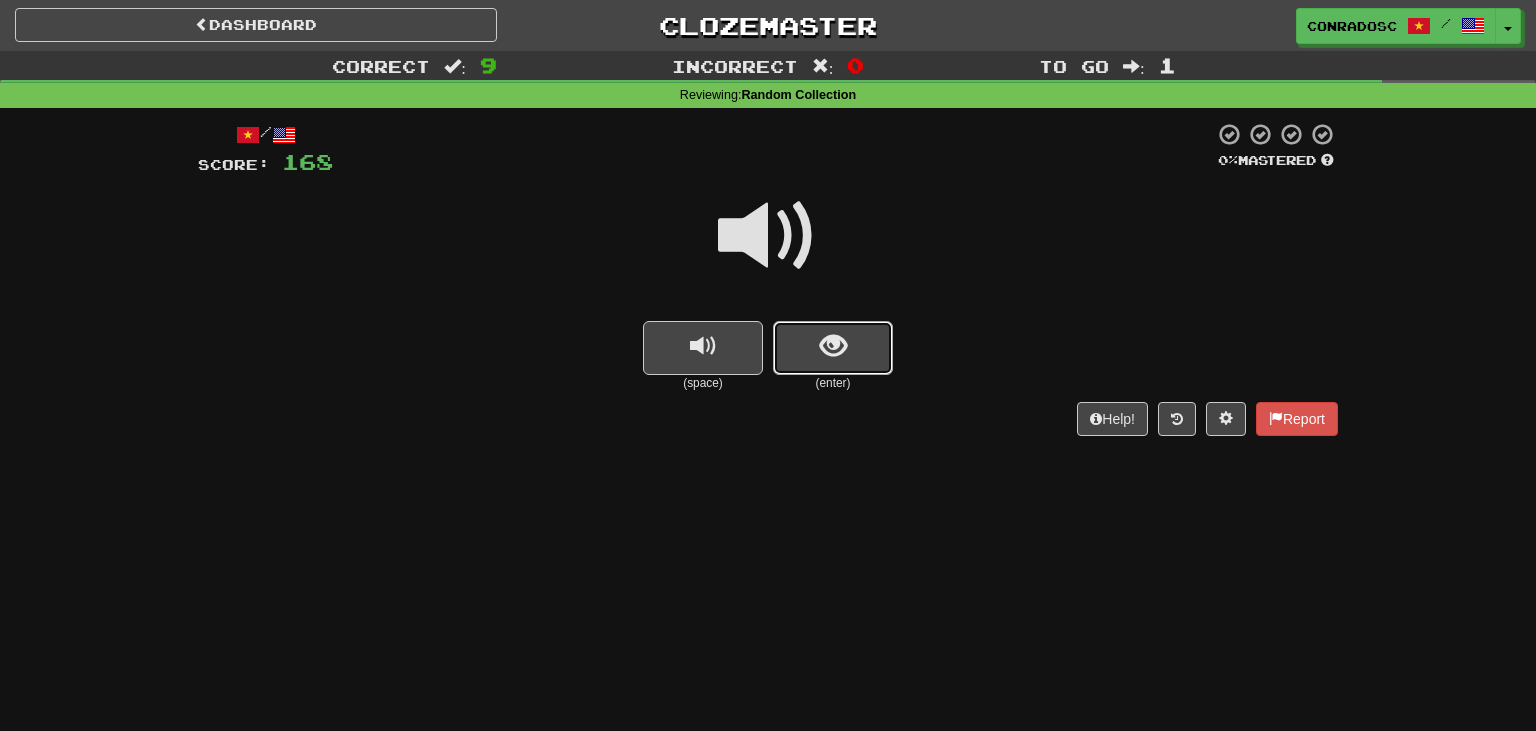 click at bounding box center [833, 346] 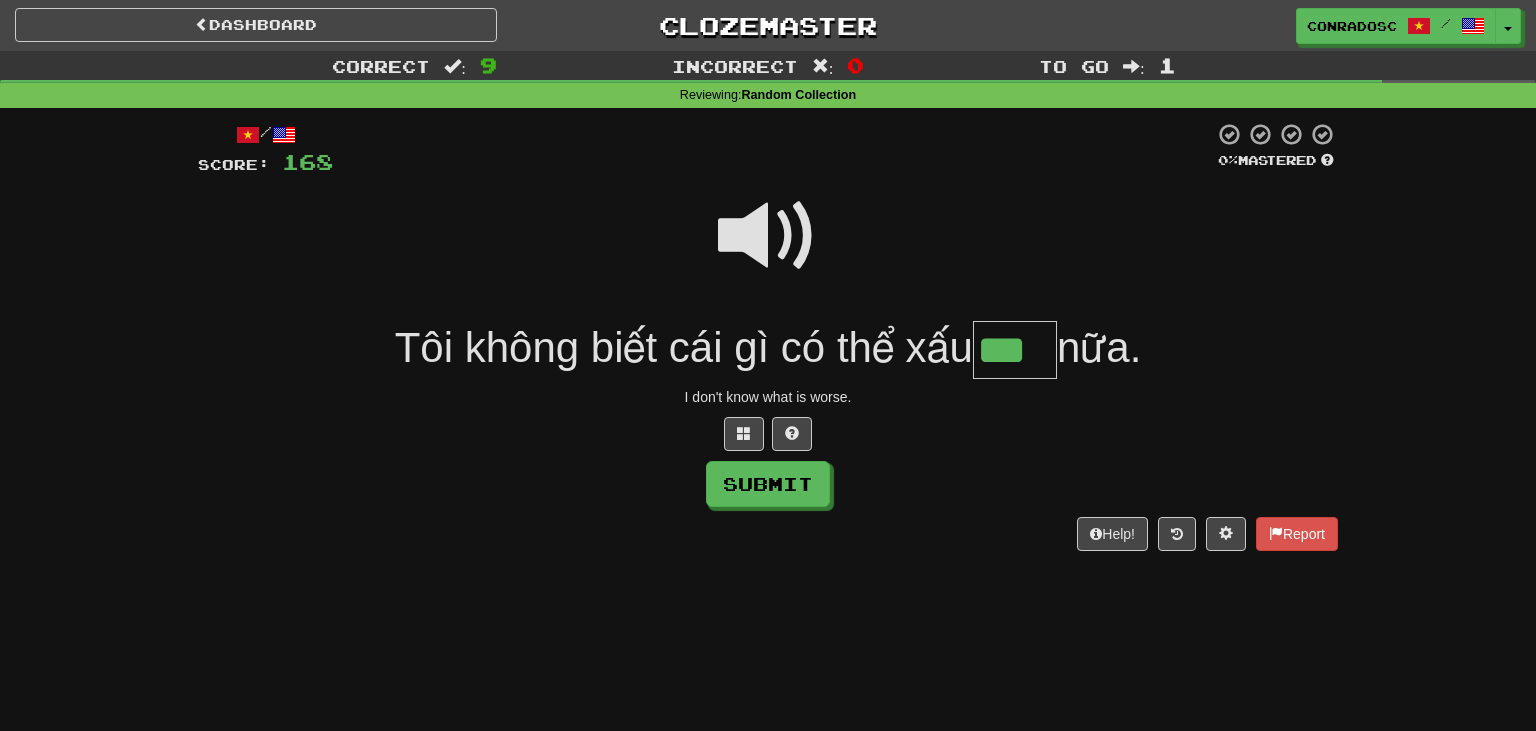 type on "***" 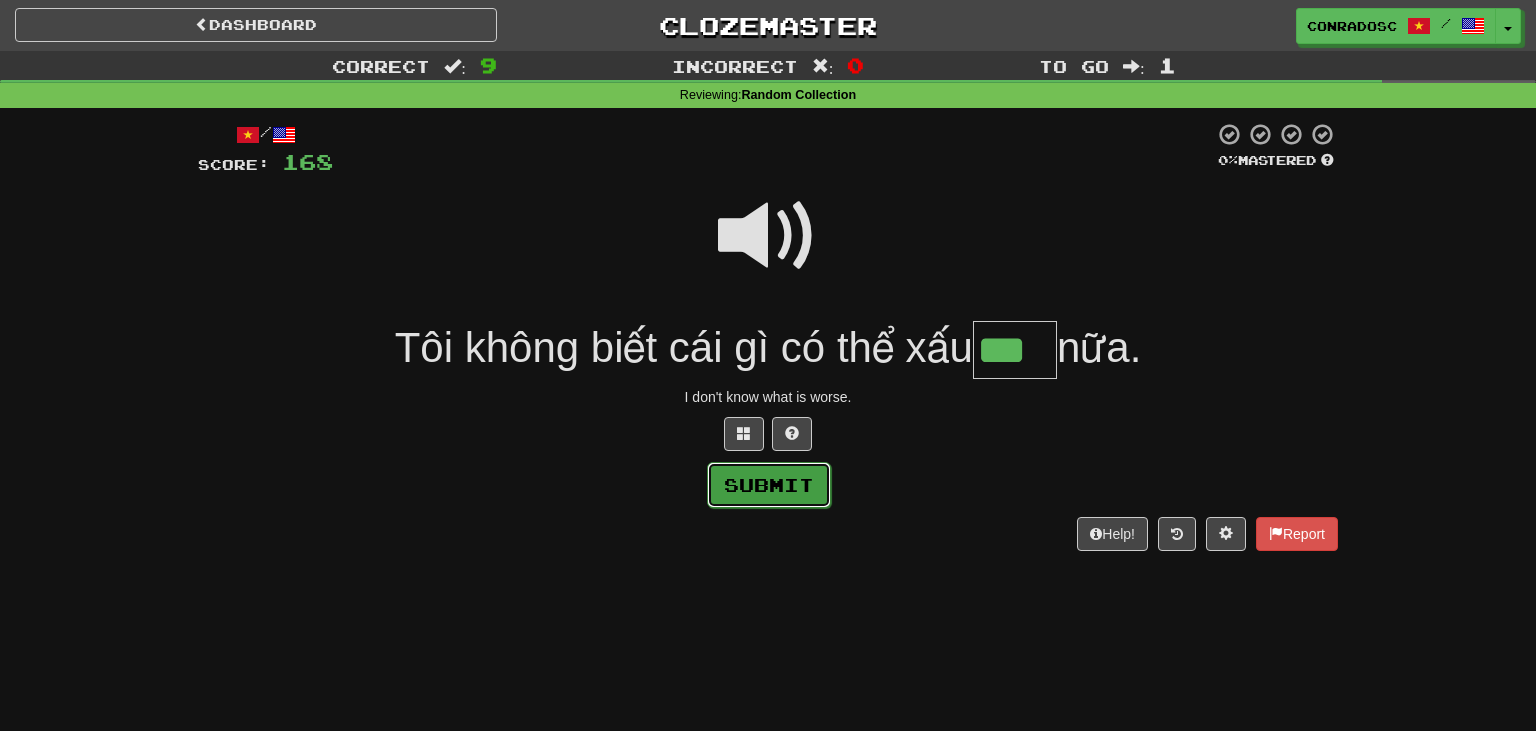 click on "Submit" at bounding box center [769, 485] 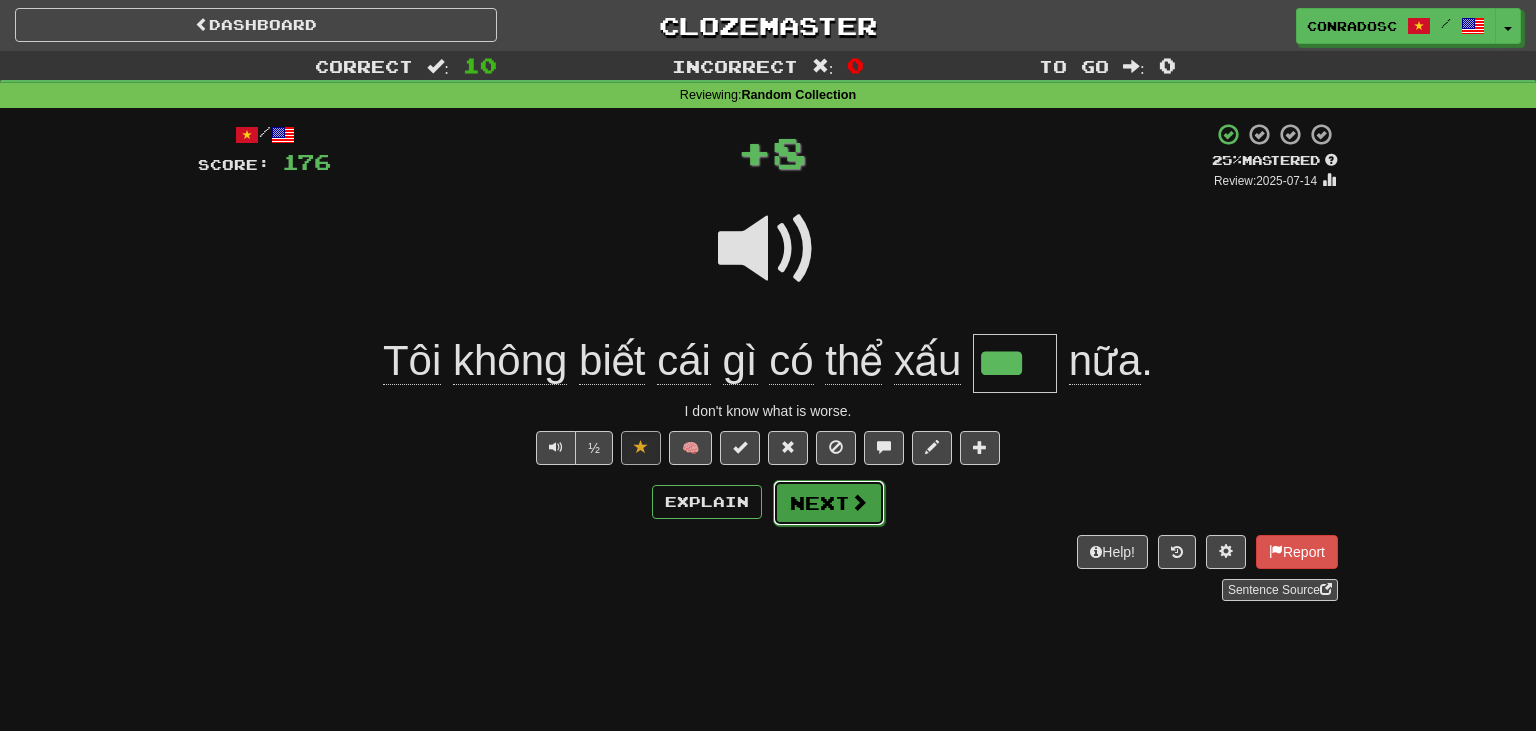 click at bounding box center [859, 502] 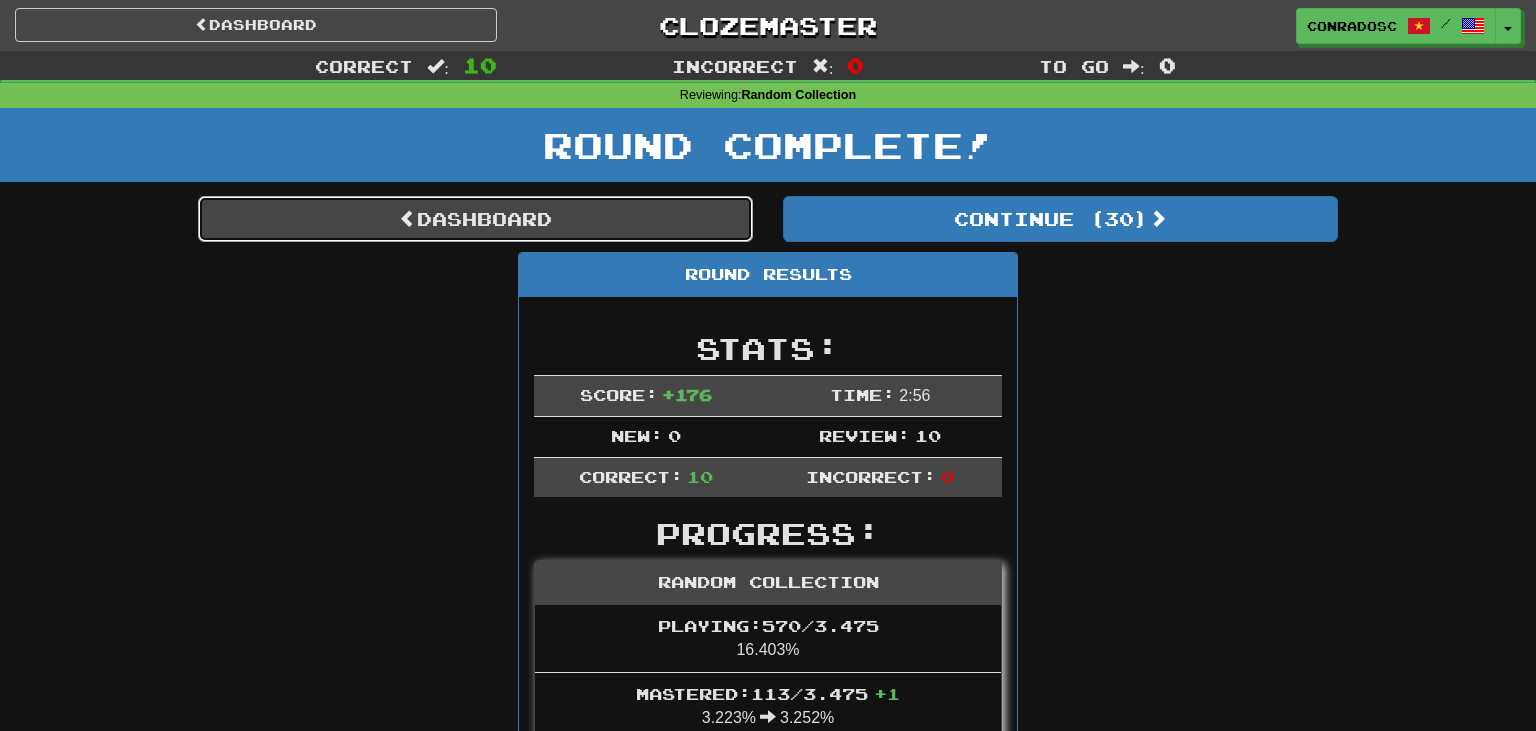 click on "Dashboard" at bounding box center (475, 219) 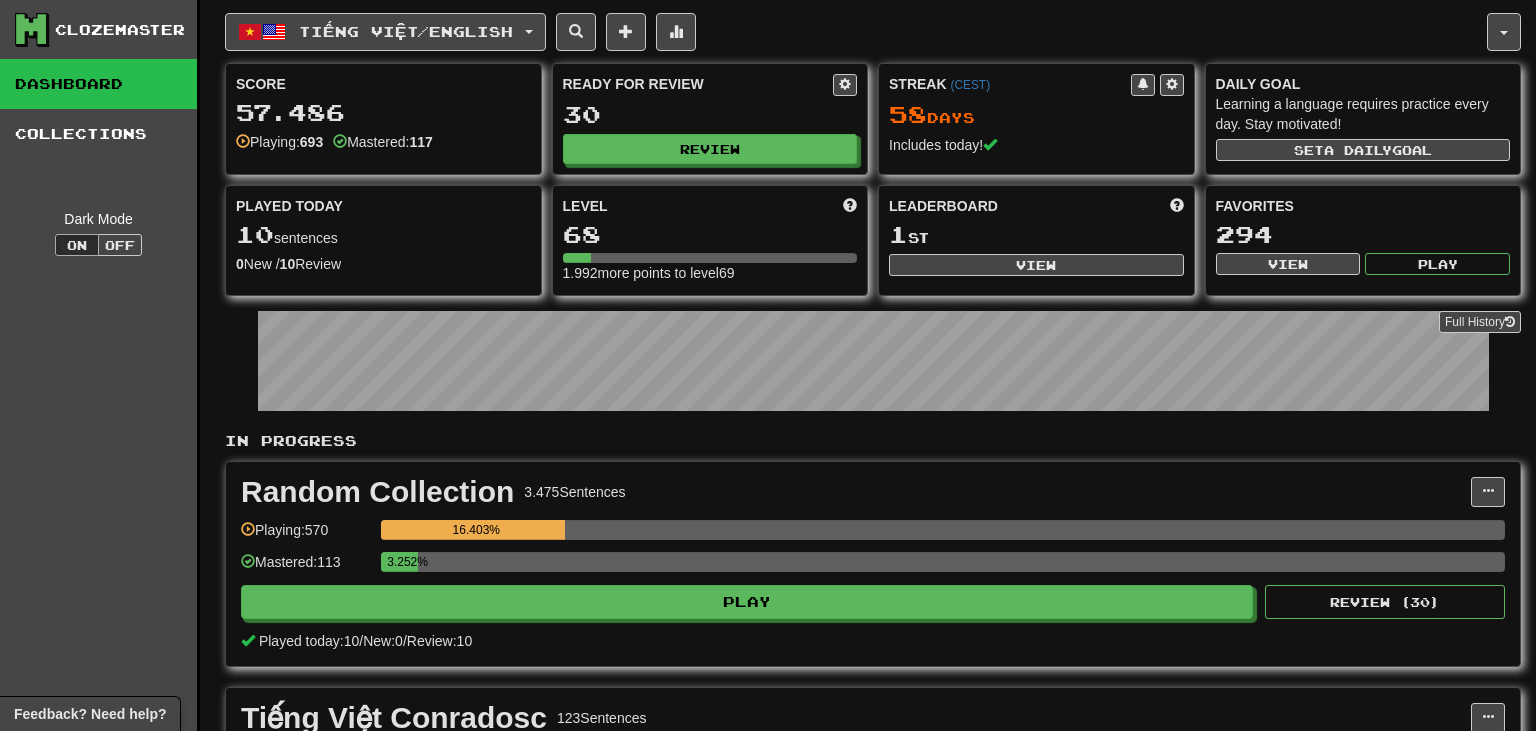 scroll, scrollTop: 0, scrollLeft: 0, axis: both 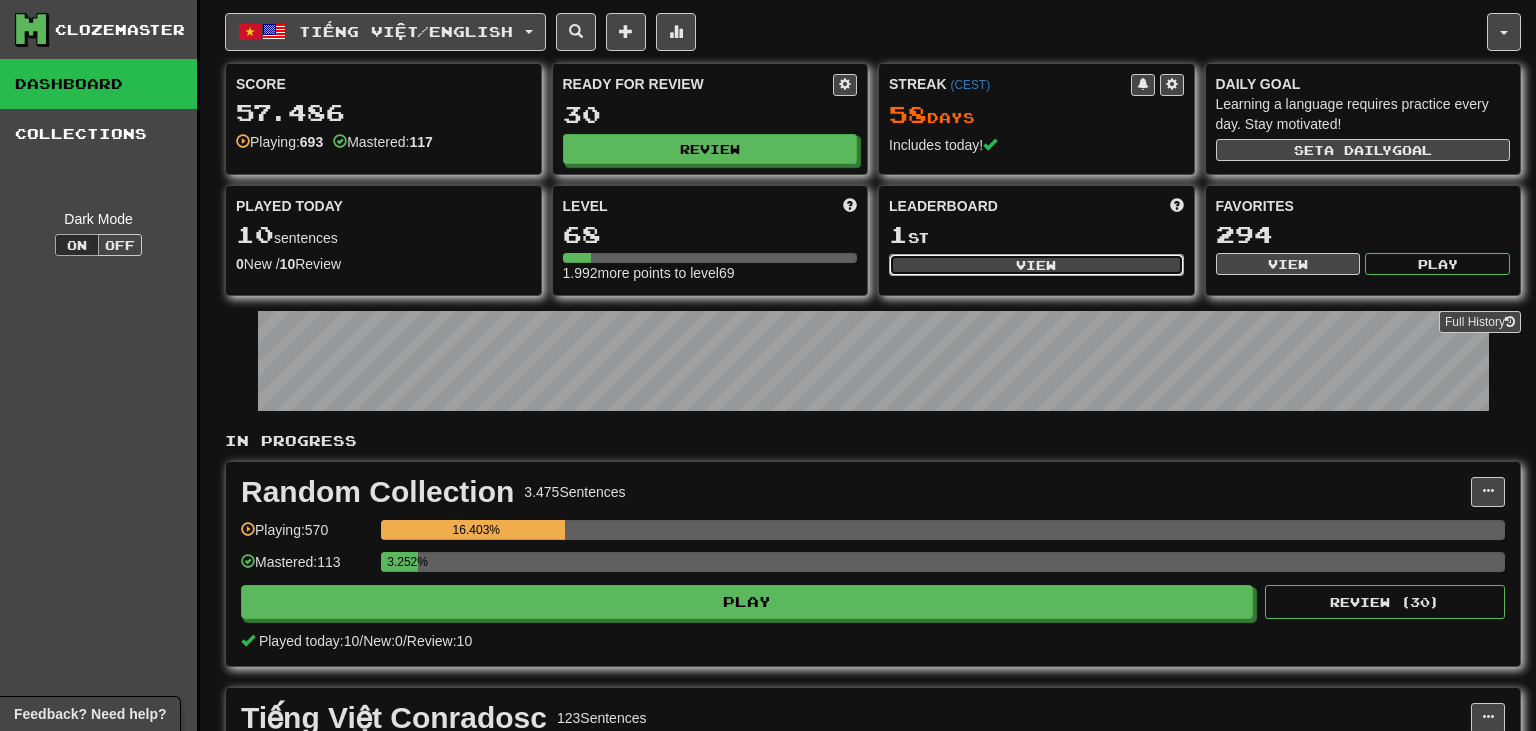 click on "View" at bounding box center (1036, 265) 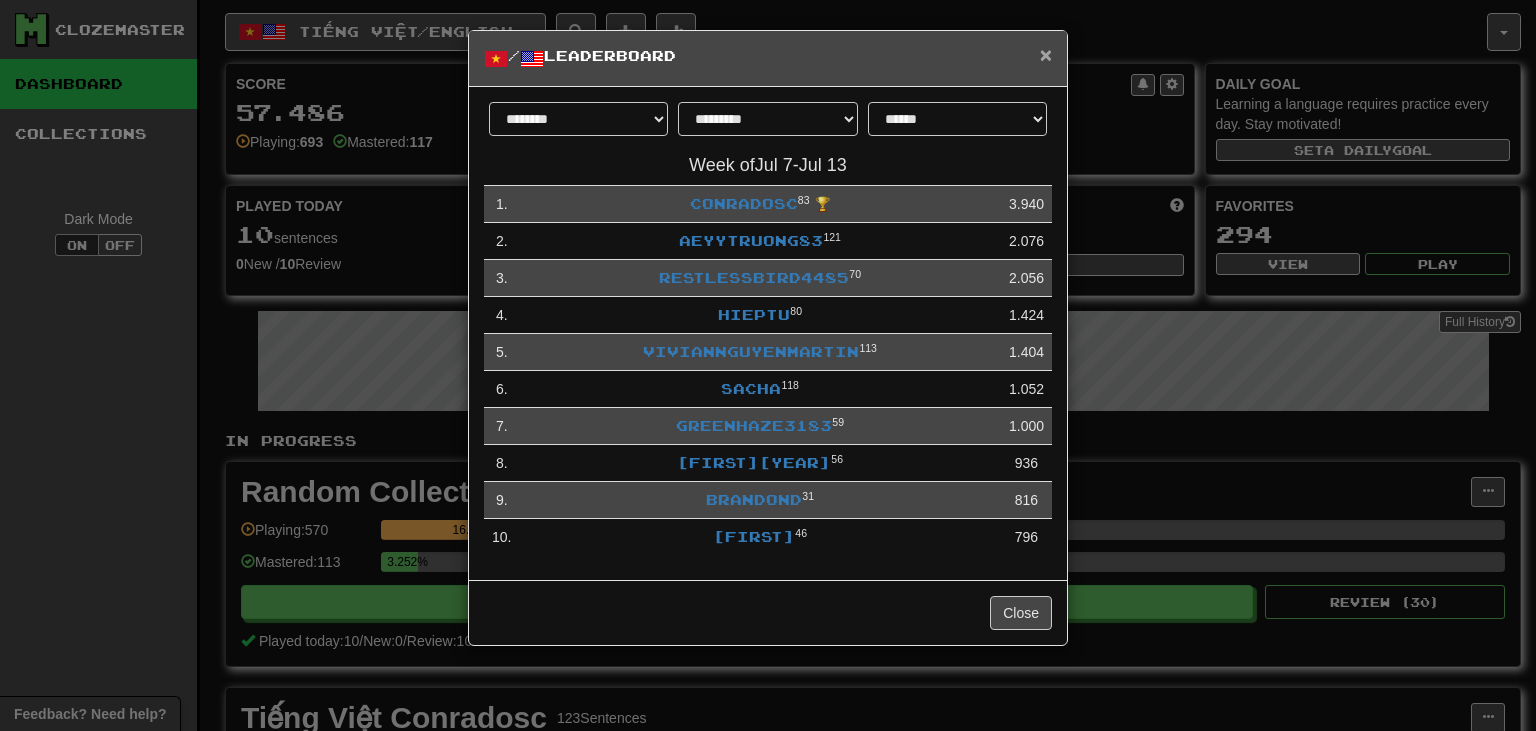 click on "×" at bounding box center [1046, 54] 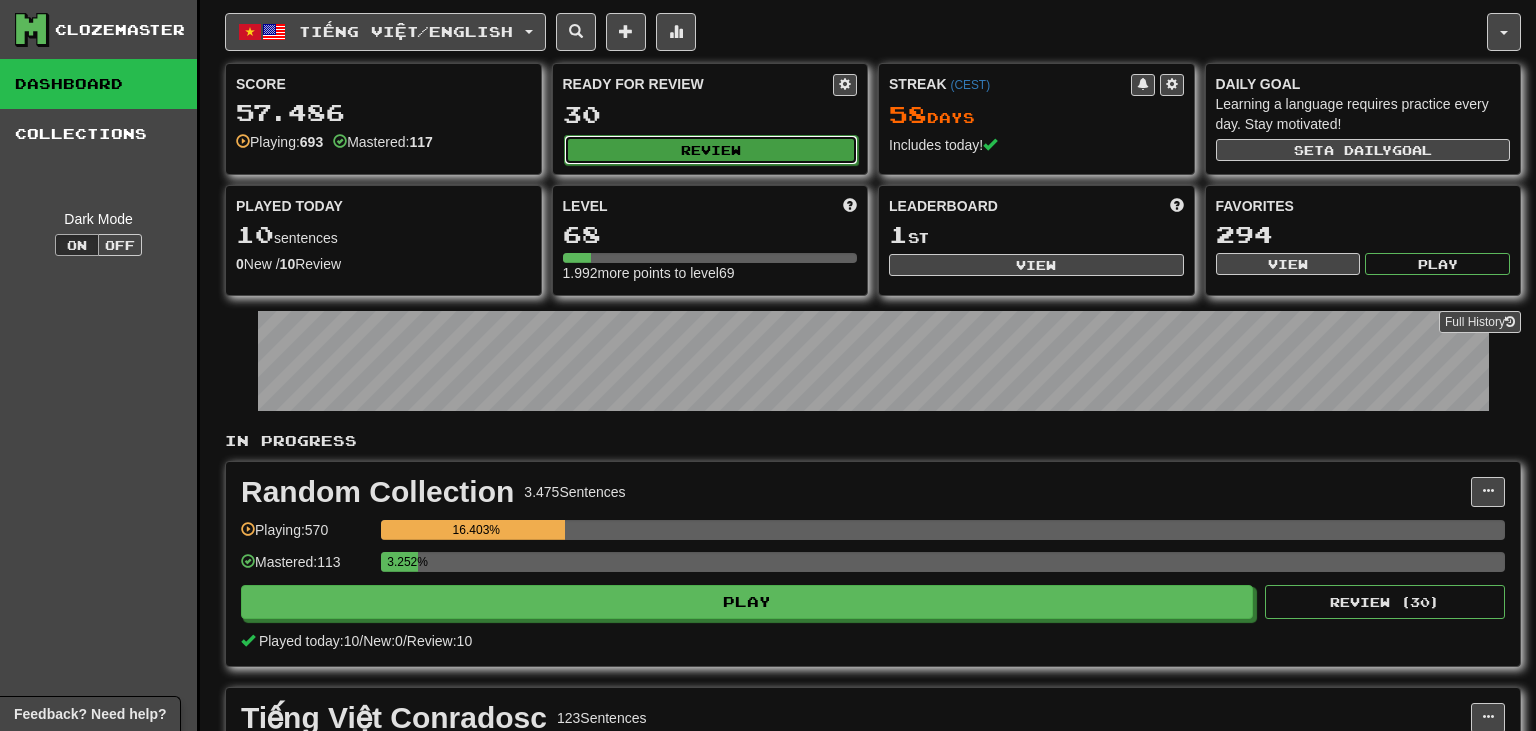 click on "Review" at bounding box center (711, 150) 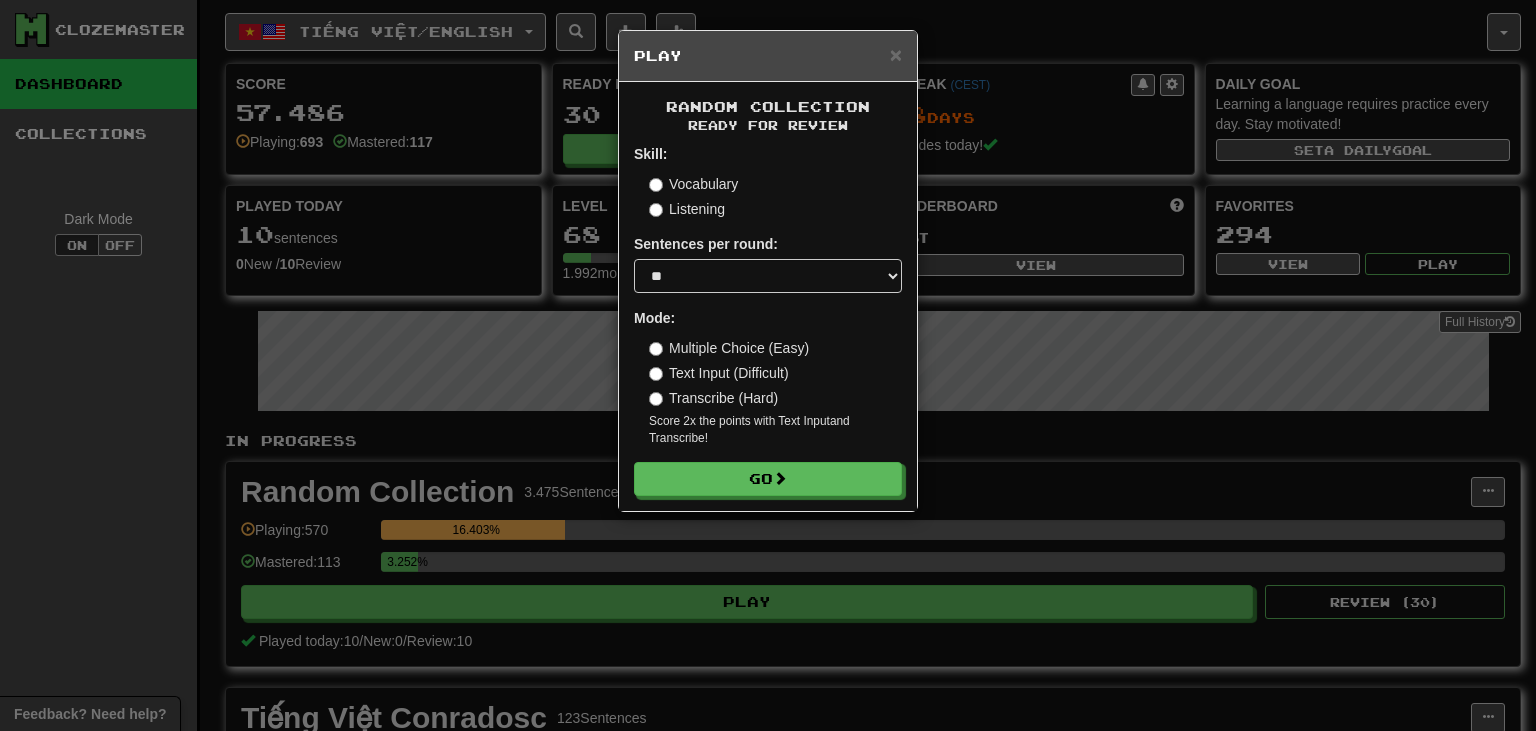 click on "Random Collection Ready for Review Skill: Vocabulary Listening Sentences per round: * ** ** ** ** ** *** ******** Mode: Multiple Choice (Easy) Text Input (Difficult) Transcribe (Hard) Score 2x the points with Text Input  and Transcribe ! Go" at bounding box center [768, 296] 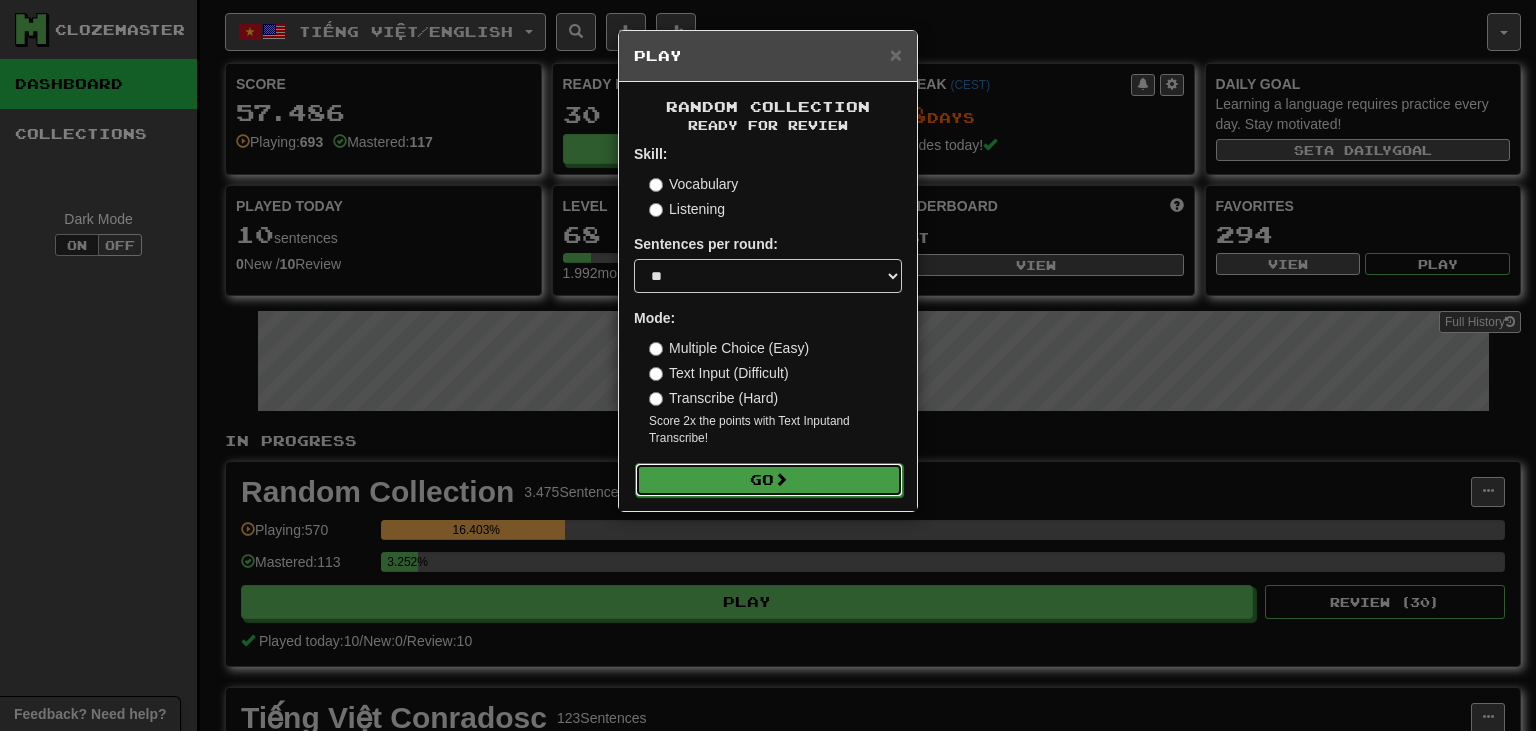 click on "Go" at bounding box center [769, 480] 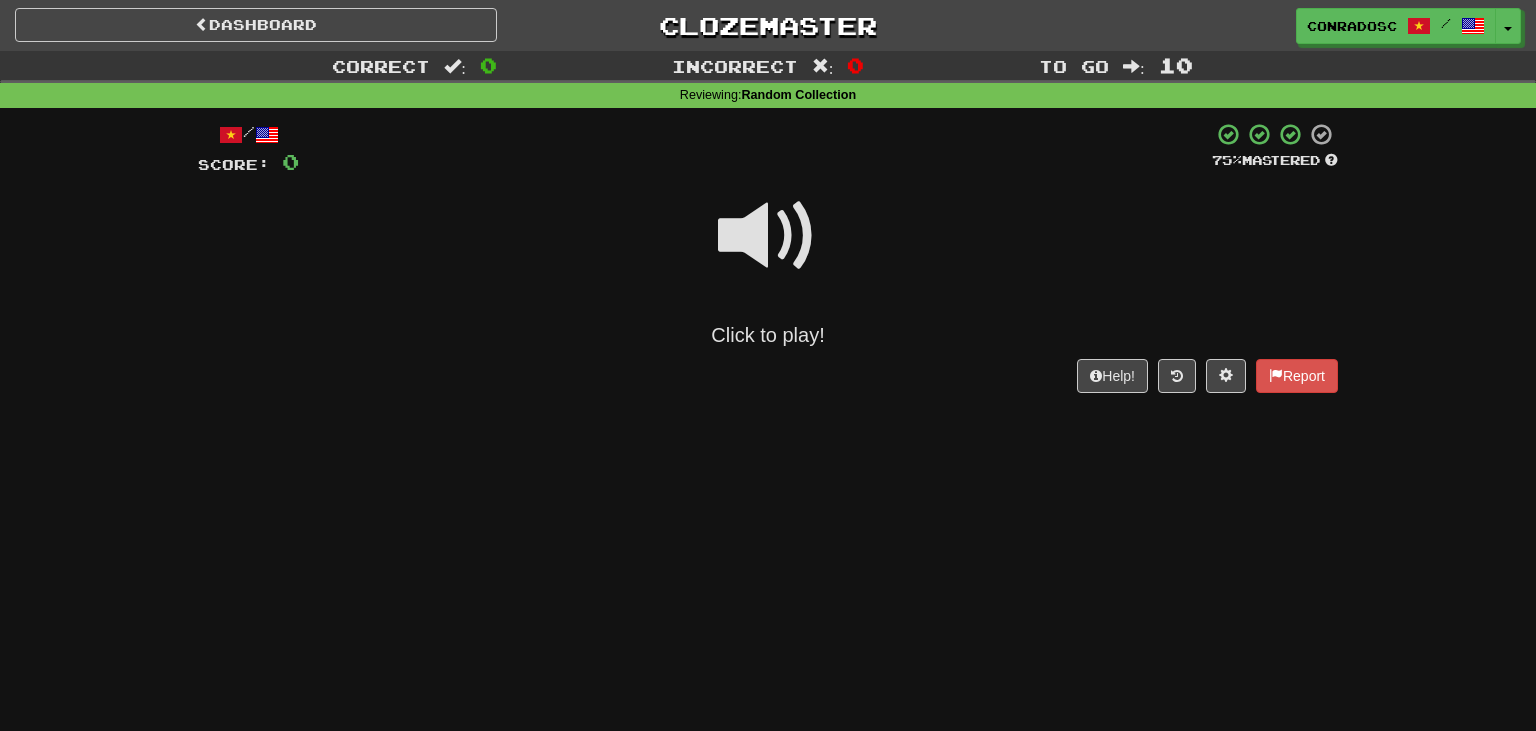 scroll, scrollTop: 0, scrollLeft: 0, axis: both 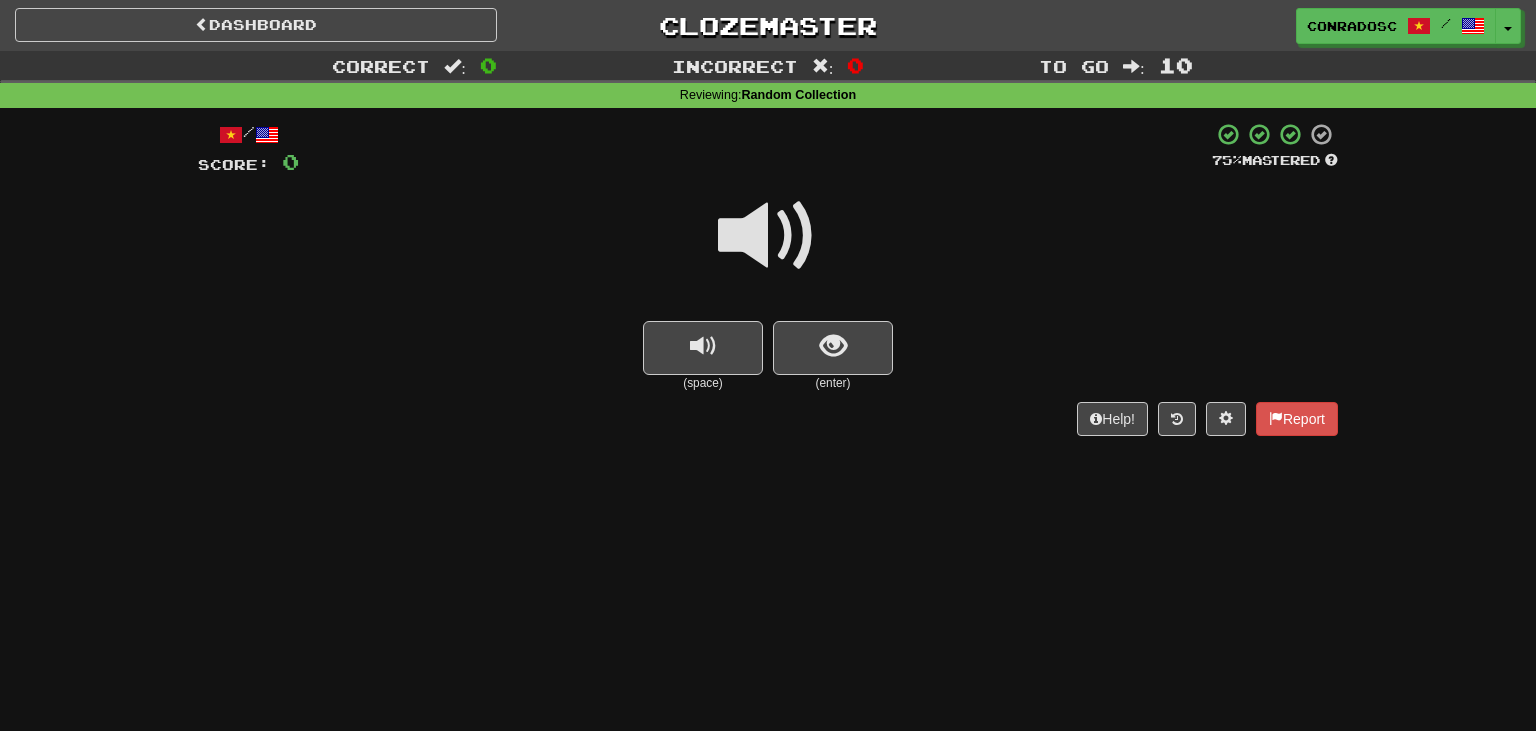 click at bounding box center [768, 236] 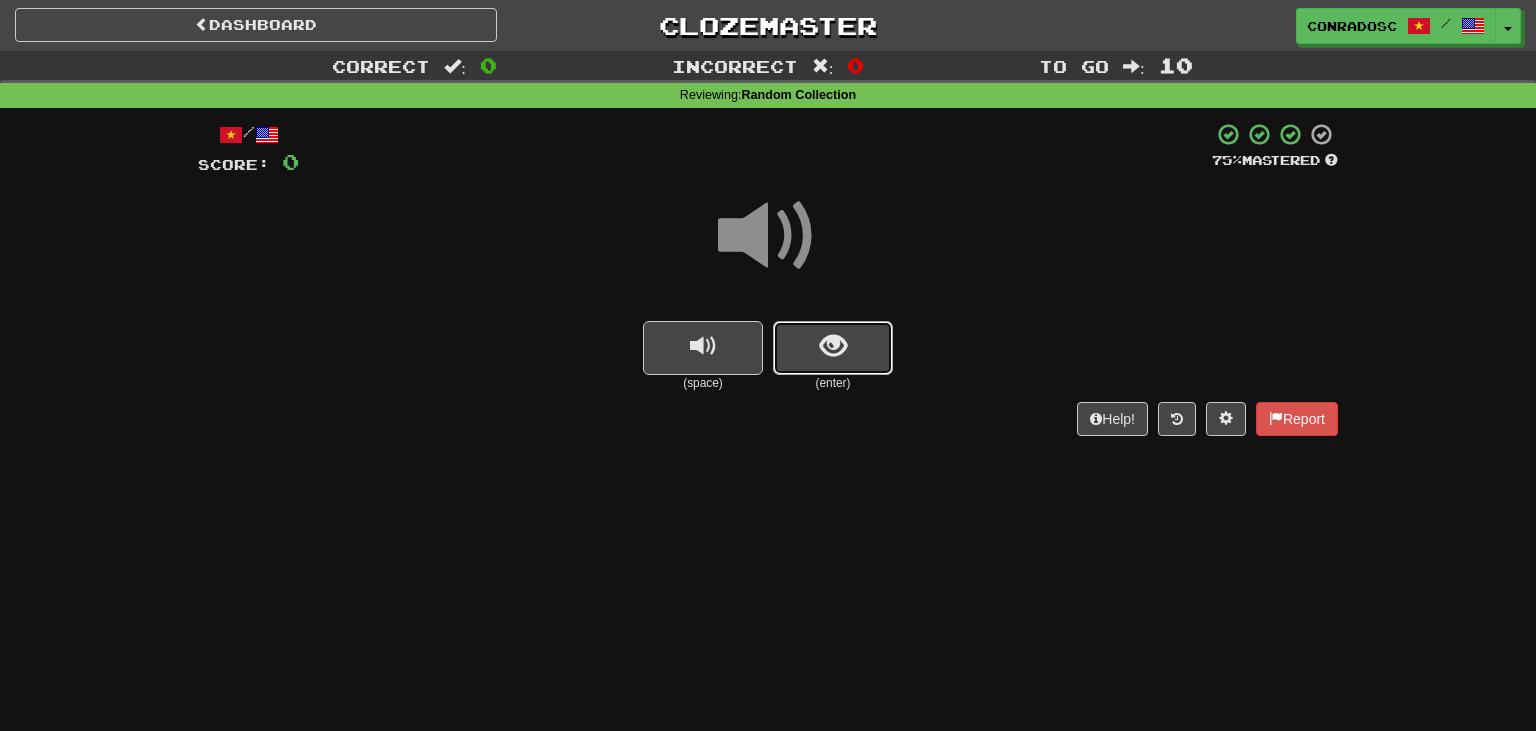 click at bounding box center [833, 348] 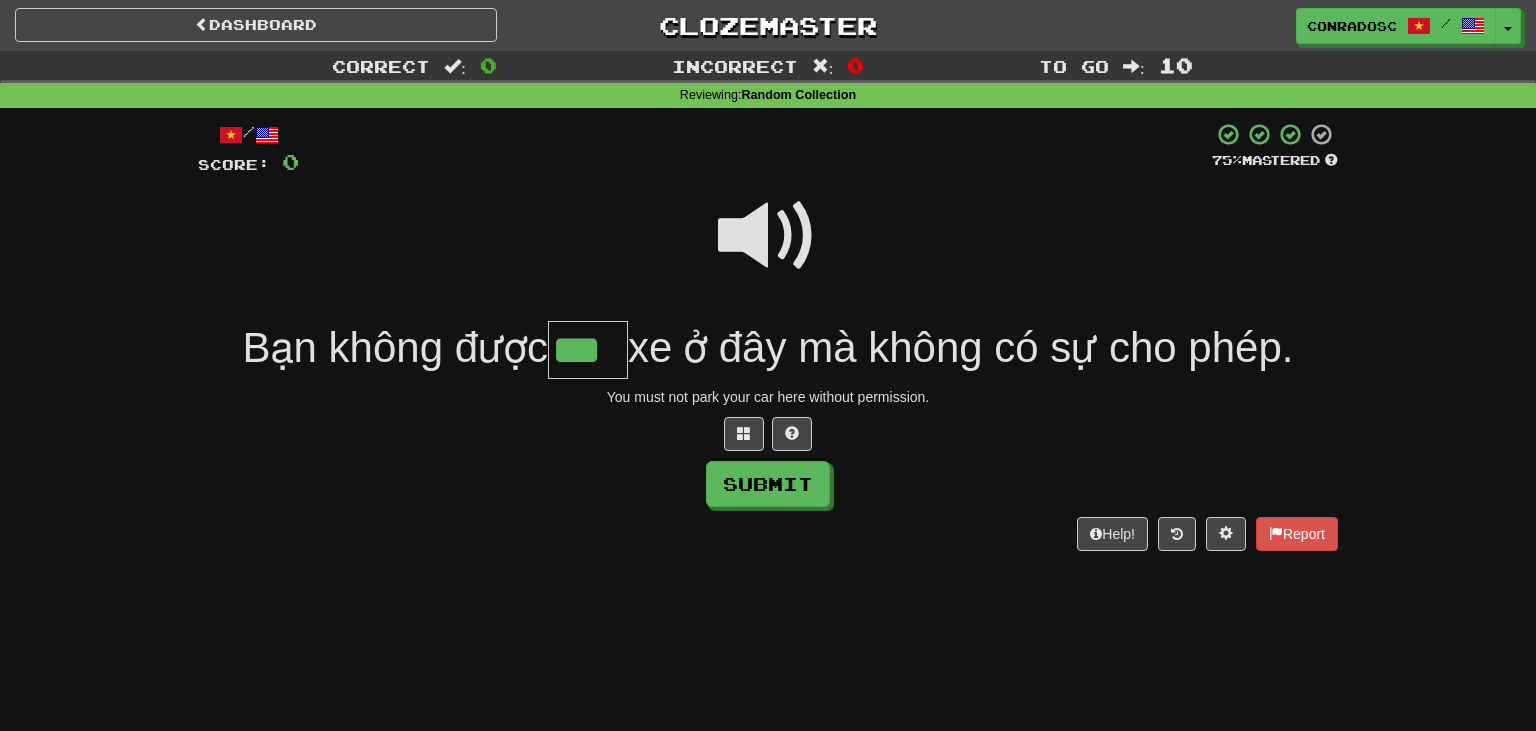 type on "***" 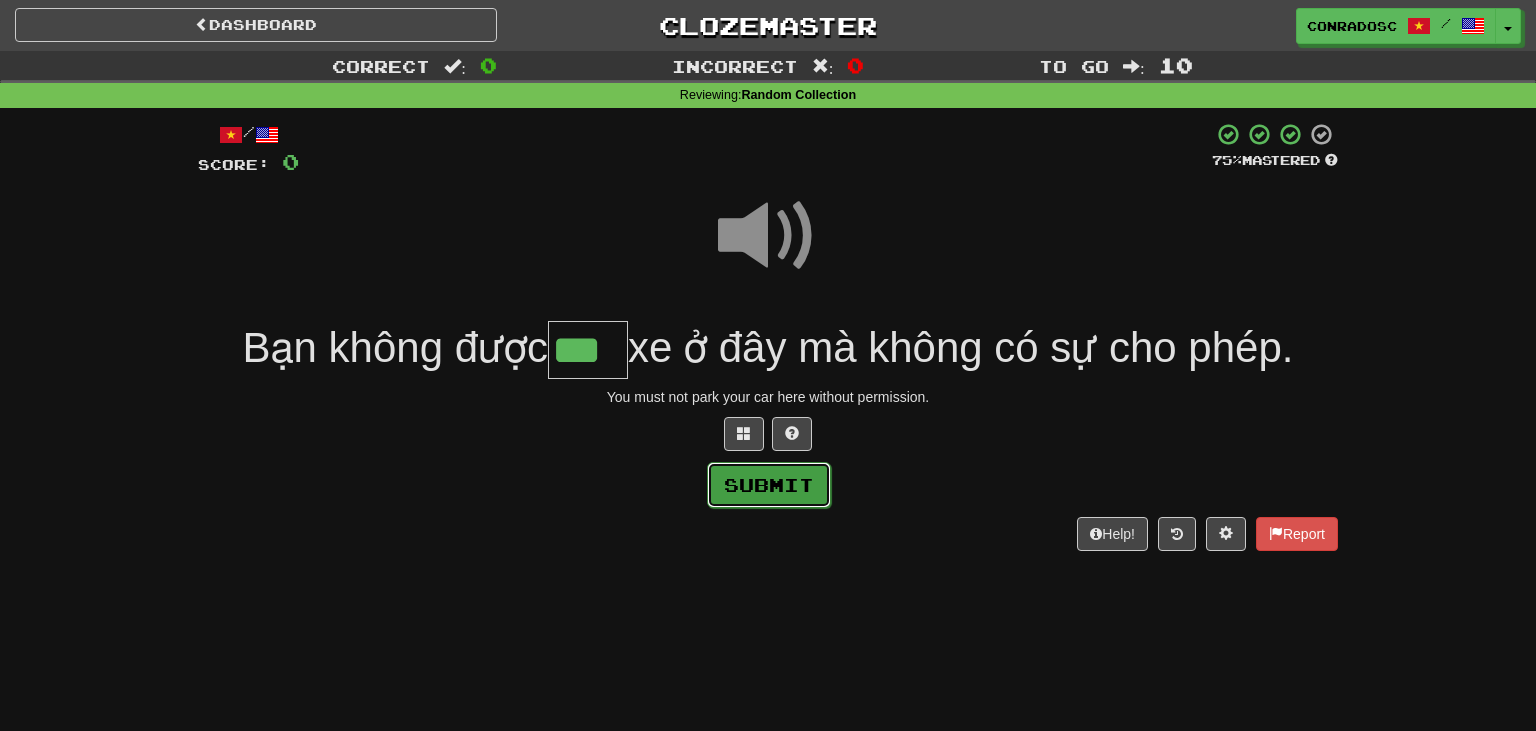 click on "Submit" at bounding box center (769, 485) 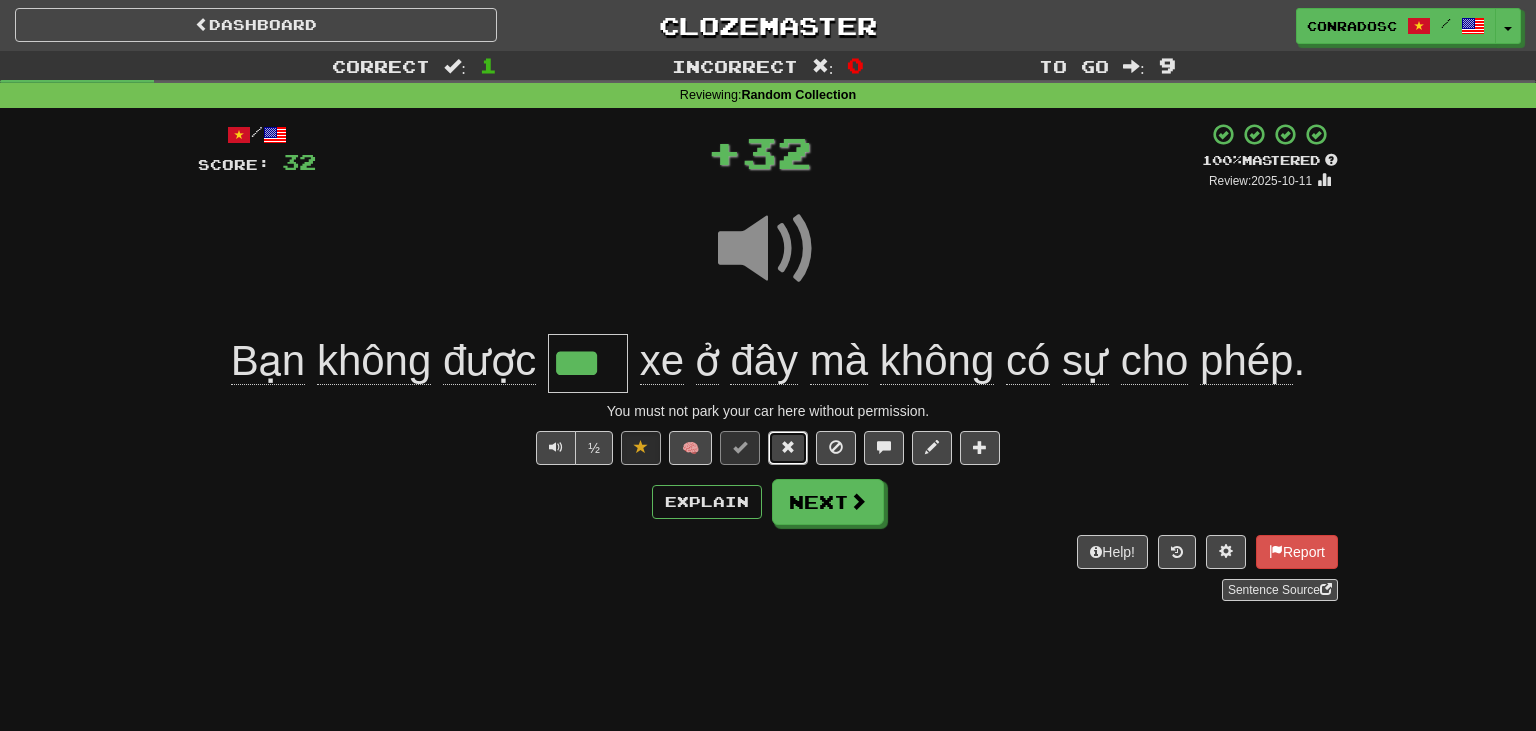 click at bounding box center (788, 448) 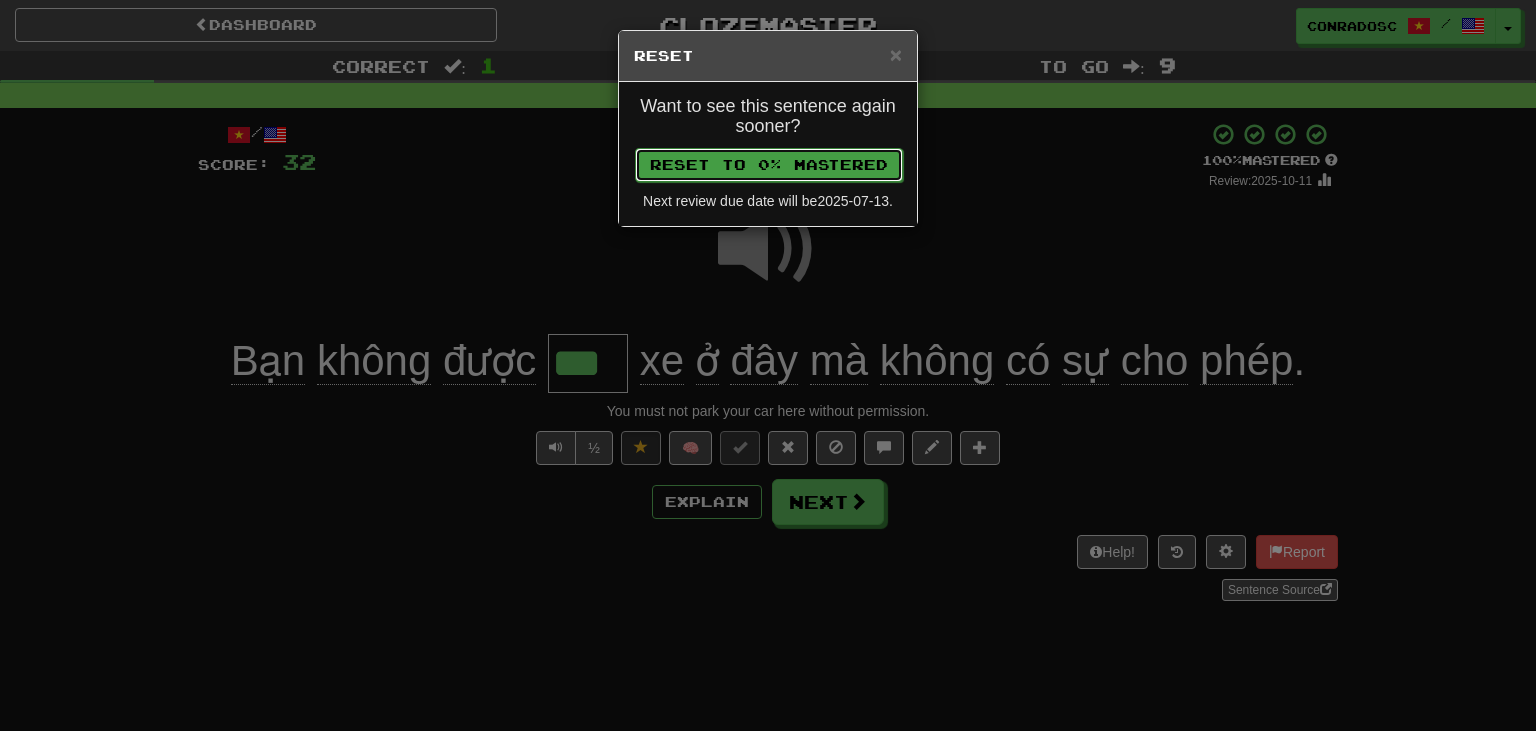 click on "Reset to 0% Mastered" at bounding box center (769, 165) 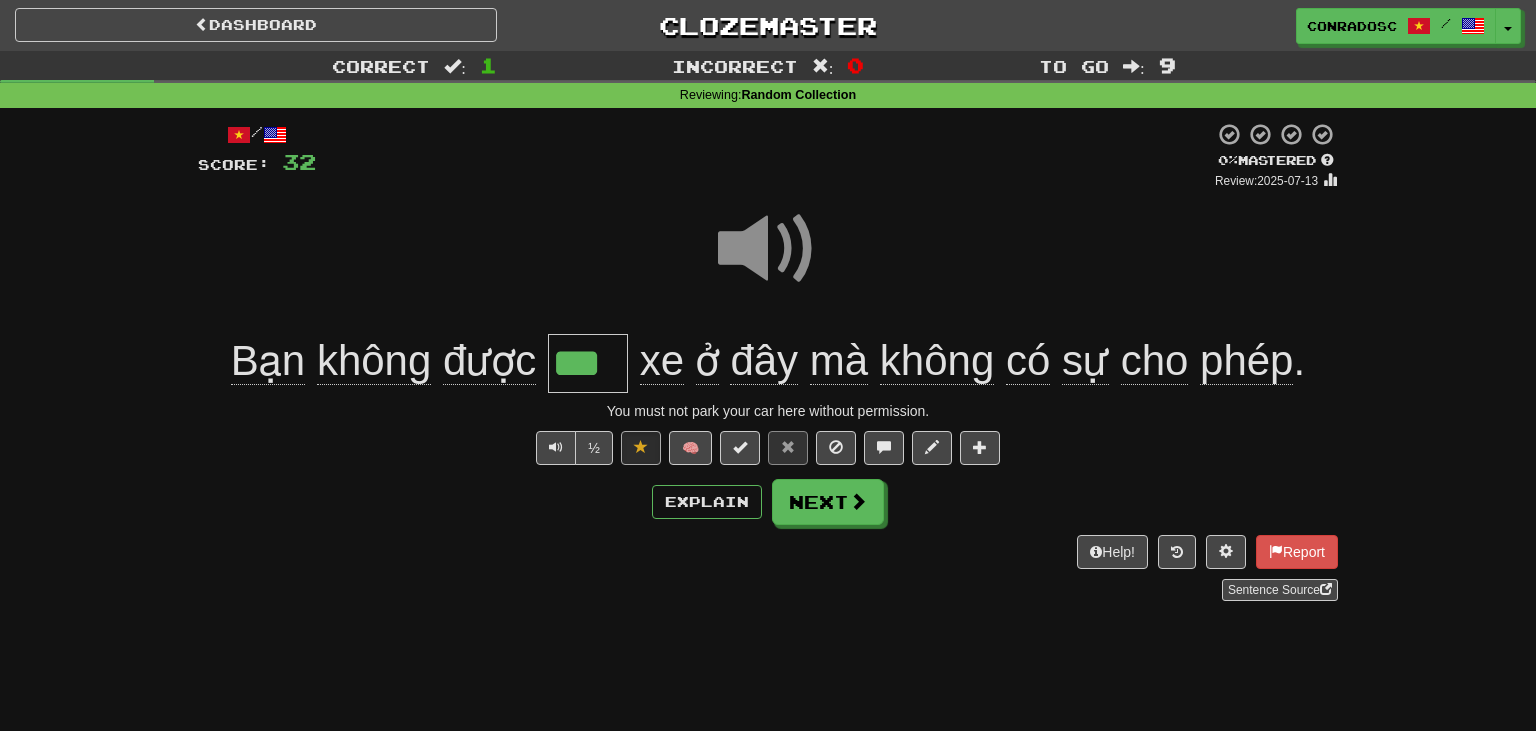 click on "Explain Next" at bounding box center [768, 502] 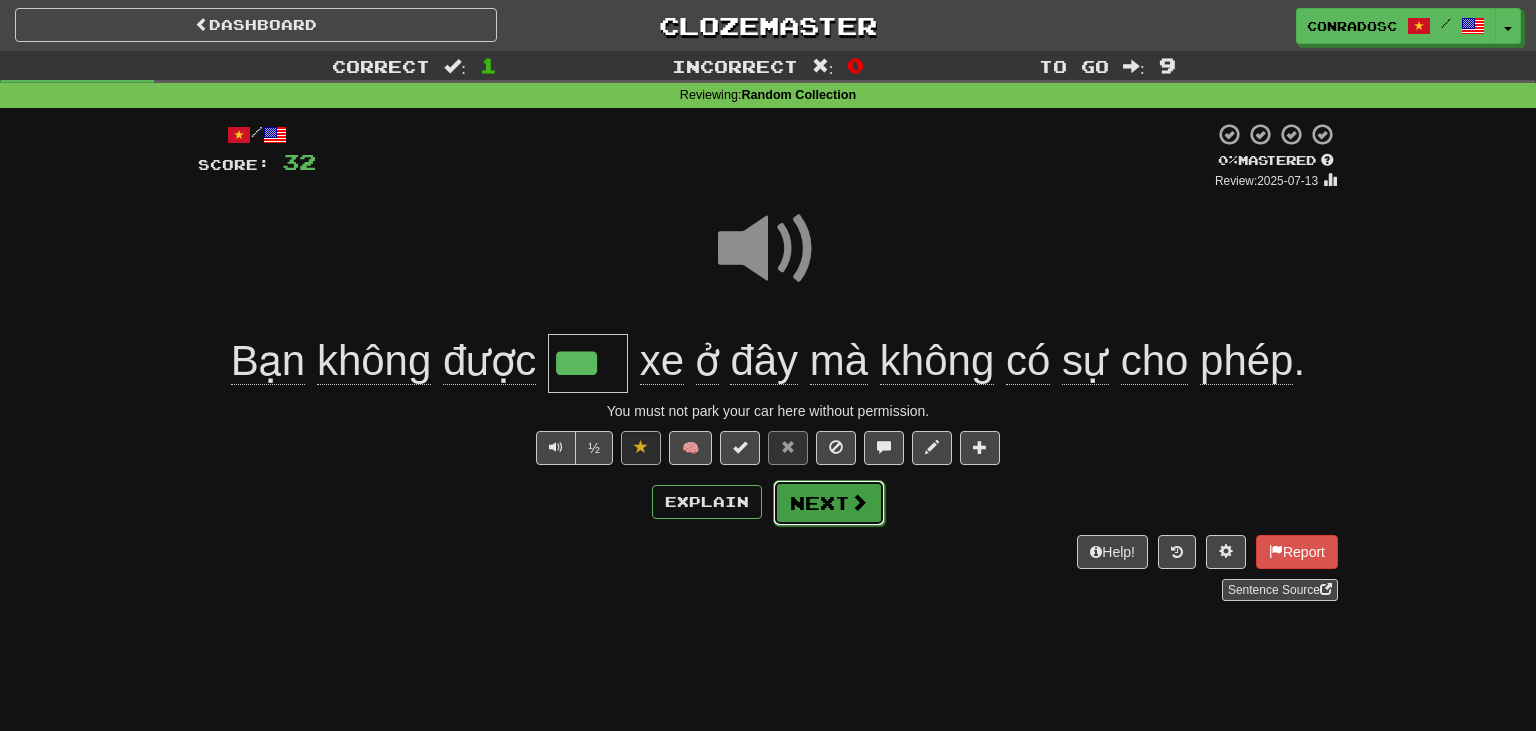 click on "Next" at bounding box center [829, 503] 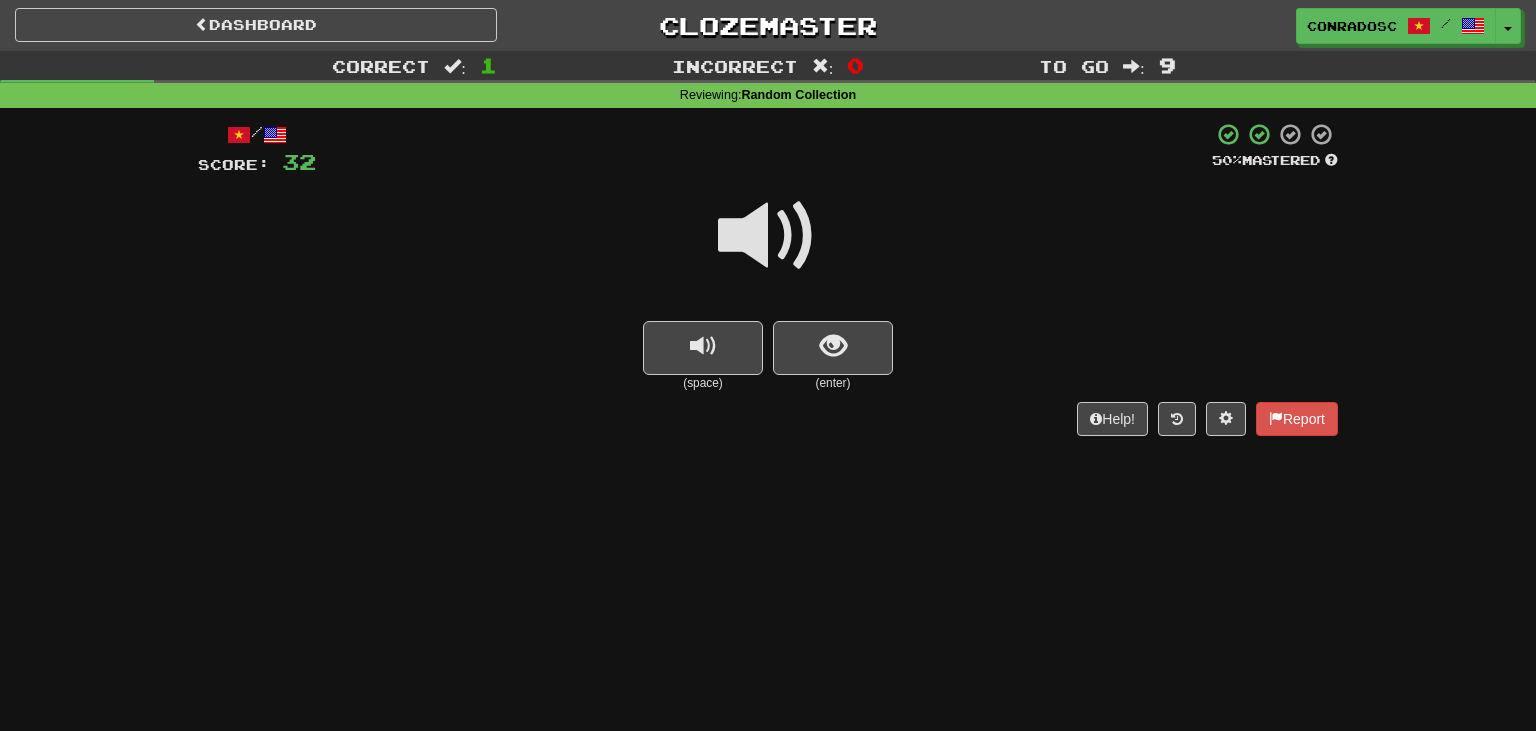 click at bounding box center [768, 236] 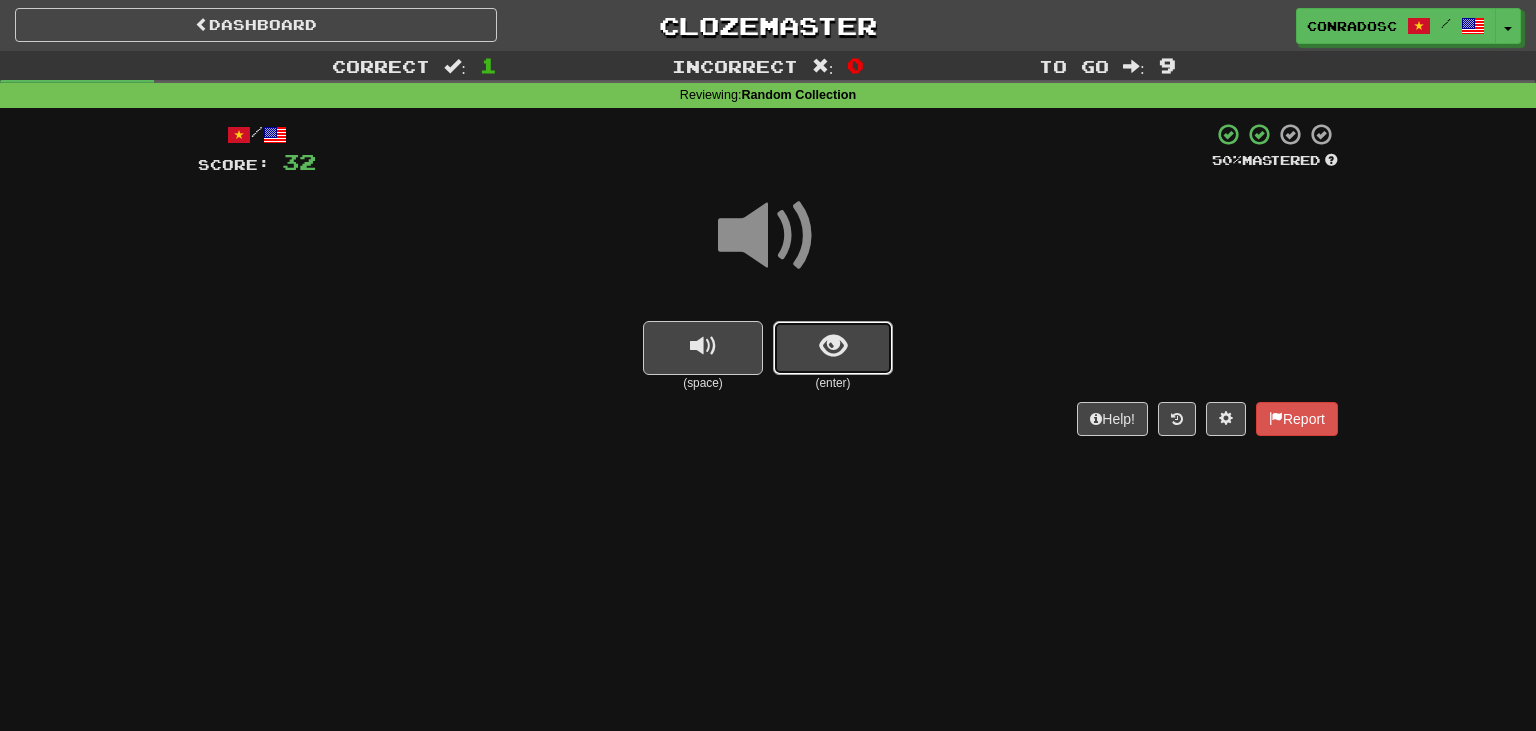 click at bounding box center [833, 346] 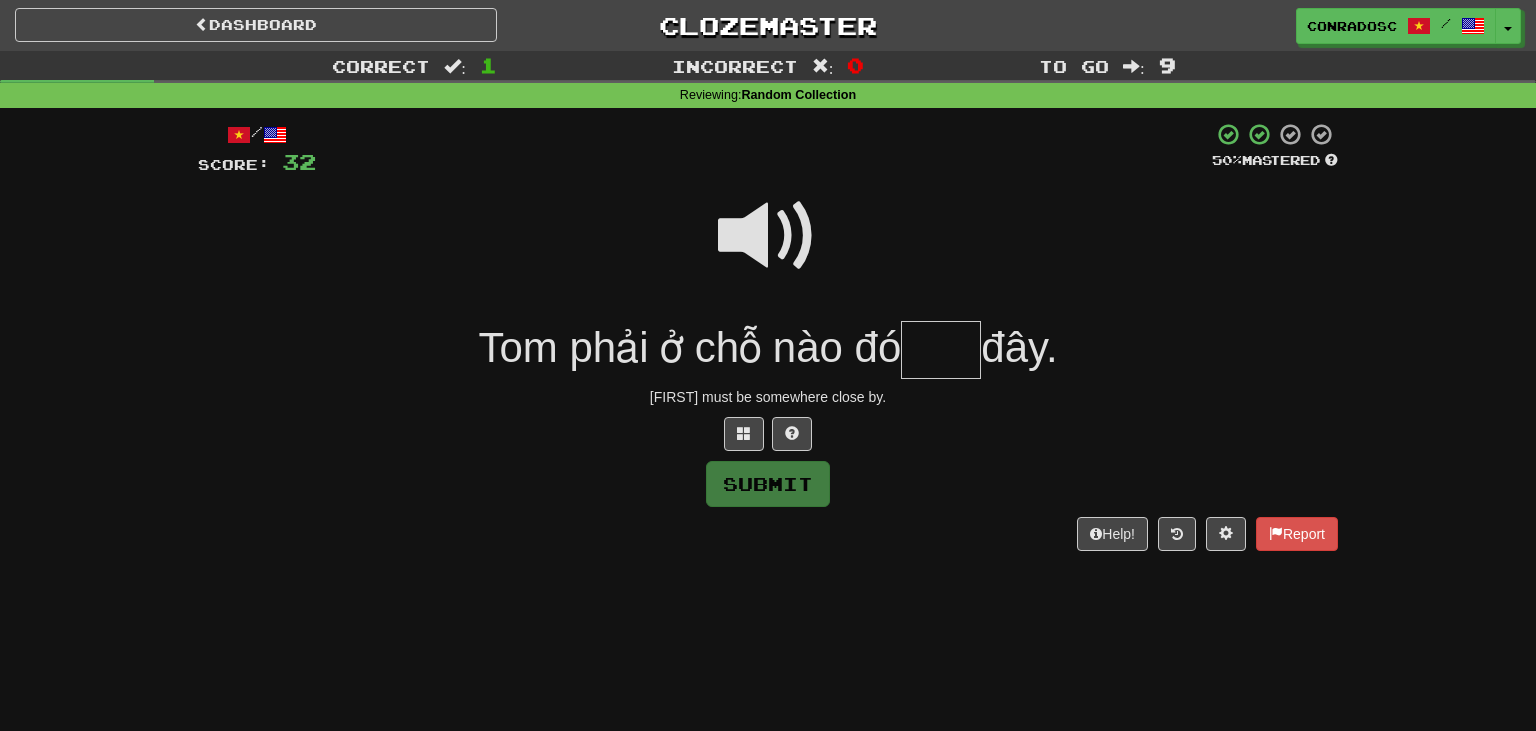 click at bounding box center (768, 236) 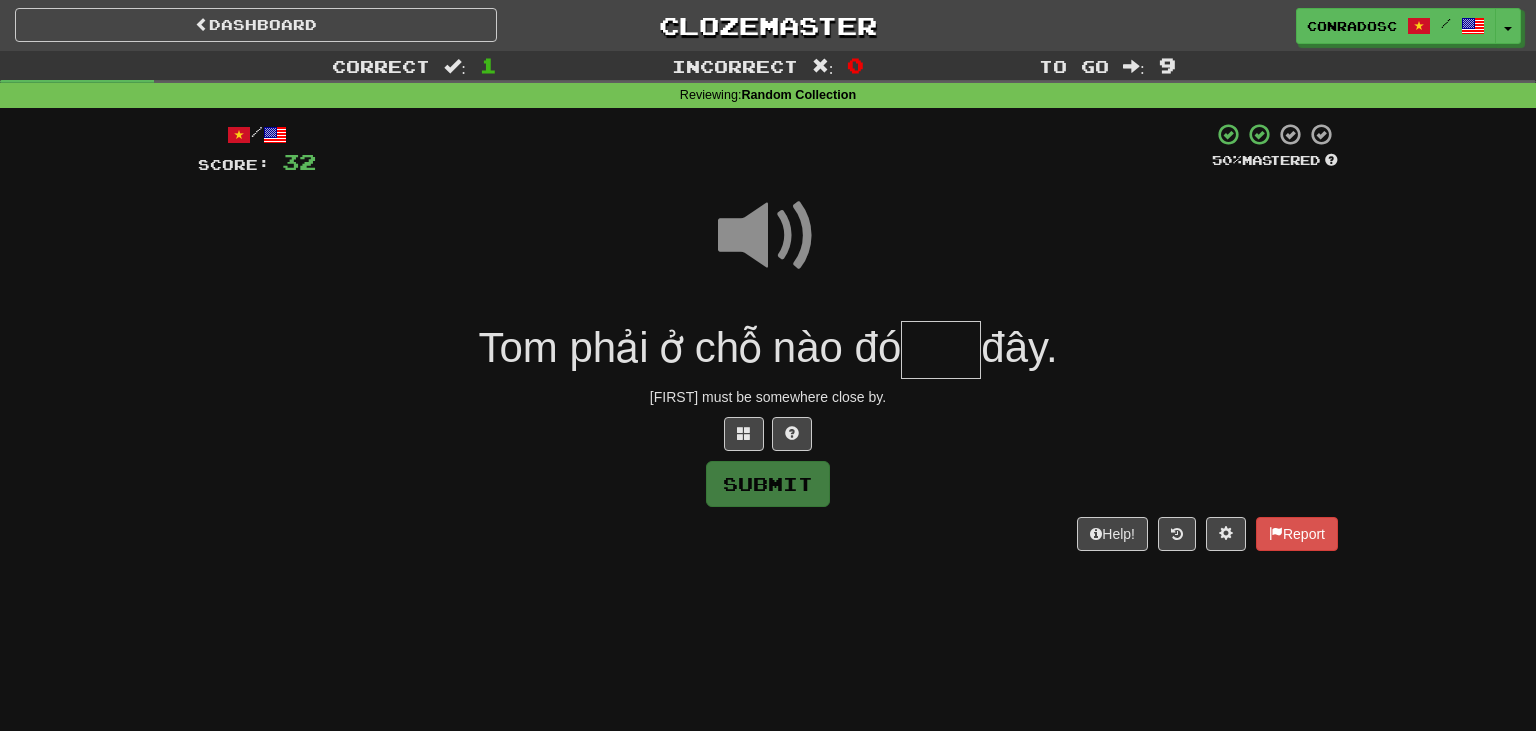 click at bounding box center [941, 350] 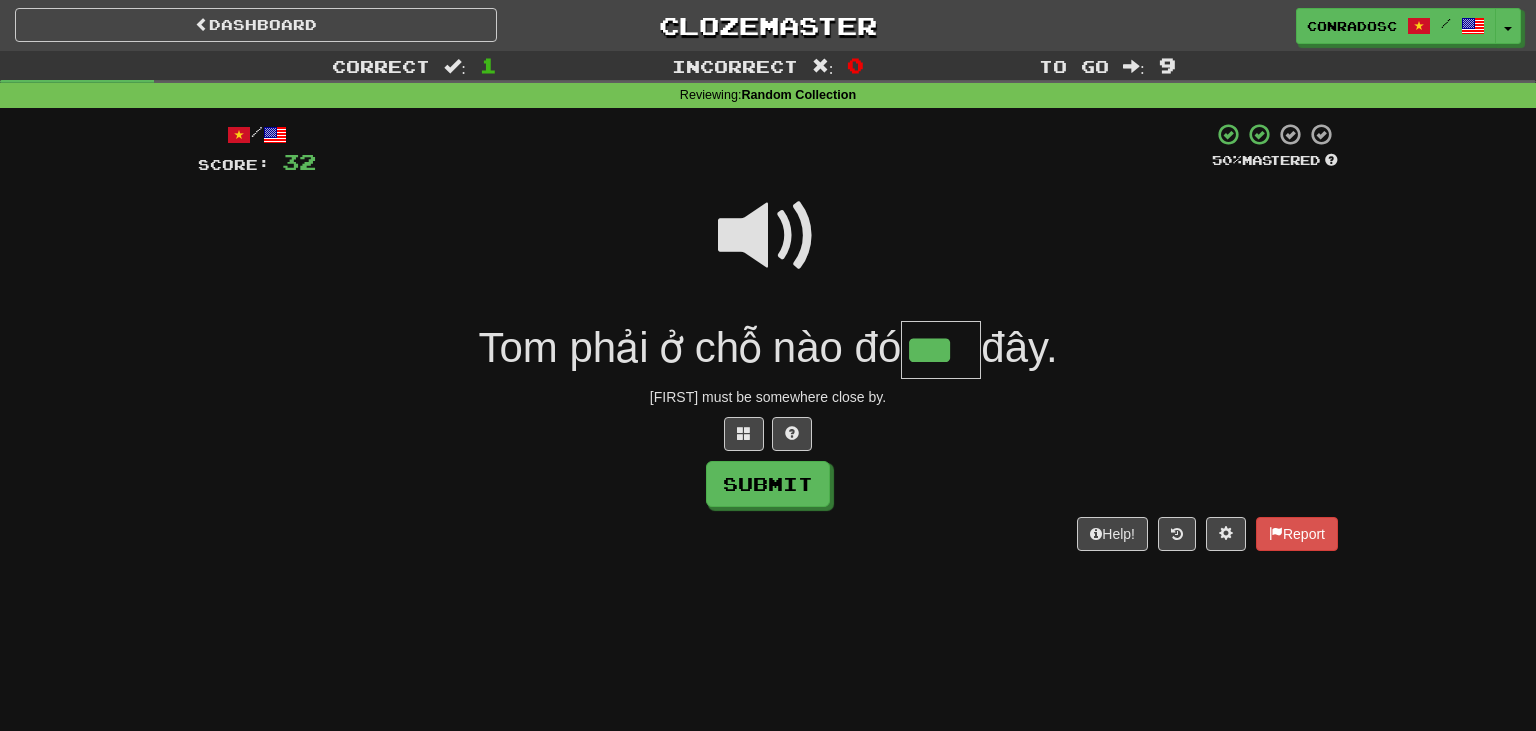 type on "***" 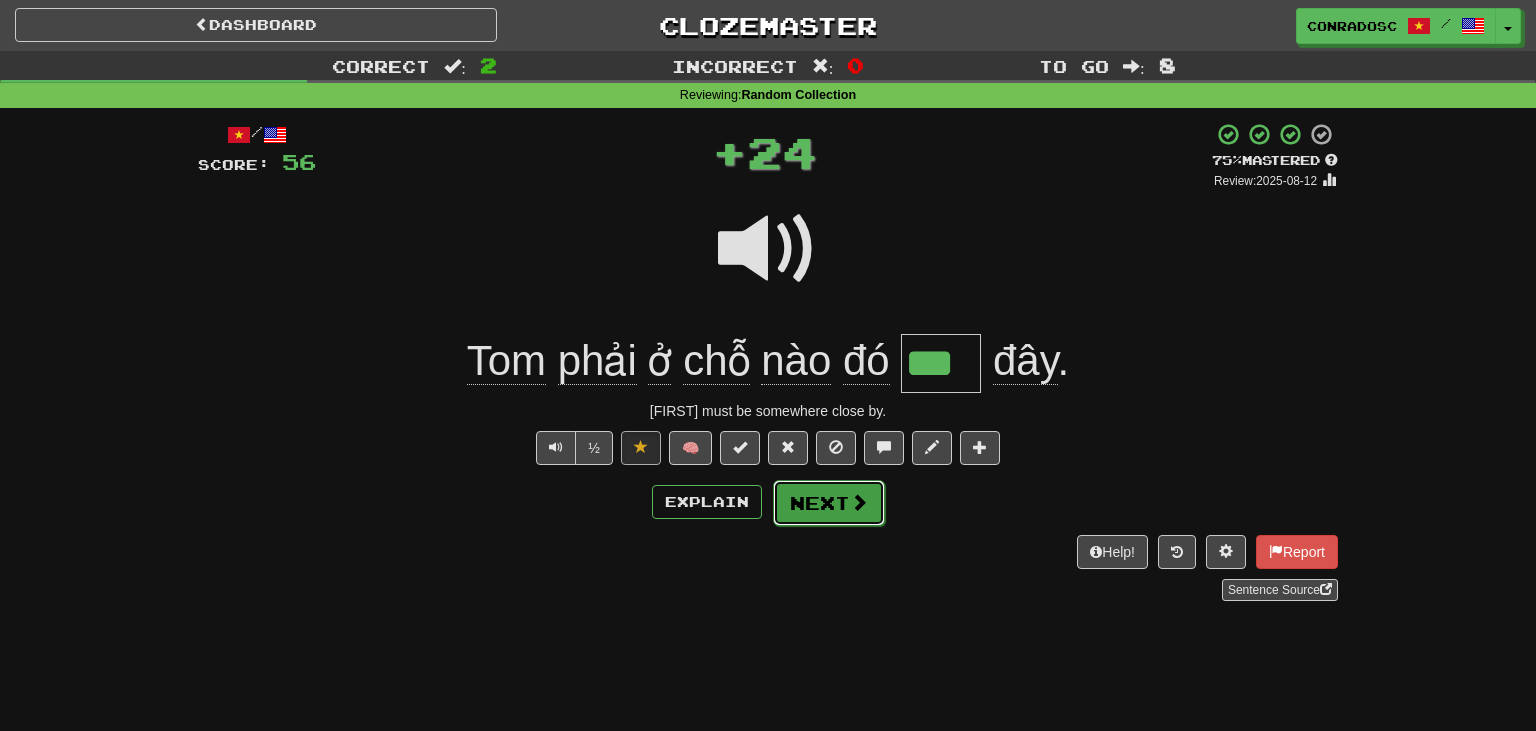 click on "Next" at bounding box center [829, 503] 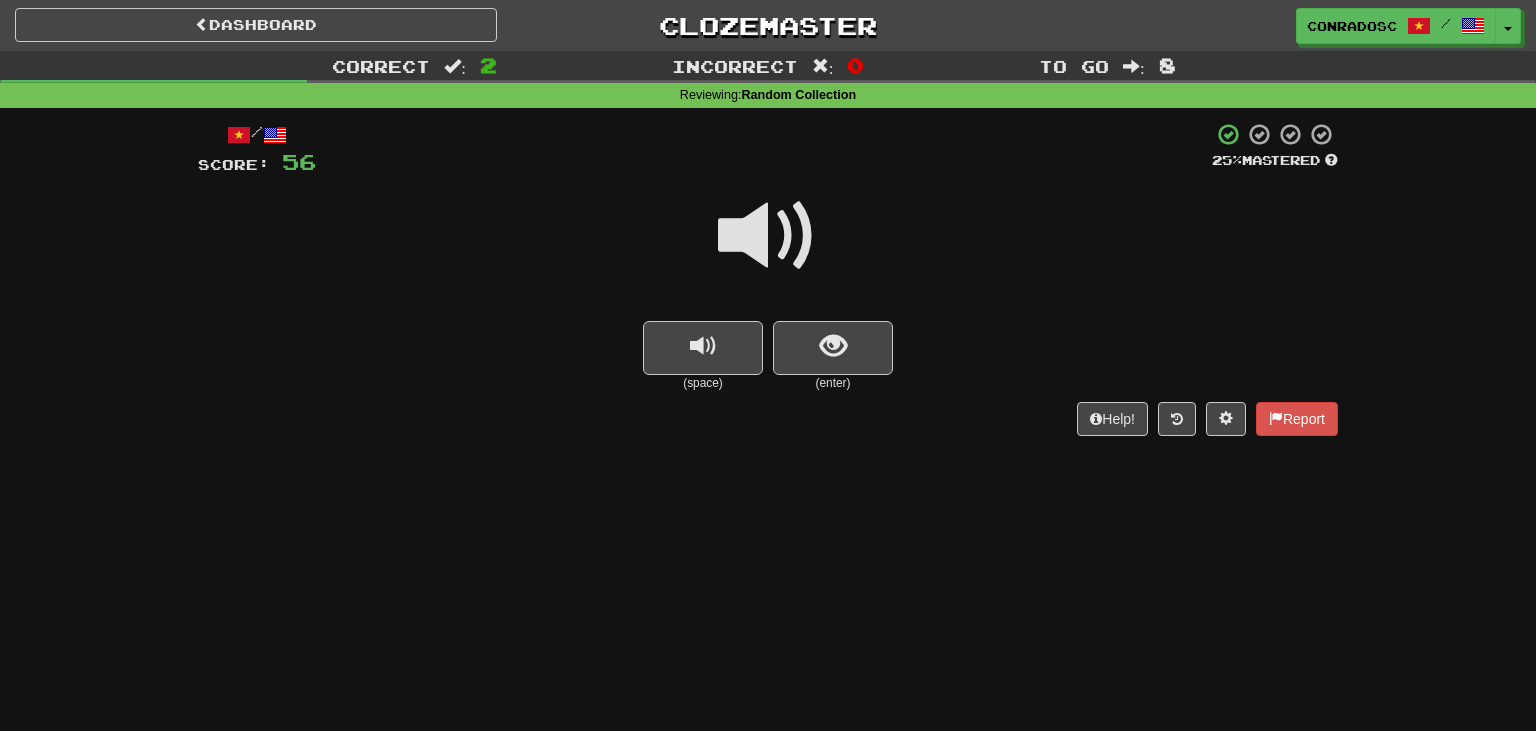 click at bounding box center [768, 236] 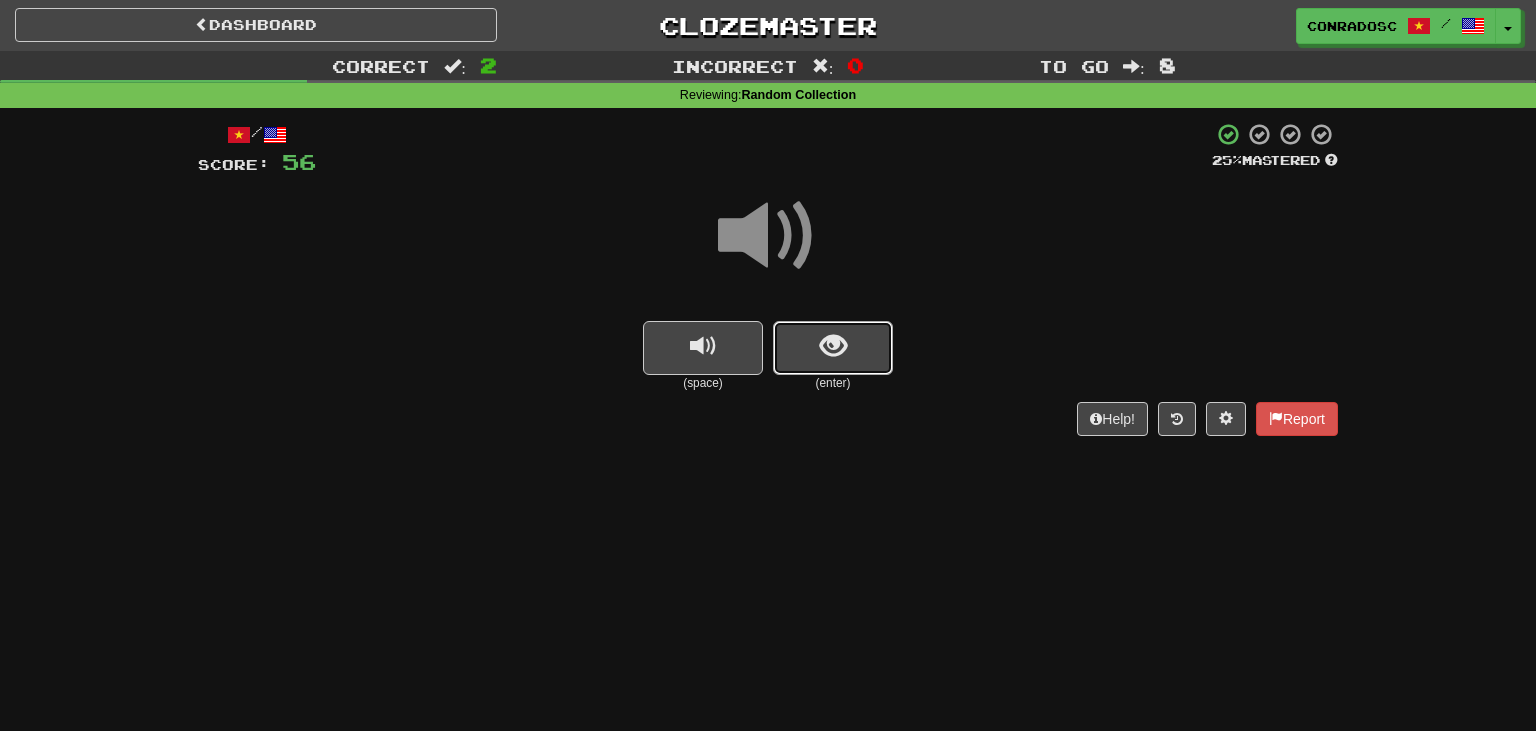 click at bounding box center [833, 346] 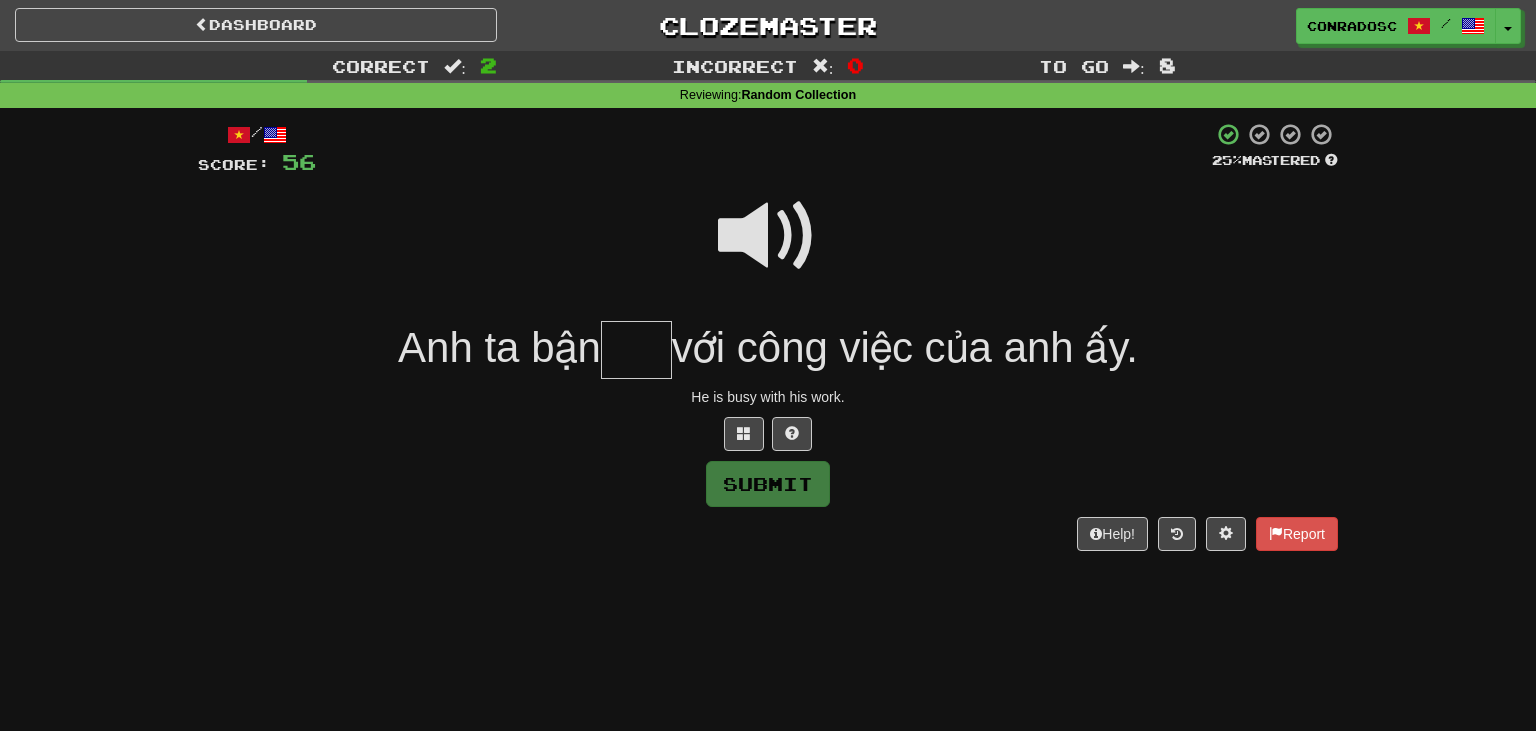 click at bounding box center (768, 236) 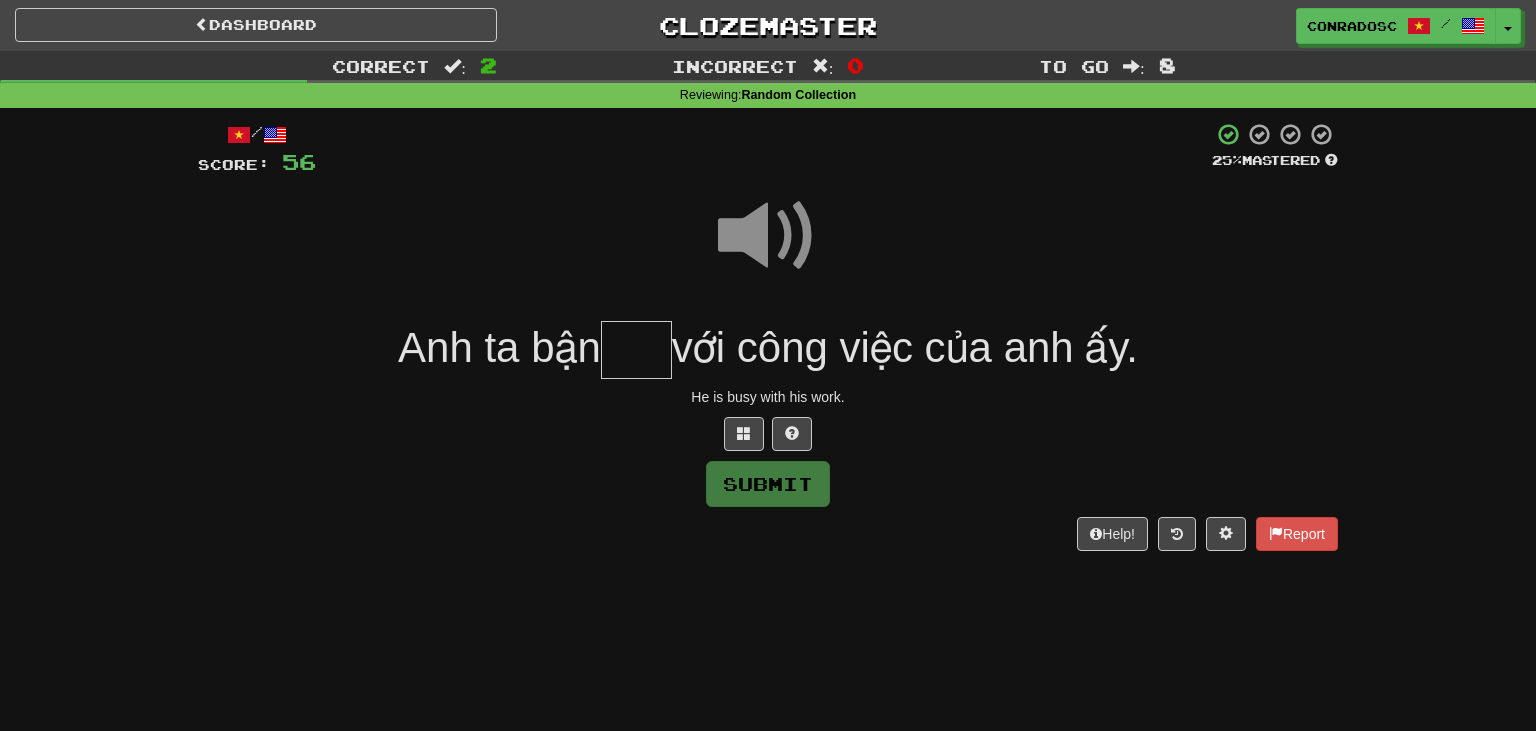 click at bounding box center (636, 350) 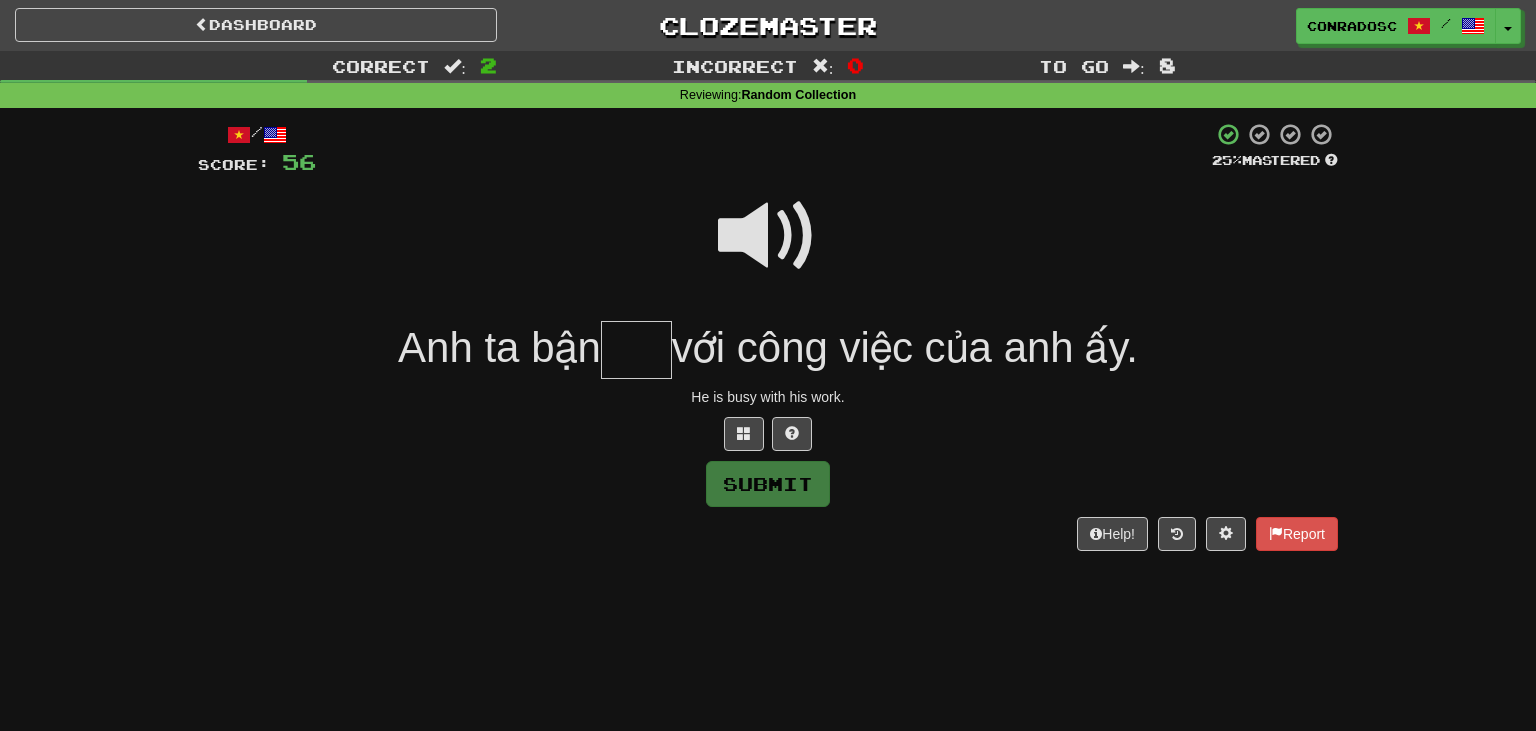 type on "*" 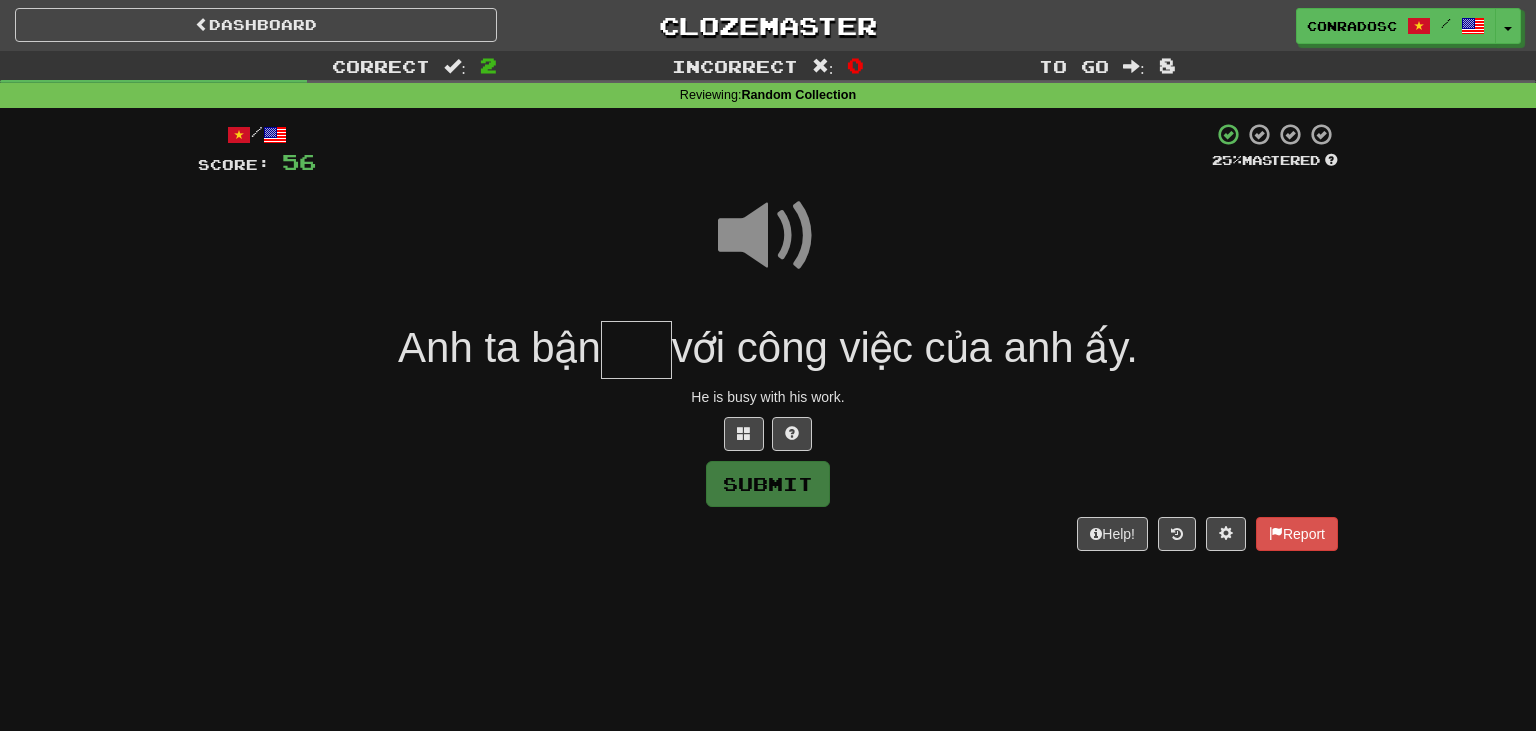 click at bounding box center [636, 350] 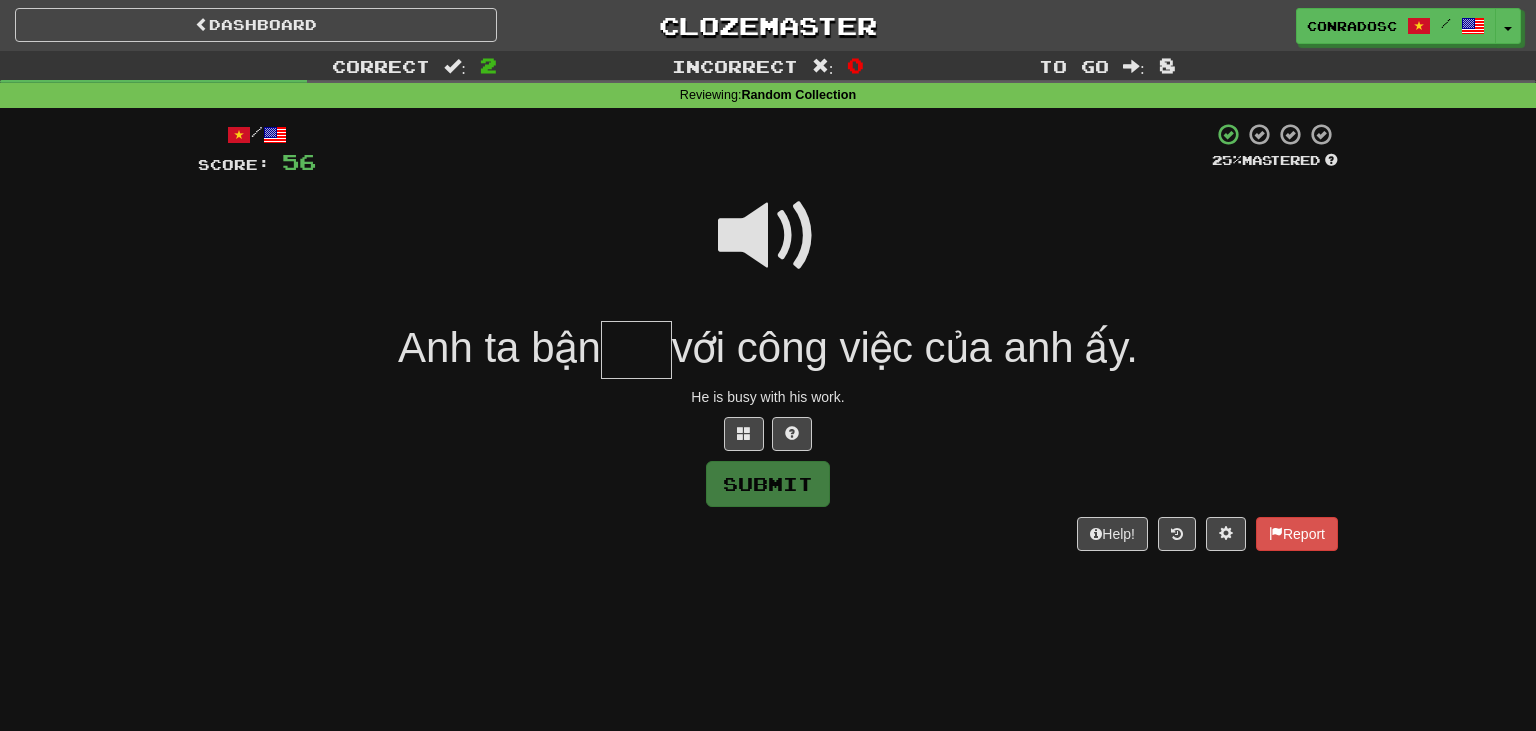 type on "*" 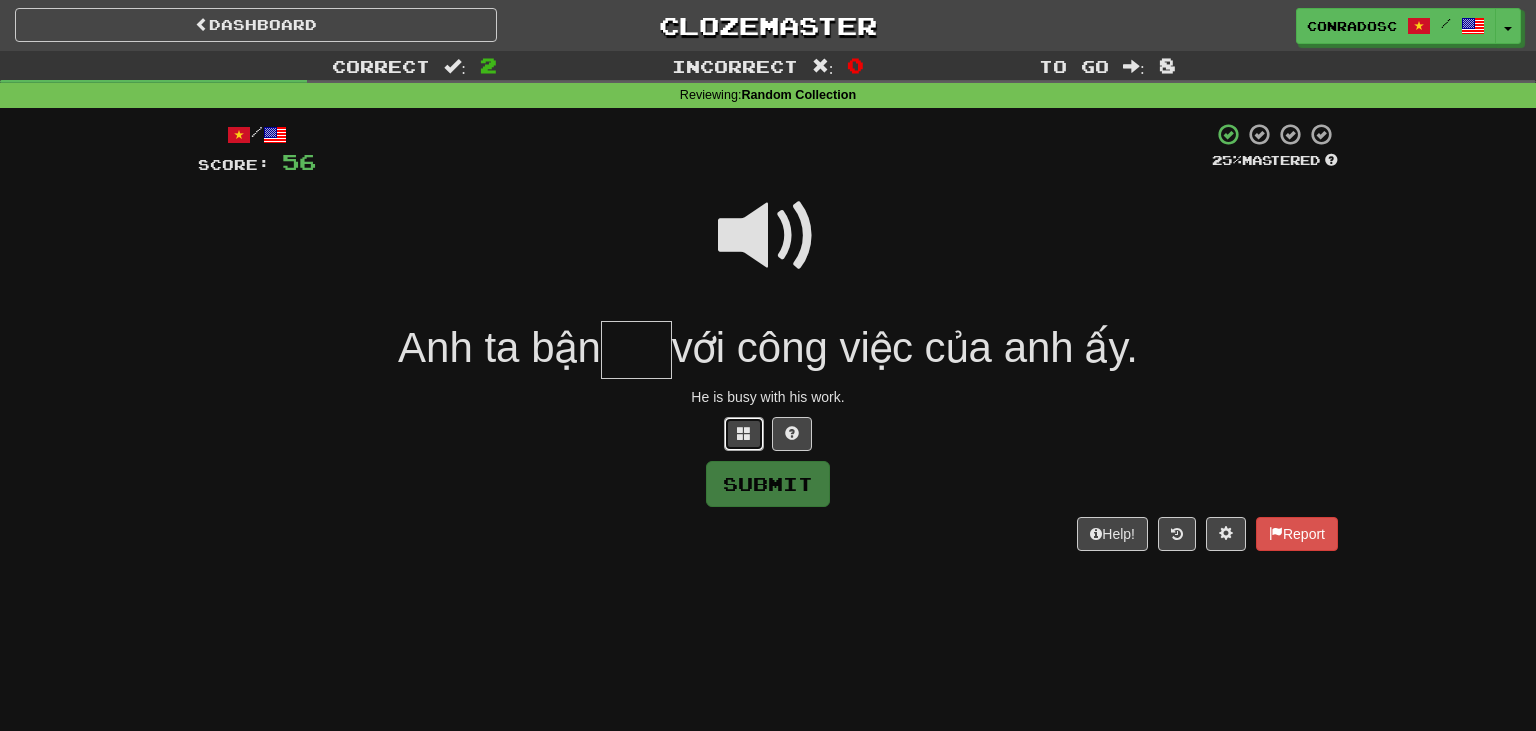 click at bounding box center [744, 434] 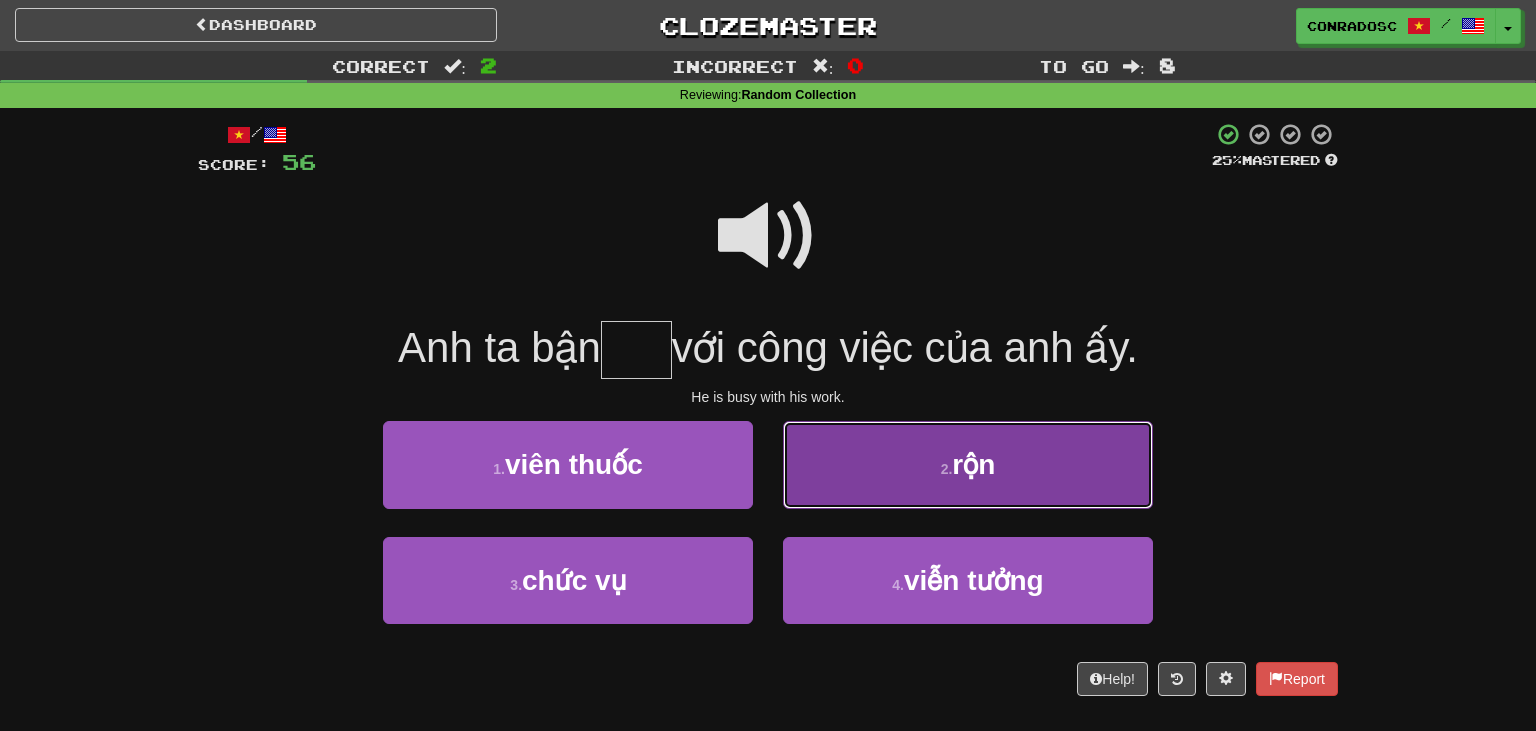 click on "2 .  rộn" at bounding box center (968, 464) 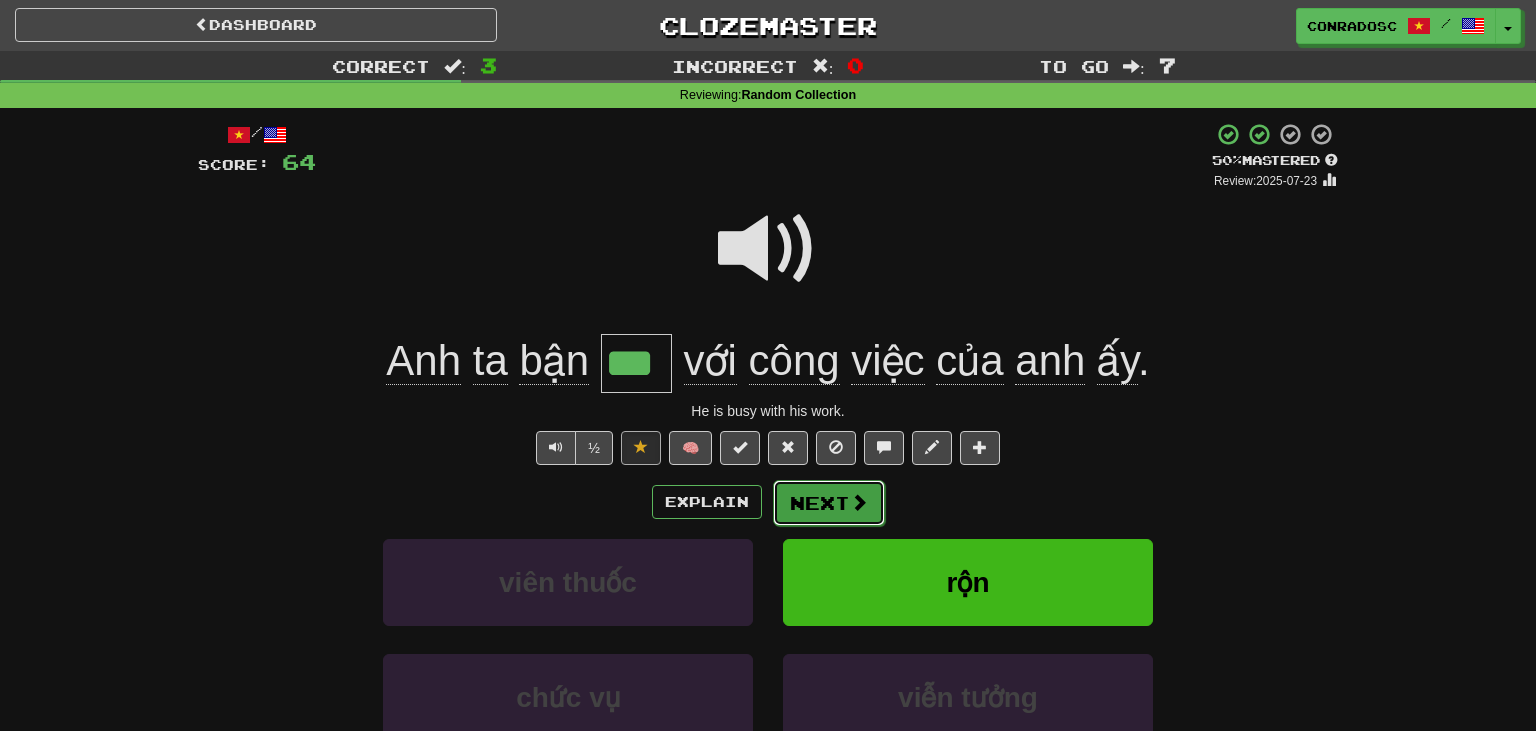 click on "Next" at bounding box center [829, 503] 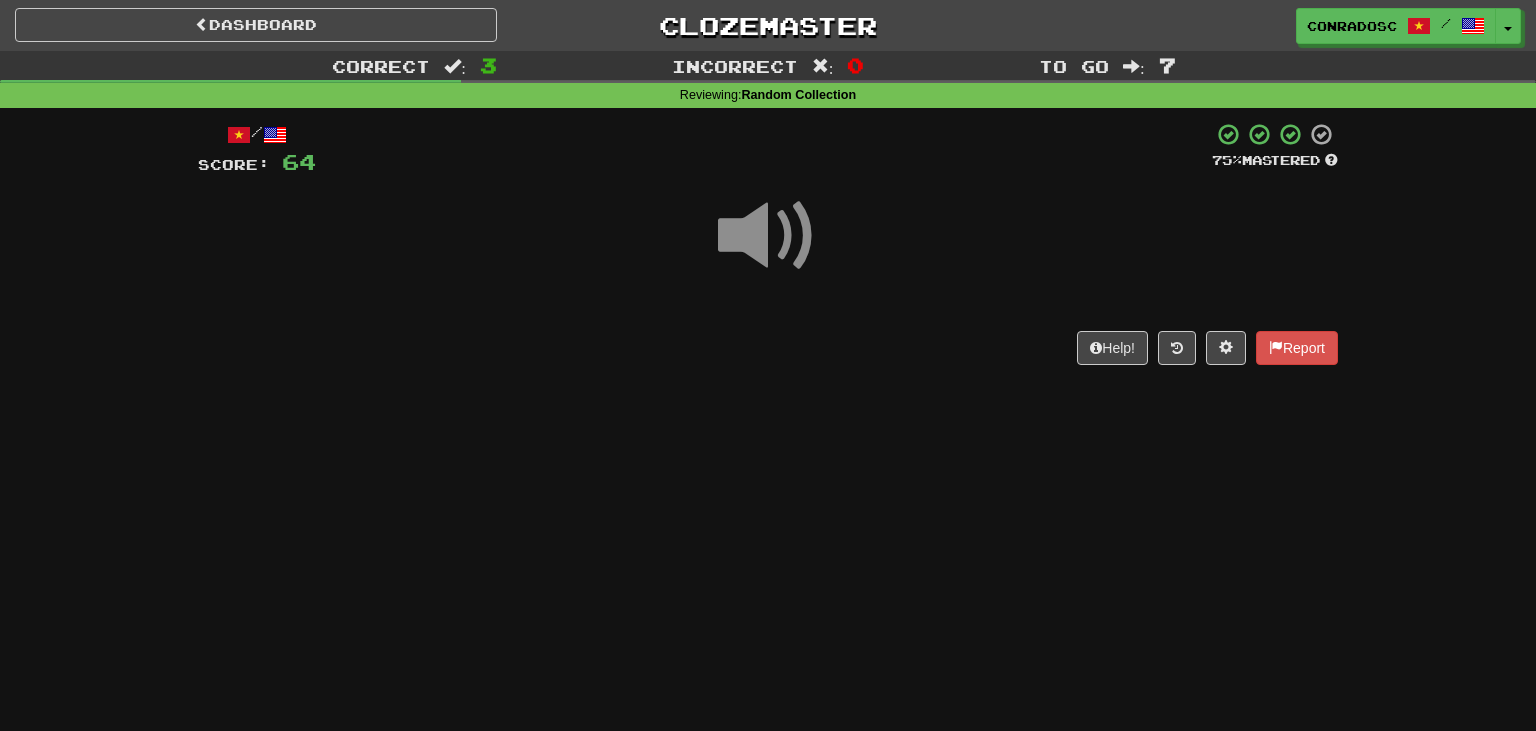 click at bounding box center (768, 236) 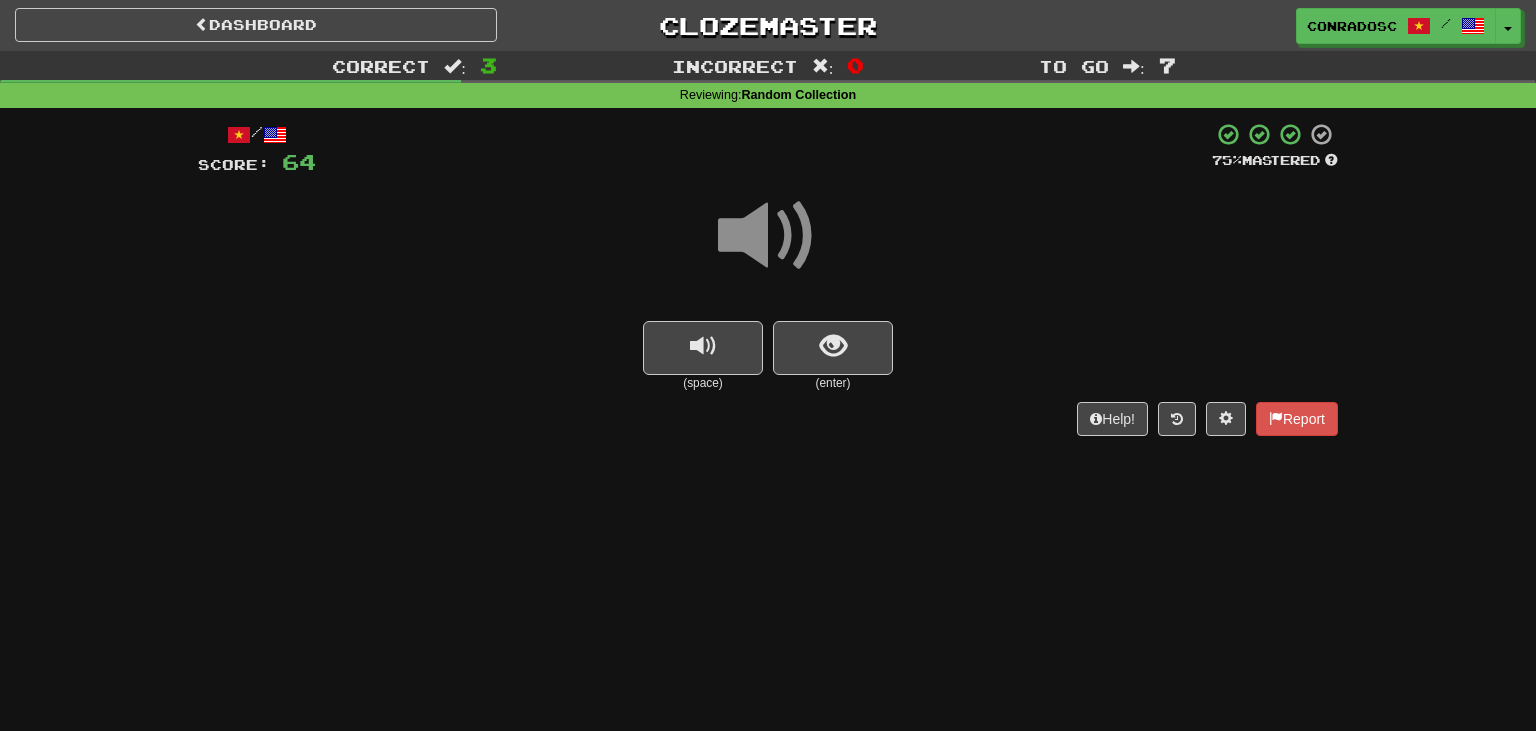 click at bounding box center (768, 236) 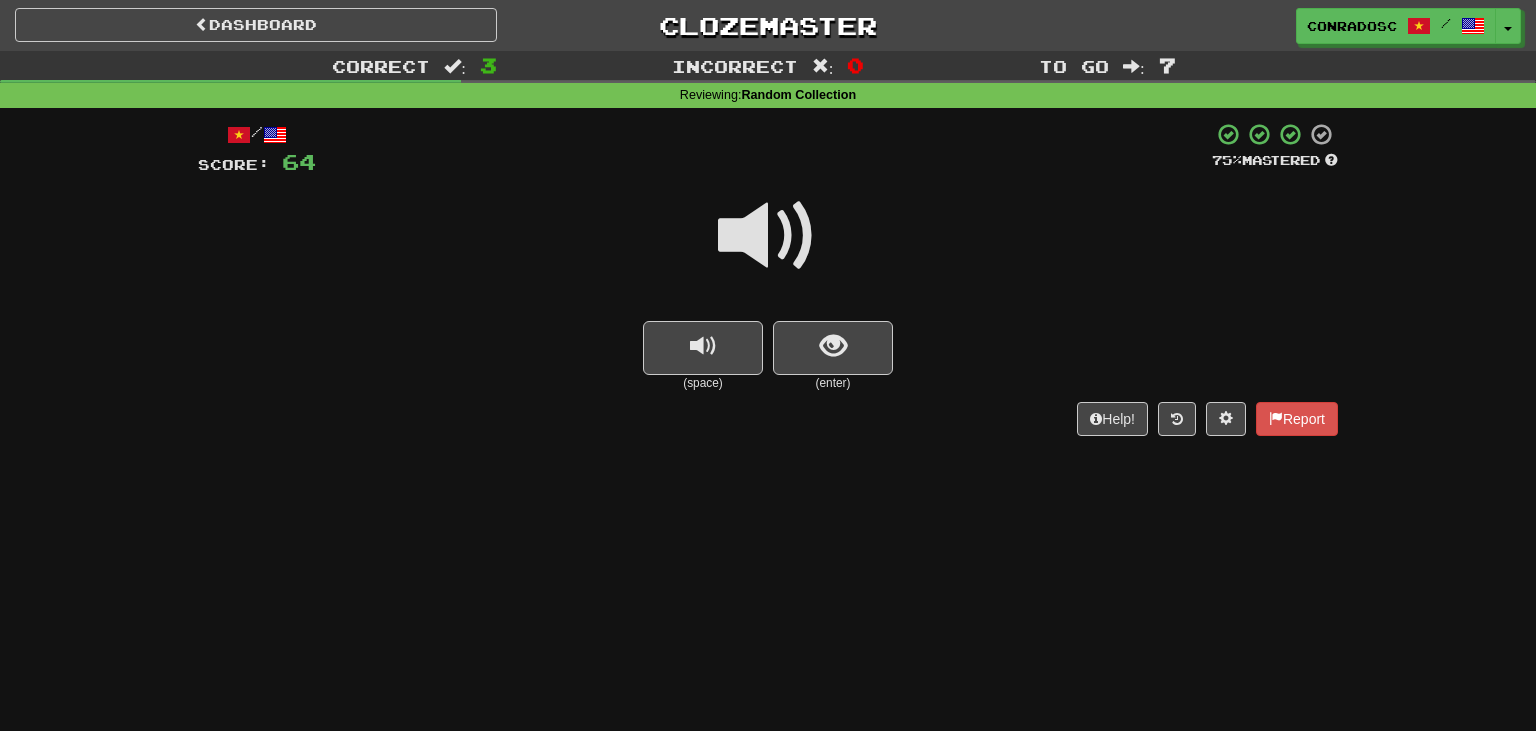 click at bounding box center (768, 249) 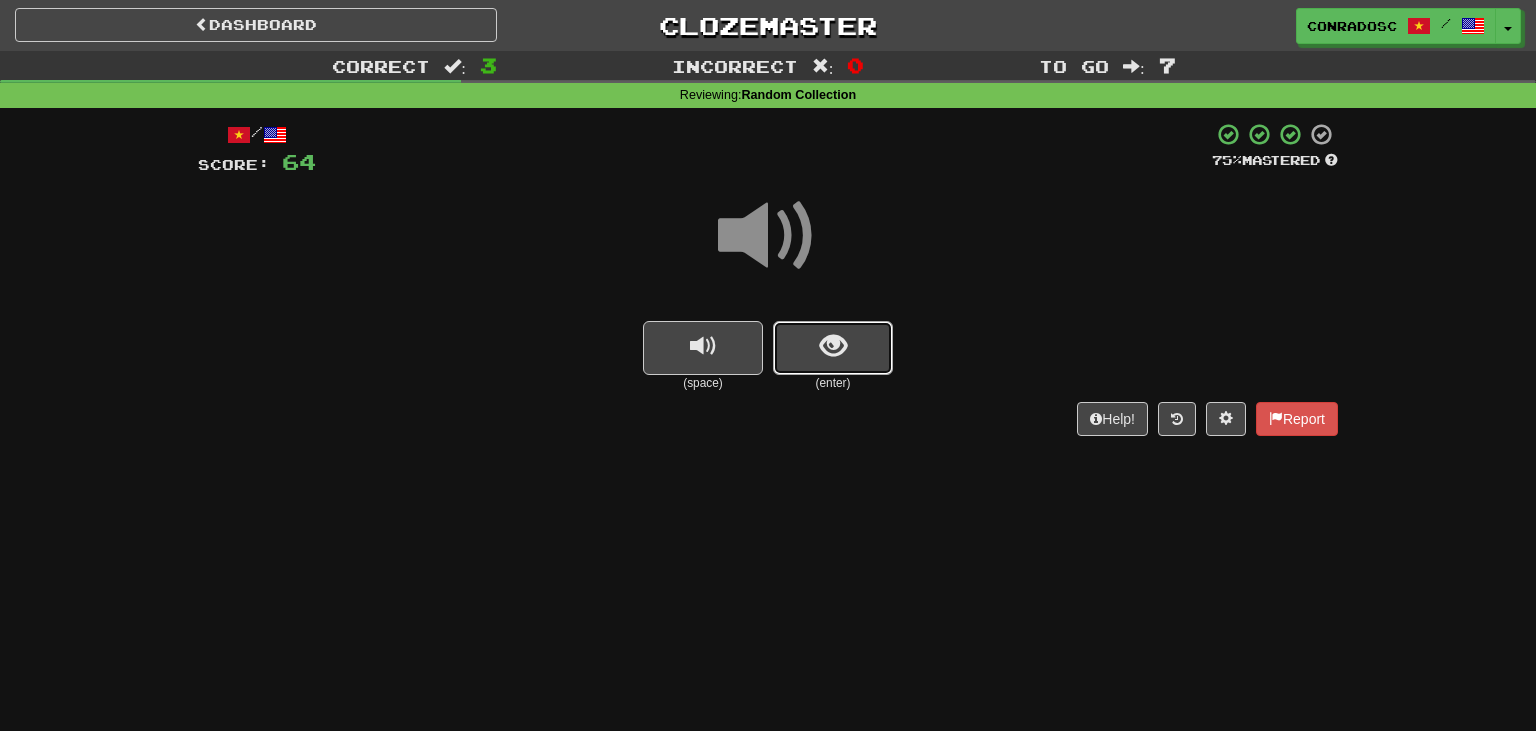 click at bounding box center [833, 346] 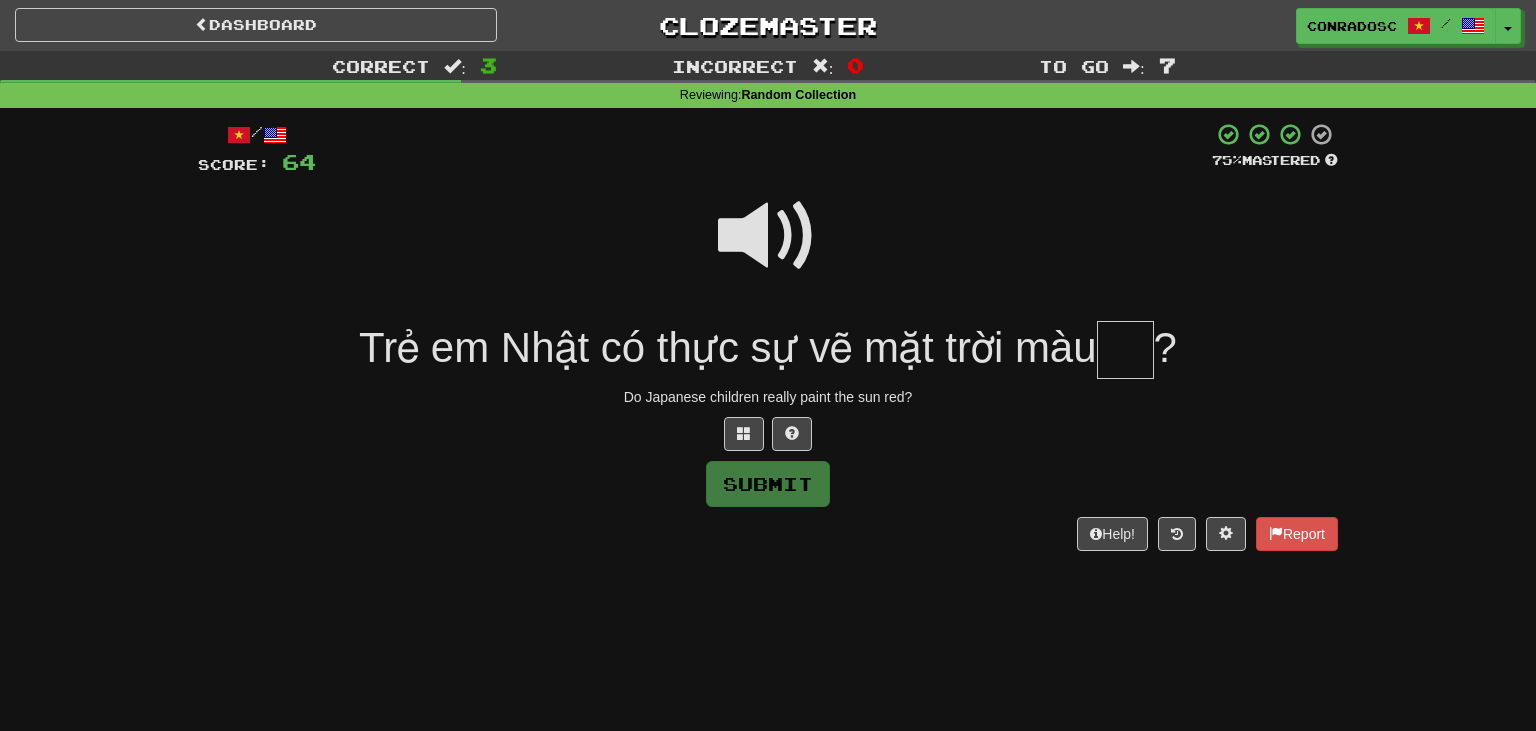 click on "Trẻ em Nhật có thực sự vẽ mặt trời màu" at bounding box center [728, 347] 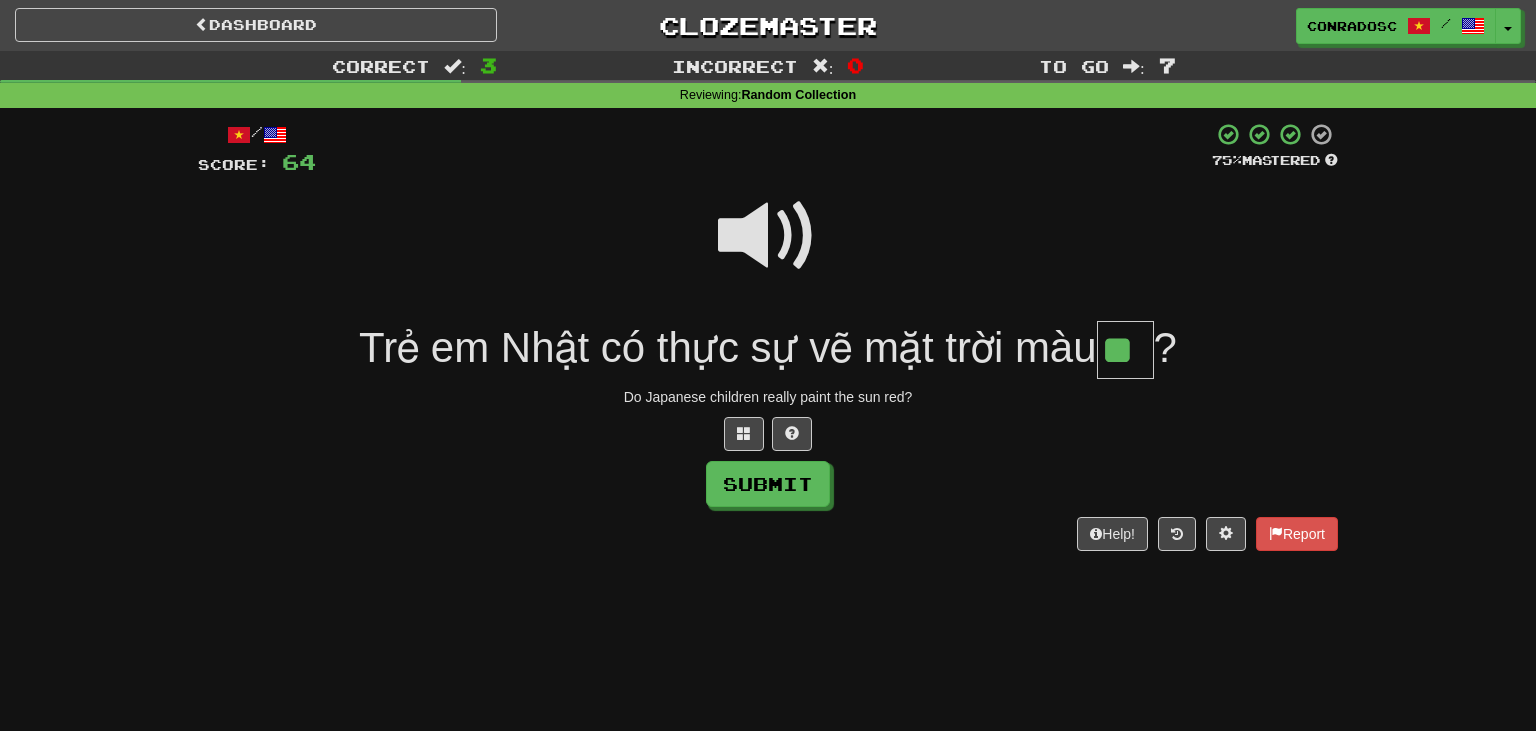 type on "**" 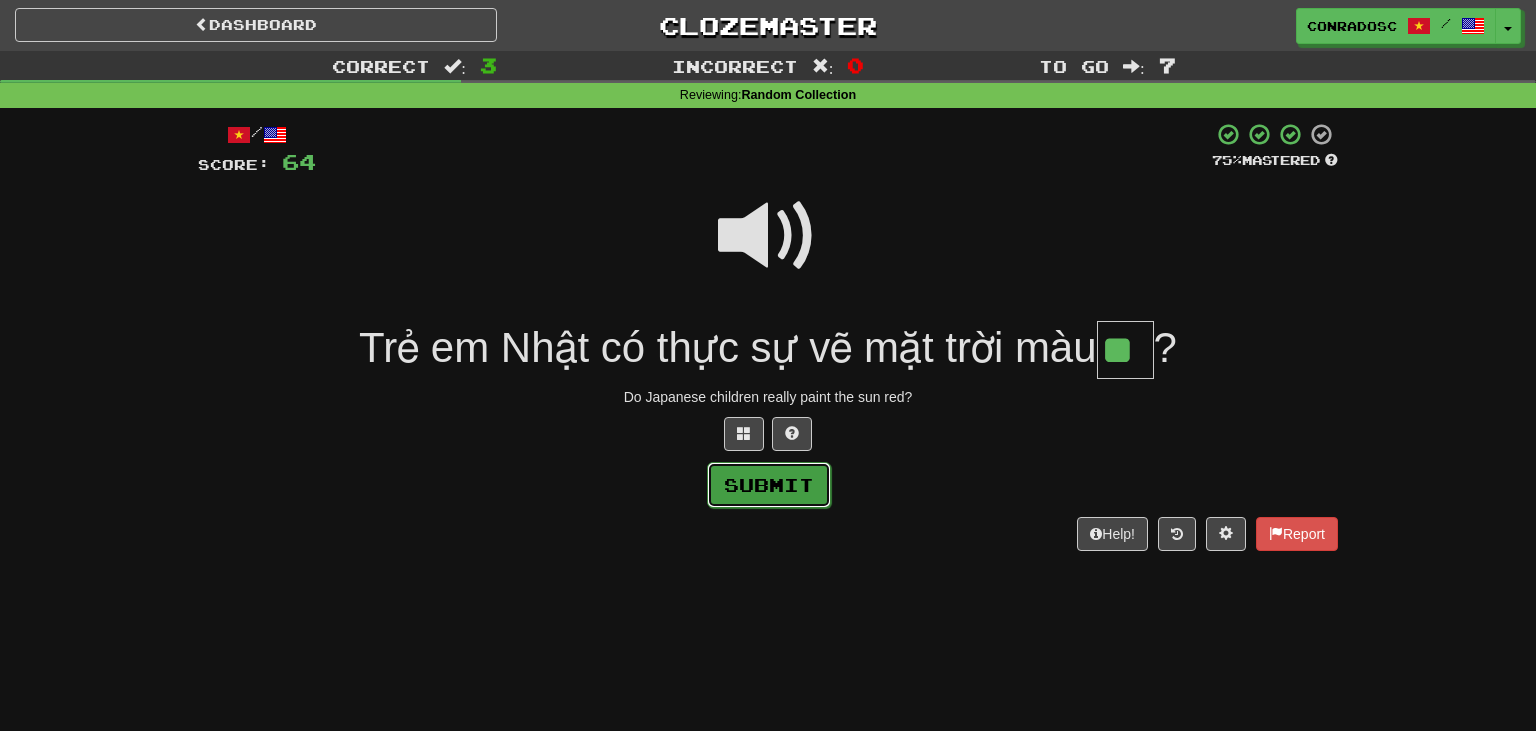 click on "Submit" at bounding box center (769, 485) 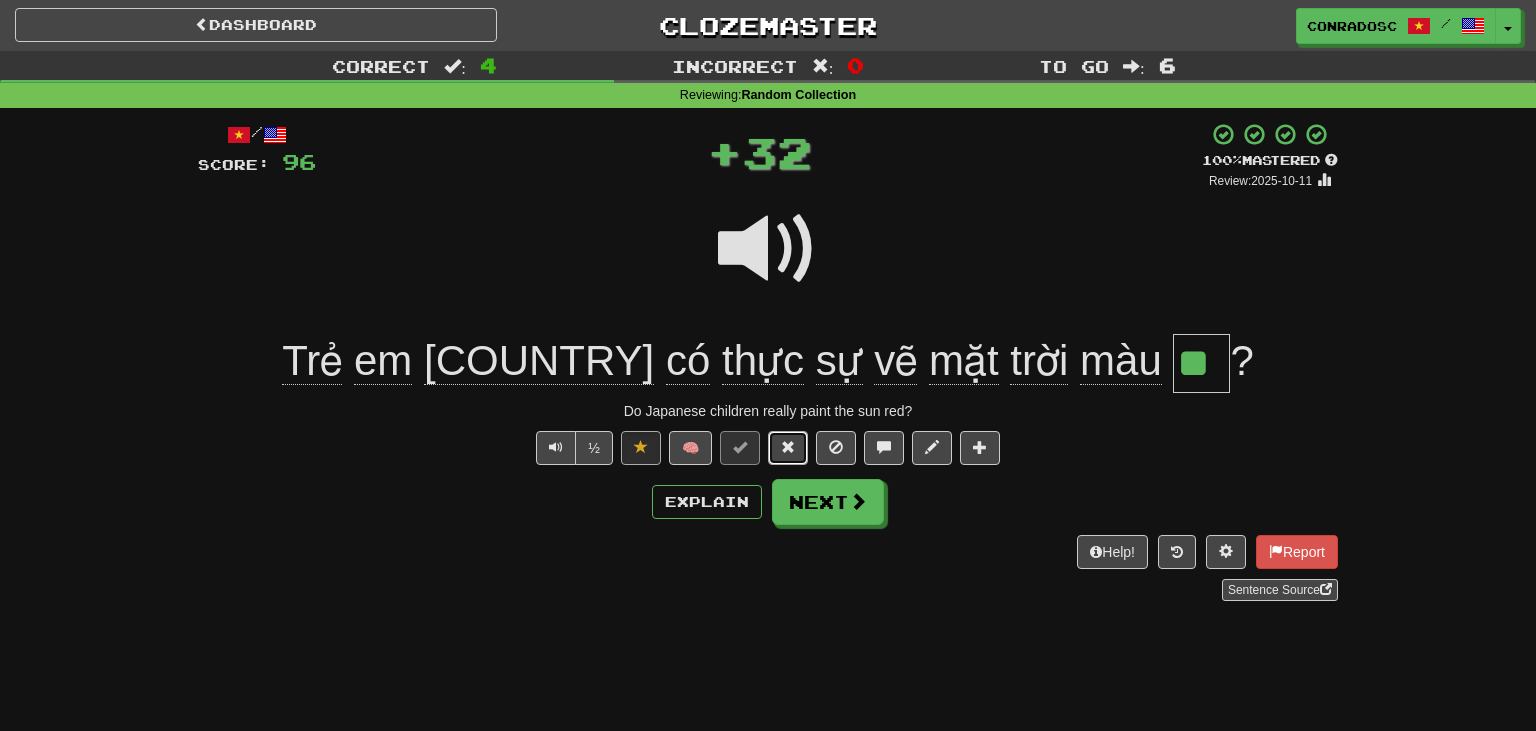 click at bounding box center (788, 448) 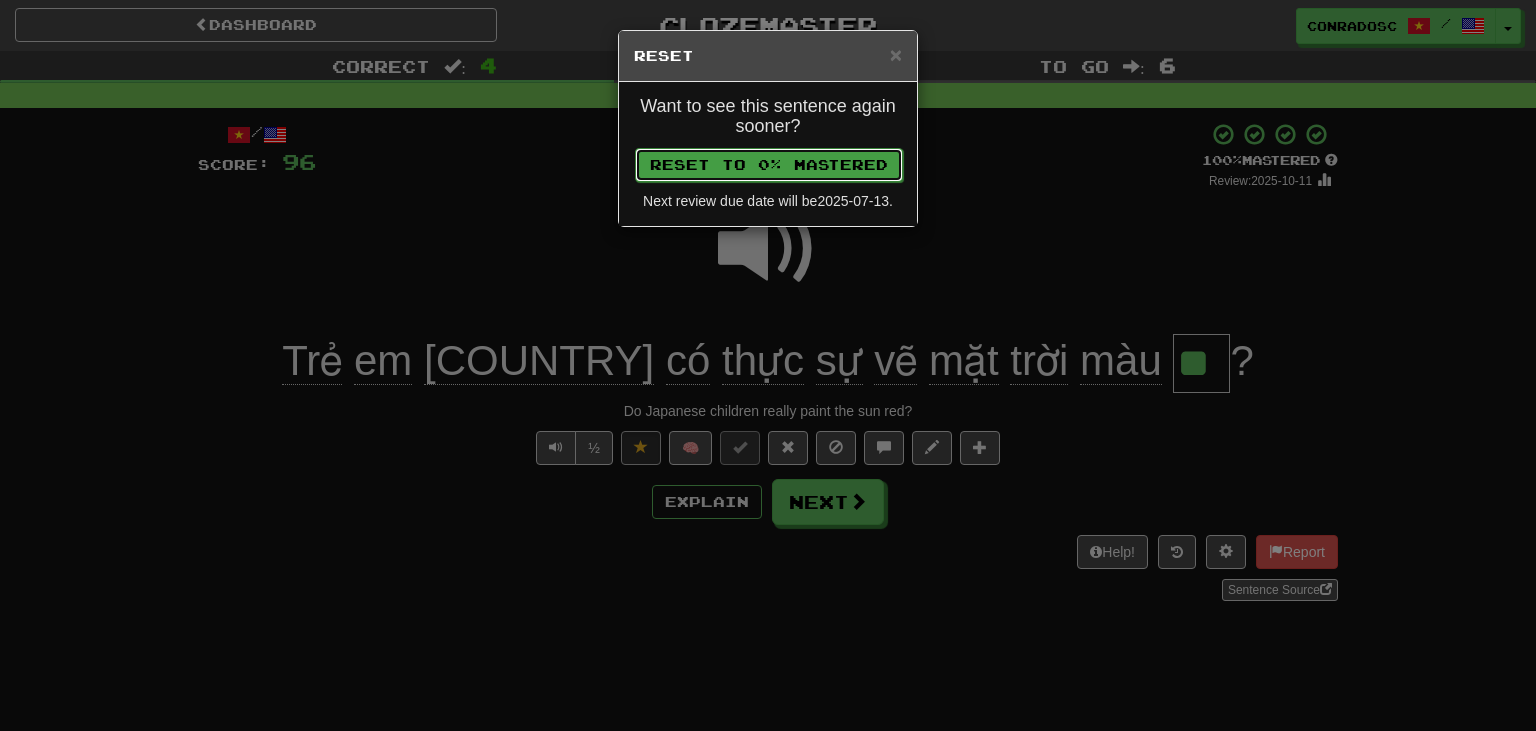 click on "Reset to 0% Mastered" at bounding box center [769, 165] 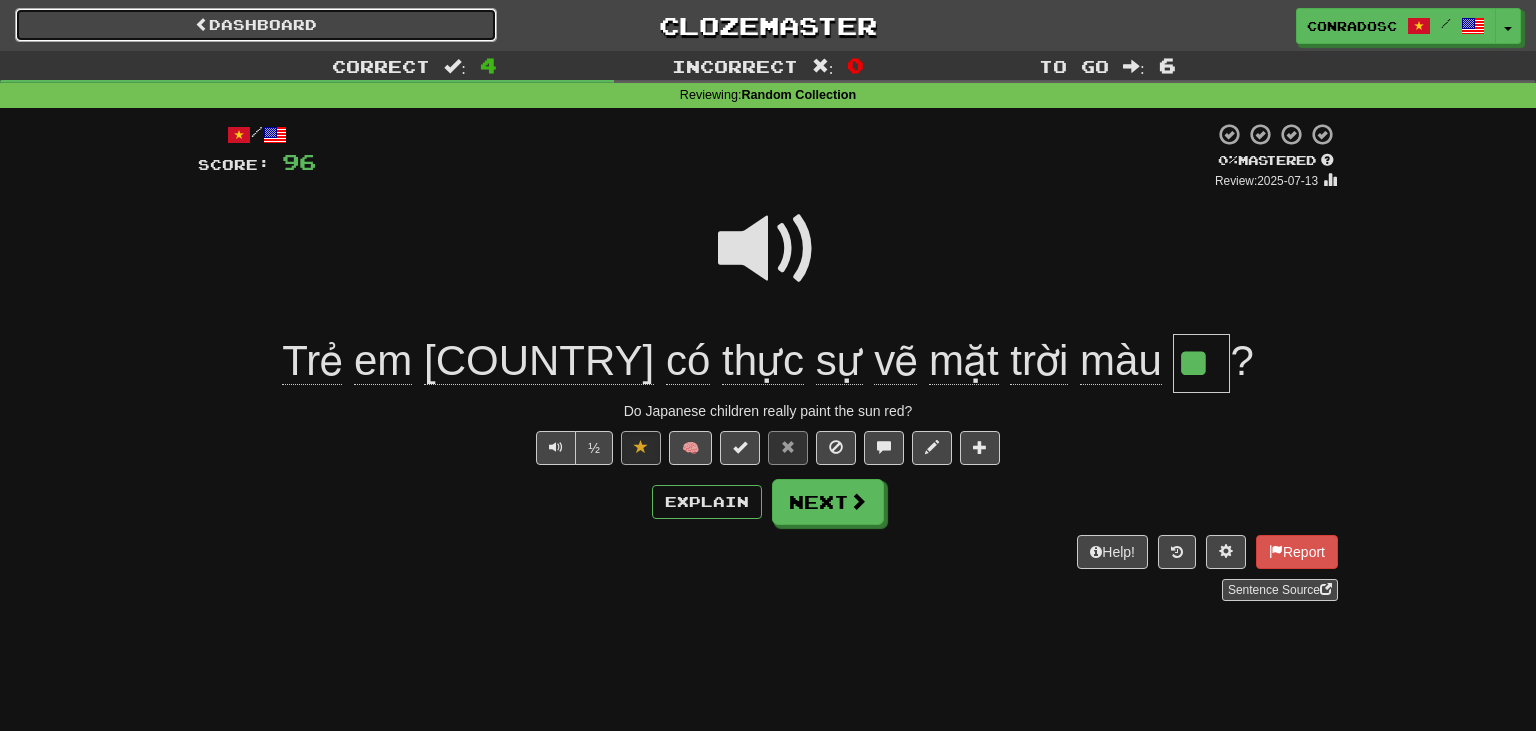 click on "Dashboard" at bounding box center [256, 25] 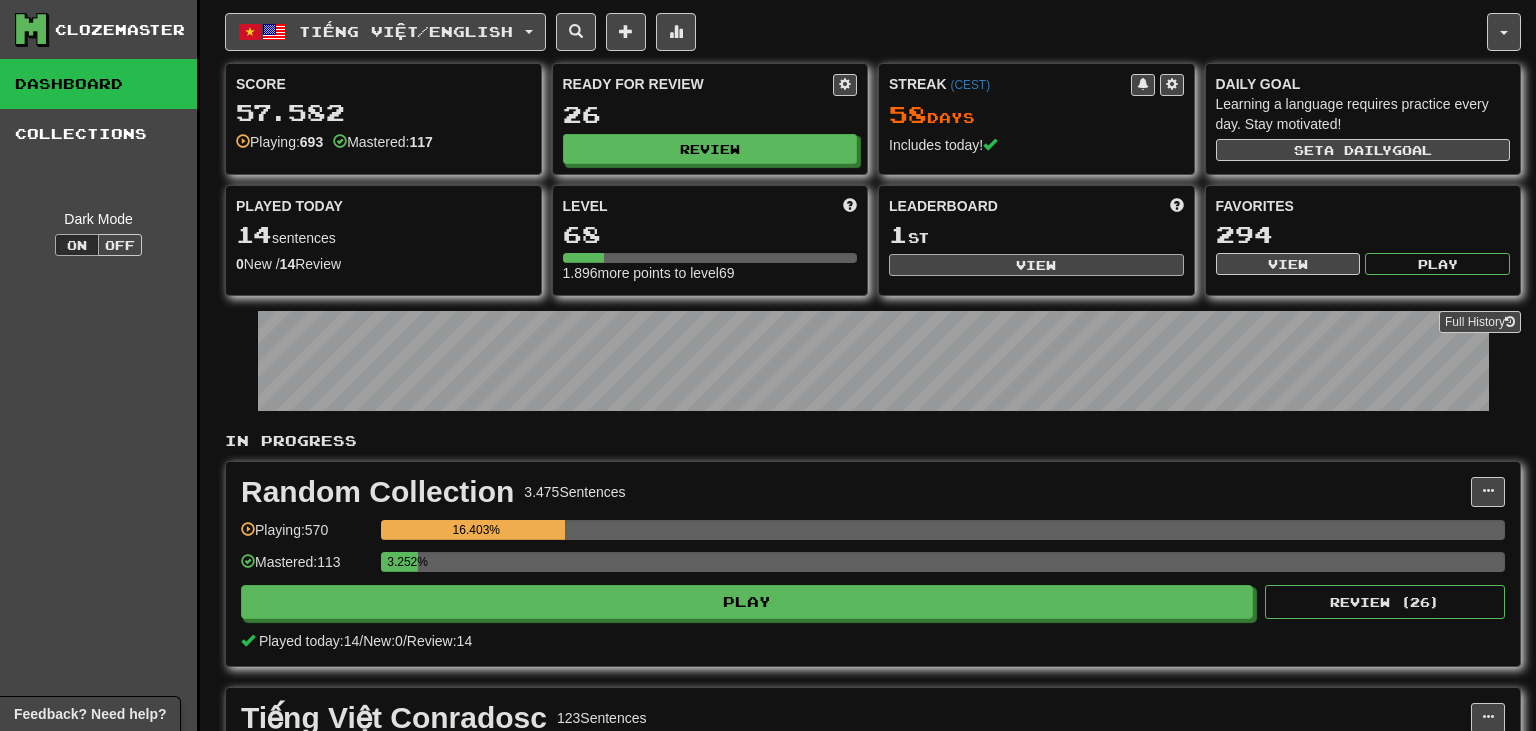 scroll, scrollTop: 0, scrollLeft: 0, axis: both 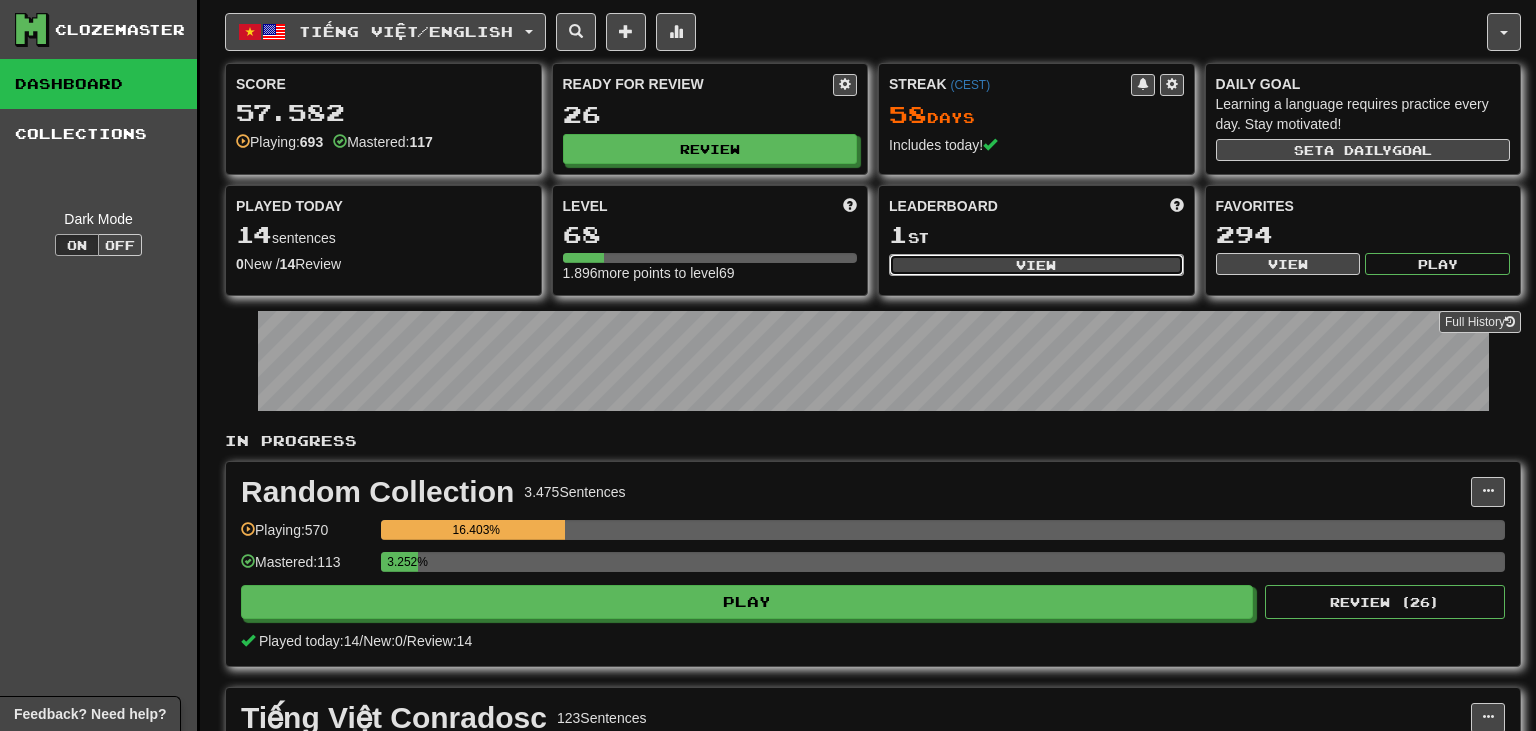 click on "View" at bounding box center (1036, 265) 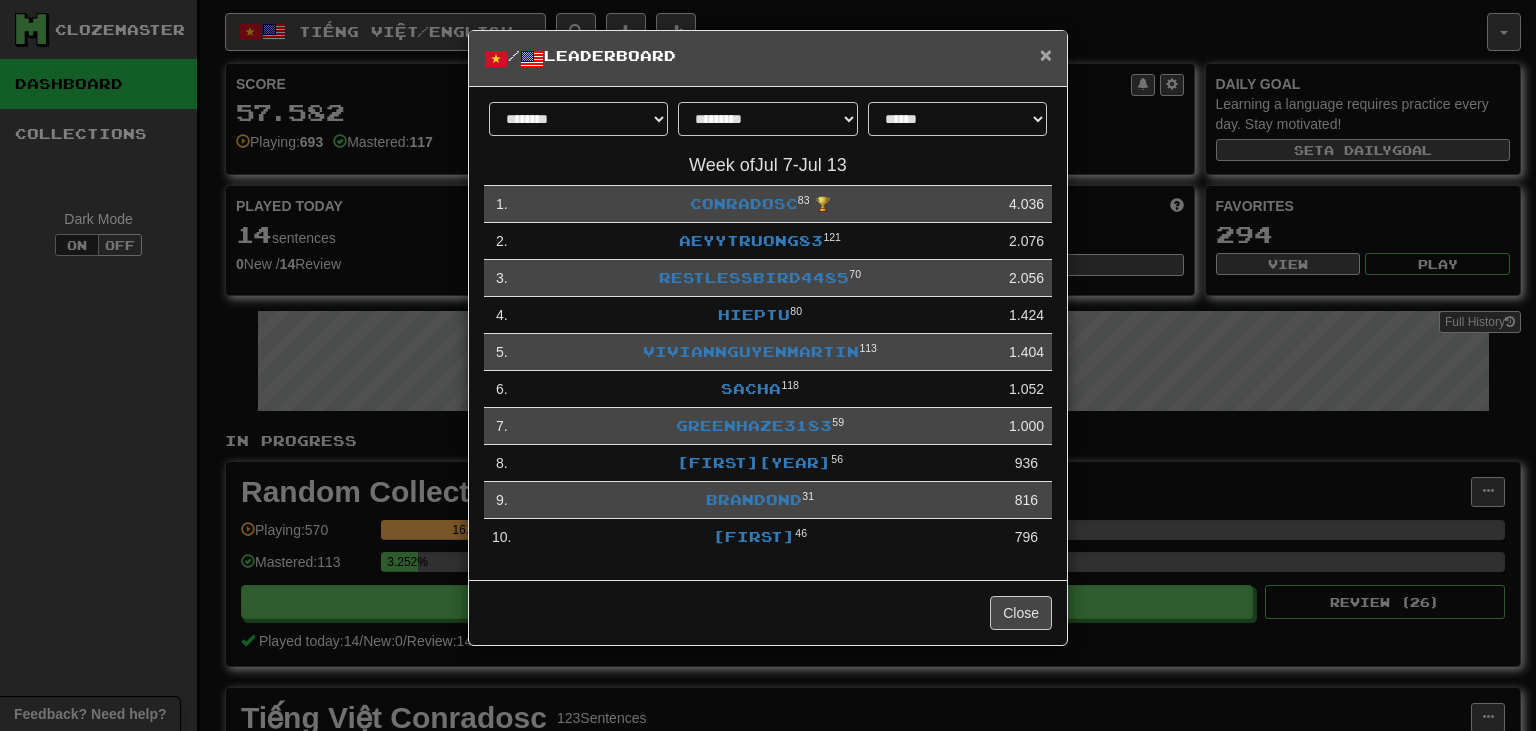 click on "×" at bounding box center [1046, 54] 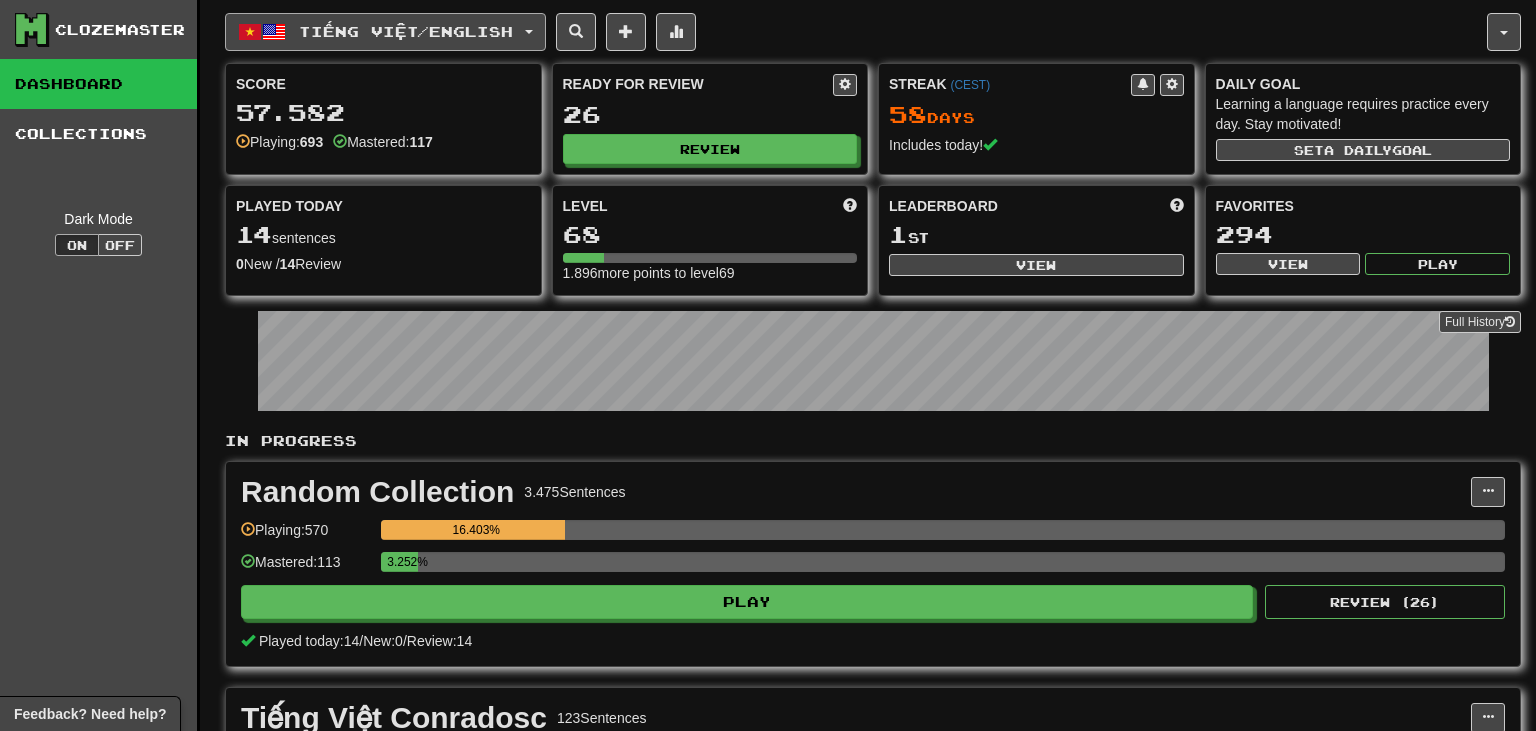 click on "Tiếng Việt  /  English" at bounding box center (406, 31) 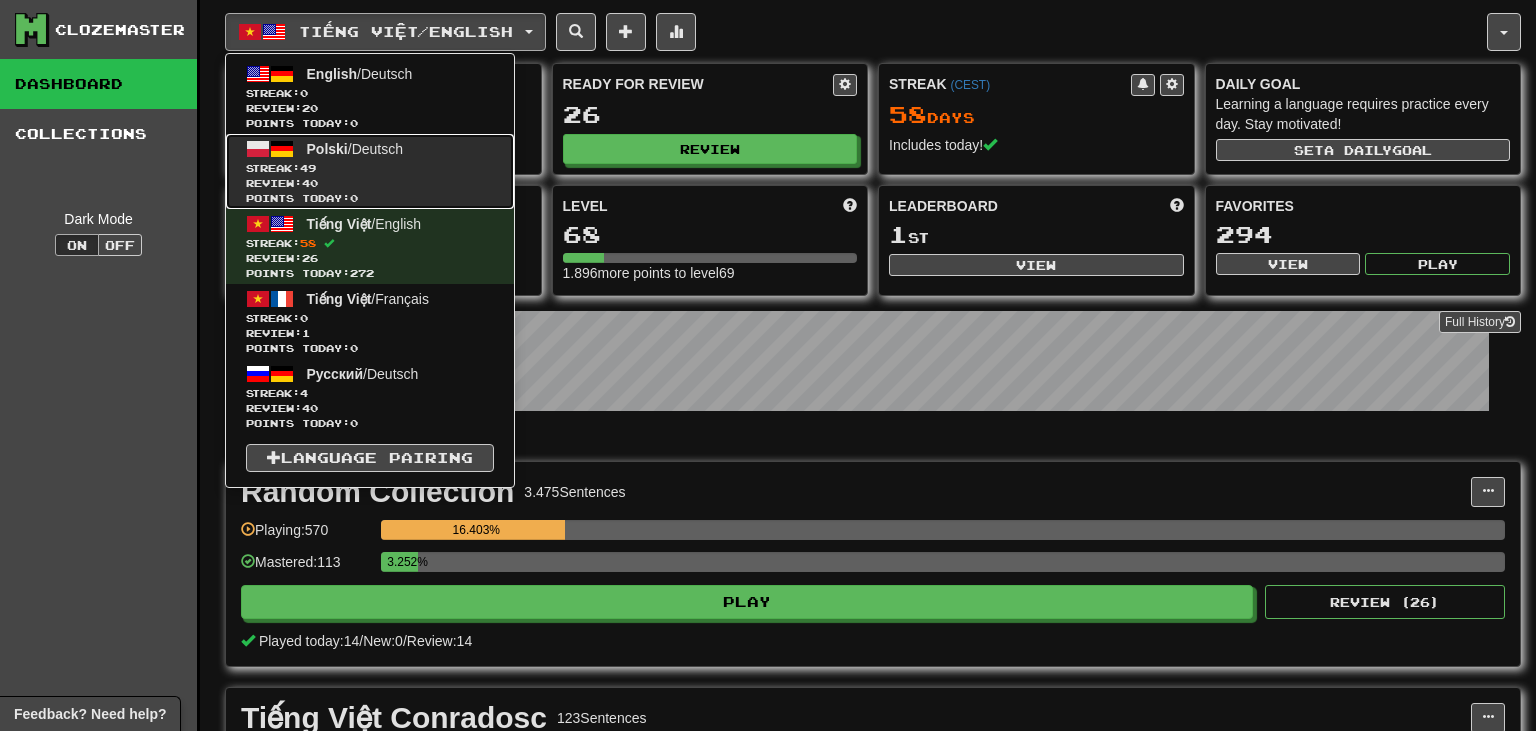 click on "Polski  /  Deutsch Streak:  49   Review:  40 Points today:  0" at bounding box center (370, 171) 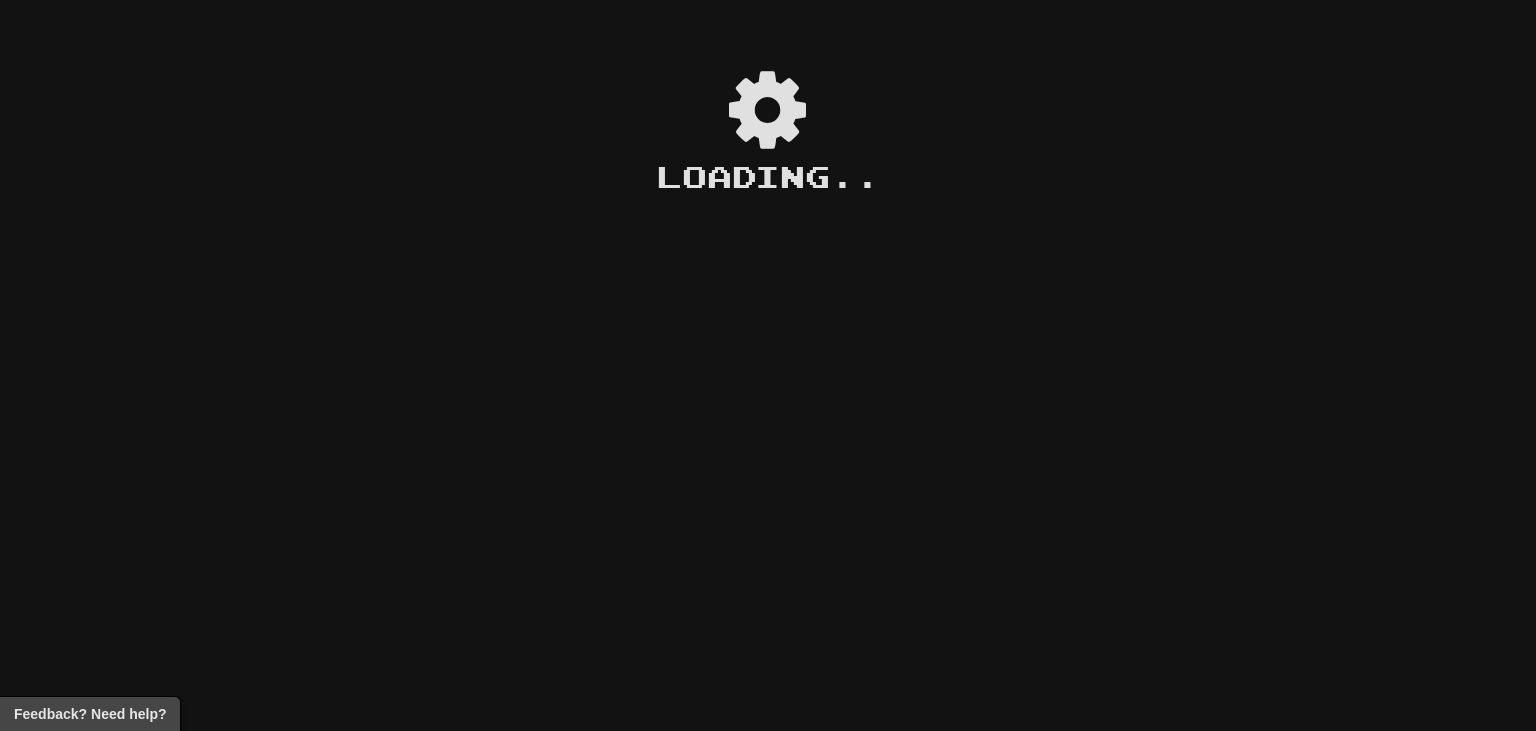 scroll, scrollTop: 0, scrollLeft: 0, axis: both 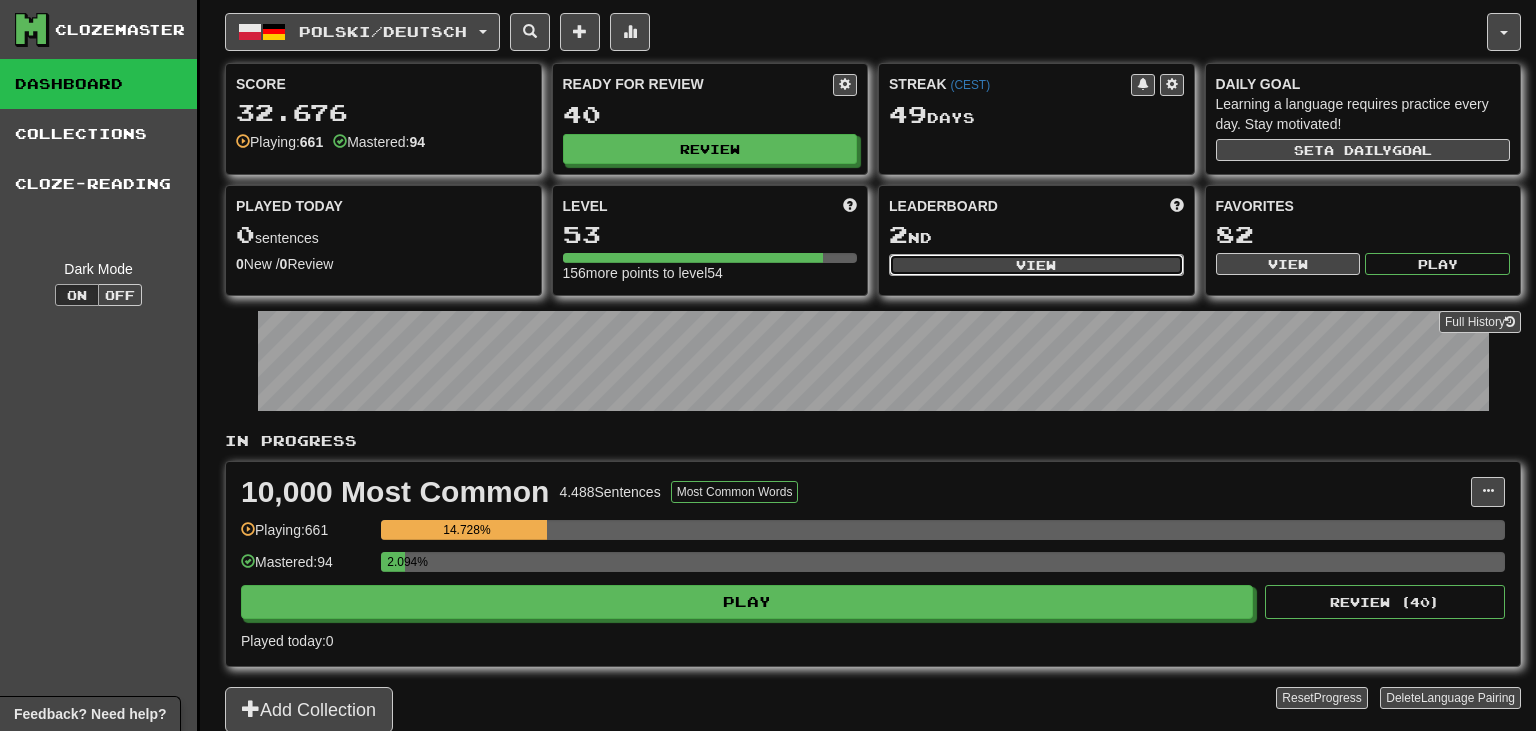click on "View" at bounding box center [1036, 265] 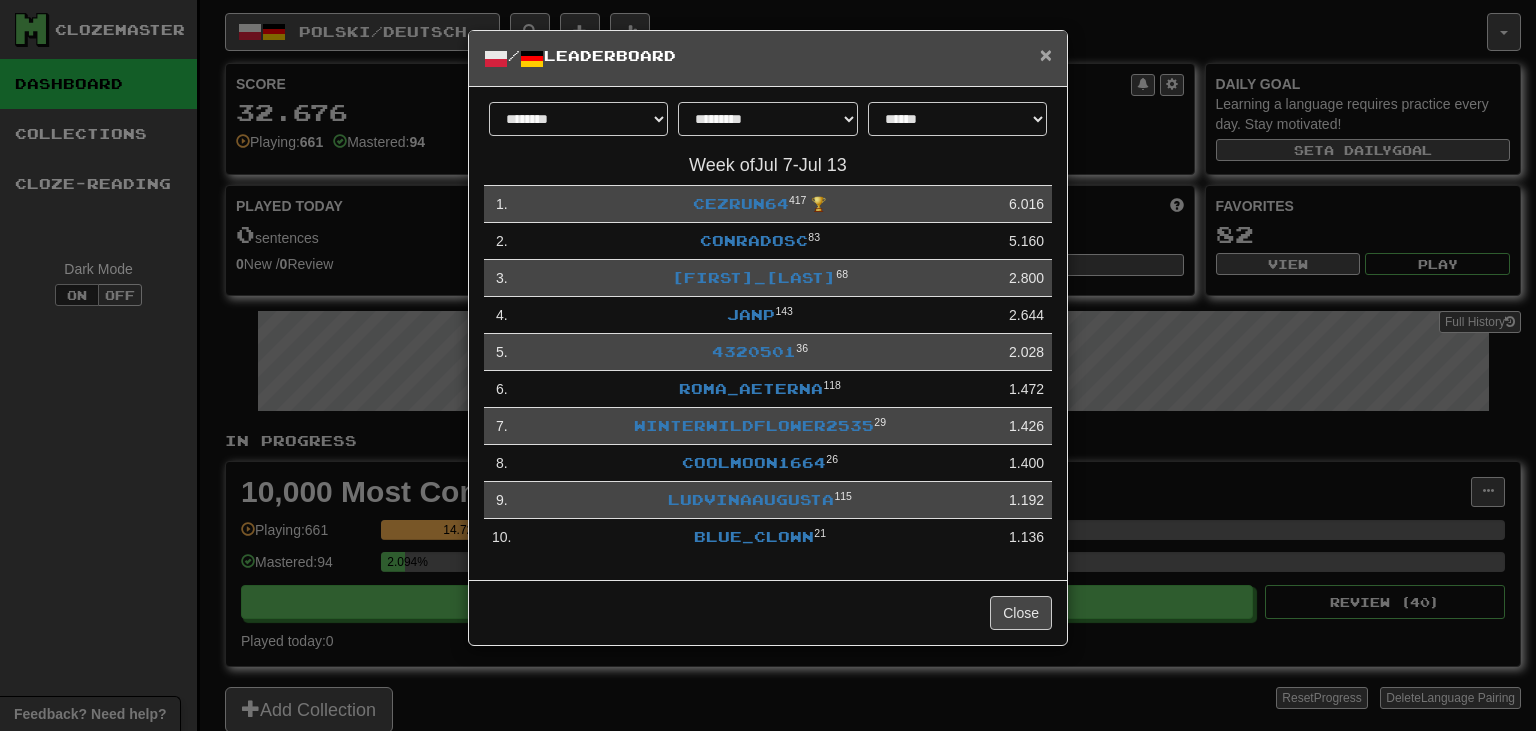 click on "×" at bounding box center (1046, 54) 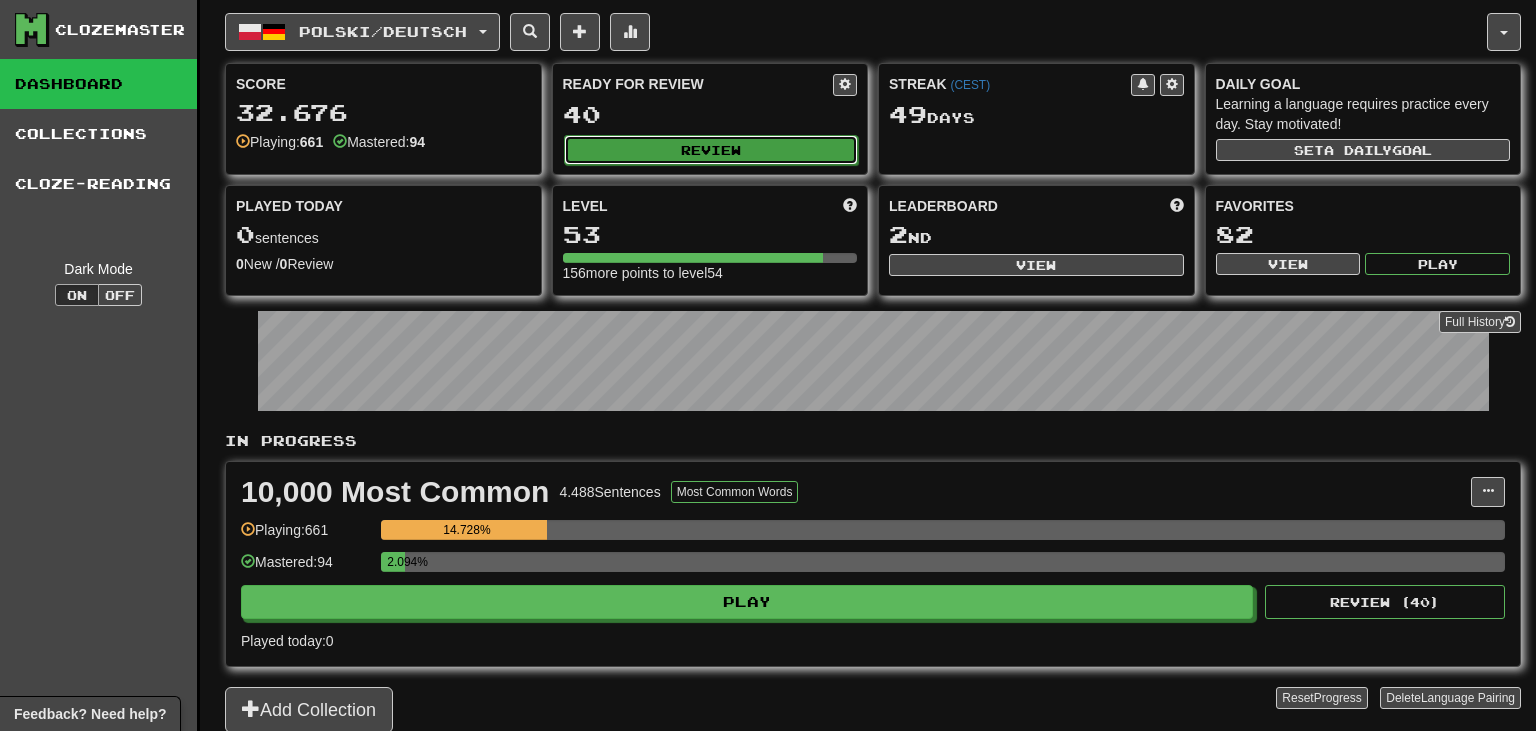 click on "Review" at bounding box center (711, 150) 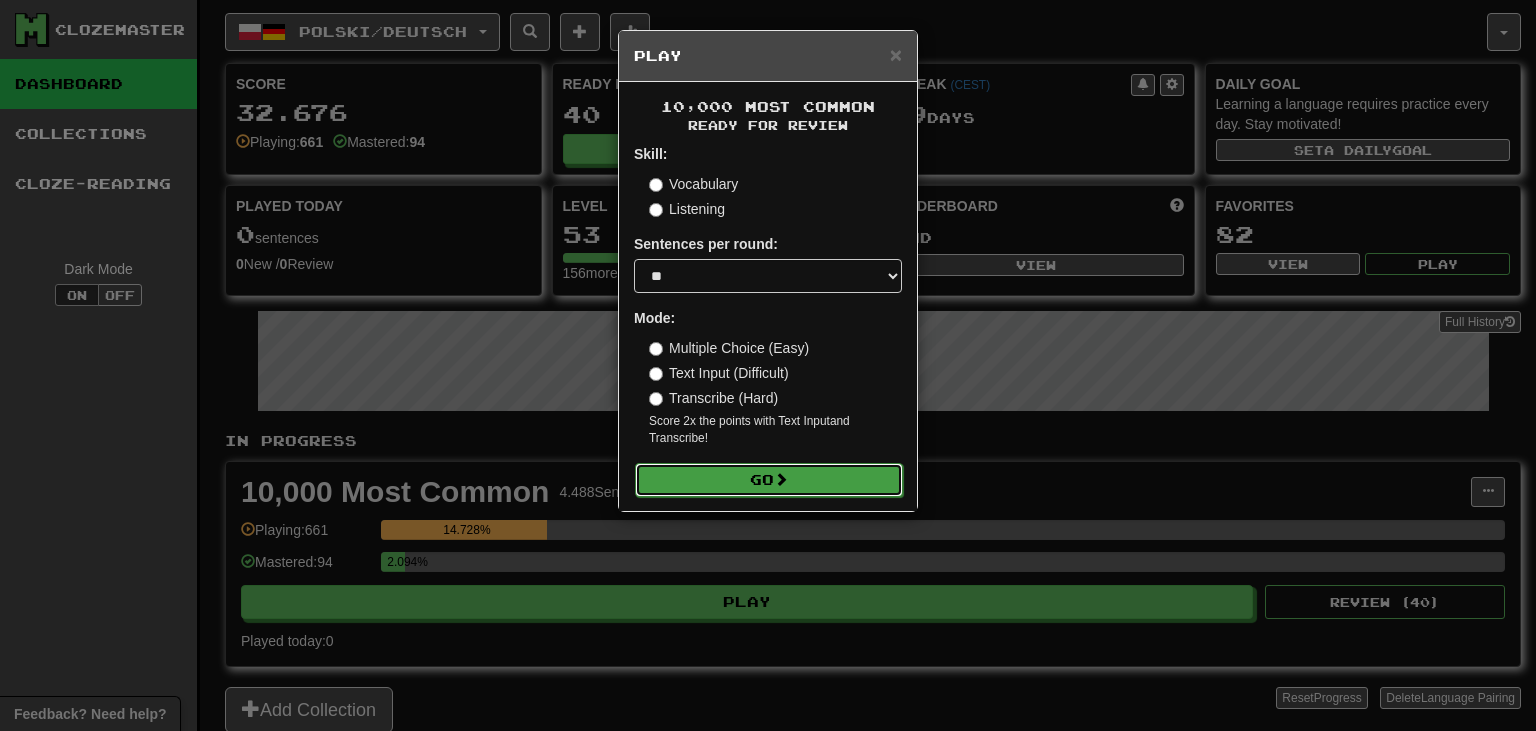 click on "Go" at bounding box center [769, 480] 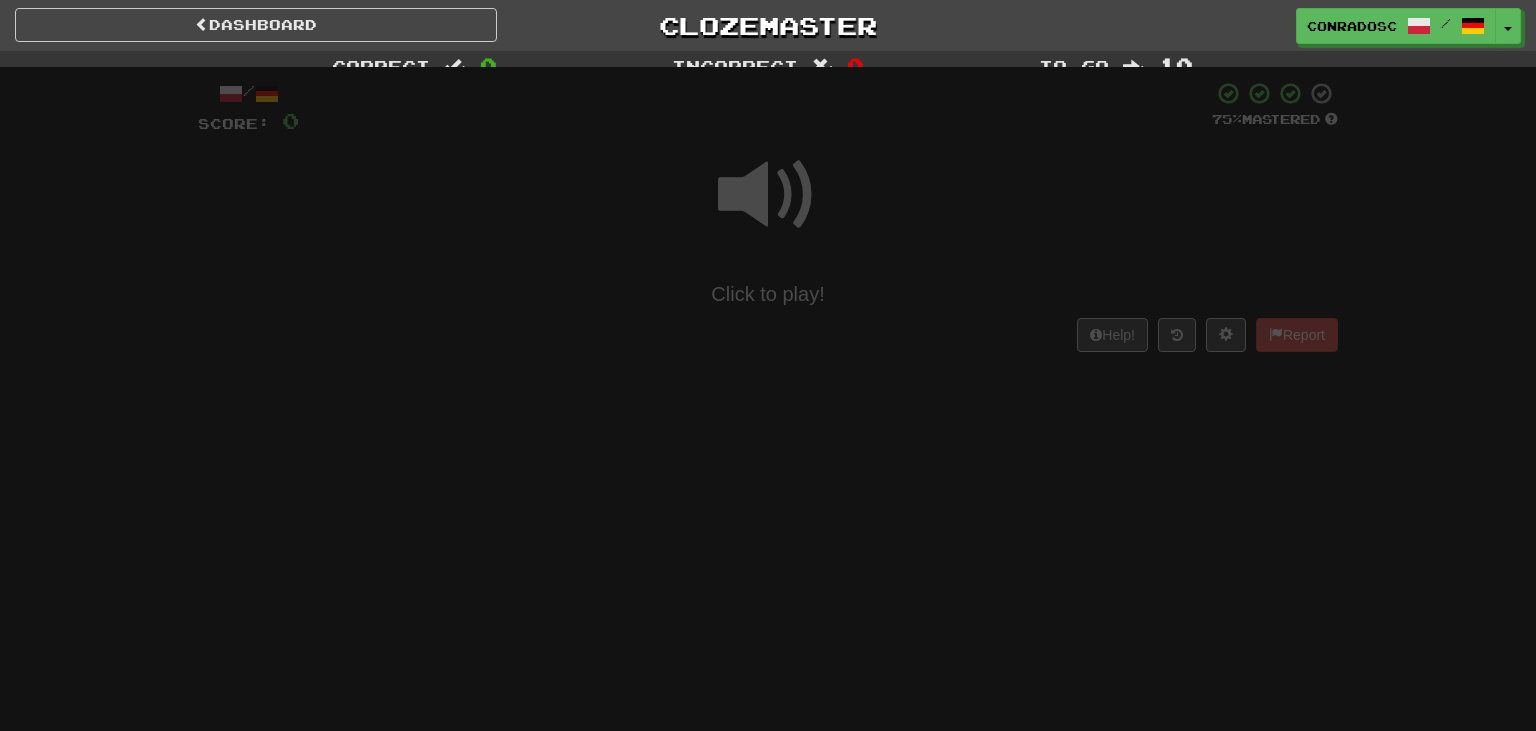 scroll, scrollTop: 0, scrollLeft: 0, axis: both 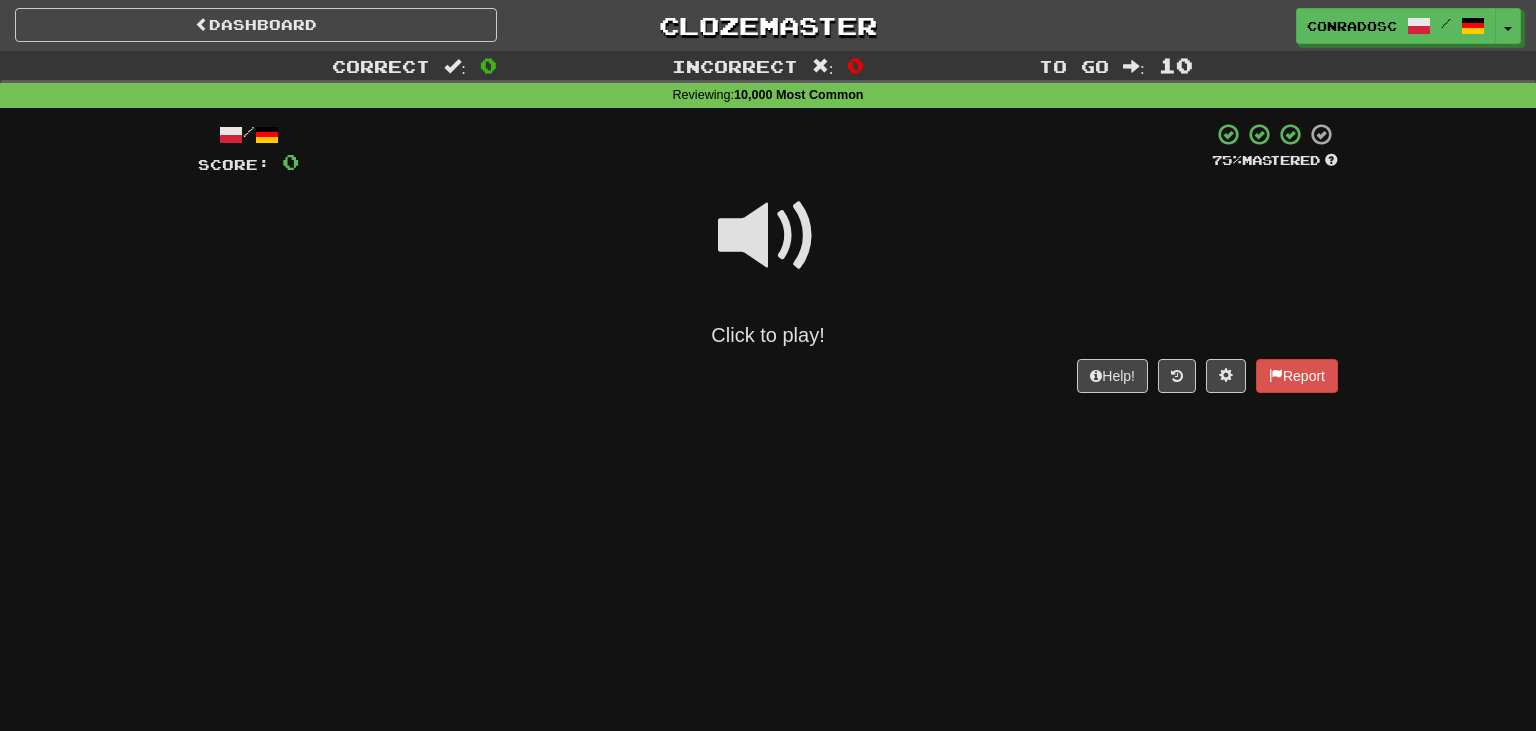 click at bounding box center (768, 236) 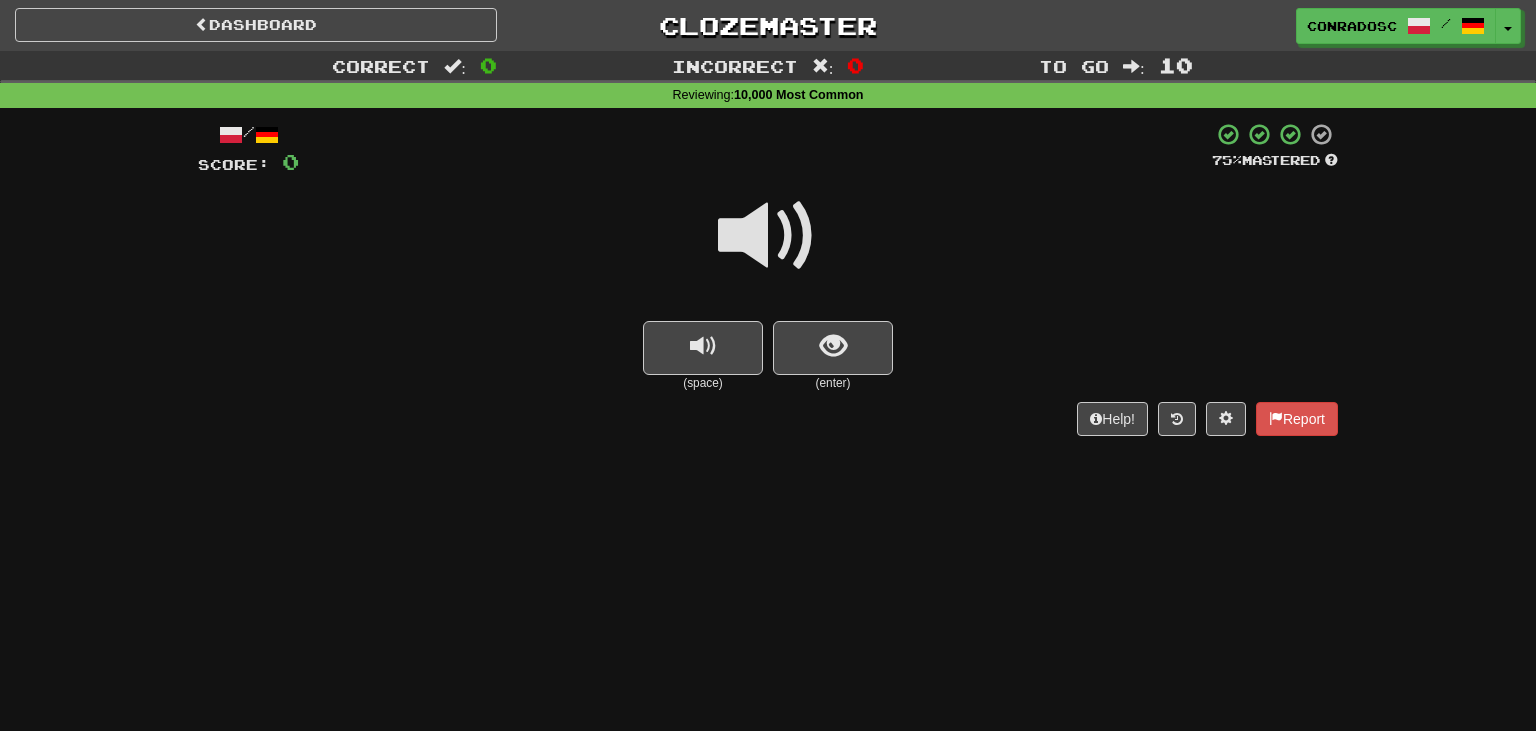 click at bounding box center [768, 236] 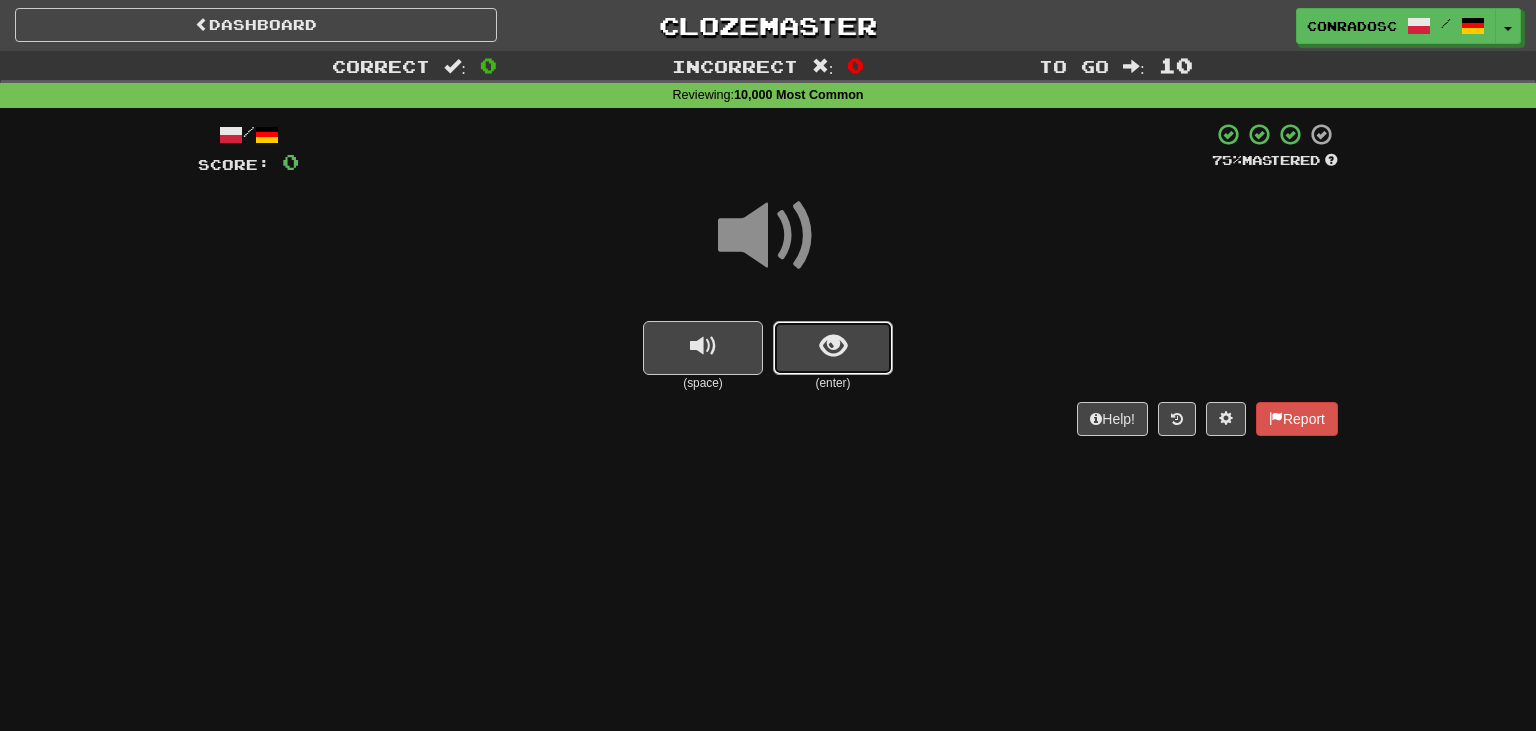 click at bounding box center (833, 346) 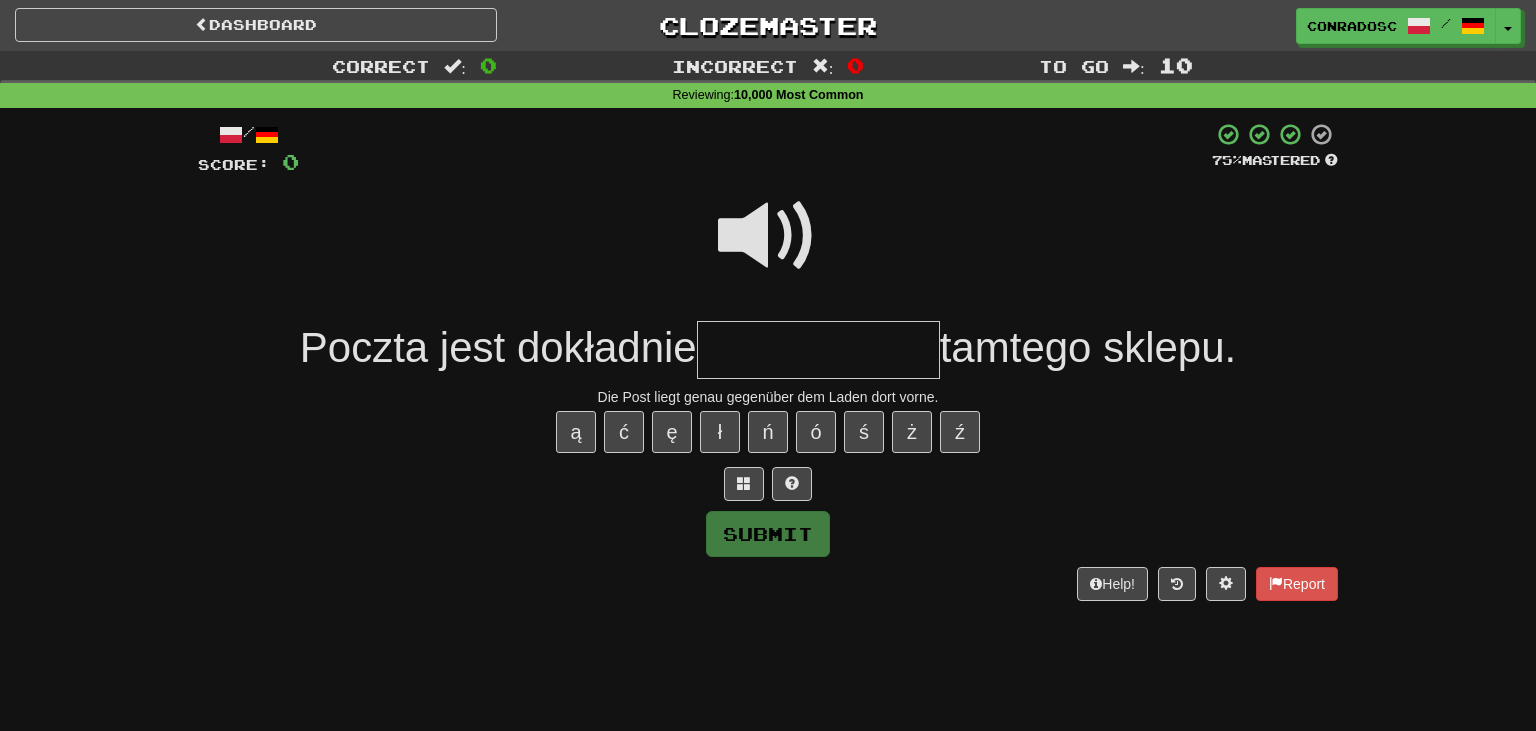 click at bounding box center (818, 350) 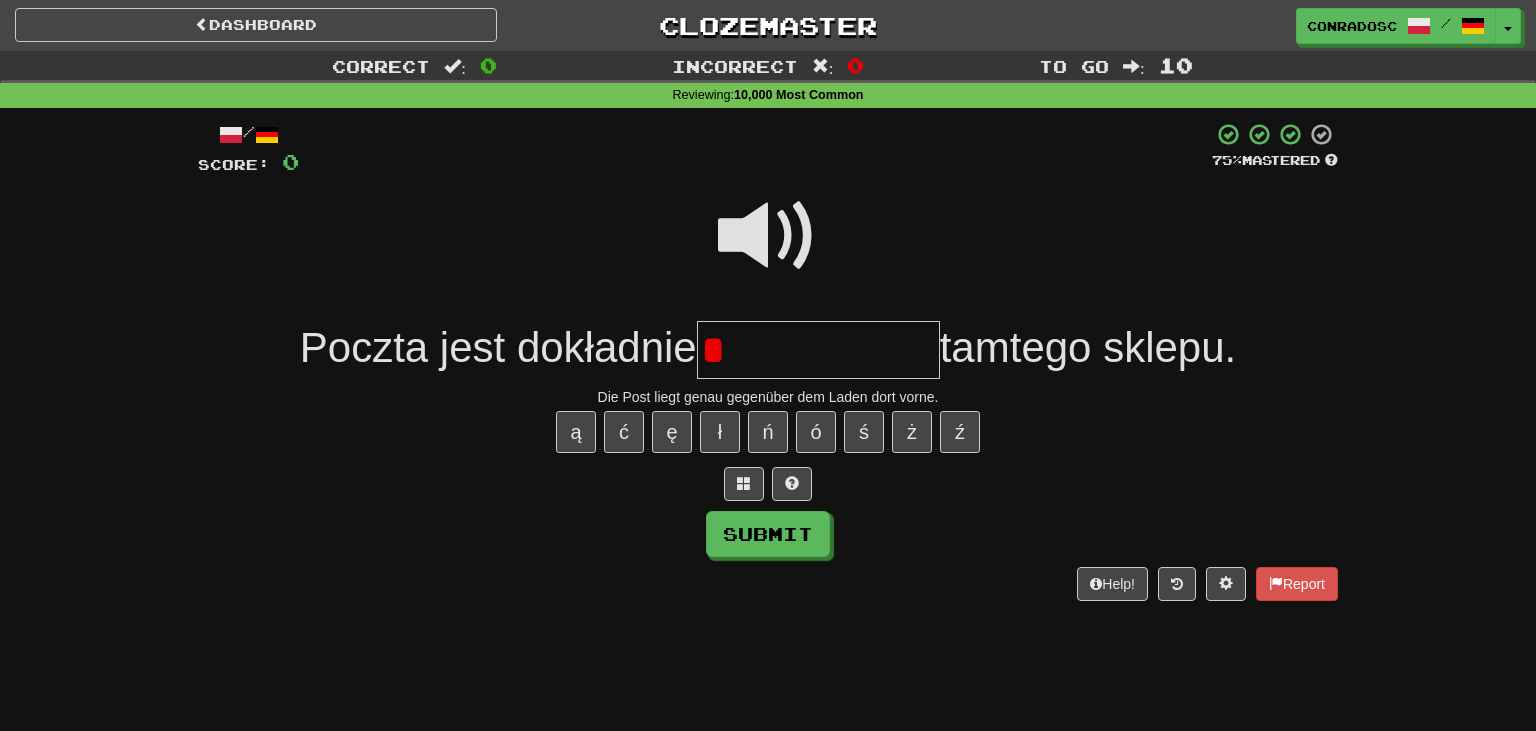 click on "*" at bounding box center [818, 350] 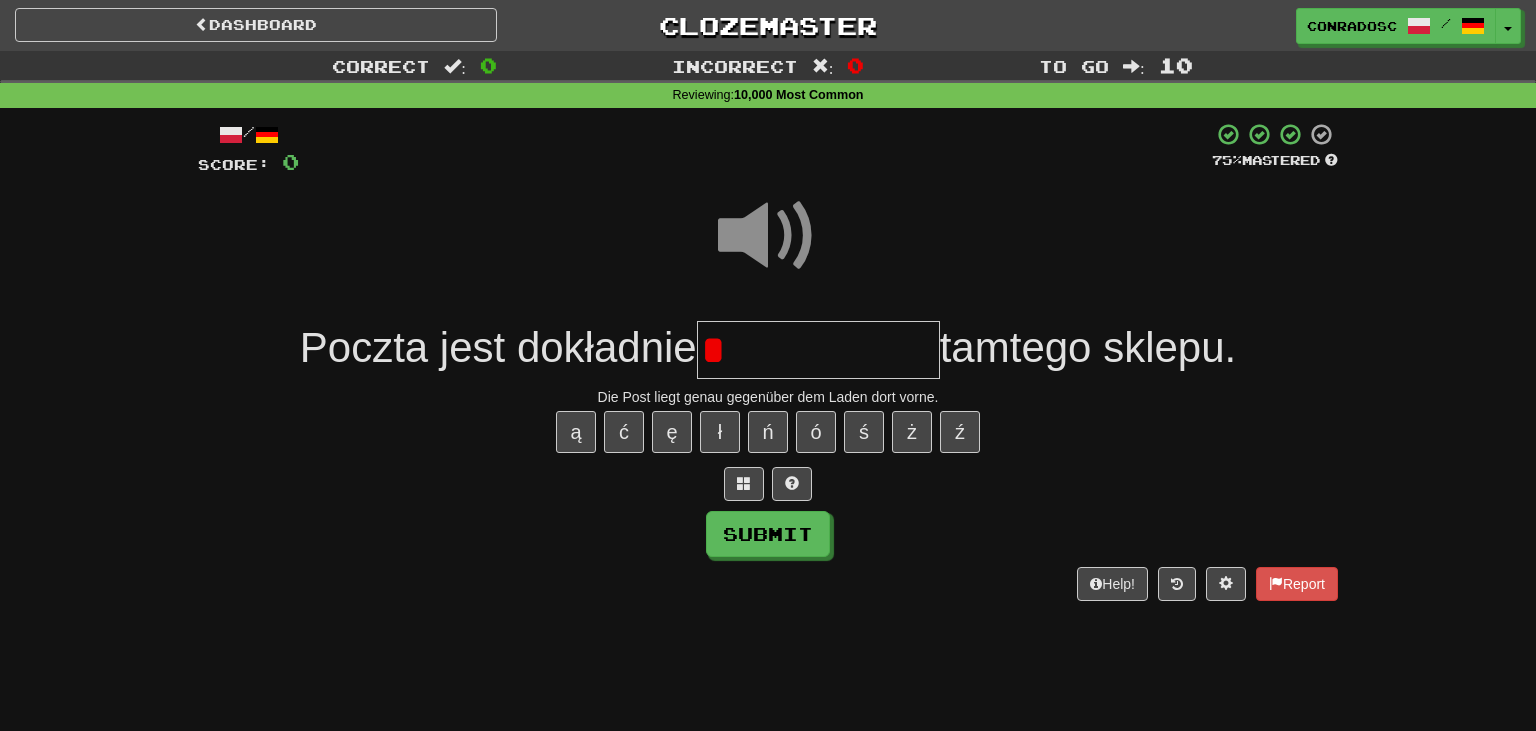 click on "*" at bounding box center (818, 350) 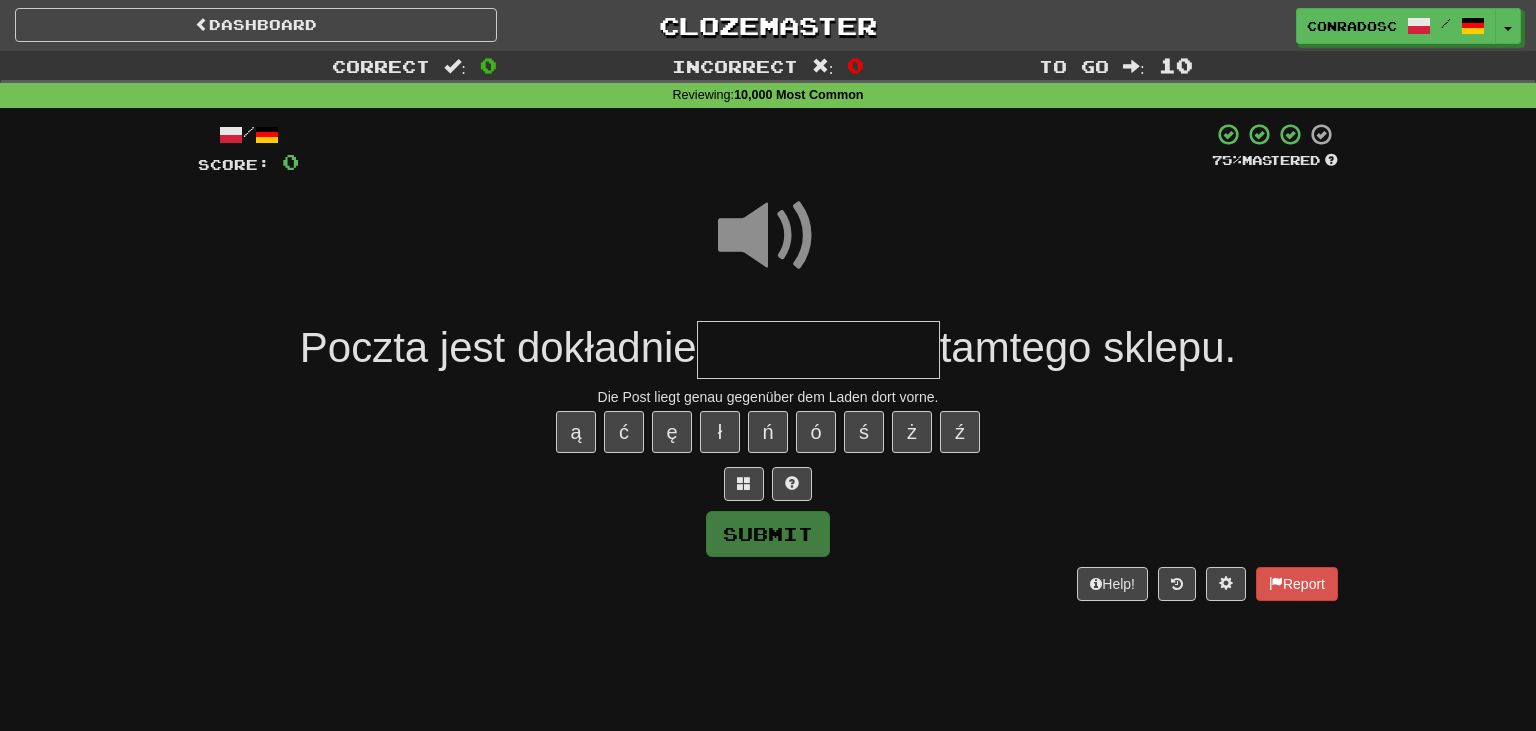 type on "*" 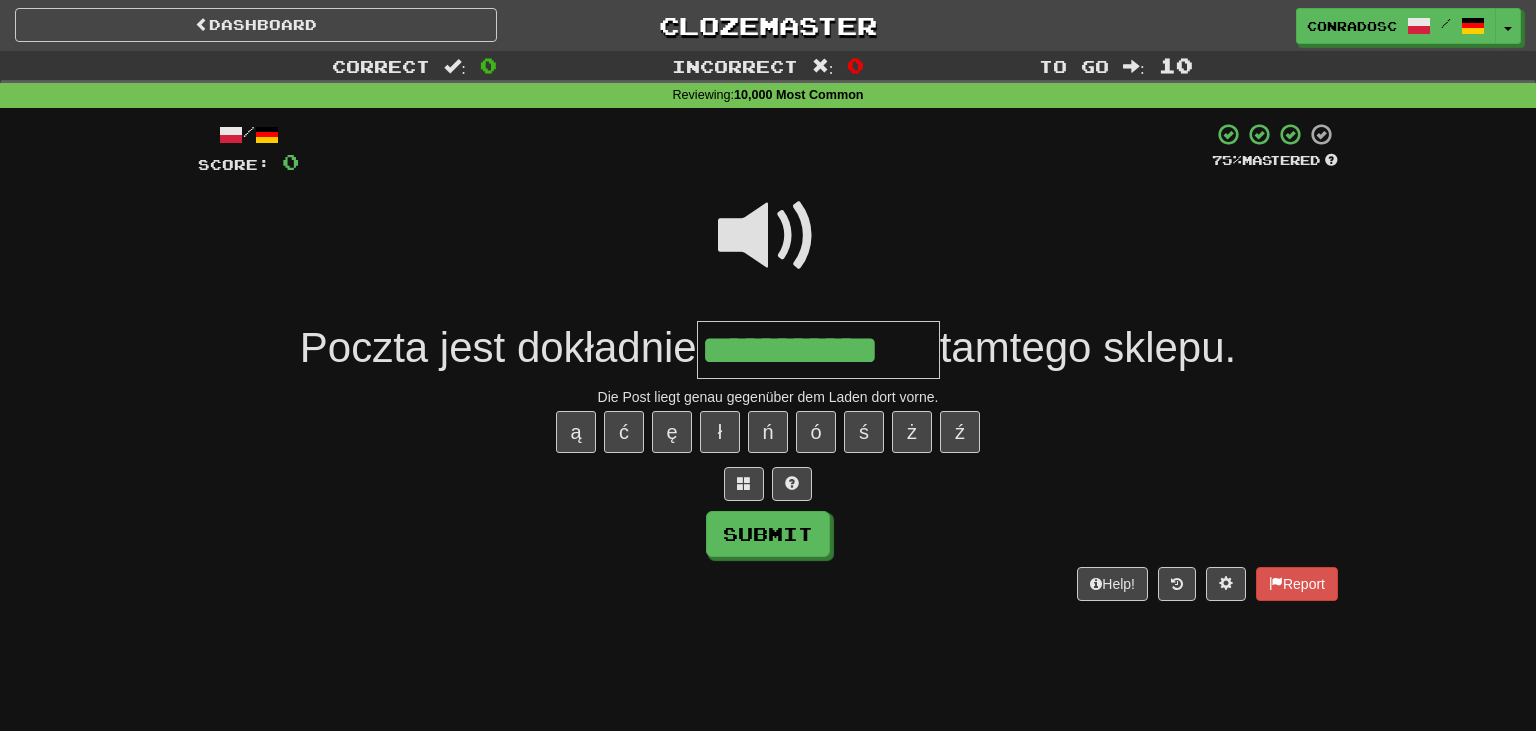 type on "**********" 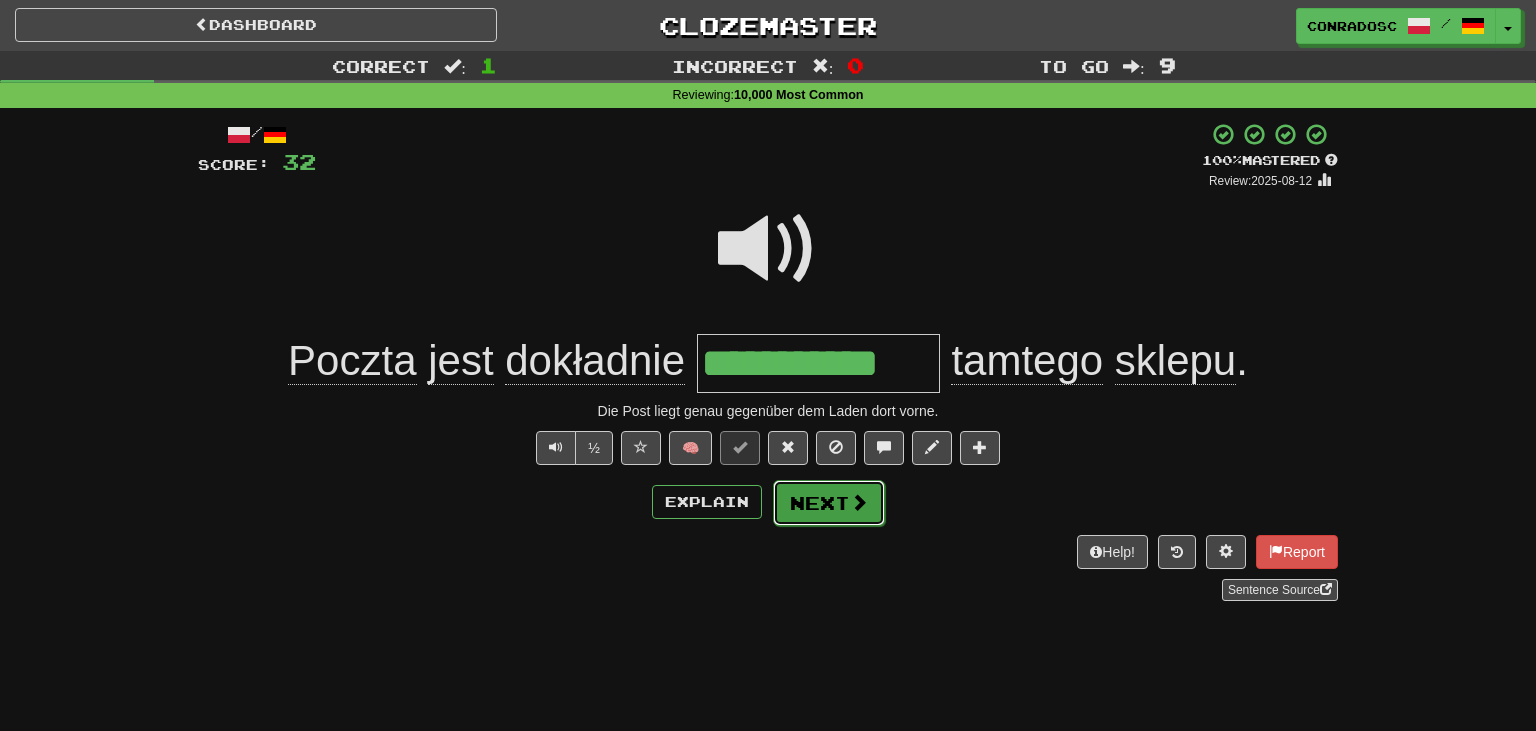 click at bounding box center (859, 502) 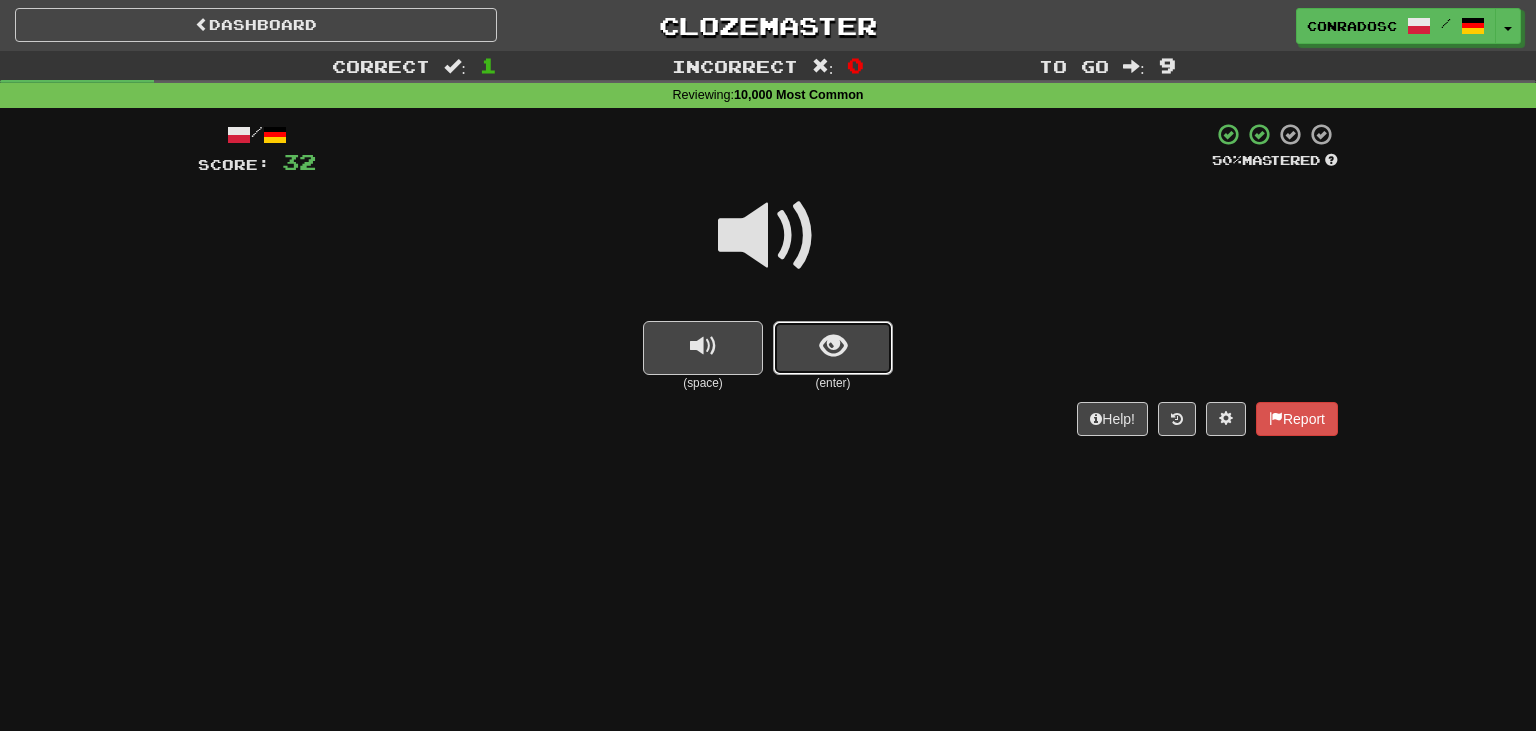 click at bounding box center [833, 348] 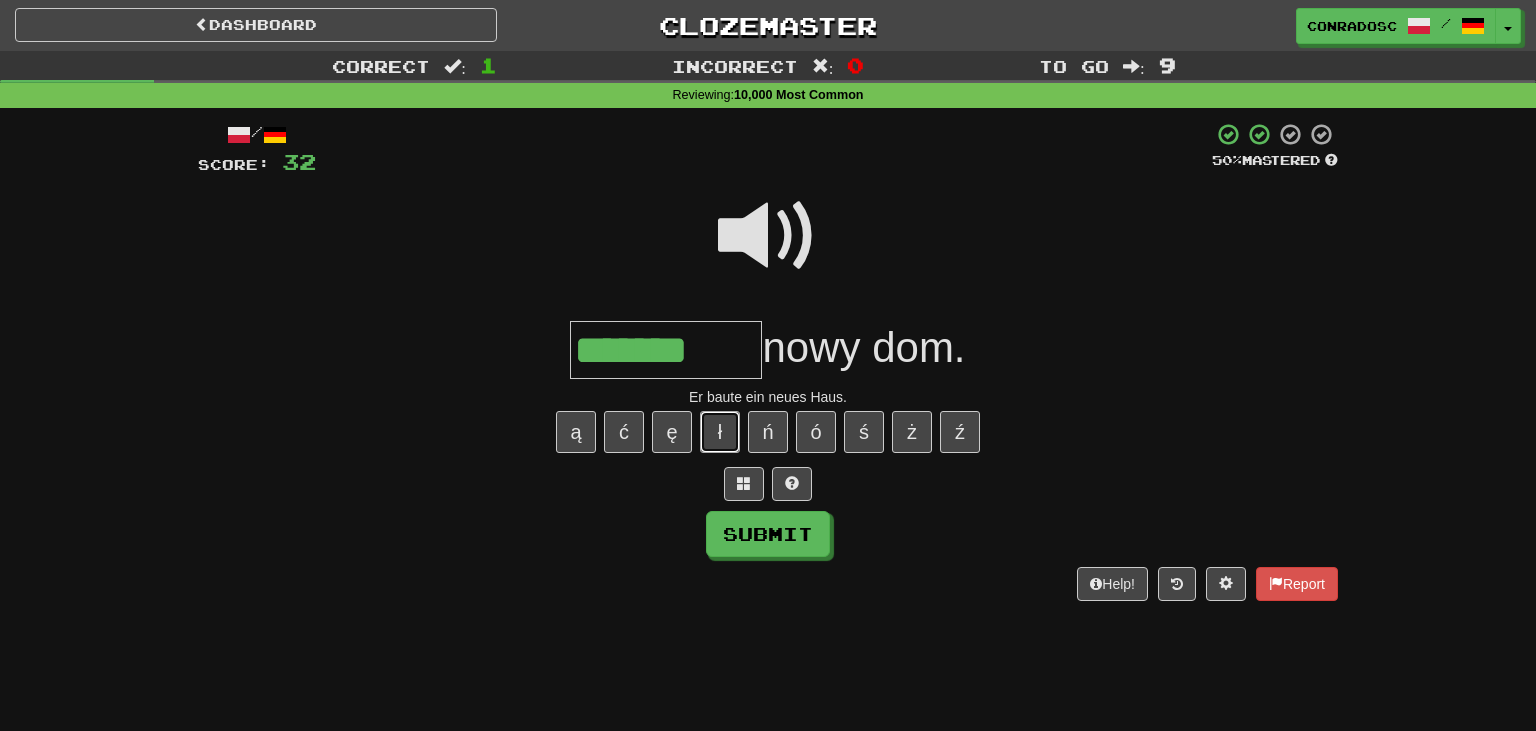 click on "ł" at bounding box center [720, 432] 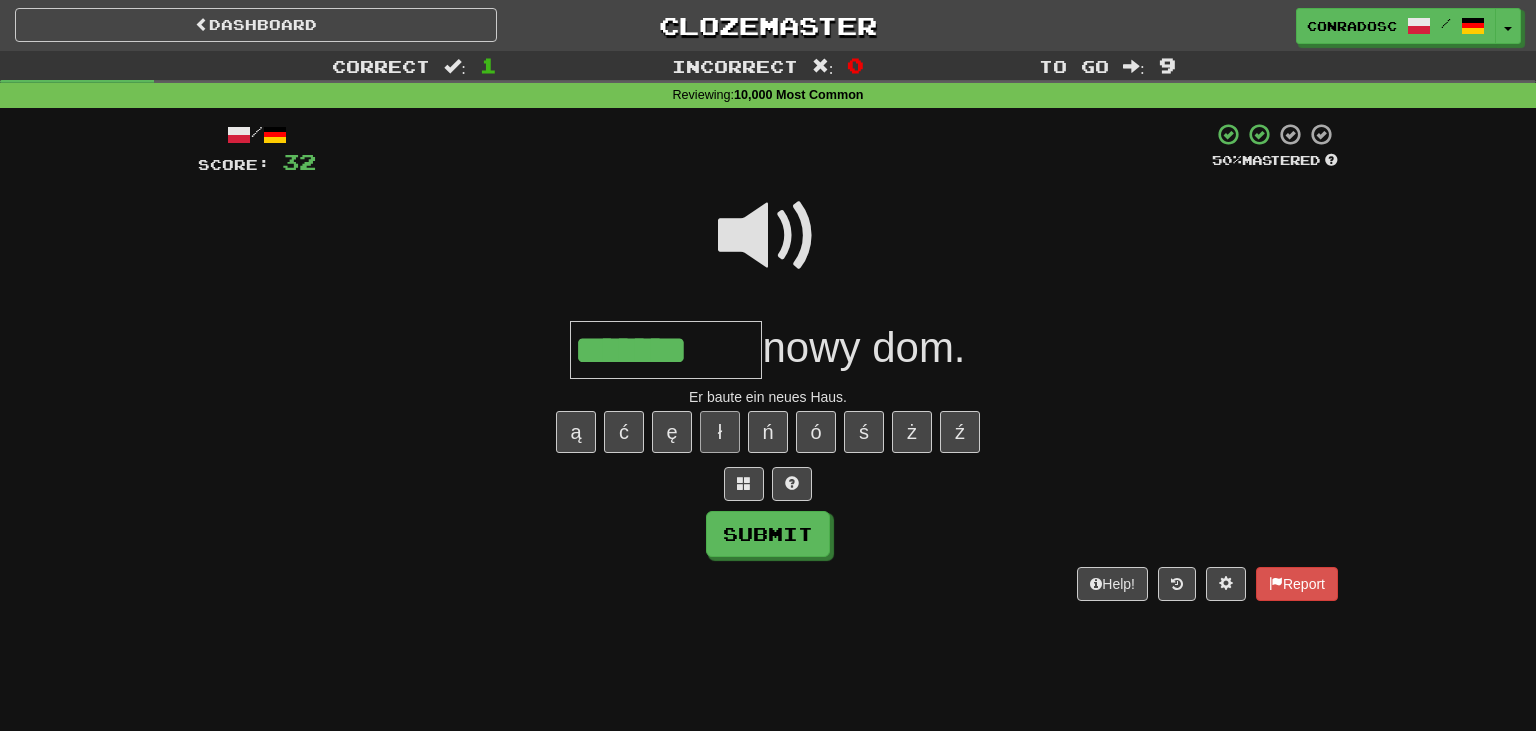 type on "********" 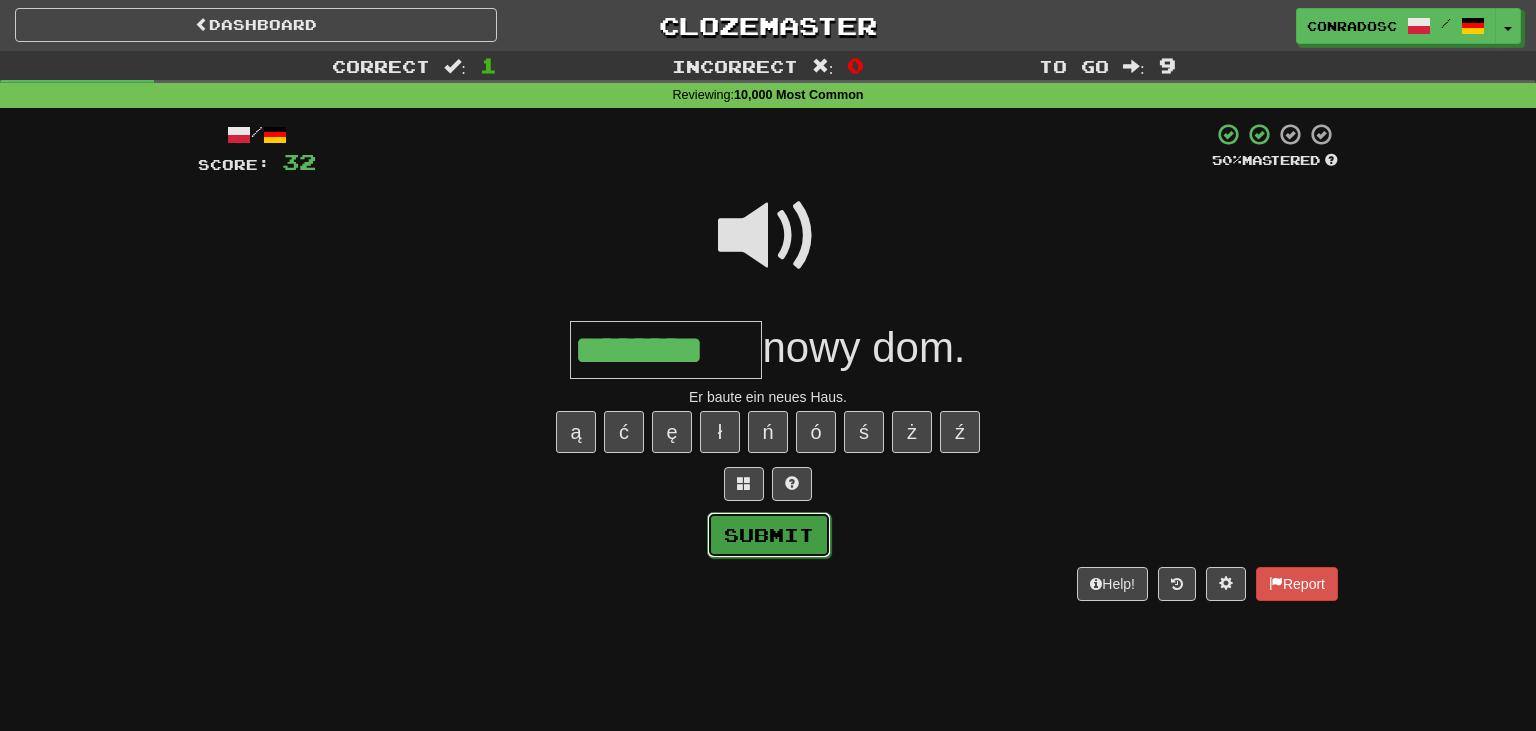 click on "Submit" at bounding box center (769, 535) 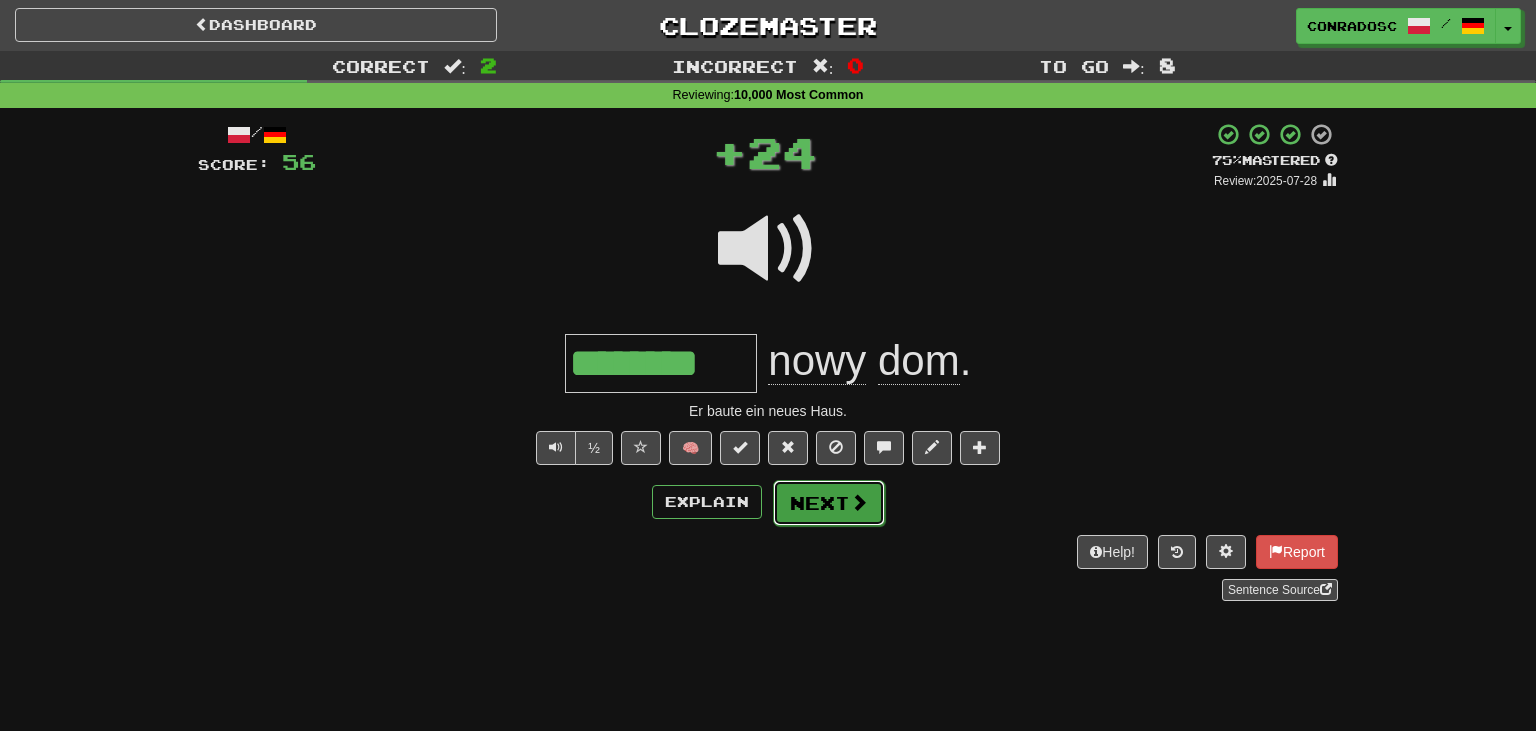 click on "Next" at bounding box center [829, 503] 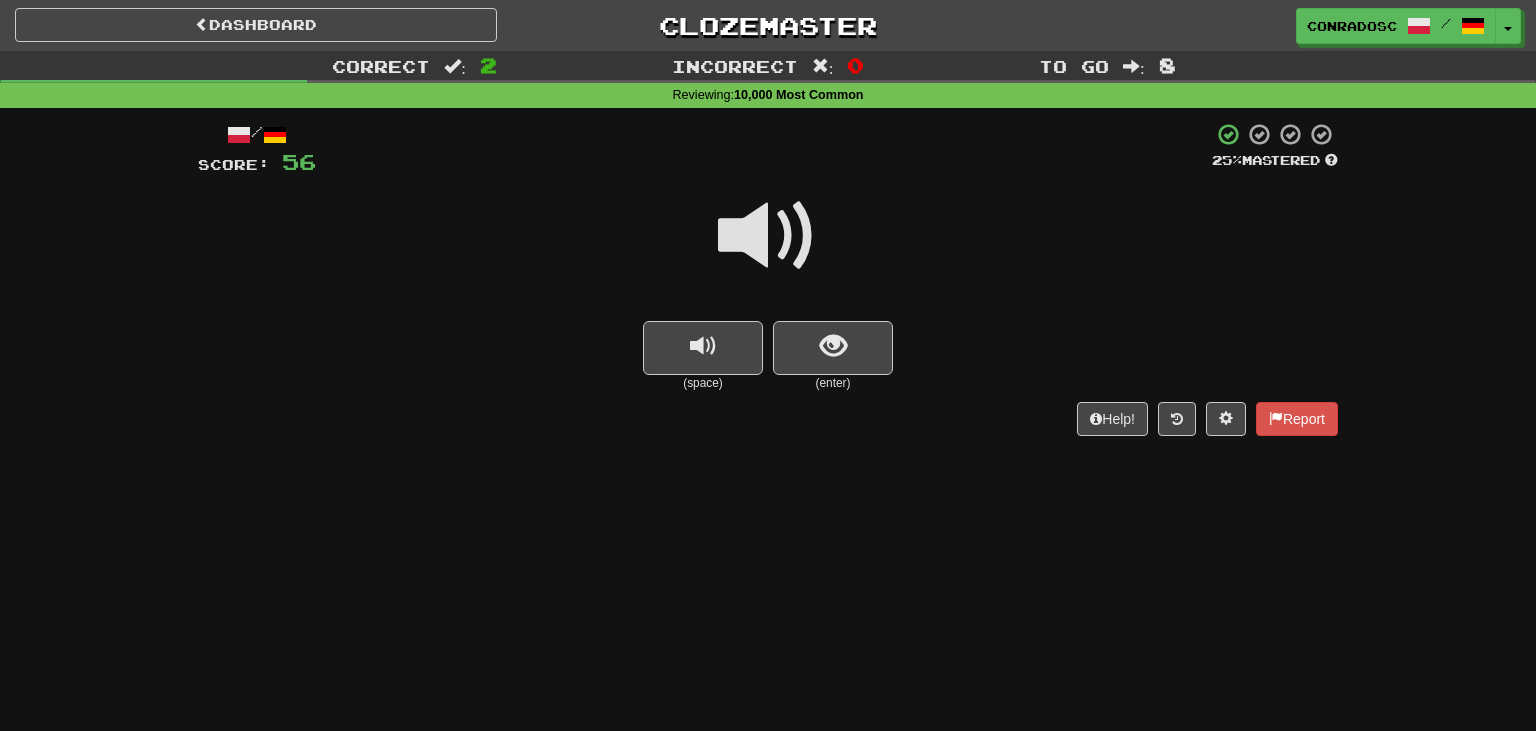 click at bounding box center (768, 236) 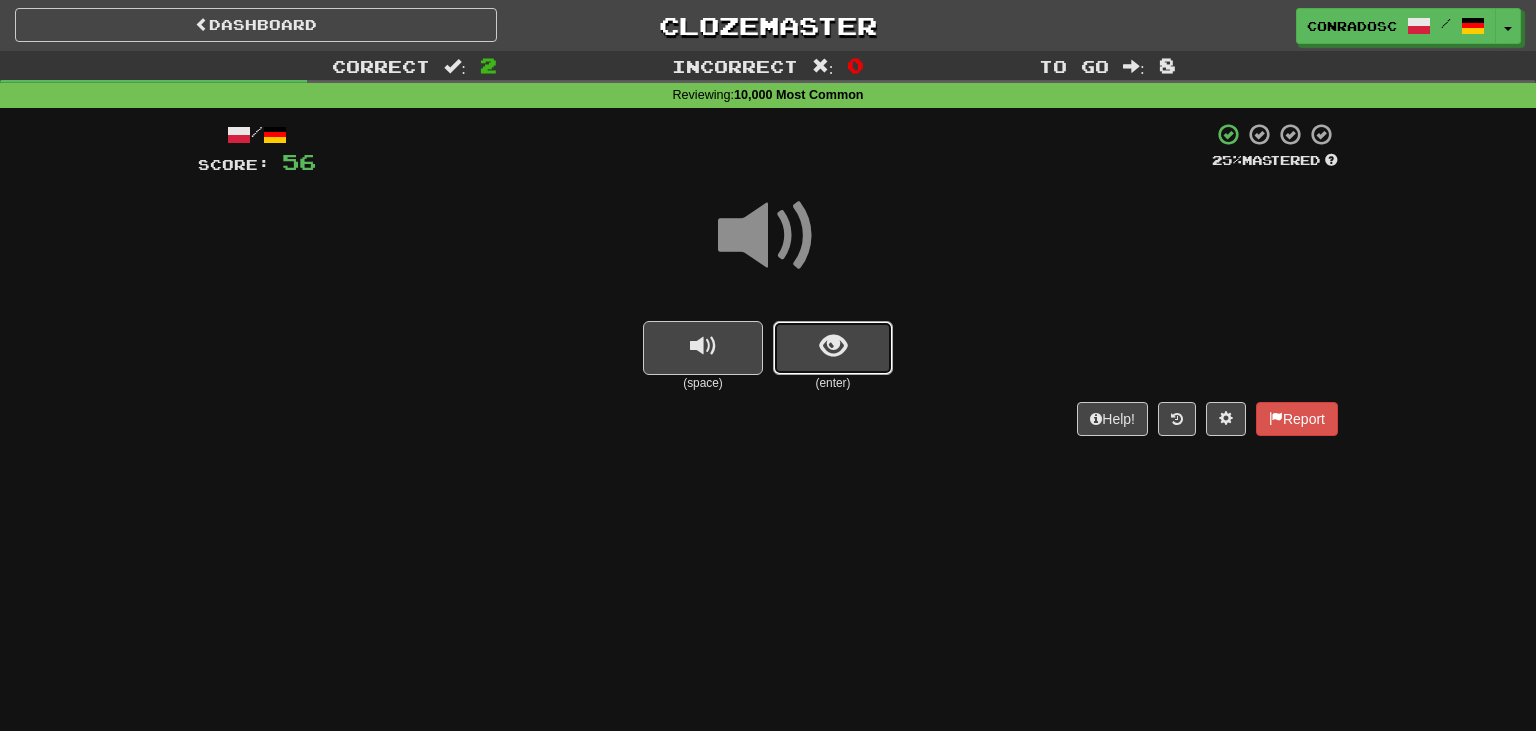 click at bounding box center (833, 348) 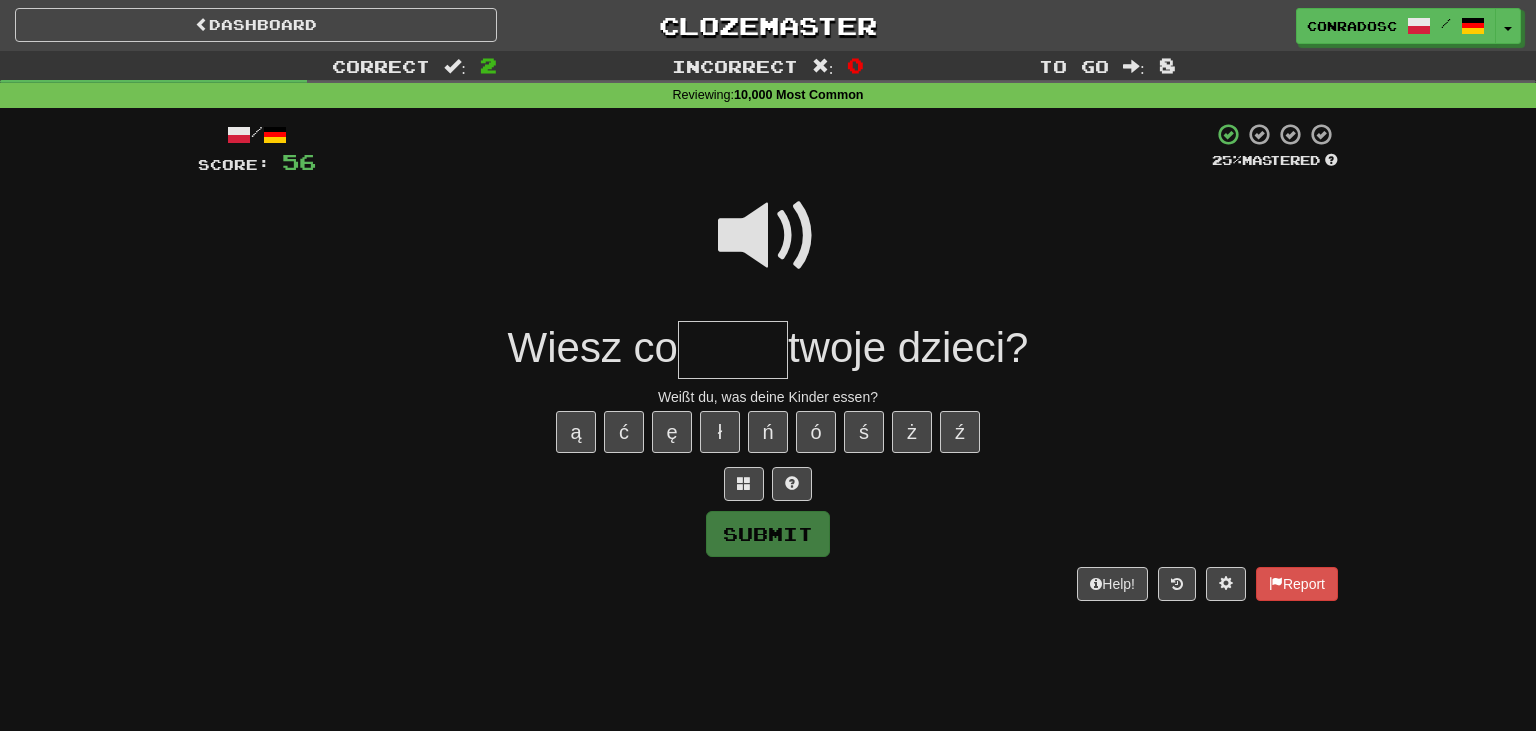 click at bounding box center (733, 350) 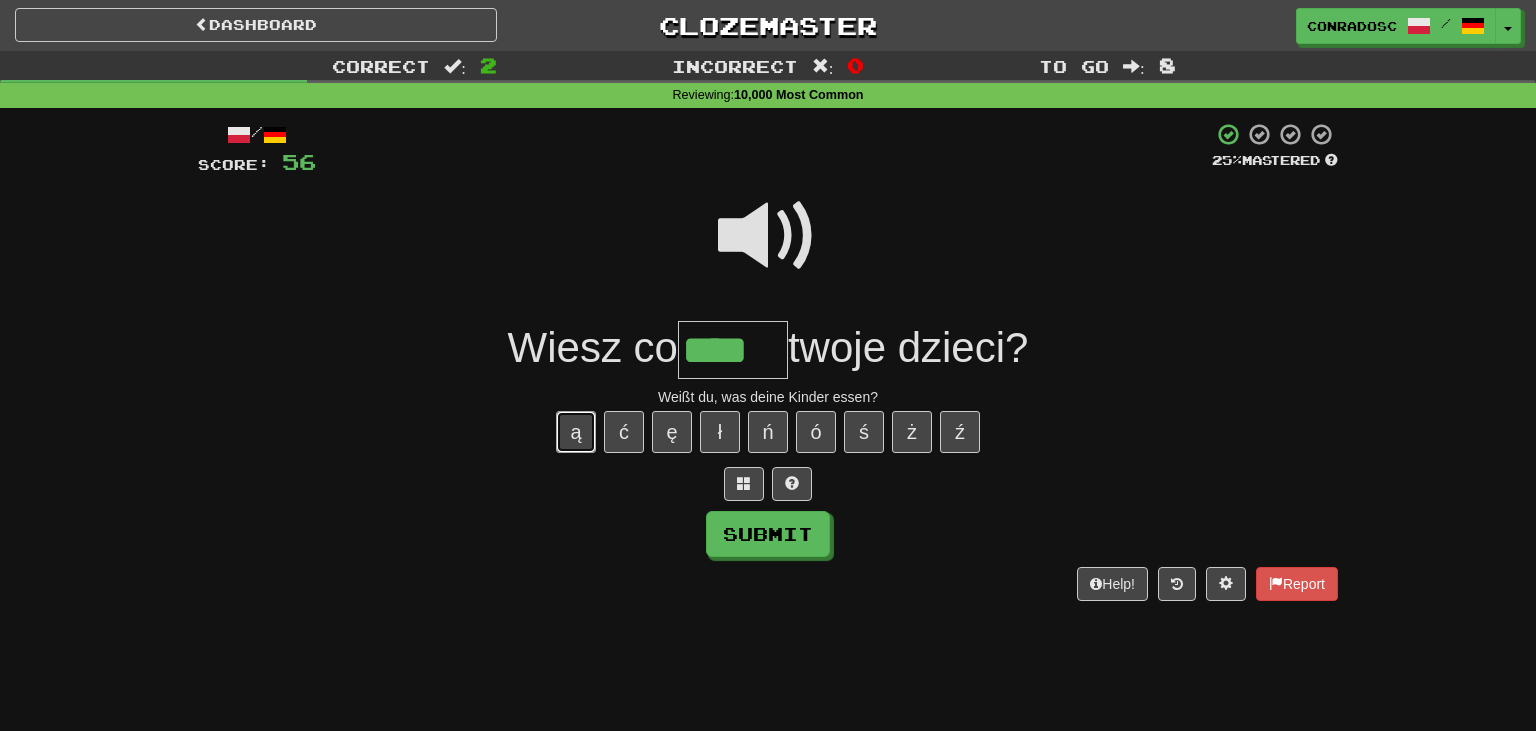 click on "ą" at bounding box center (576, 432) 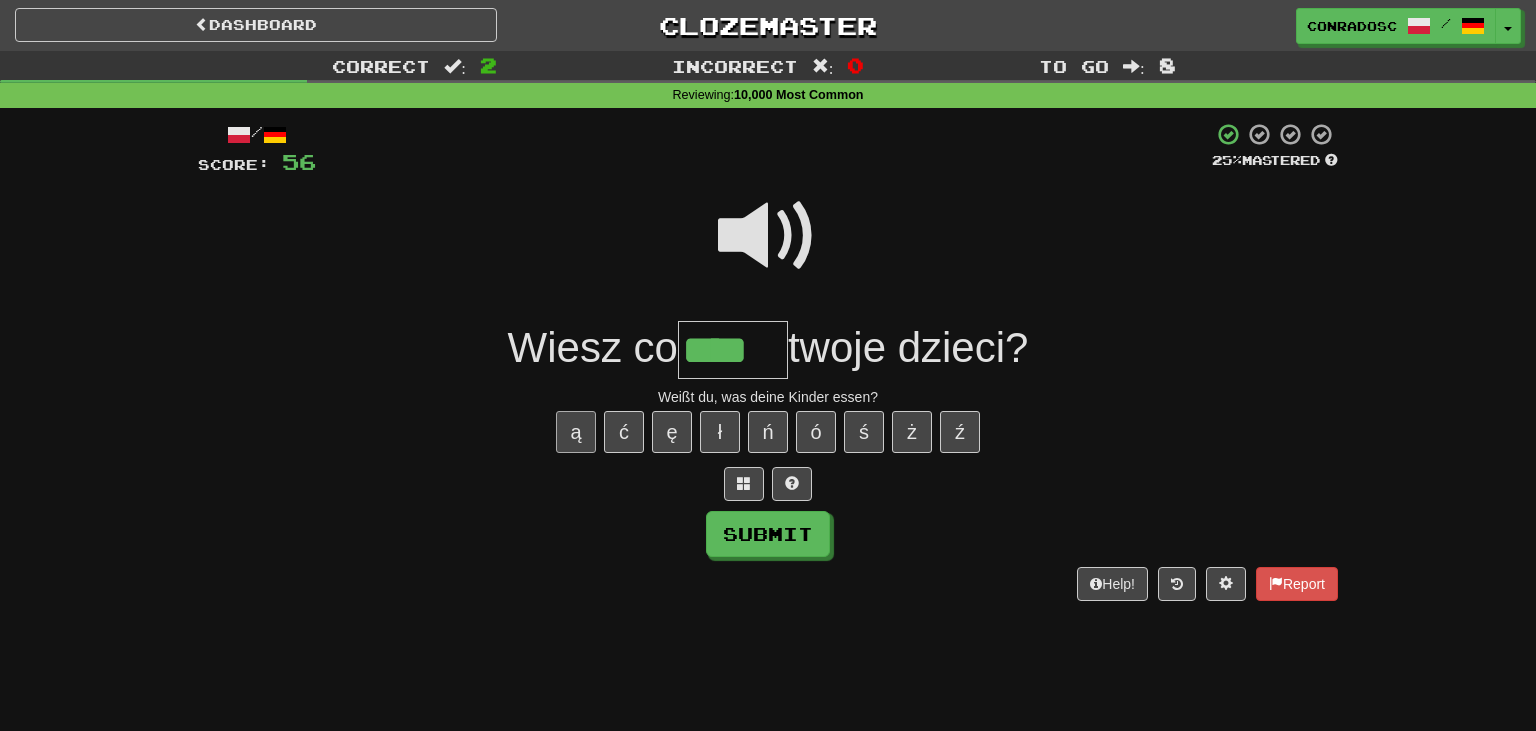type on "*****" 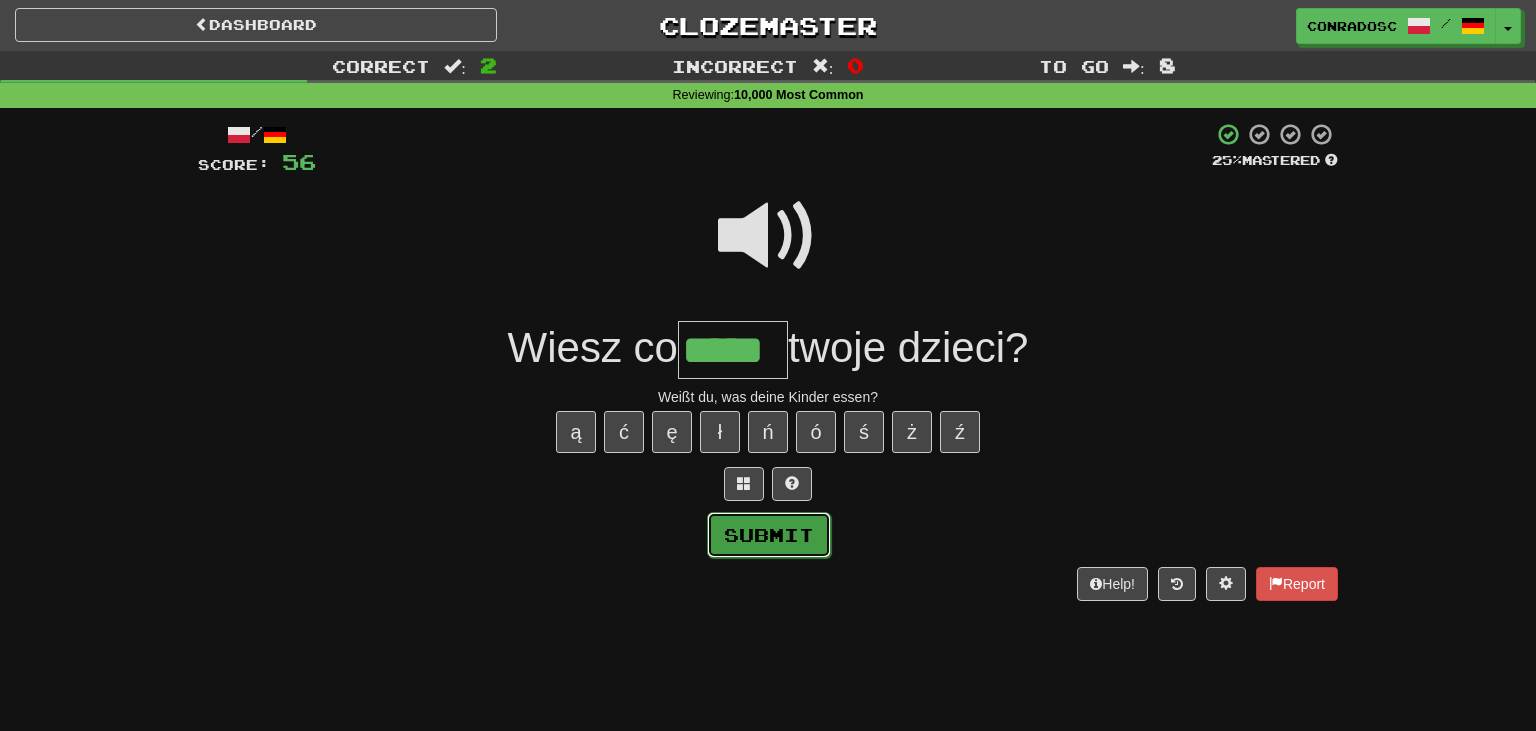 click on "Submit" at bounding box center [769, 535] 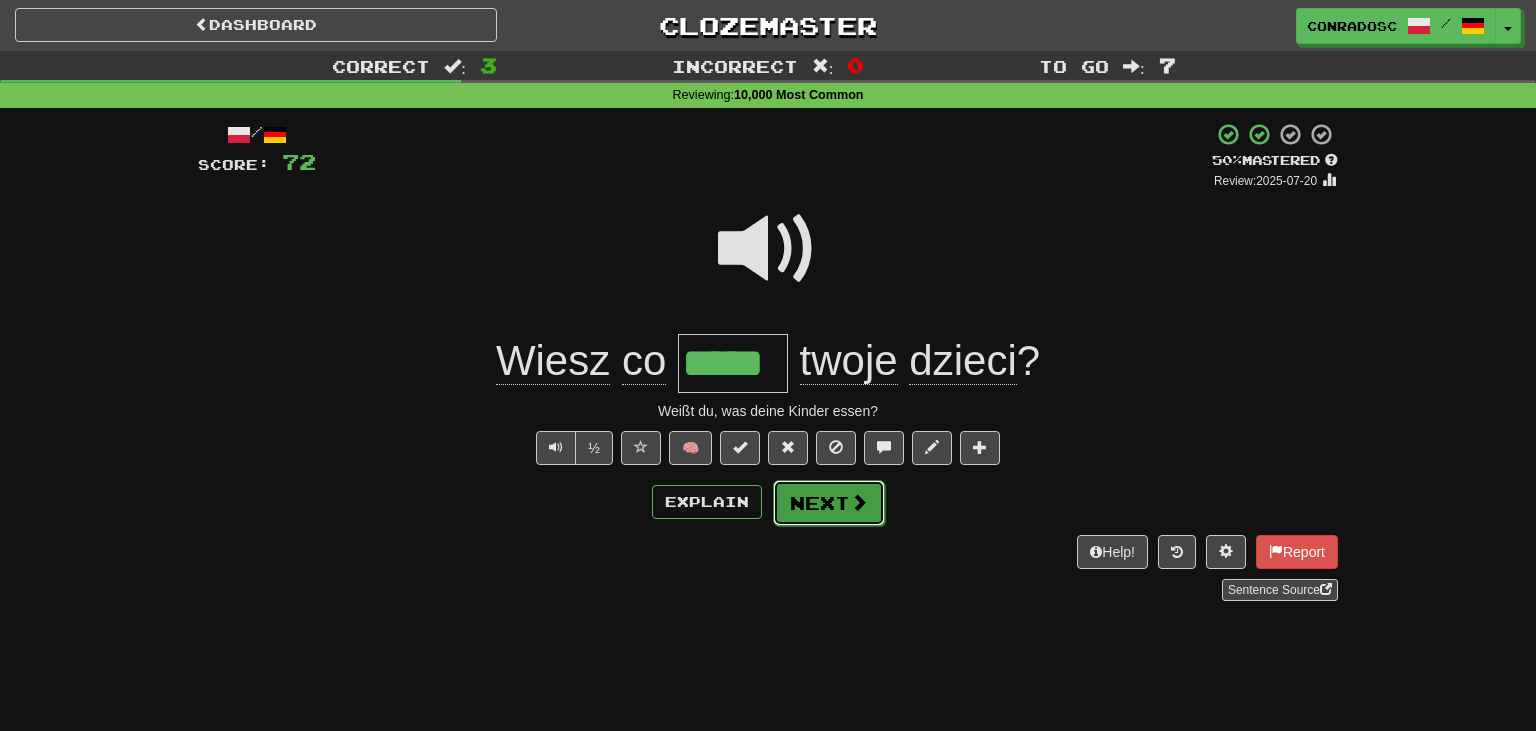 click on "Next" at bounding box center (829, 503) 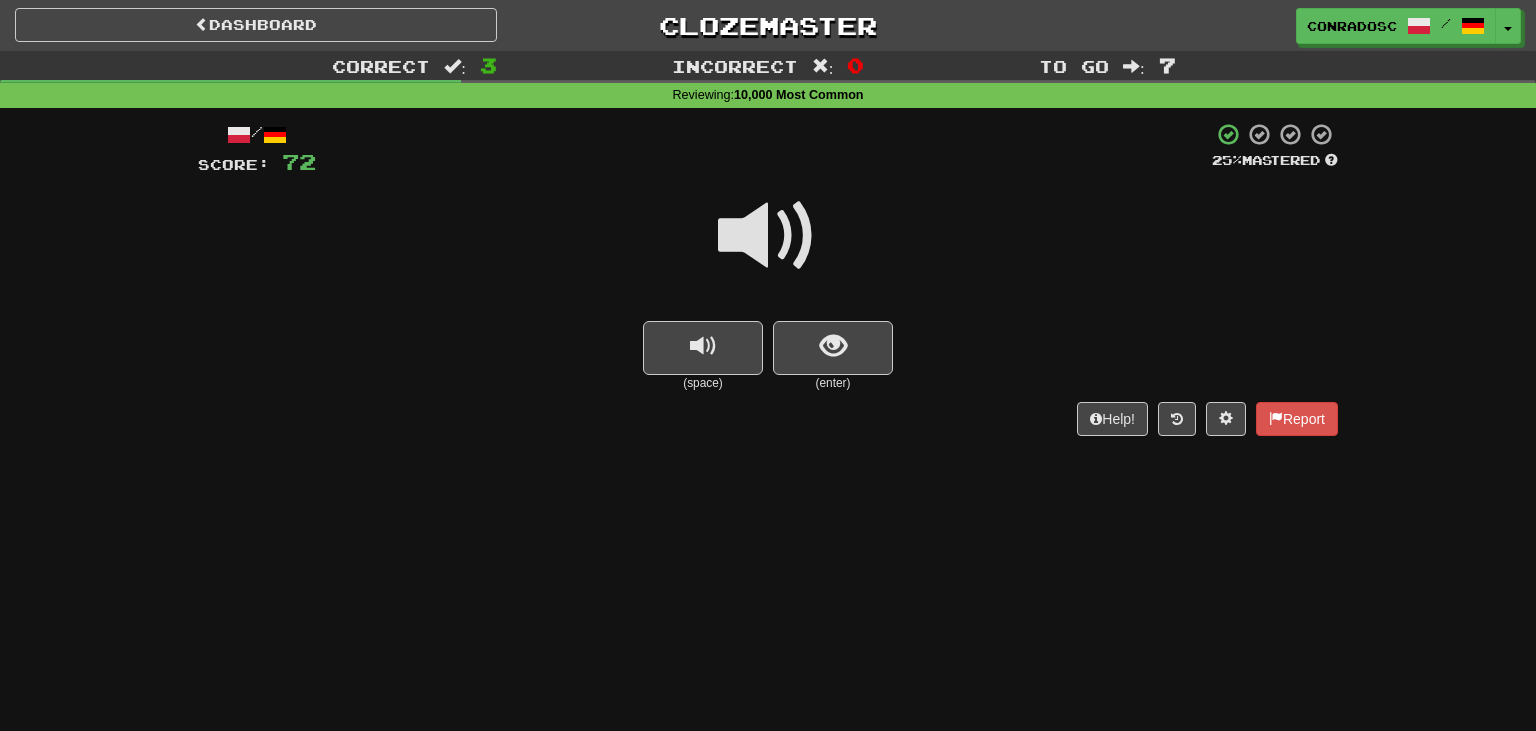 click at bounding box center (768, 236) 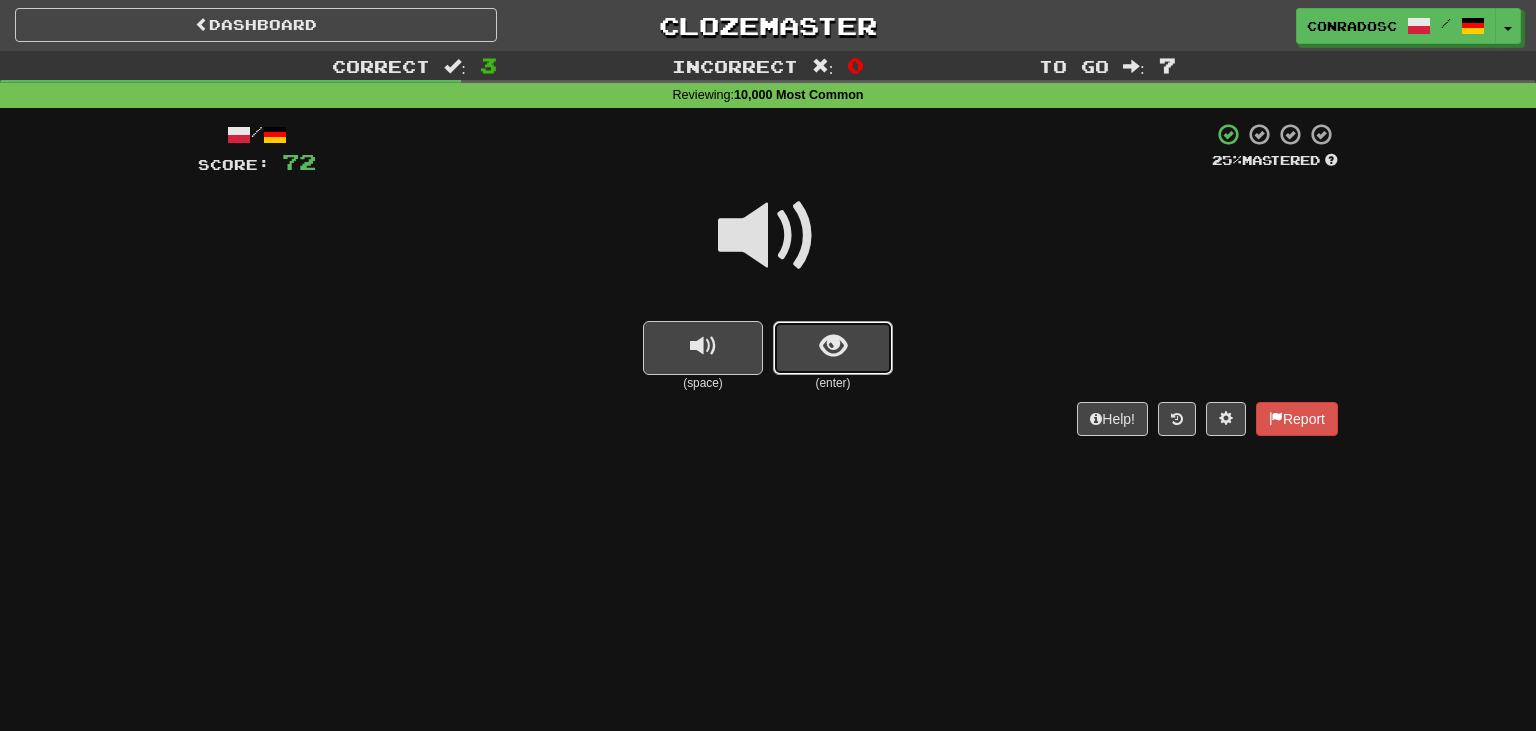 click at bounding box center [833, 346] 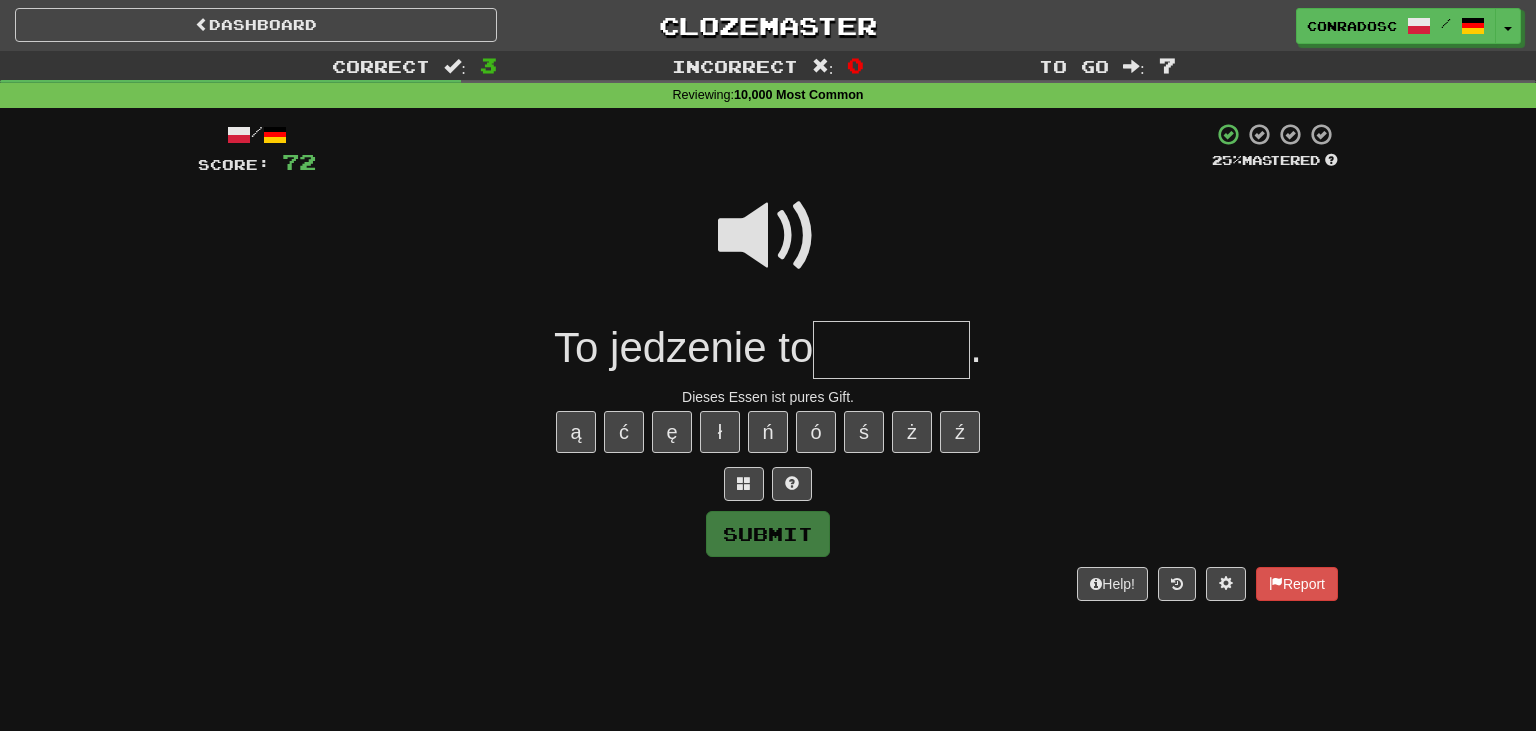 click at bounding box center [768, 236] 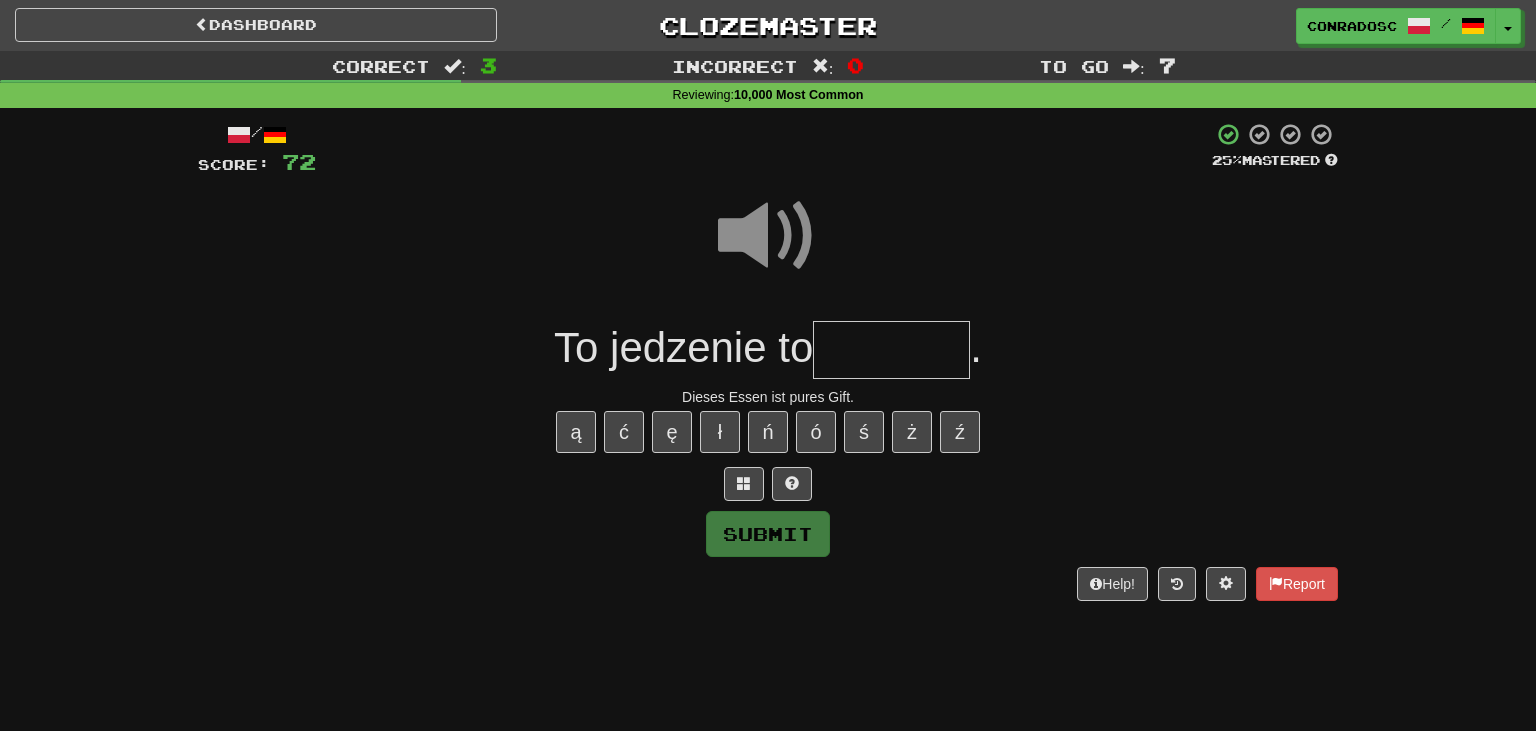 click at bounding box center (891, 350) 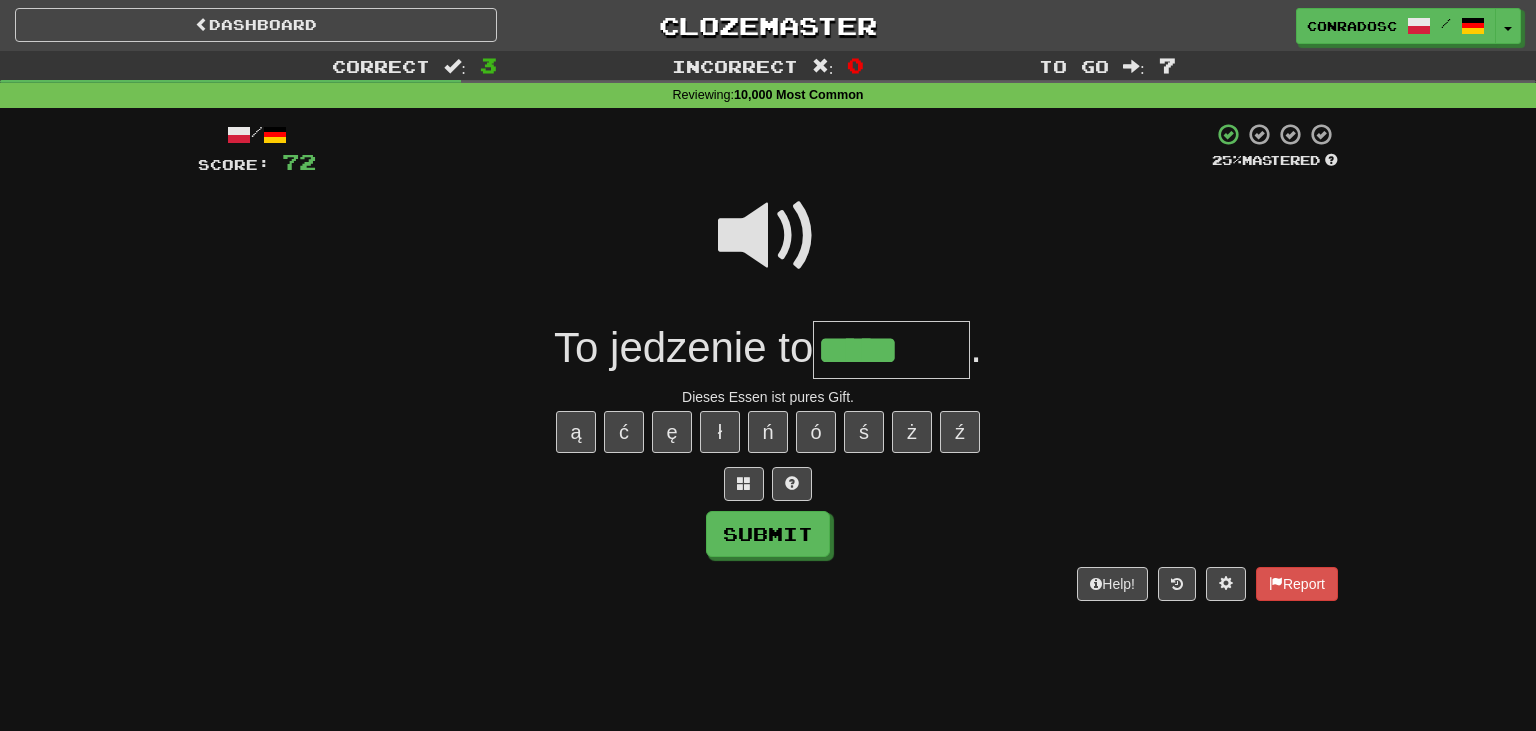 click at bounding box center [768, 236] 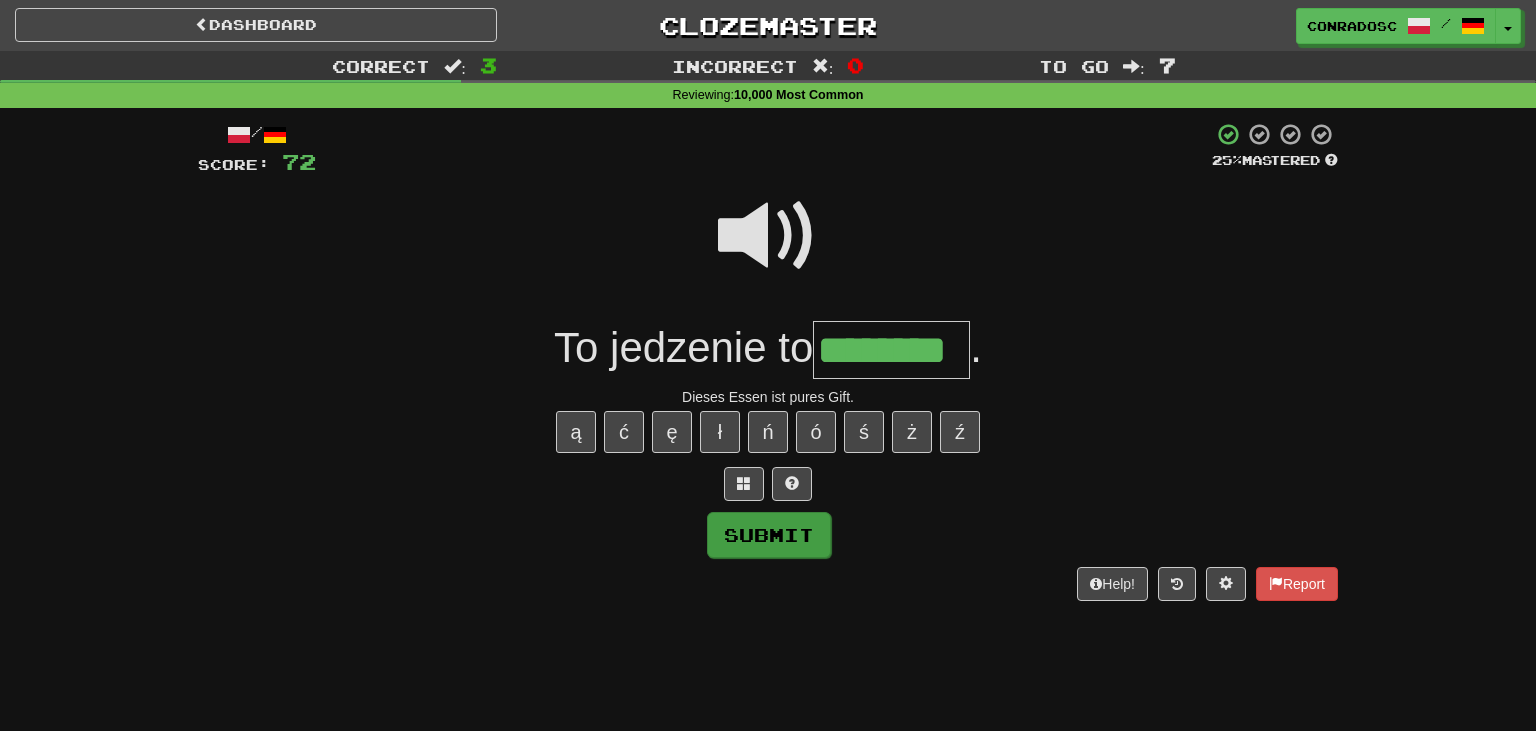 type on "********" 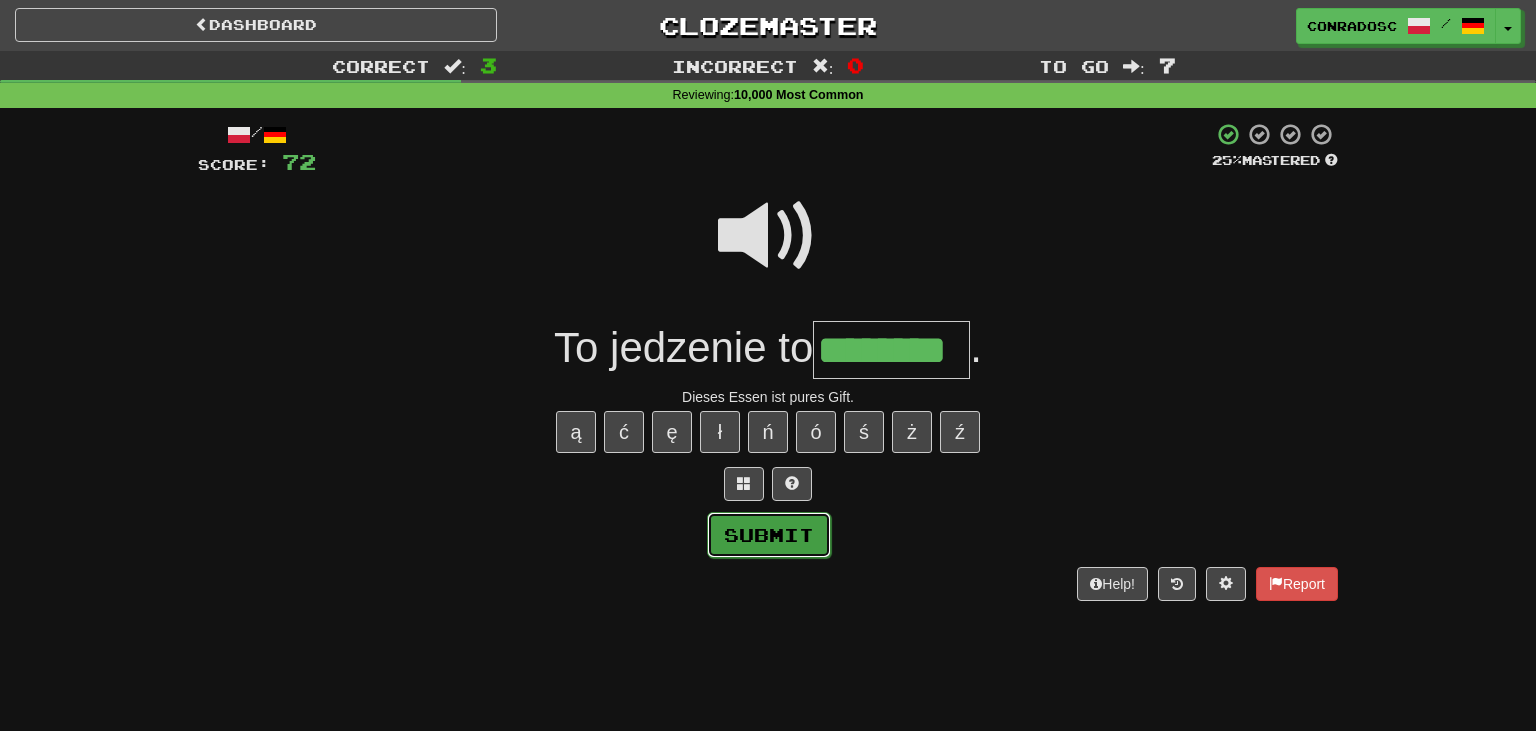 click on "Submit" at bounding box center (769, 535) 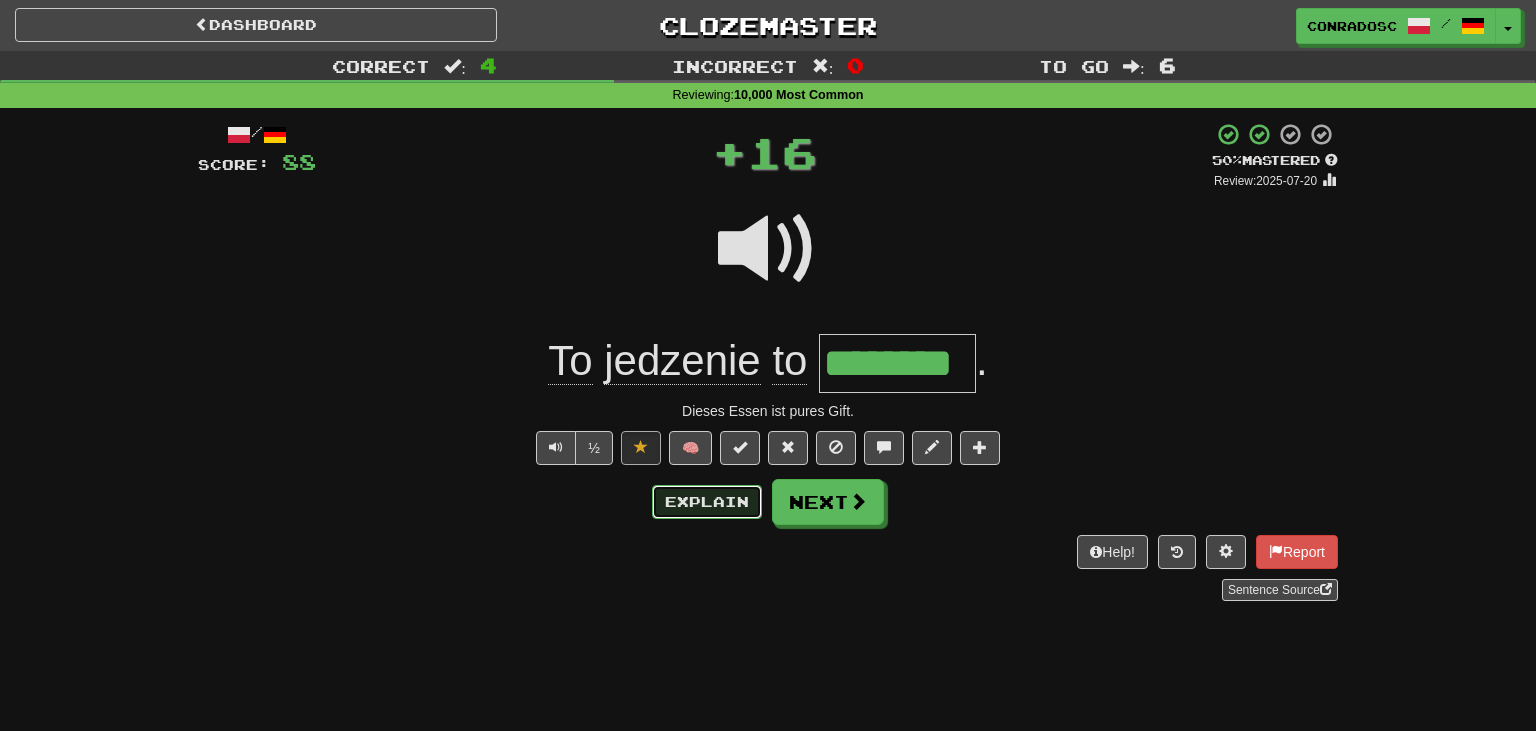 click on "Explain" at bounding box center (707, 502) 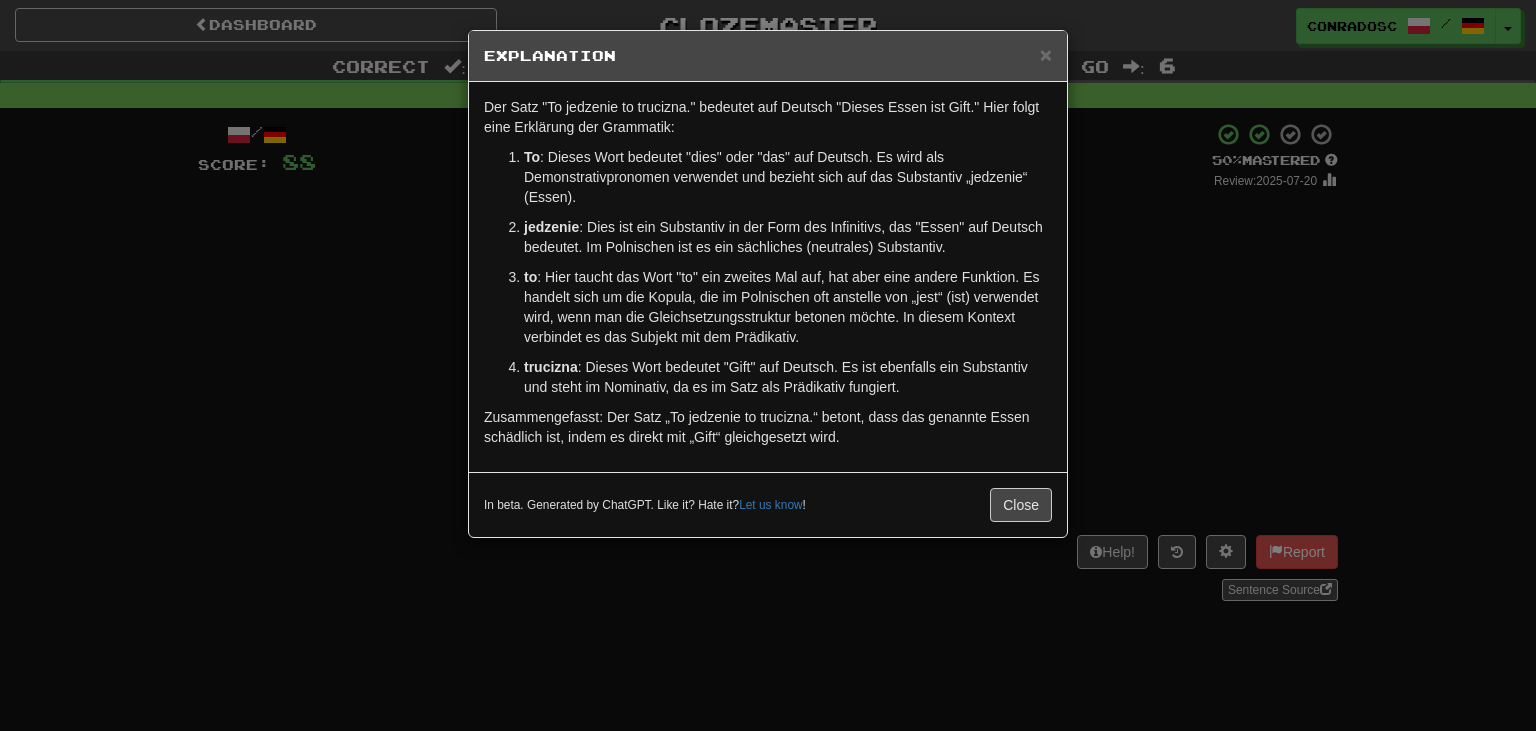 click on "× Explanation Der Satz "To jedzenie to trucizna." bedeutet auf Deutsch "Dieses Essen ist Gift." Hier folgt eine Erklärung der Grammatik:
To : Dieses Wort bedeutet "dies" oder "das" auf Deutsch. Es wird als Demonstrativpronomen verwendet und bezieht sich auf das Substantiv „jedzenie“ (Essen).
jedzenie : Dies ist ein Substantiv in der Form des Infinitivs, das "Essen" auf Deutsch bedeutet. Im Polnischen ist es ein sächliches (neutrales) Substantiv.
to : Hier taucht das Wort "to" ein zweites Mal auf, hat aber eine andere Funktion. Es handelt sich um die Kopula, die im Polnischen oft anstelle von „jest“ (ist) verwendet wird, wenn man die Gleichsetzungsstruktur betonen möchte. In diesem Kontext verbindet es das Subjekt mit dem Prädikativ.
trucizna : Dieses Wort bedeutet "Gift" auf Deutsch. Es ist ebenfalls ein Substantiv und steht im Nominativ, da es im Satz als Prädikativ fungiert.
In beta. Generated by ChatGPT. Like it? Hate it?  Let us know ! Close" at bounding box center [768, 365] 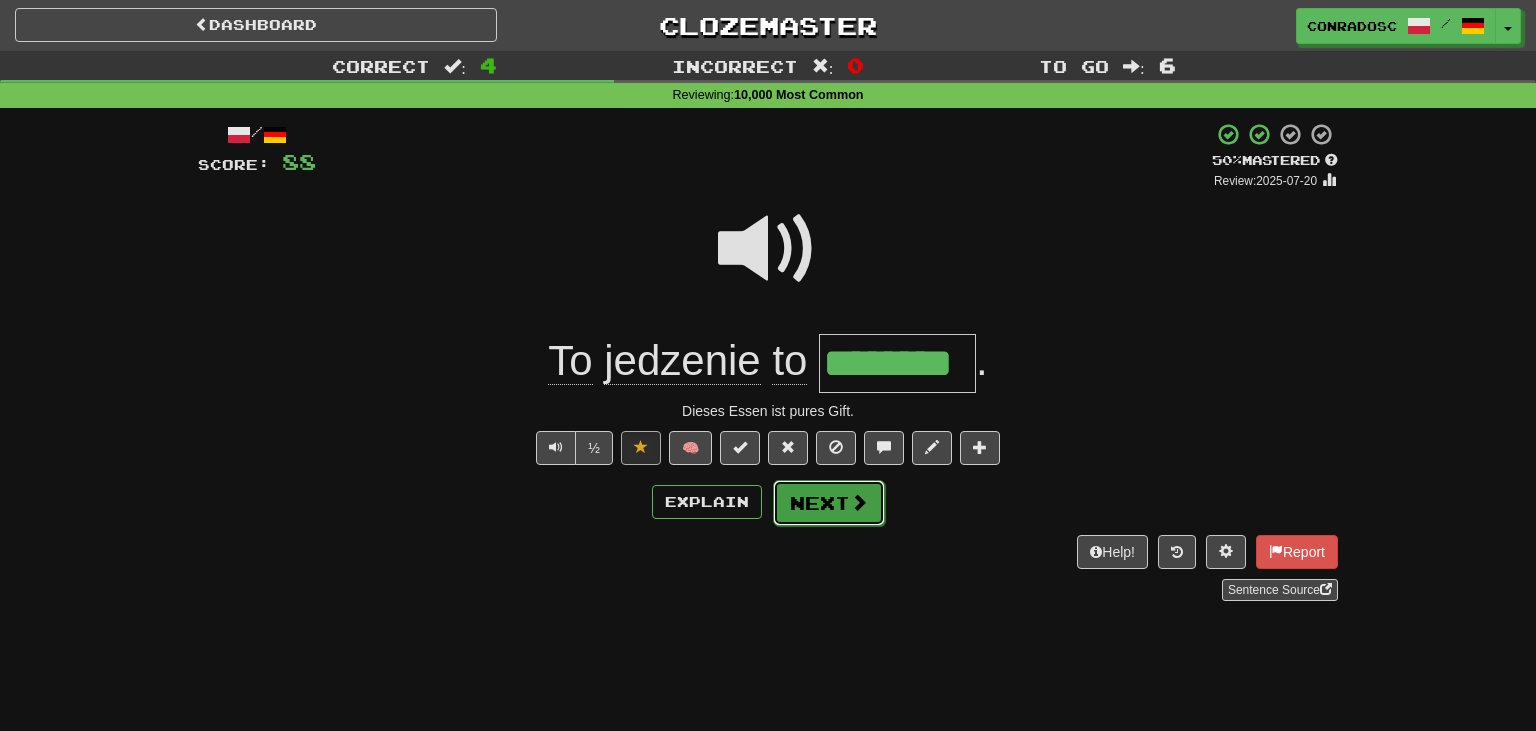 click on "Next" at bounding box center [829, 503] 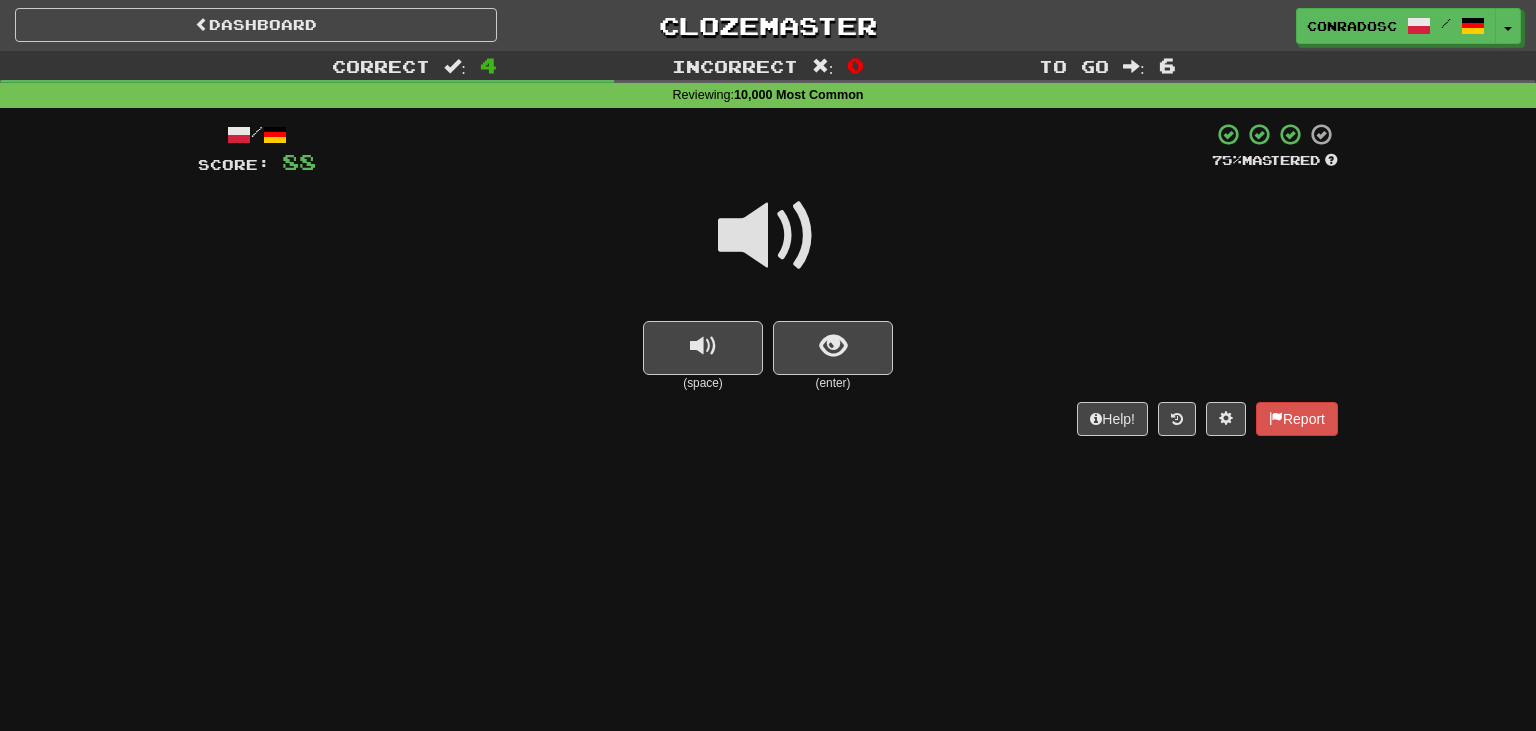 click at bounding box center [768, 236] 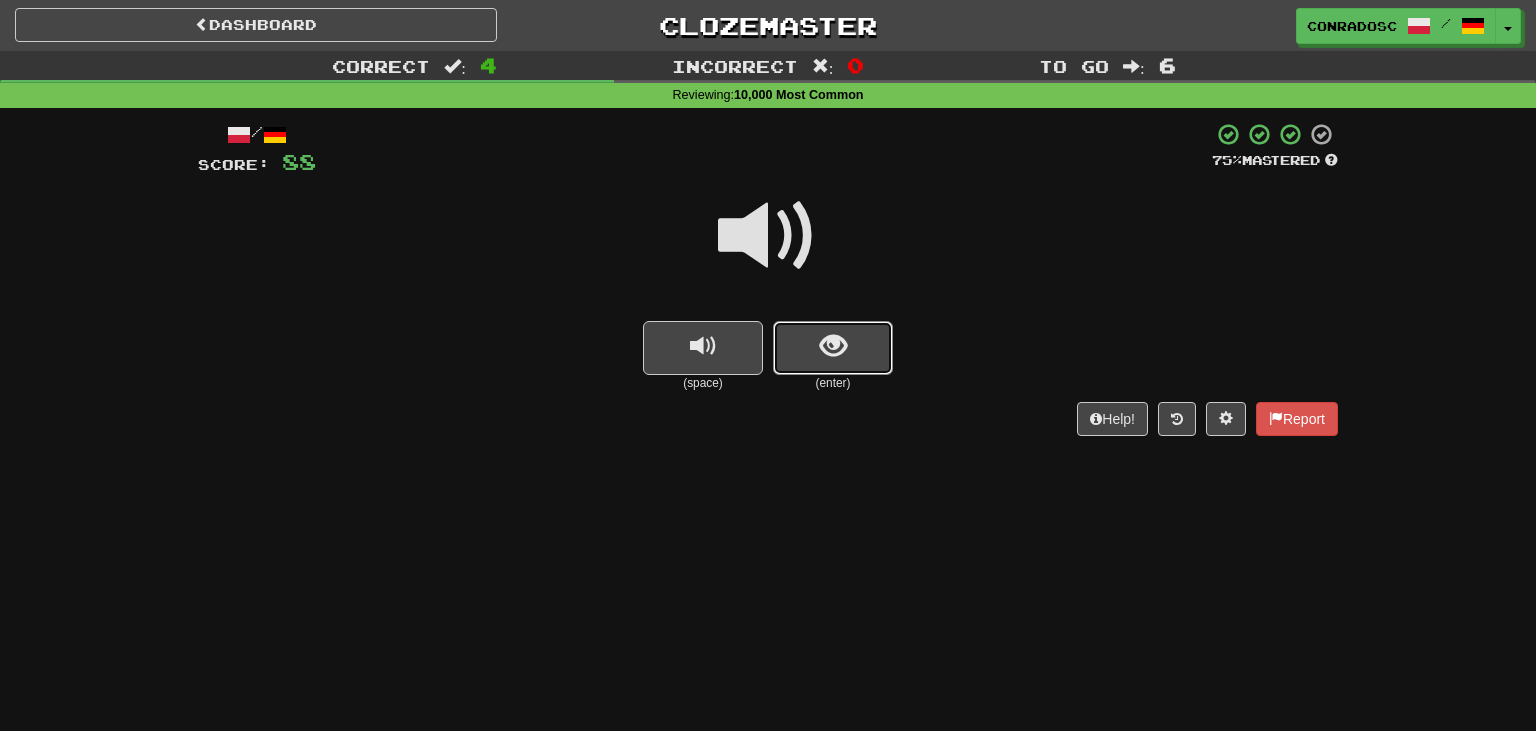 drag, startPoint x: 801, startPoint y: 349, endPoint x: 801, endPoint y: 220, distance: 129 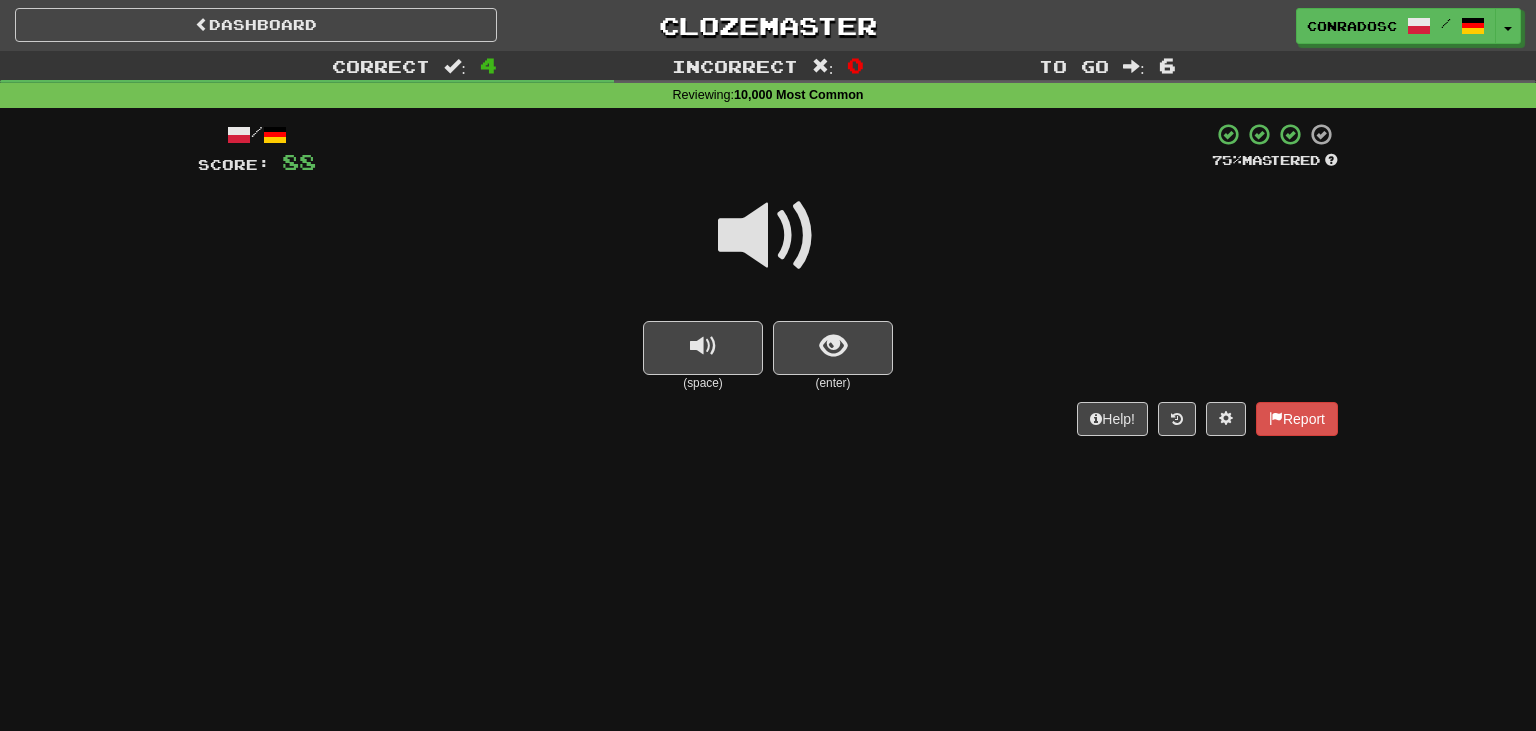 click at bounding box center [768, 236] 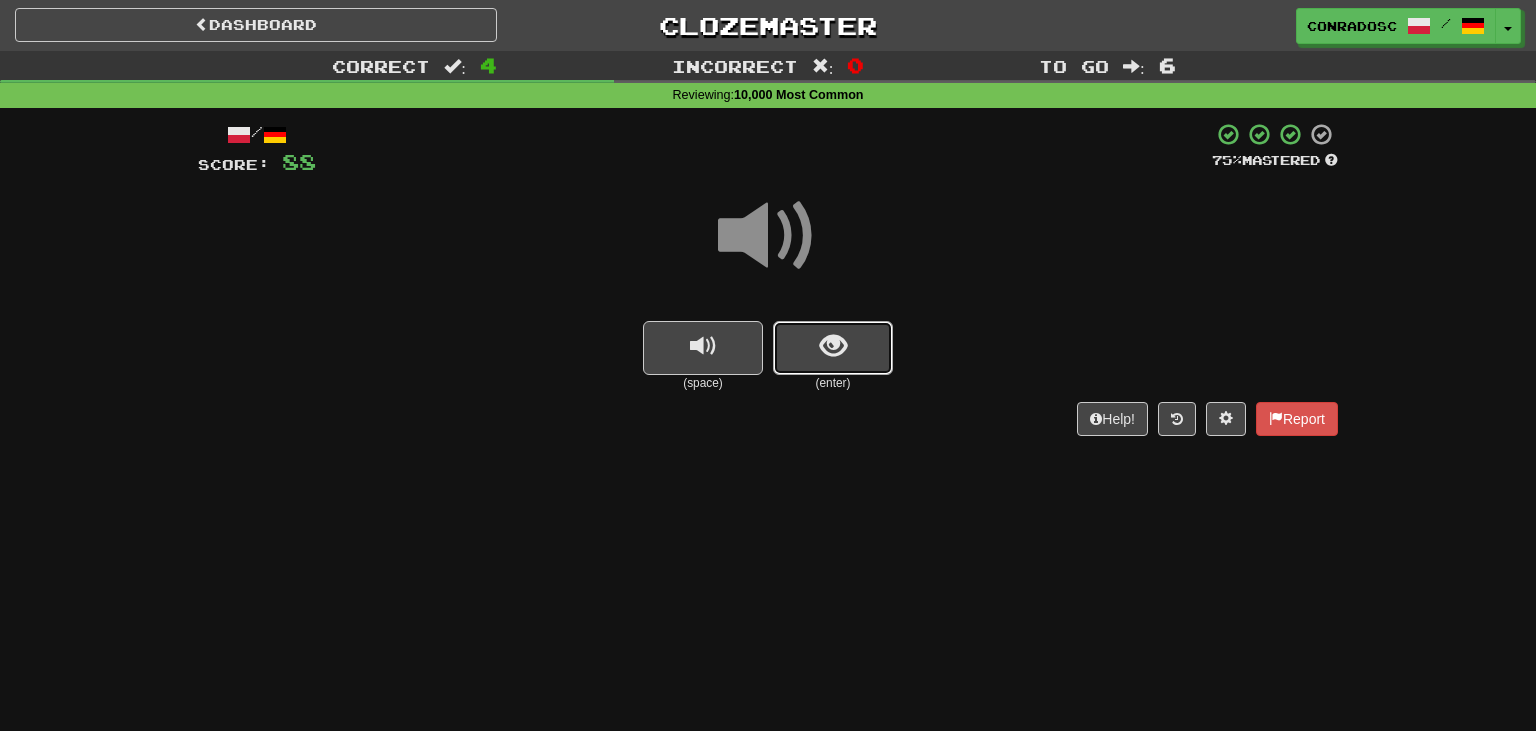 click at bounding box center (833, 348) 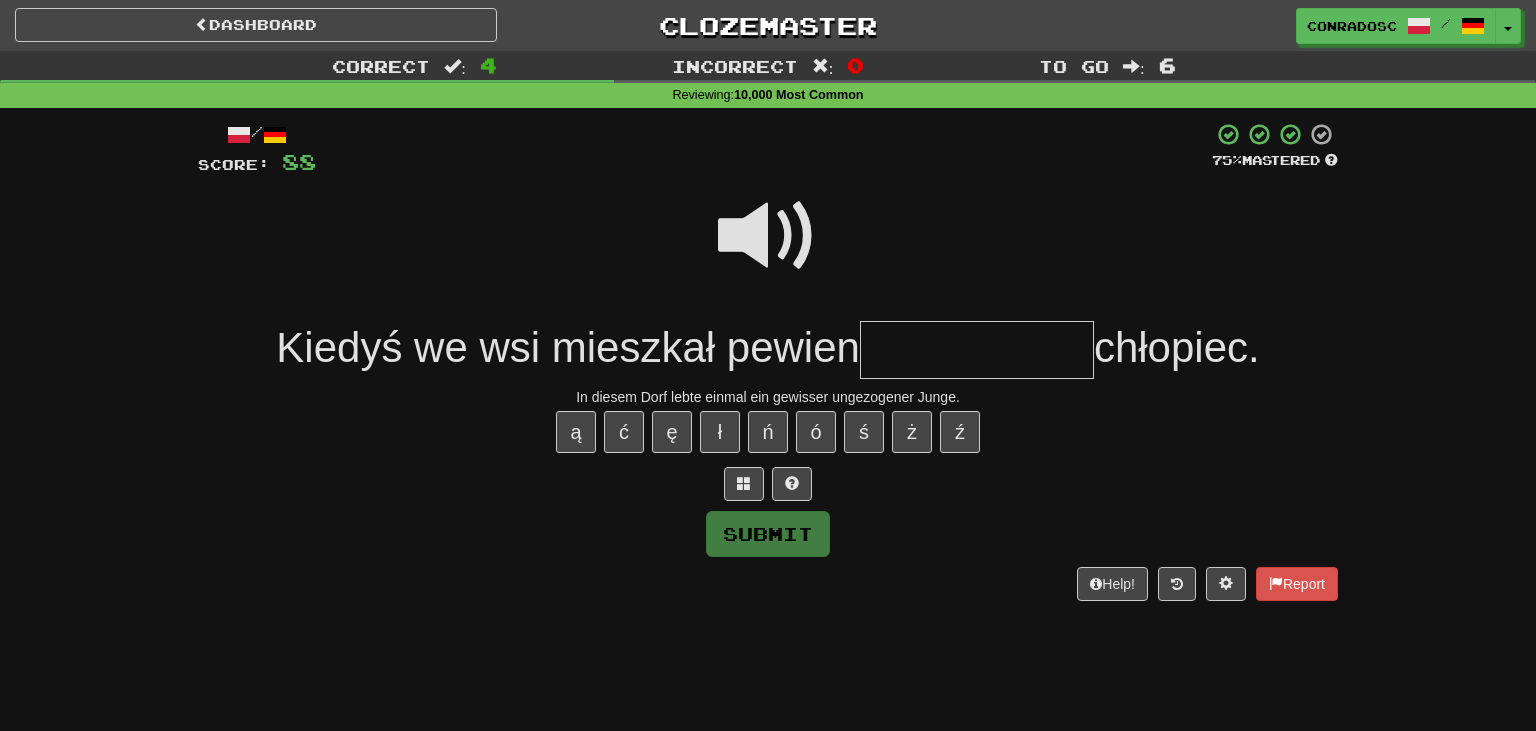 click at bounding box center (768, 236) 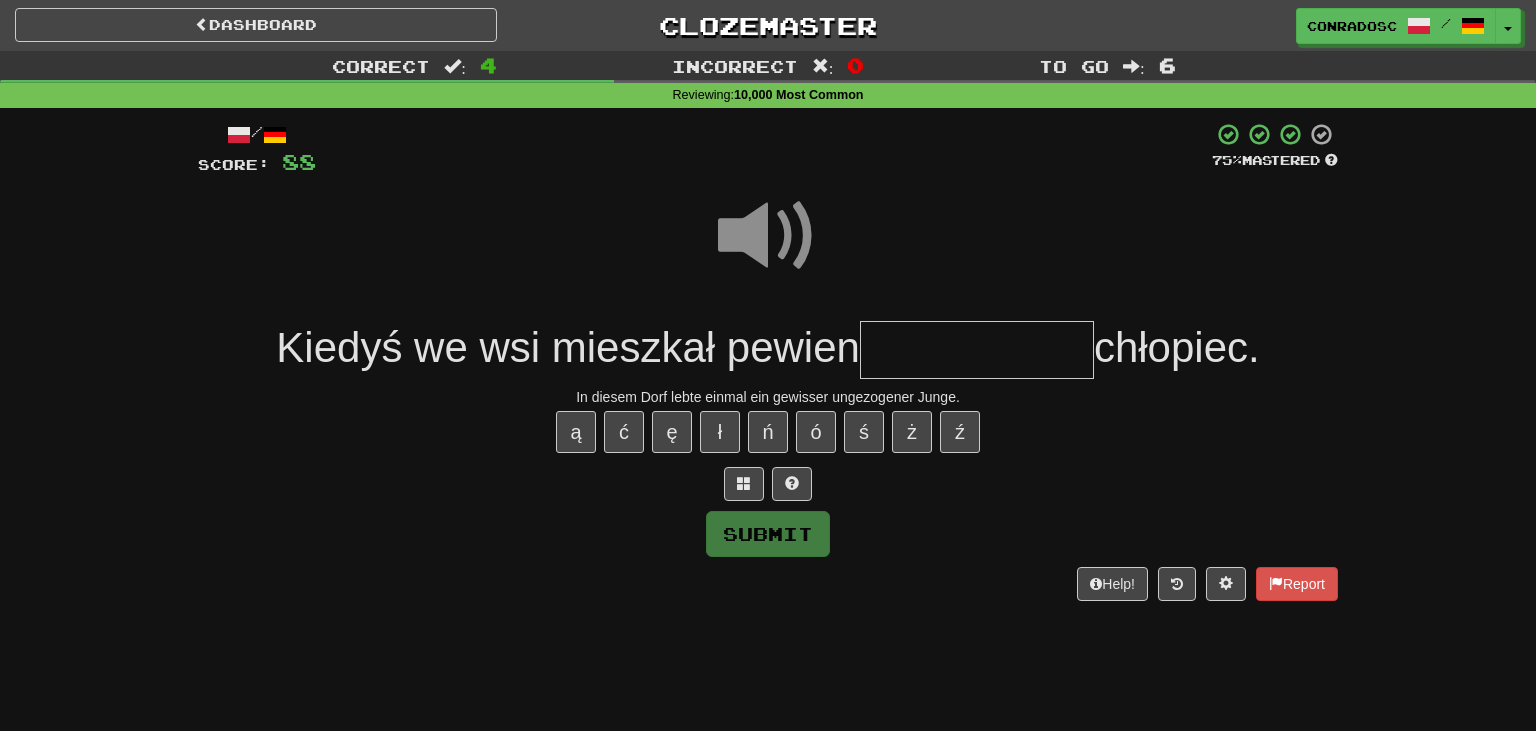 click at bounding box center (977, 350) 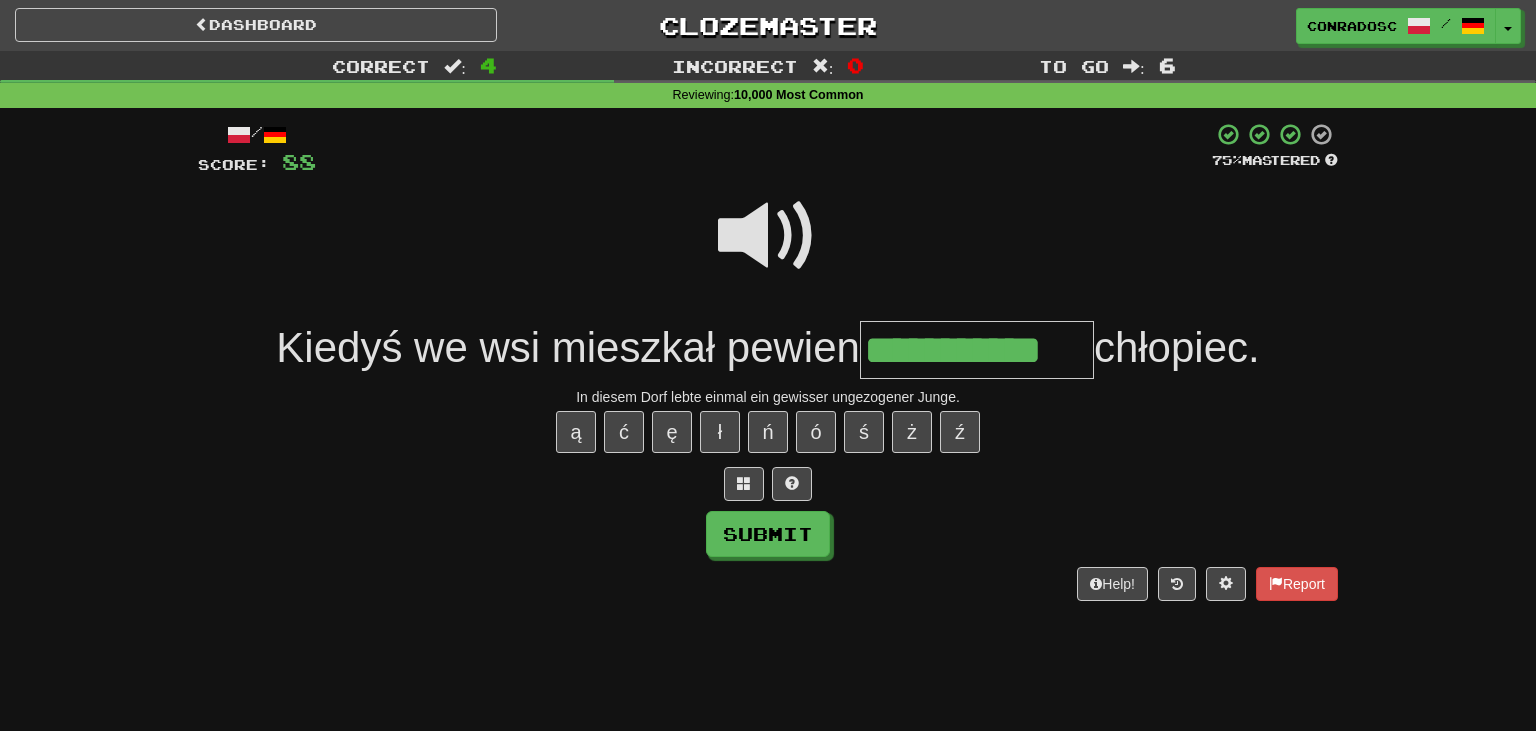 type on "**********" 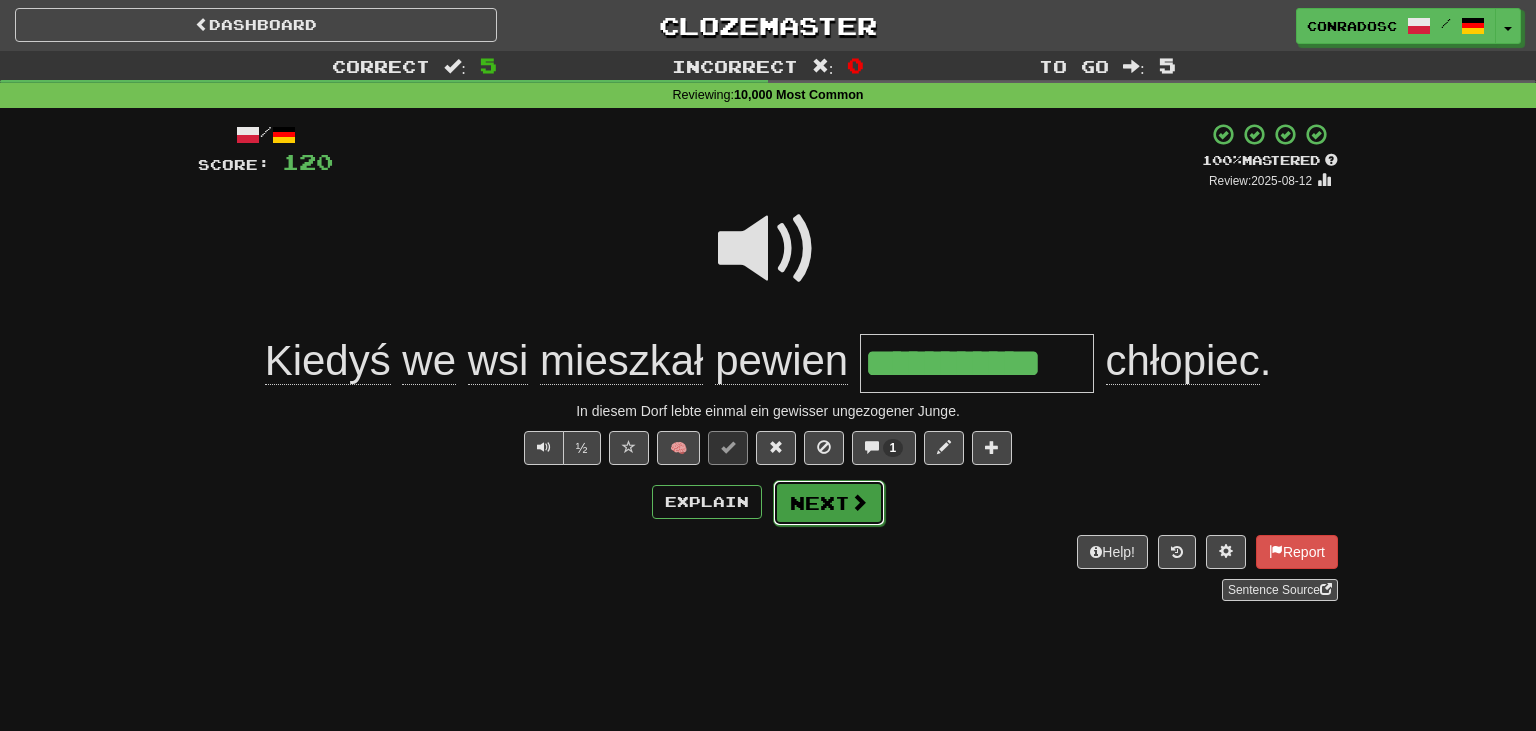 click on "Next" at bounding box center (829, 503) 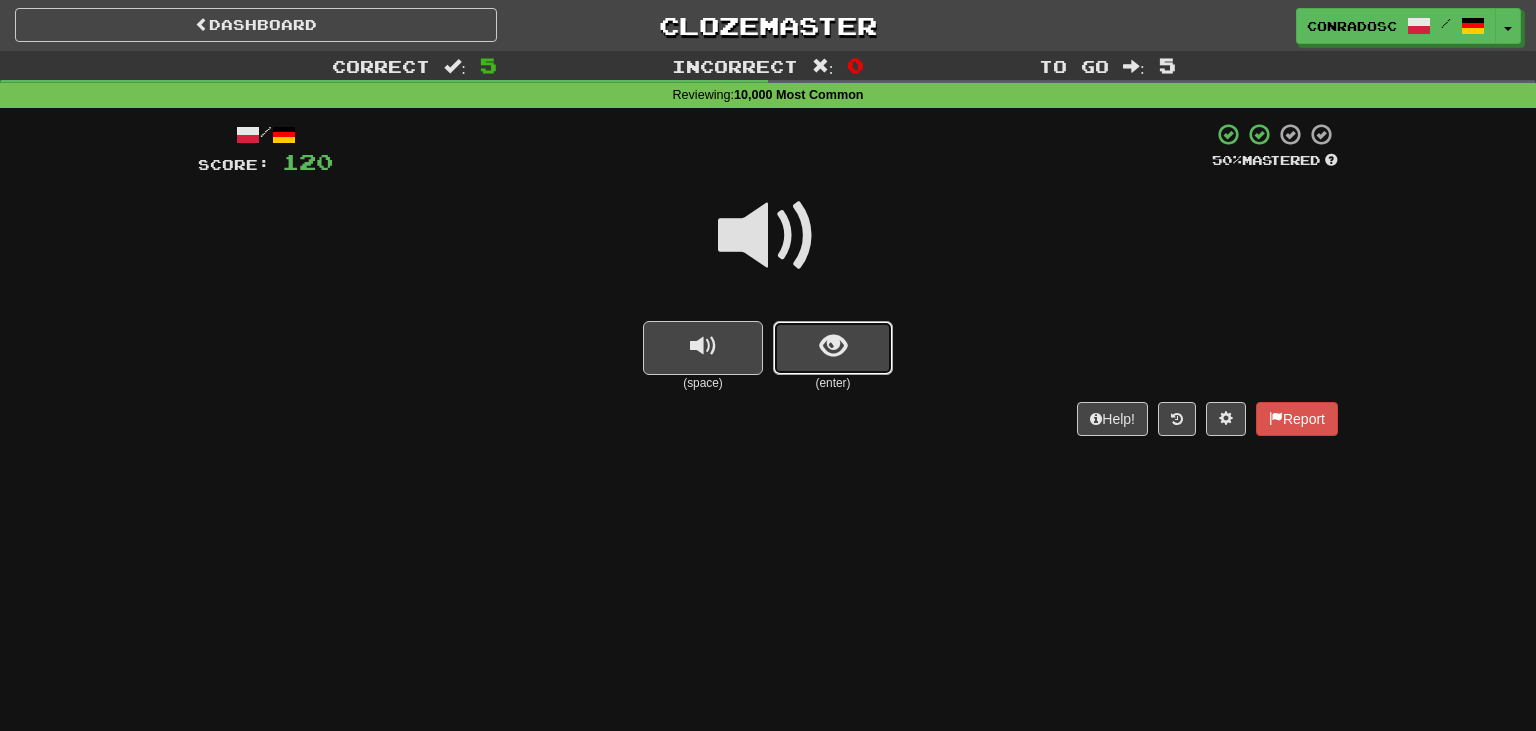 click at bounding box center [833, 348] 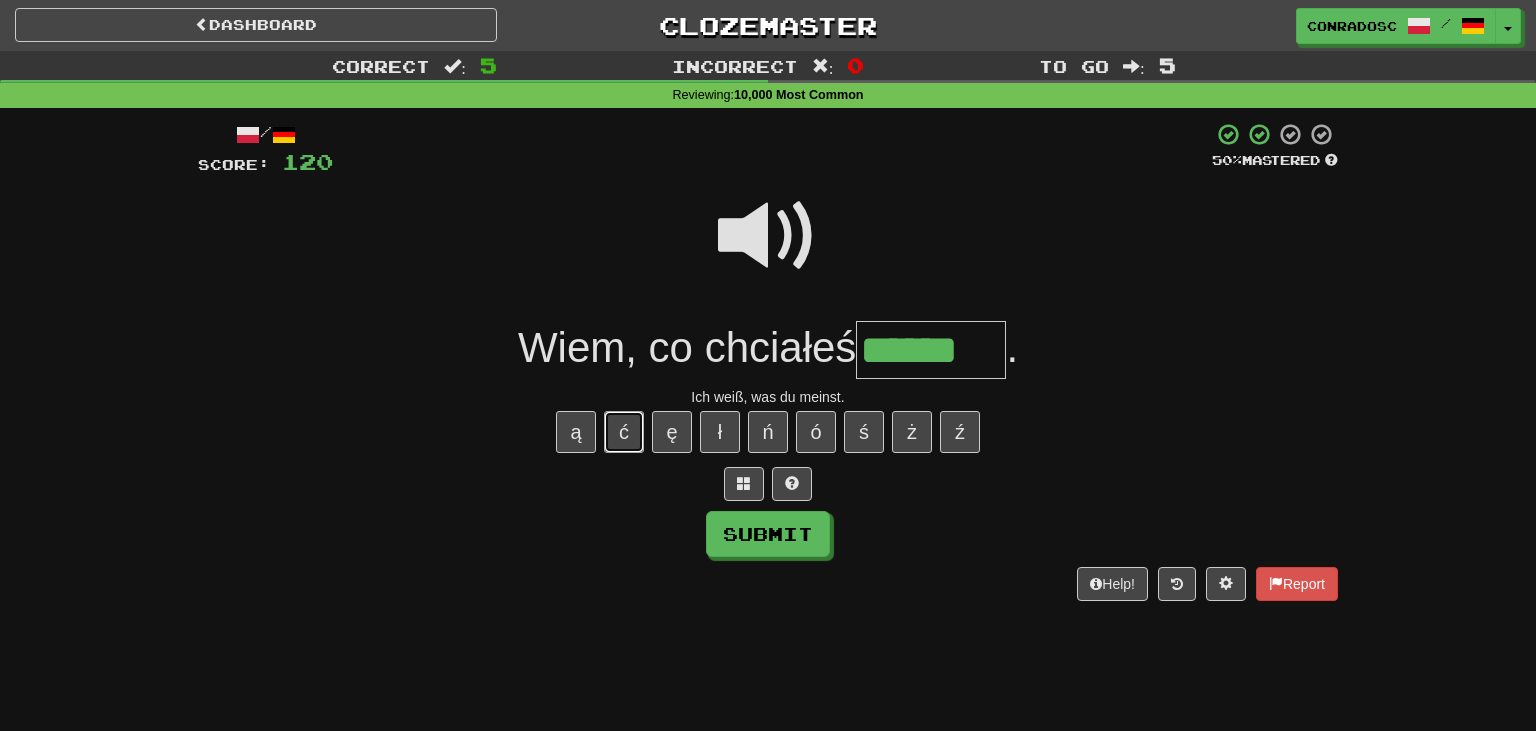 click on "ć" at bounding box center (624, 432) 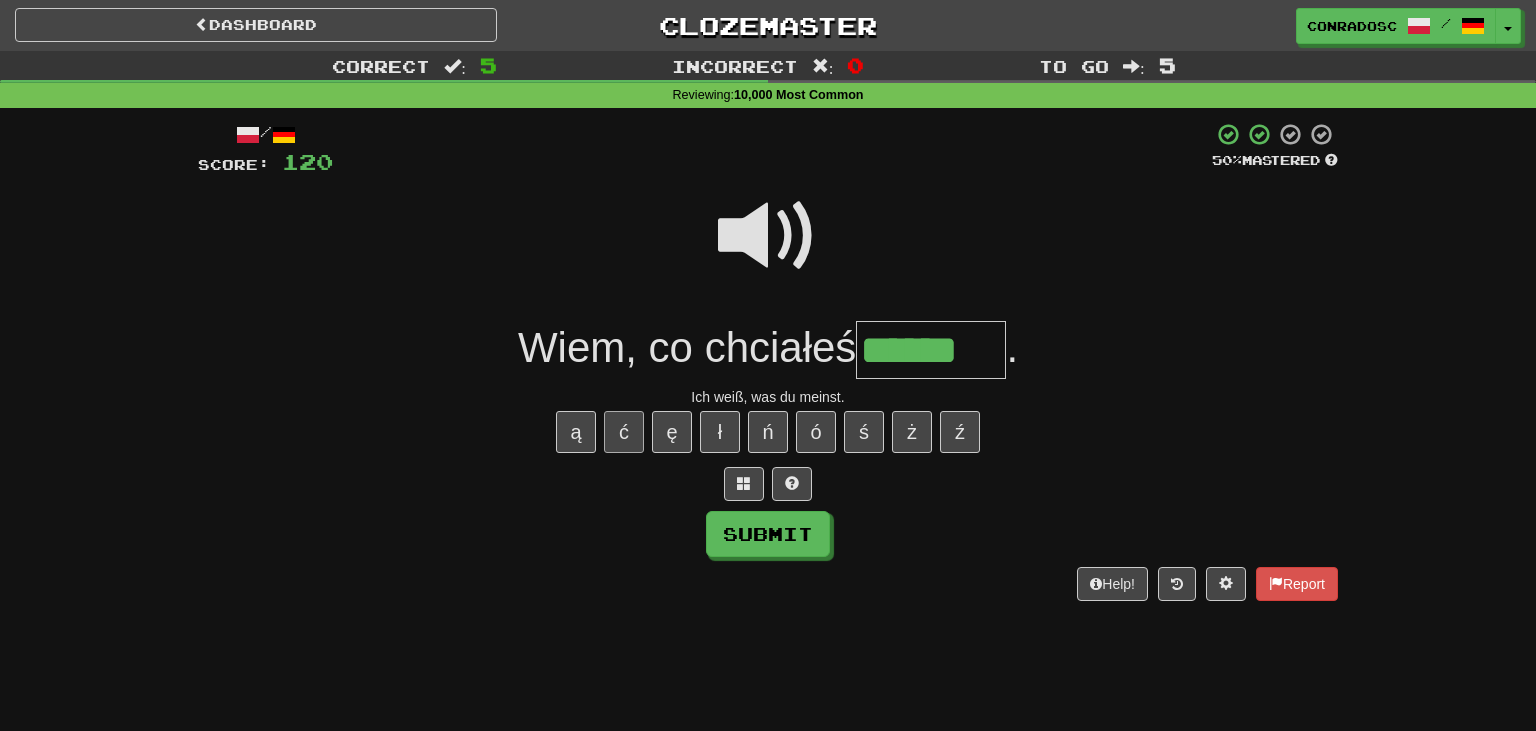 type on "*******" 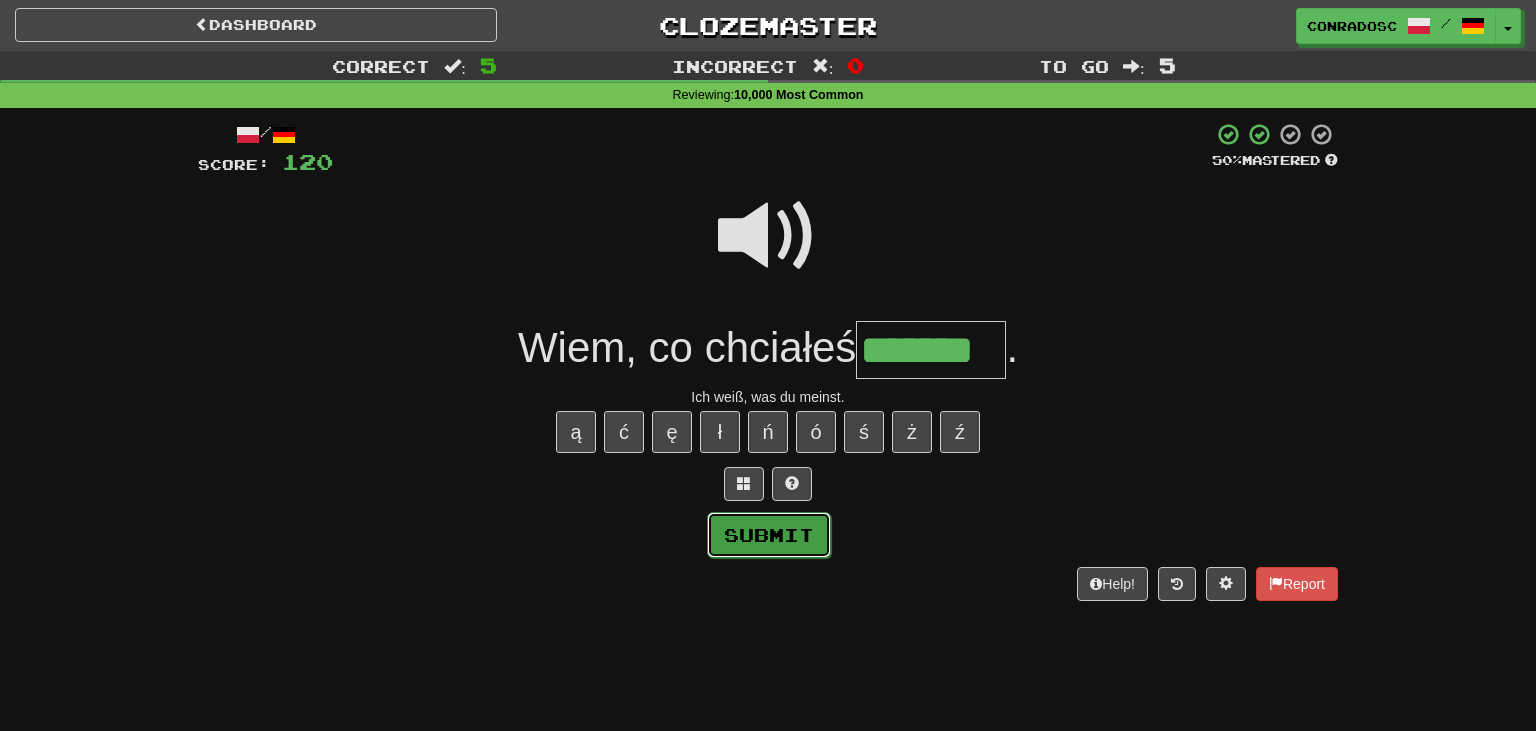 click on "Submit" at bounding box center (769, 535) 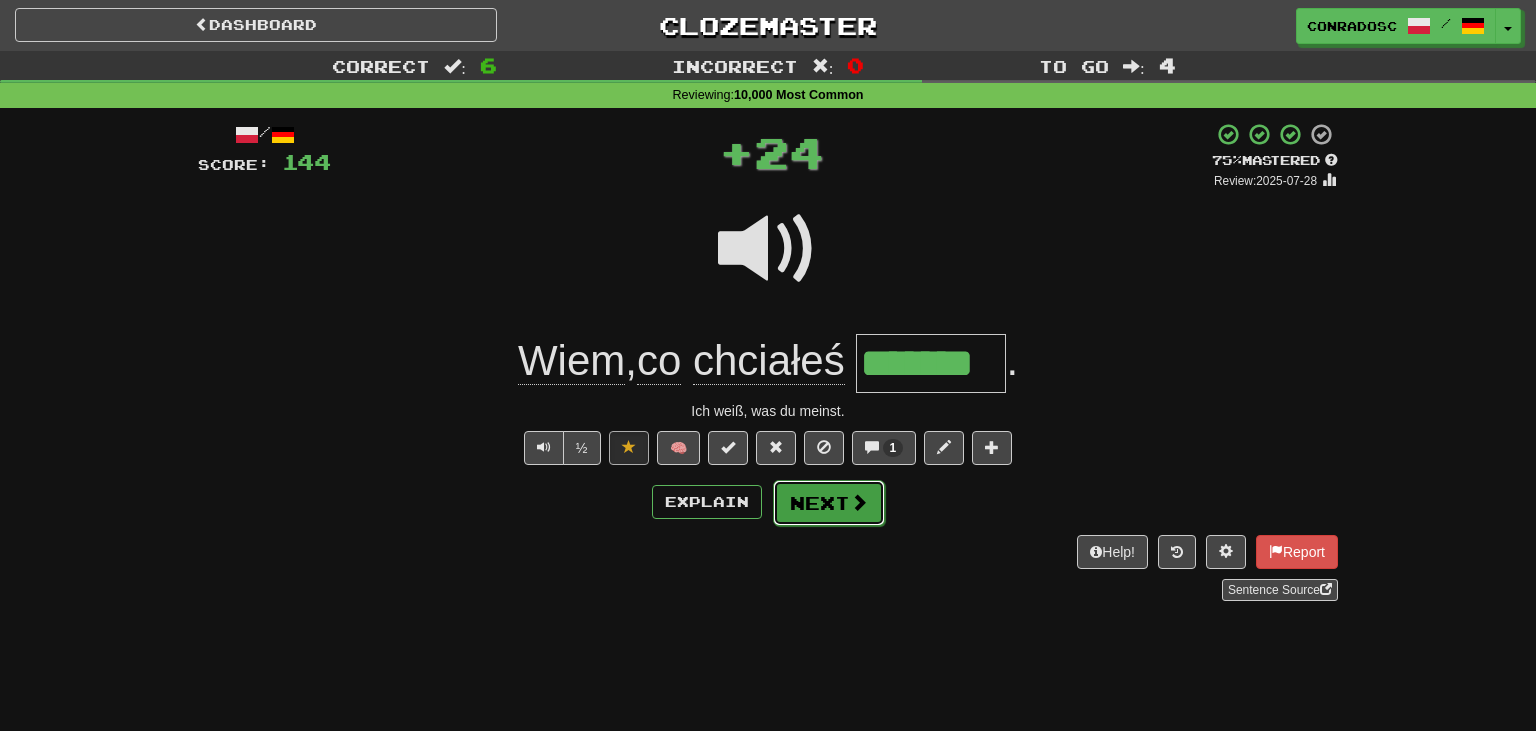 click on "Next" at bounding box center [829, 503] 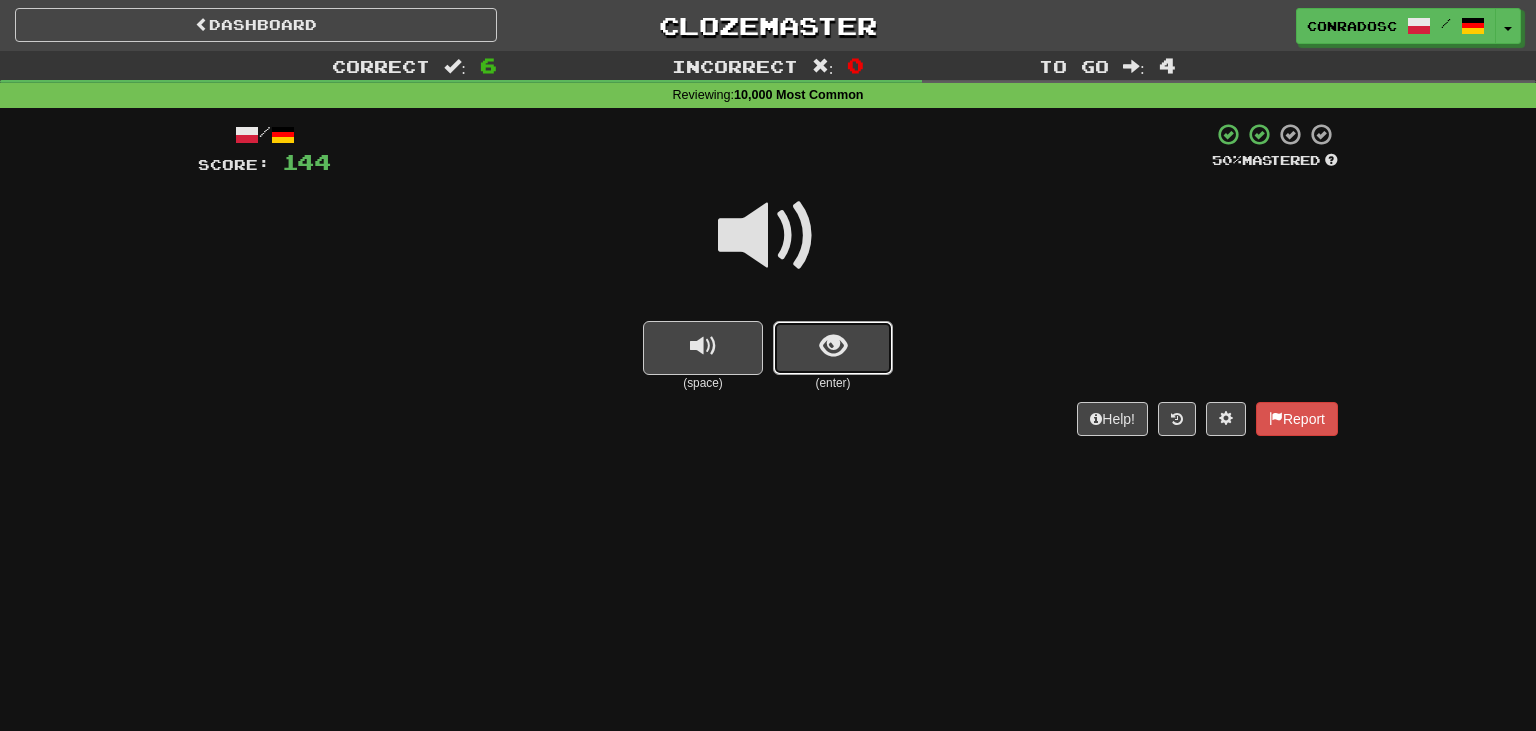 click at bounding box center [833, 346] 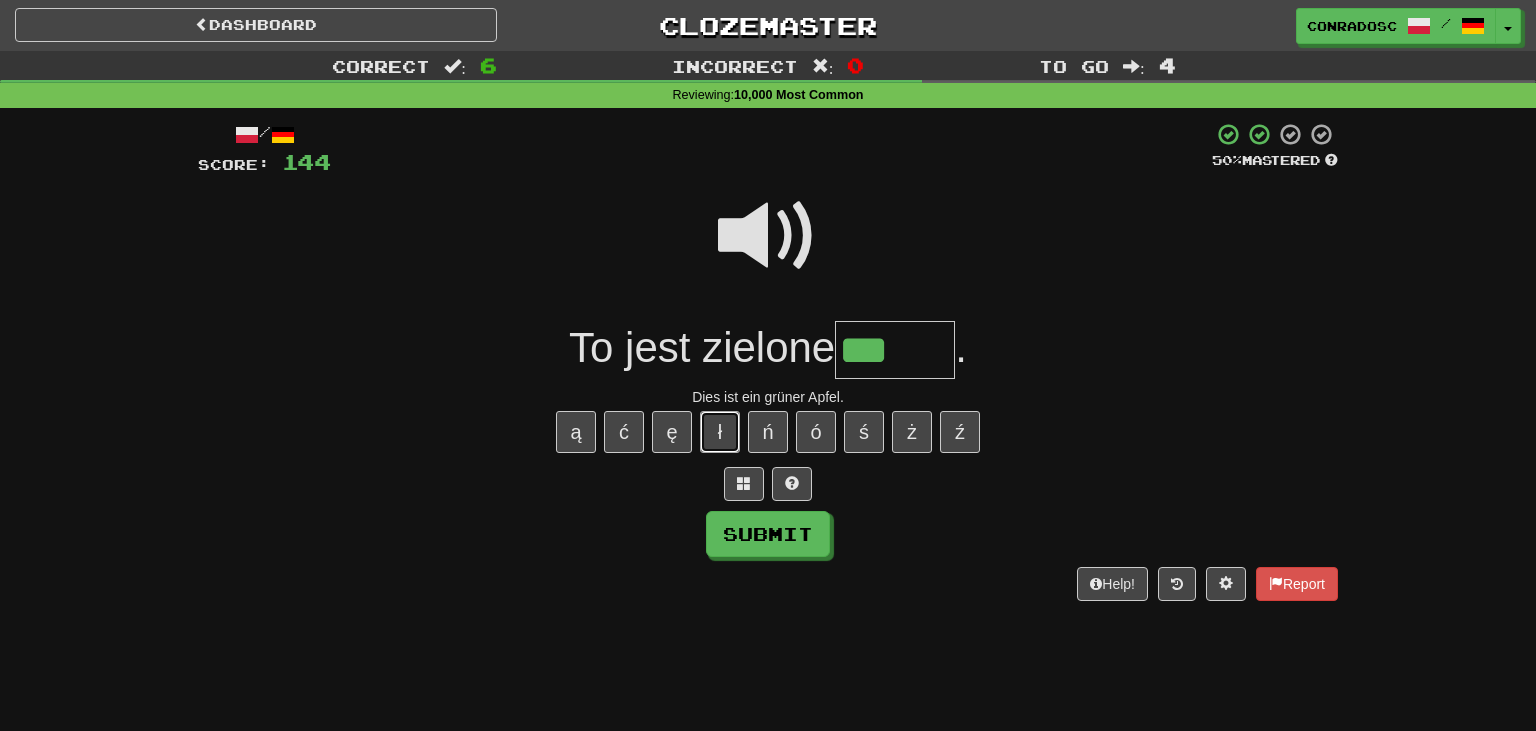 click on "ł" at bounding box center [720, 432] 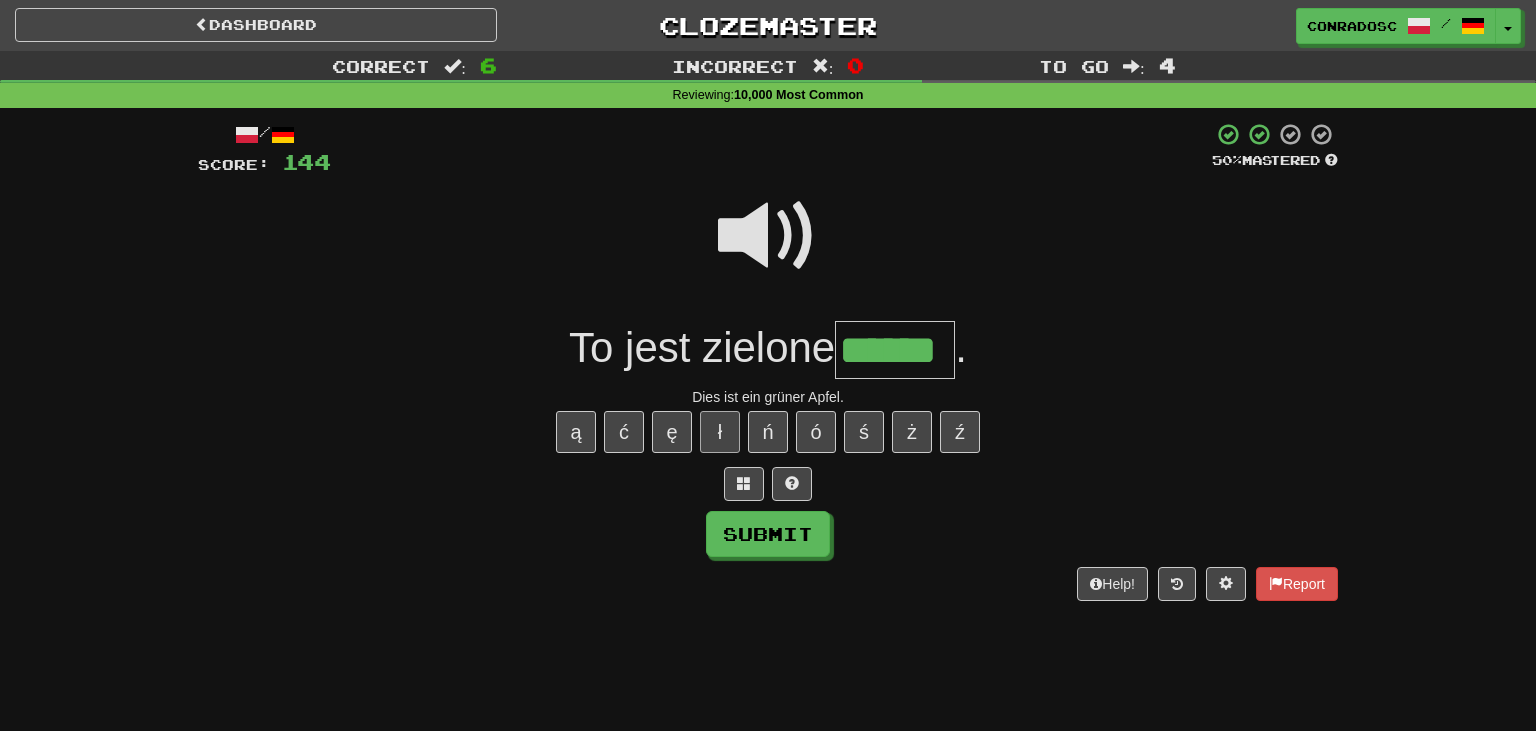 type on "******" 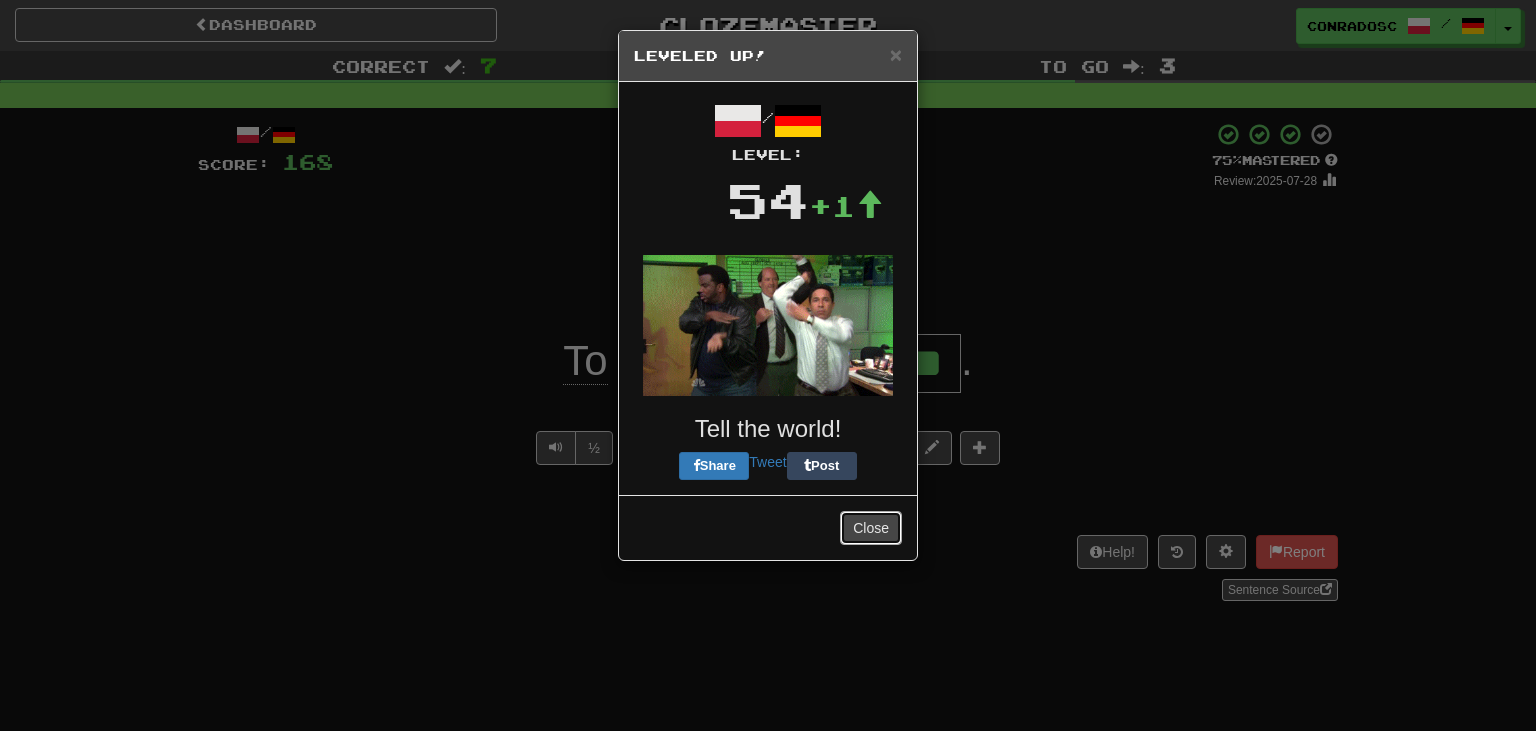 click on "Close" at bounding box center (871, 528) 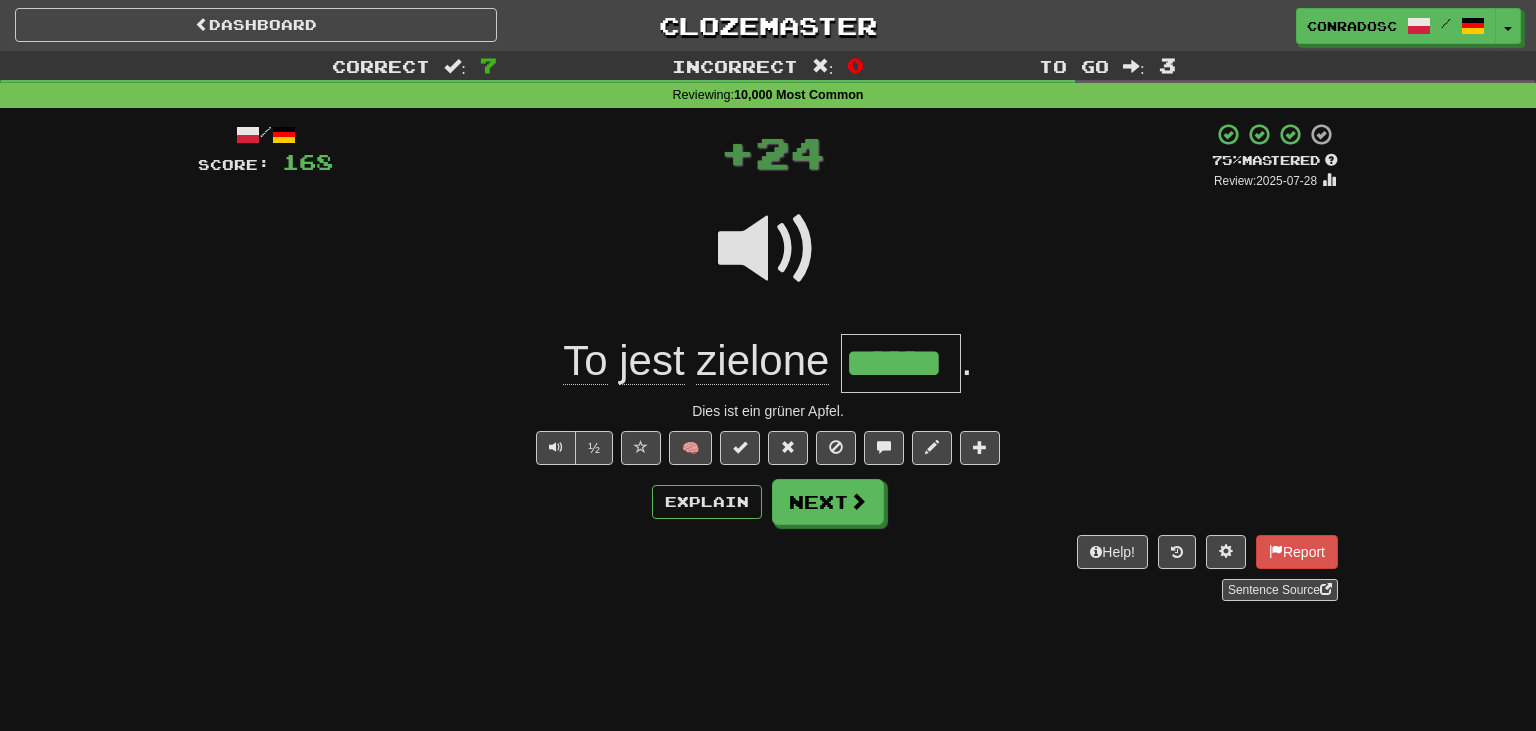 click on "Help!  Report Sentence Source" at bounding box center [768, 568] 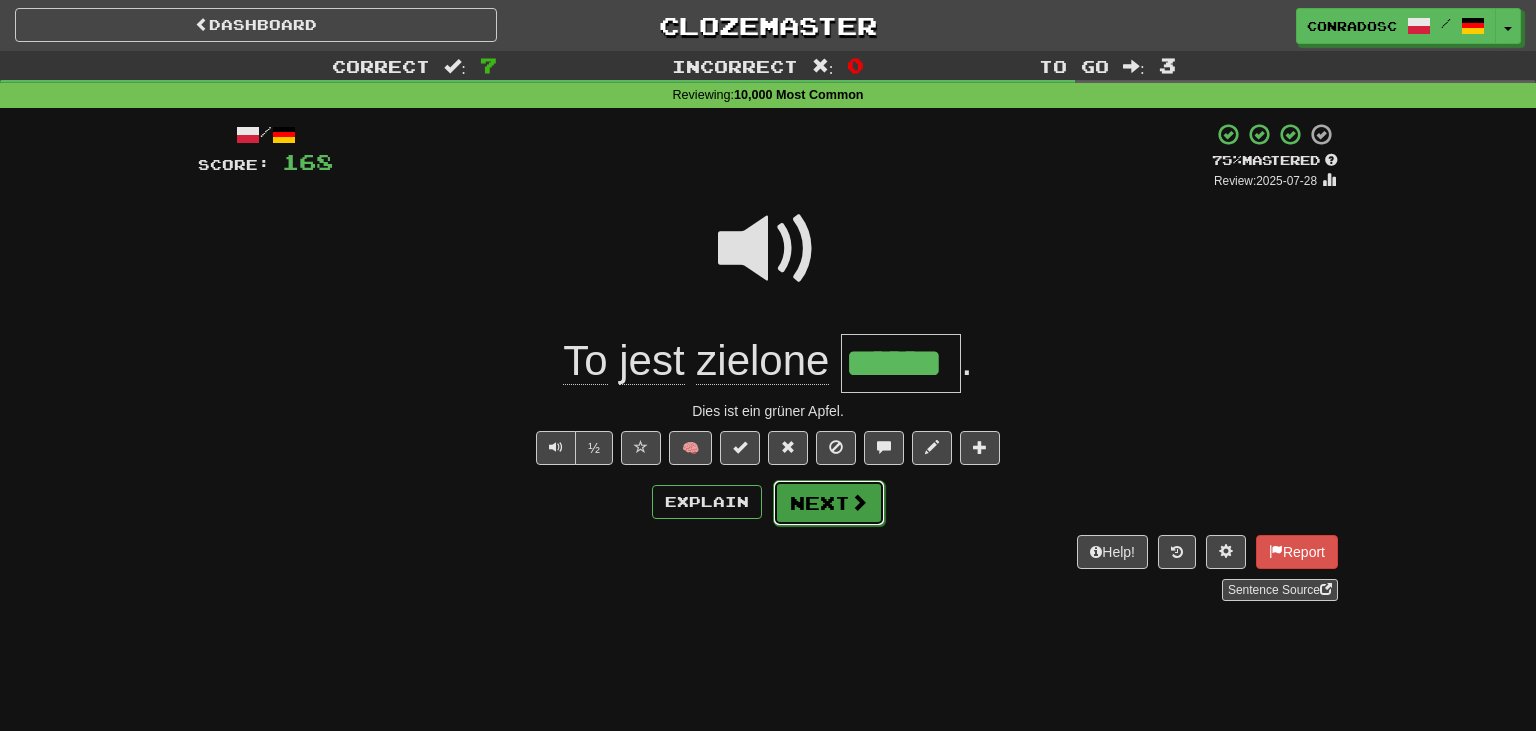 click on "Next" at bounding box center (829, 503) 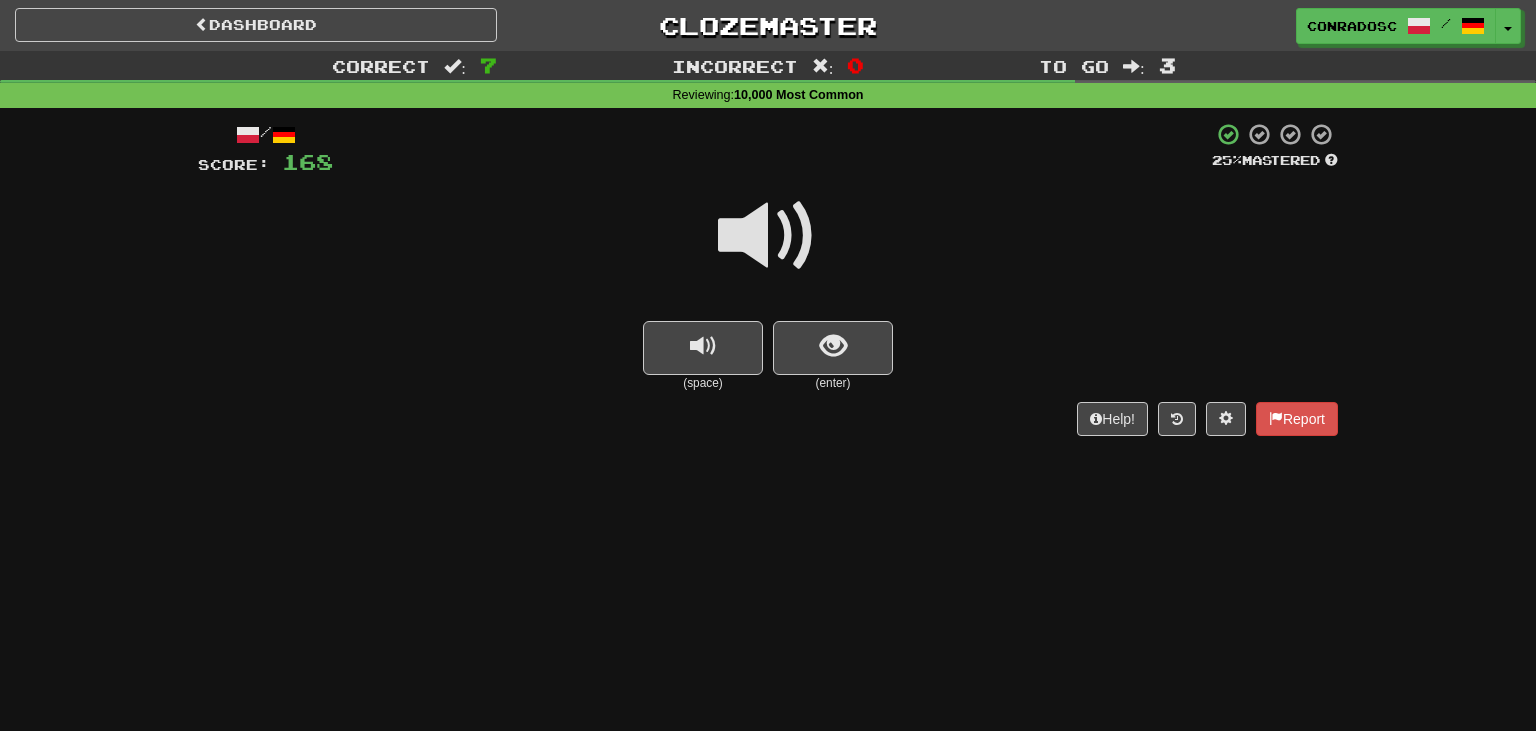 click at bounding box center (768, 236) 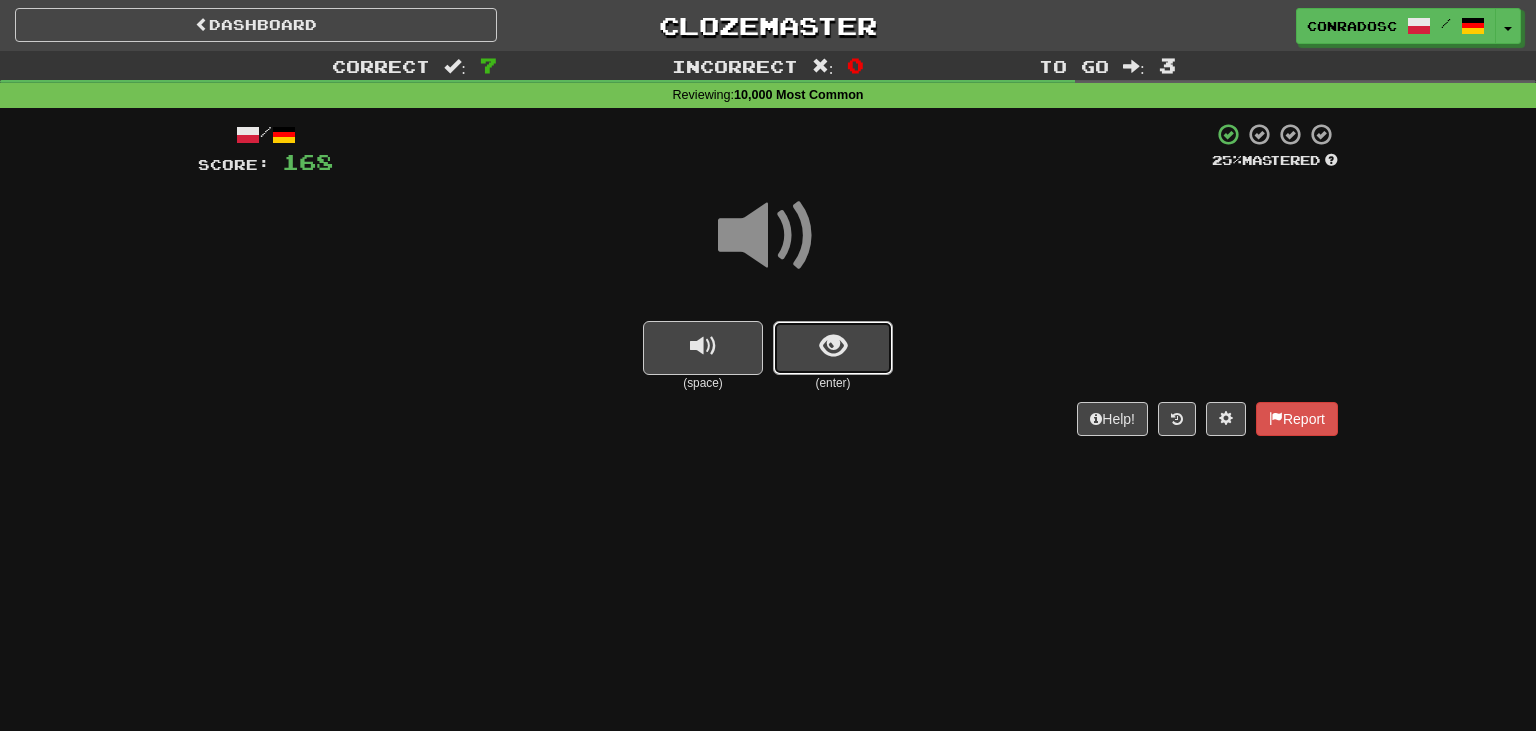 click at bounding box center (833, 348) 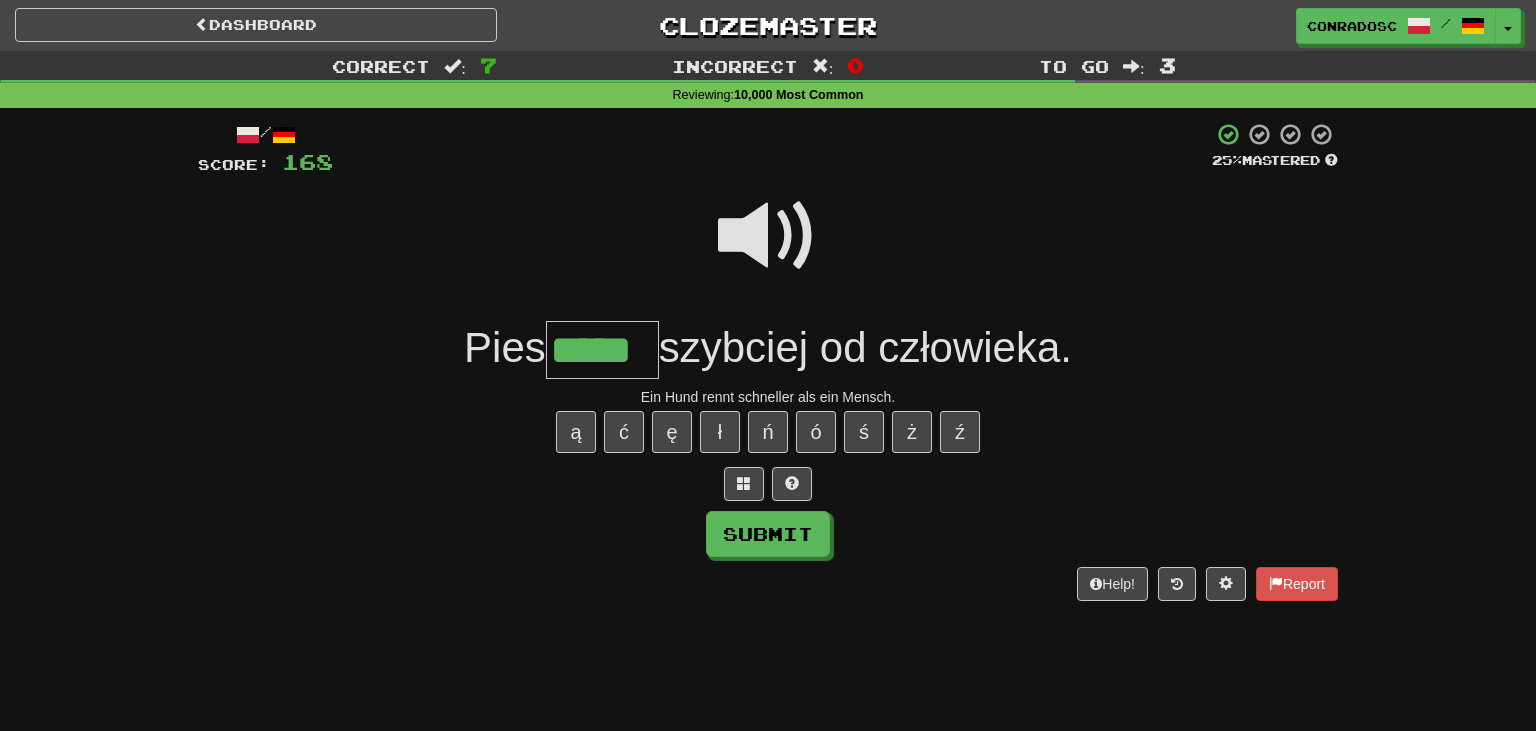 type on "*****" 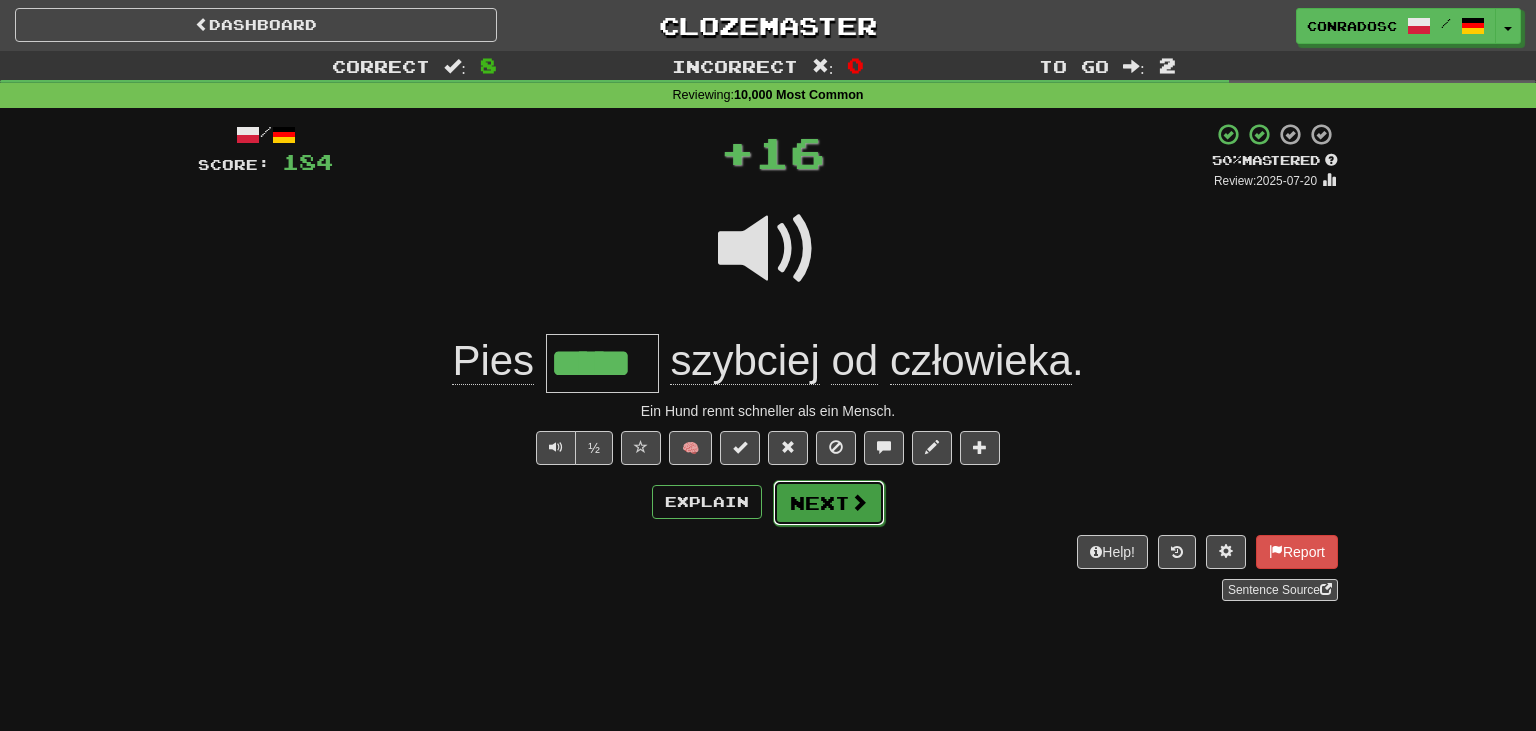click on "Next" at bounding box center (829, 503) 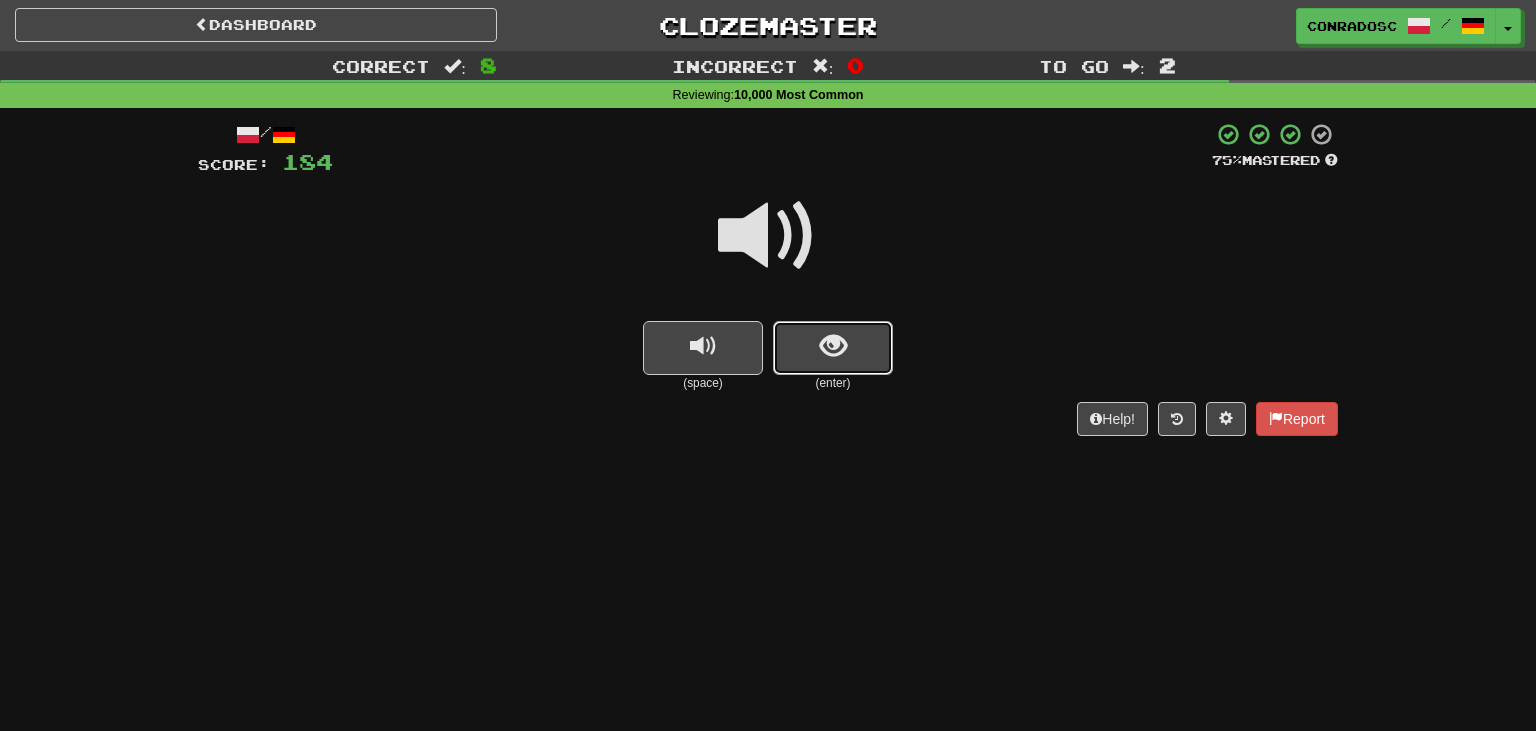 click at bounding box center (833, 348) 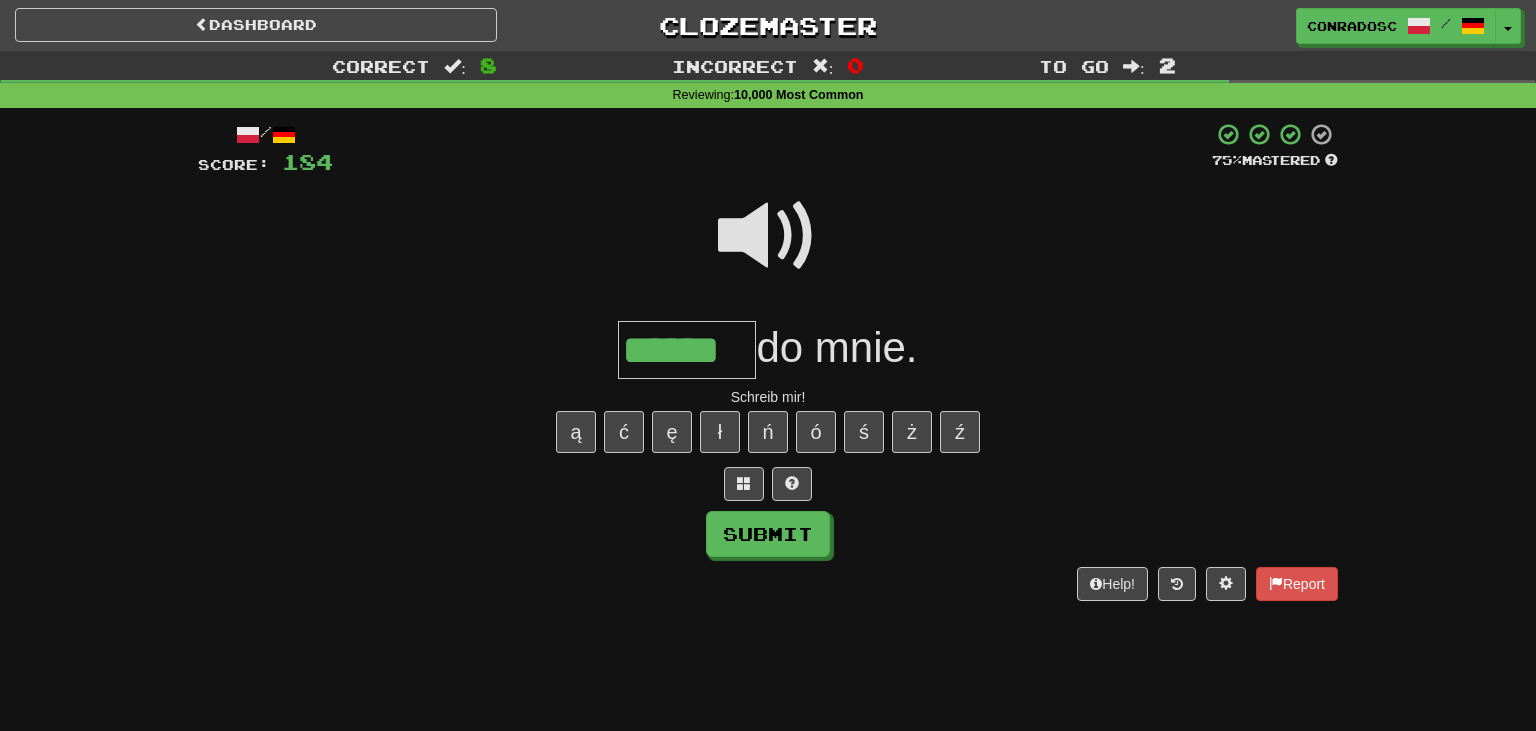 type on "******" 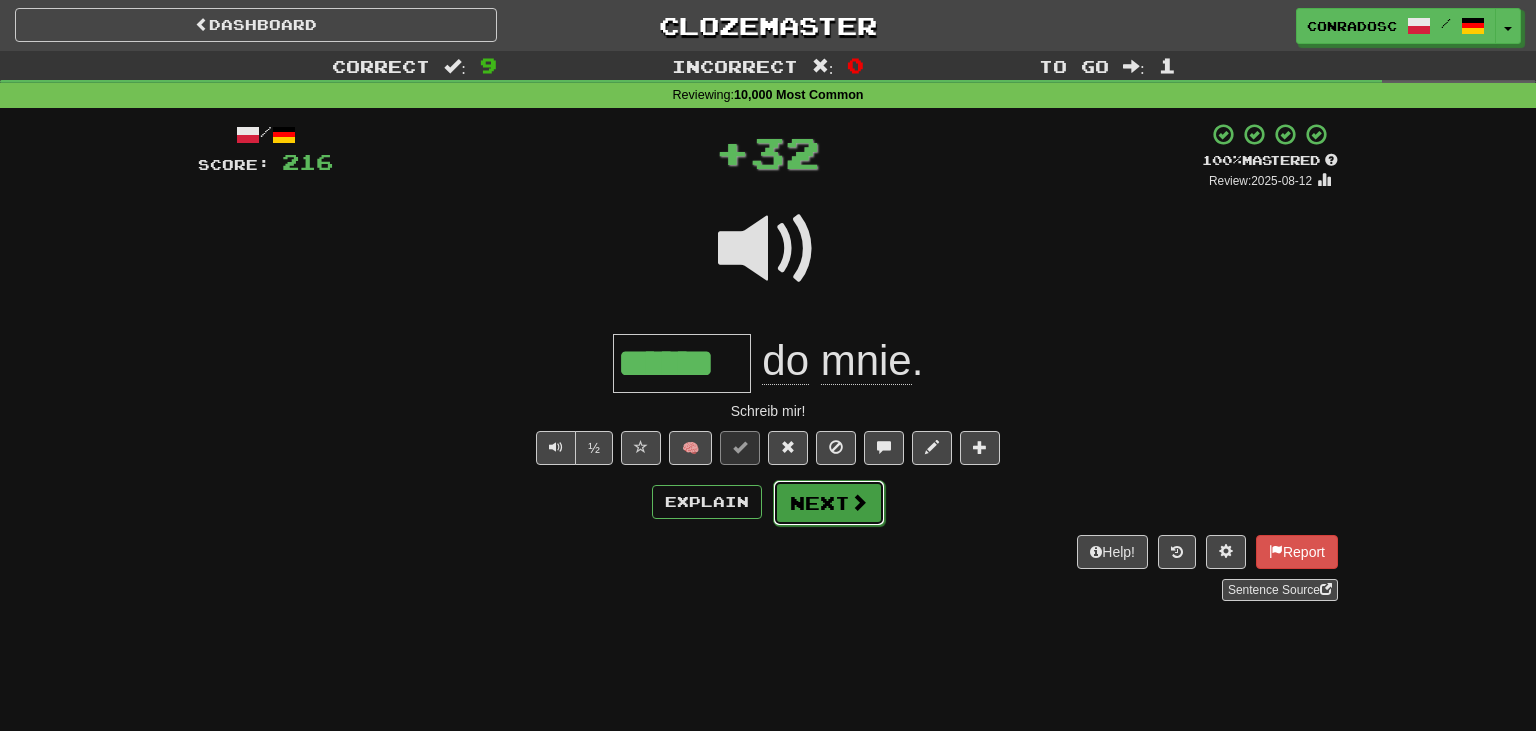 click on "Next" at bounding box center [829, 503] 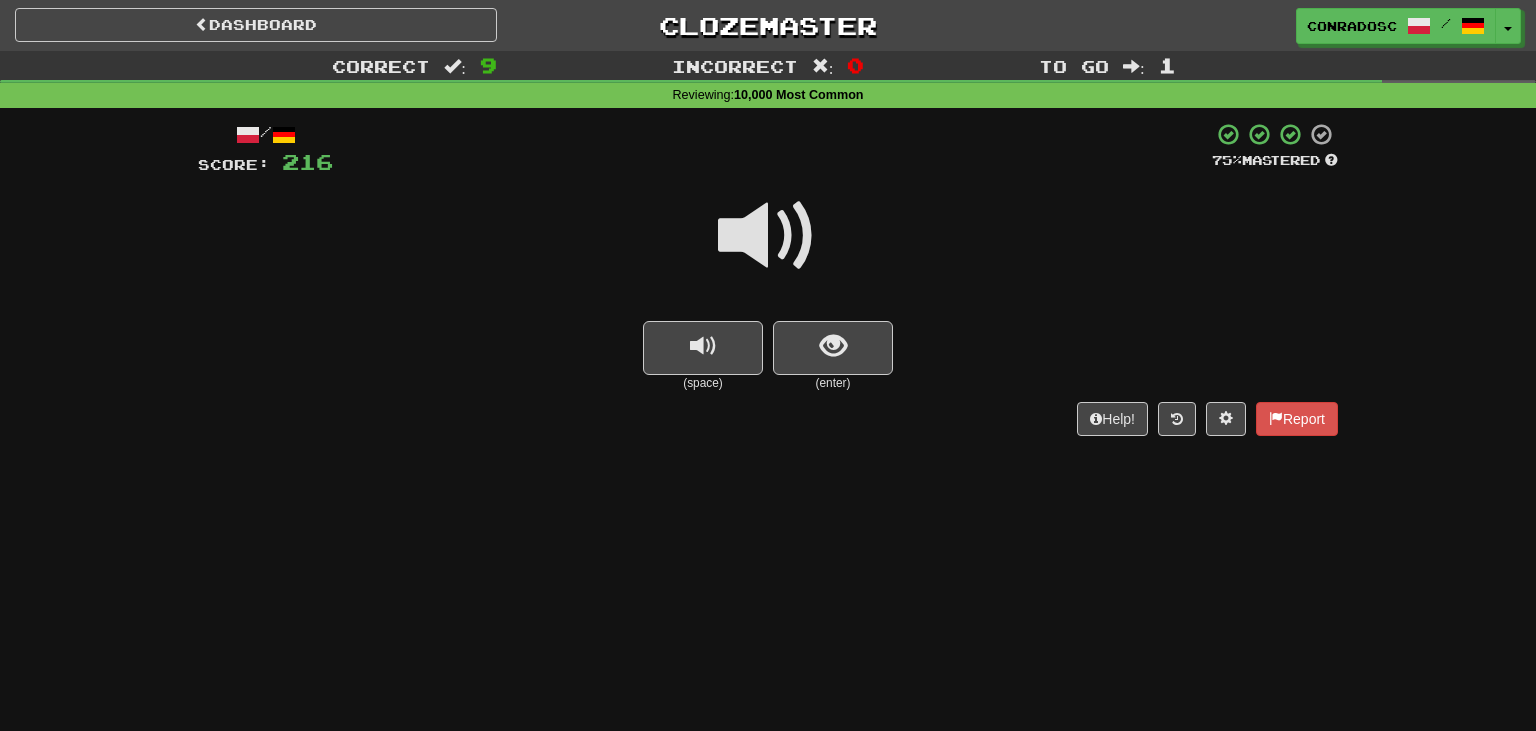 click at bounding box center (768, 236) 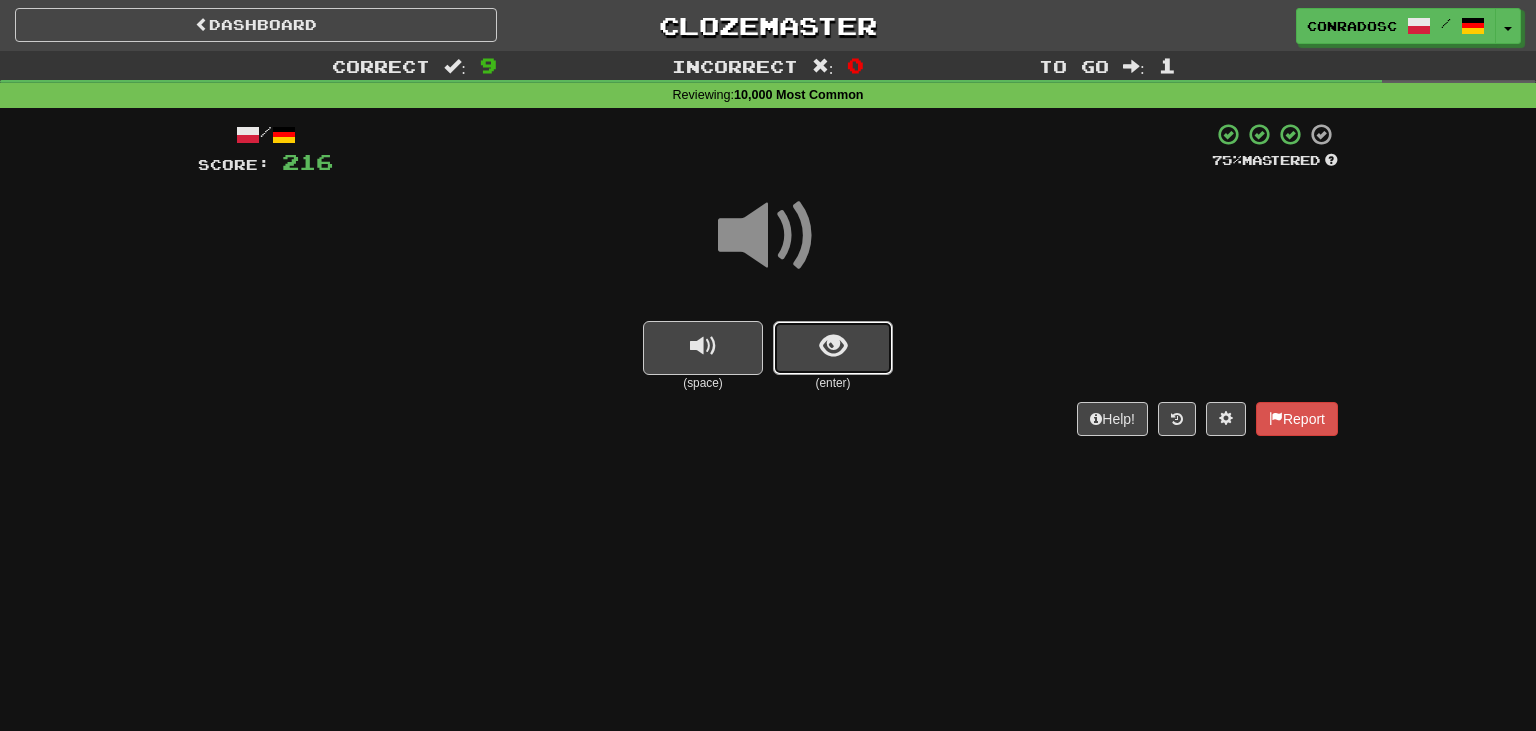 click at bounding box center (833, 348) 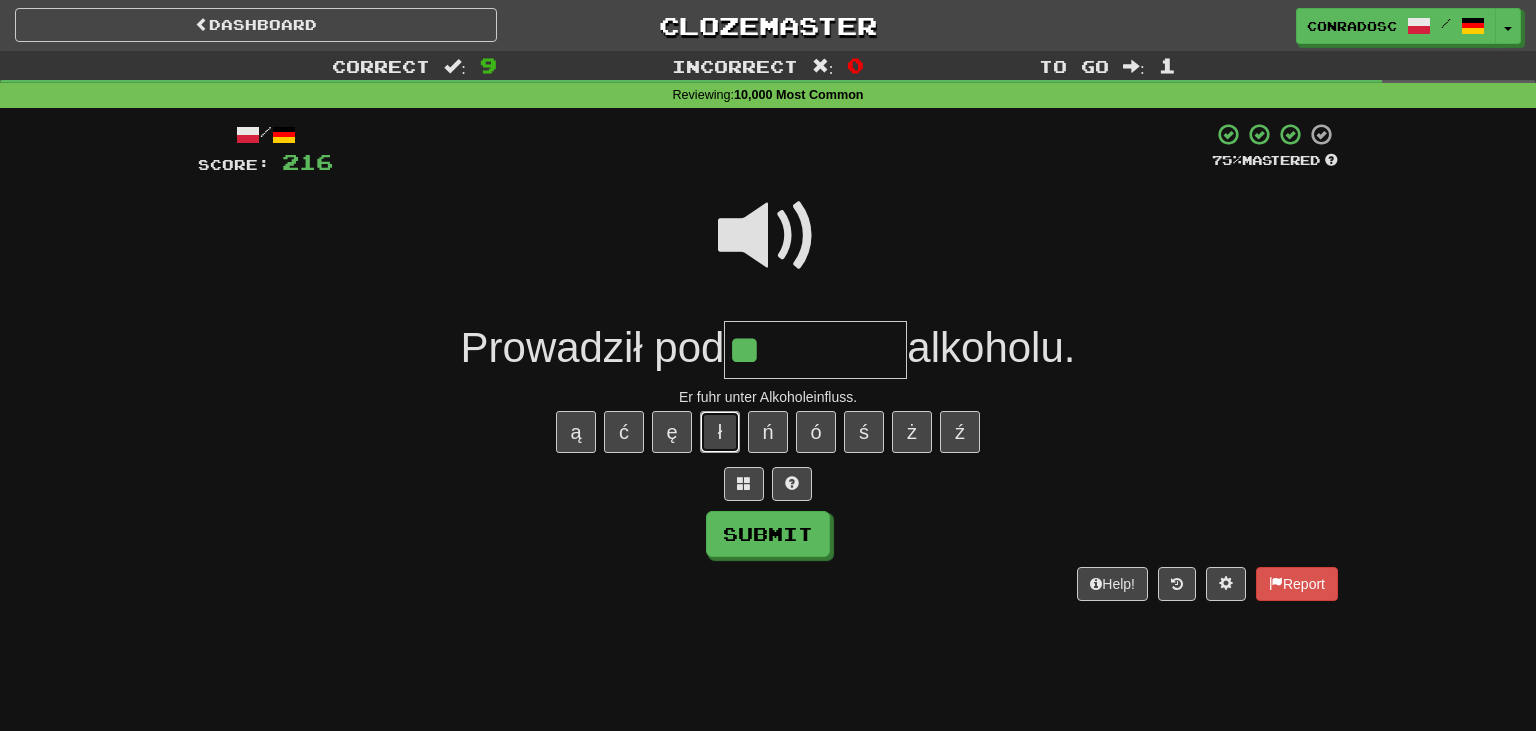 click on "ł" at bounding box center (720, 432) 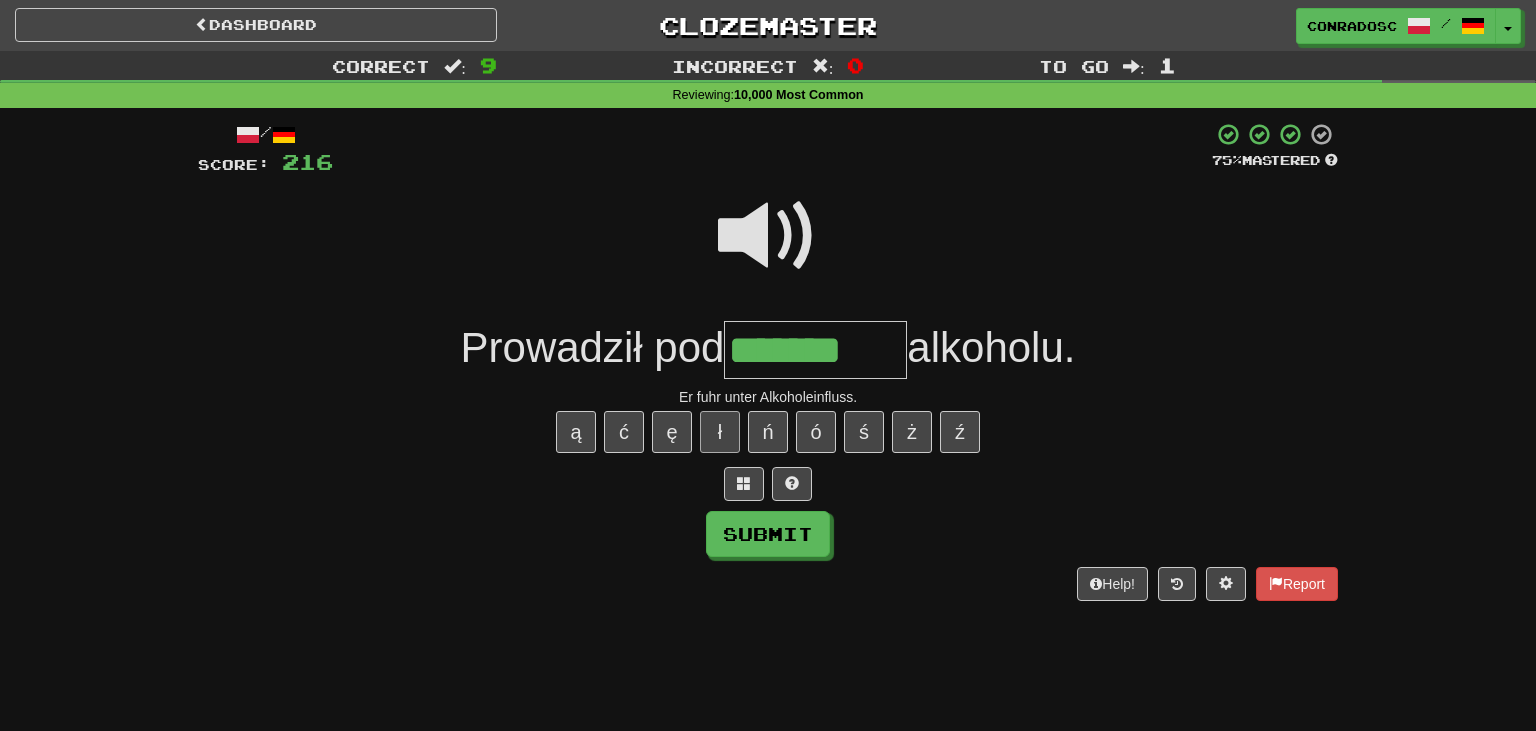 type on "*******" 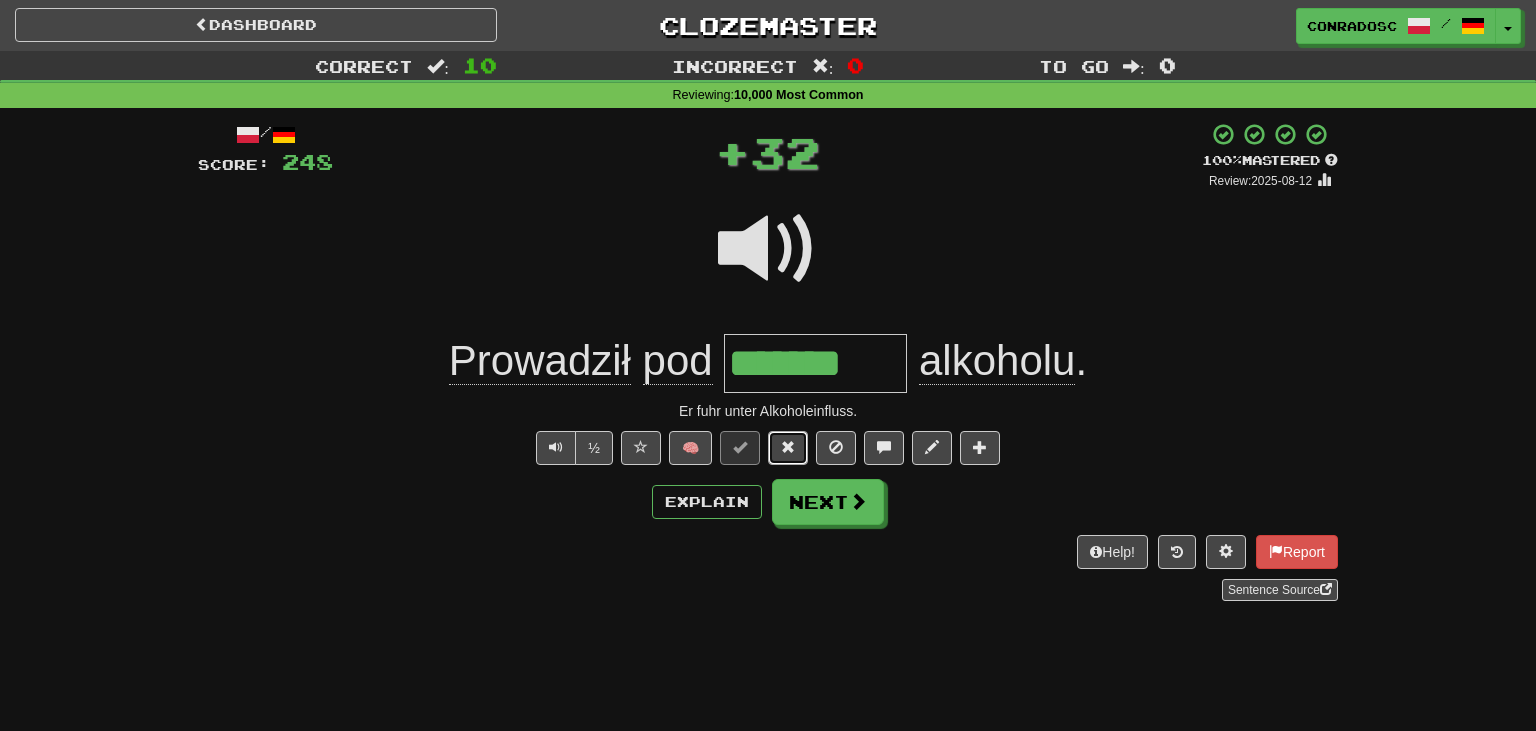 click at bounding box center (788, 448) 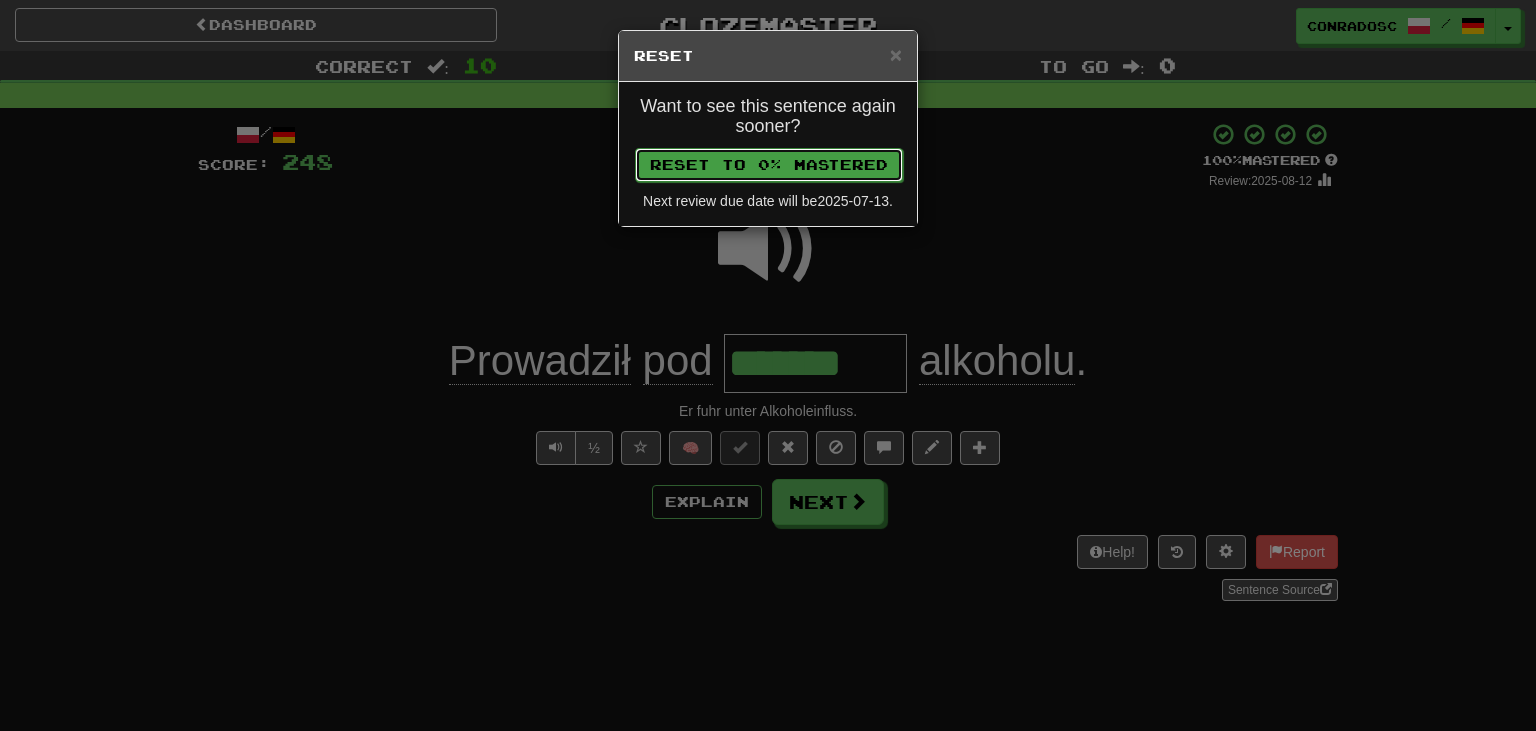 click on "Reset to 0% Mastered" at bounding box center (769, 165) 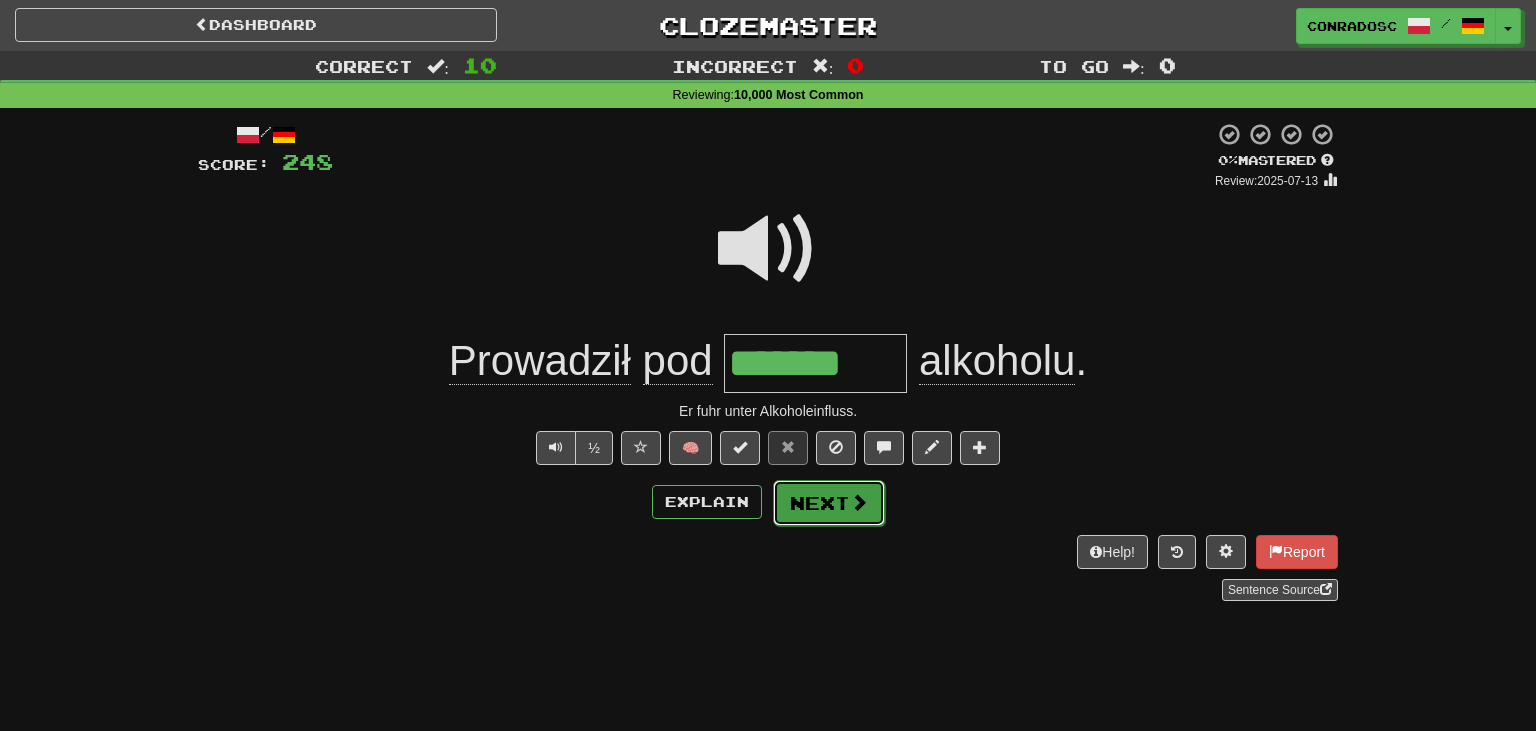 click on "Next" at bounding box center [829, 503] 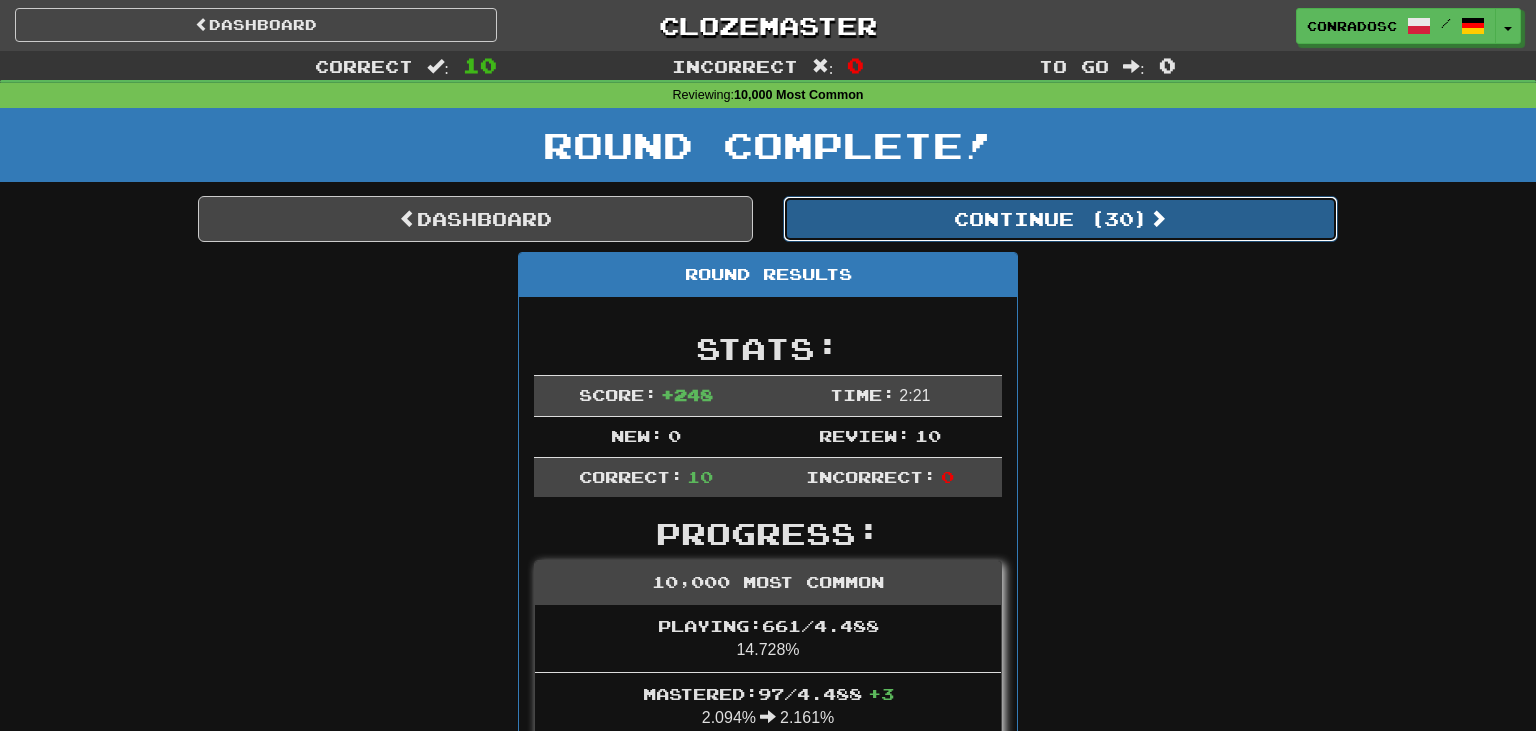 click on "Continue ( 30 )" at bounding box center [1060, 219] 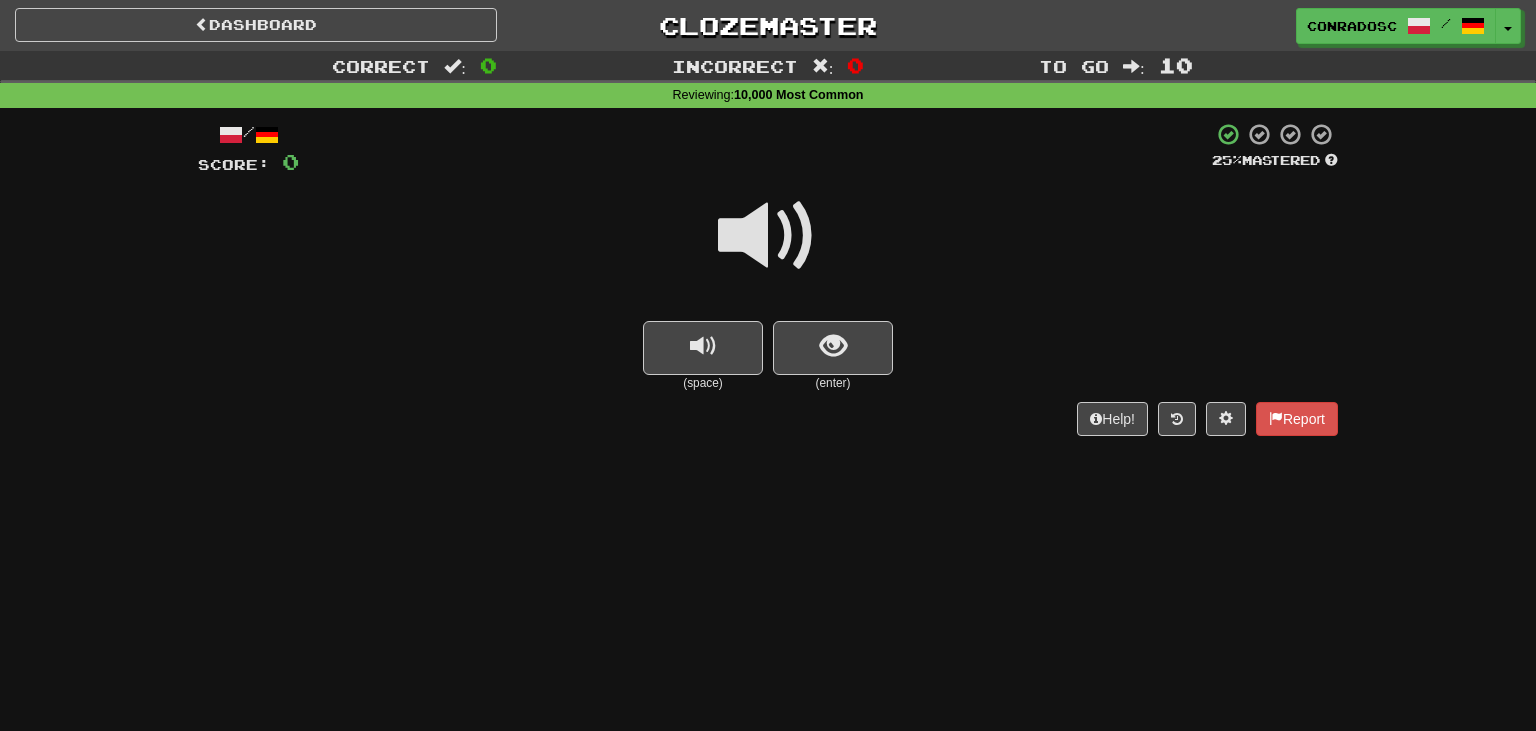 click at bounding box center [768, 236] 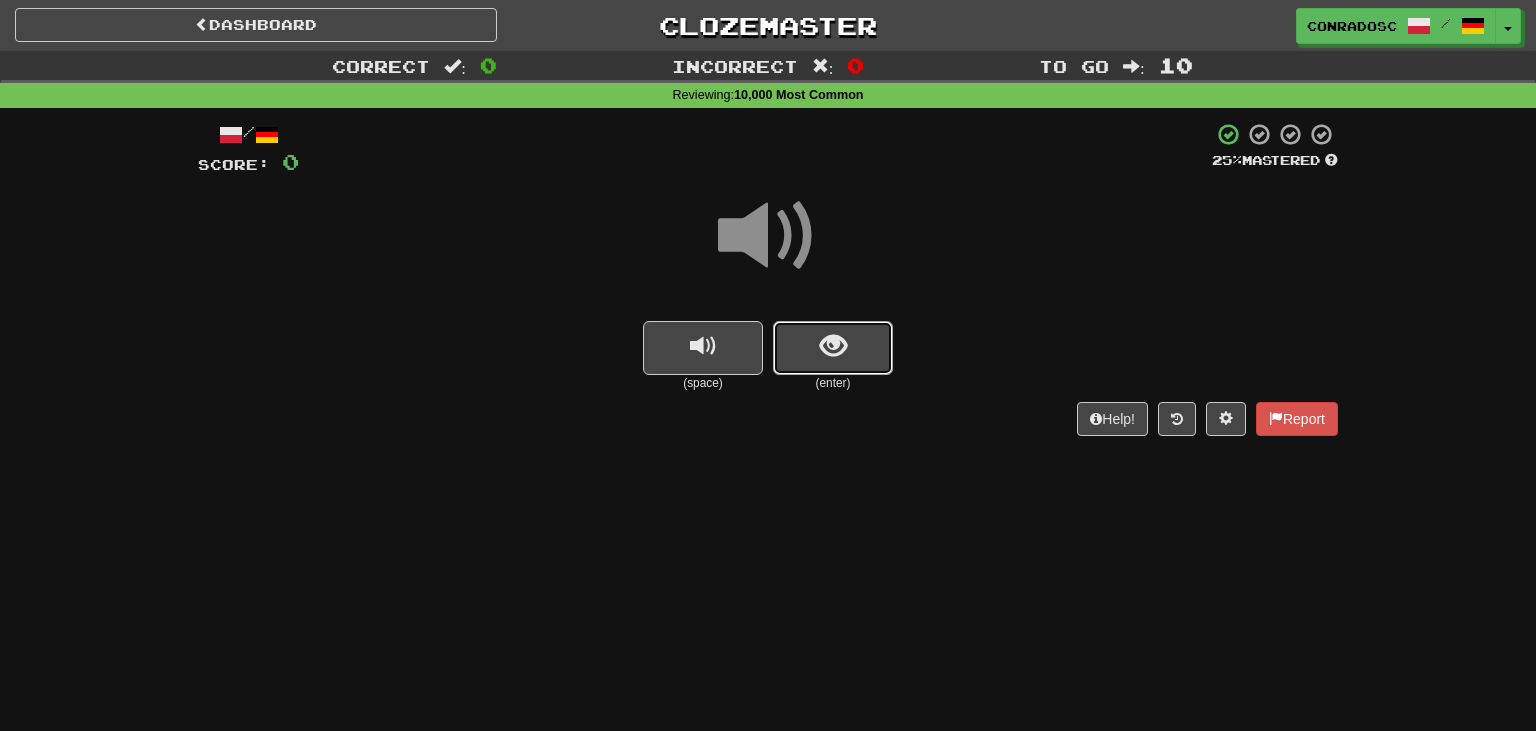 click at bounding box center (833, 348) 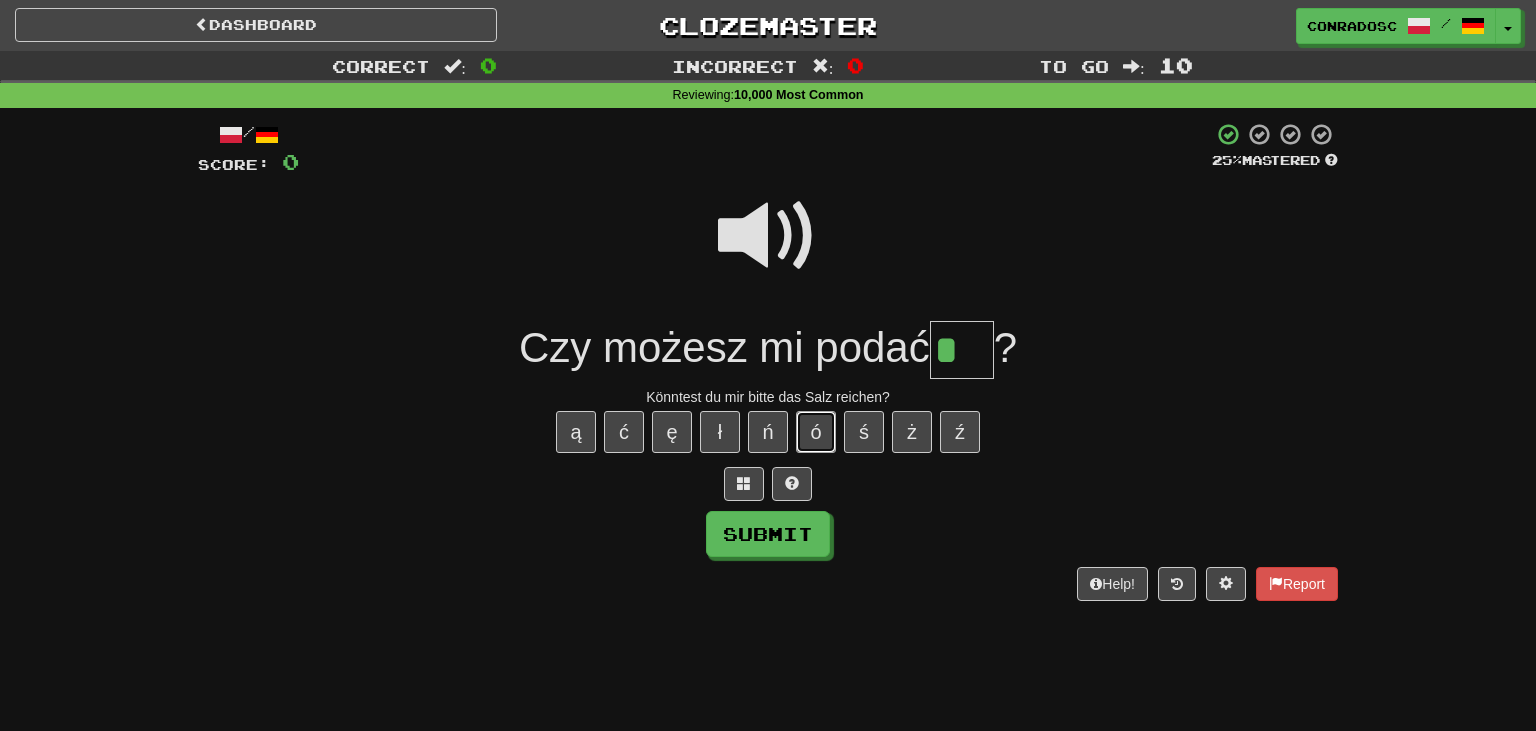 click on "ó" at bounding box center [816, 432] 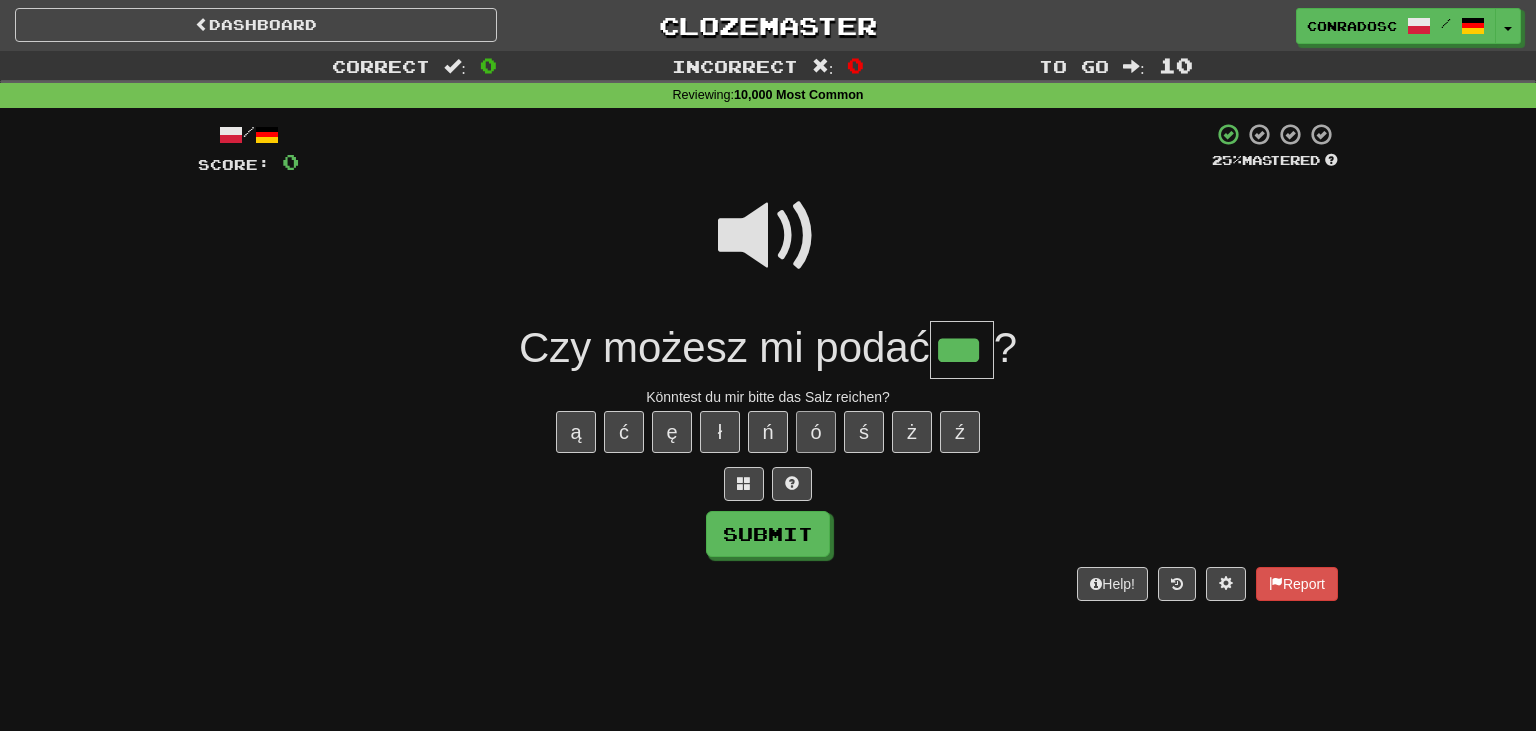 type on "***" 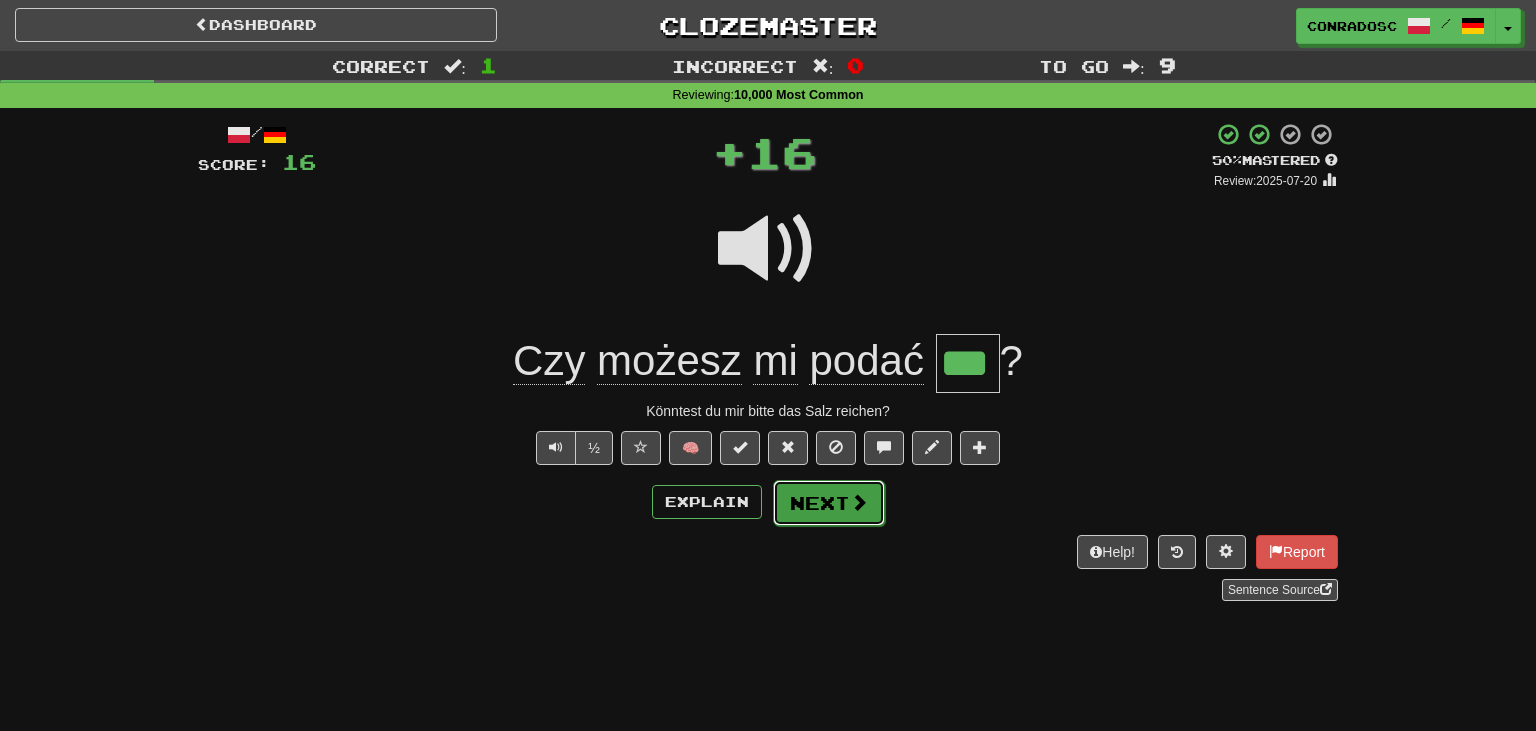 click on "Next" at bounding box center [829, 503] 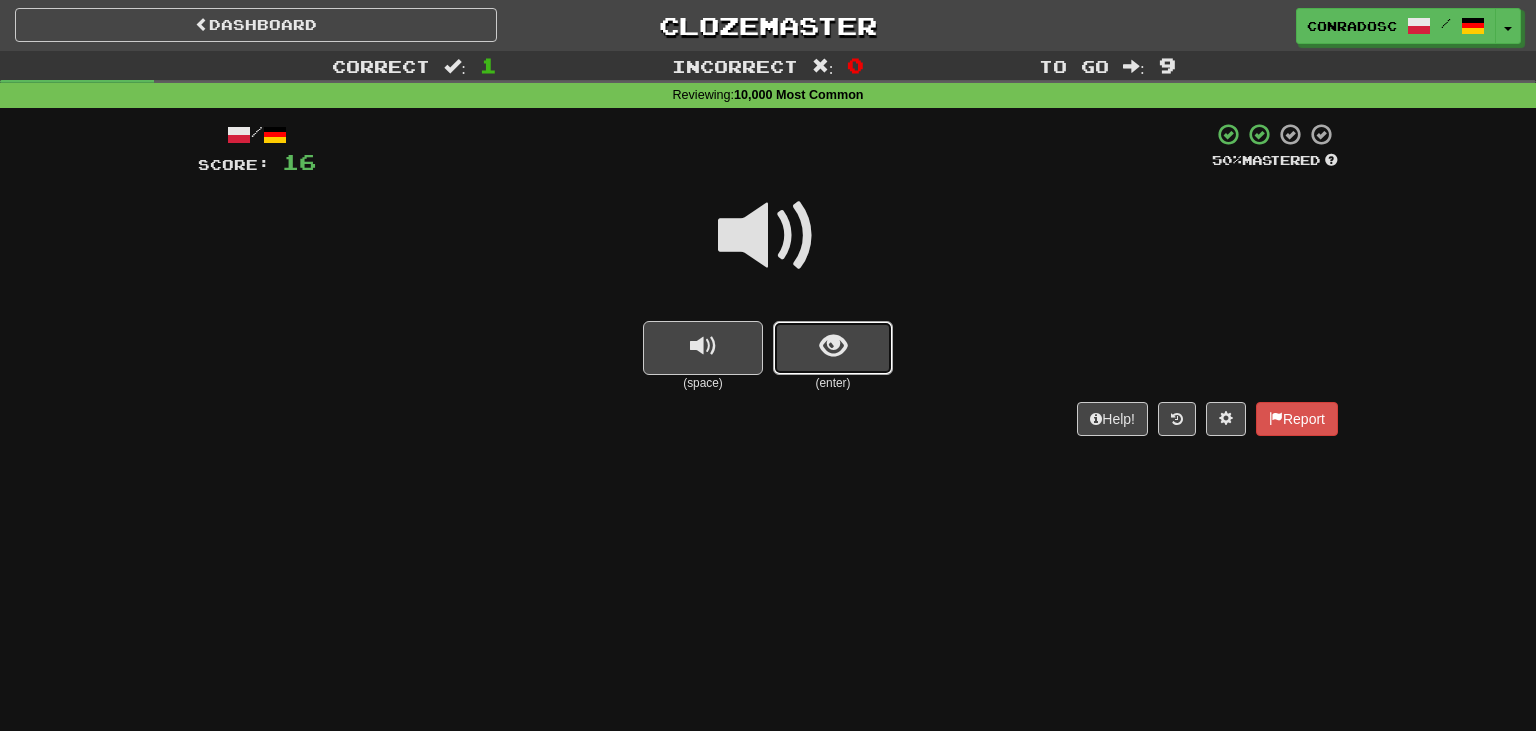 click at bounding box center (833, 348) 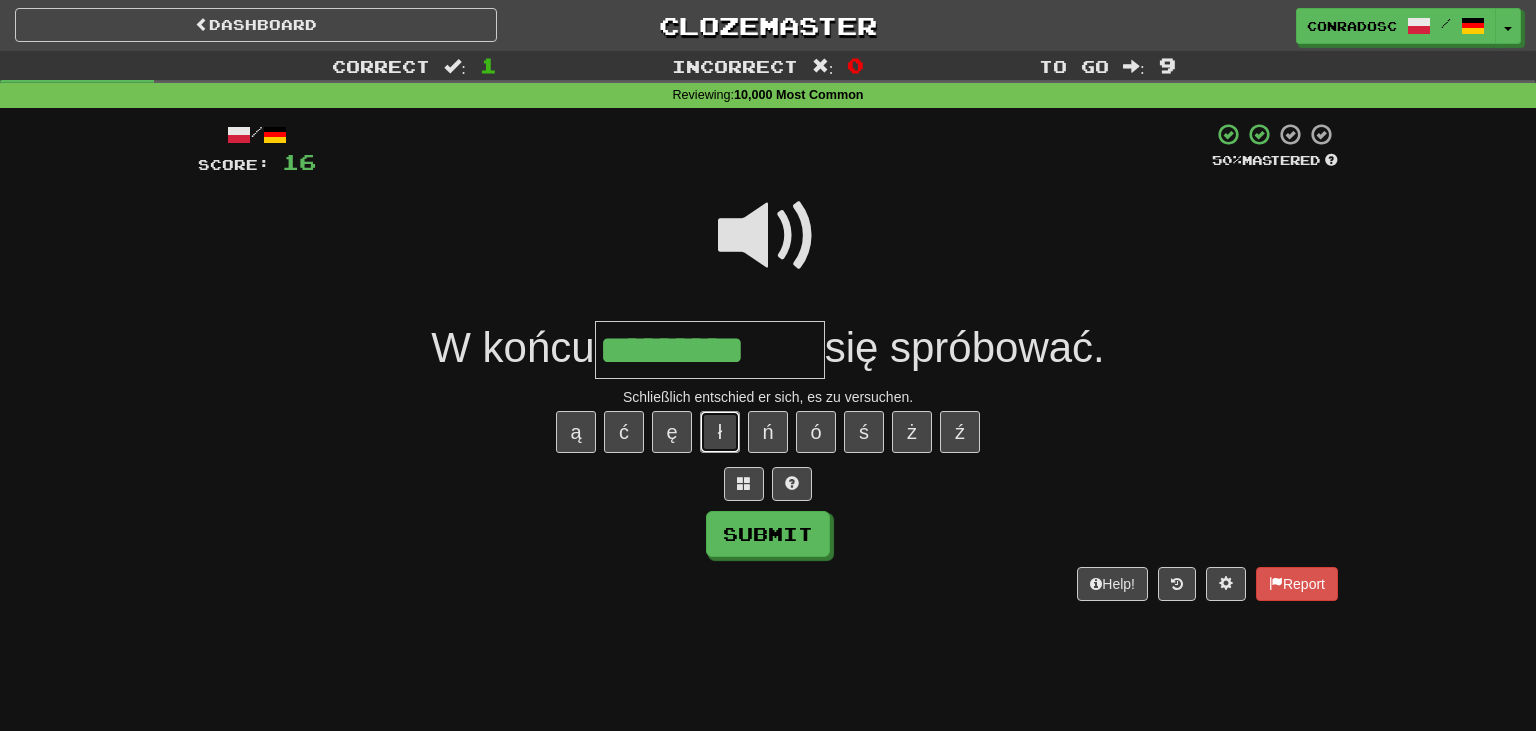 click on "ł" at bounding box center (720, 432) 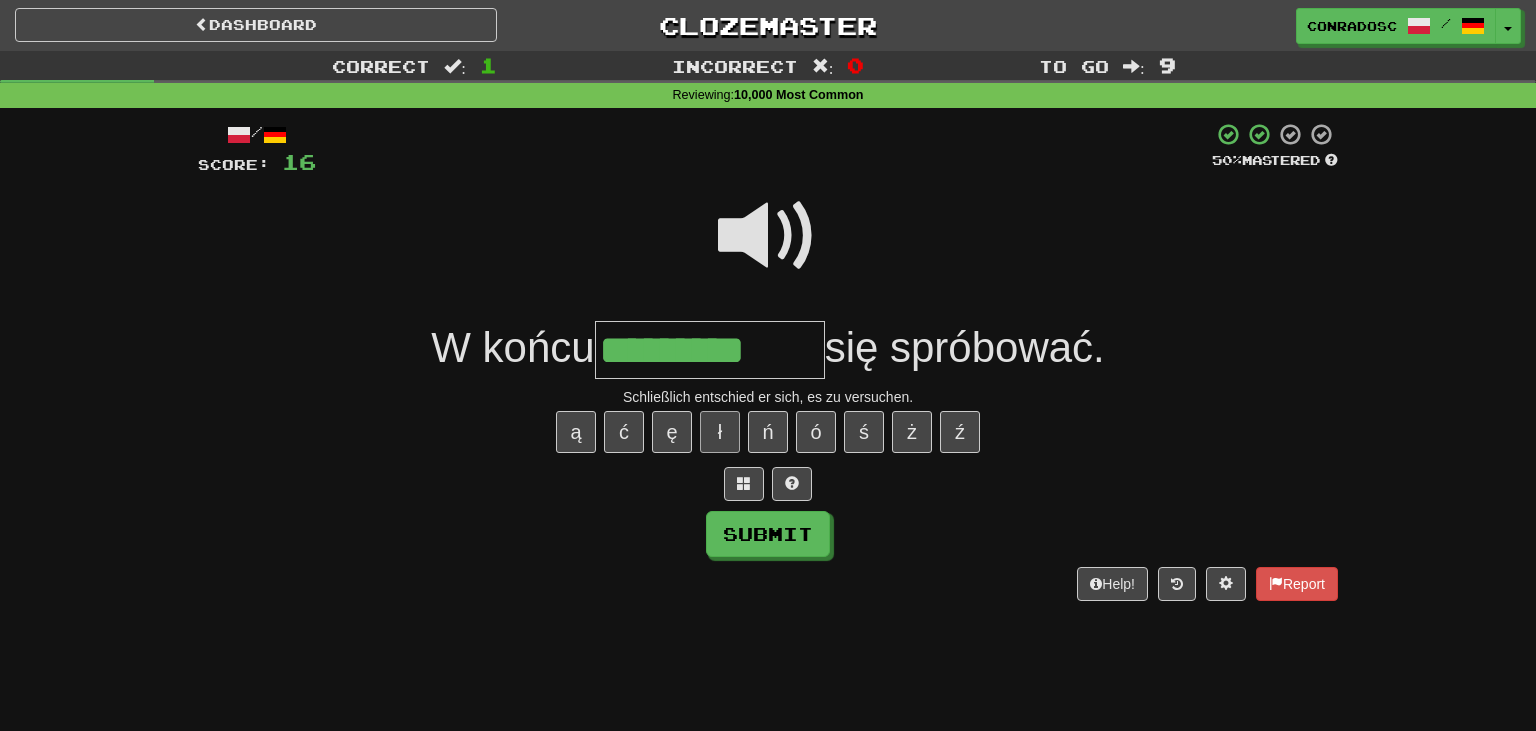 type on "**********" 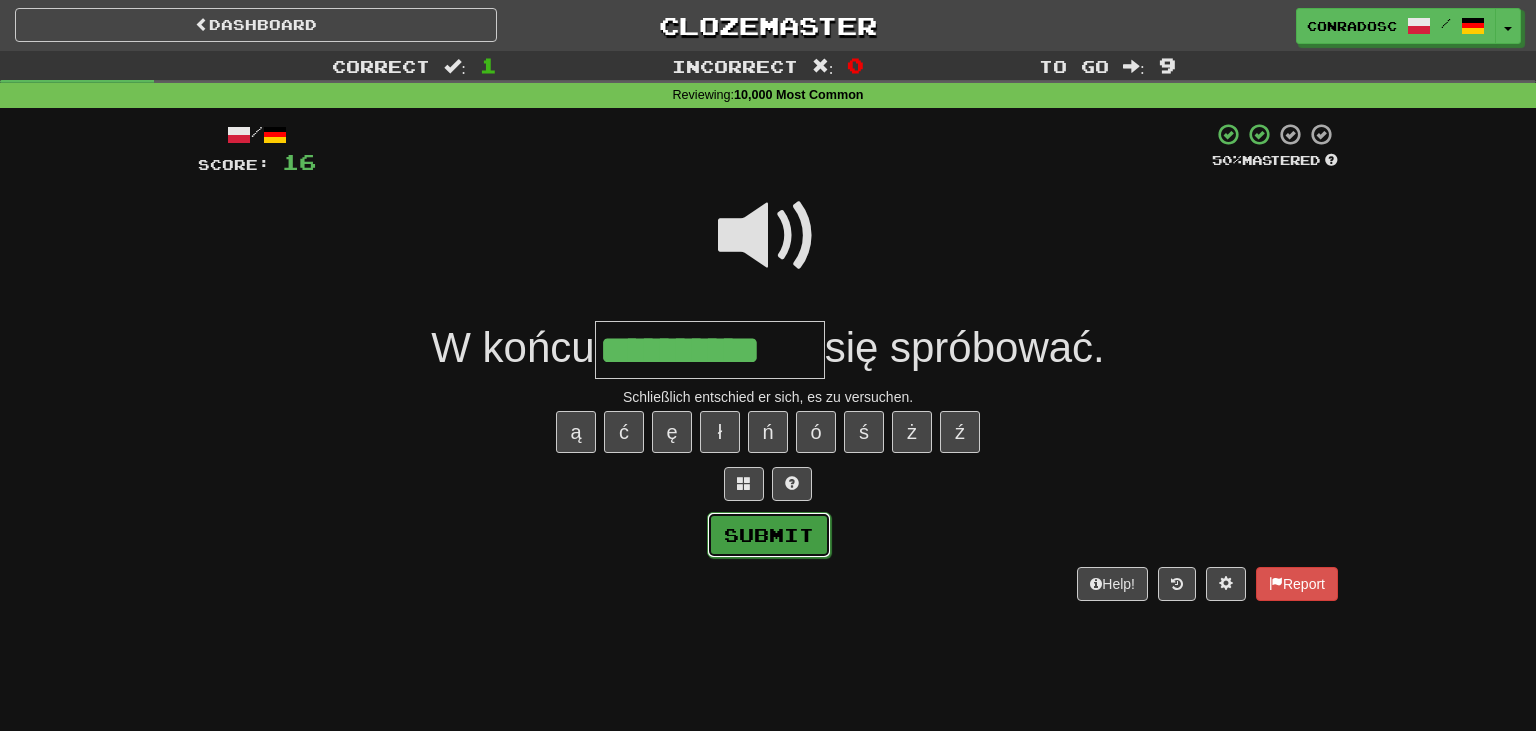 click on "Submit" at bounding box center [769, 535] 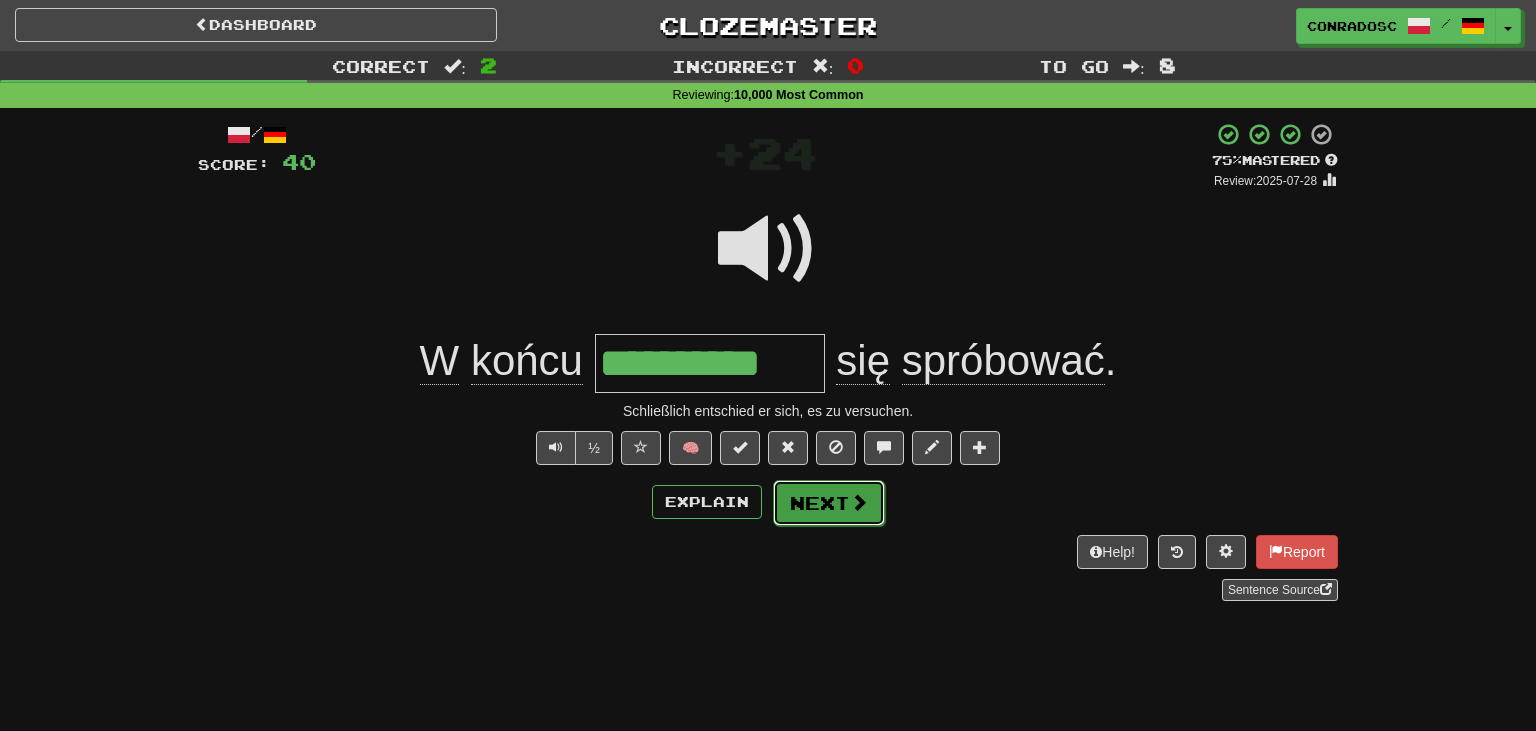 click on "Next" at bounding box center (829, 503) 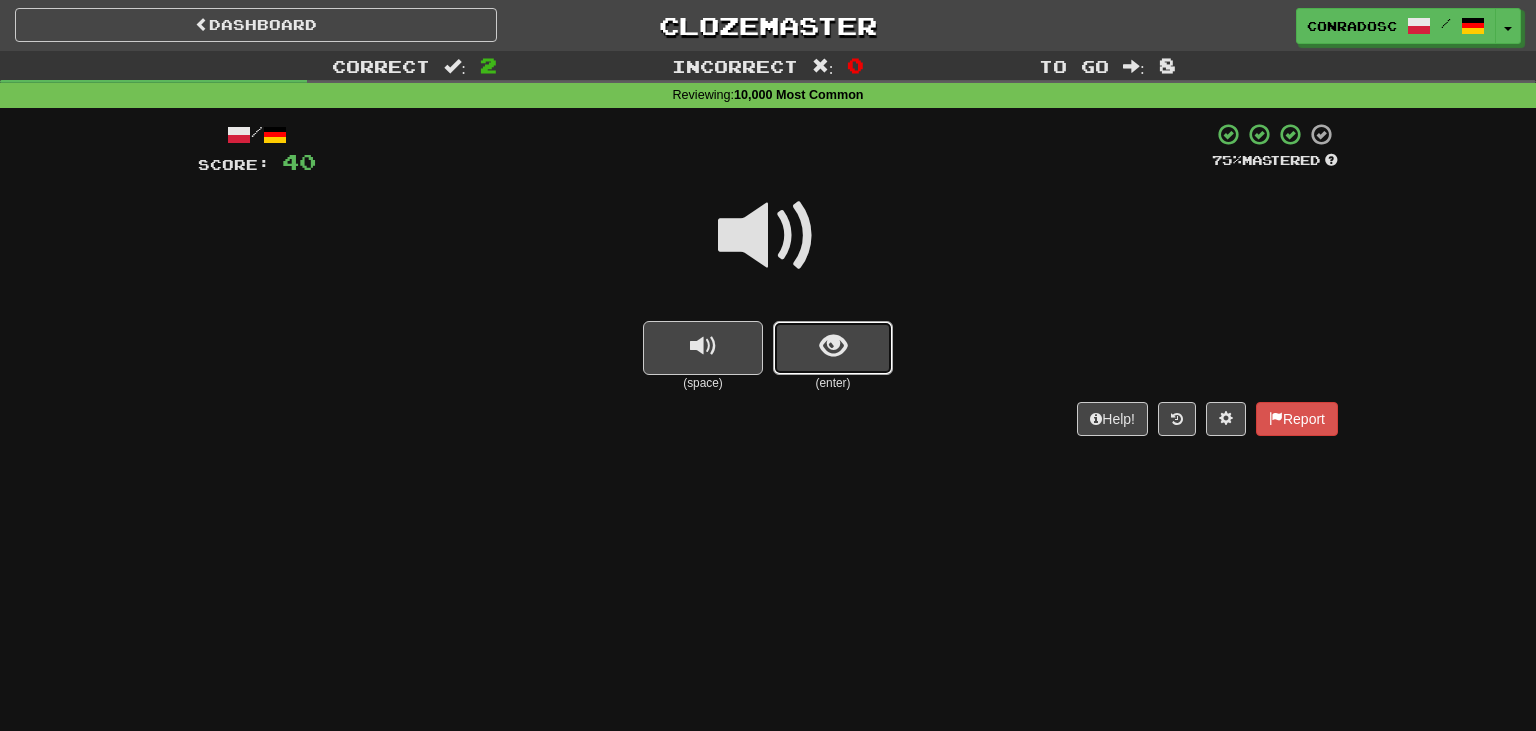 click at bounding box center [833, 348] 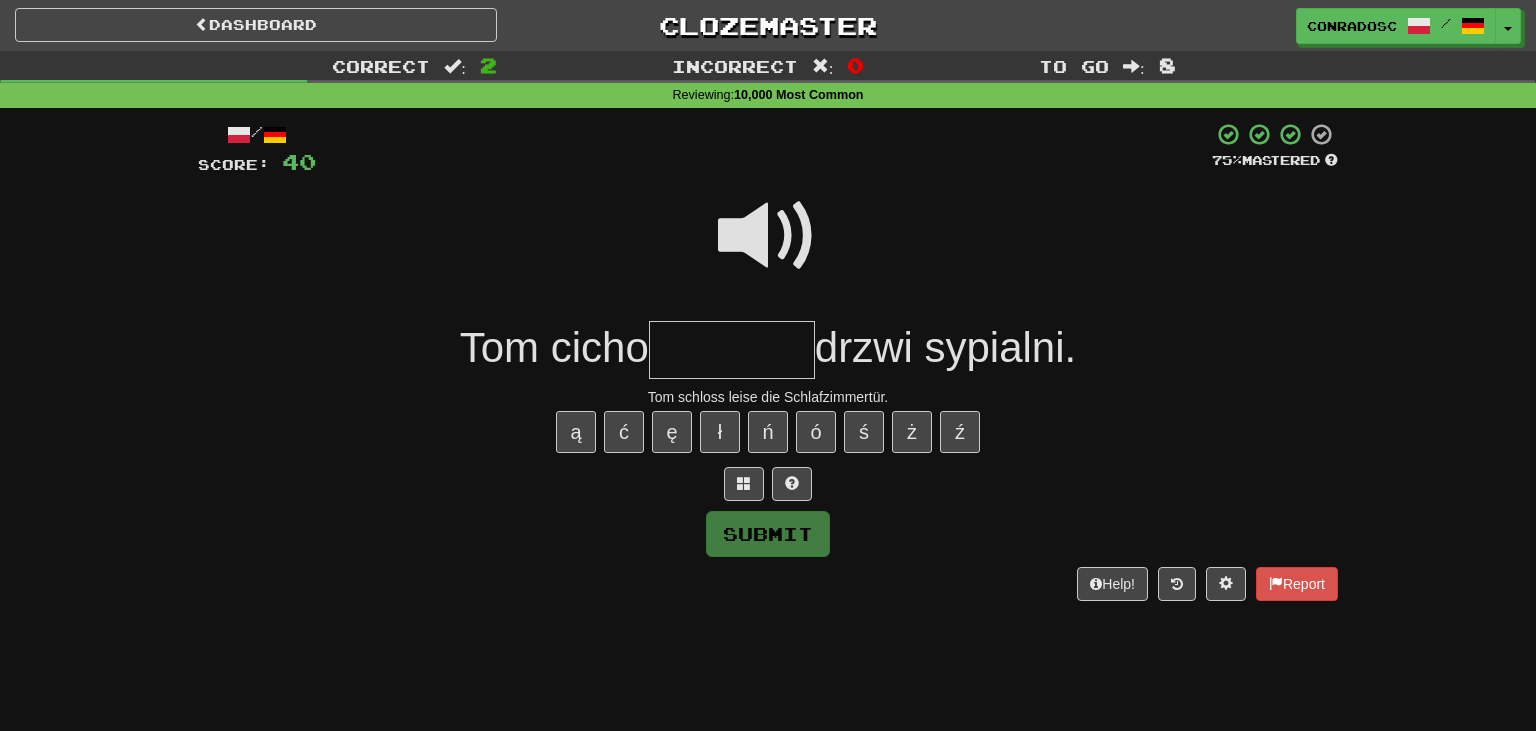 click at bounding box center (768, 236) 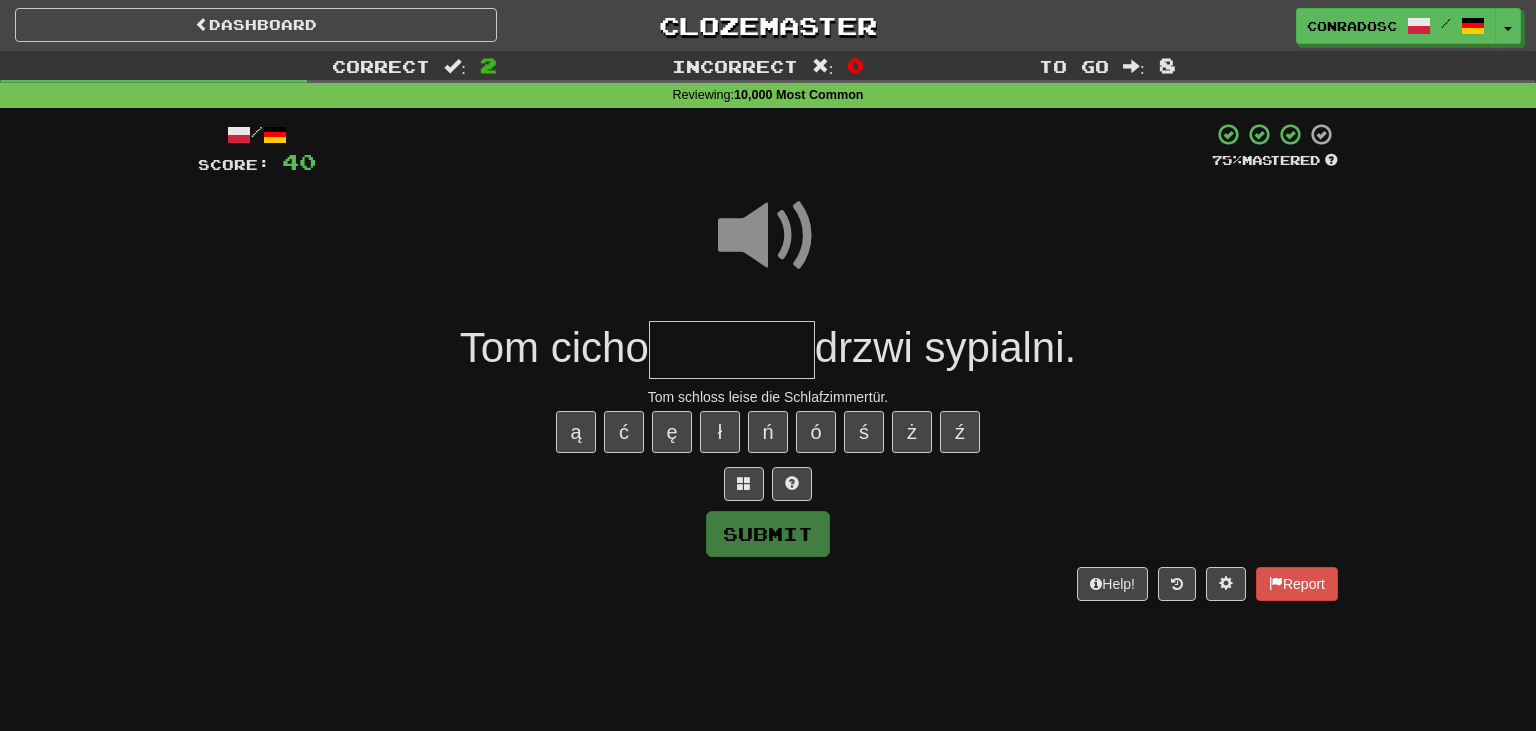 click at bounding box center [732, 350] 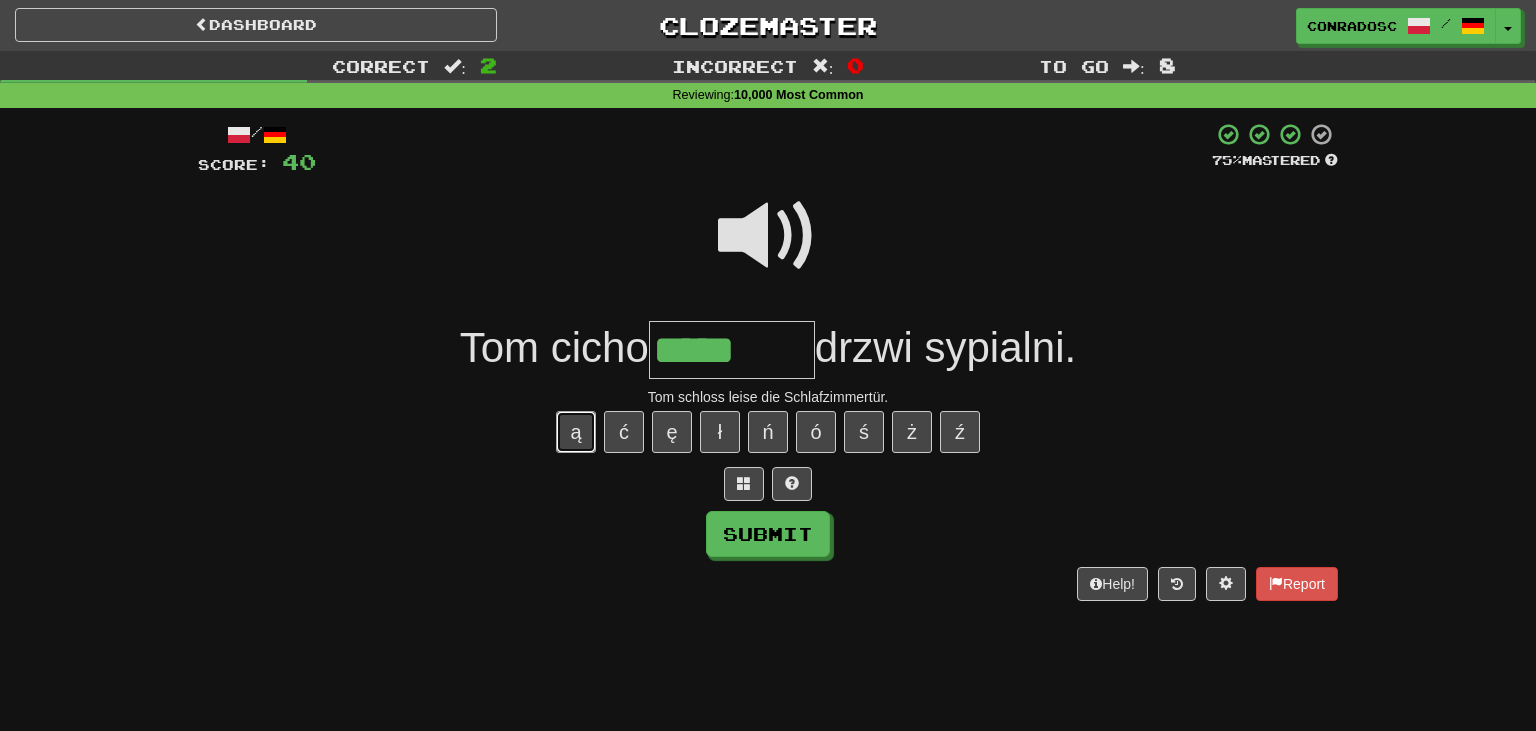 click on "ą" at bounding box center [576, 432] 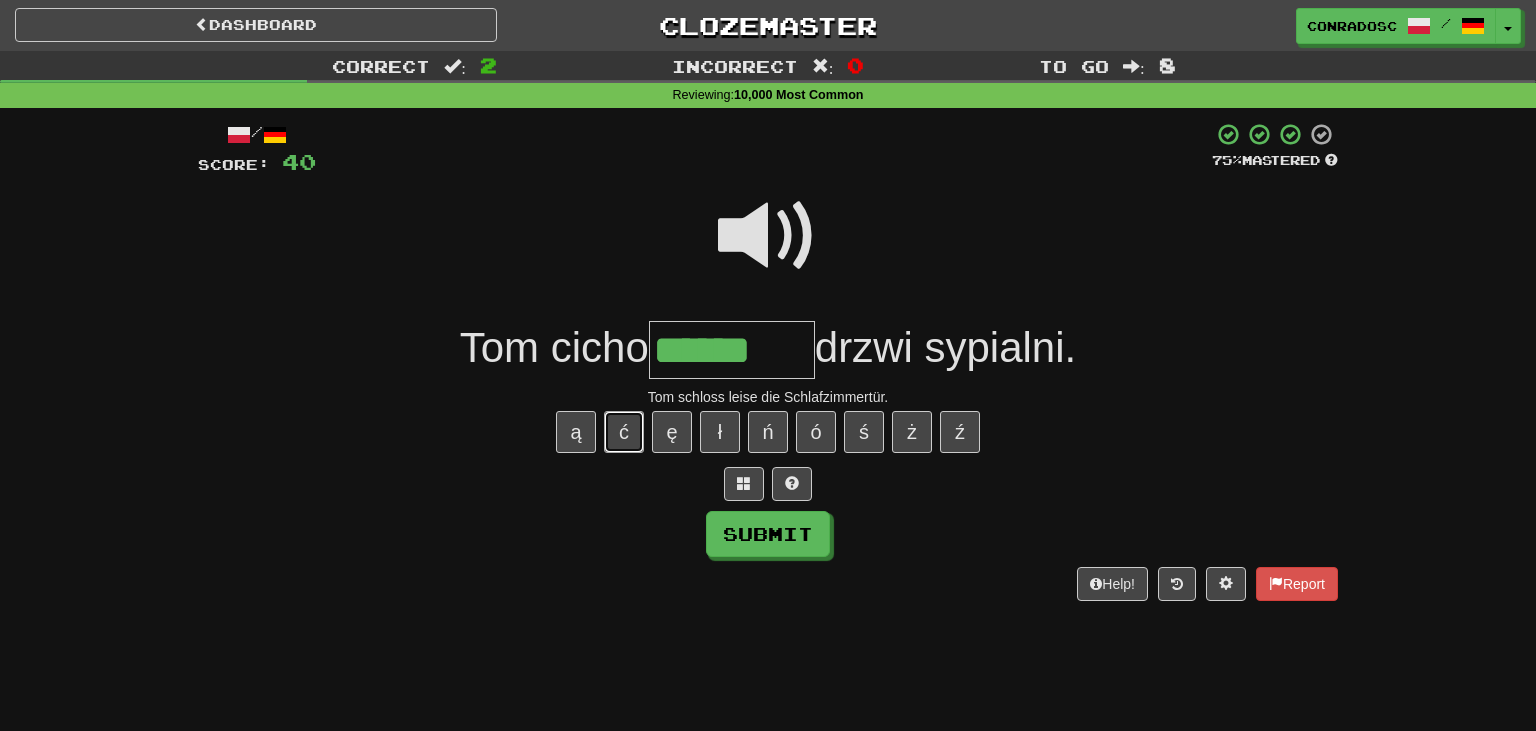 click on "ć" at bounding box center (624, 432) 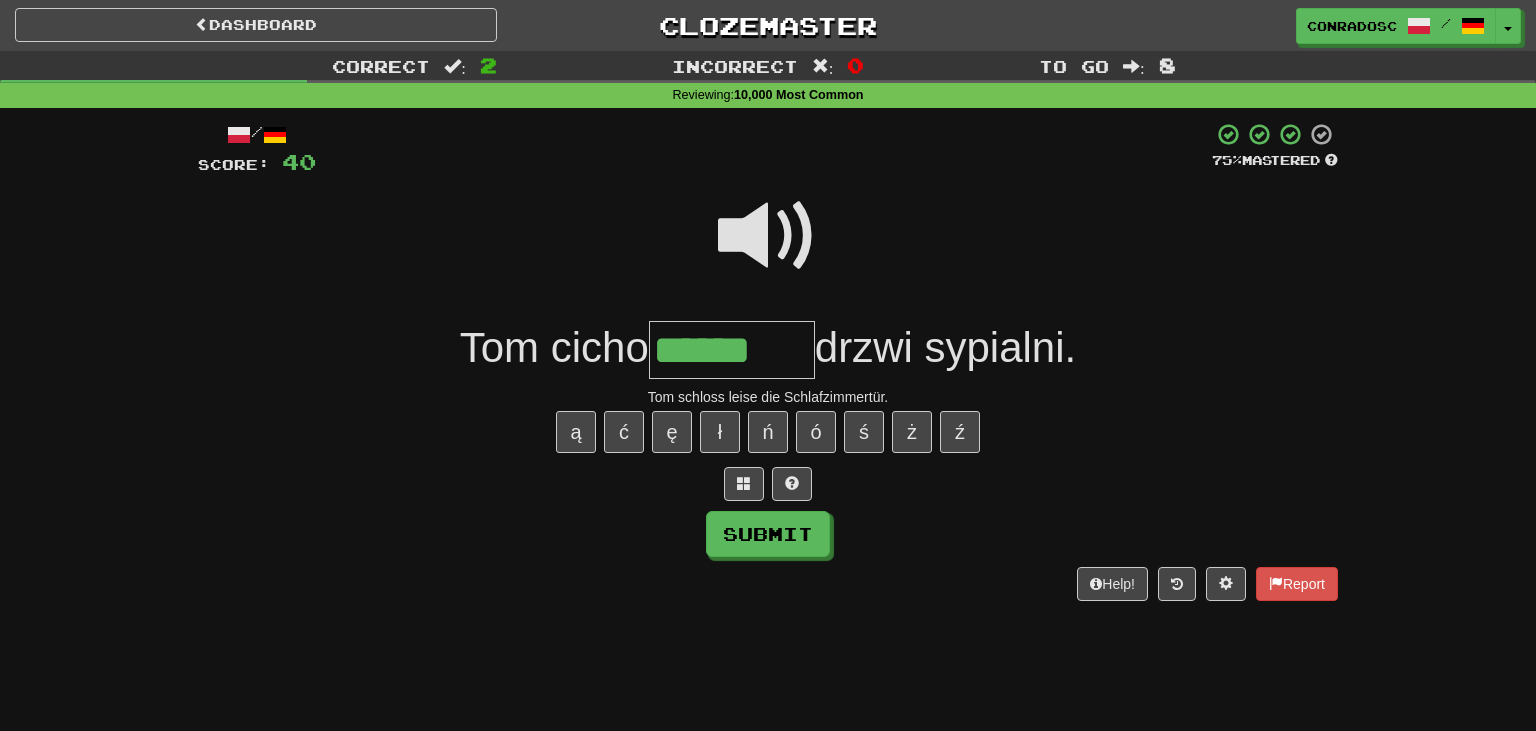 scroll, scrollTop: 0, scrollLeft: 0, axis: both 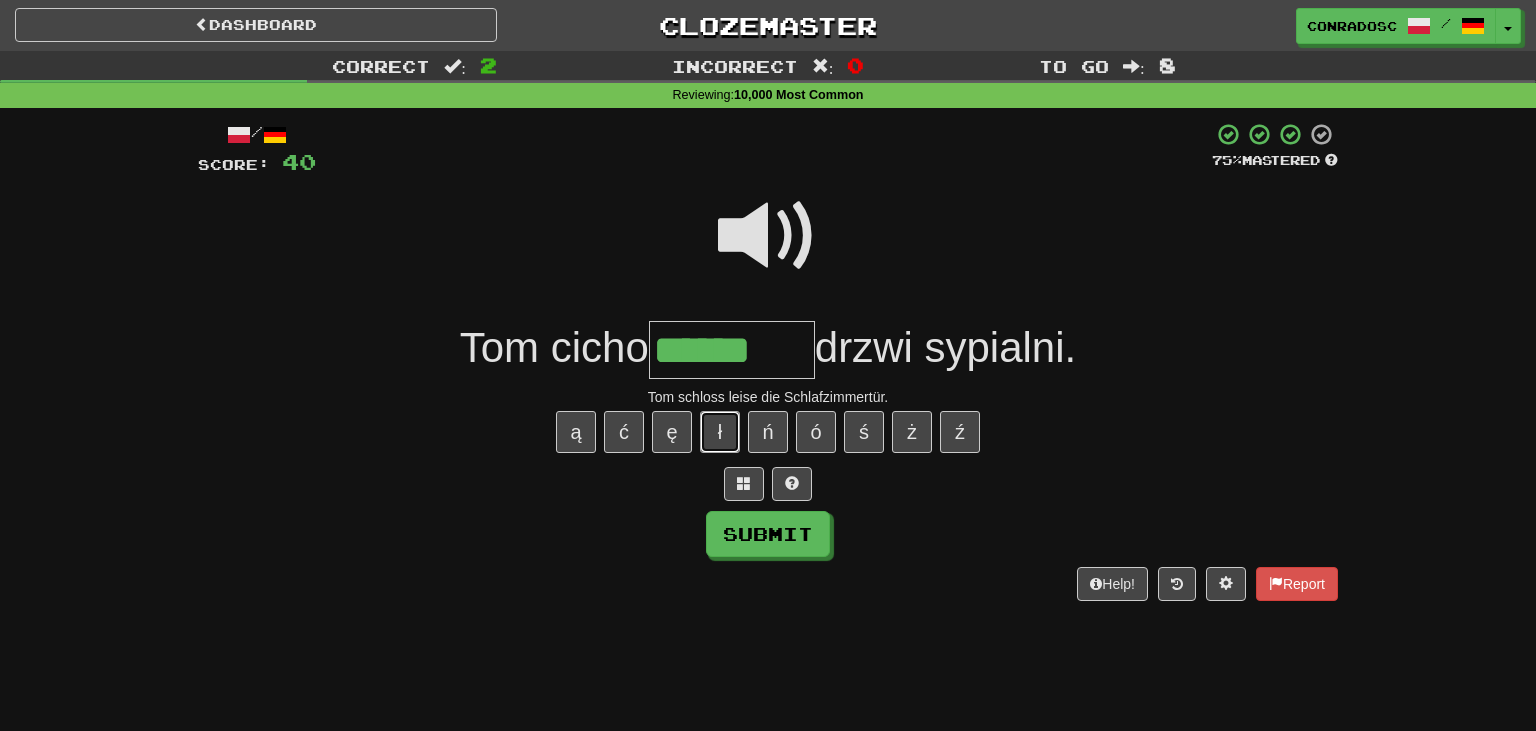 click on "ł" at bounding box center [720, 432] 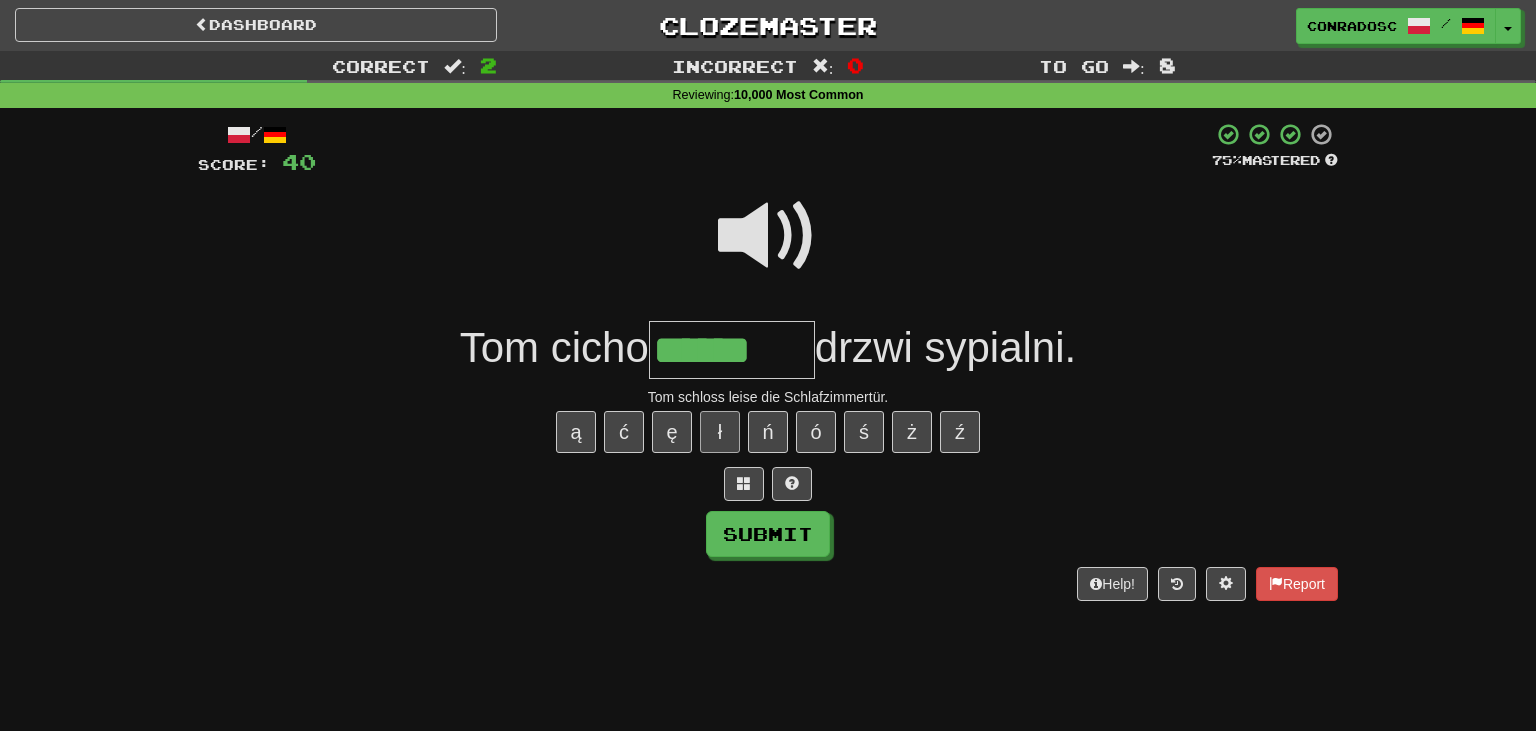 type on "*******" 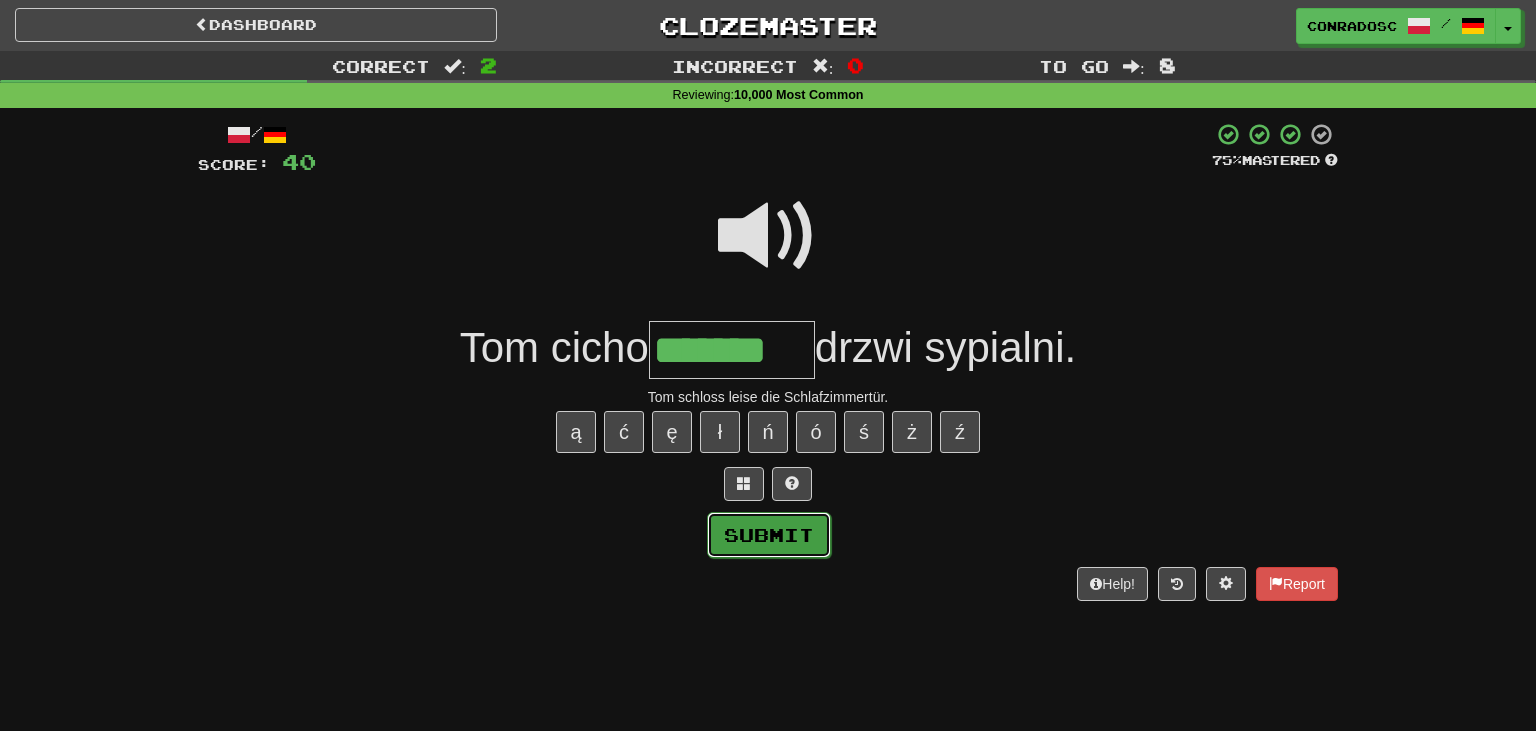 click on "Submit" at bounding box center [769, 535] 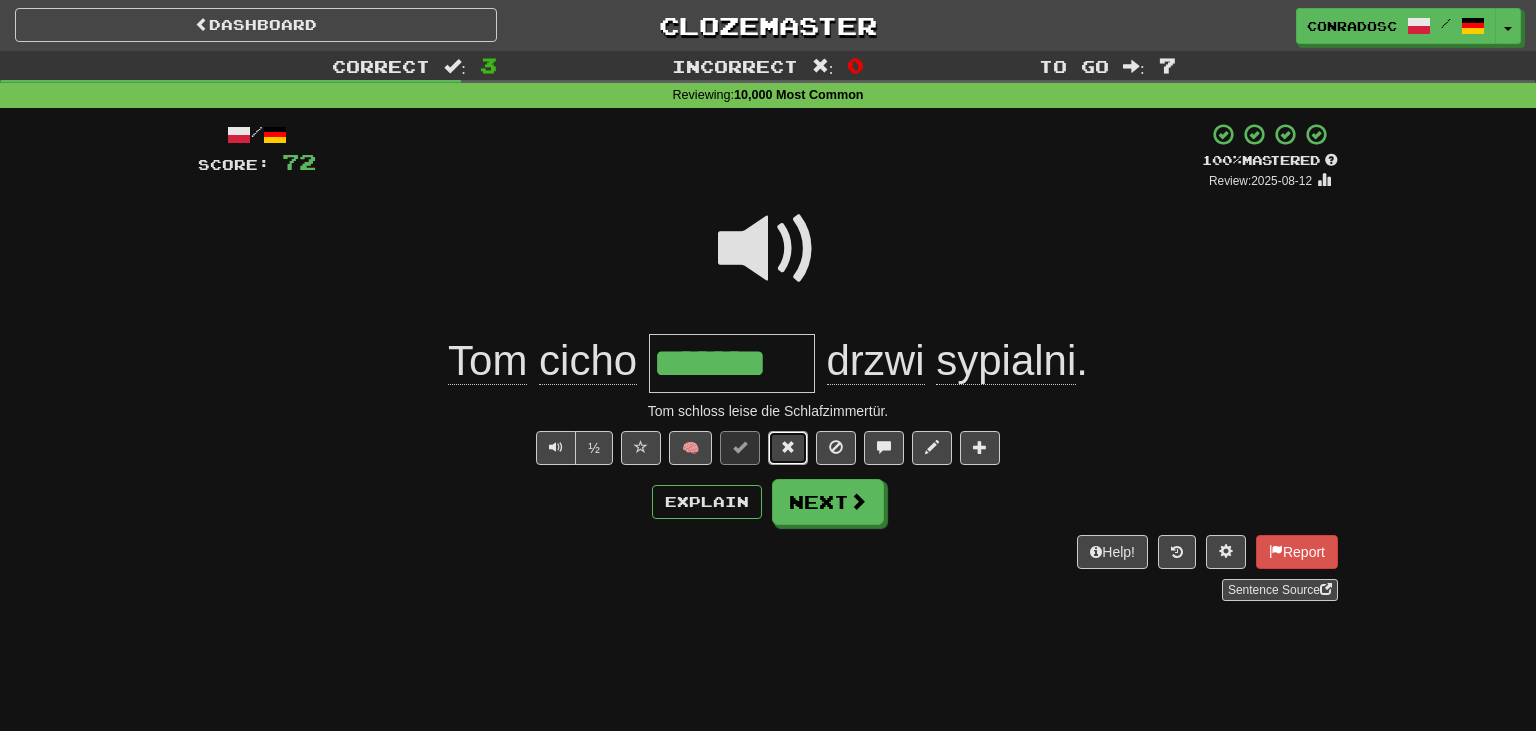 click at bounding box center (788, 447) 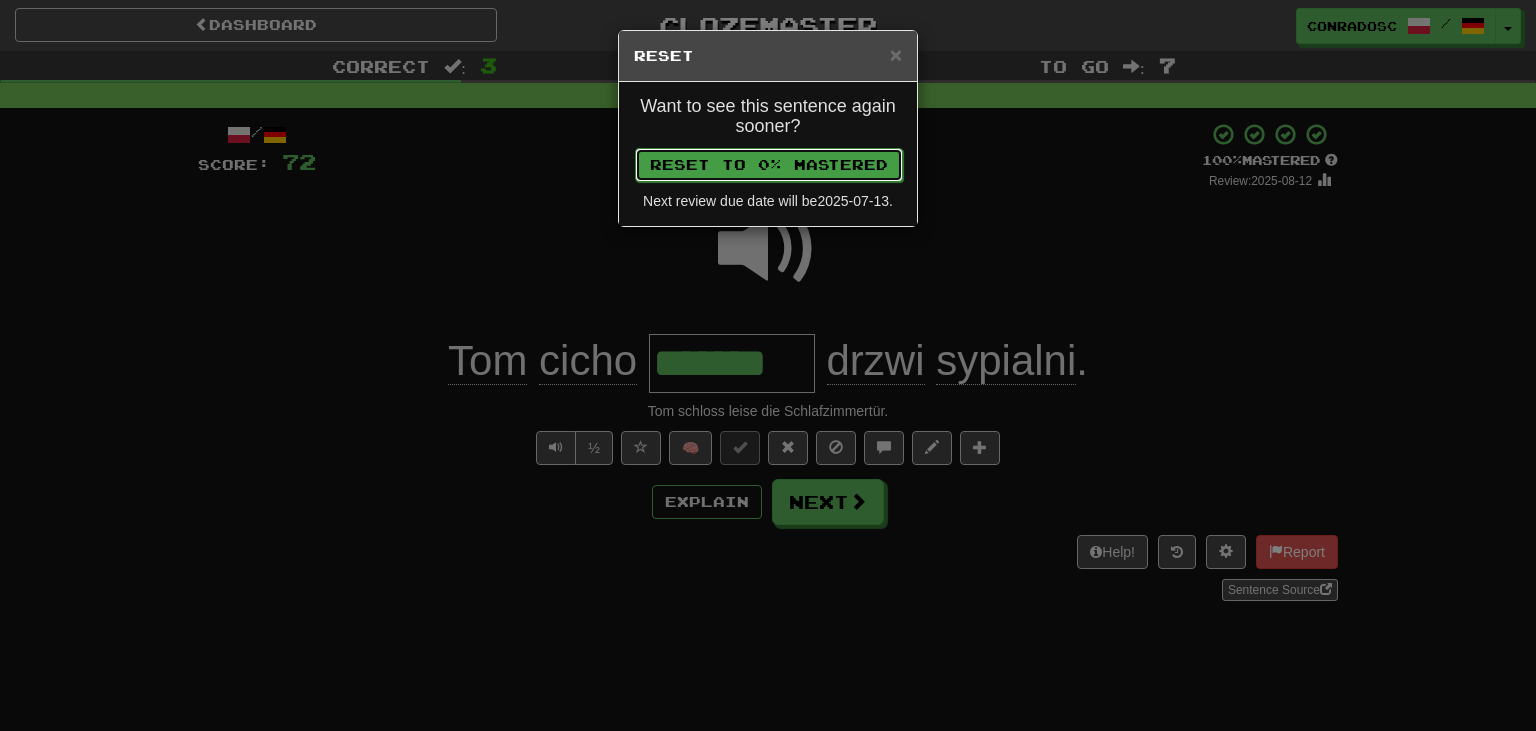 click on "Reset to 0% Mastered" at bounding box center (769, 165) 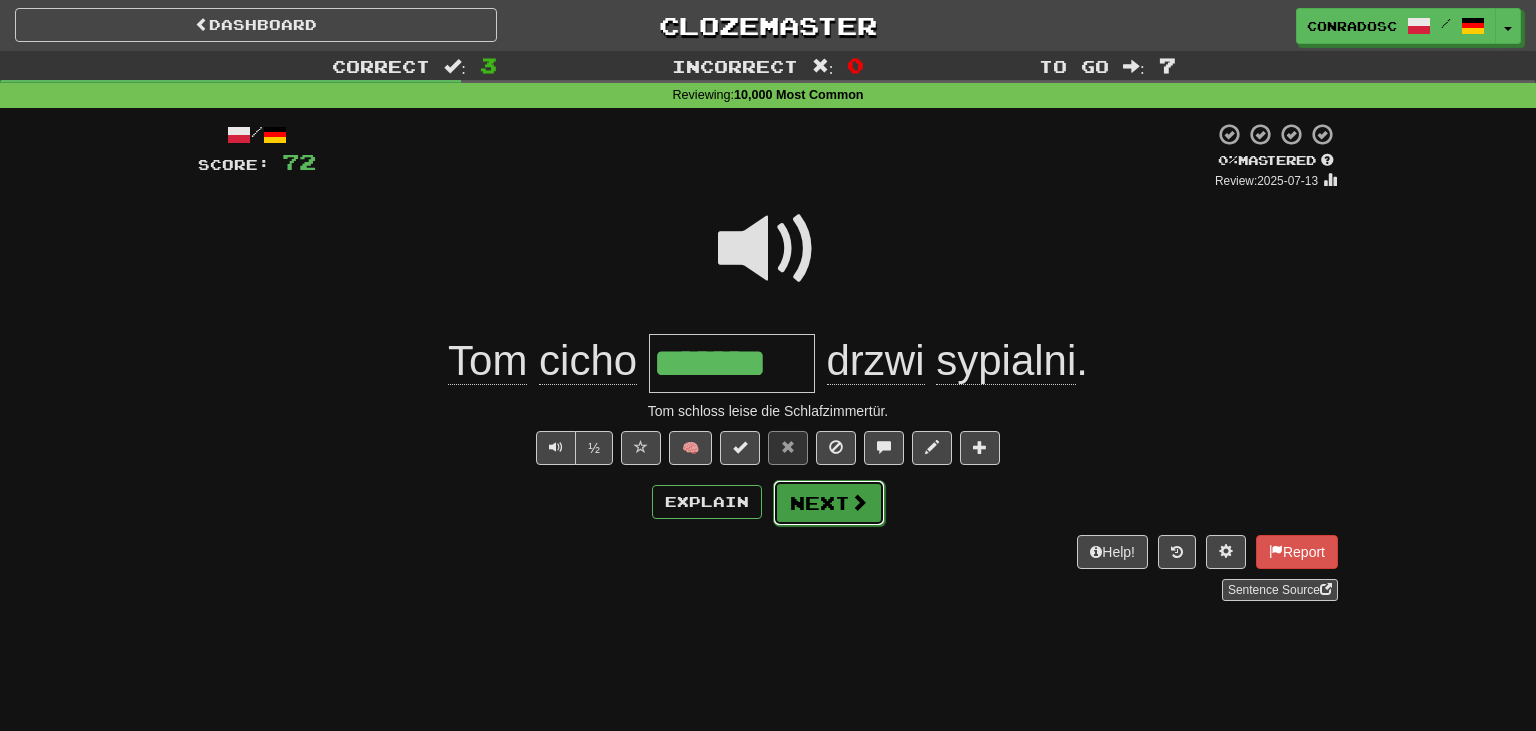click on "Next" at bounding box center [829, 503] 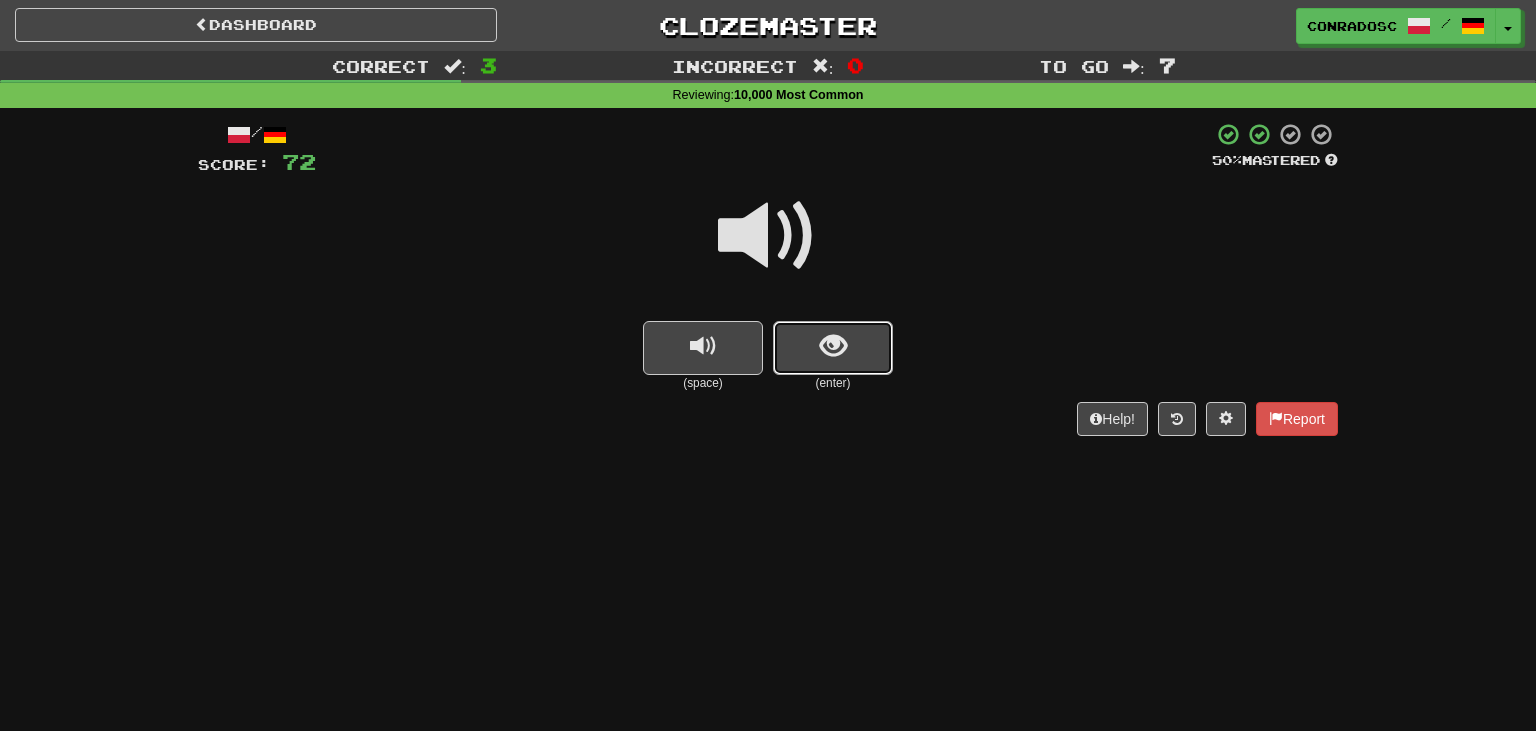 click at bounding box center [833, 348] 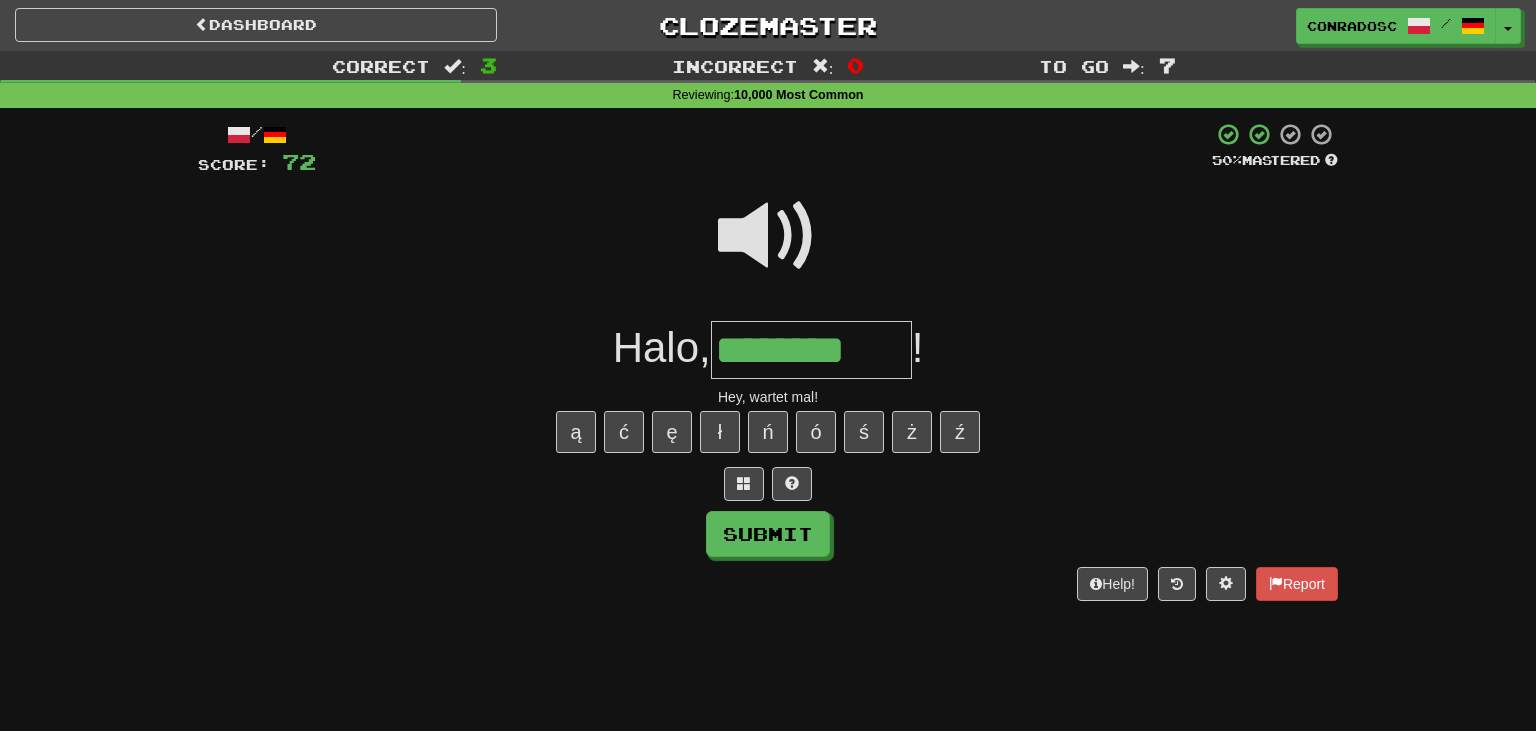 type on "********" 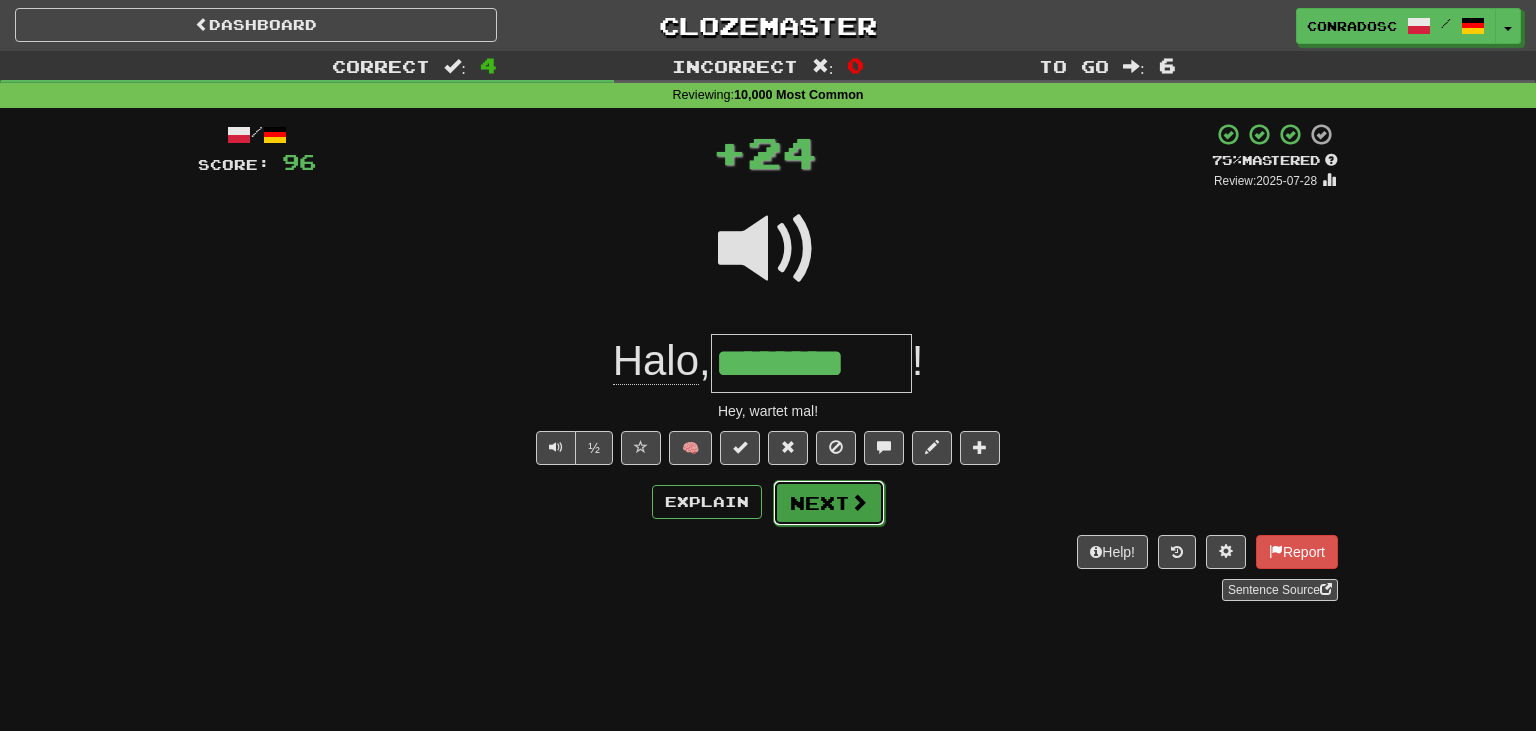 click on "Next" at bounding box center (829, 503) 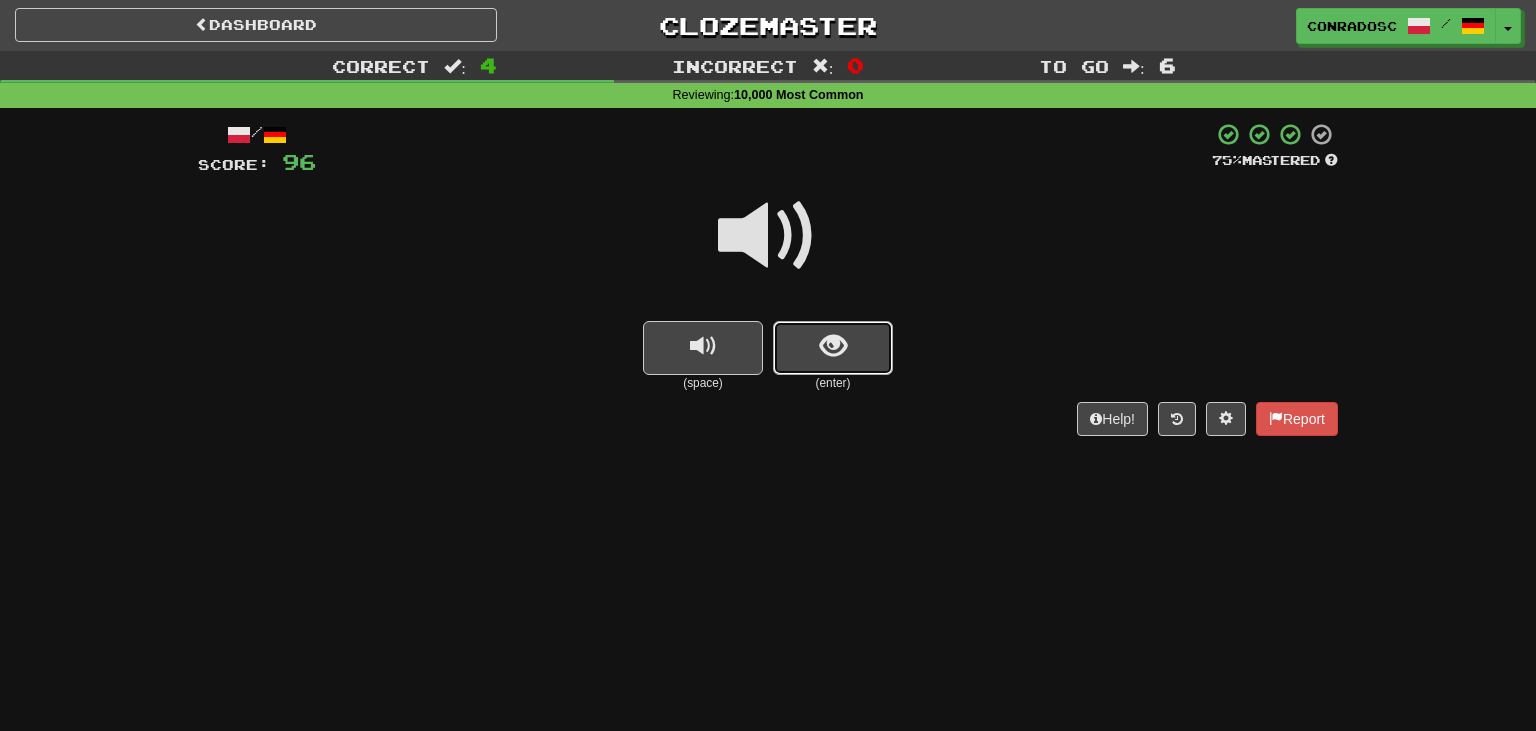 click at bounding box center [833, 348] 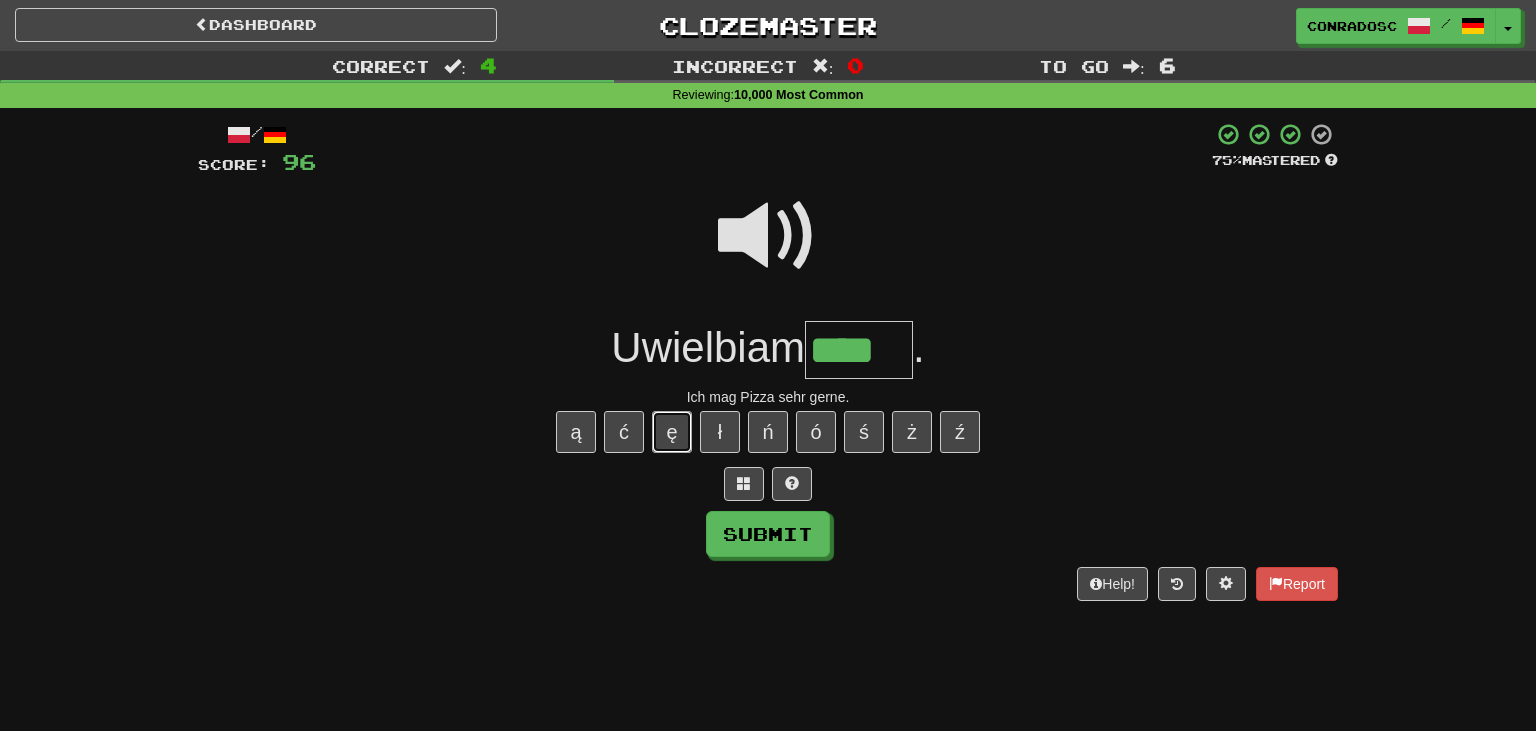 click on "ę" at bounding box center [672, 432] 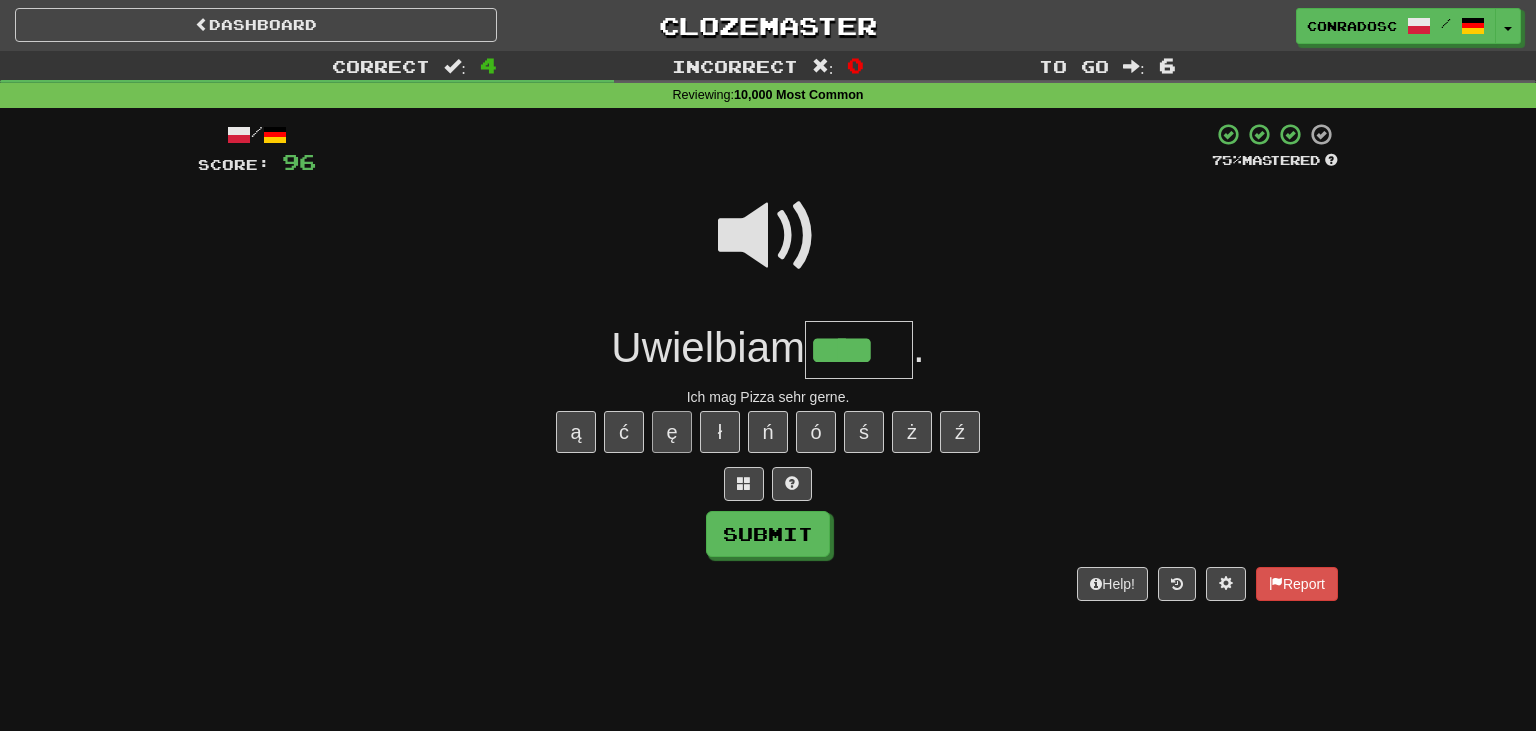 type on "*****" 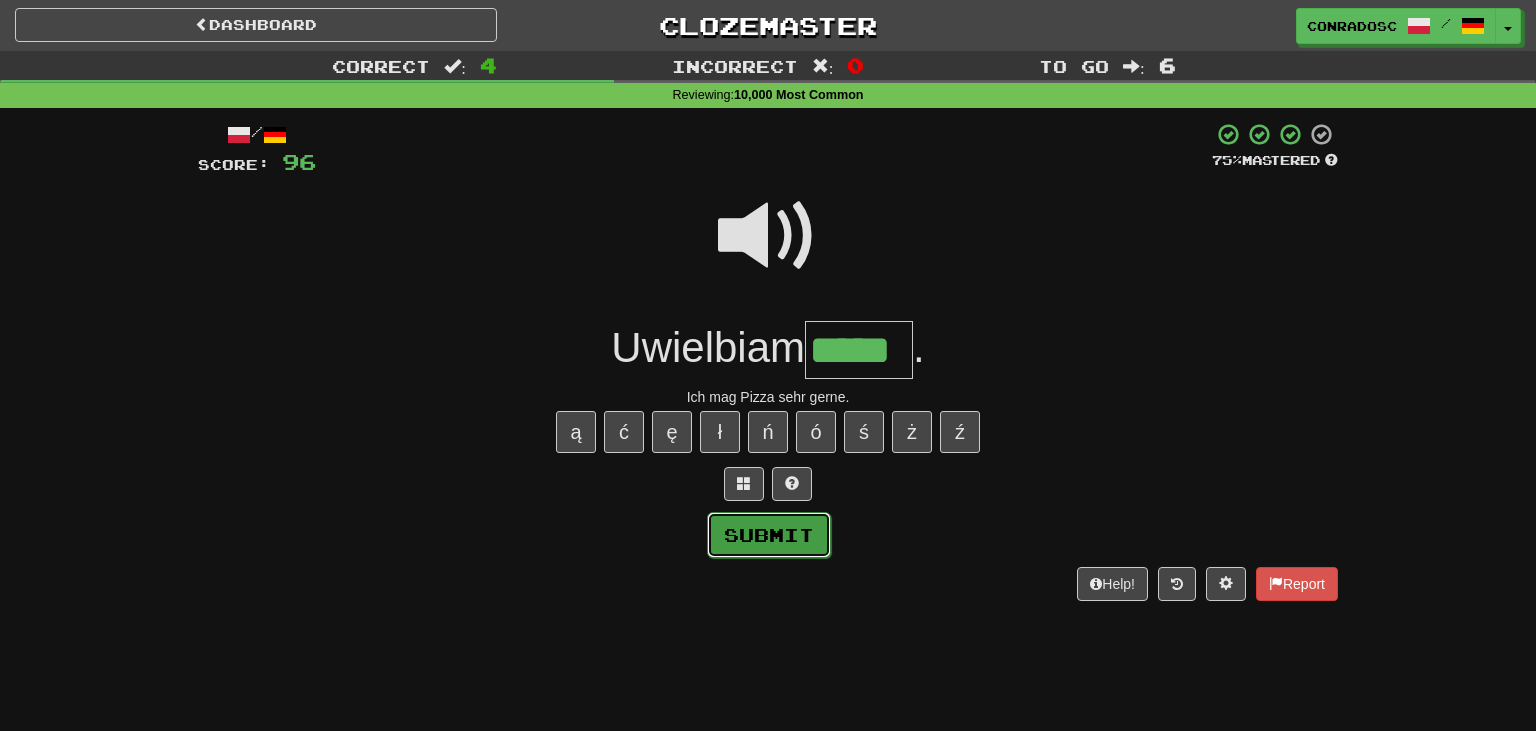 click on "Submit" at bounding box center [769, 535] 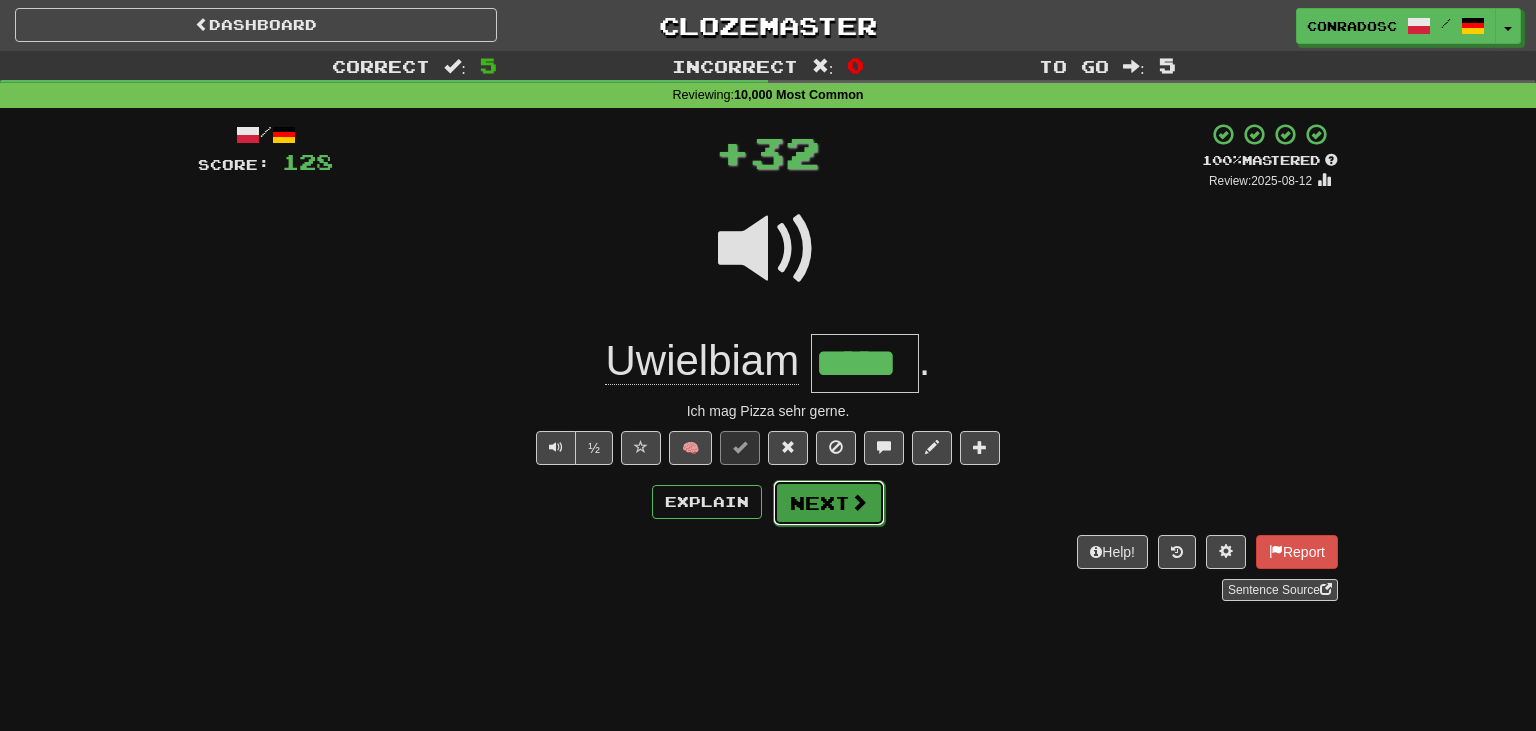 click on "Next" at bounding box center (829, 503) 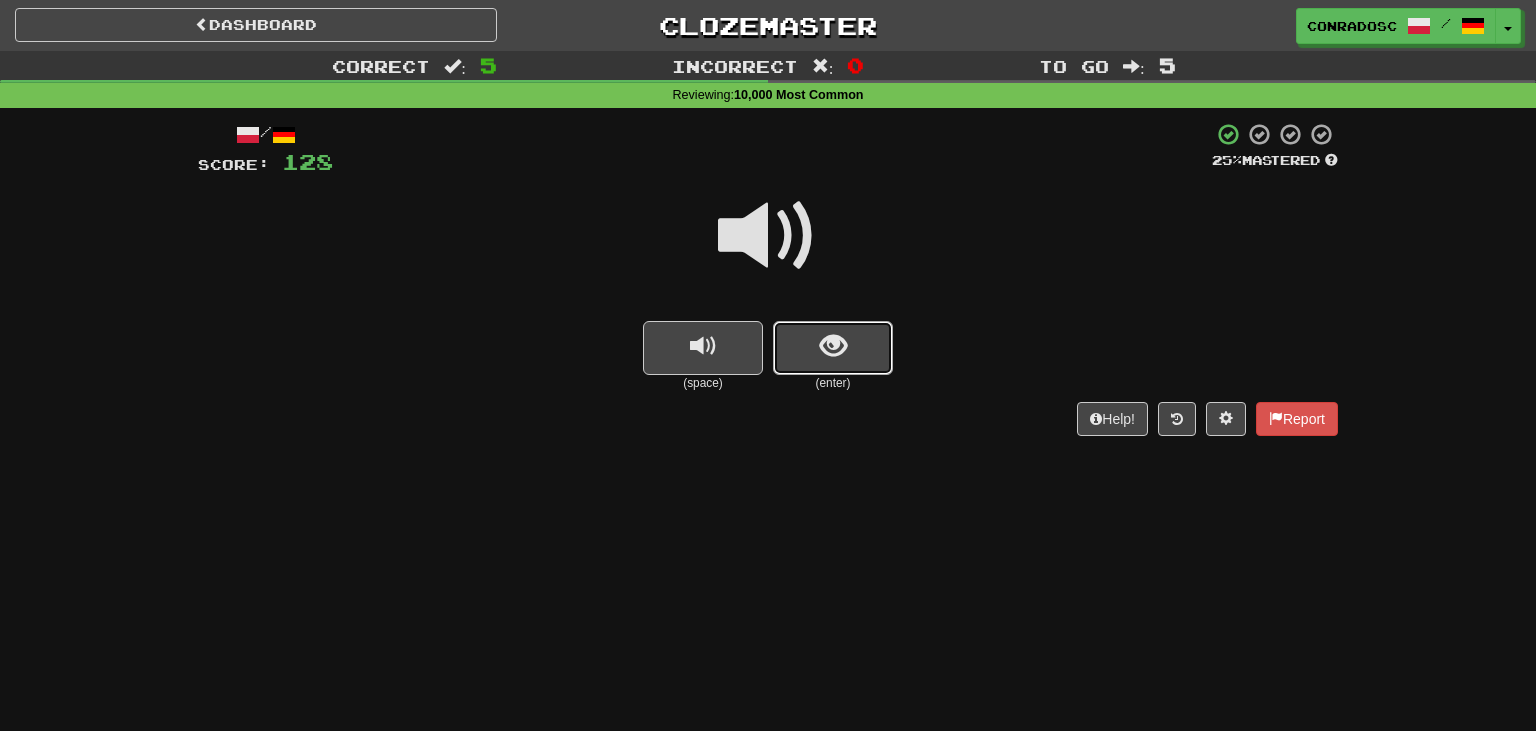 click at bounding box center [833, 348] 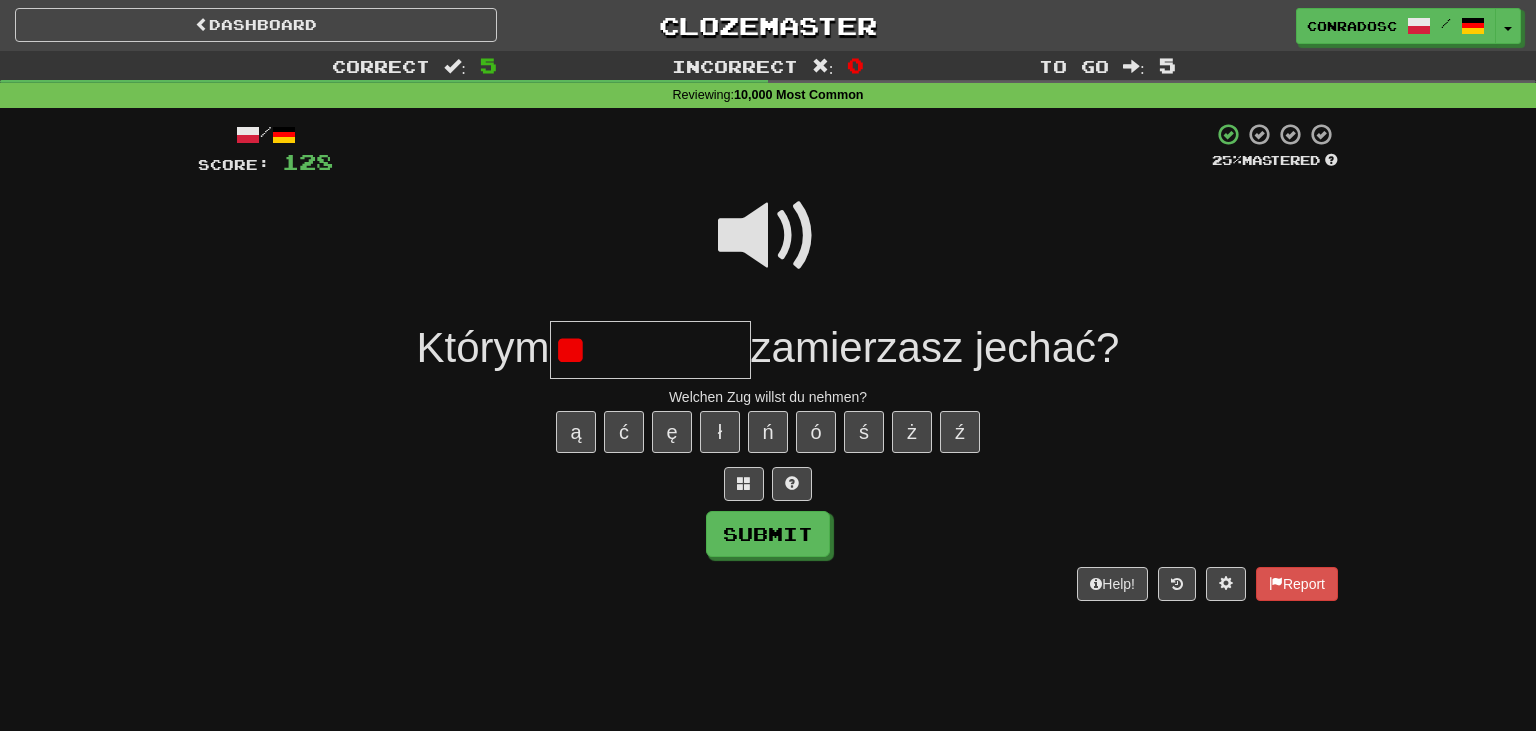 type on "*" 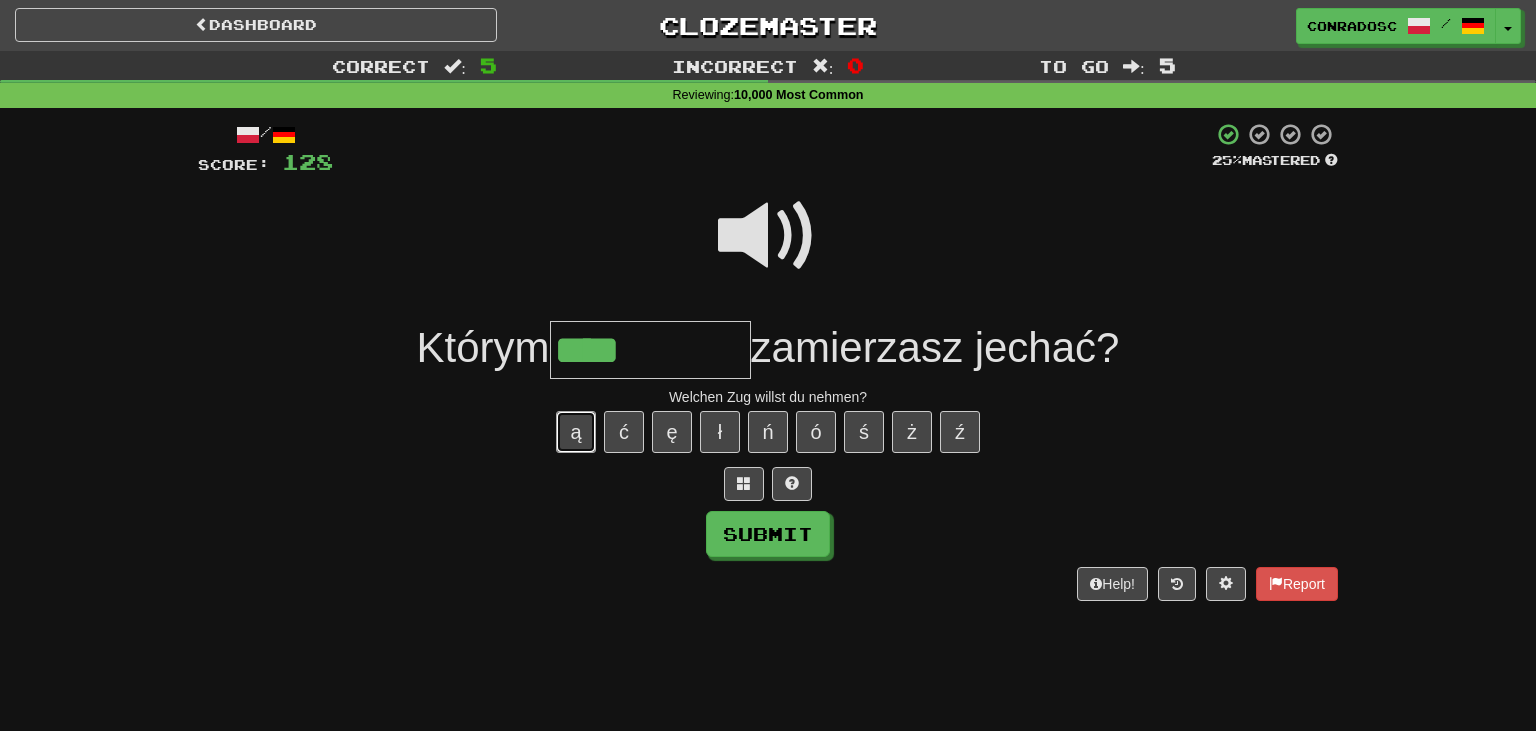 click on "ą" at bounding box center (576, 432) 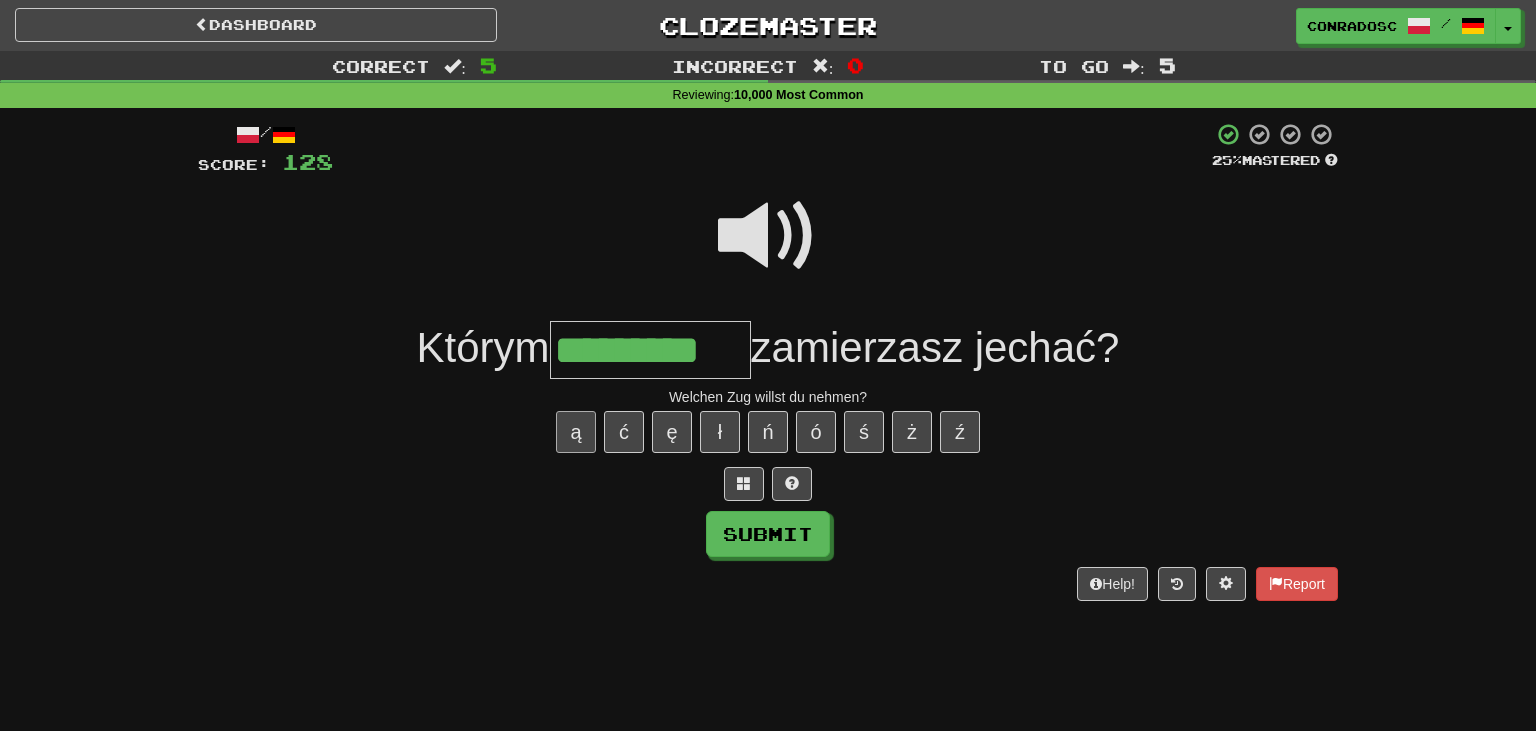 type on "*********" 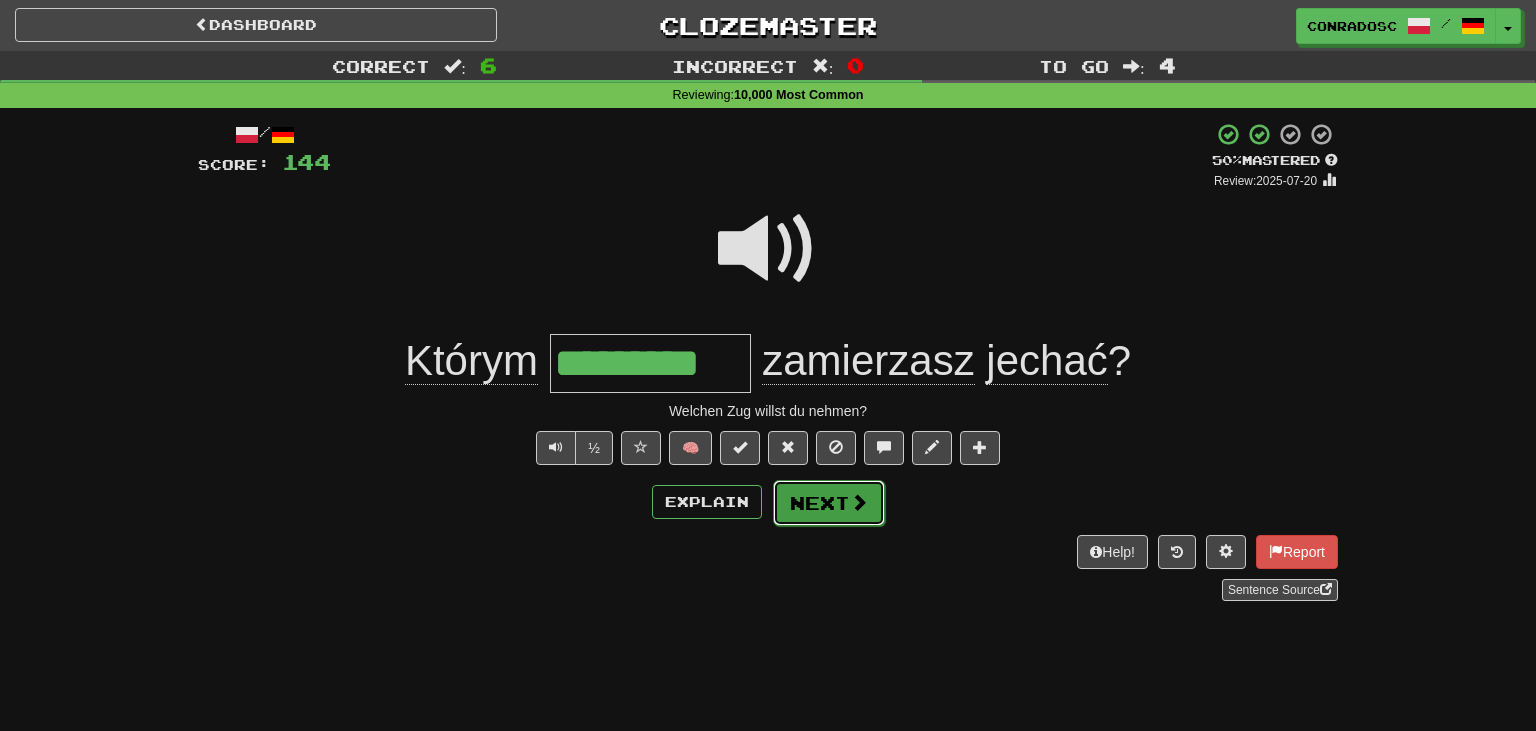 click on "Next" at bounding box center (829, 503) 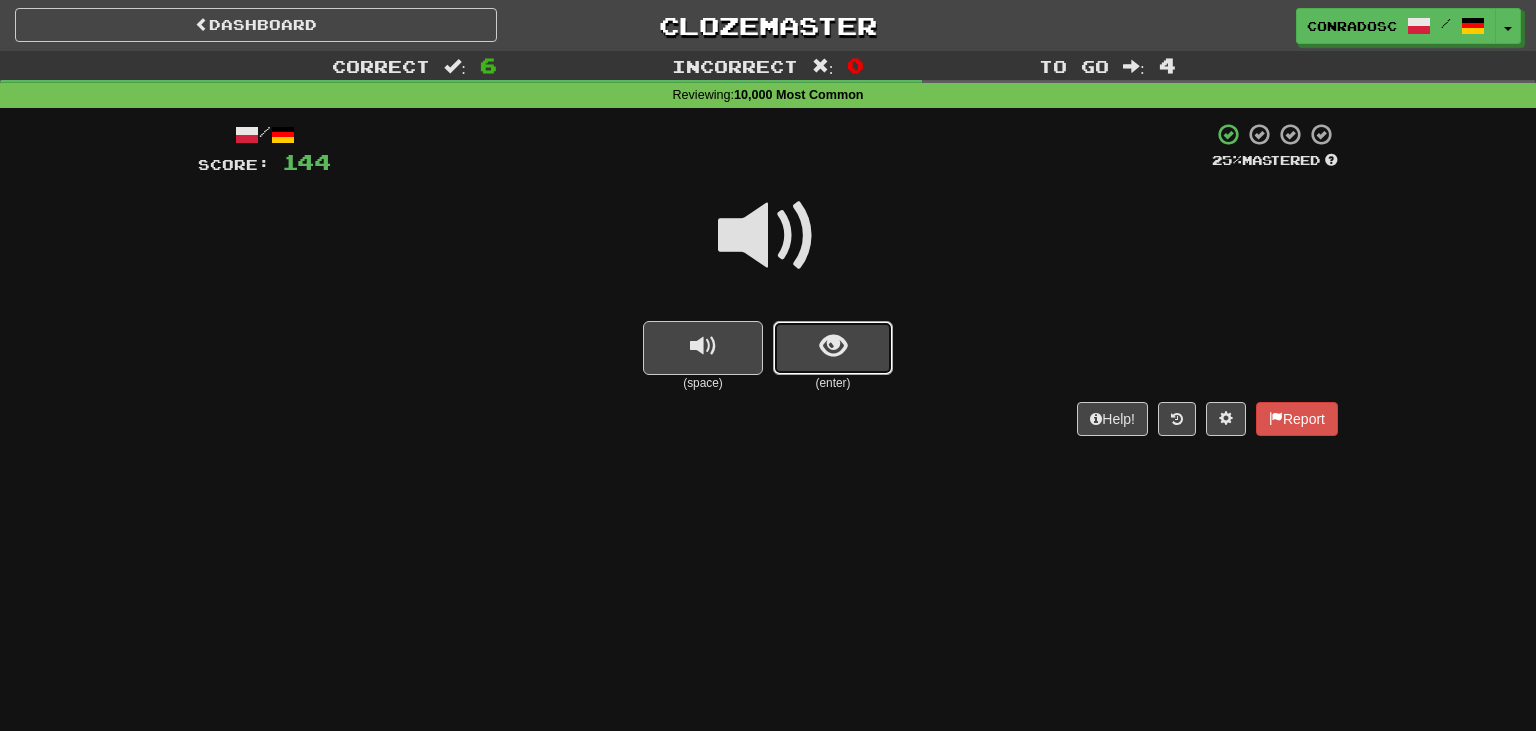 click at bounding box center (833, 348) 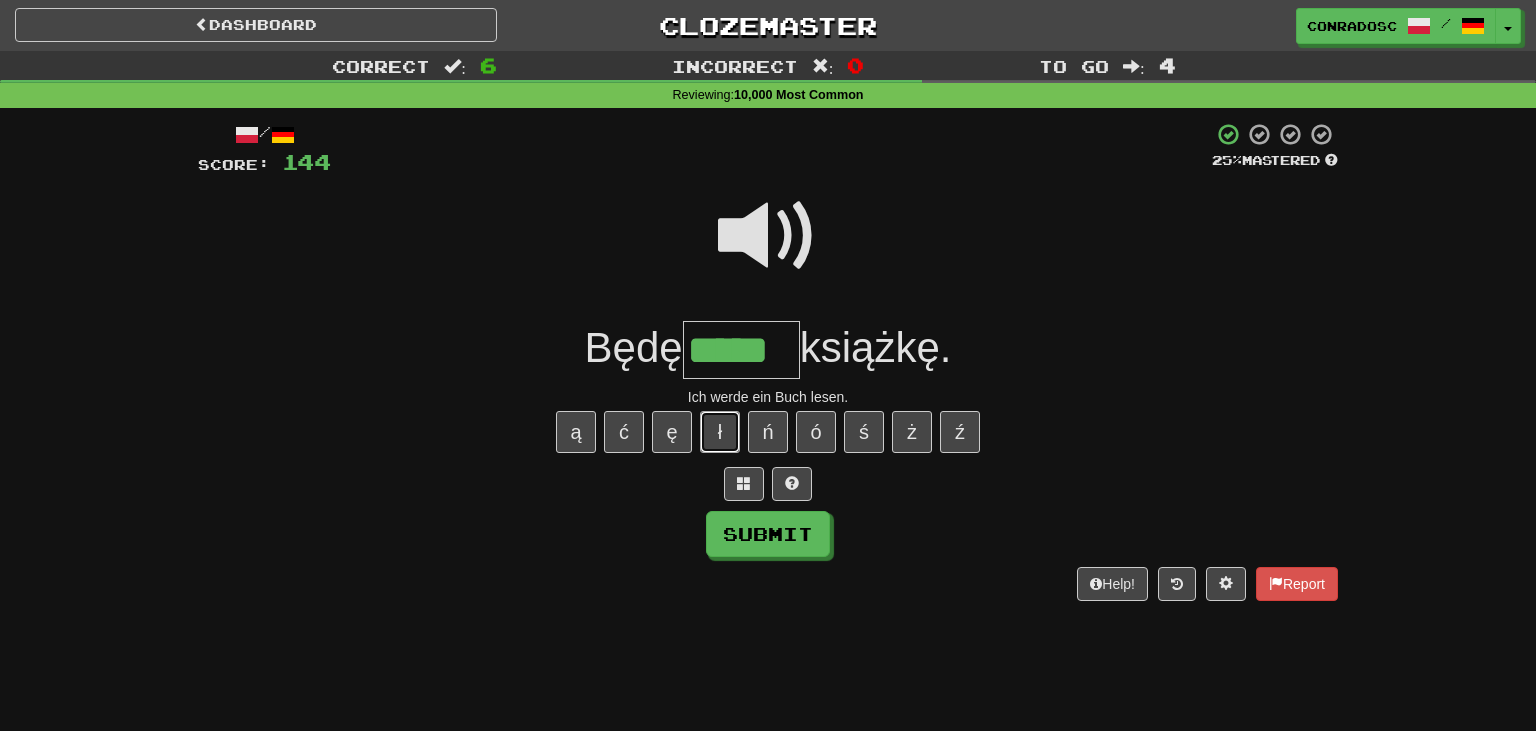 click on "ł" at bounding box center (720, 432) 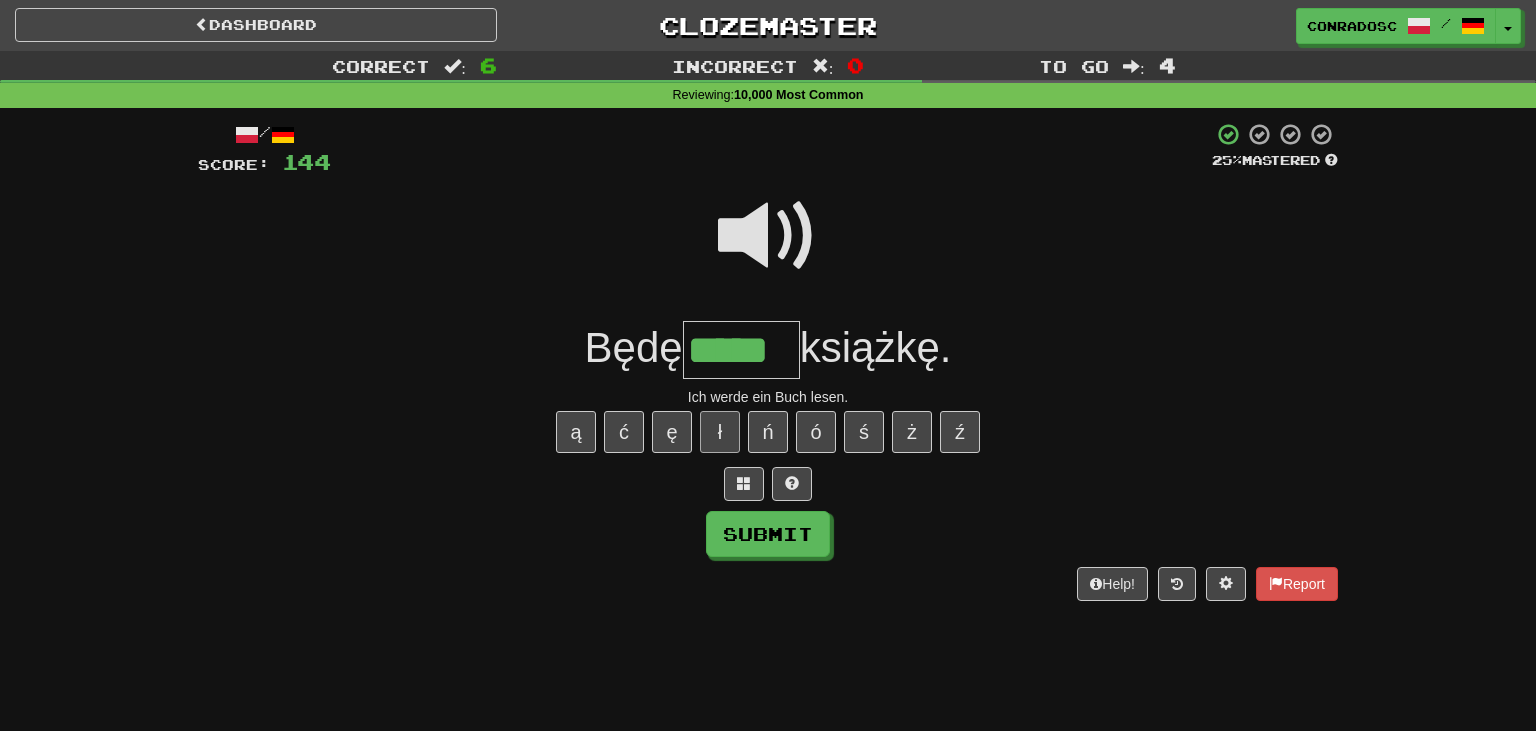type on "******" 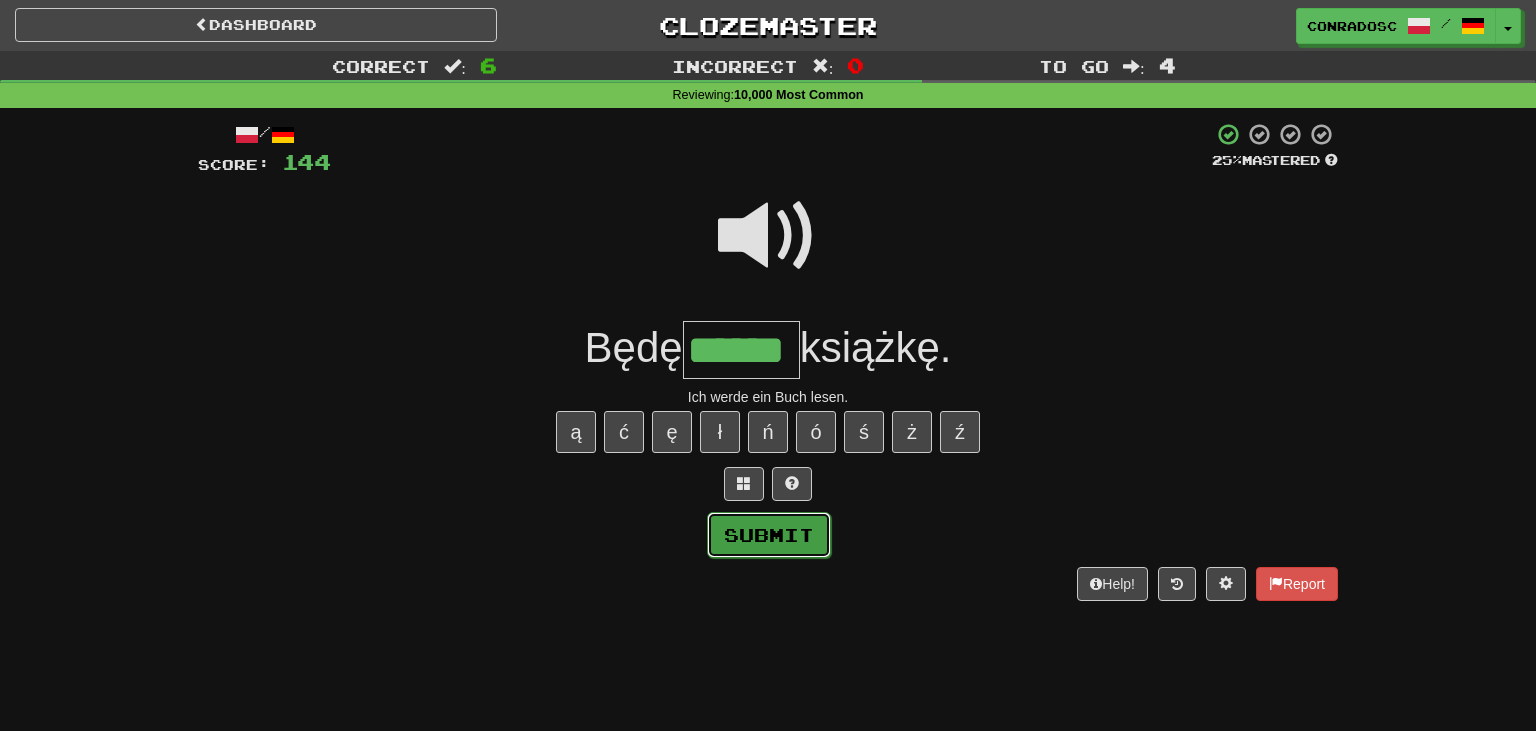 click on "Submit" at bounding box center [769, 535] 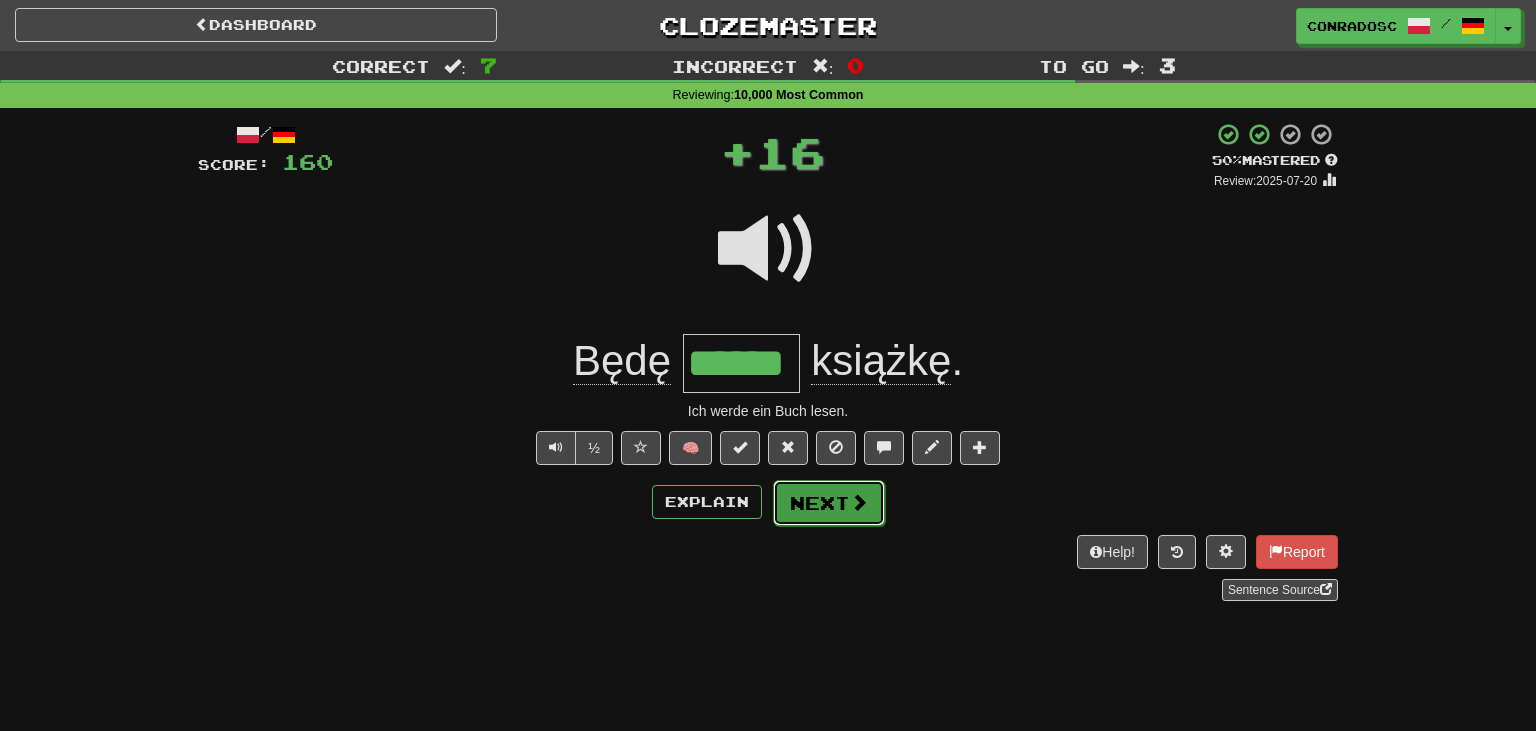 click on "Next" at bounding box center [829, 503] 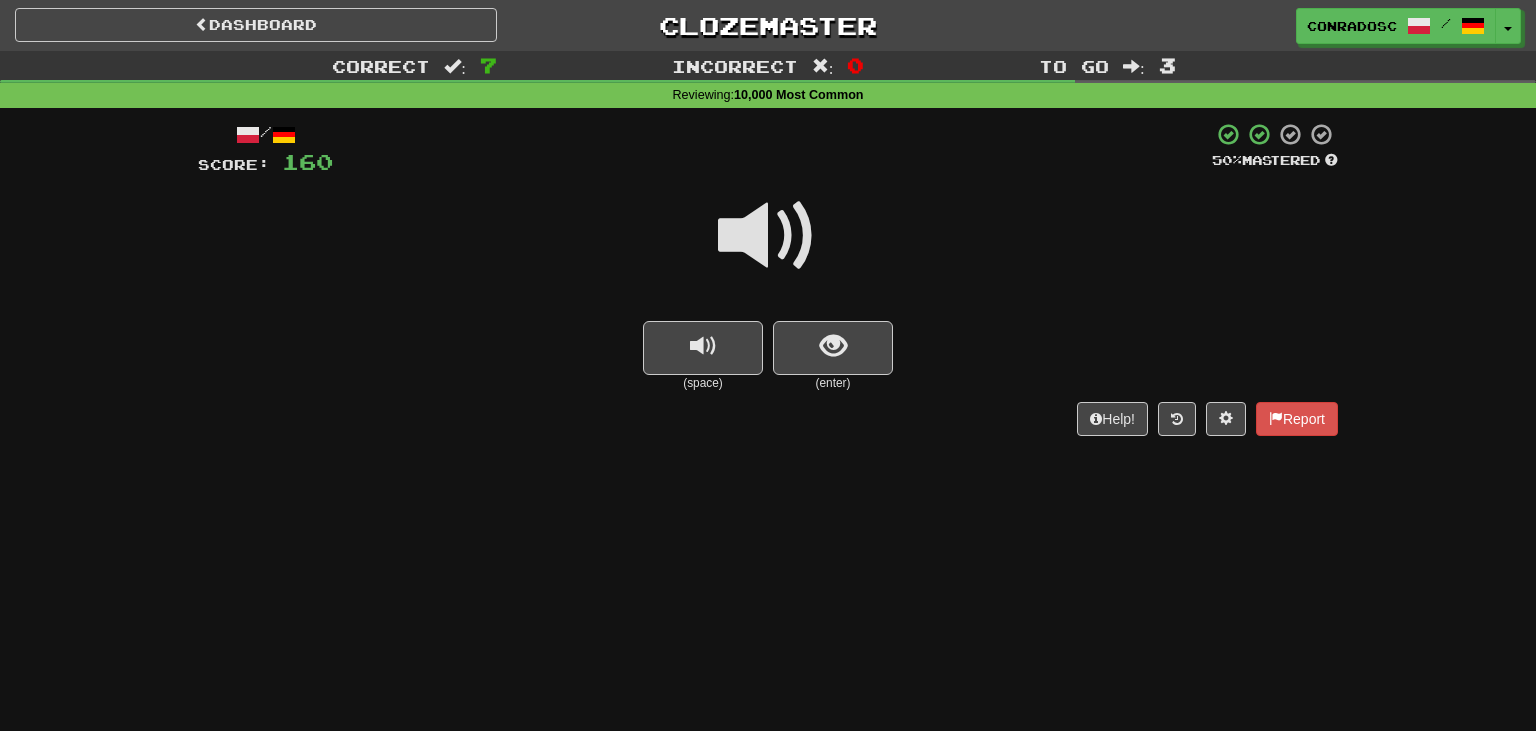 click at bounding box center [768, 236] 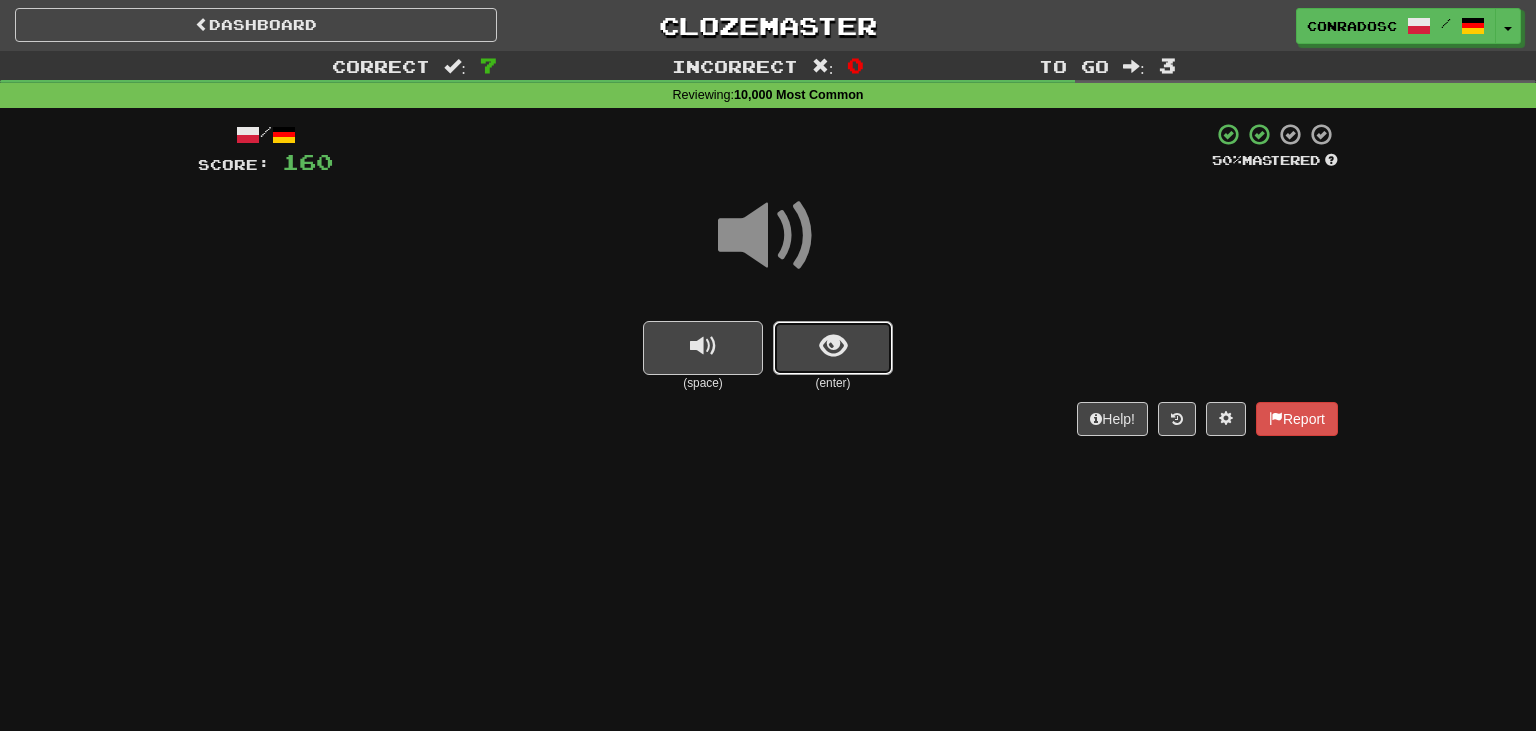 click at bounding box center [833, 348] 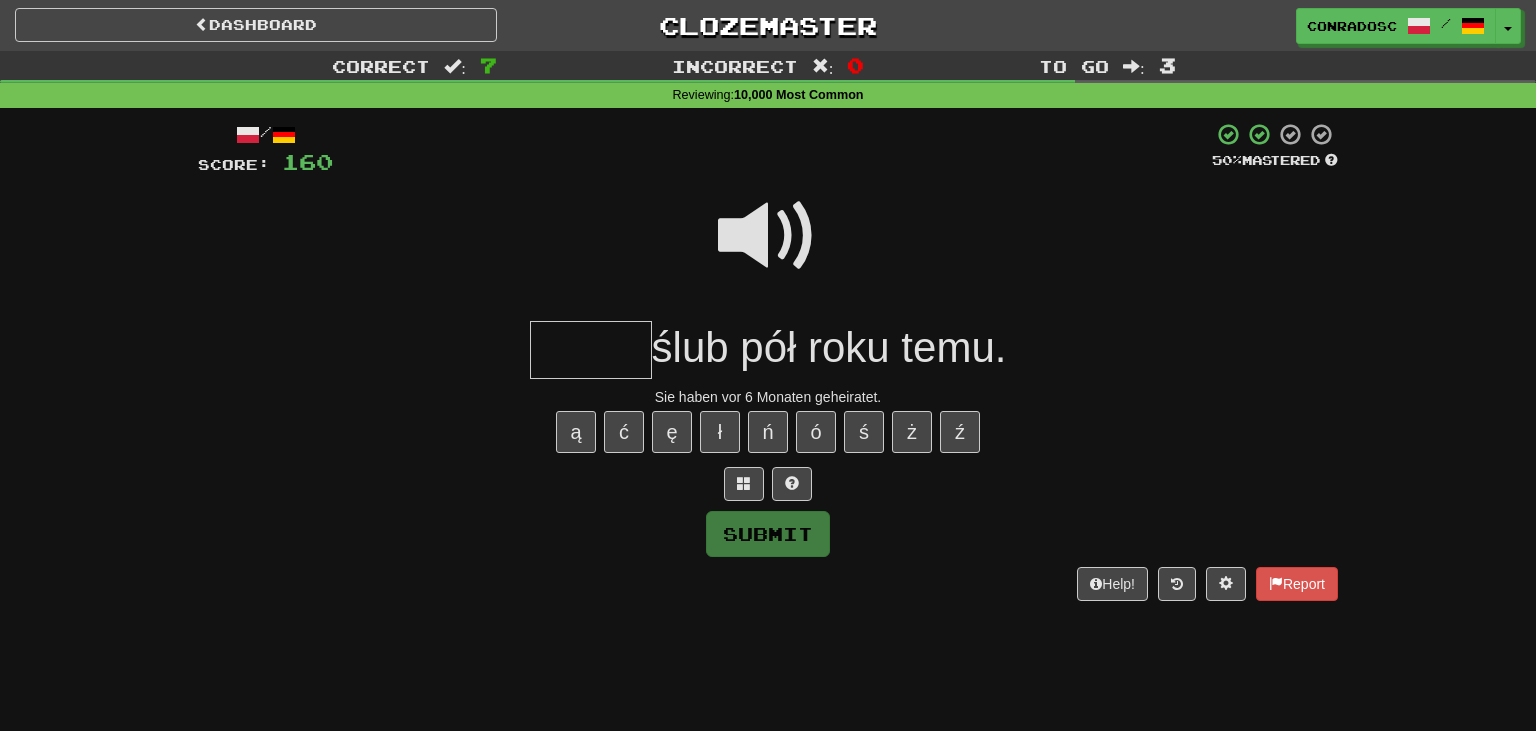 click at bounding box center (768, 236) 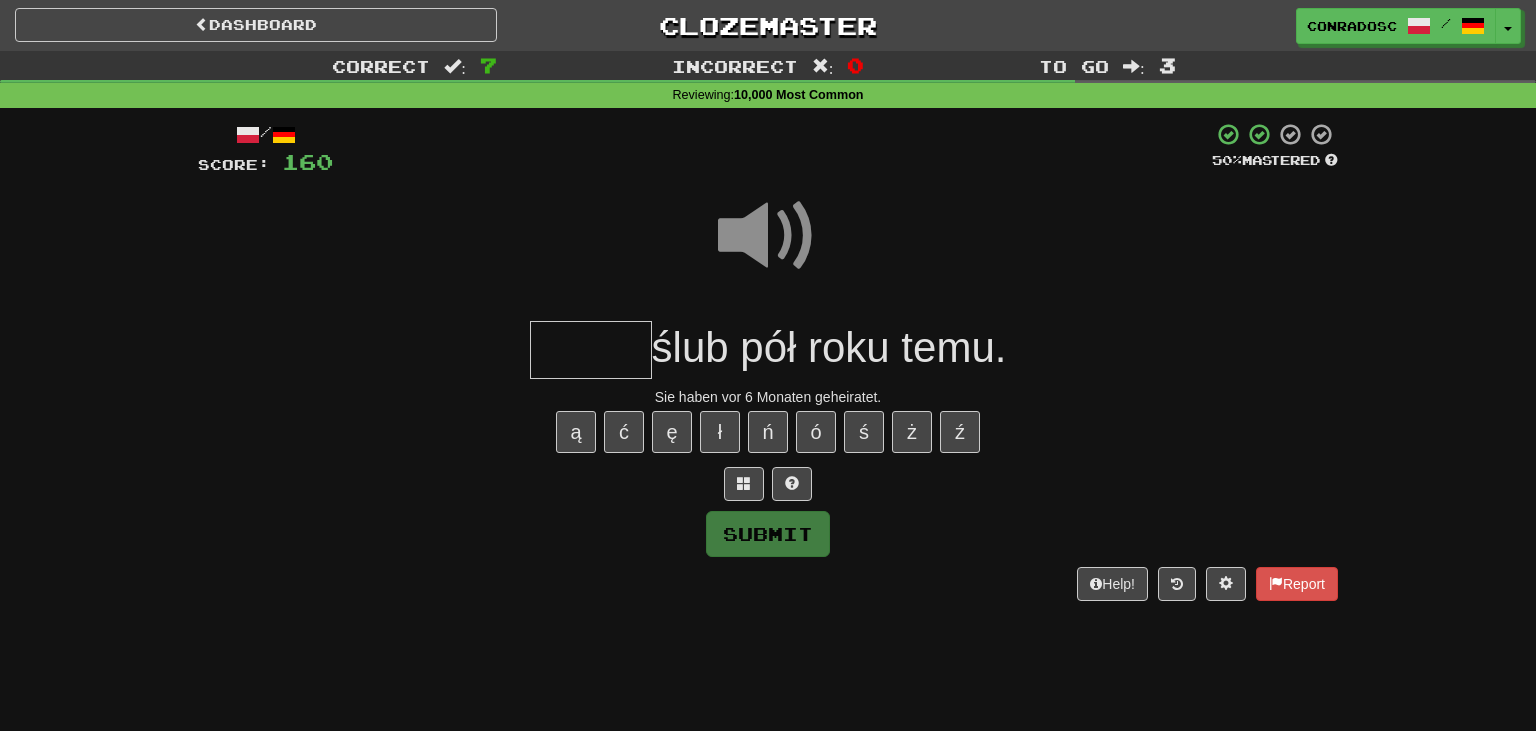 click at bounding box center (591, 350) 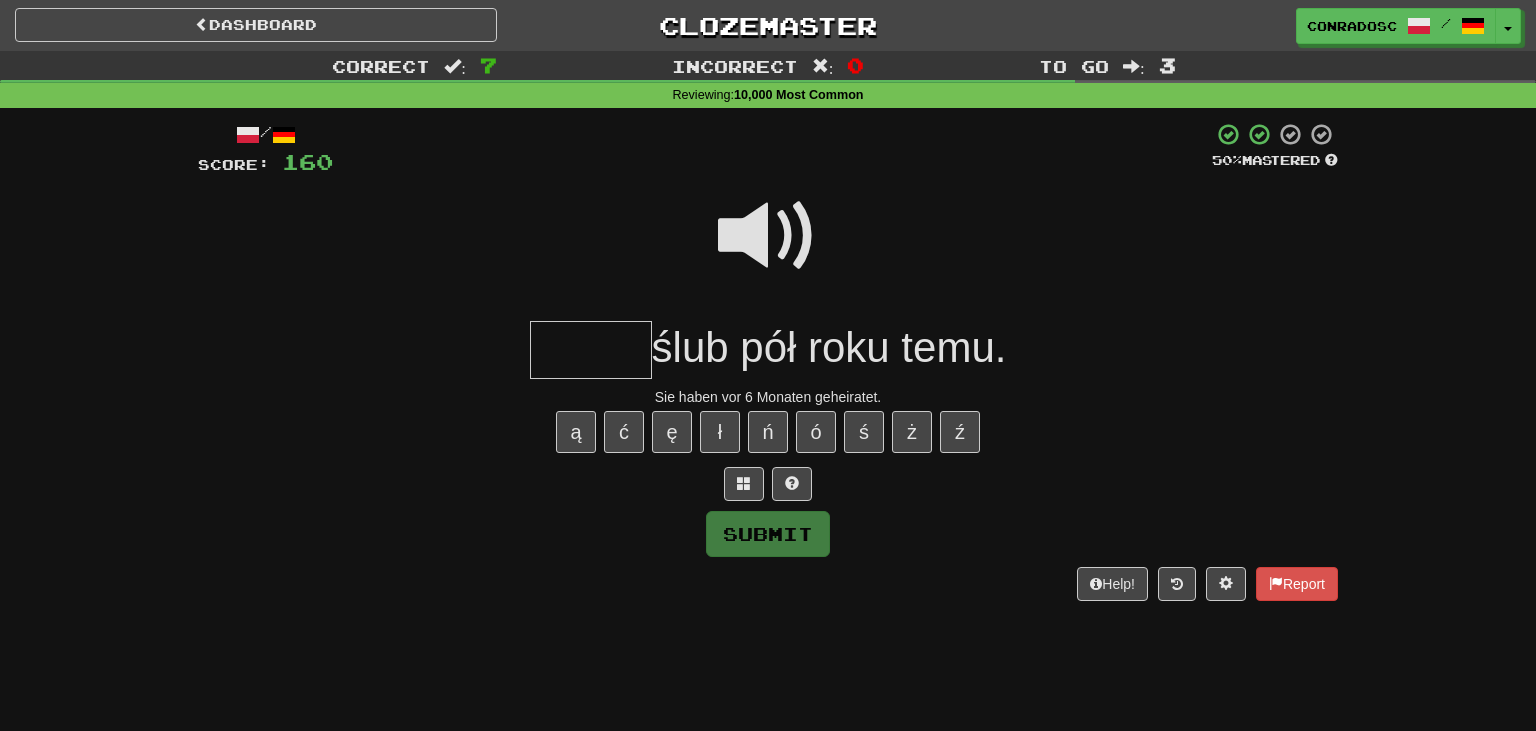 click at bounding box center (768, 236) 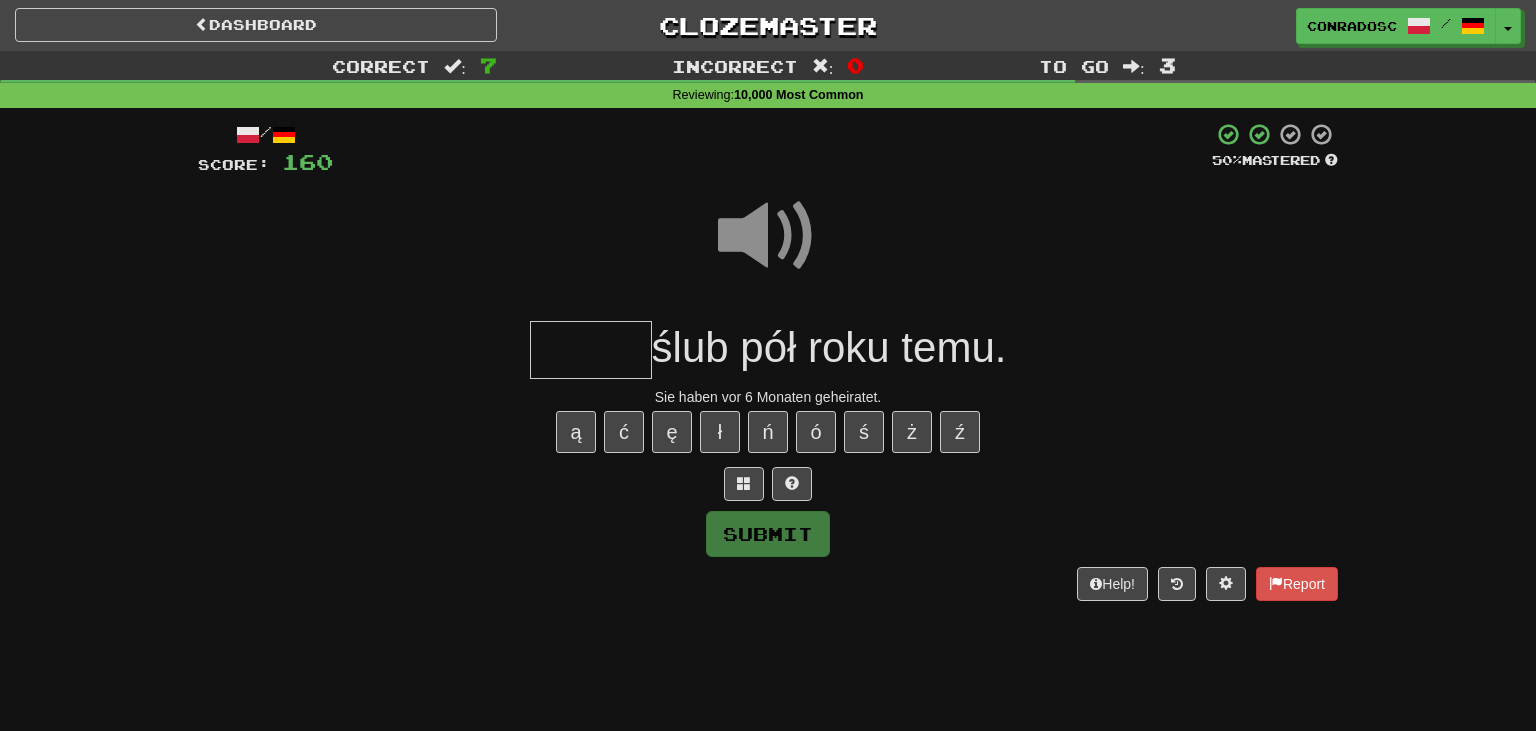 click at bounding box center [591, 350] 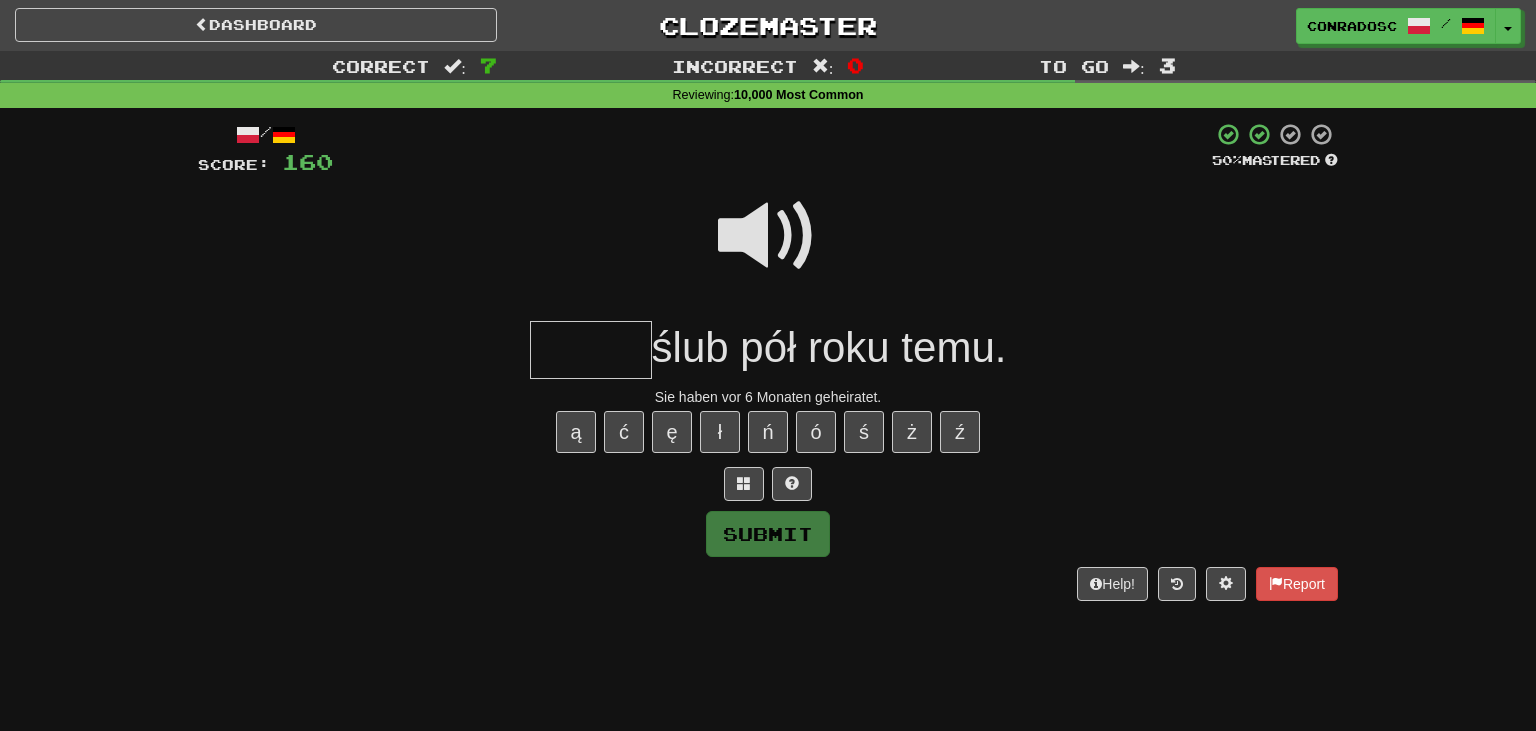 click at bounding box center [768, 236] 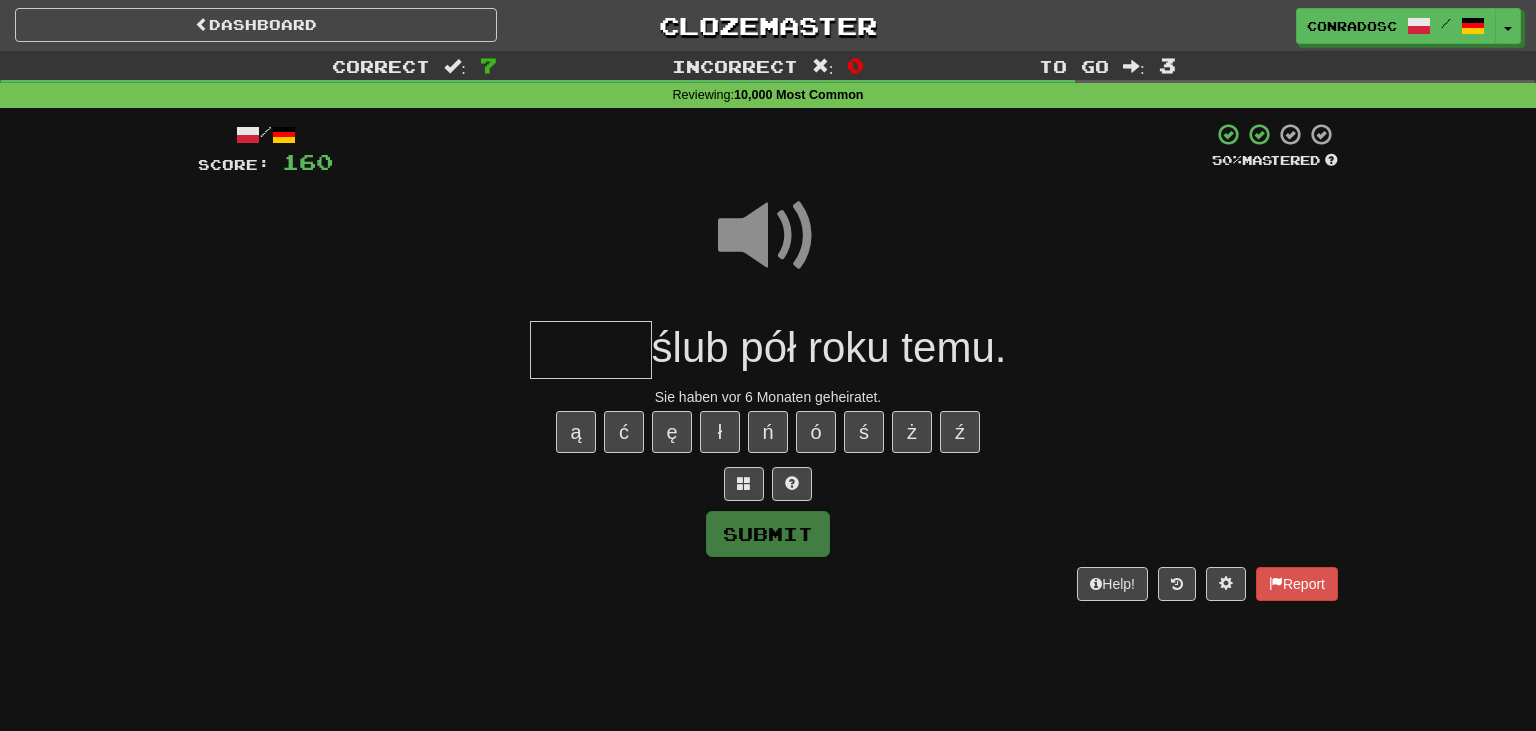 click at bounding box center [591, 350] 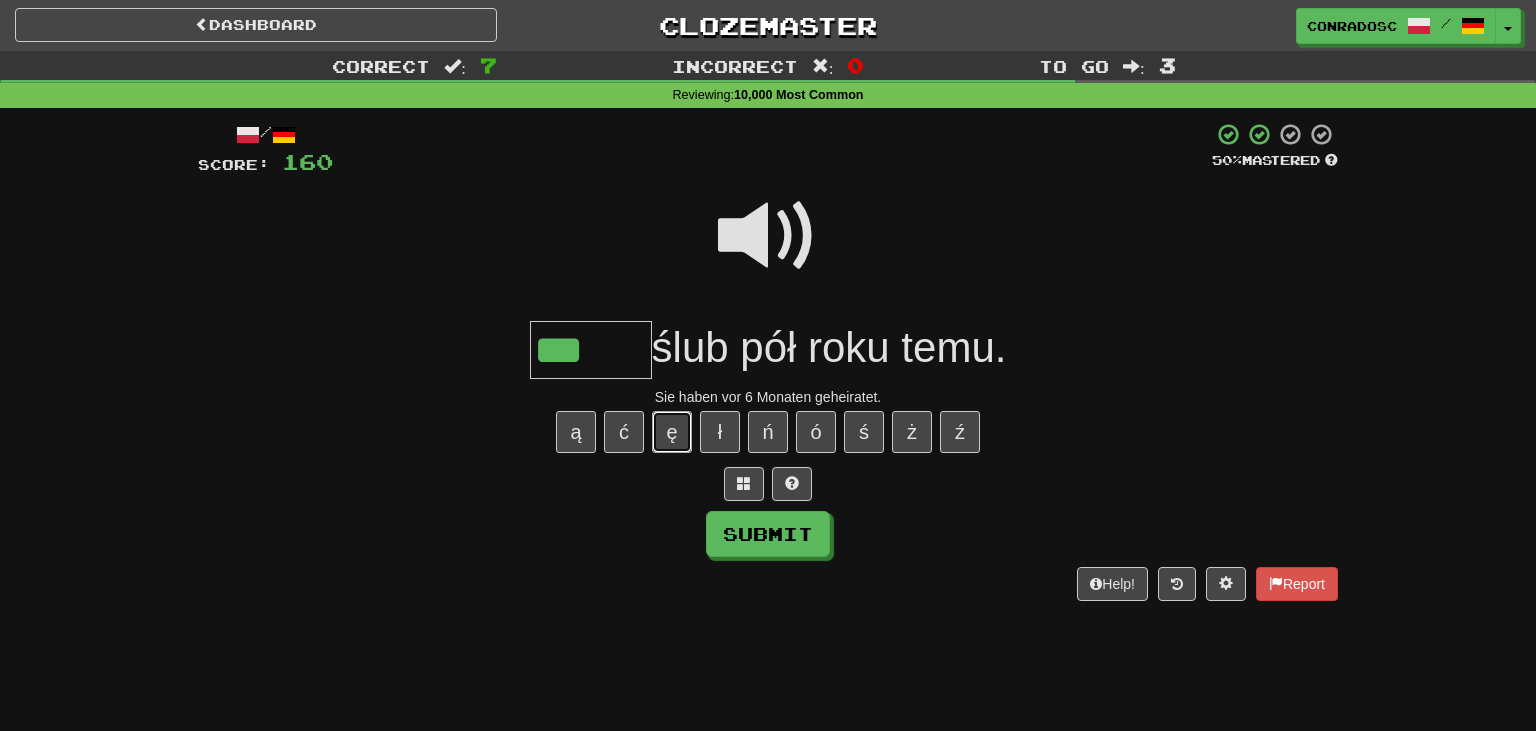 click on "ę" at bounding box center [672, 432] 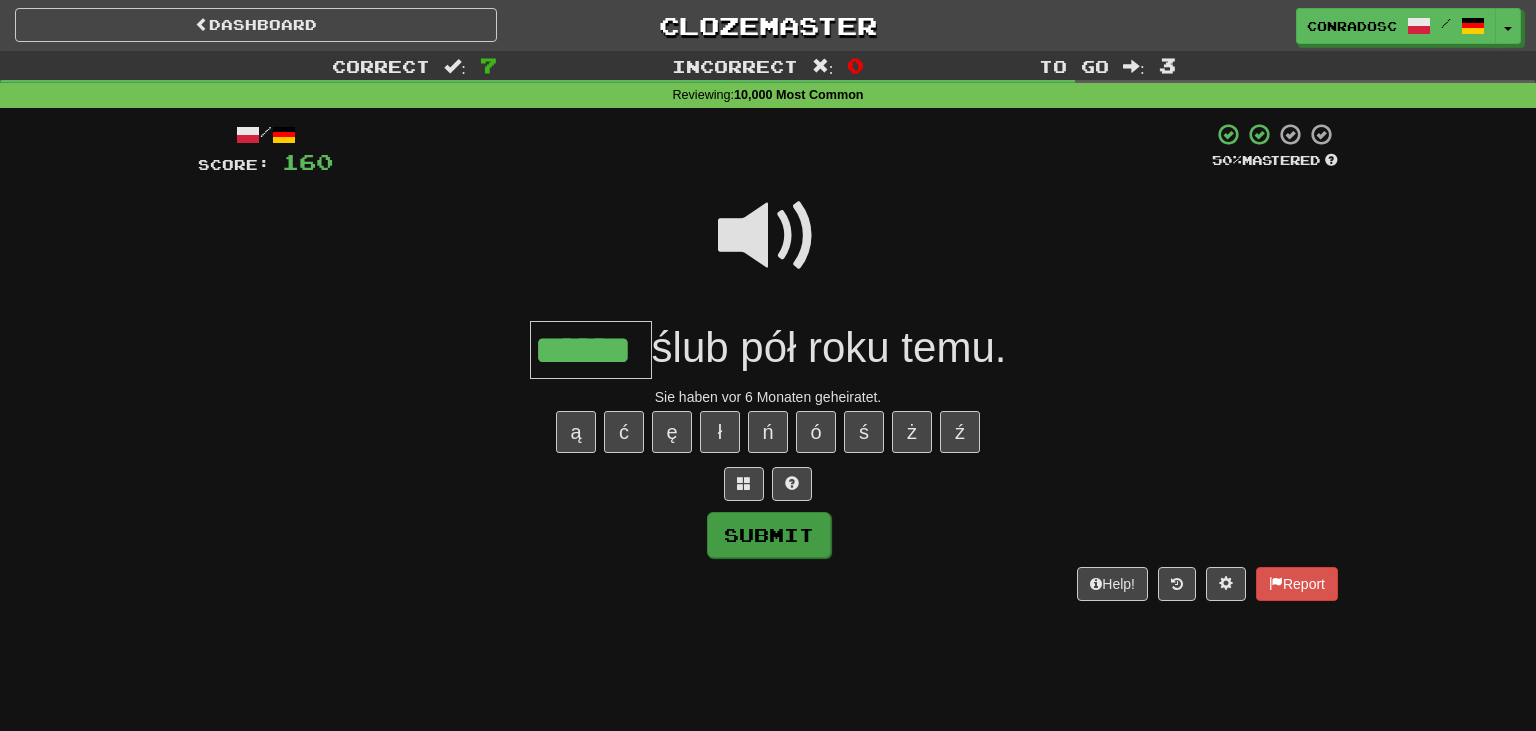 type on "******" 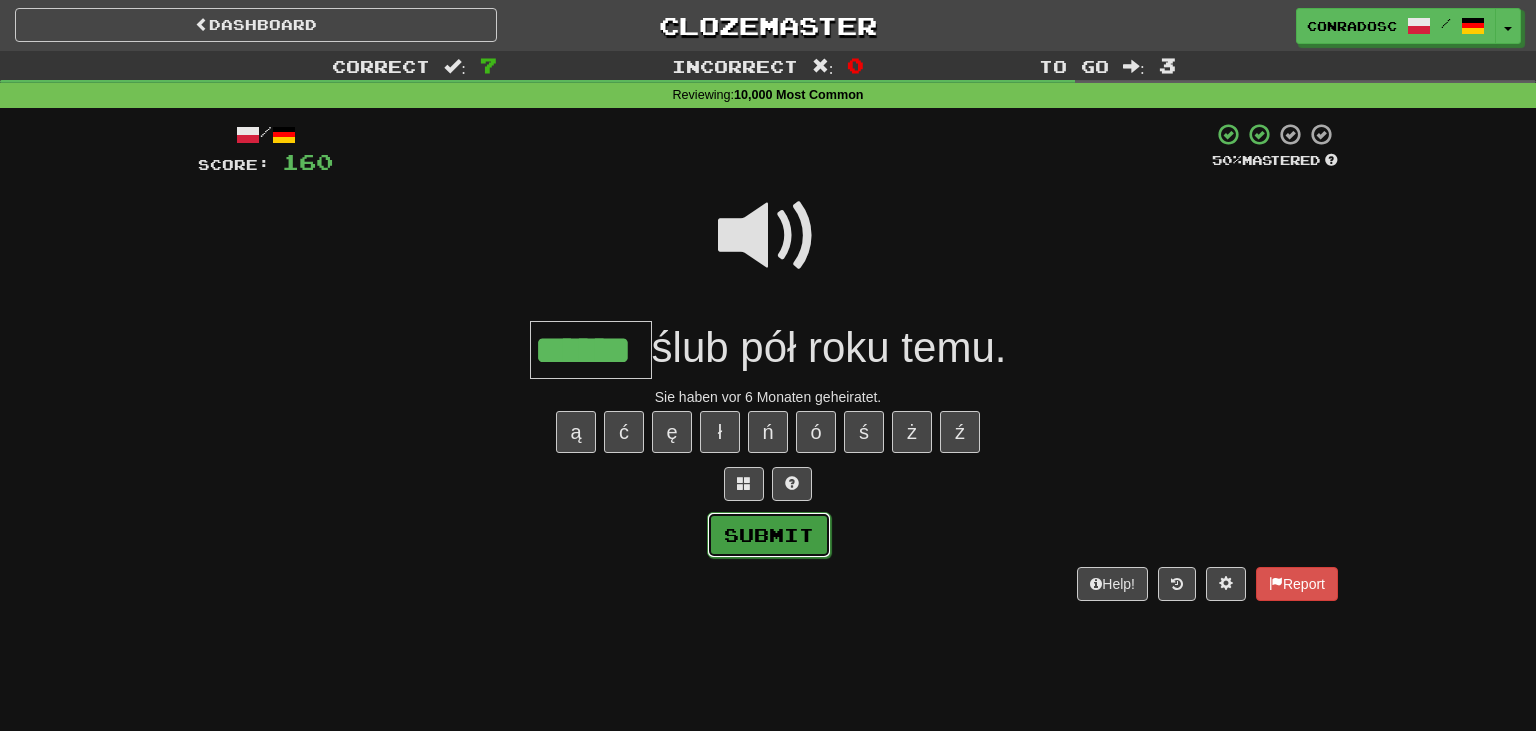 click on "Submit" at bounding box center [769, 535] 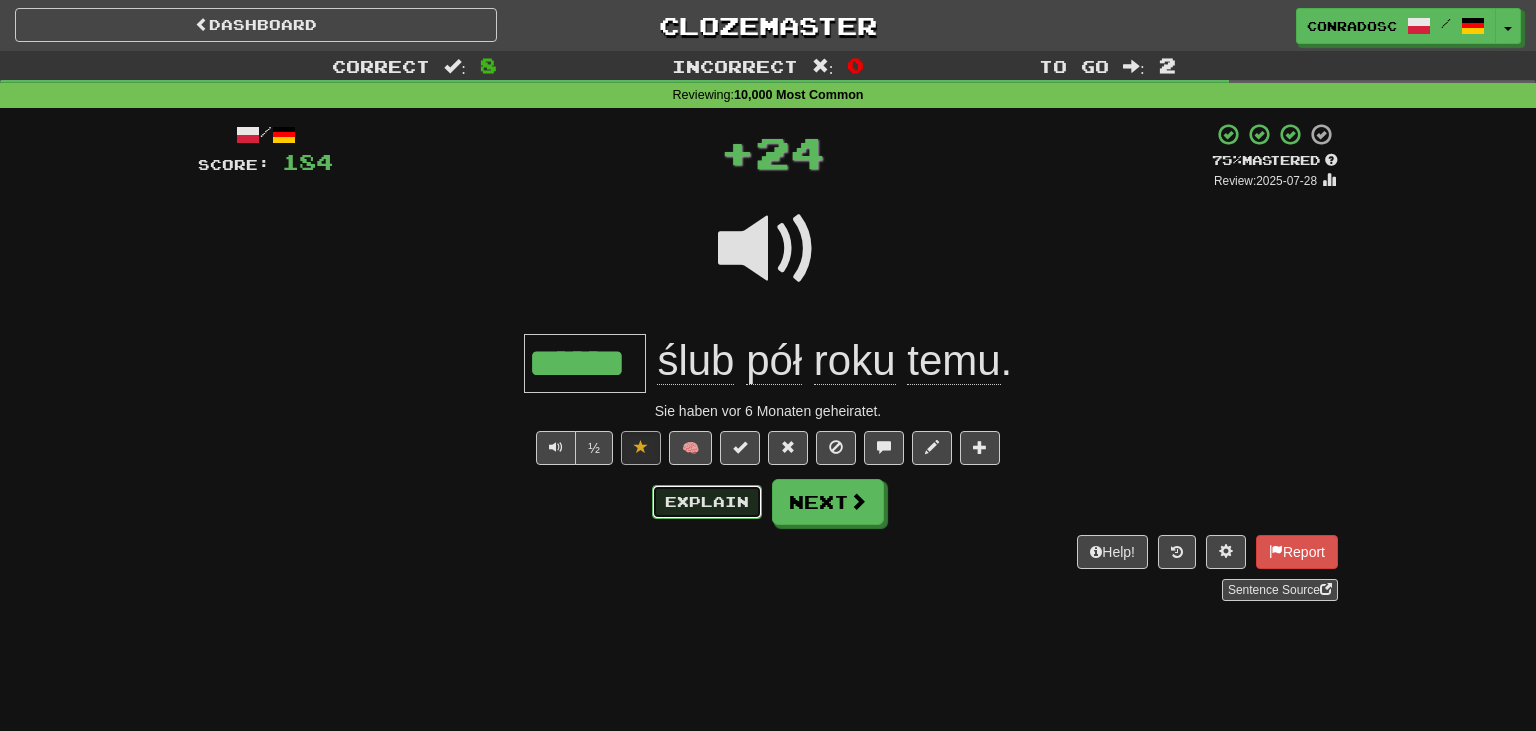 click on "Explain" at bounding box center (707, 502) 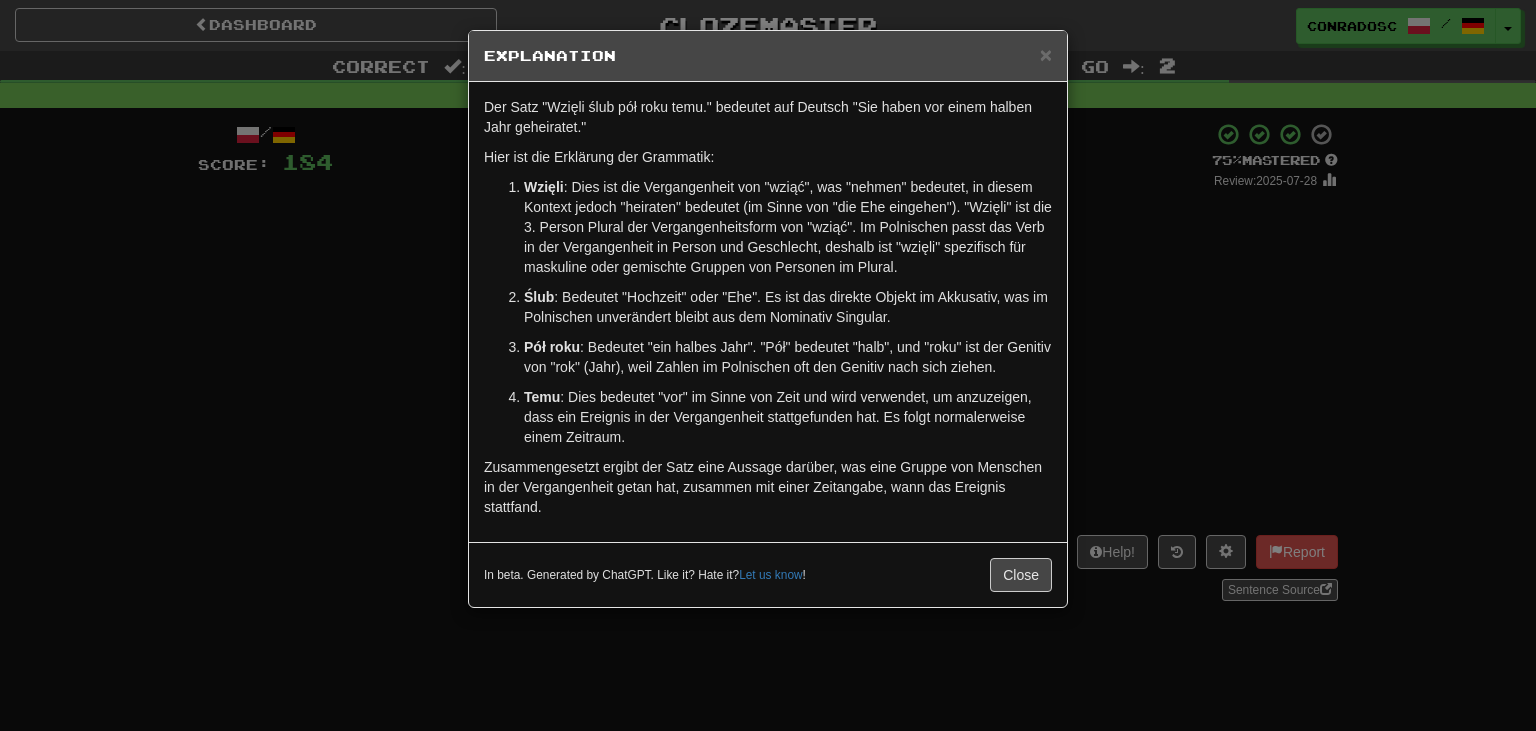 click on "× Explanation Der Satz "Wzięli ślub pół roku temu." bedeutet auf Deutsch "Sie haben vor einem halben Jahr geheiratet."
Hier ist die Erklärung der Grammatik:
Wzięli : Dies ist die Vergangenheit von "wziąć", was "nehmen" bedeutet, in diesem Kontext jedoch "heiraten" bedeutet (im Sinne von "die Ehe eingehen"). "Wzięli" ist die 3. Person Plural der Vergangenheitsform von "wziąć". Im Polnischen passt das Verb in der Vergangenheit in Person und Geschlecht, deshalb ist "wzięli" spezifisch für maskuline oder gemischte Gruppen von Personen im Plural.
Ślub : Bedeutet "Hochzeit" oder "Ehe". Es ist das direkte Objekt im Akkusativ, was im Polnischen unverändert bleibt aus dem Nominativ Singular.
Pół roku : Bedeutet "ein halbes Jahr". "Pół" bedeutet "halb", und "roku" ist der Genitiv von "rok" (Jahr), weil Zahlen im Polnischen oft den Genitiv nach sich ziehen.
Temu
In beta. Generated by ChatGPT. Like it? Hate it?  Let us know ! Close" at bounding box center (768, 365) 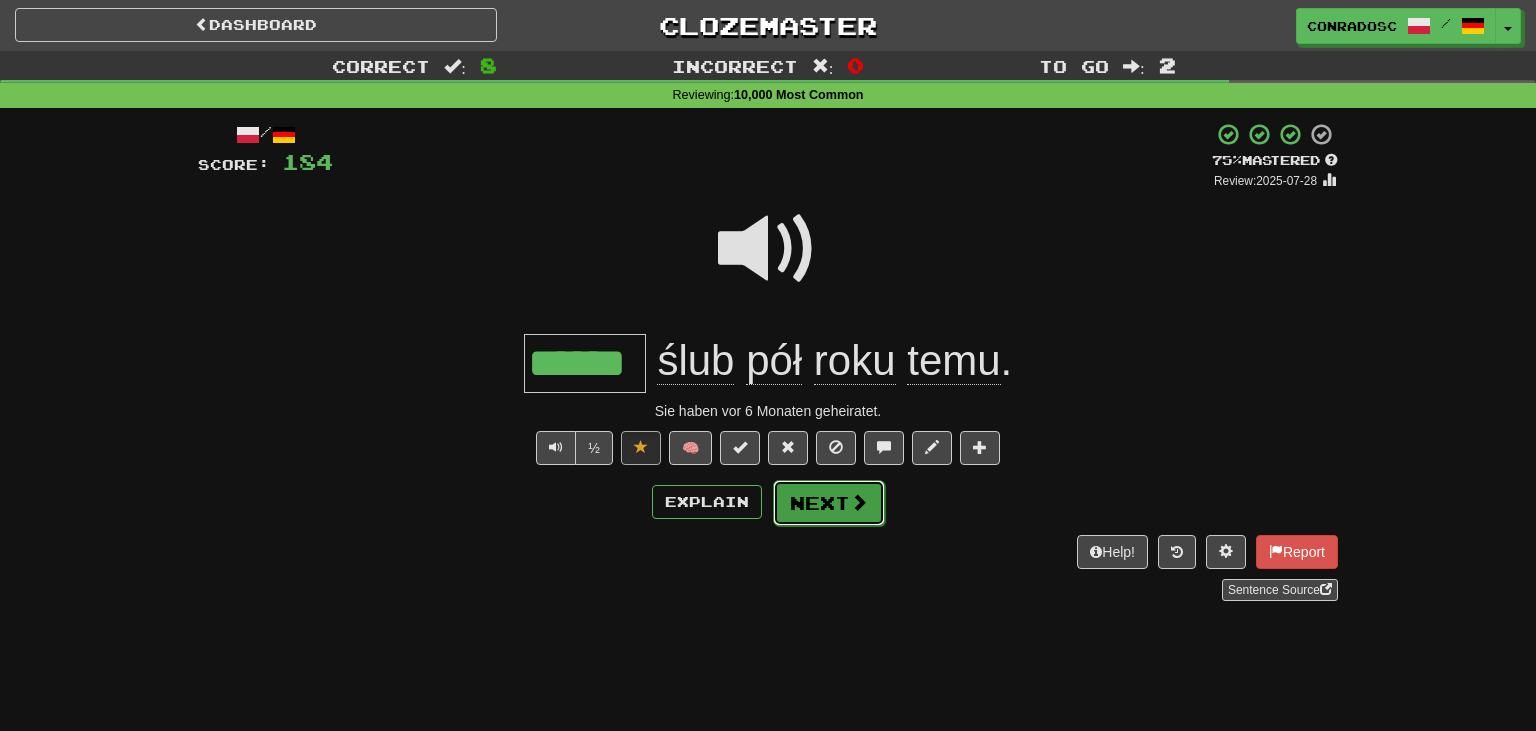 click on "Next" at bounding box center (829, 503) 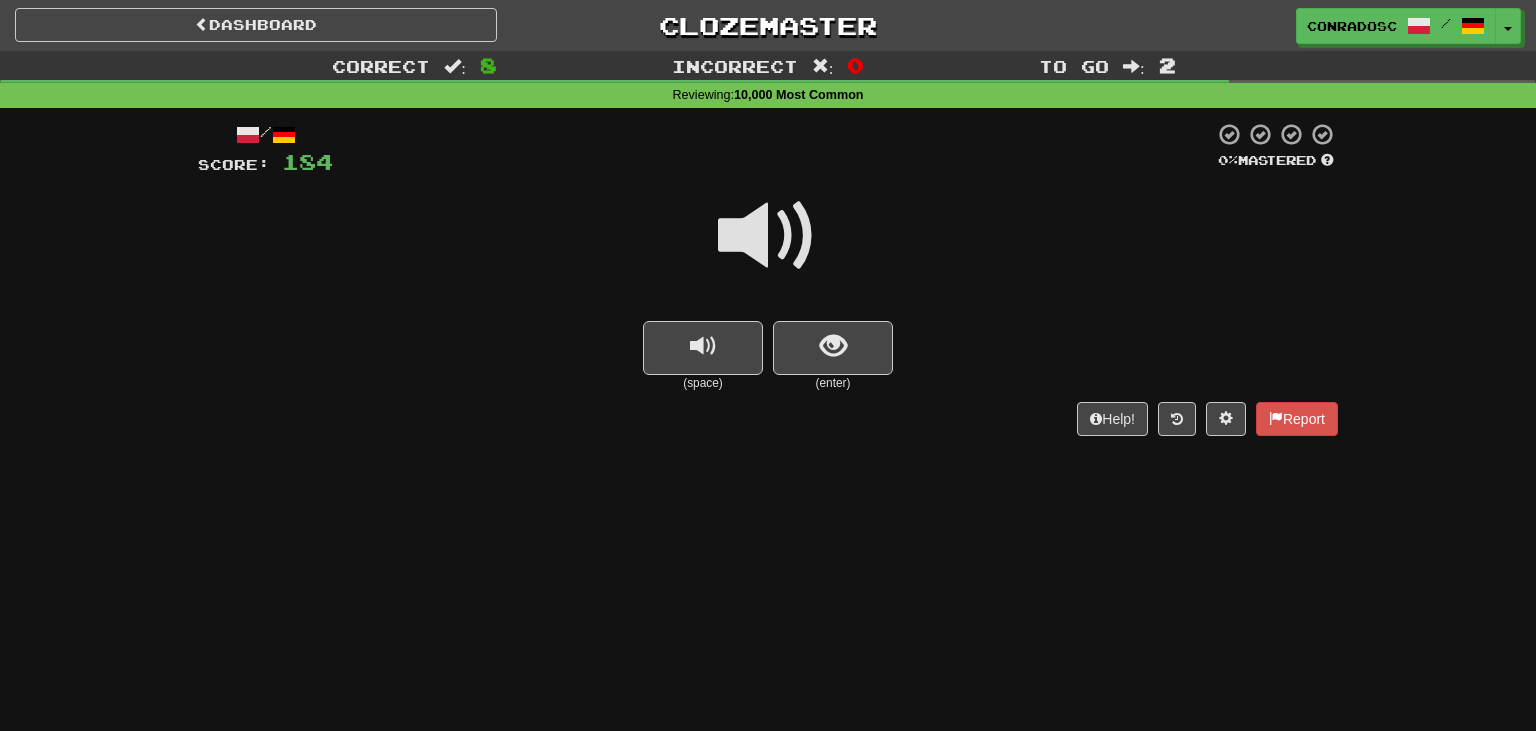 click at bounding box center (768, 236) 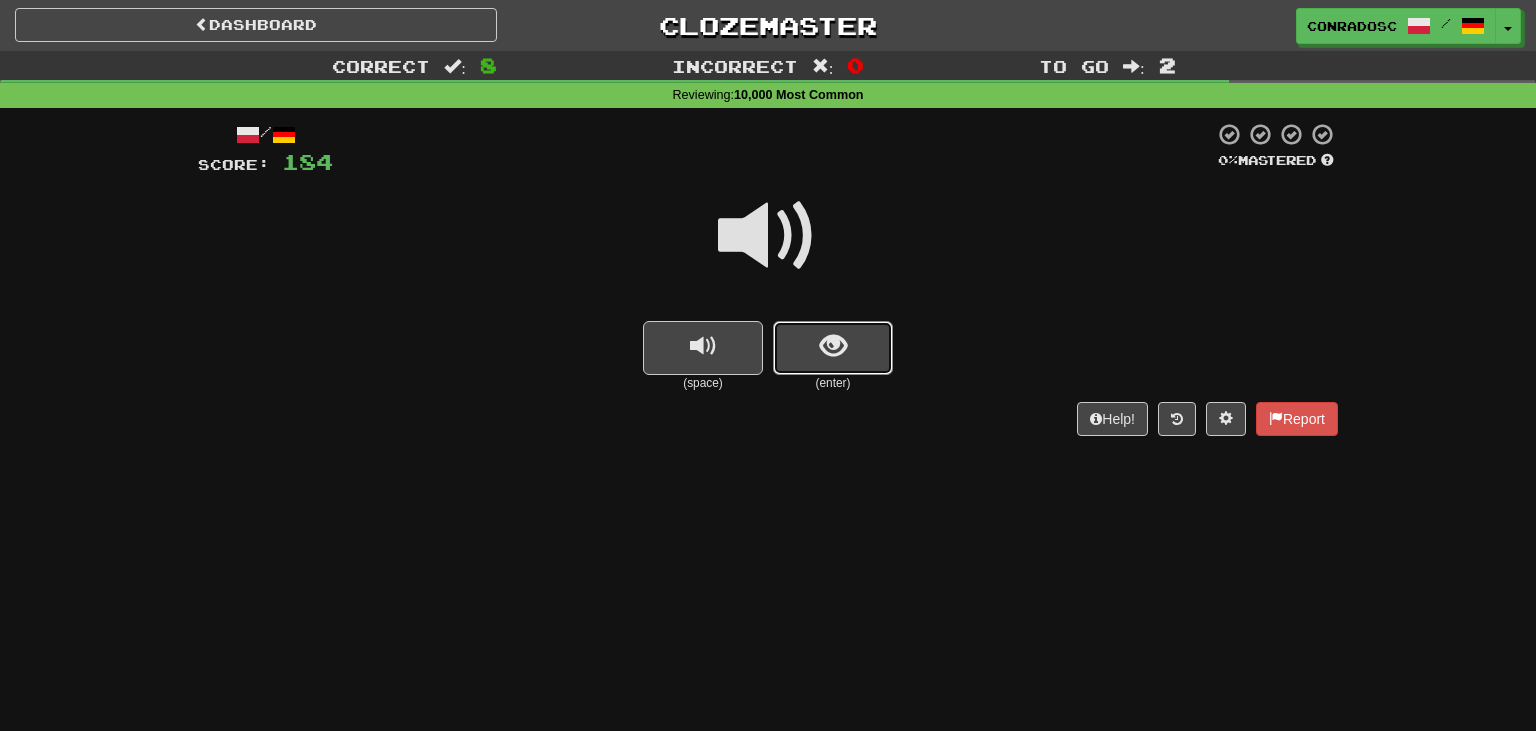 drag, startPoint x: 808, startPoint y: 360, endPoint x: 765, endPoint y: 283, distance: 88.19297 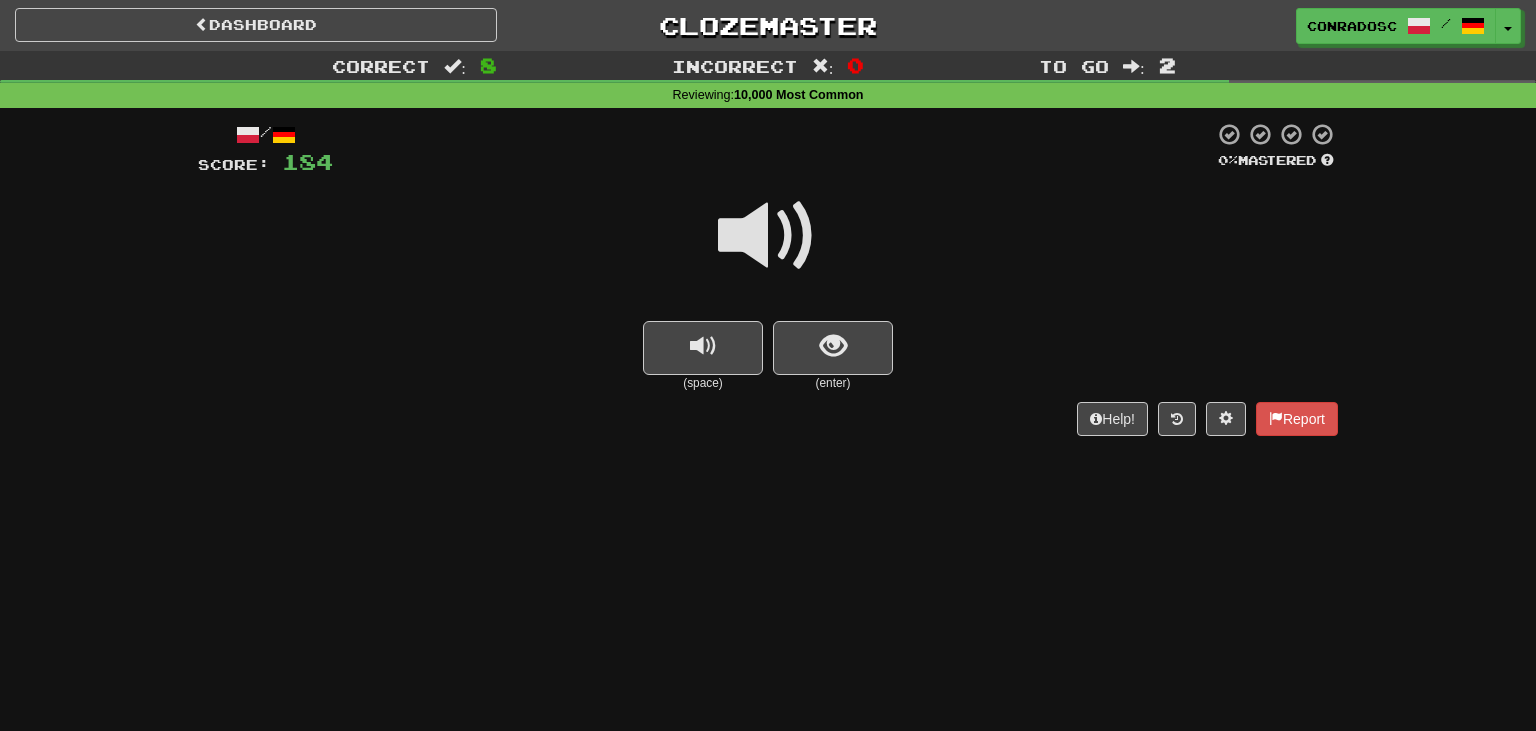 click at bounding box center (768, 249) 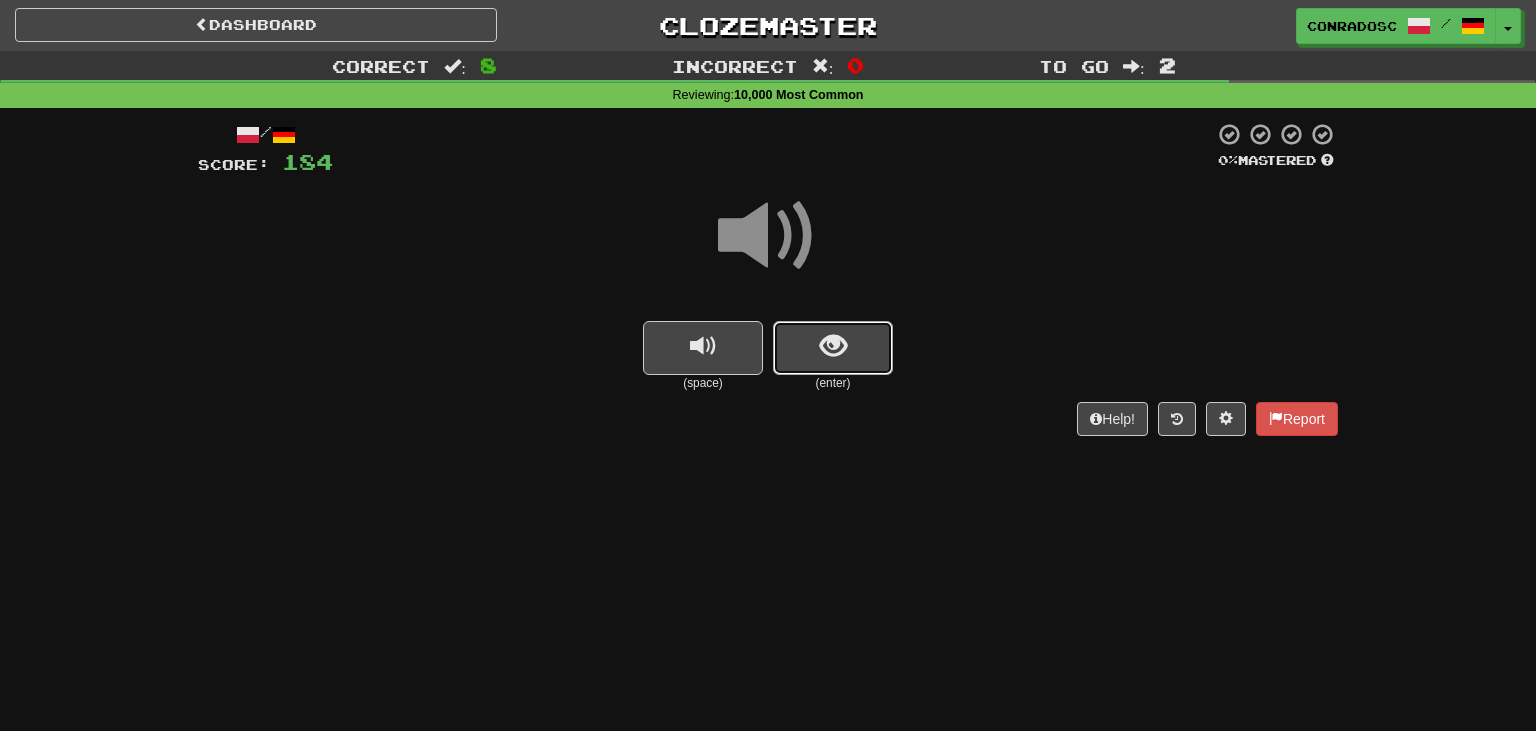 click at bounding box center (833, 348) 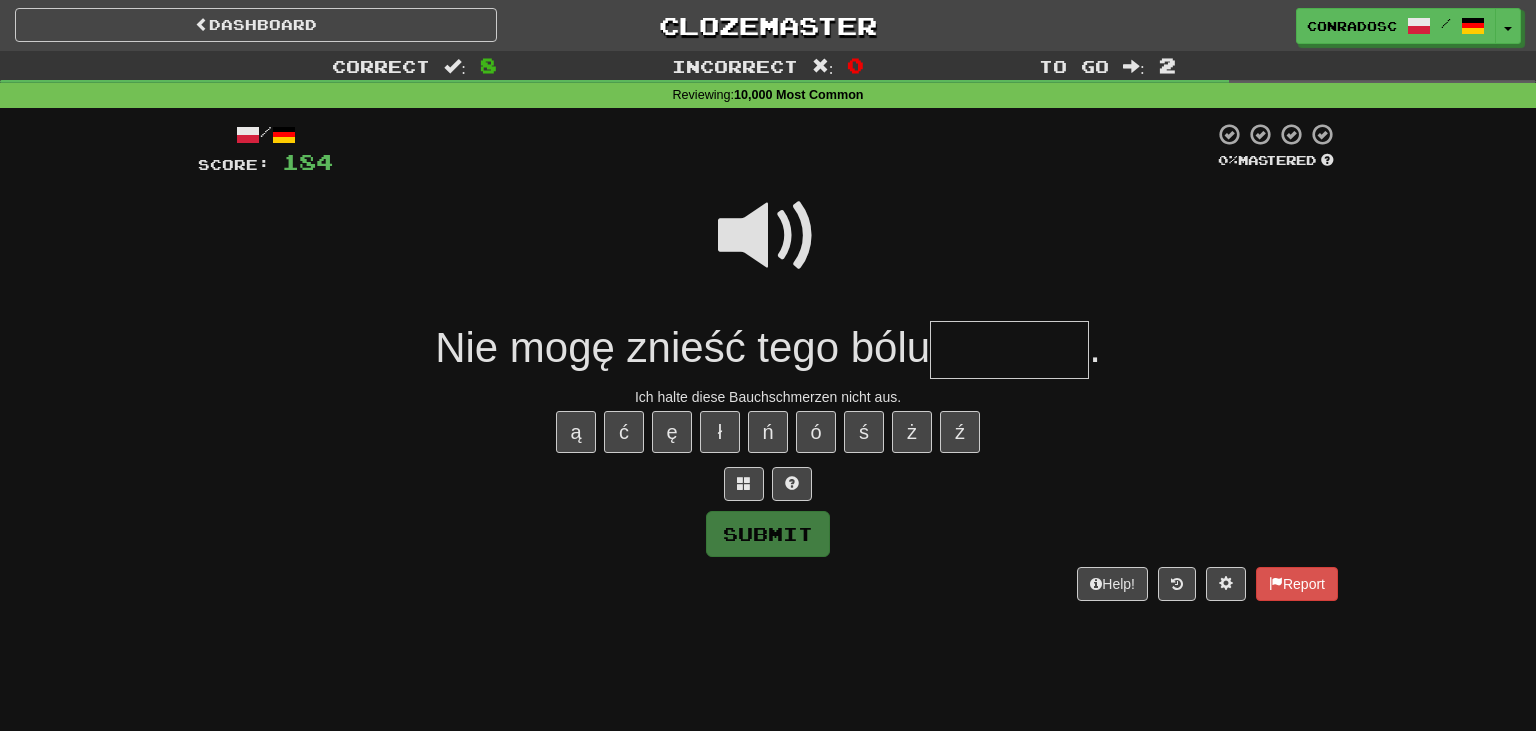click at bounding box center (1009, 350) 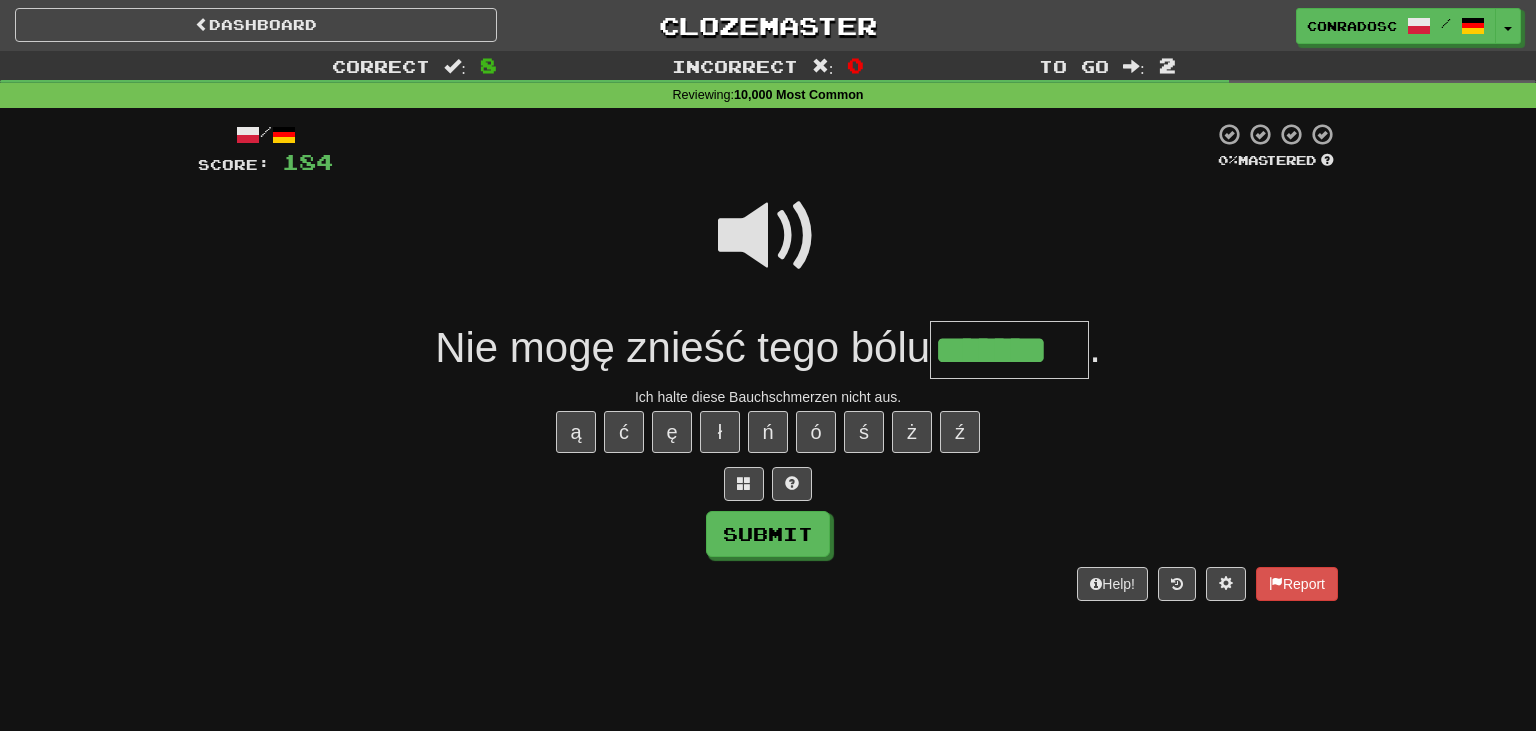 type on "*******" 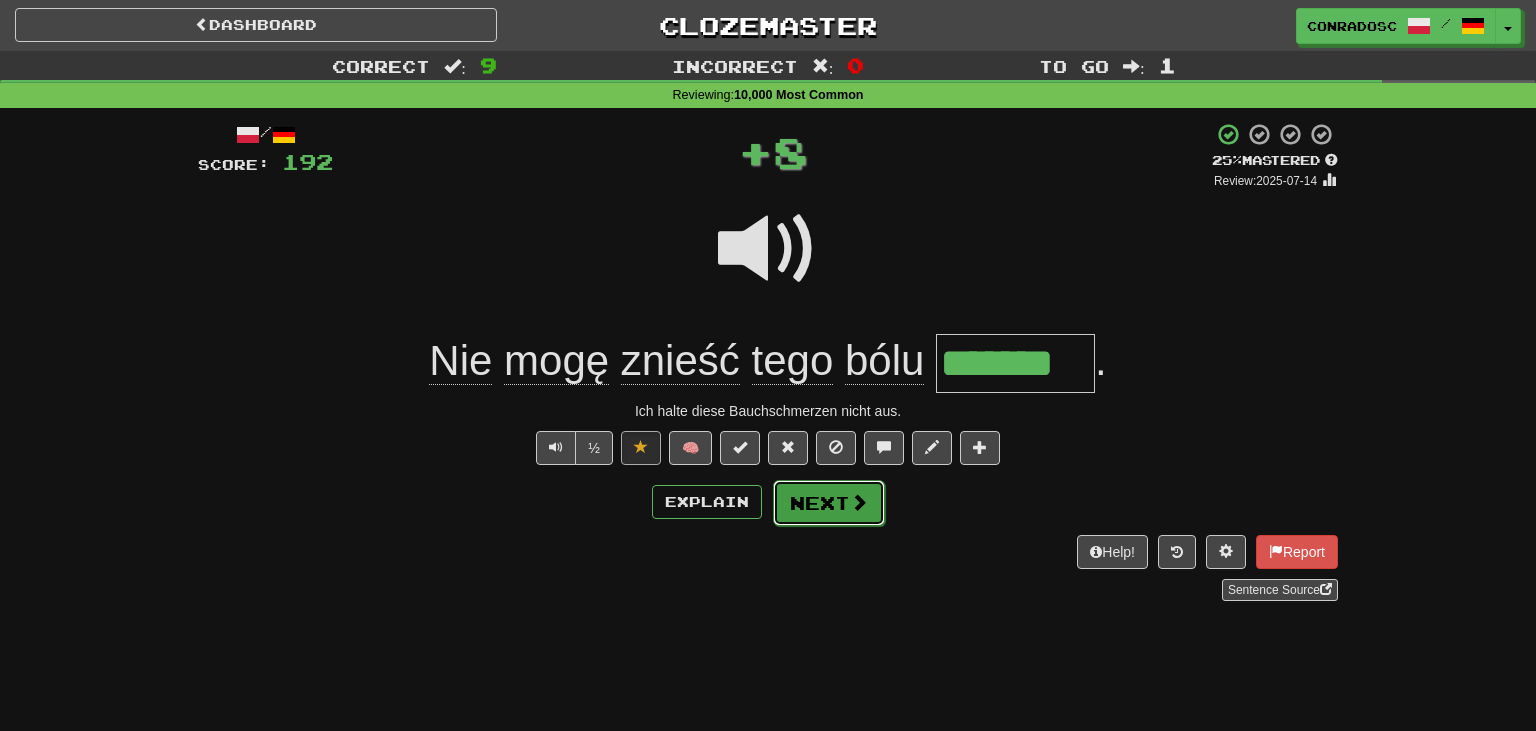 click on "Next" at bounding box center [829, 503] 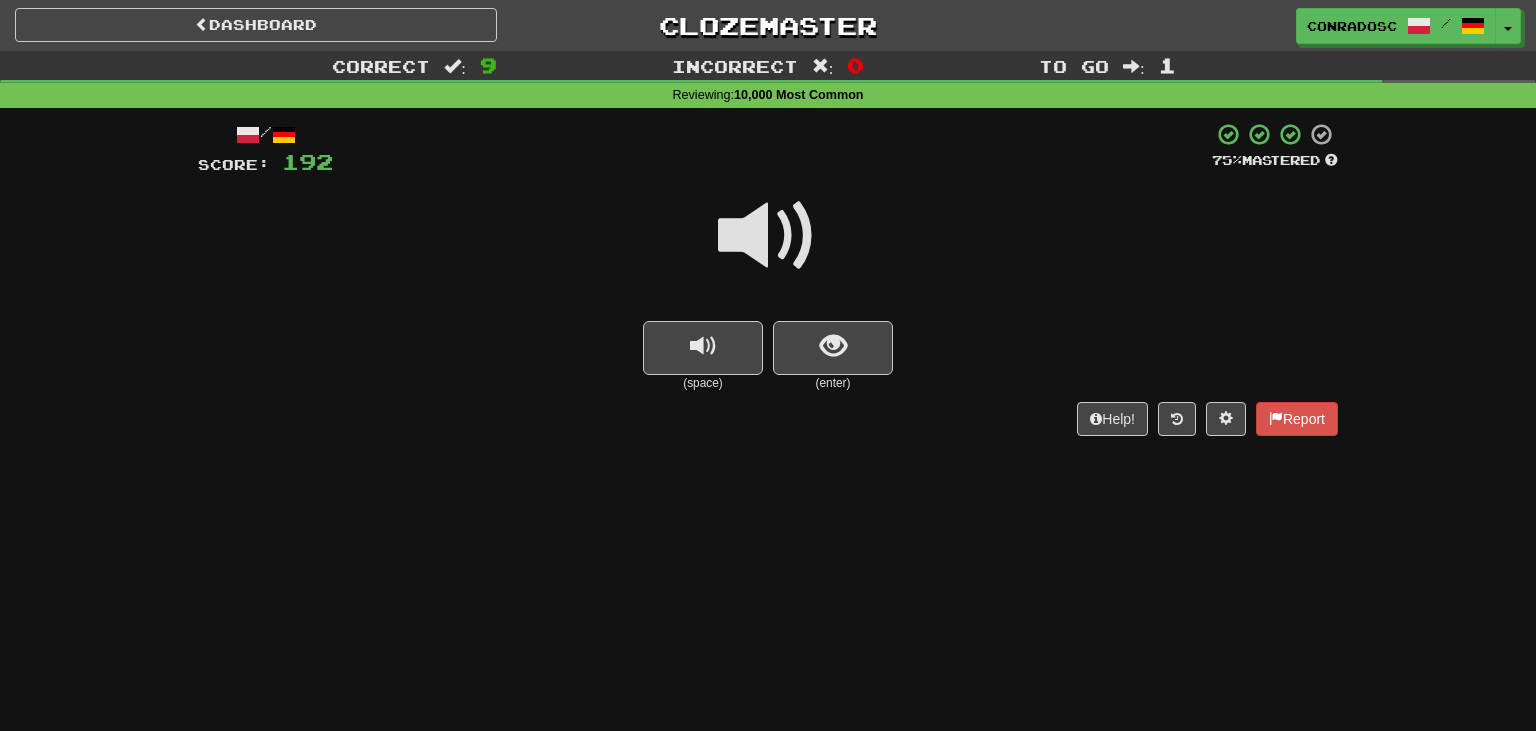 click at bounding box center [768, 236] 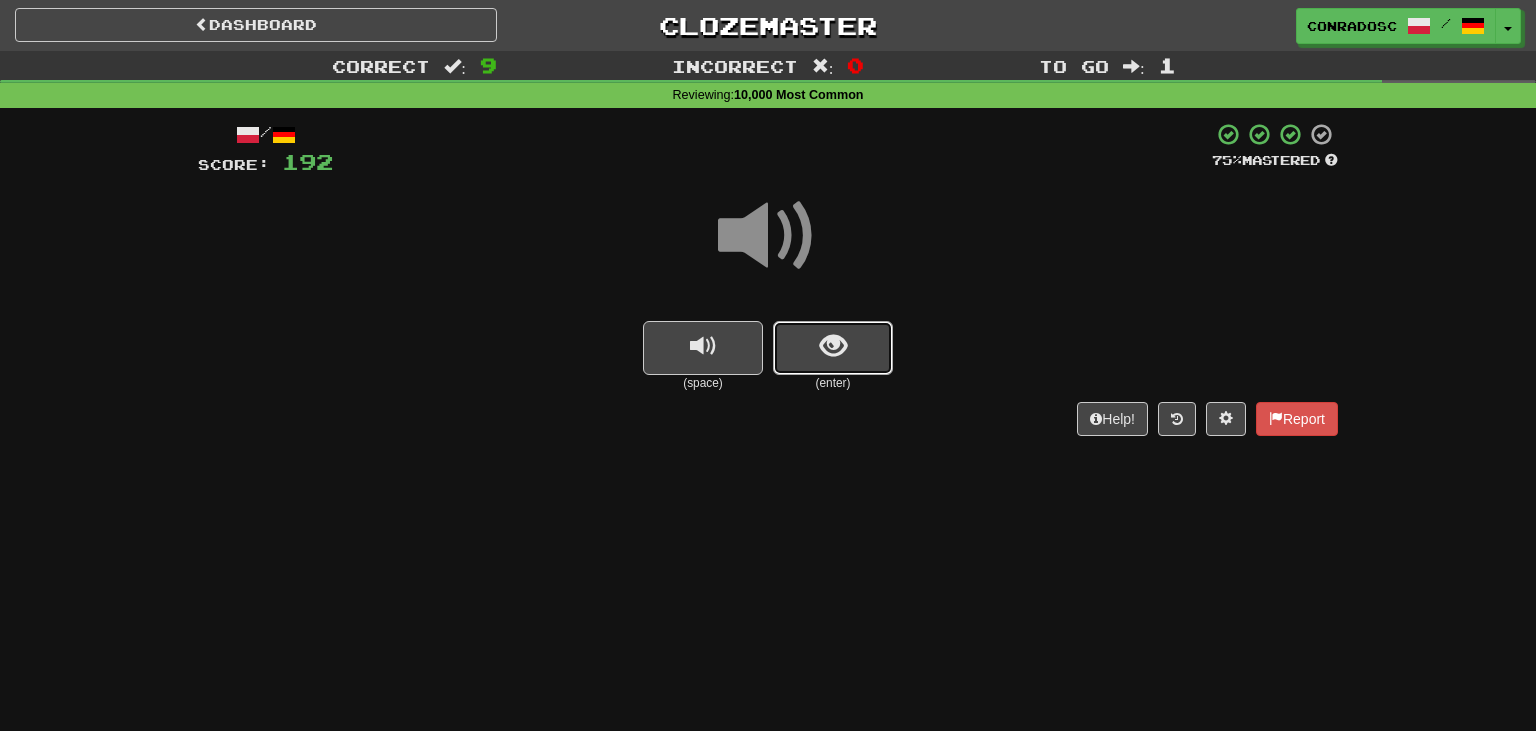 click at bounding box center (833, 348) 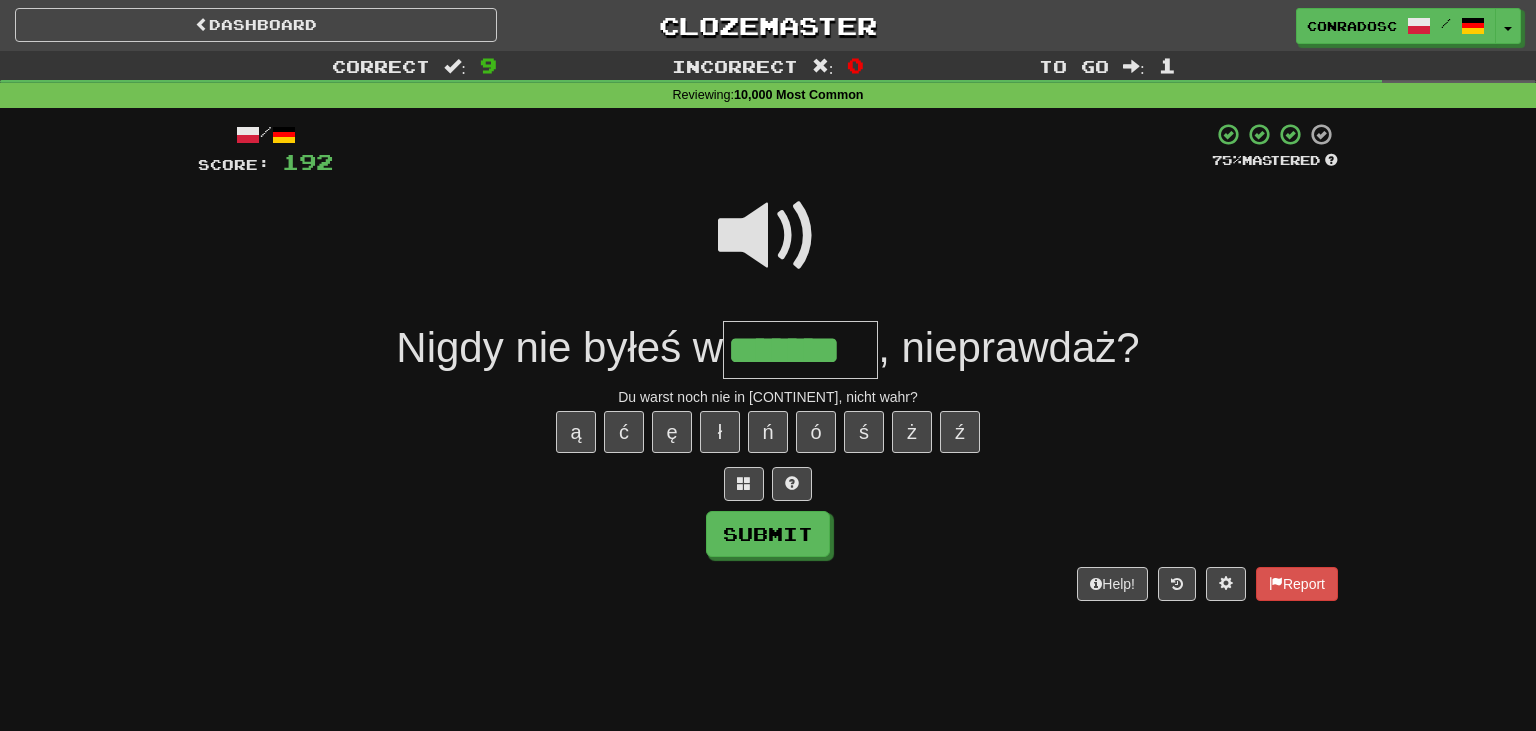 type on "*******" 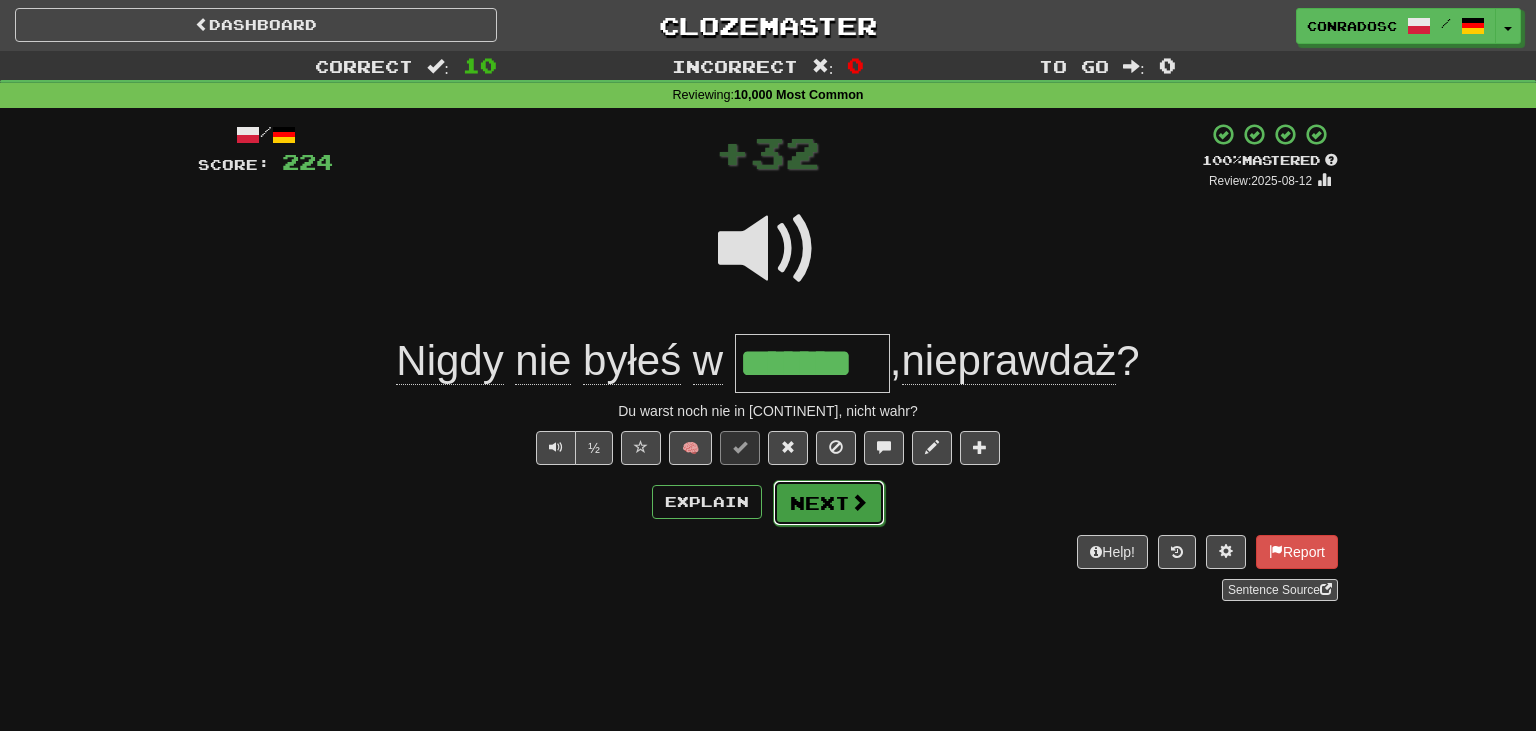 click on "Next" at bounding box center (829, 503) 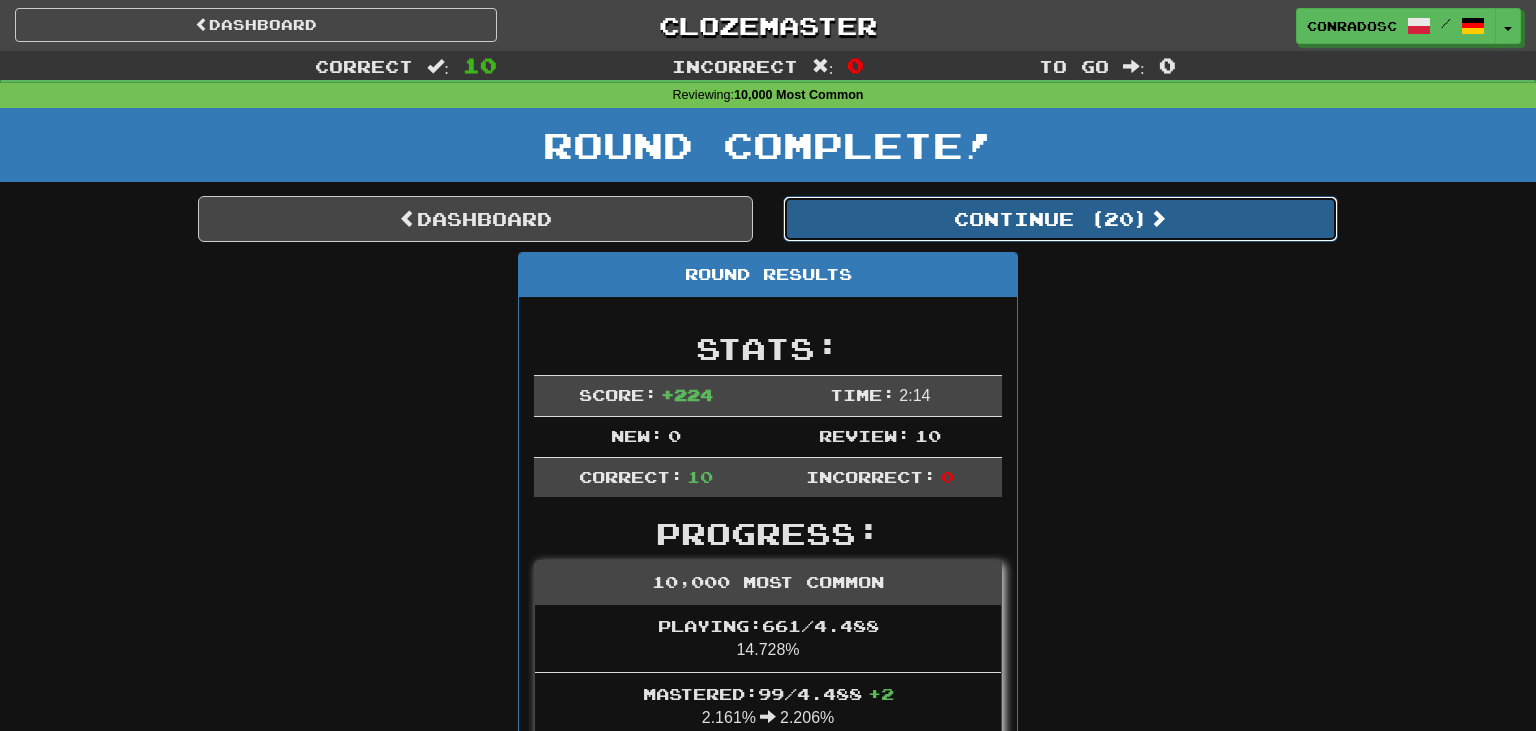 click on "Continue ( 20 )" at bounding box center [1060, 219] 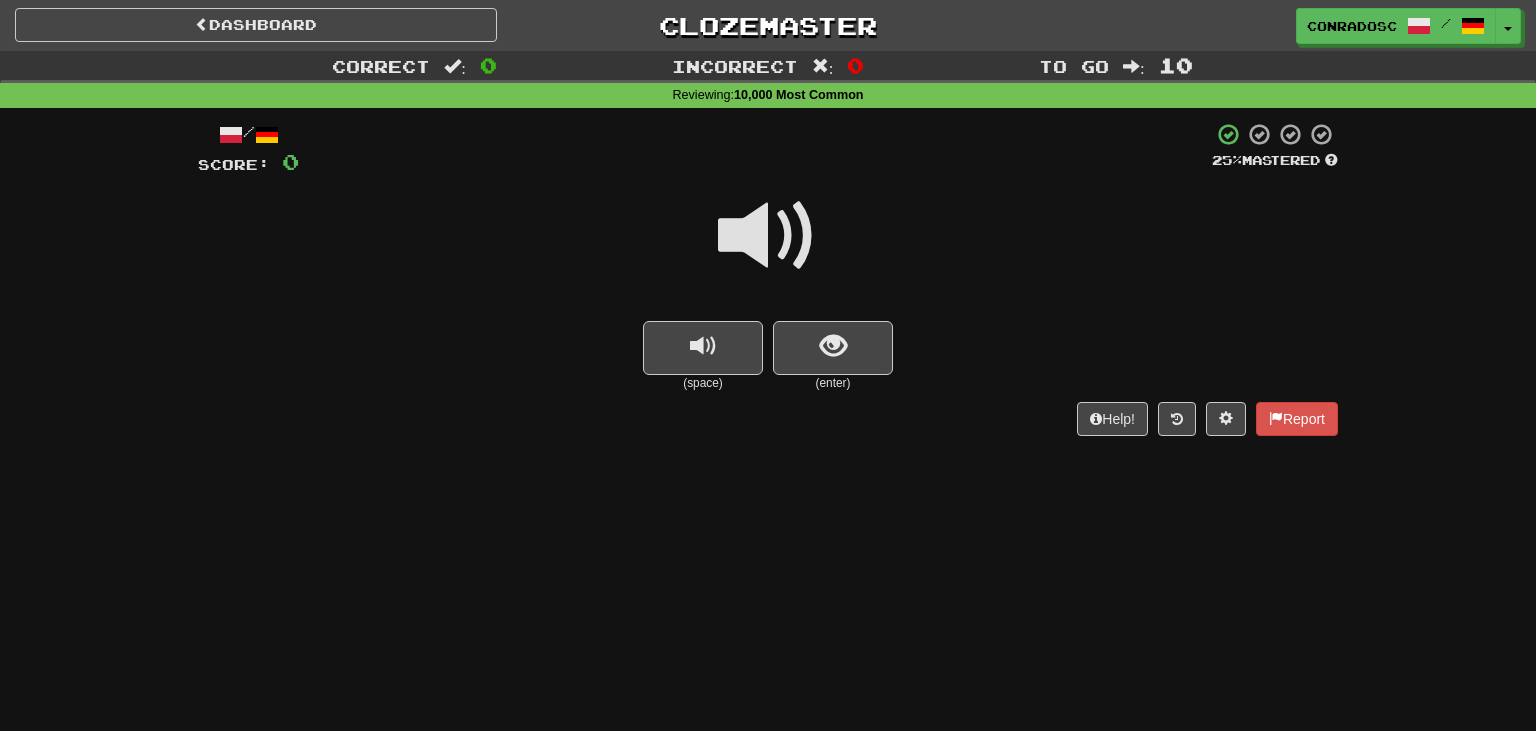 click at bounding box center [768, 236] 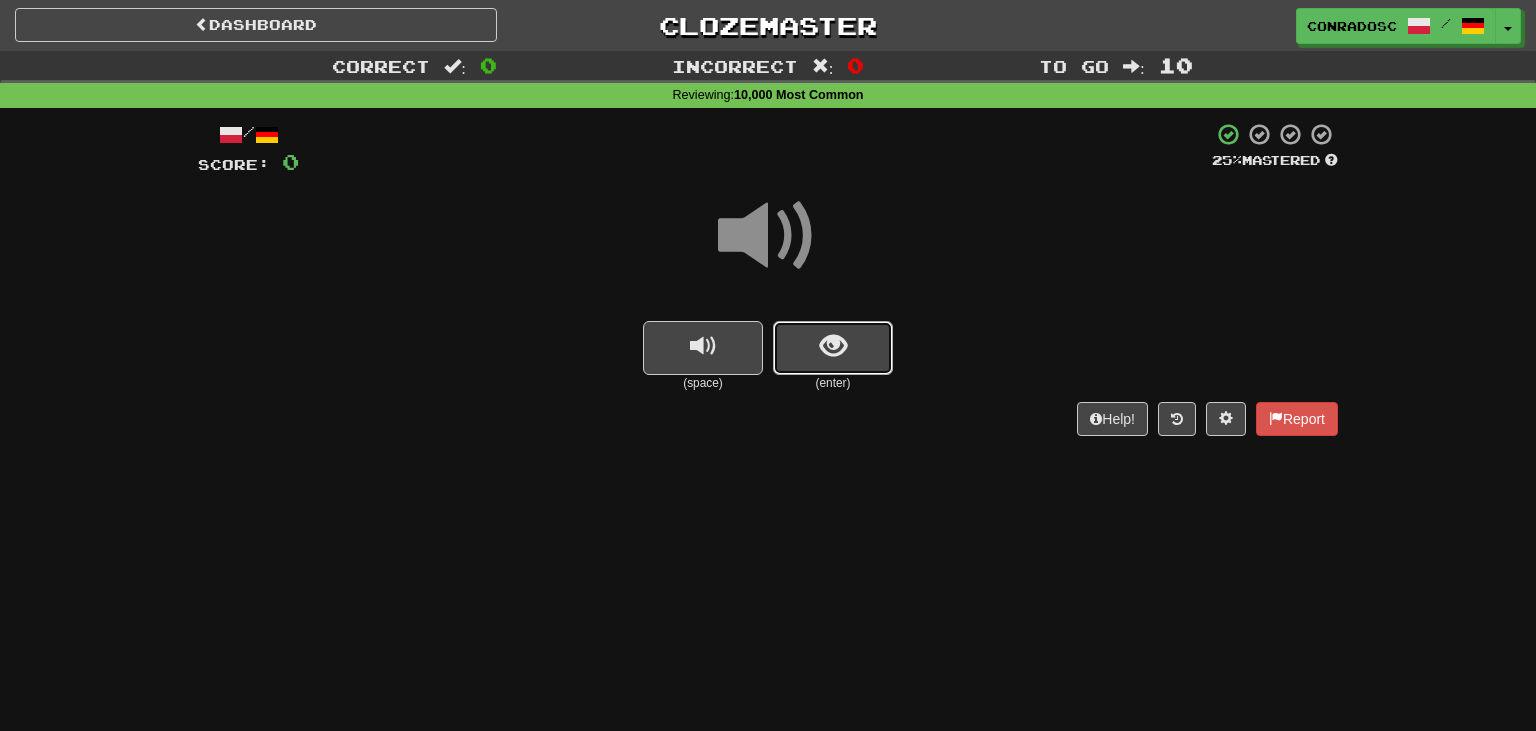 click at bounding box center (833, 348) 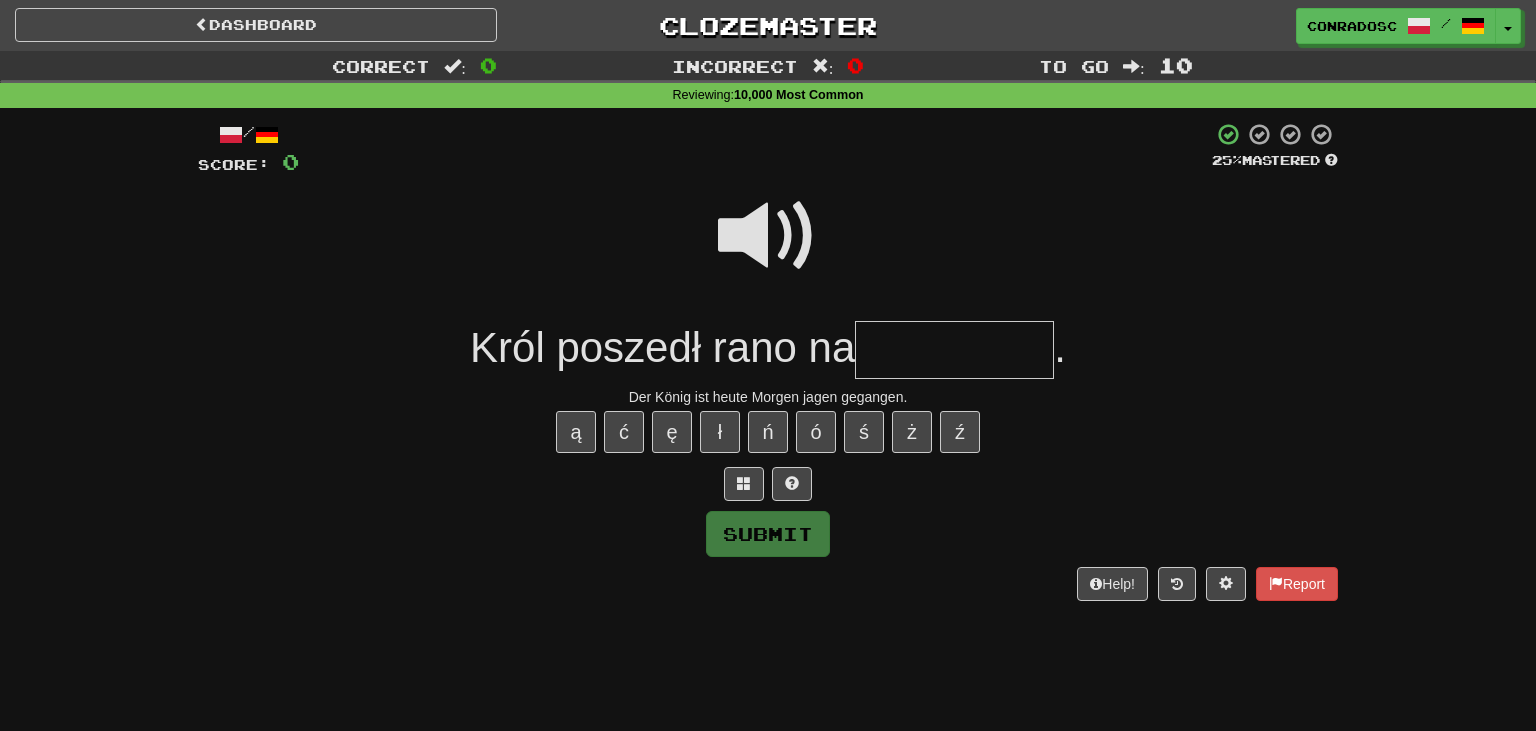 click on "Król poszedł rano na" at bounding box center (662, 347) 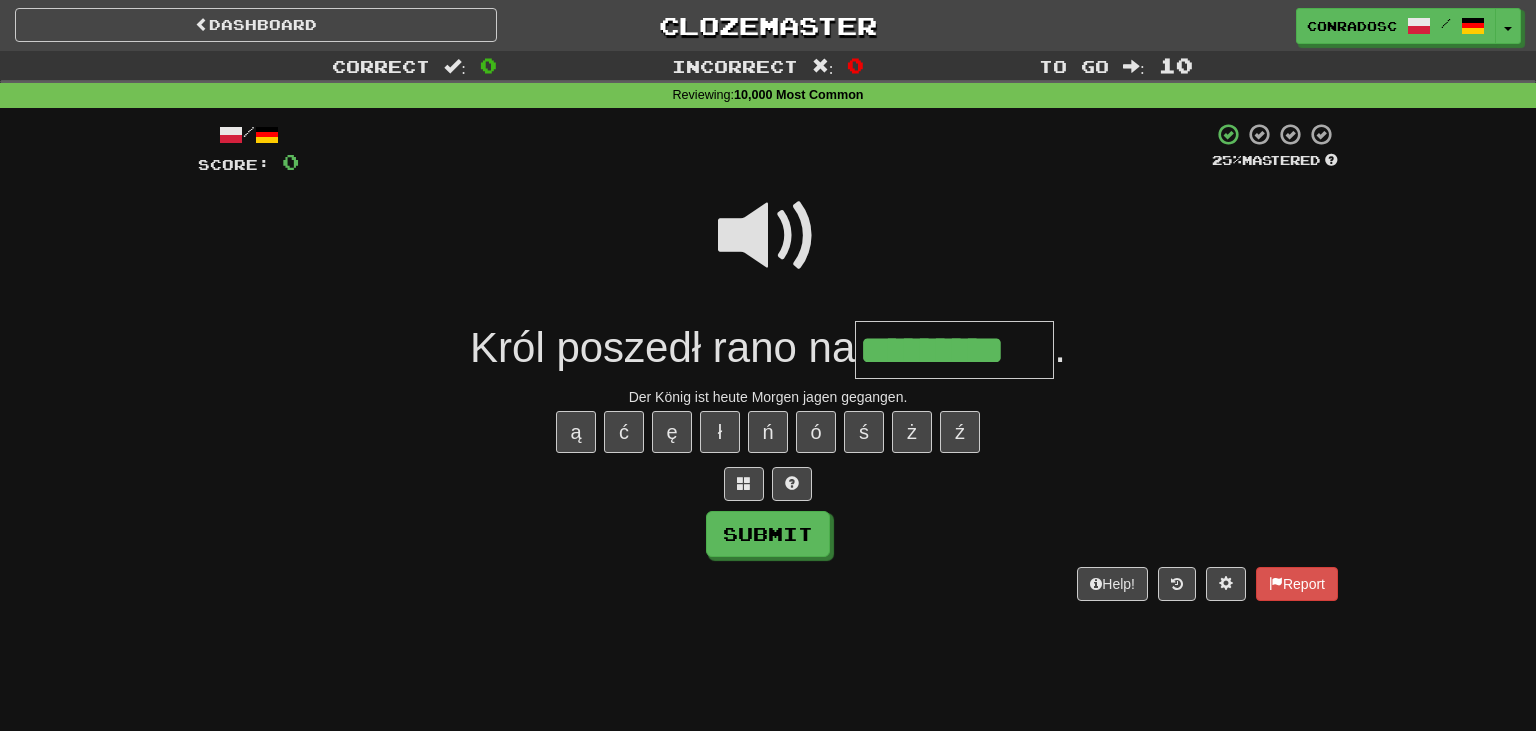 type on "*********" 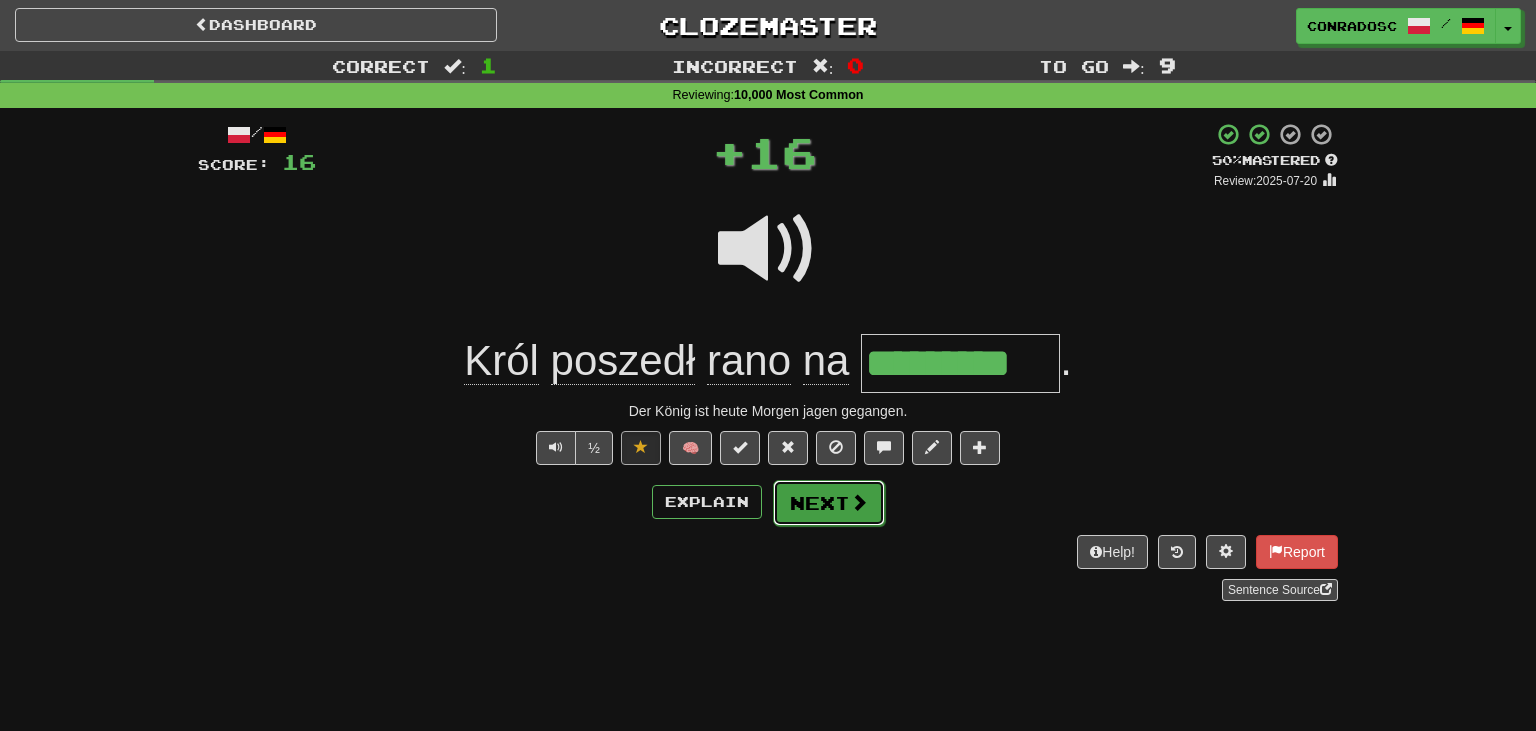 click on "Next" at bounding box center (829, 503) 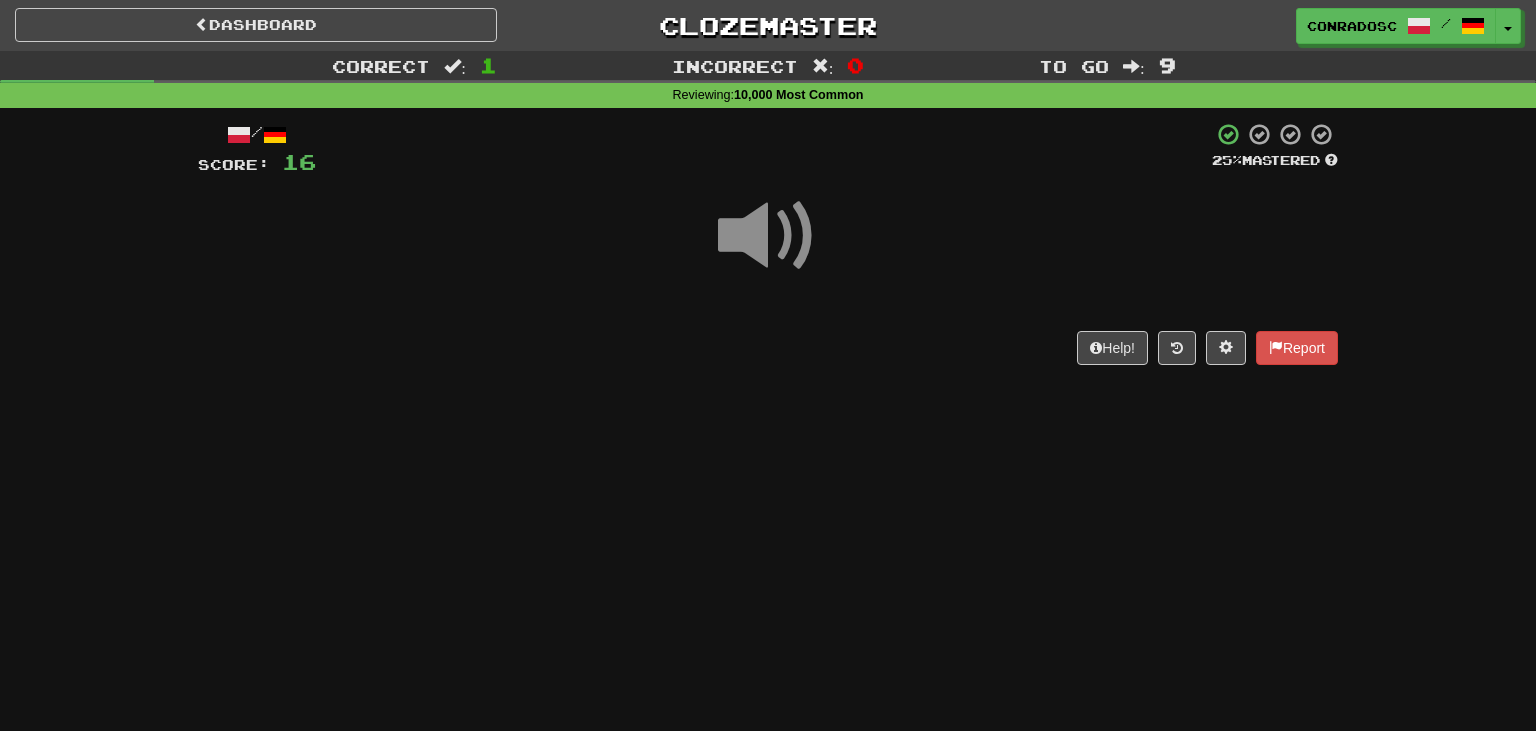click at bounding box center (768, 236) 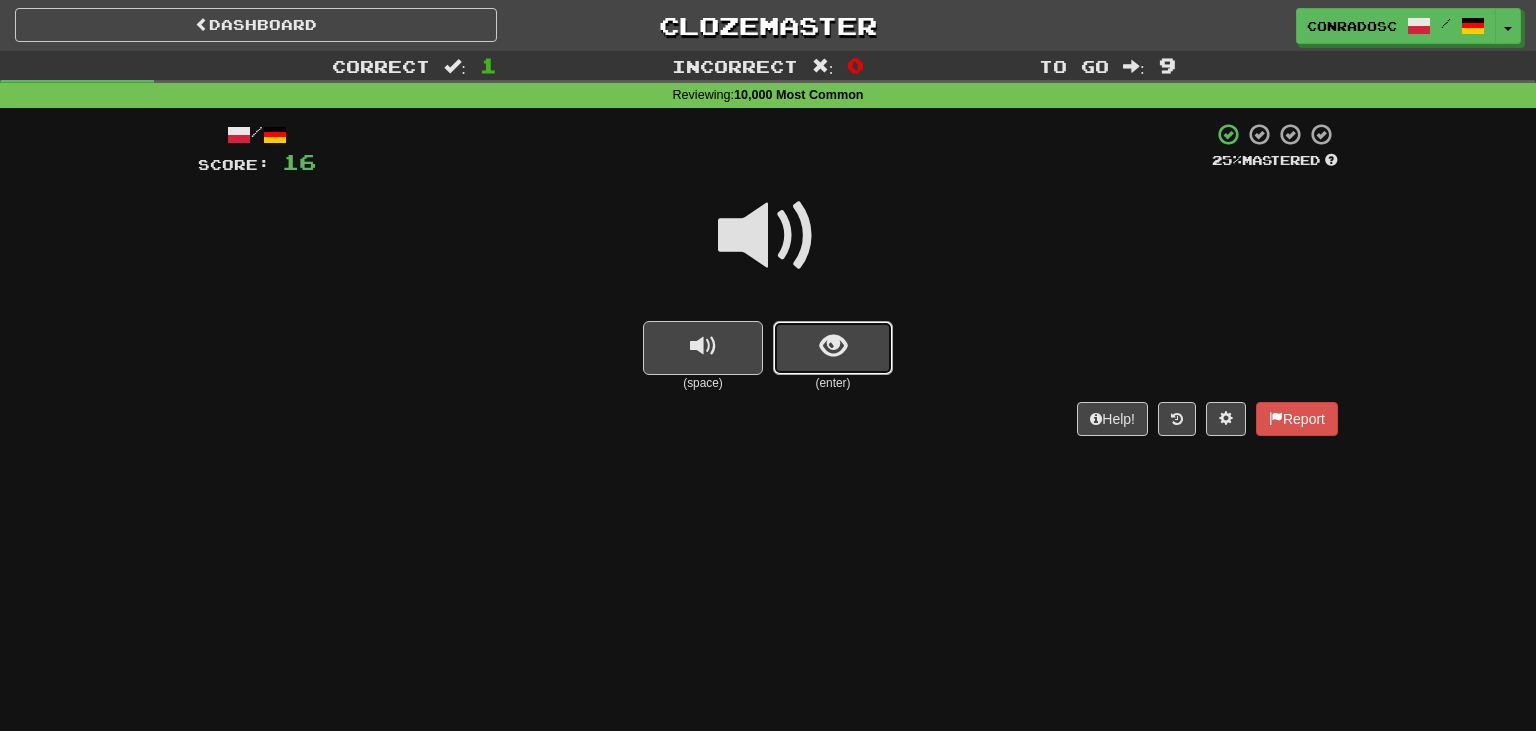 click at bounding box center (833, 348) 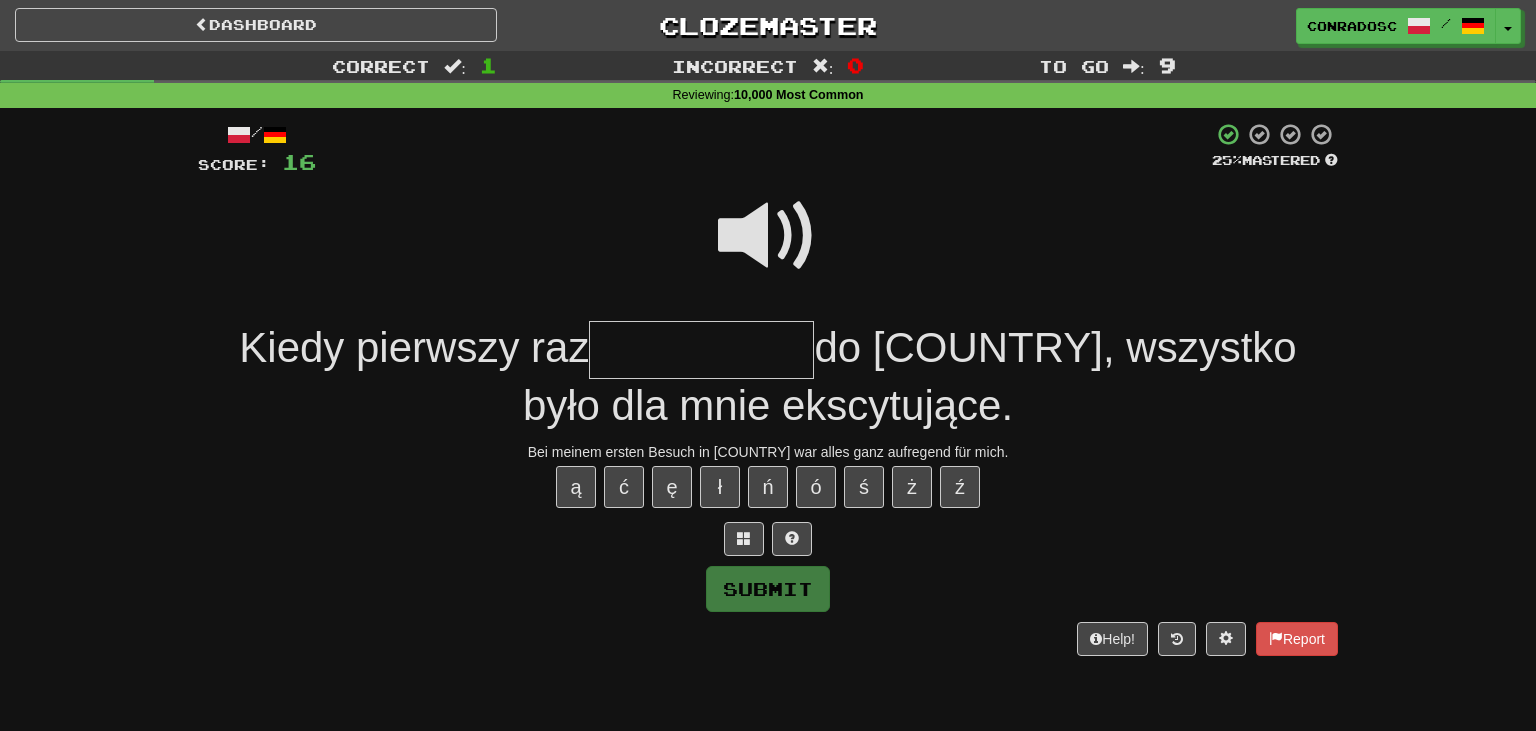 click on "do Hiszpanii, wszystko było dla mnie ekscytujące." at bounding box center (910, 377) 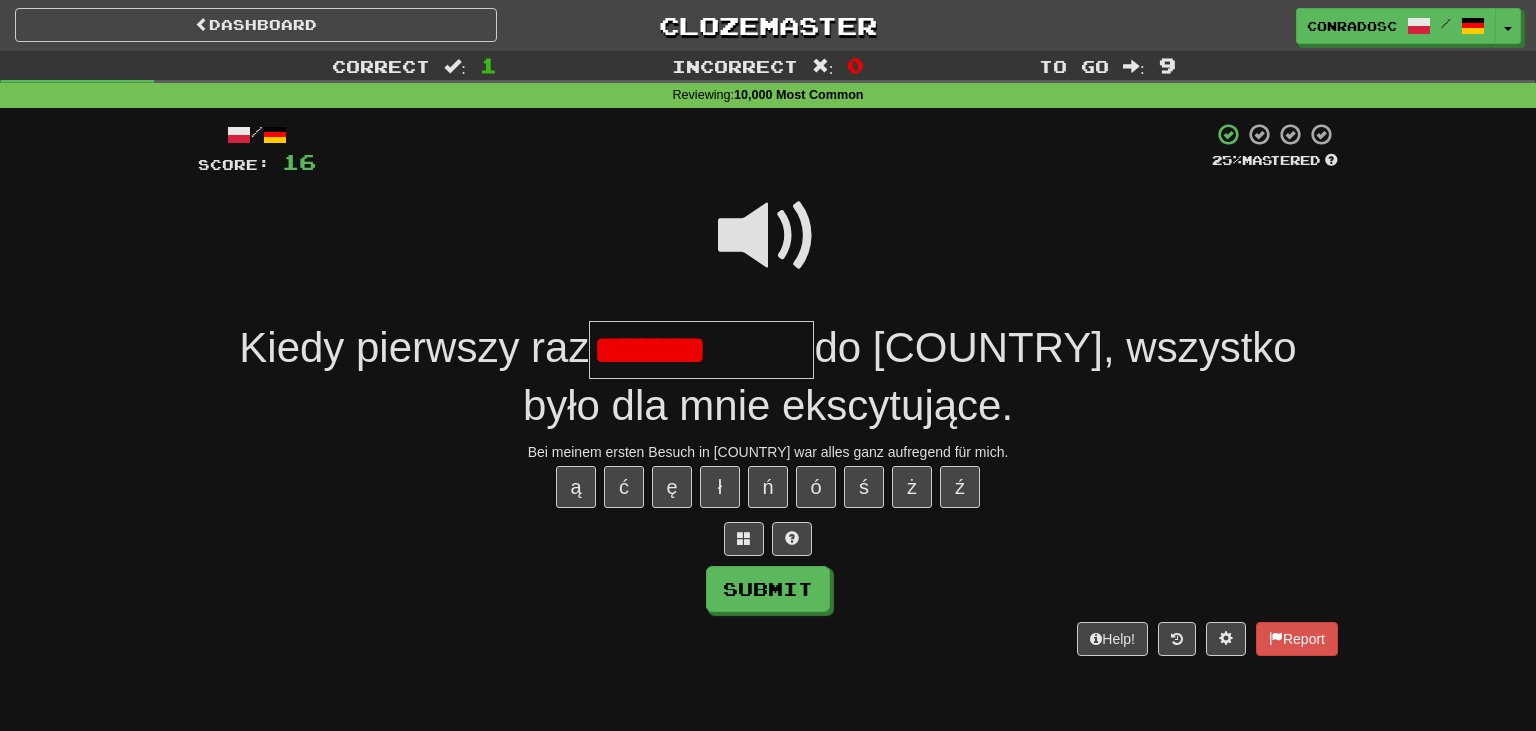 click at bounding box center [768, 236] 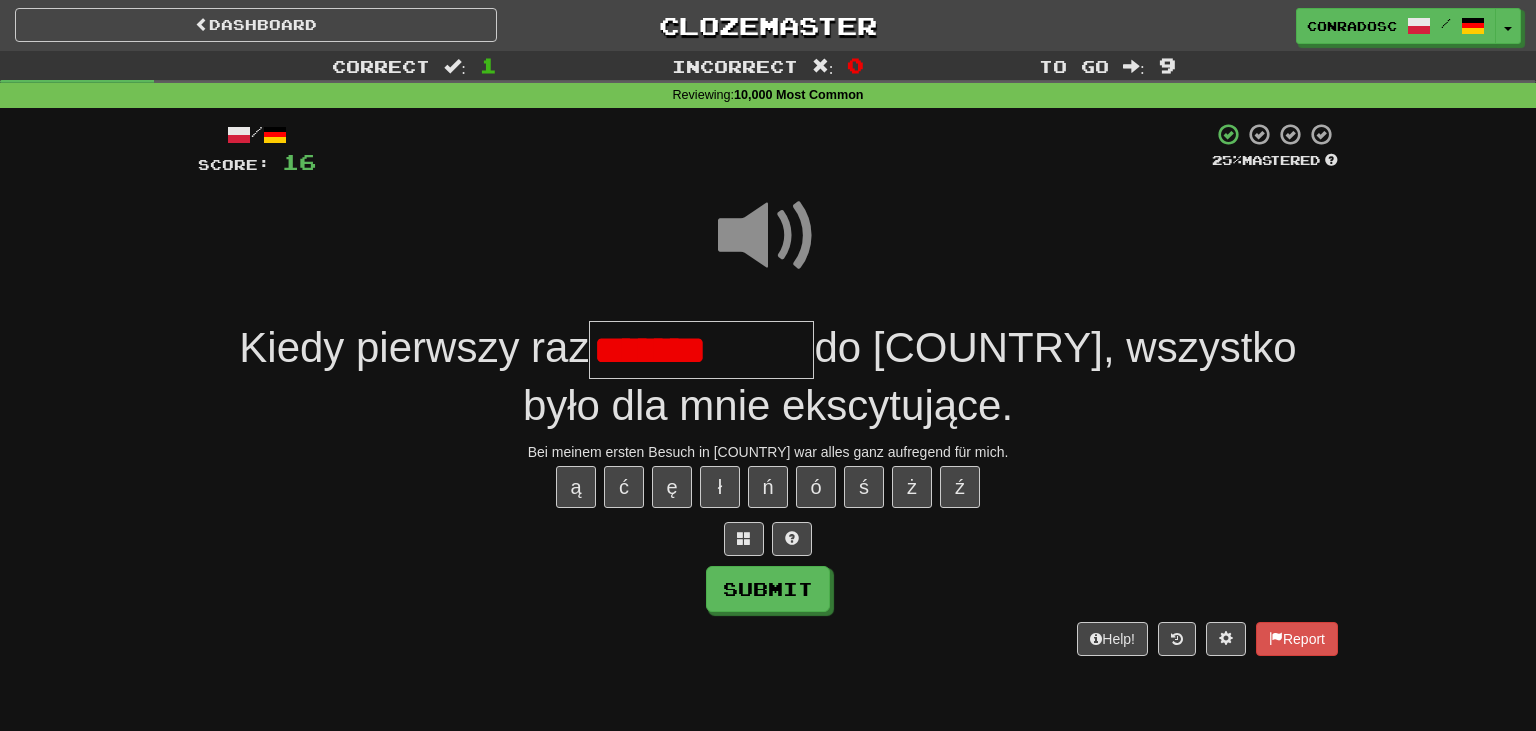 click on "*******" at bounding box center (701, 350) 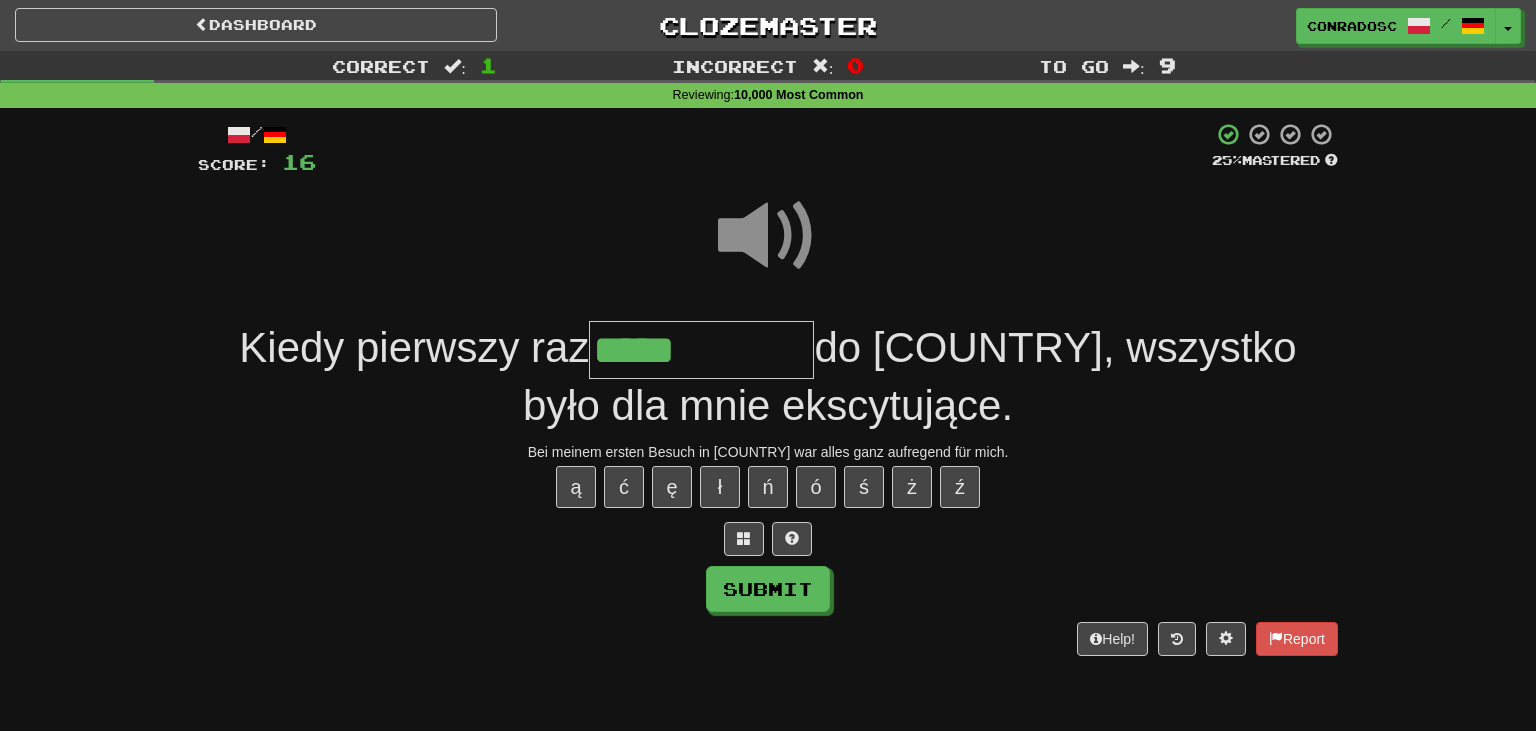 click on "*****" at bounding box center (701, 350) 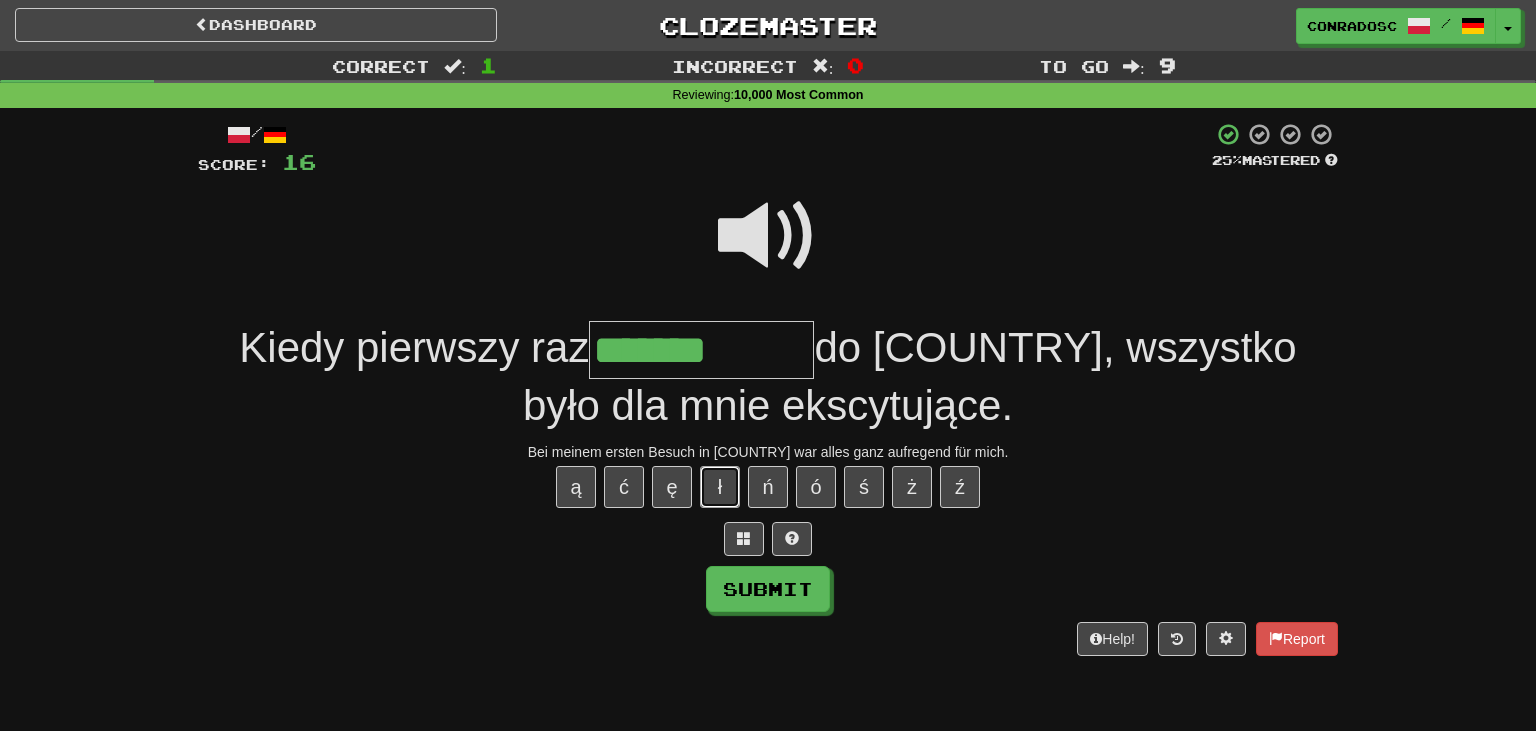 click on "ł" at bounding box center (720, 487) 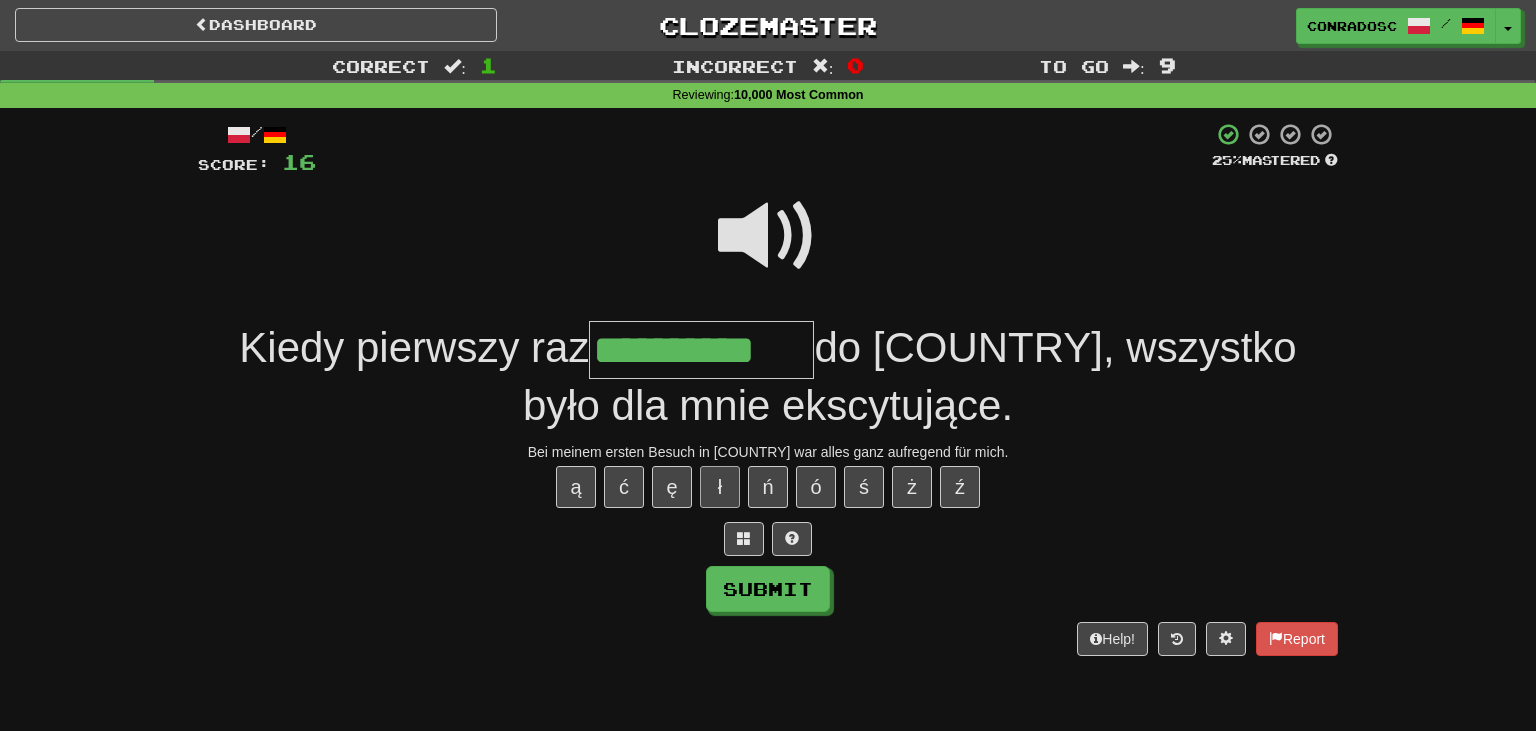 type on "**********" 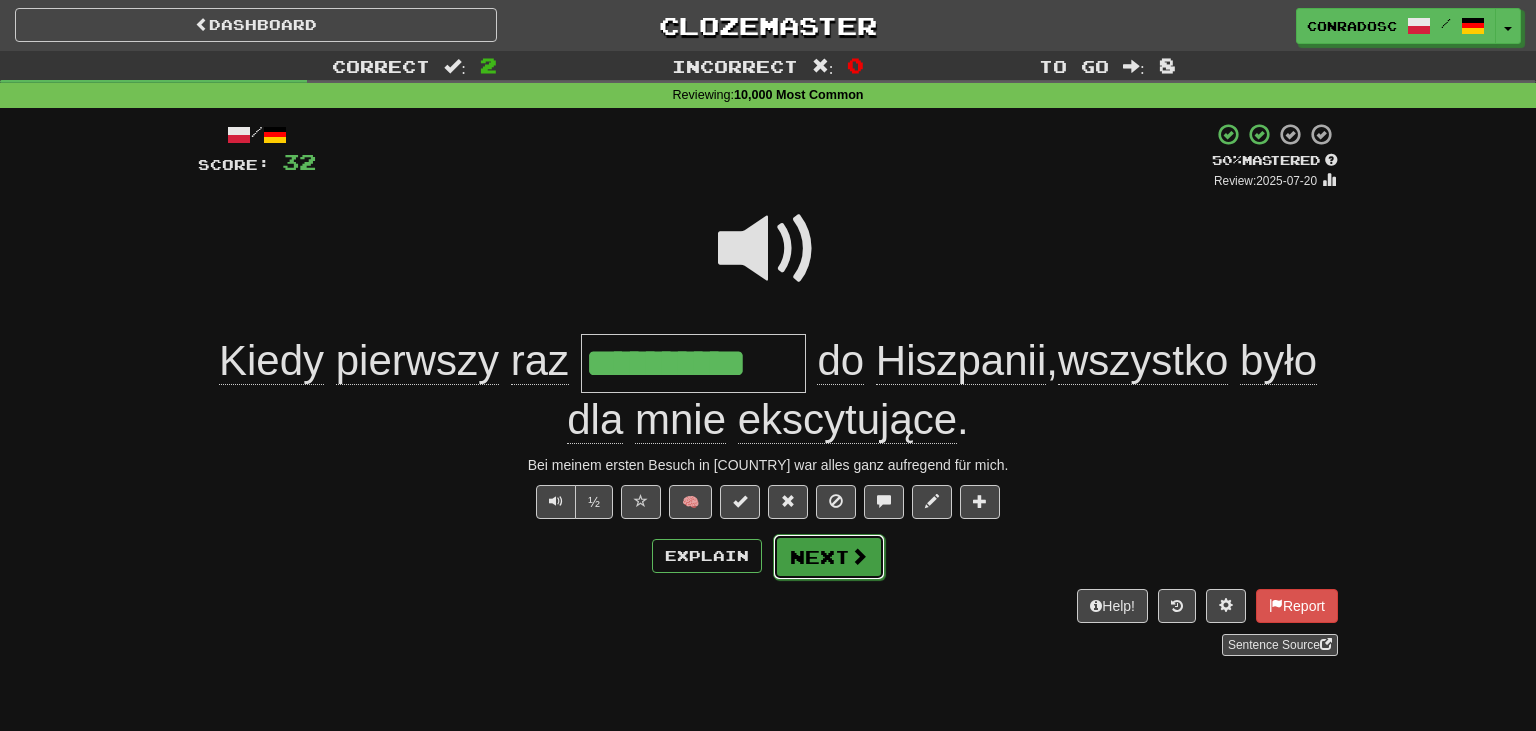 click on "Next" at bounding box center (829, 557) 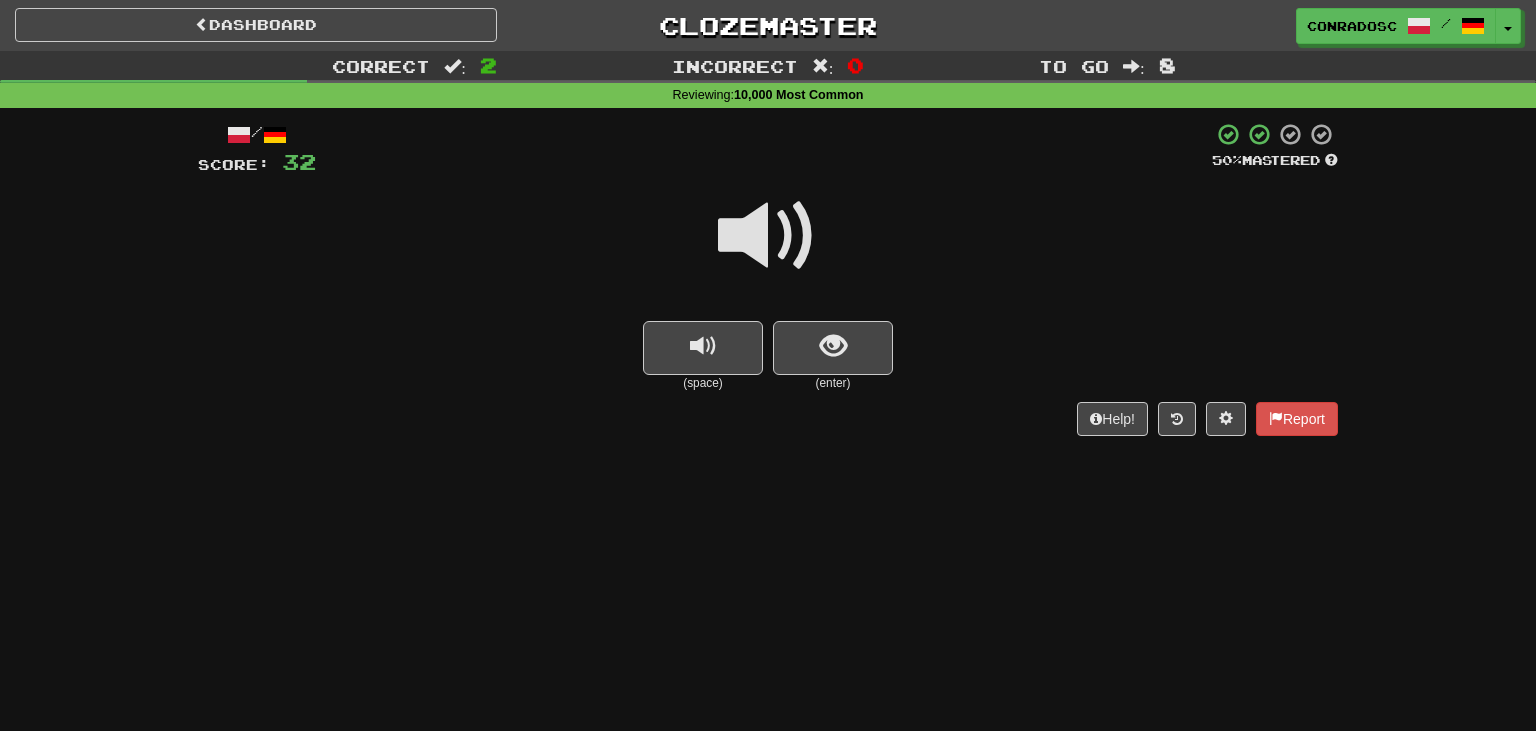 click at bounding box center (768, 236) 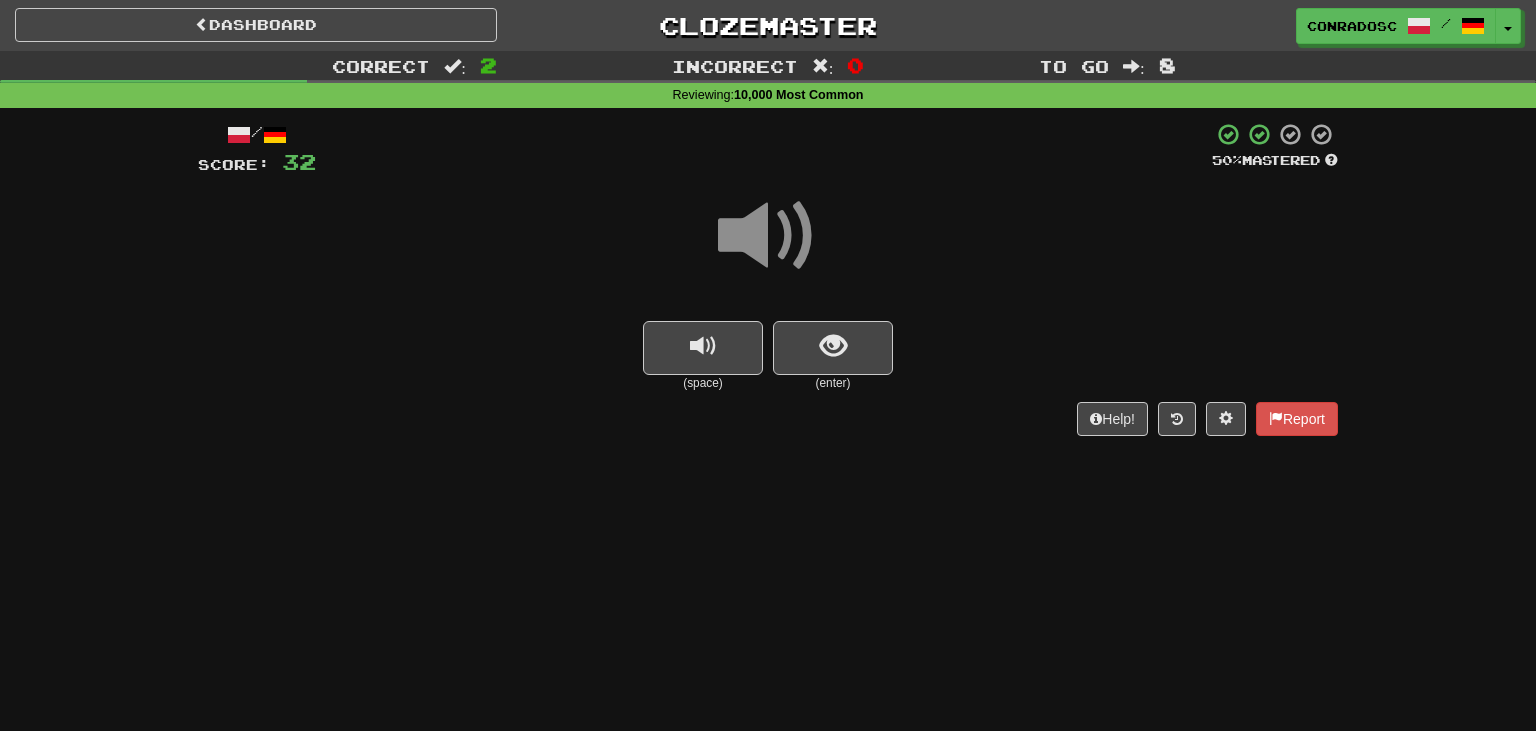 click on "(space) (enter)" at bounding box center [768, 356] 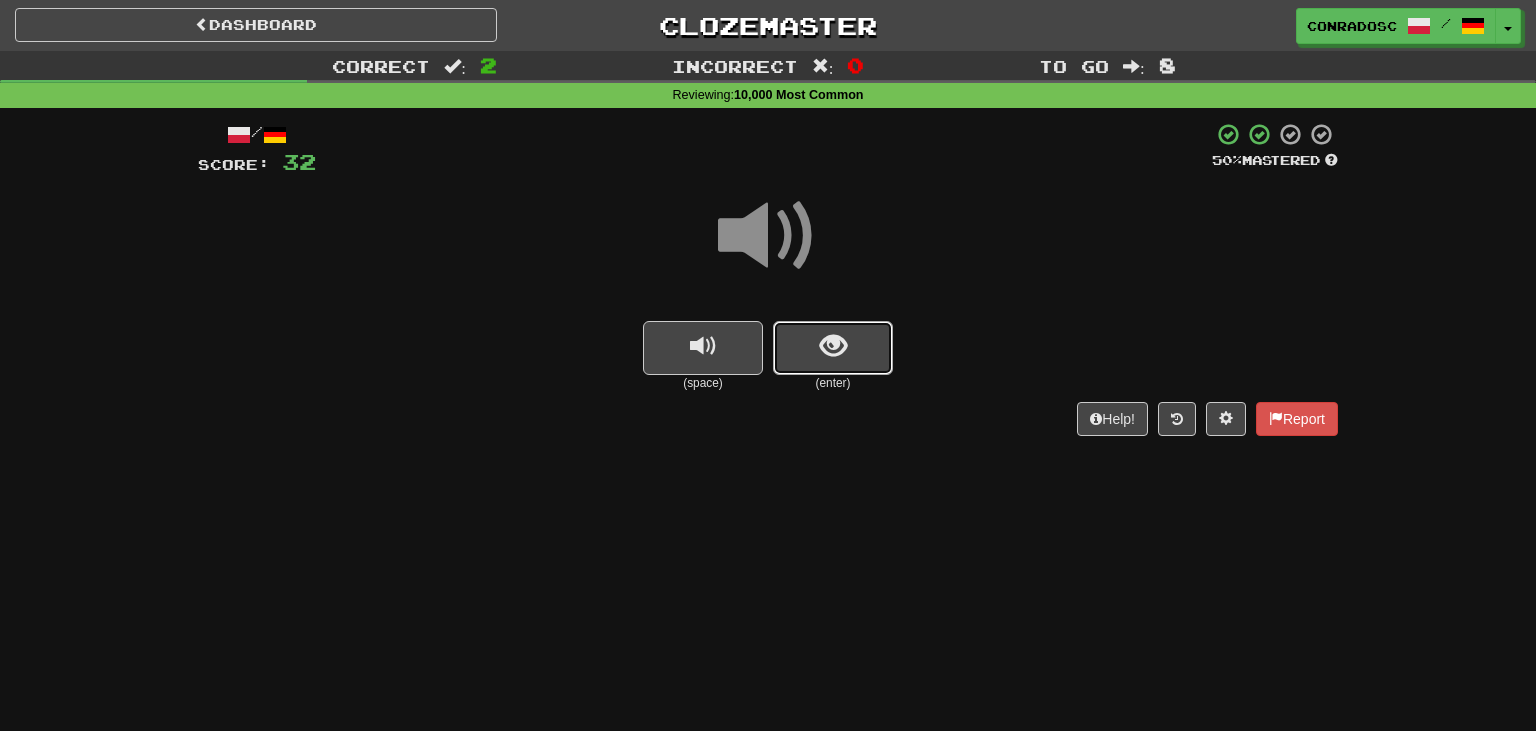 click at bounding box center (833, 348) 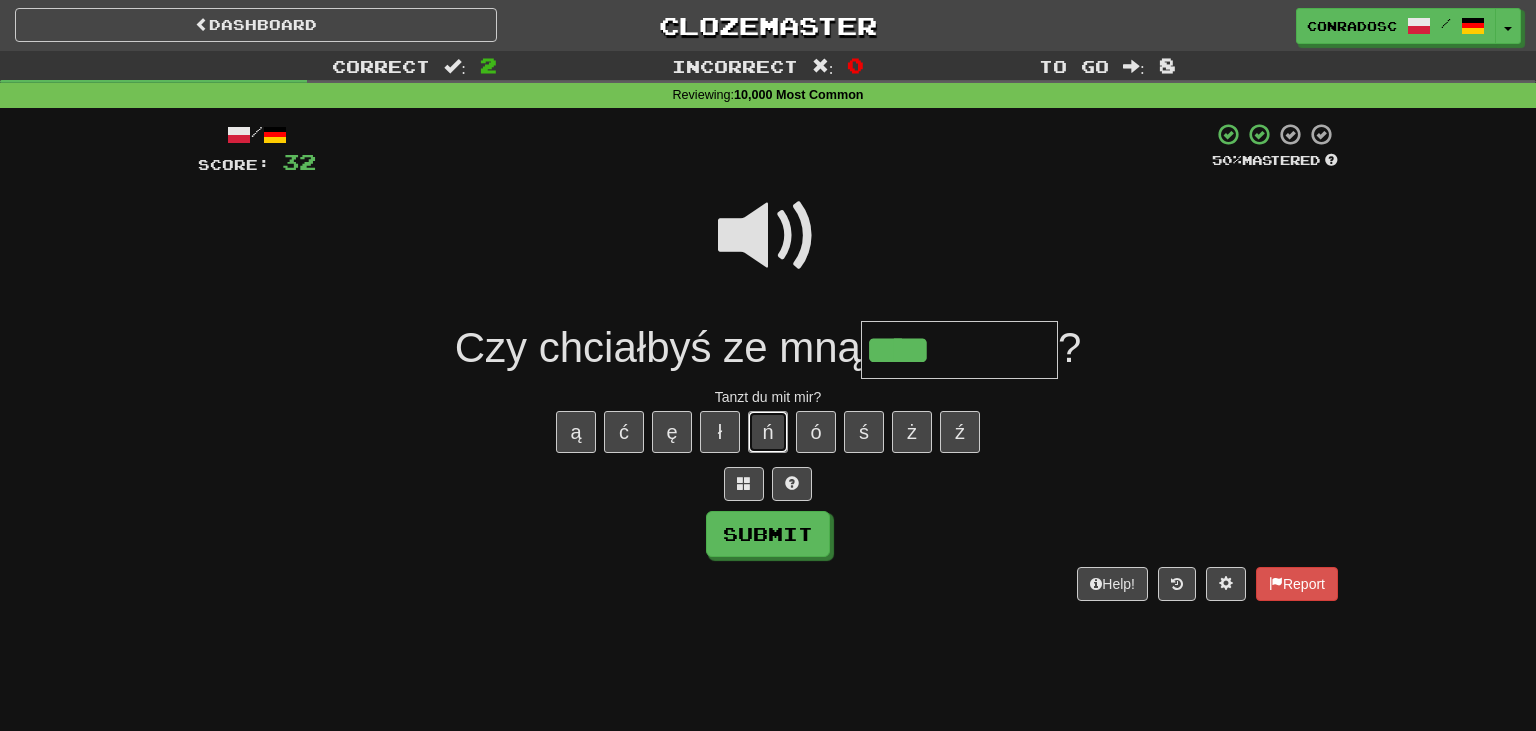 click on "ń" at bounding box center (768, 432) 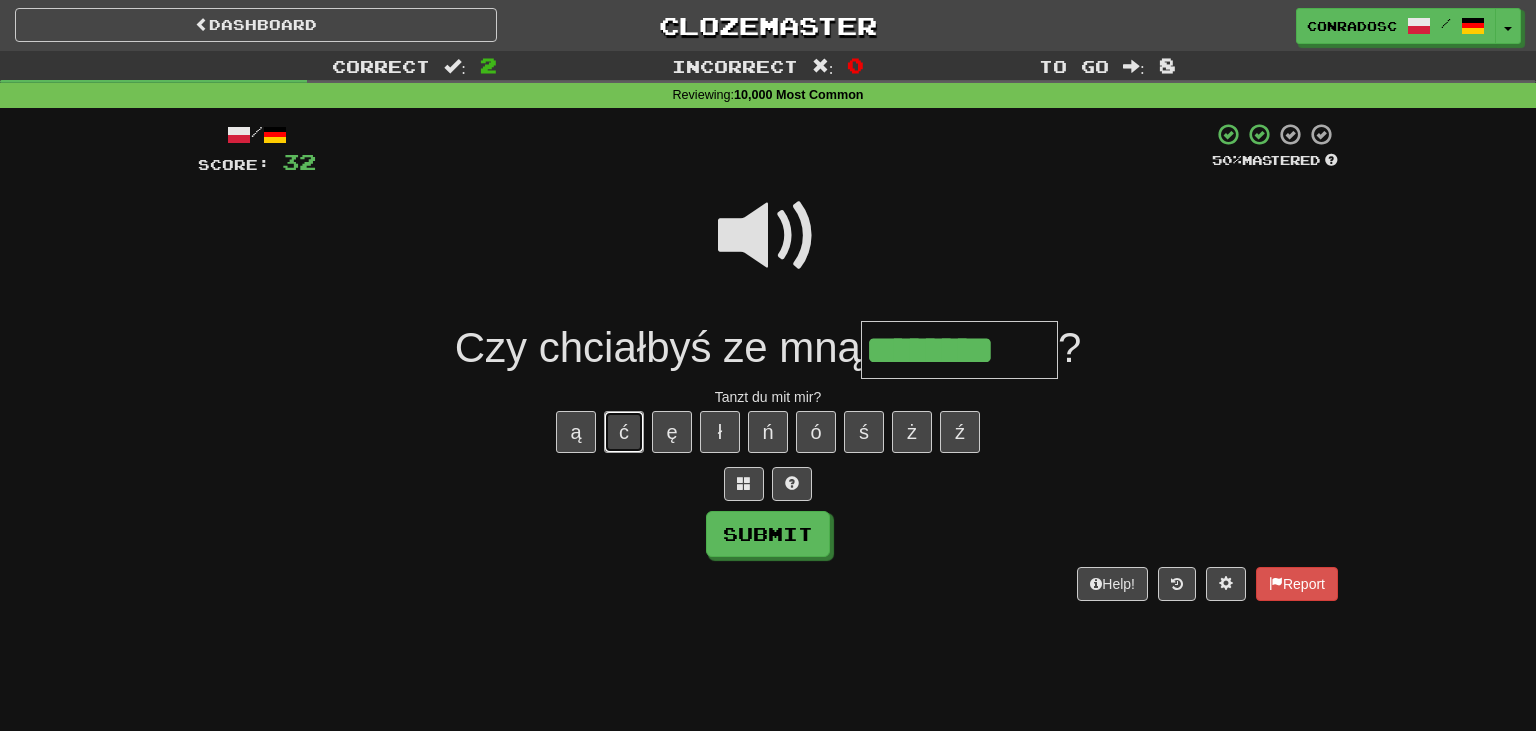 click on "ć" at bounding box center (624, 432) 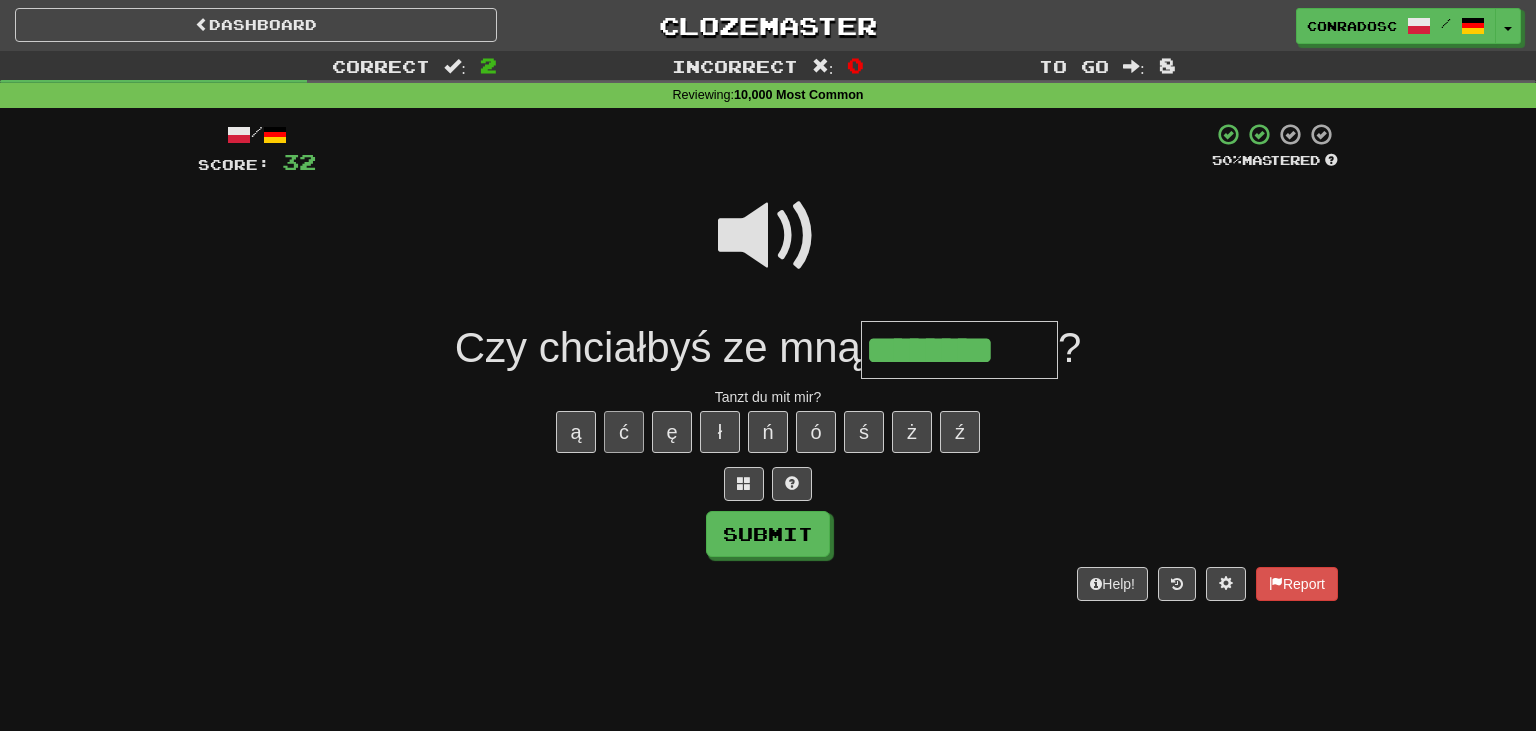 type on "*********" 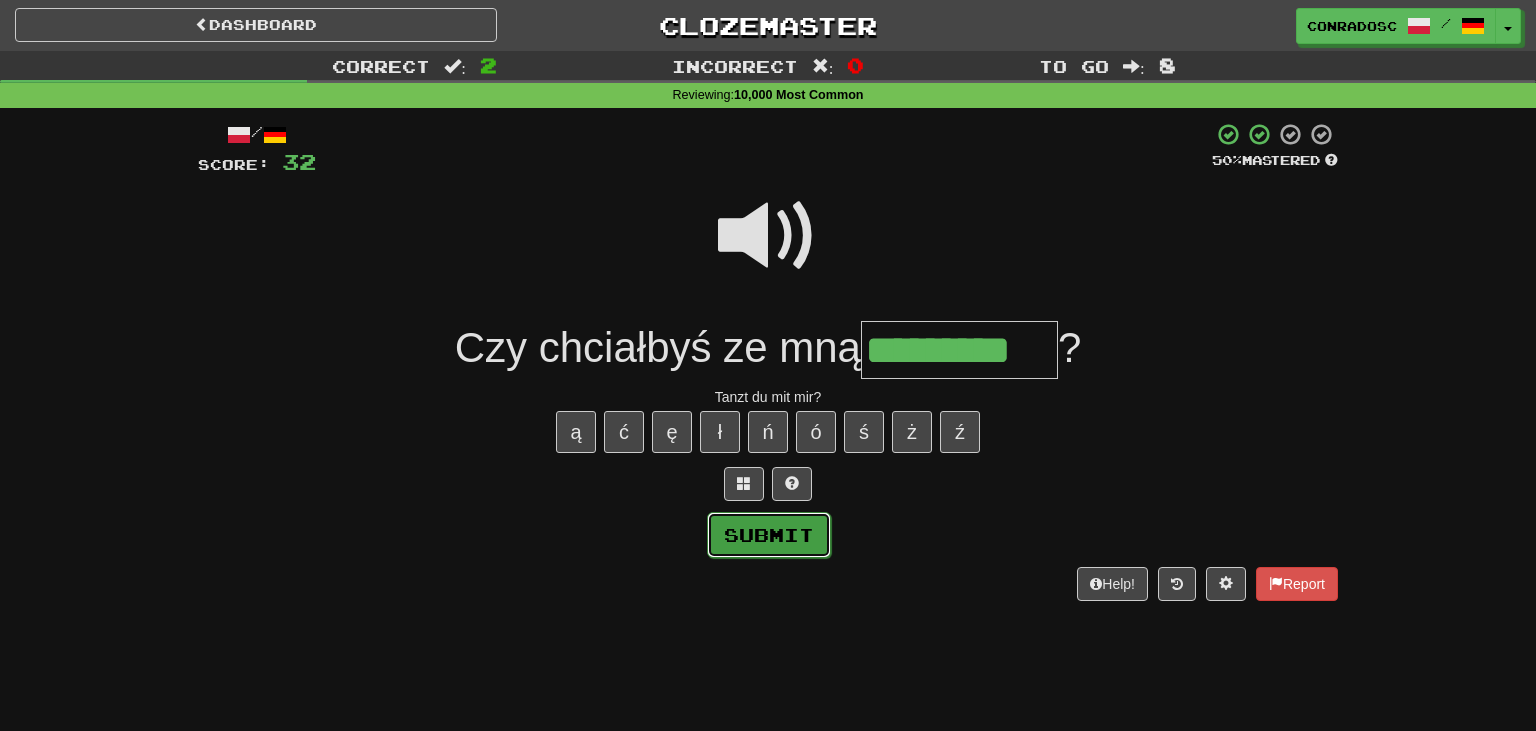 click on "Submit" at bounding box center (769, 535) 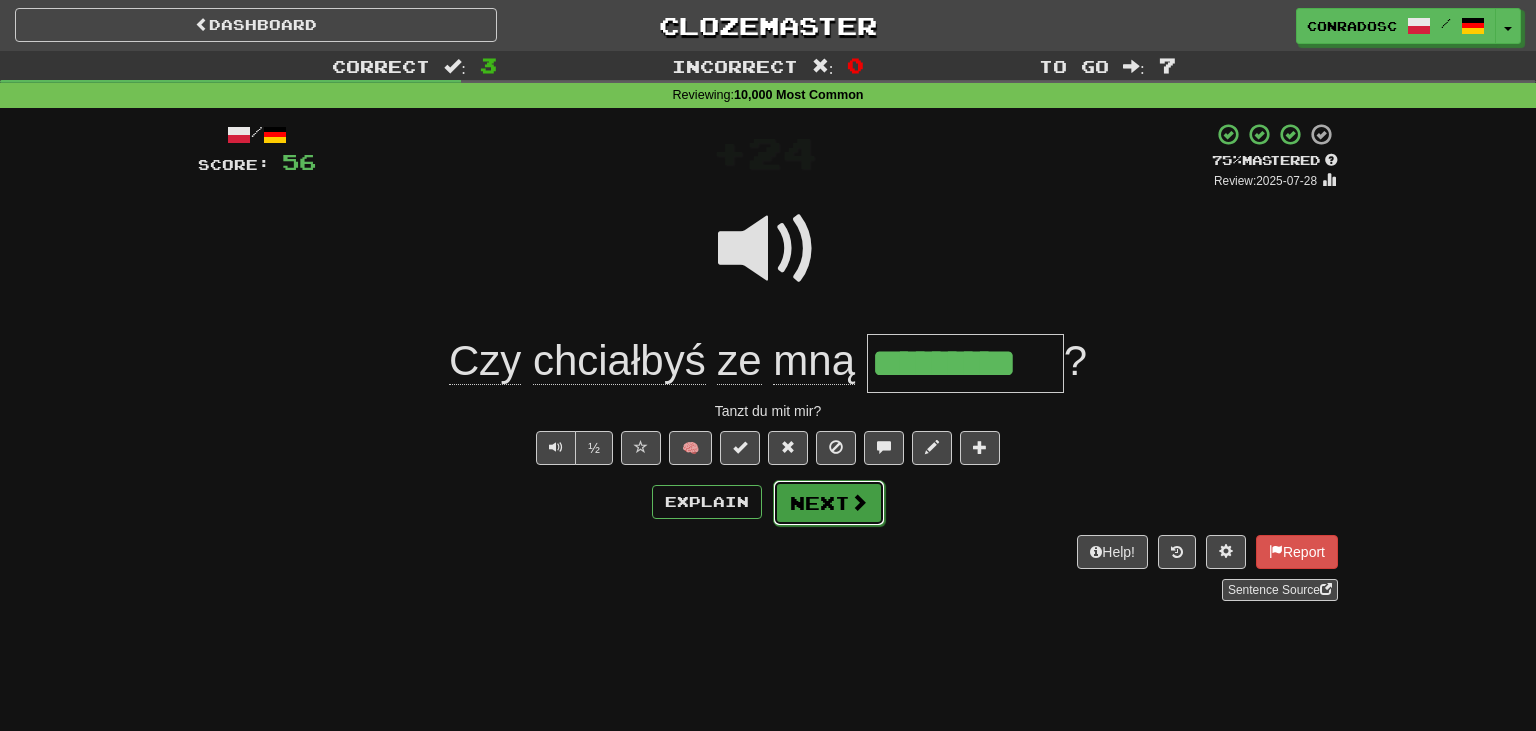 click on "Next" at bounding box center [829, 503] 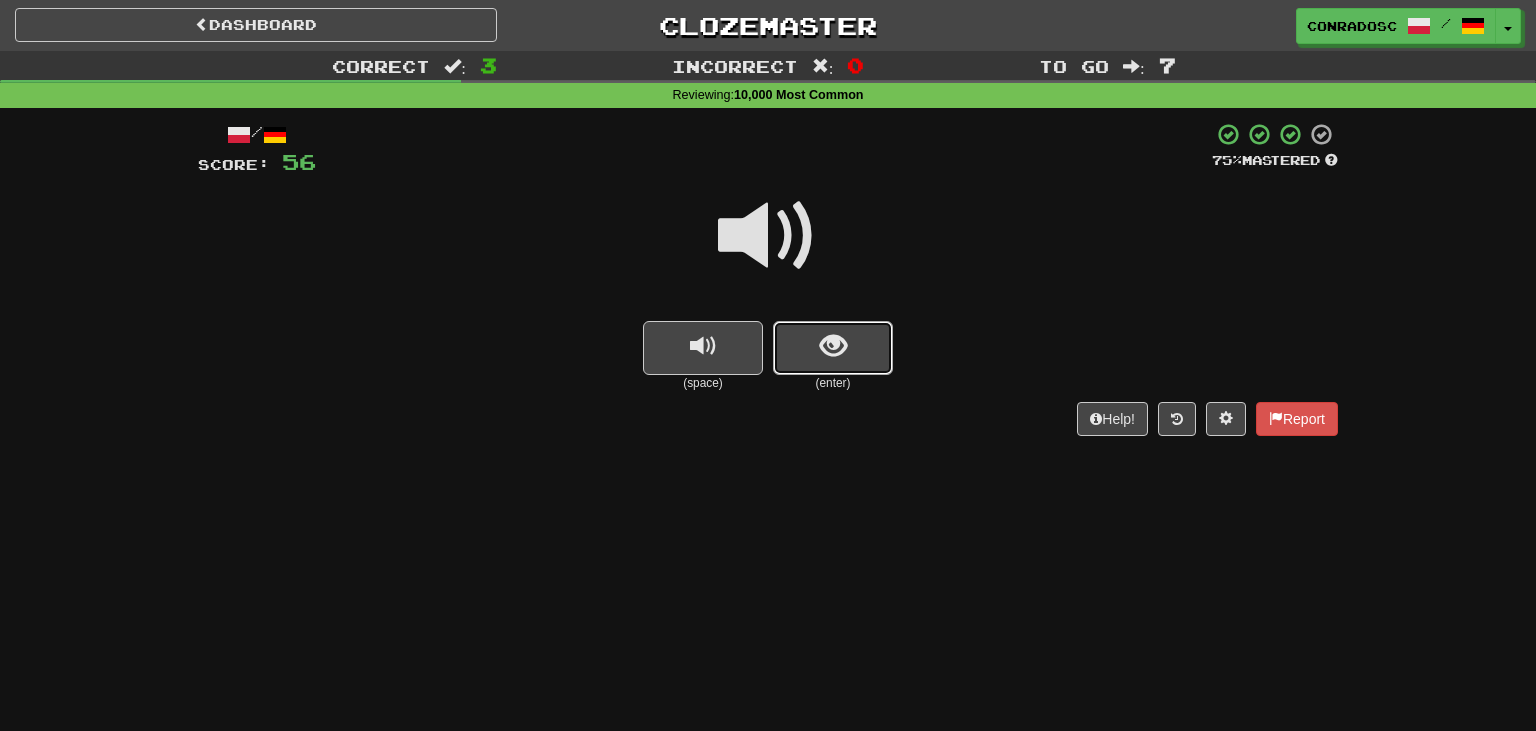 click at bounding box center [833, 348] 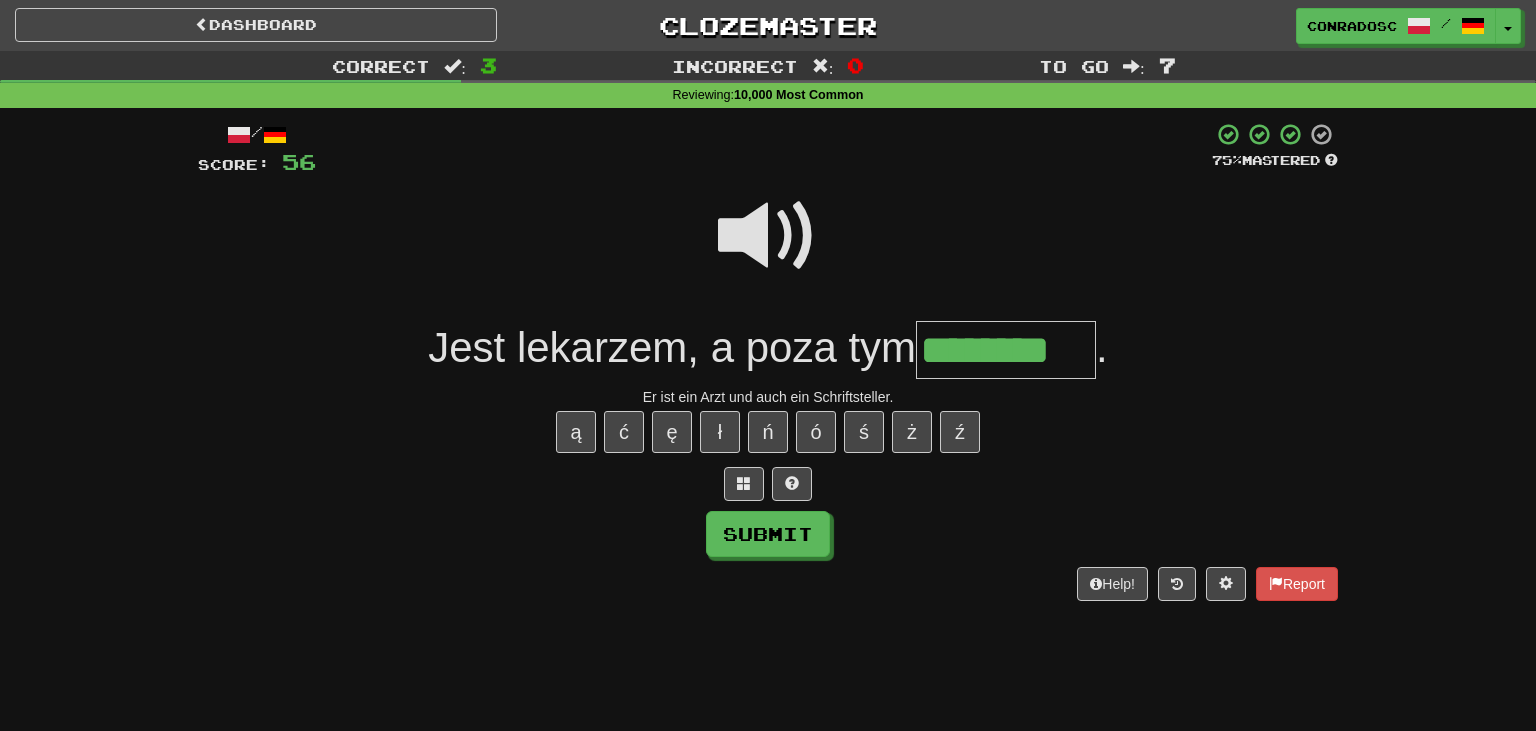 type on "********" 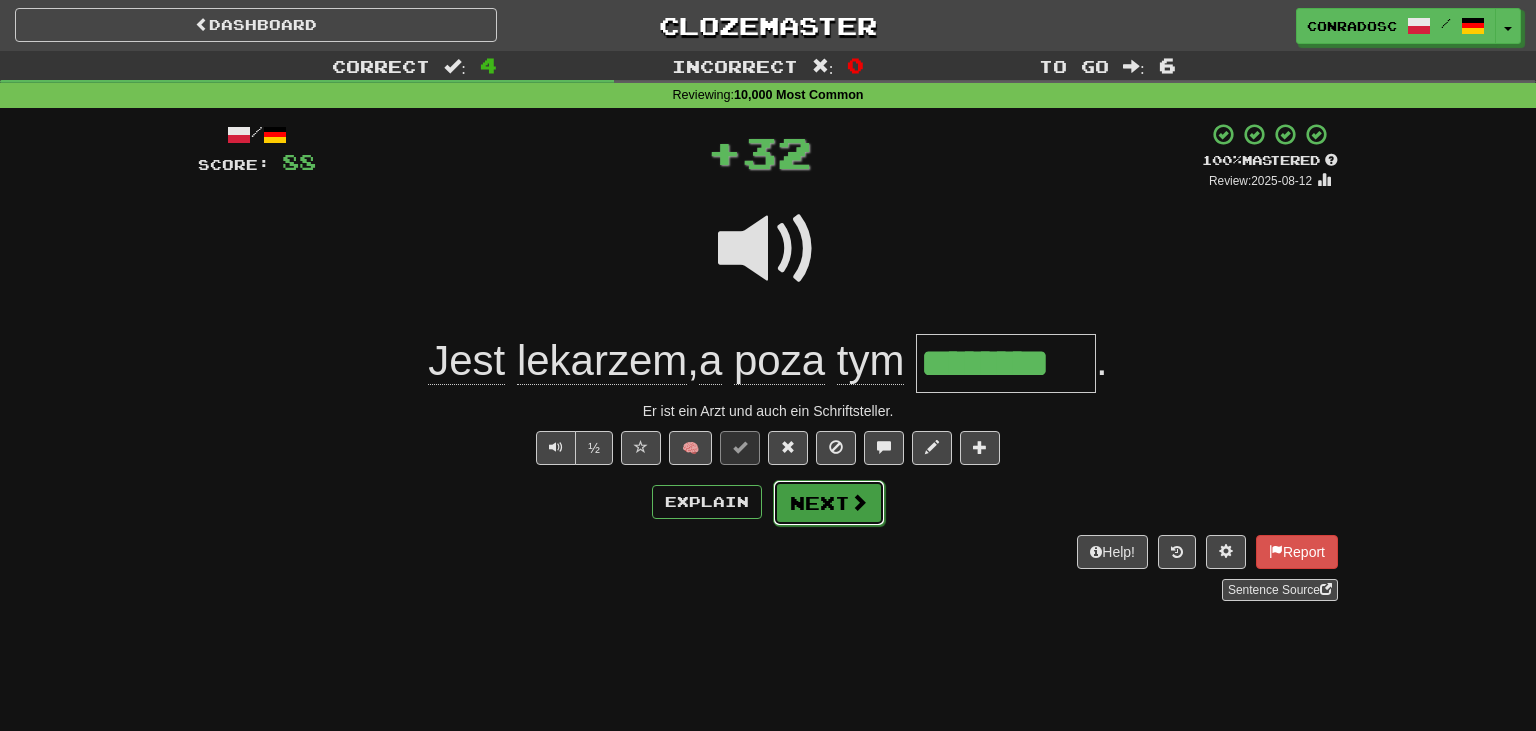 click on "Next" at bounding box center (829, 503) 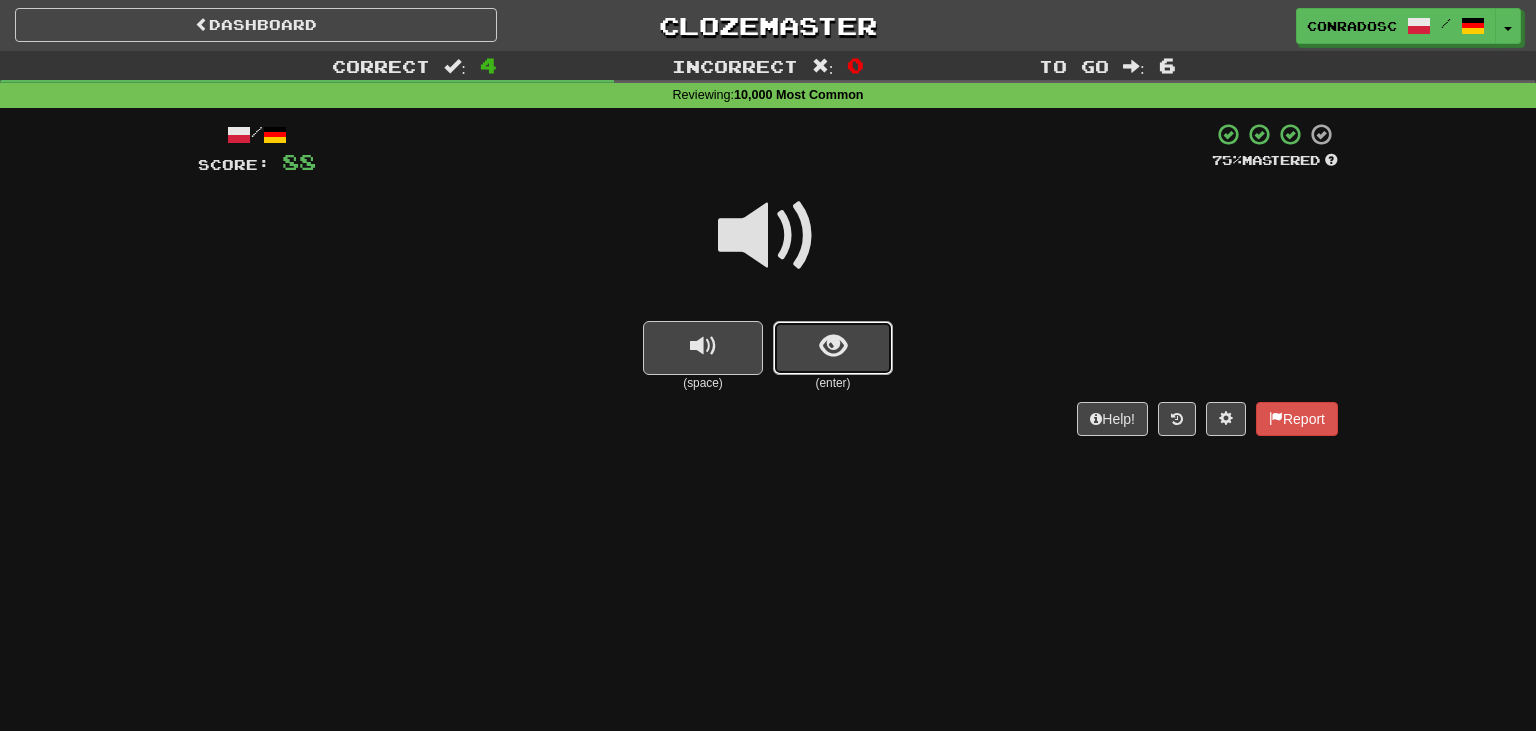 click at bounding box center [833, 346] 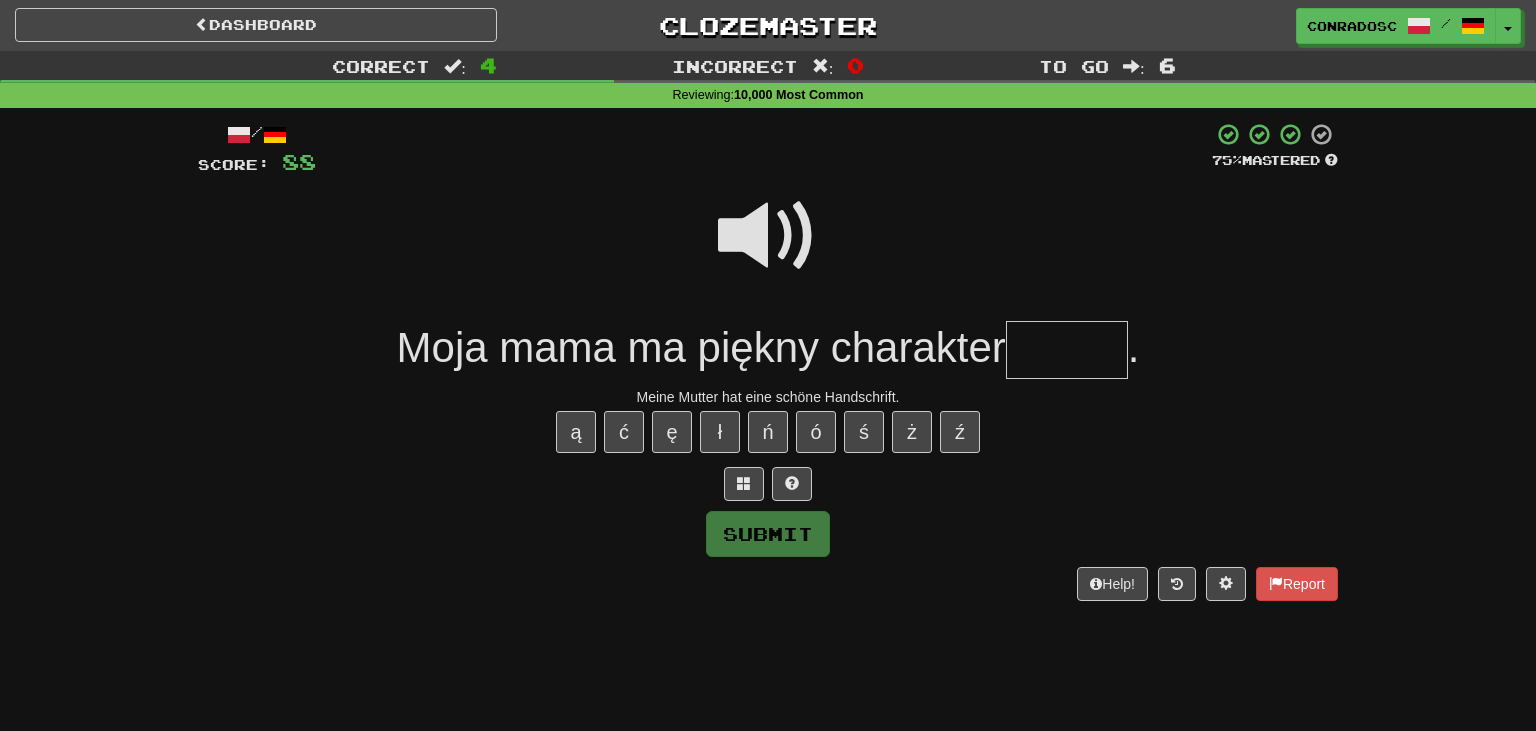 click at bounding box center (1067, 350) 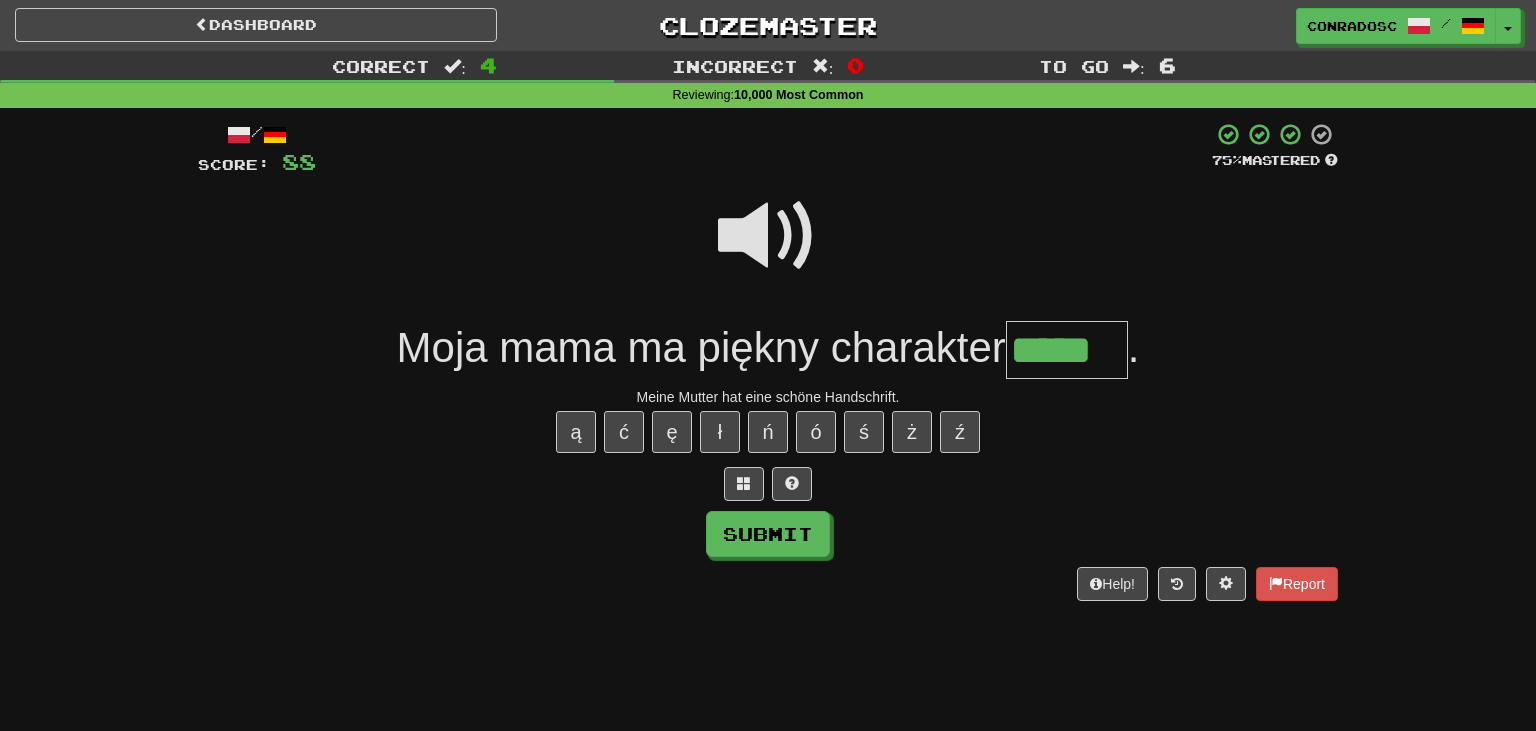 type on "*****" 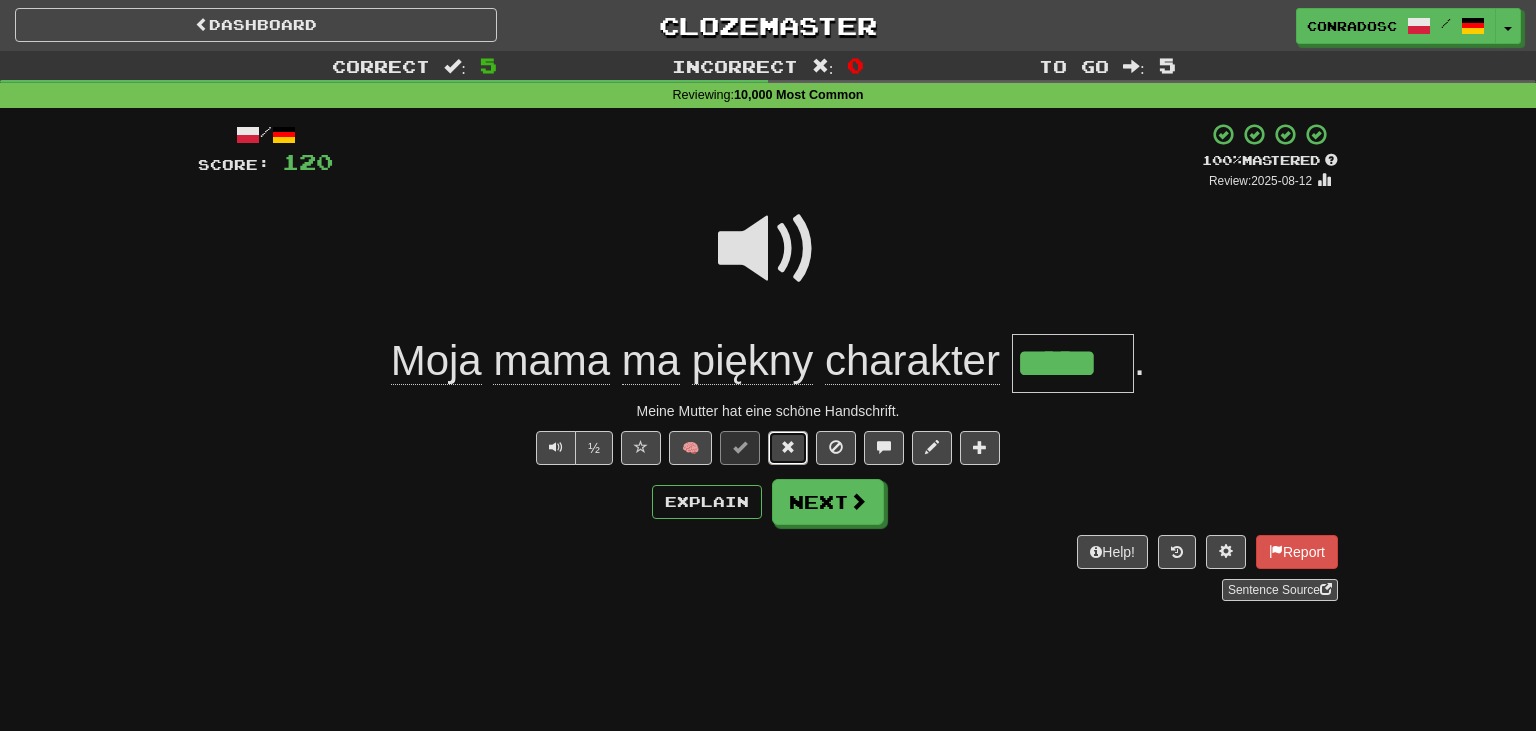 click at bounding box center [788, 447] 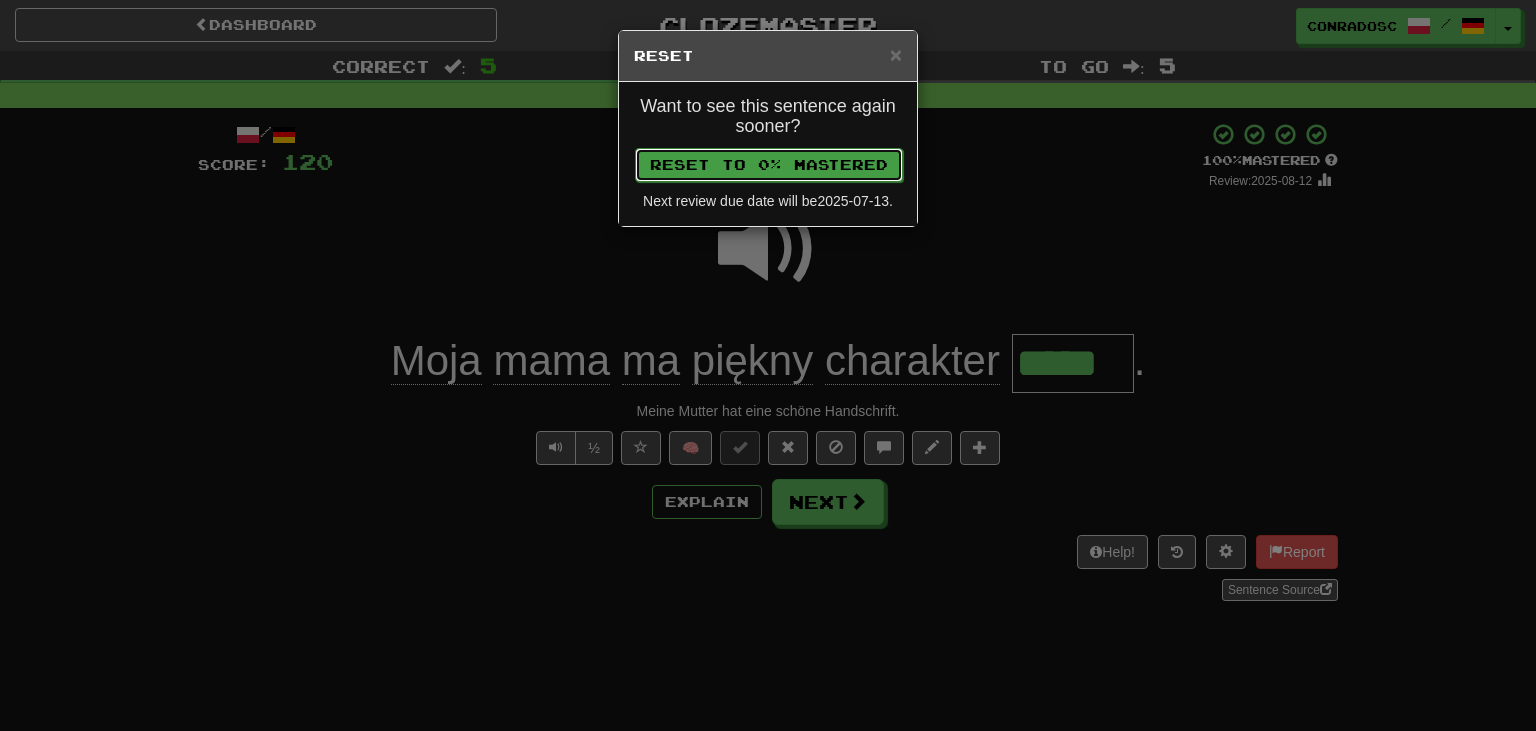 click on "Reset to 0% Mastered" at bounding box center (769, 165) 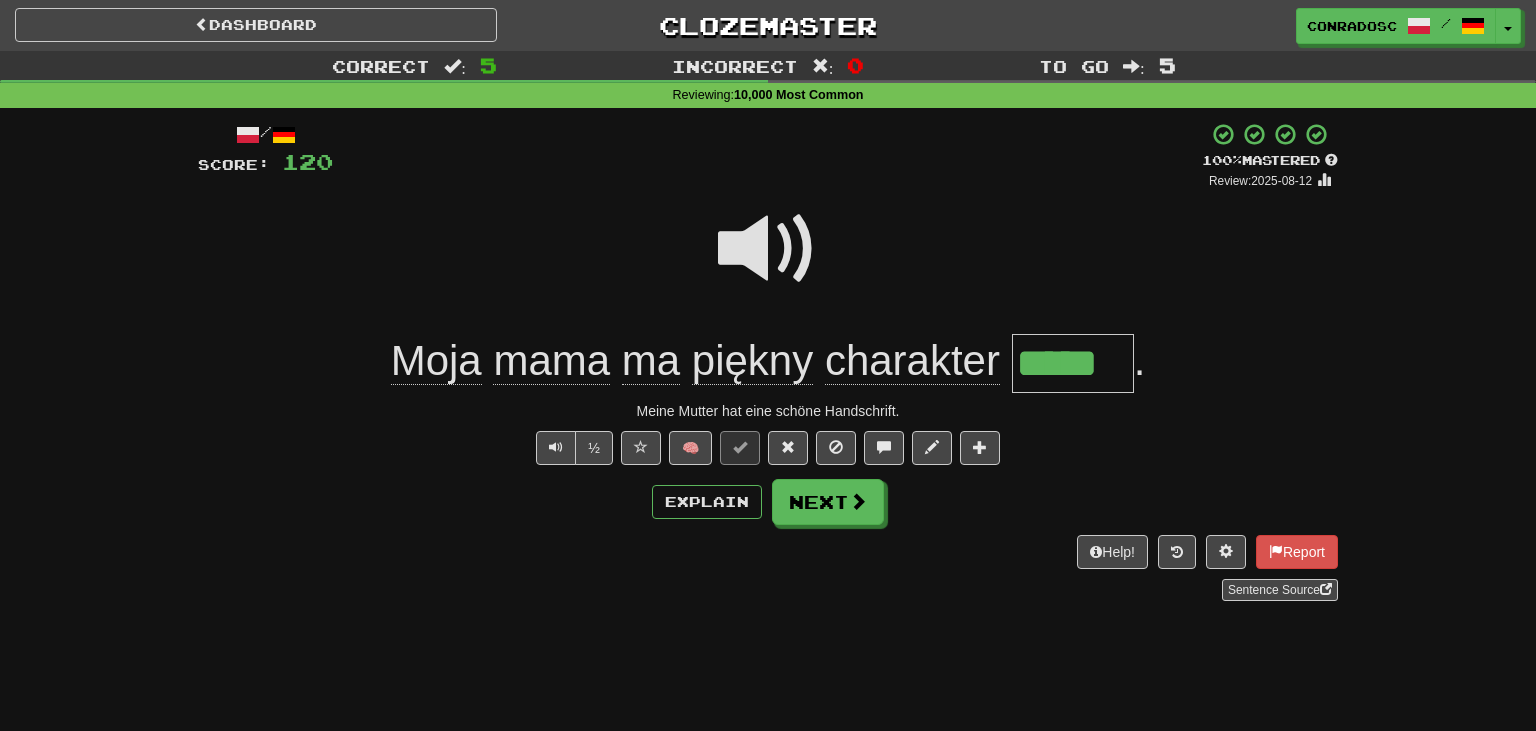 click on "/  Score:   120 + 32 100 %  Mastered Review:  2025-08-12 Moja   mama   ma   piękny   charakter   ***** . Meine Mutter hat eine schöne Handschrift. ½ 🧠 Explain Next  Help!  Report Sentence Source" at bounding box center [768, 361] 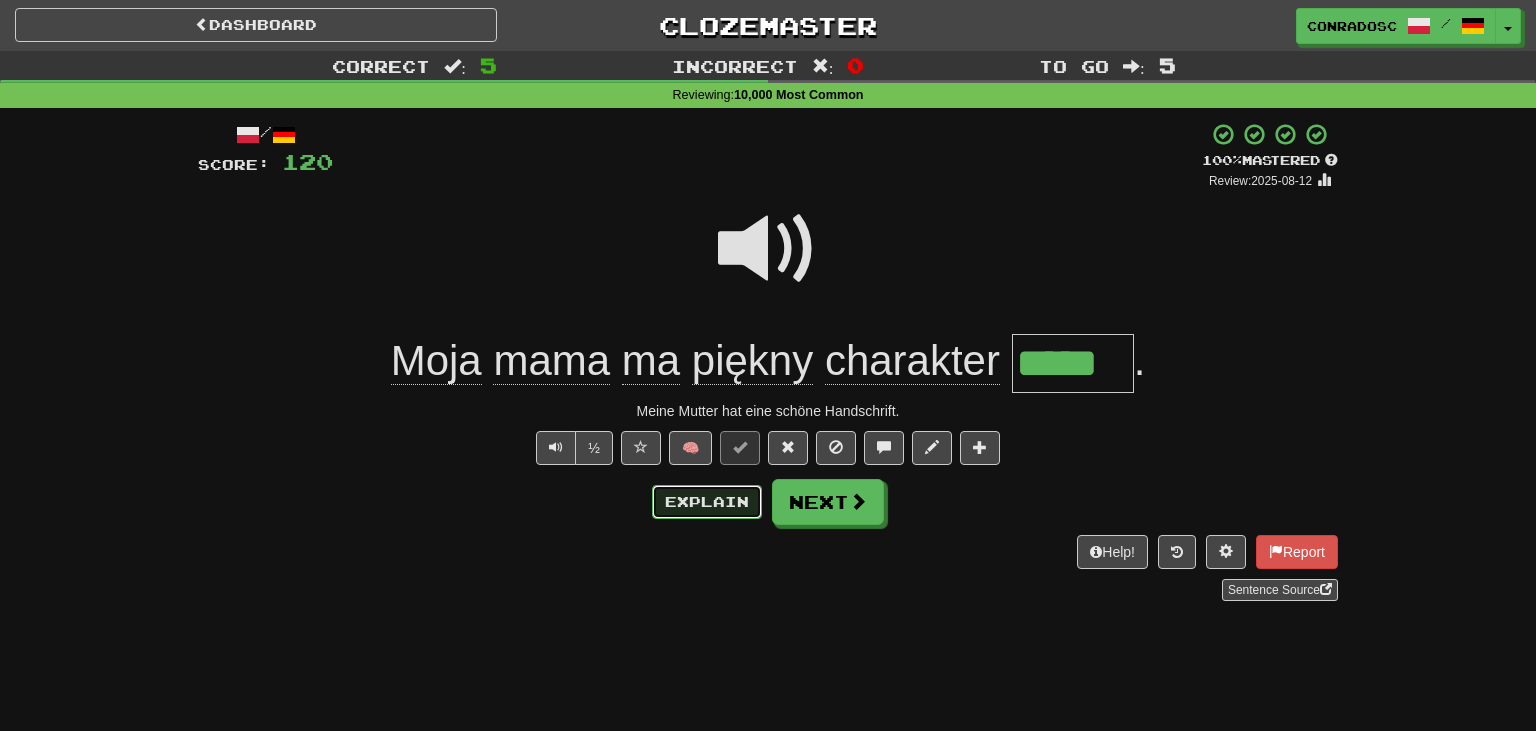 click on "Explain" at bounding box center (707, 502) 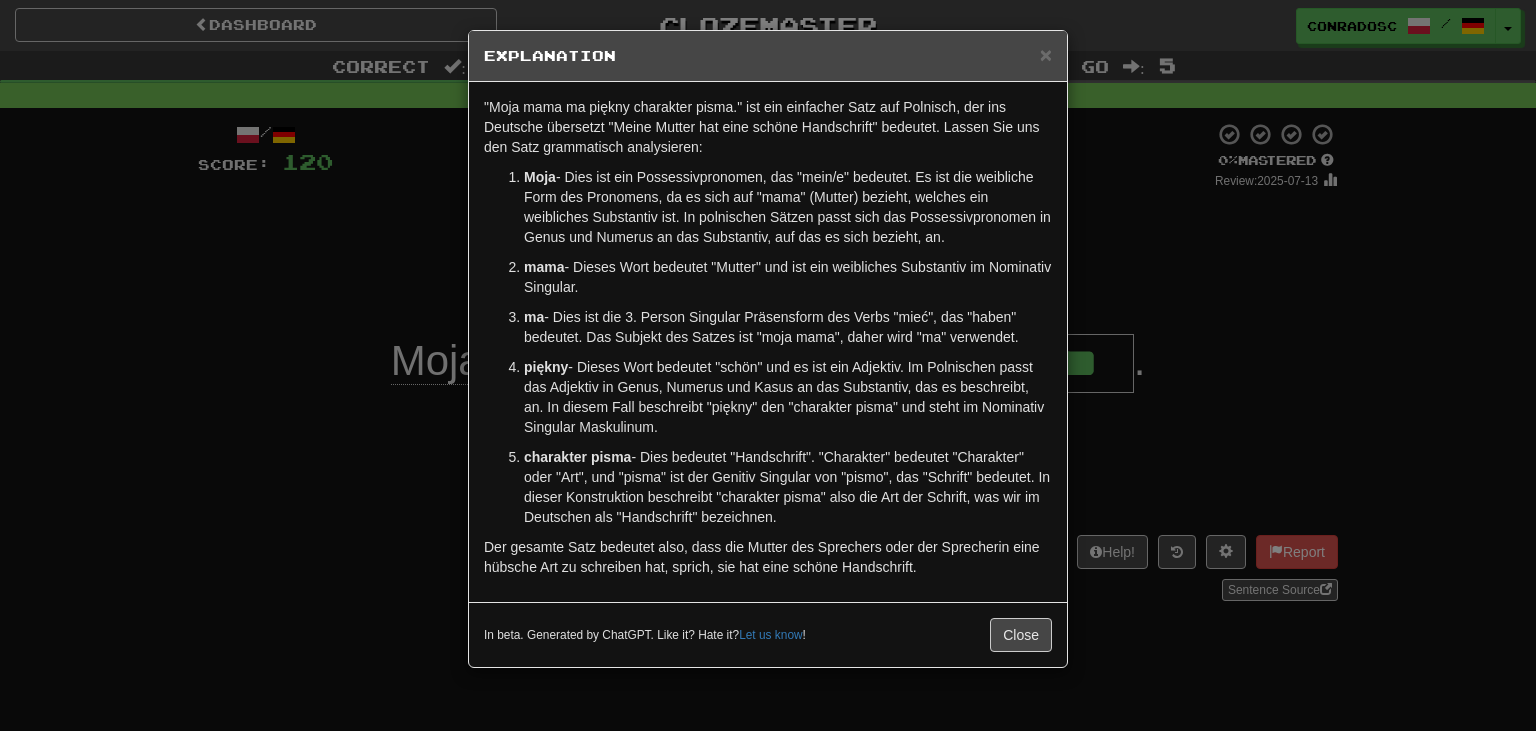 click on "× Explanation "Moja mama ma piękny charakter pisma." ist ein einfacher Satz auf Polnisch, der ins Deutsche übersetzt "Meine Mutter hat eine schöne Handschrift" bedeutet. Lassen Sie uns den Satz grammatisch analysieren:
Moja  - Dies ist ein Possessivpronomen, das "mein/e" bedeutet. Es ist die weibliche Form des Pronomens, da es sich auf "mama" (Mutter) bezieht, welches ein weibliches Substantiv ist. In polnischen Sätzen passt sich das Possessivpronomen in Genus und Numerus an das Substantiv, auf das es sich bezieht, an.
mama  - Dieses Wort bedeutet "Mutter" und ist ein weibliches Substantiv im Nominativ Singular.
ma  - Dies ist die 3. Person Singular Präsensform des Verbs "mieć", das "haben" bedeutet. Das Subjekt des Satzes ist "moja mama", daher wird "ma" verwendet.
piękny
charakter pisma
Der gesamte Satz bedeutet also, dass die Mutter des Sprechers oder der Sprecherin eine hübsche Art zu schreiben hat, sprich, sie hat eine schöne Handschrift. Let us know ! Close" at bounding box center (768, 365) 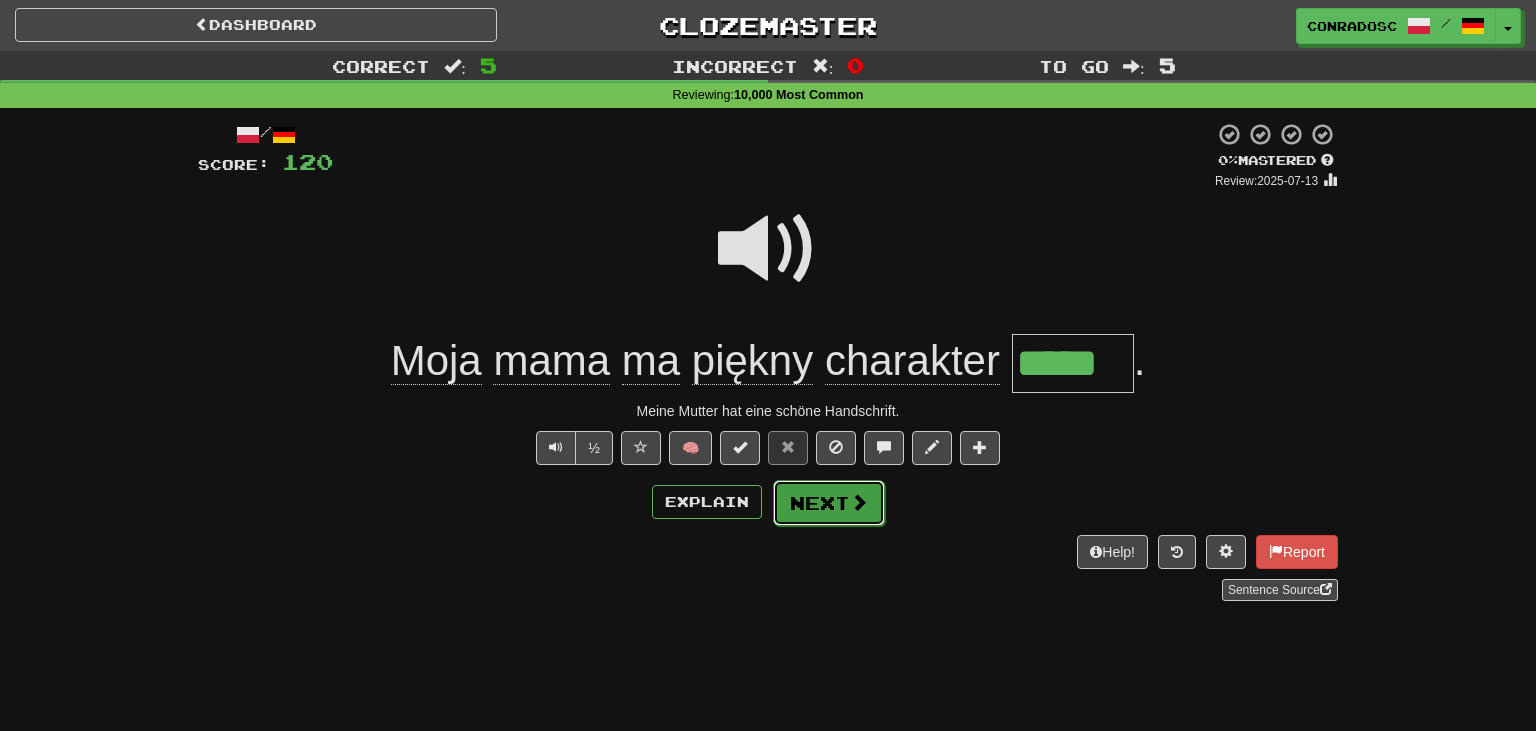 click on "Next" at bounding box center [829, 503] 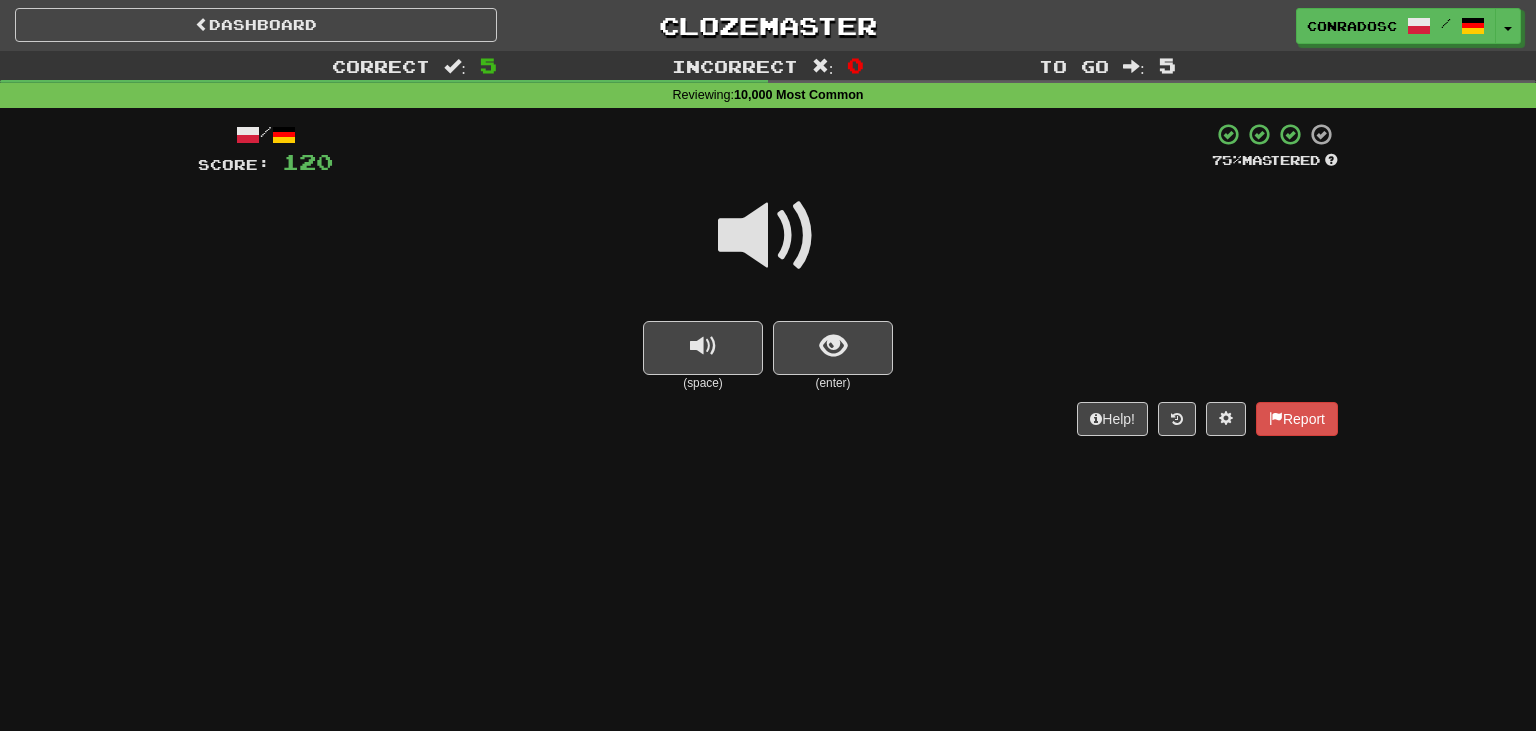click on "(enter)" at bounding box center [833, 383] 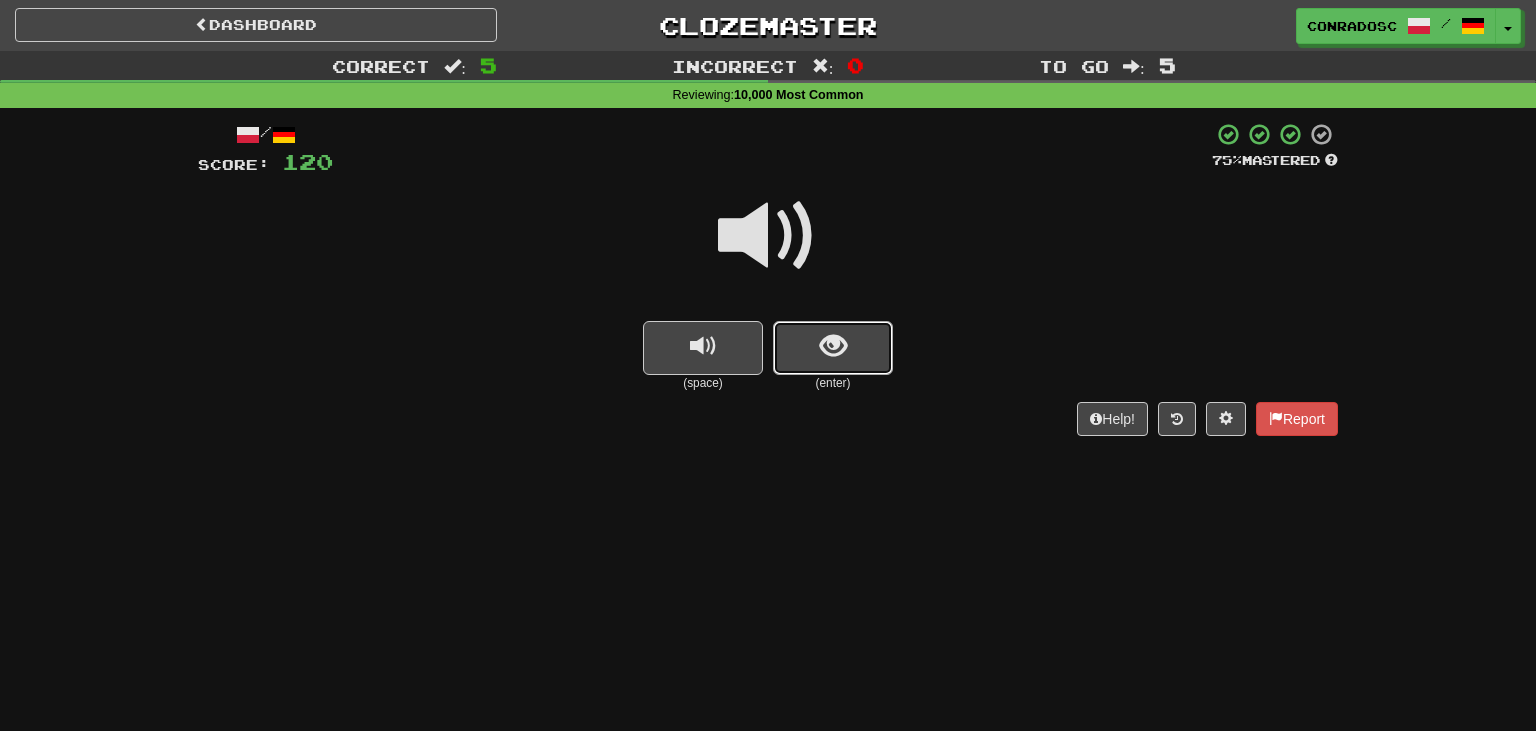 click at bounding box center [833, 346] 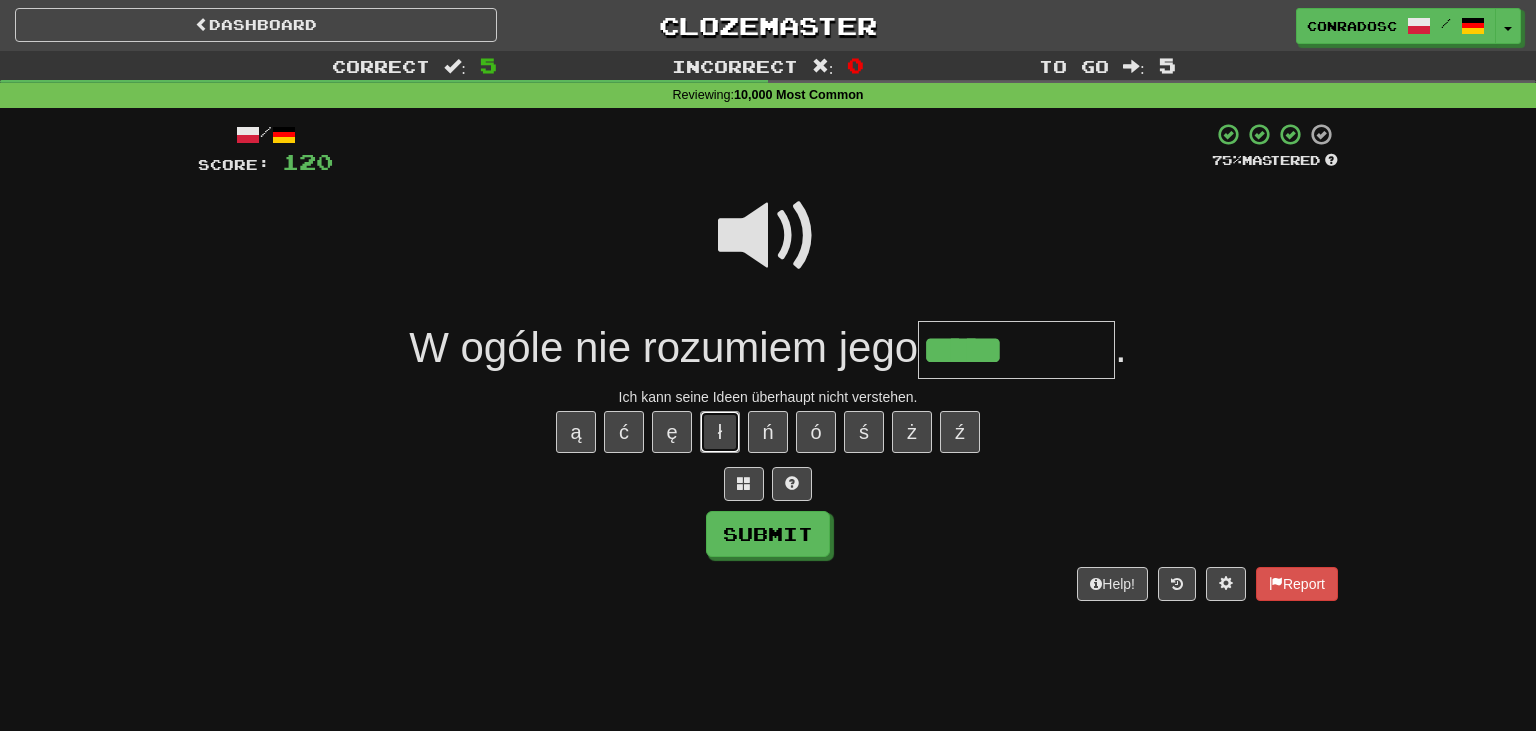 click on "ł" at bounding box center [720, 432] 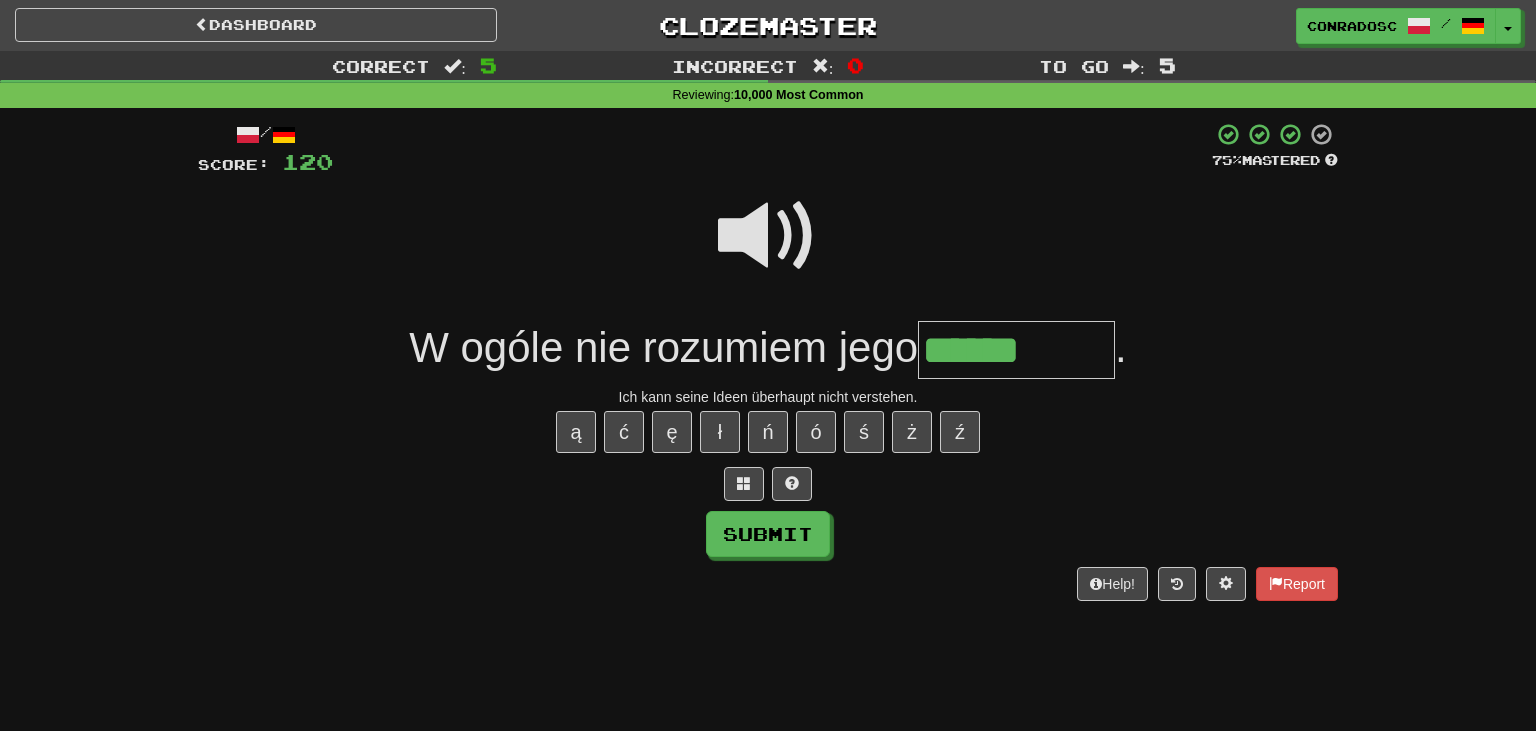 click on "ą ć ę ł ń ó ś ż ź" at bounding box center [768, 432] 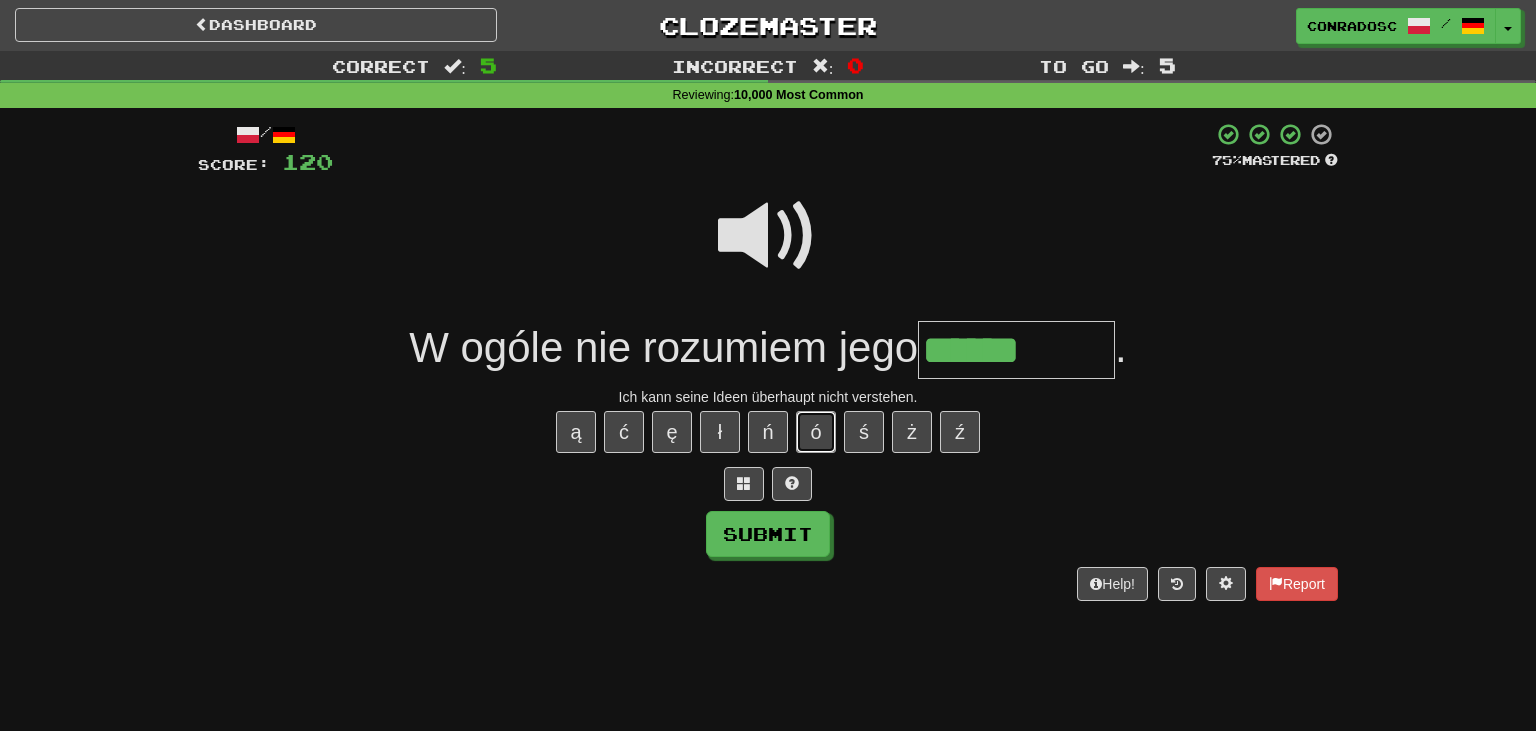 click on "ó" at bounding box center (816, 432) 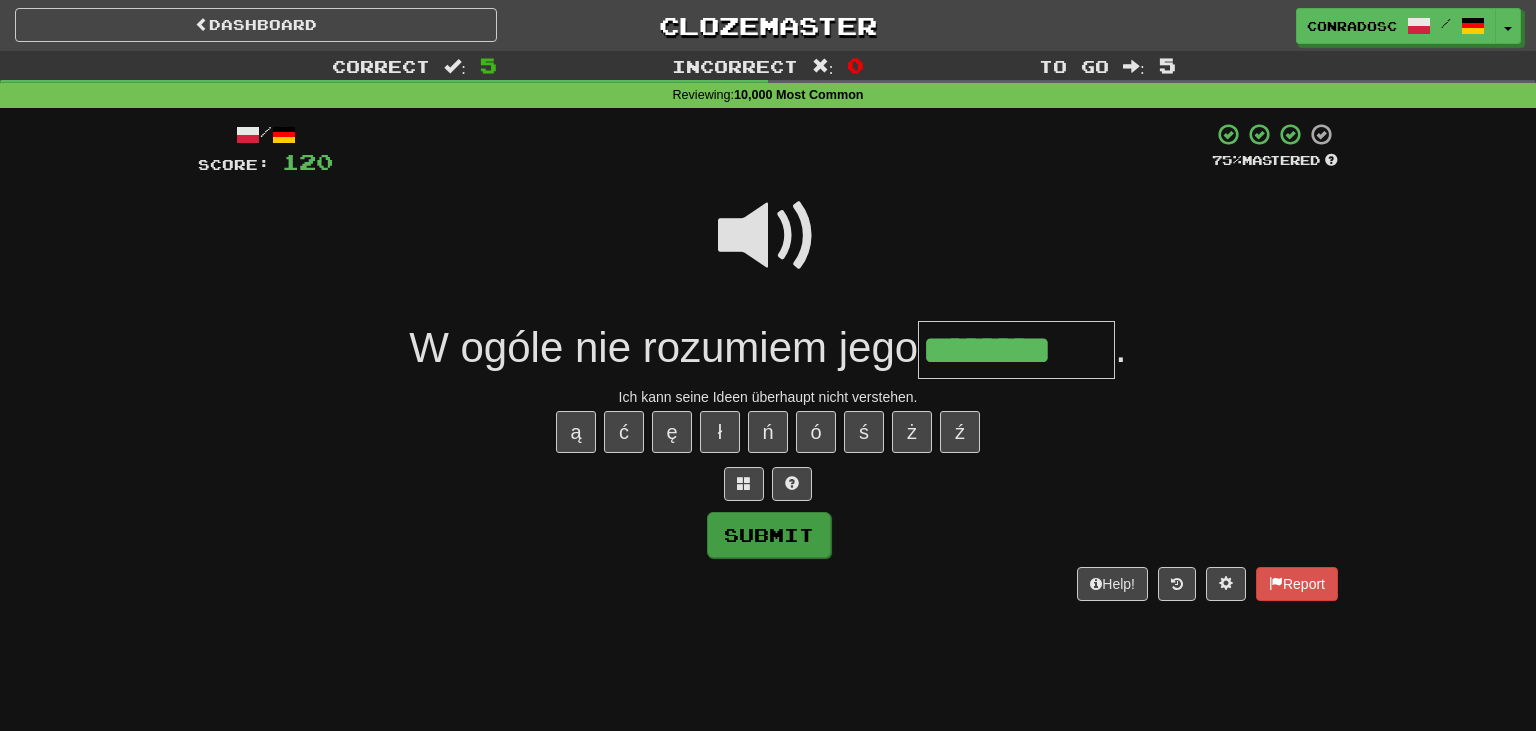 type on "********" 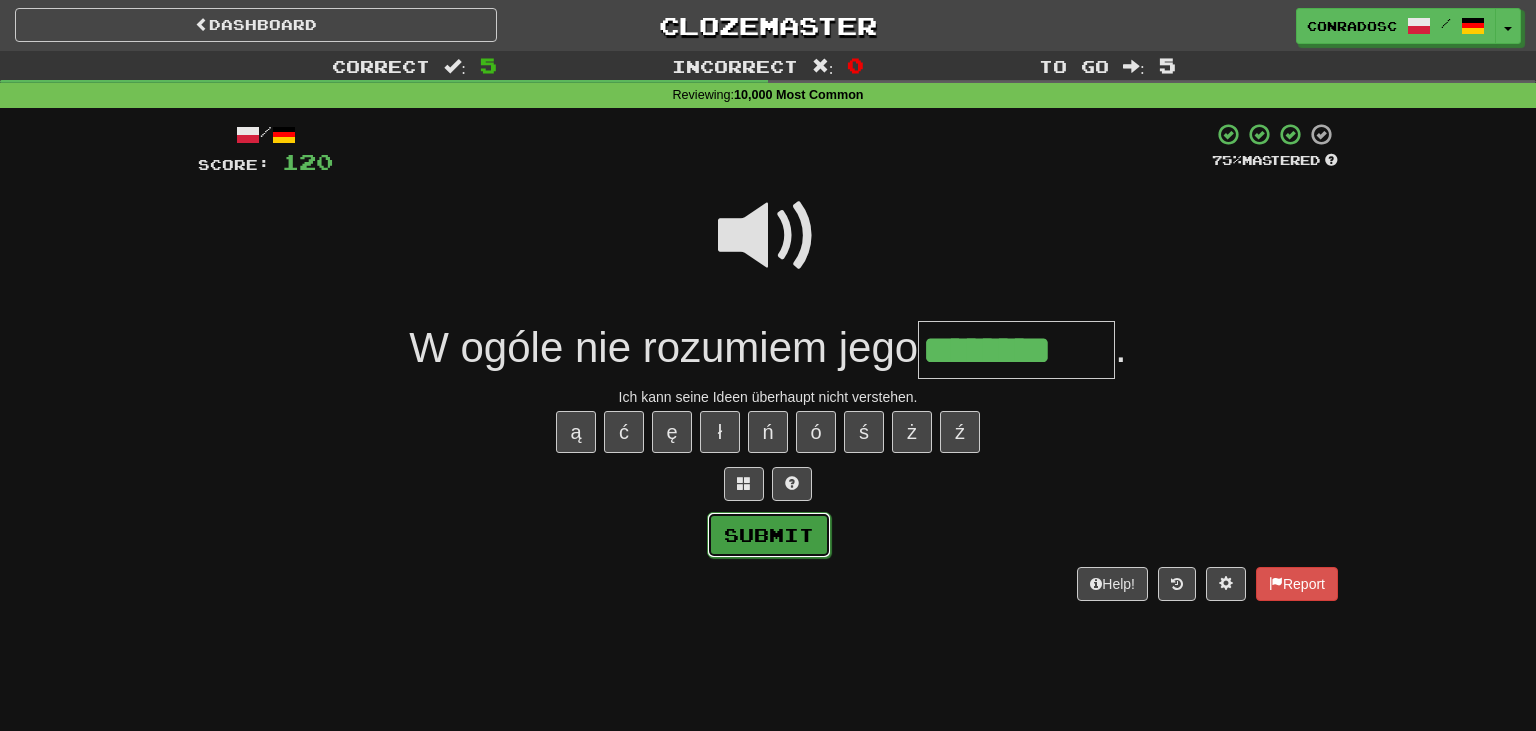 click on "Submit" at bounding box center (769, 535) 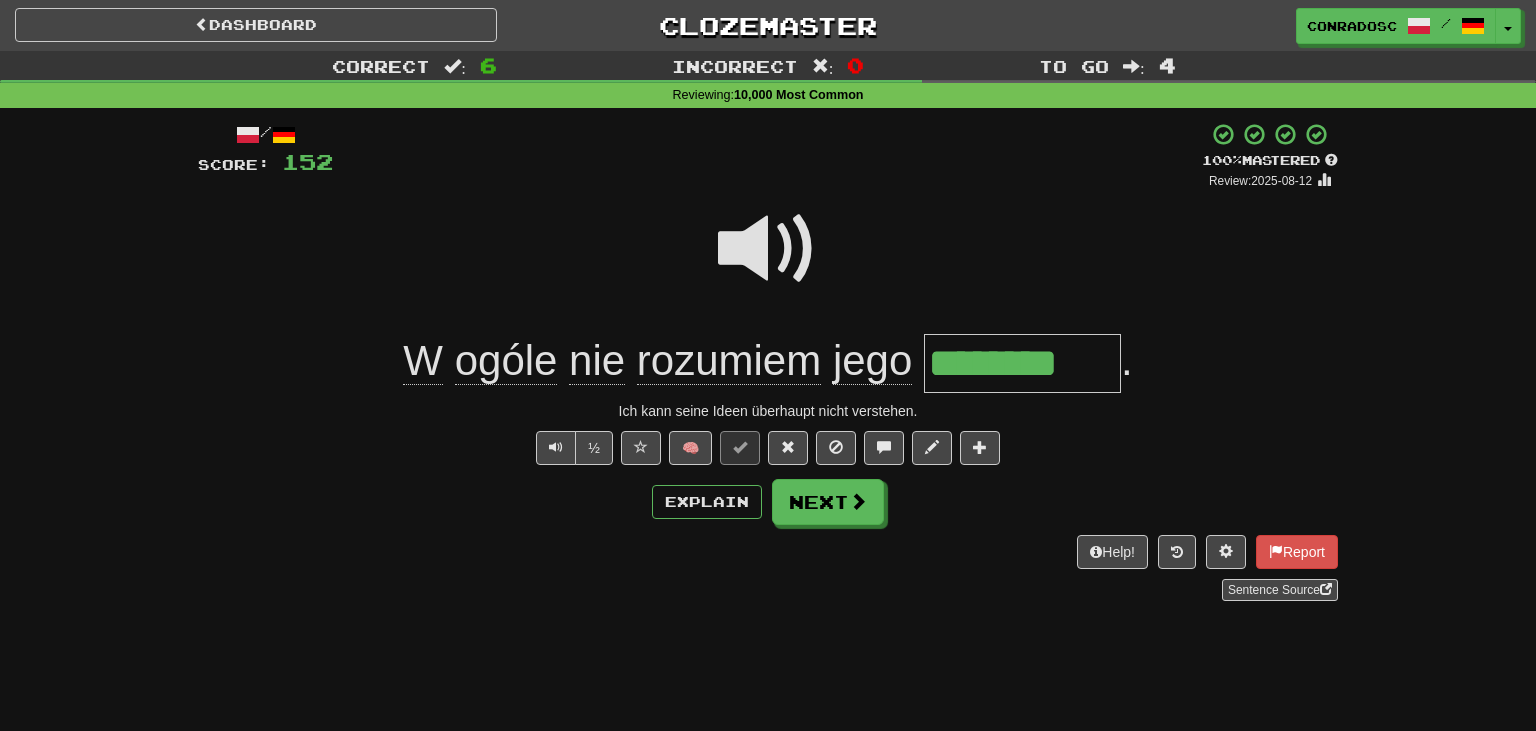 click on "/  Score:   152 + 32 100 %  Mastered Review:  2025-08-12 W   ogóle   nie   rozumiem   jego   ******** . Ich kann seine Ideen überhaupt nicht verstehen. ½ 🧠 Explain Next  Help!  Report Sentence Source" at bounding box center [768, 361] 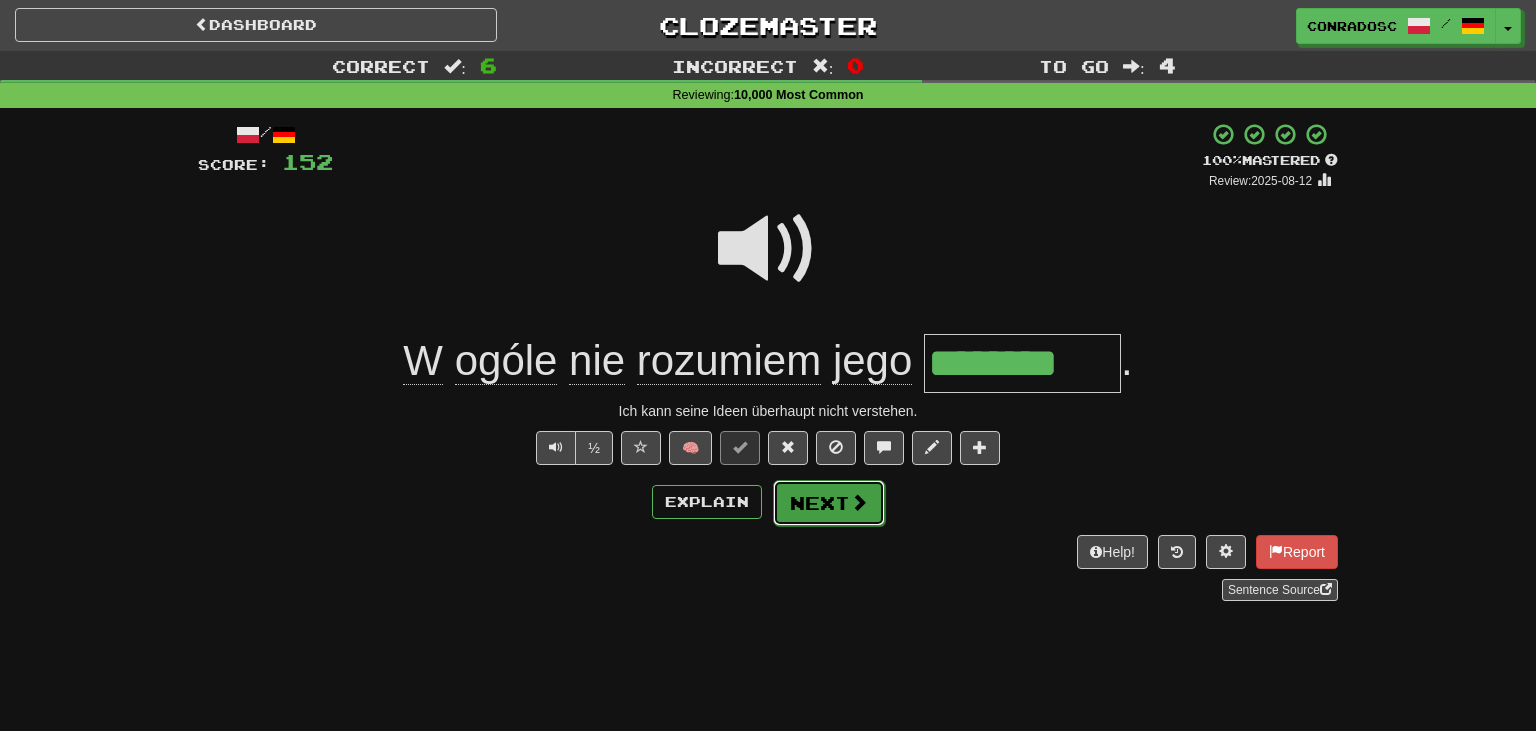 click on "Next" at bounding box center (829, 503) 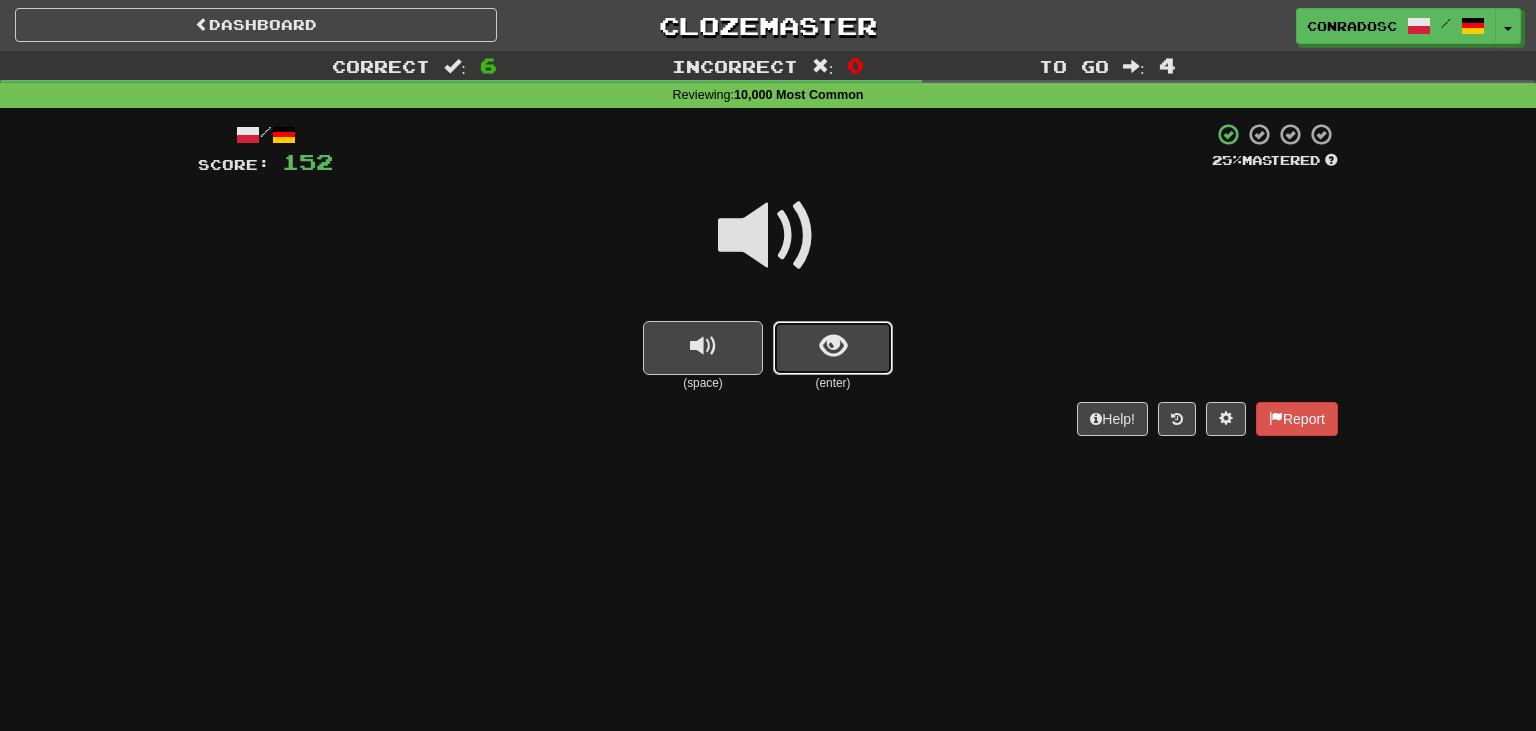 click at bounding box center [833, 348] 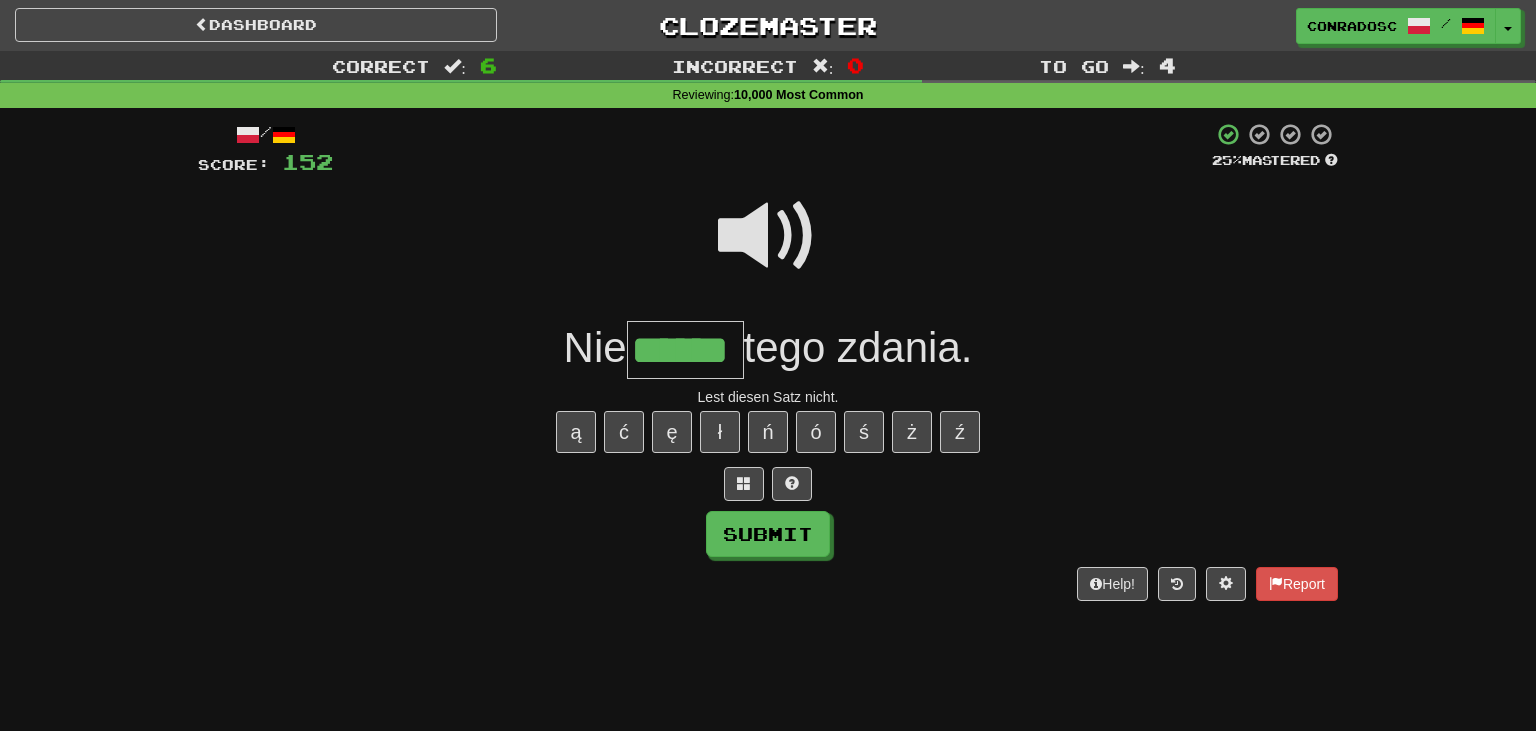 type on "******" 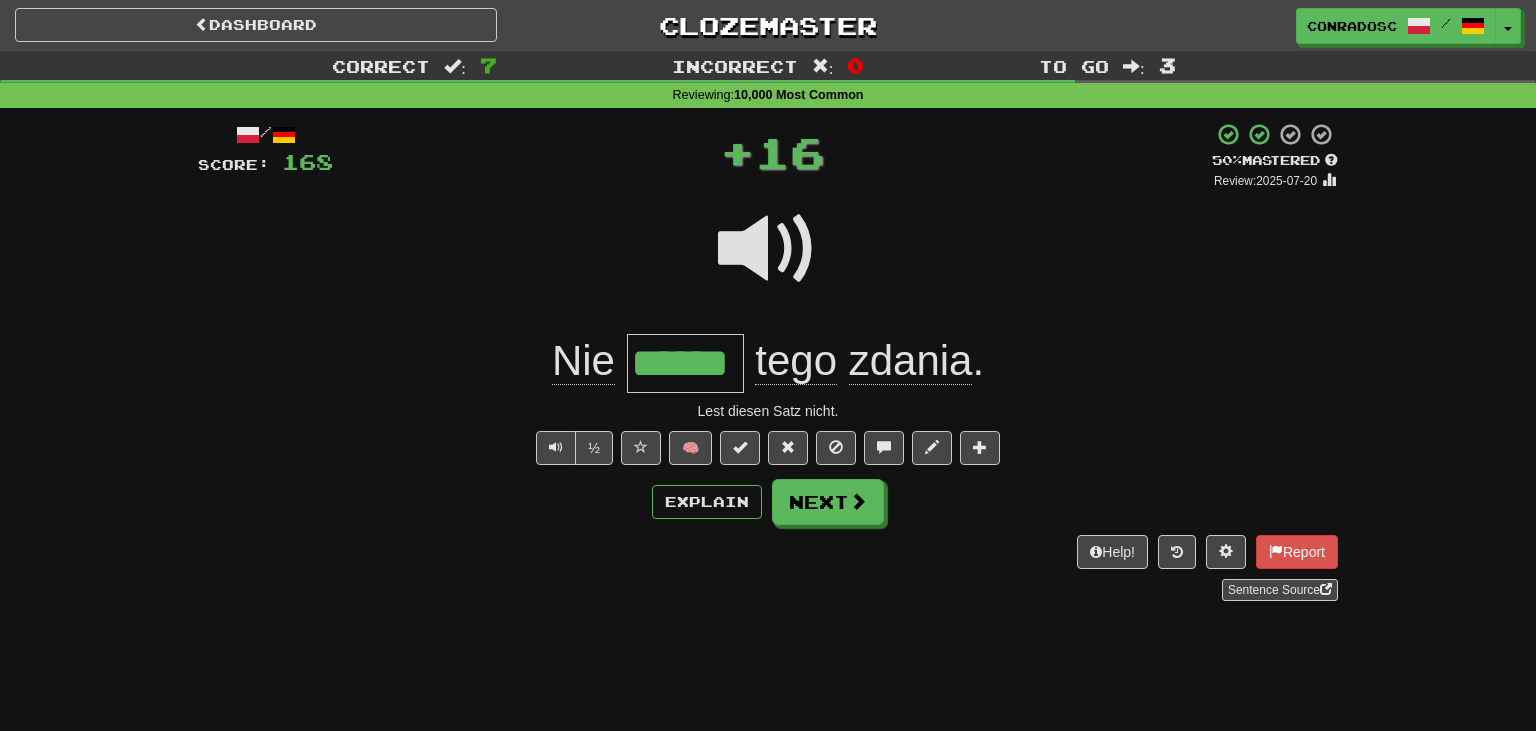click on "/  Score:   168 + 16 50 %  Mastered Review:  2025-07-20 Nie   ******   tego   zdania . Lest diesen Satz nicht. ½ 🧠 Explain Next  Help!  Report Sentence Source" at bounding box center [768, 361] 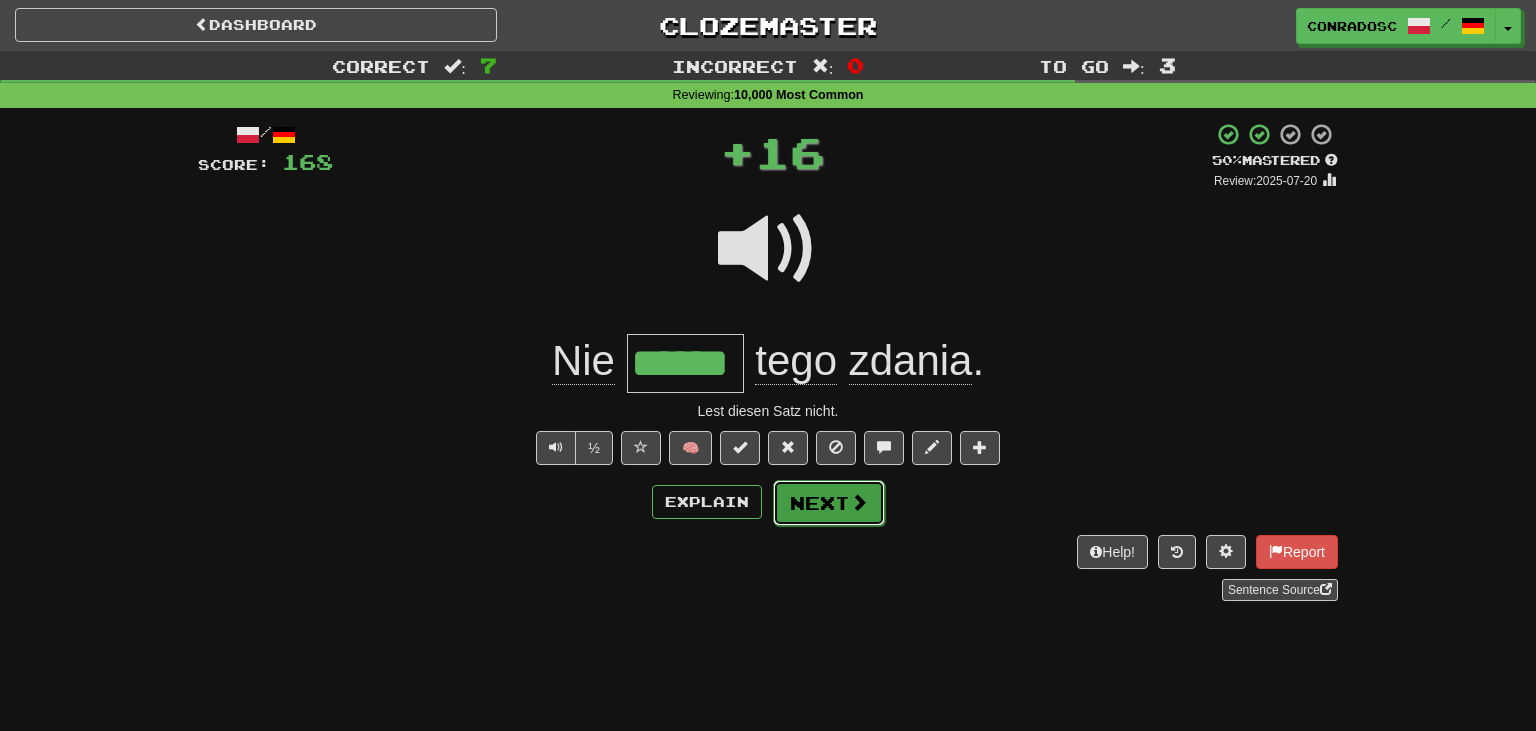 click on "Next" at bounding box center (829, 503) 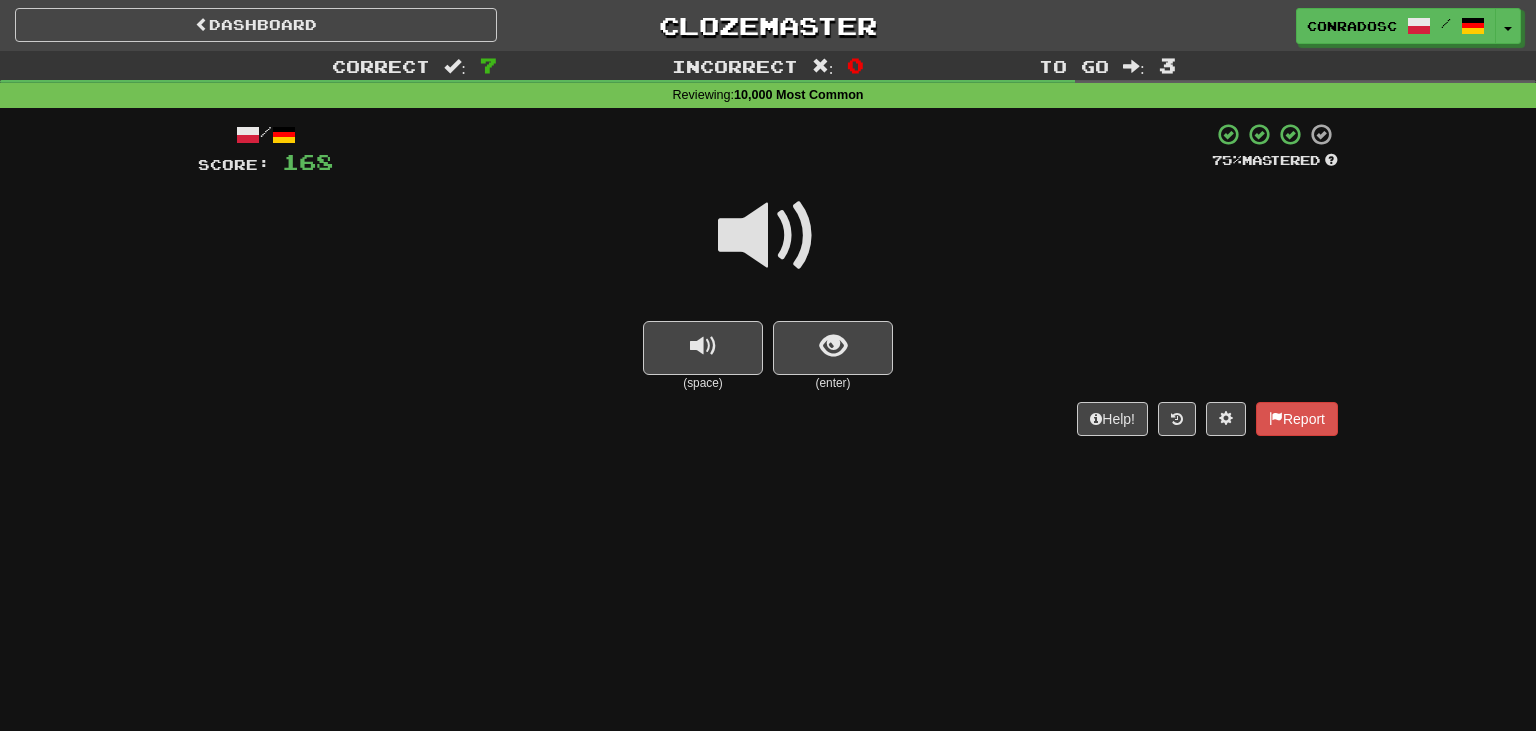 click at bounding box center (768, 236) 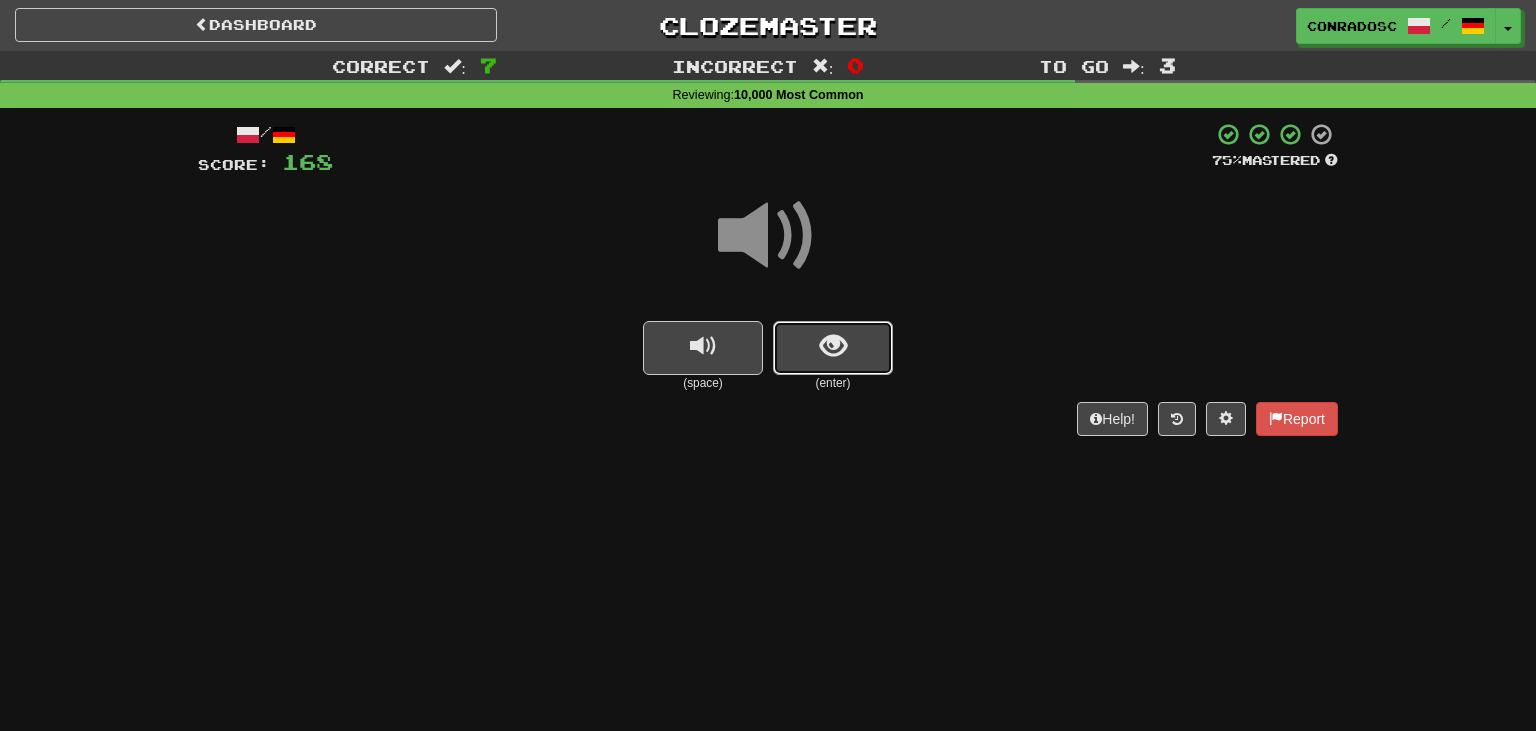 click at bounding box center (833, 348) 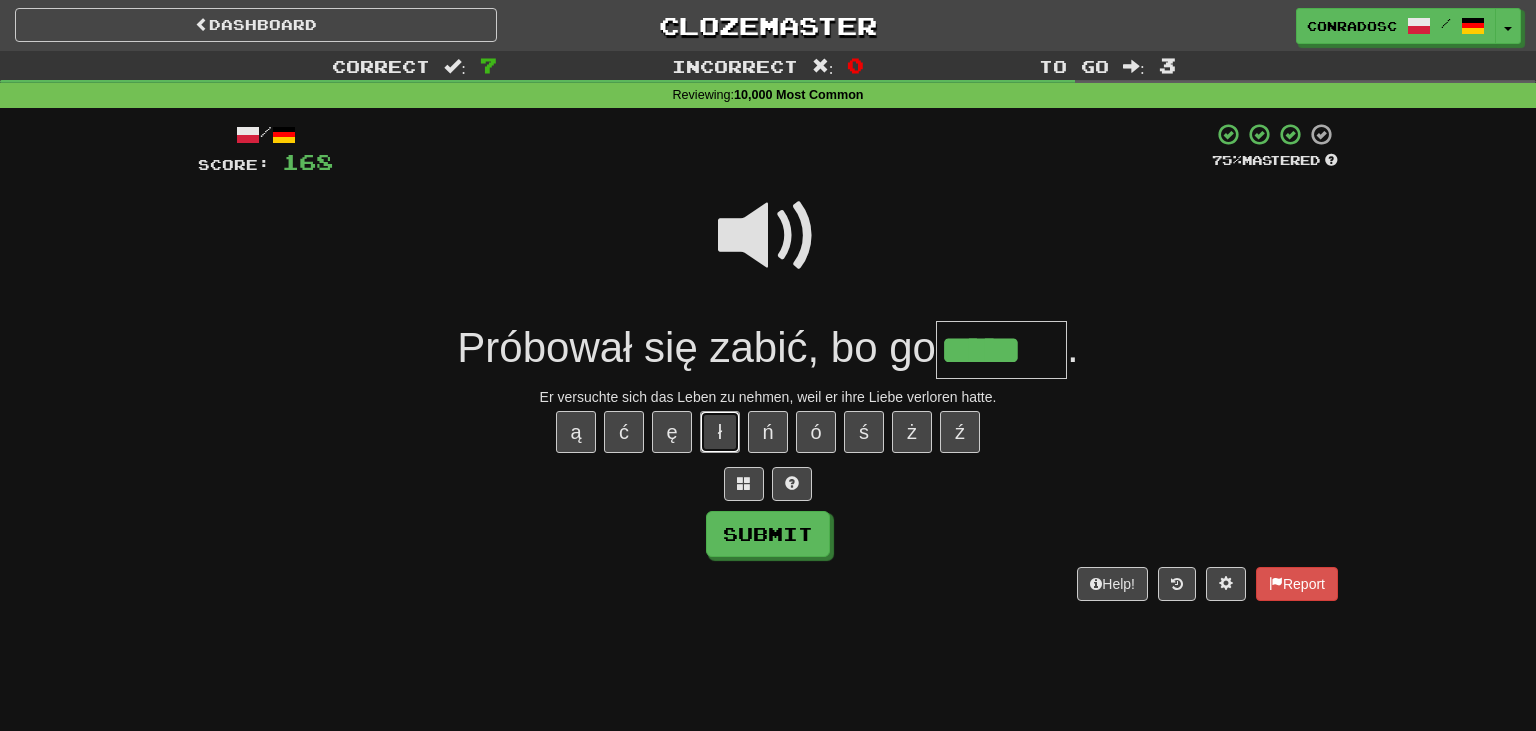 click on "ł" at bounding box center [720, 432] 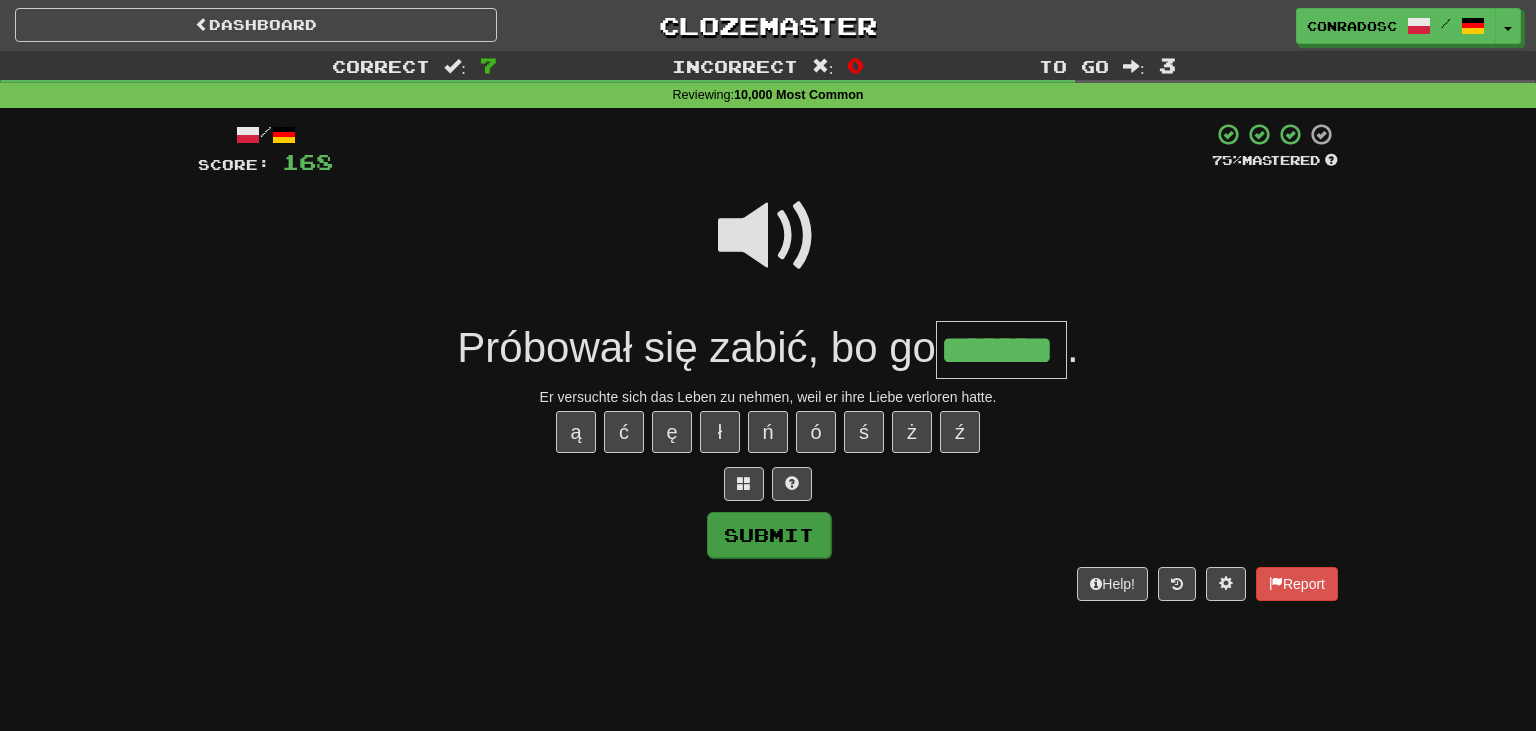 type on "*******" 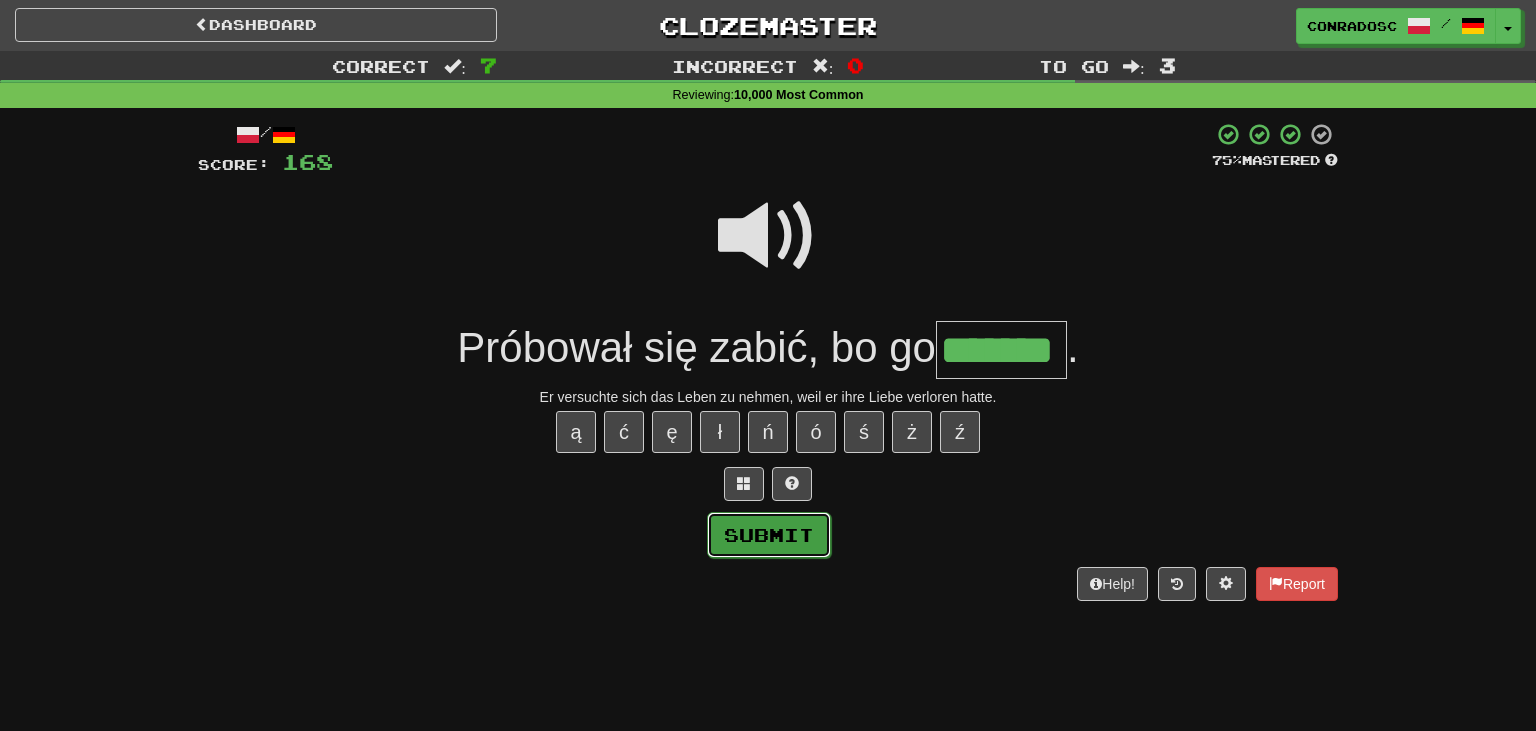 click on "Submit" at bounding box center [769, 535] 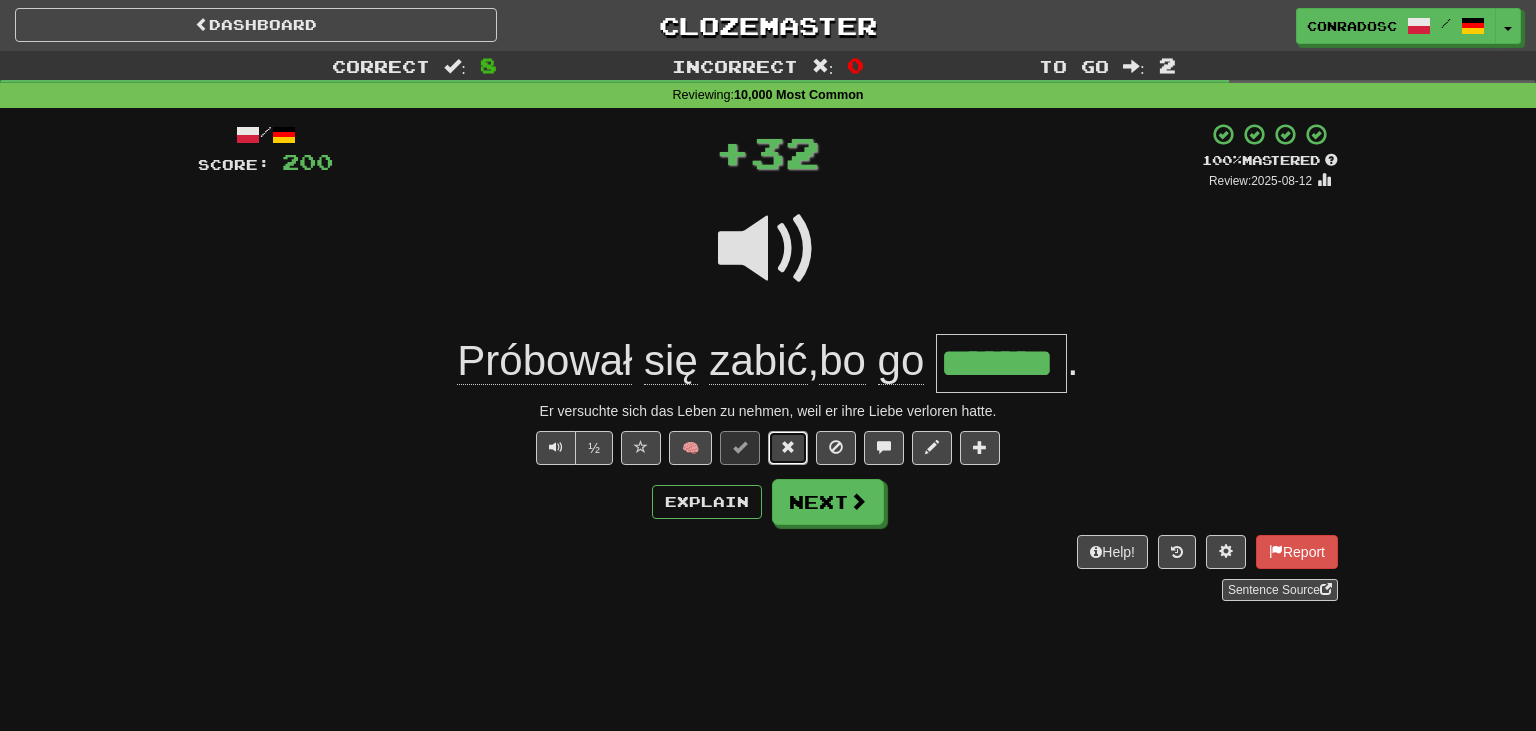 click at bounding box center [788, 448] 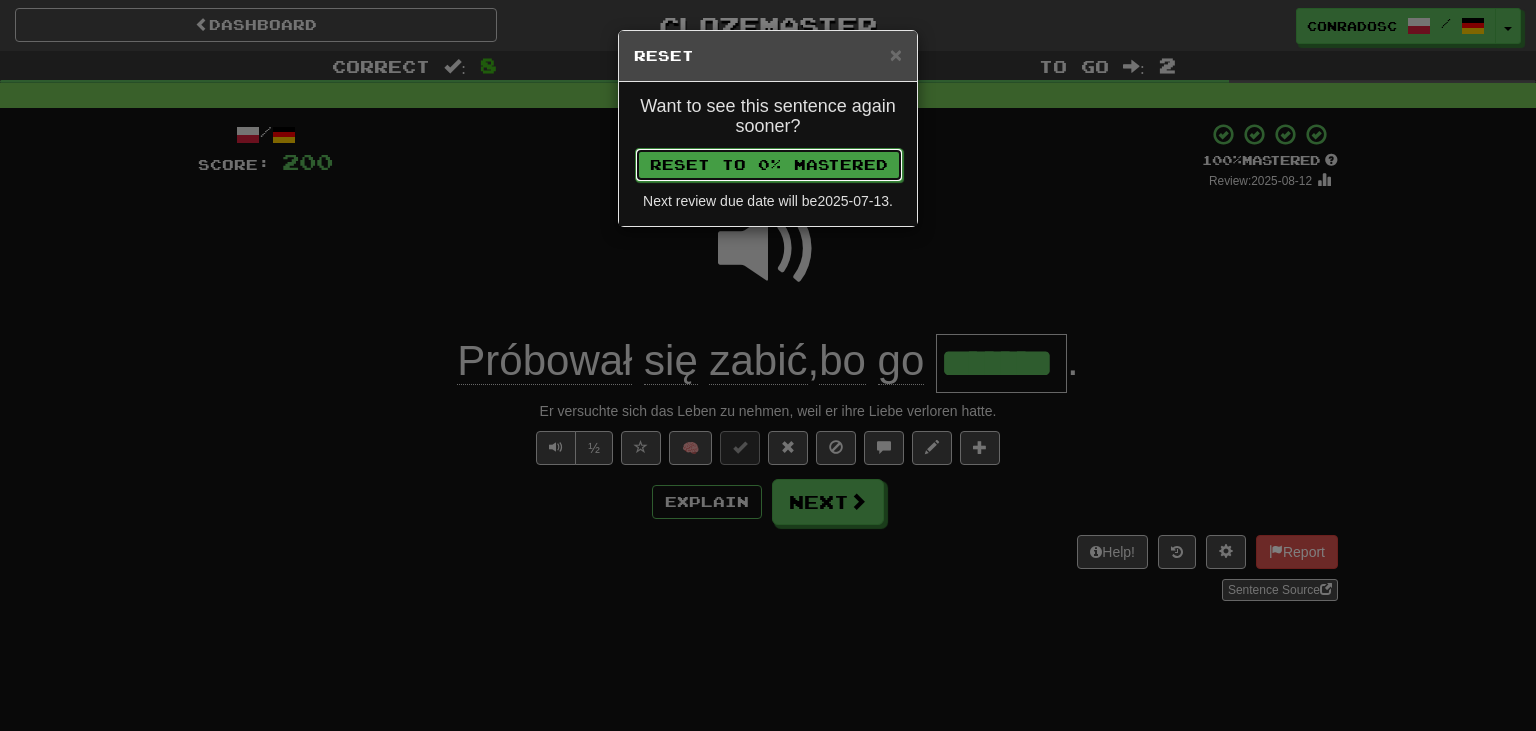 click on "Reset to 0% Mastered" at bounding box center (769, 165) 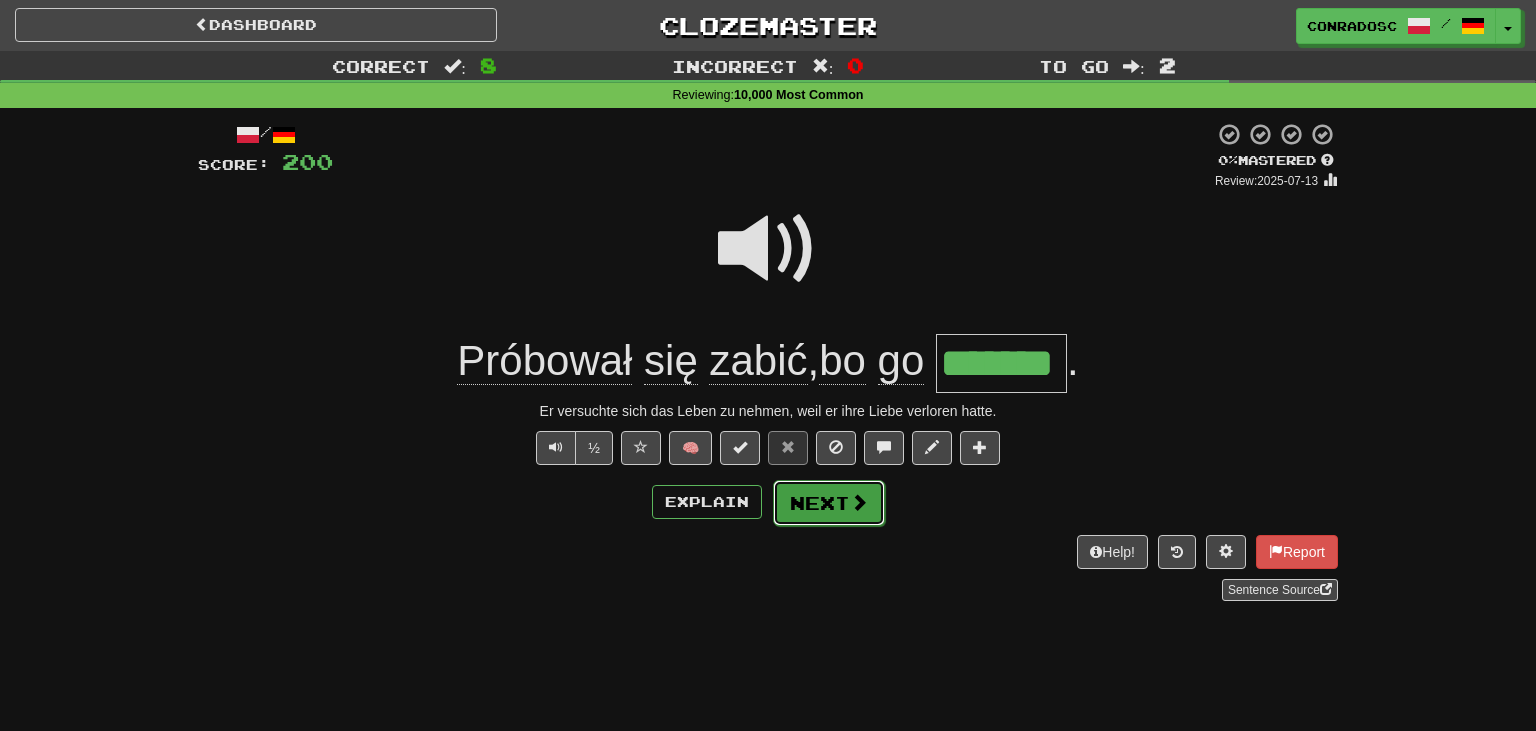 click on "Next" at bounding box center (829, 503) 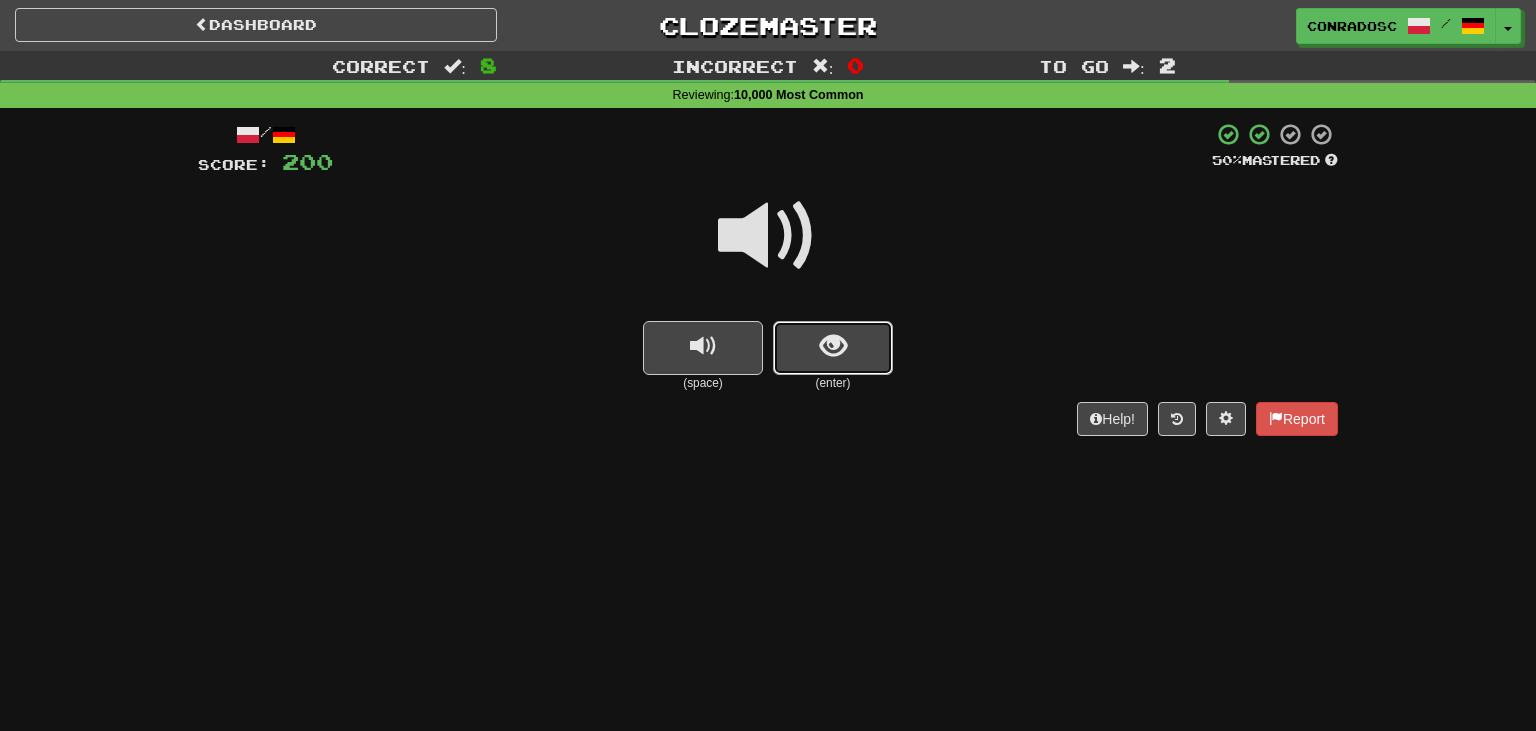 click at bounding box center [833, 348] 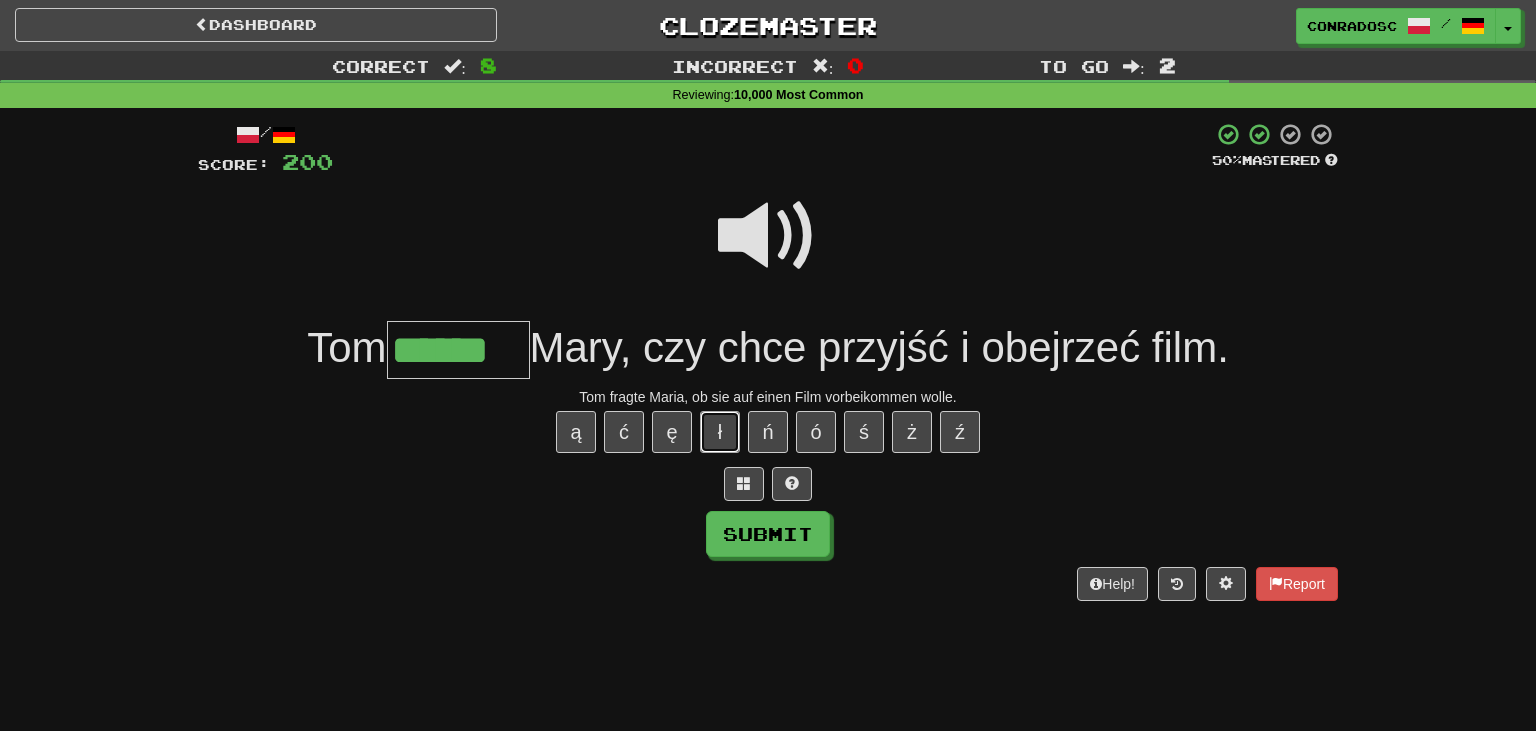 click on "ł" at bounding box center (720, 432) 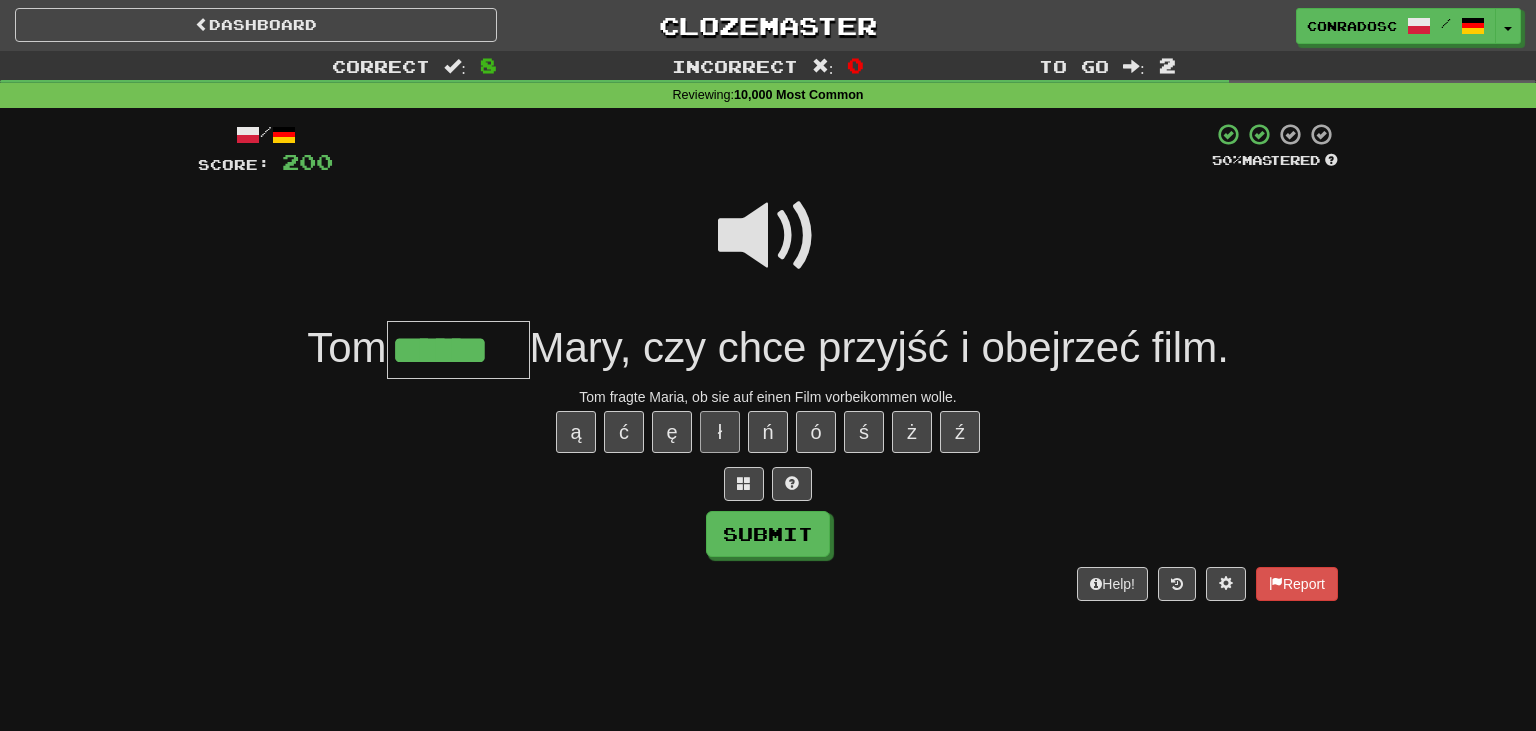 type on "*******" 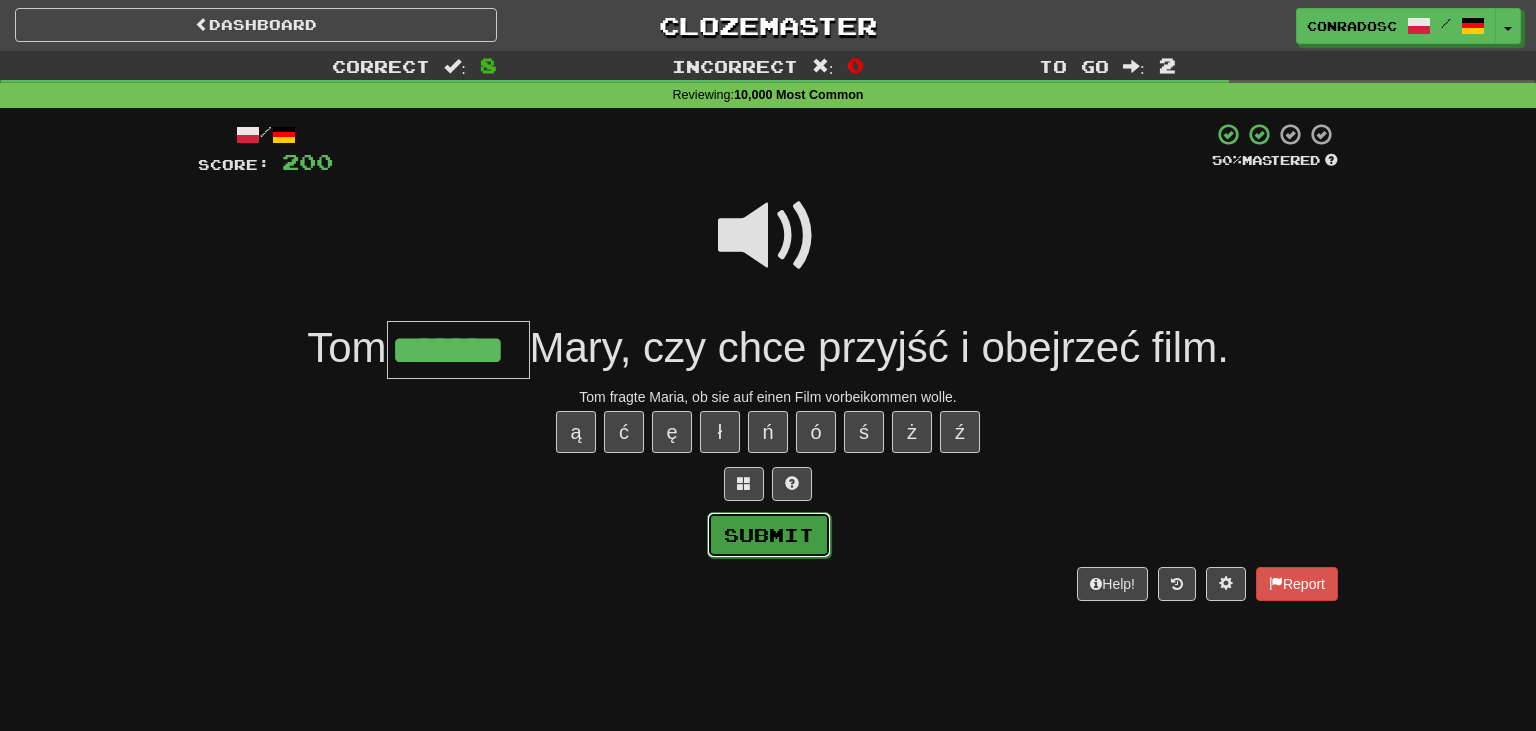 click on "Submit" at bounding box center [769, 535] 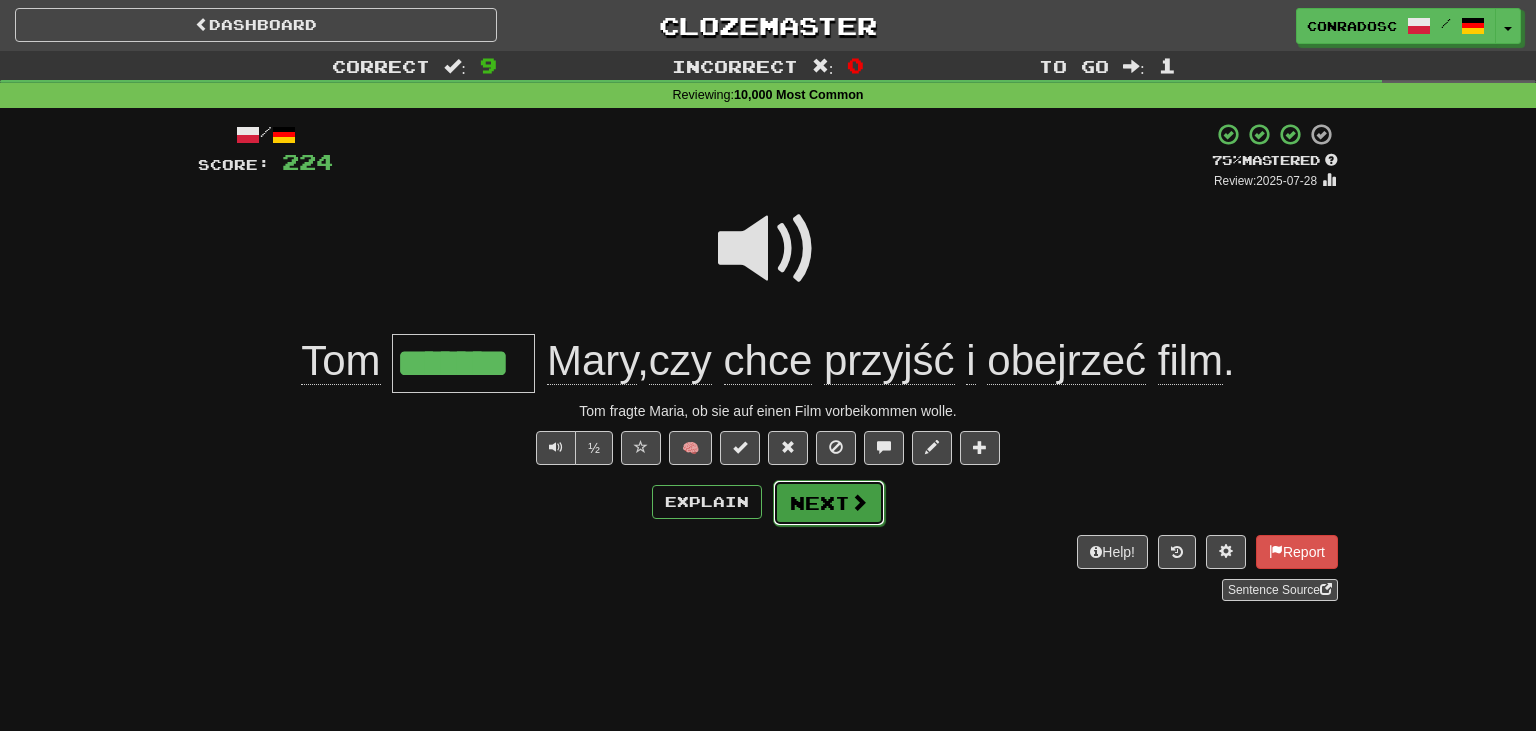 click on "Next" at bounding box center (829, 503) 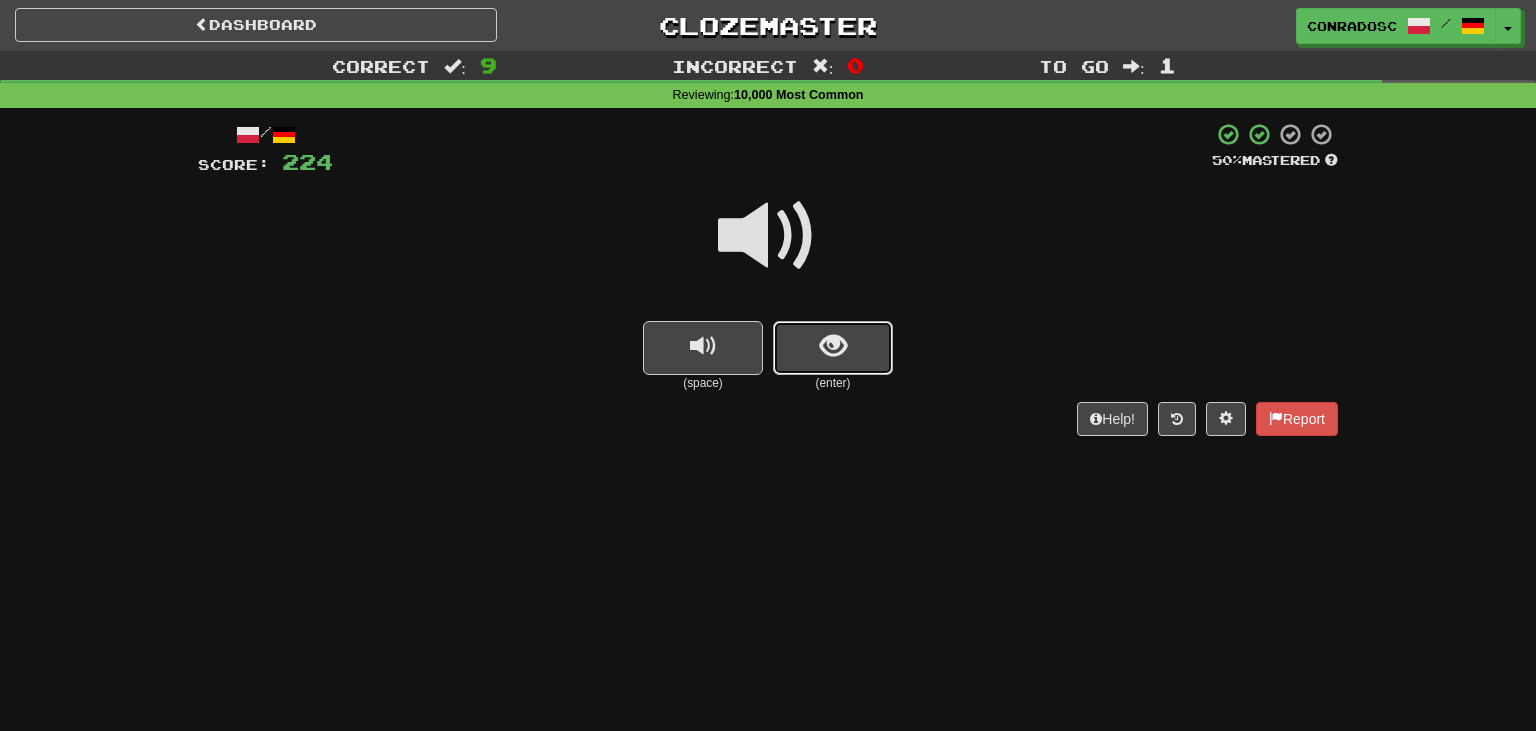 click at bounding box center [833, 348] 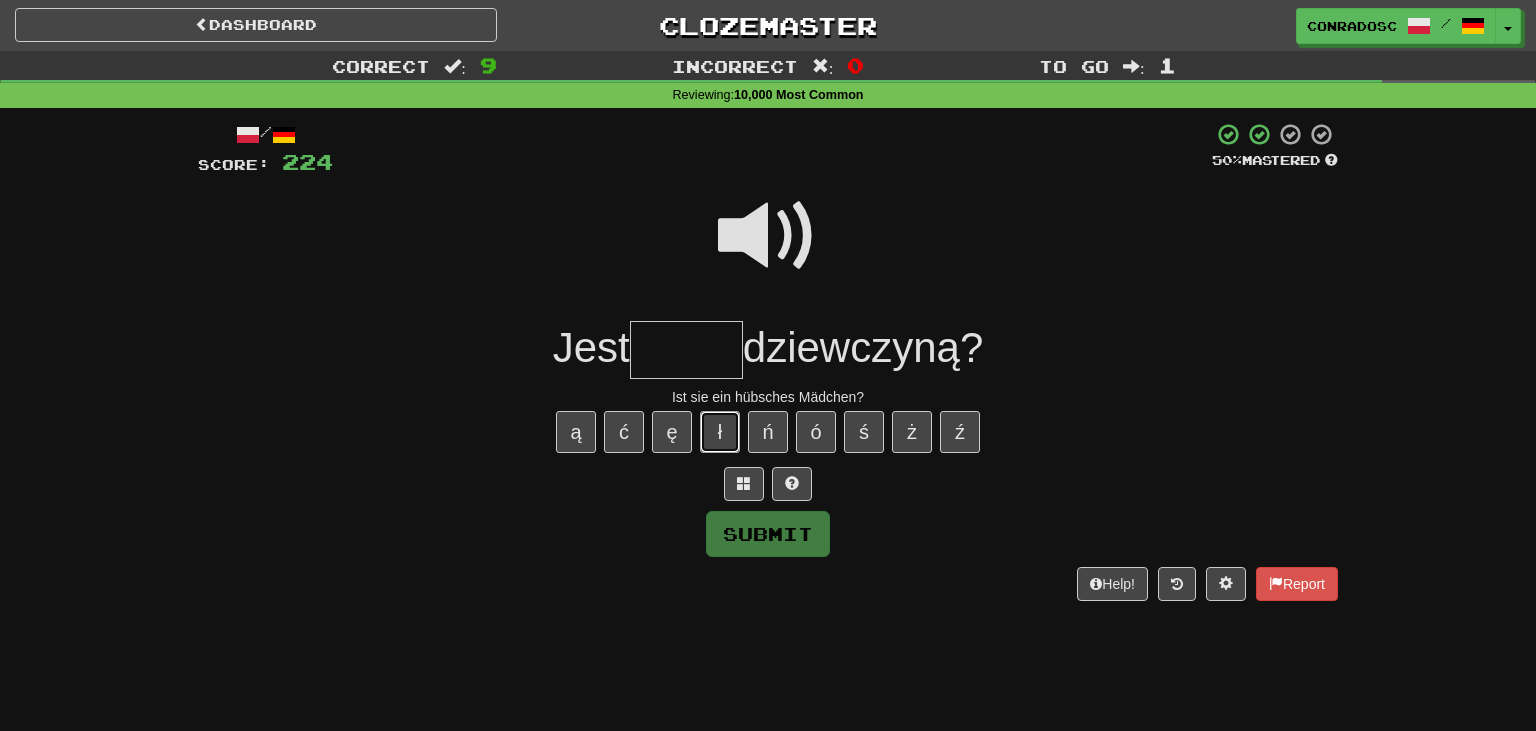 click on "ł" at bounding box center (720, 432) 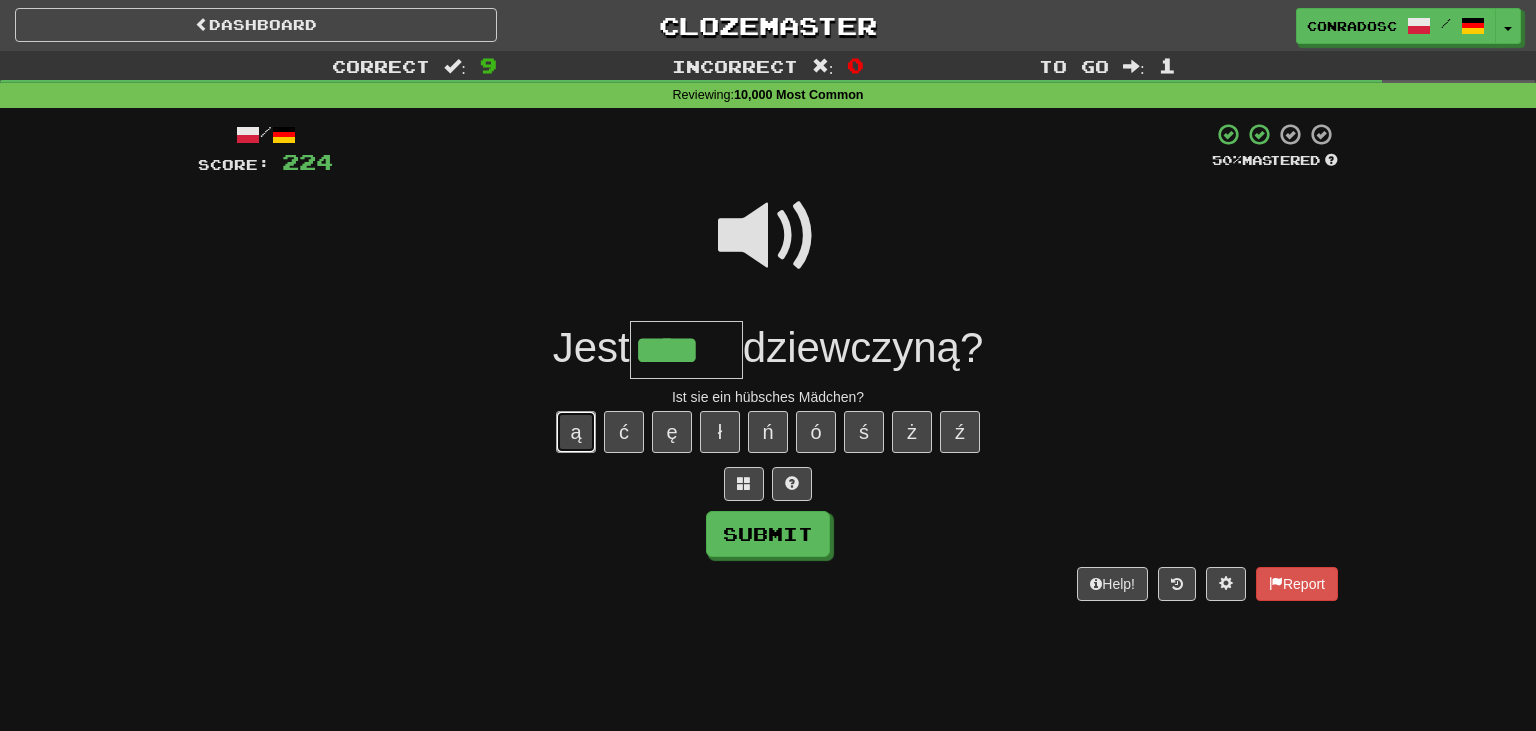 click on "ą" at bounding box center (576, 432) 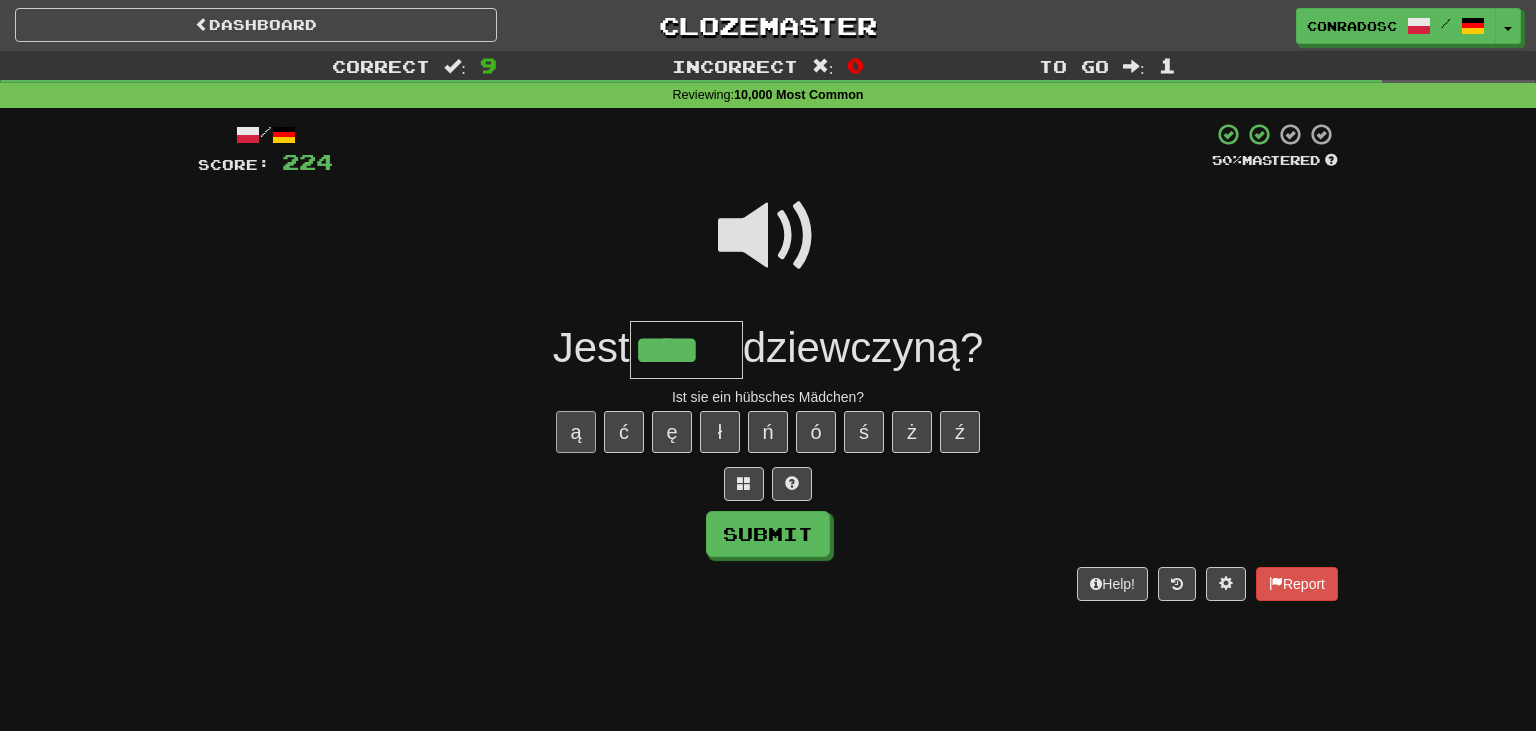 type on "*****" 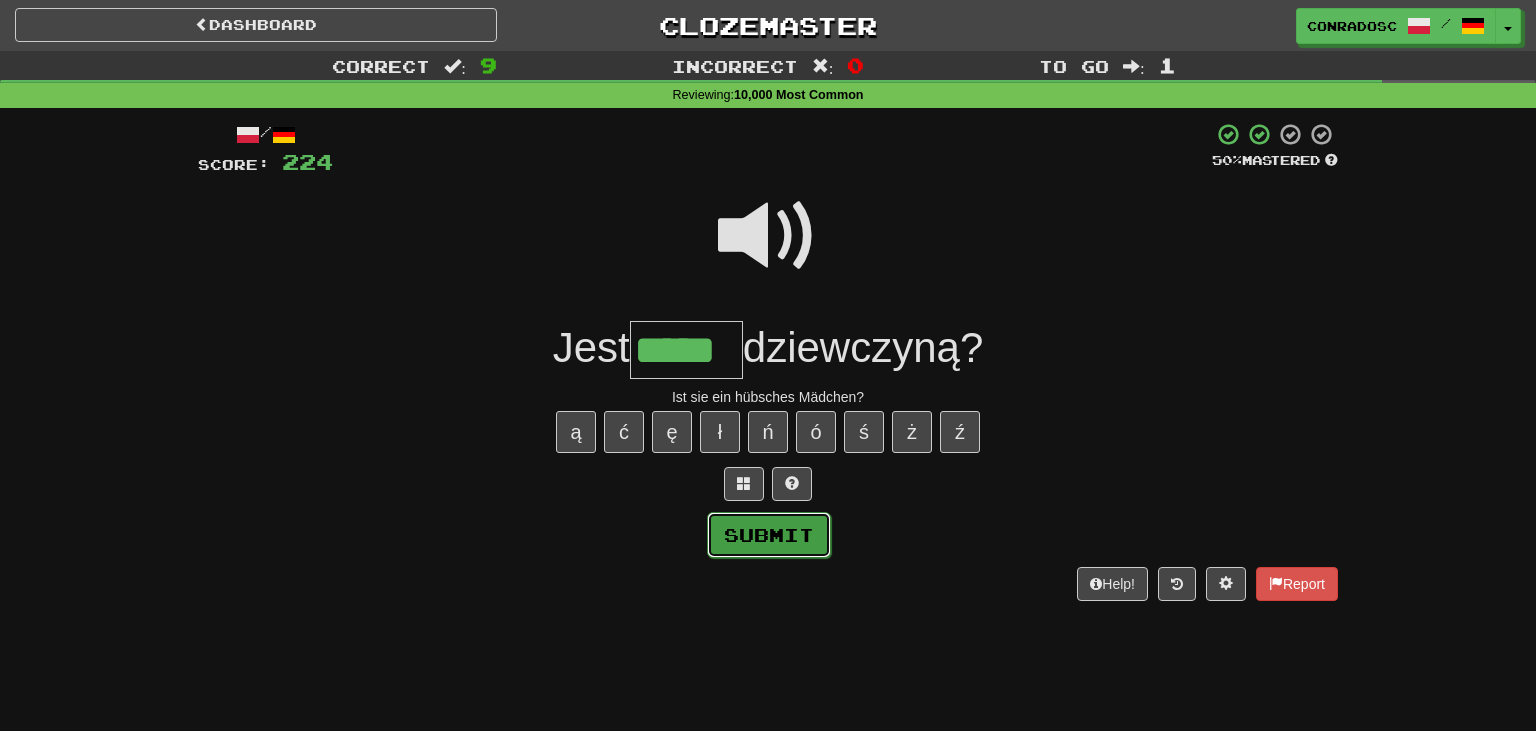 click on "Submit" at bounding box center (769, 535) 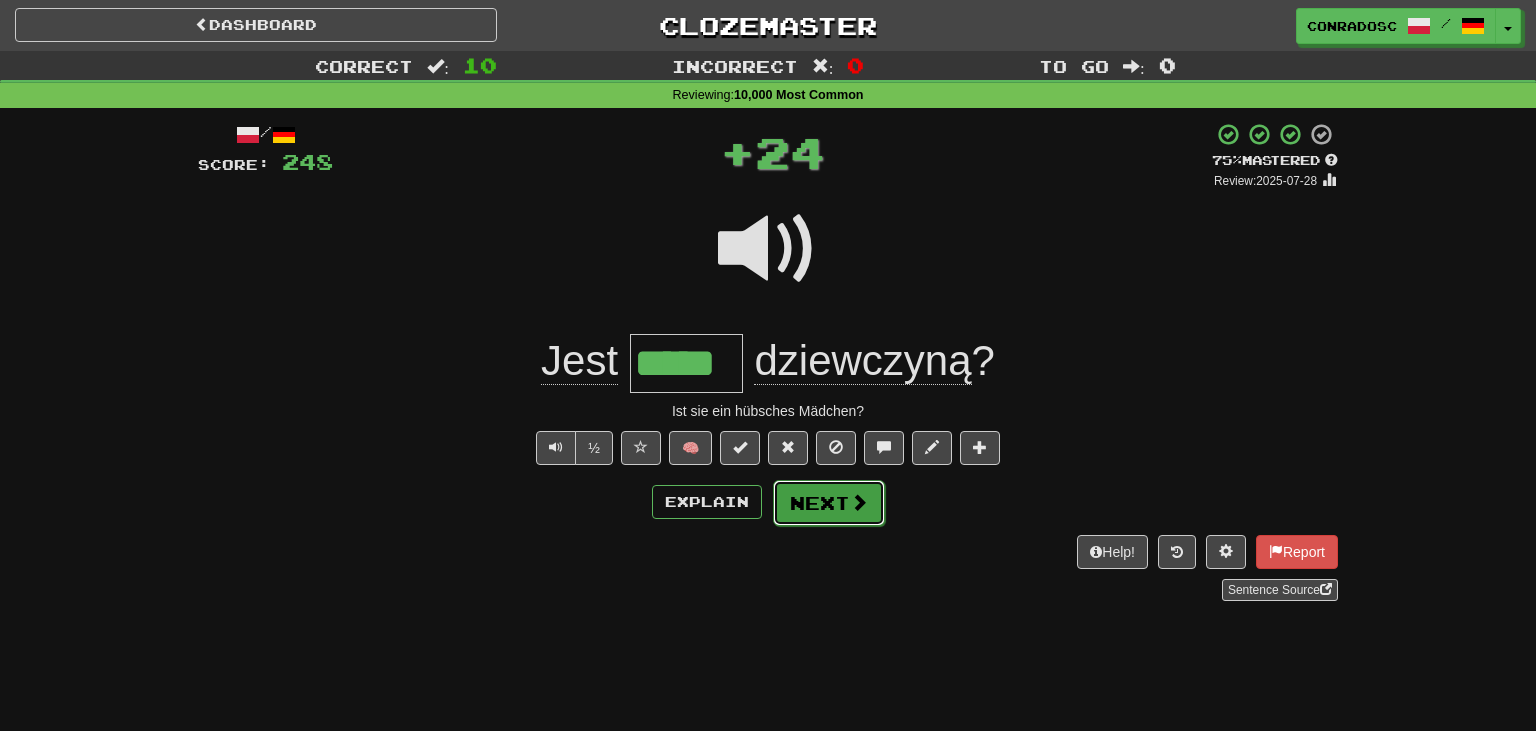 click on "Next" at bounding box center (829, 503) 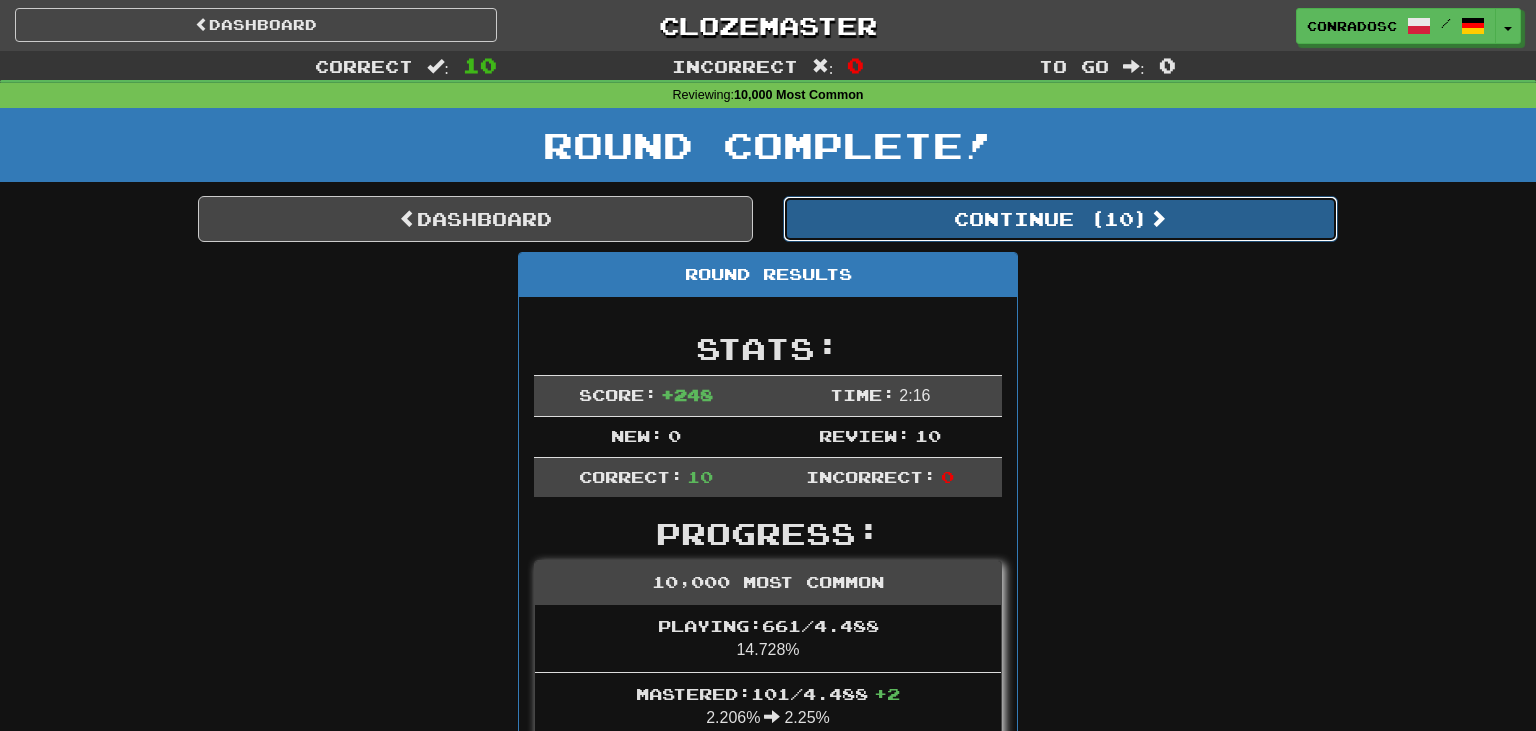 click on "Continue ( 10 )" at bounding box center (1060, 219) 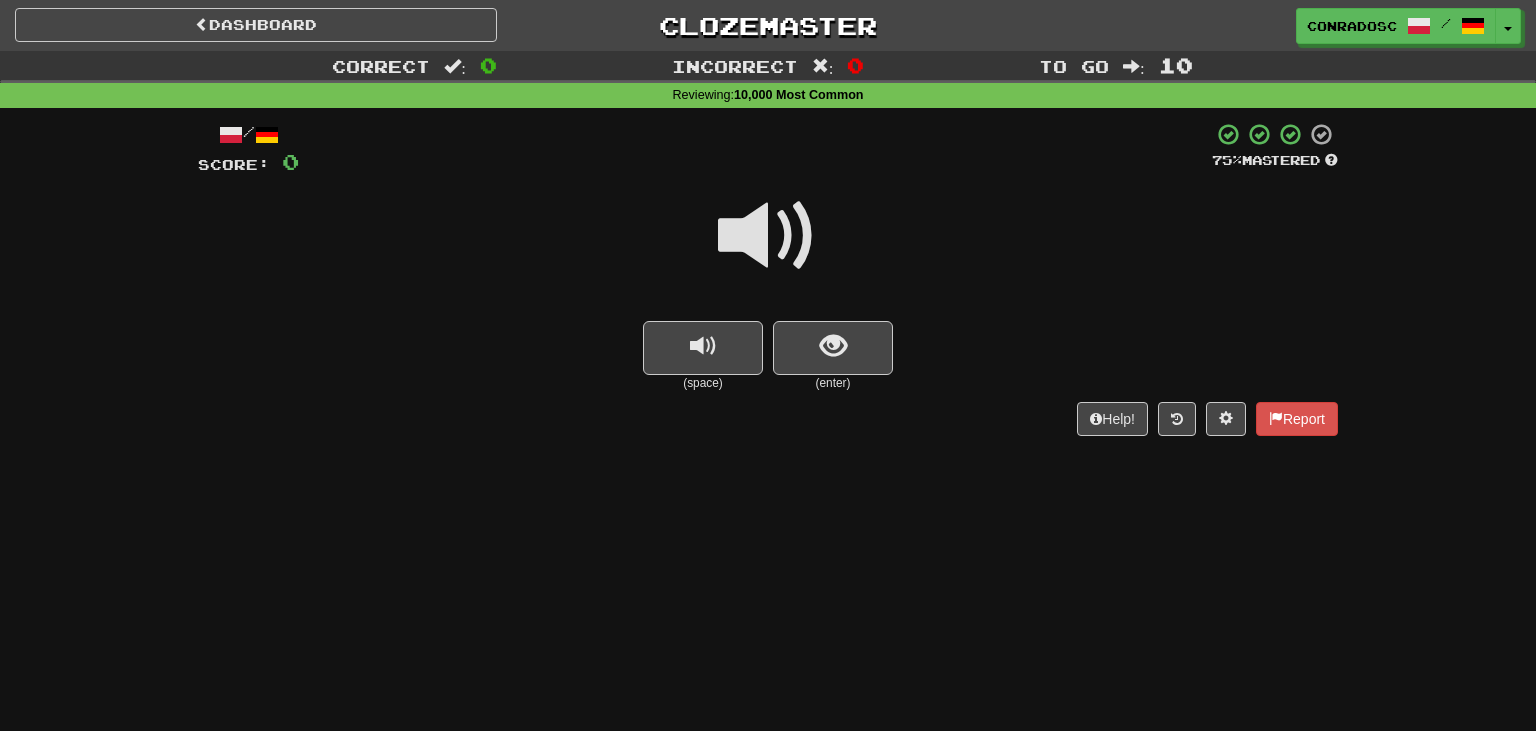 click at bounding box center (768, 236) 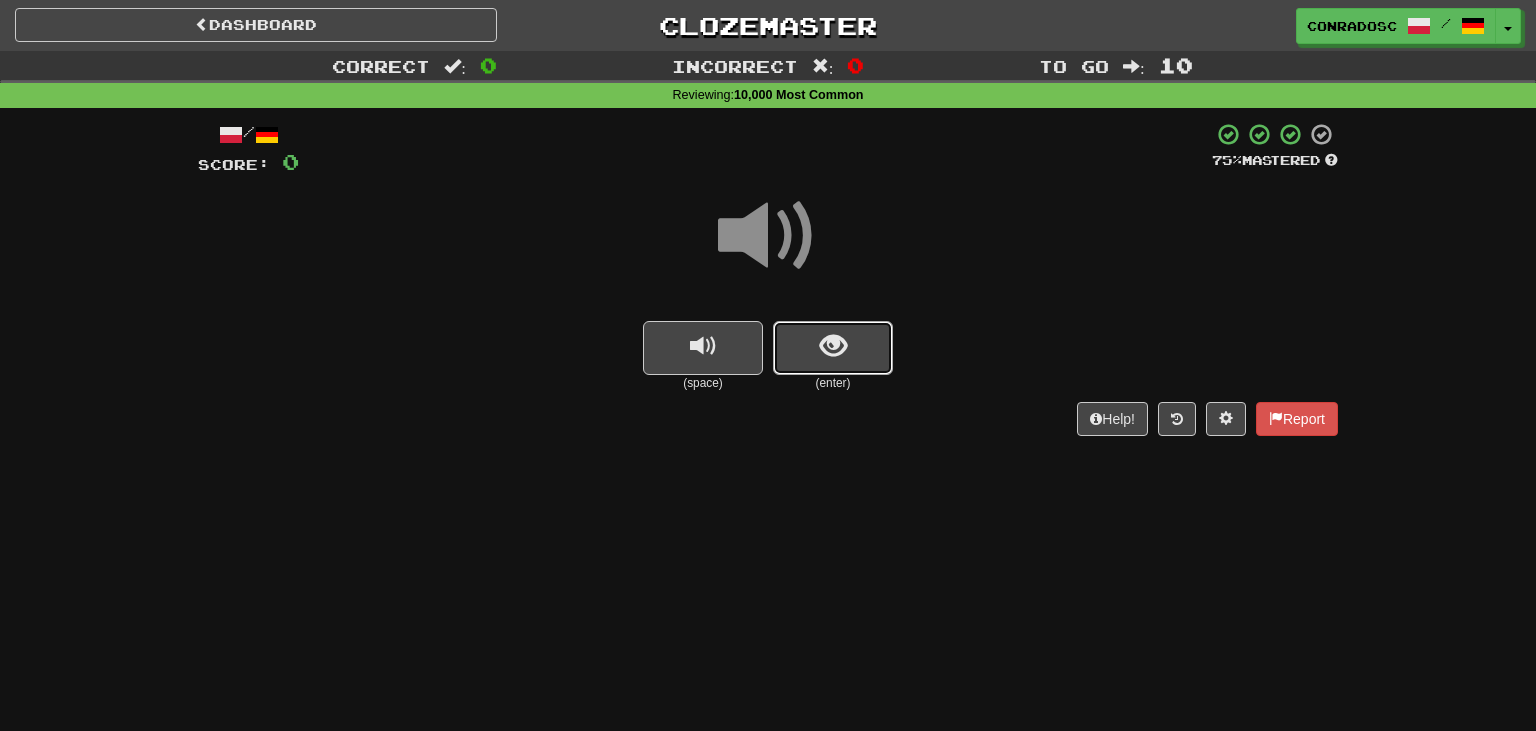 click at bounding box center (833, 348) 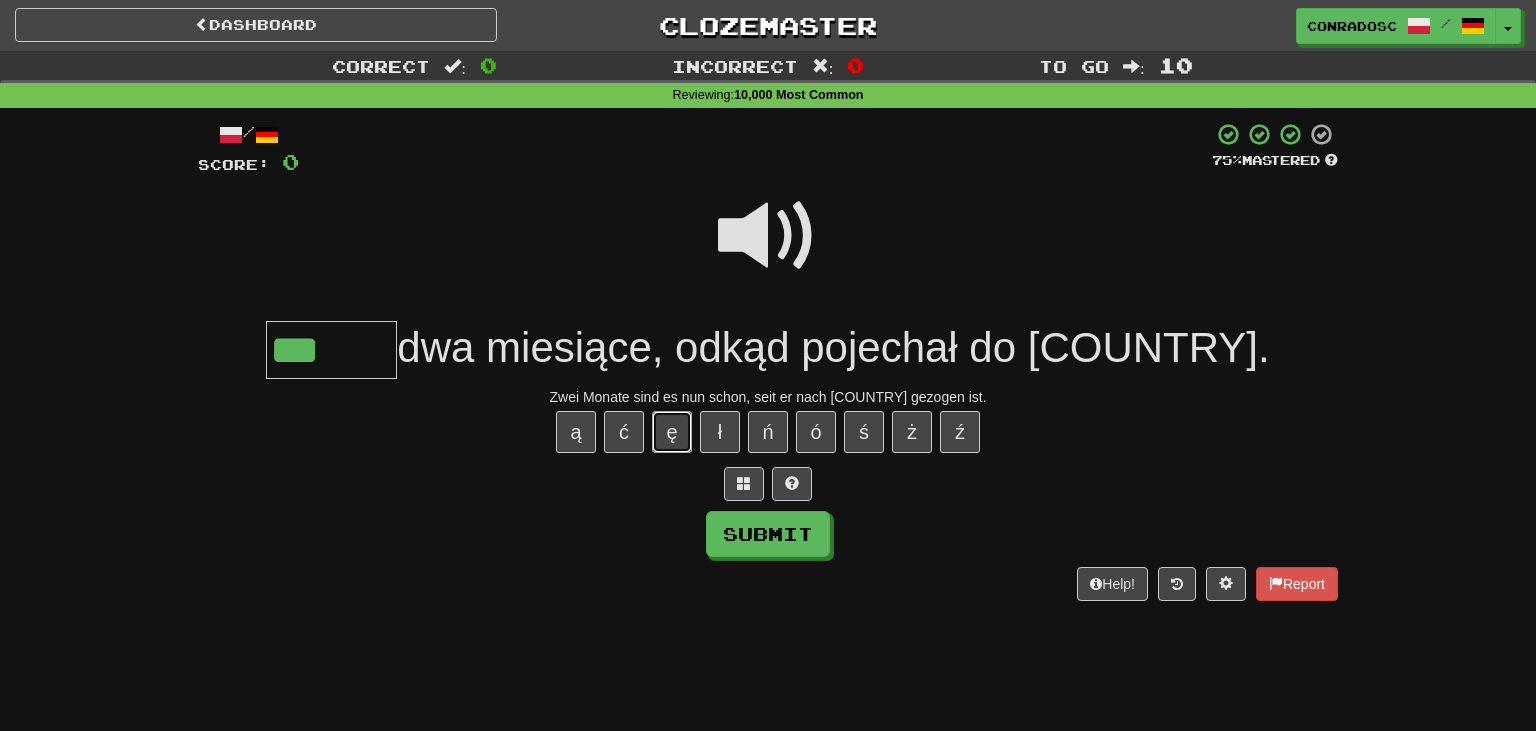click on "ę" at bounding box center [672, 432] 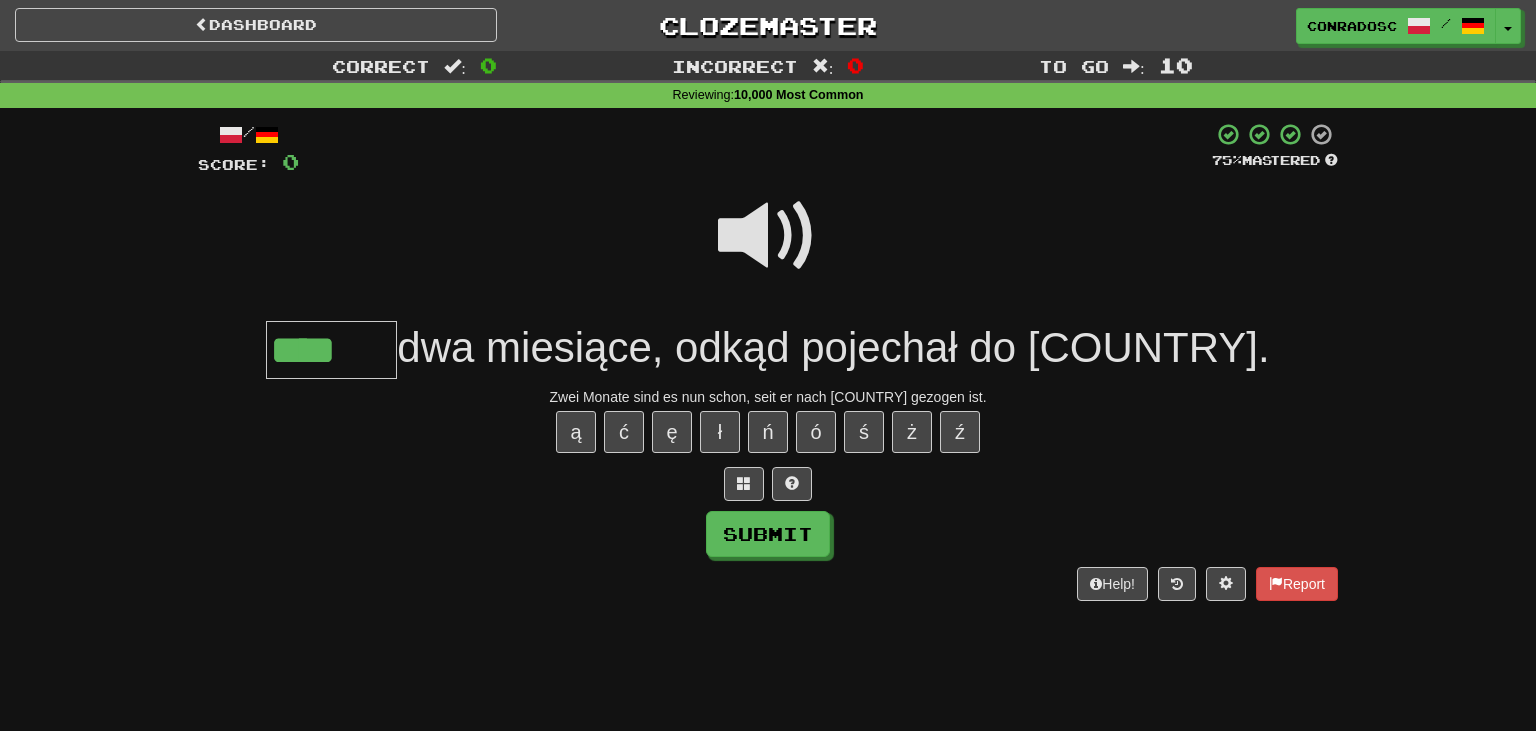 click on "ą ć ę ł ń ó ś ż ź" at bounding box center [768, 432] 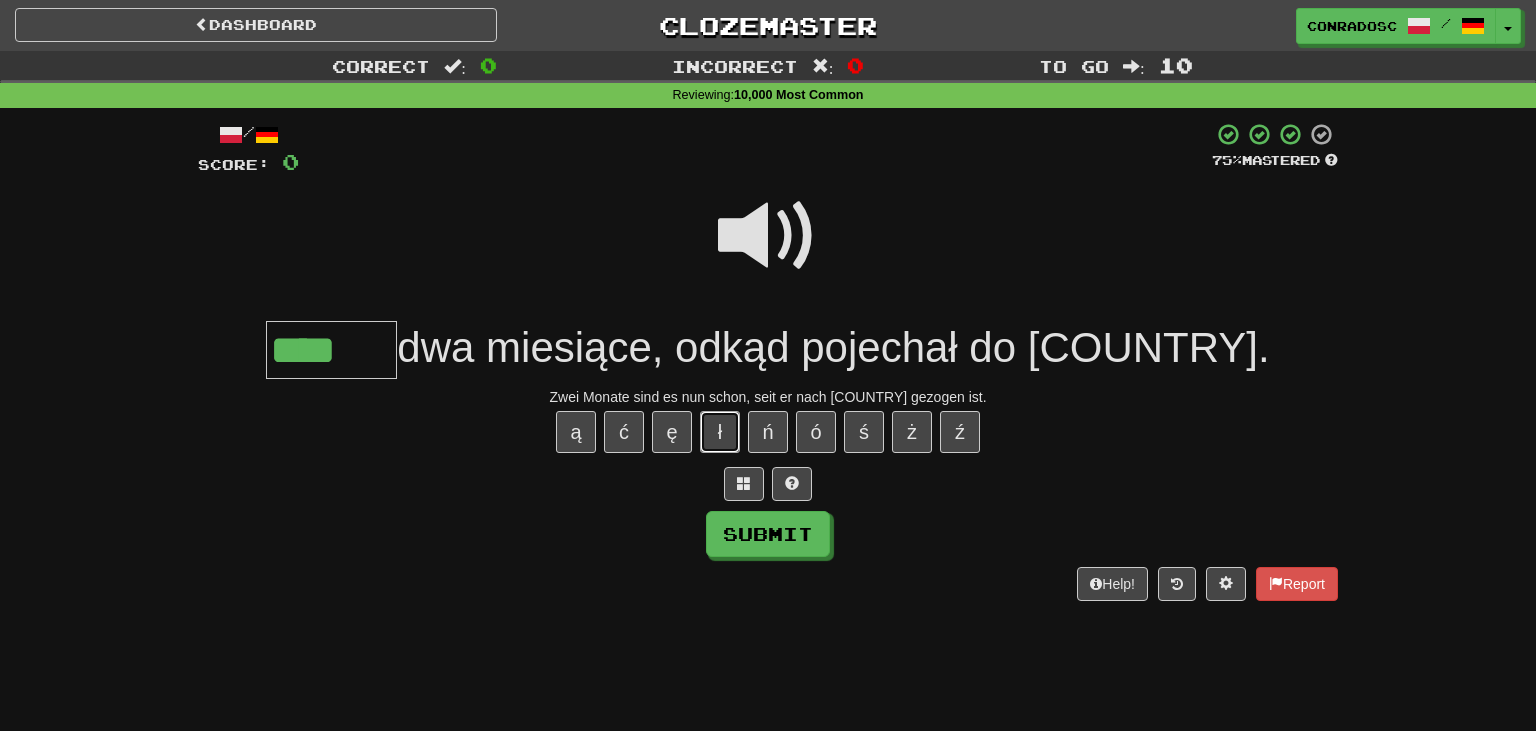 click on "ł" at bounding box center [720, 432] 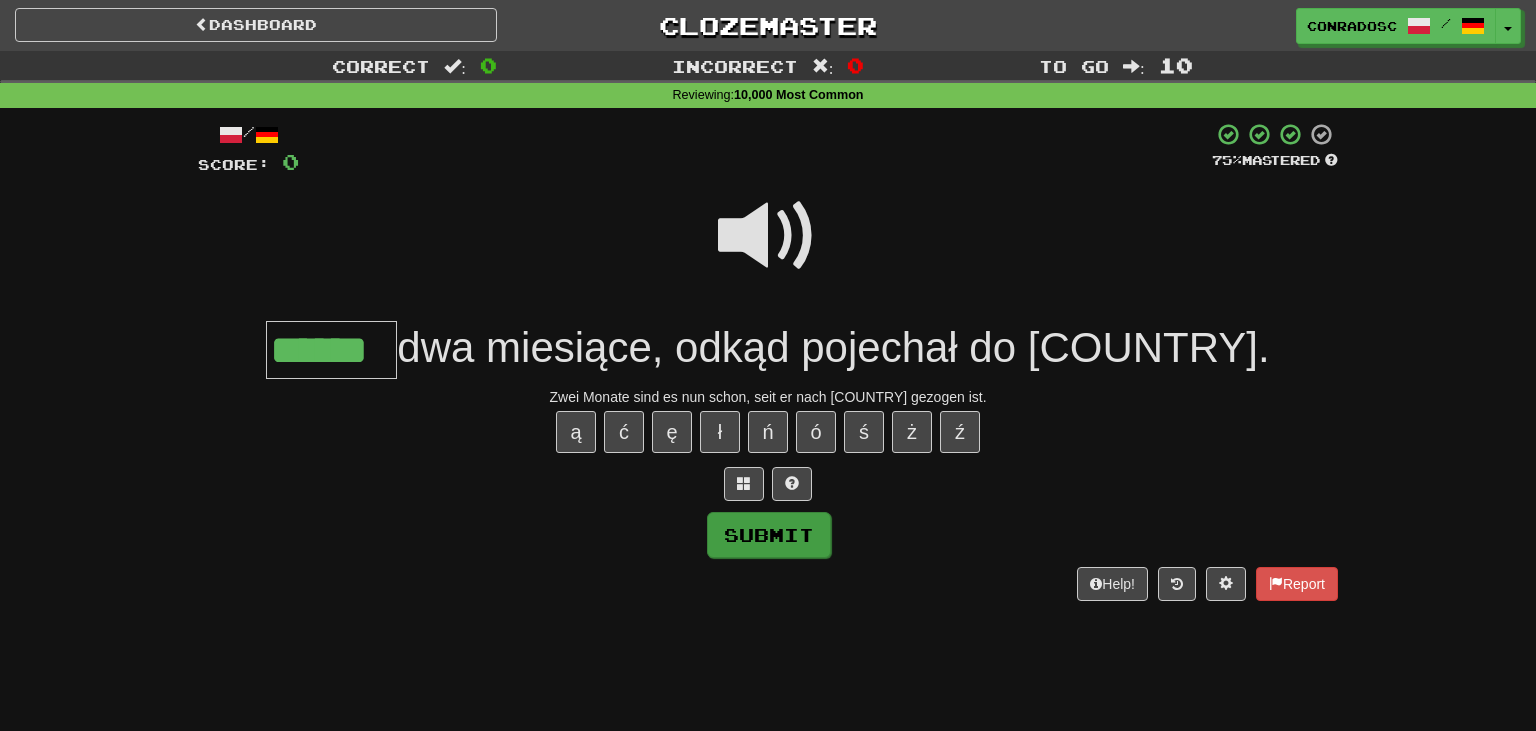 type on "******" 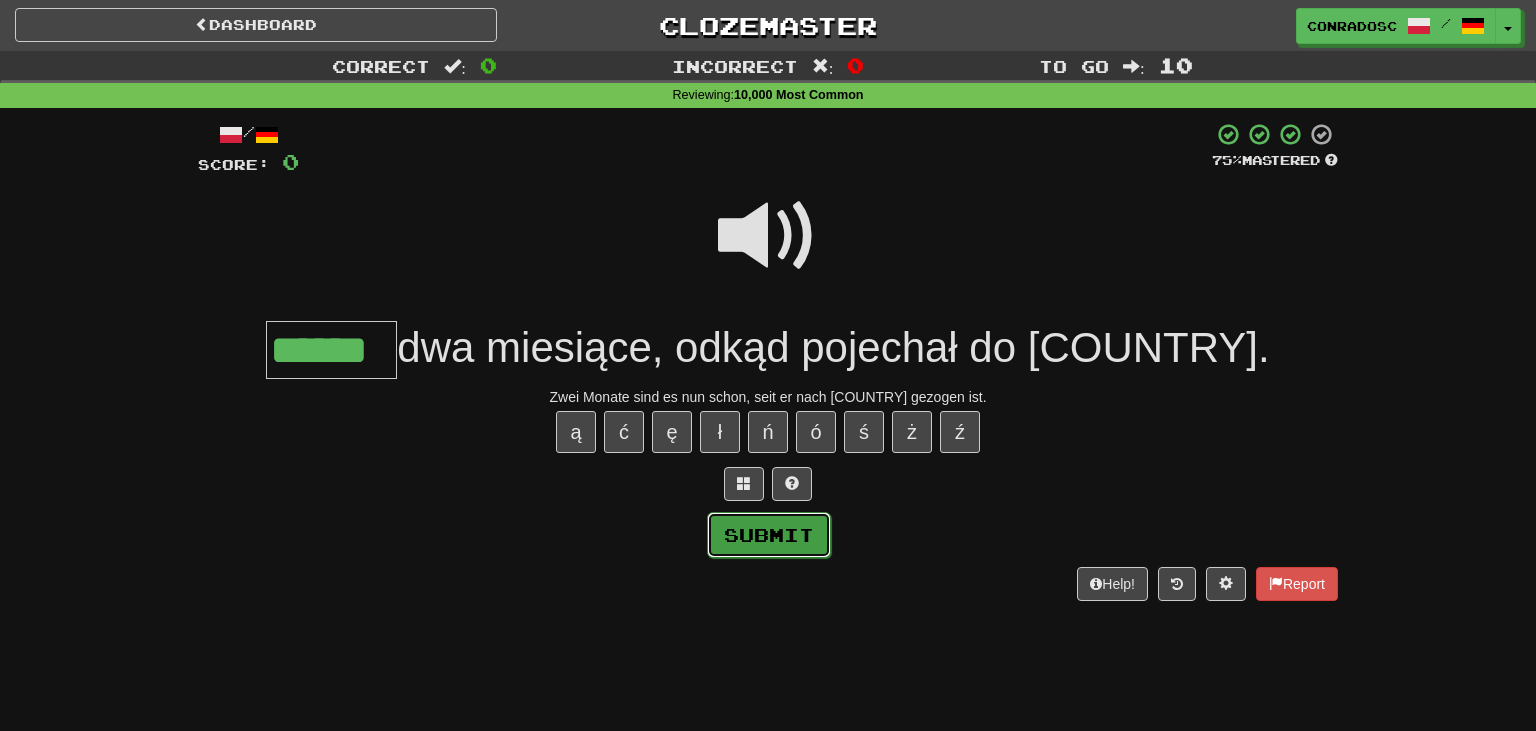 click on "Submit" at bounding box center (769, 535) 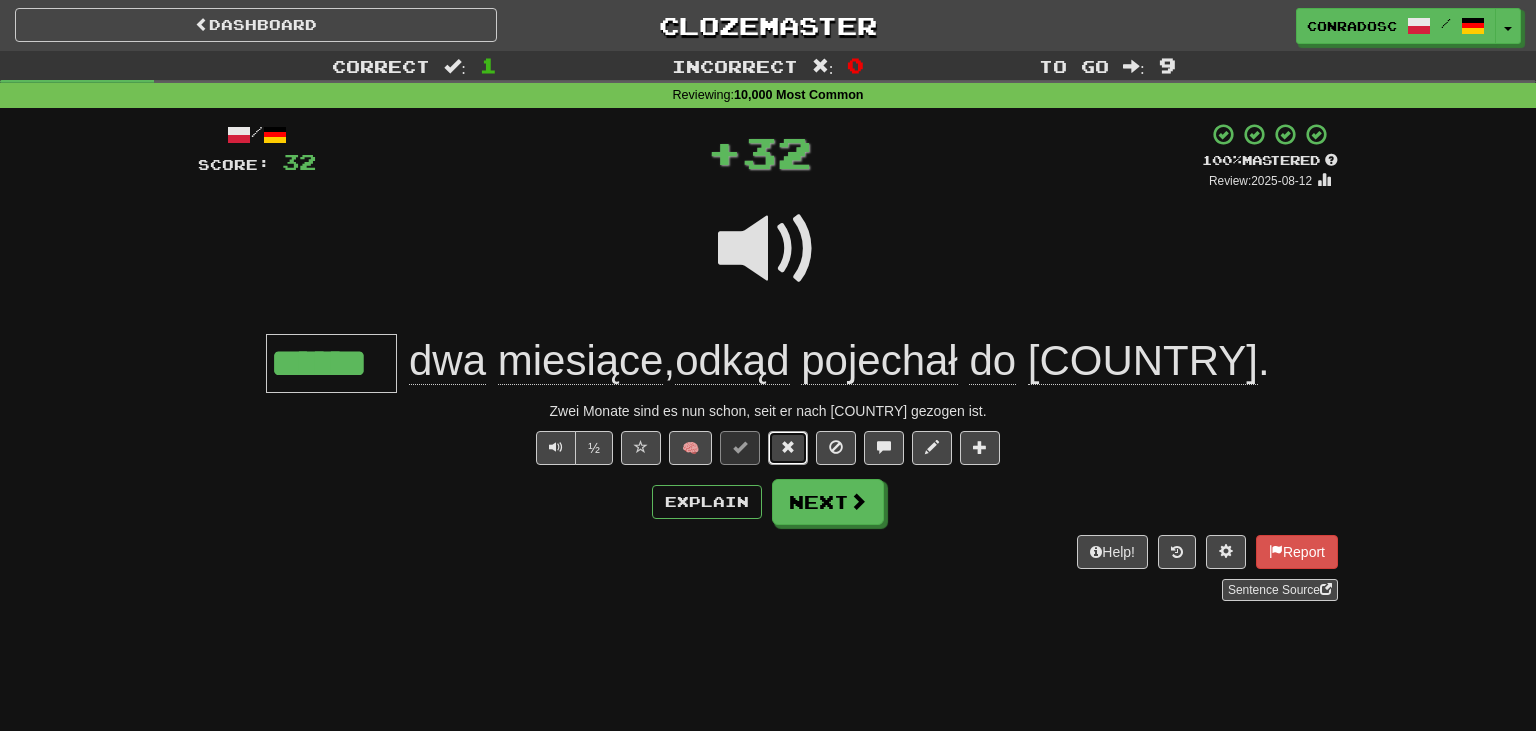 click at bounding box center (788, 447) 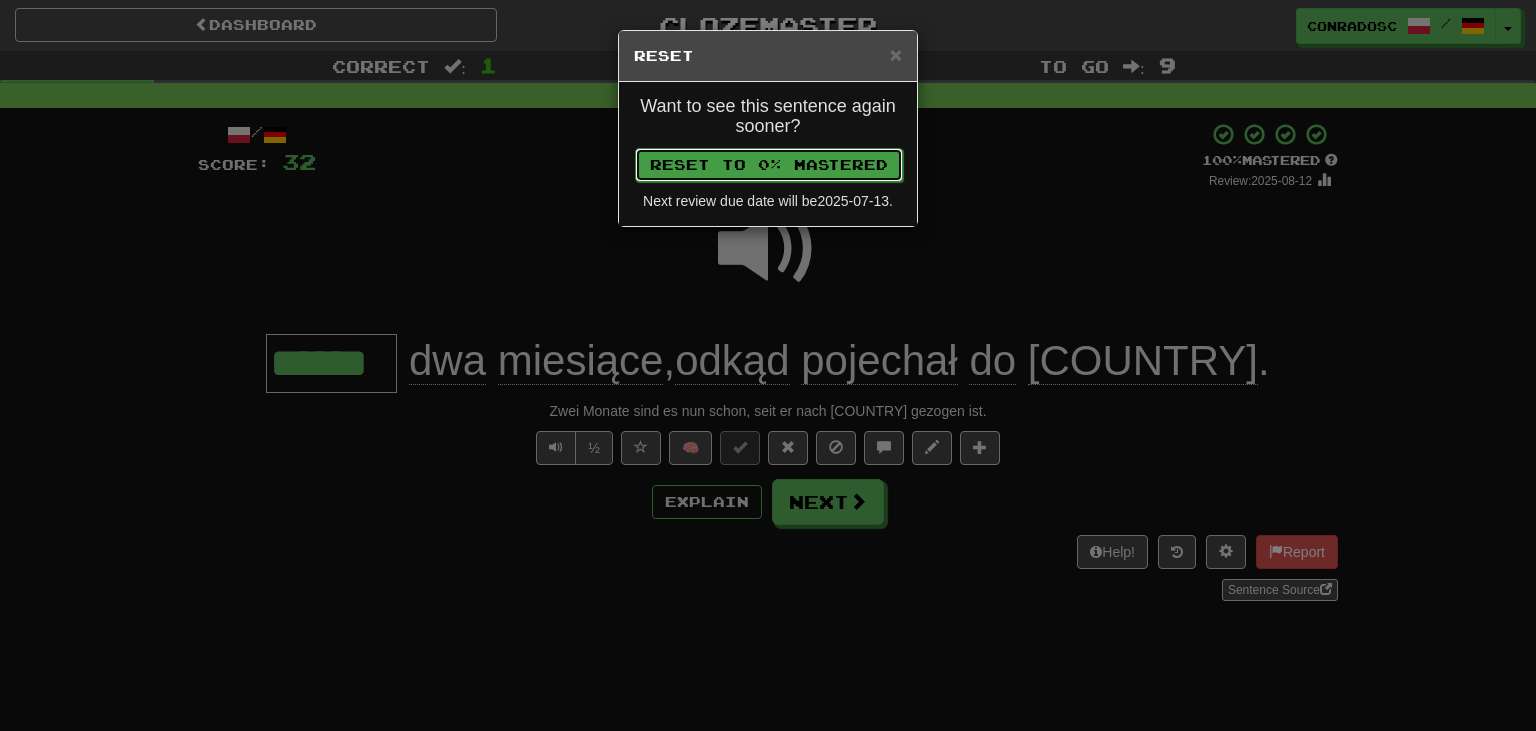 click on "Reset to 0% Mastered" at bounding box center [769, 165] 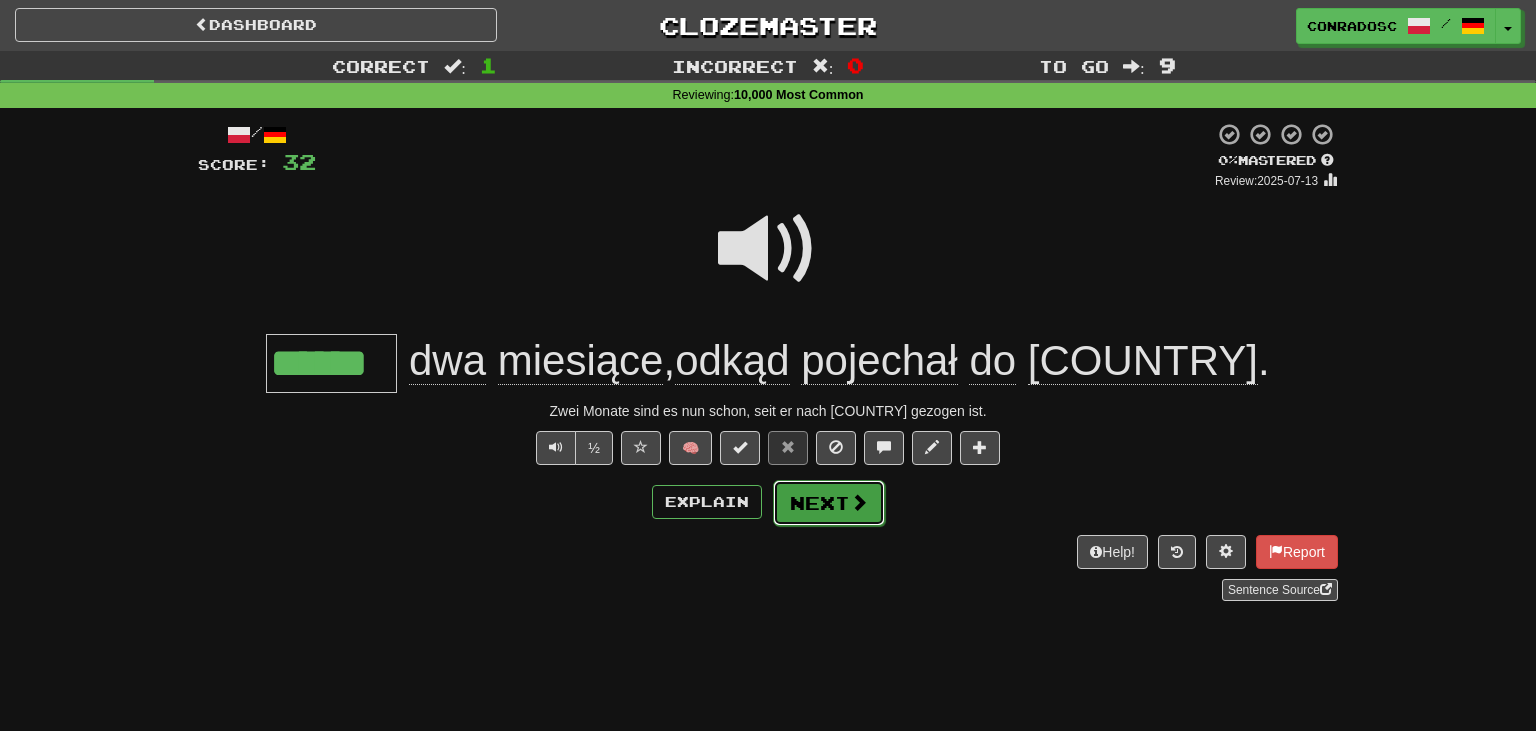 click on "Next" at bounding box center [829, 503] 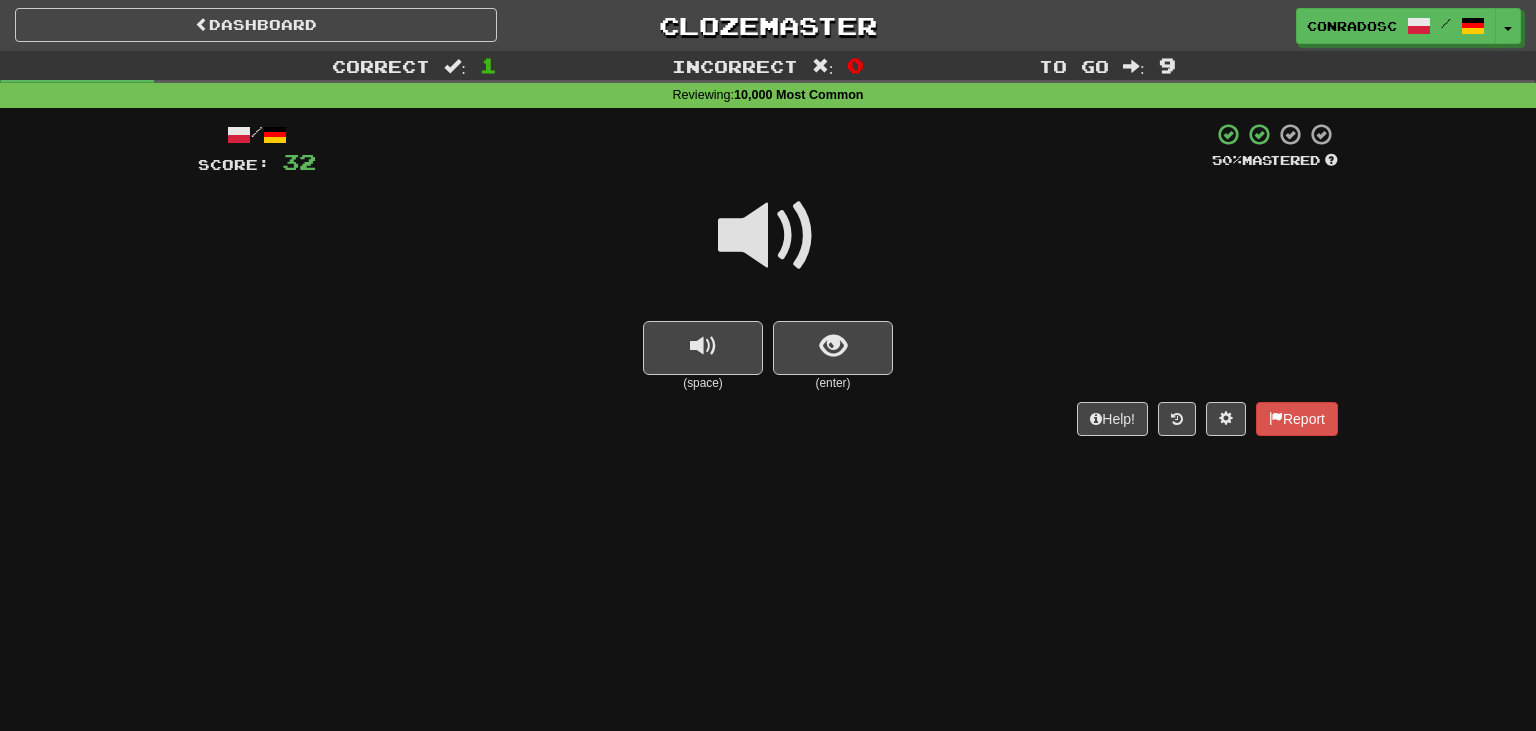 click at bounding box center [768, 236] 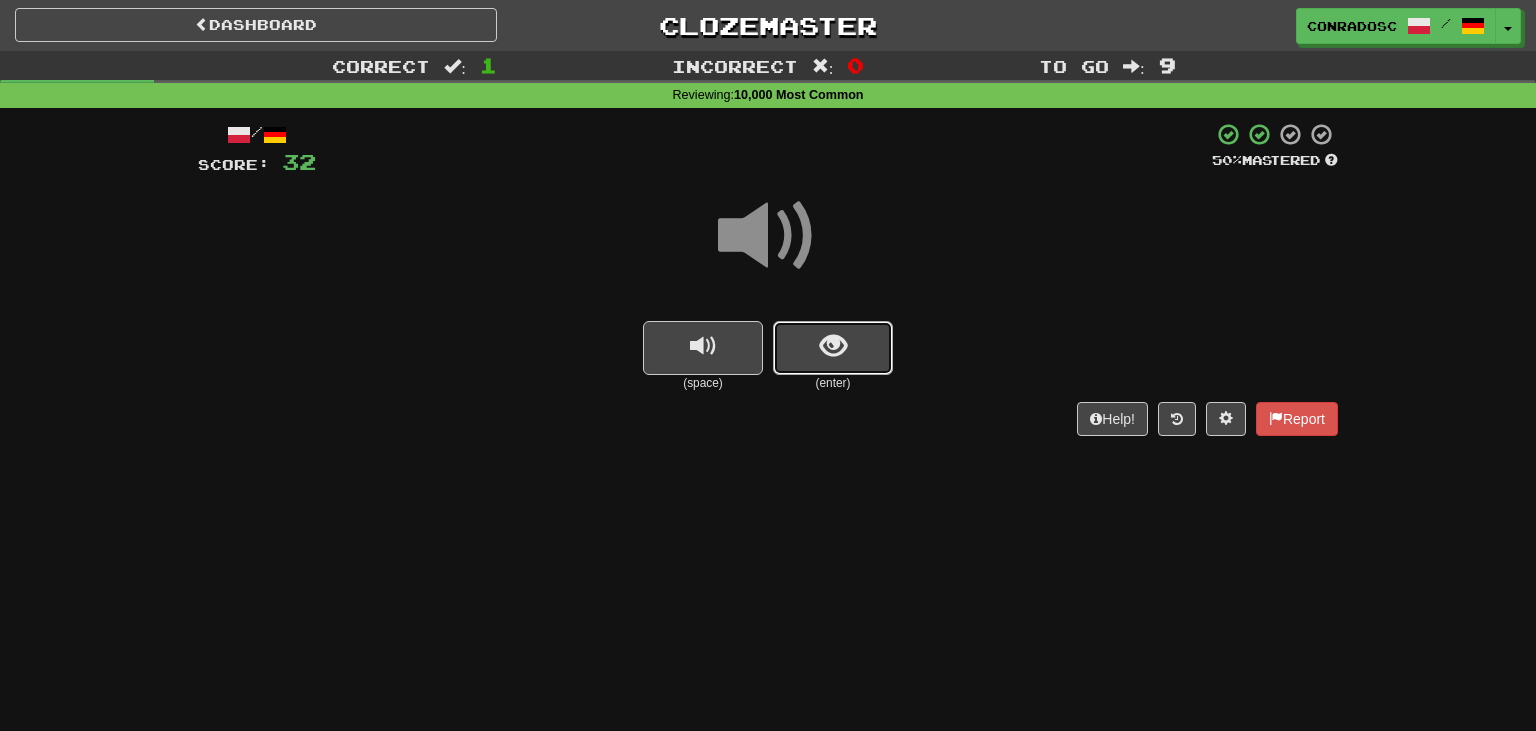 click at bounding box center [833, 348] 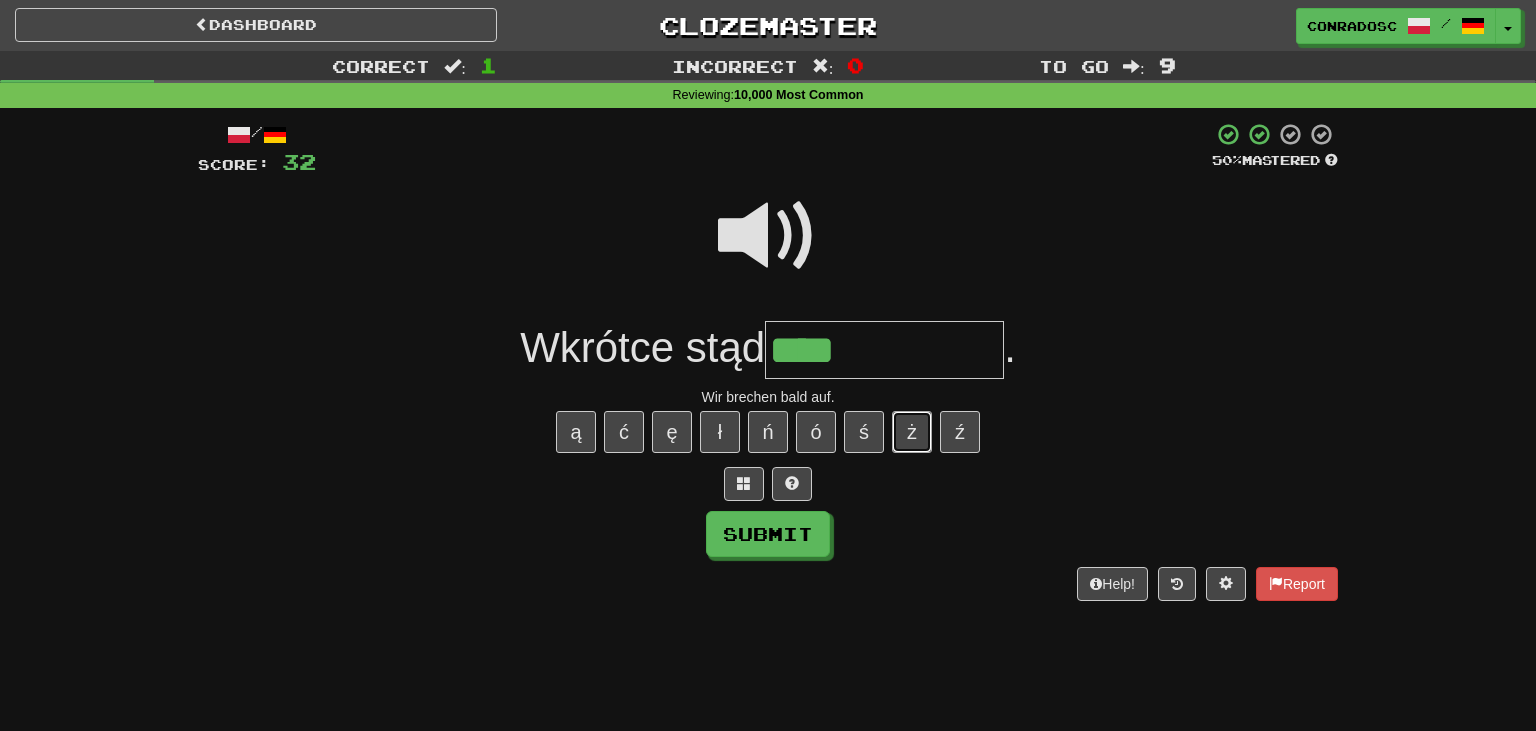 click on "ż" at bounding box center [912, 432] 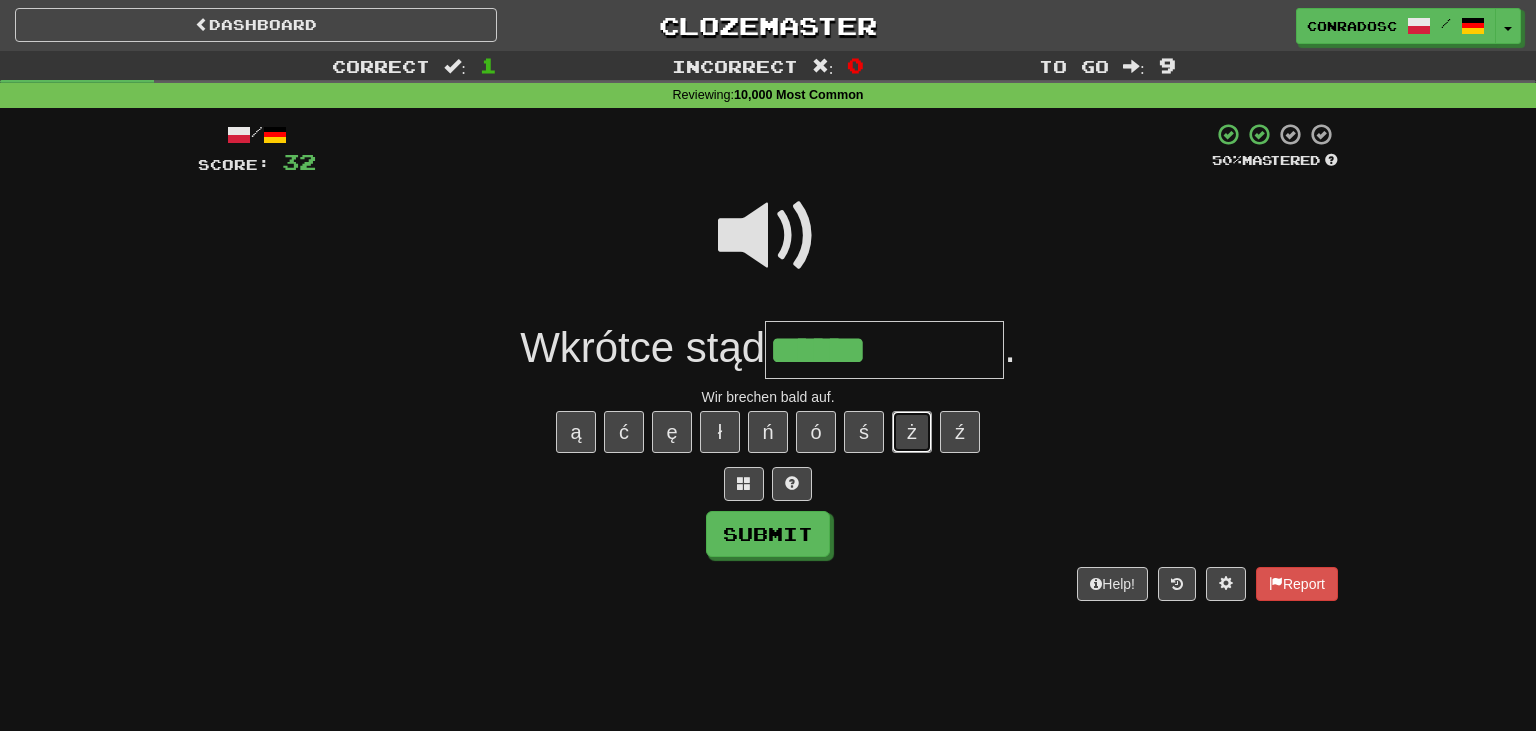 click on "ż" at bounding box center (912, 432) 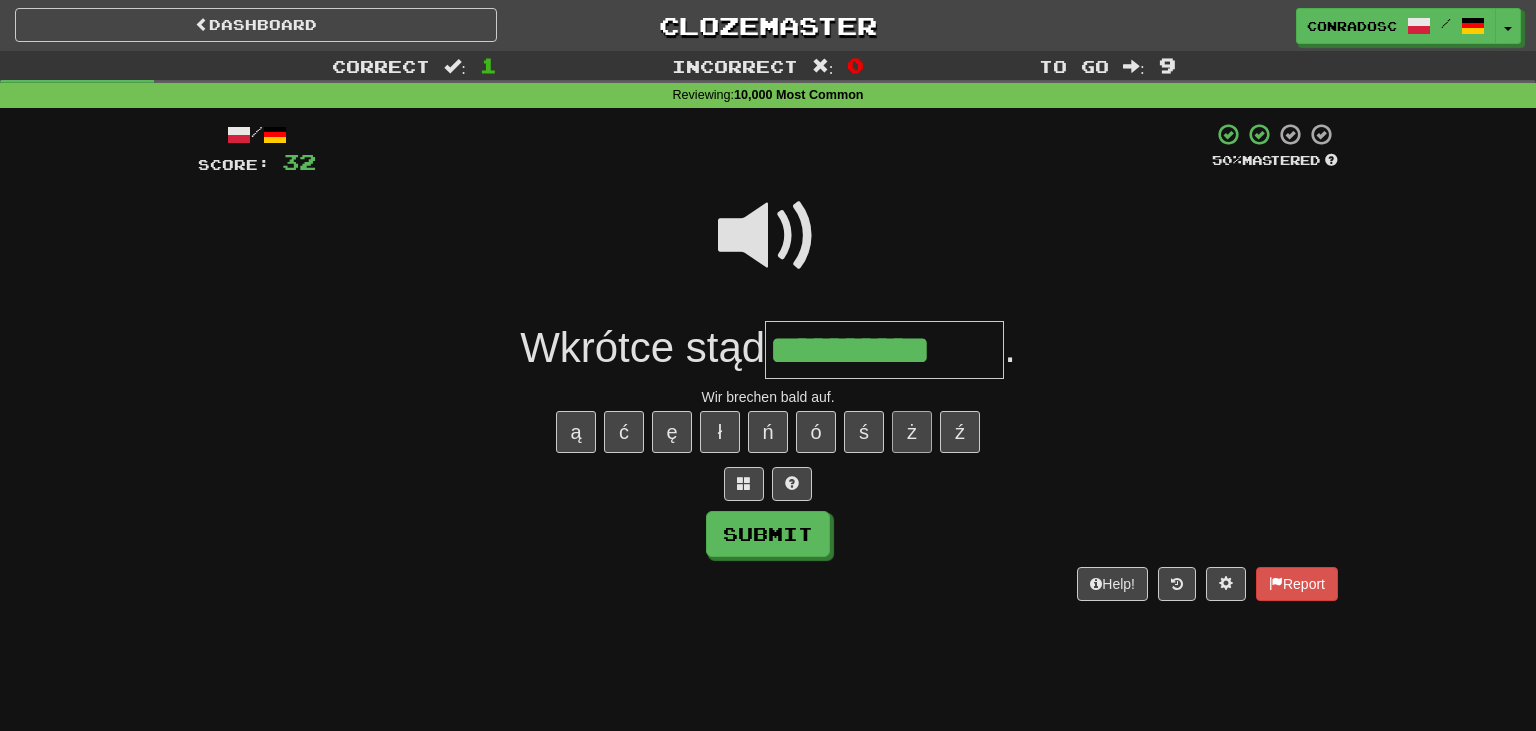 type on "**********" 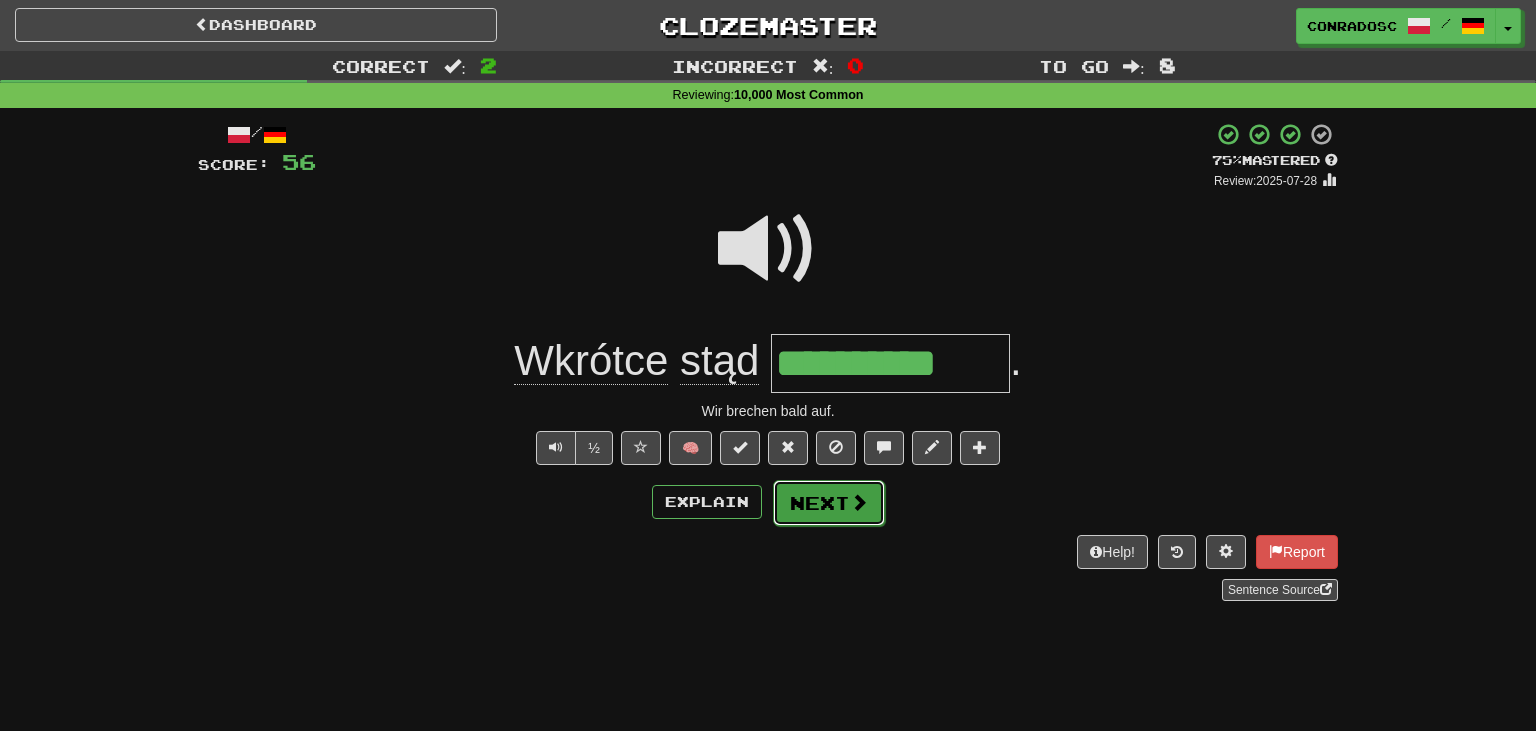 click on "Next" at bounding box center (829, 503) 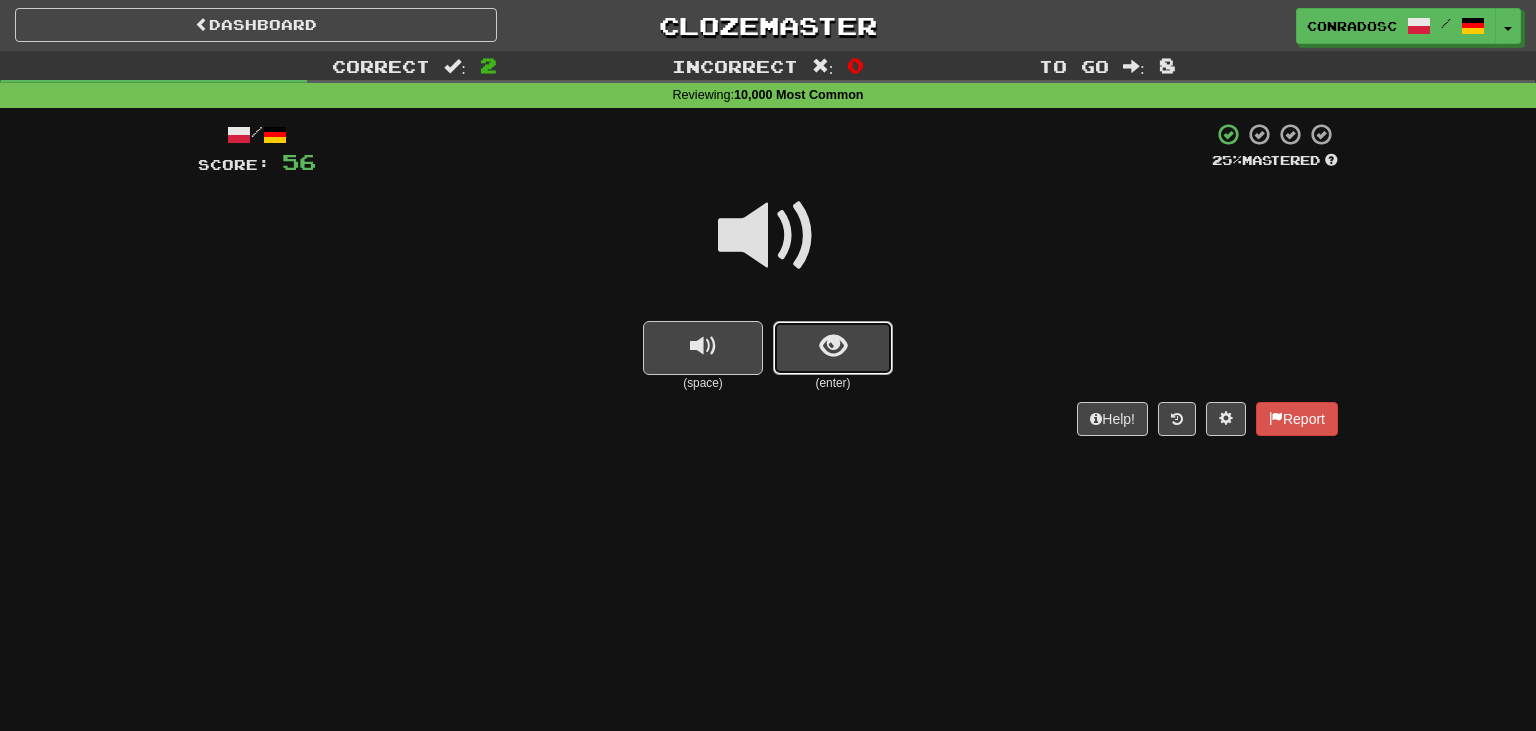 click at bounding box center [833, 346] 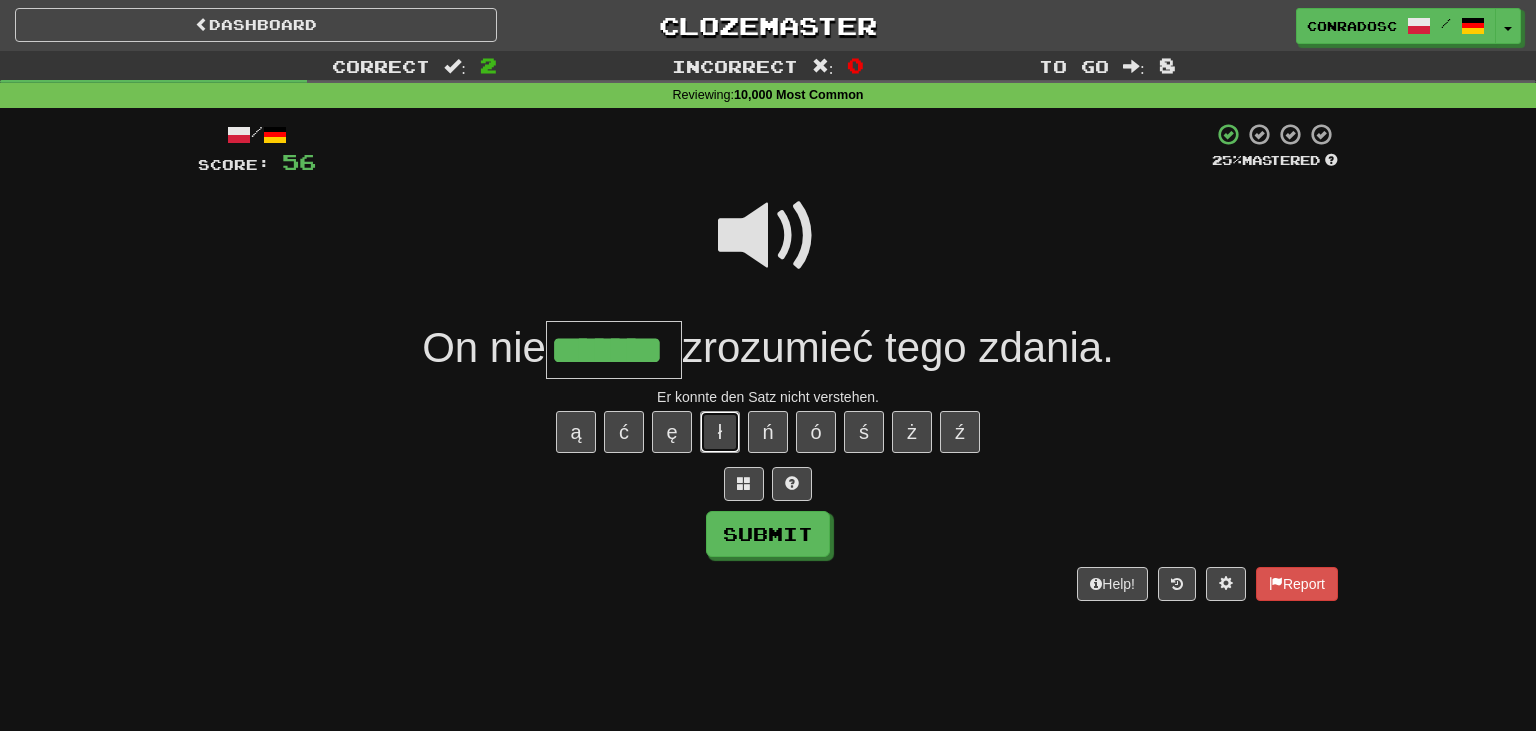 click on "ł" at bounding box center [720, 432] 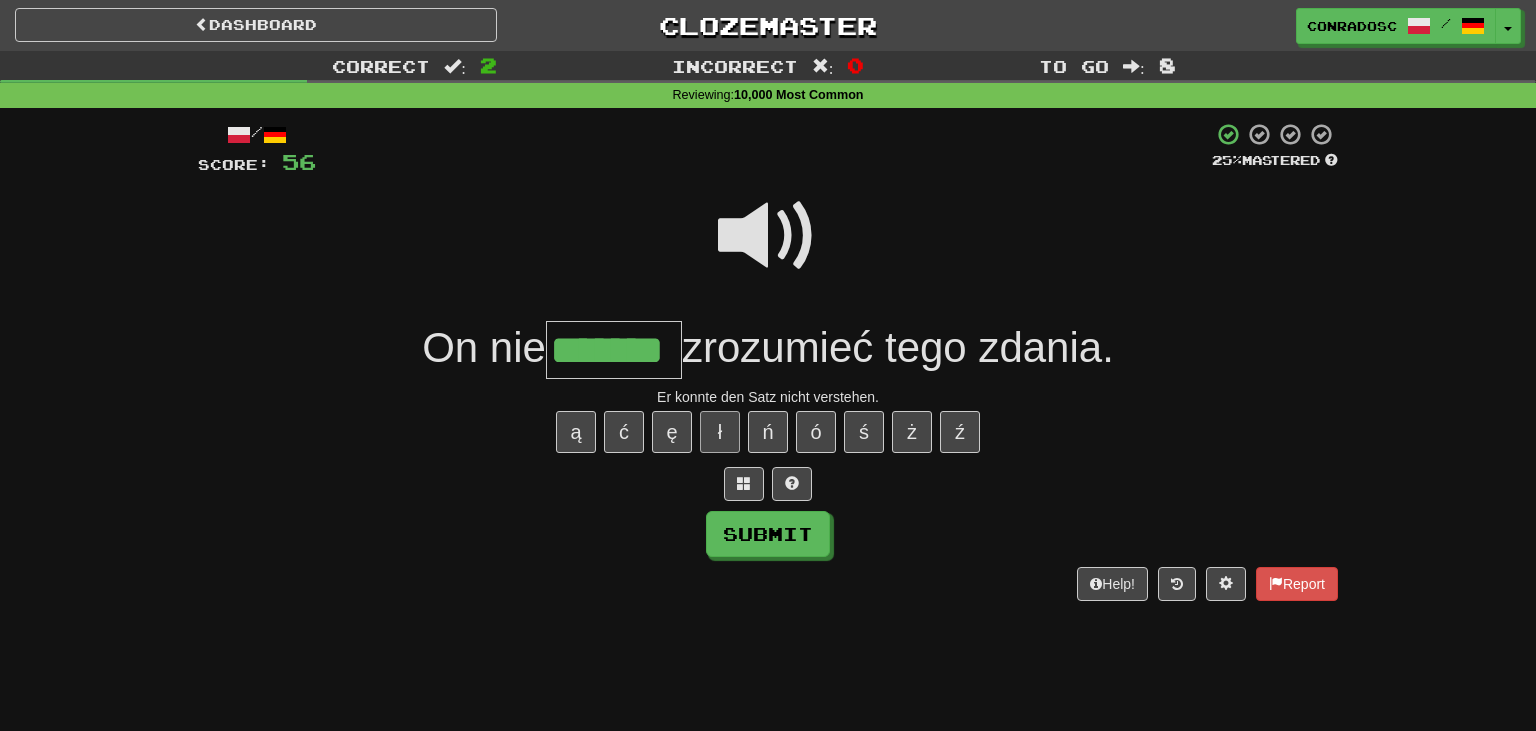 type on "********" 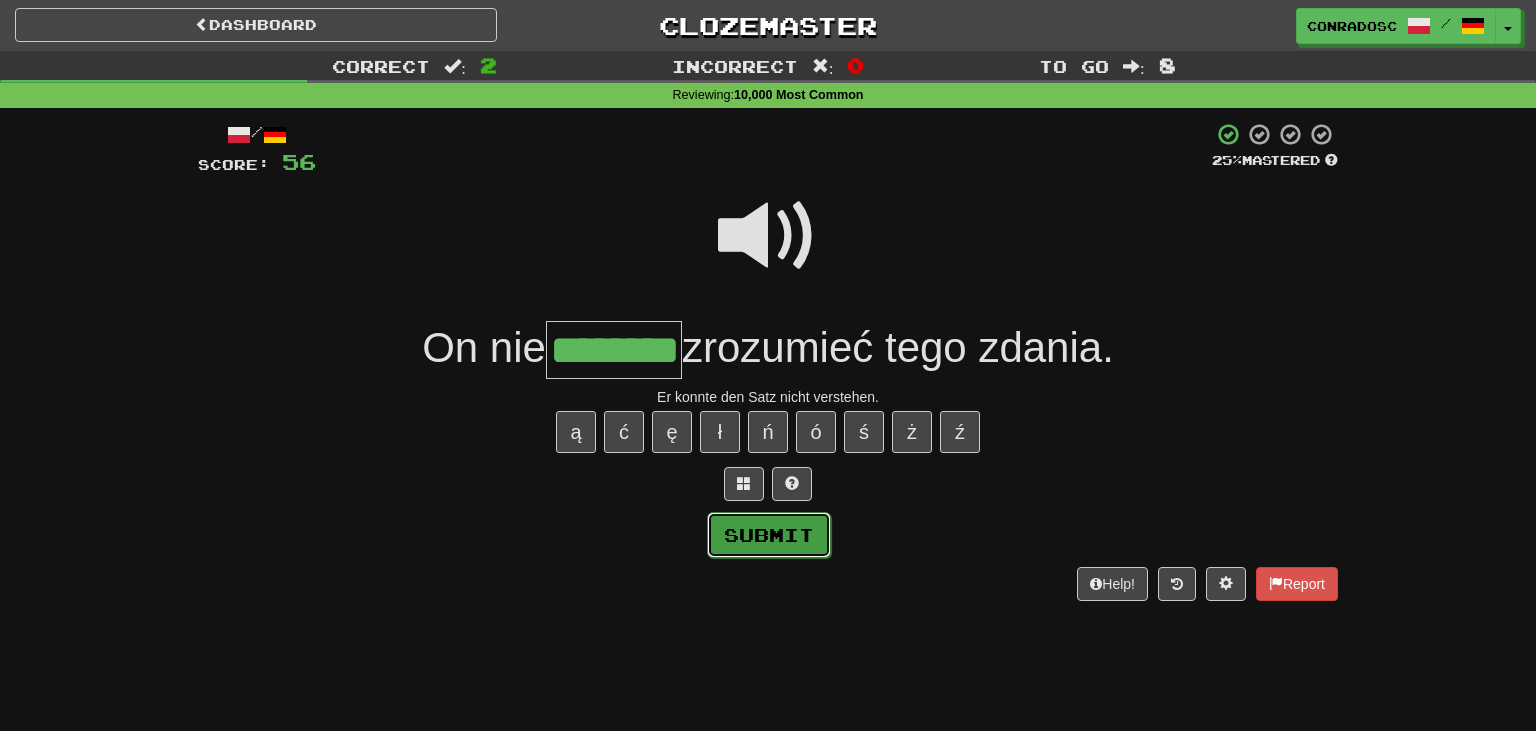 click on "Submit" at bounding box center [769, 535] 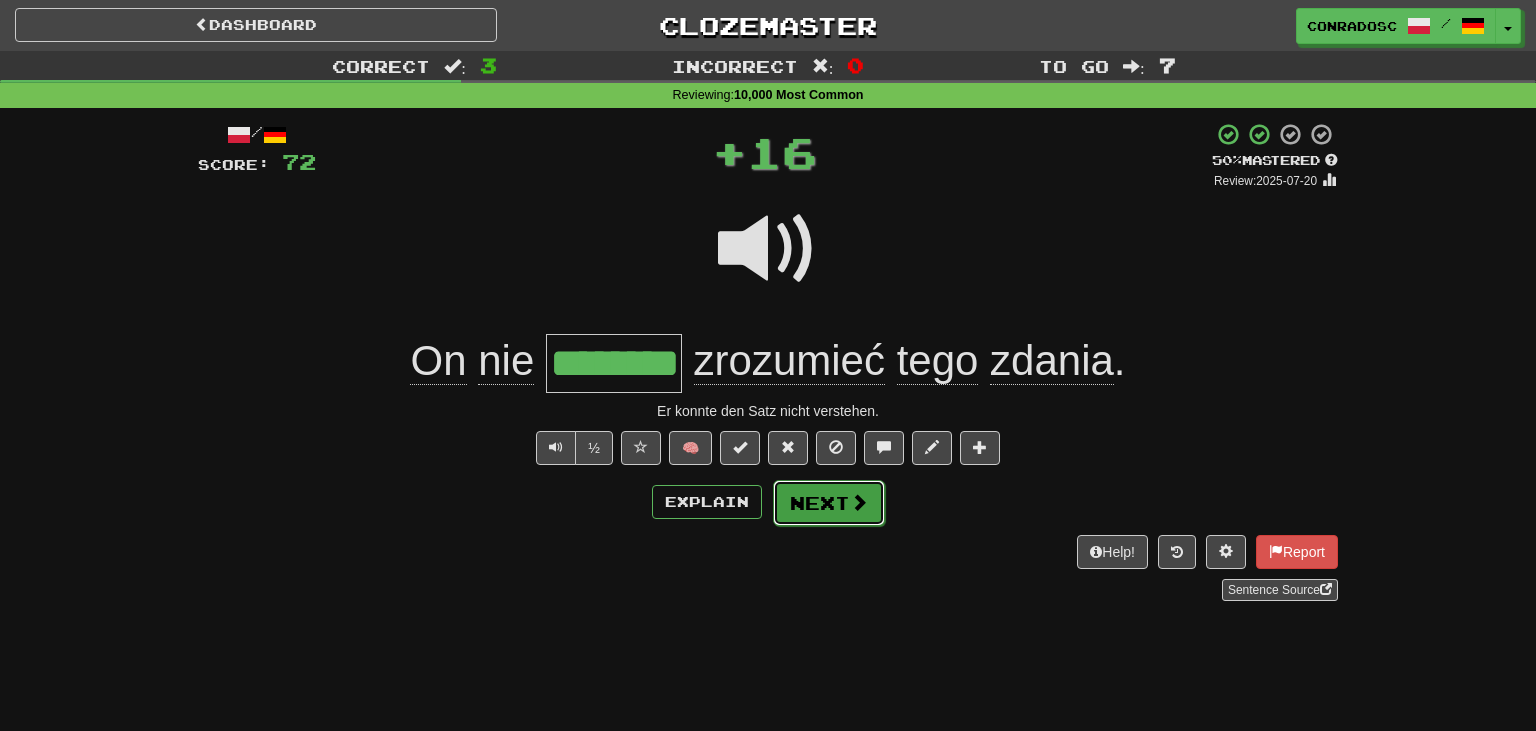 click on "Next" at bounding box center (829, 503) 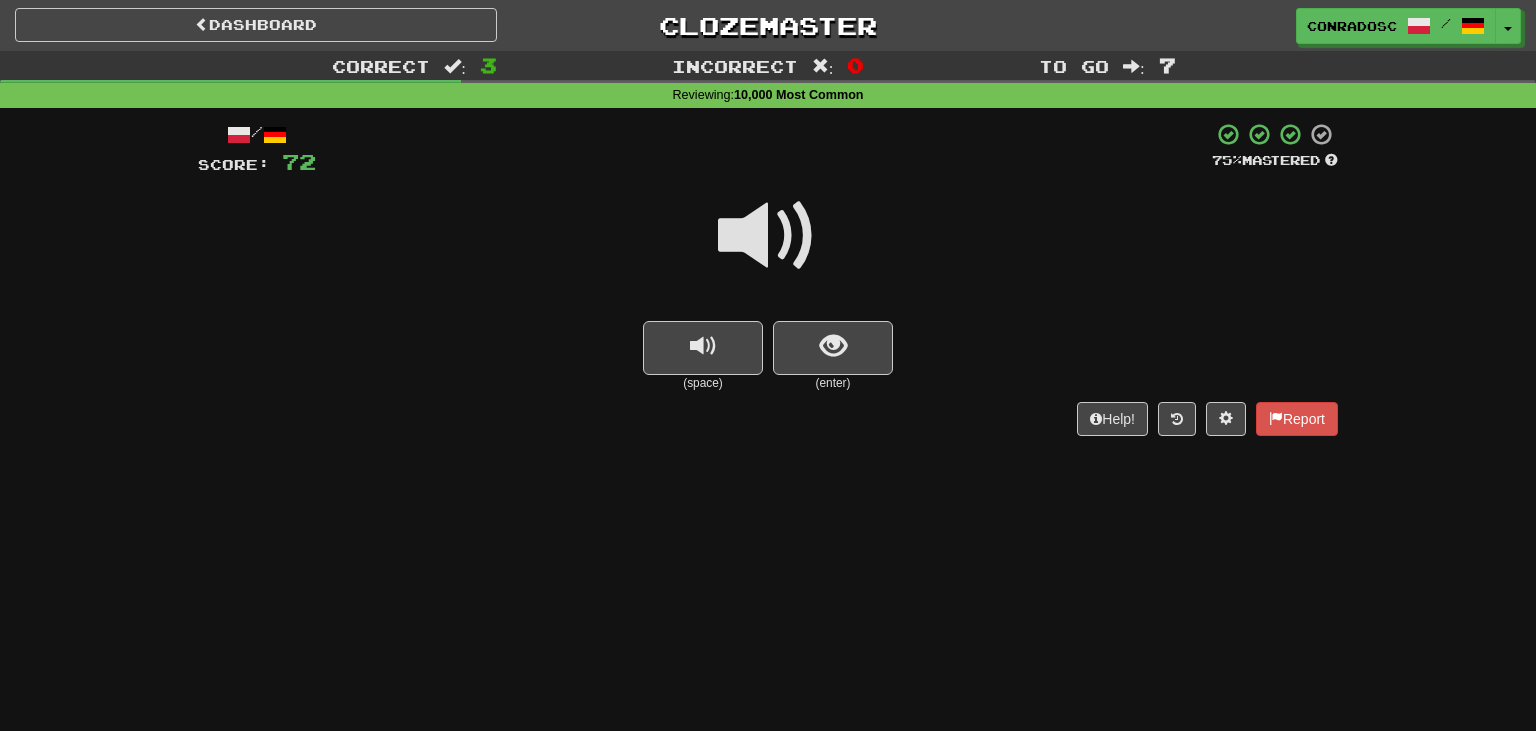 click at bounding box center [768, 249] 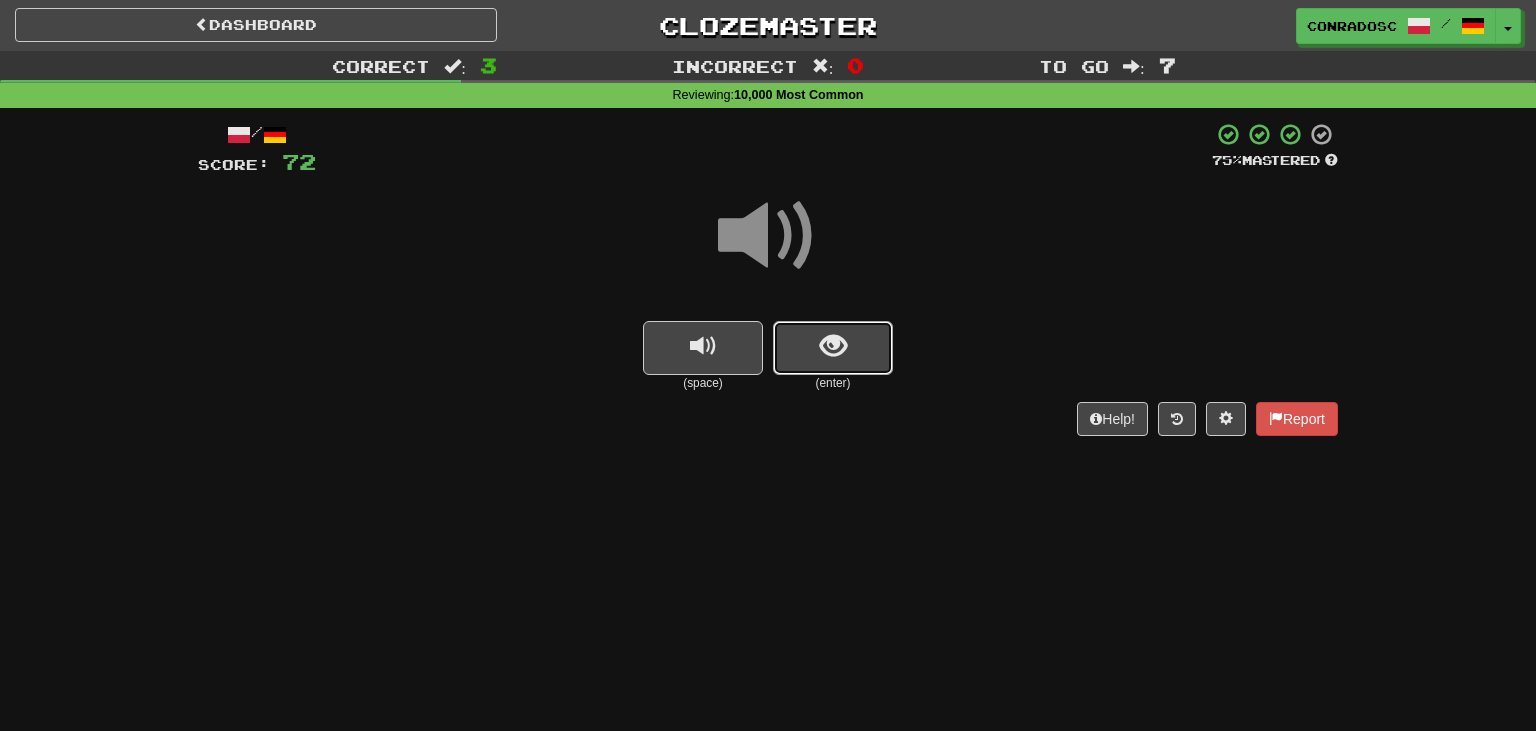click at bounding box center (833, 346) 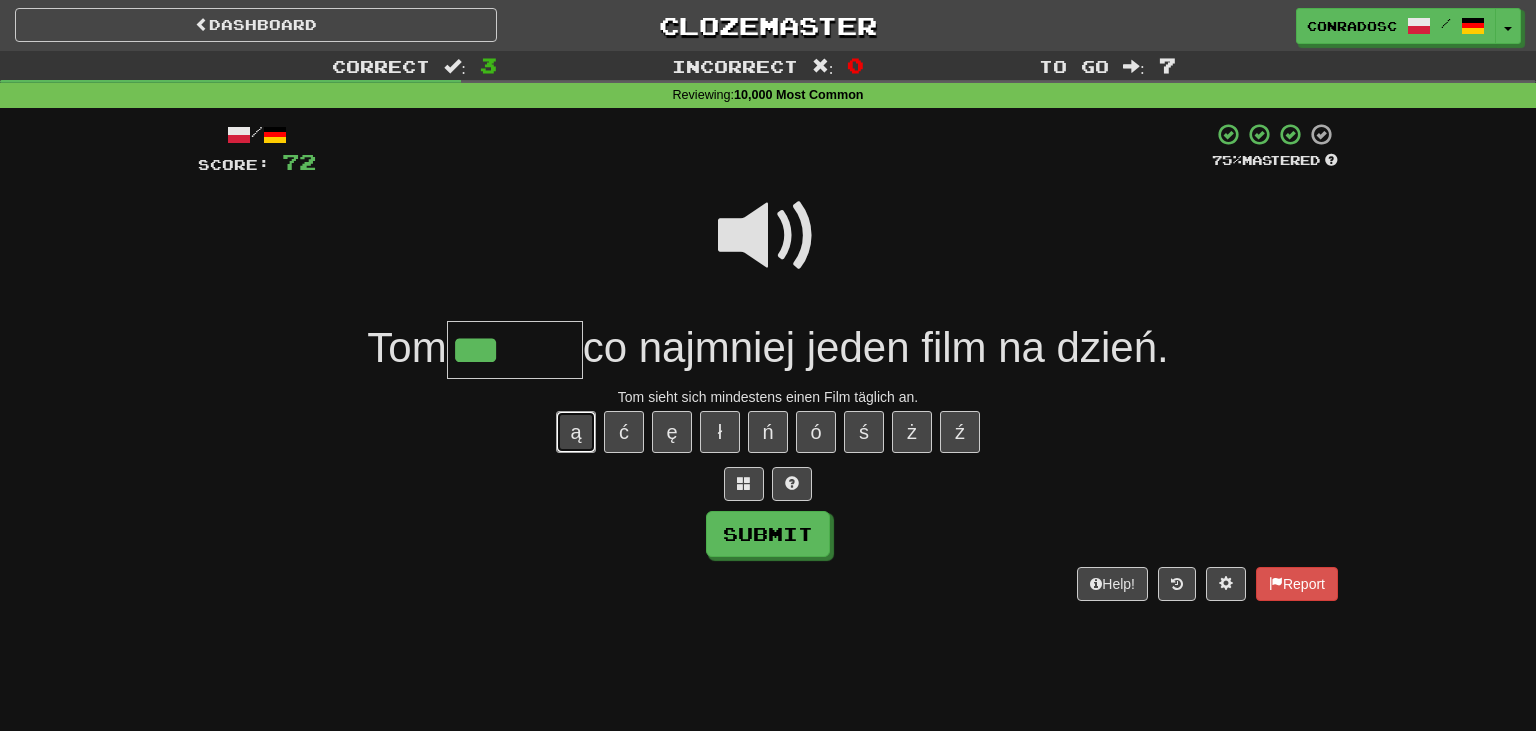 click on "ą" at bounding box center [576, 432] 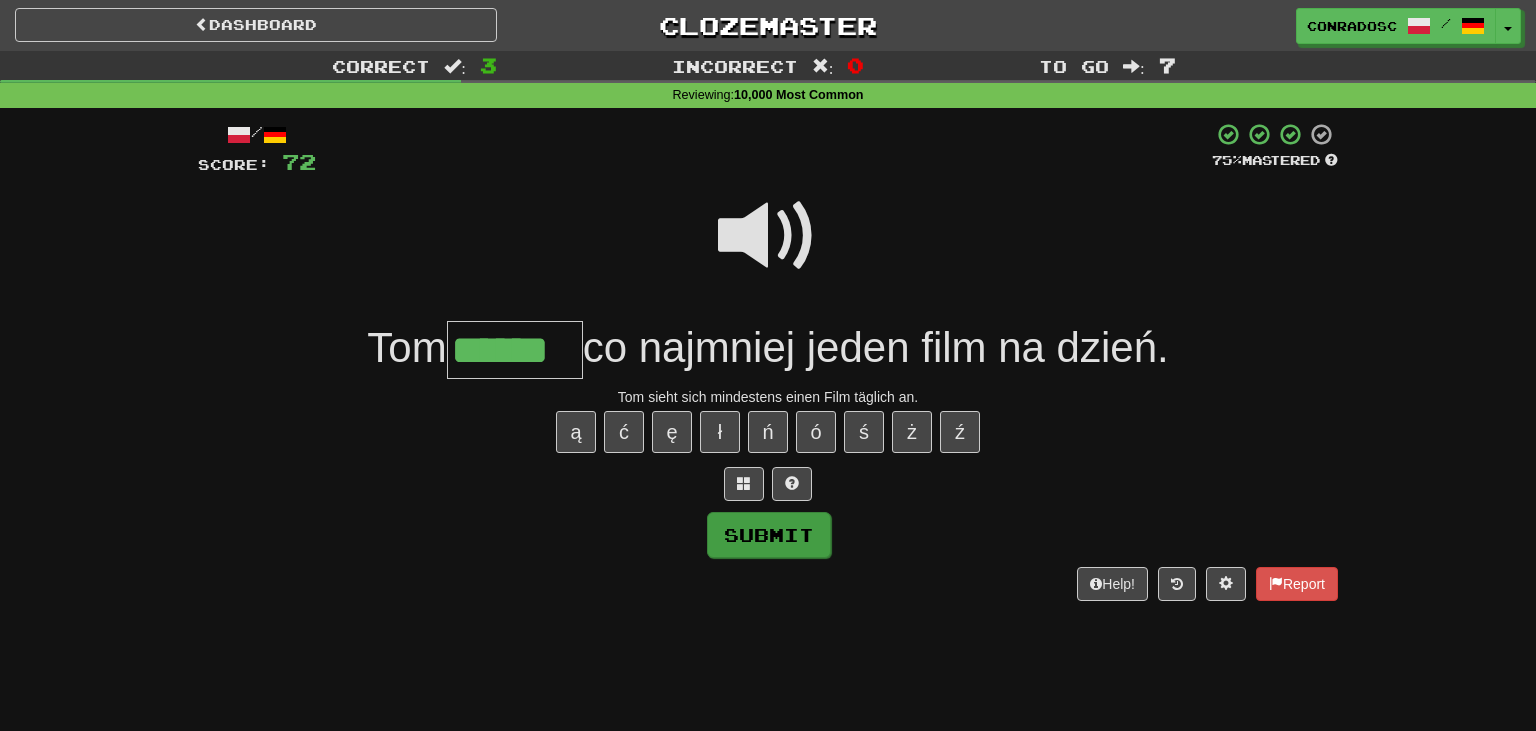 type on "******" 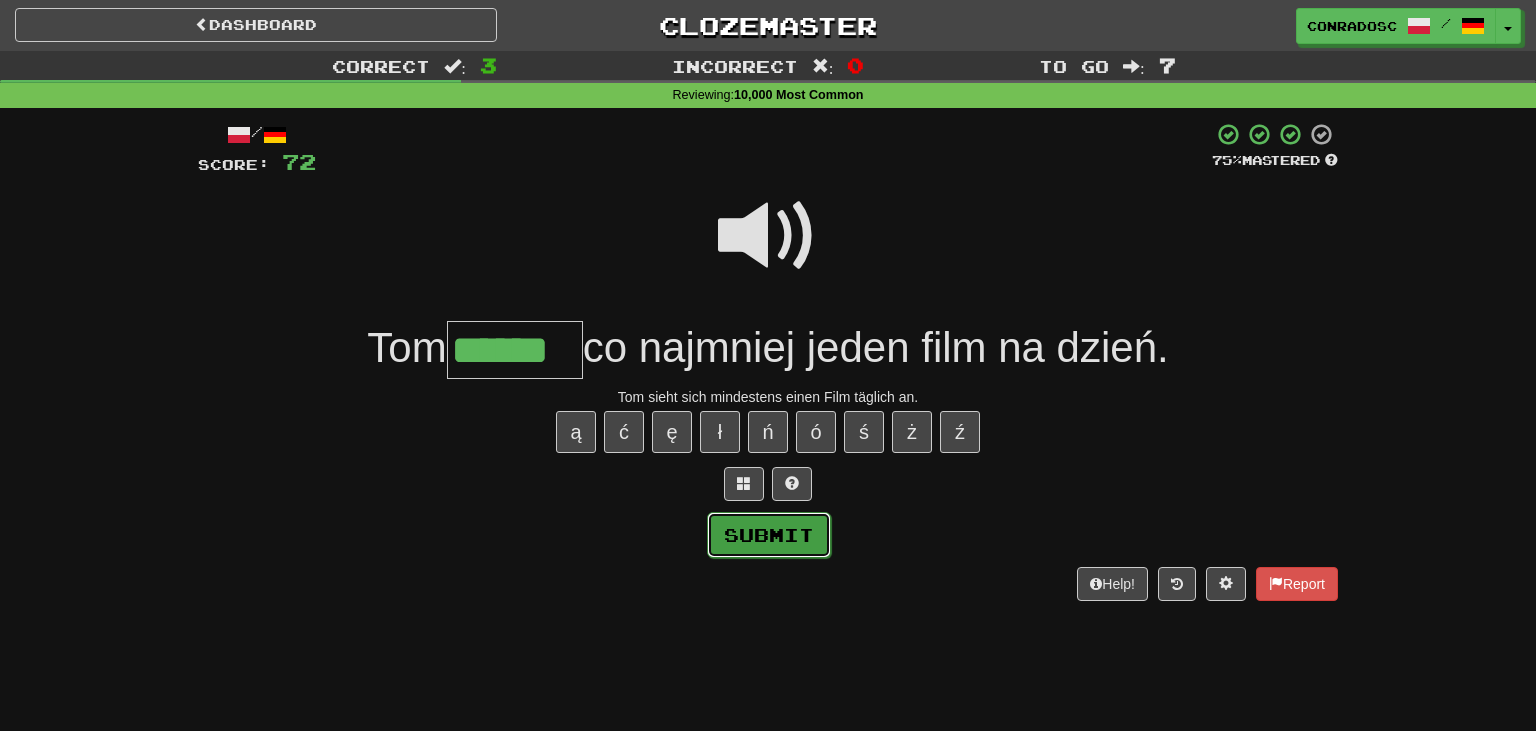 click on "Submit" at bounding box center [769, 535] 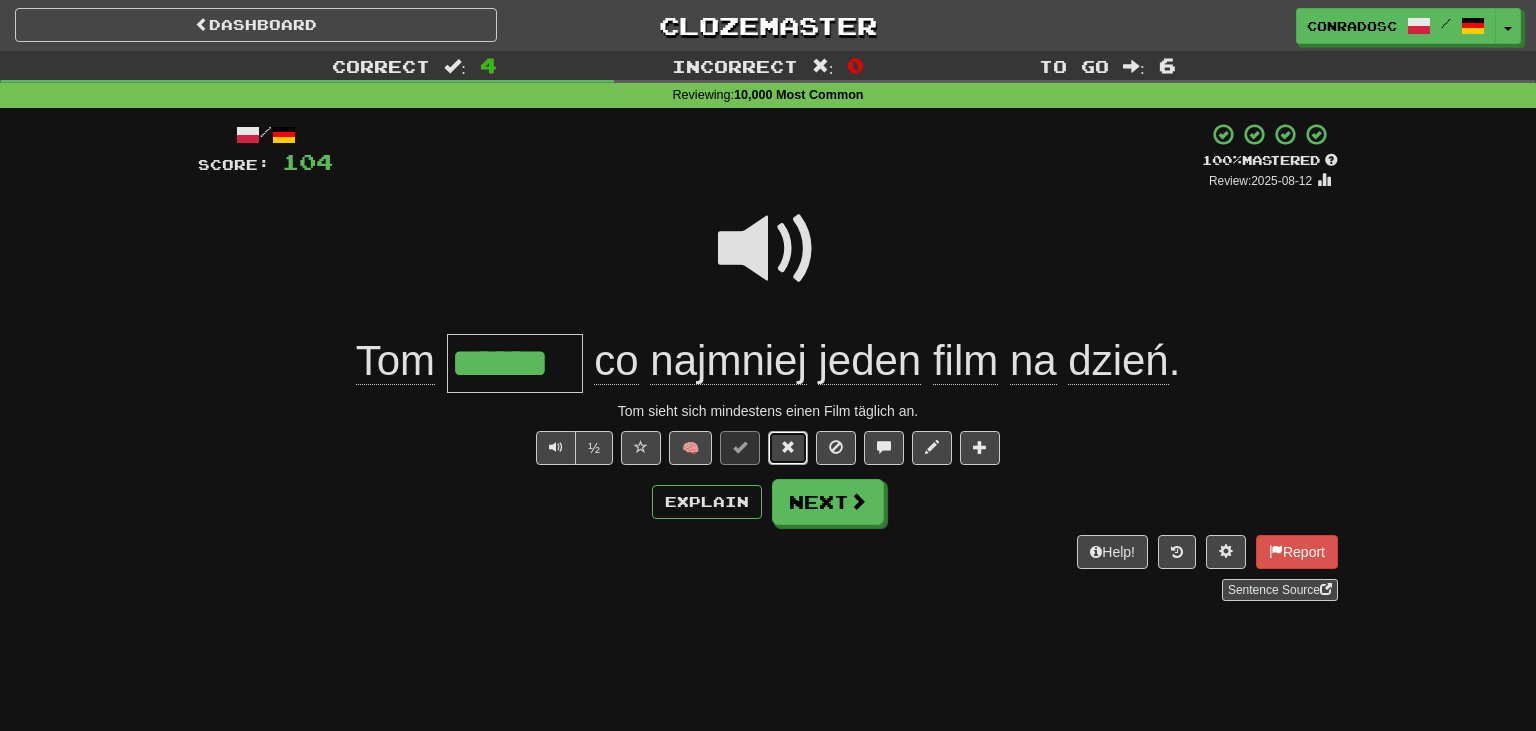 click at bounding box center [788, 448] 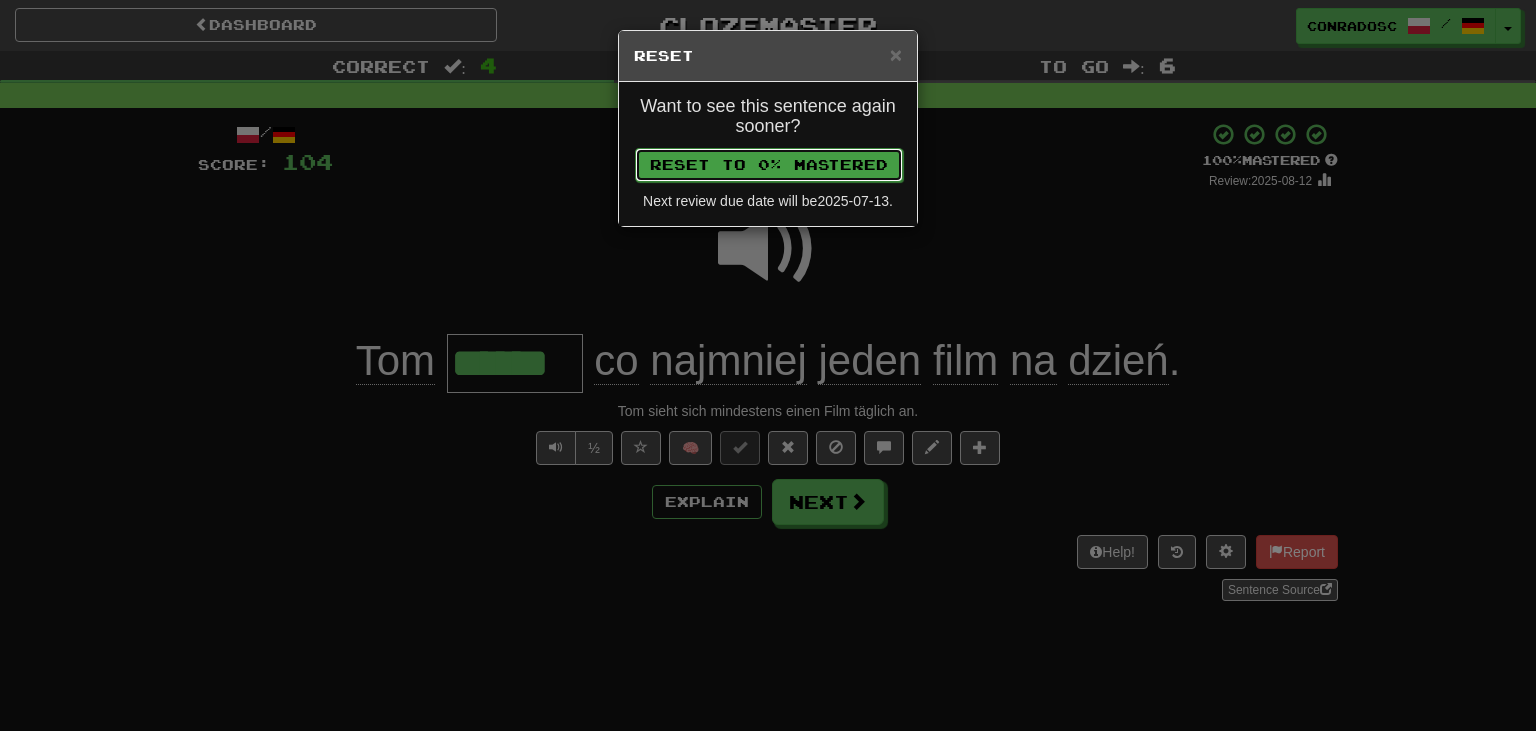 click on "Reset to 0% Mastered" at bounding box center [769, 165] 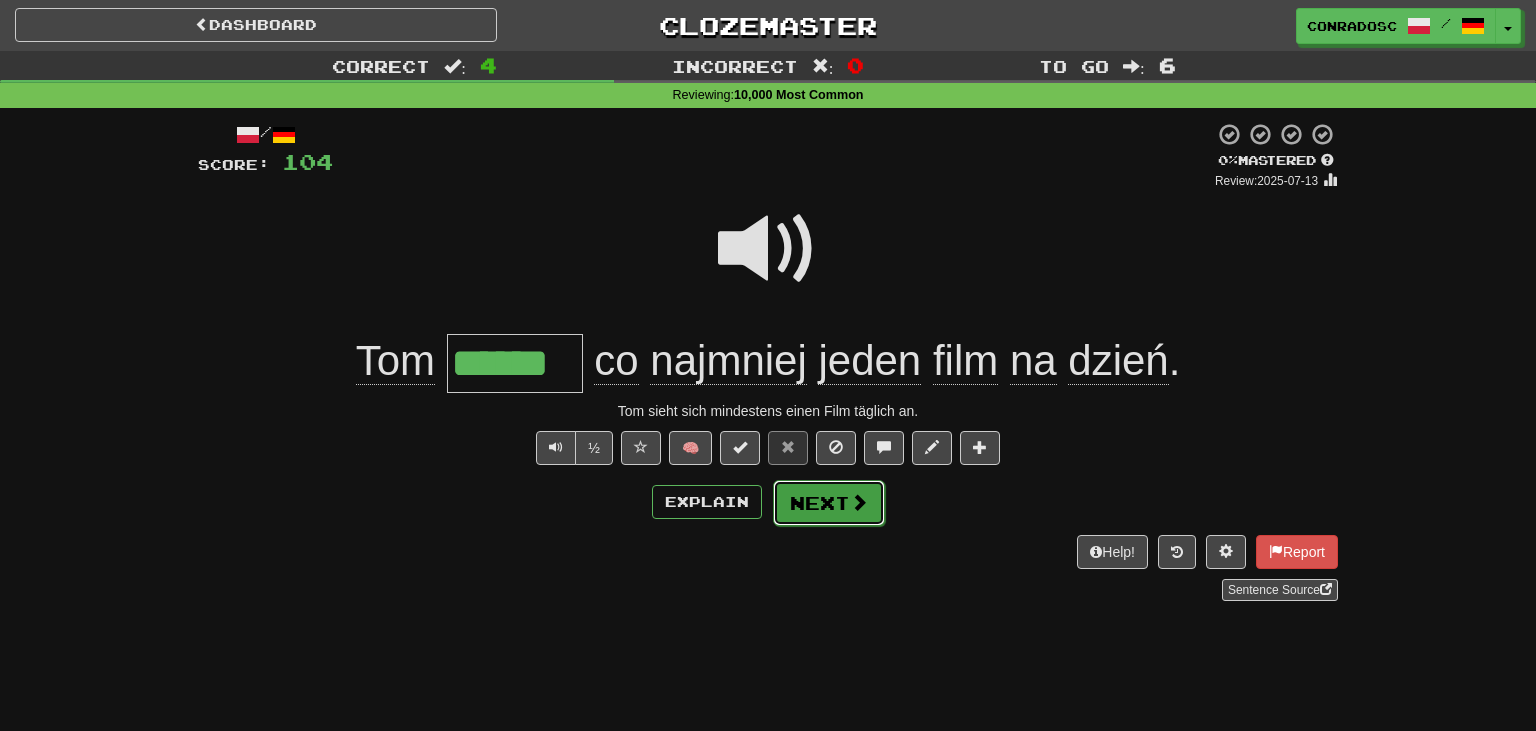 click on "Next" at bounding box center [829, 503] 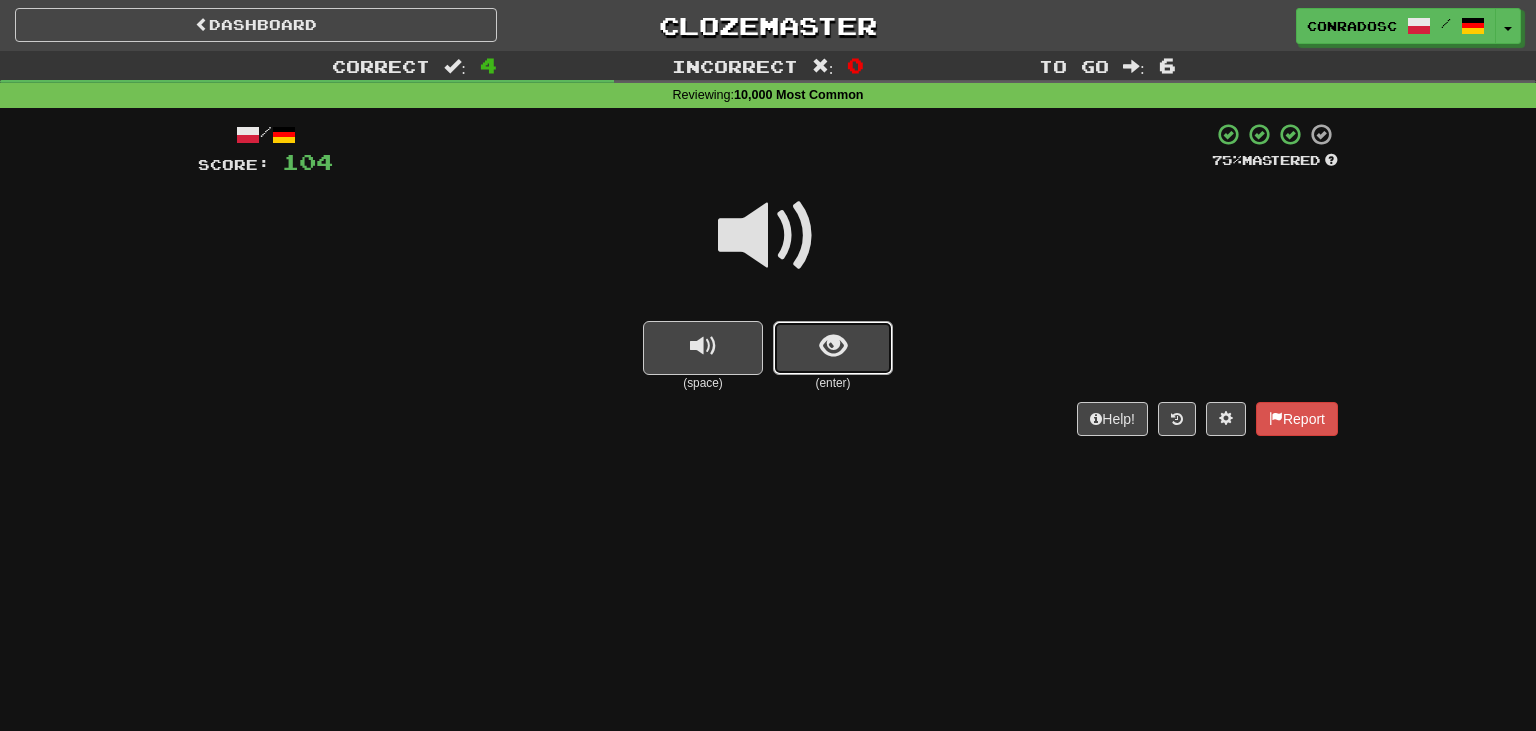 click at bounding box center [833, 348] 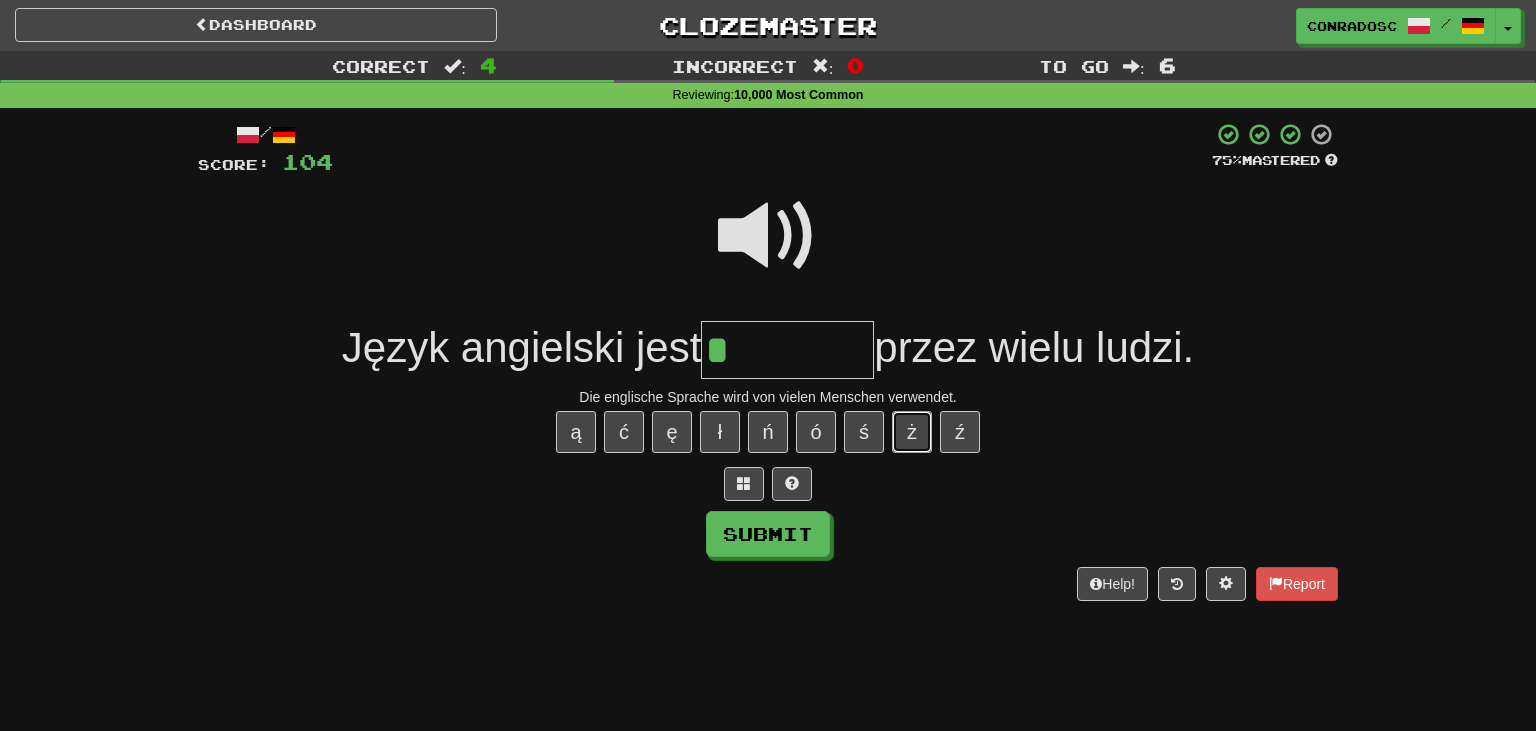 click on "ż" at bounding box center [912, 432] 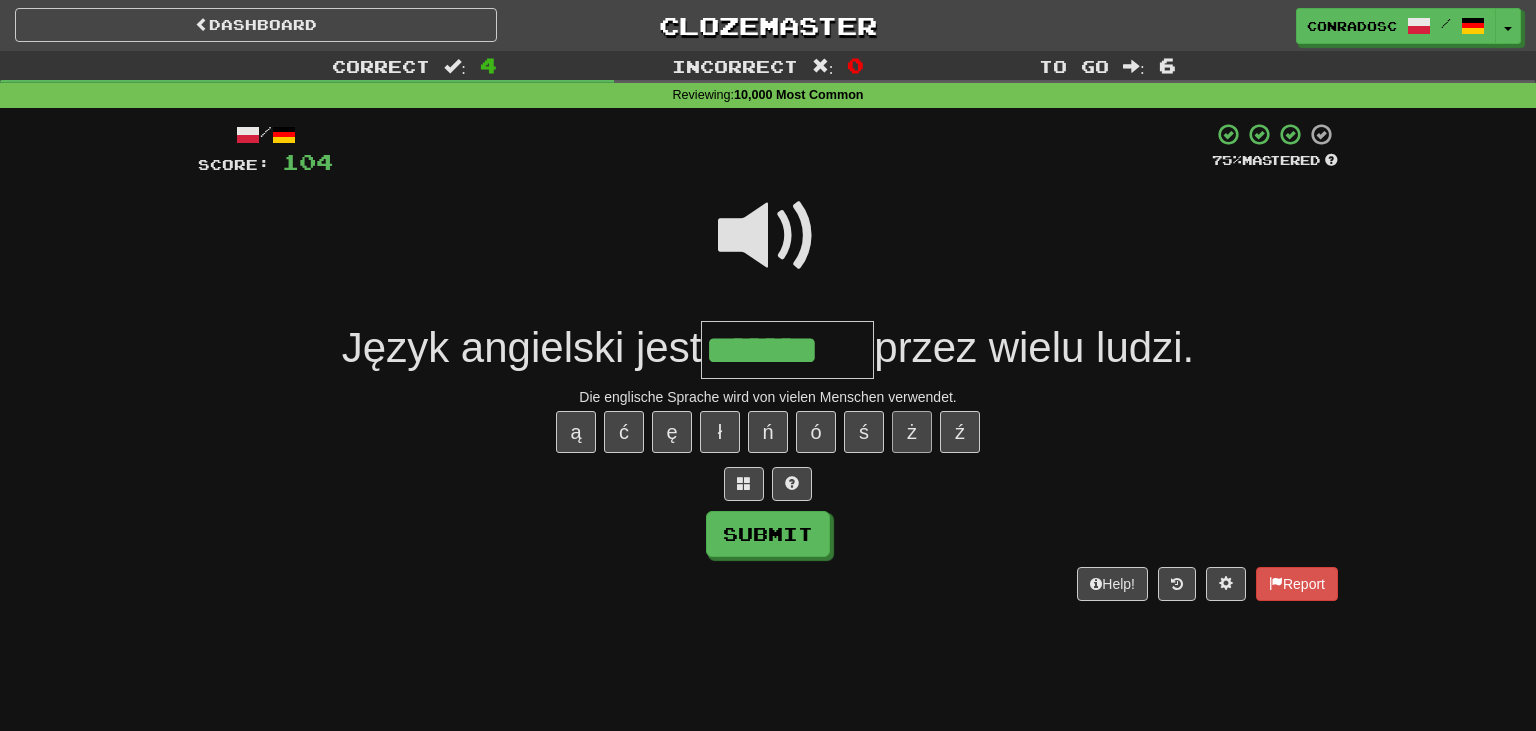 type on "*******" 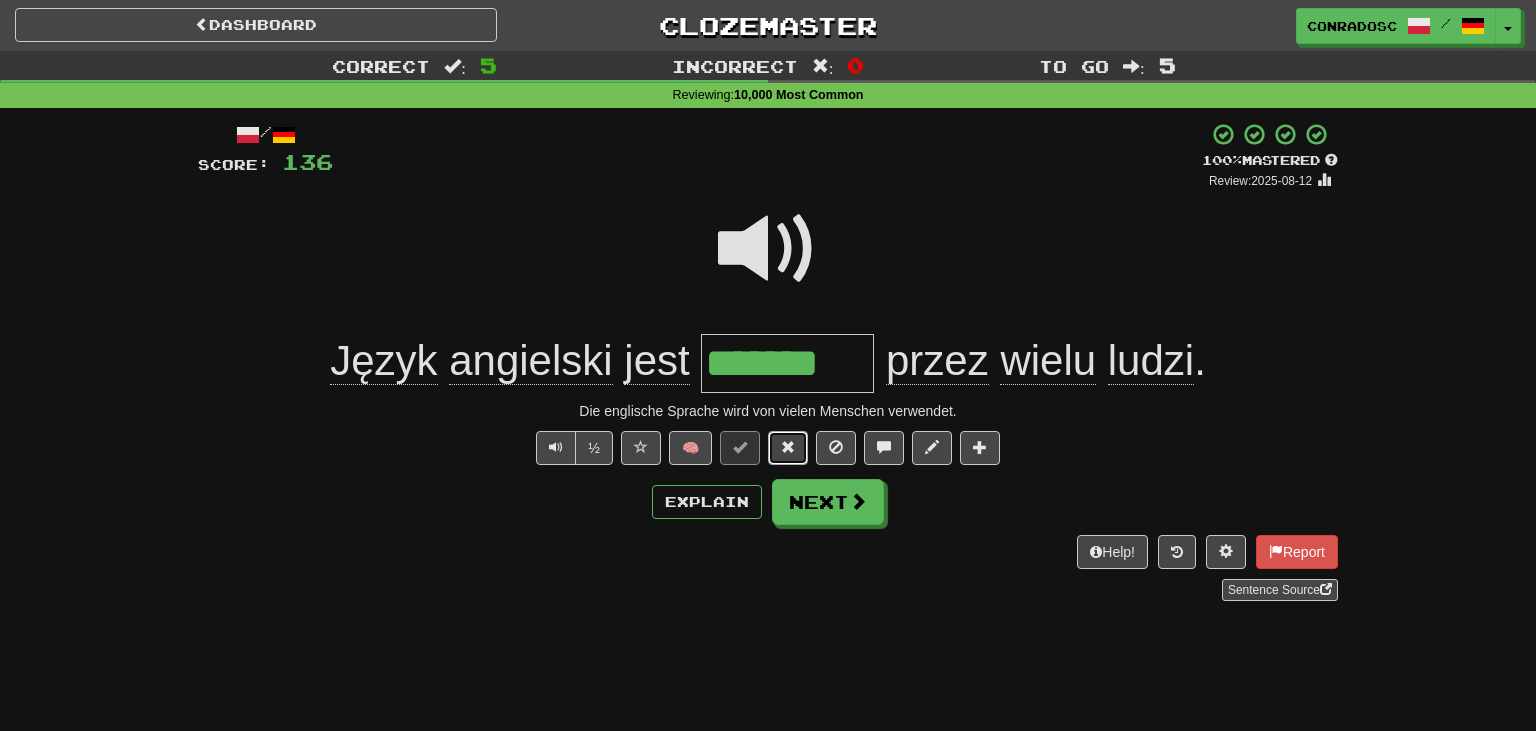 click at bounding box center [788, 447] 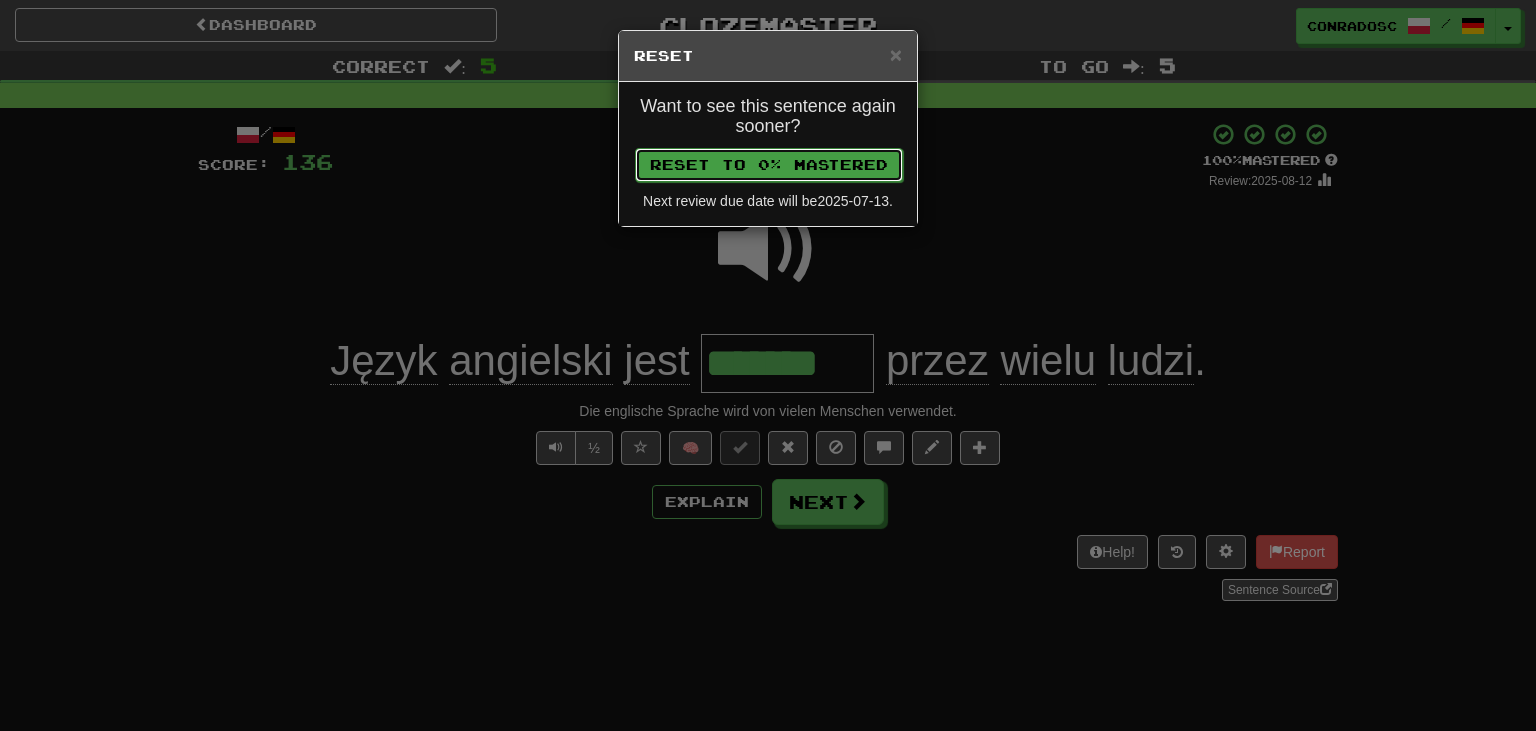 click on "Reset to 0% Mastered" at bounding box center [769, 165] 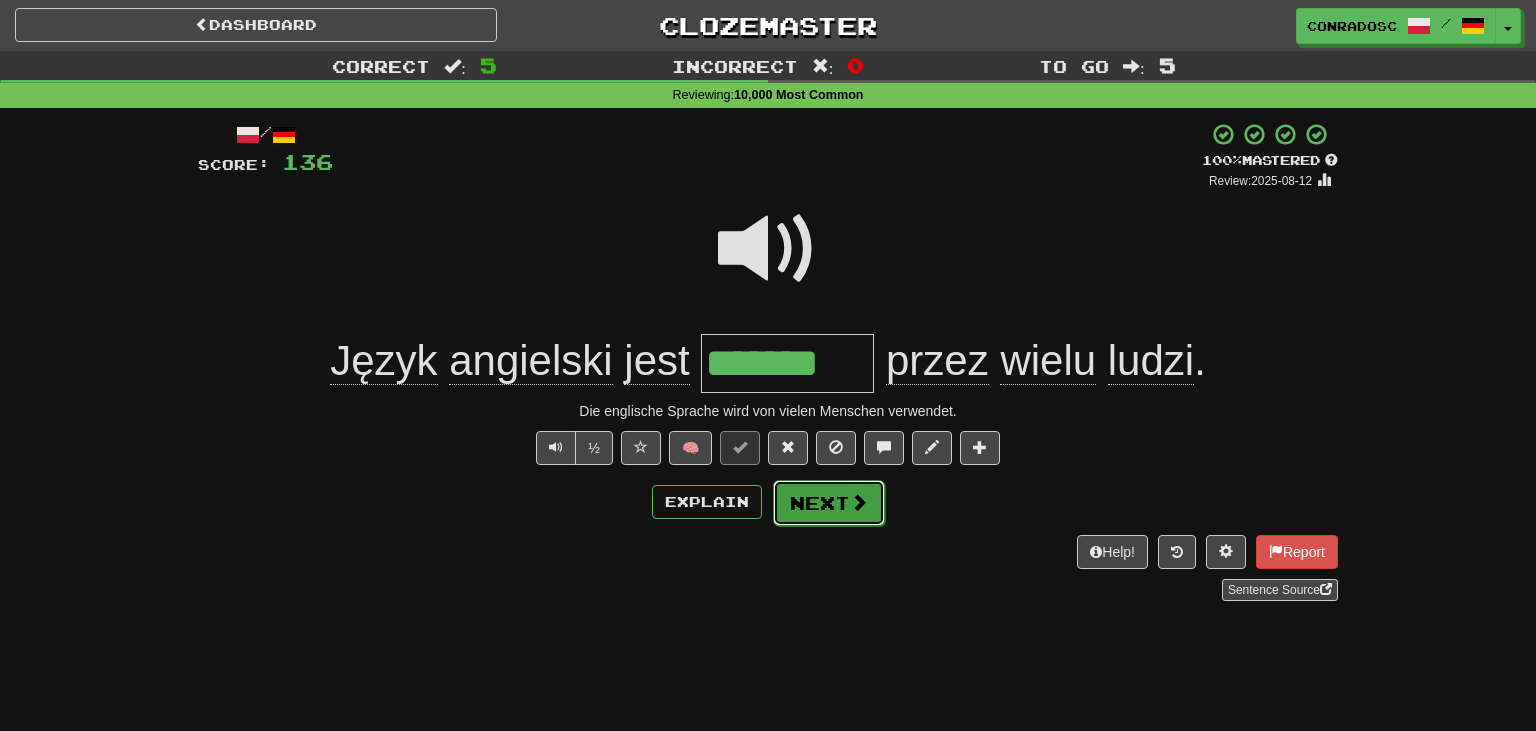 click on "Next" at bounding box center [829, 503] 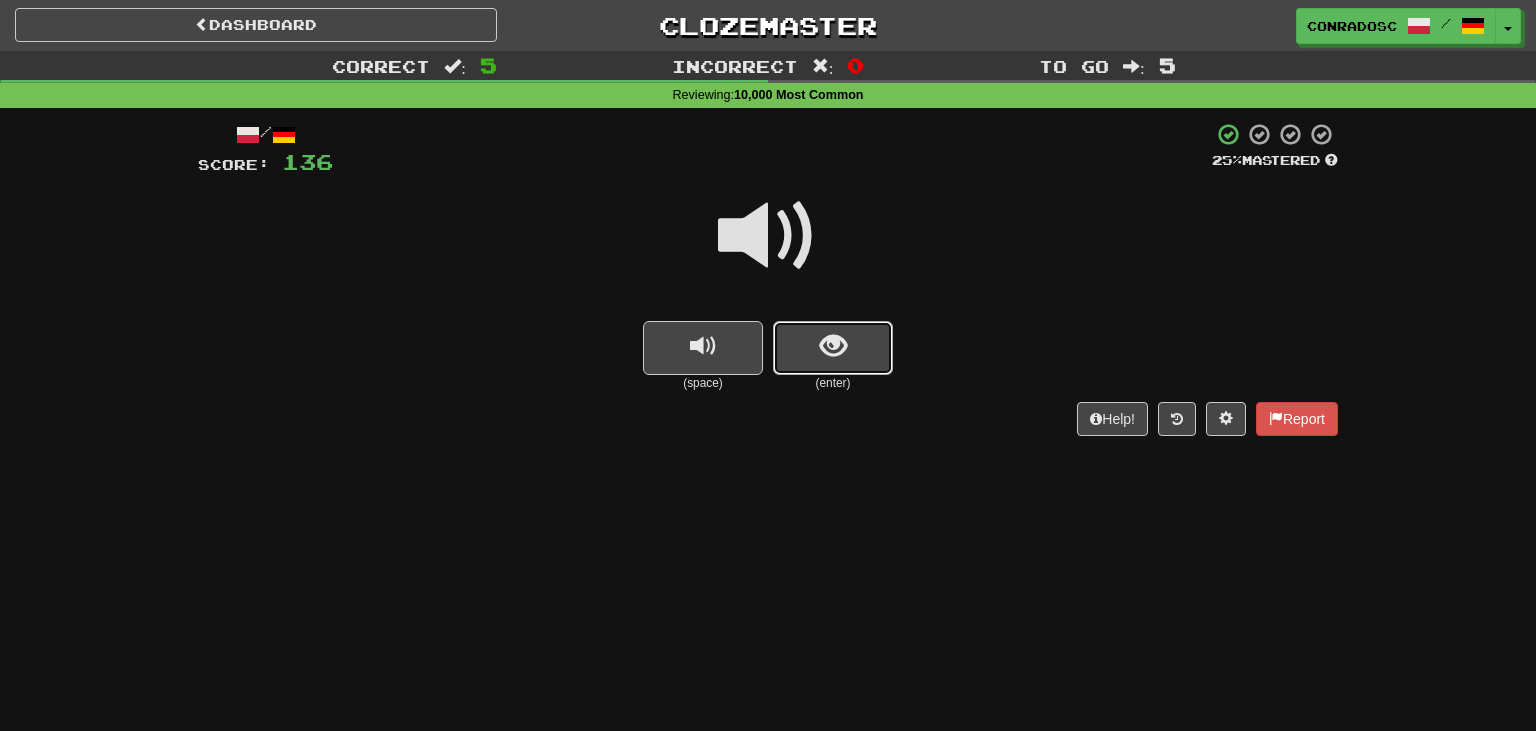 click at bounding box center (833, 348) 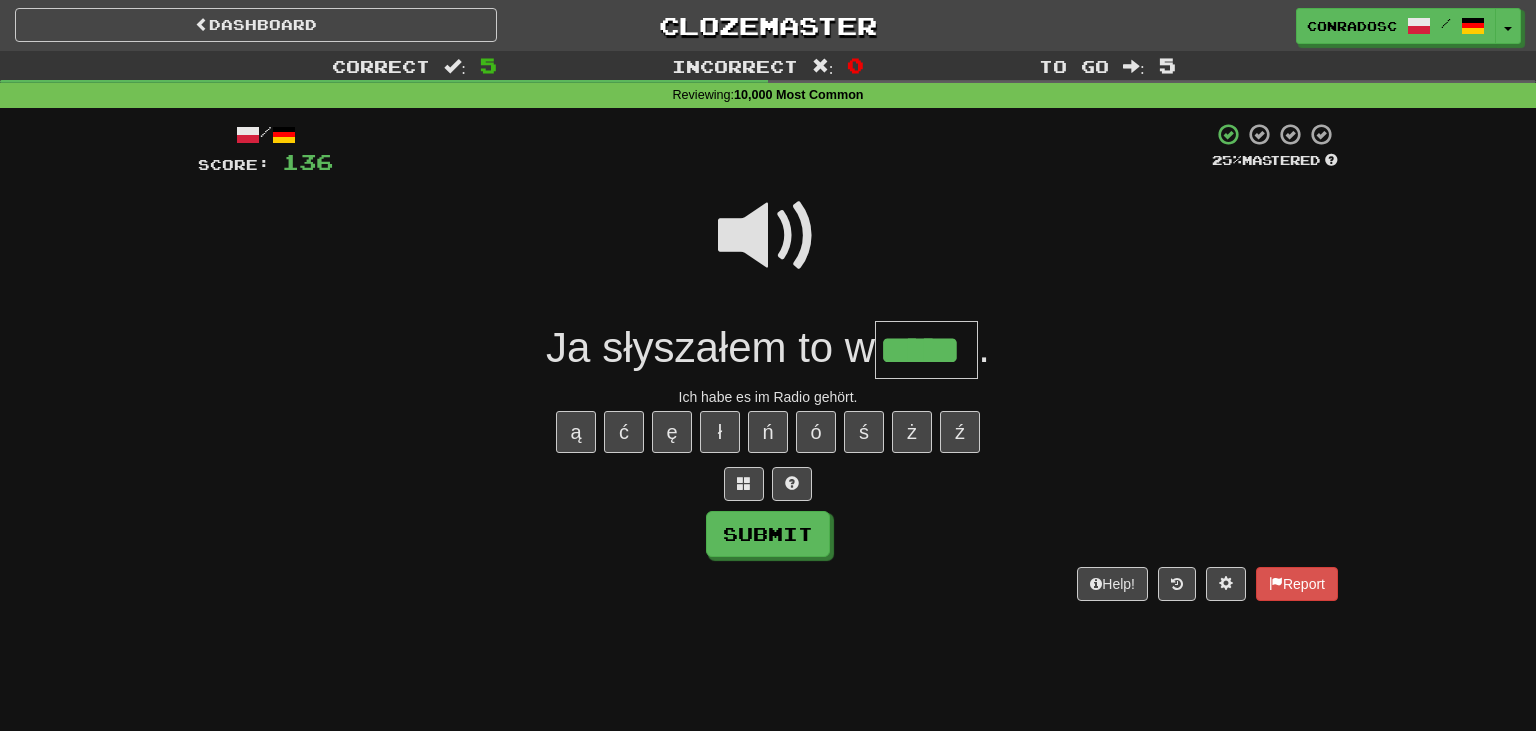 type on "*****" 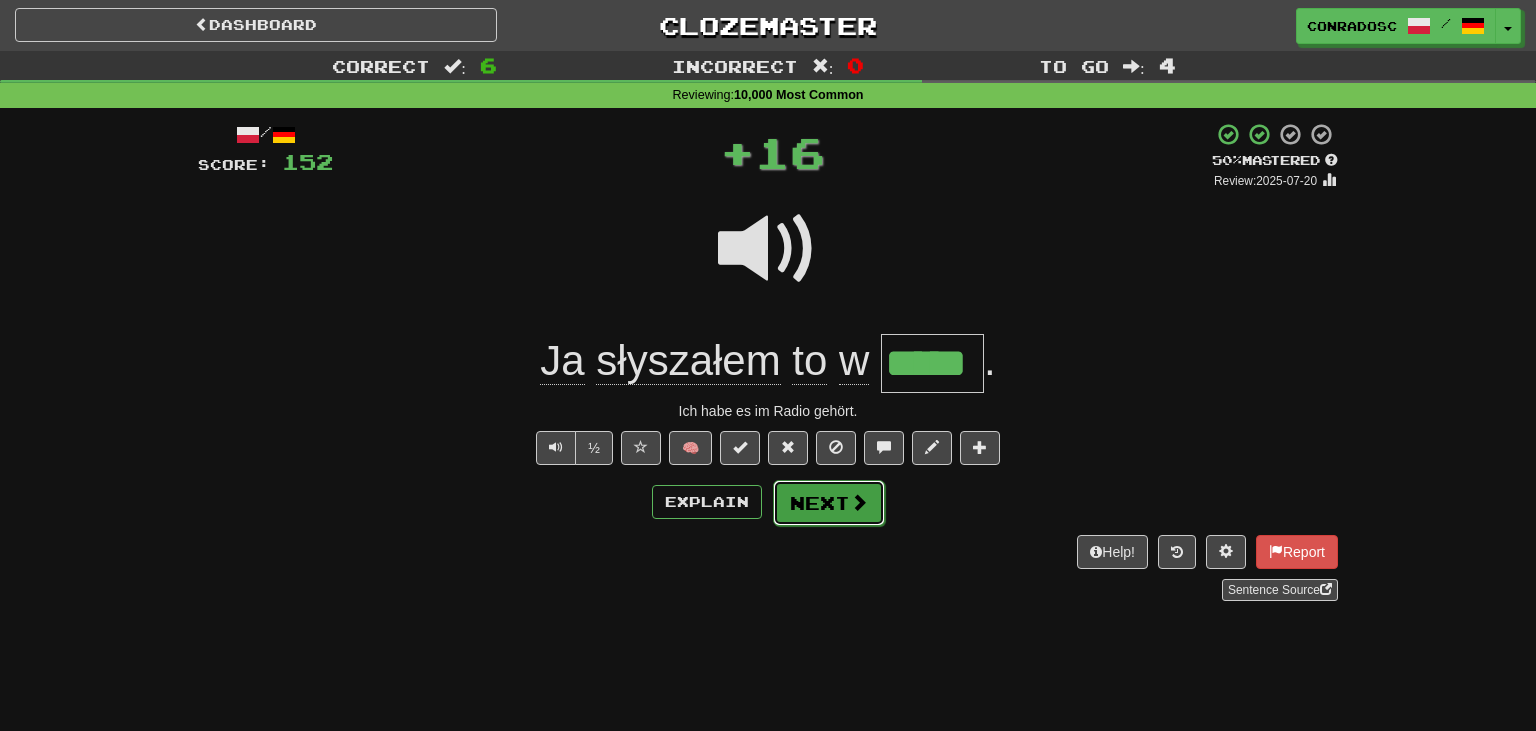 click on "Next" at bounding box center [829, 503] 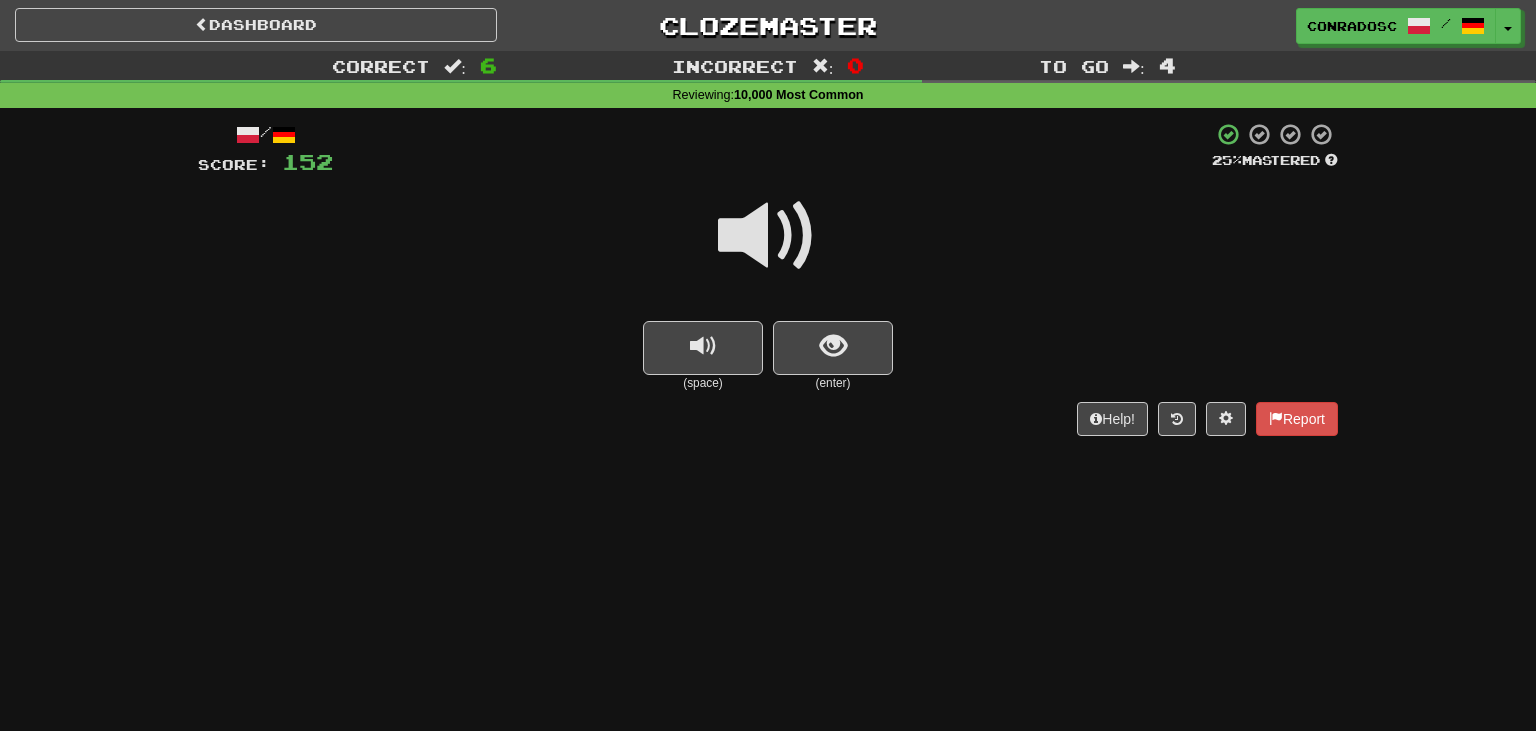 click at bounding box center (768, 236) 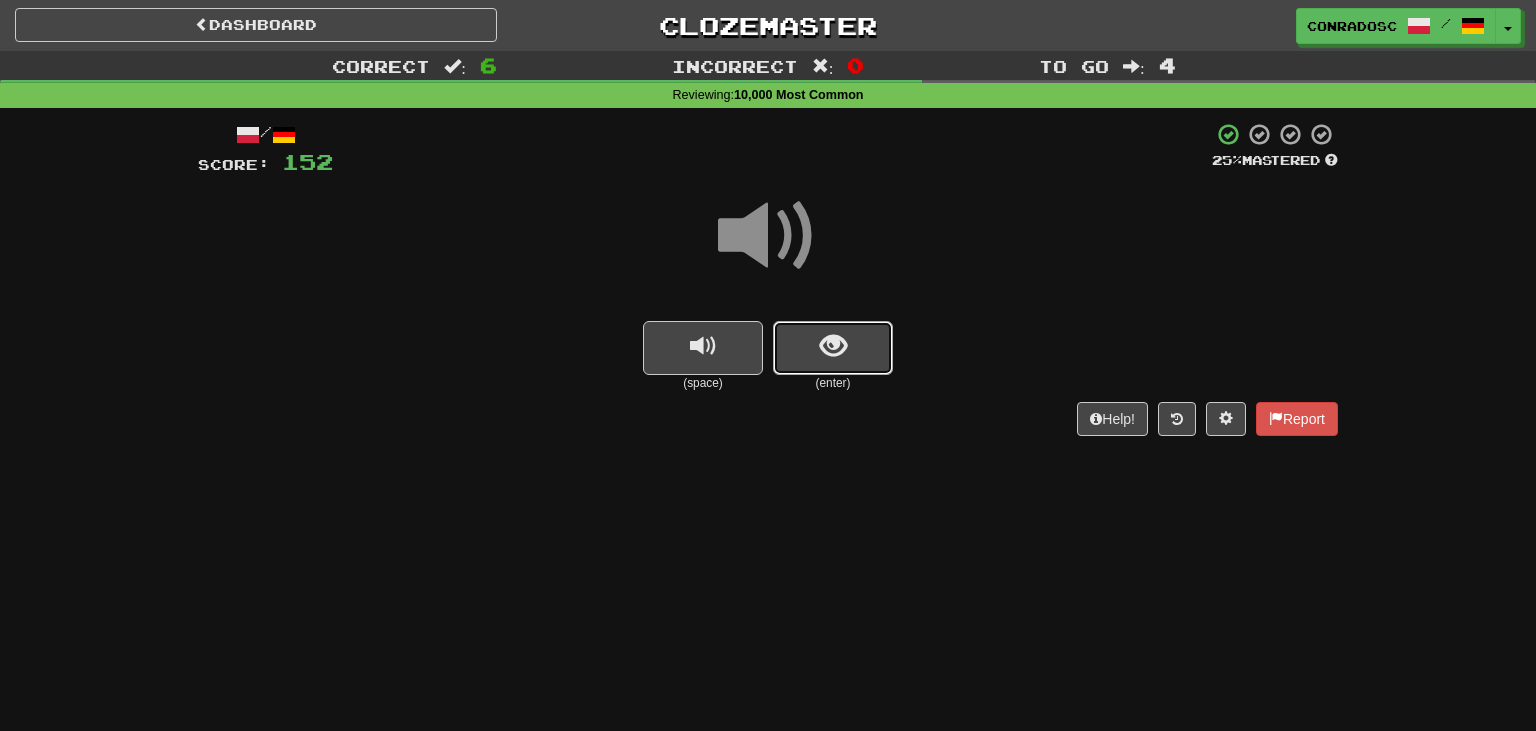 click at bounding box center (833, 348) 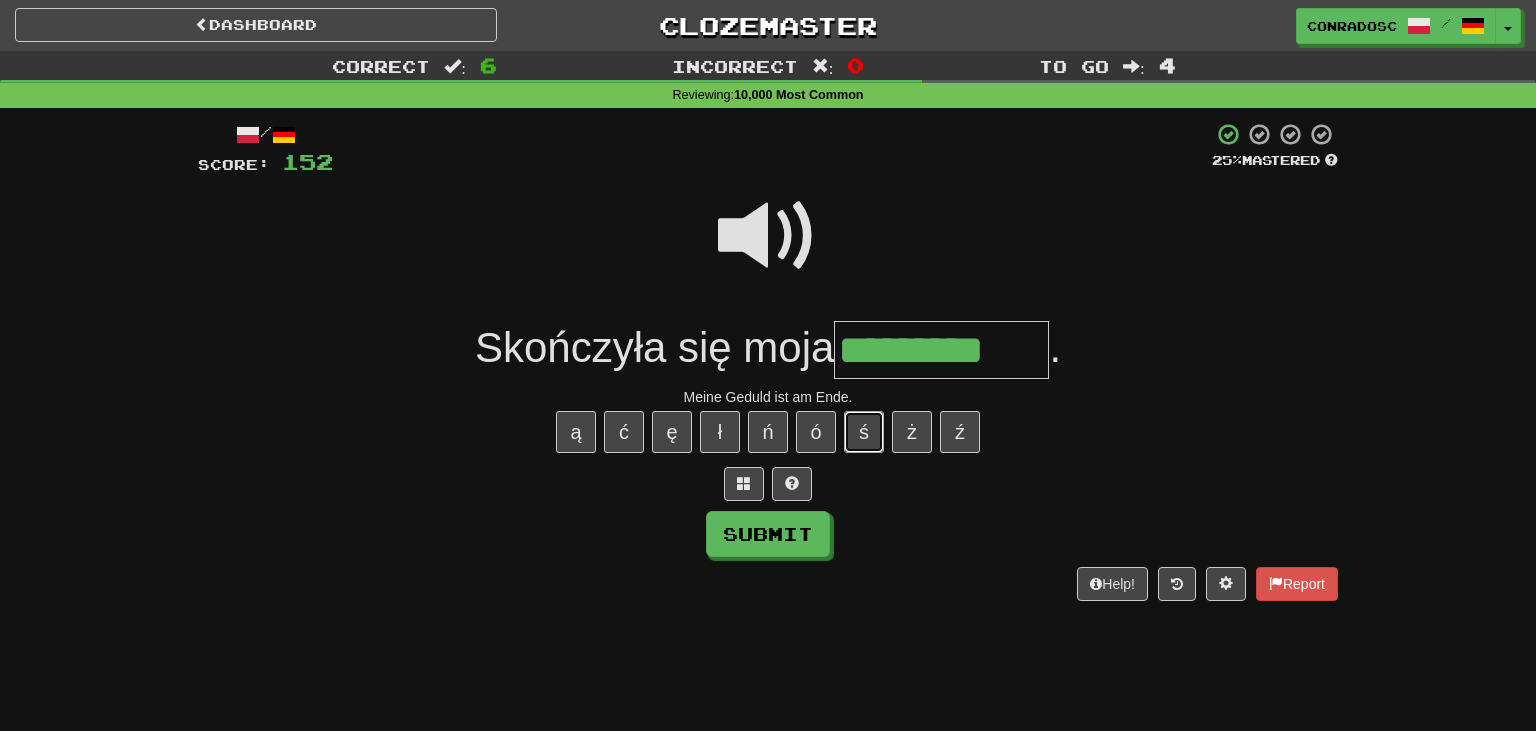click on "ś" at bounding box center [864, 432] 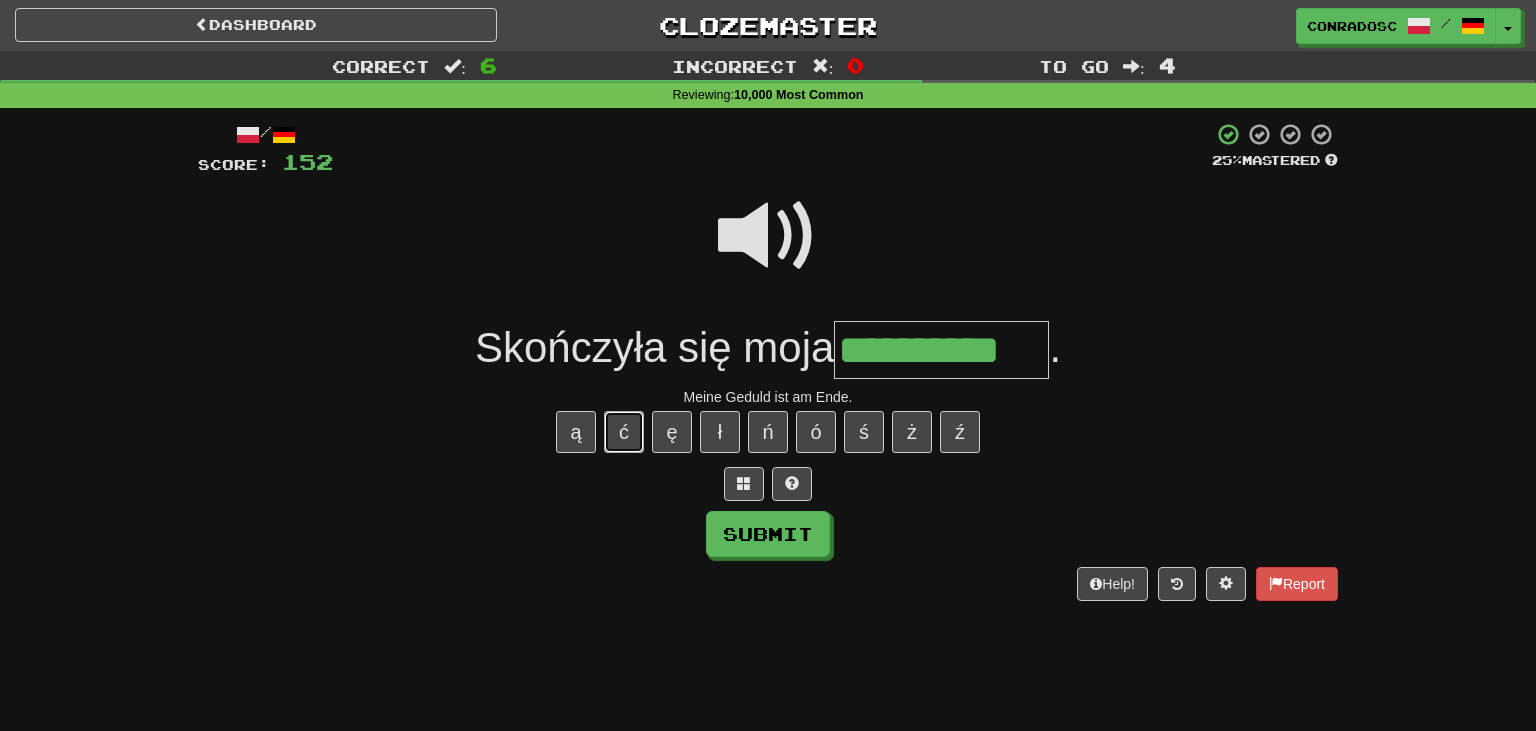 click on "ć" at bounding box center (624, 432) 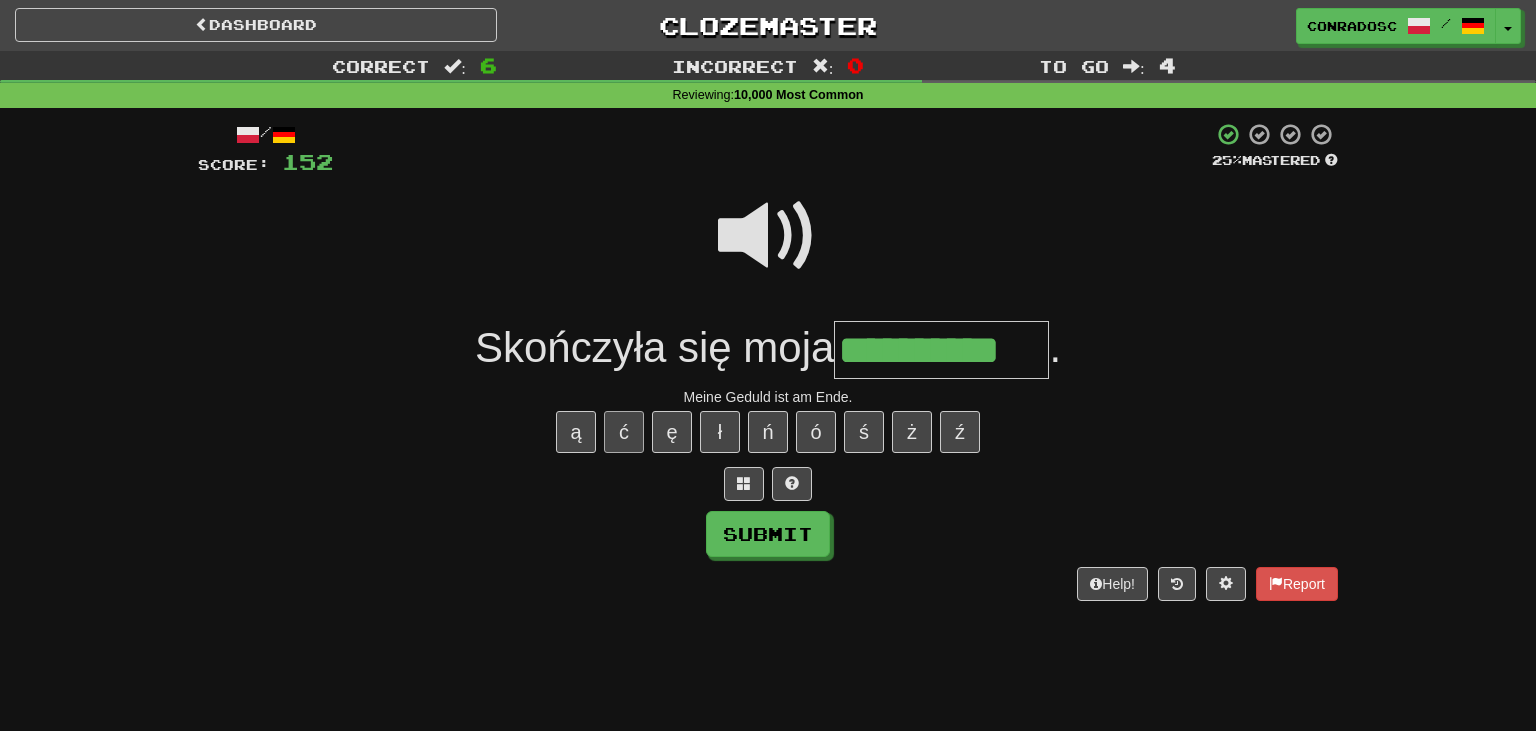 type on "**********" 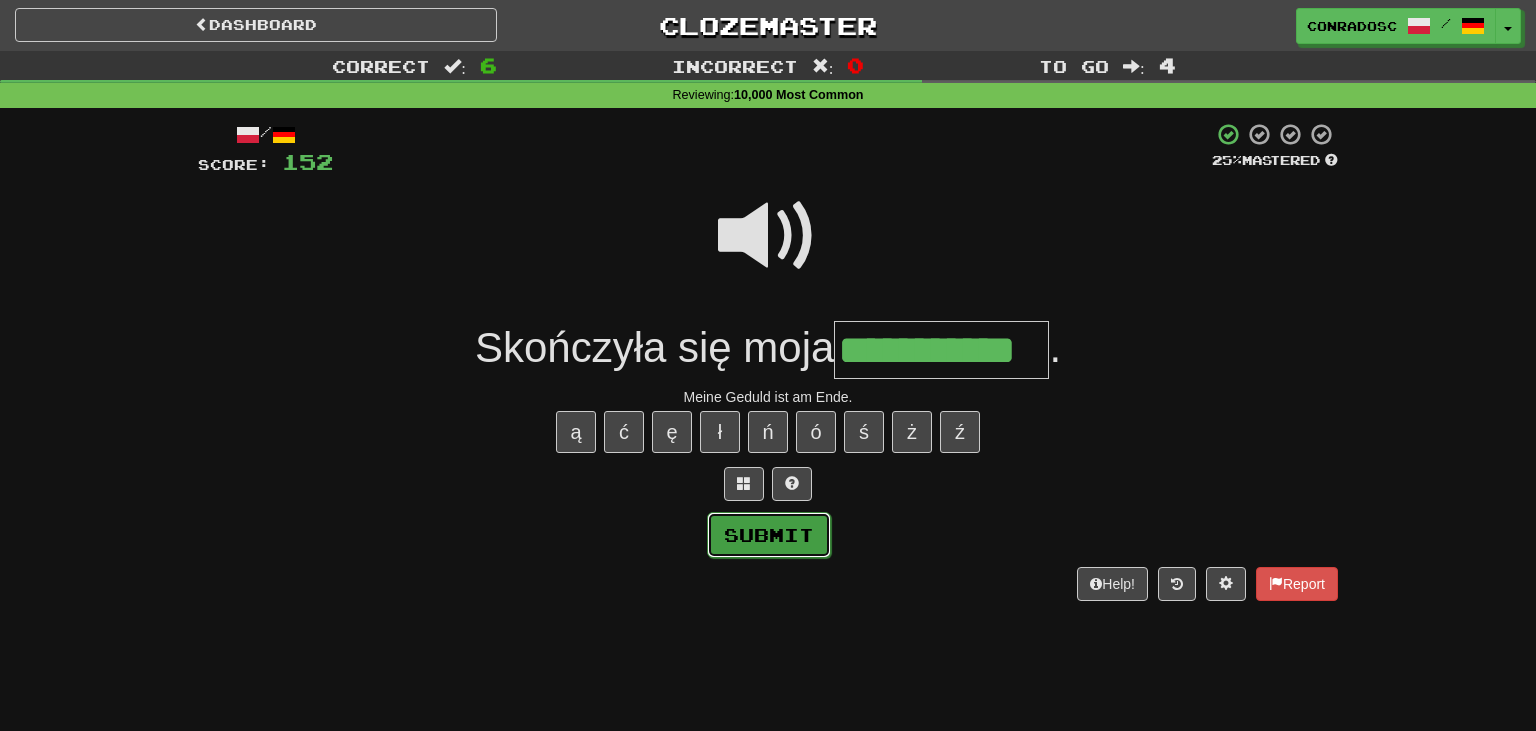 click on "Submit" at bounding box center [769, 535] 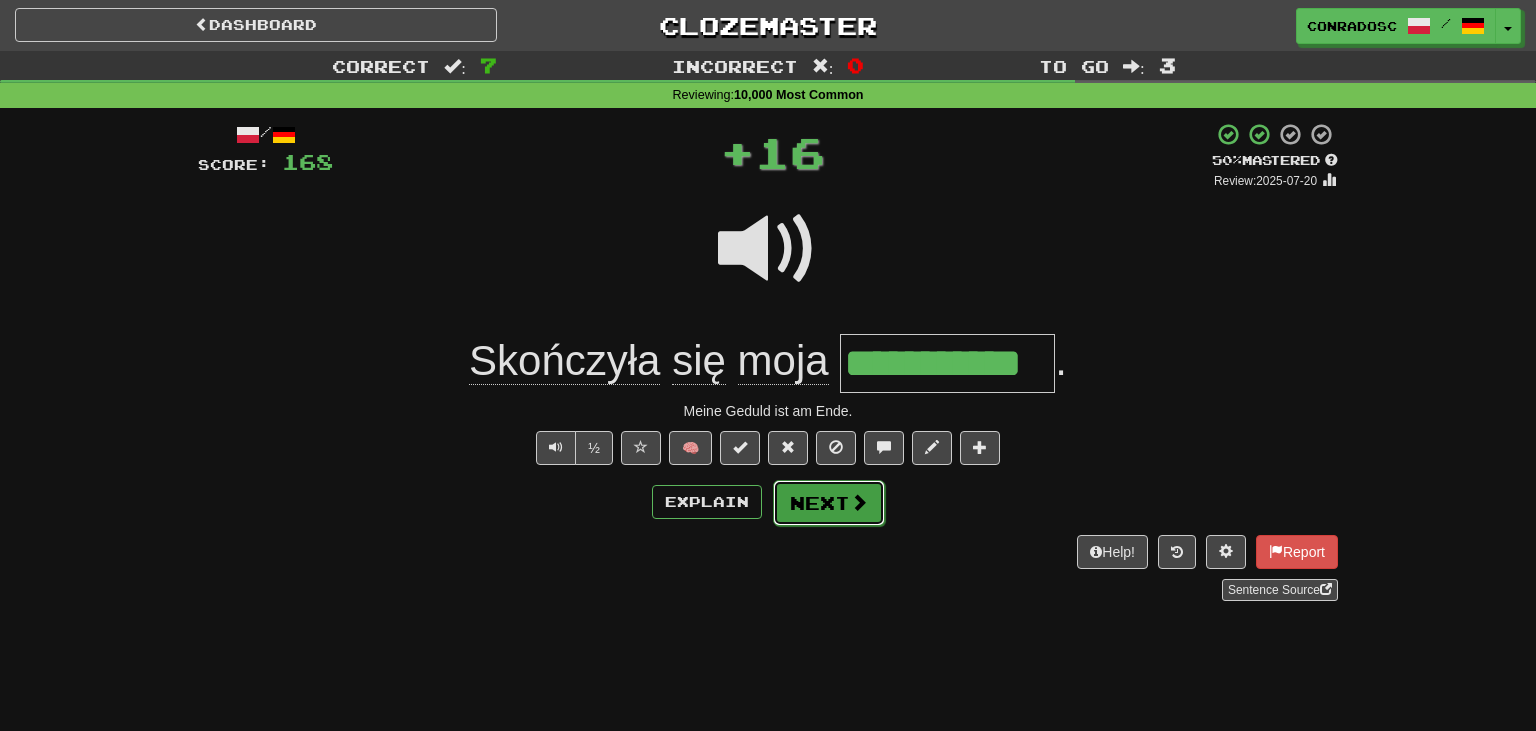 click on "Next" at bounding box center [829, 503] 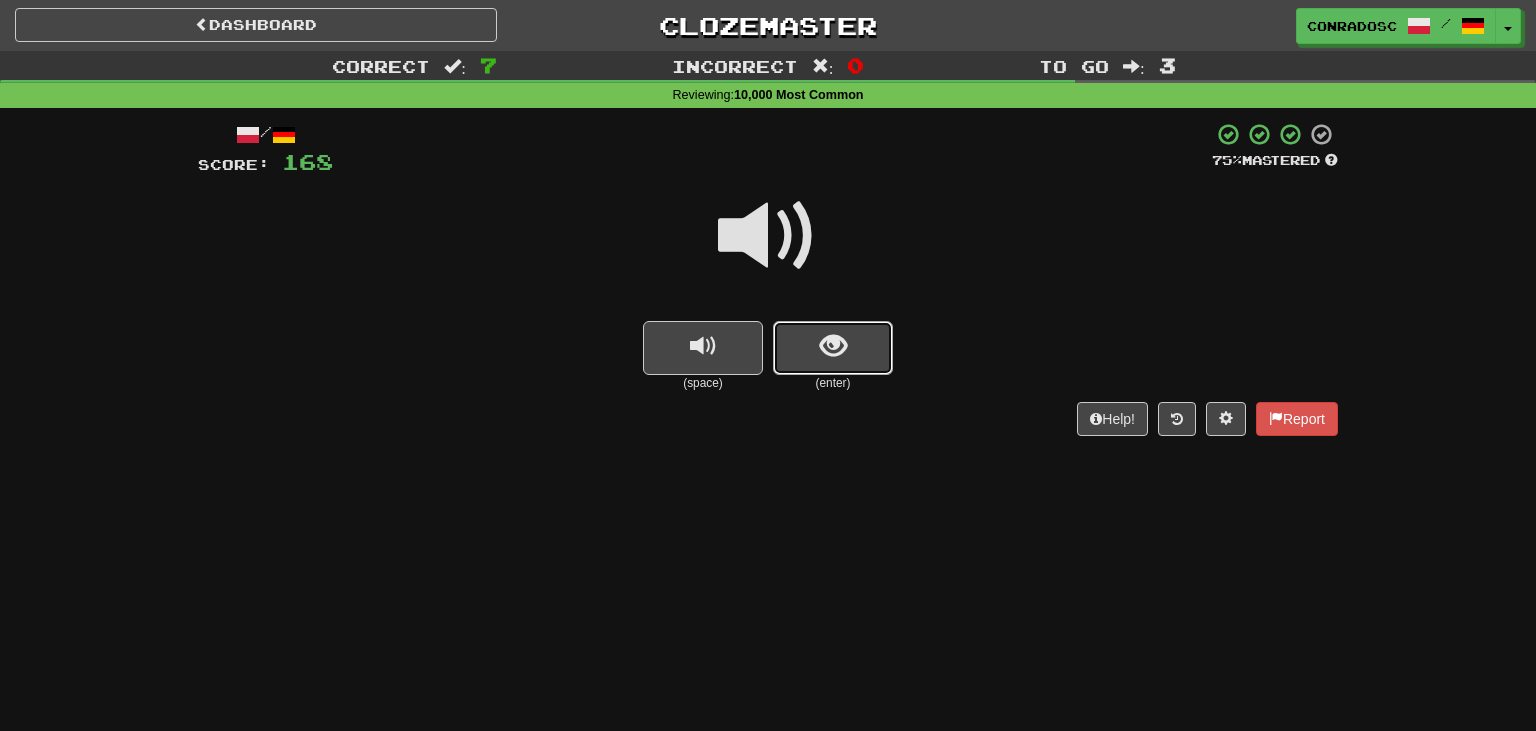 click at bounding box center [833, 348] 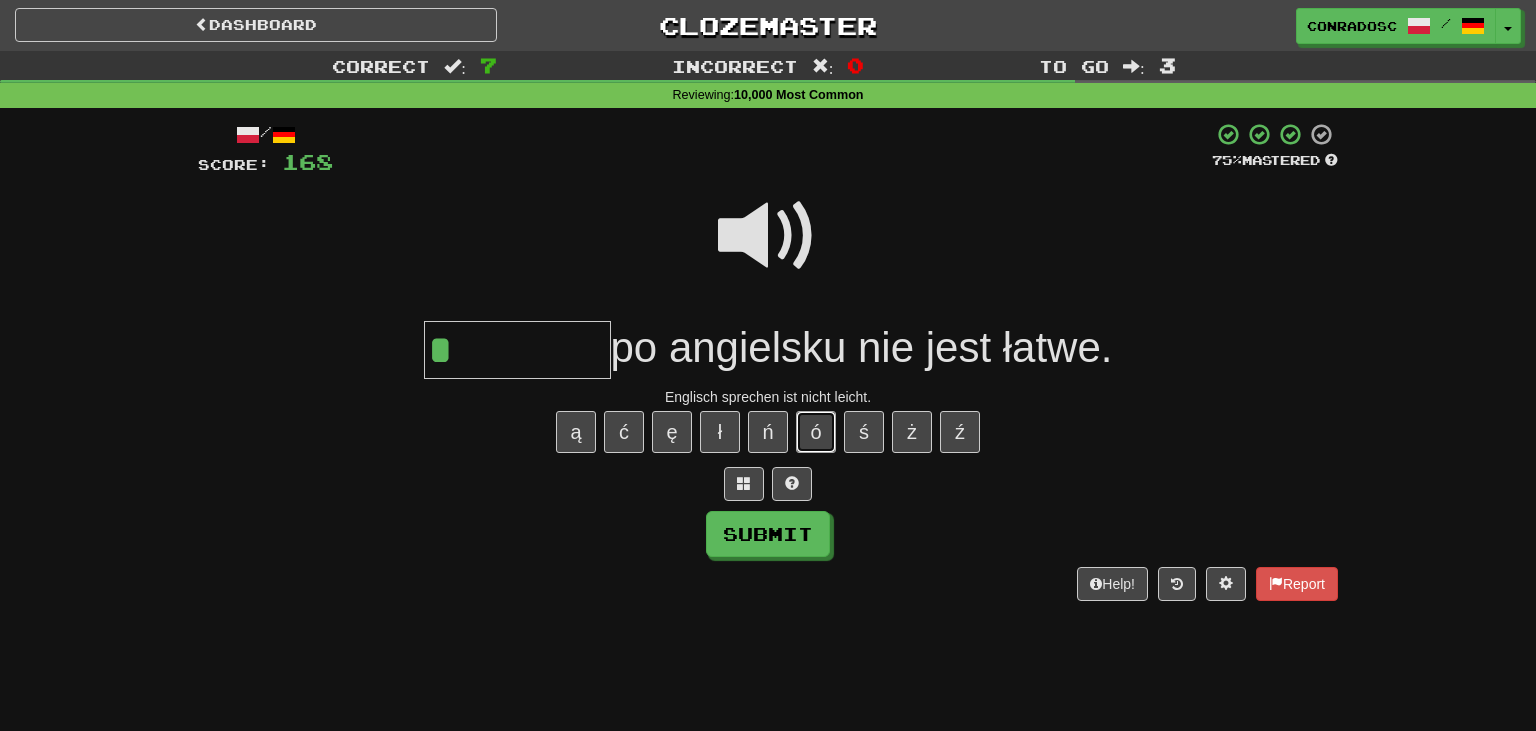 click on "ó" at bounding box center [816, 432] 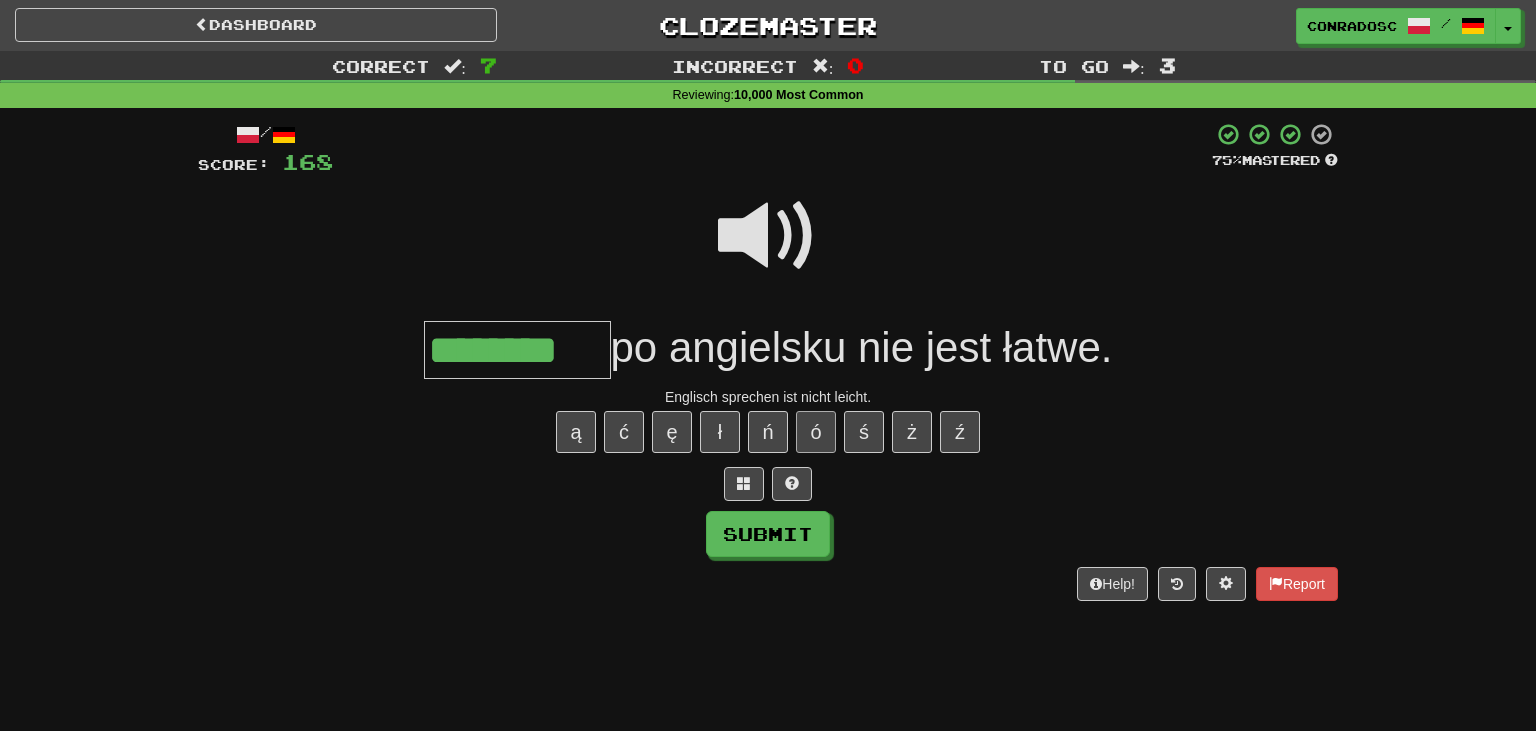 type on "********" 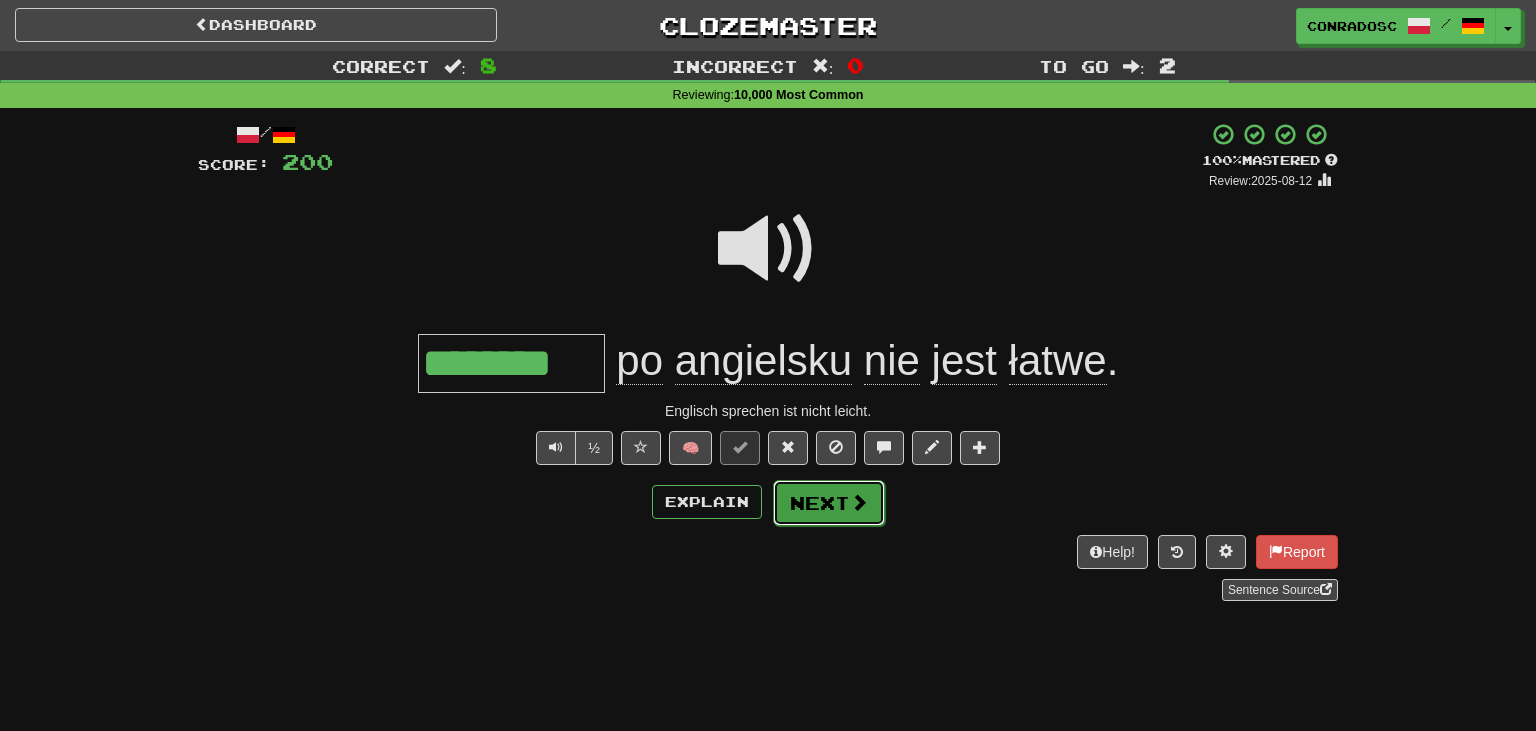 click at bounding box center [859, 502] 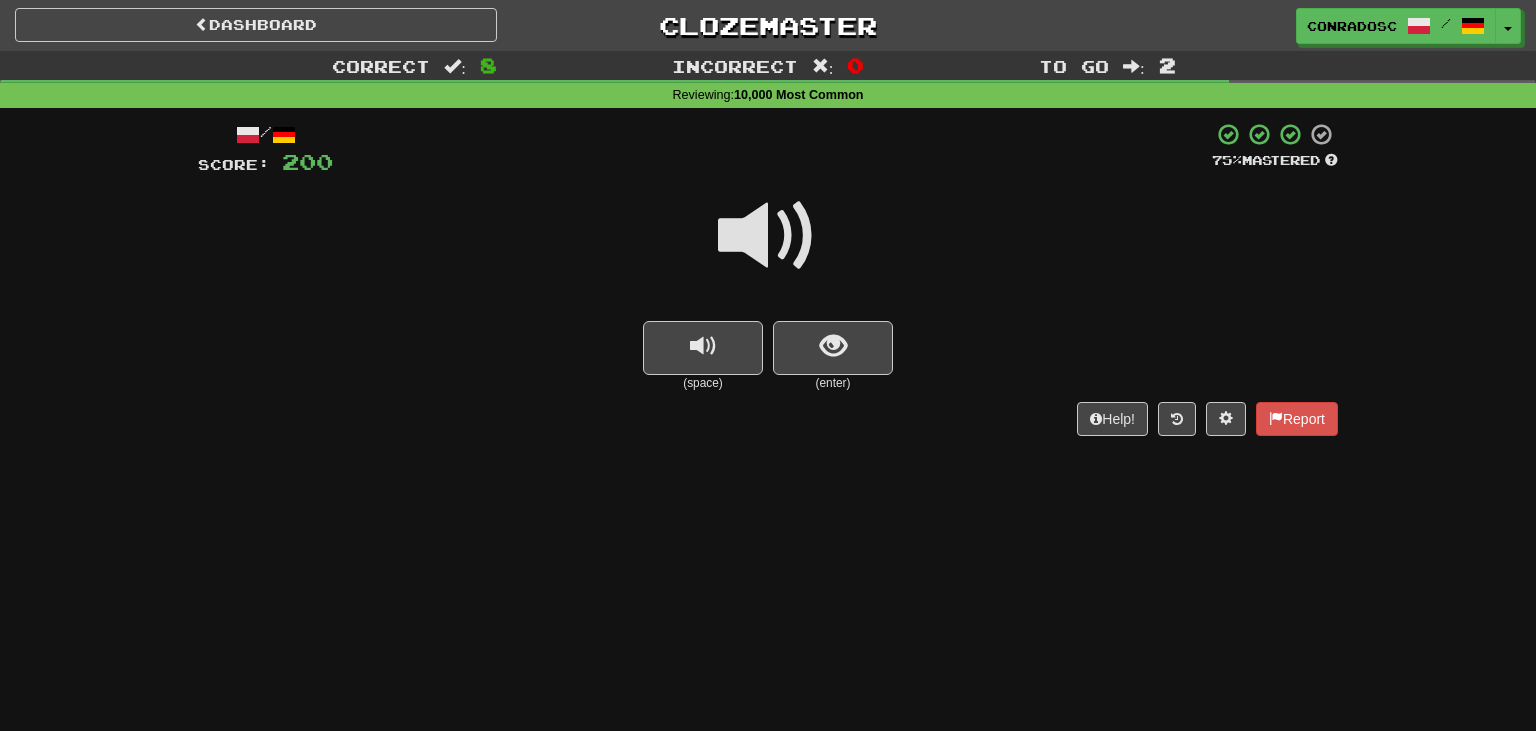 click at bounding box center (768, 236) 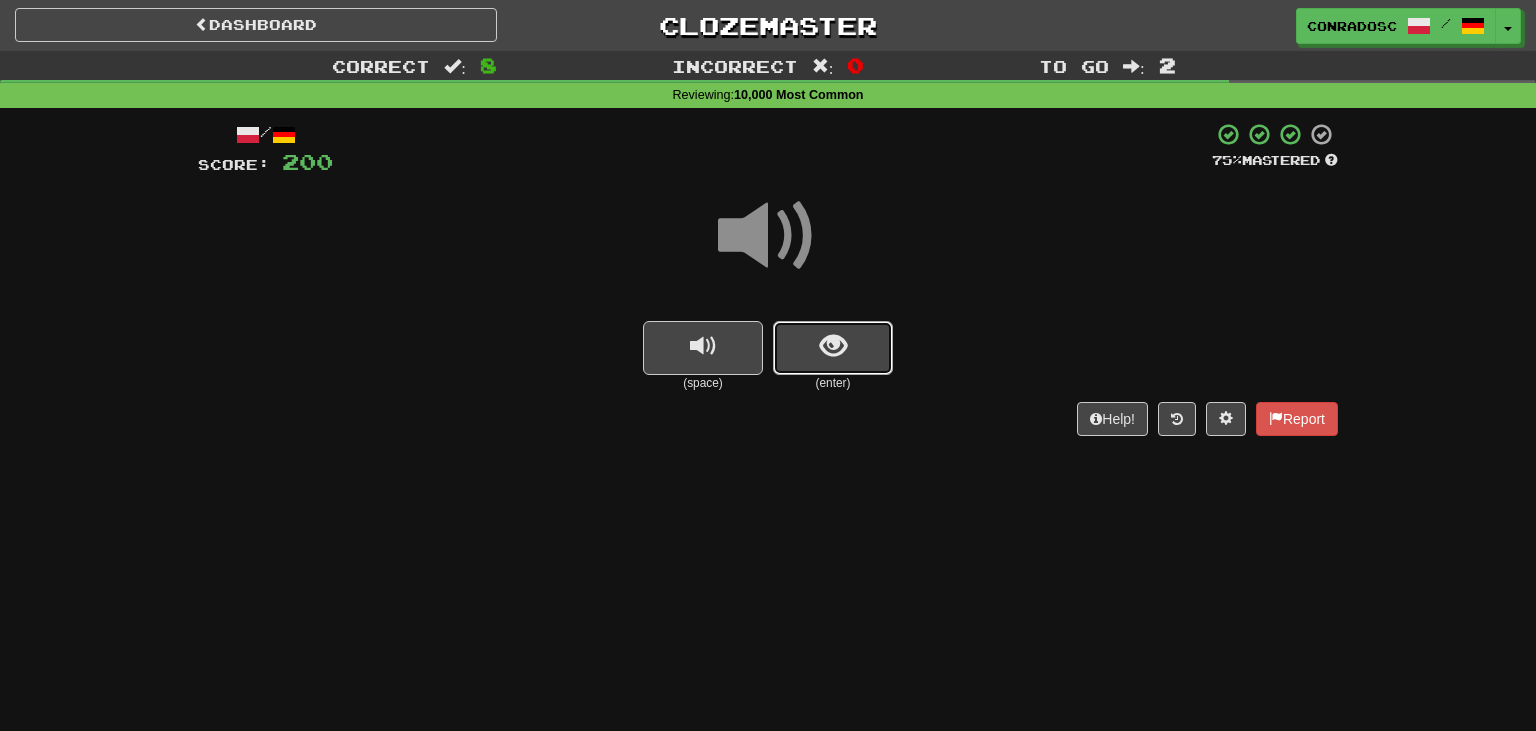 click at bounding box center [833, 348] 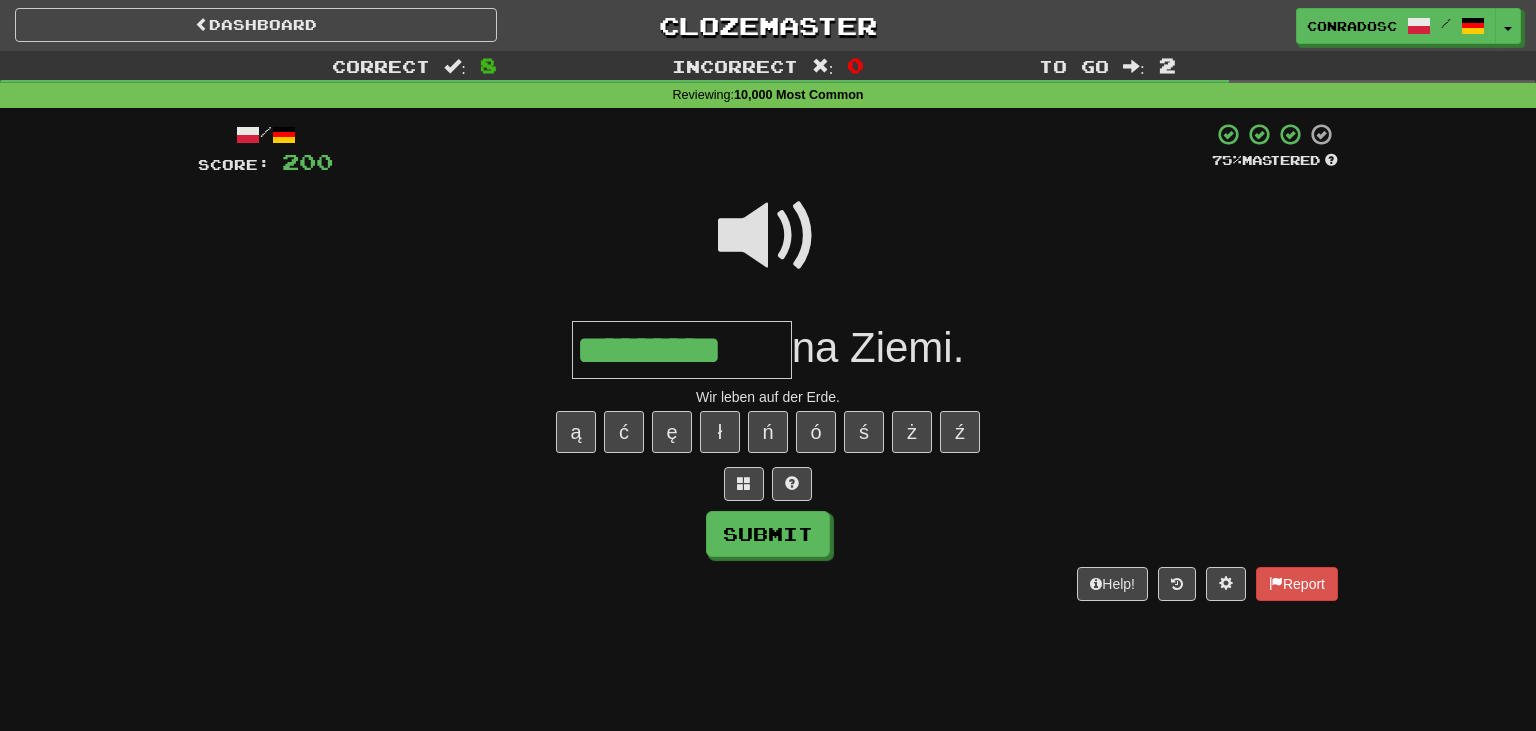 type on "*********" 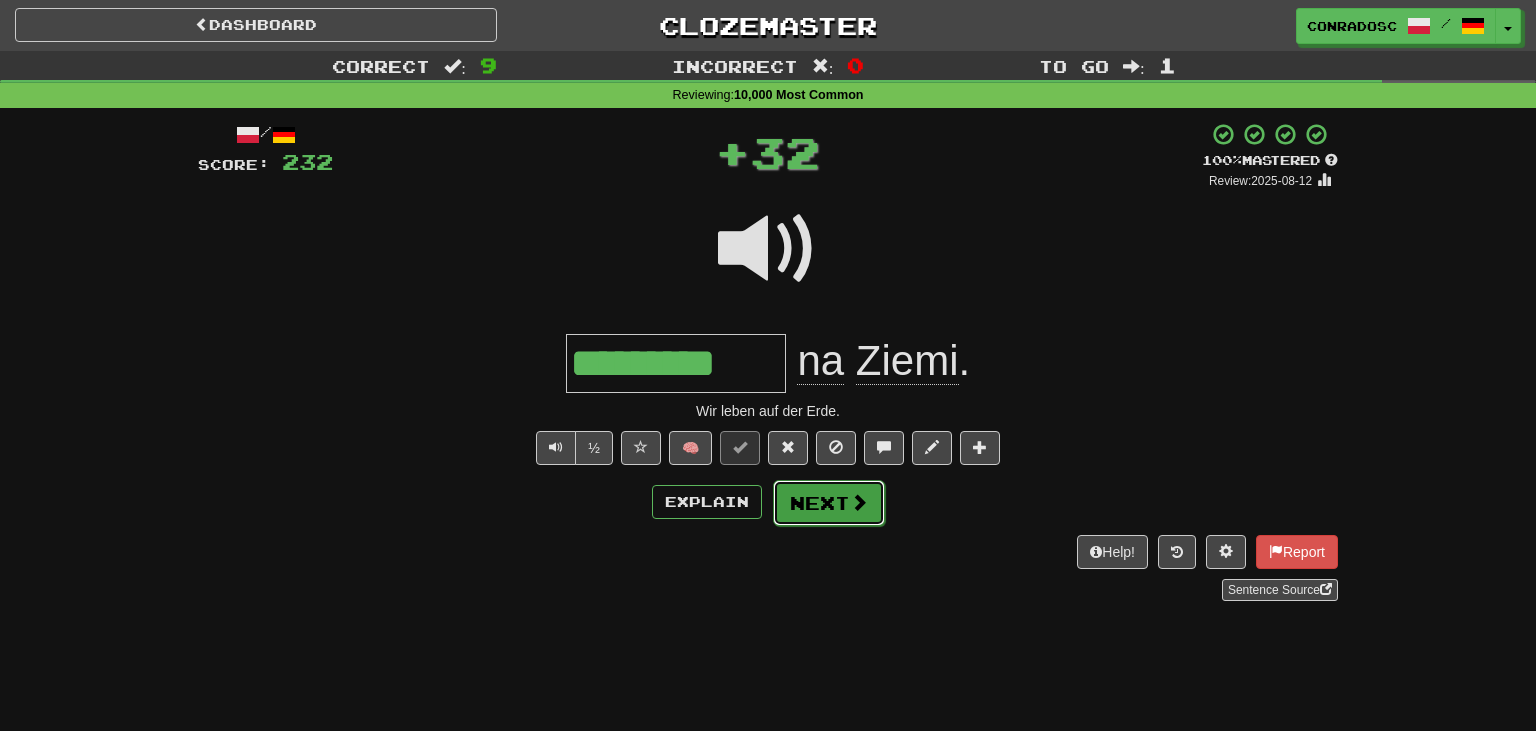 click on "Next" at bounding box center [829, 503] 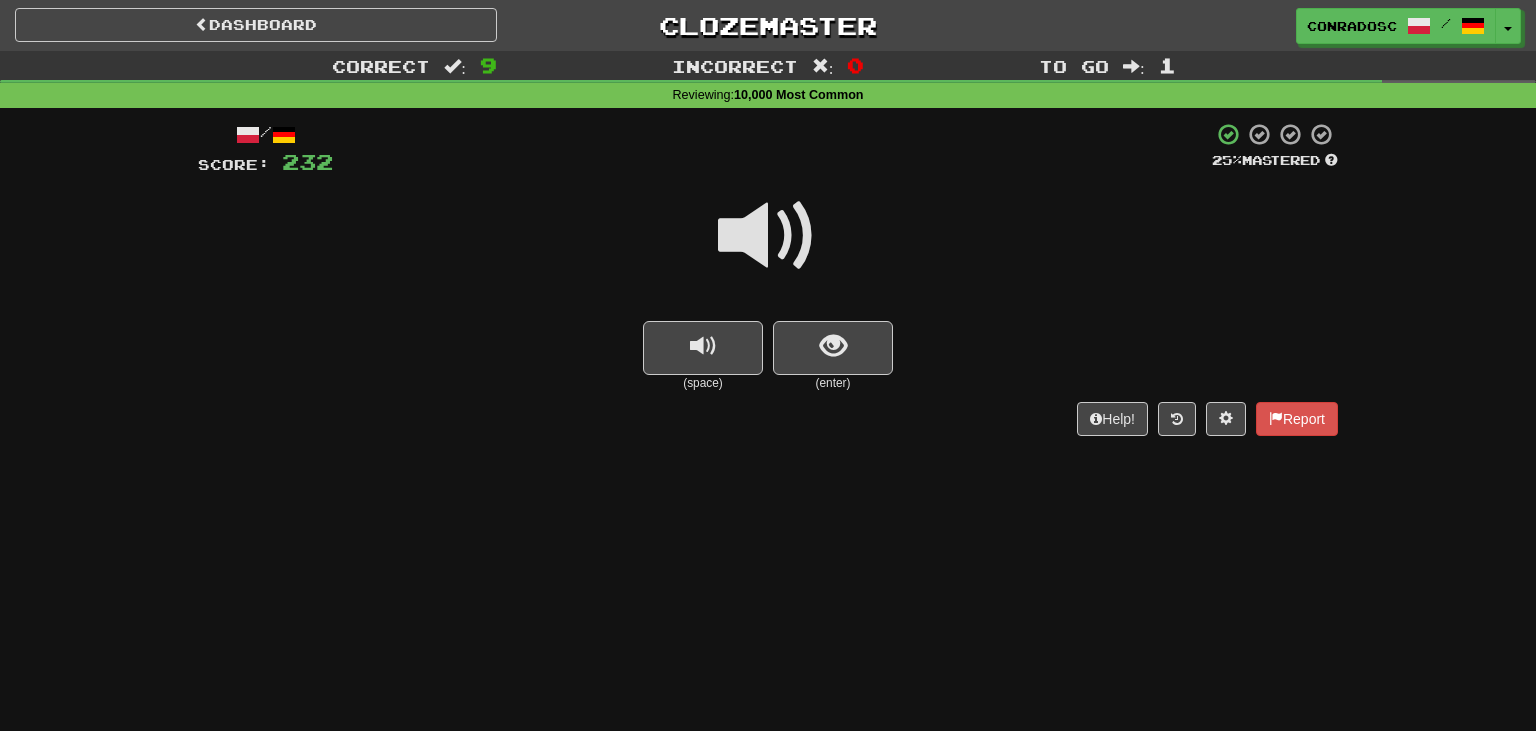 click at bounding box center [768, 236] 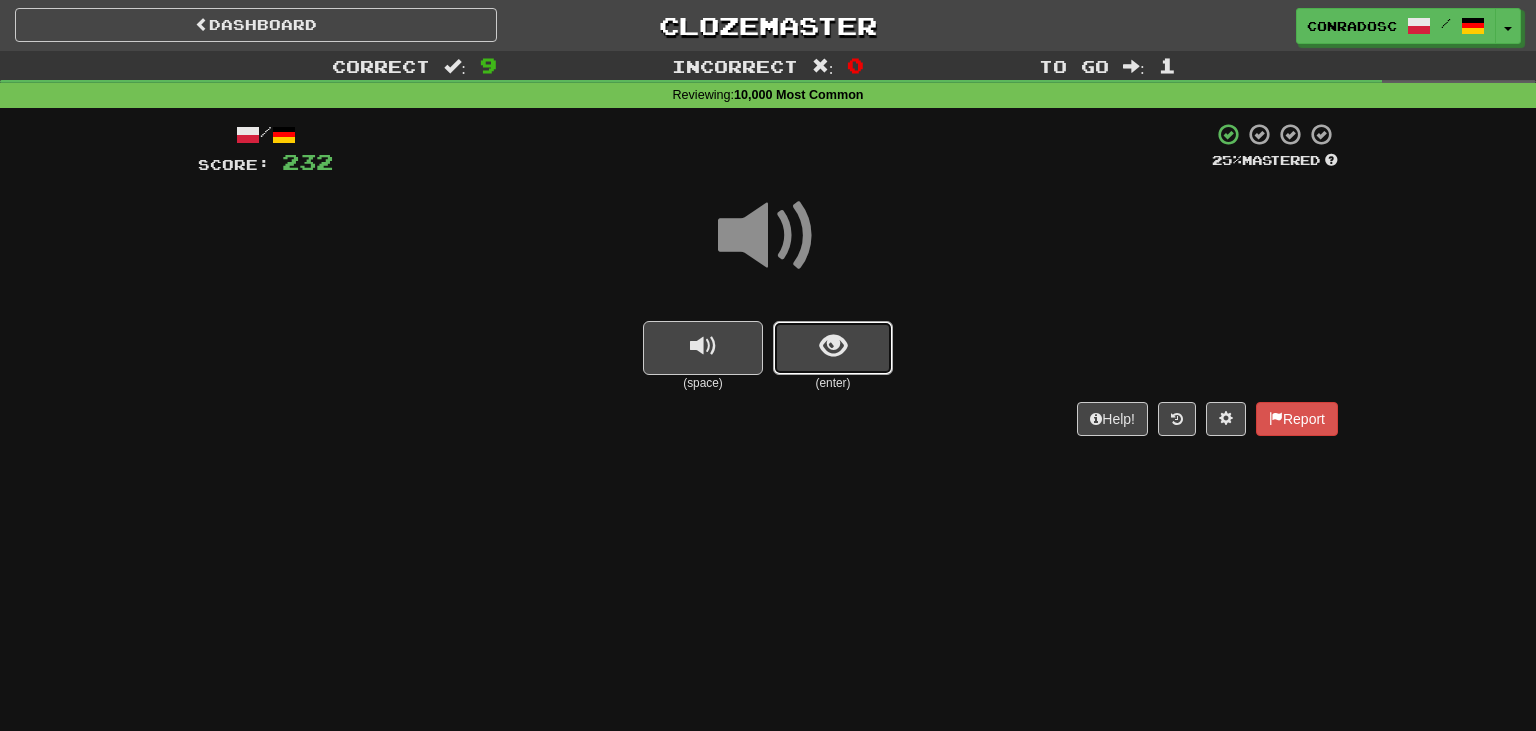 click at bounding box center (833, 348) 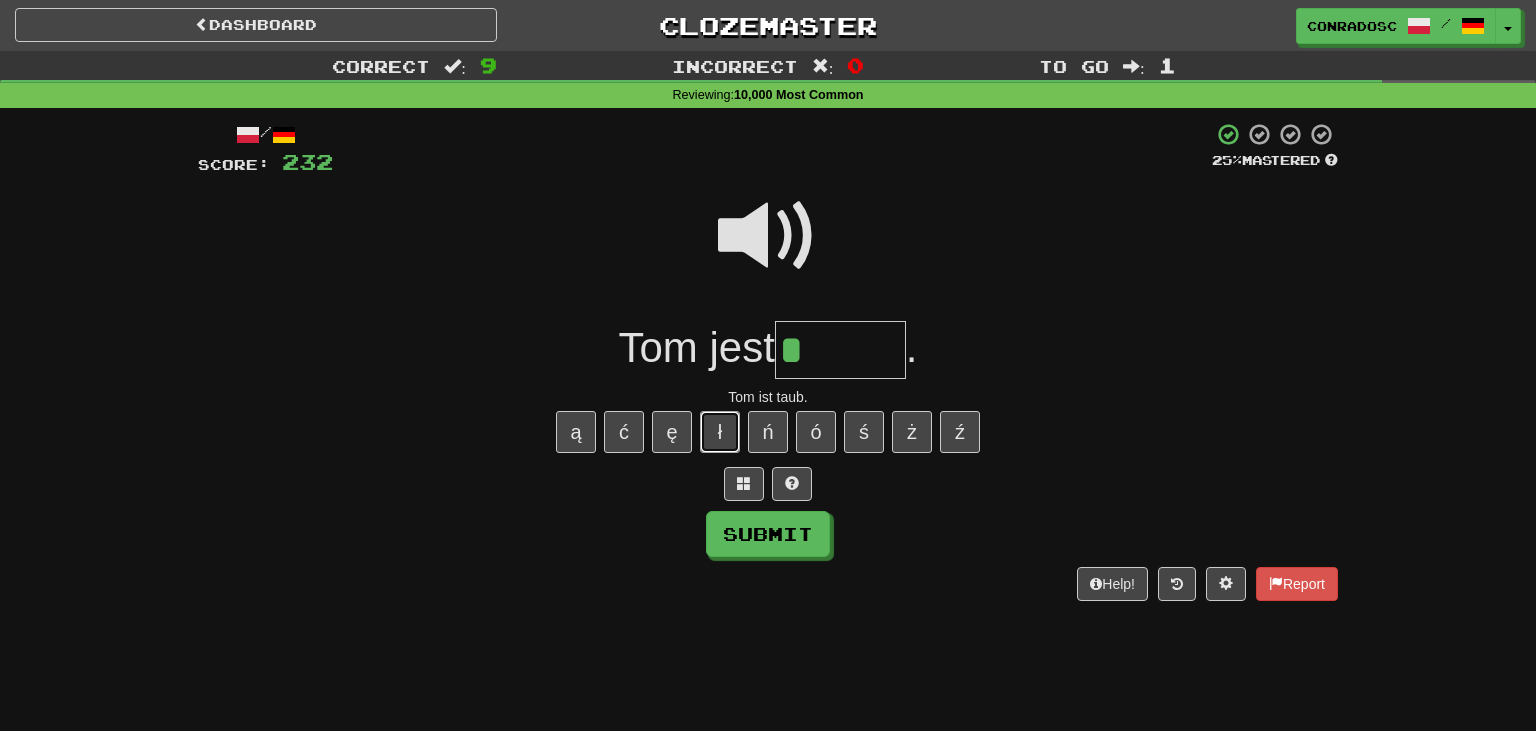 click on "ł" at bounding box center (720, 432) 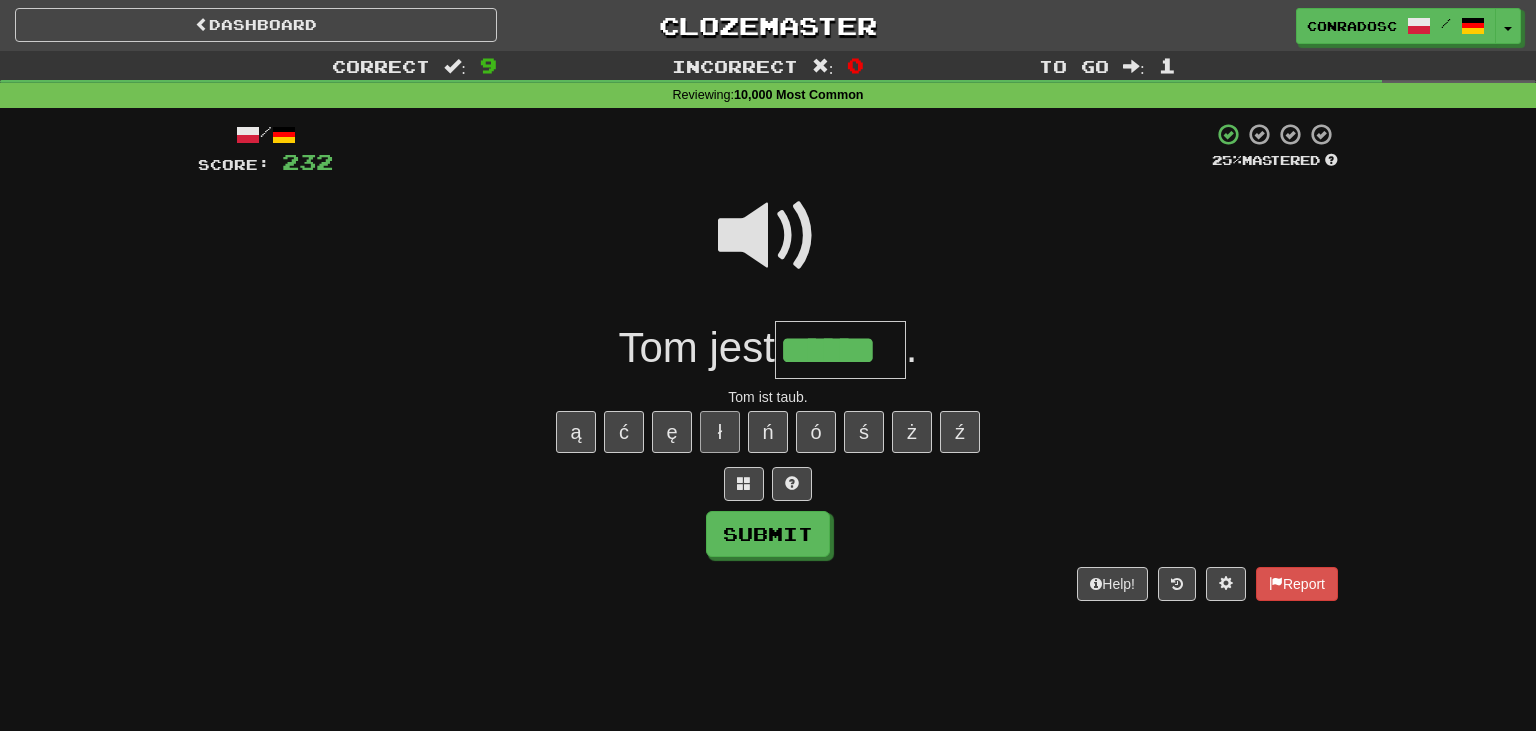 type on "******" 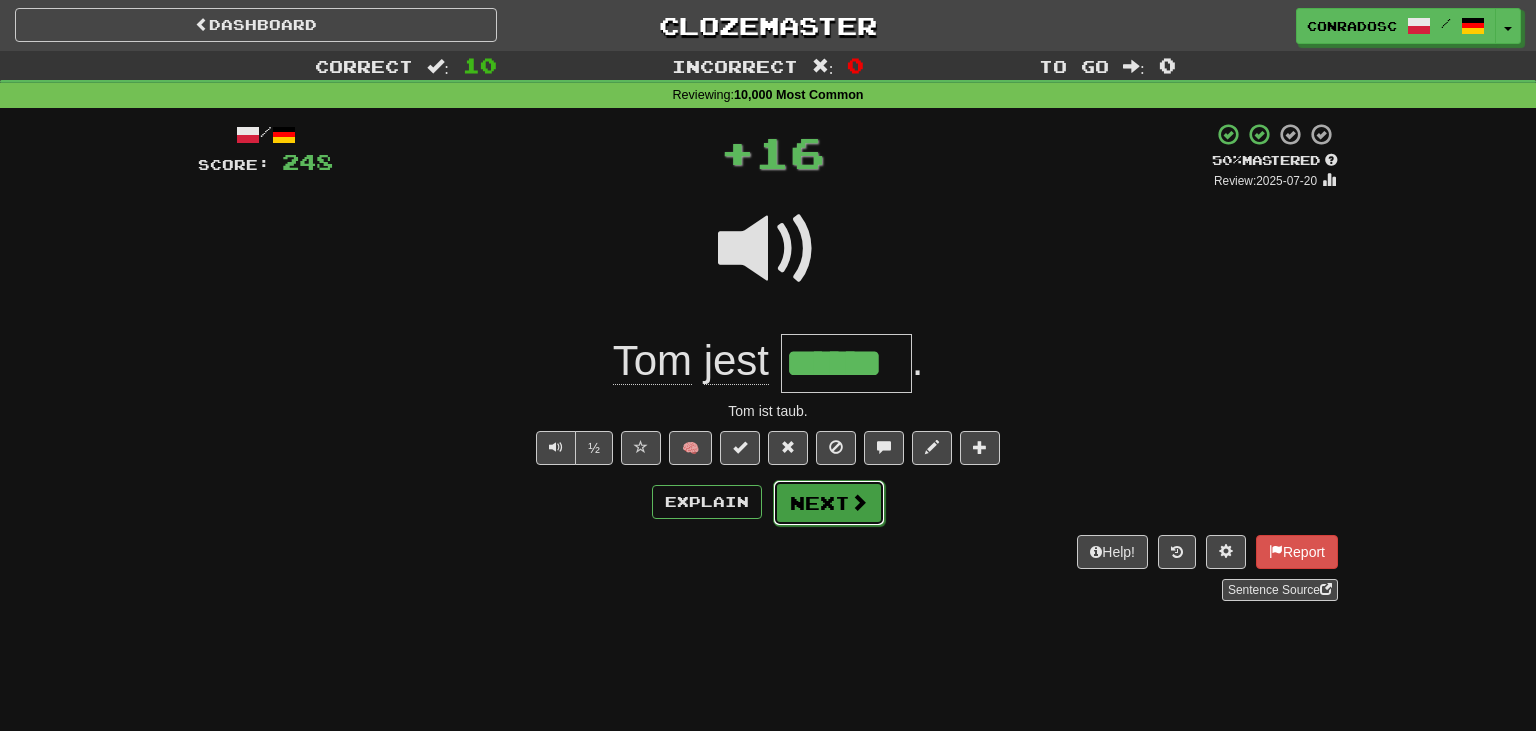 click on "Next" at bounding box center [829, 503] 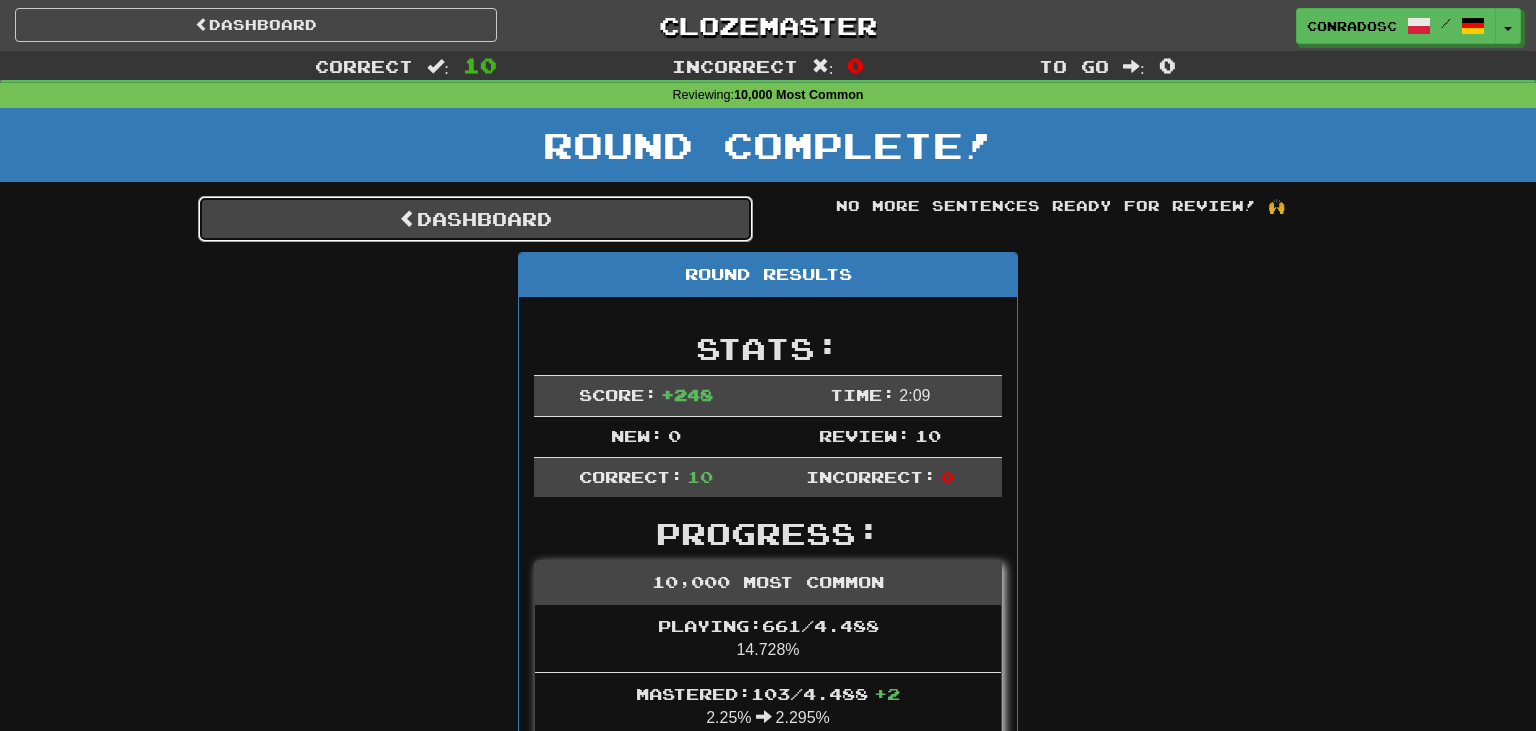 click on "Dashboard" at bounding box center (475, 219) 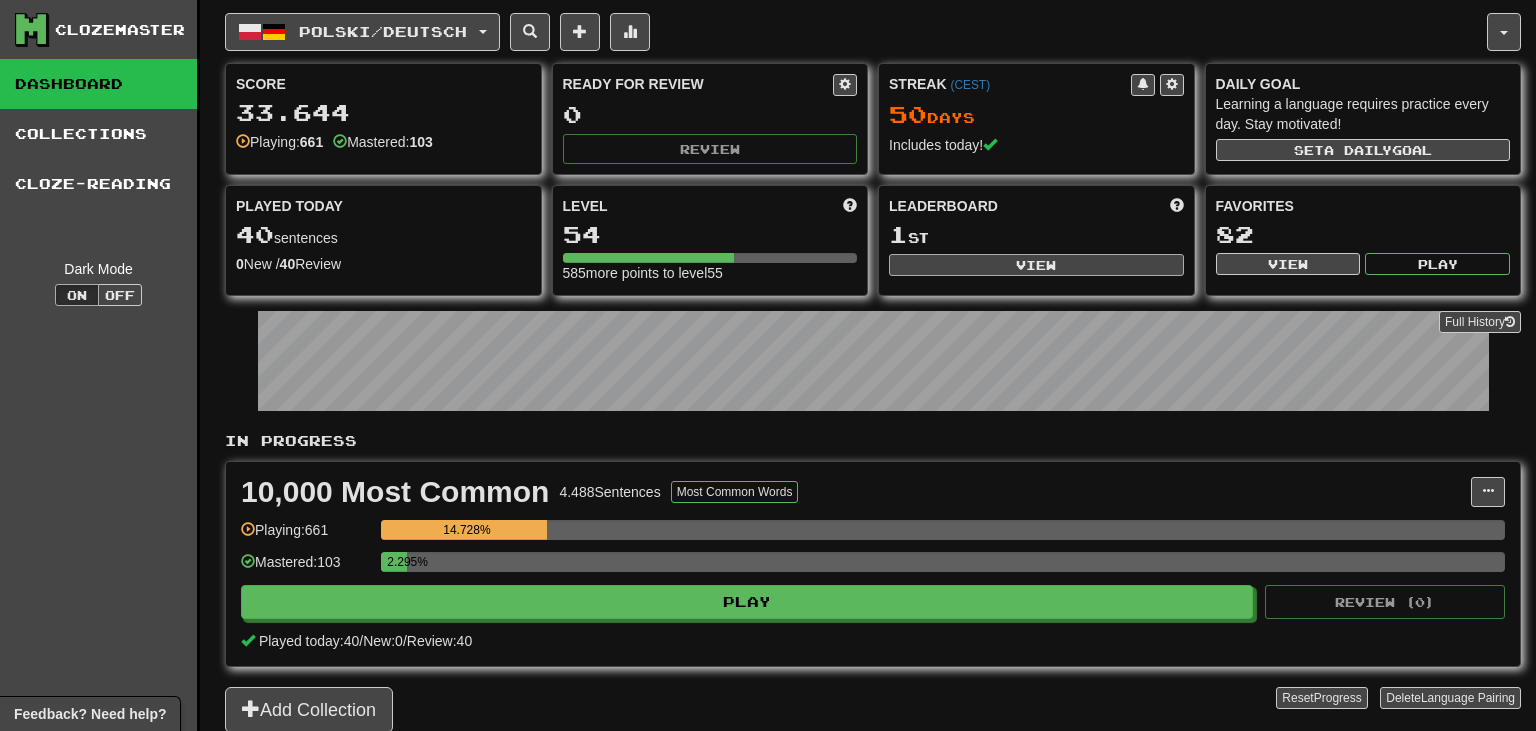 scroll, scrollTop: 0, scrollLeft: 0, axis: both 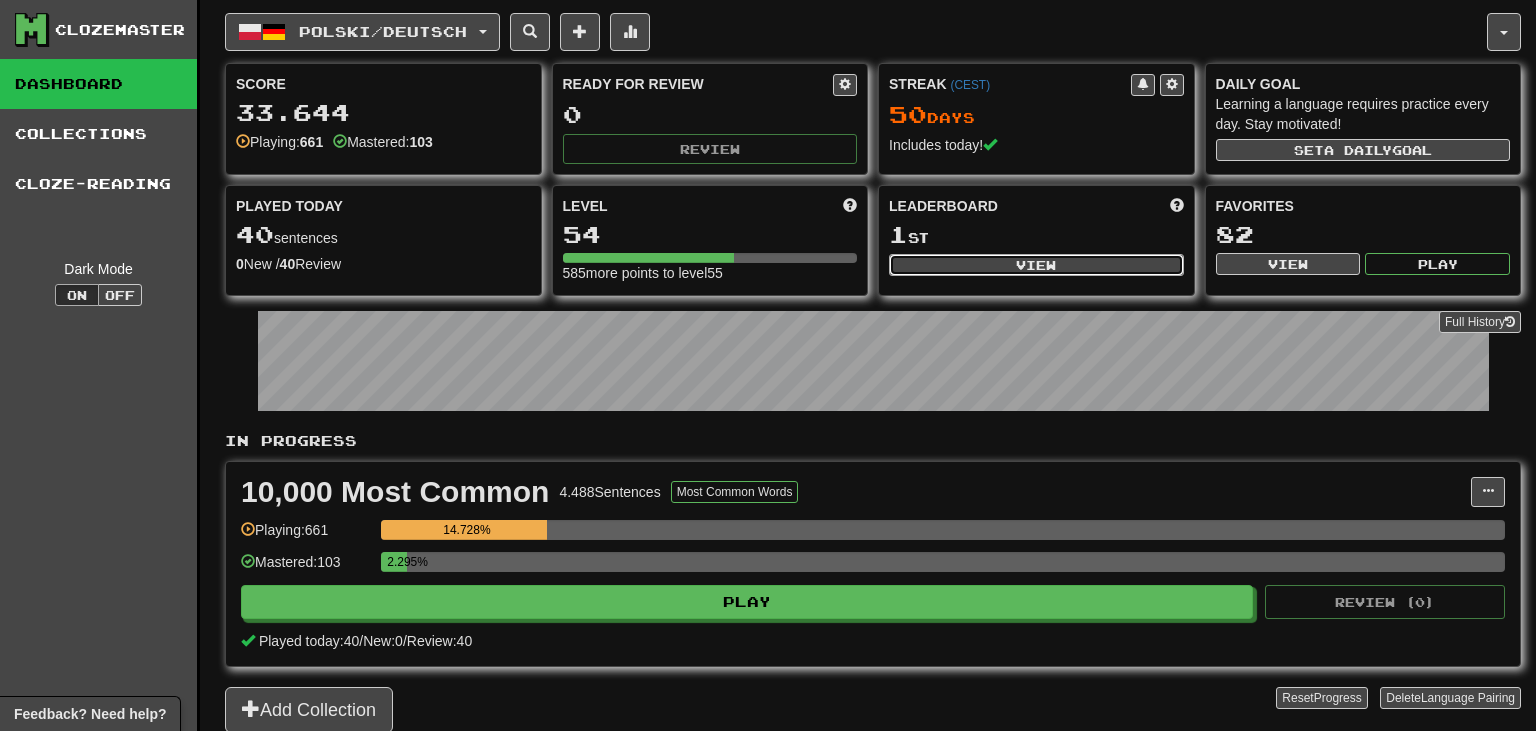 click on "View" at bounding box center [1036, 265] 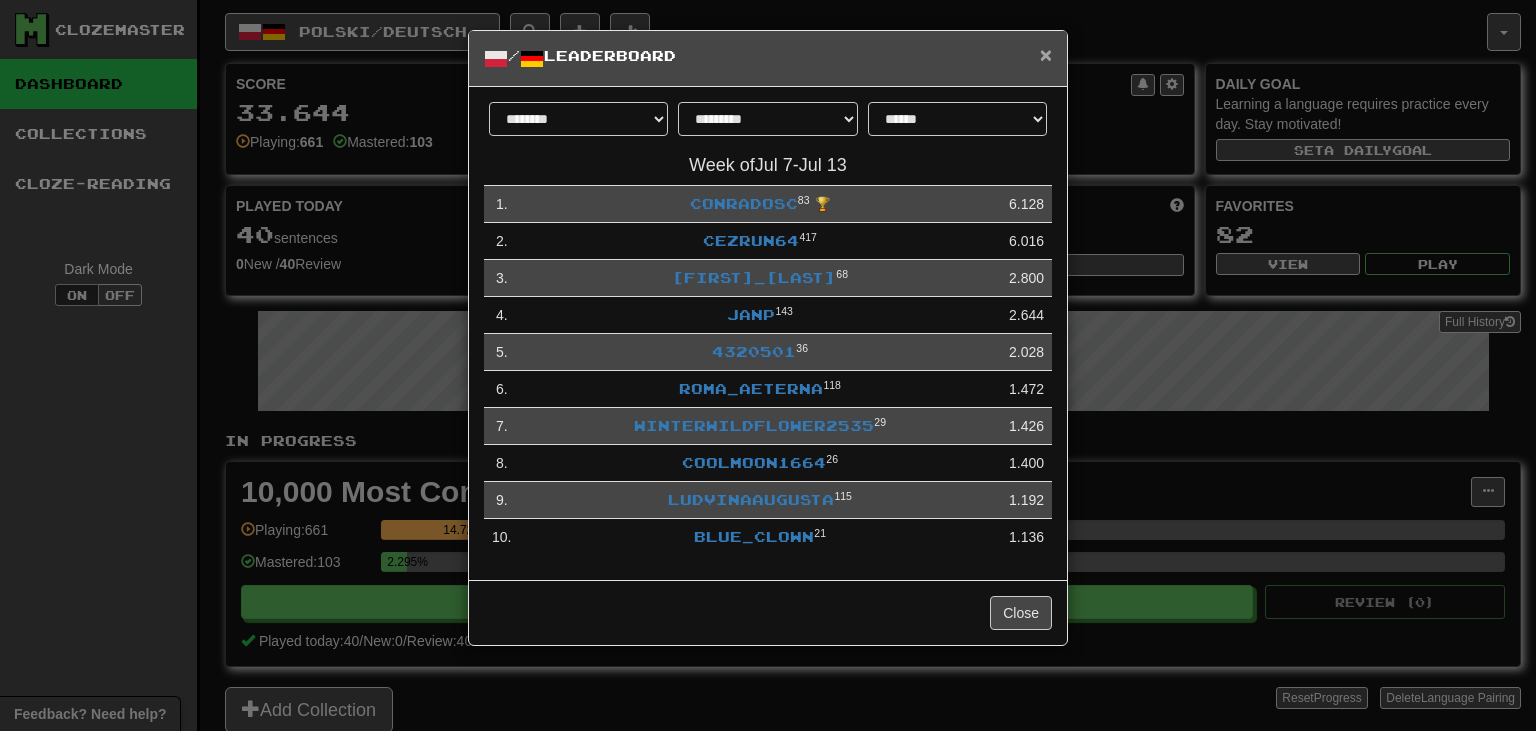 click on "×" at bounding box center (1046, 54) 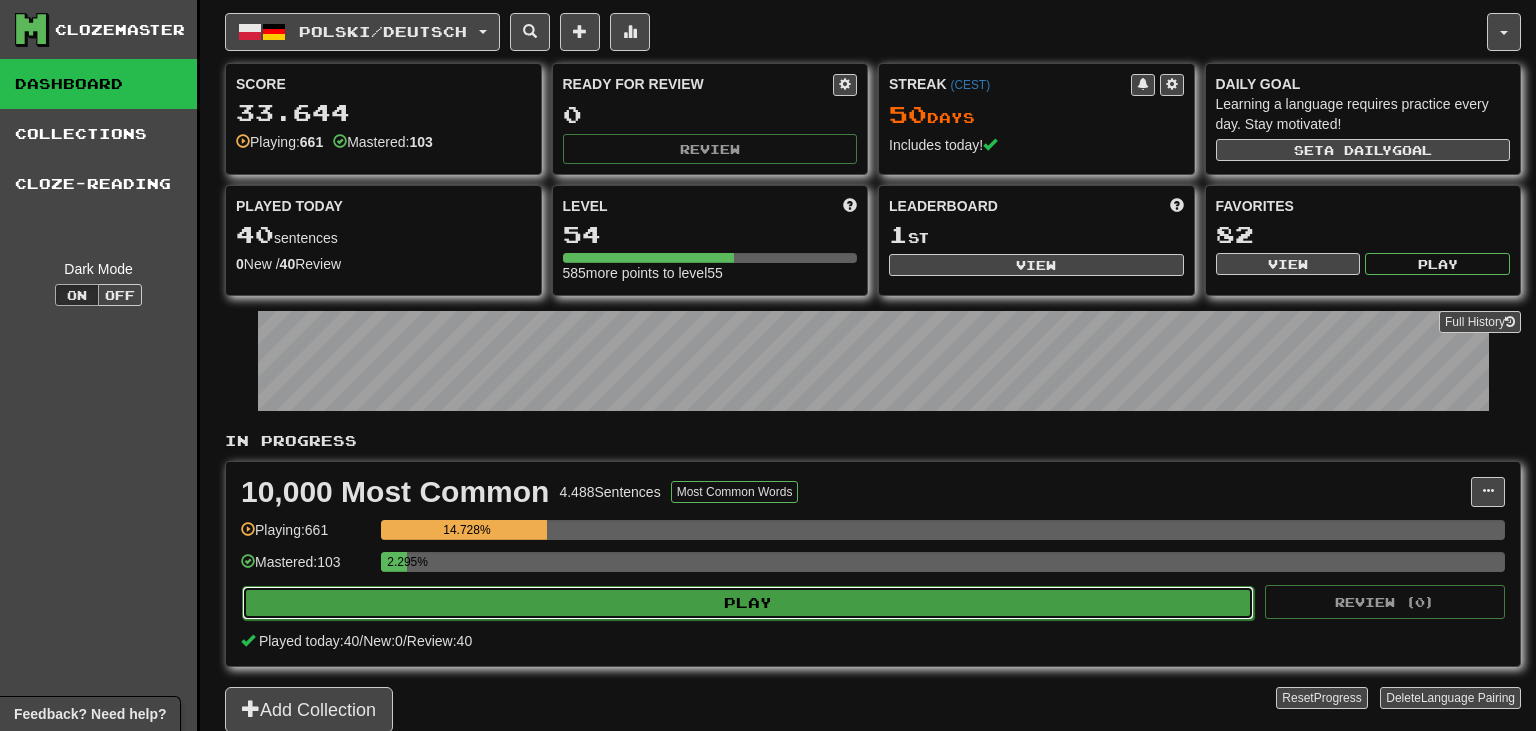 click on "Play" at bounding box center [748, 603] 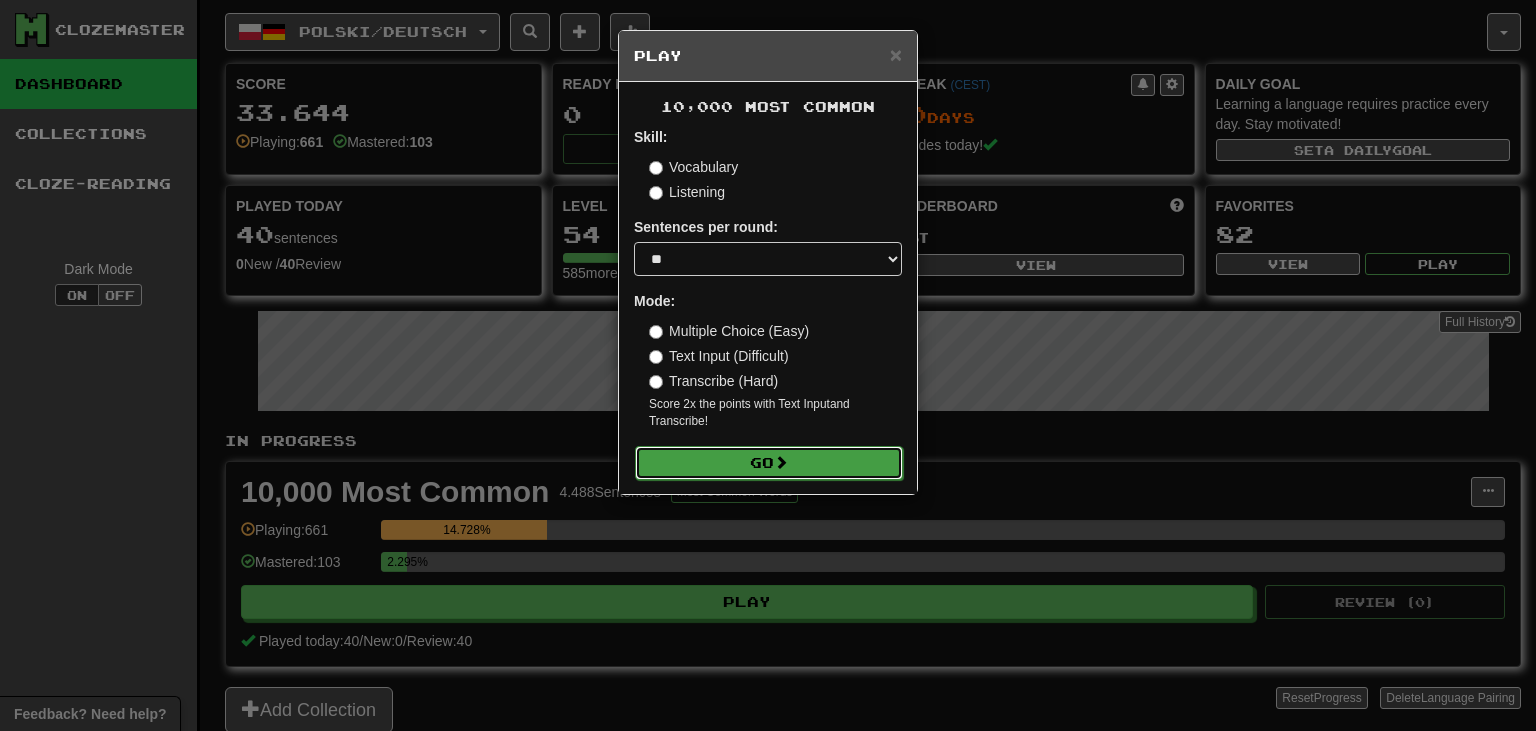 click on "Go" at bounding box center [769, 463] 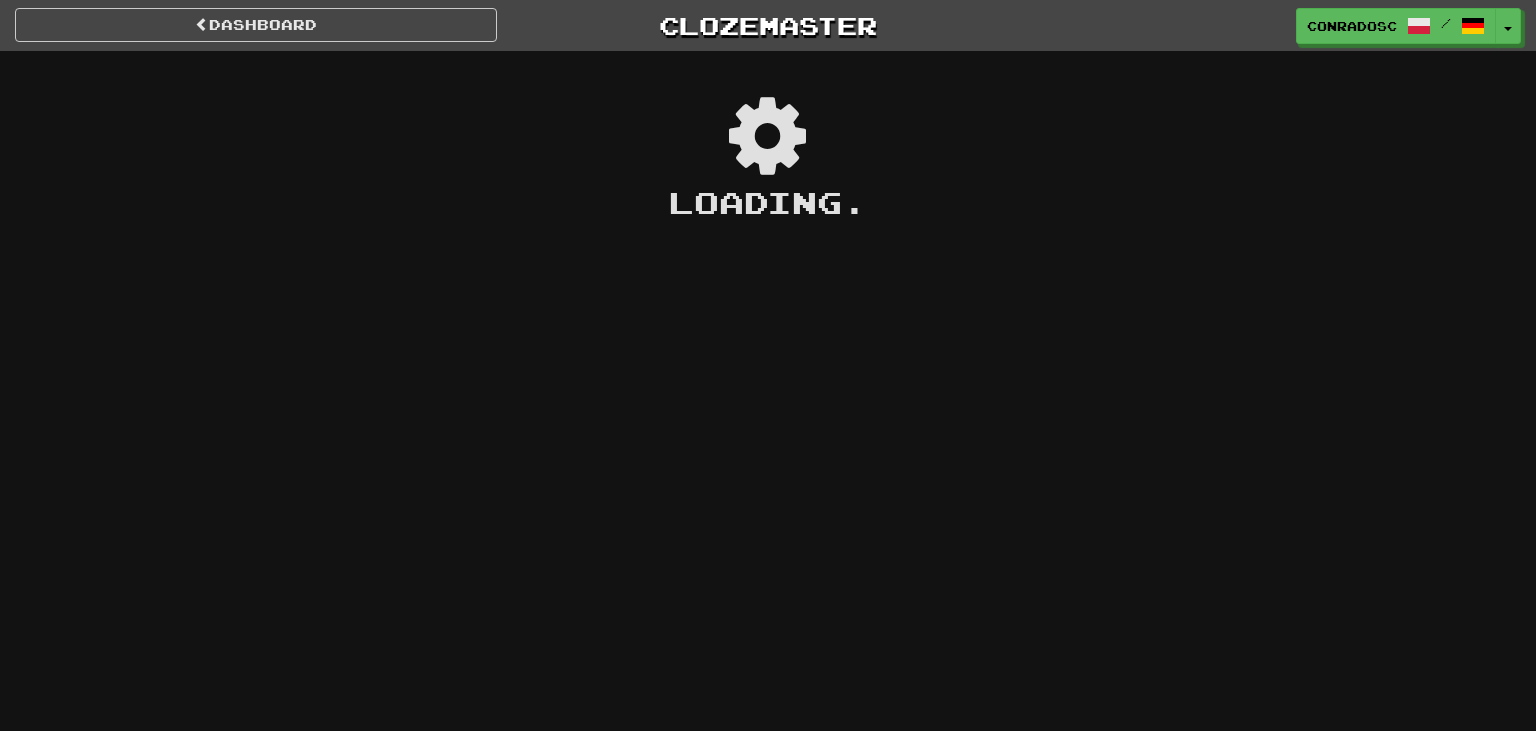scroll, scrollTop: 0, scrollLeft: 0, axis: both 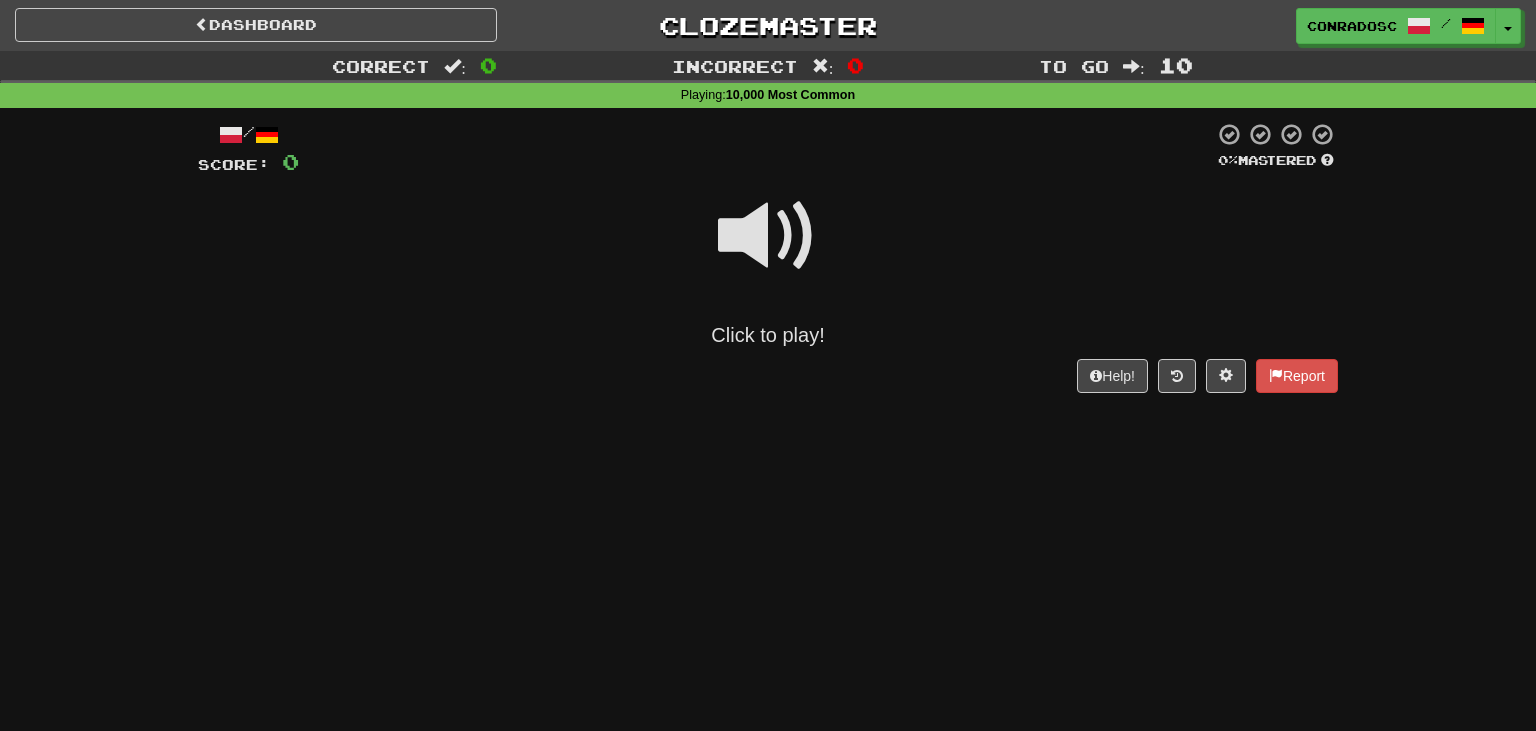 click at bounding box center [768, 236] 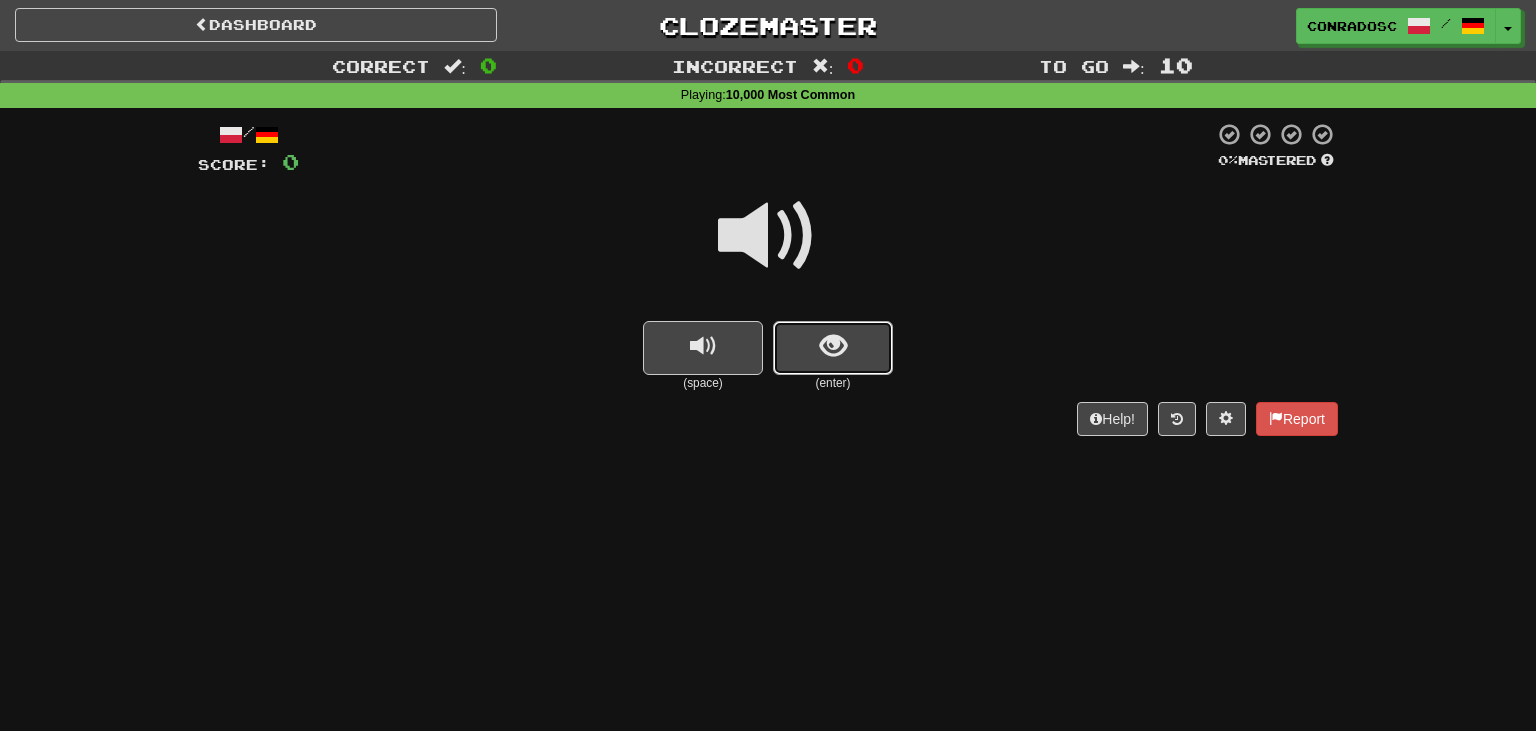click at bounding box center [833, 348] 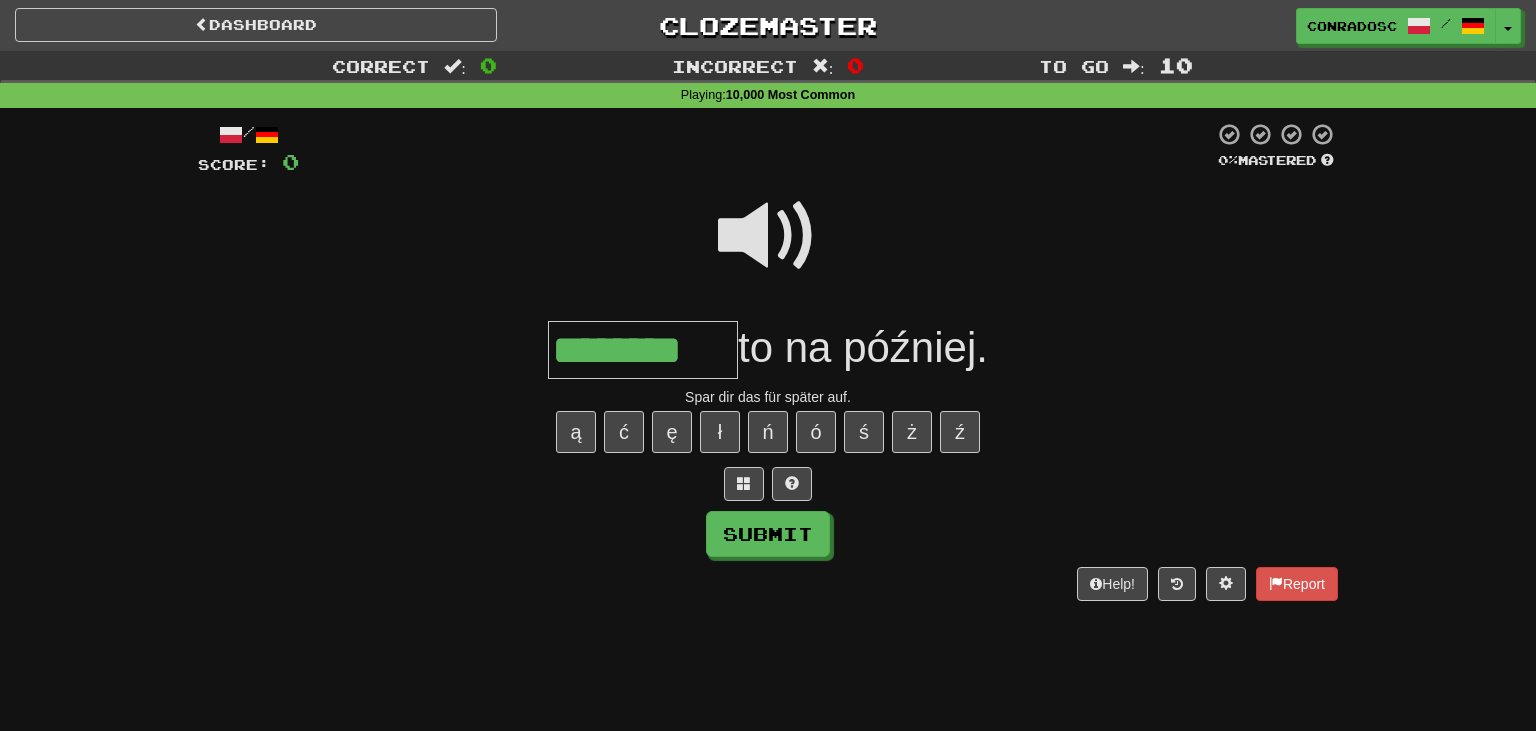 type on "********" 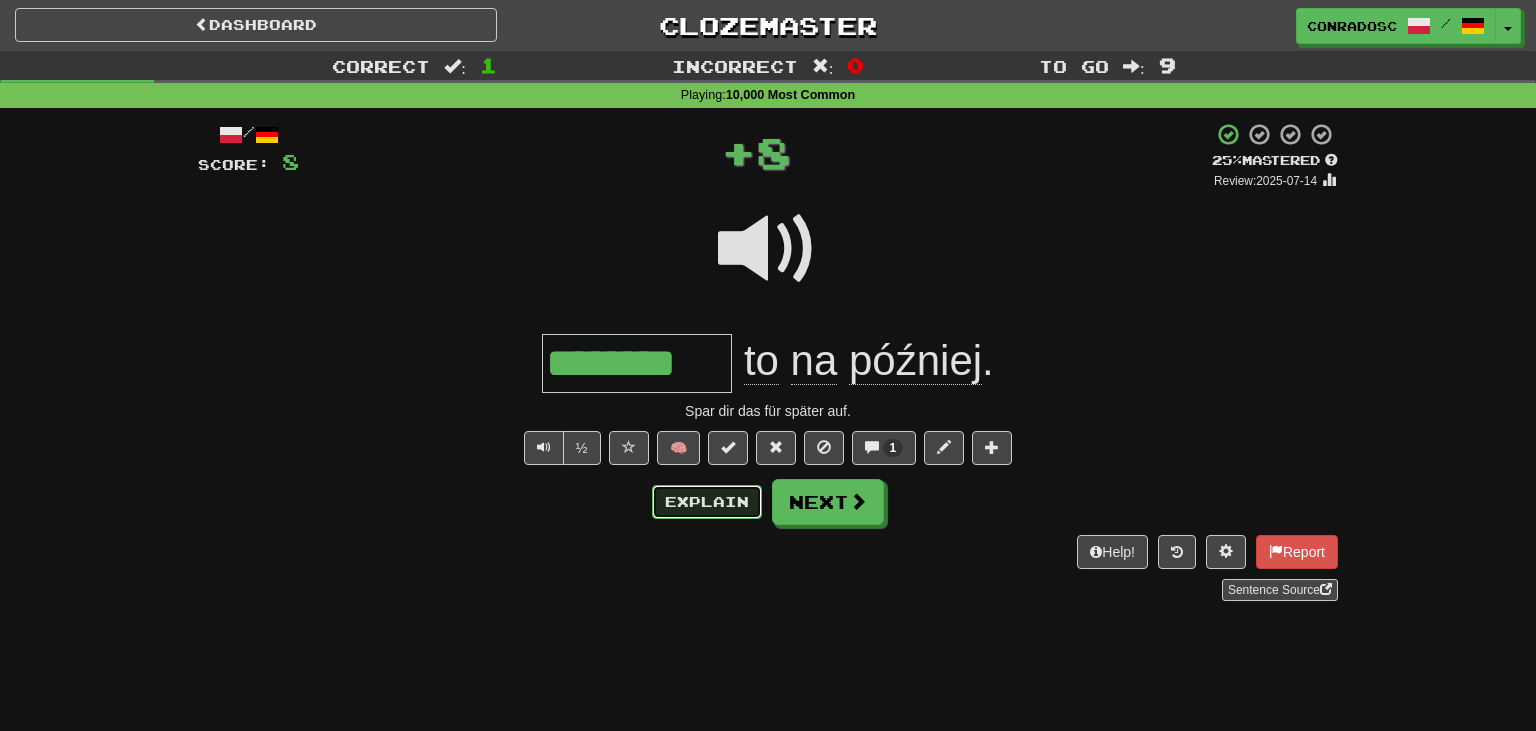 click on "Explain" at bounding box center [707, 502] 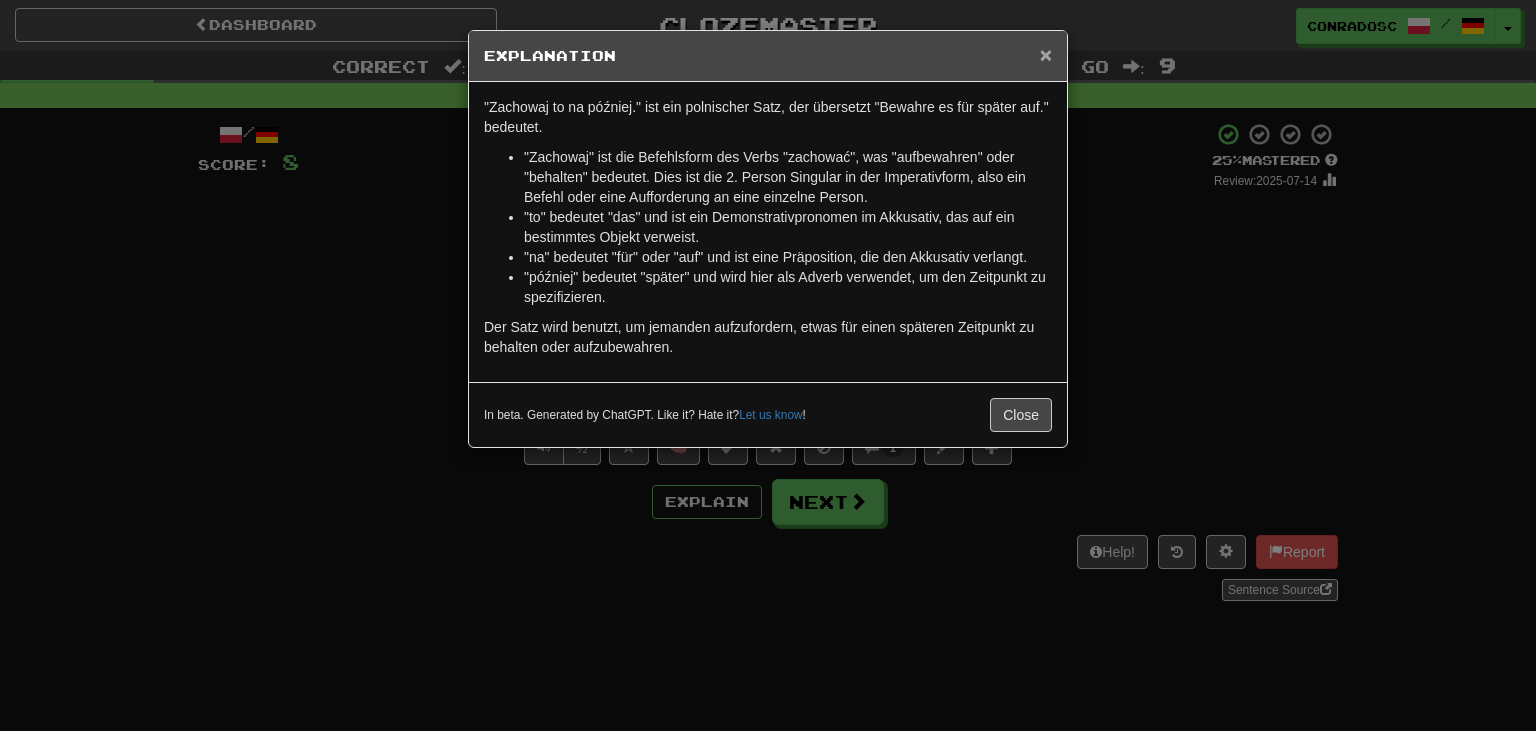click on "×" at bounding box center (1046, 54) 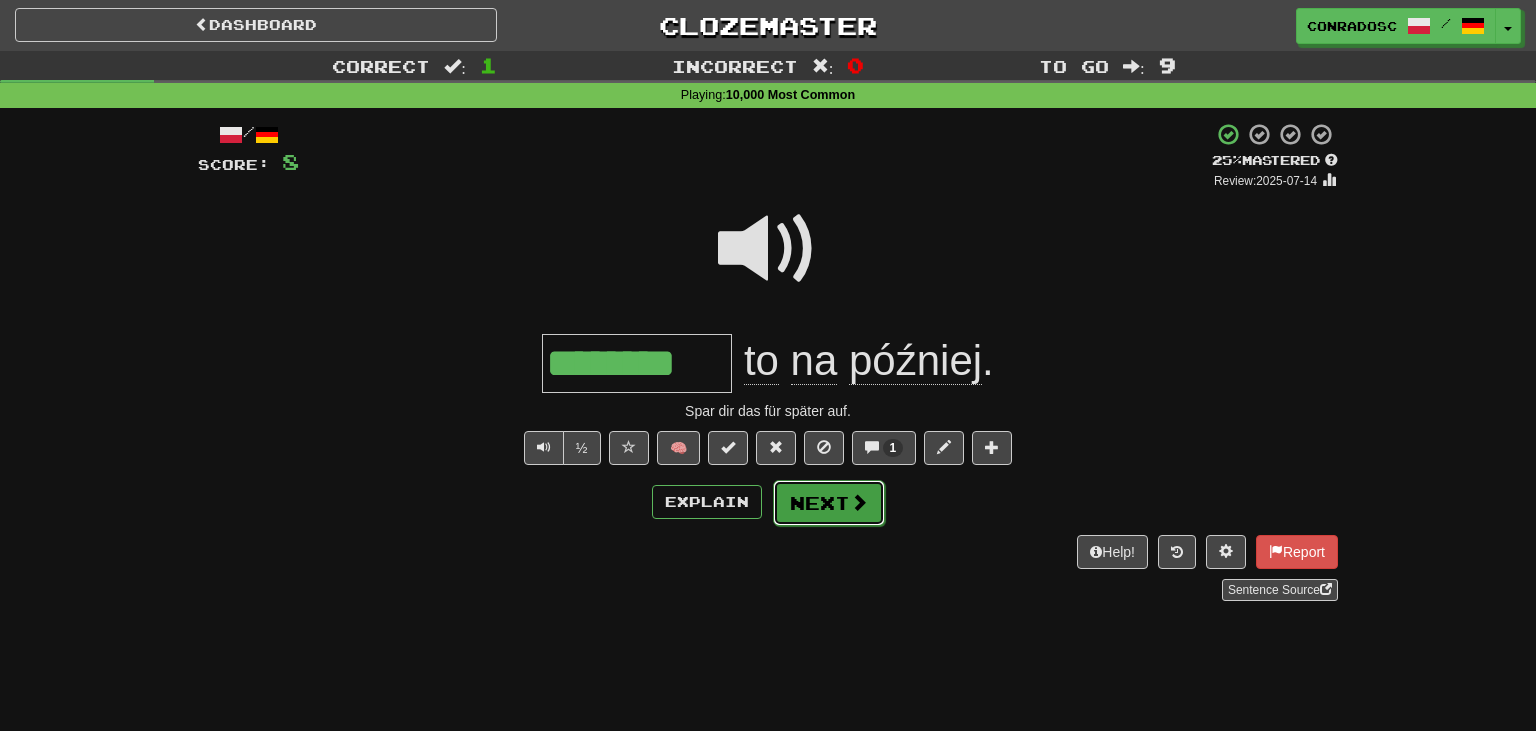 click on "Next" at bounding box center [829, 503] 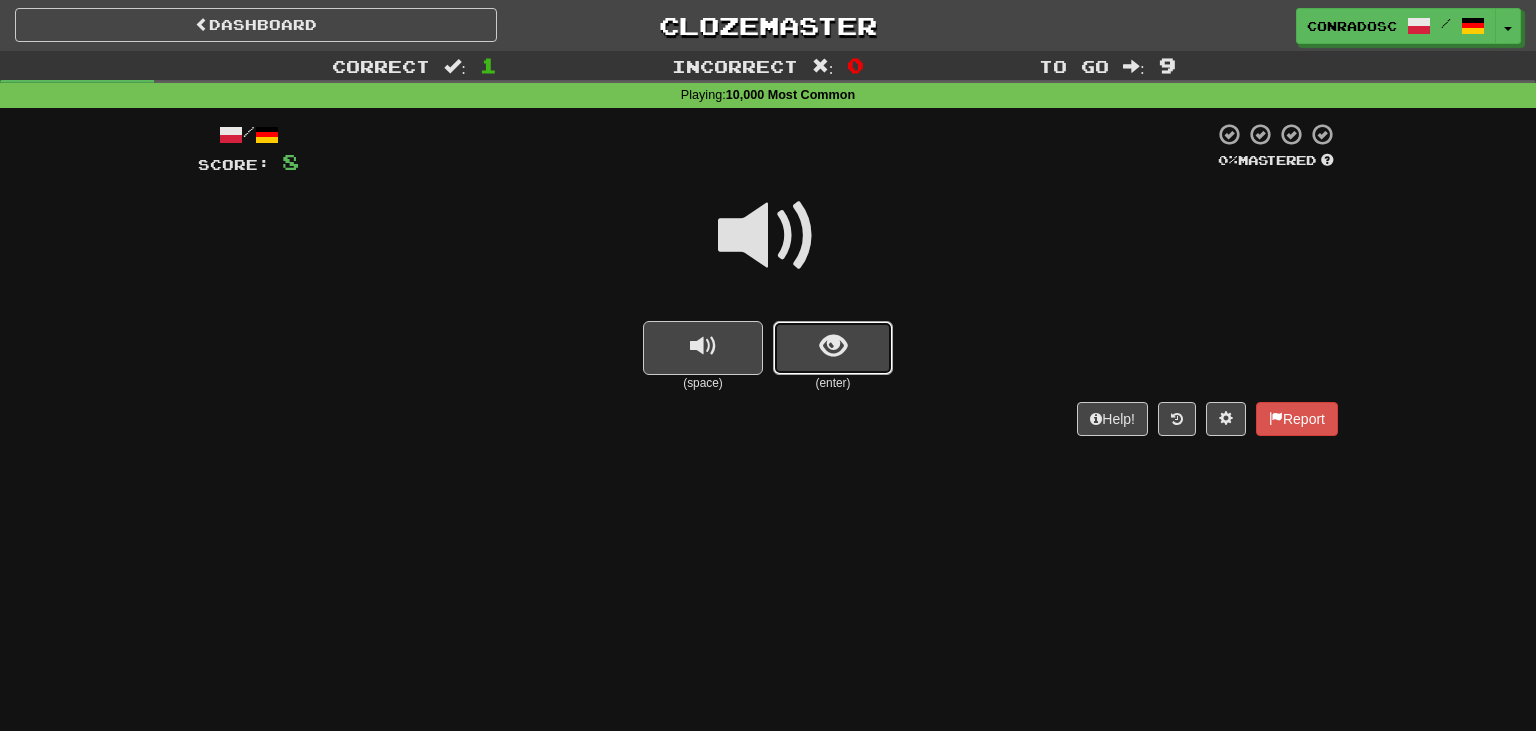 click at bounding box center [833, 348] 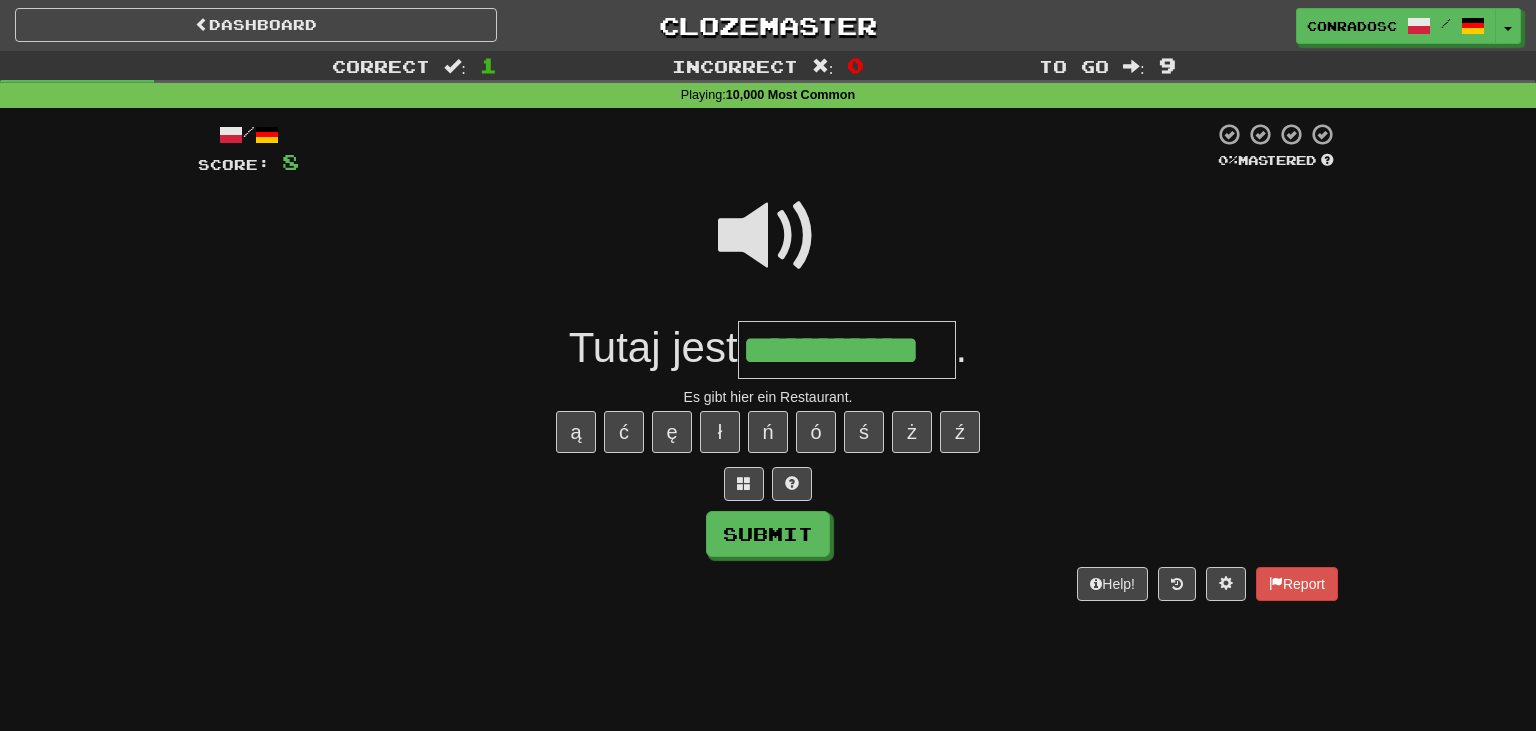type on "**********" 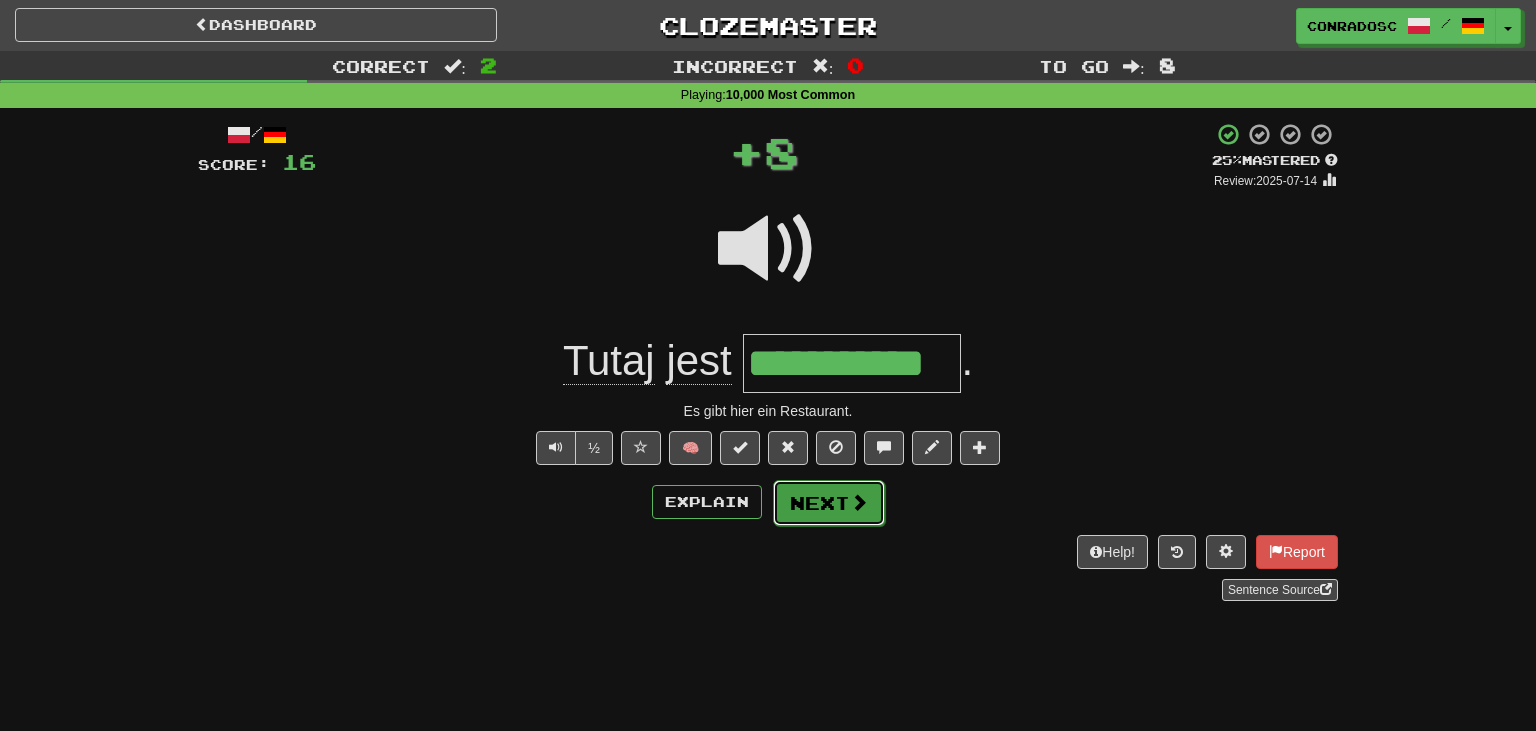 click on "Next" at bounding box center (829, 503) 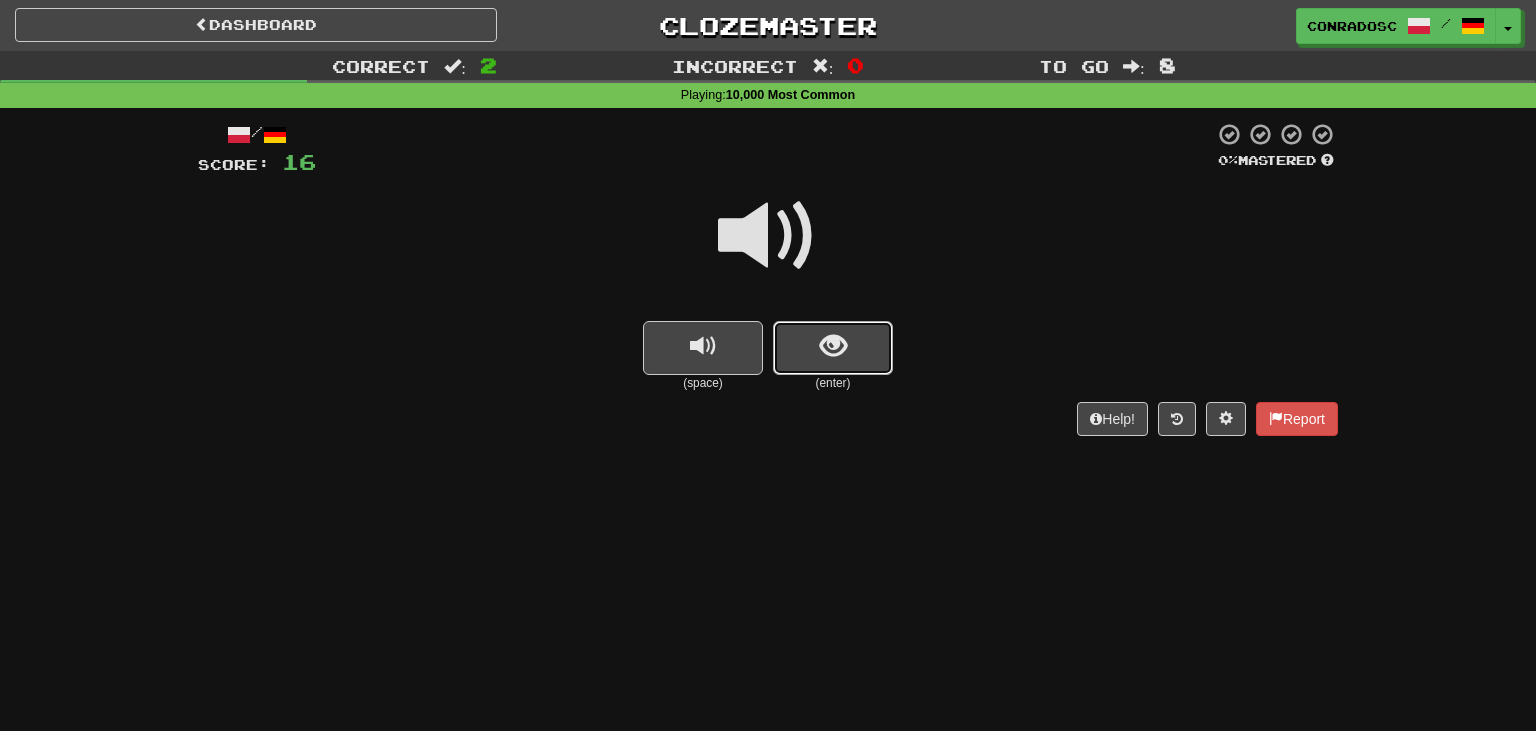 click at bounding box center [833, 348] 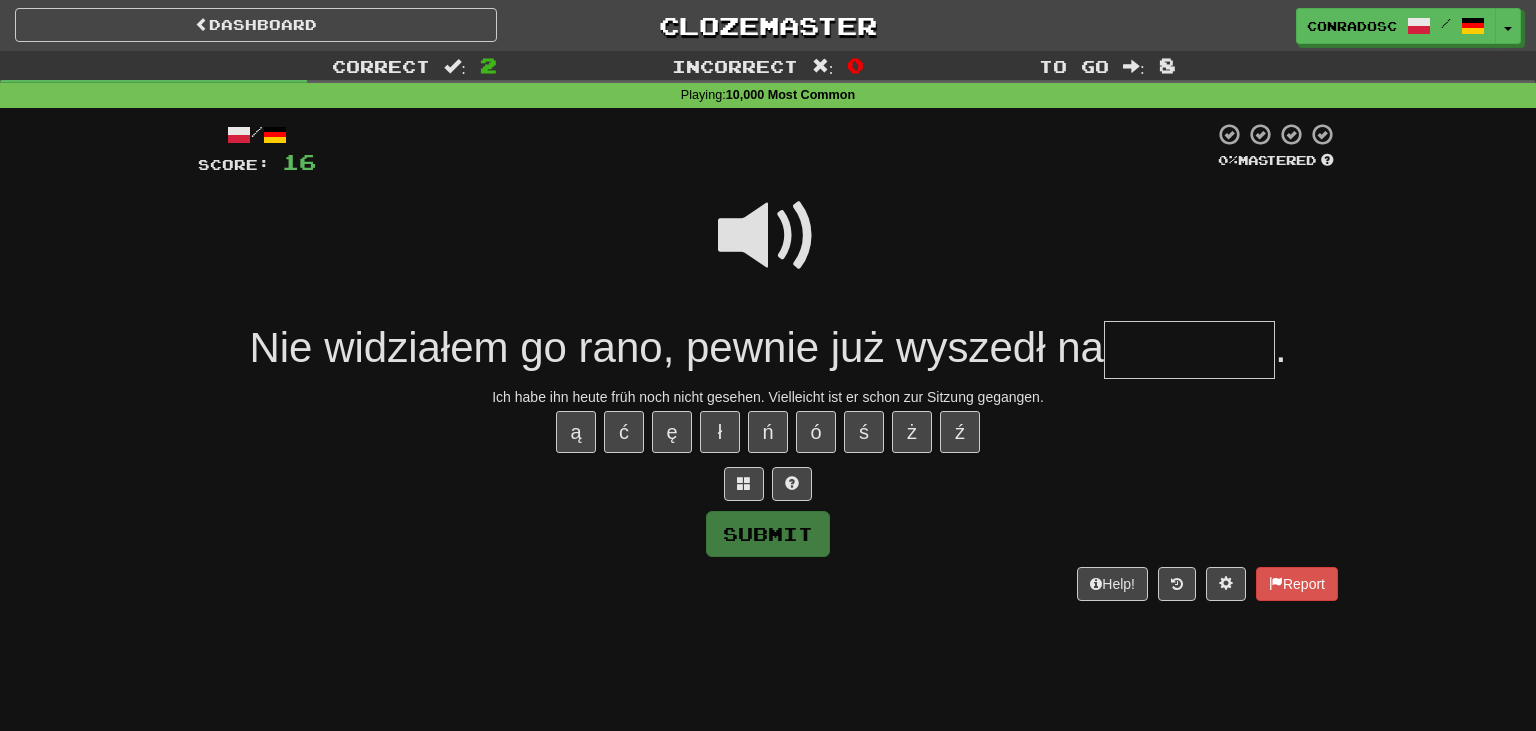 click at bounding box center [768, 236] 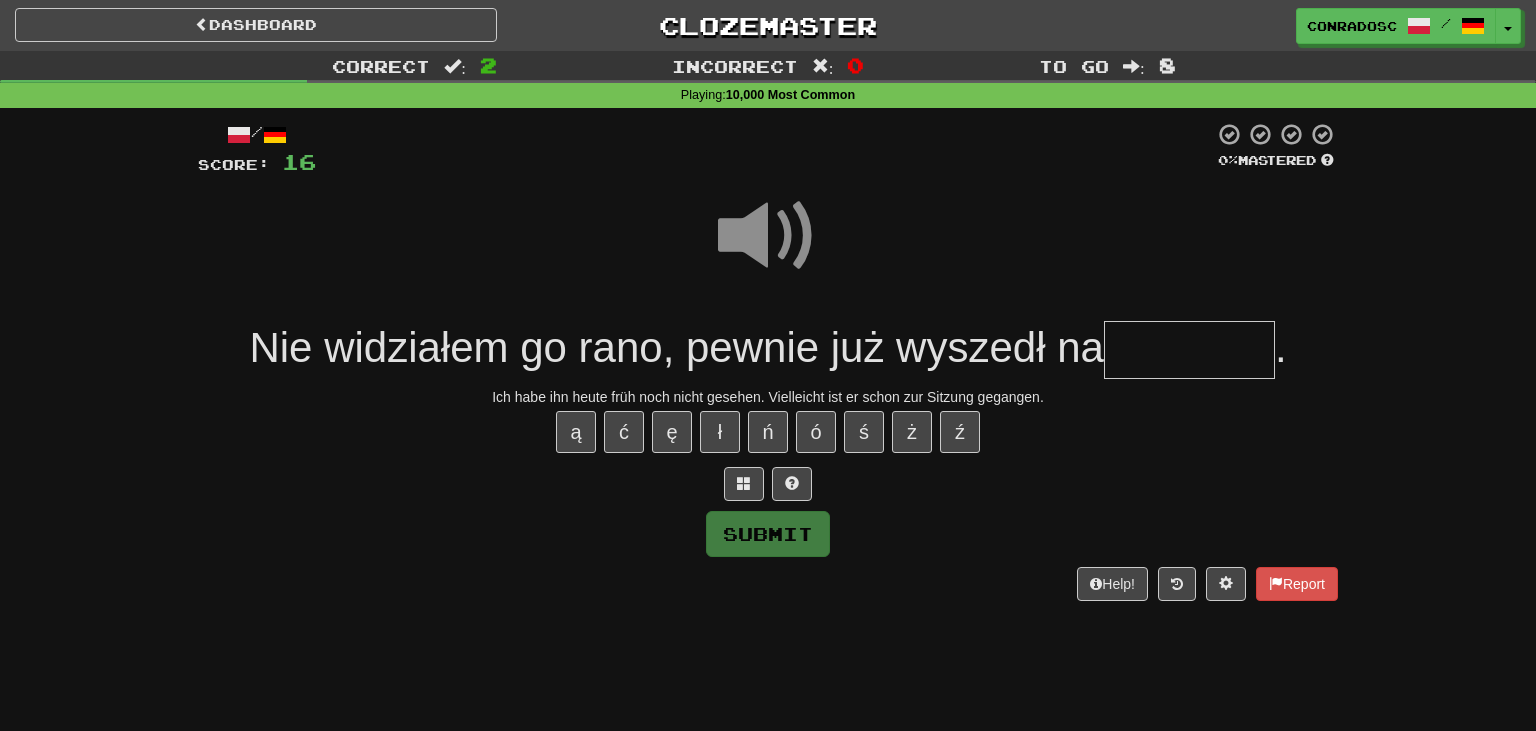 click at bounding box center [1189, 350] 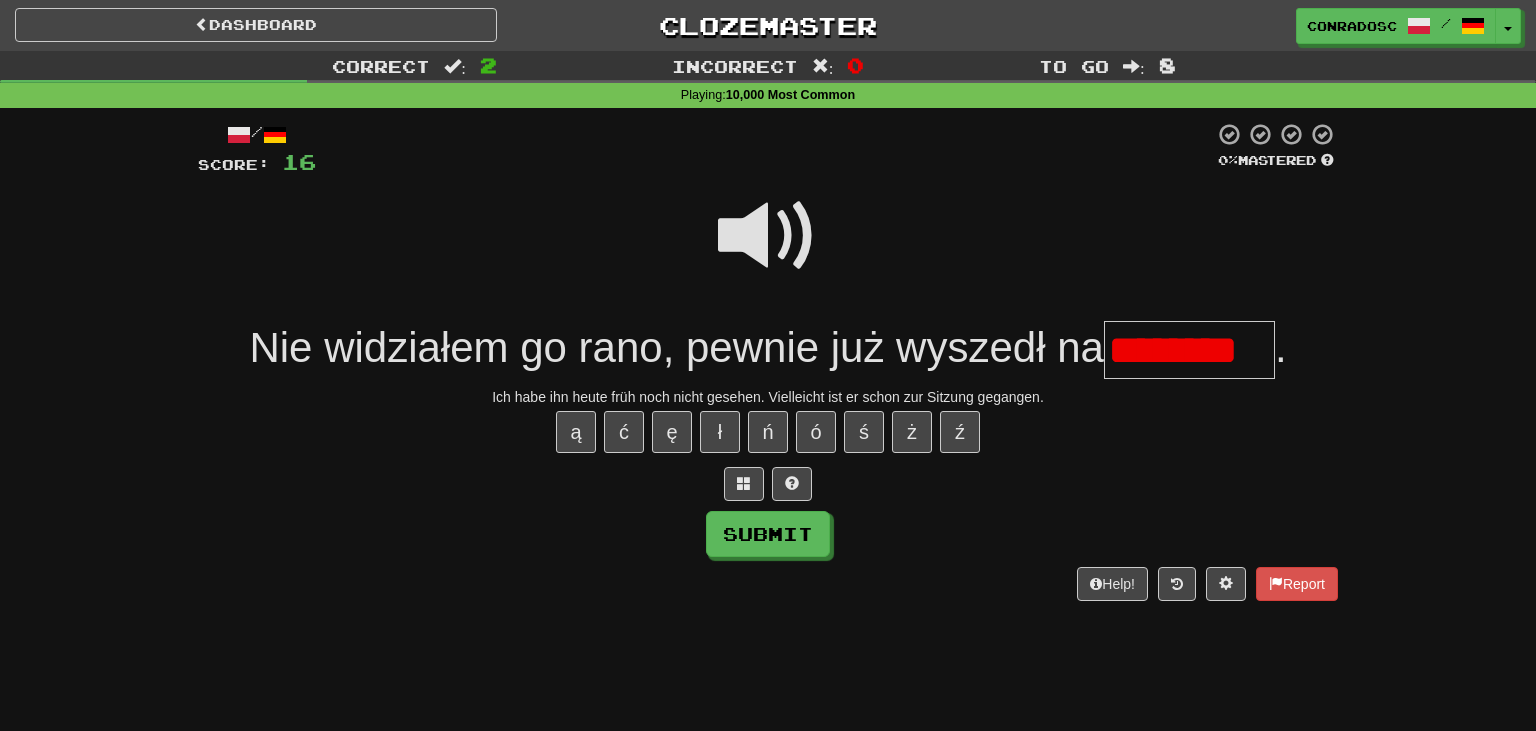 click on "********" at bounding box center (1189, 350) 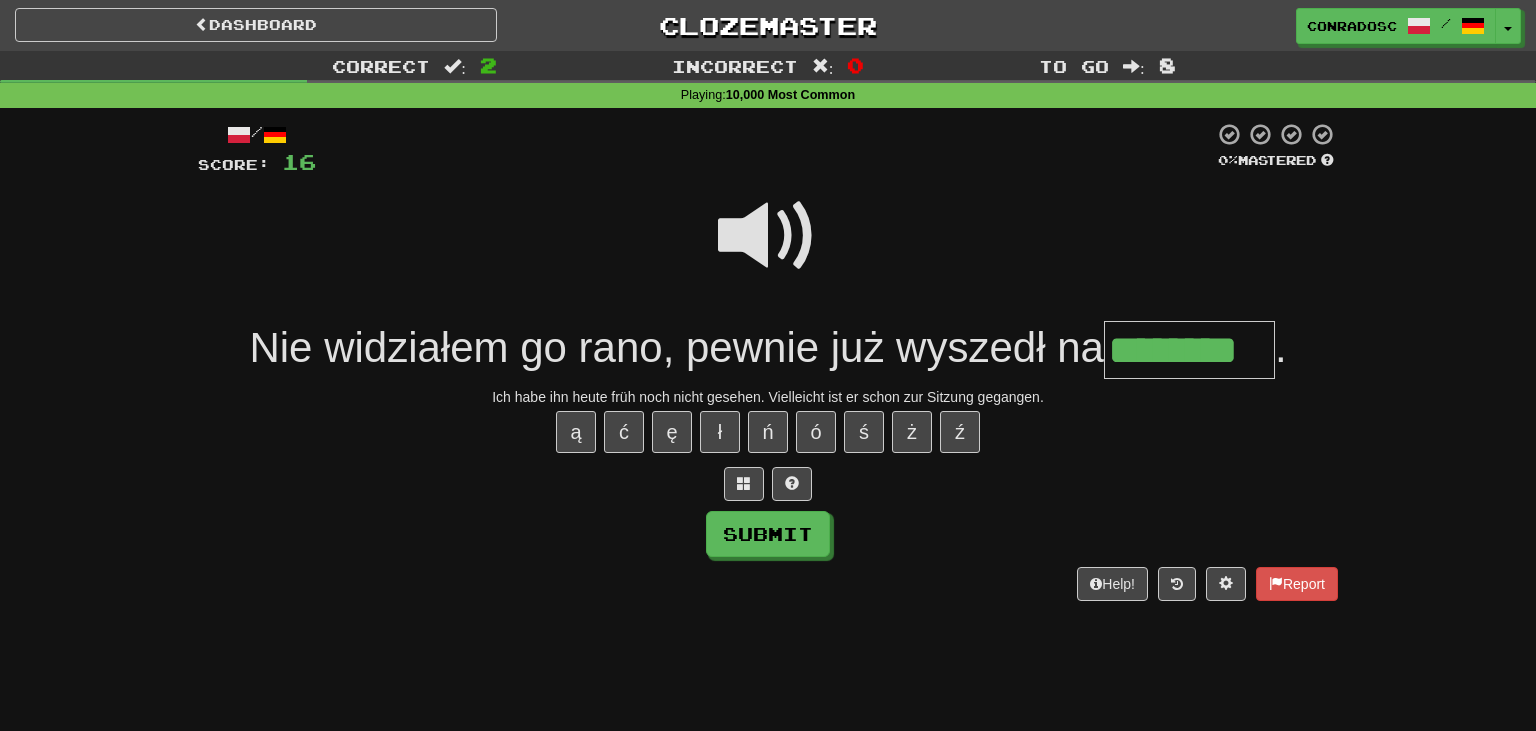 type on "********" 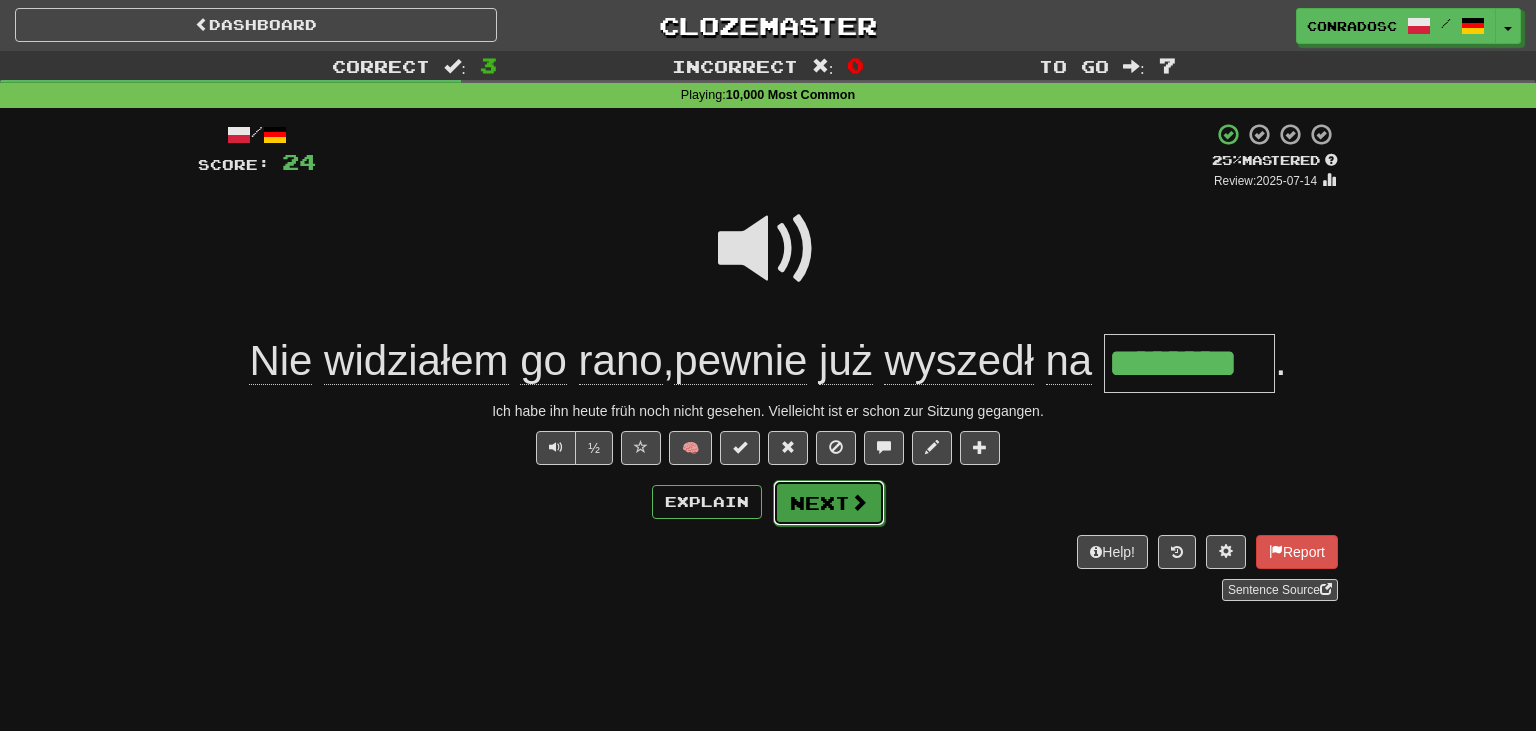 click on "Next" at bounding box center (829, 503) 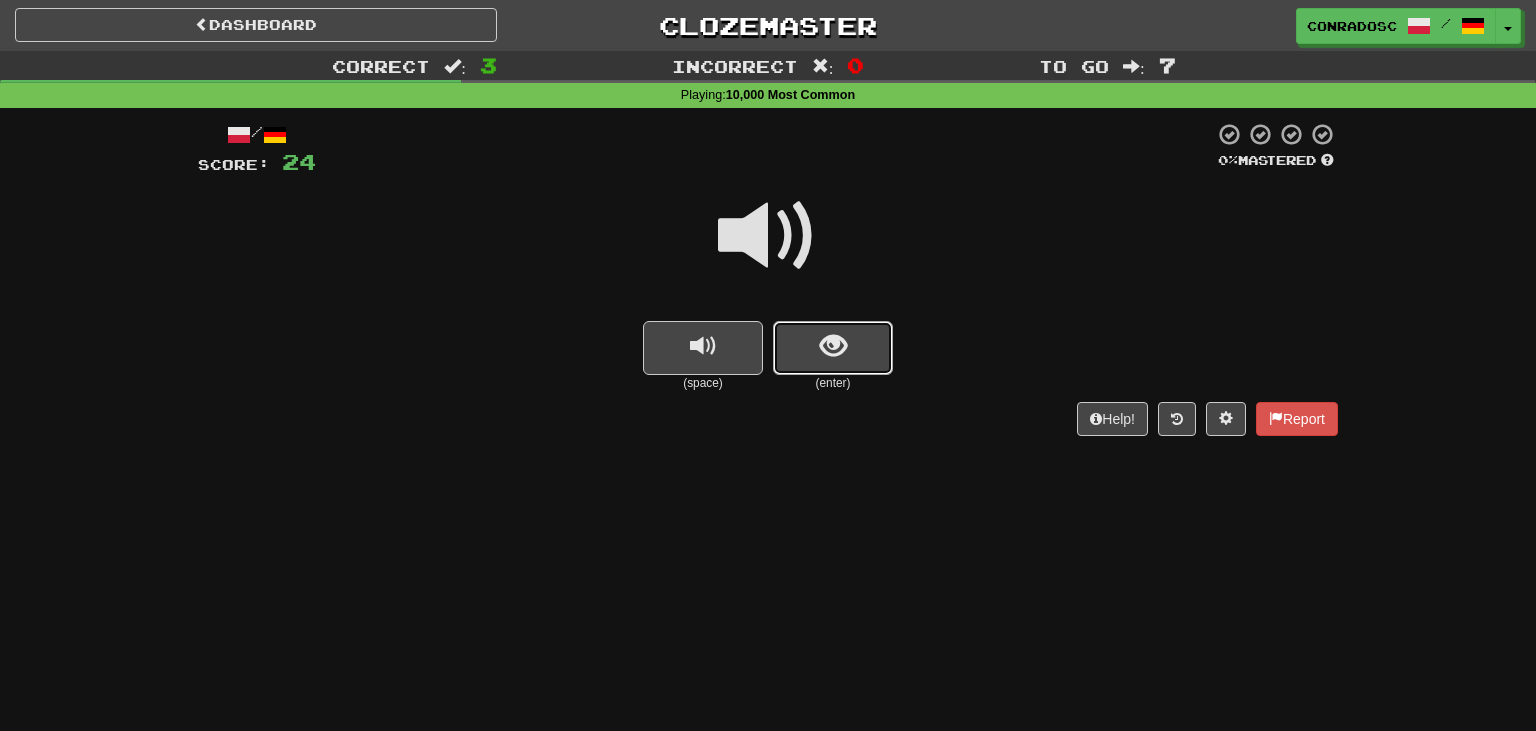 click at bounding box center (833, 348) 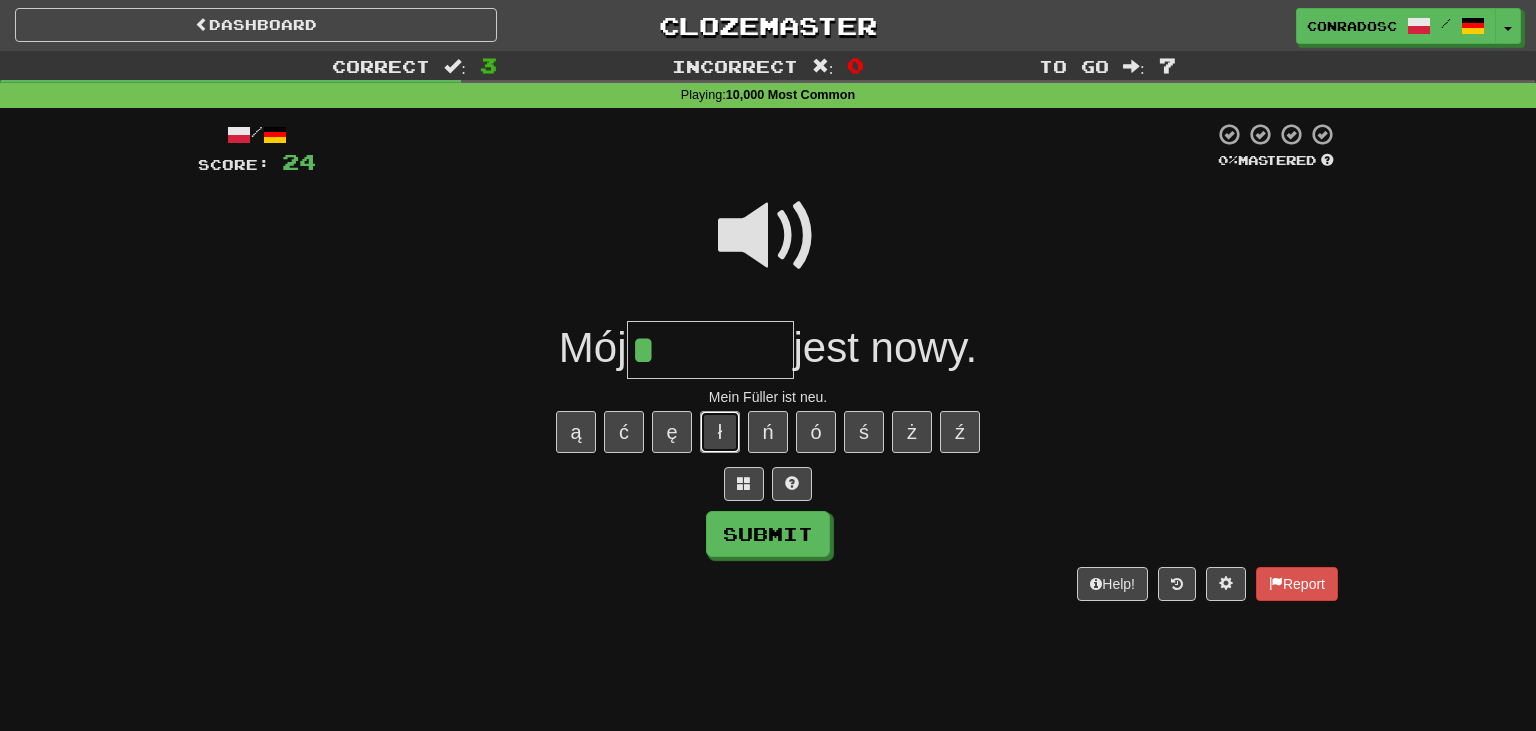 click on "ł" at bounding box center [720, 432] 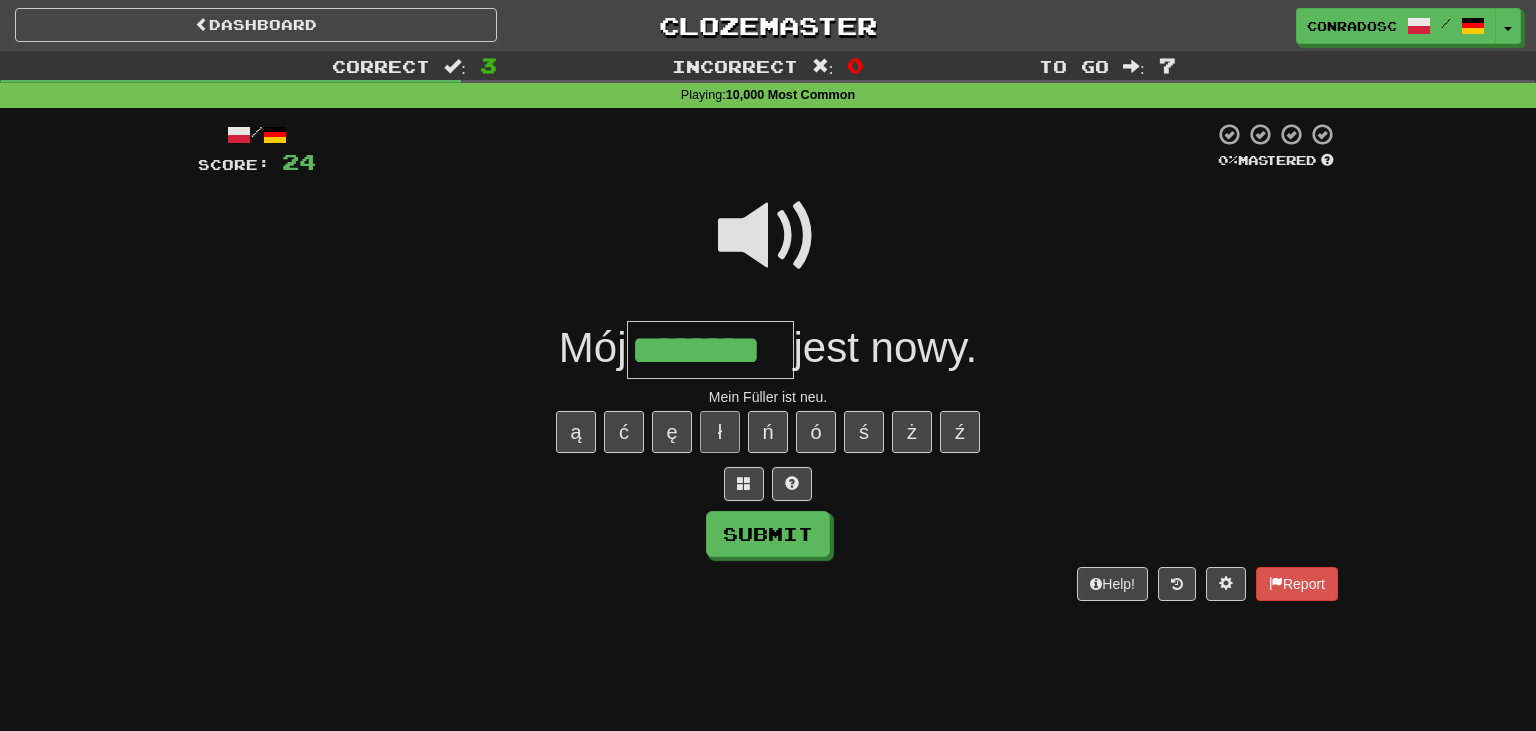 type on "********" 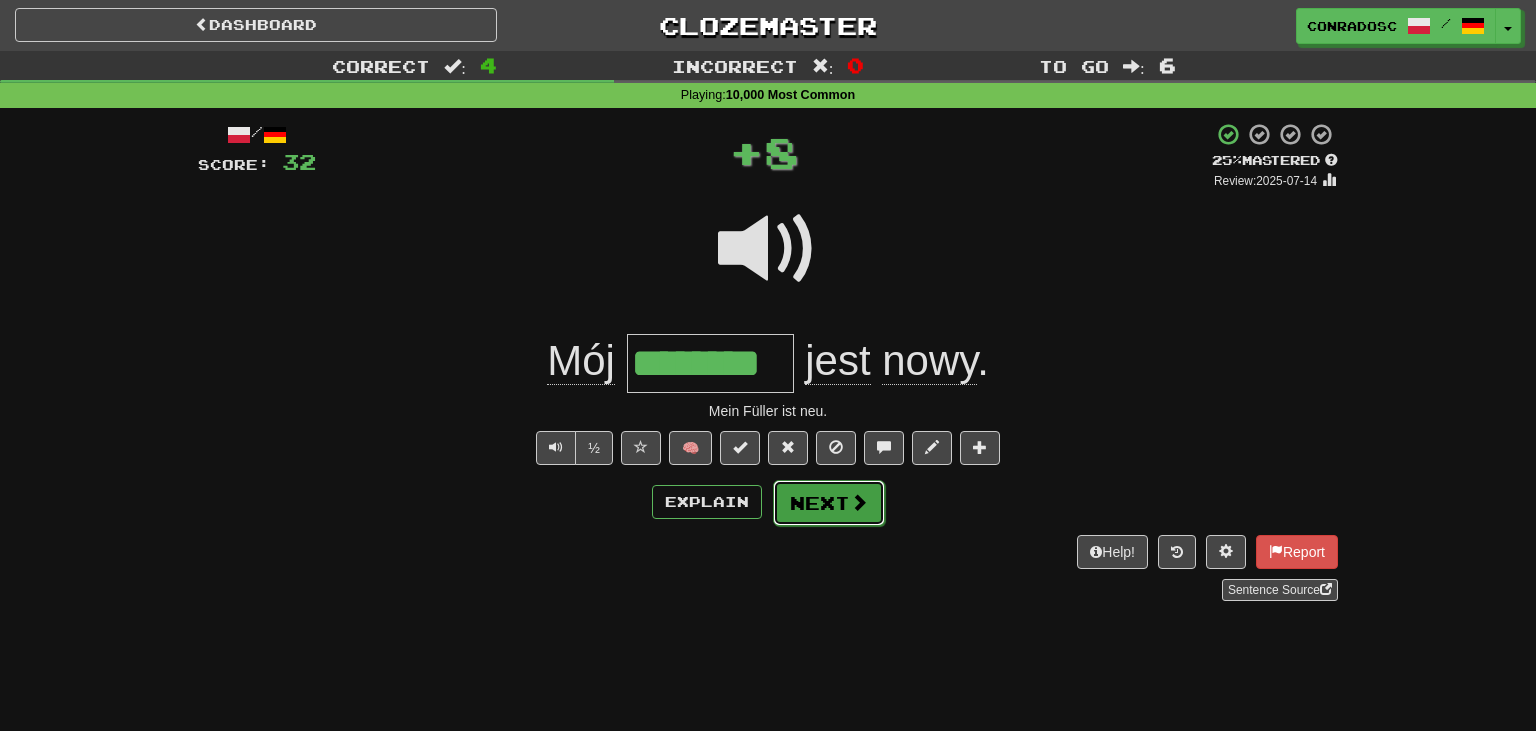 click on "Next" at bounding box center [829, 503] 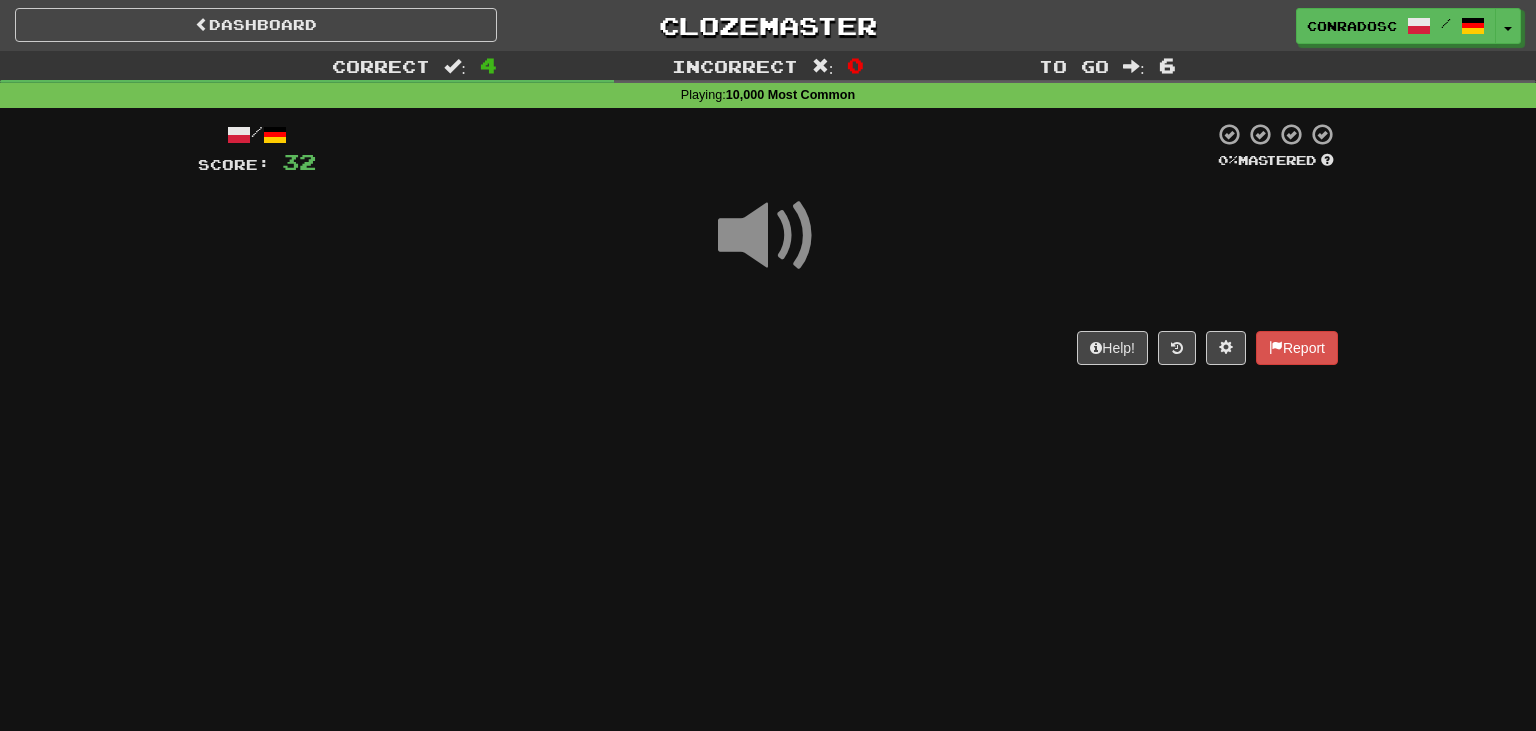 click on "Help!  Report" at bounding box center (768, 348) 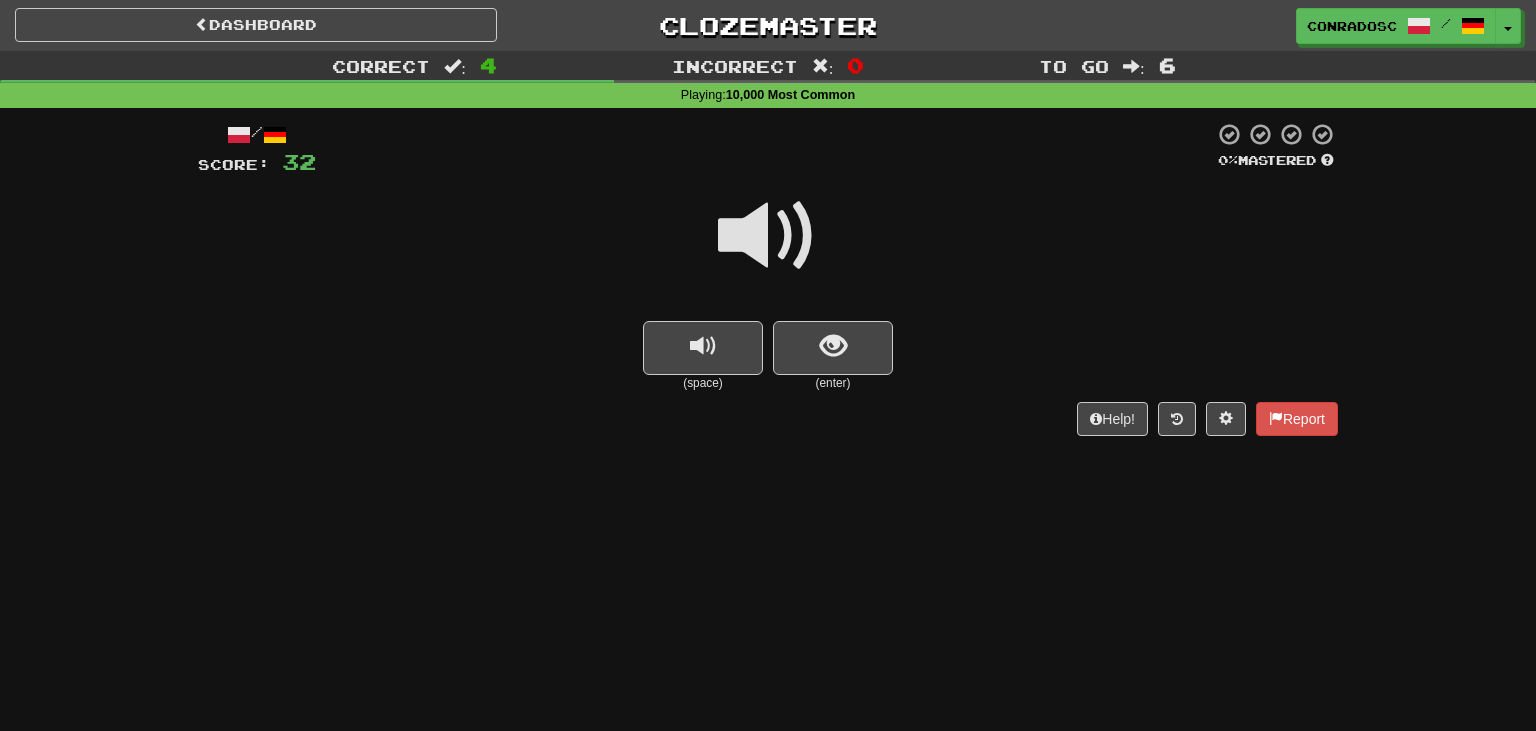 click at bounding box center (768, 236) 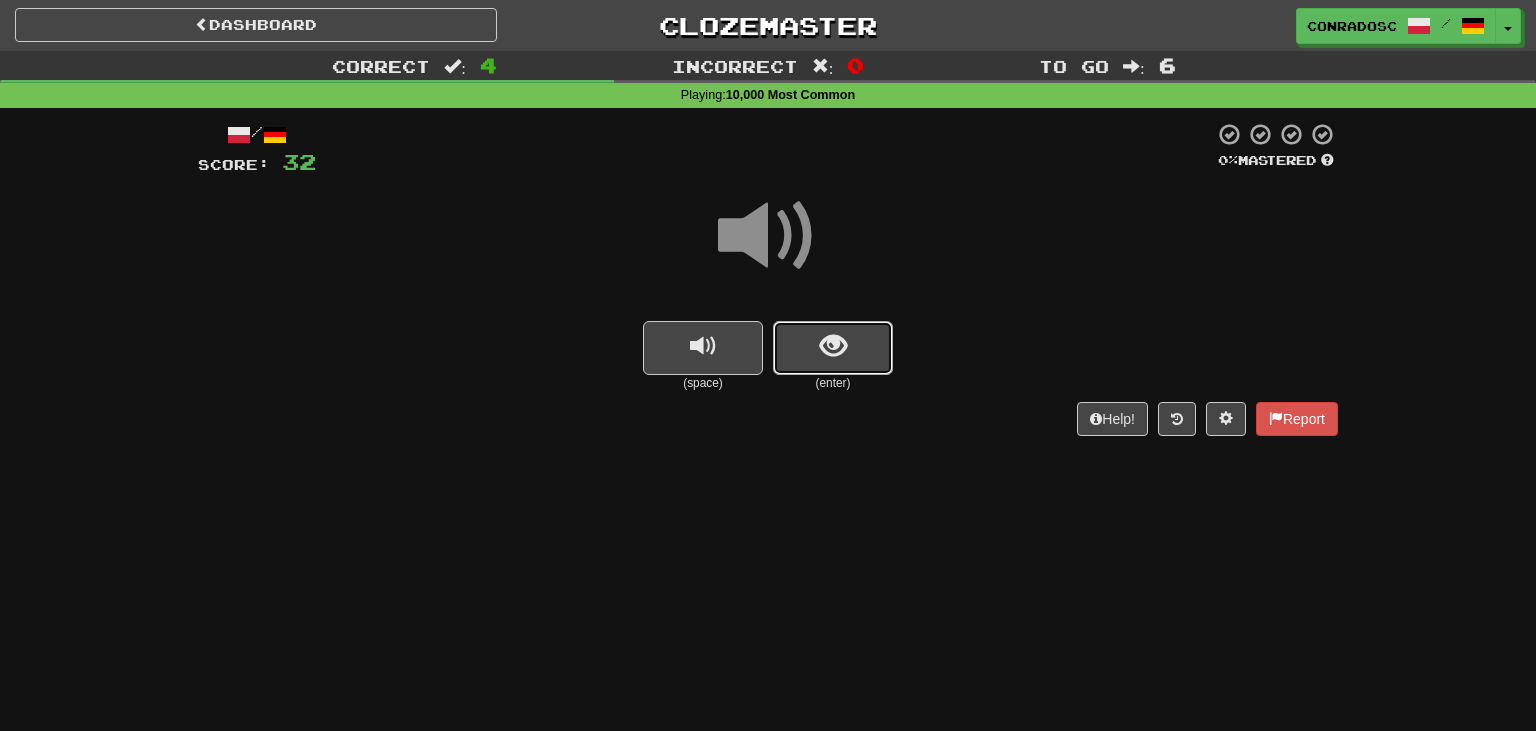 click at bounding box center (833, 348) 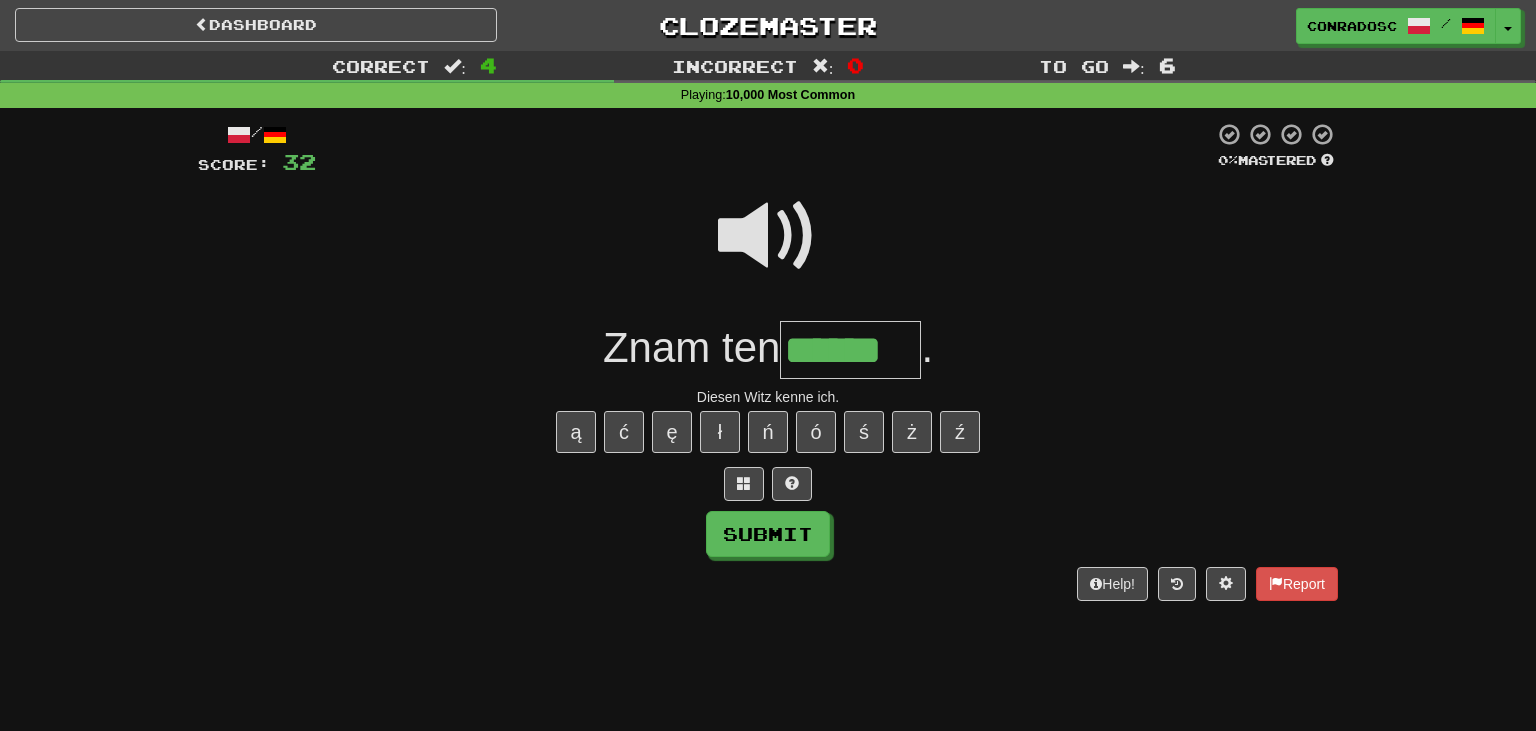 type on "******" 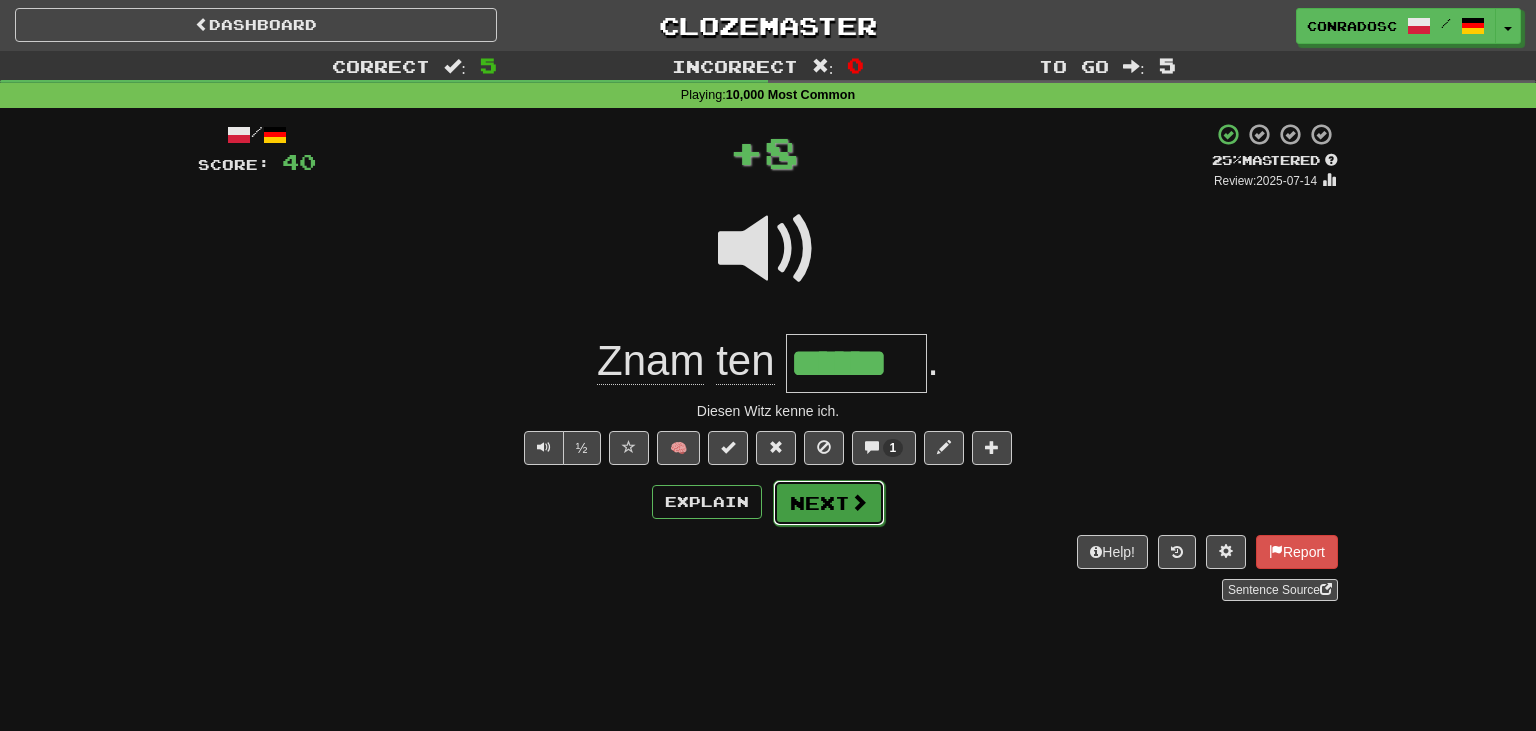 click on "Next" at bounding box center (829, 503) 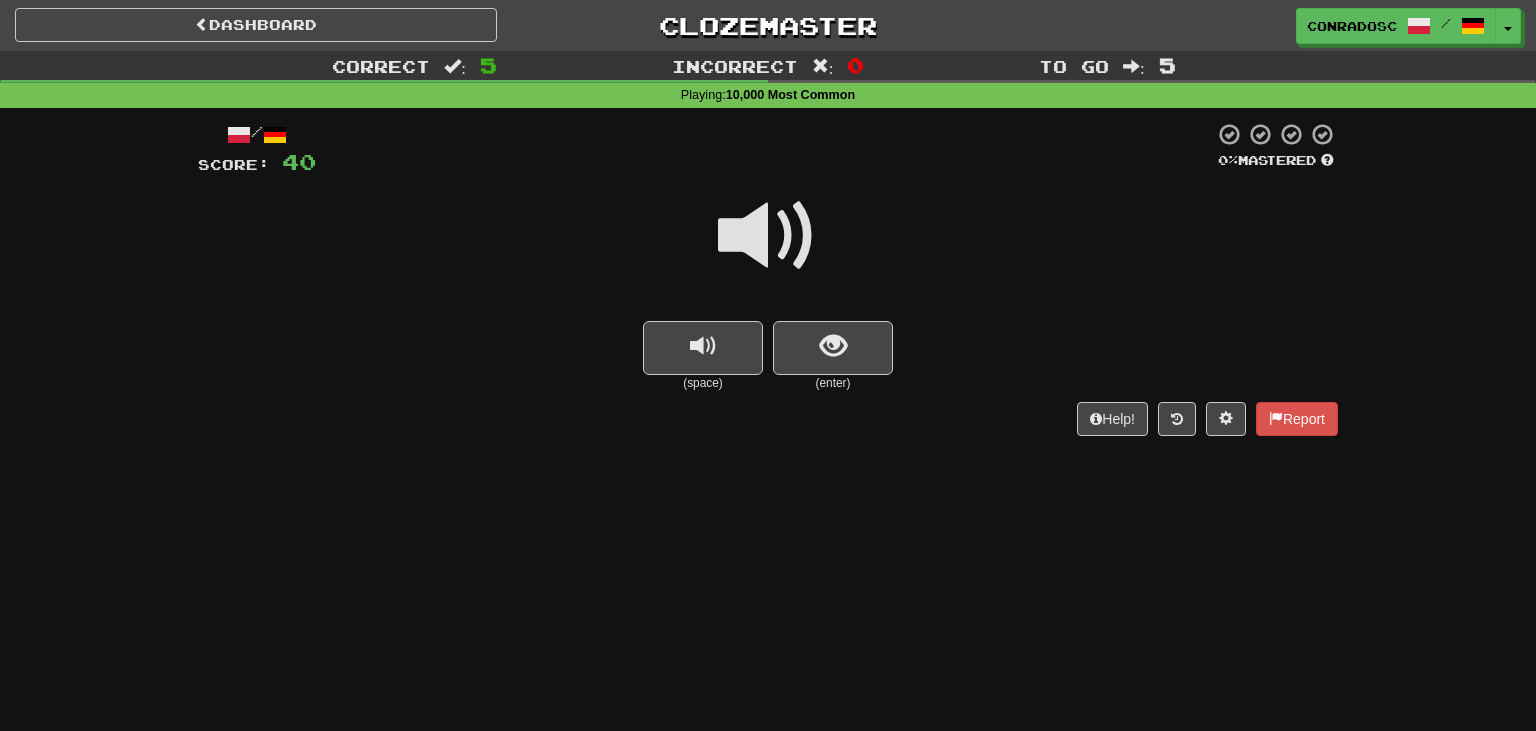 click at bounding box center (768, 236) 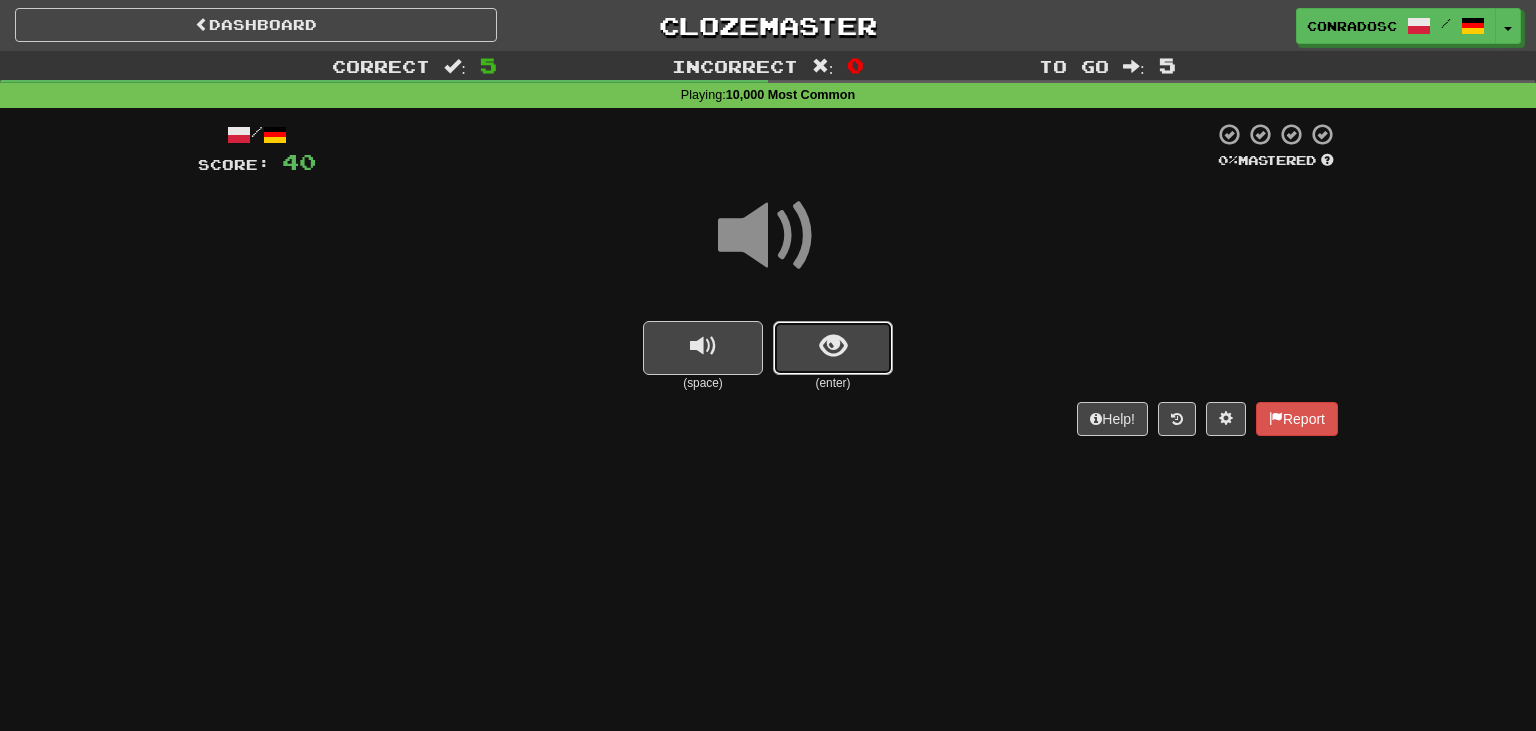 click at bounding box center (833, 348) 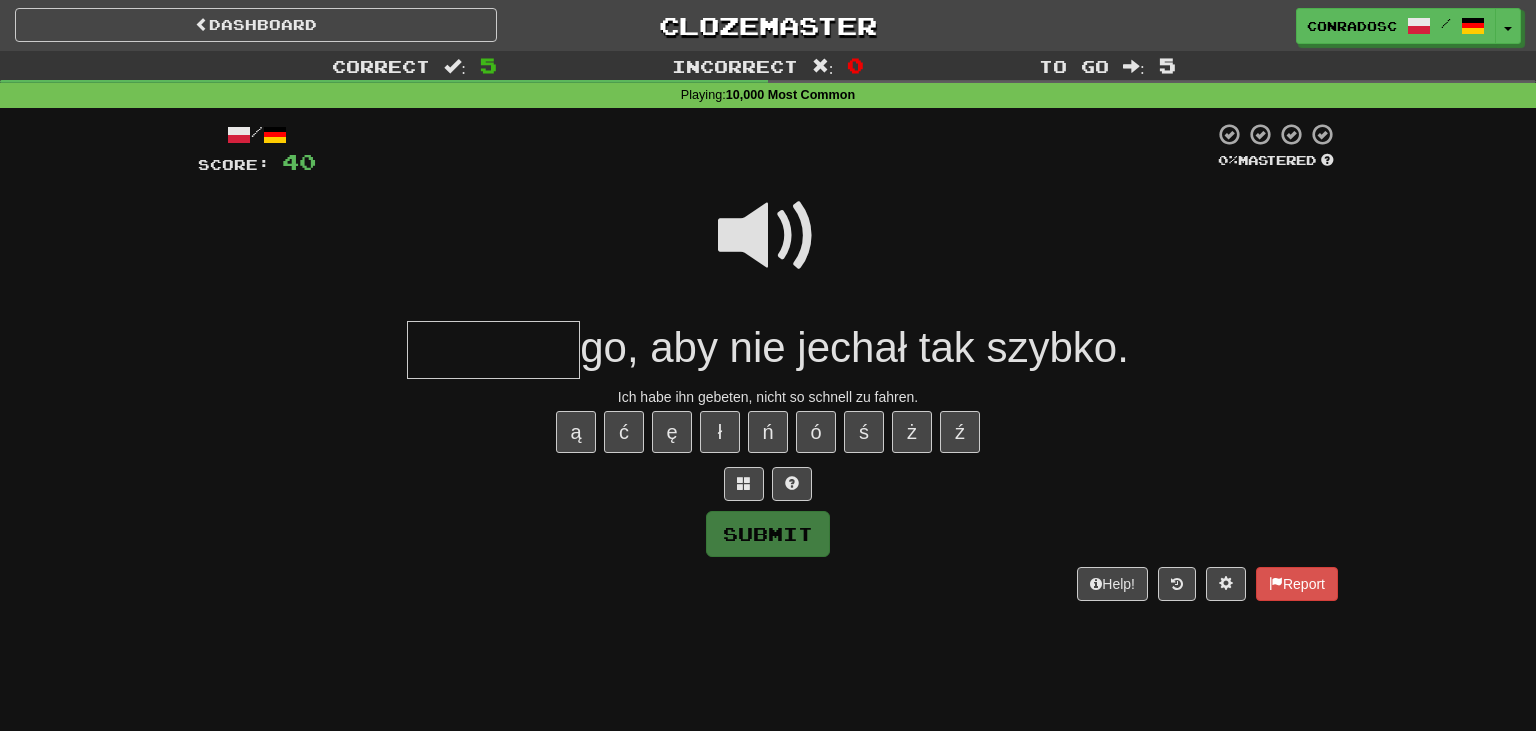 click at bounding box center (768, 236) 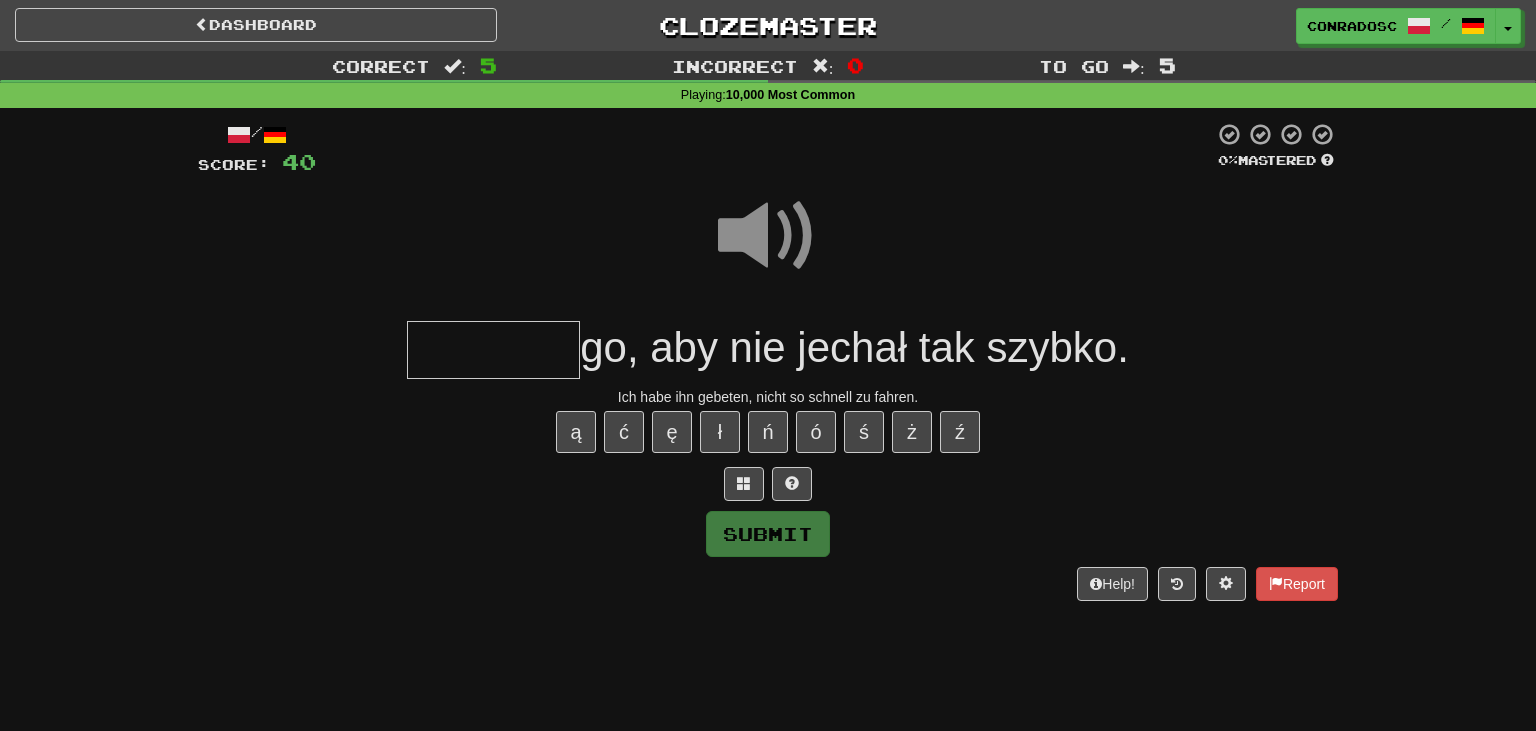 click at bounding box center (493, 350) 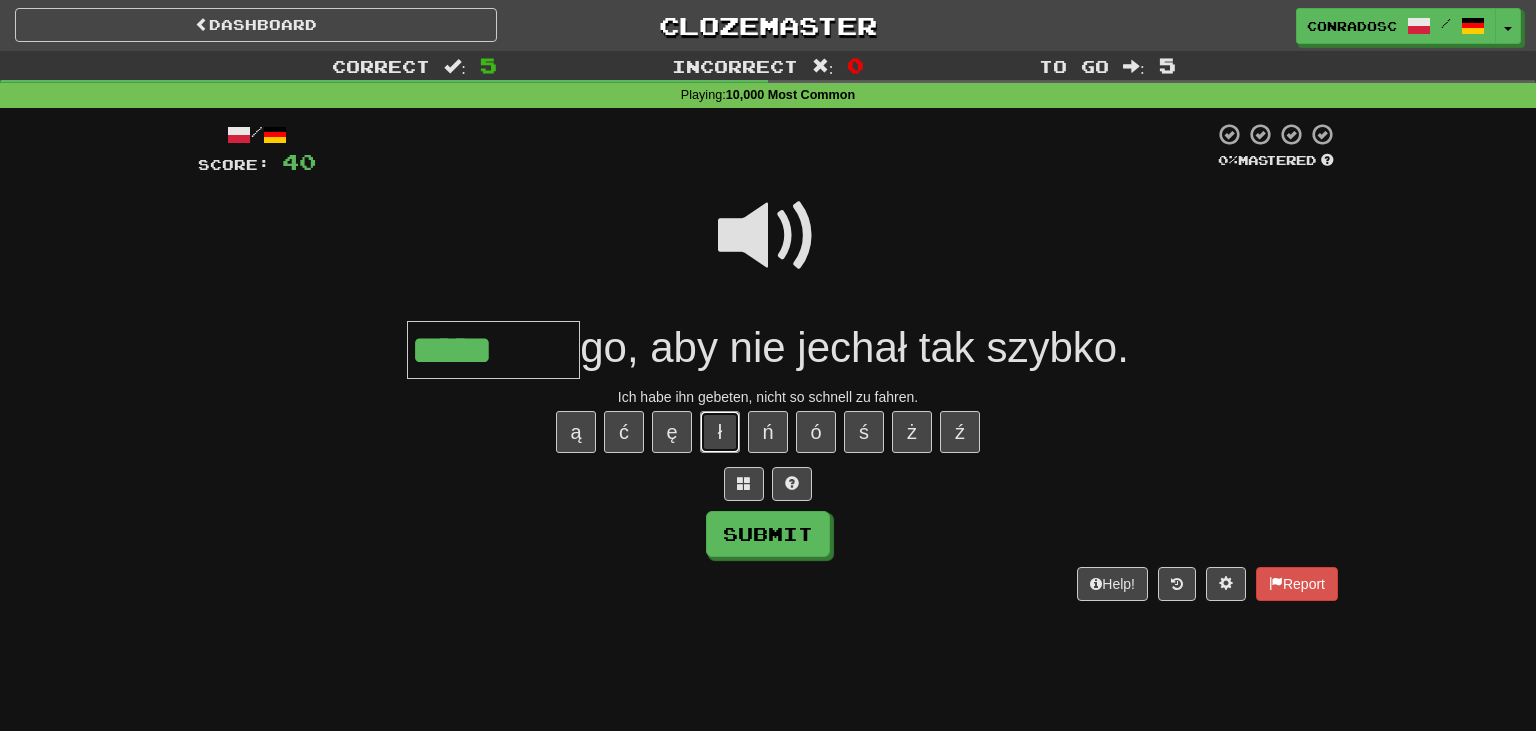 click on "ł" at bounding box center (720, 432) 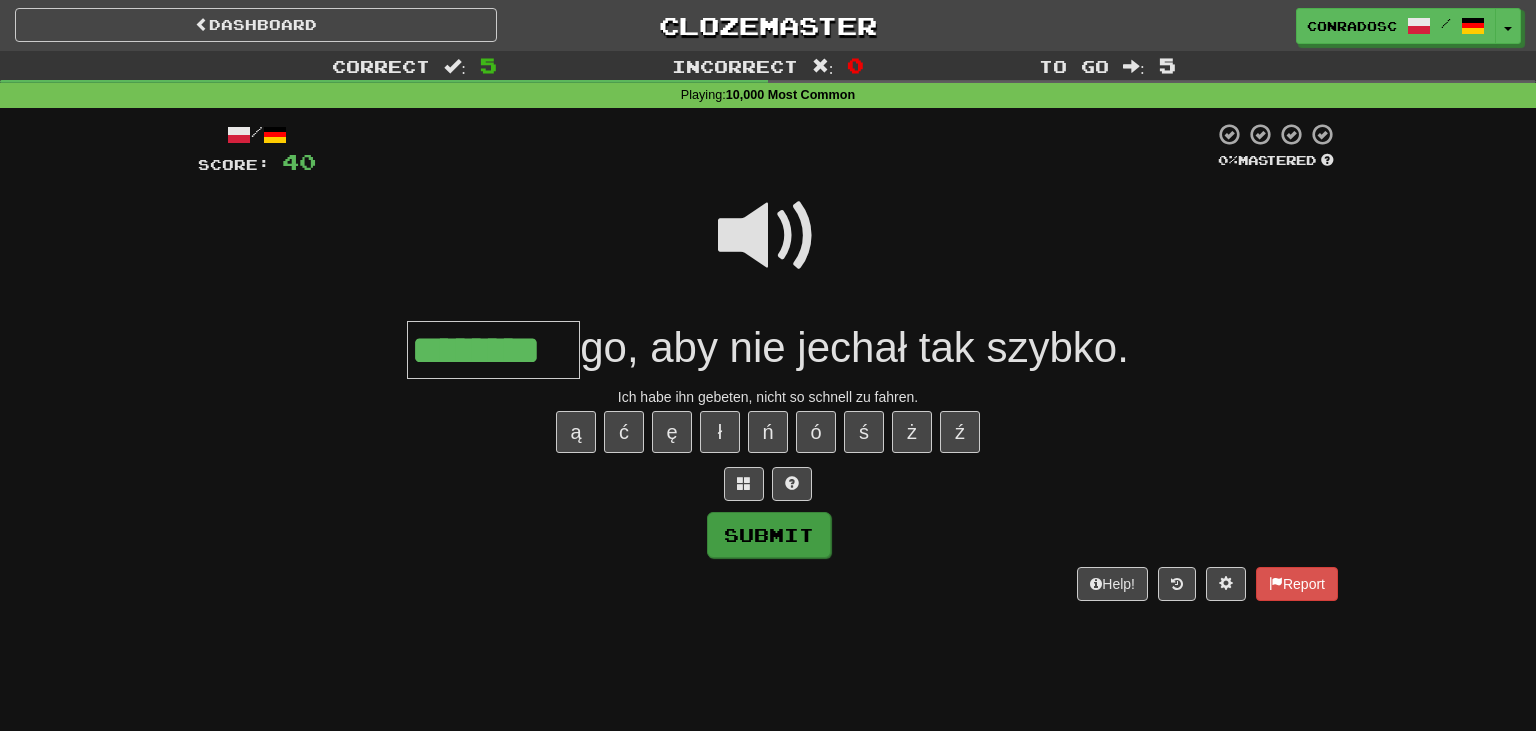 type on "********" 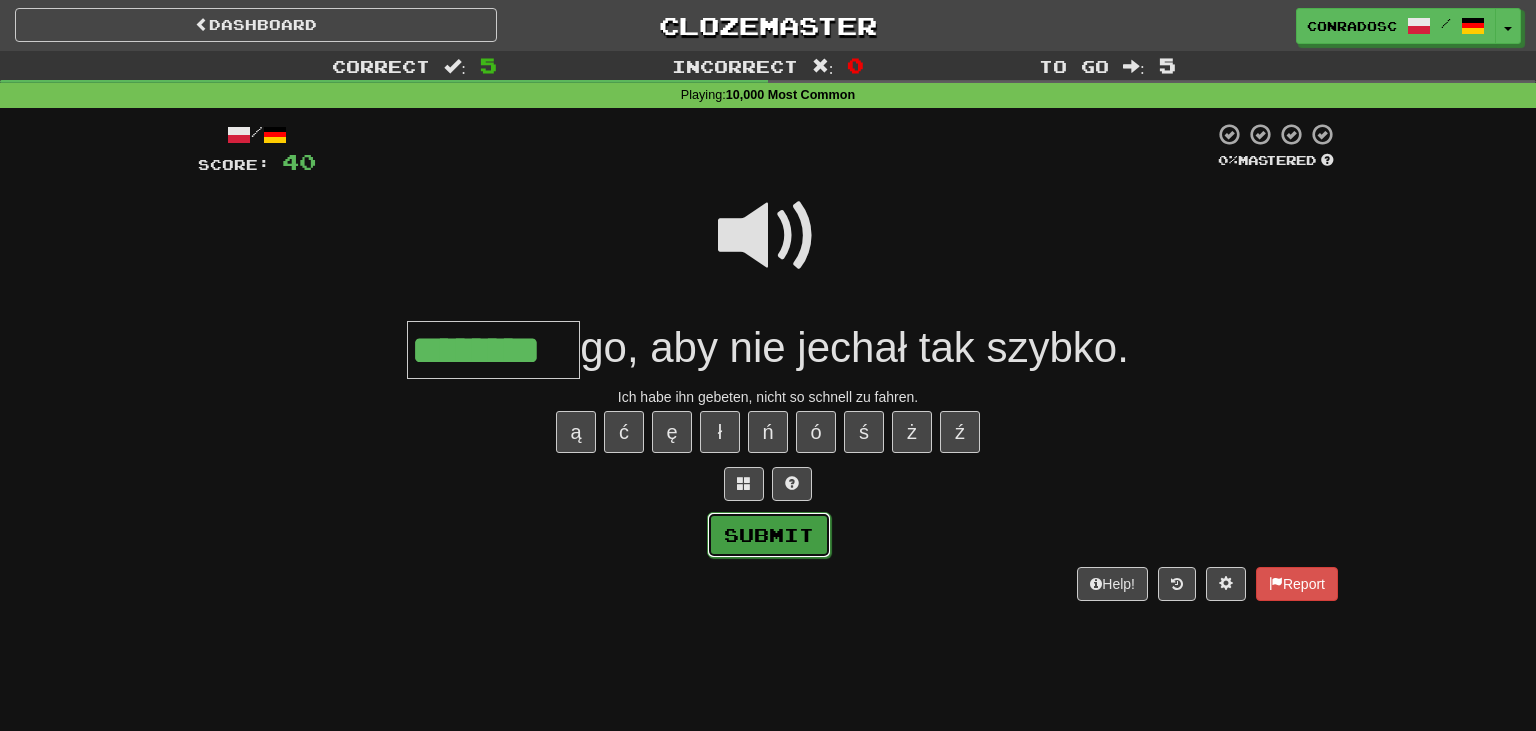 click on "Submit" at bounding box center (769, 535) 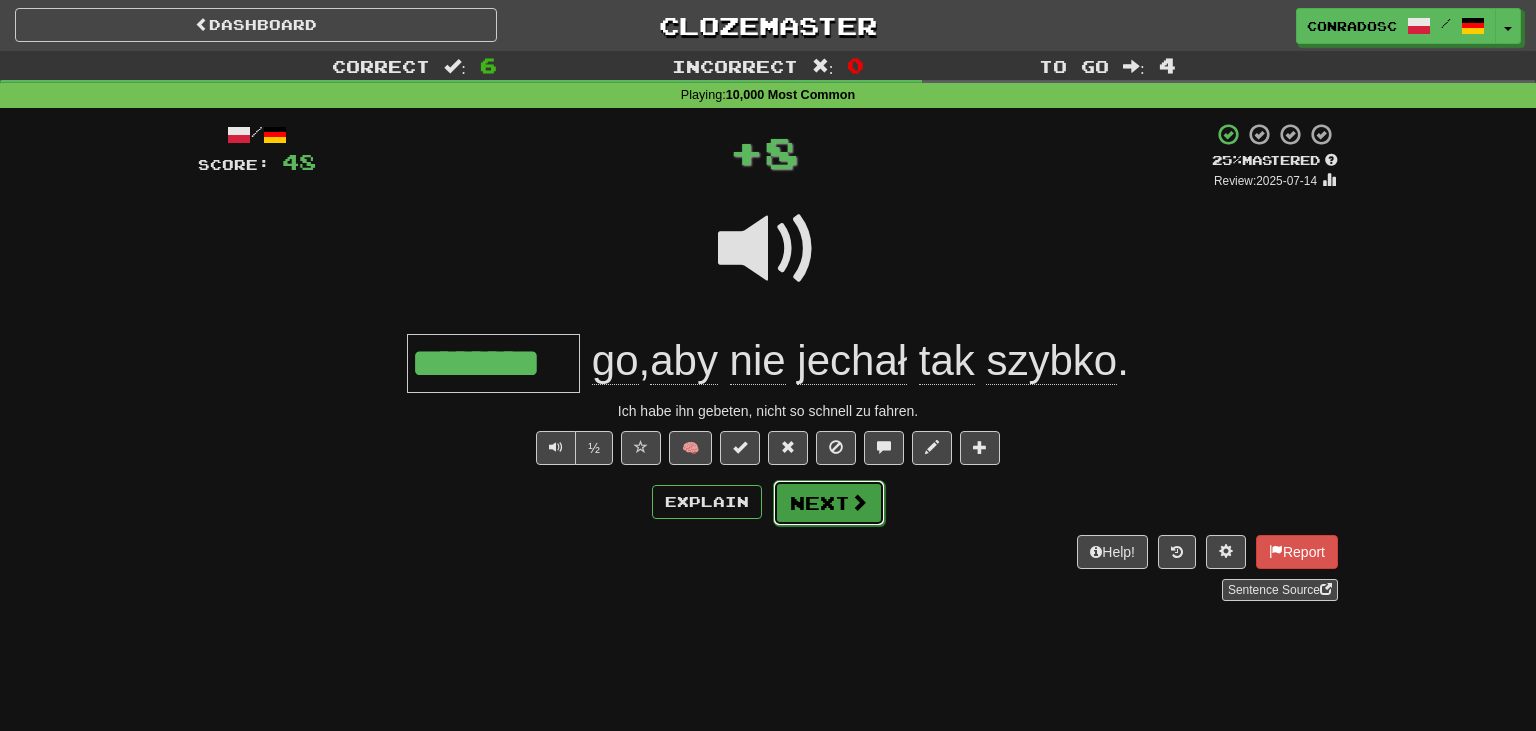 click on "Next" at bounding box center [829, 503] 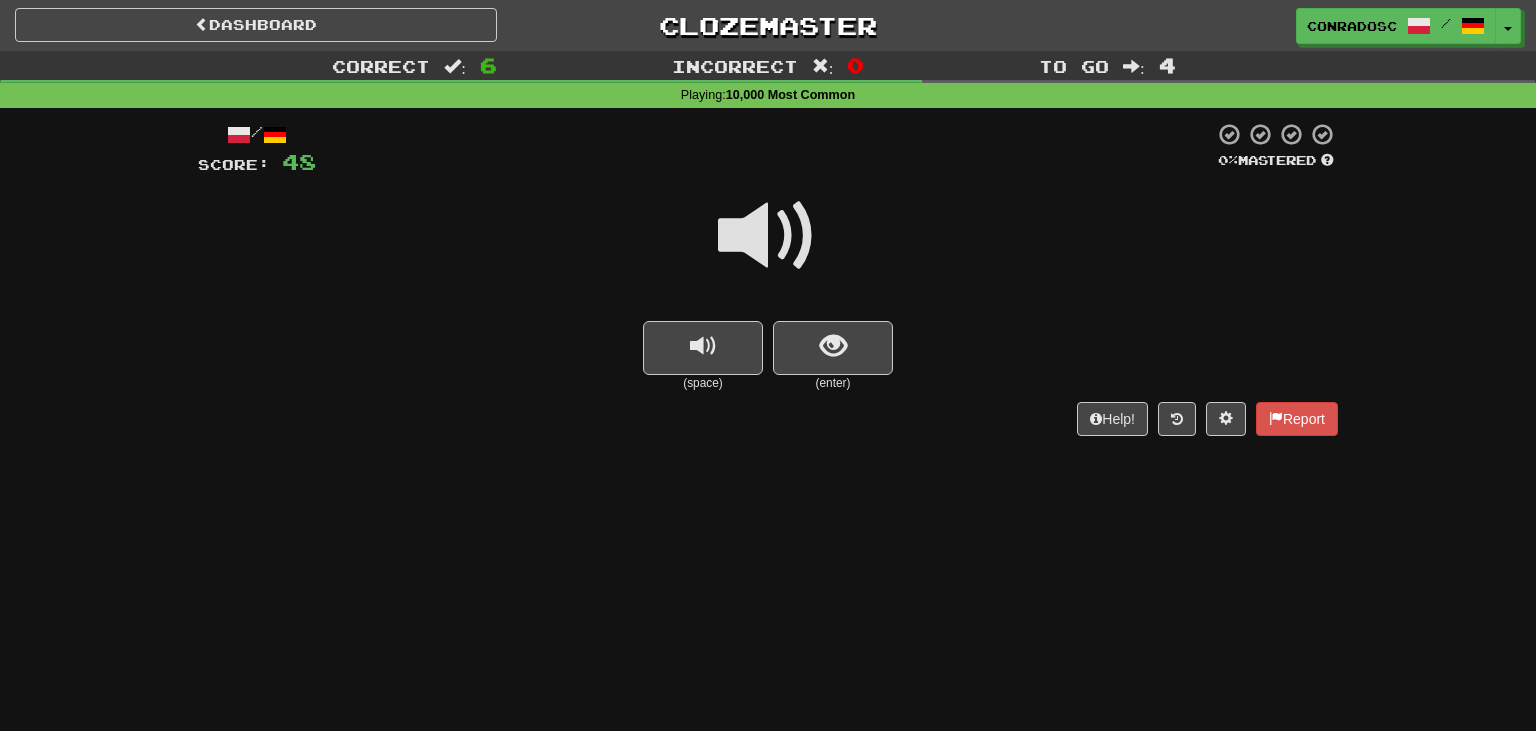 click at bounding box center [768, 236] 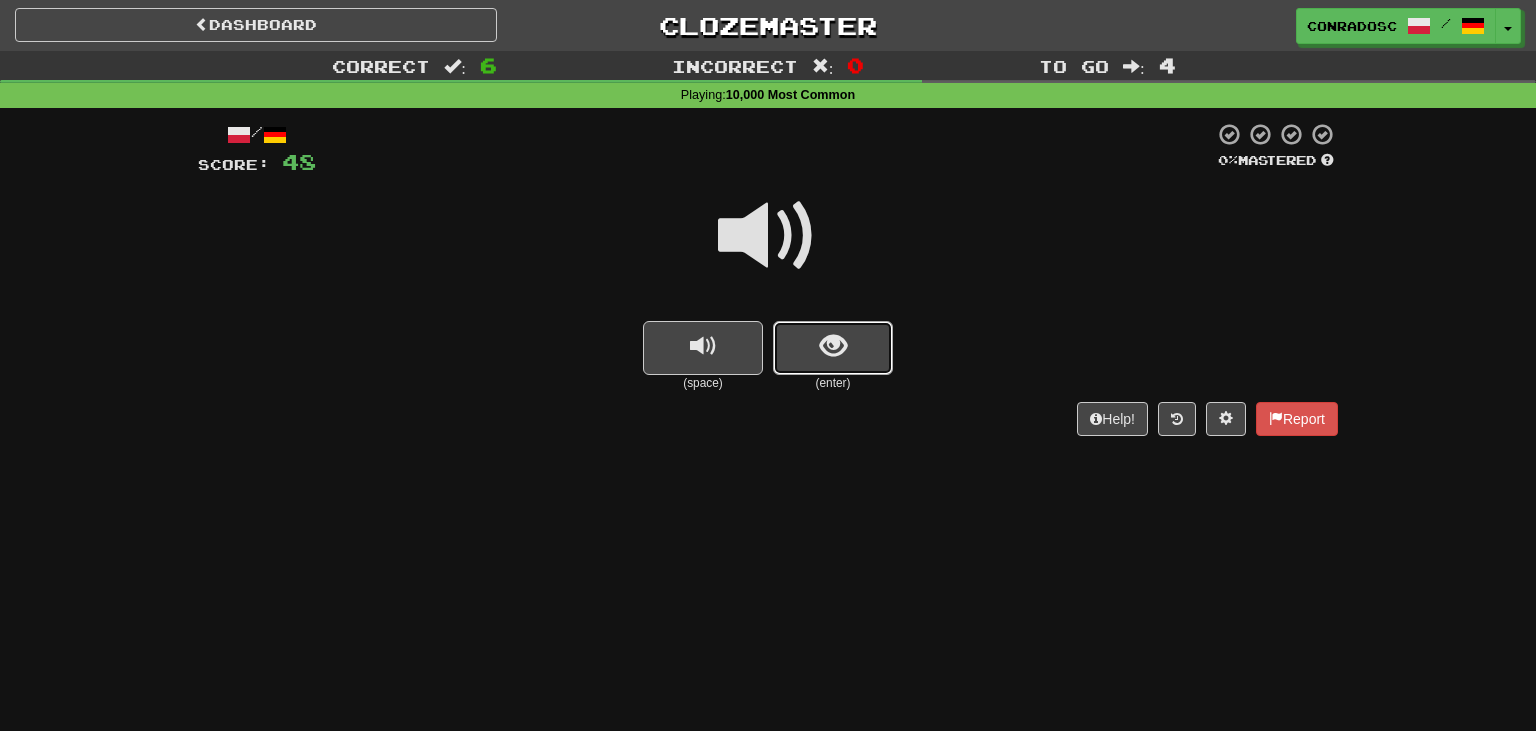click at bounding box center (833, 348) 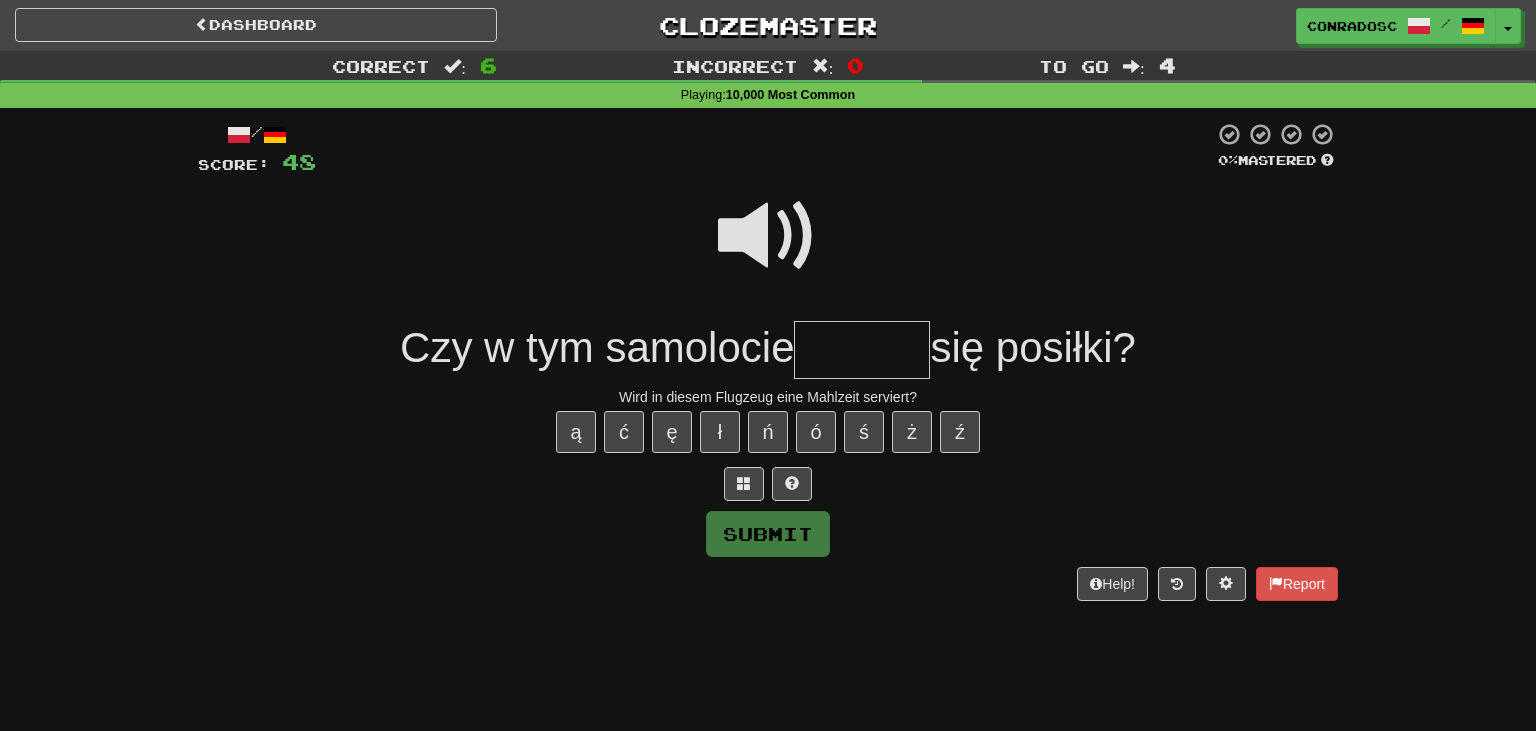 click at bounding box center [768, 236] 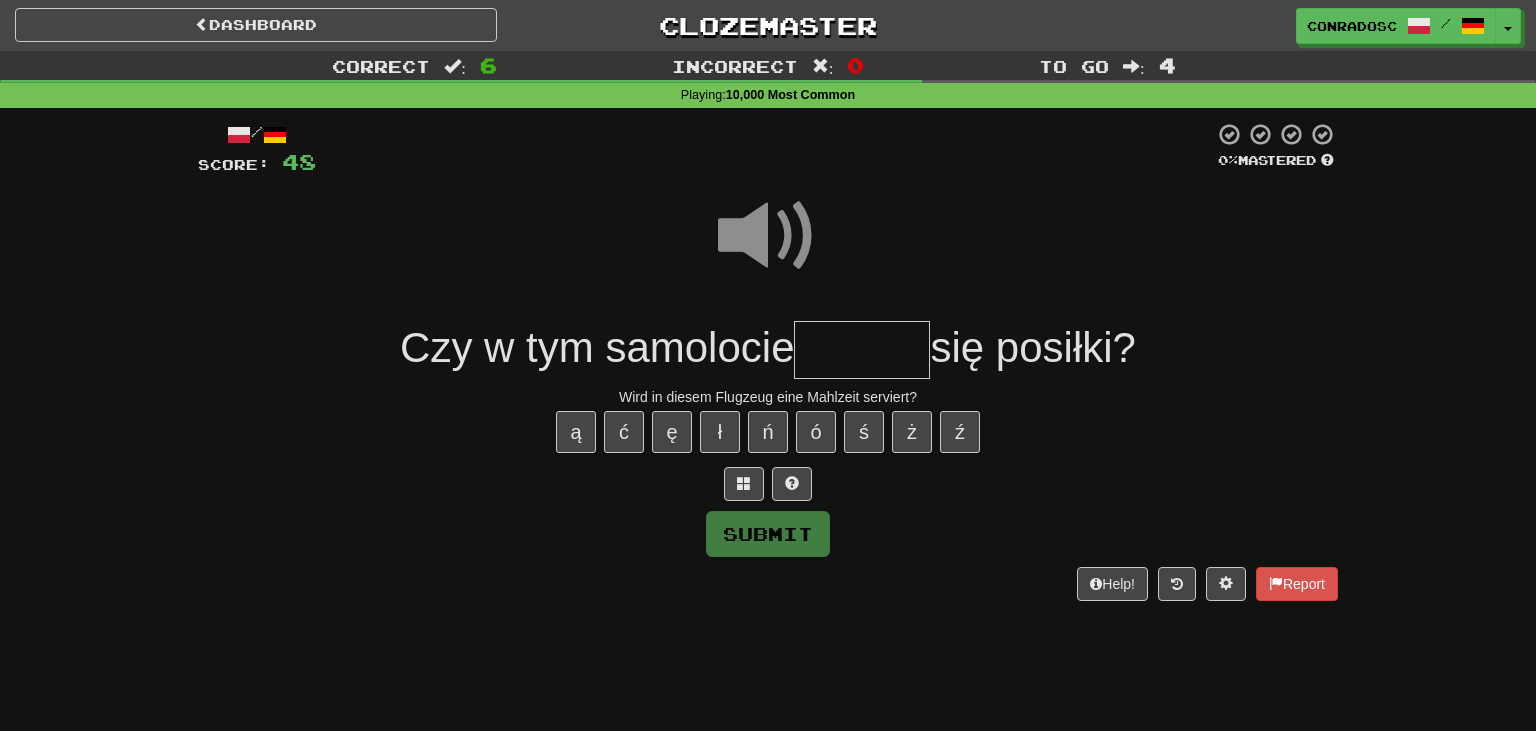 click at bounding box center (862, 350) 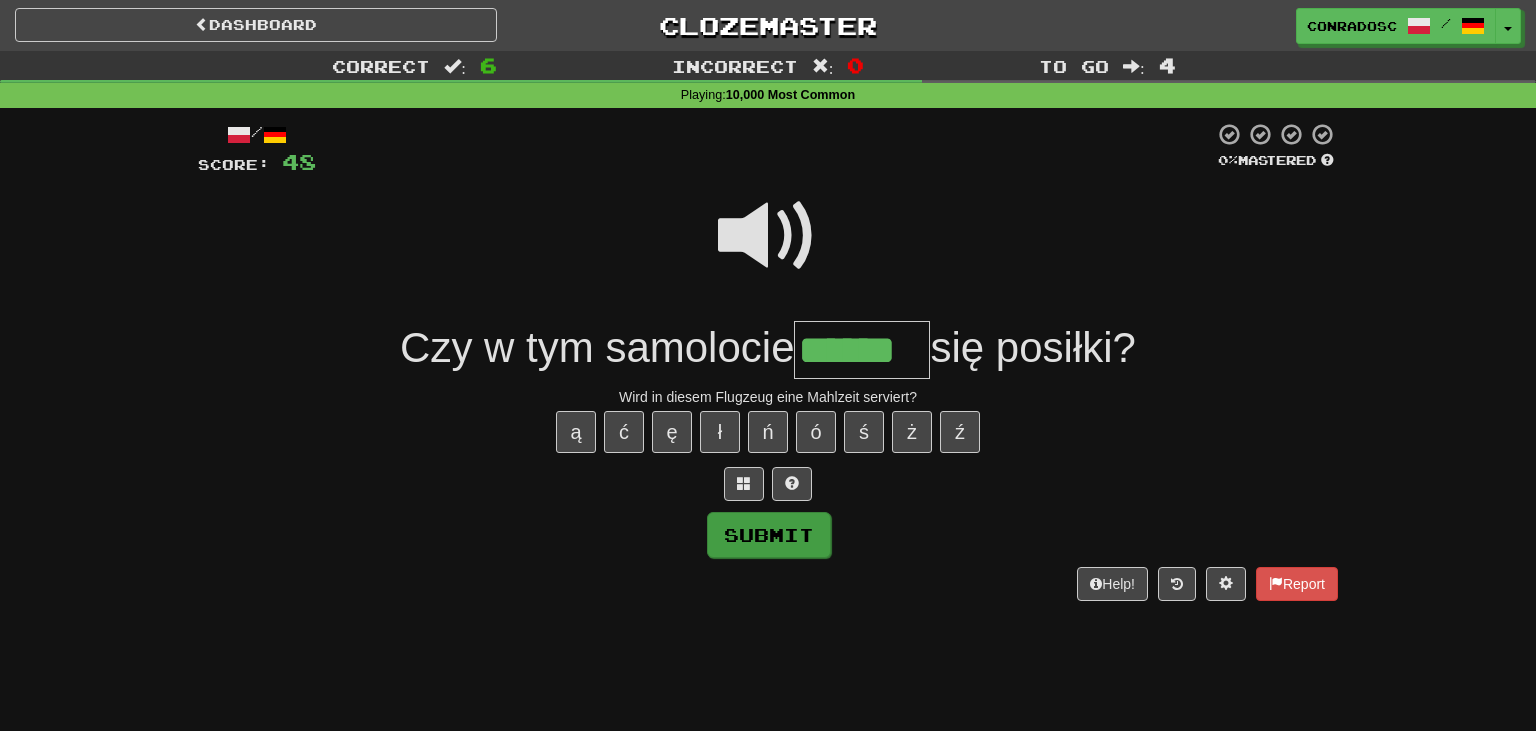 type on "******" 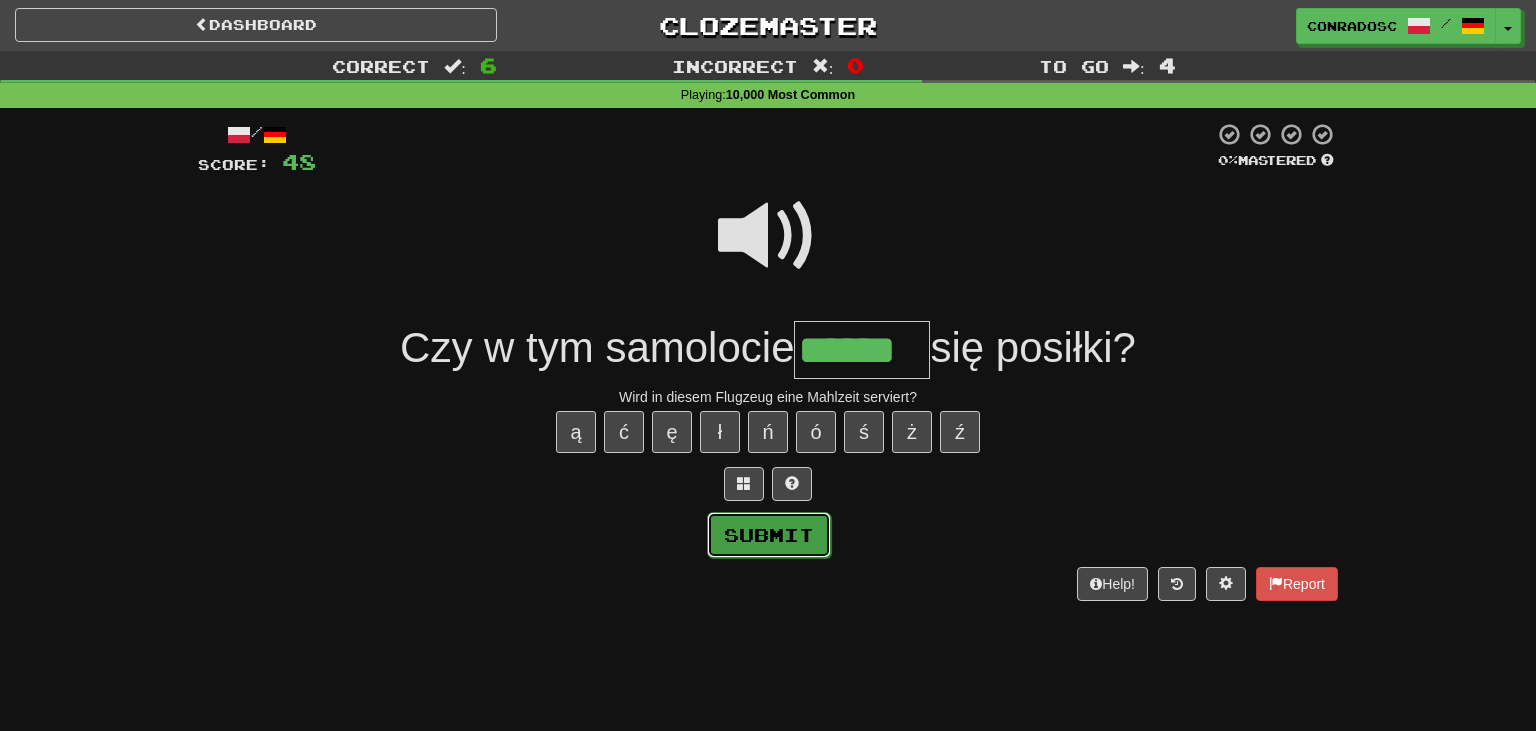 click on "Submit" at bounding box center [769, 535] 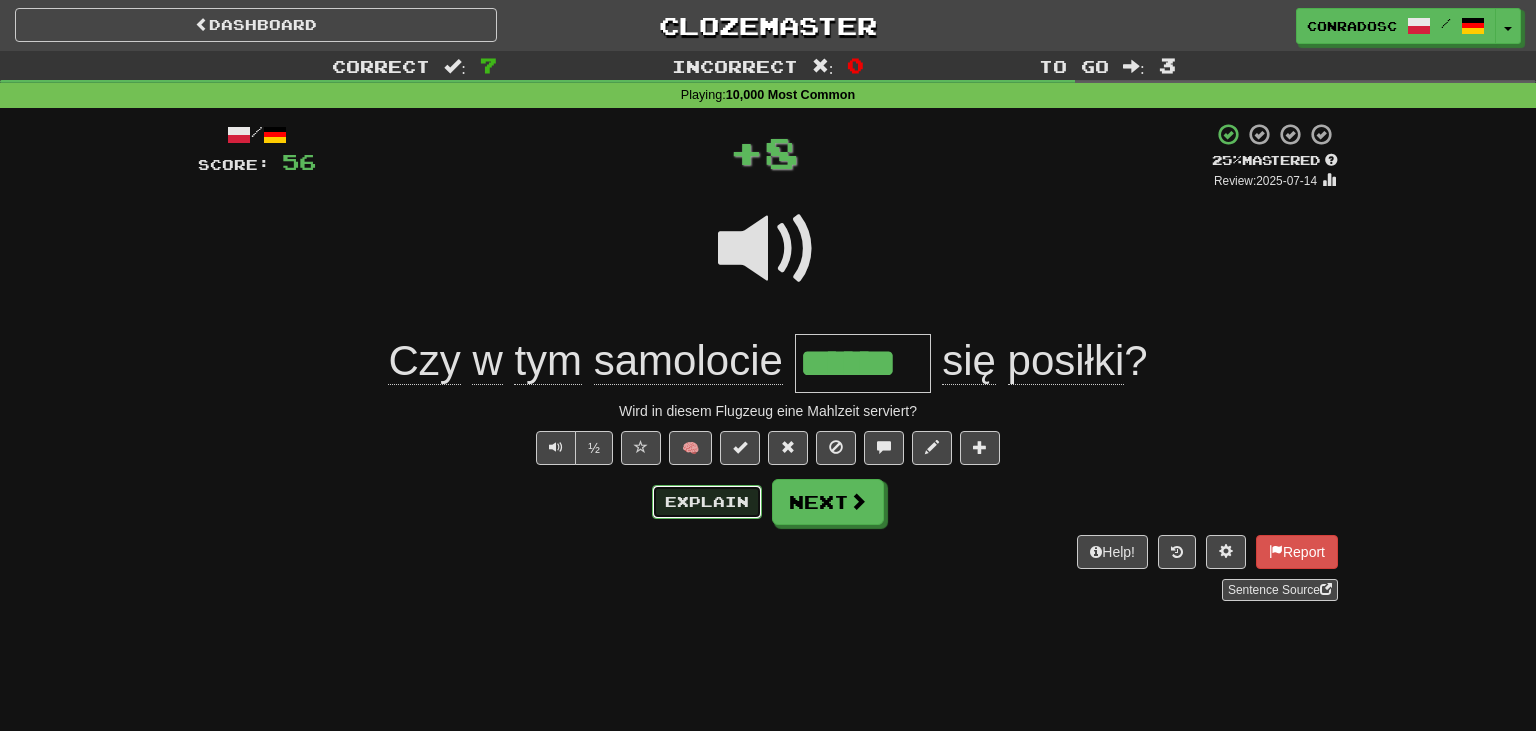 click on "Explain" at bounding box center (707, 502) 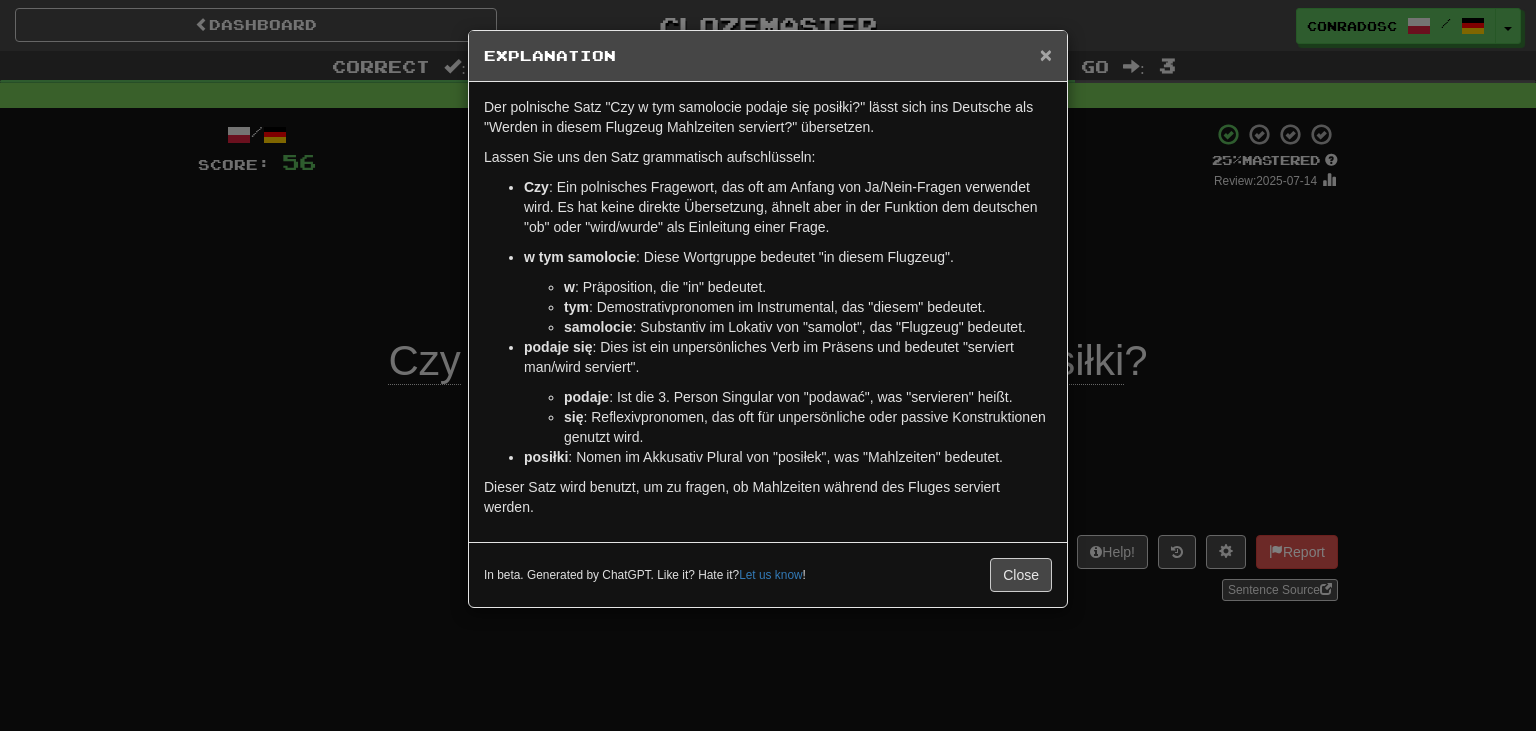 click on "×" at bounding box center [1046, 54] 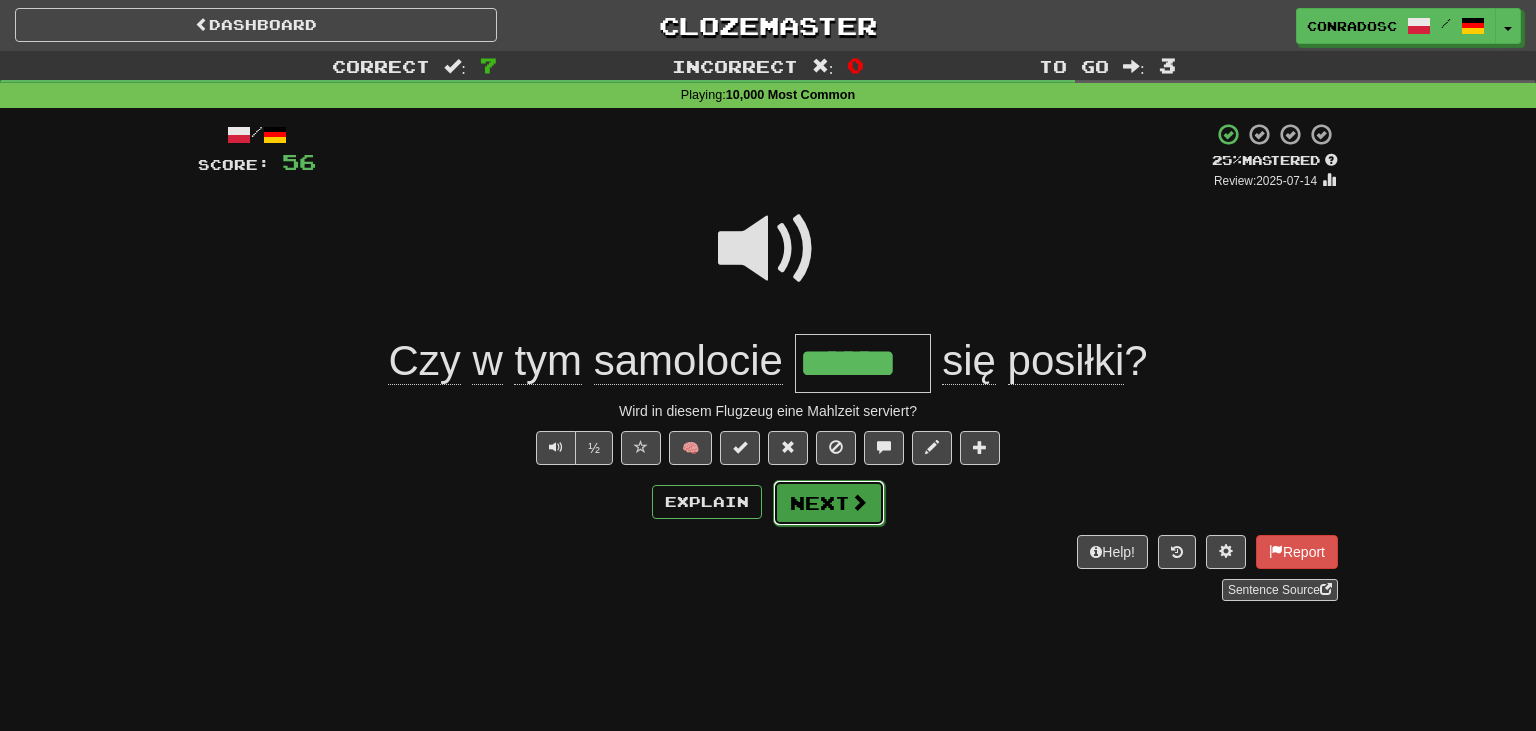 click on "Next" at bounding box center [829, 503] 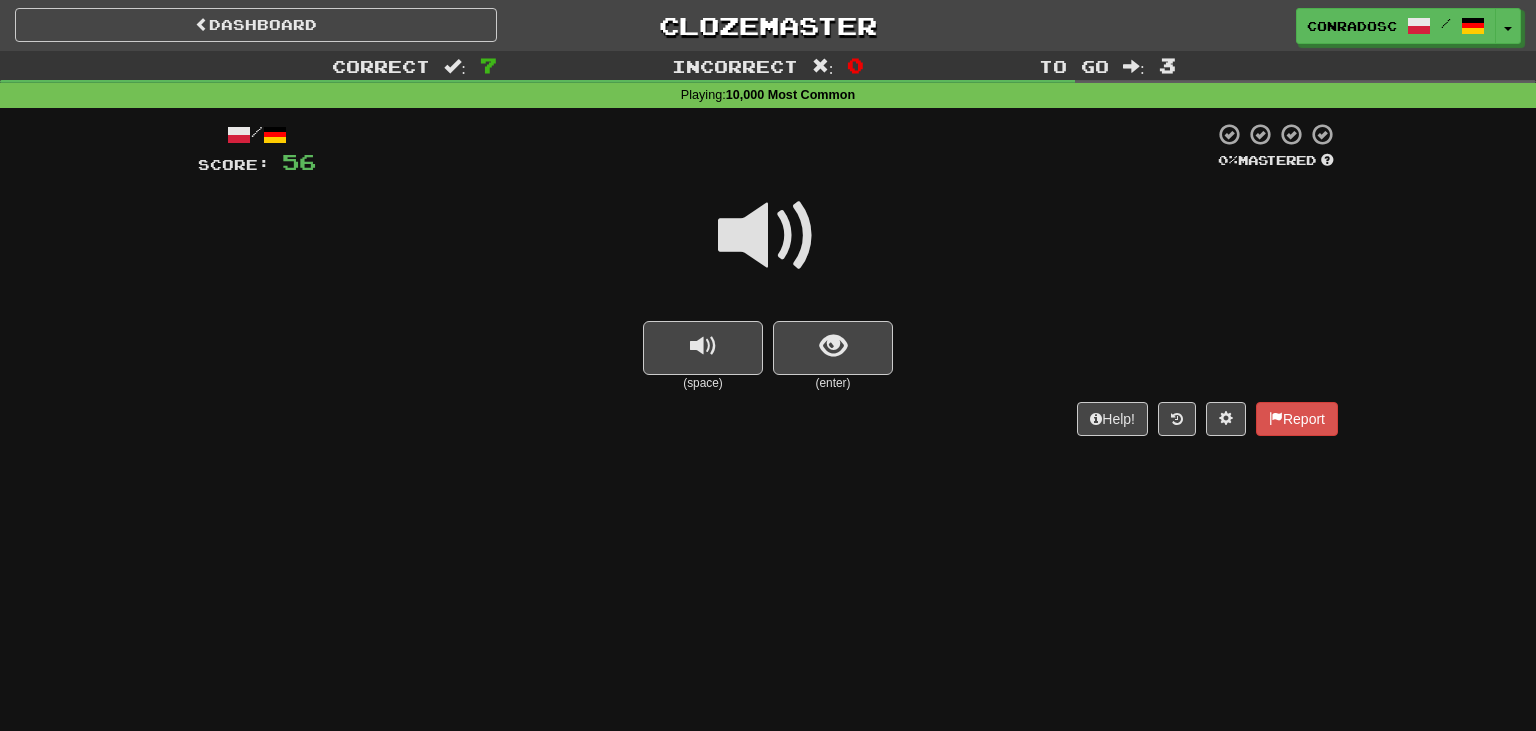 click at bounding box center (768, 236) 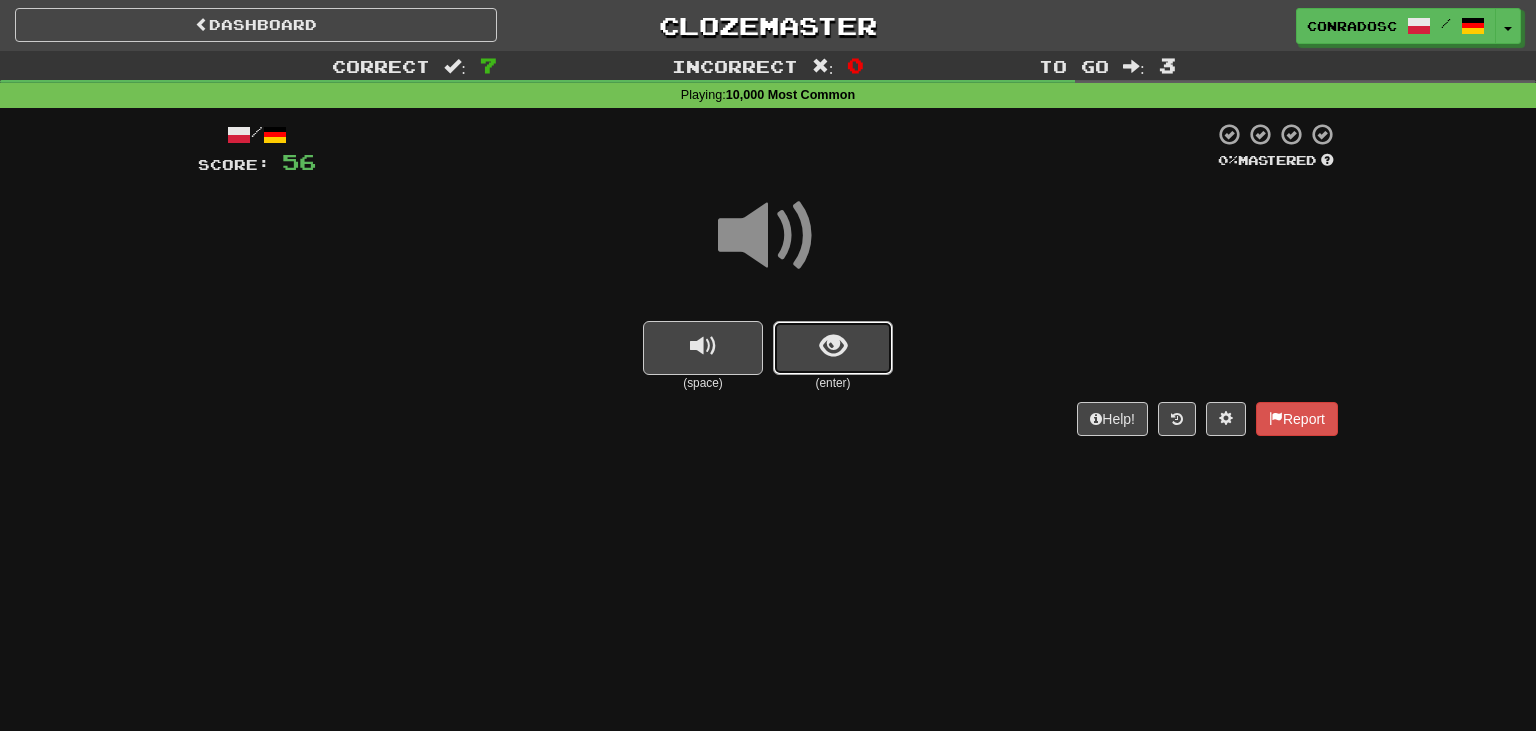 click at bounding box center [833, 348] 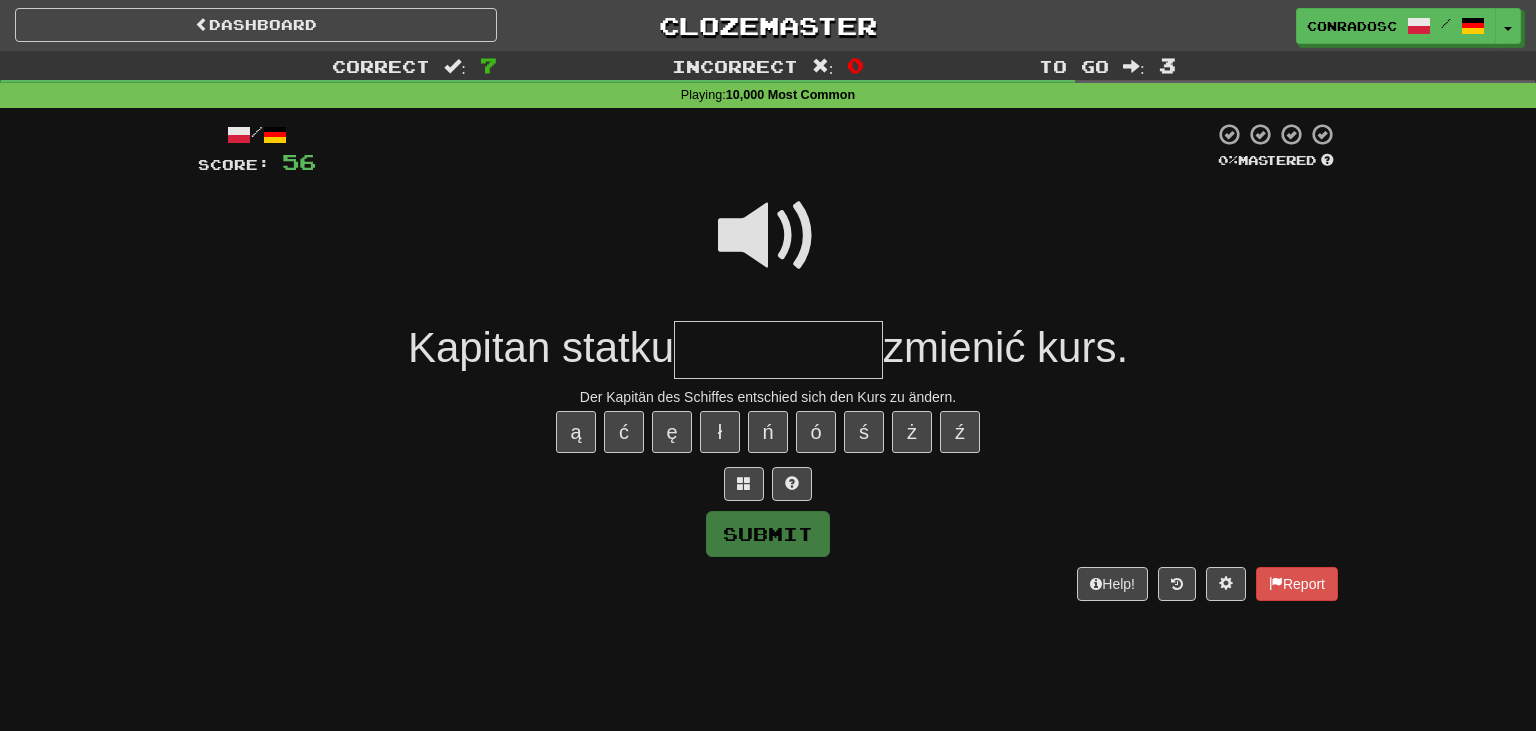click at bounding box center [768, 236] 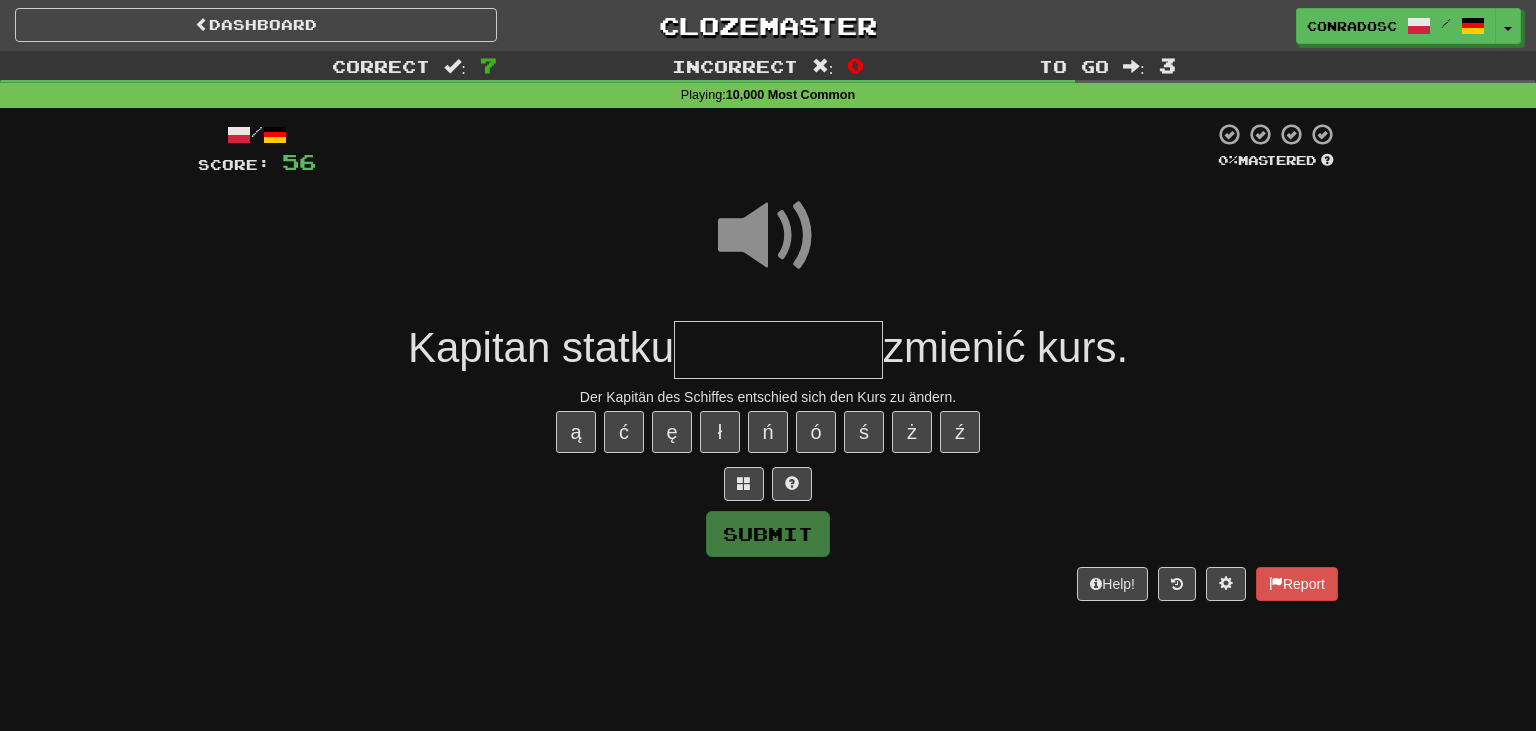 click at bounding box center (778, 350) 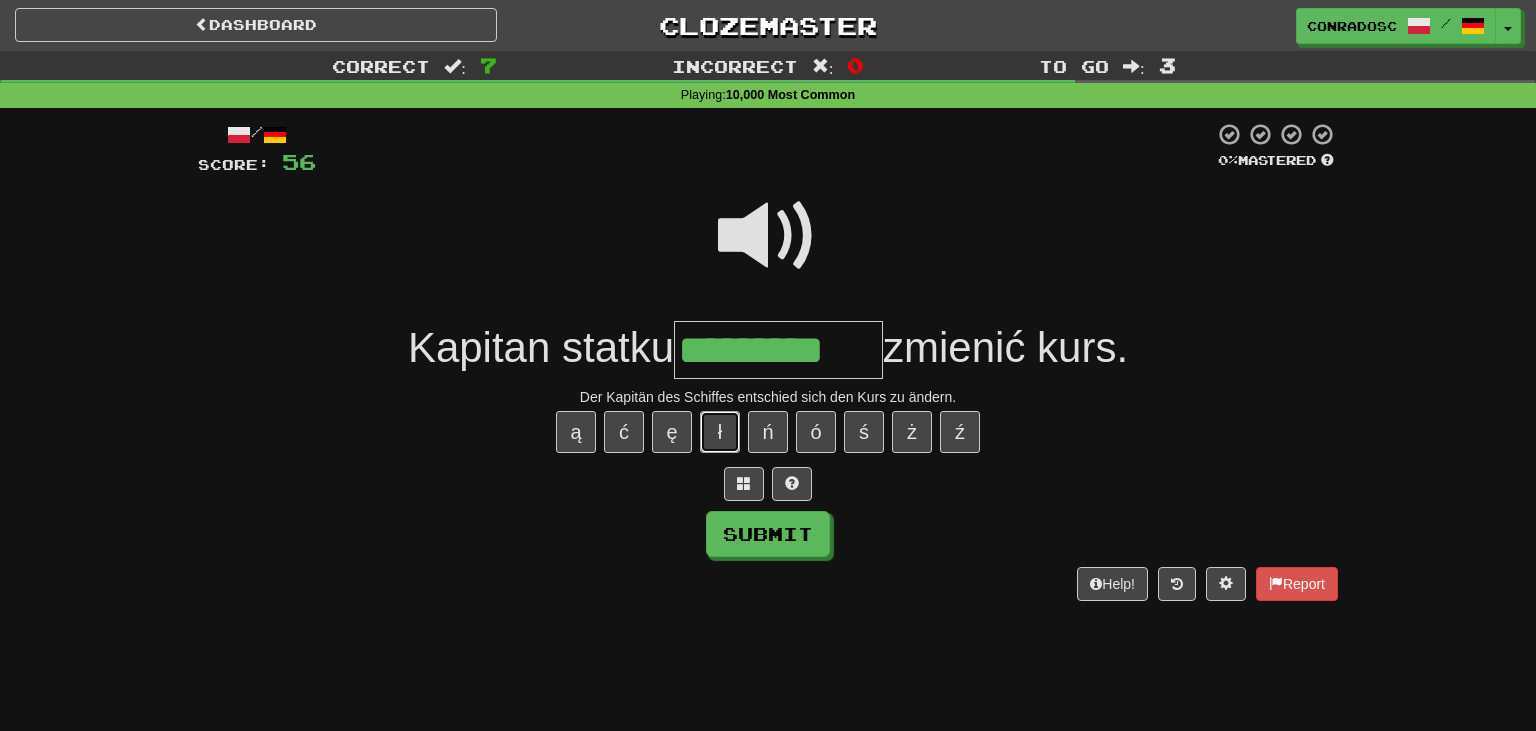 click on "ł" at bounding box center (720, 432) 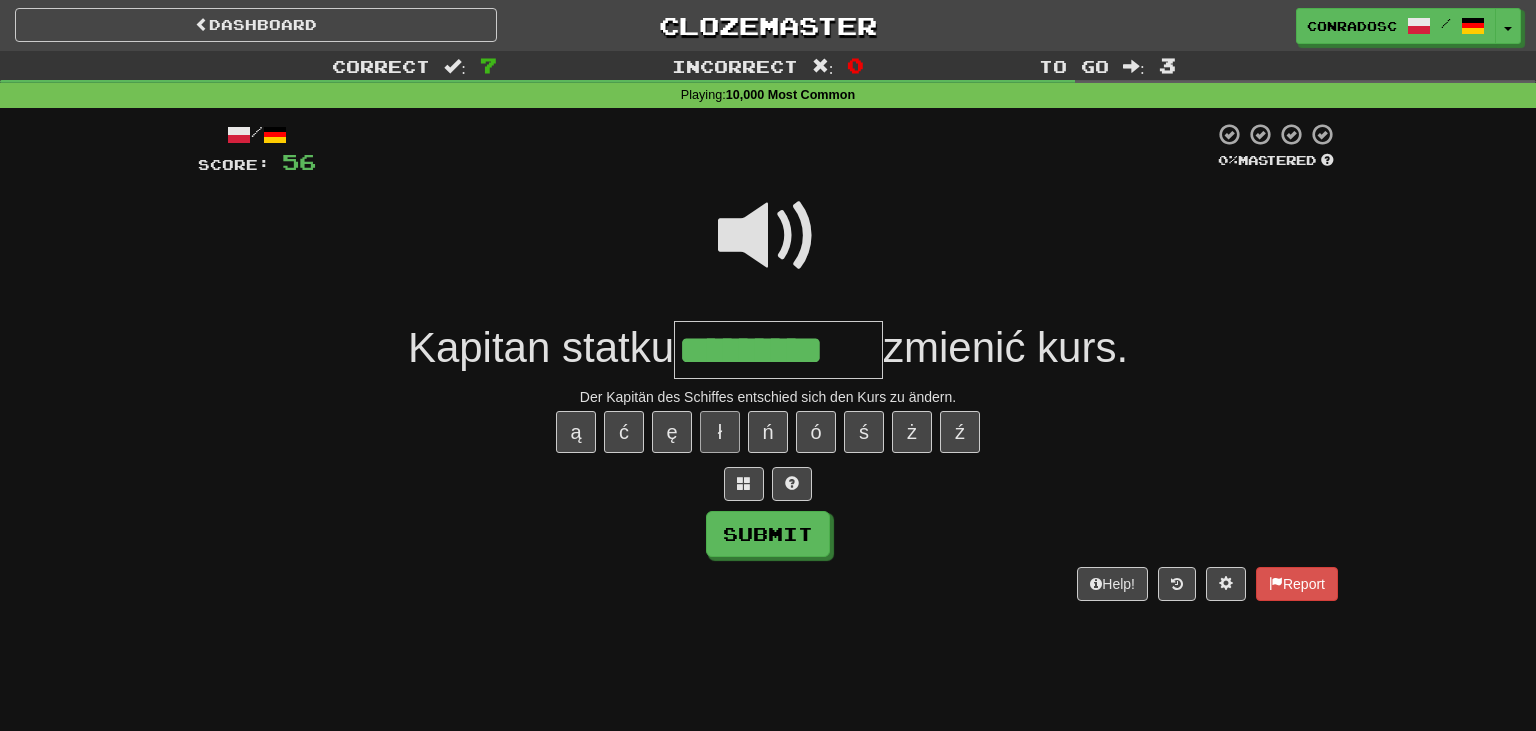 type on "**********" 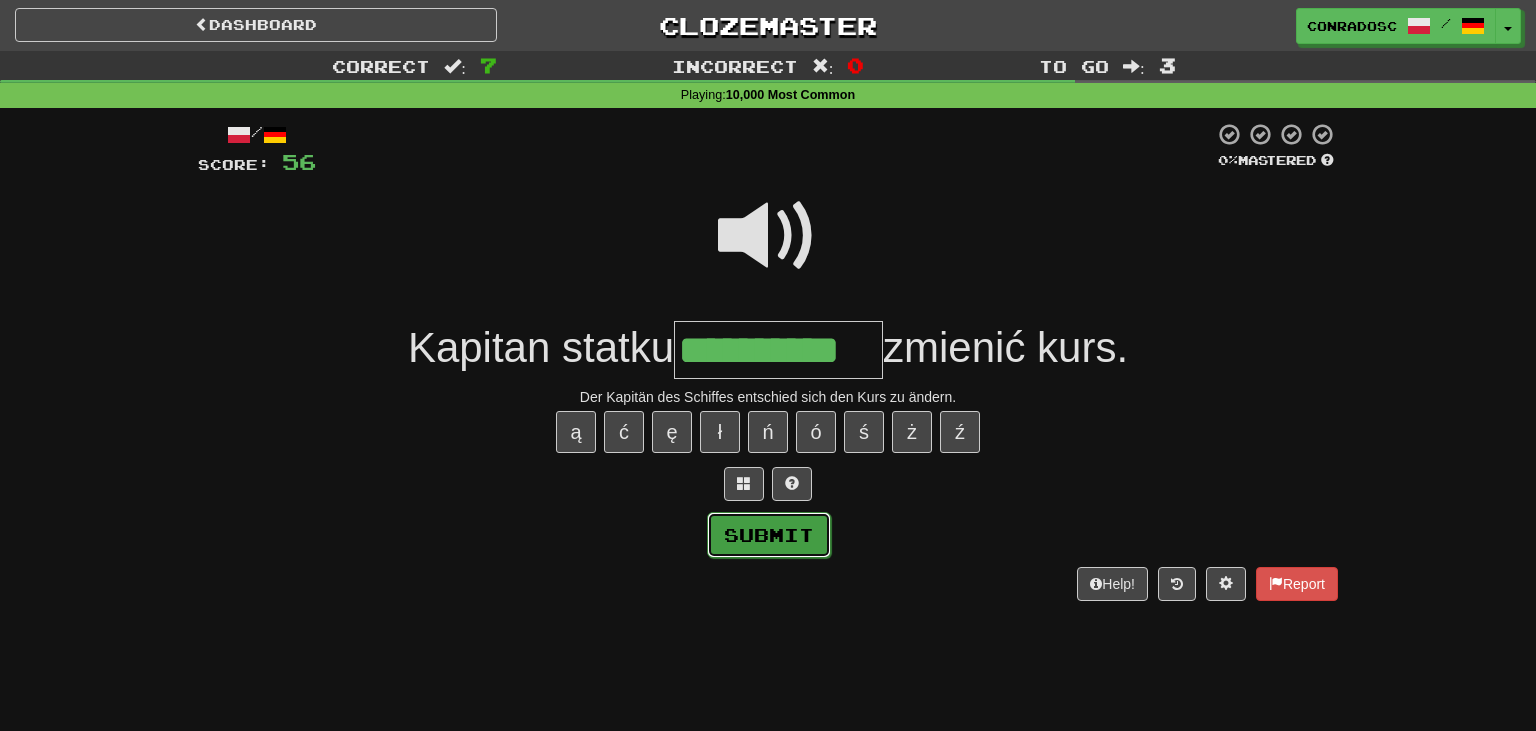 click on "Submit" at bounding box center [769, 535] 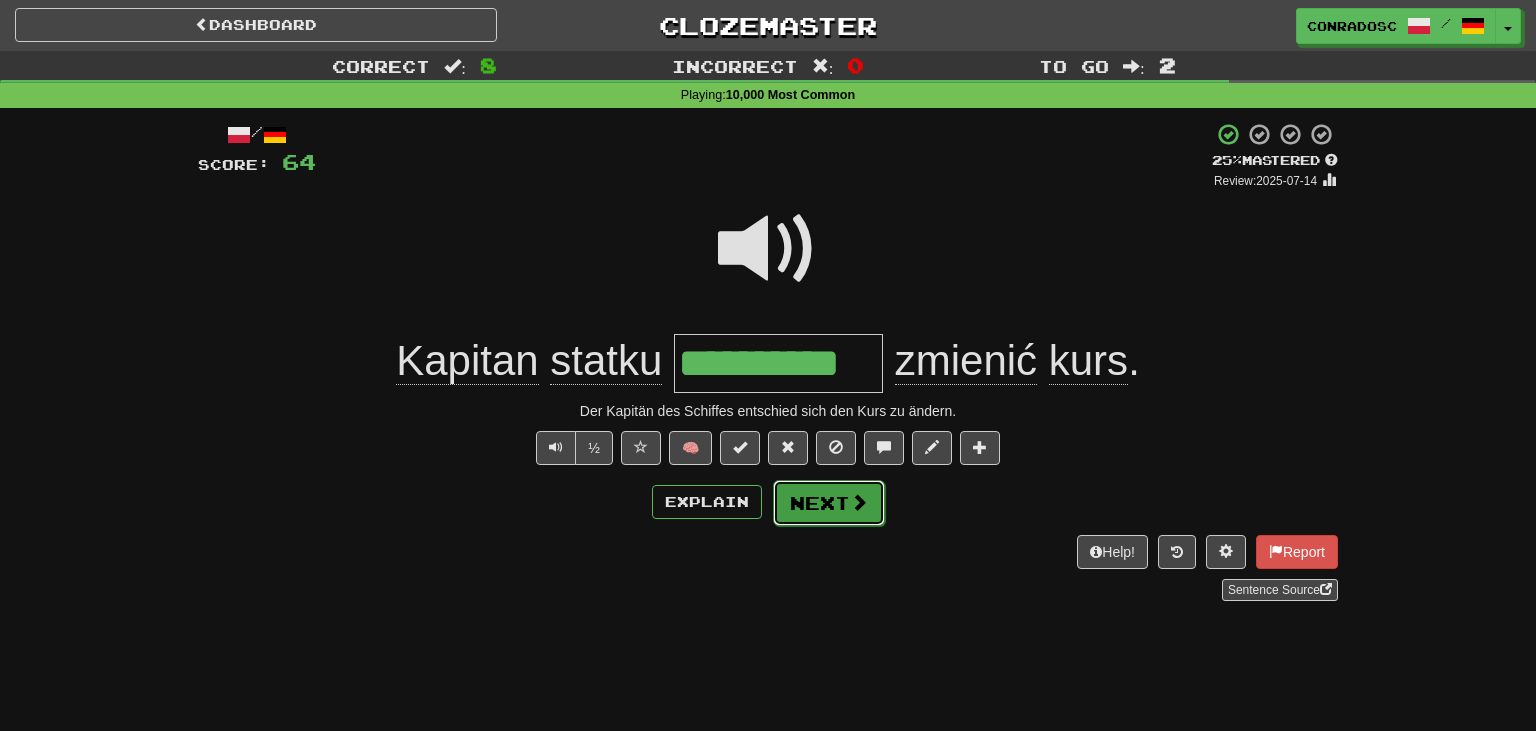 click on "Next" at bounding box center [829, 503] 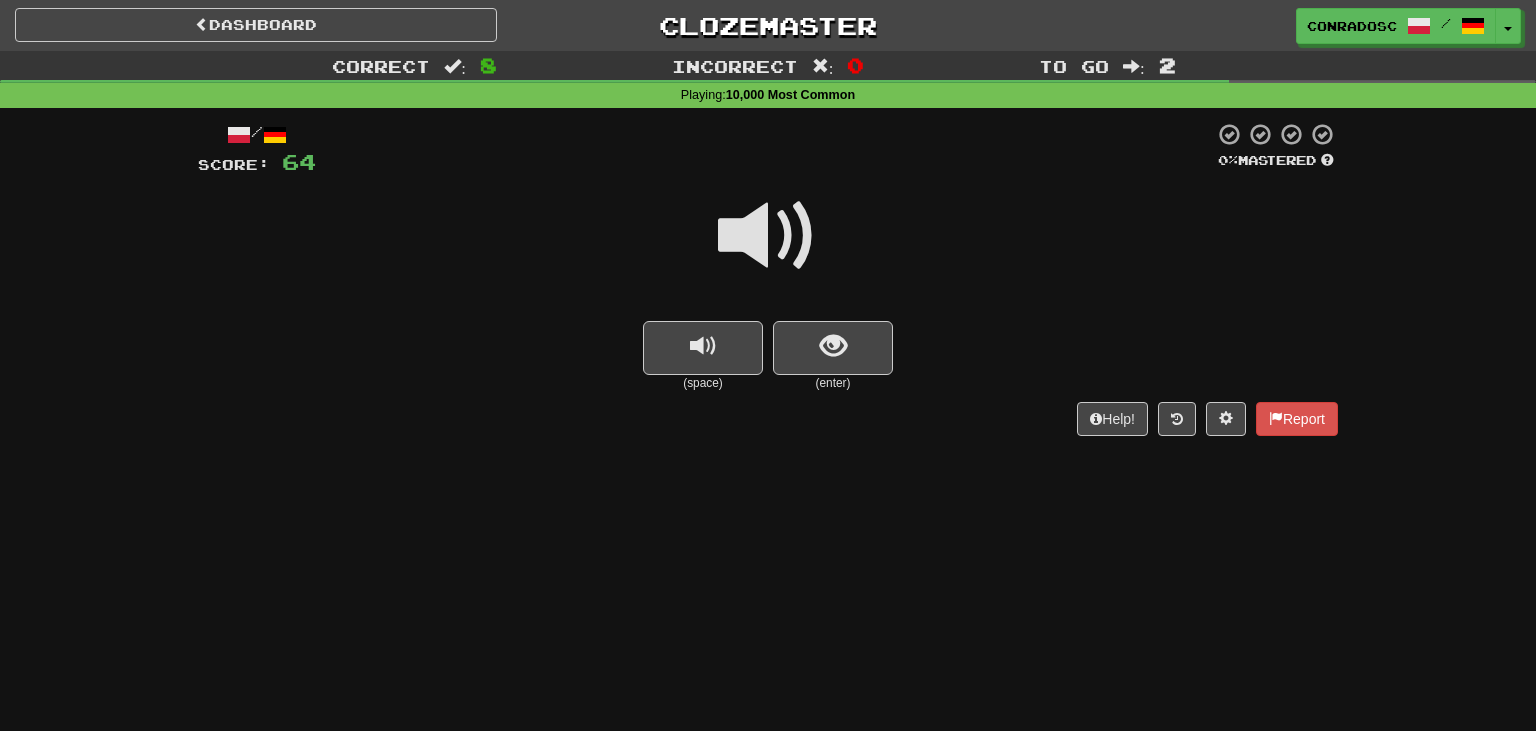 click at bounding box center [768, 236] 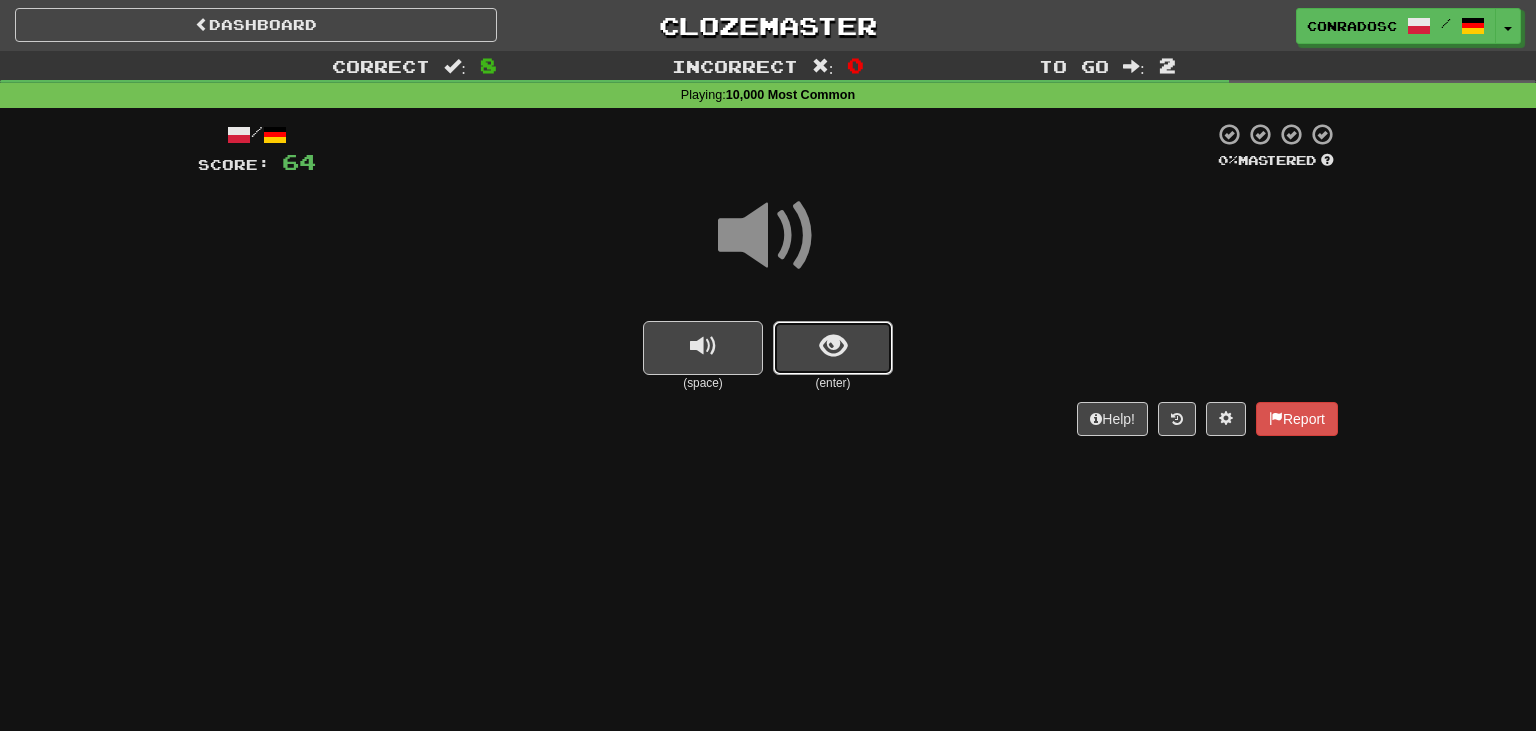 click at bounding box center [833, 348] 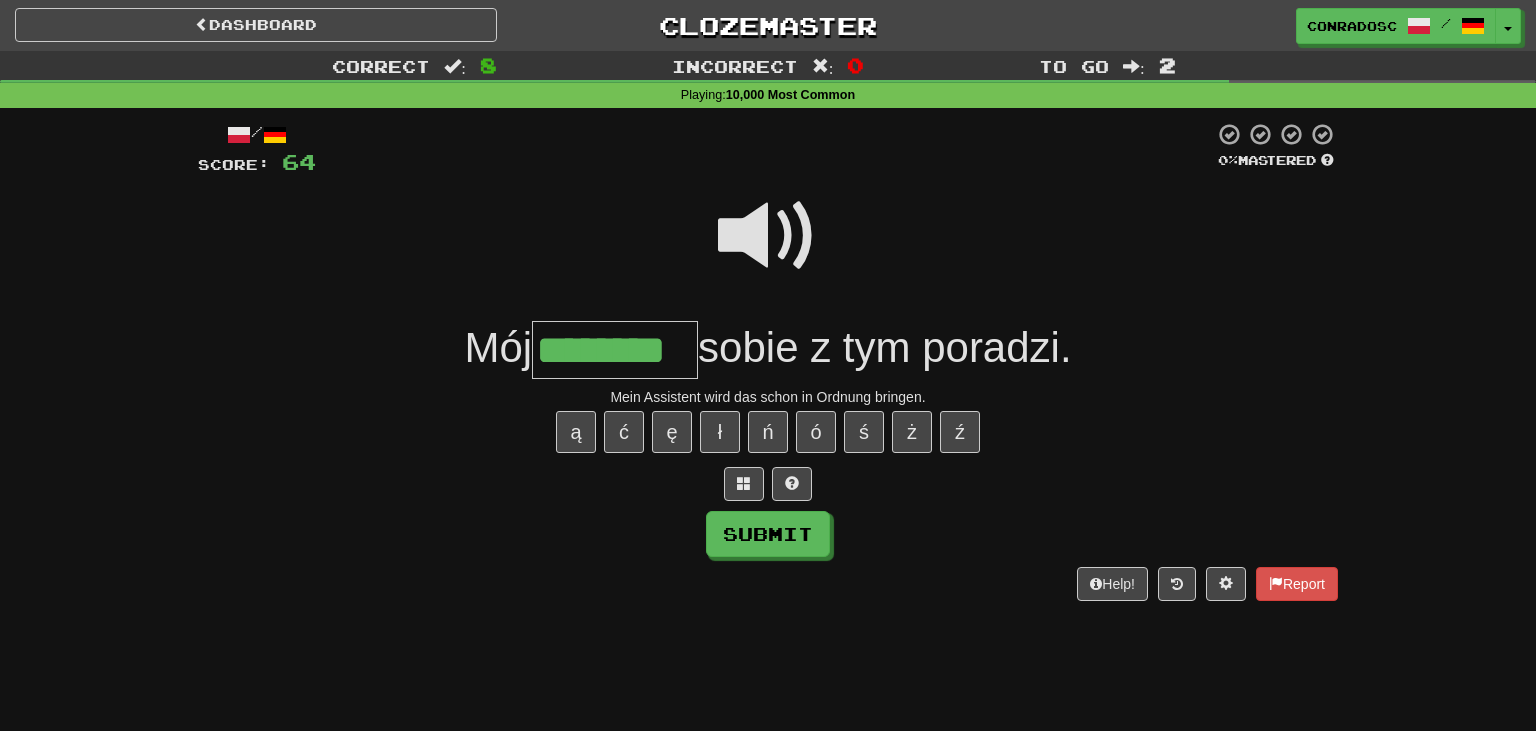 scroll, scrollTop: 0, scrollLeft: 0, axis: both 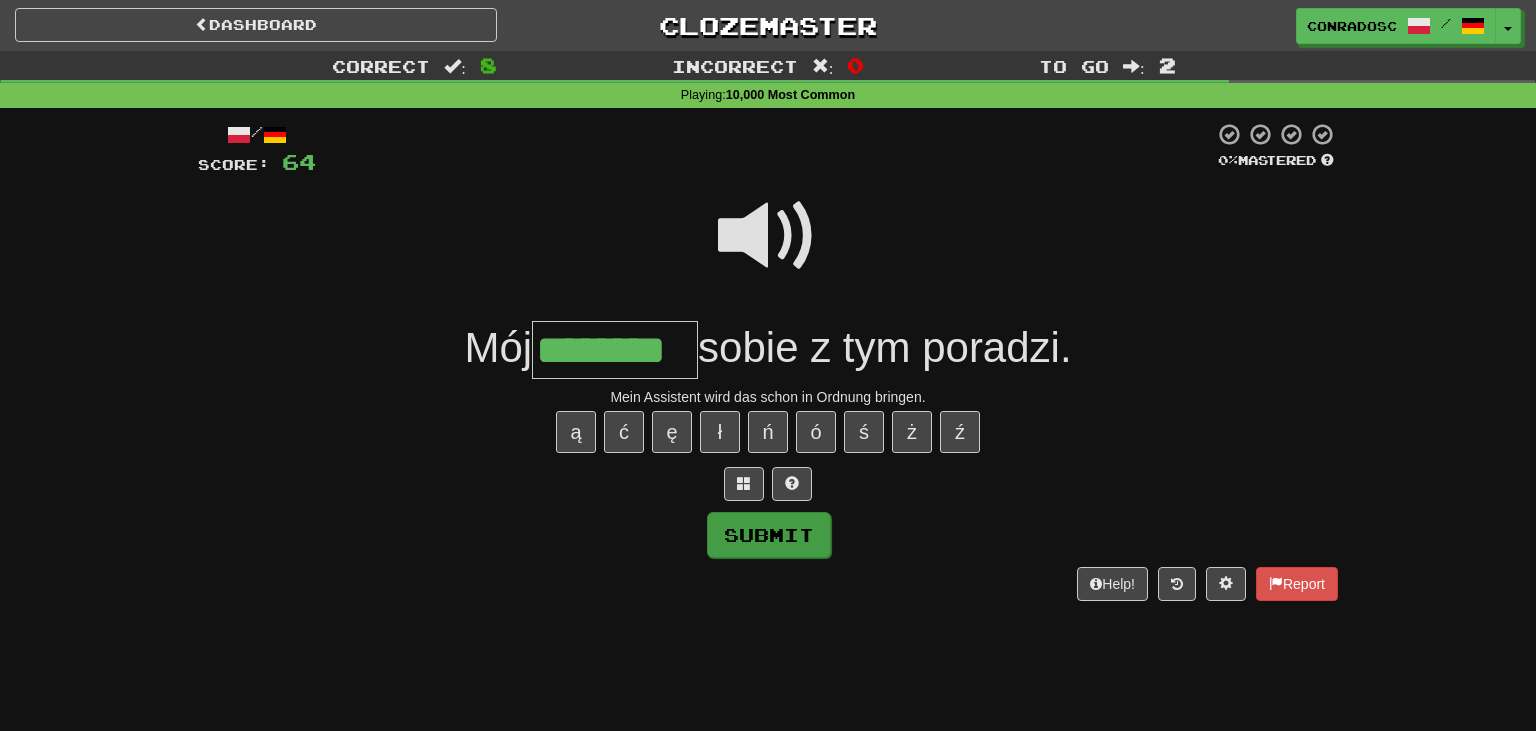 type on "********" 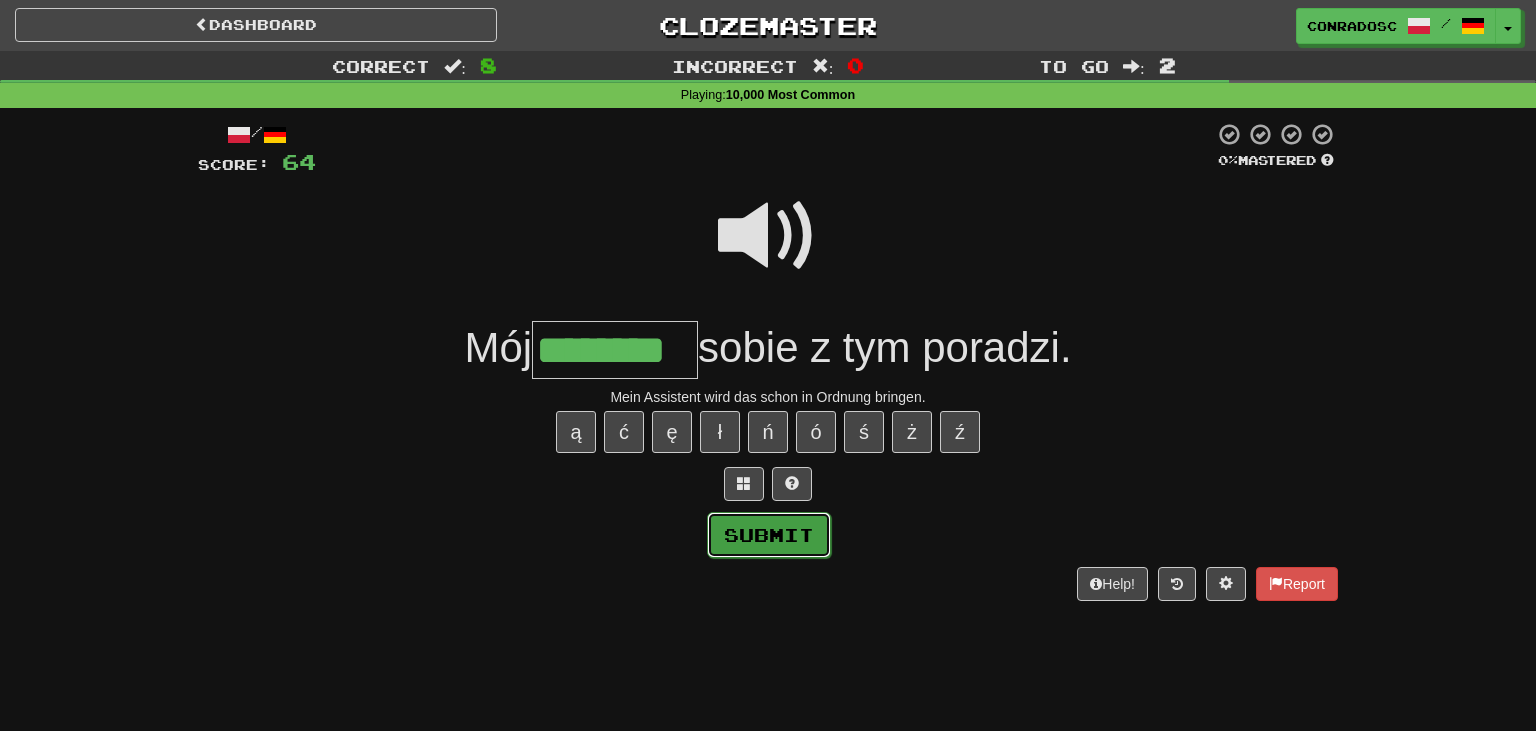 click on "Submit" at bounding box center [769, 535] 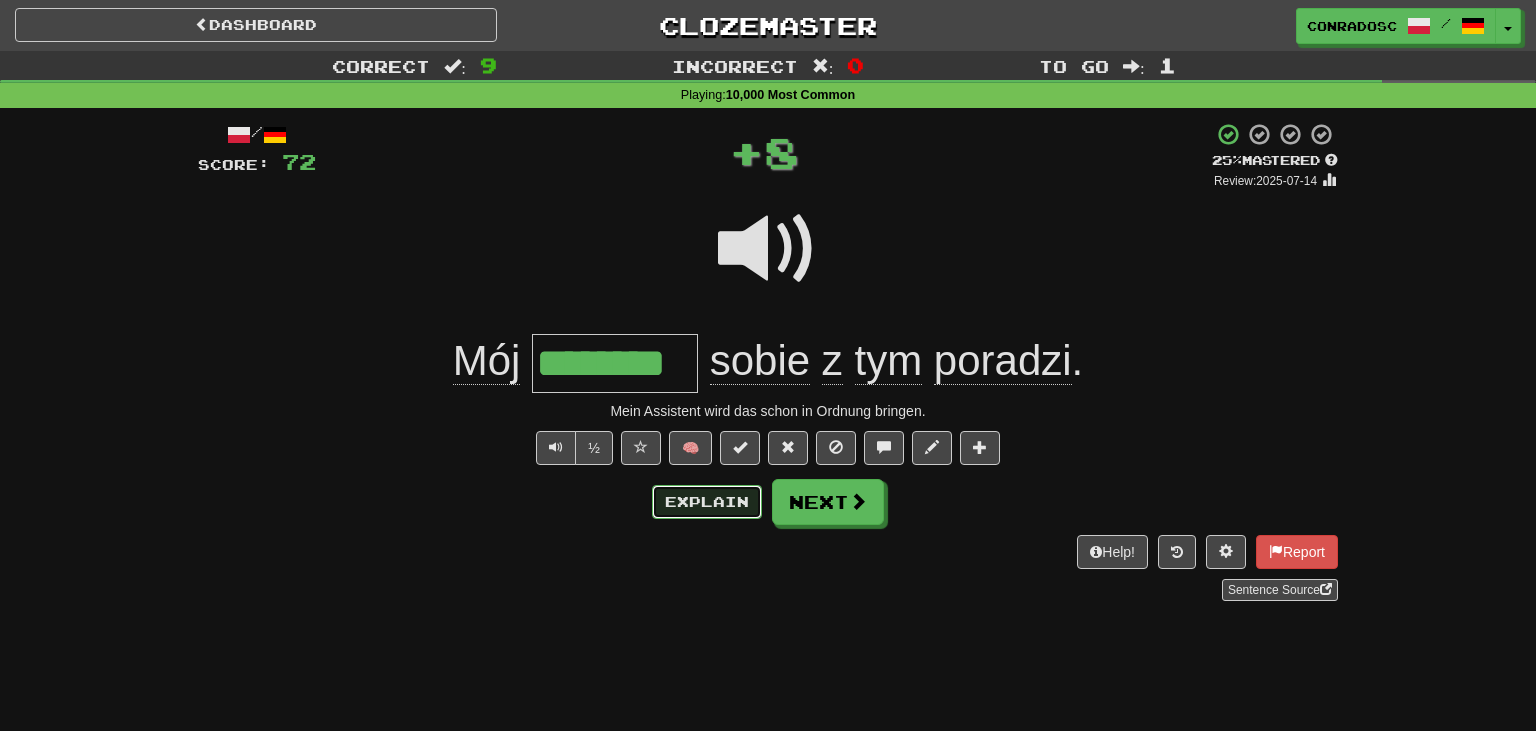 click on "Explain" at bounding box center [707, 502] 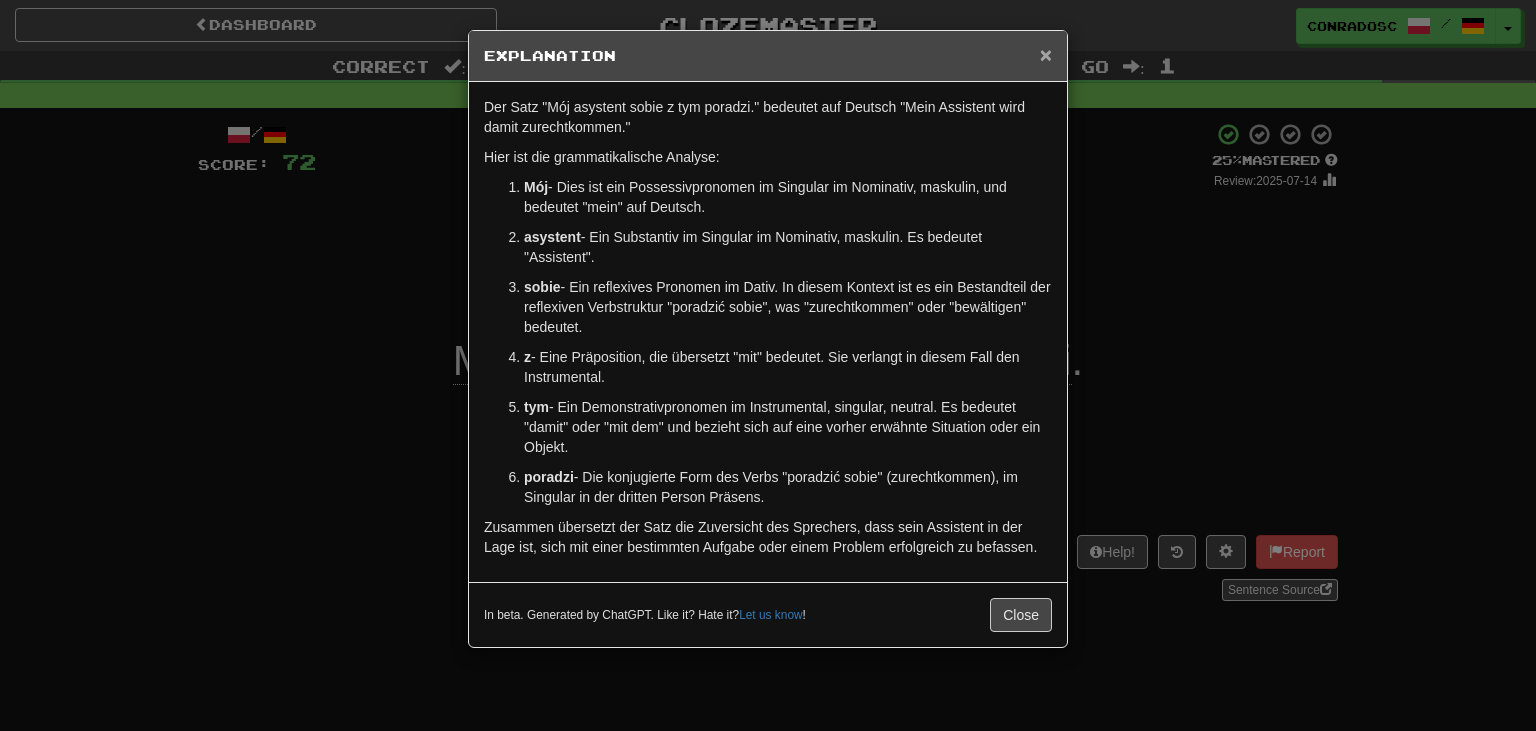 click on "×" at bounding box center [1046, 54] 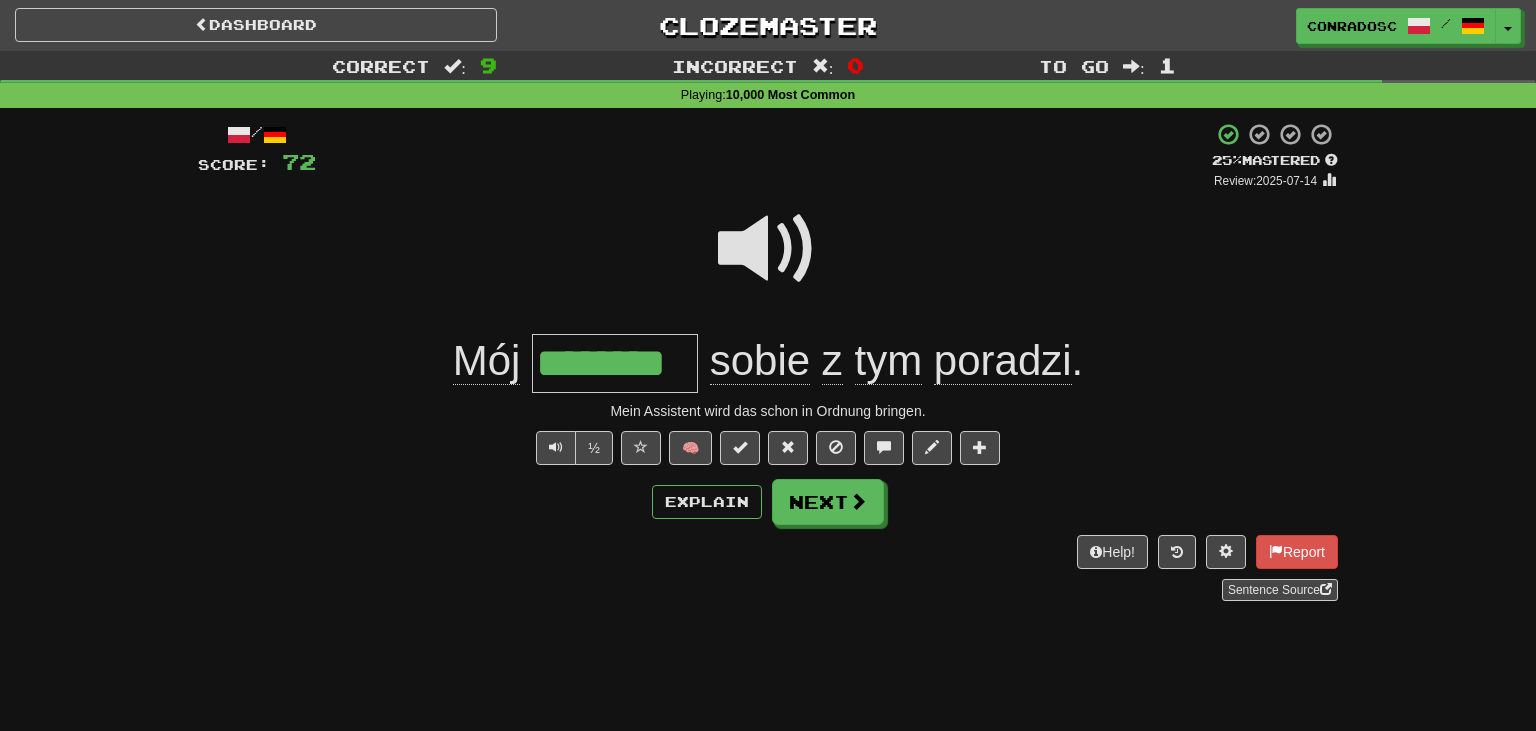 click on "/  Score:   72 + 8 25 %  Mastered Review:  2025-07-14 Mój   ********   sobie   z   tym   poradzi . Mein Assistent wird das schon in Ordnung bringen. ½ 🧠 Explain Next  Help!  Report Sentence Source" at bounding box center [768, 361] 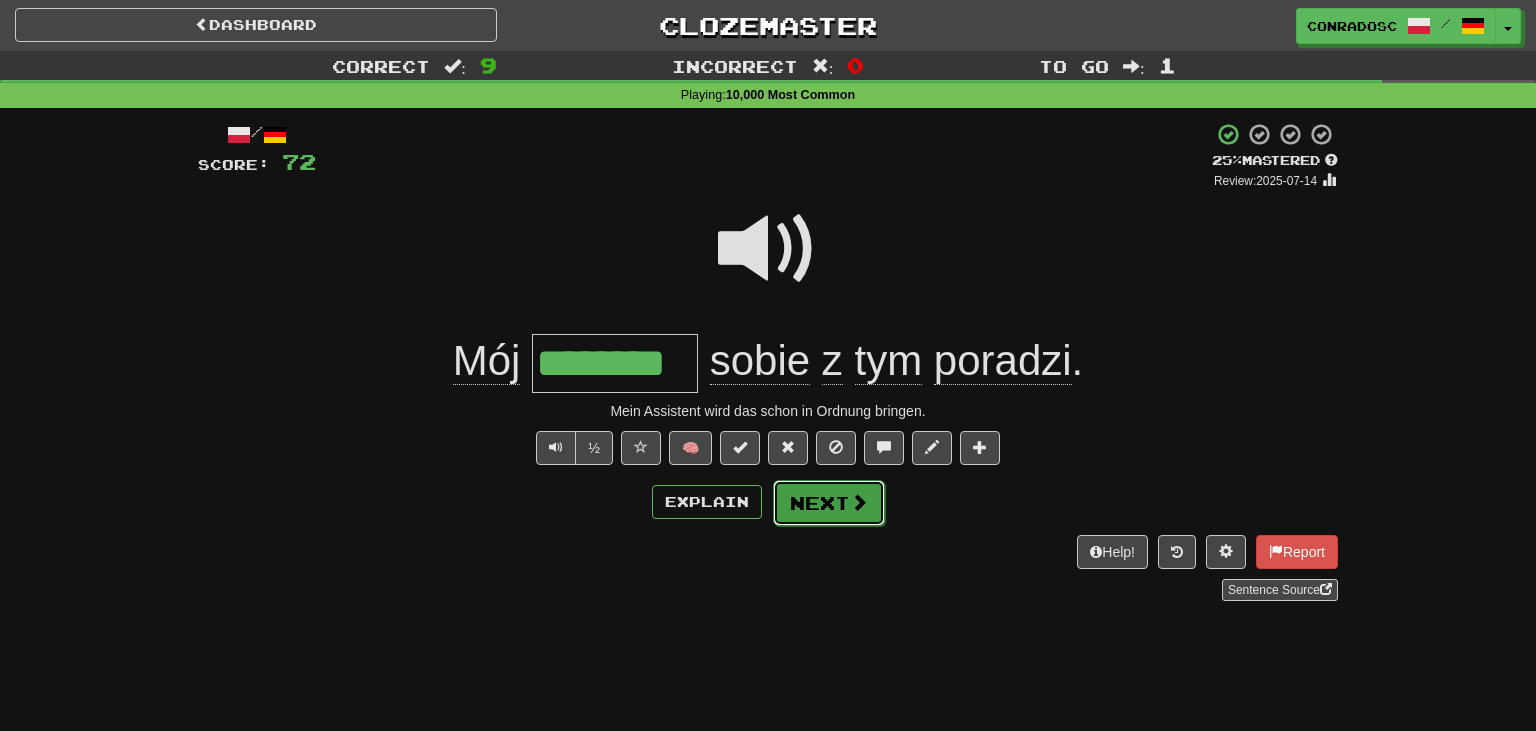 click on "Next" at bounding box center (829, 503) 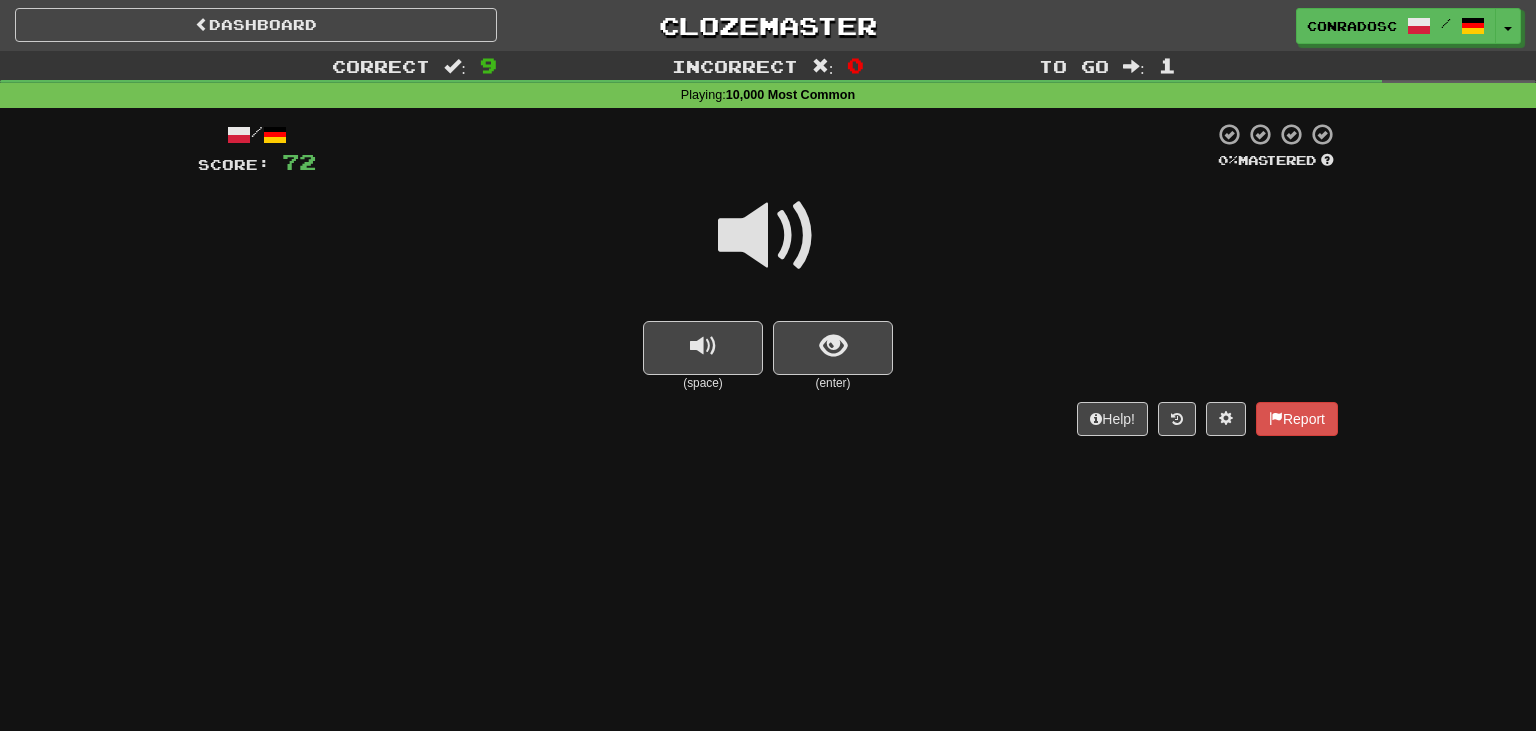click at bounding box center [768, 236] 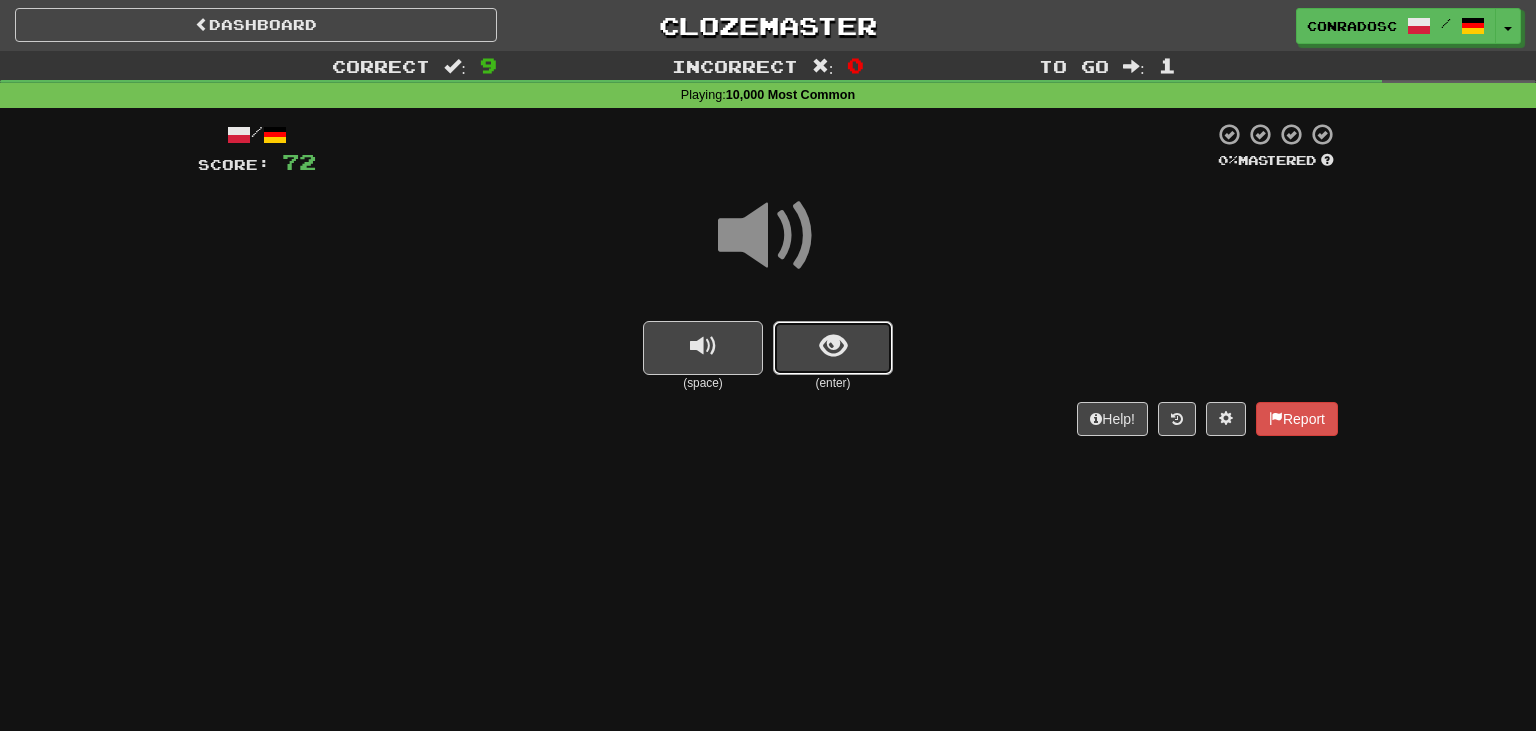 click at bounding box center (833, 348) 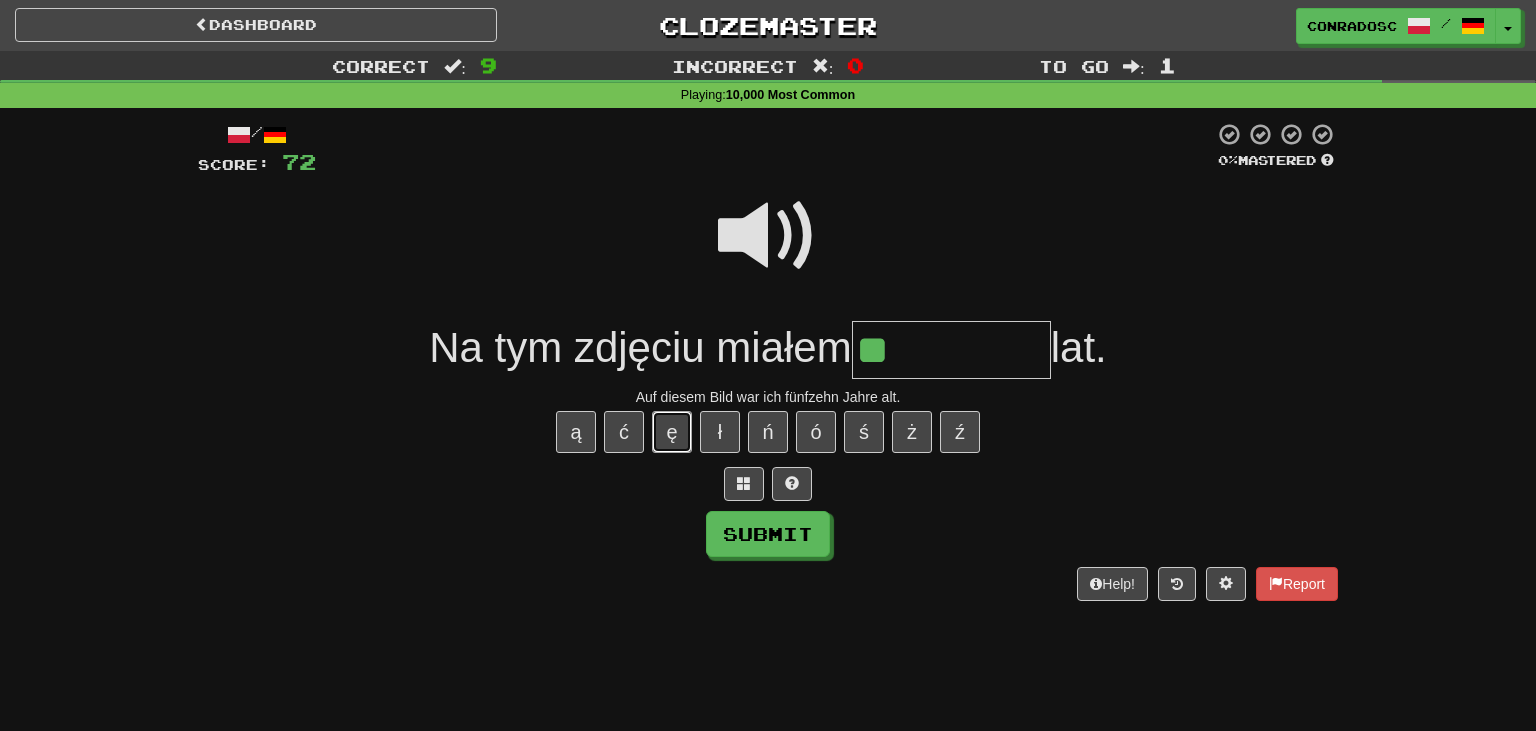 click on "ę" at bounding box center [672, 432] 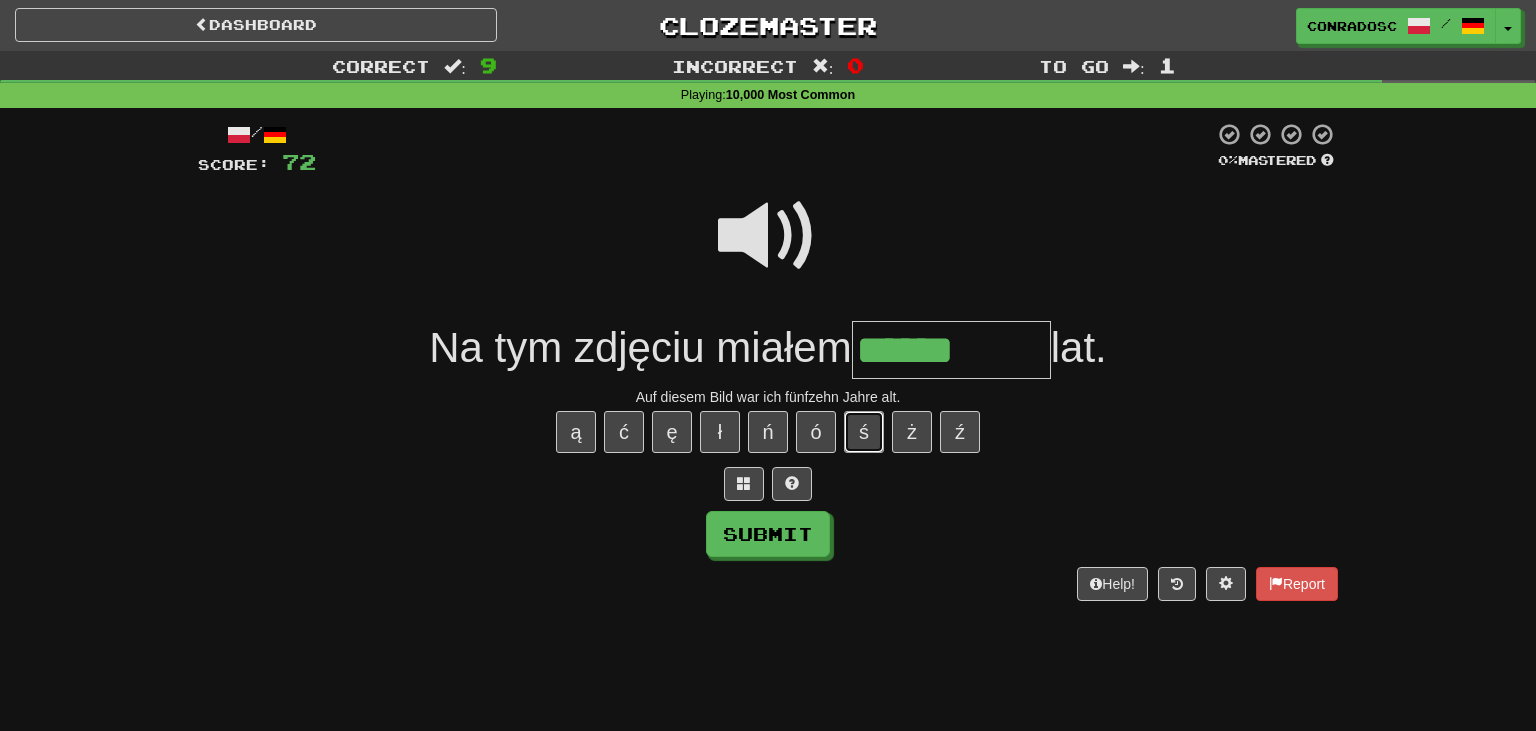 click on "ś" at bounding box center (864, 432) 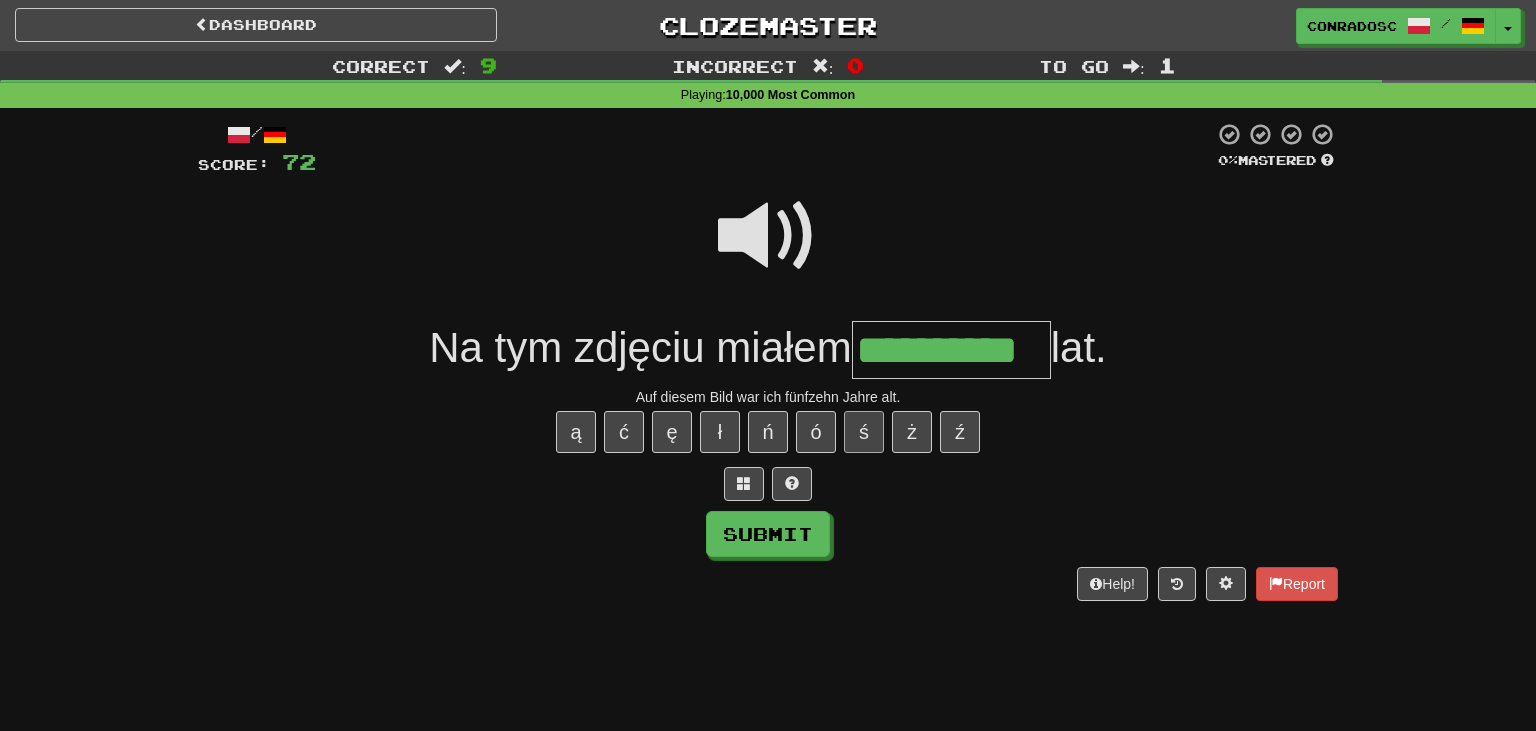 type on "**********" 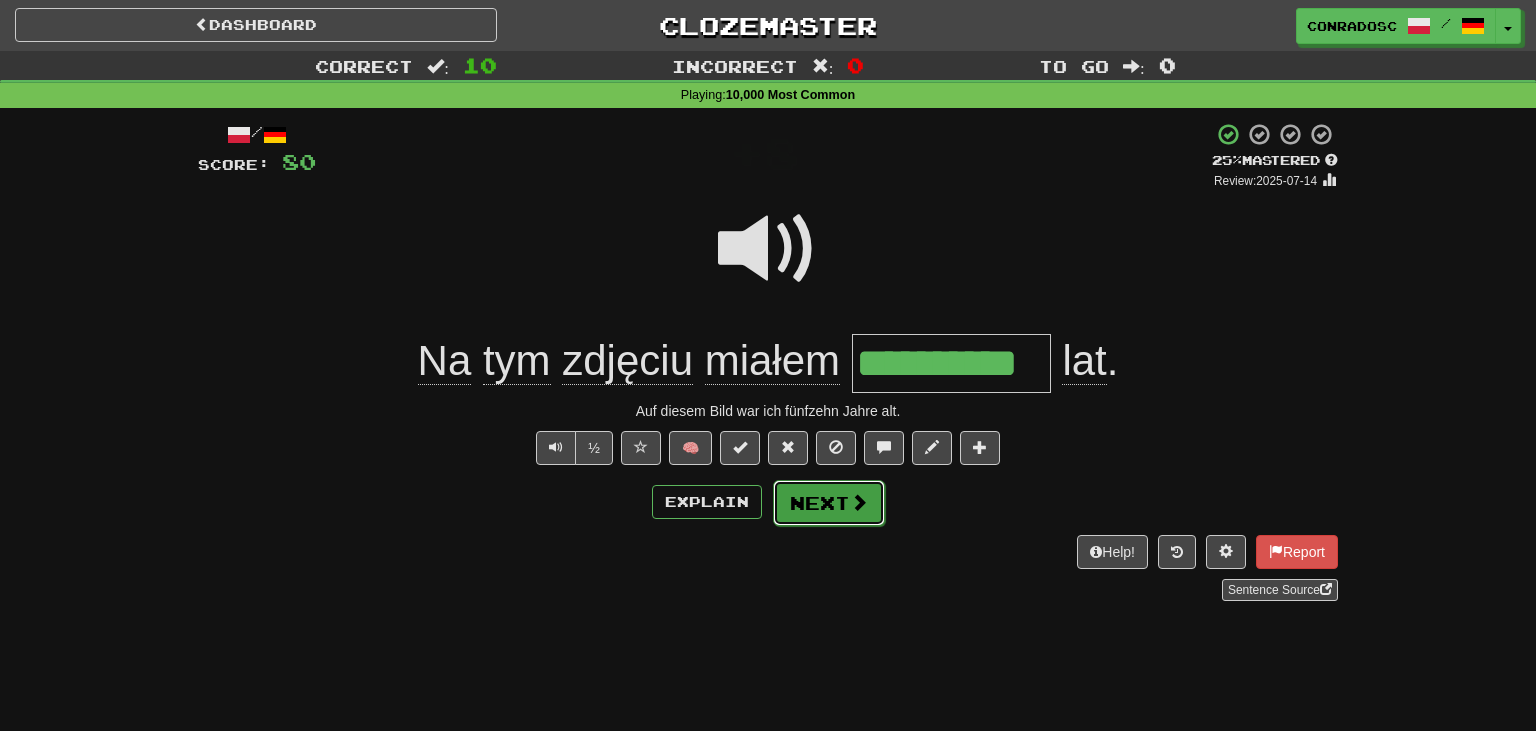 click on "Next" at bounding box center [829, 503] 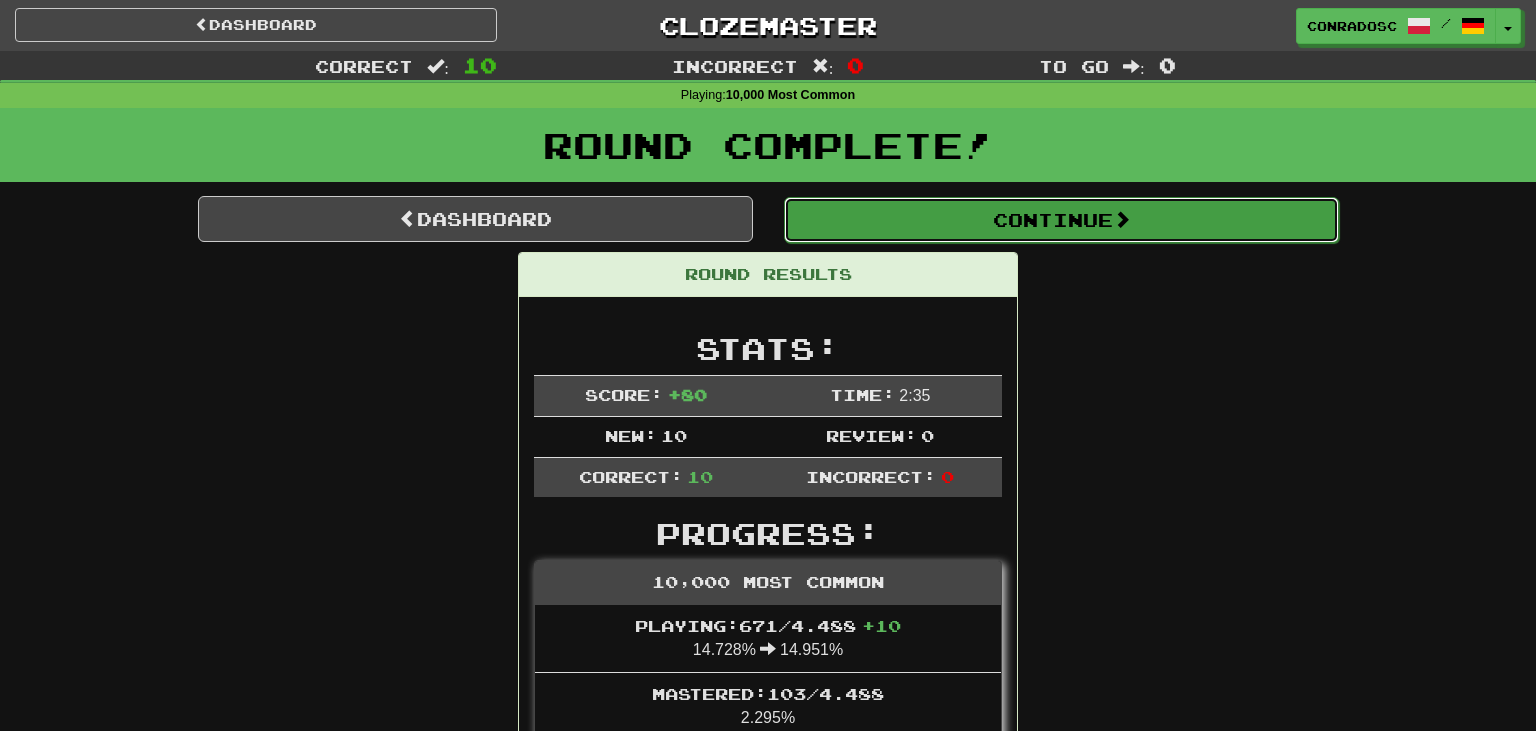 click on "Continue" at bounding box center (1061, 220) 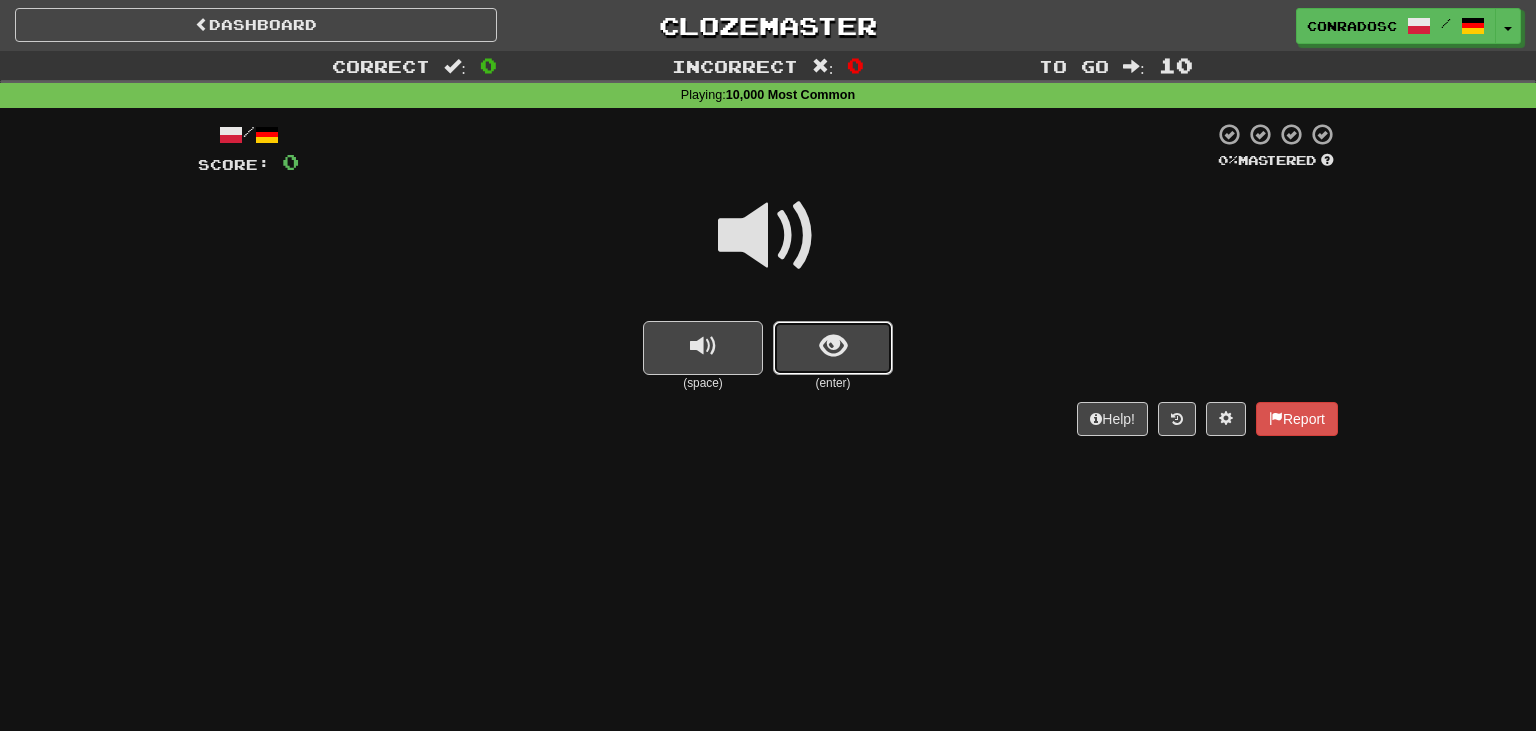 click at bounding box center (833, 348) 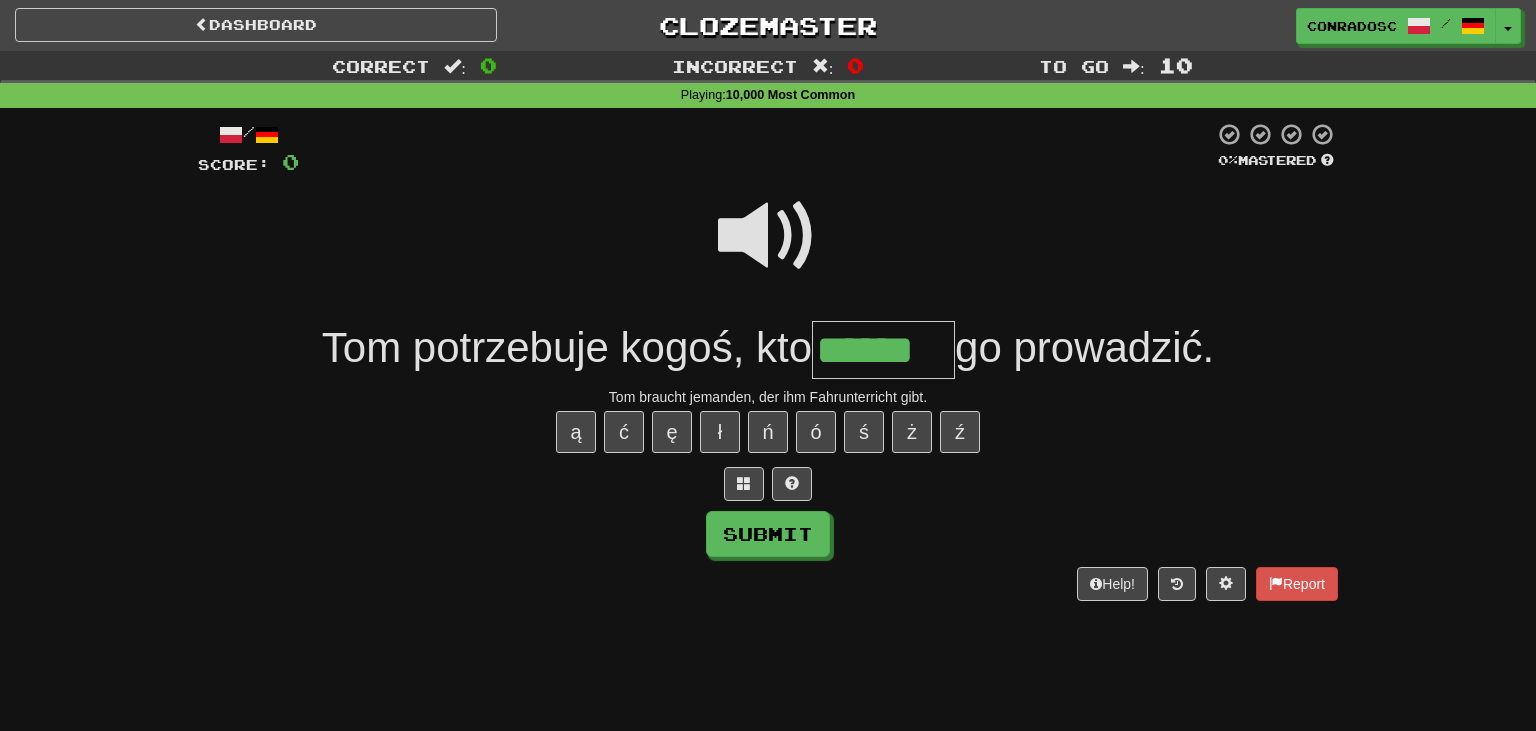 type on "******" 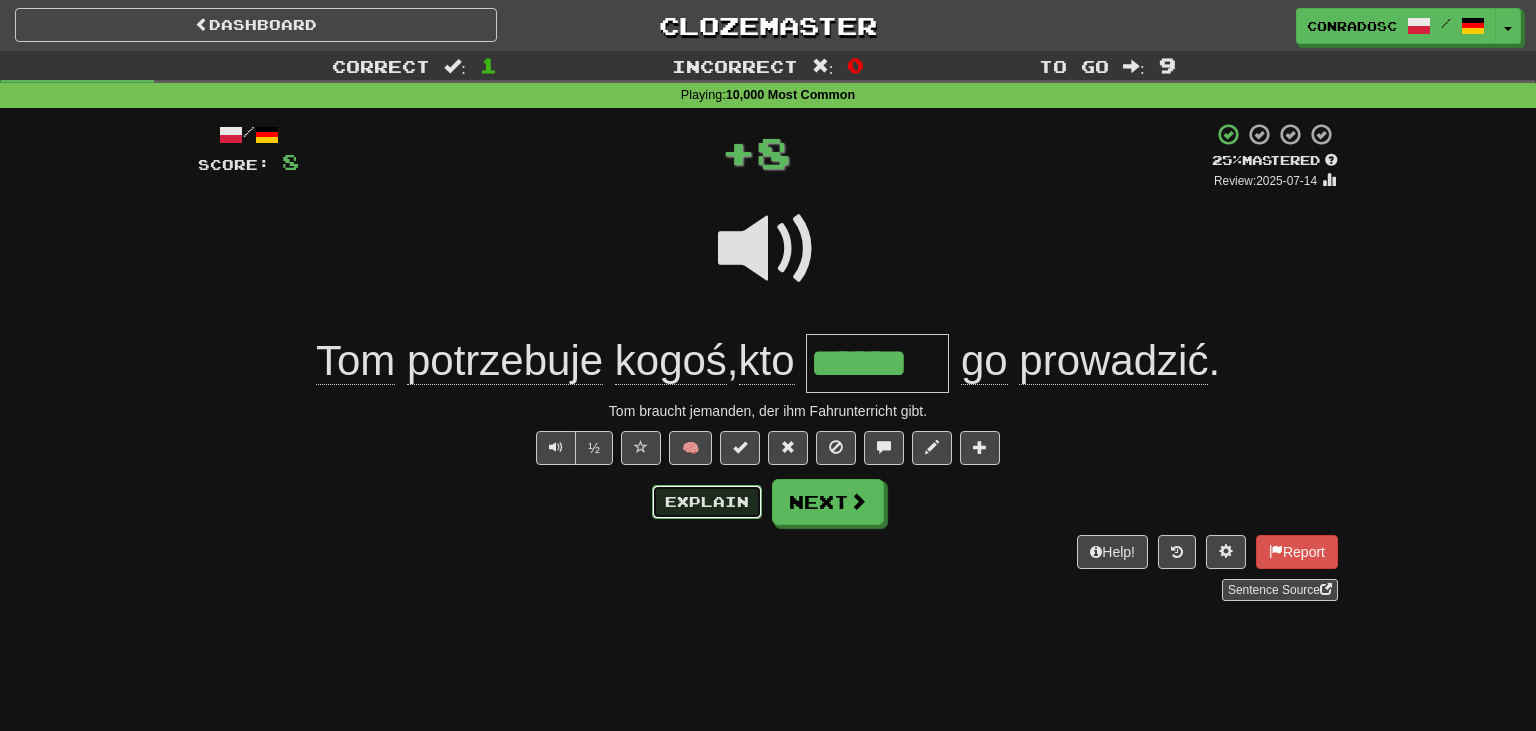 click on "Explain" at bounding box center (707, 502) 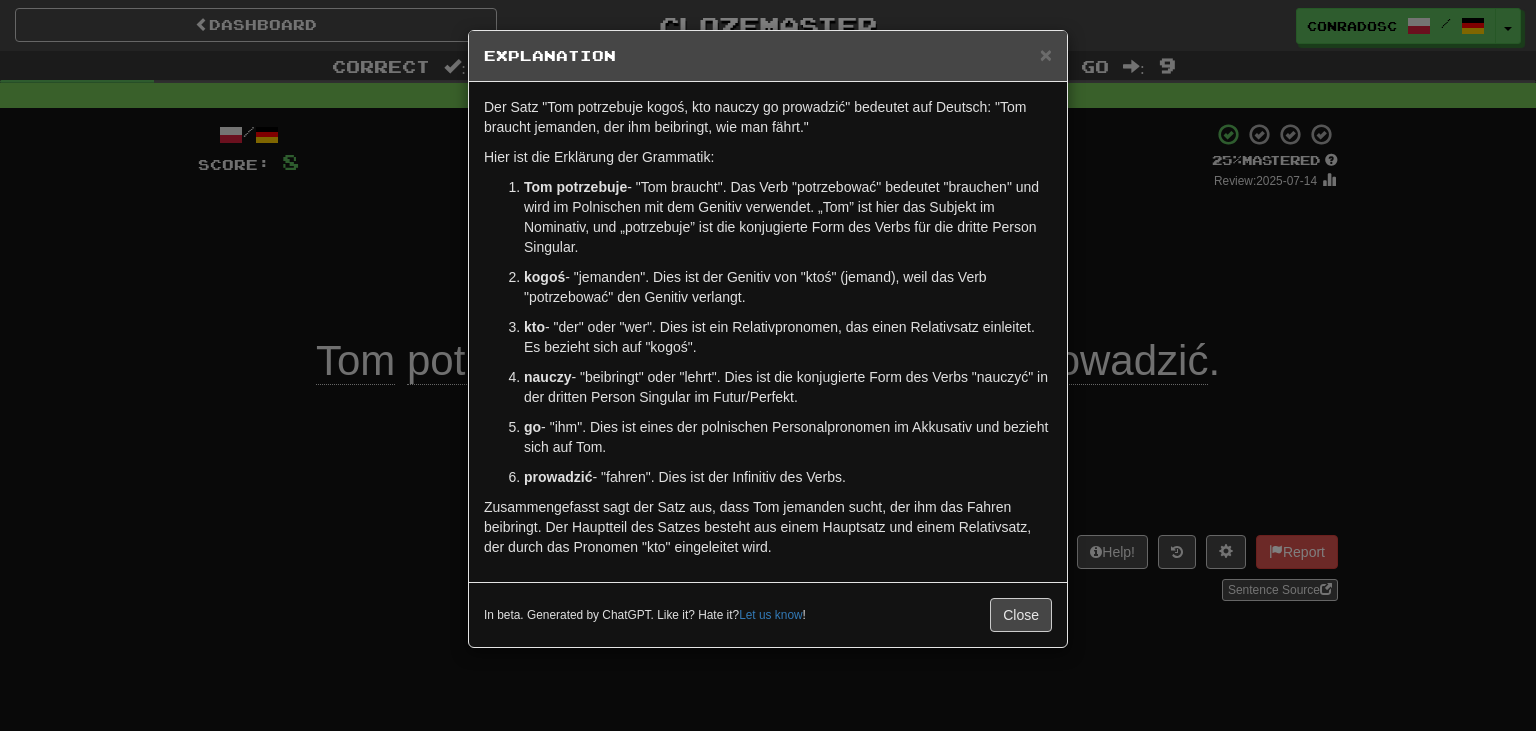 click on "Explanation" at bounding box center (768, 56) 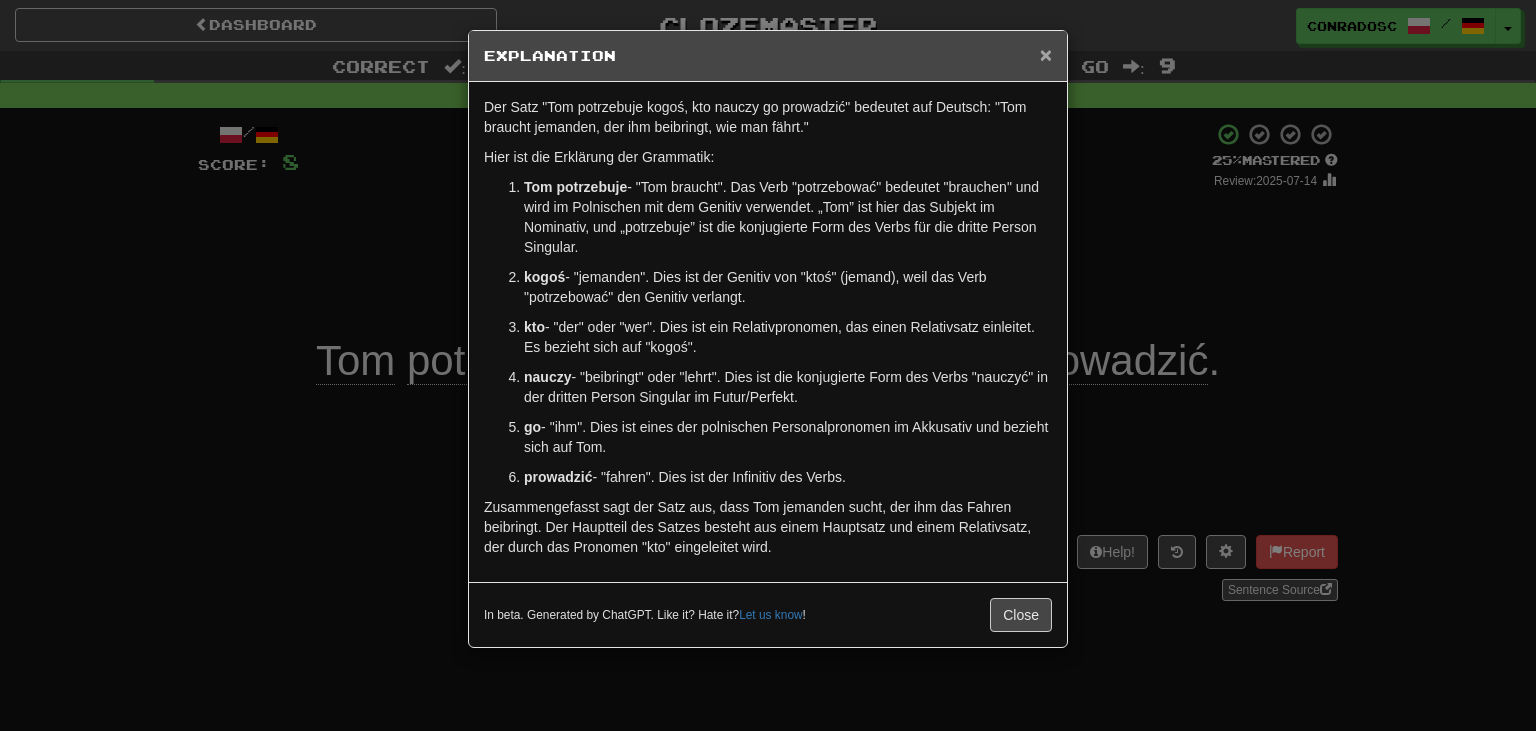 click on "×" at bounding box center [1046, 54] 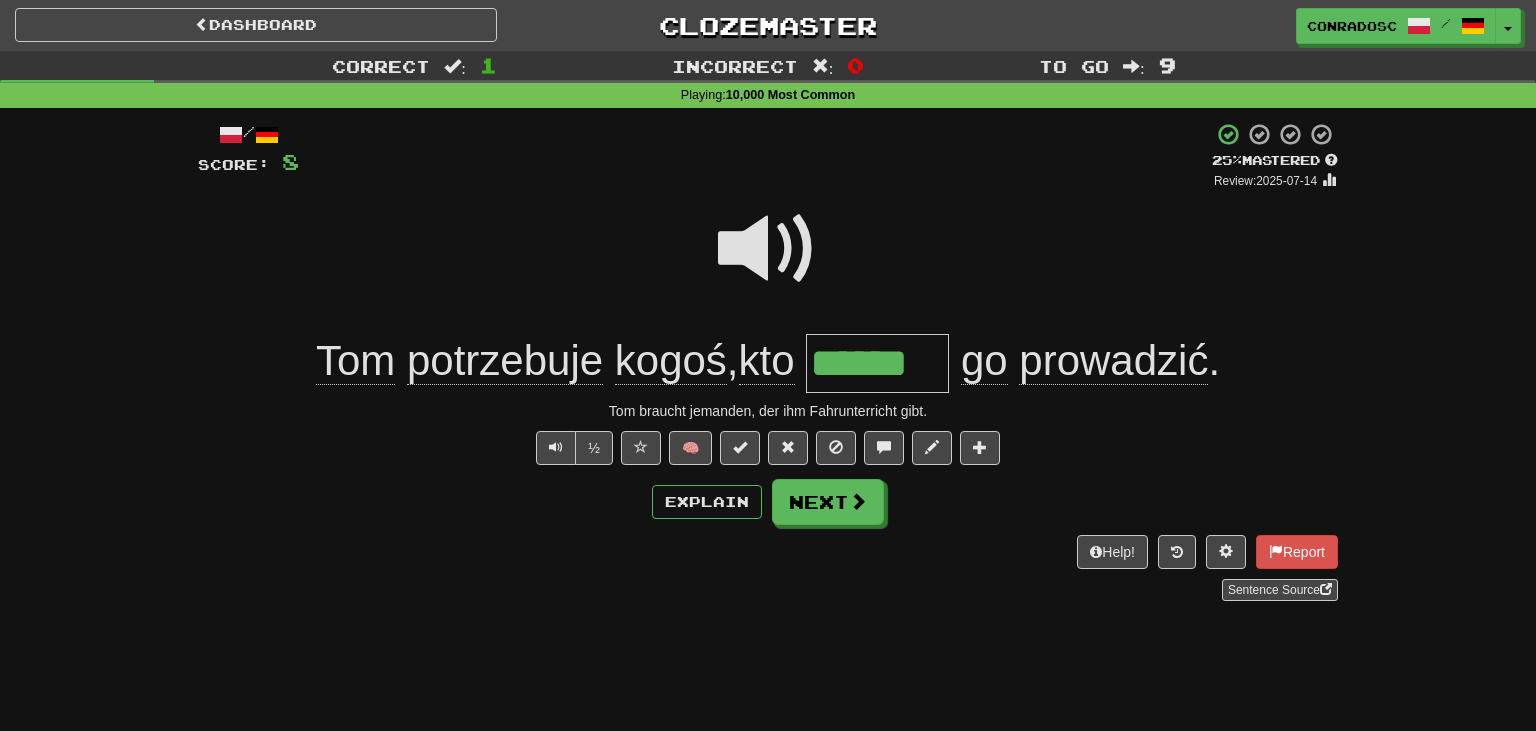 click at bounding box center [768, 249] 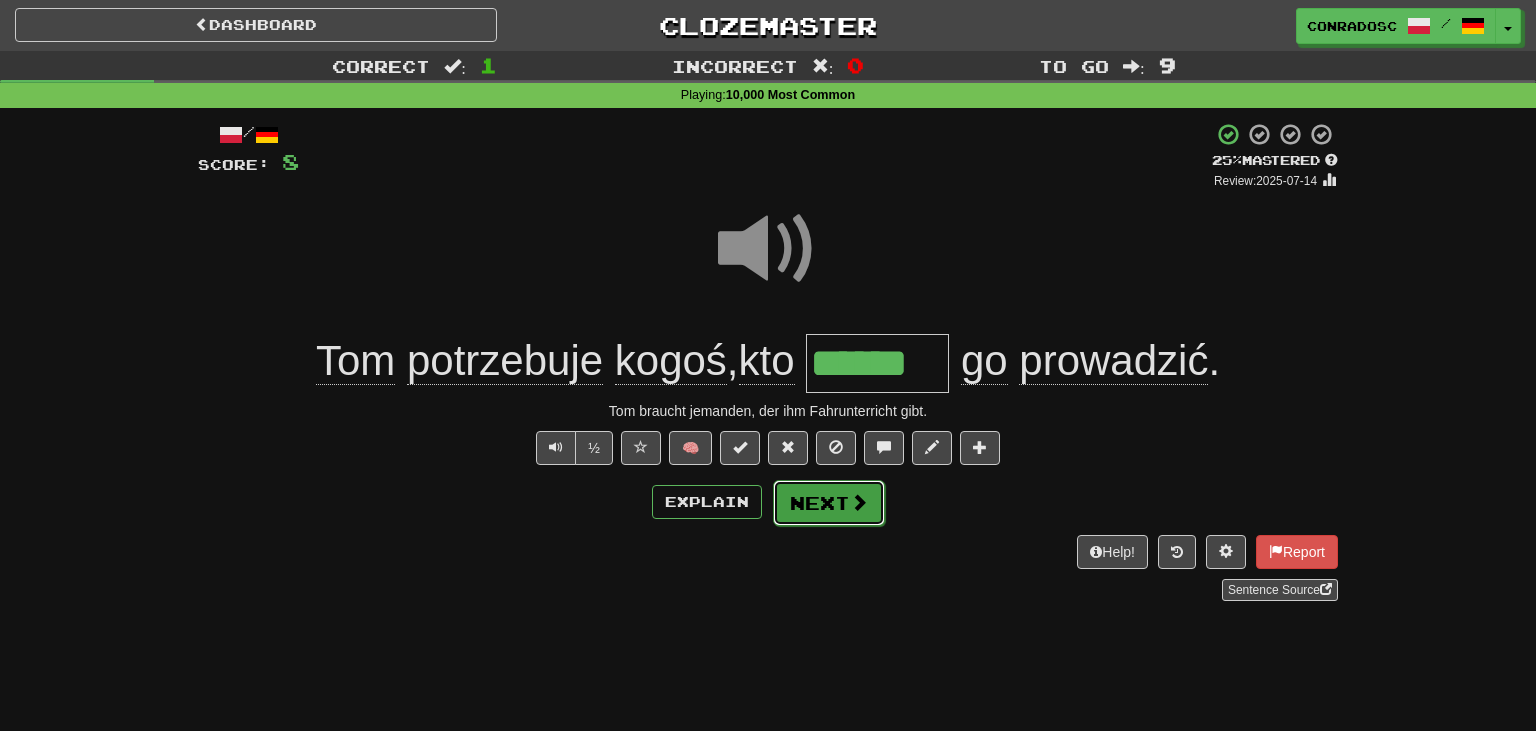 click on "Next" at bounding box center [829, 503] 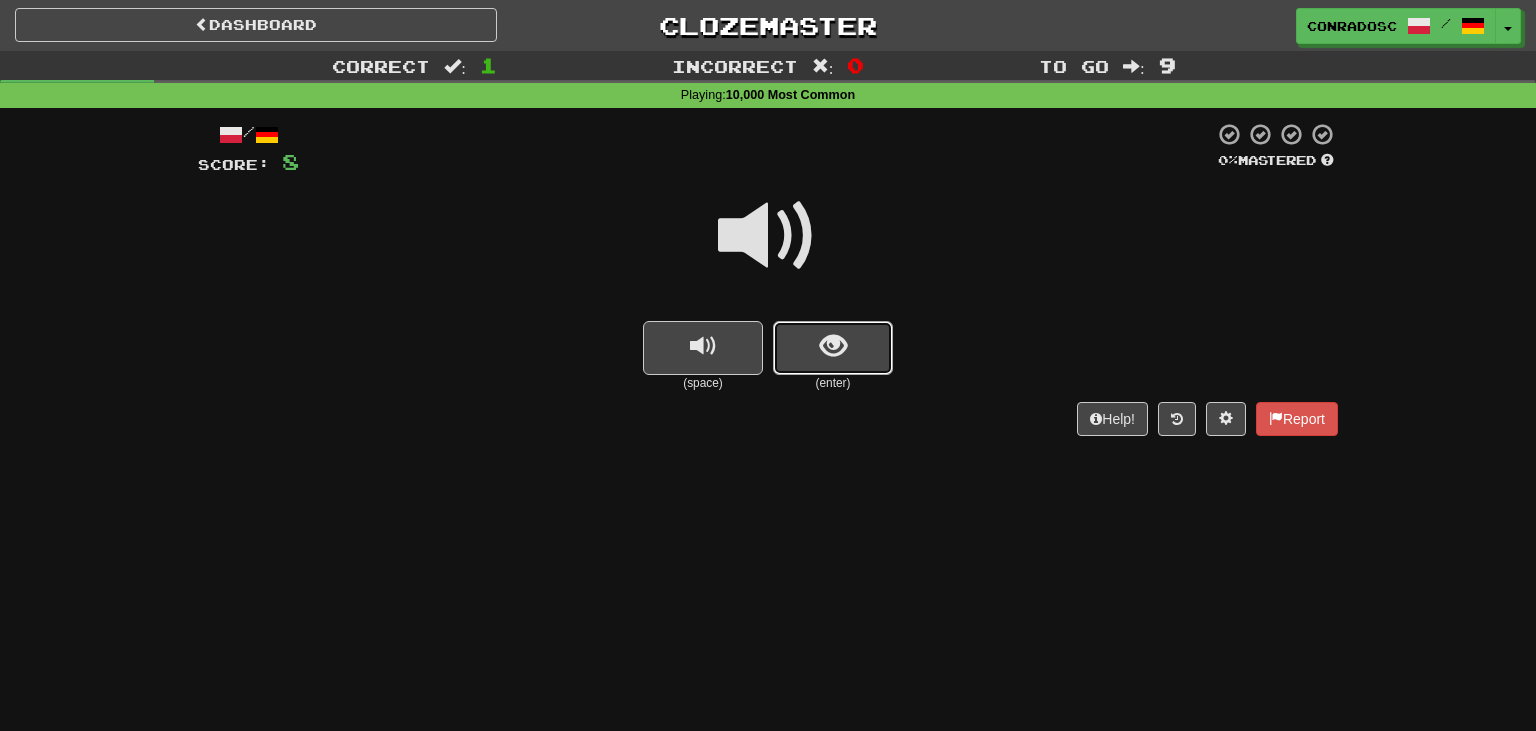 click at bounding box center (833, 348) 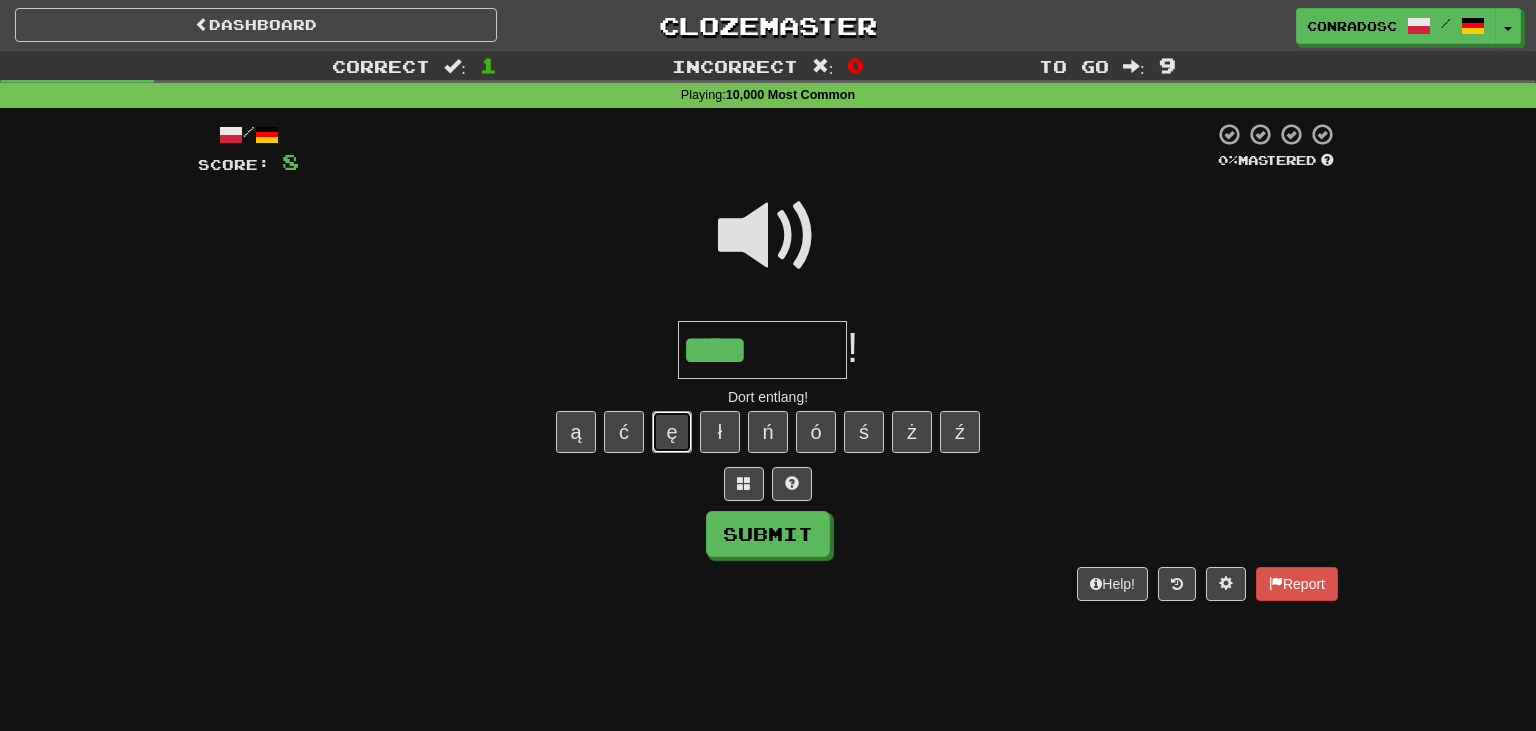 click on "ę" at bounding box center [672, 432] 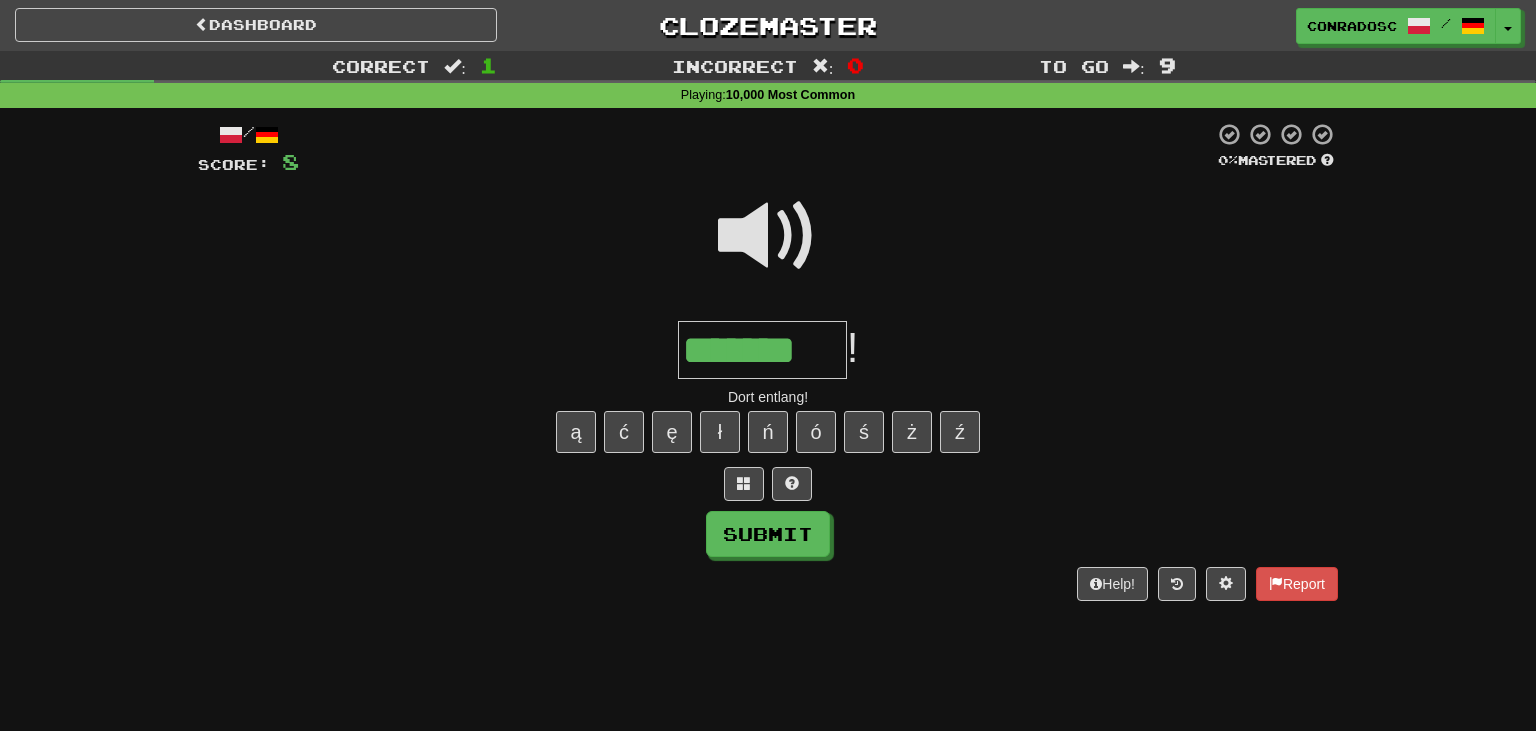 type on "*******" 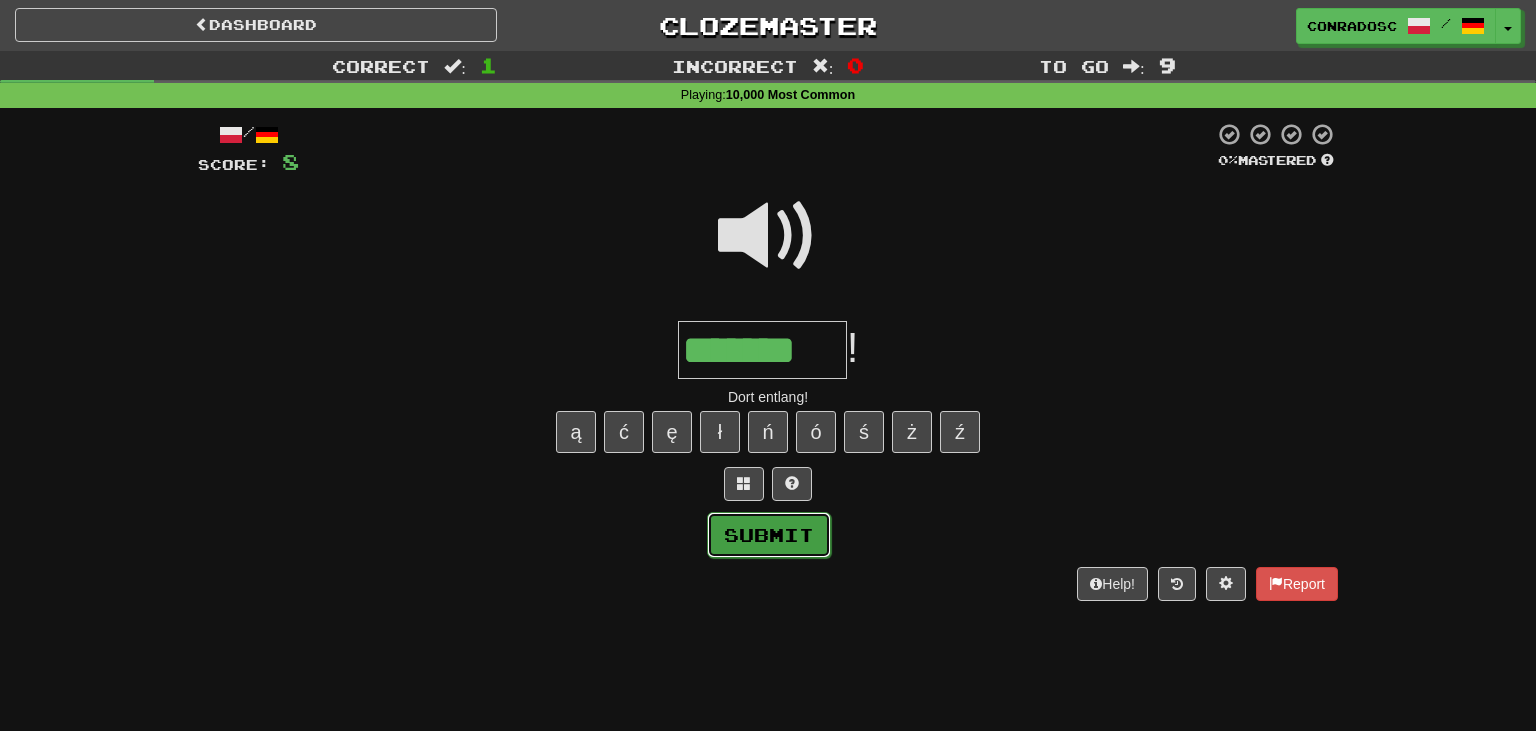 click on "Submit" at bounding box center [769, 535] 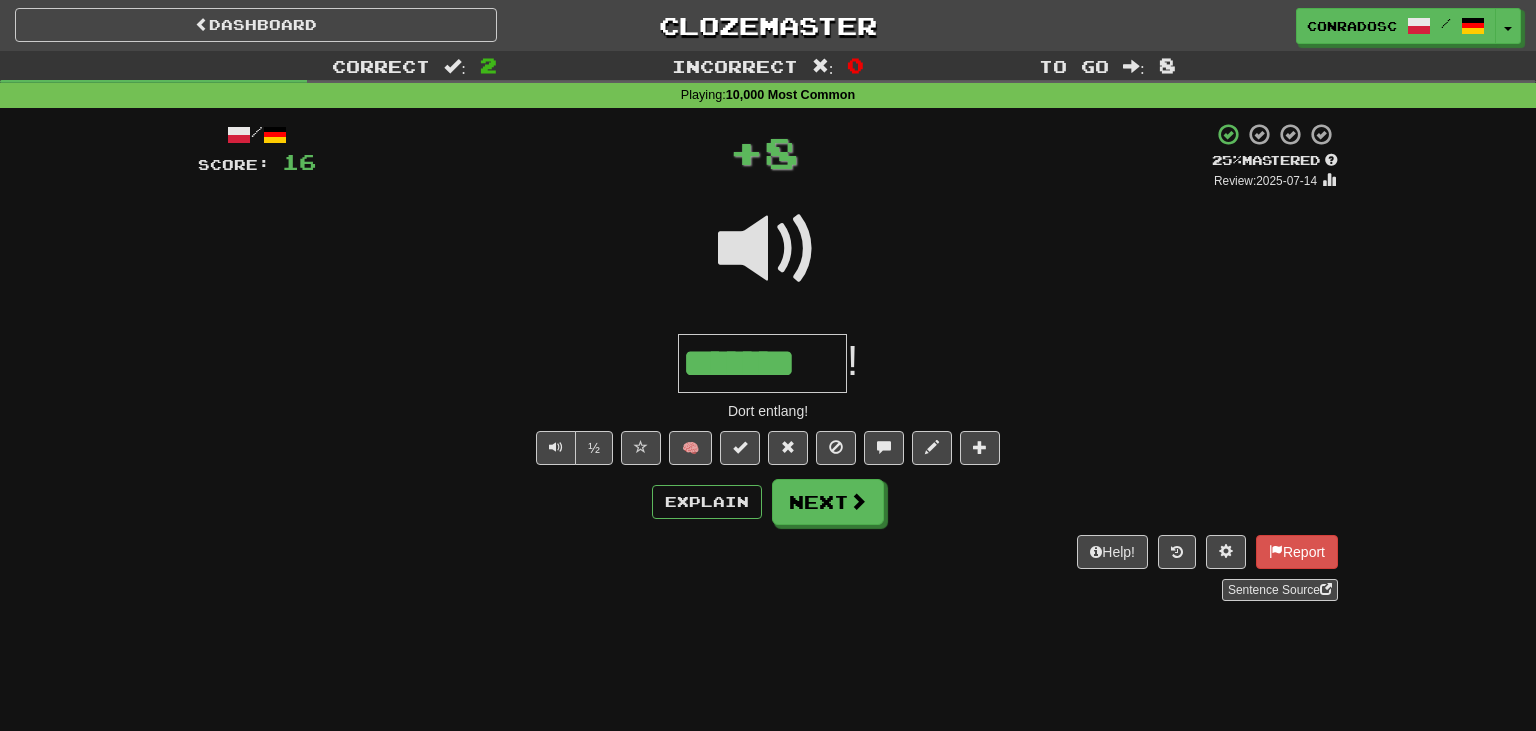drag, startPoint x: 743, startPoint y: 530, endPoint x: 639, endPoint y: 467, distance: 121.59358 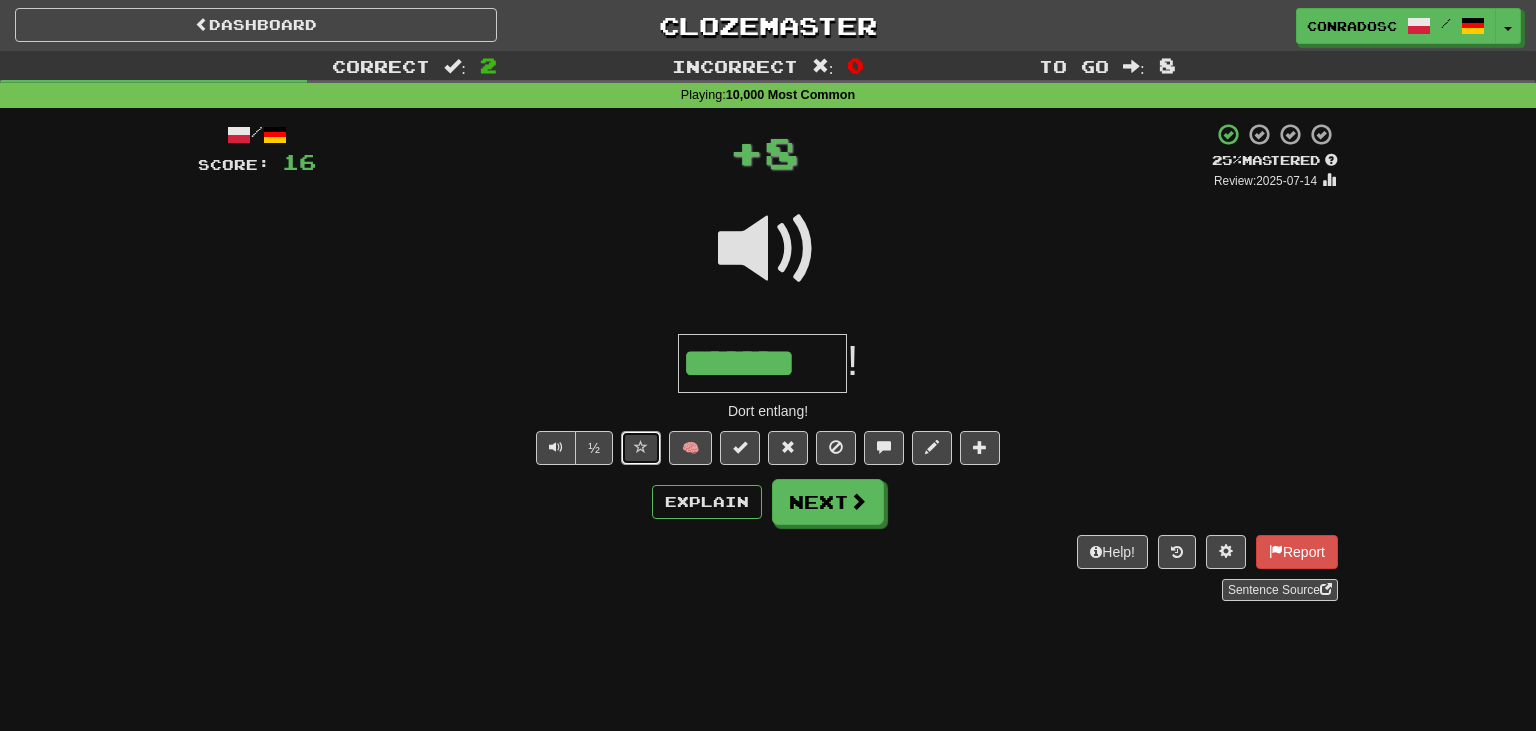 click at bounding box center [641, 447] 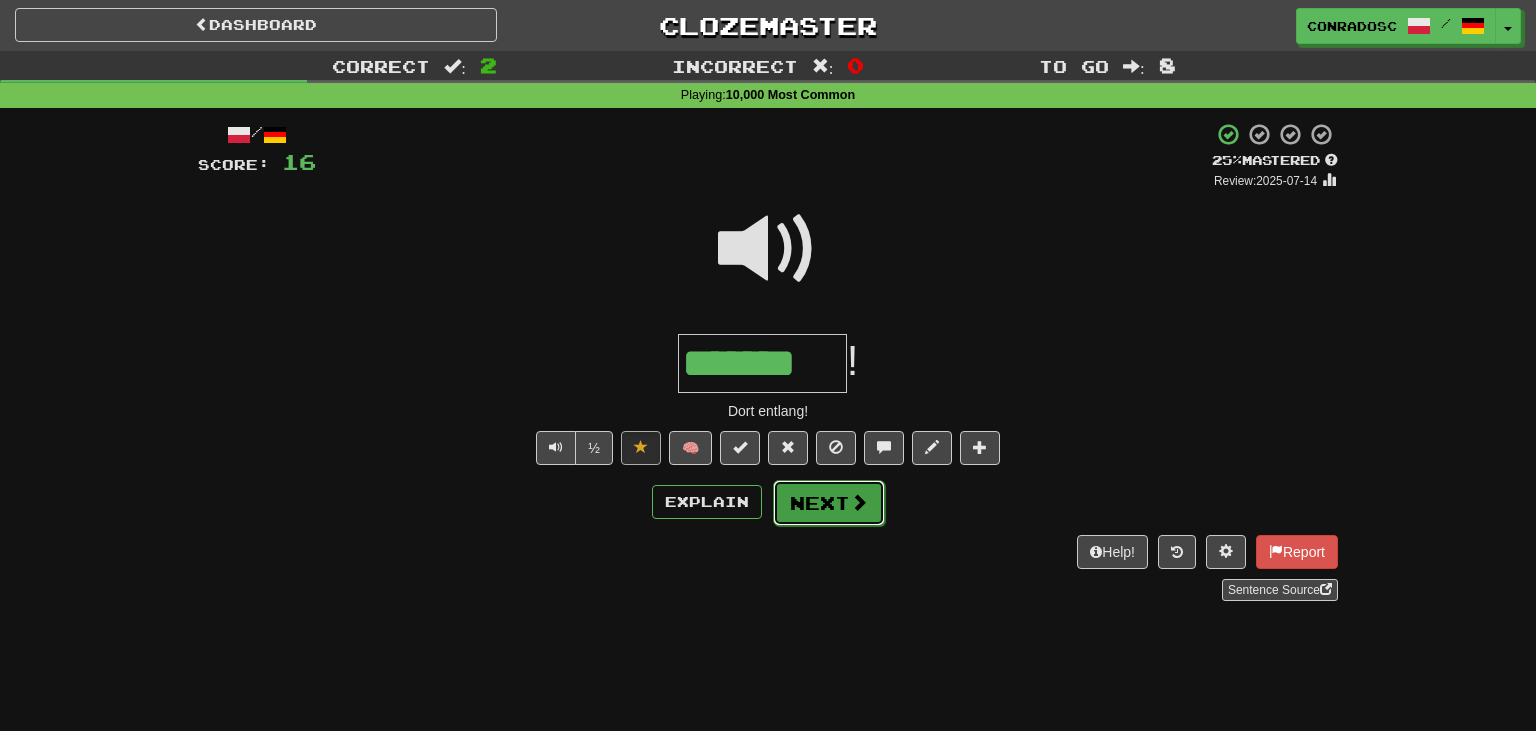 click on "Next" at bounding box center (829, 503) 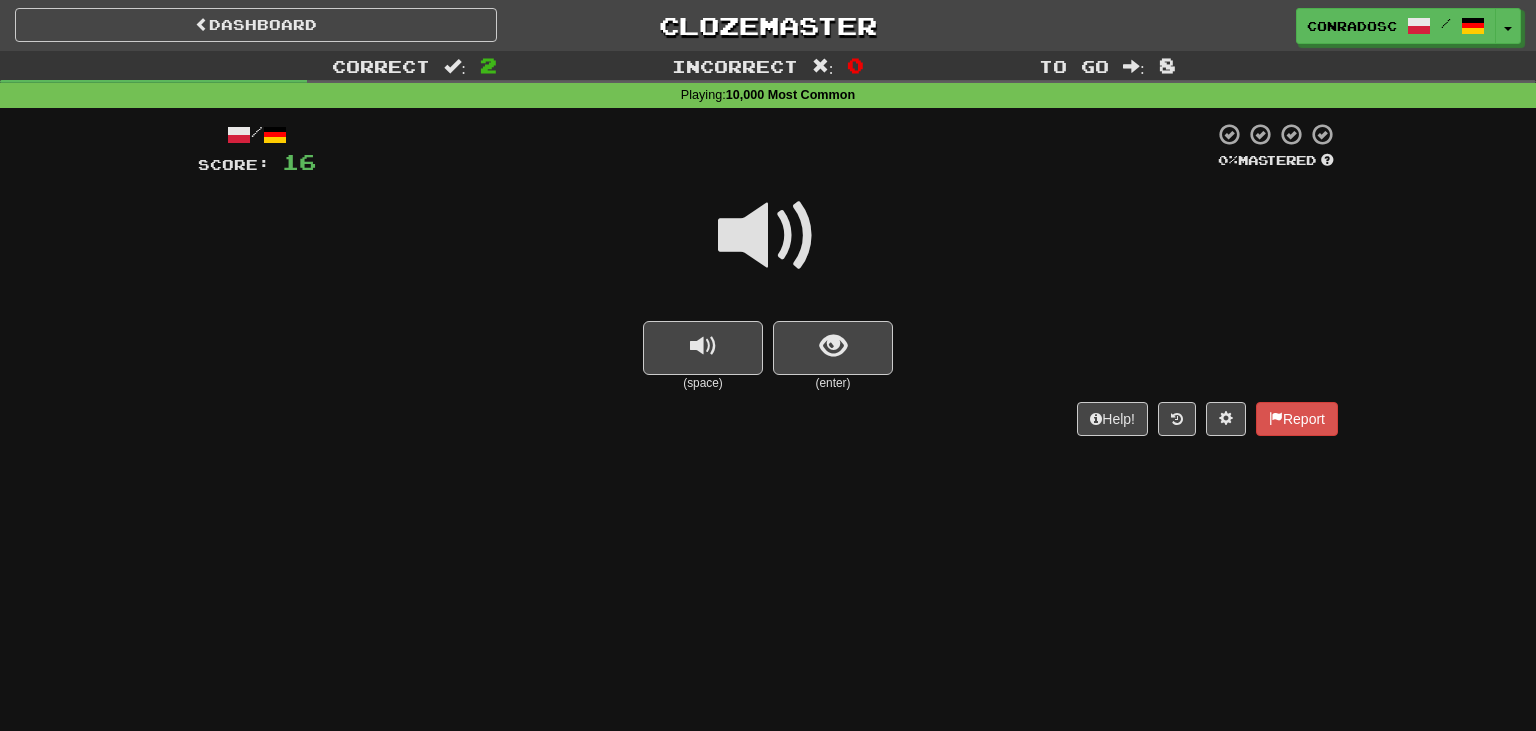 click at bounding box center [768, 236] 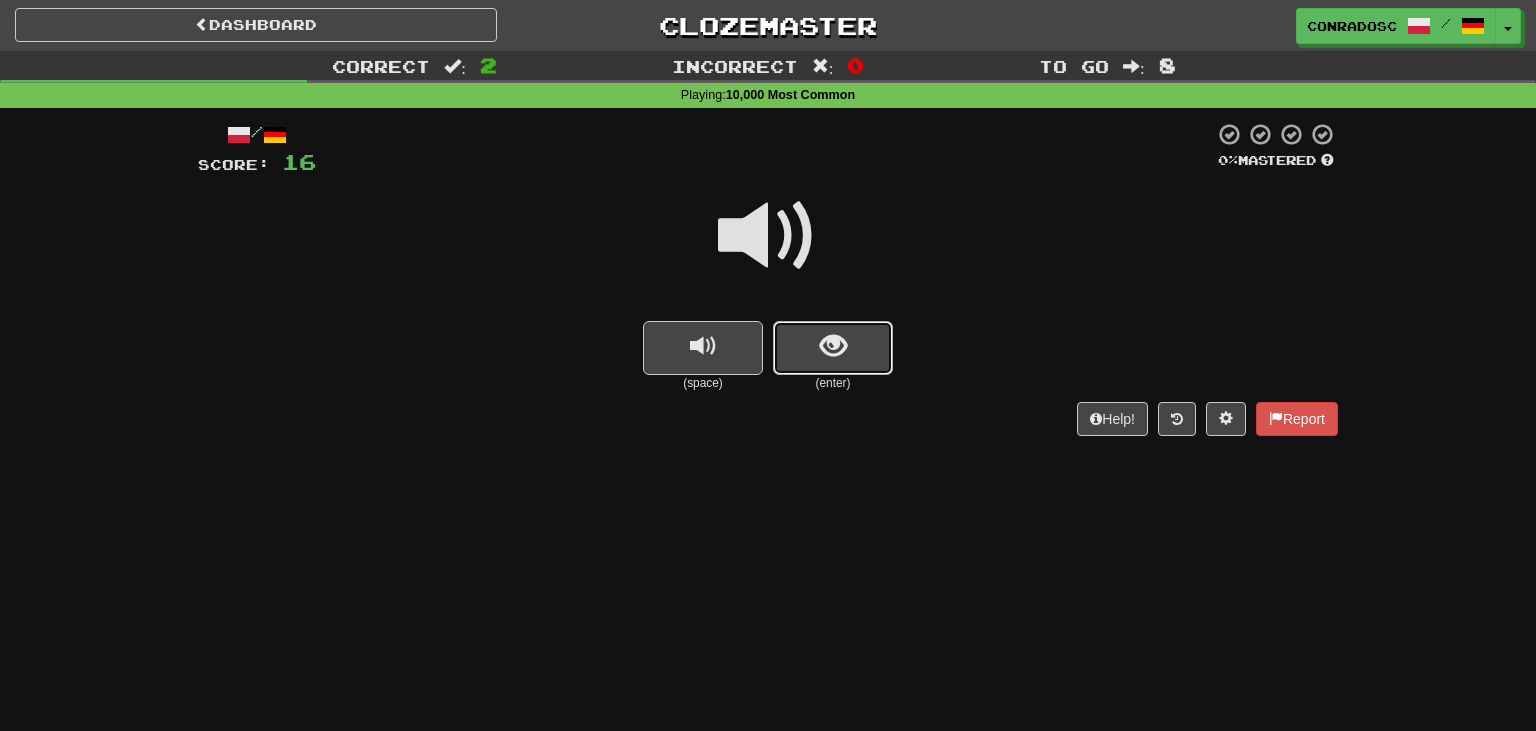 click at bounding box center (833, 348) 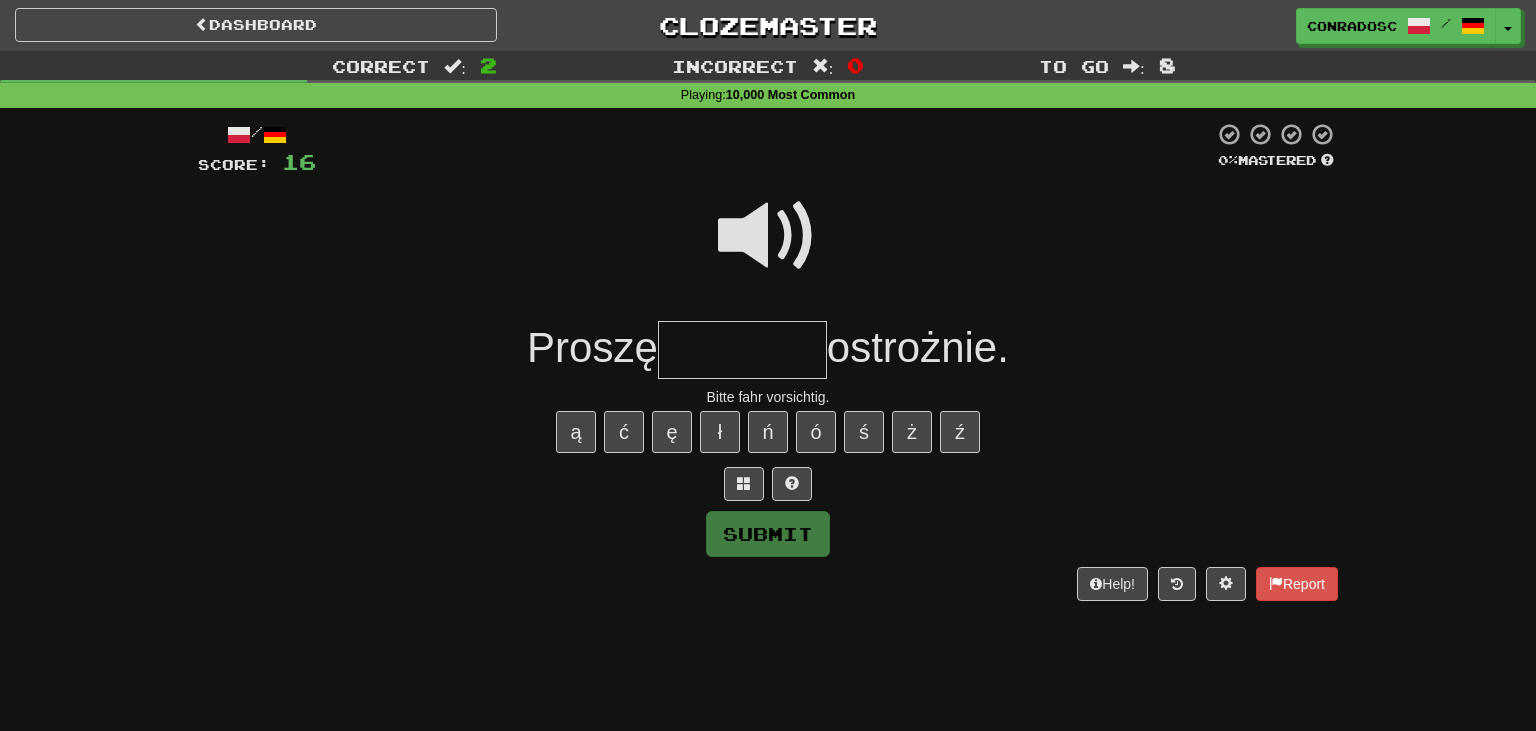 click at bounding box center (768, 236) 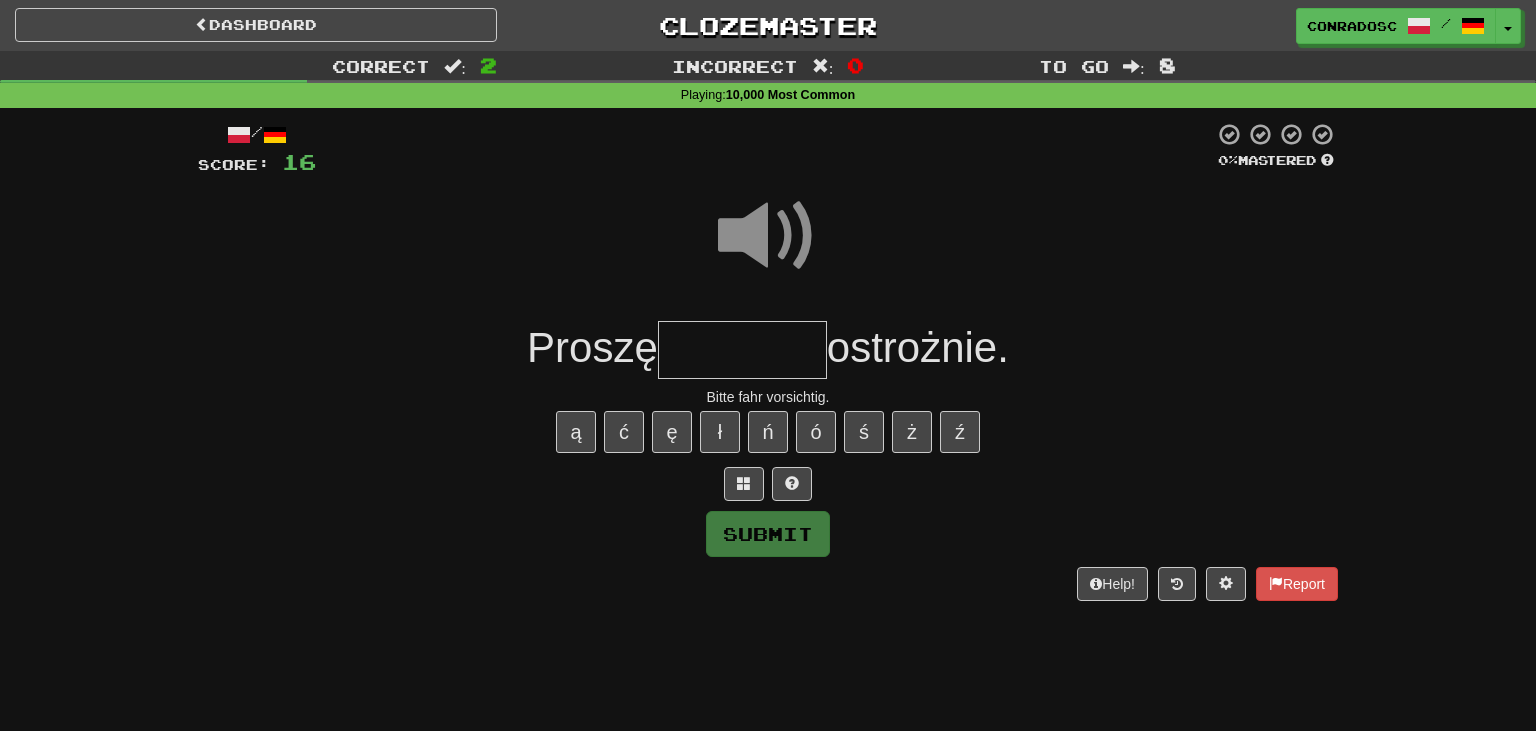 click at bounding box center [742, 350] 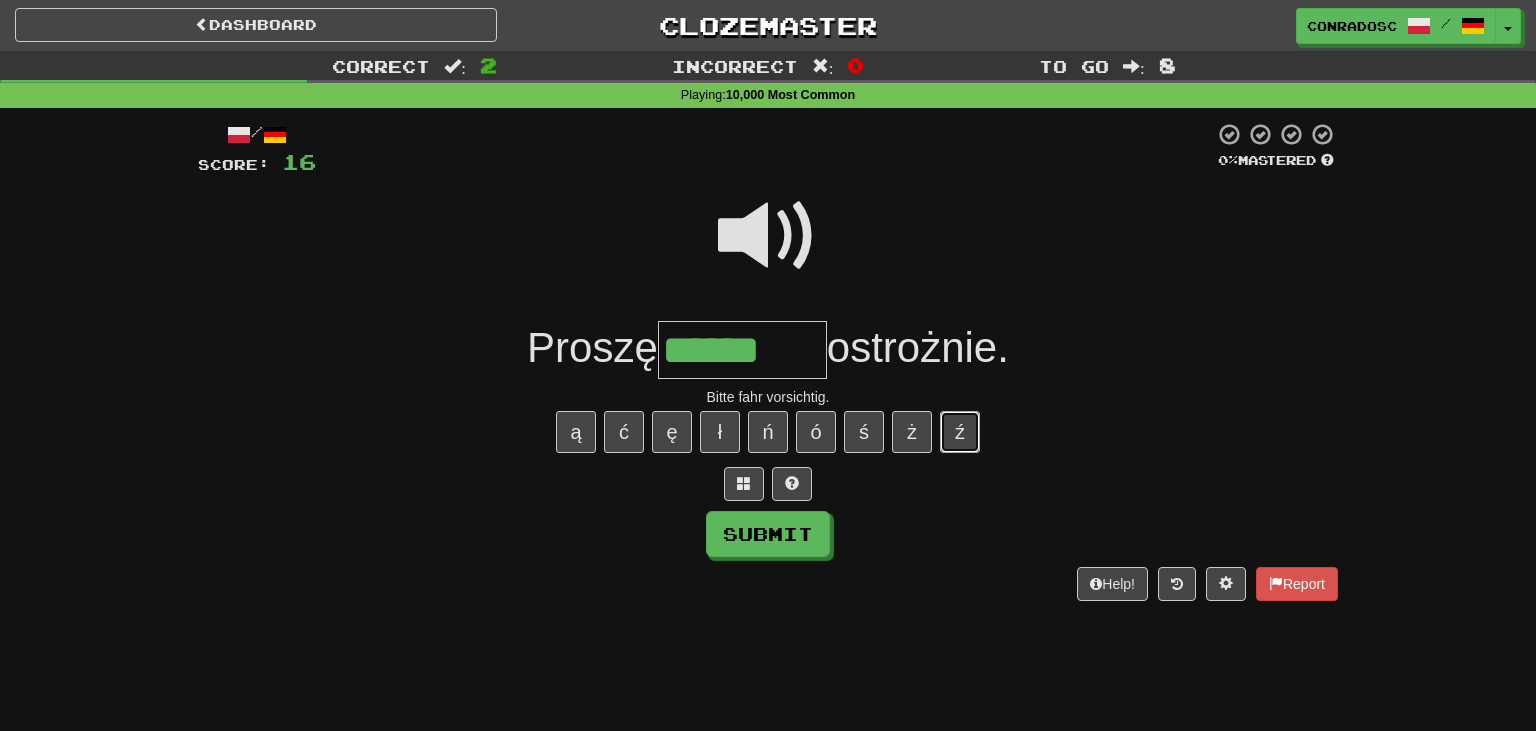 click on "ź" at bounding box center (960, 432) 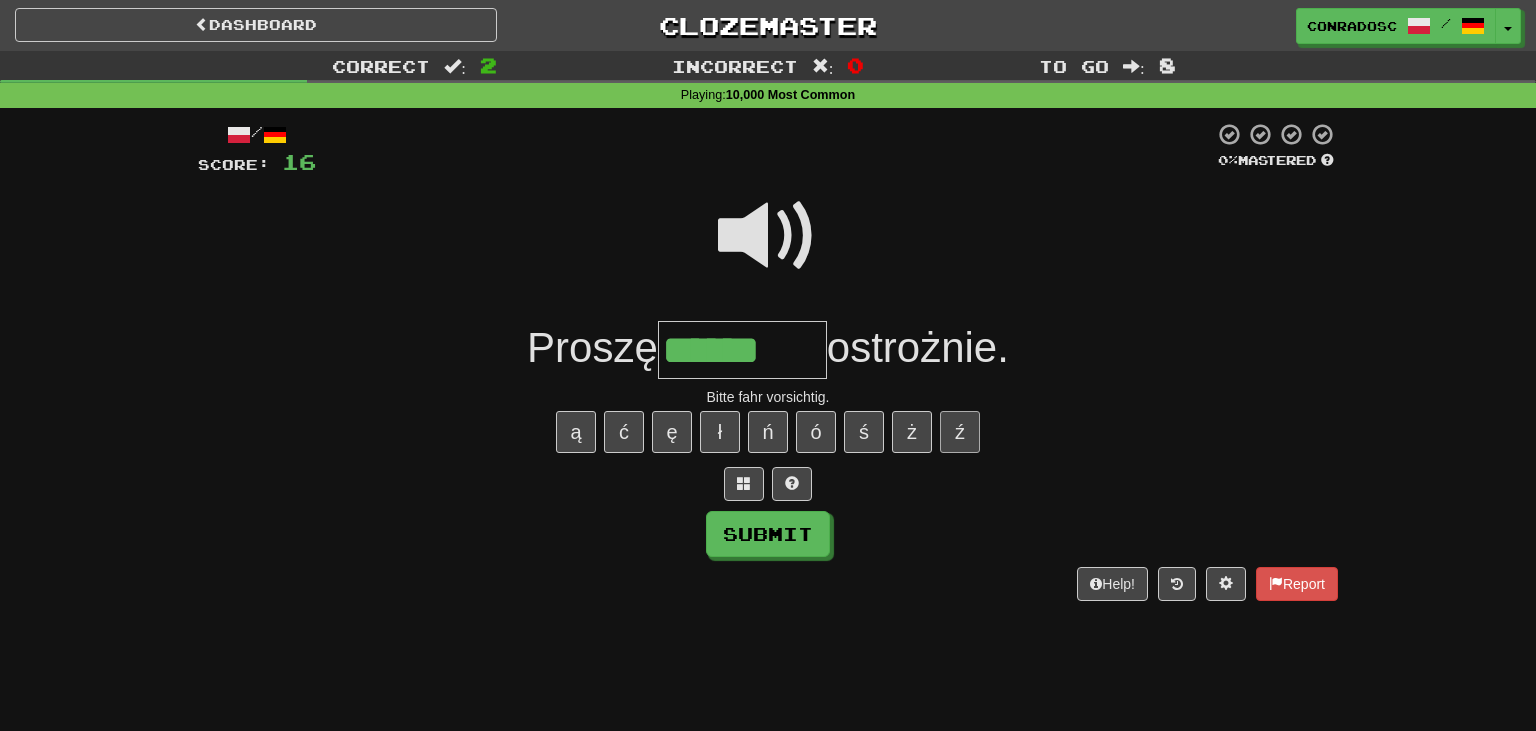 type on "*******" 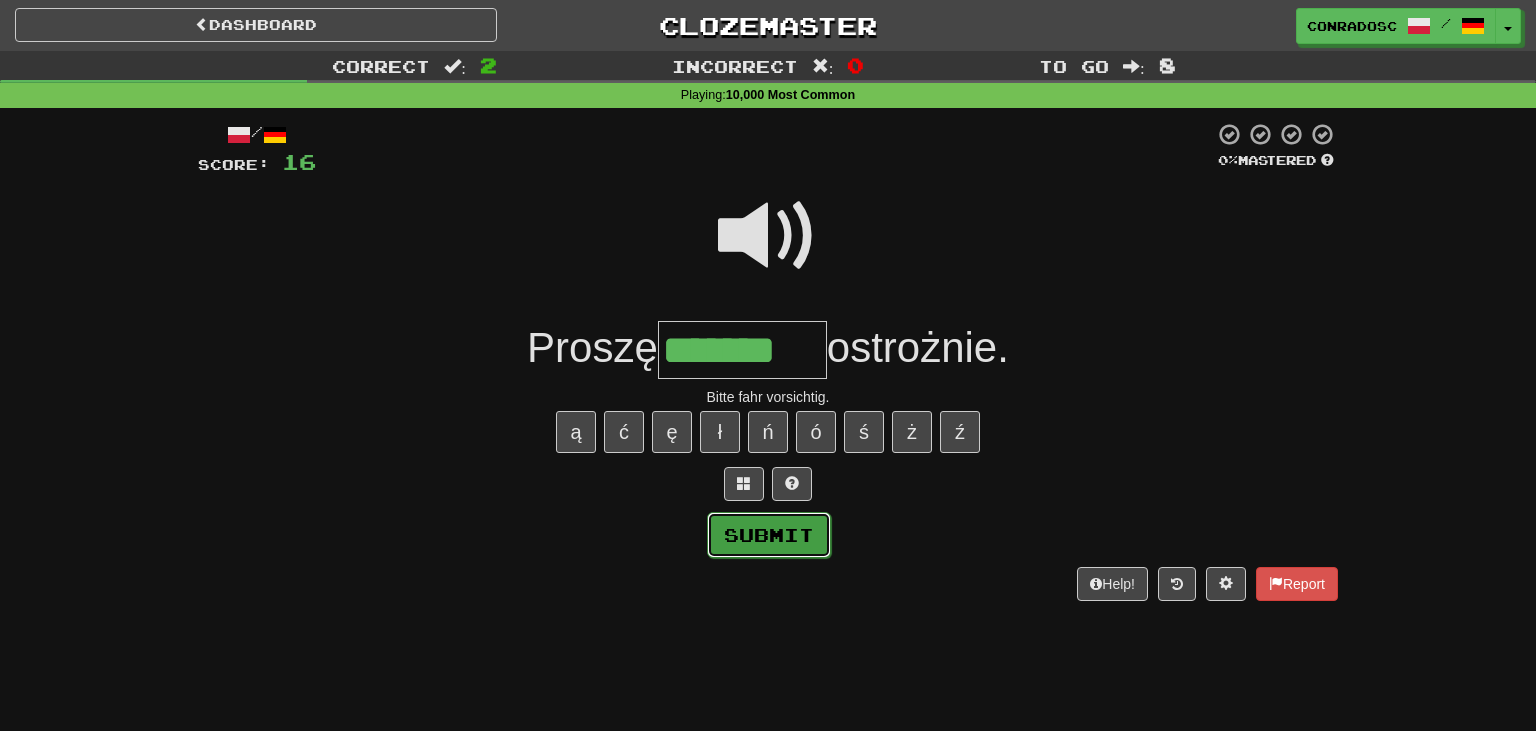 click on "Submit" at bounding box center (769, 535) 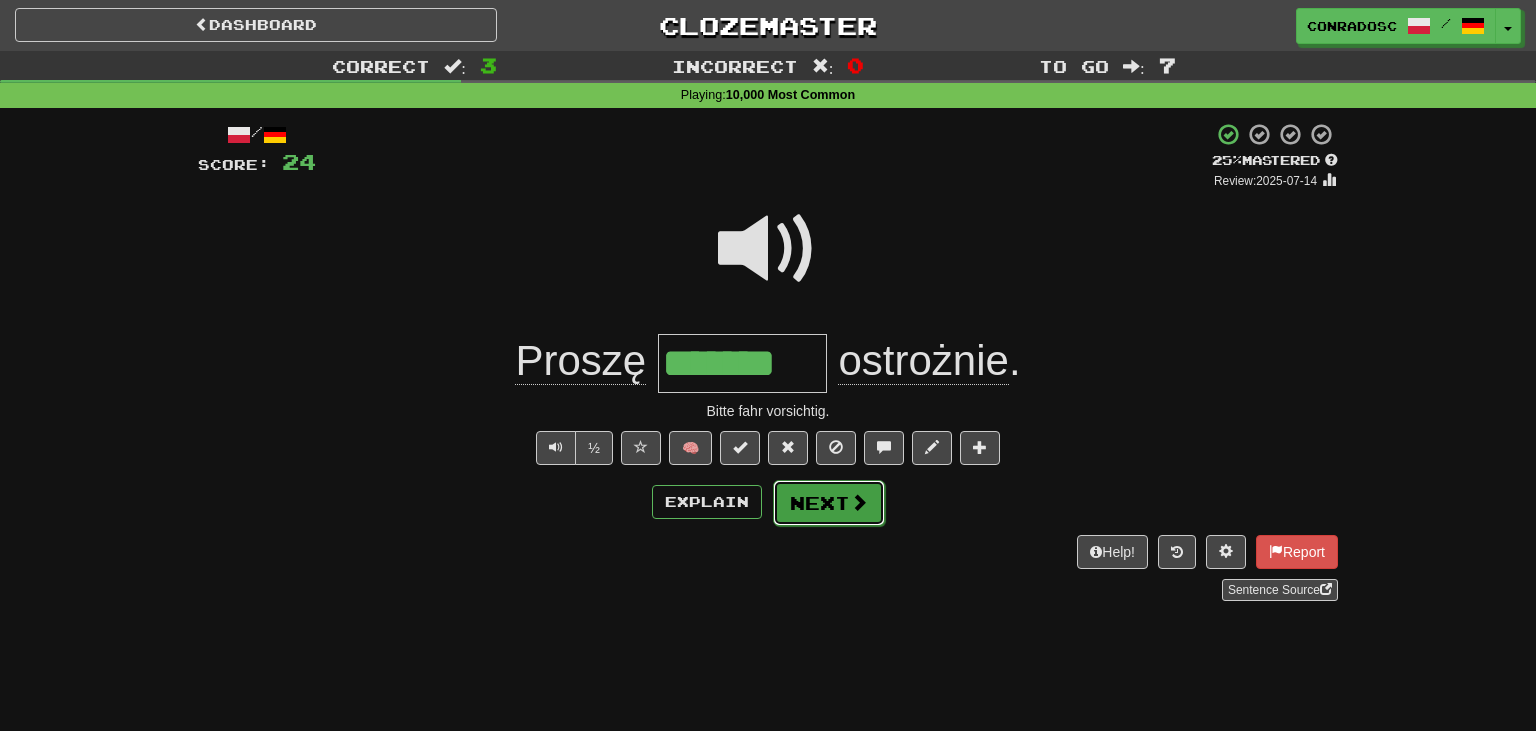 click on "Next" at bounding box center [829, 503] 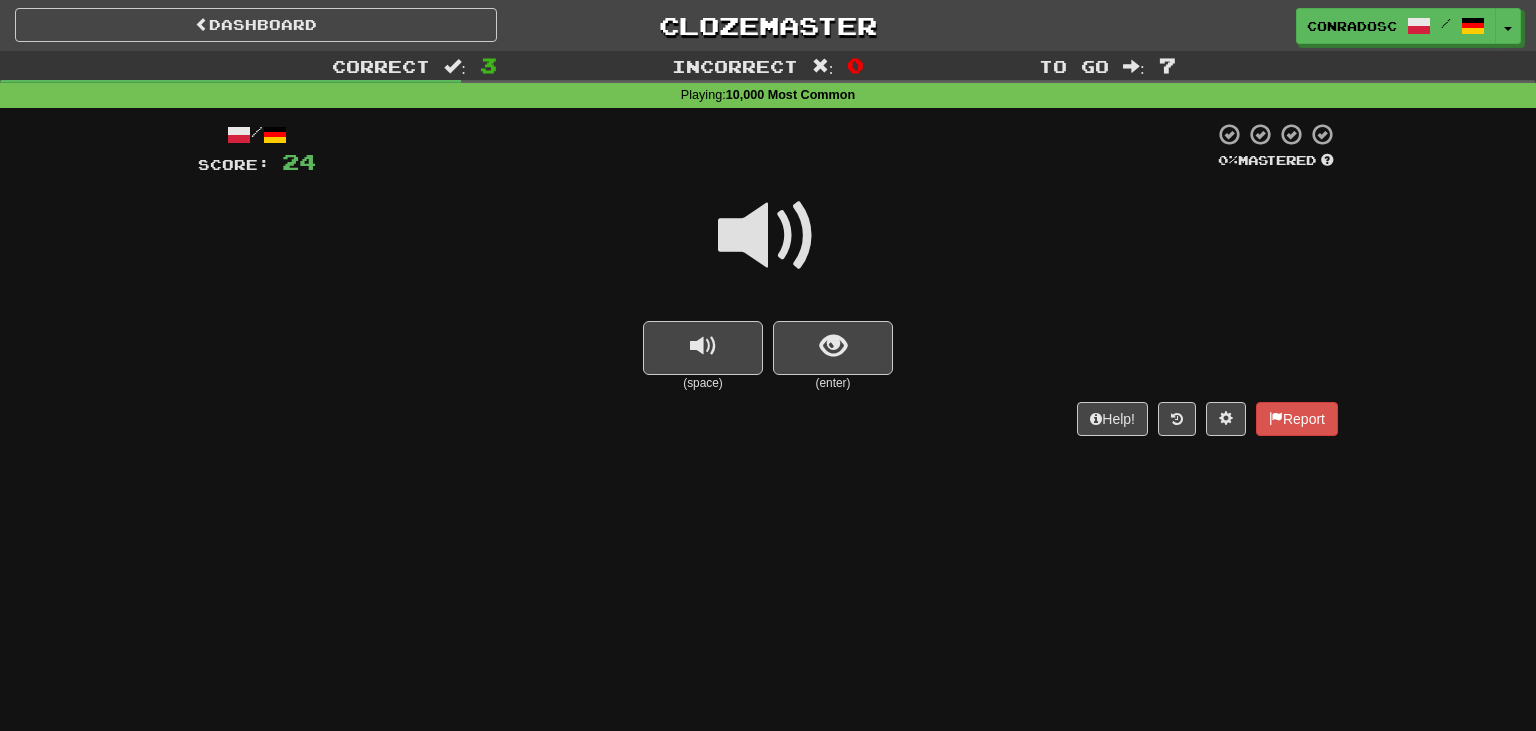 click at bounding box center [768, 236] 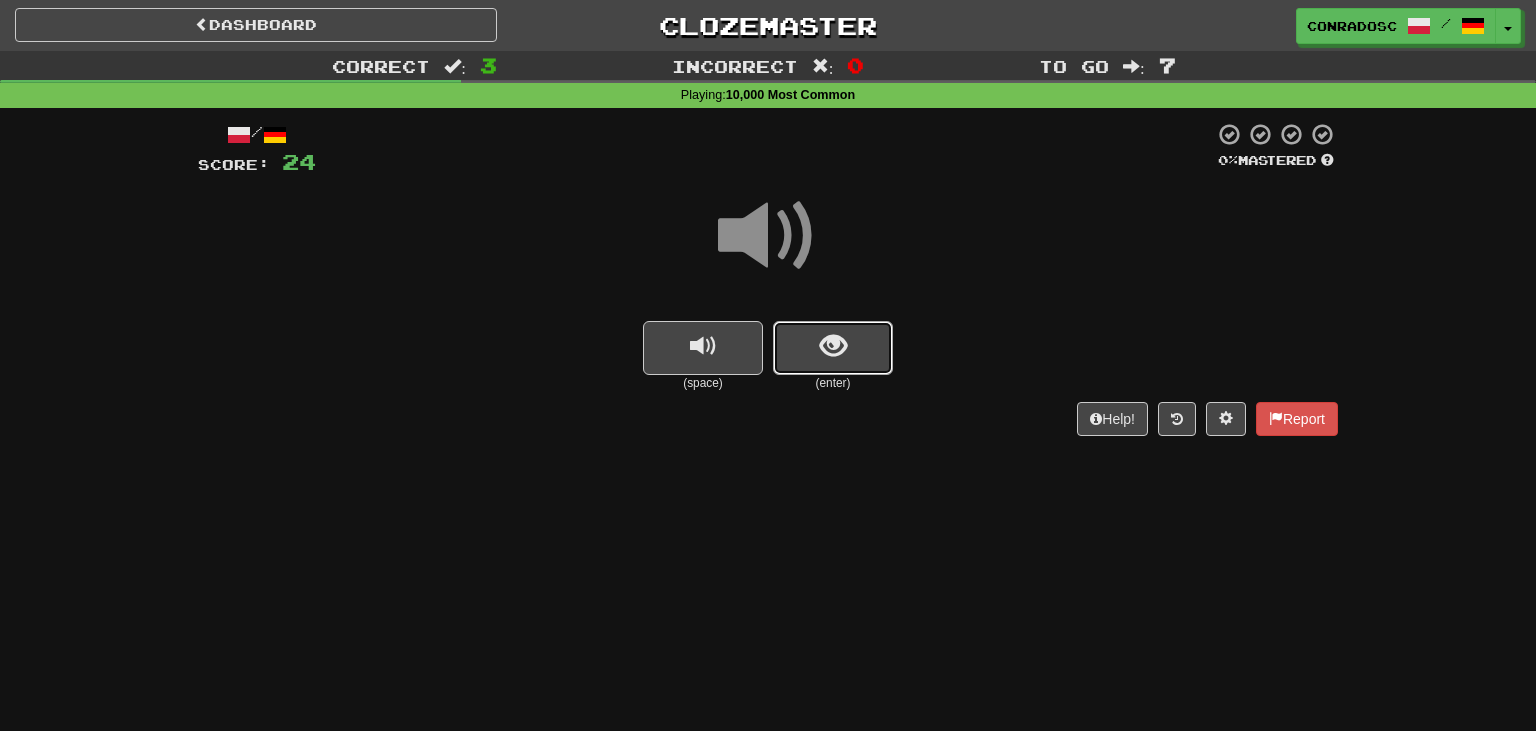 click at bounding box center [833, 348] 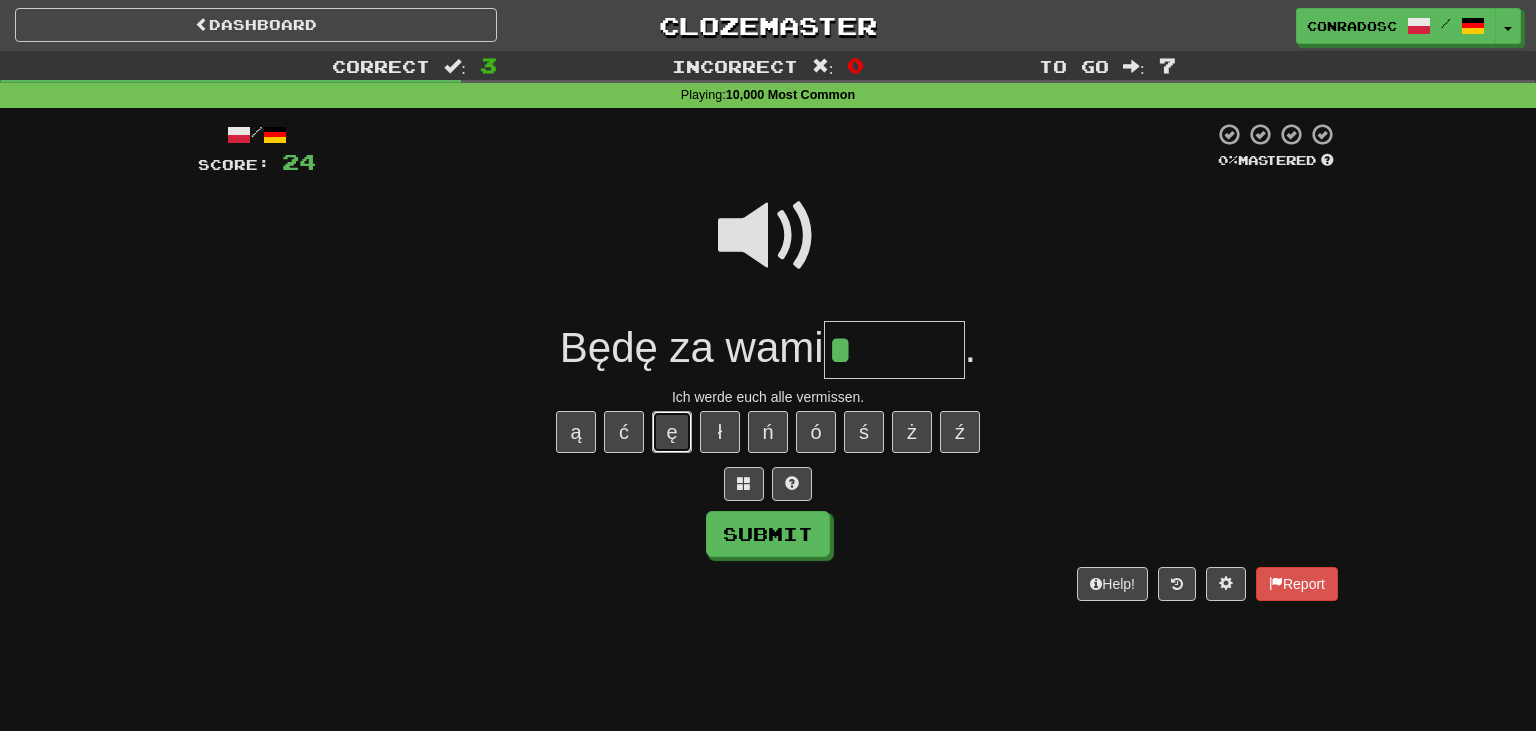 click on "ę" at bounding box center [672, 432] 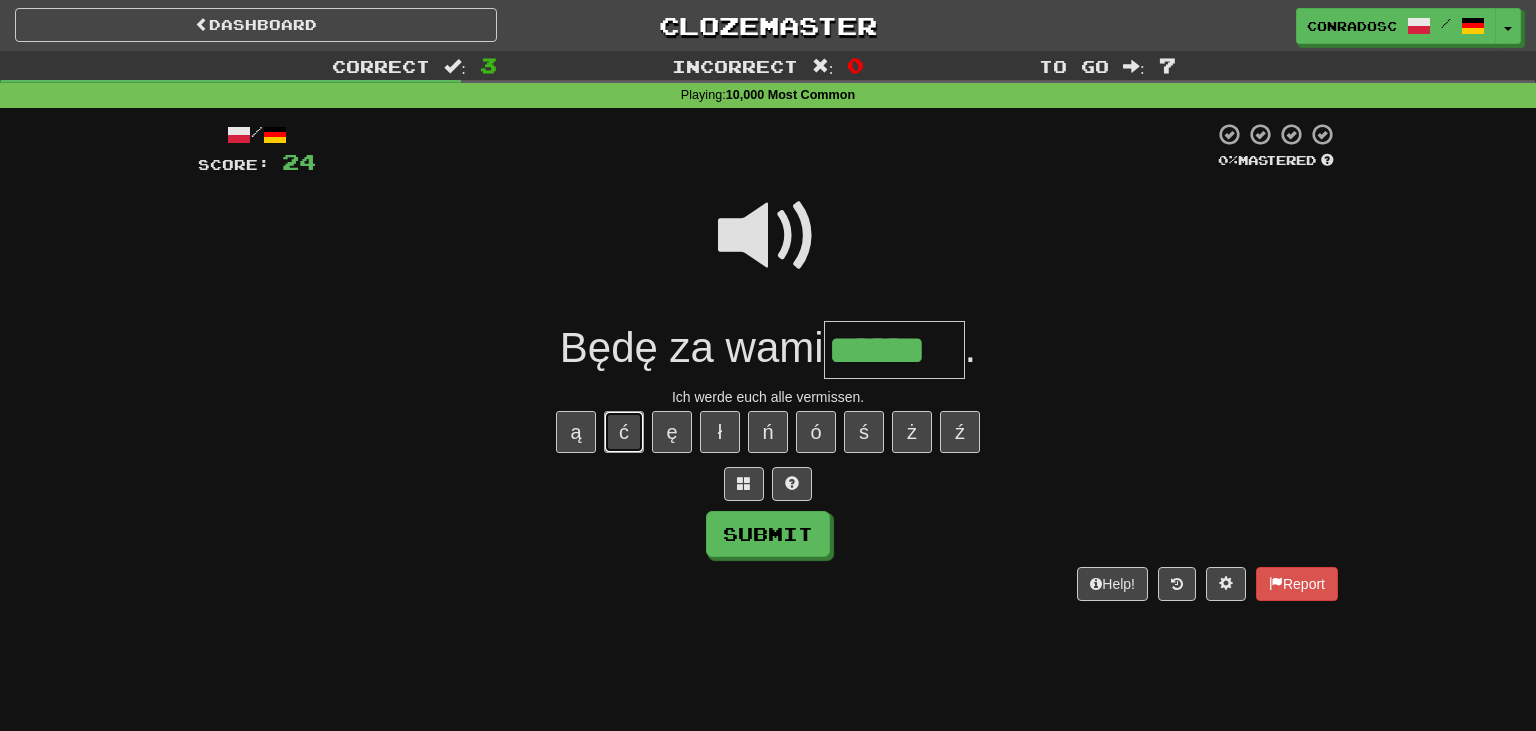 click on "ć" at bounding box center (624, 432) 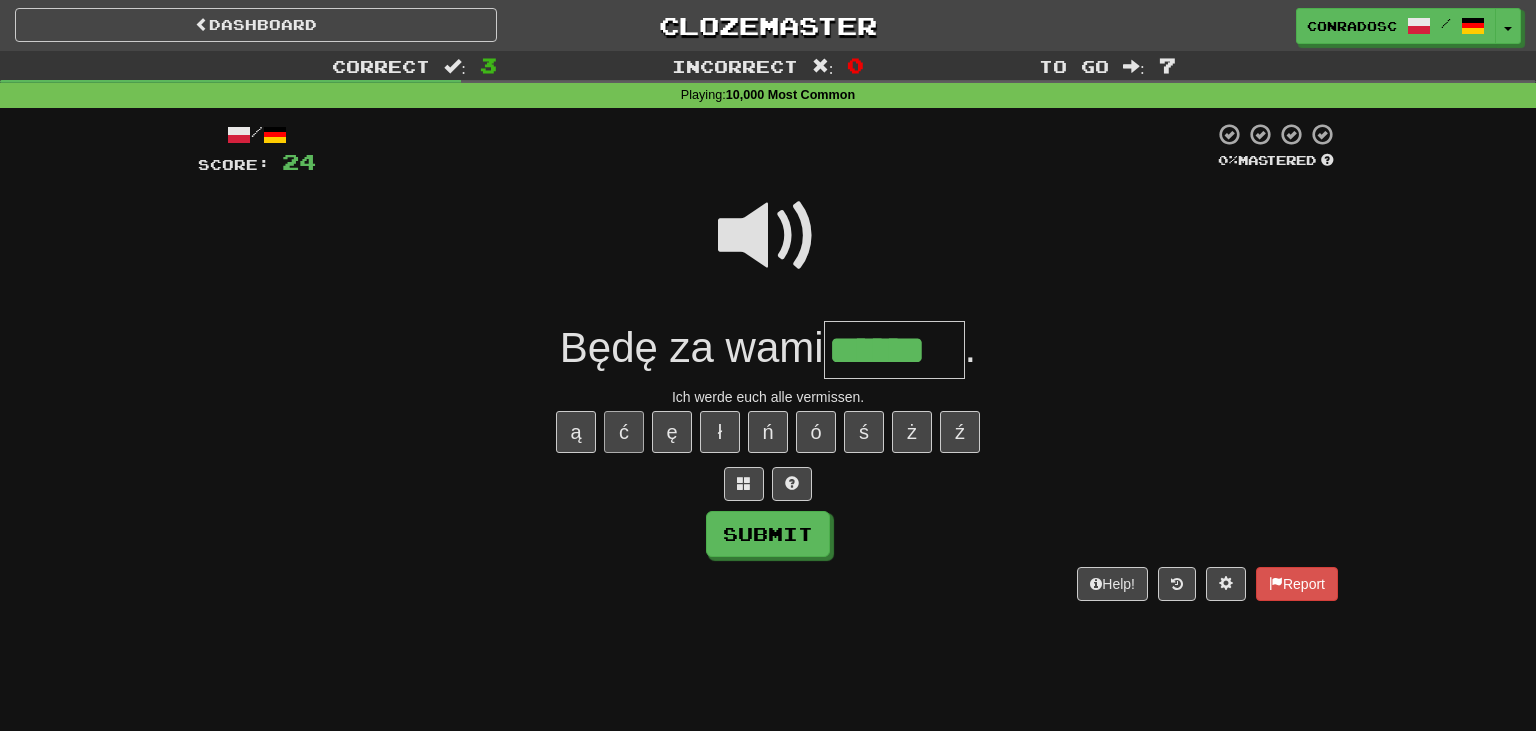 type on "*******" 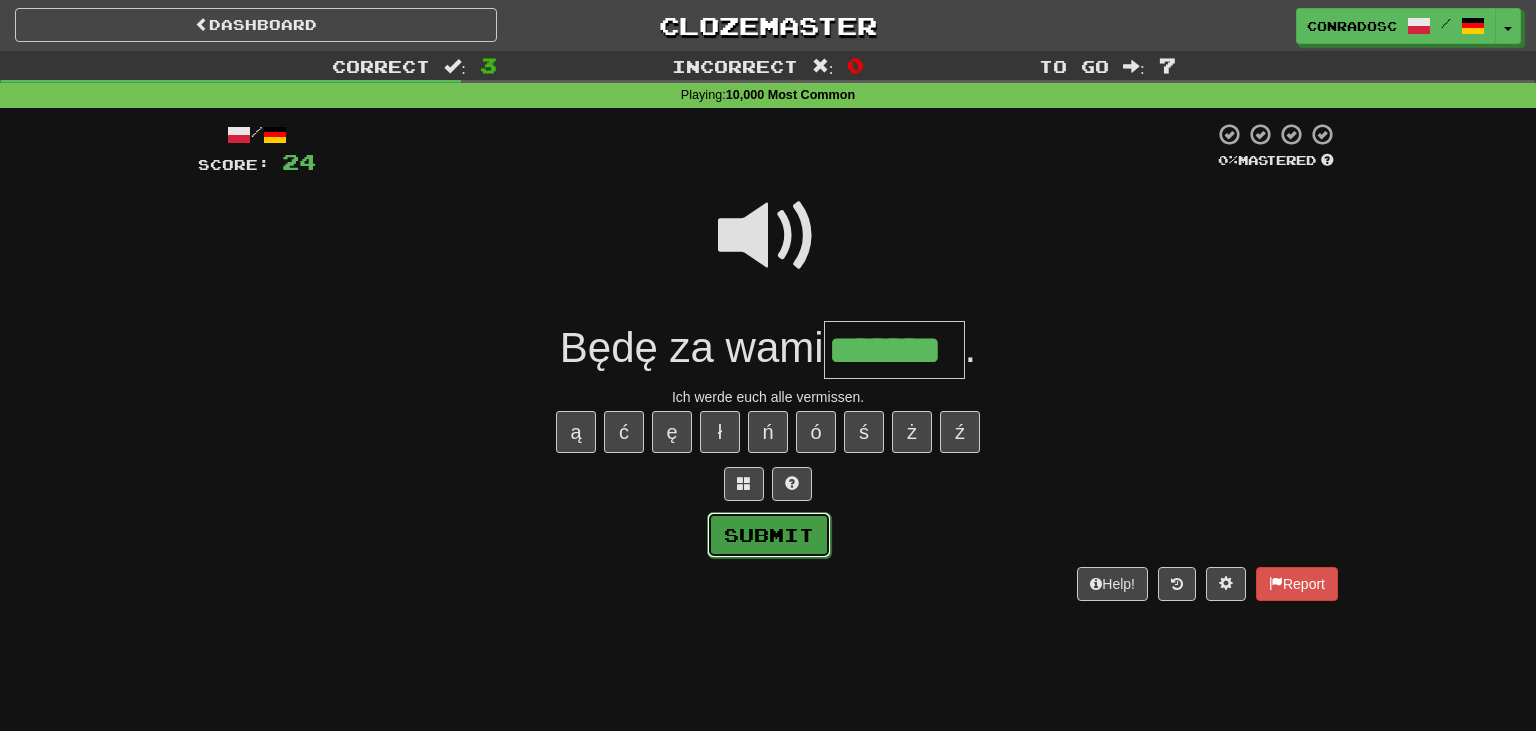 click on "Submit" at bounding box center (769, 535) 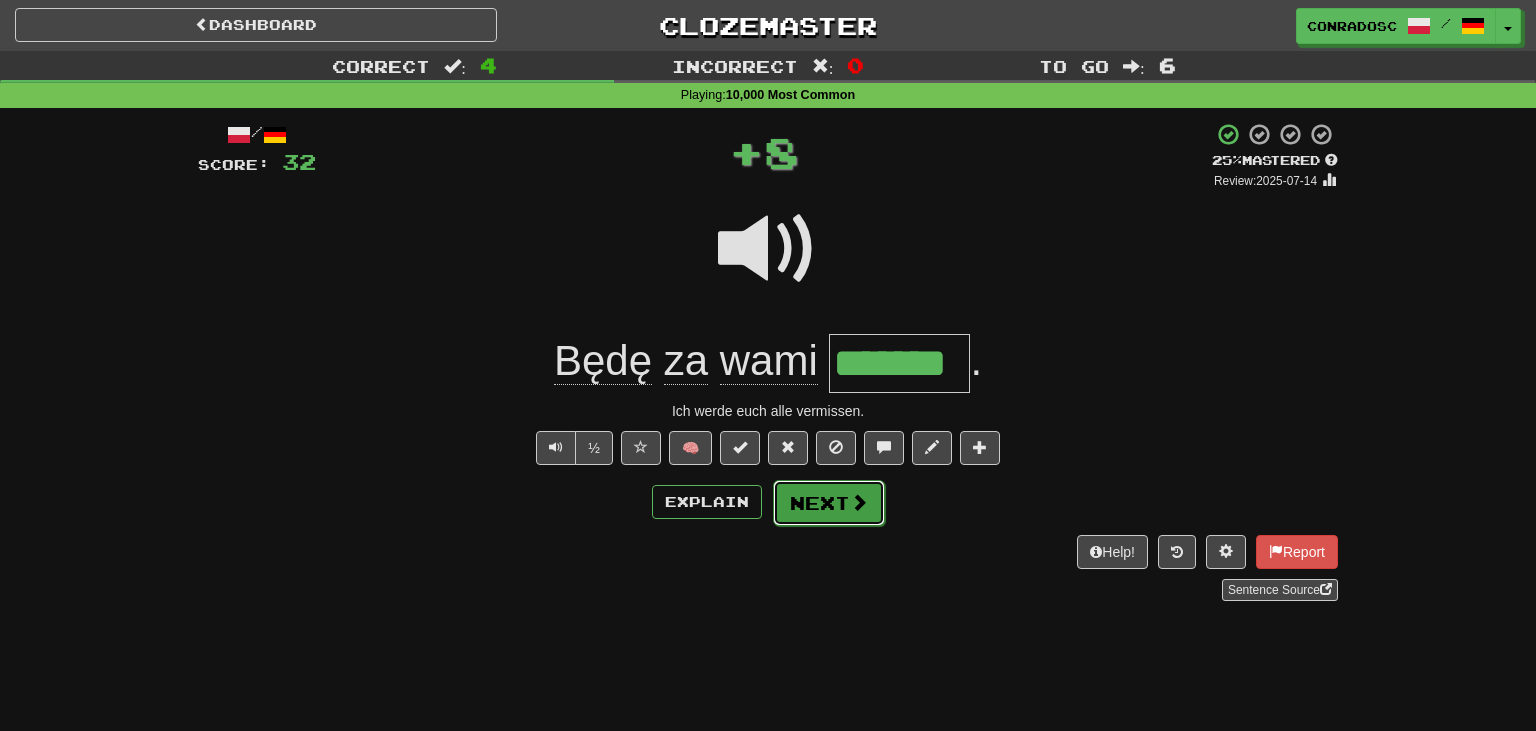 click on "Next" at bounding box center [829, 503] 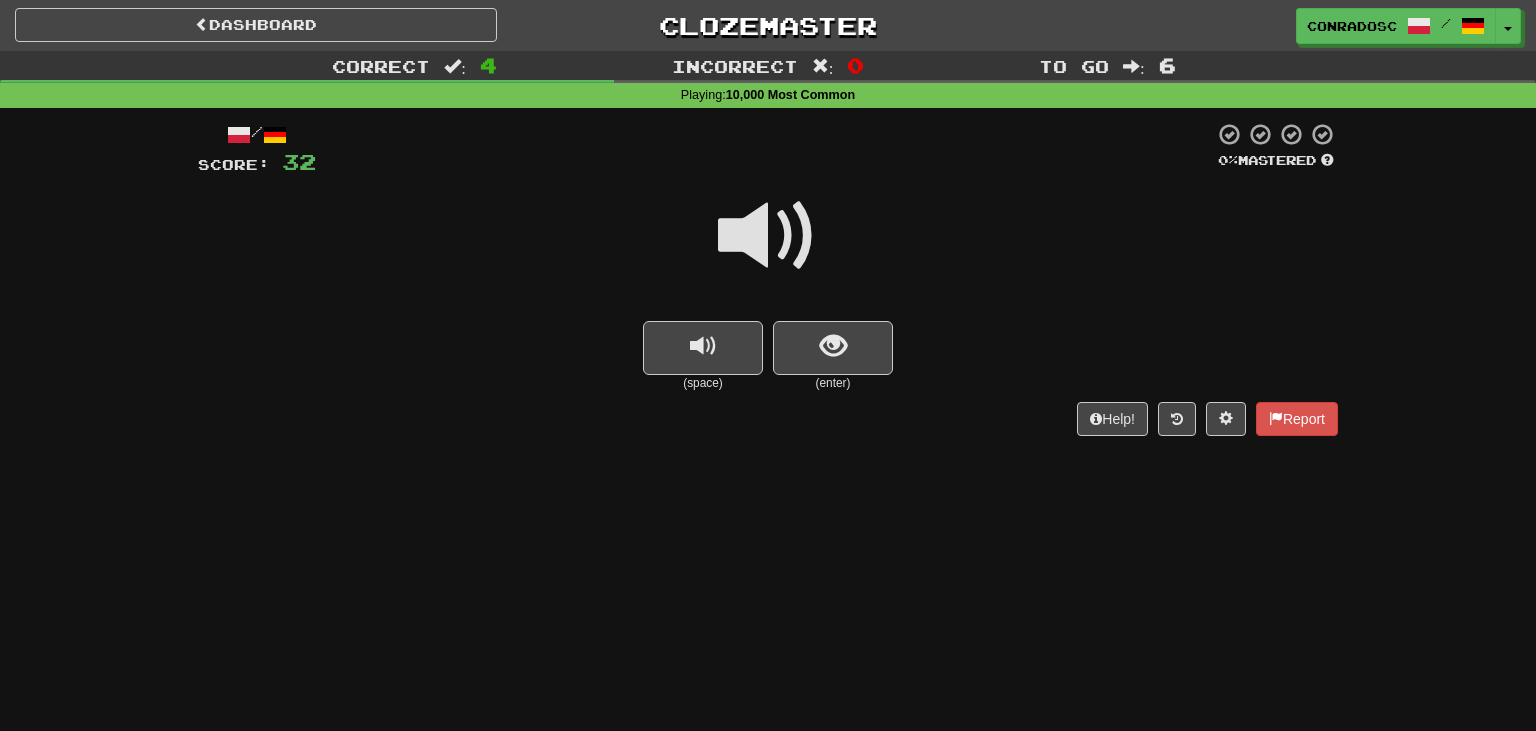 click at bounding box center (768, 236) 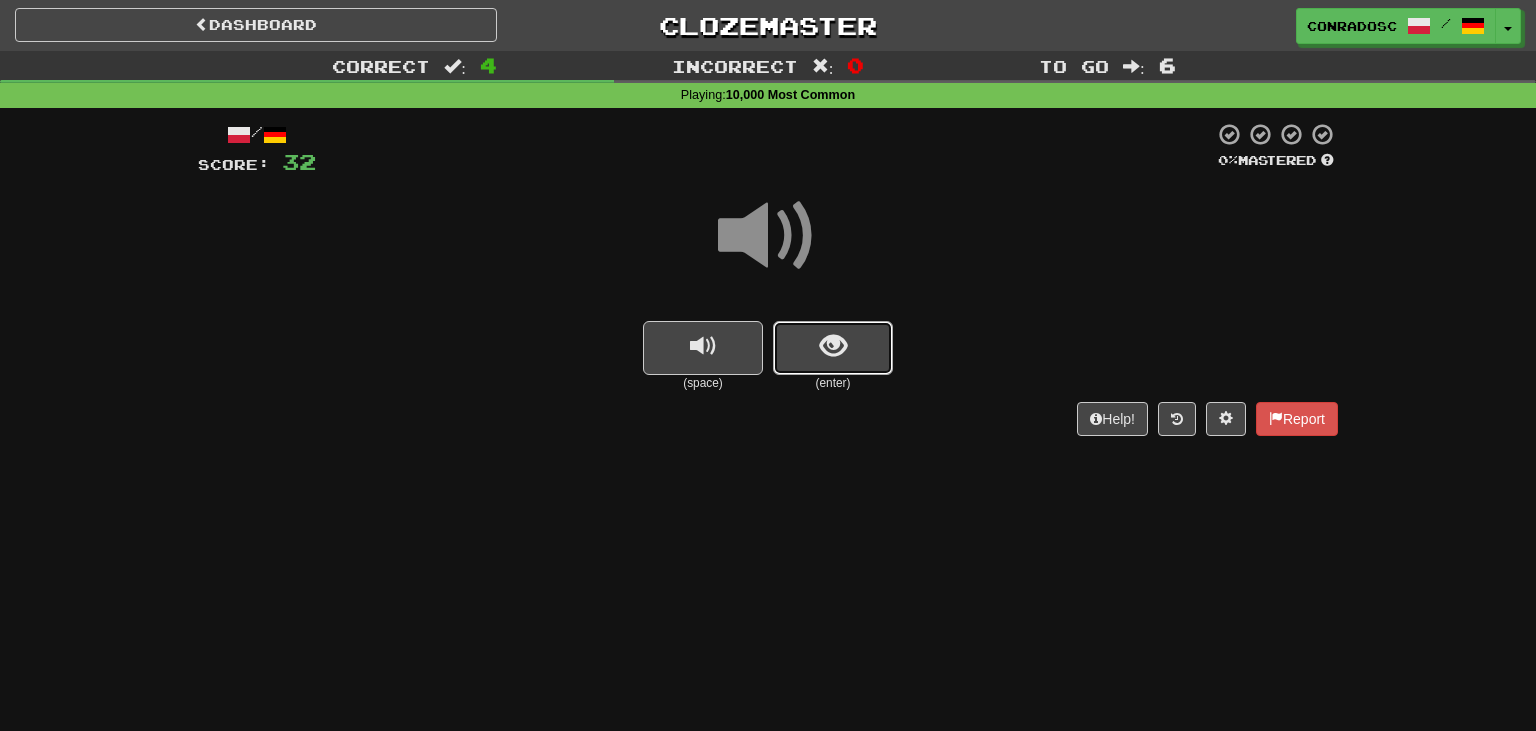 click at bounding box center (833, 348) 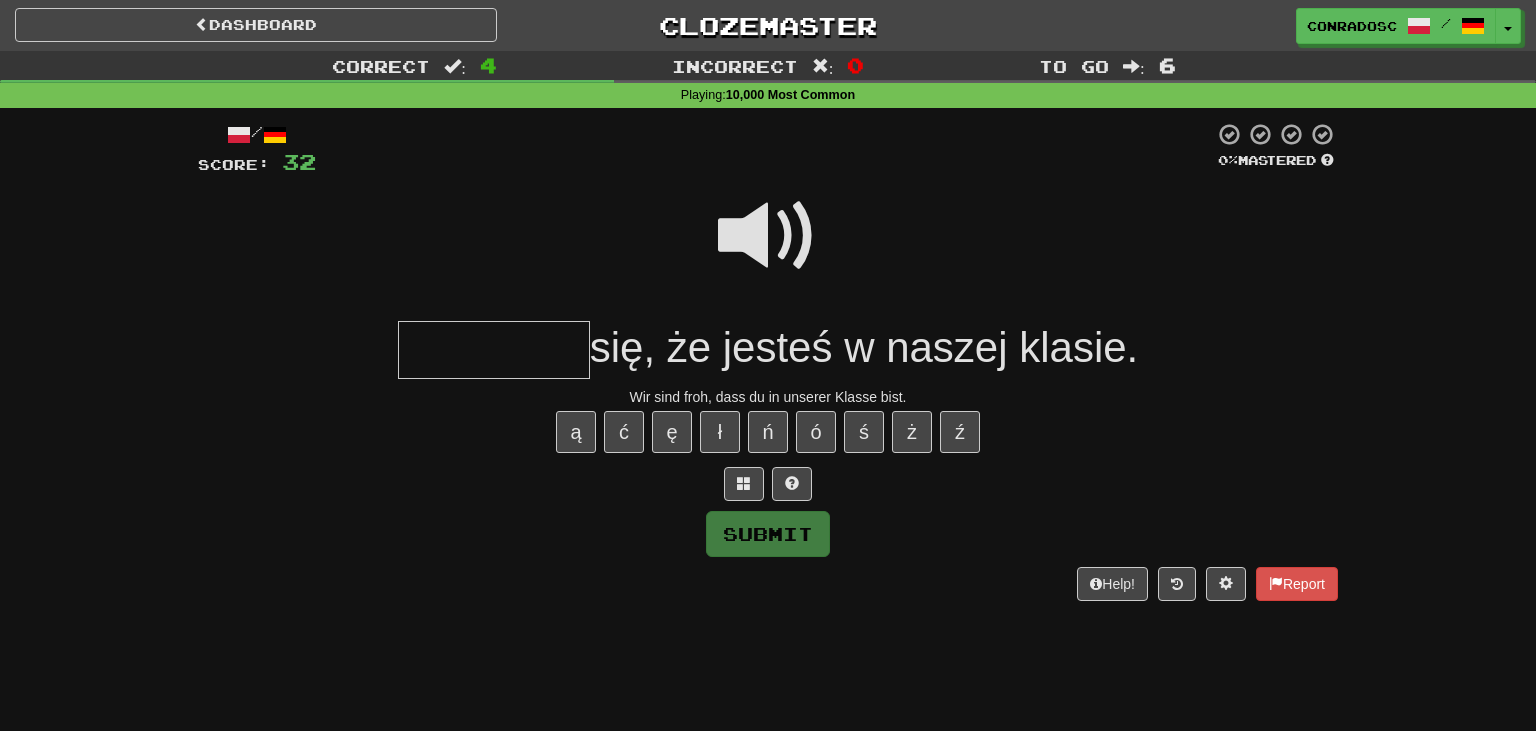 click at bounding box center (765, 149) 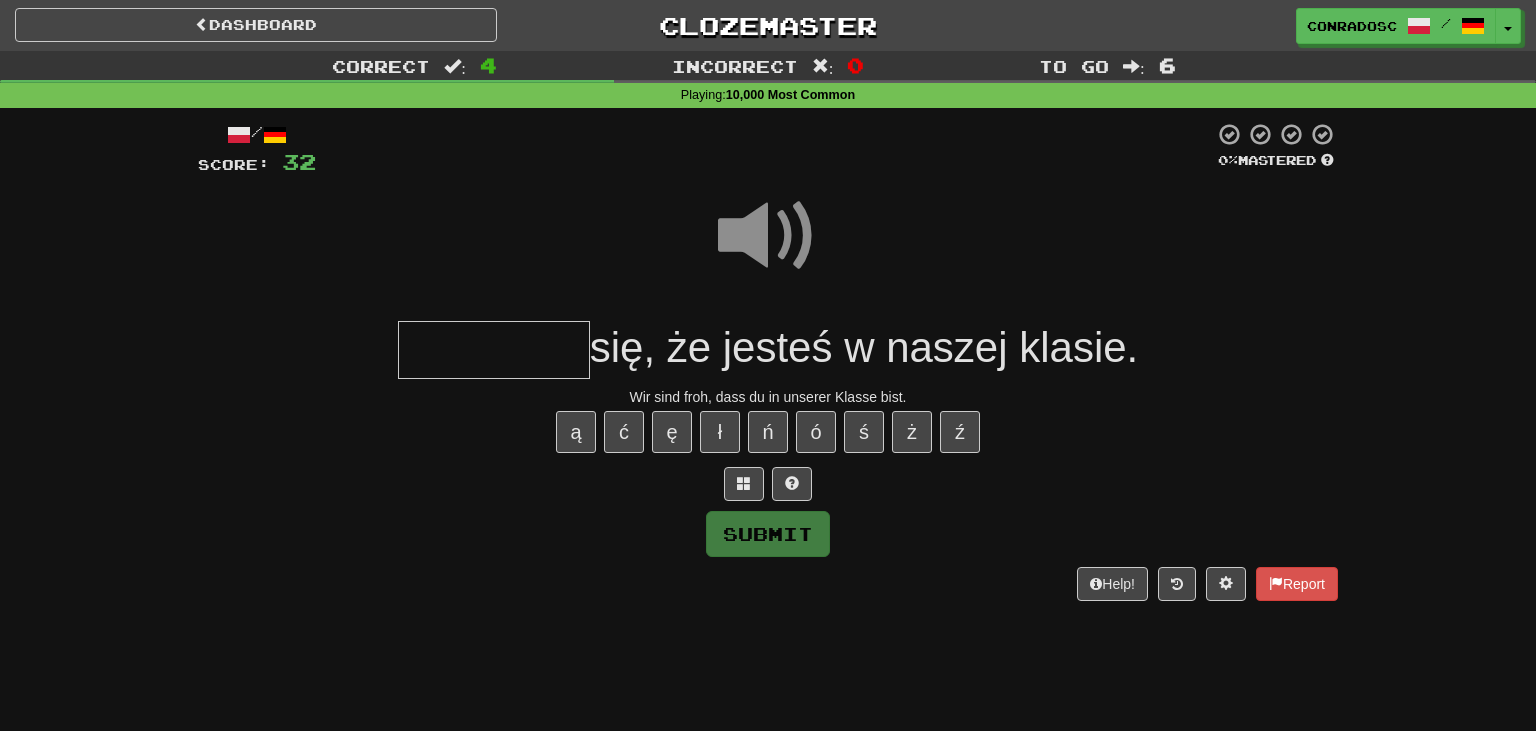 click at bounding box center [494, 350] 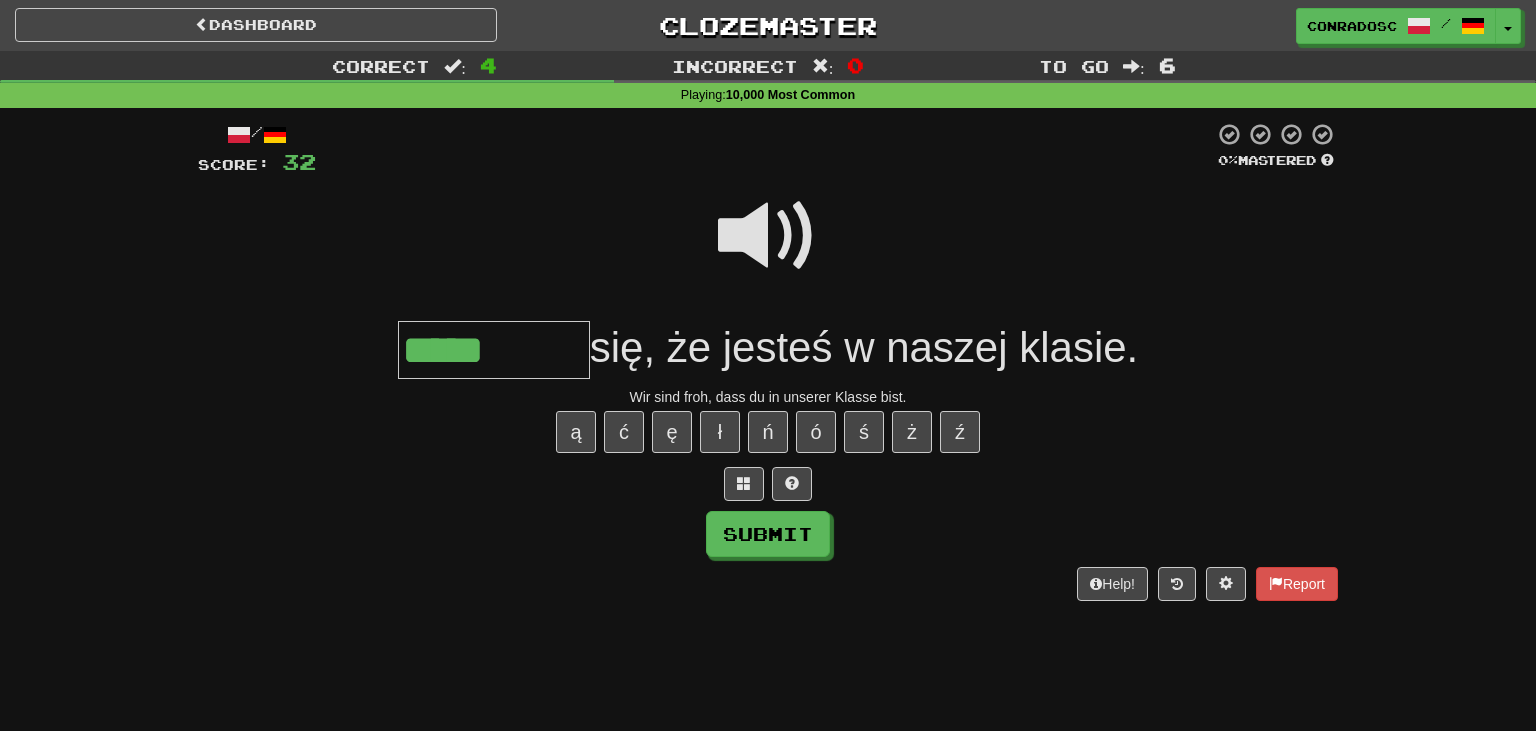 click at bounding box center (768, 236) 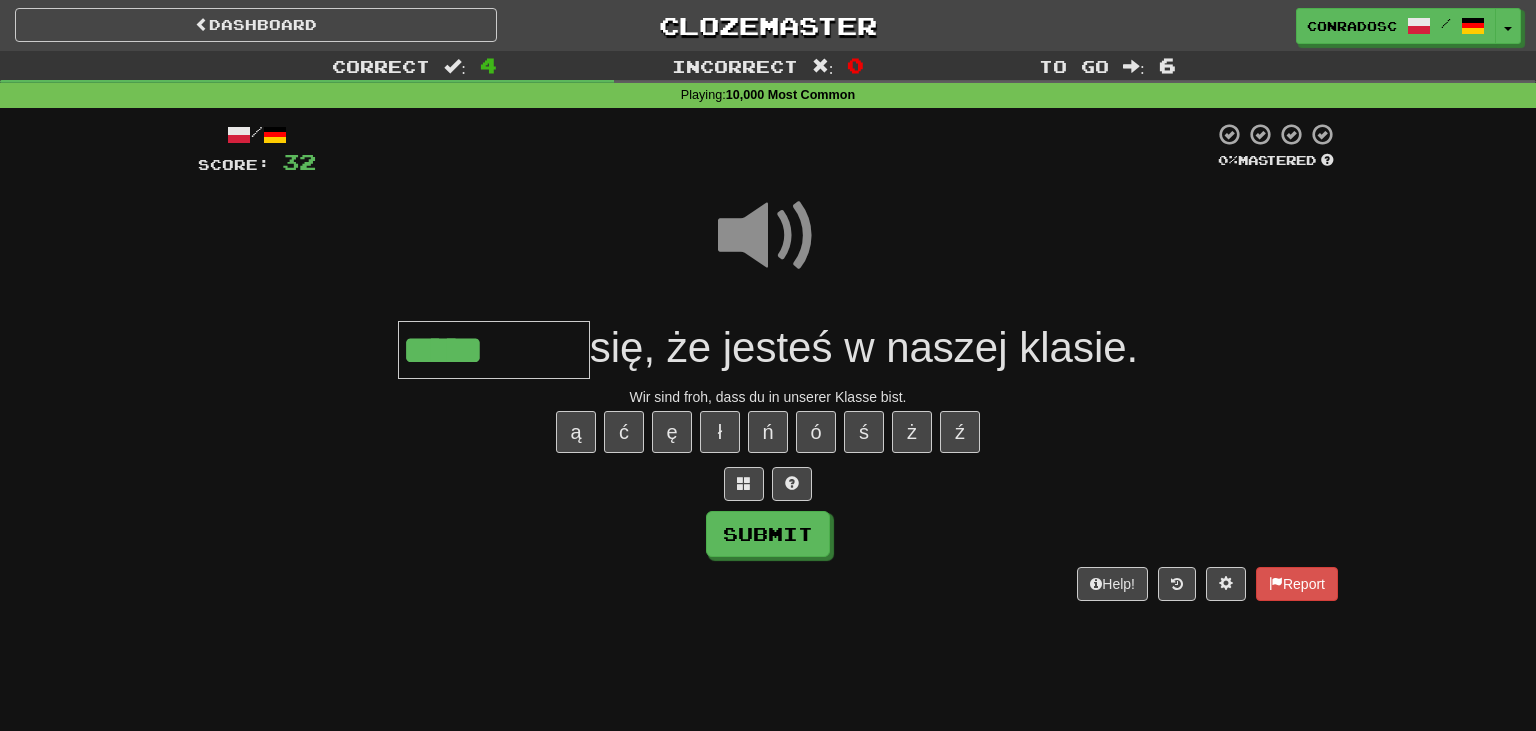 click on "*****" at bounding box center [494, 350] 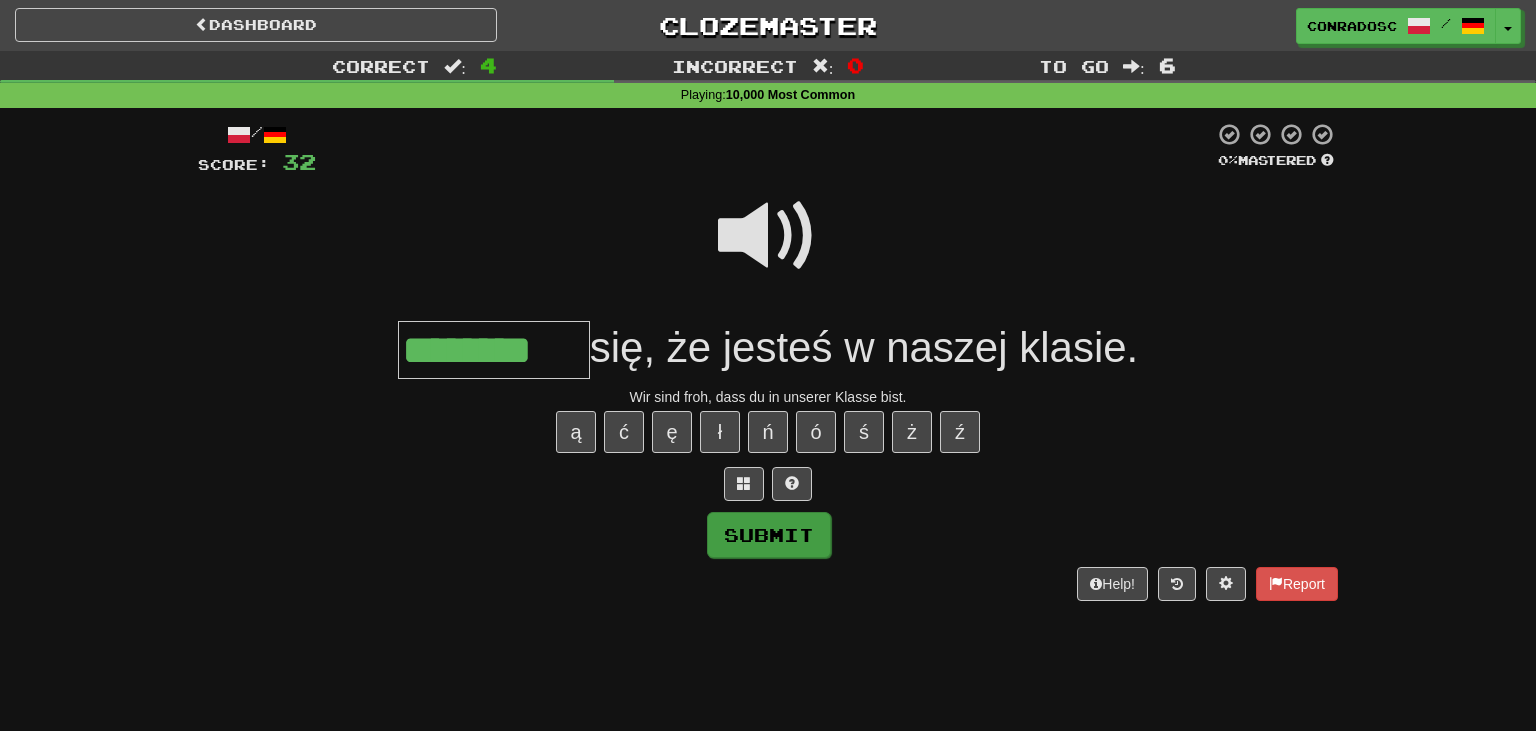 type on "********" 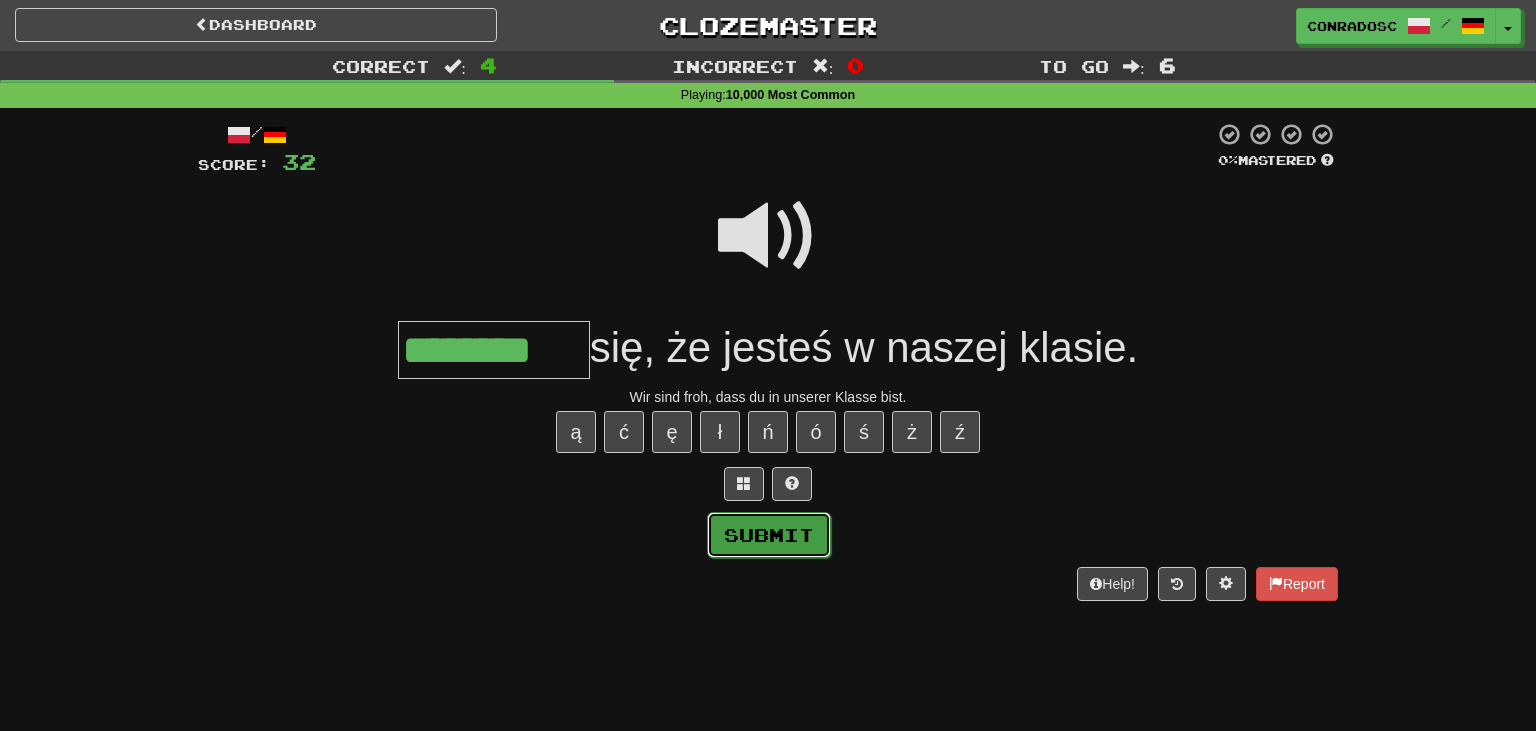 click on "Submit" at bounding box center [769, 535] 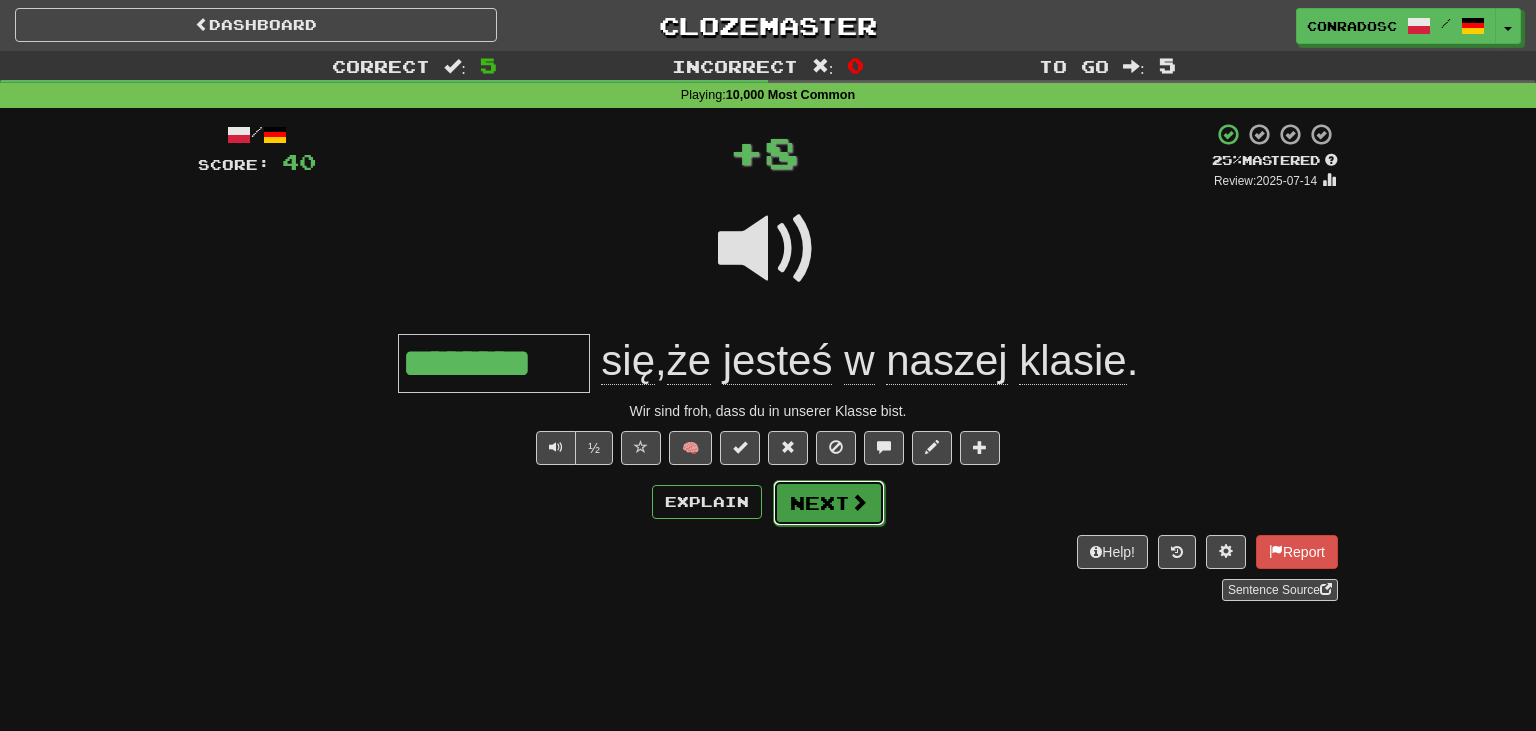 click on "Next" at bounding box center (829, 503) 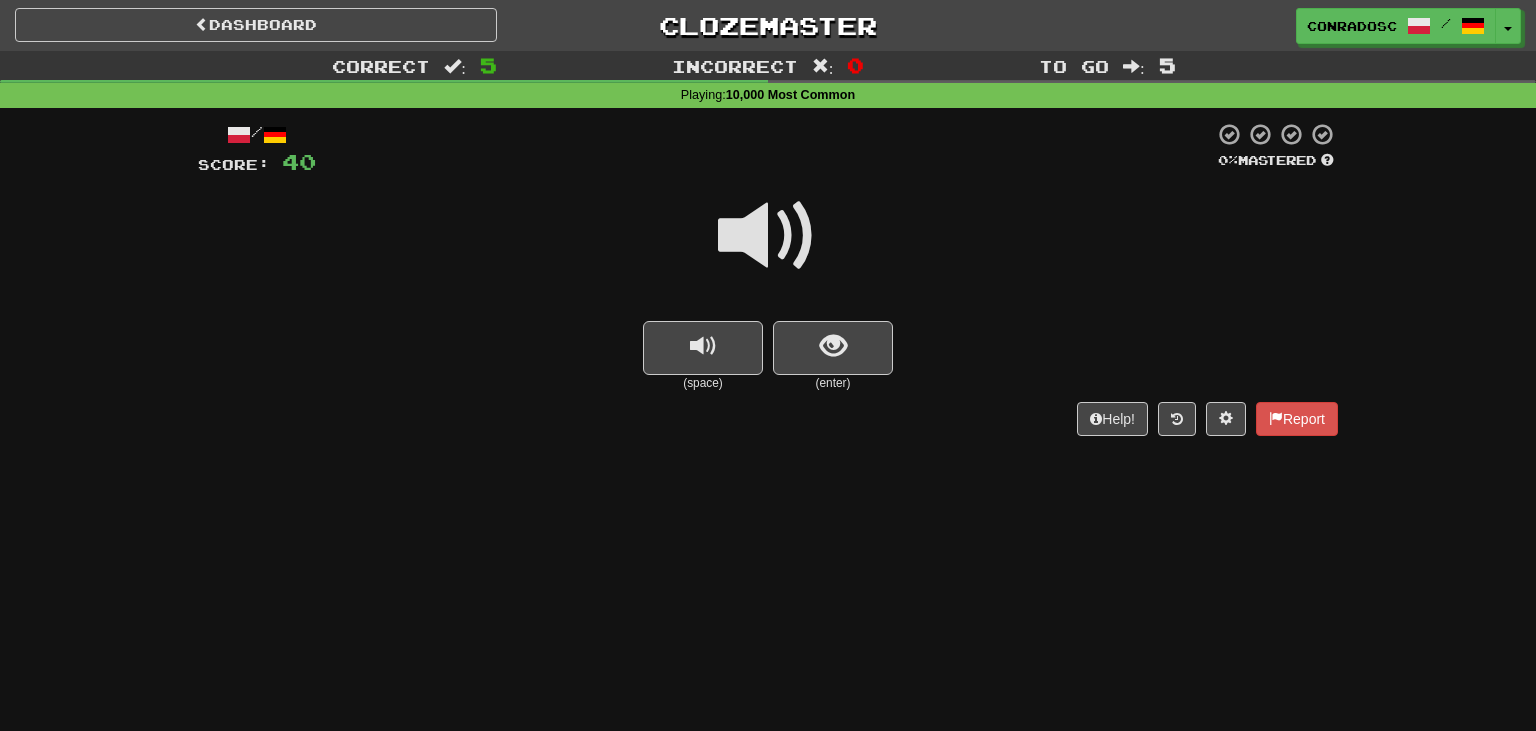 click at bounding box center (768, 236) 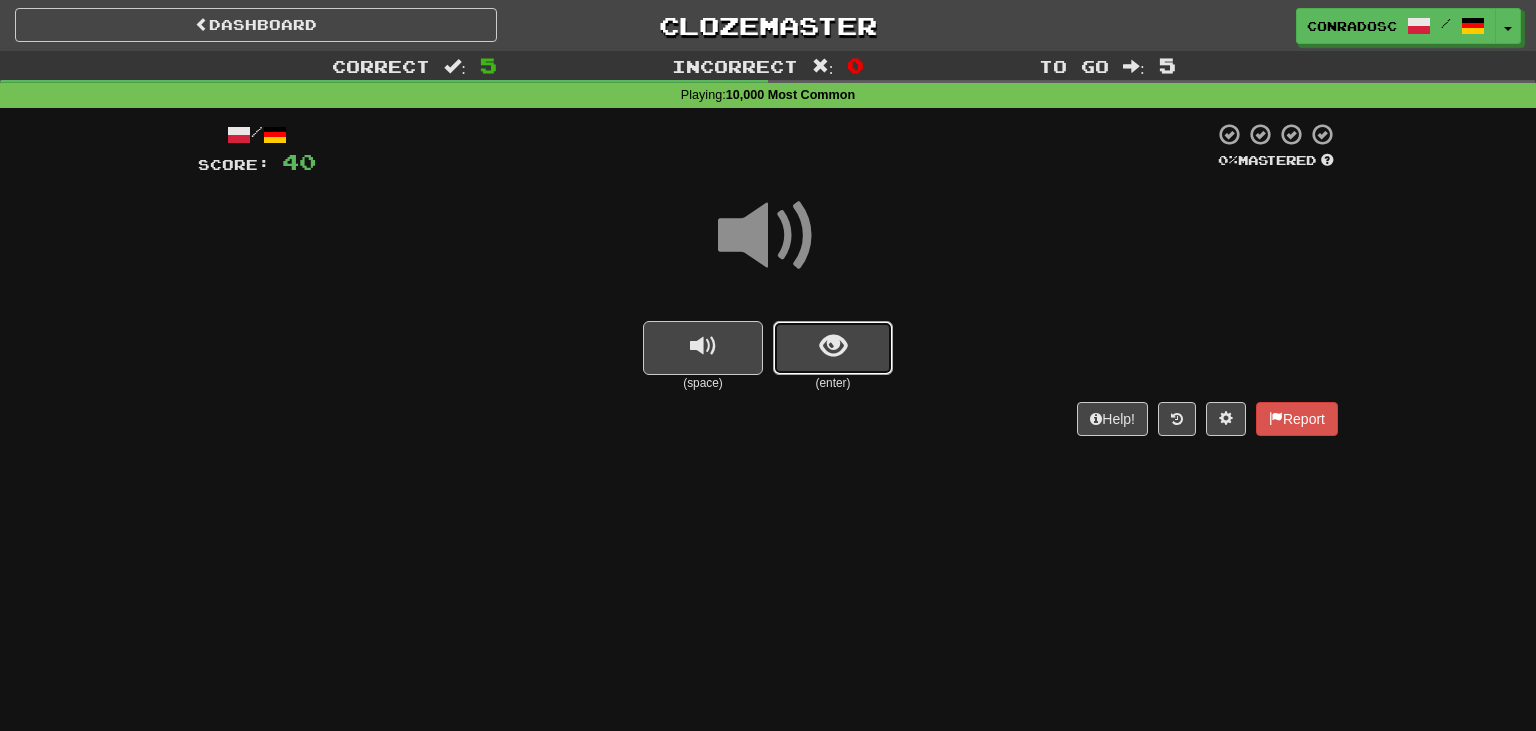 click at bounding box center (833, 348) 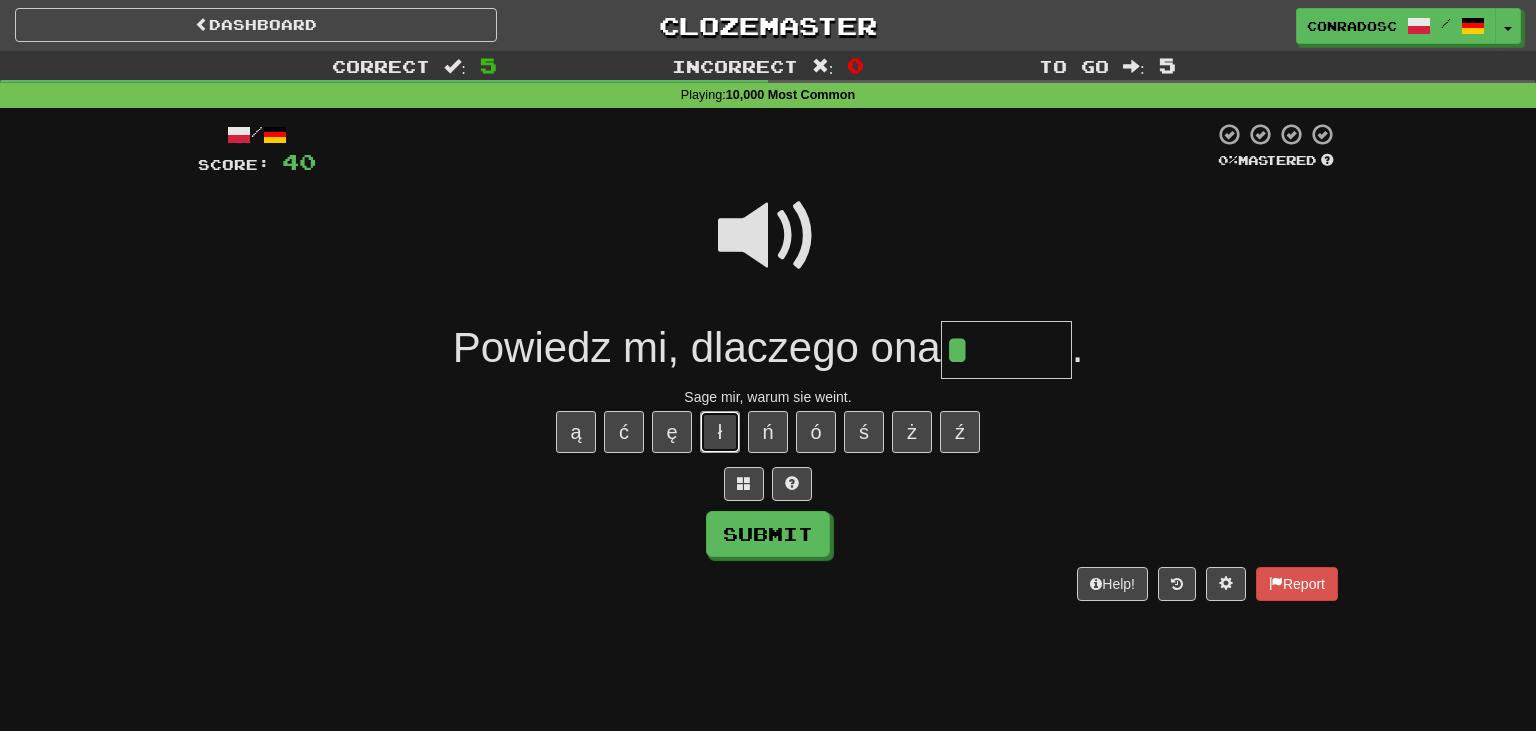 click on "ł" at bounding box center (720, 432) 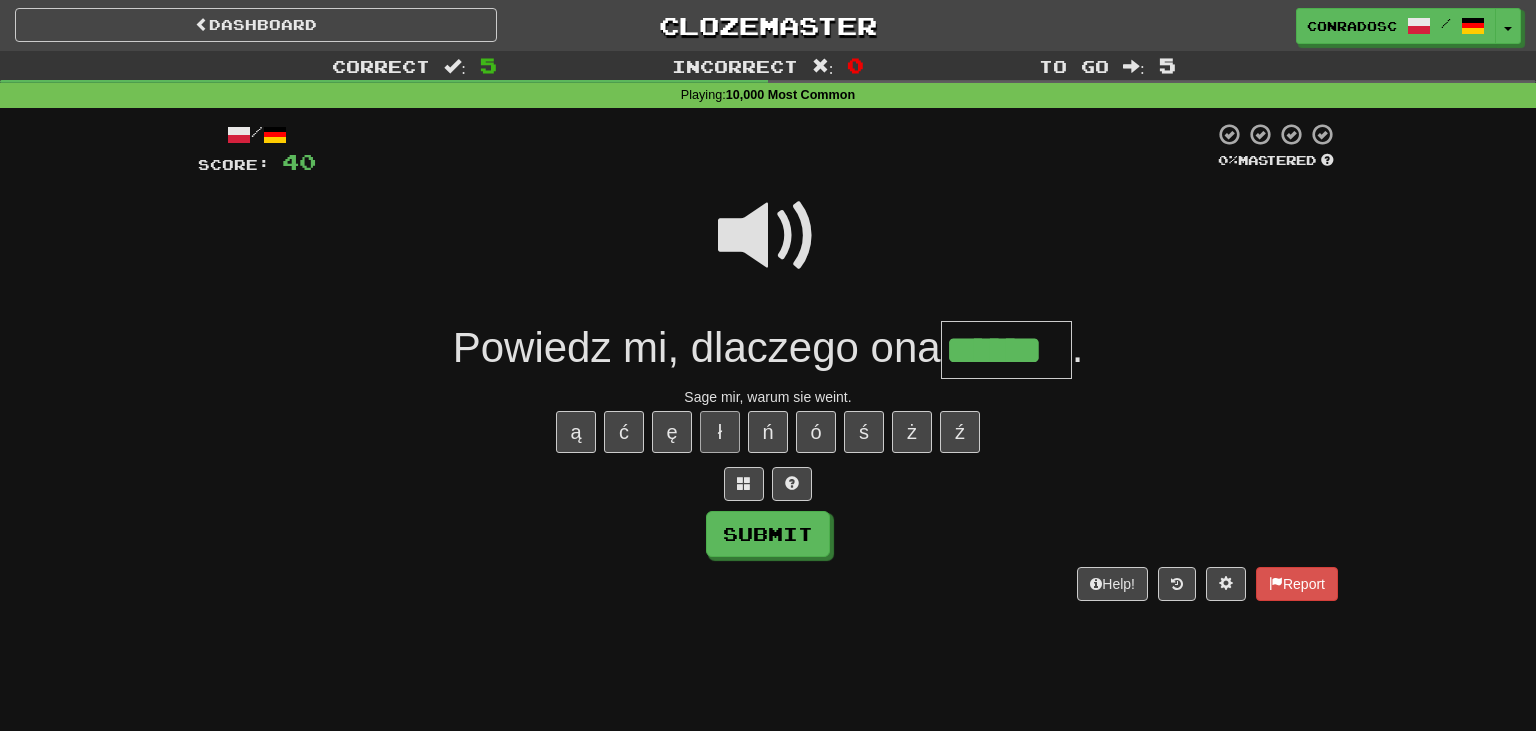 type on "******" 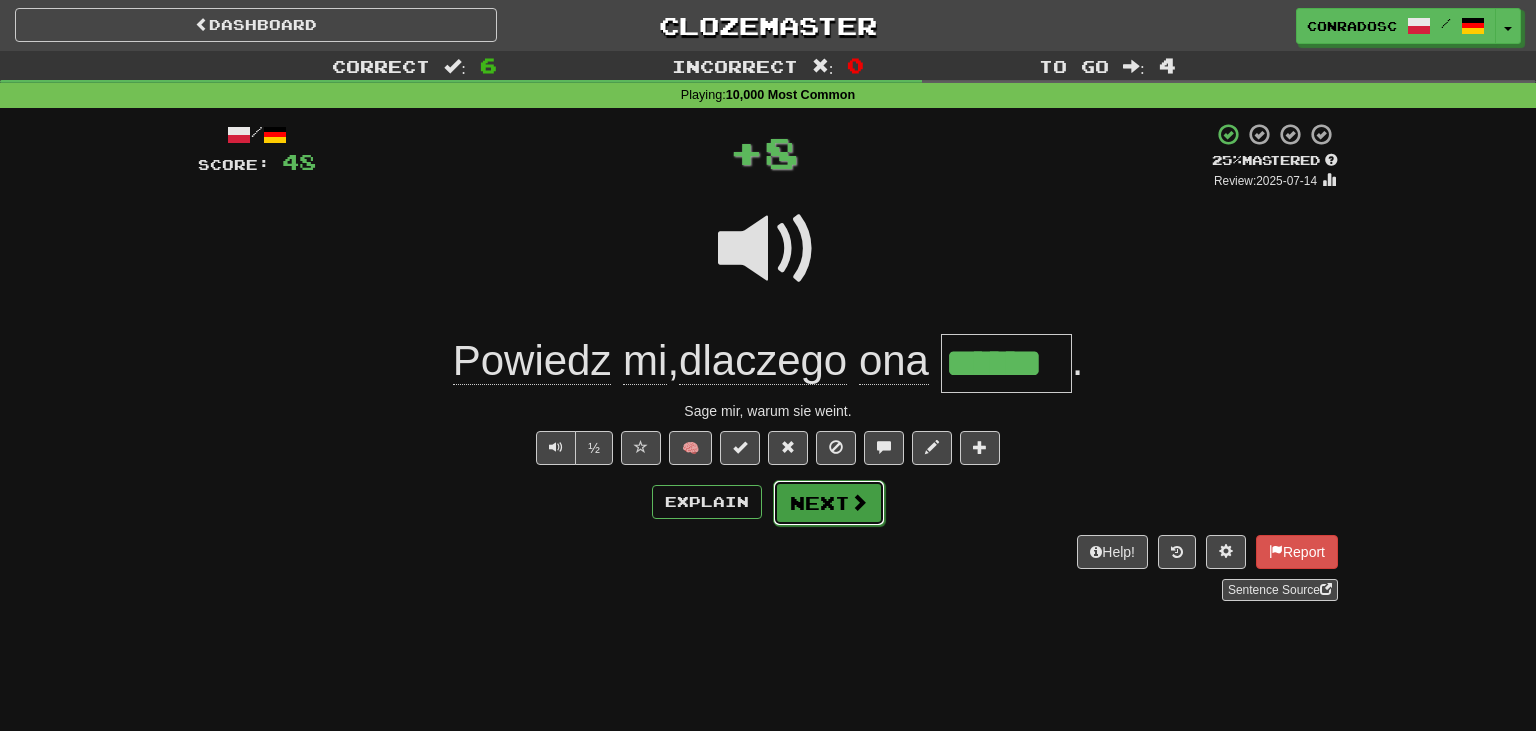 click on "Next" at bounding box center [829, 503] 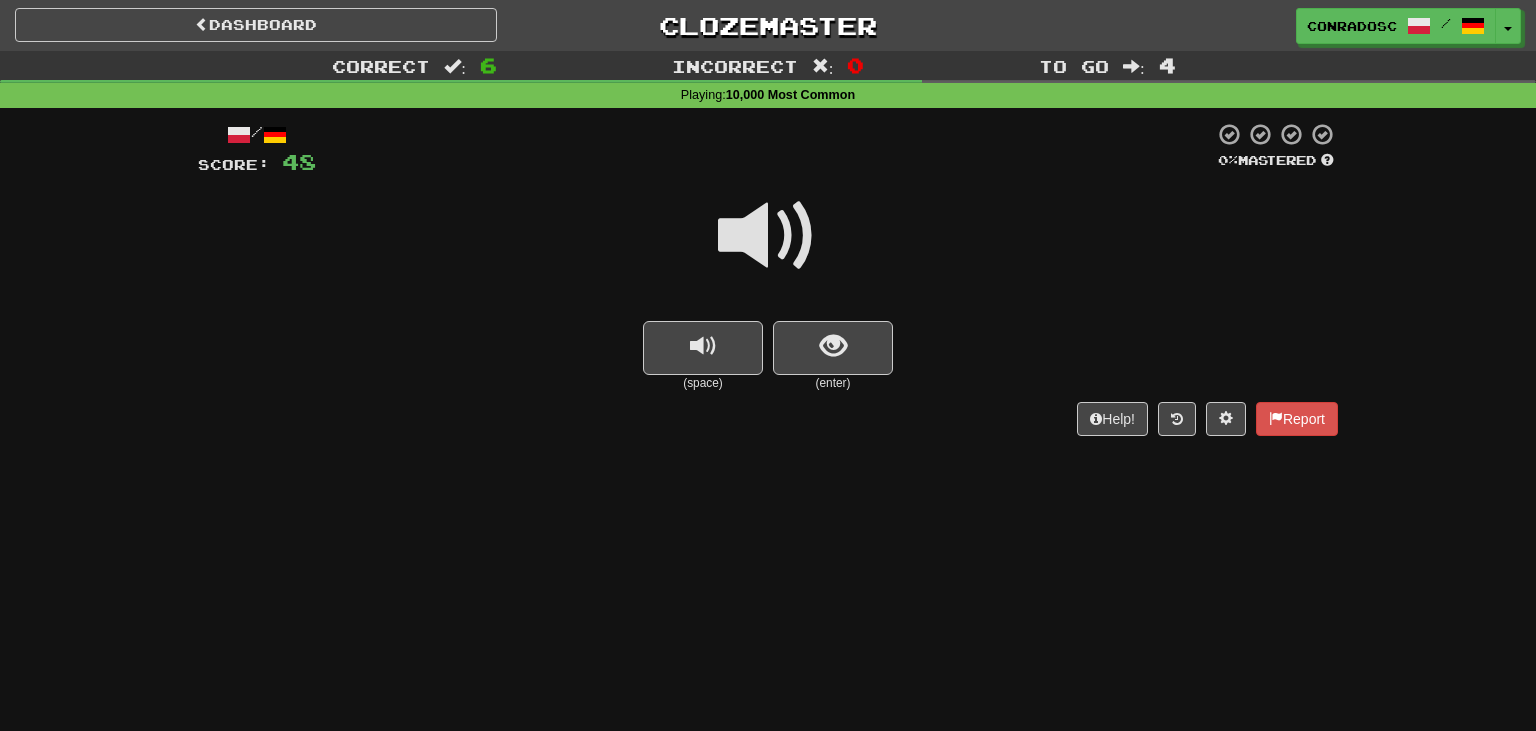 click at bounding box center (768, 236) 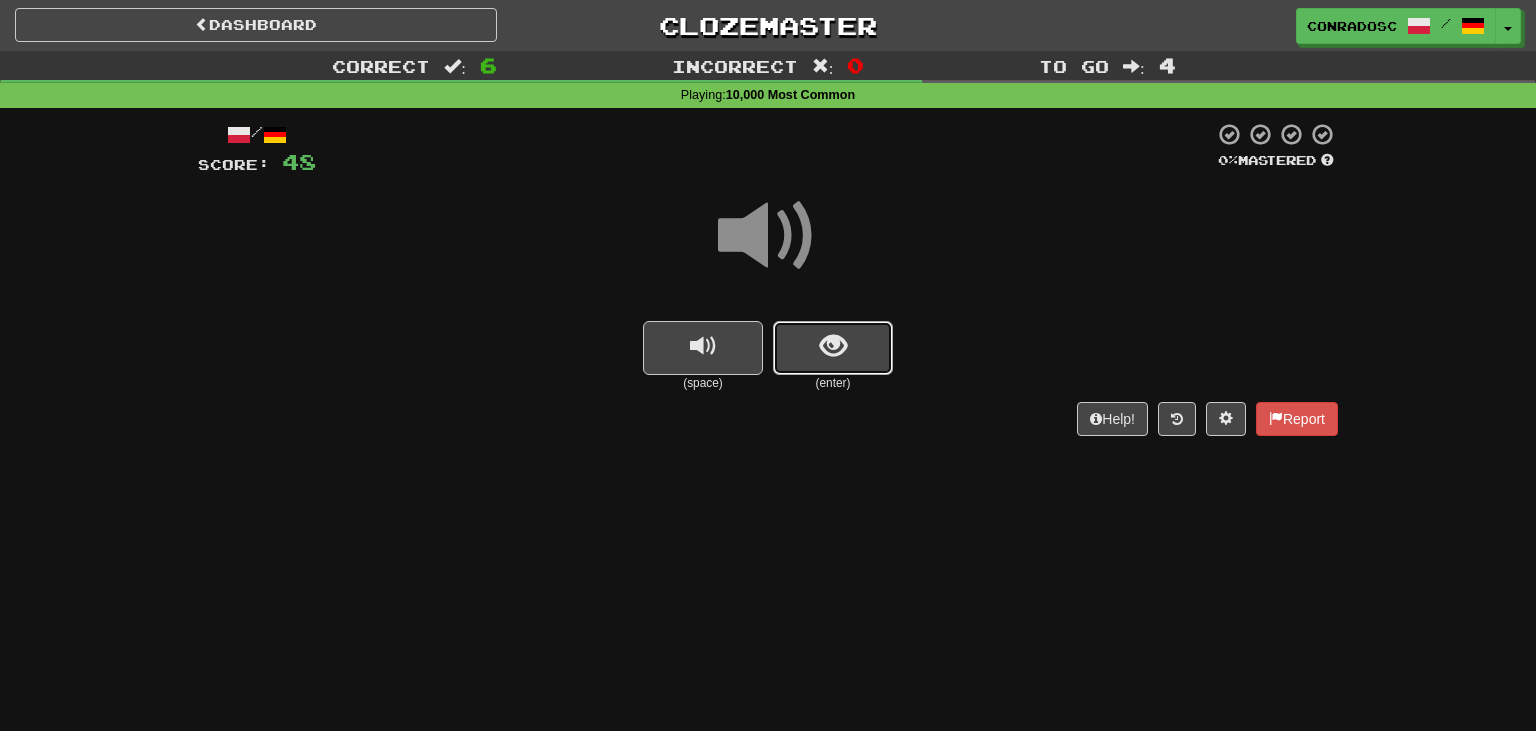 click at bounding box center [833, 346] 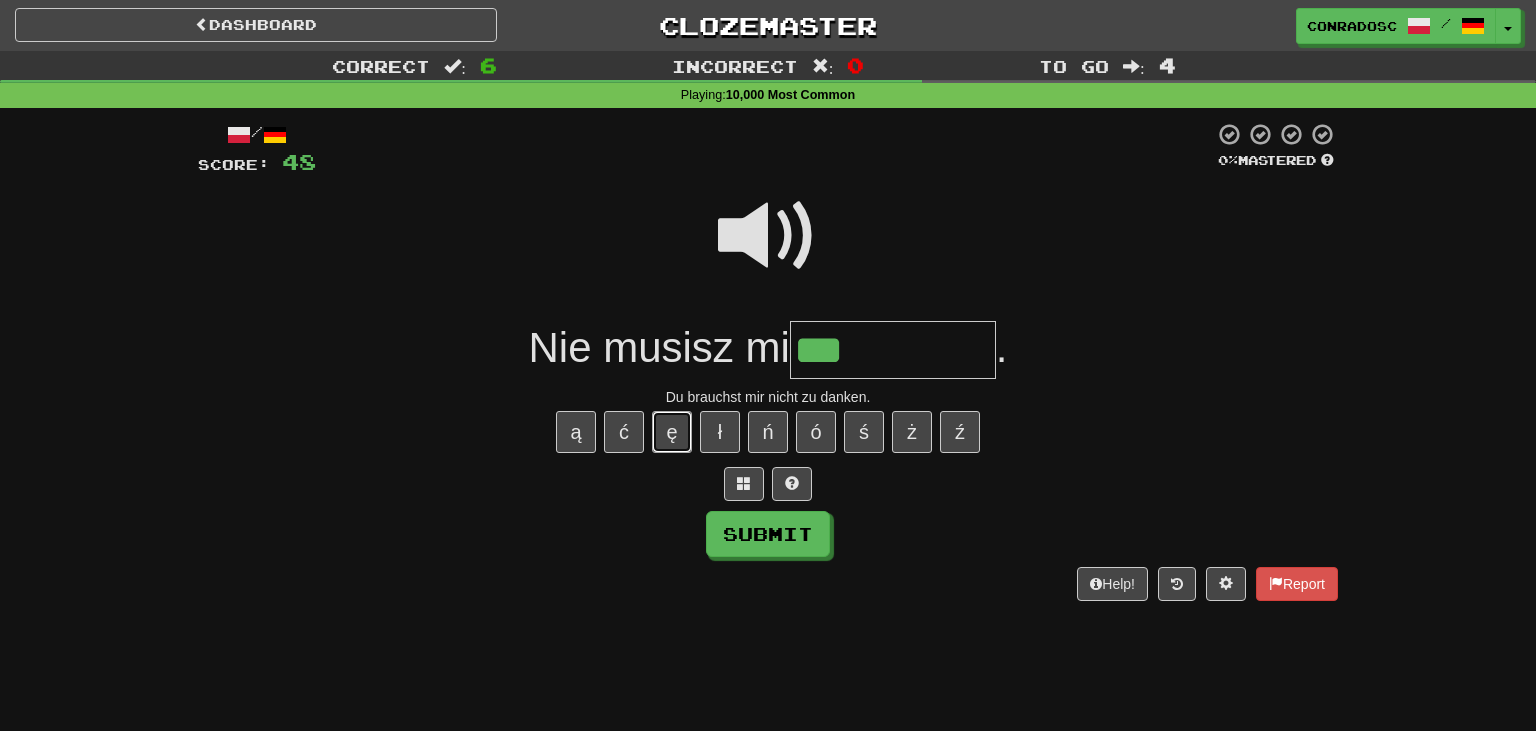 click on "ę" at bounding box center (672, 432) 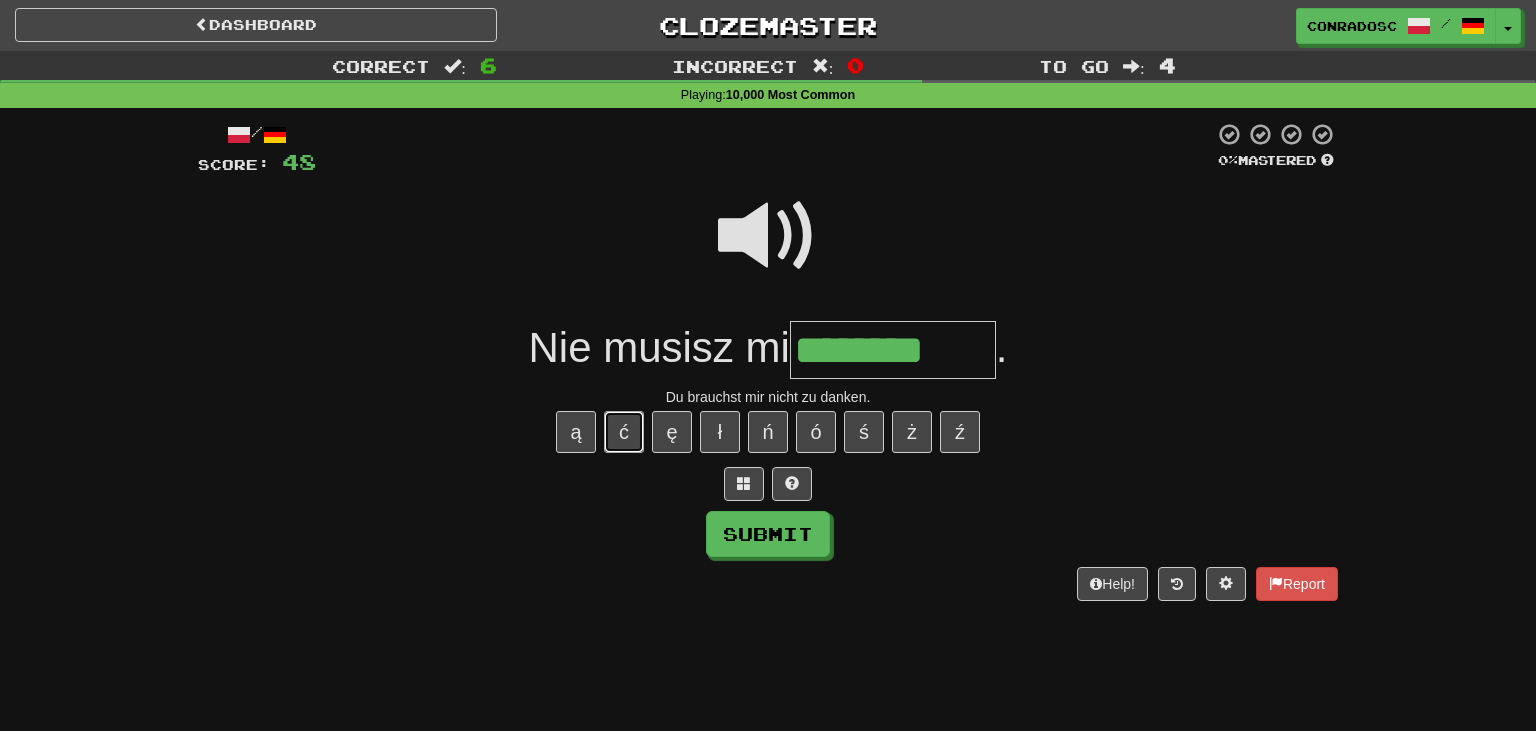 click on "ć" at bounding box center (624, 432) 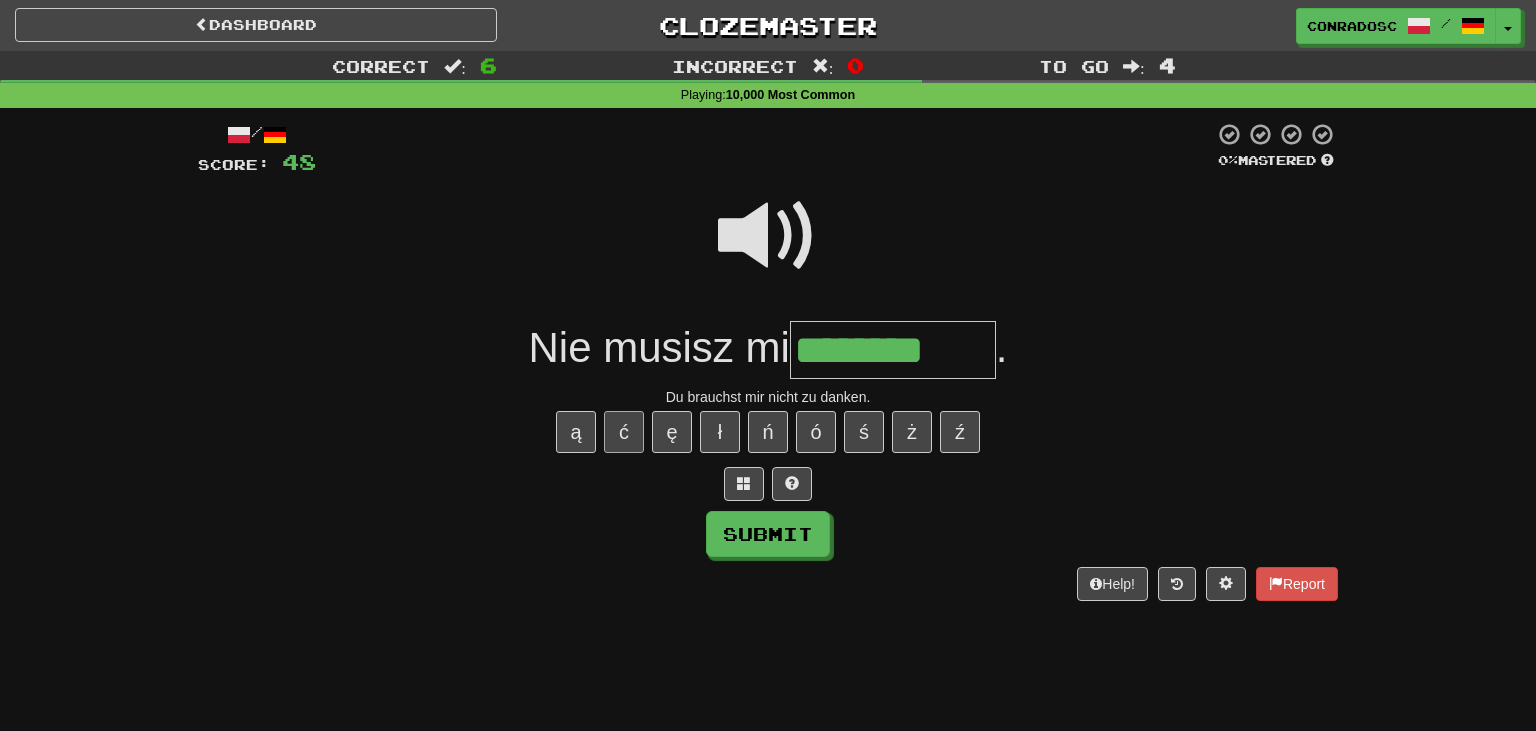 type on "*********" 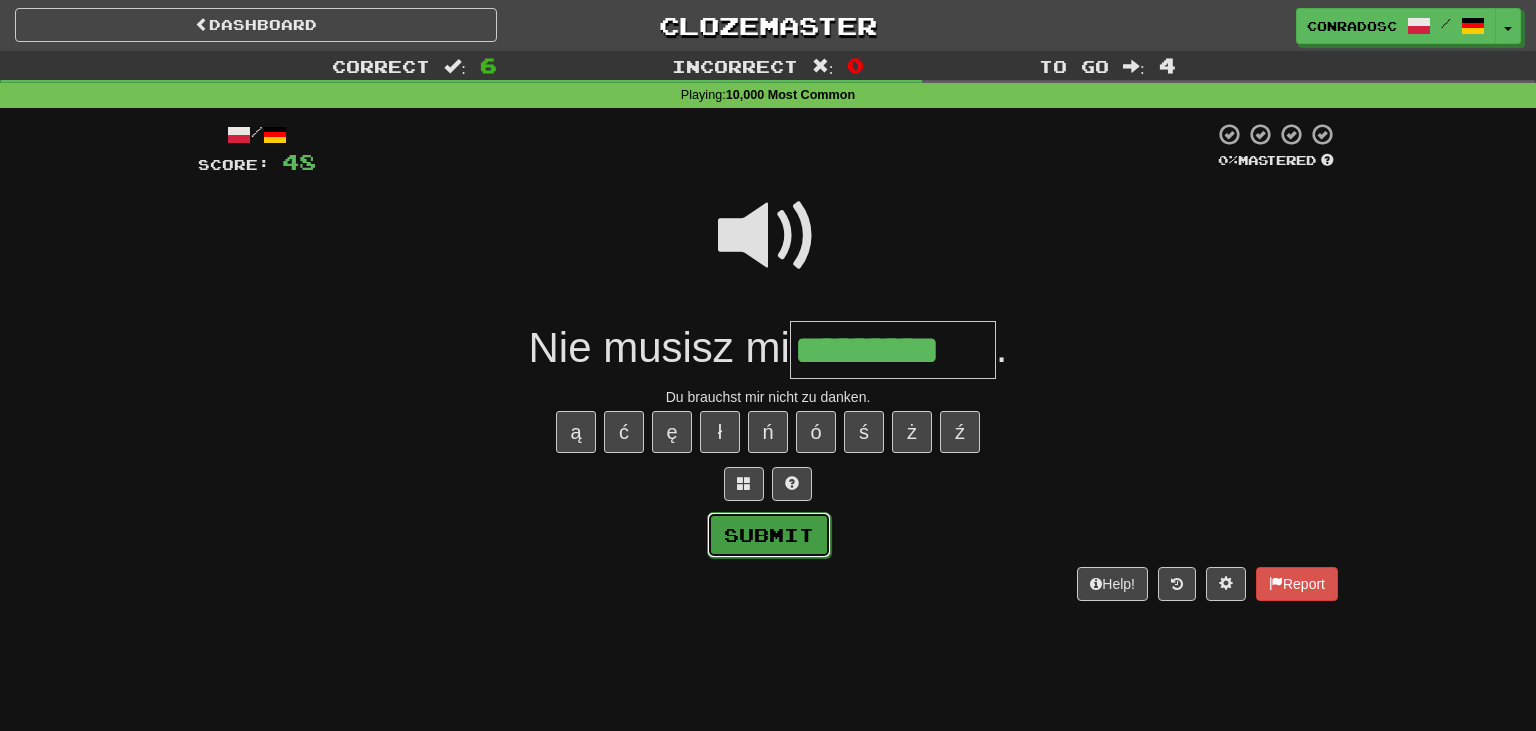 click on "Submit" at bounding box center [769, 535] 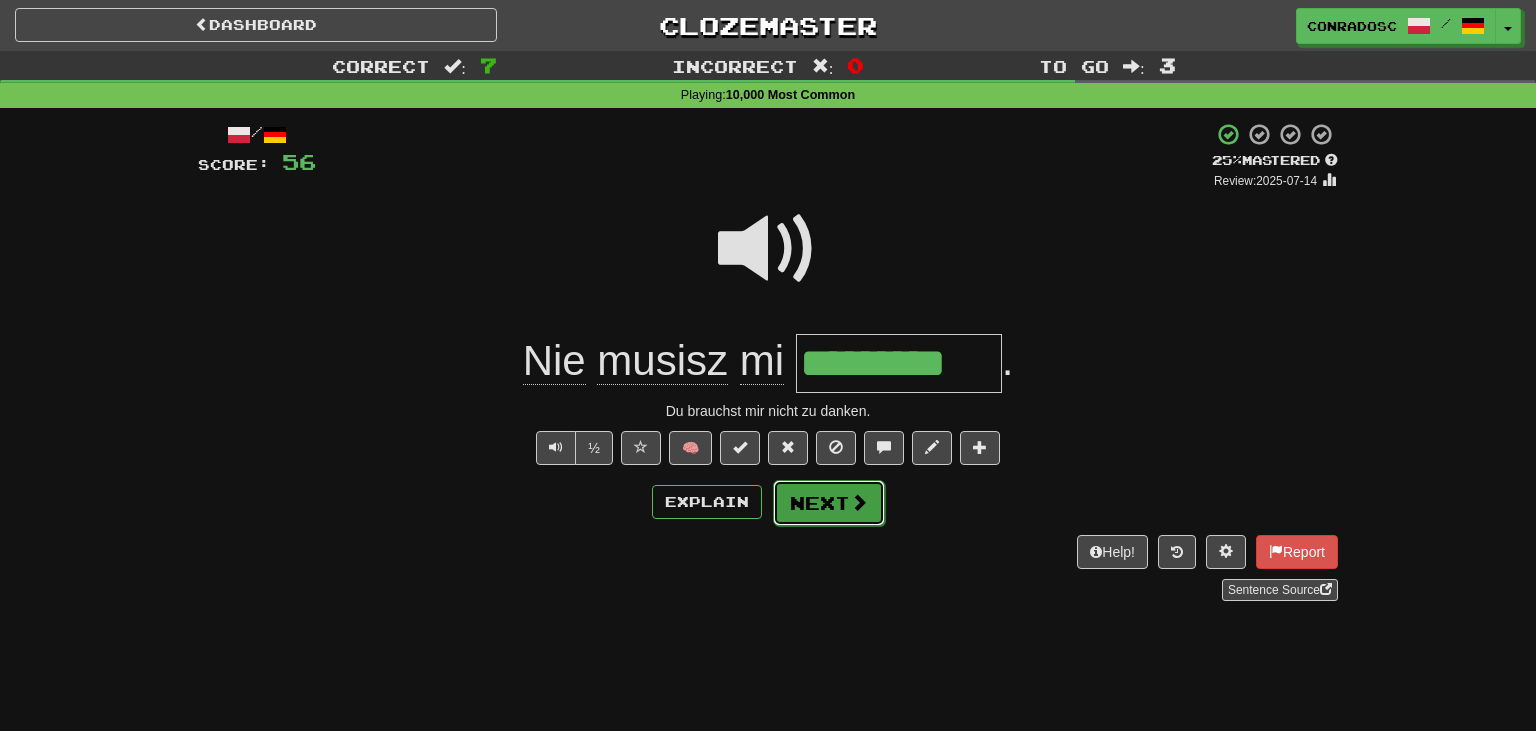 click on "Next" at bounding box center [829, 503] 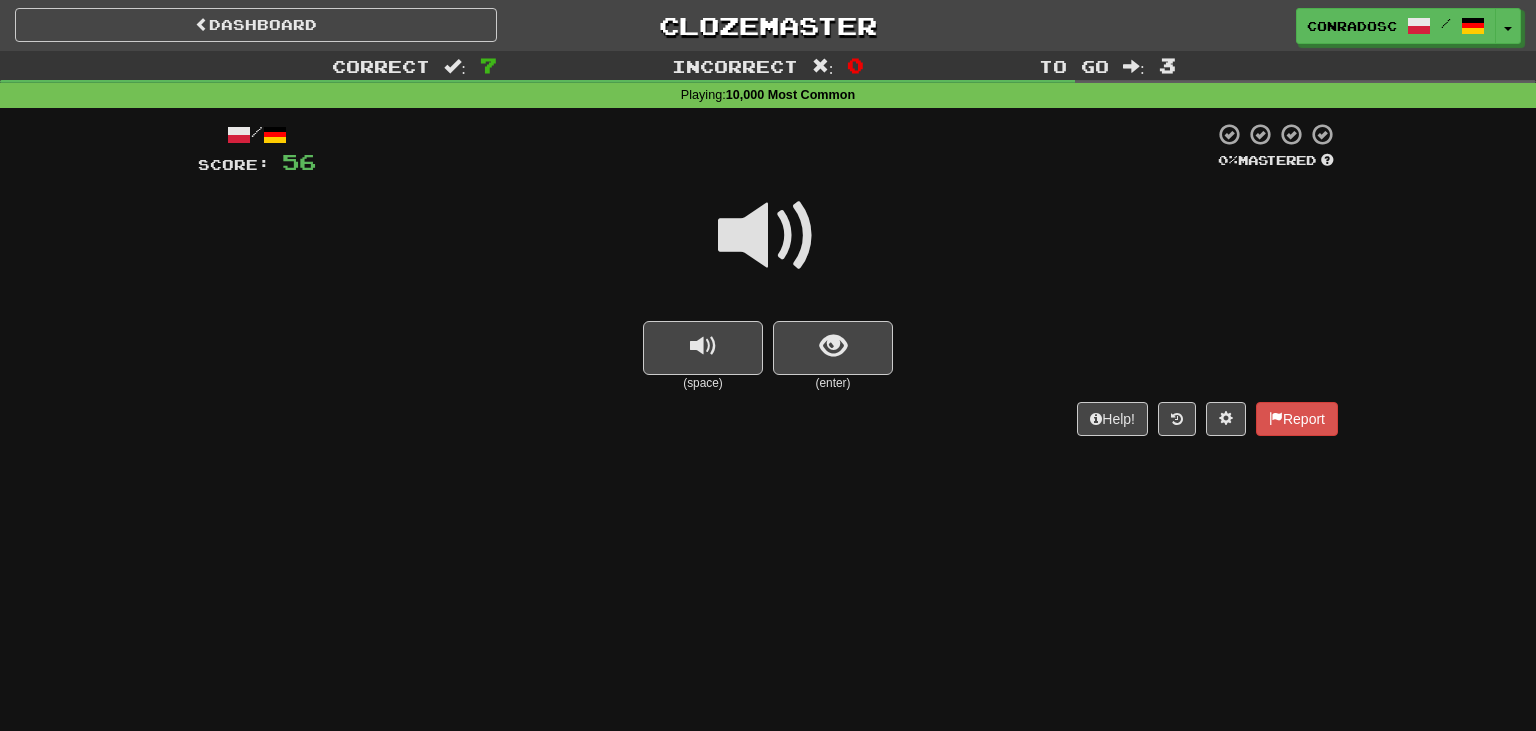 click at bounding box center [768, 236] 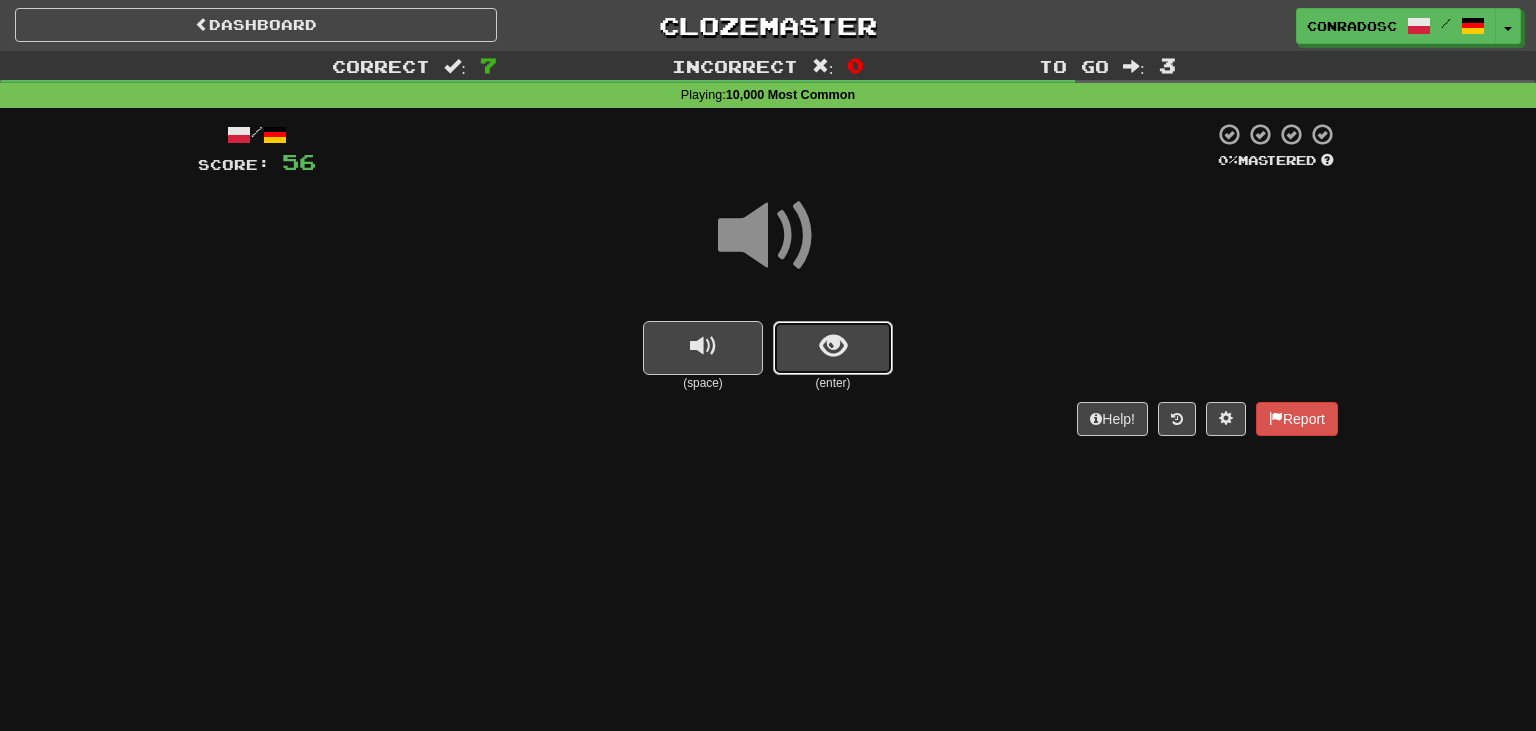 click at bounding box center [833, 348] 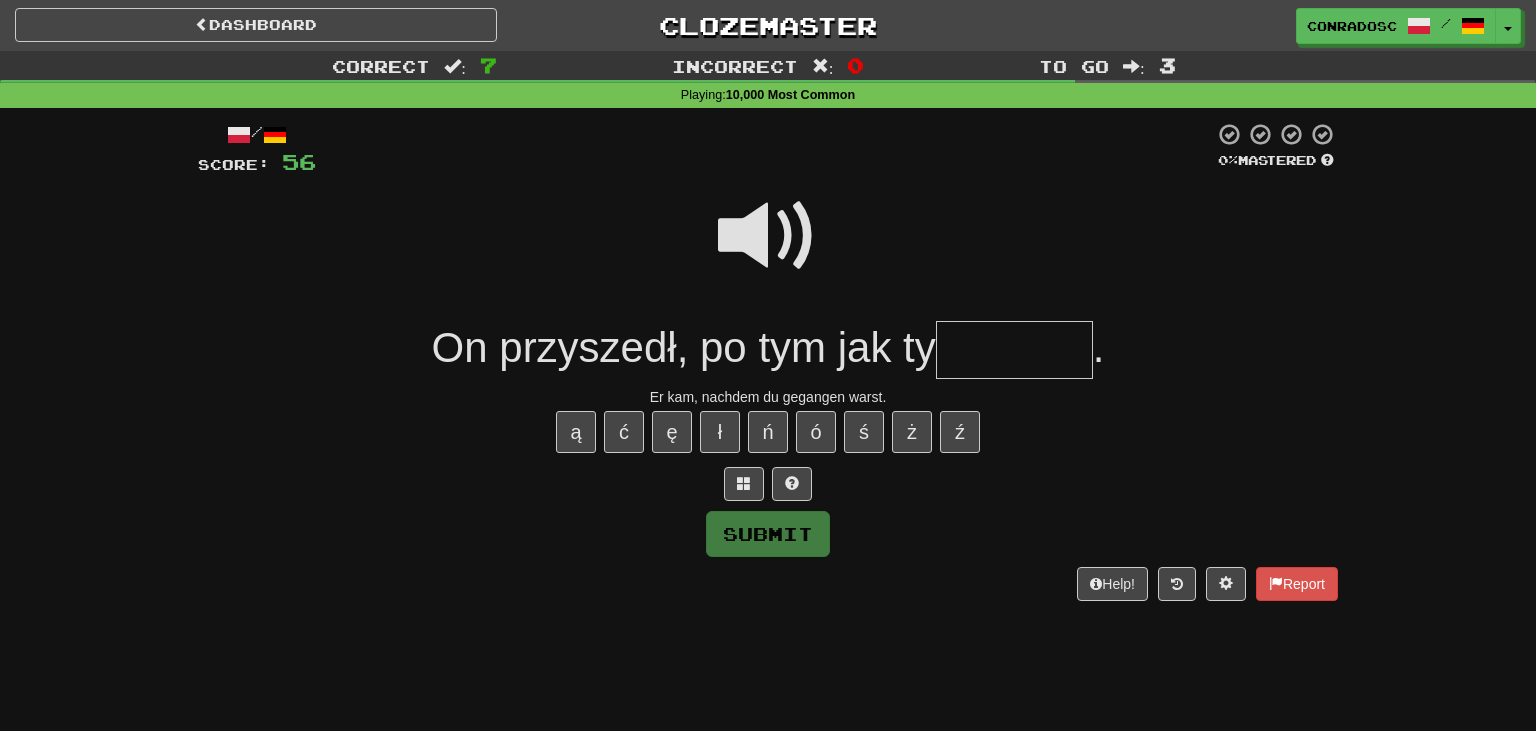 click at bounding box center (768, 236) 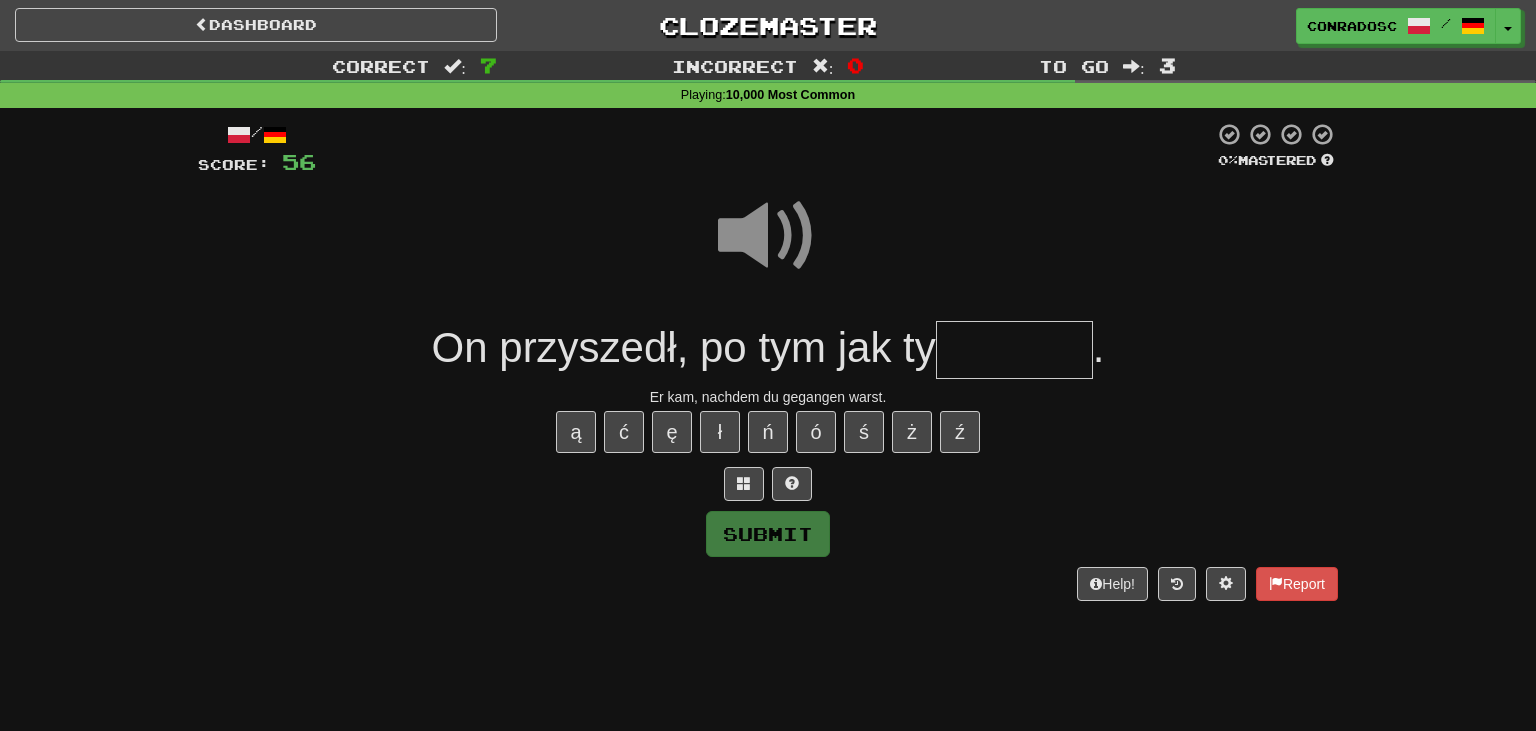 click at bounding box center (1014, 350) 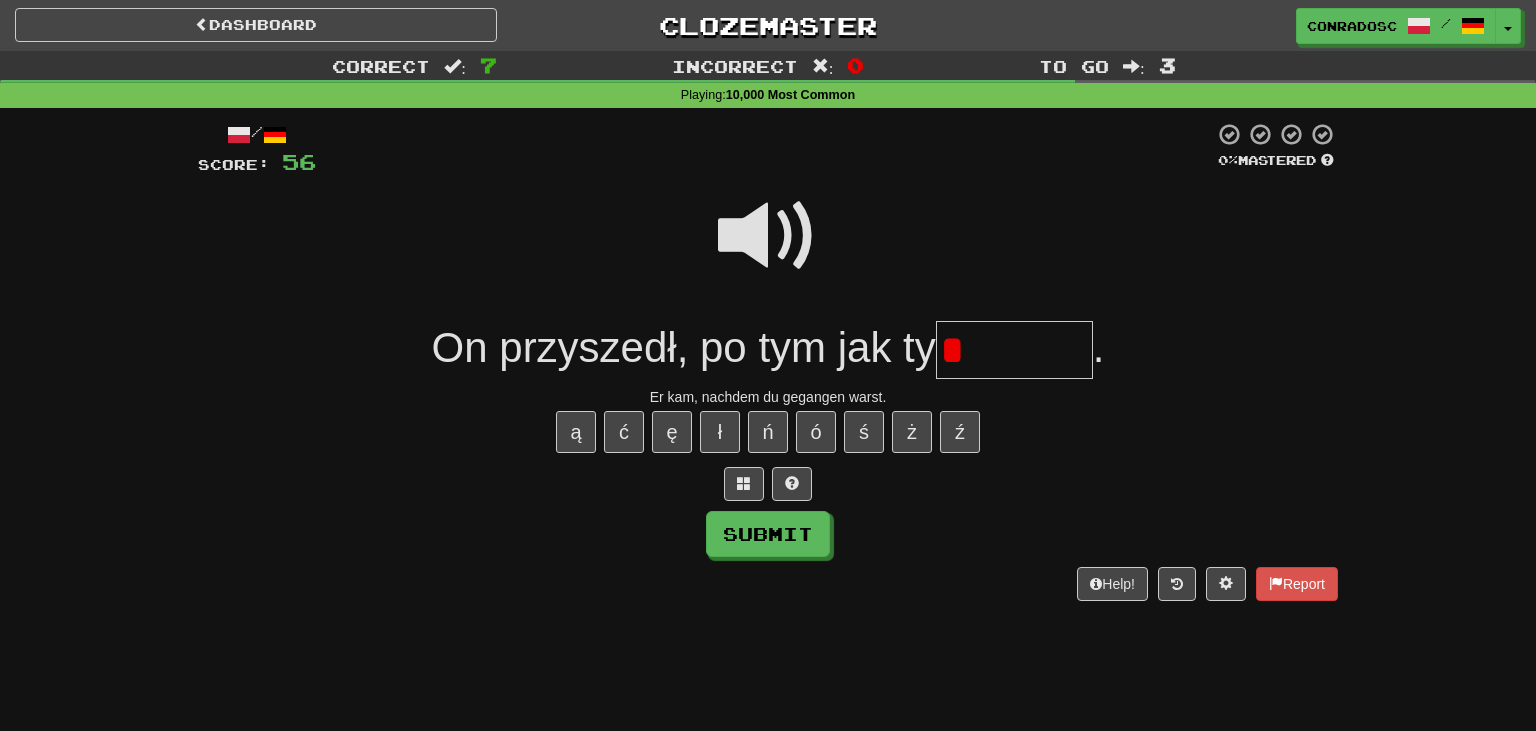 type on "*" 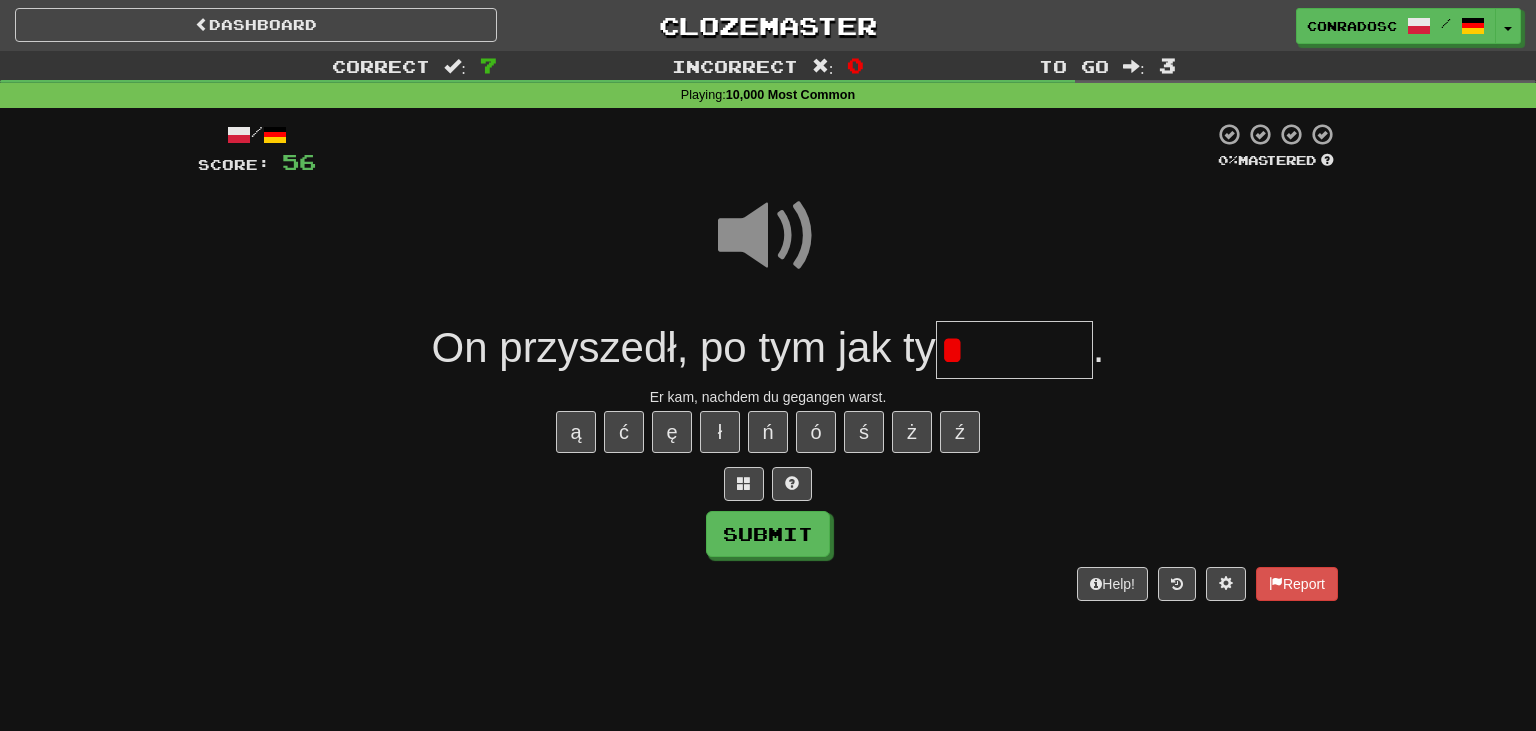 click on "*" at bounding box center (1014, 350) 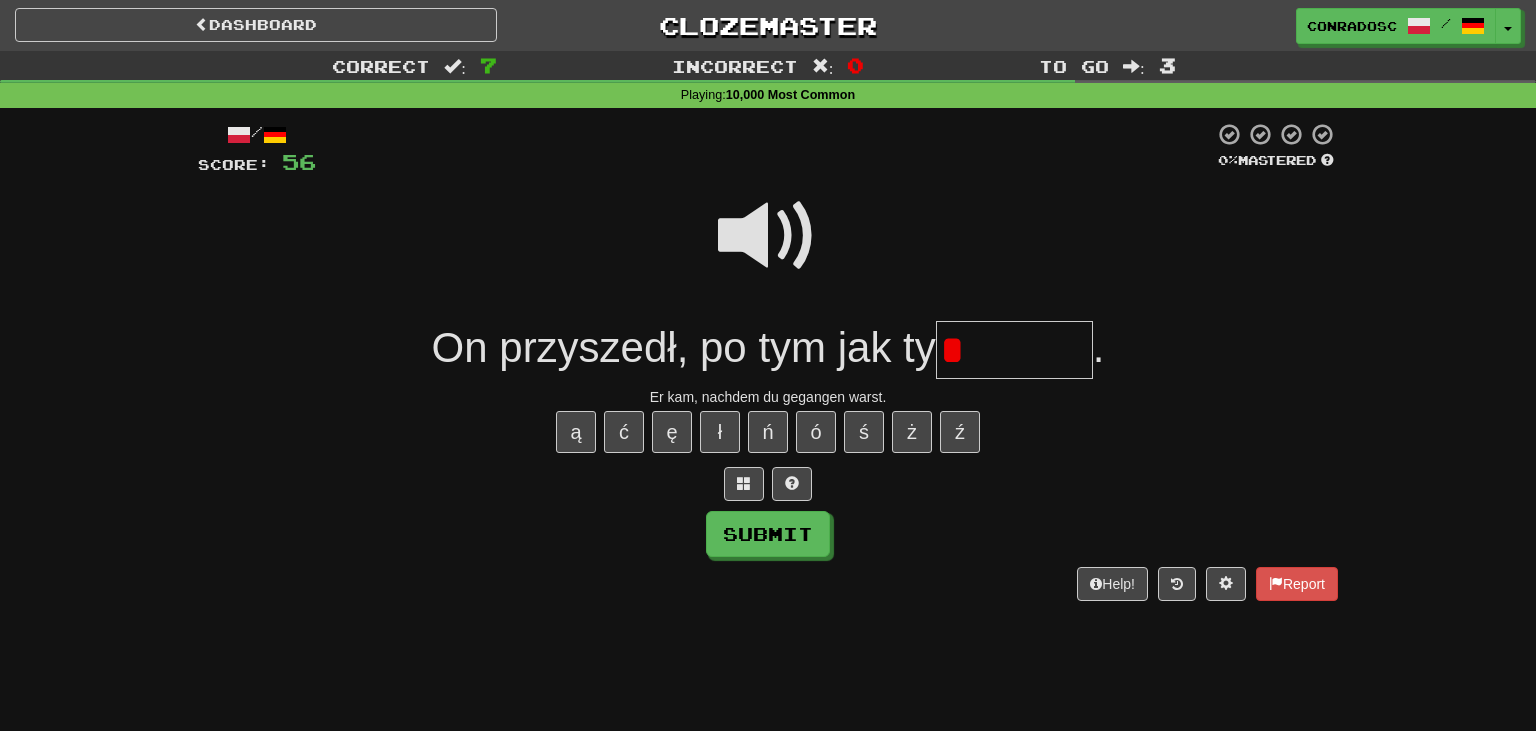 click on "*" at bounding box center (1014, 350) 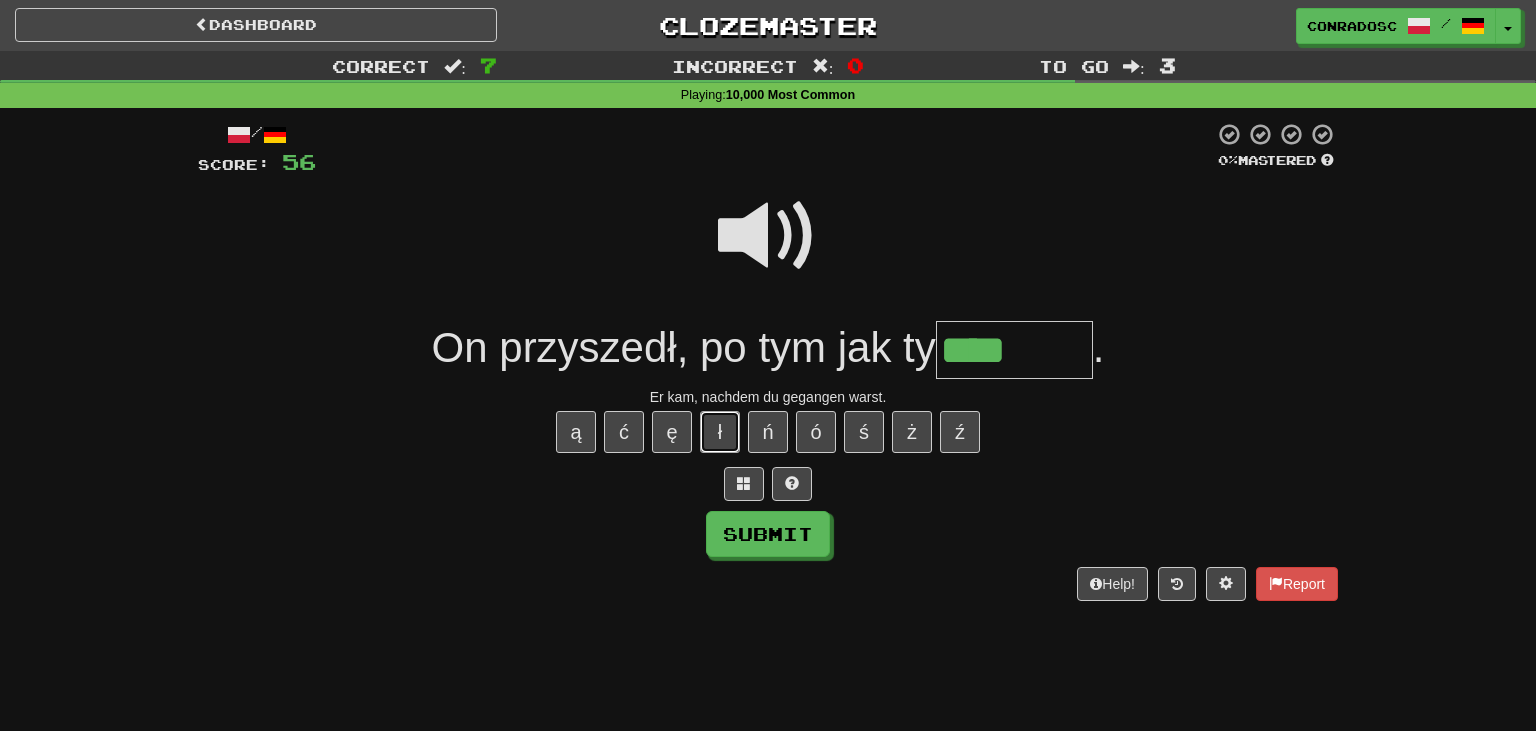 click on "ł" at bounding box center (720, 432) 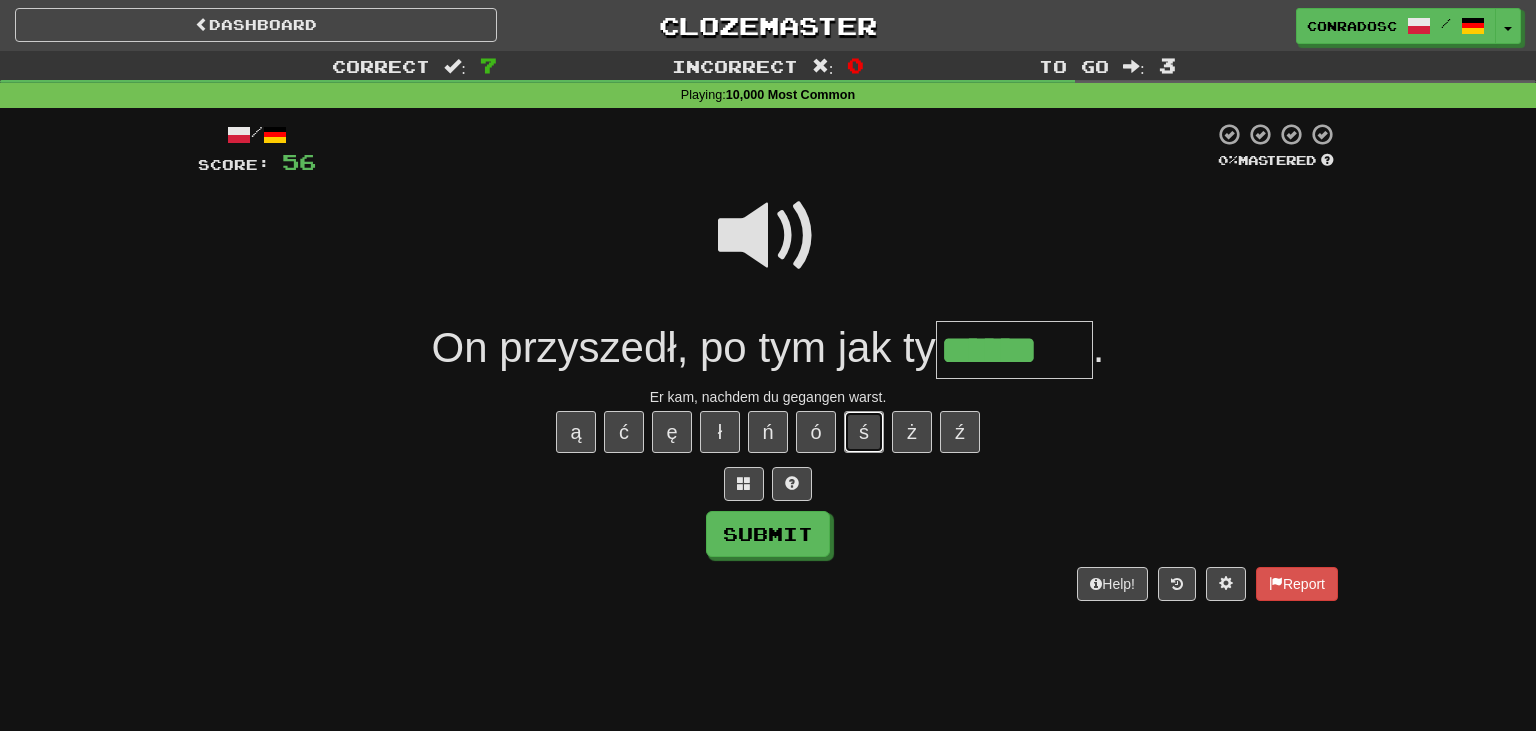 click on "ś" at bounding box center [864, 432] 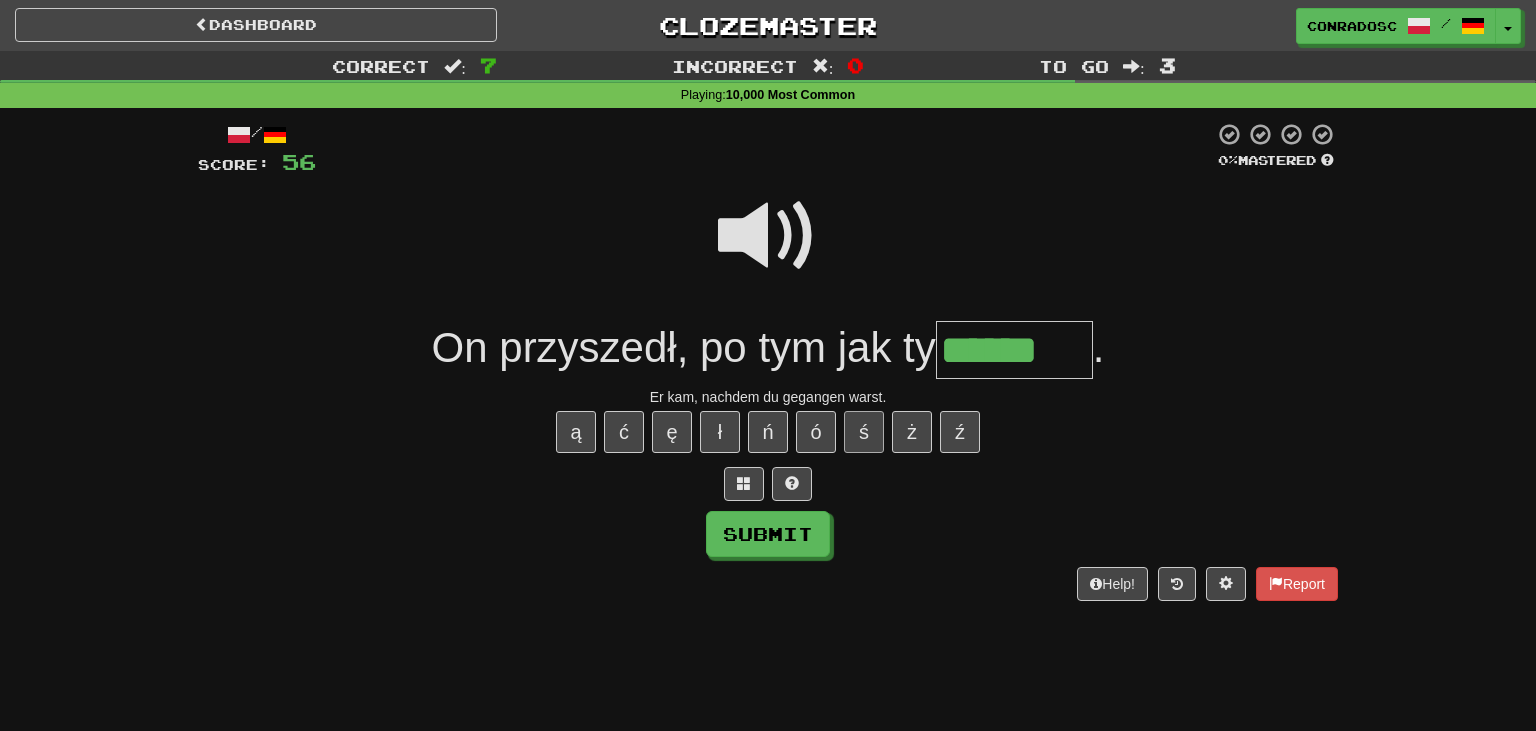 type on "*******" 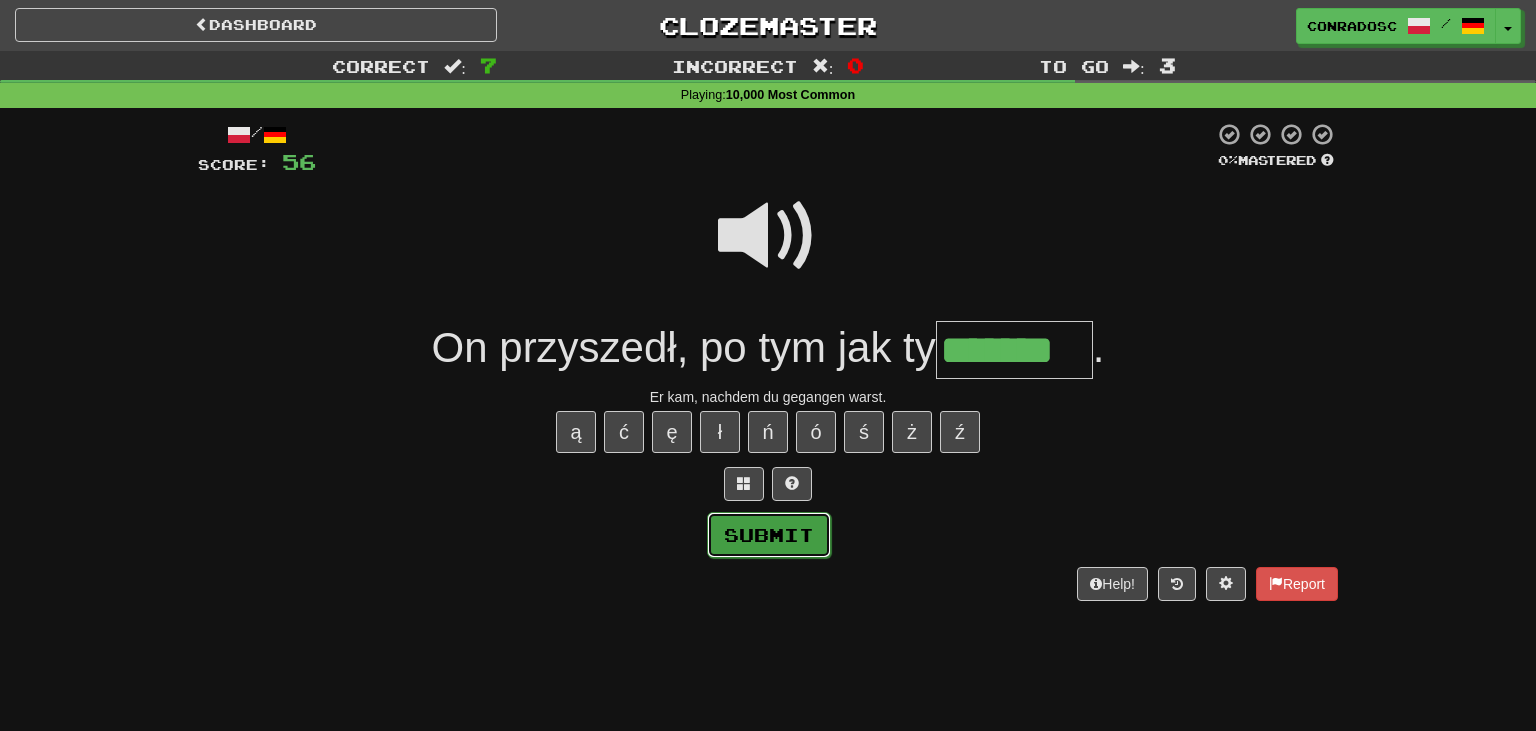 click on "Submit" at bounding box center (769, 535) 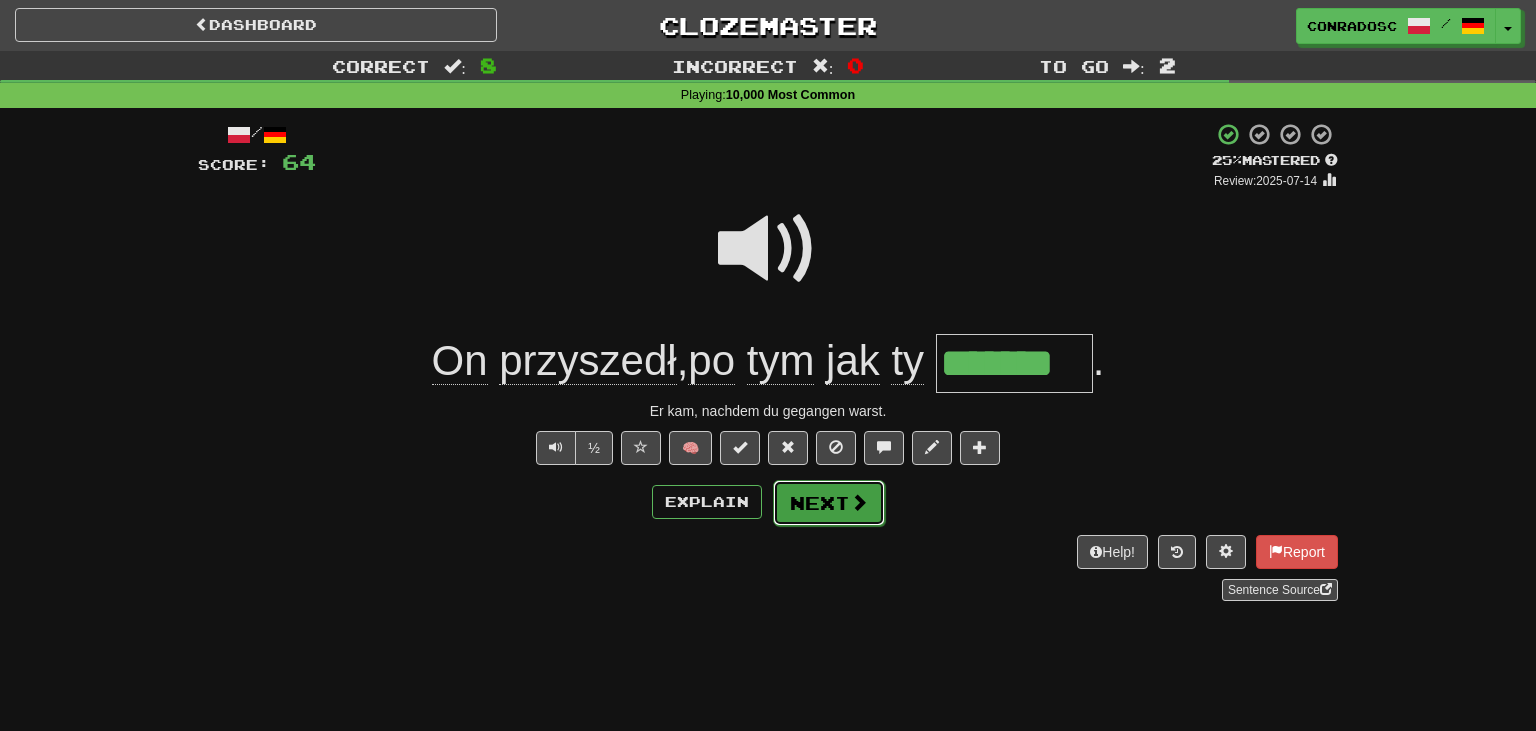 click on "Next" at bounding box center [829, 503] 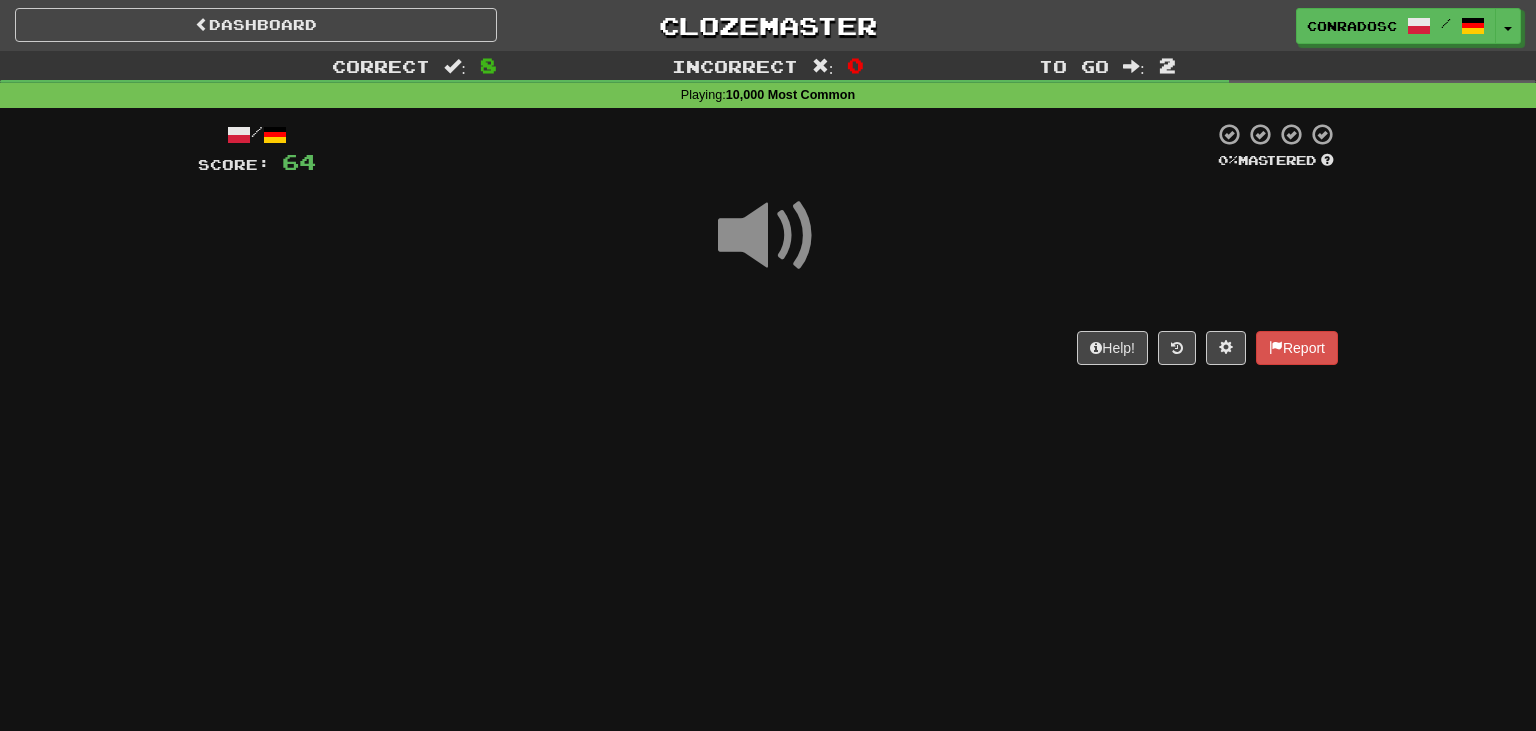 click at bounding box center (768, 236) 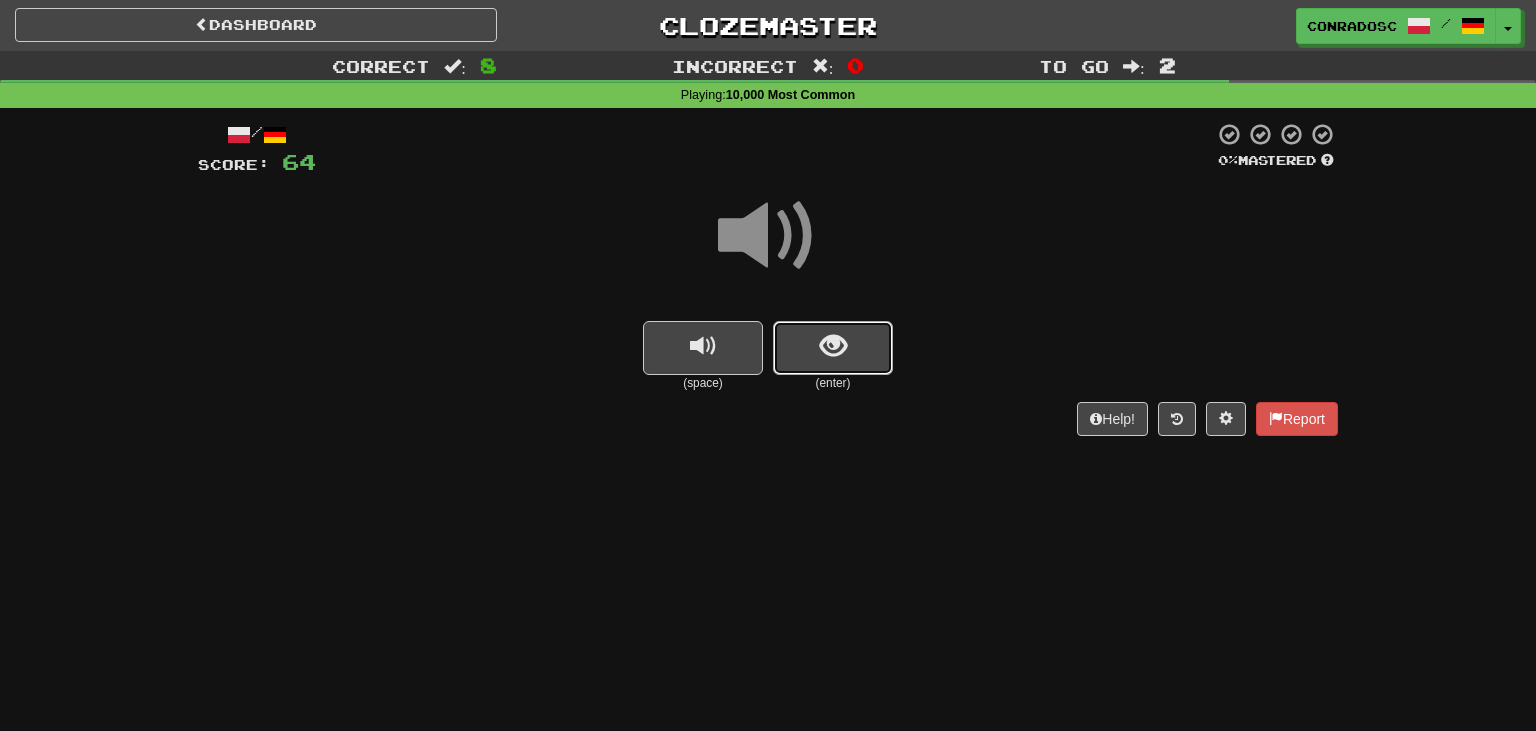click at bounding box center [833, 348] 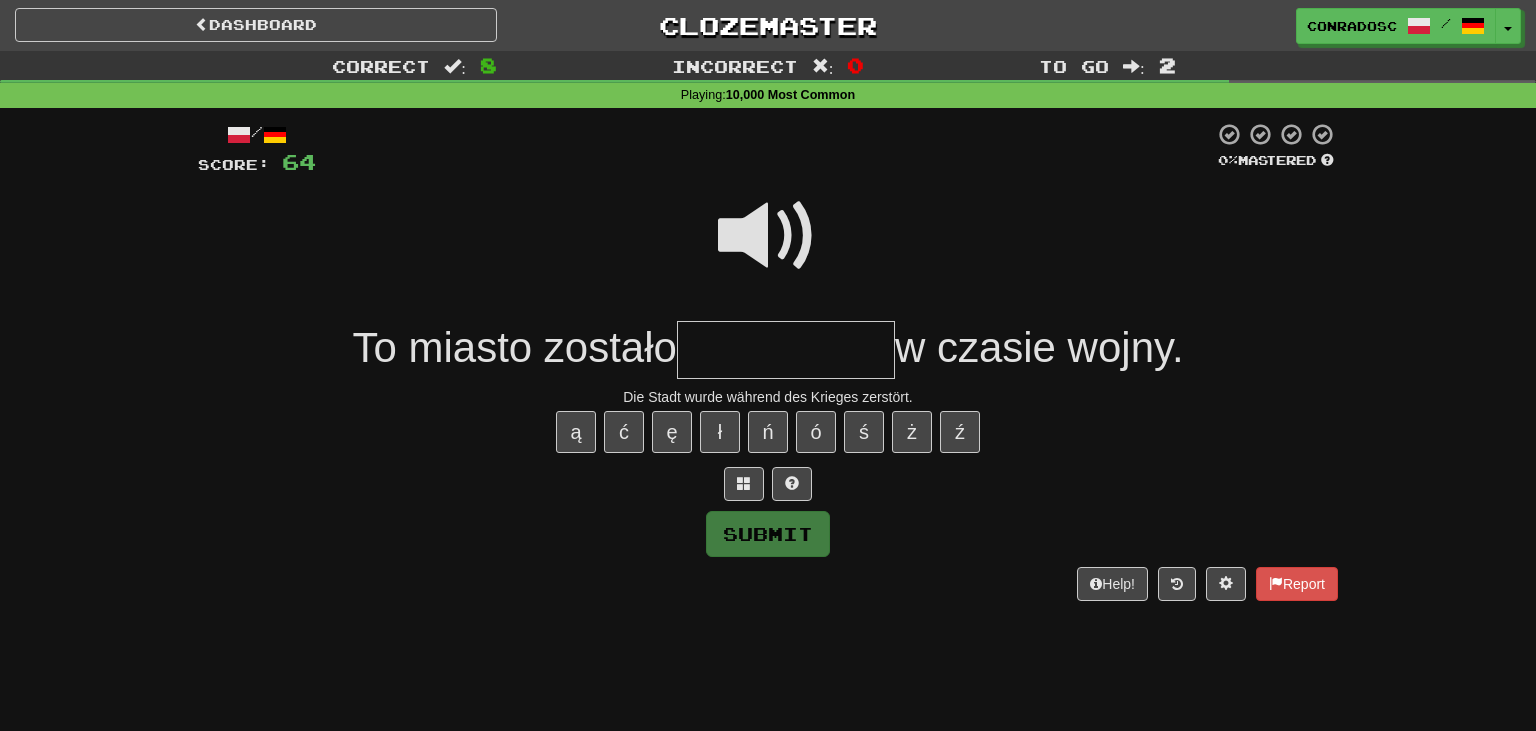 click at bounding box center [768, 236] 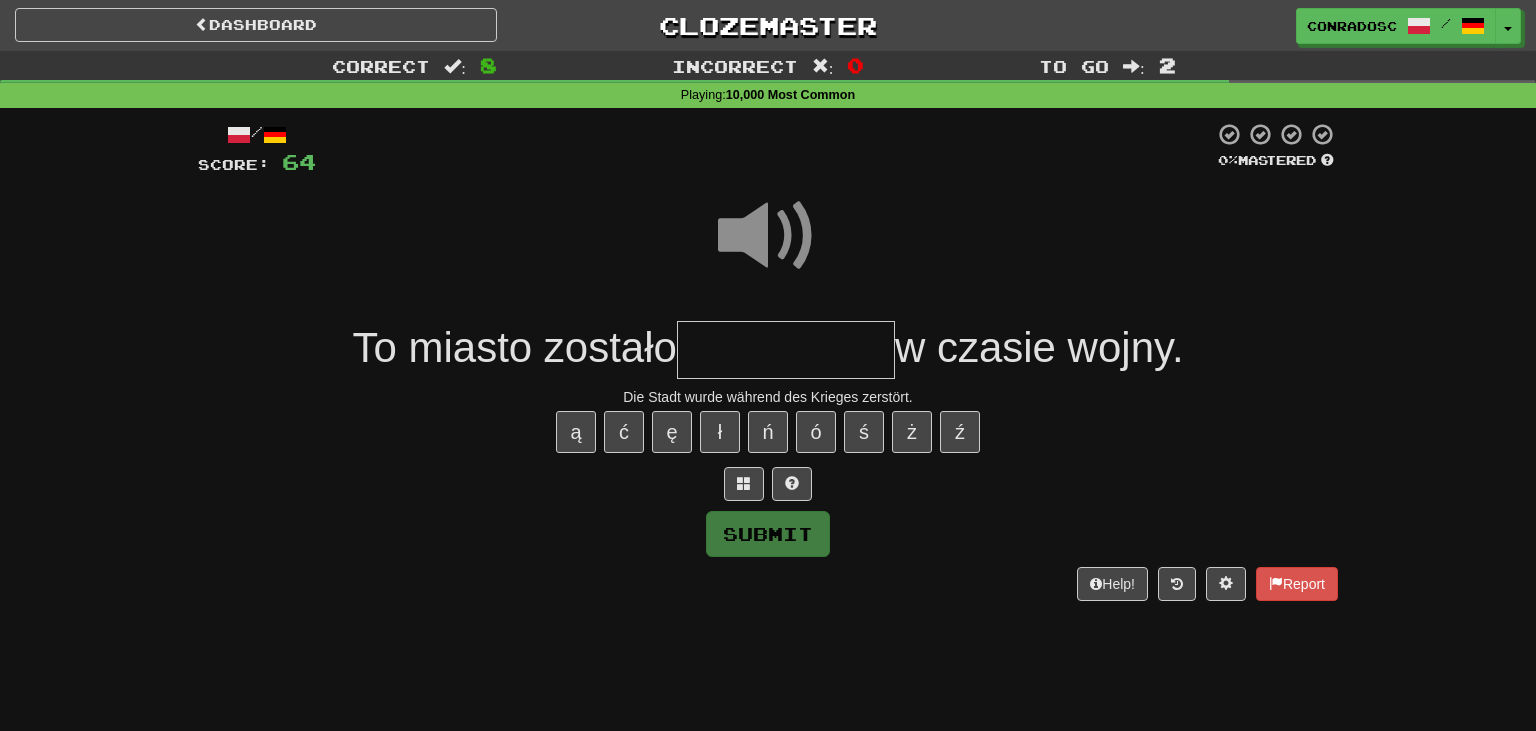 click at bounding box center (786, 350) 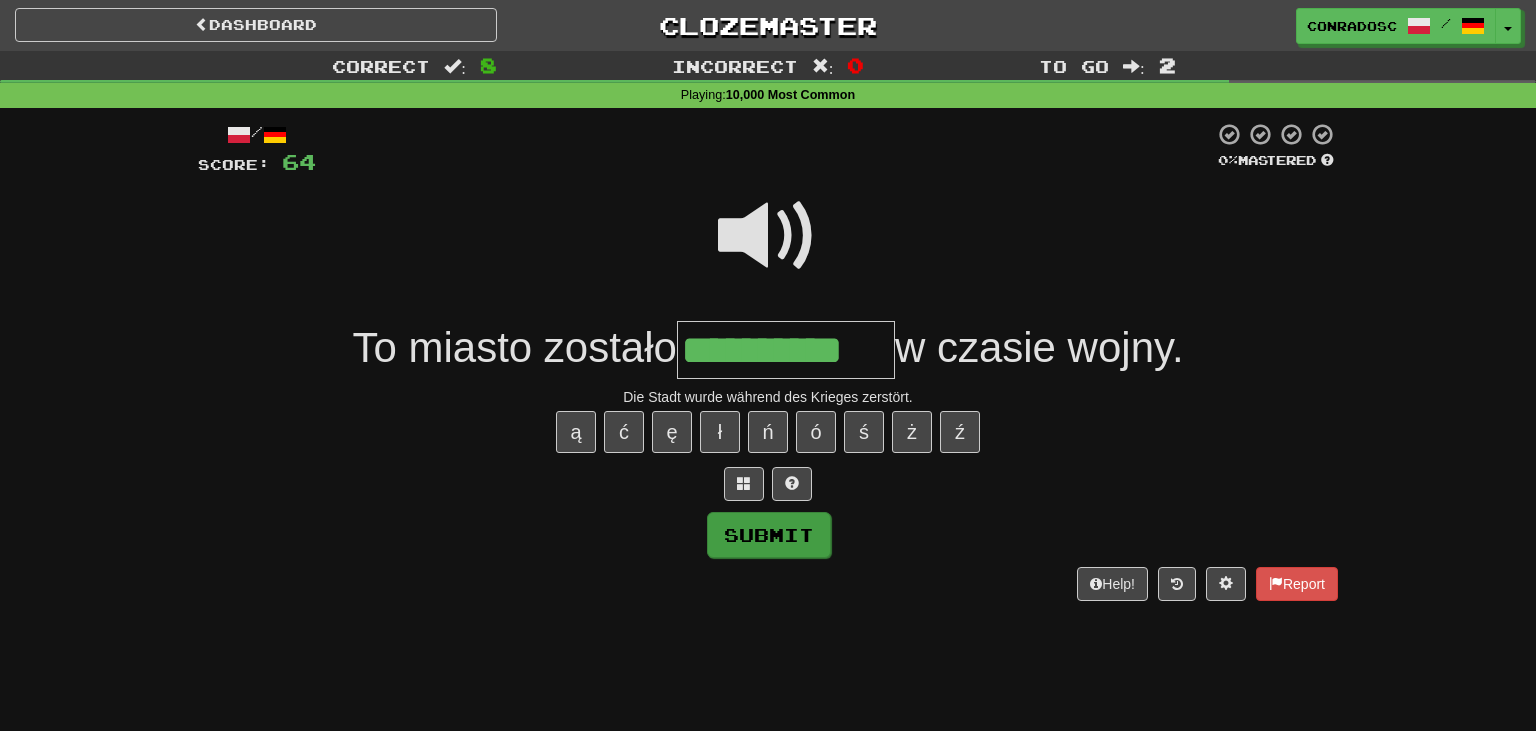 type on "**********" 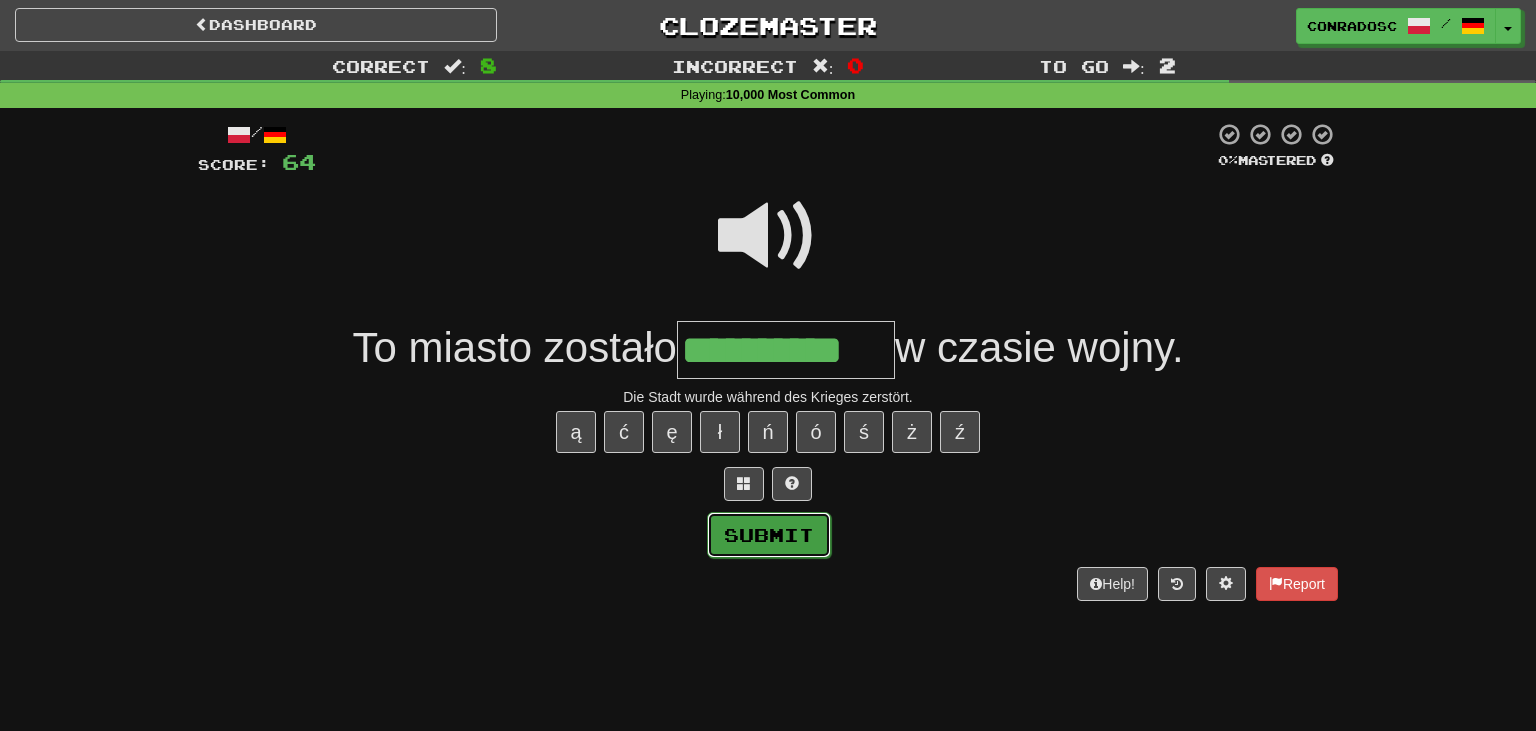 click on "Submit" at bounding box center [769, 535] 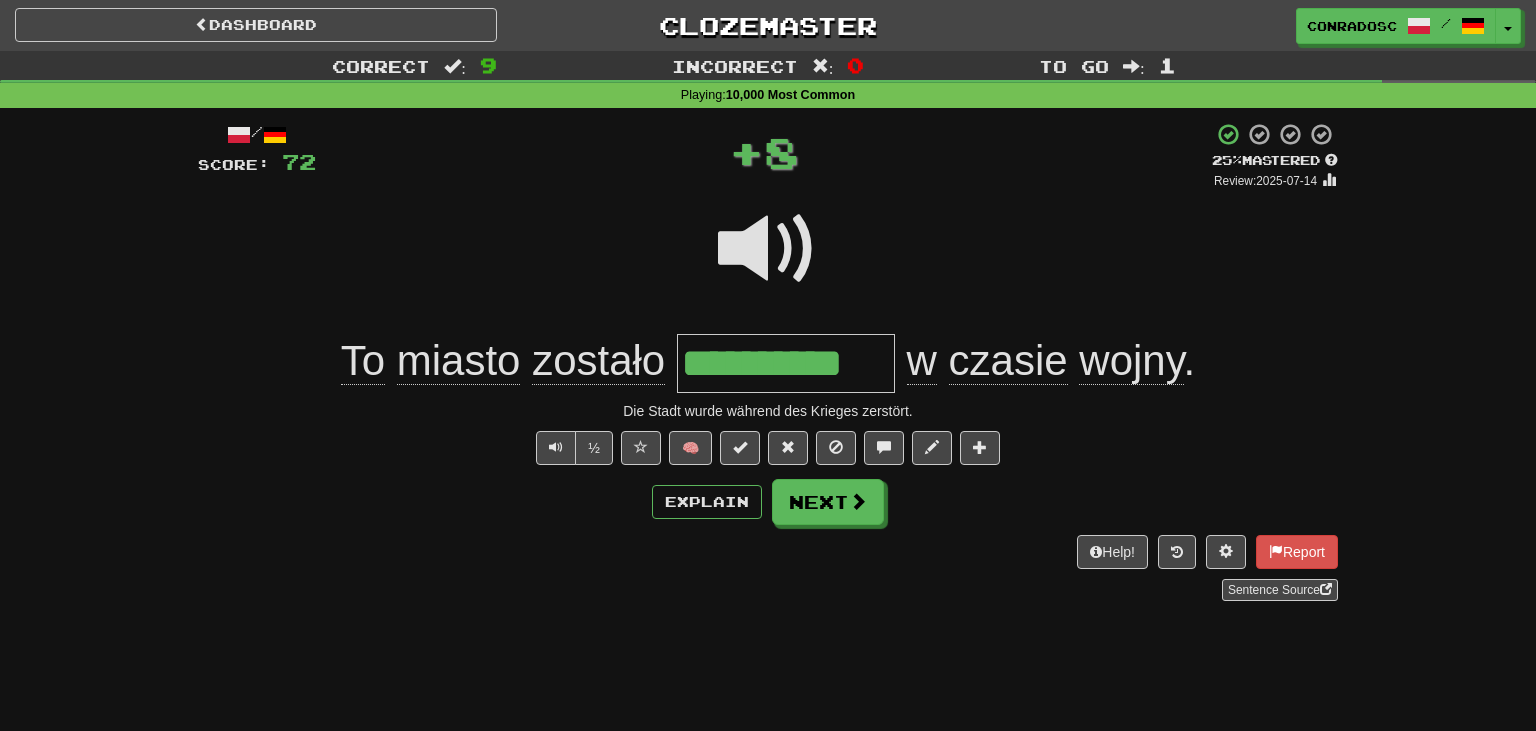 click at bounding box center (768, 249) 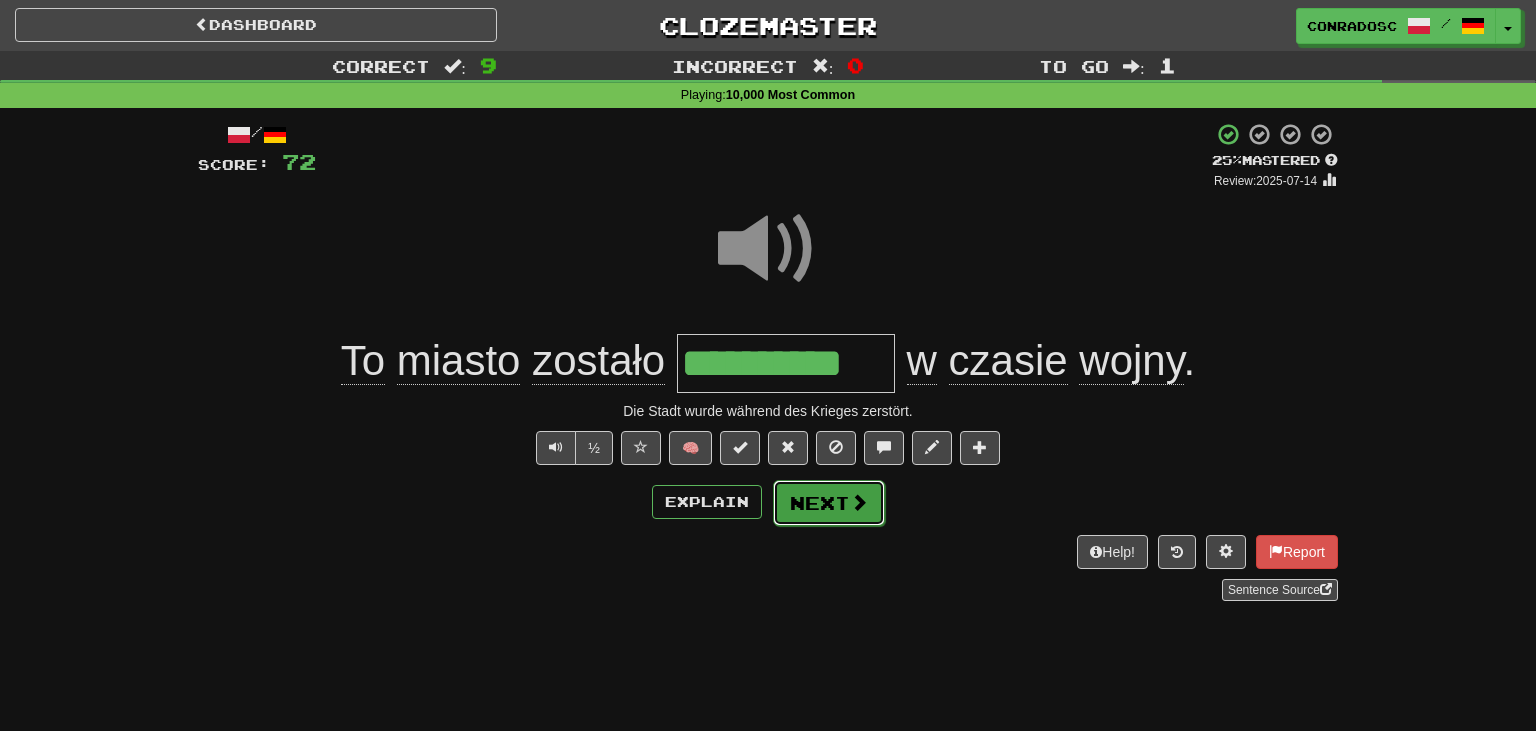 click on "Next" at bounding box center [829, 503] 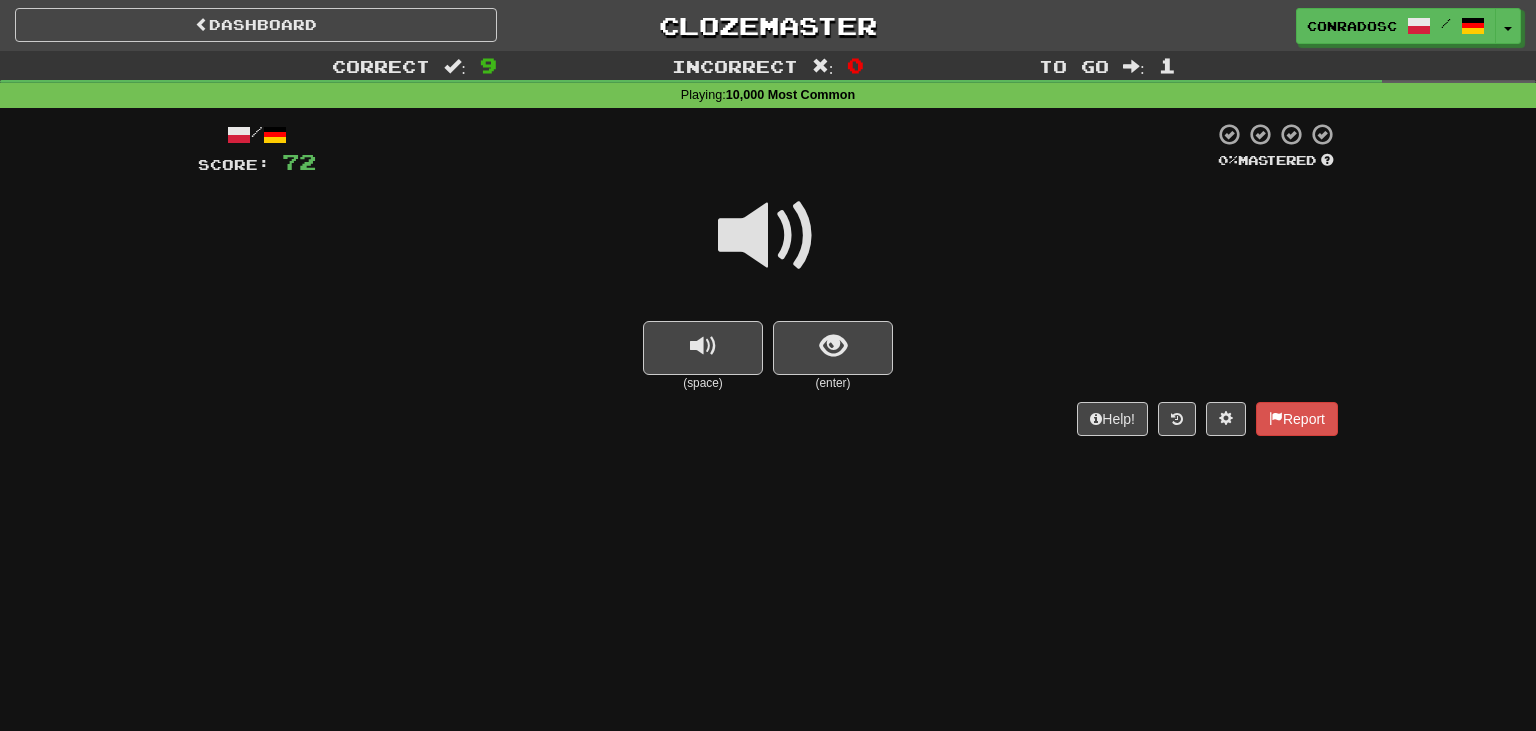 click at bounding box center (768, 236) 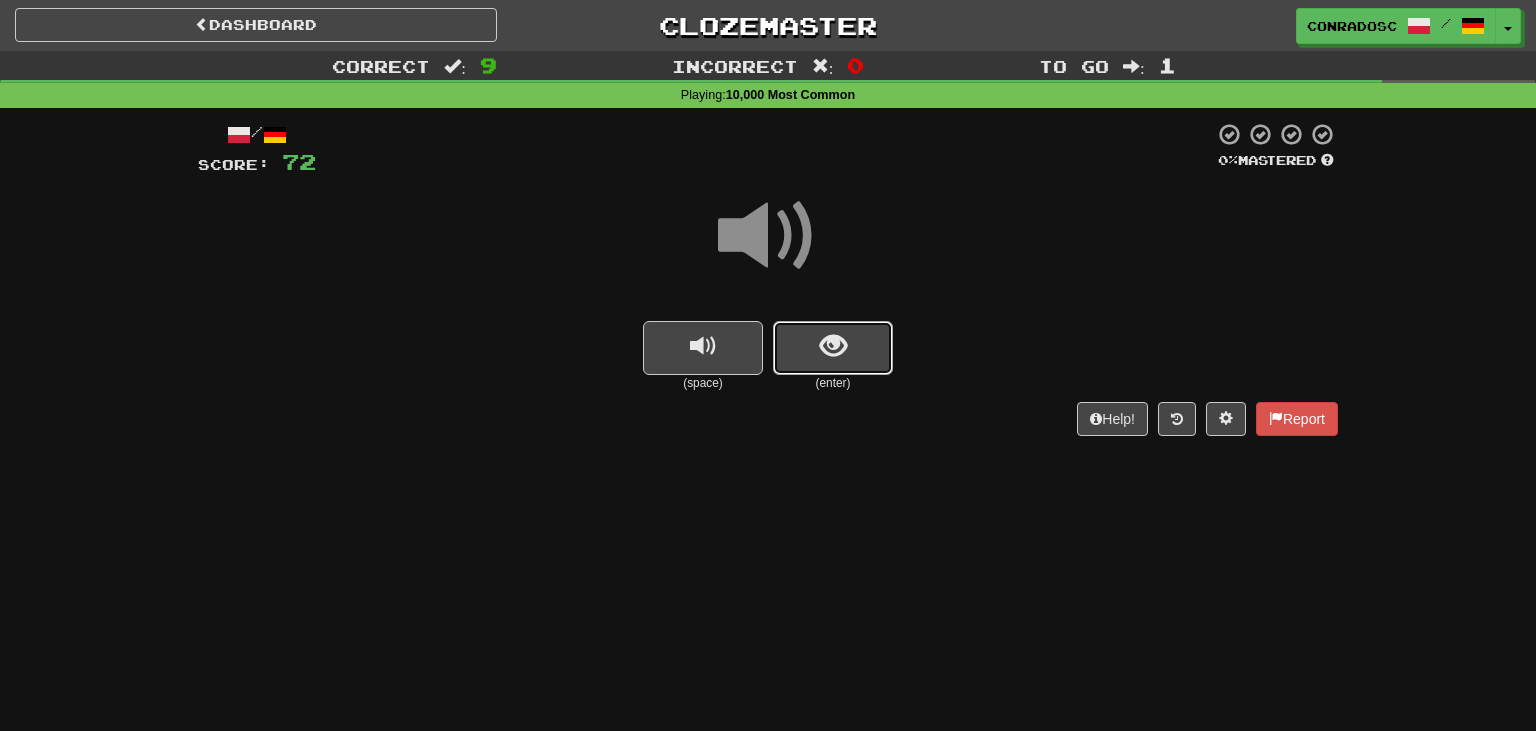 click at bounding box center (833, 348) 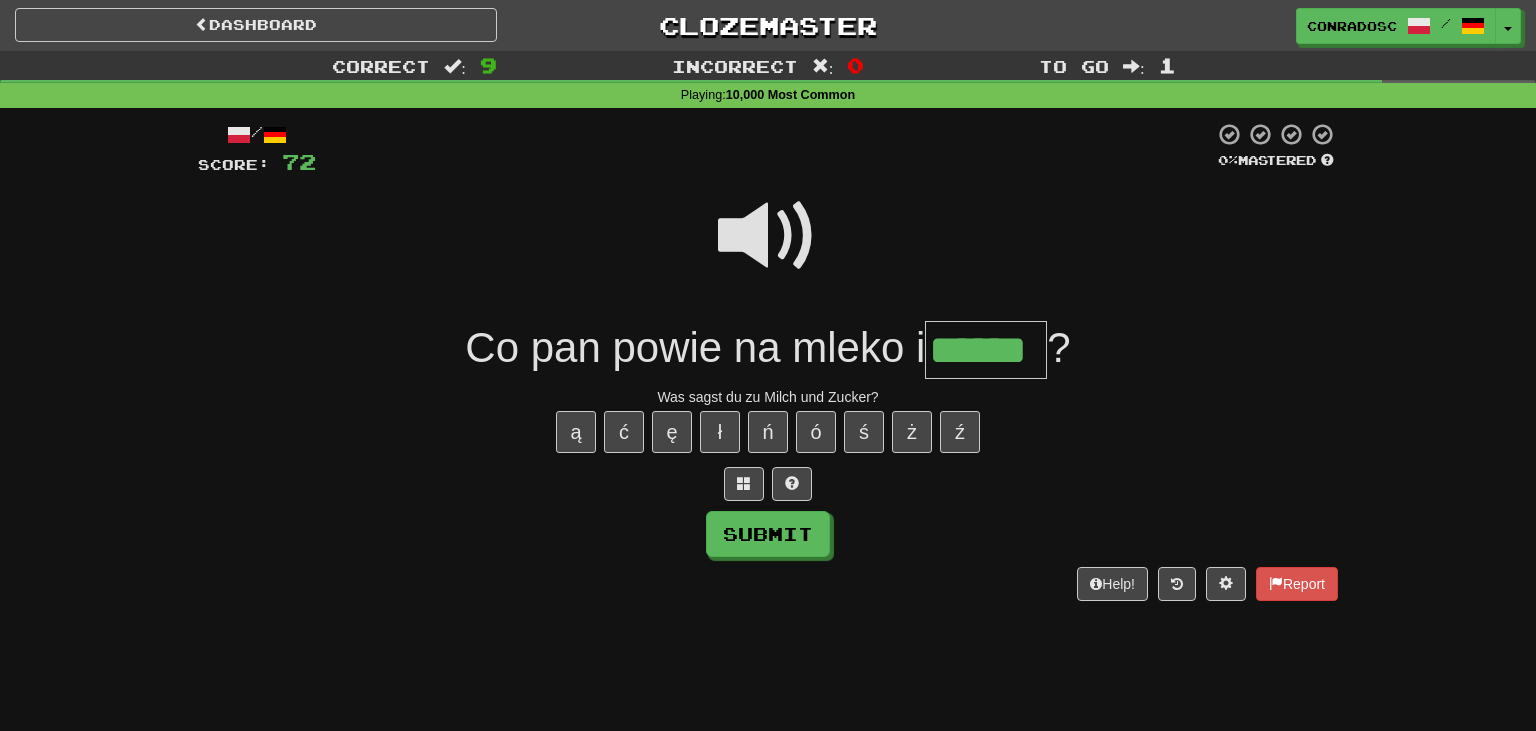 type on "******" 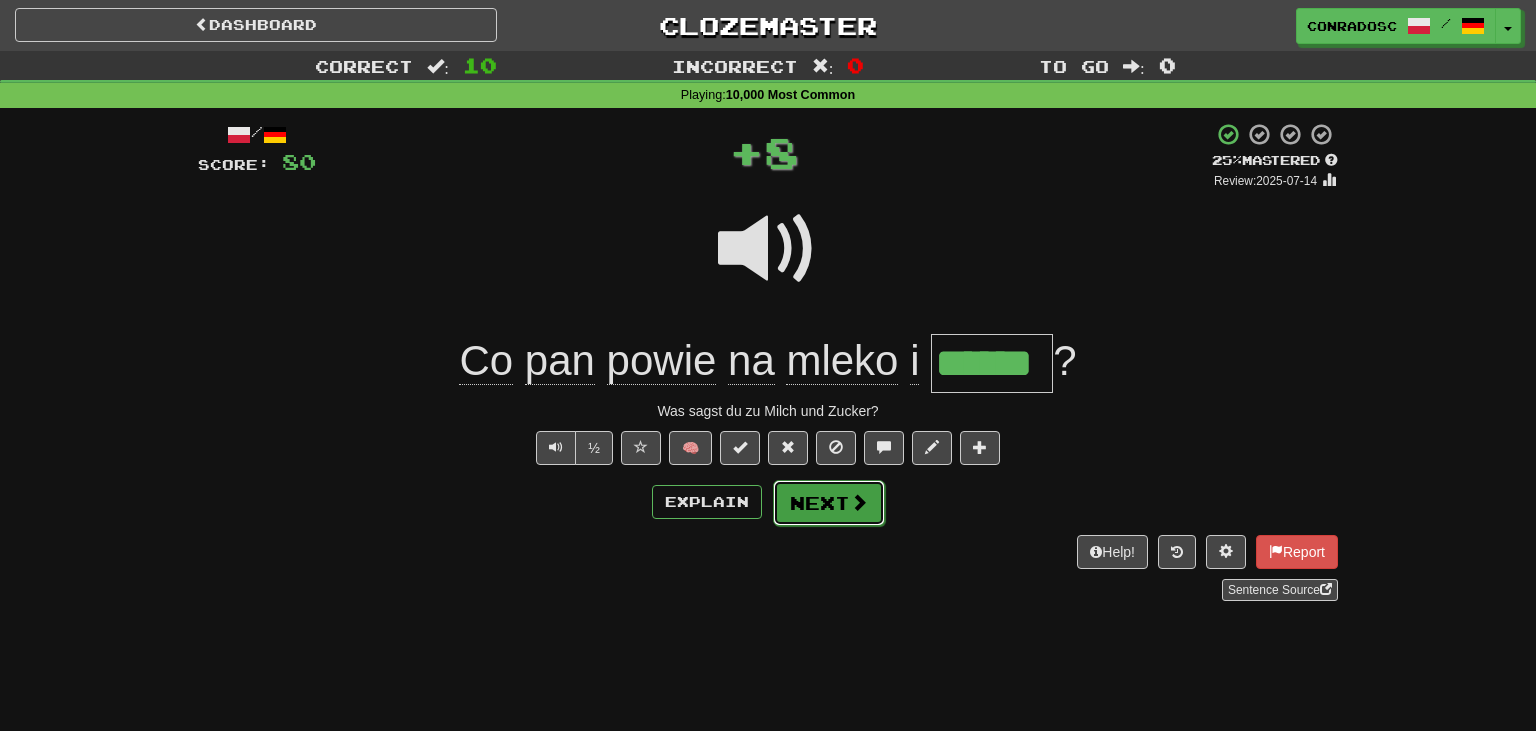 click on "Next" at bounding box center (829, 503) 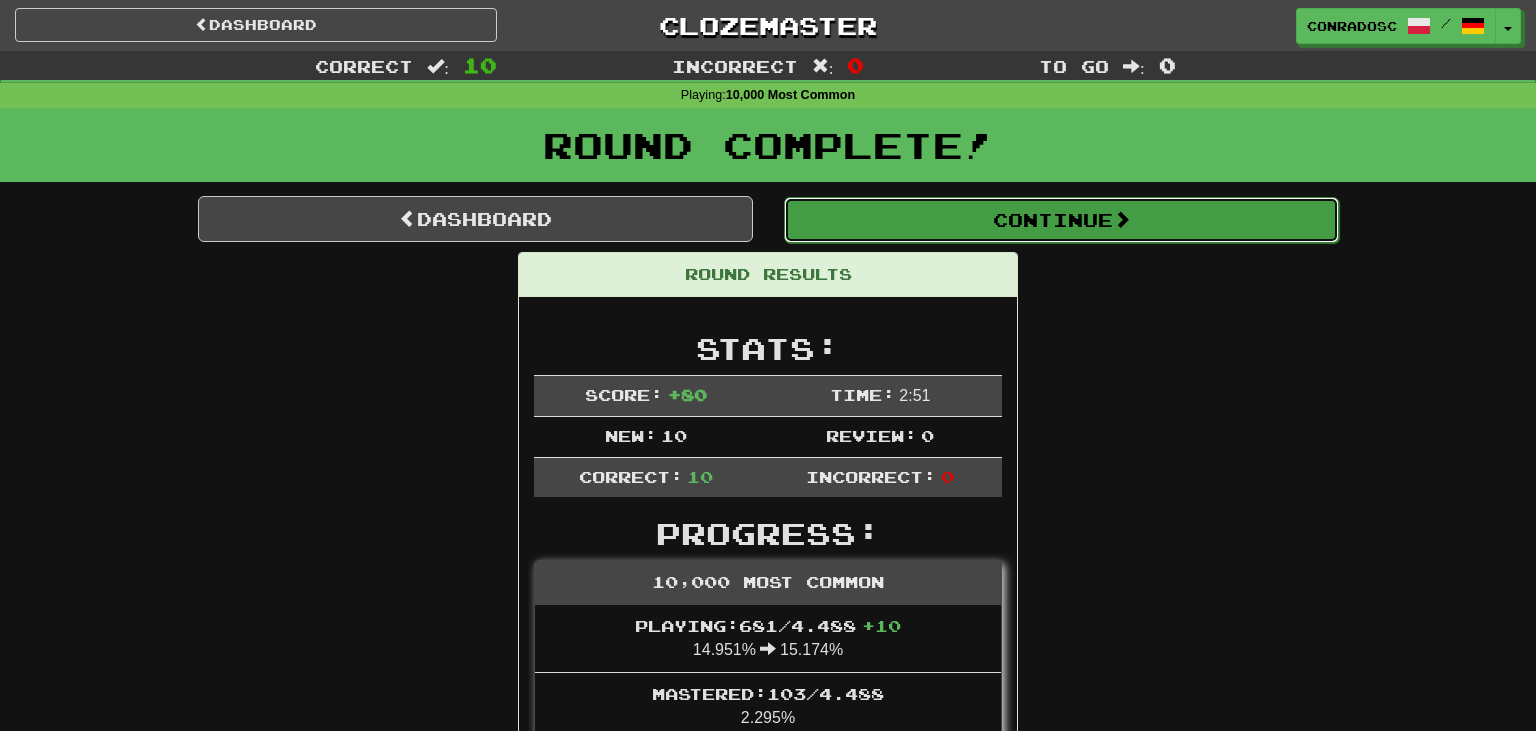 click on "Continue" at bounding box center [1061, 220] 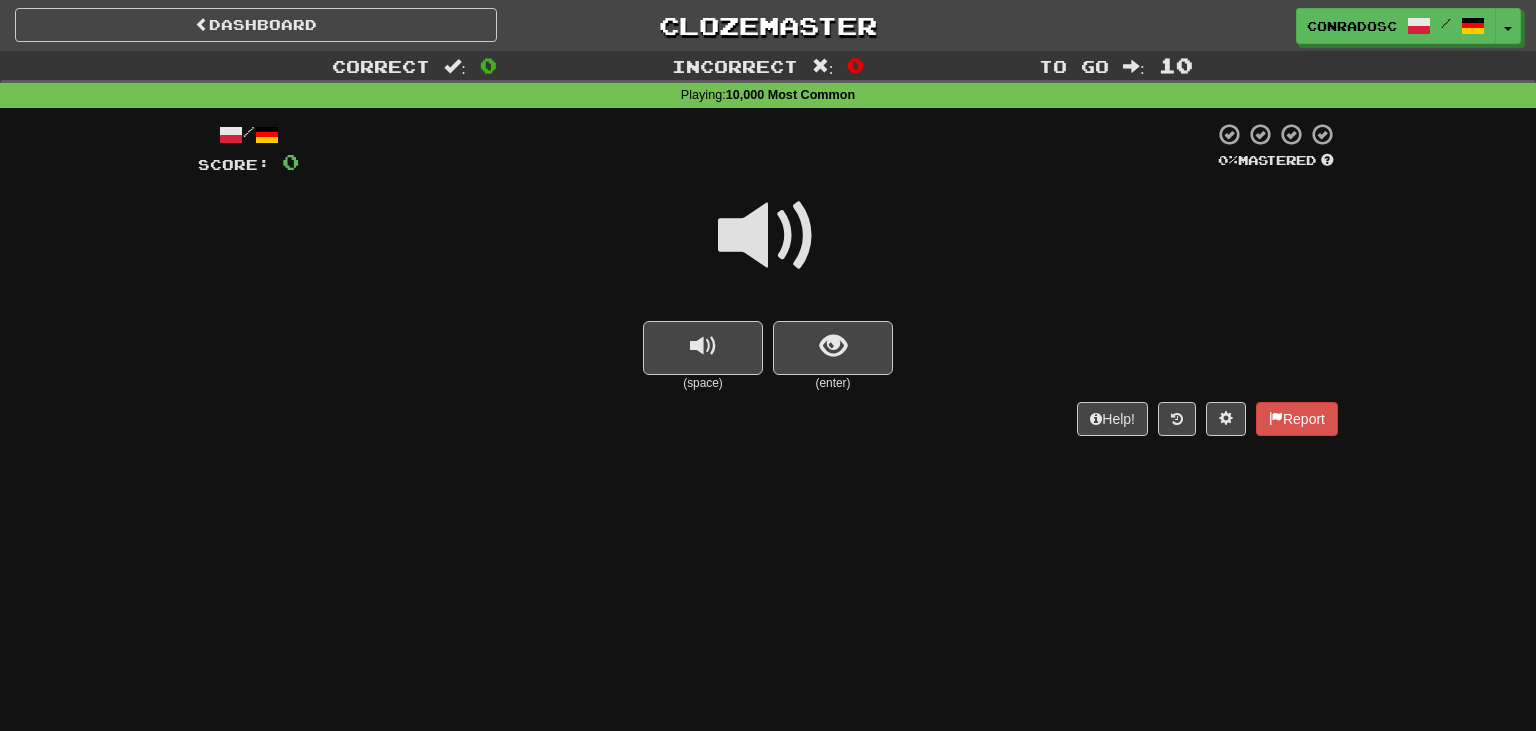 click at bounding box center (768, 249) 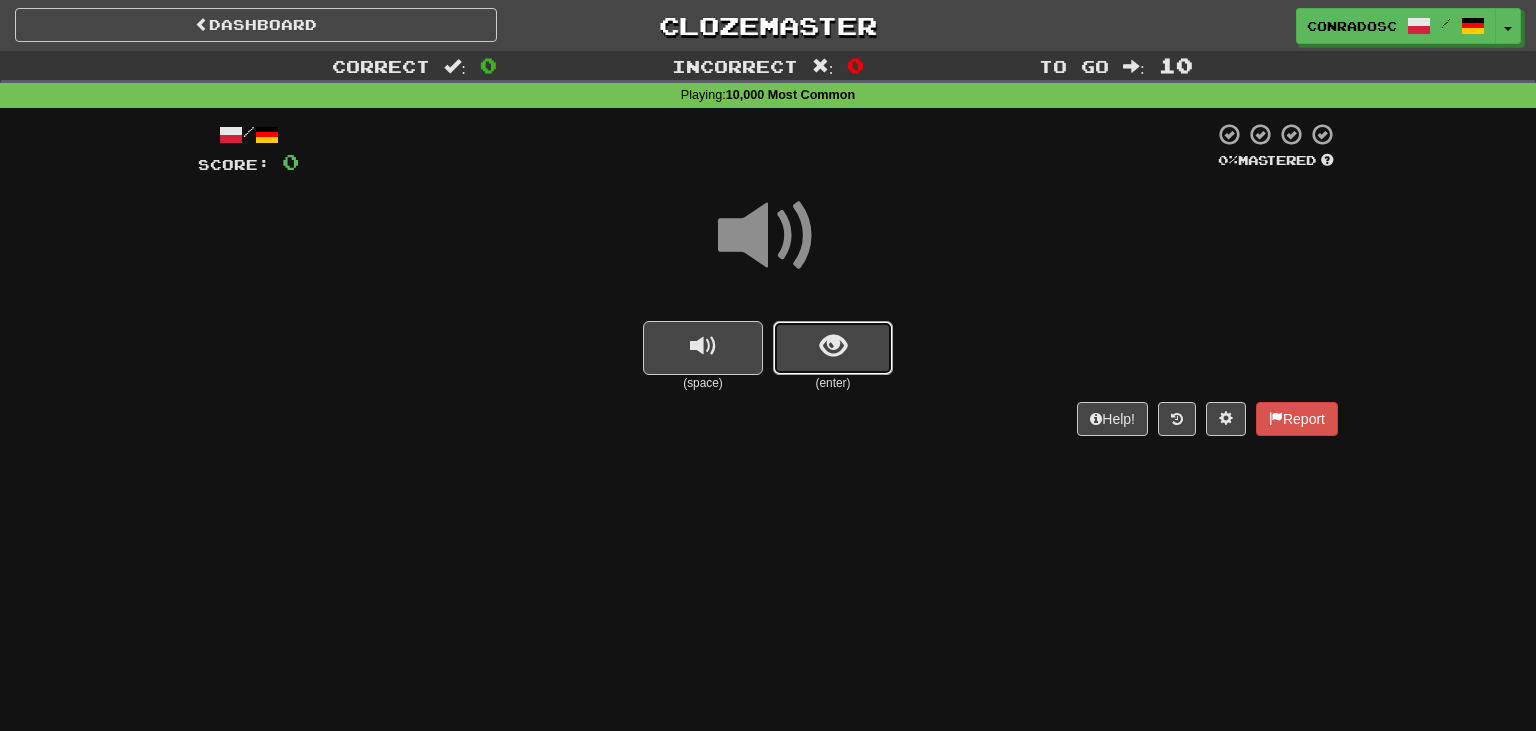 click at bounding box center (833, 348) 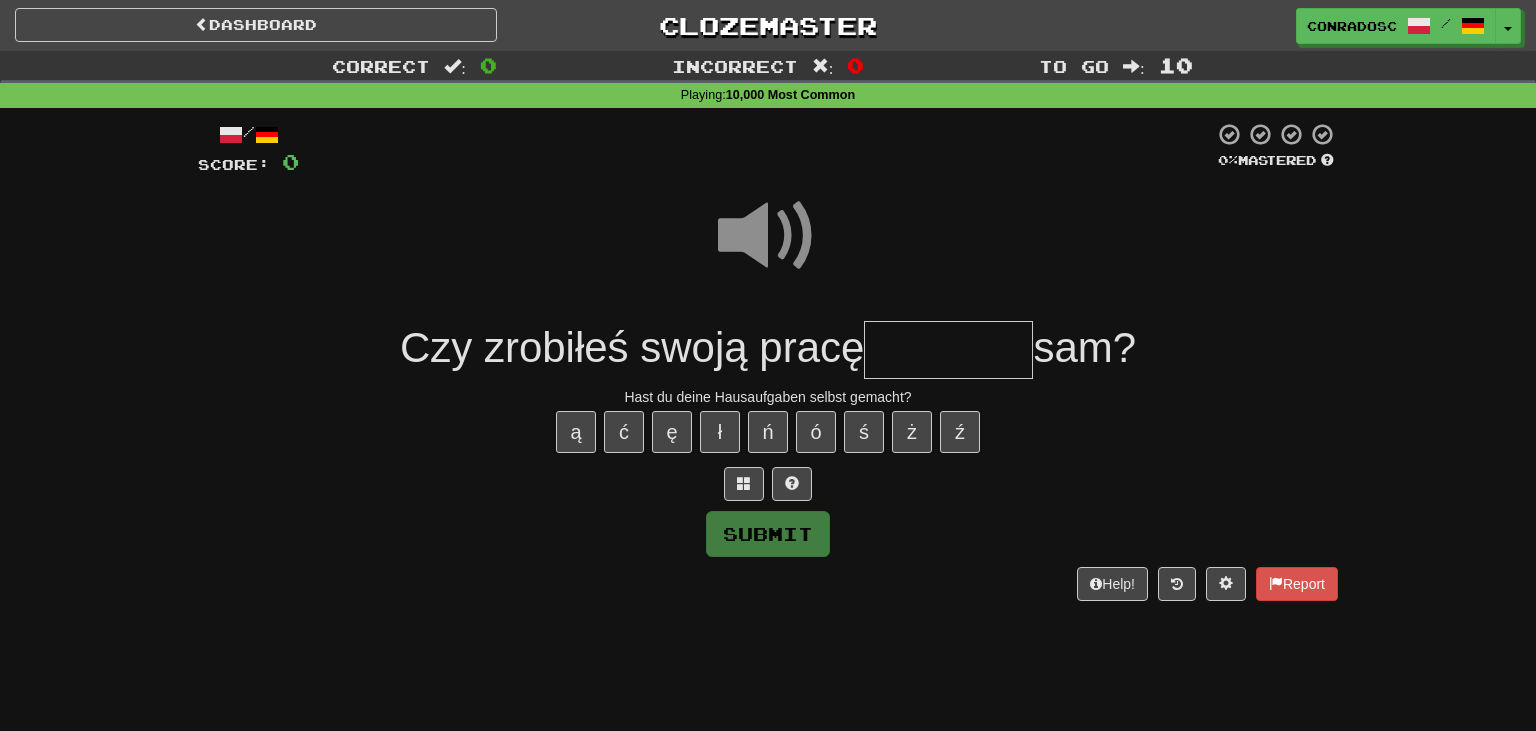 click at bounding box center (948, 350) 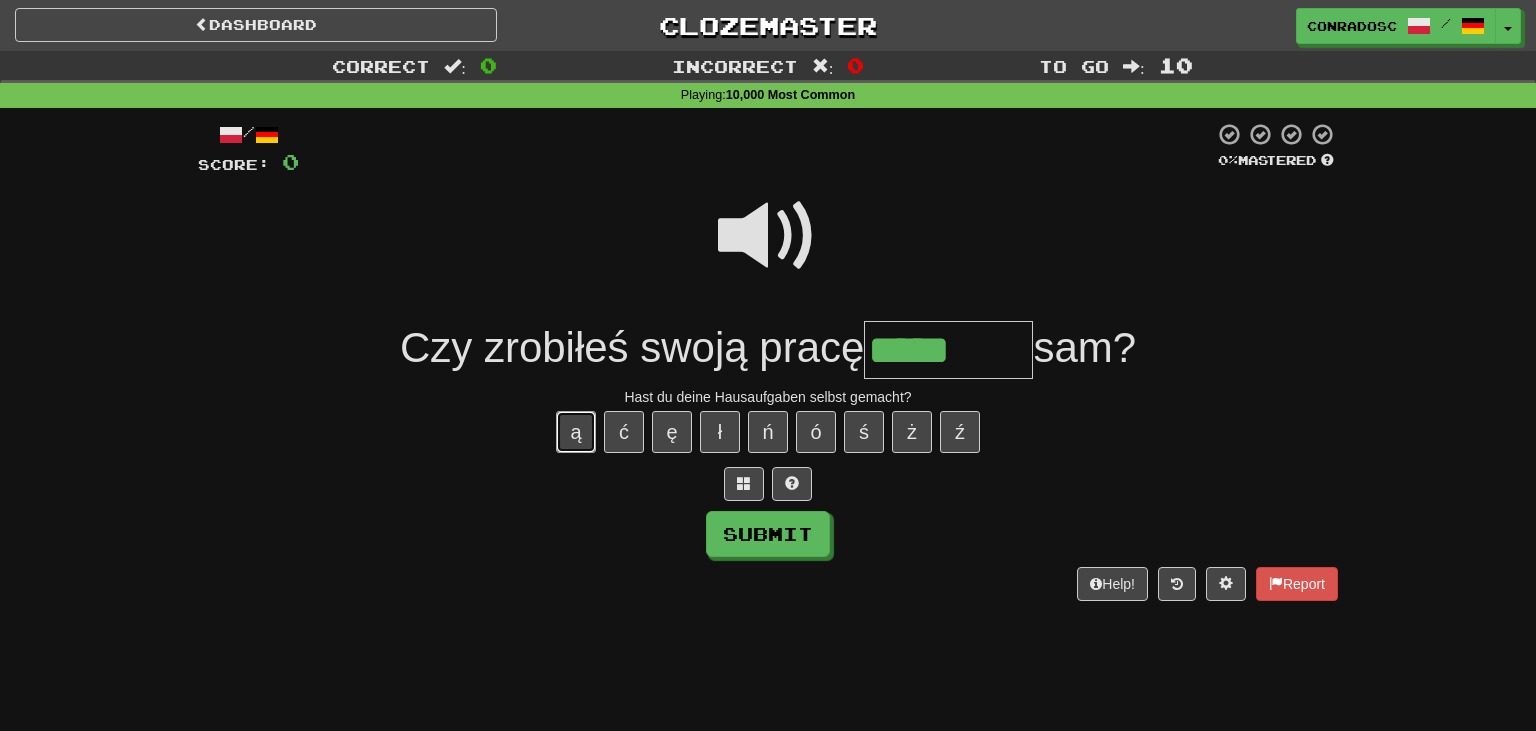 click on "ą" at bounding box center [576, 432] 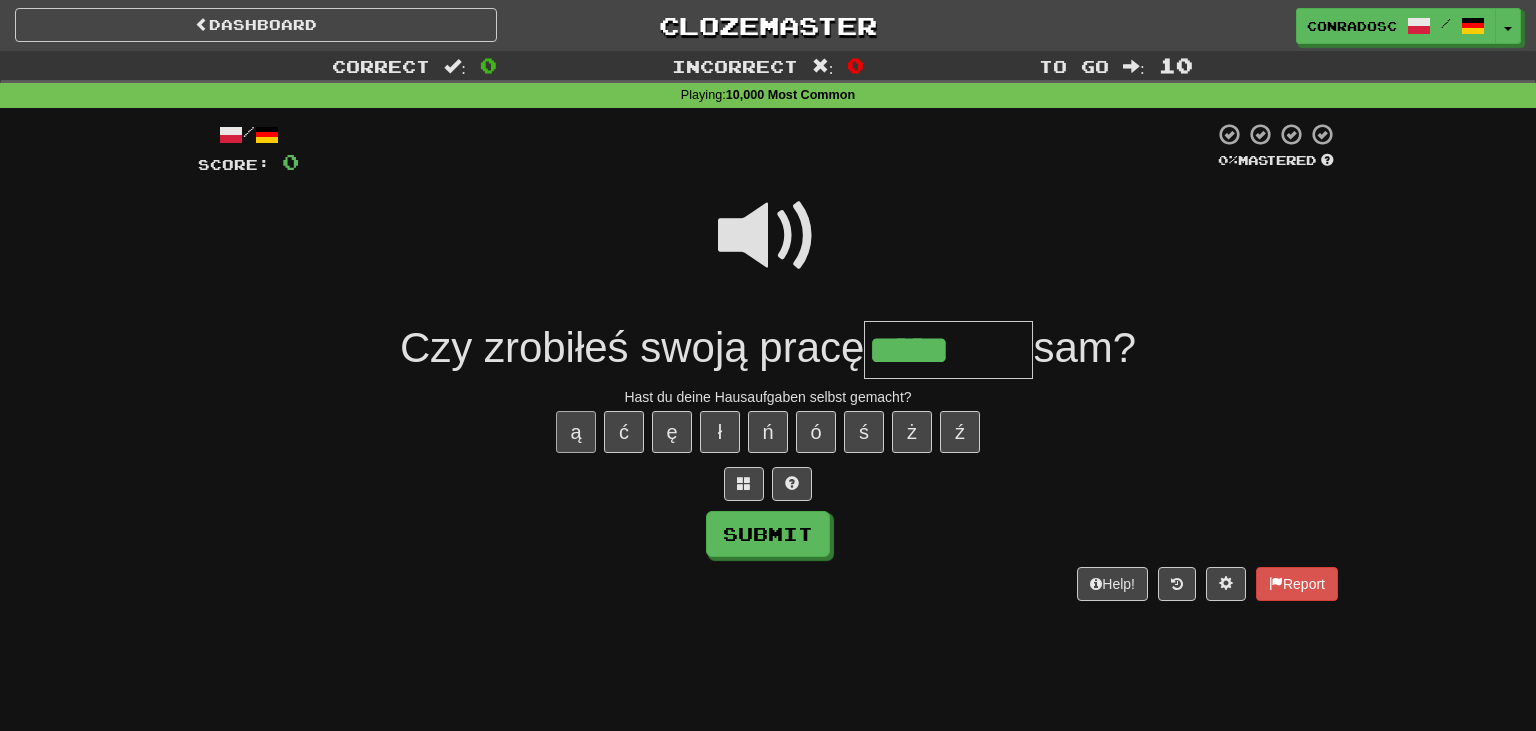 type on "******" 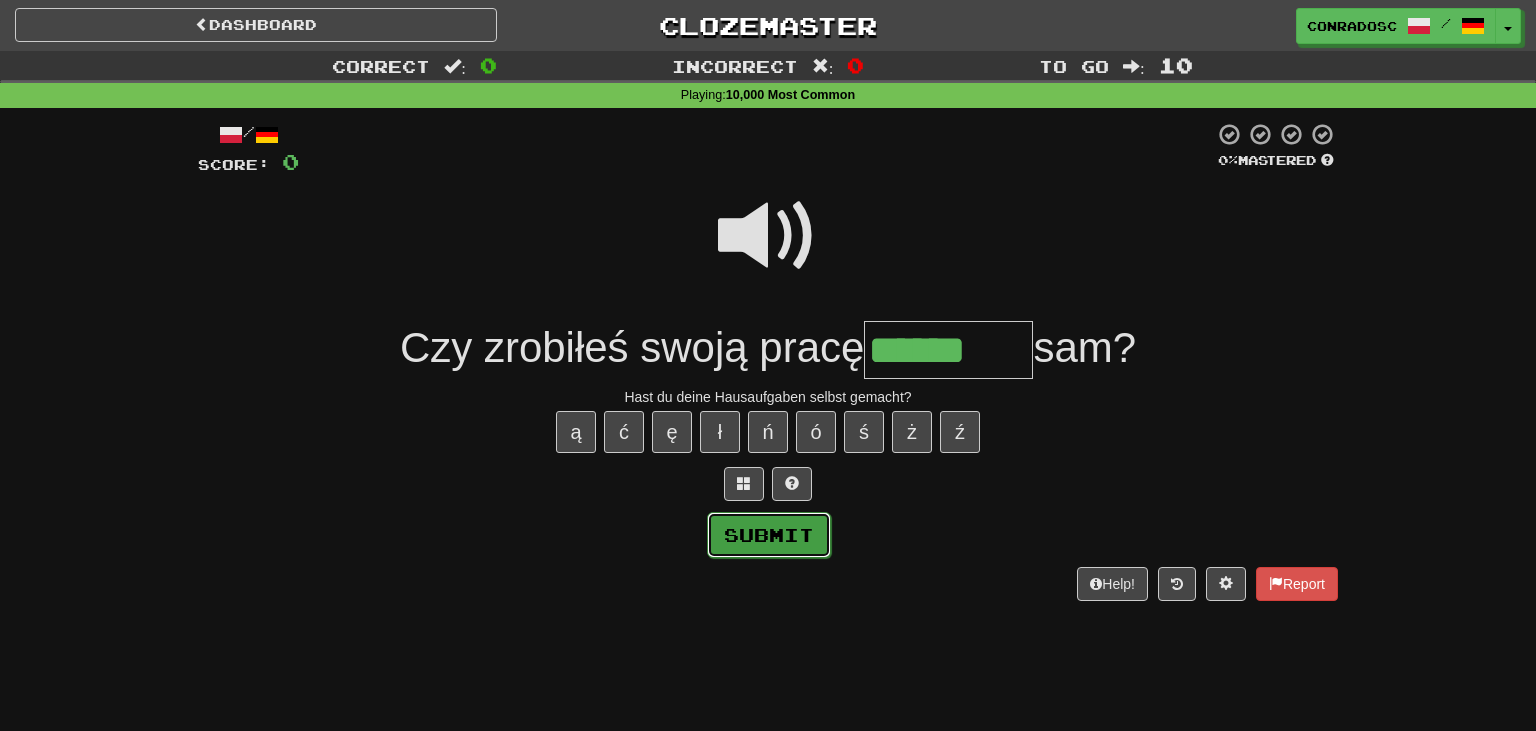 click on "Submit" at bounding box center (769, 535) 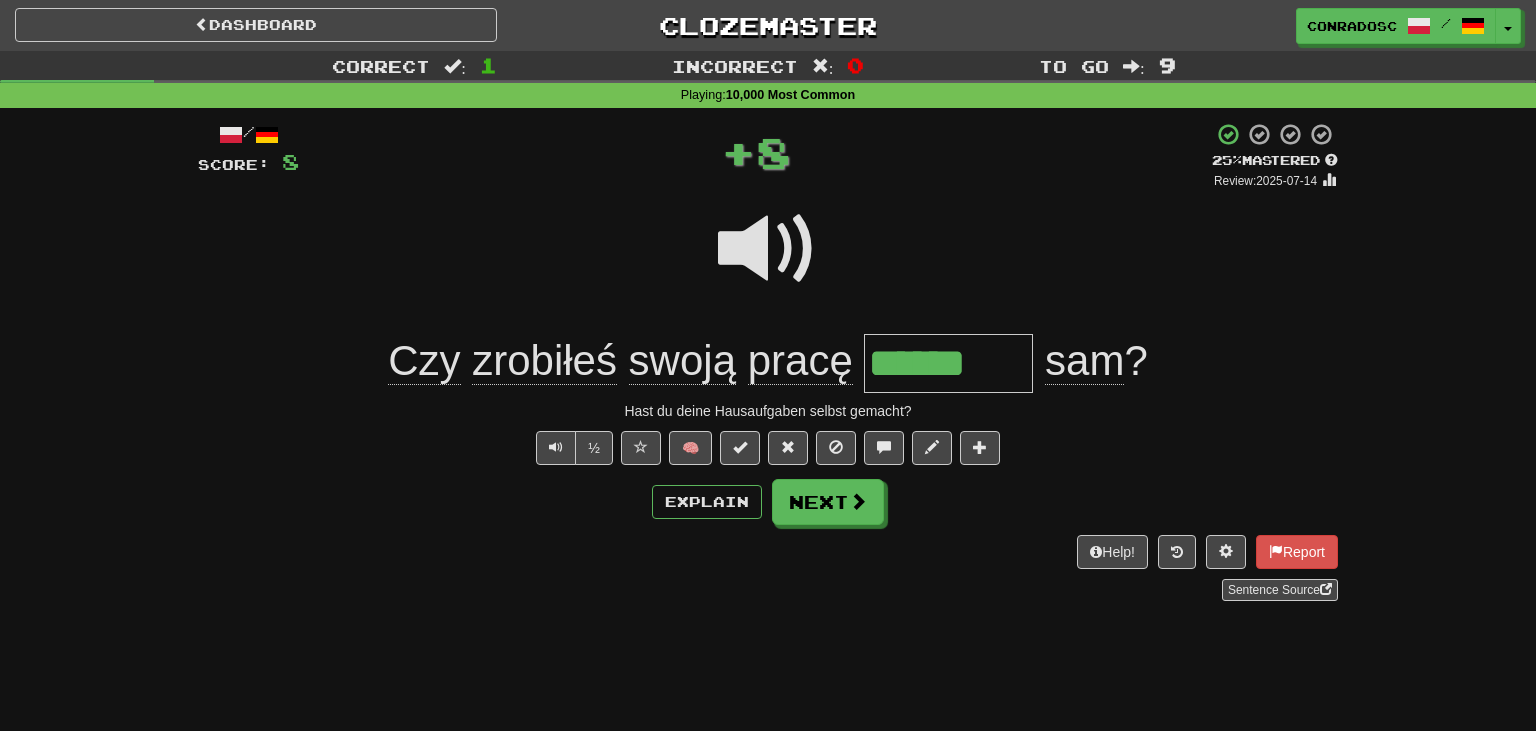 click at bounding box center (768, 249) 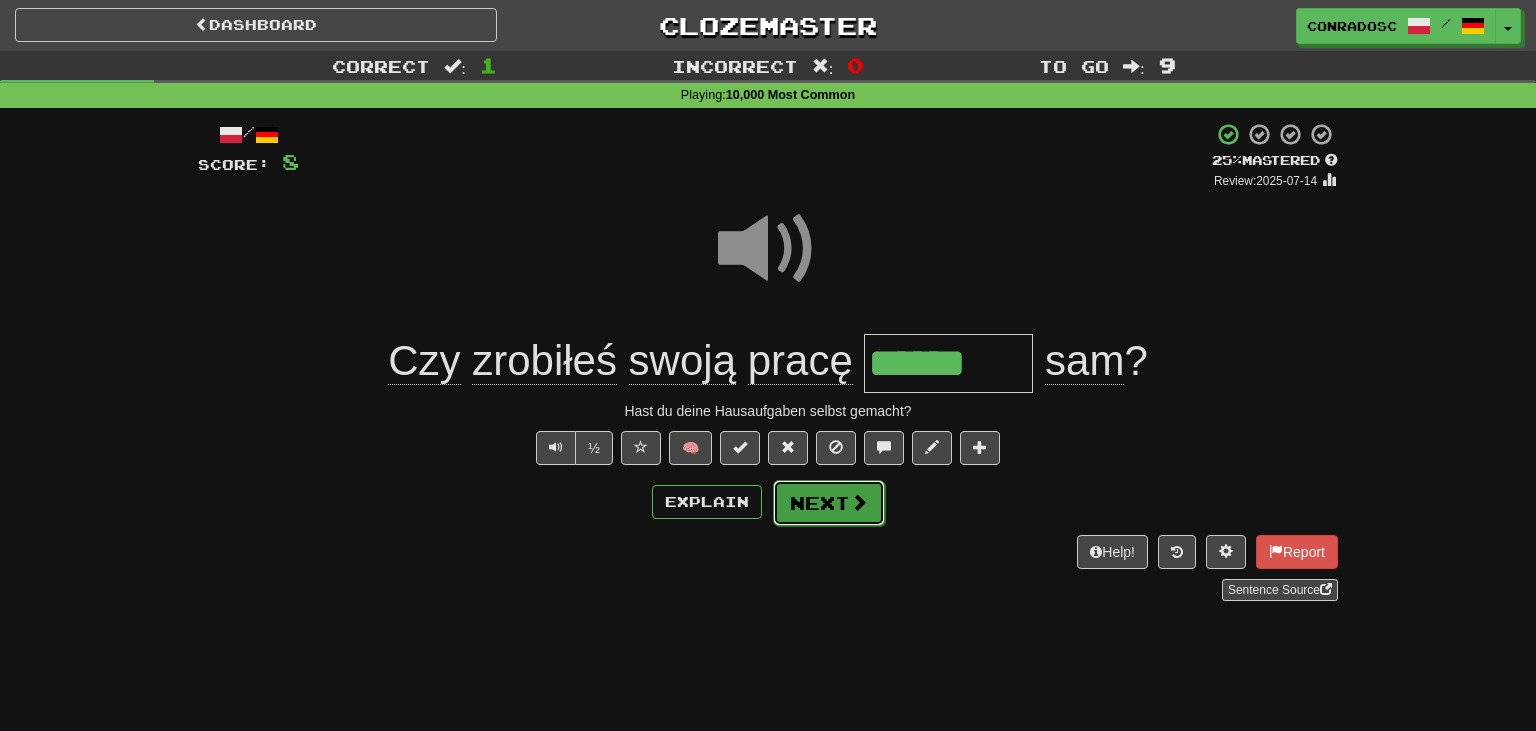 click on "Next" at bounding box center [829, 503] 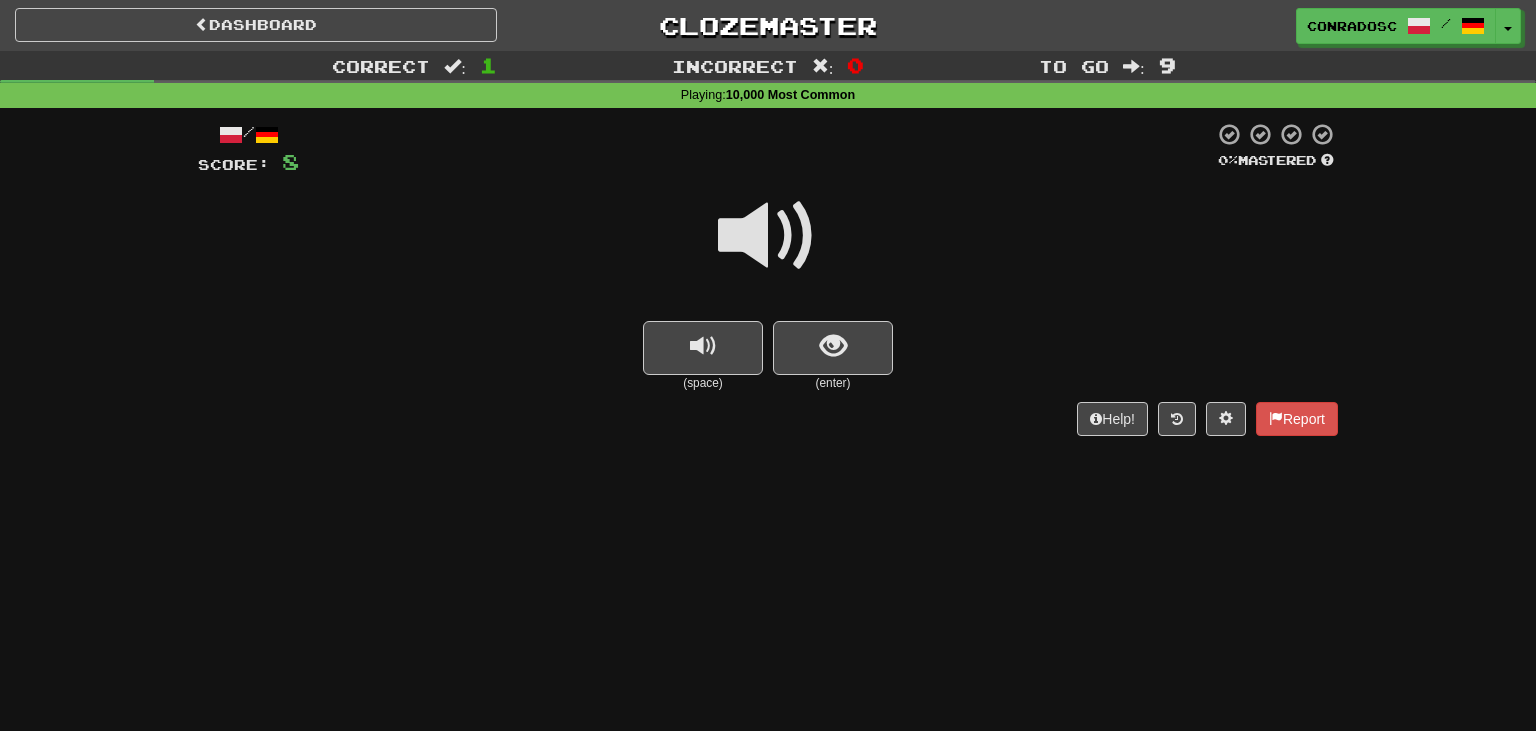 click at bounding box center (768, 236) 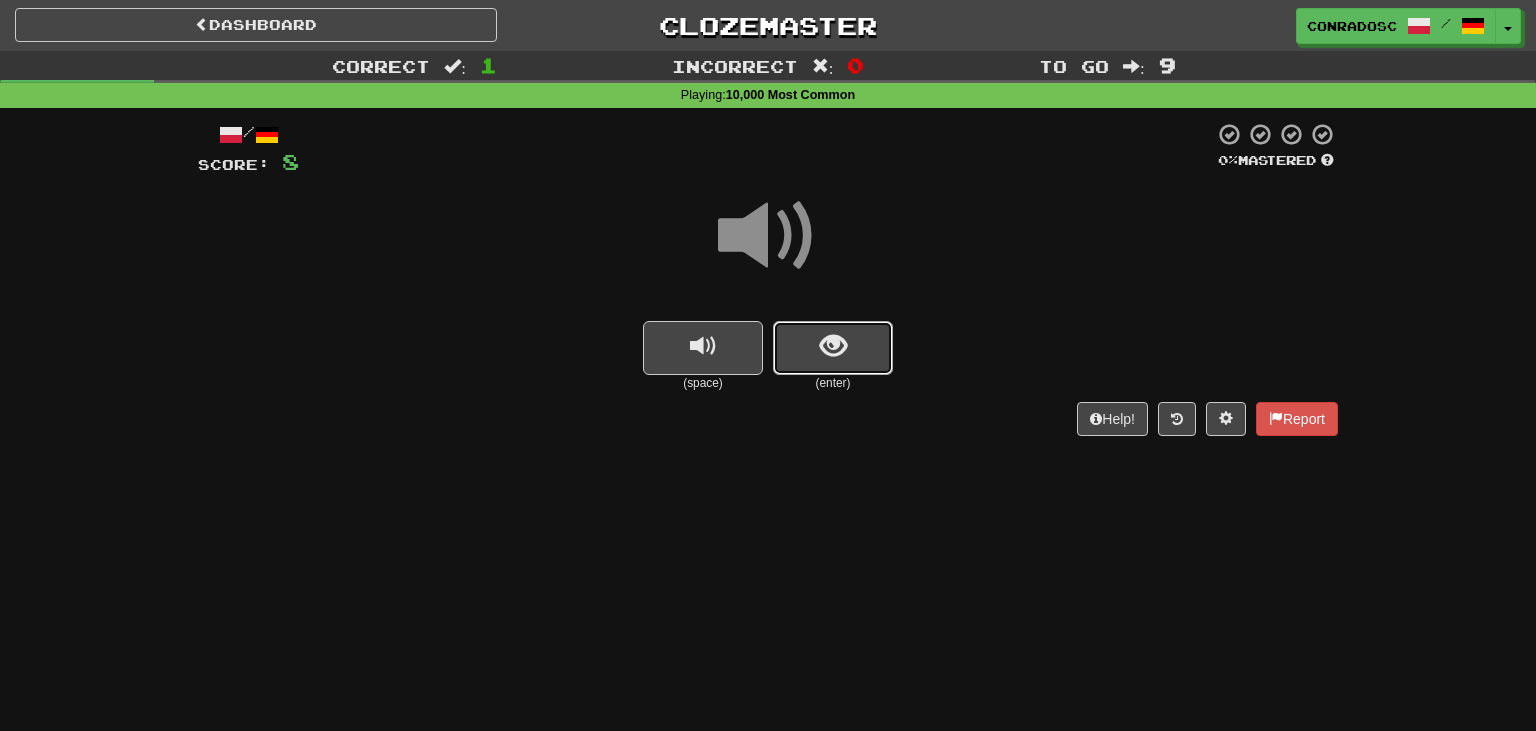 click at bounding box center (833, 346) 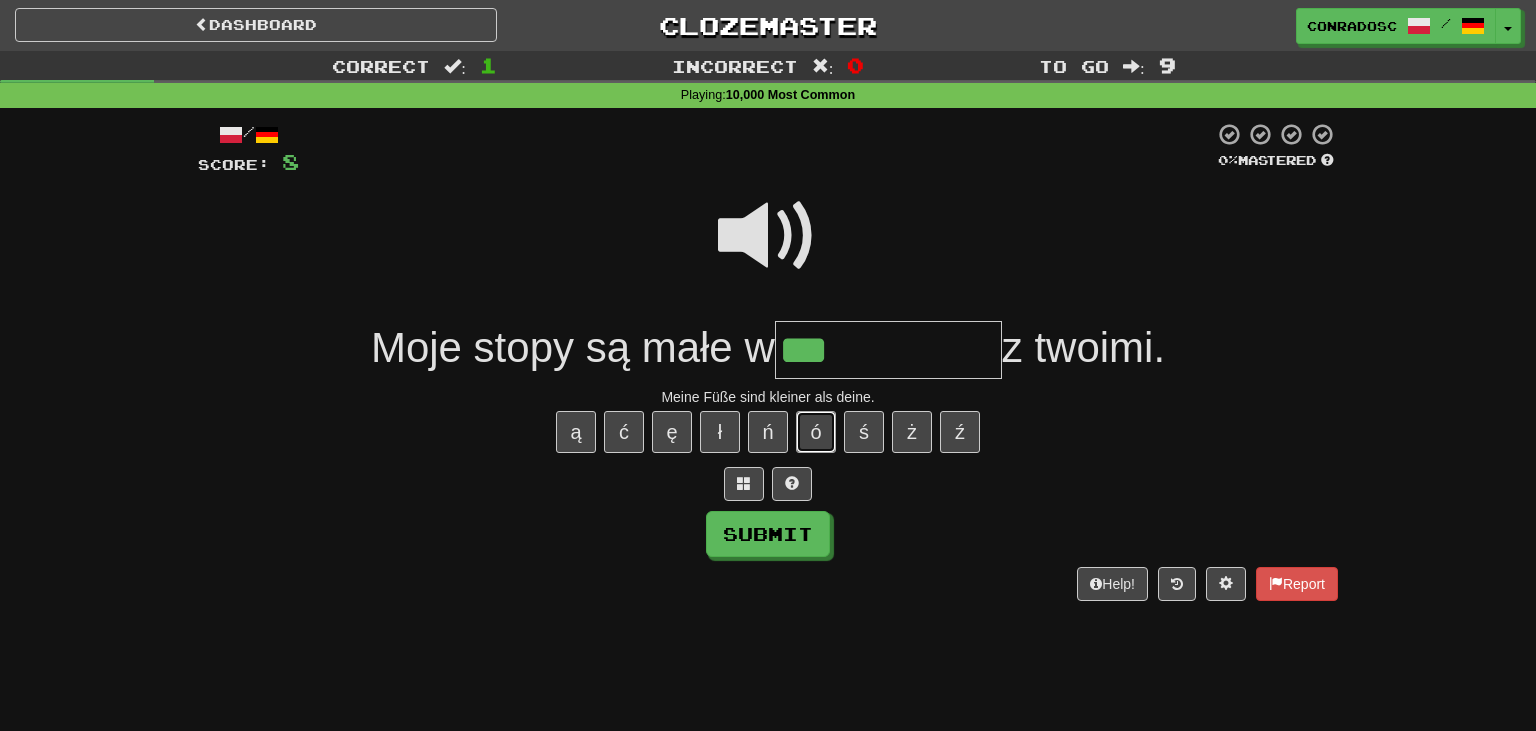 click on "ó" at bounding box center [816, 432] 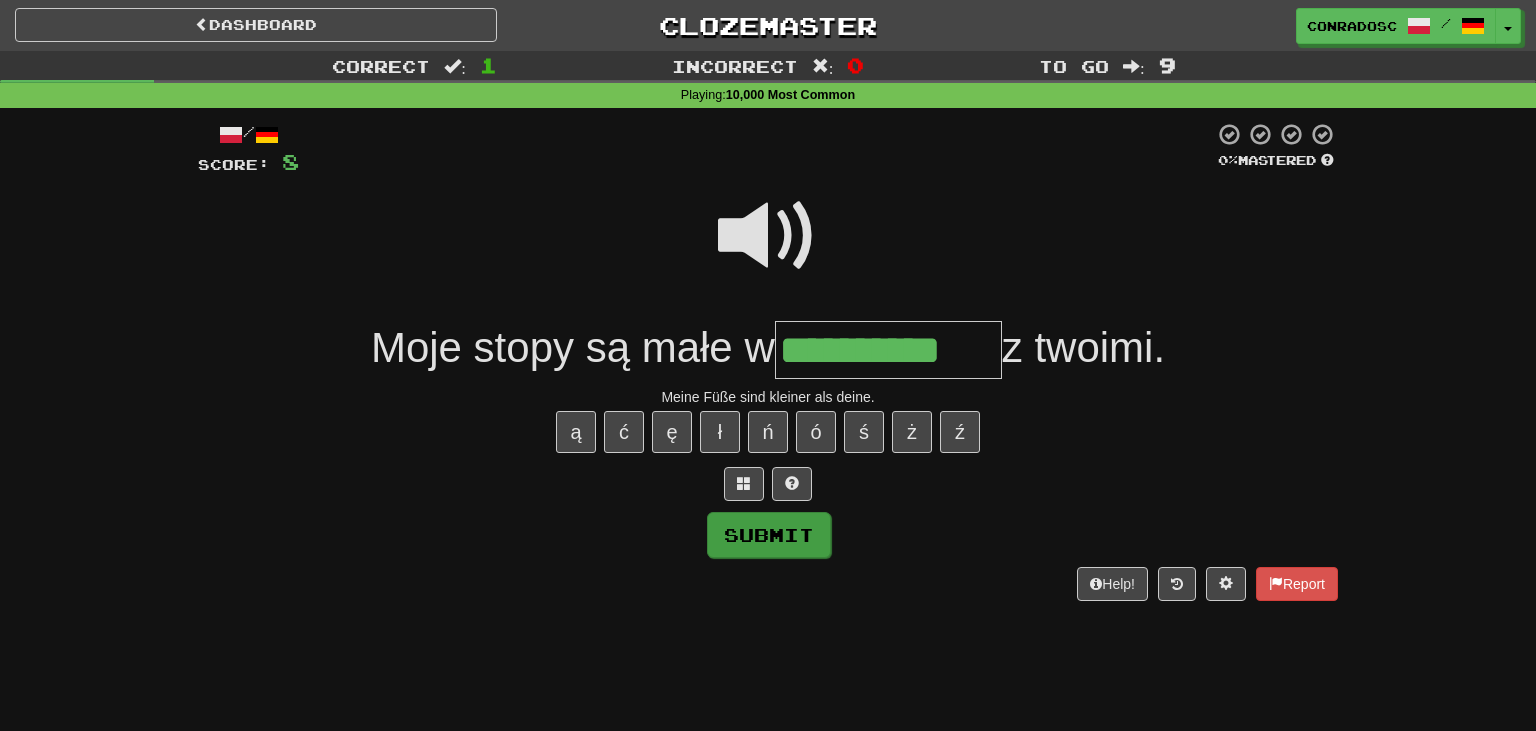 type on "**********" 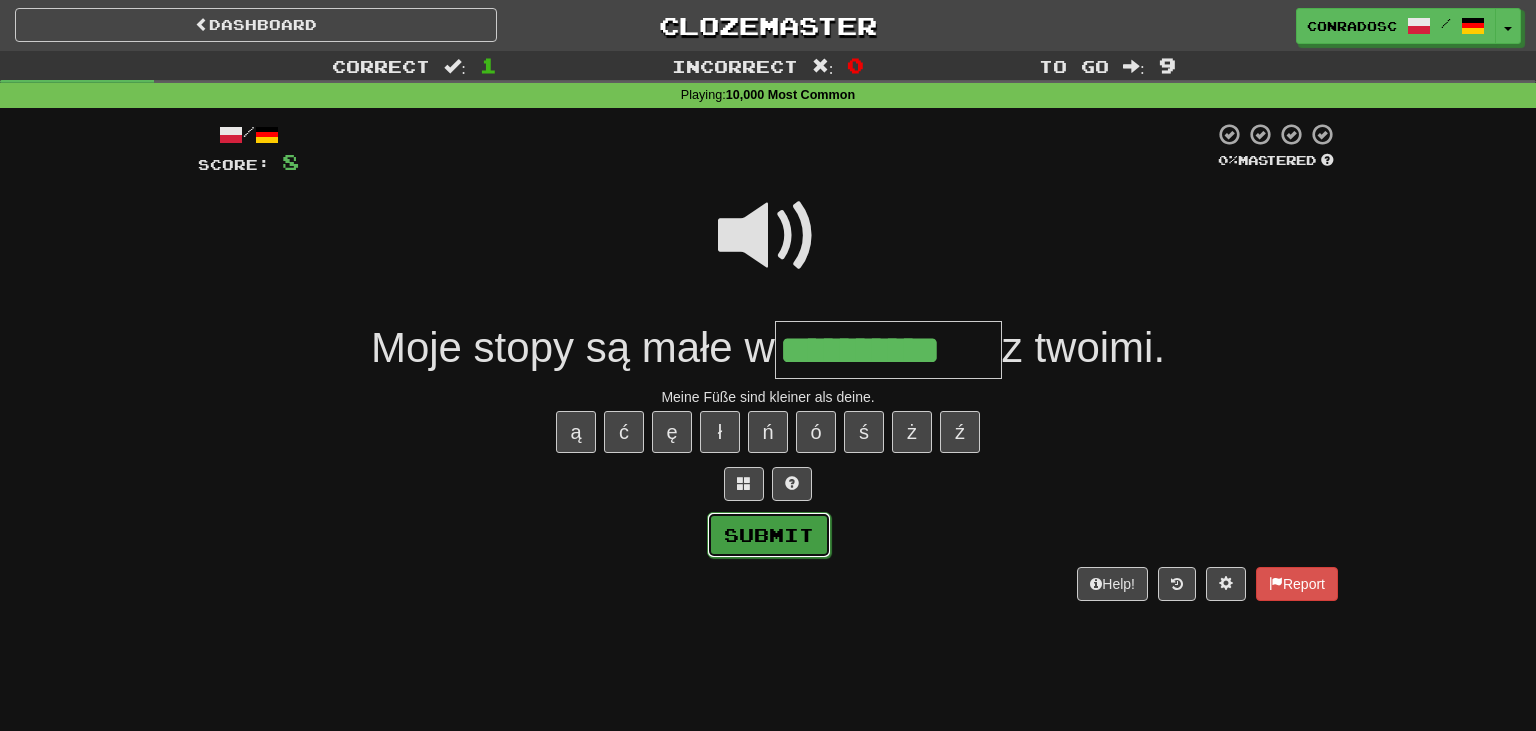 click on "Submit" at bounding box center [769, 535] 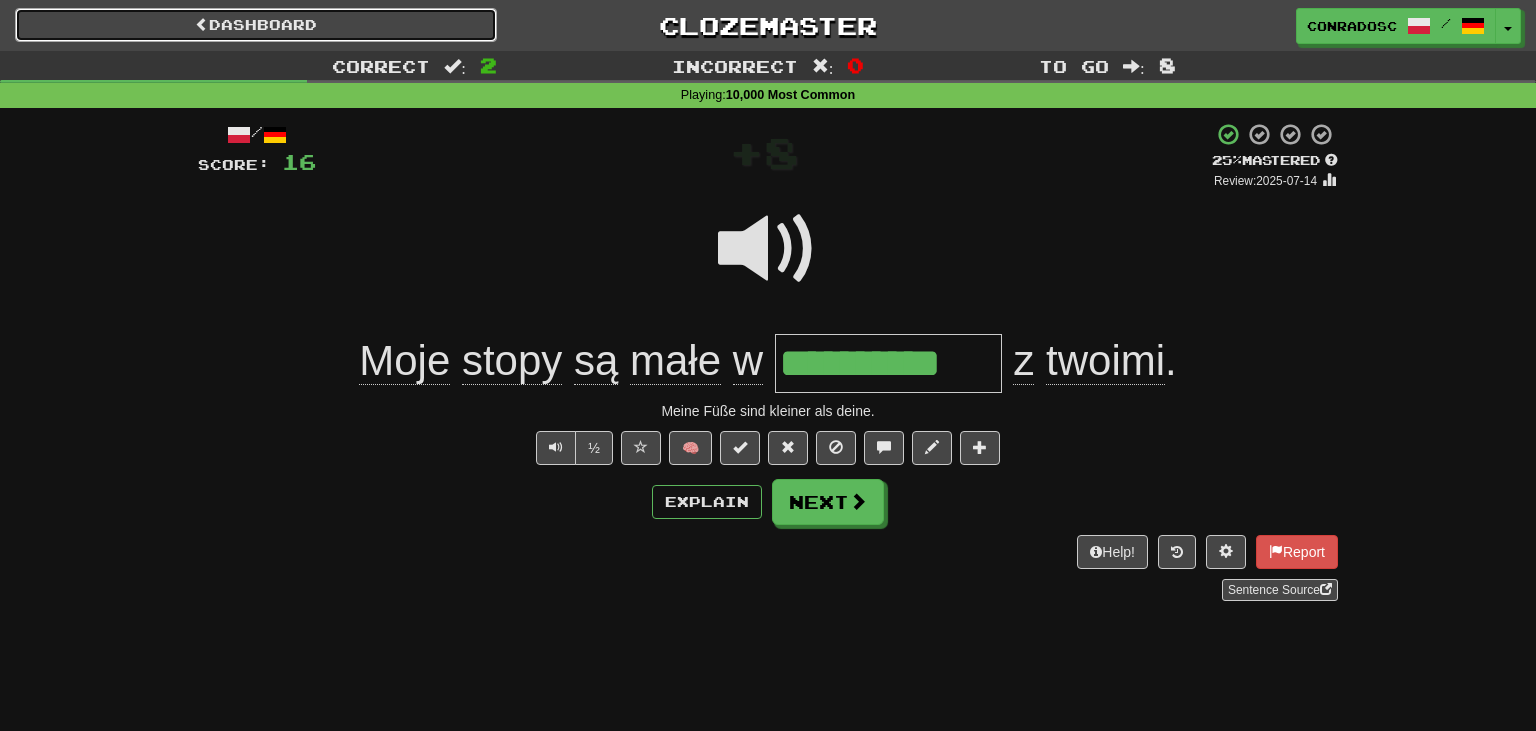click on "Dashboard" at bounding box center (256, 25) 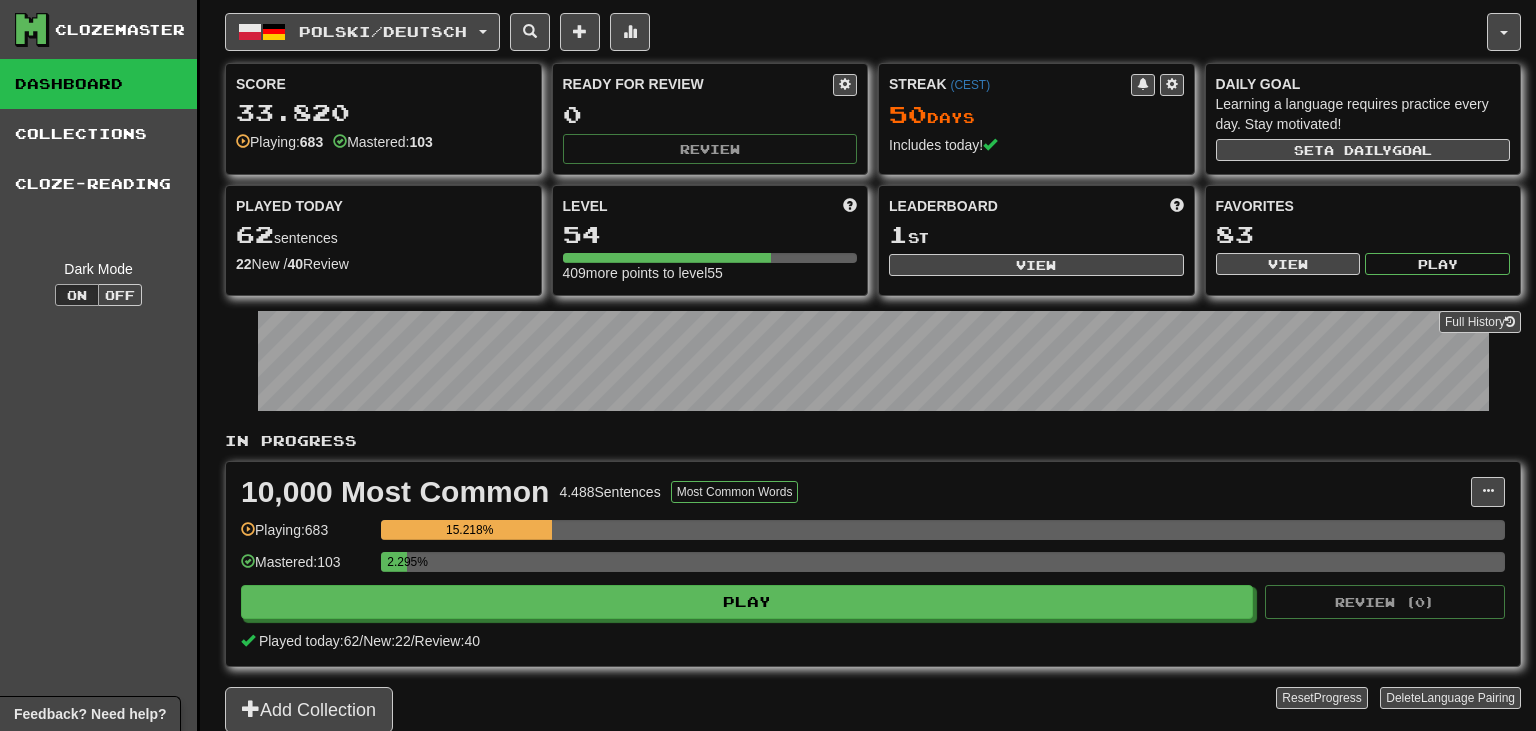 scroll, scrollTop: 0, scrollLeft: 0, axis: both 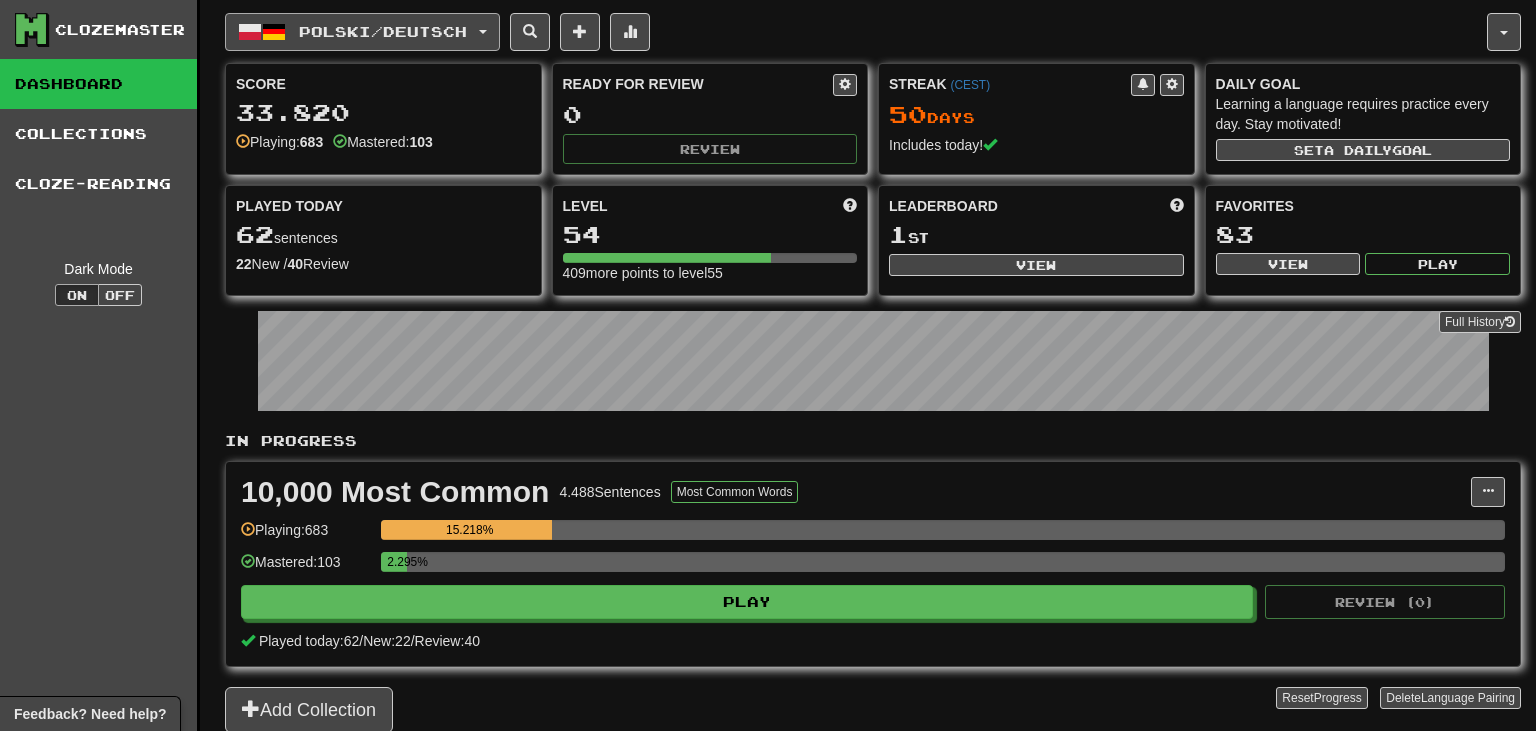 click on "Polski  /  Deutsch" at bounding box center [362, 32] 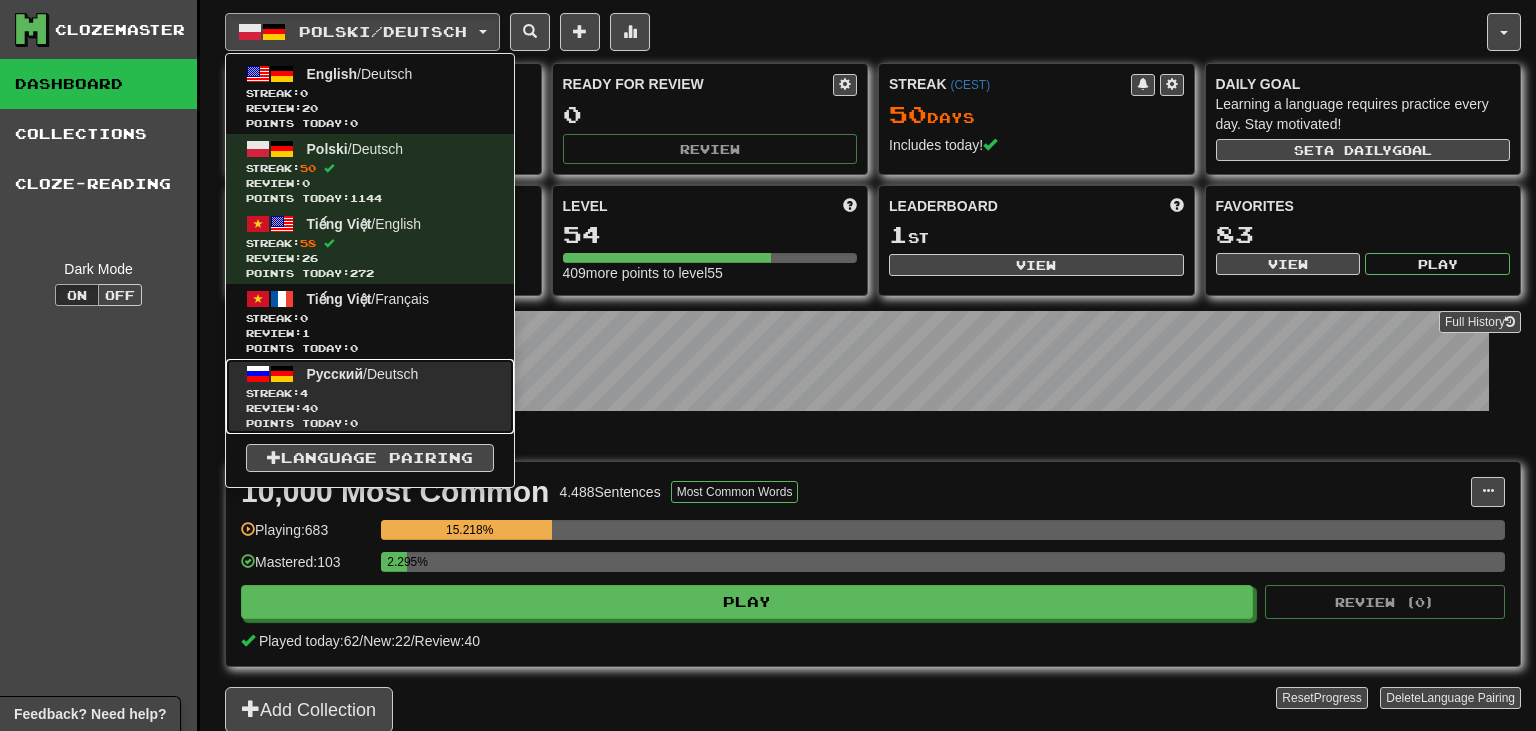 click on "Streak:  4" at bounding box center (370, 393) 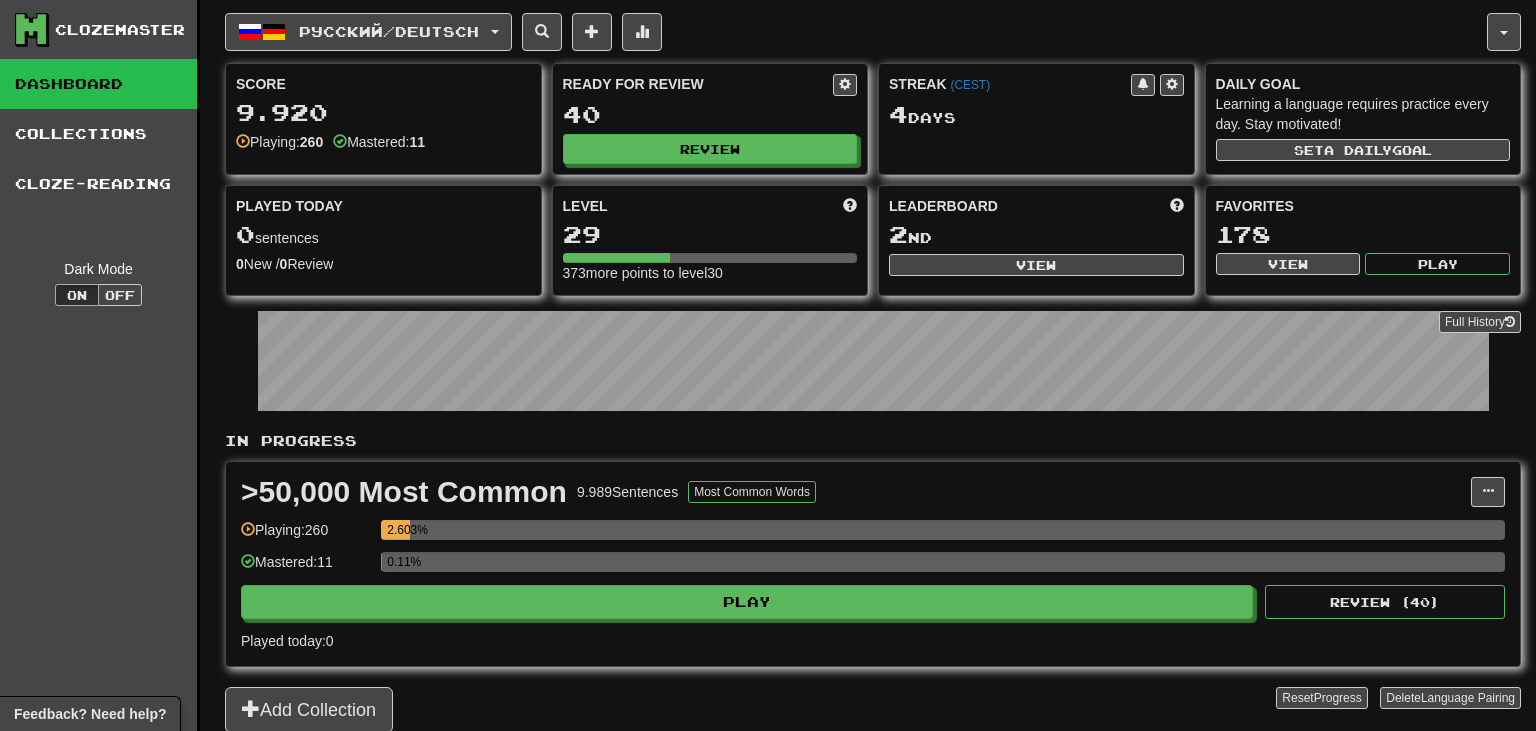 scroll, scrollTop: 0, scrollLeft: 0, axis: both 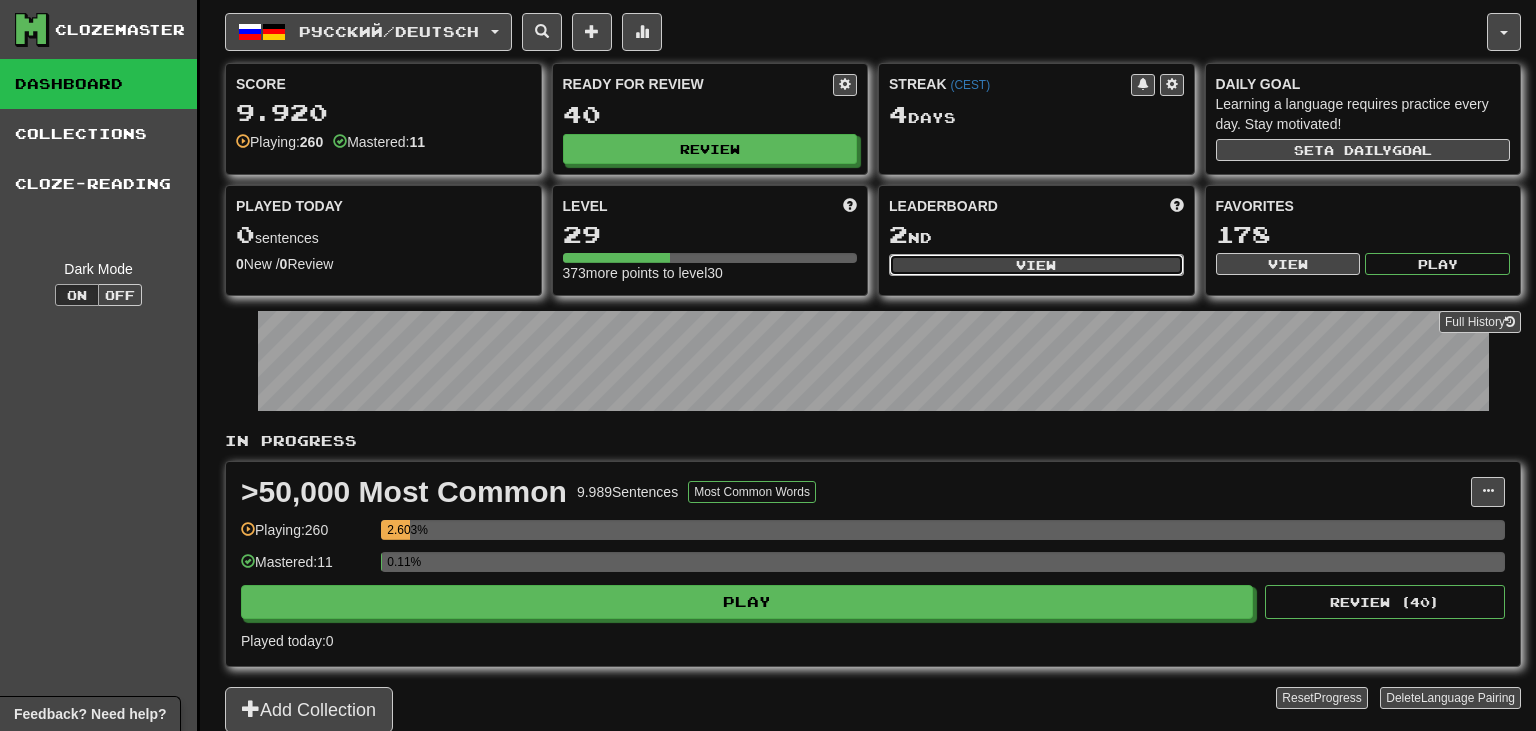 click on "View" at bounding box center (1036, 265) 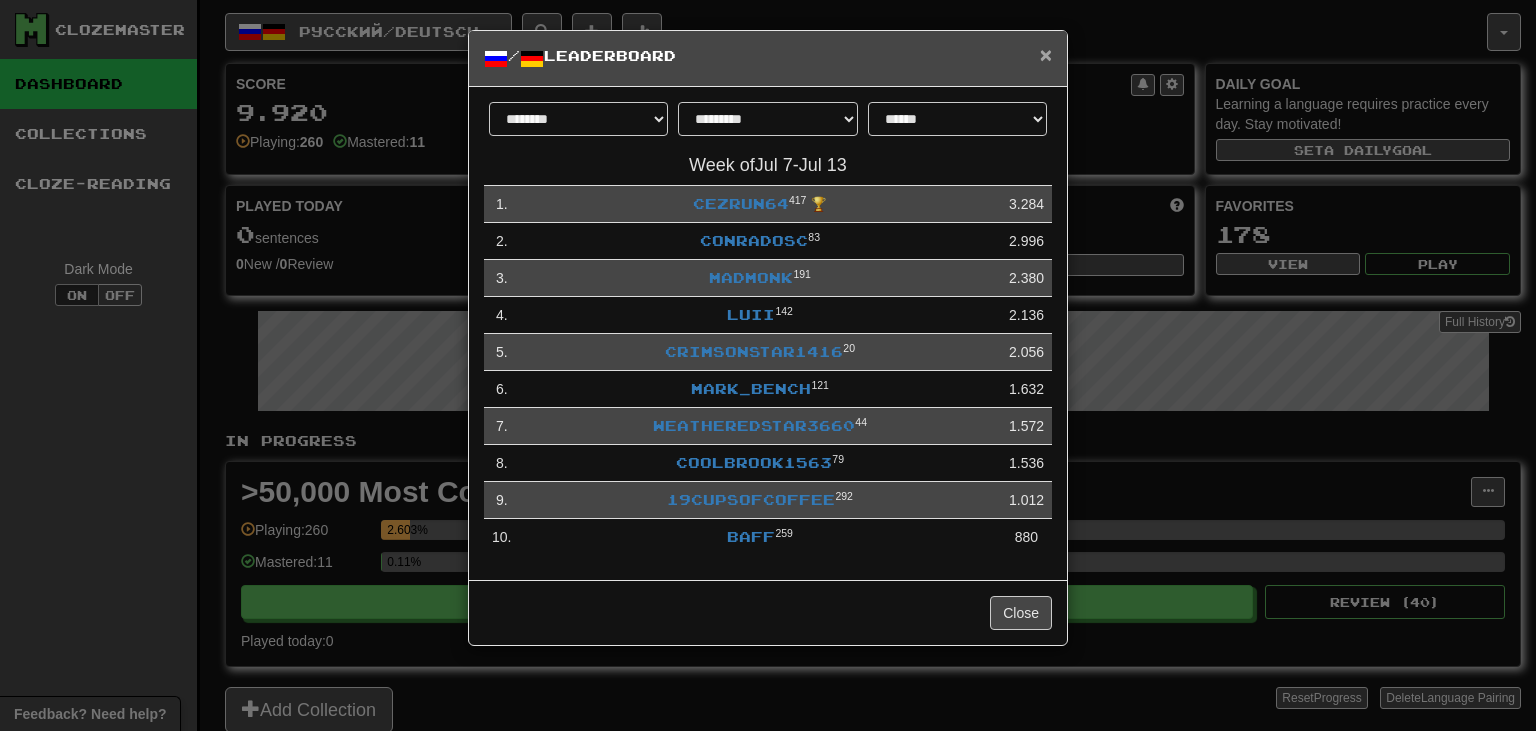 click on "×" at bounding box center [1046, 54] 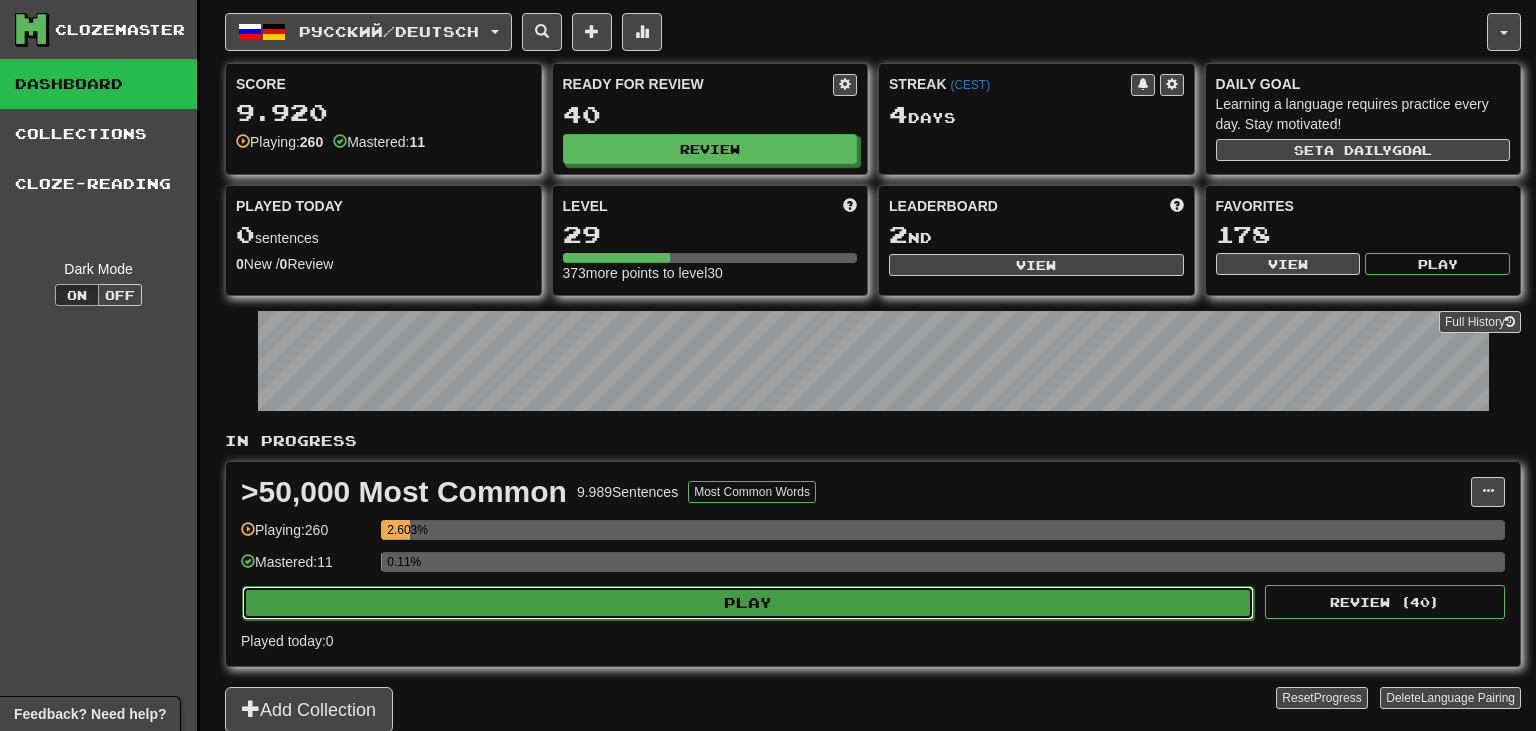 click on "Play" at bounding box center [748, 603] 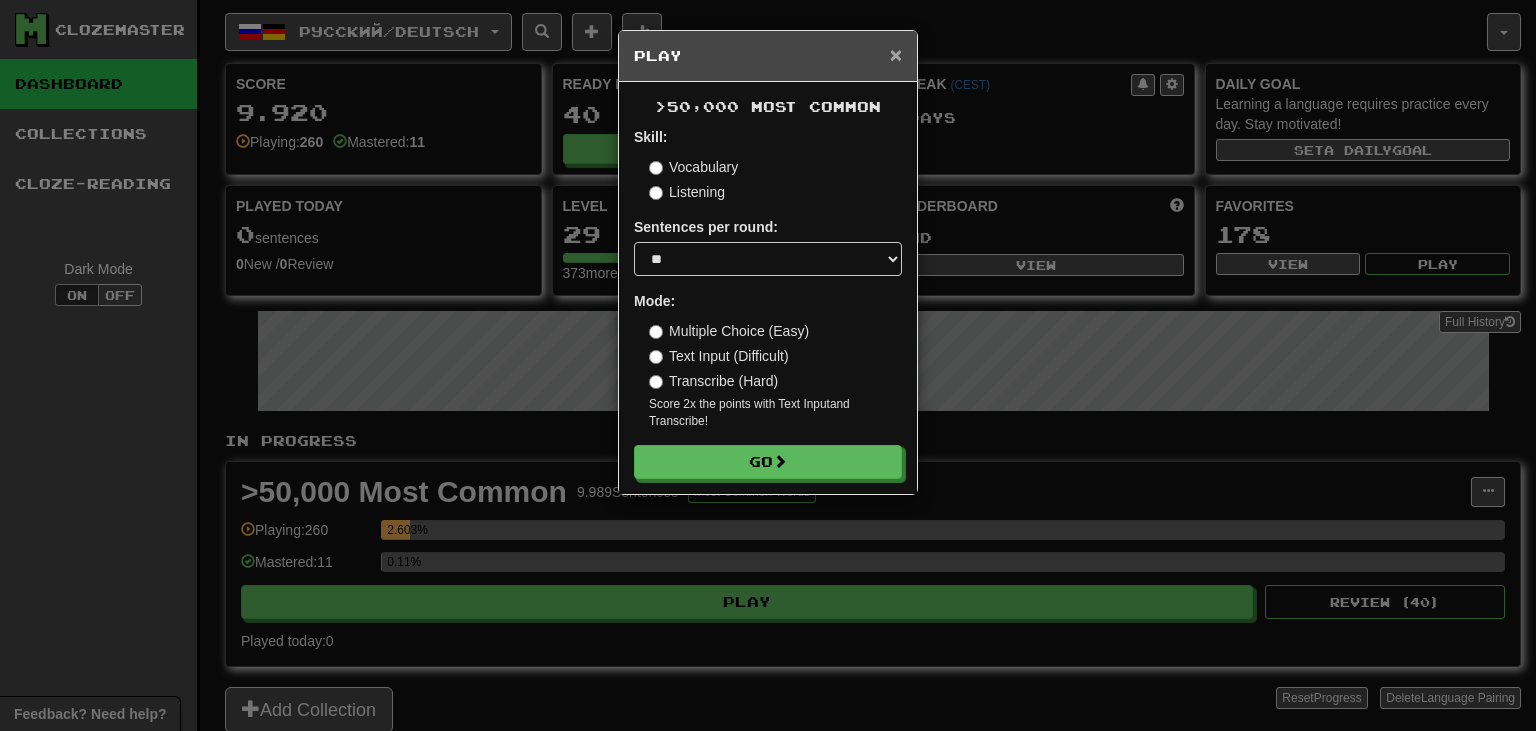 click on "×" at bounding box center (896, 54) 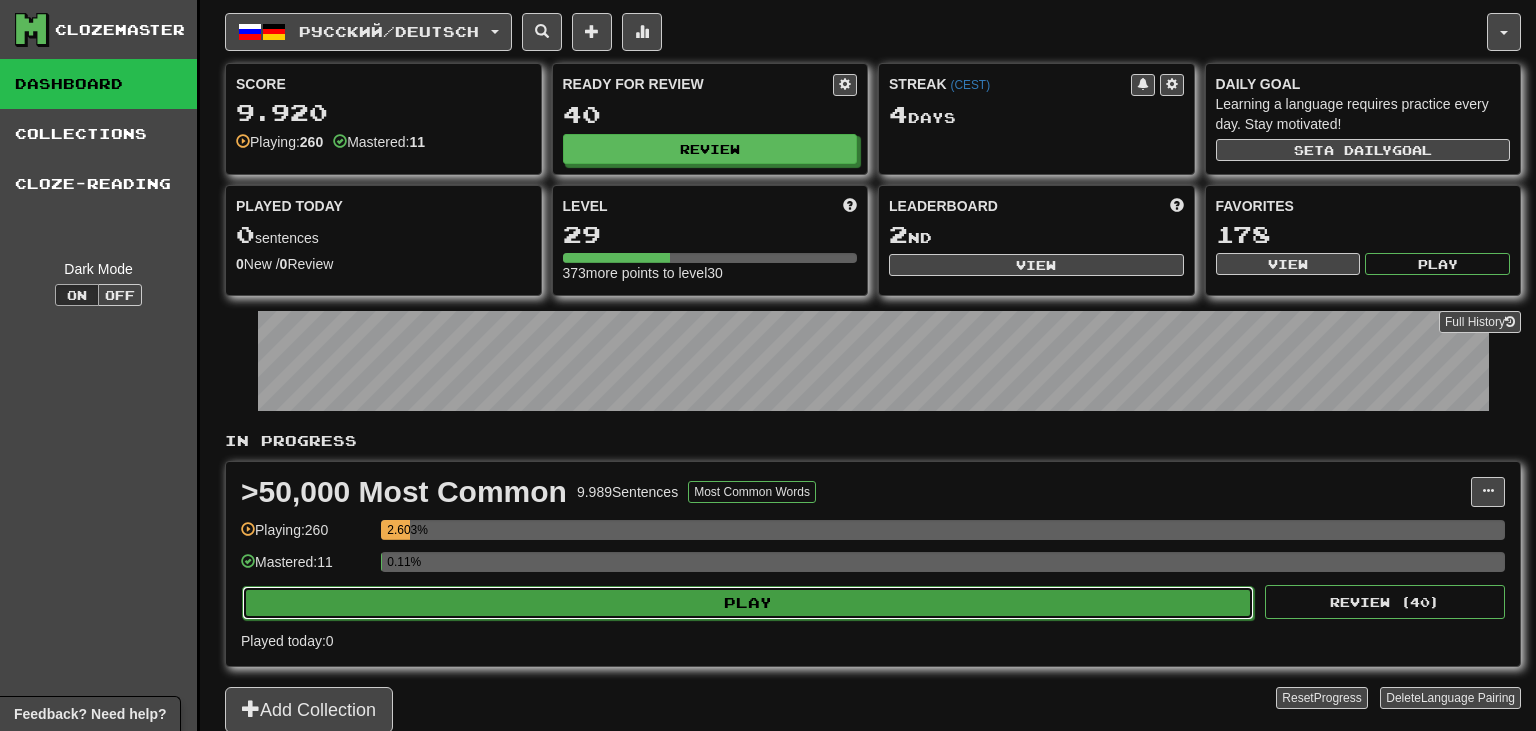 click on "Play" at bounding box center (748, 603) 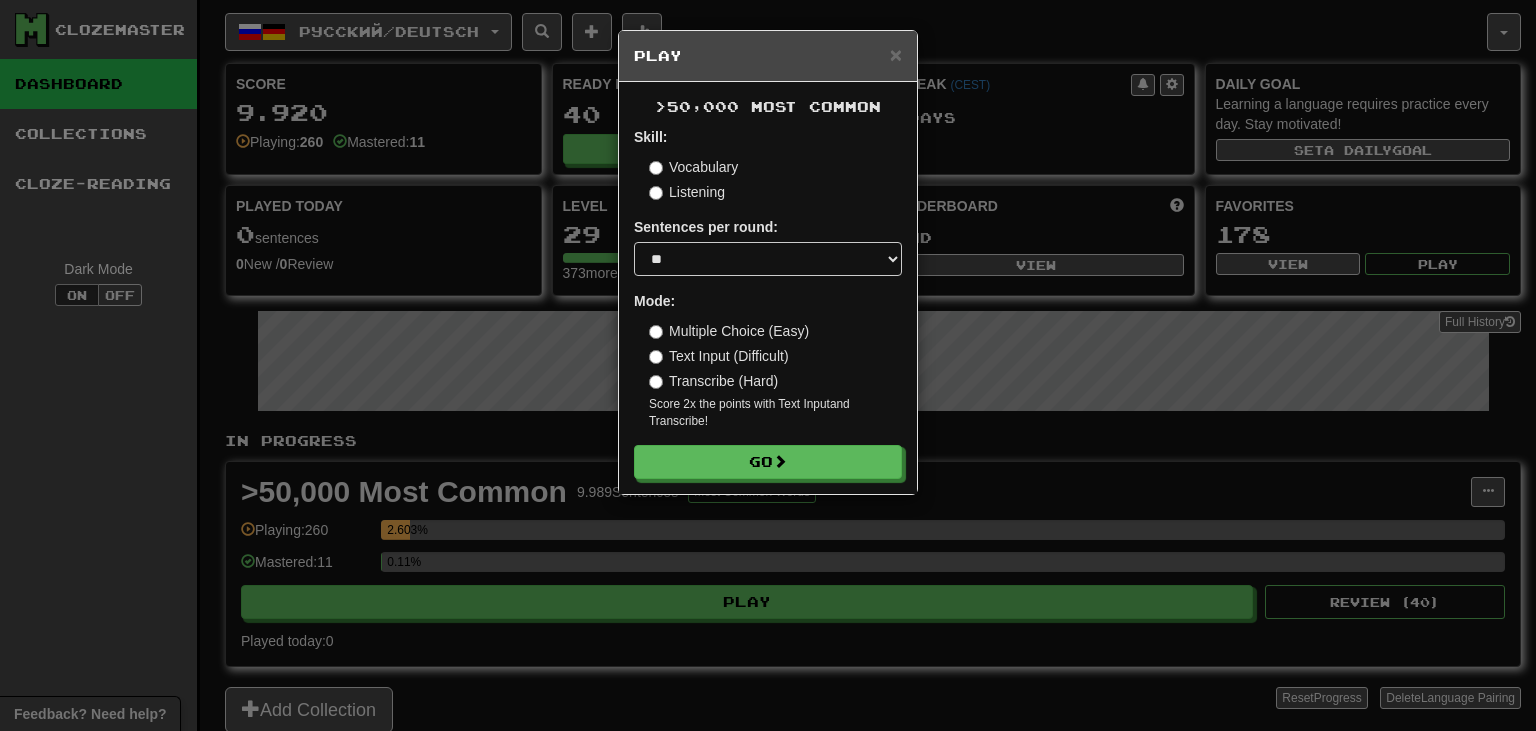 click on "Play" at bounding box center [768, 56] 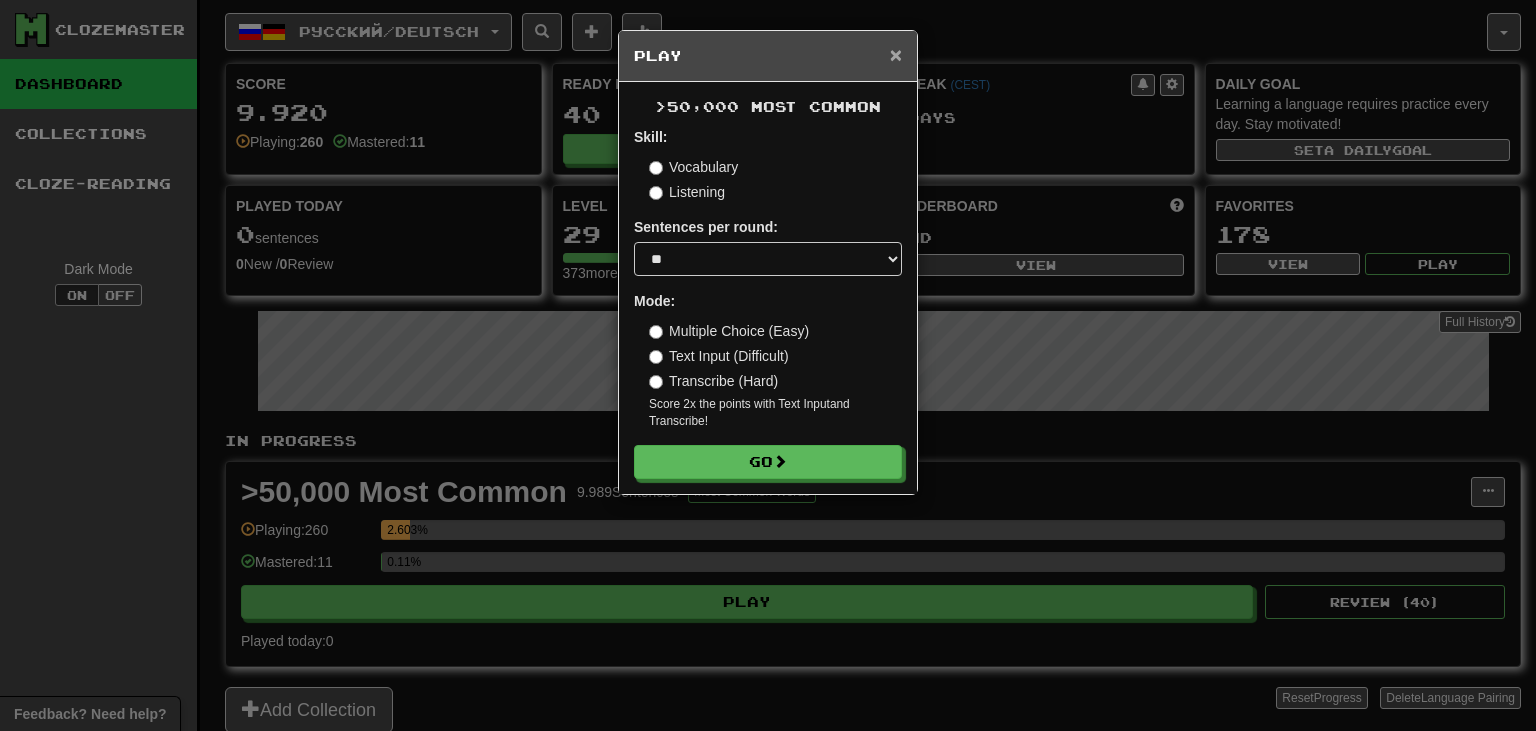 click on "×" at bounding box center [896, 54] 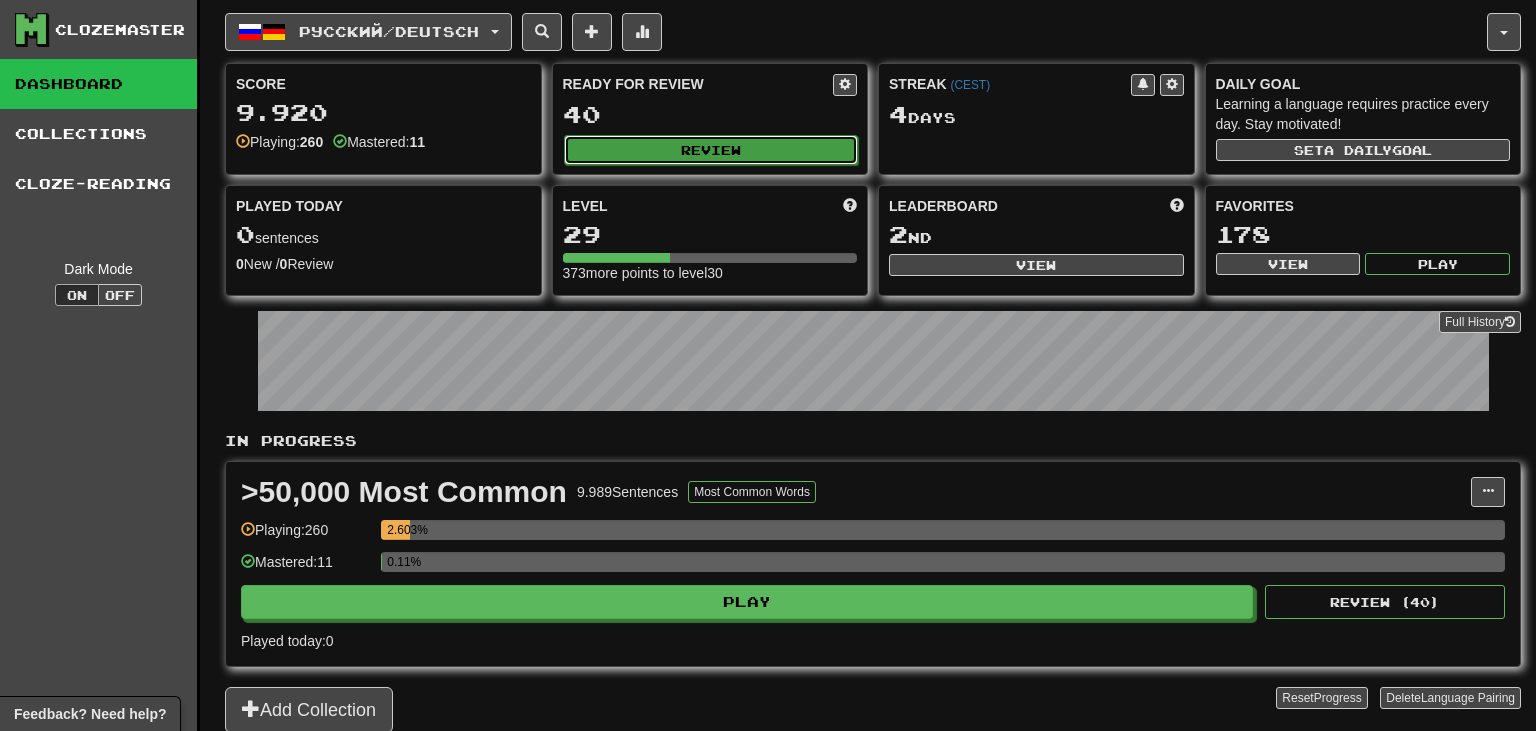 click on "Review" at bounding box center (711, 150) 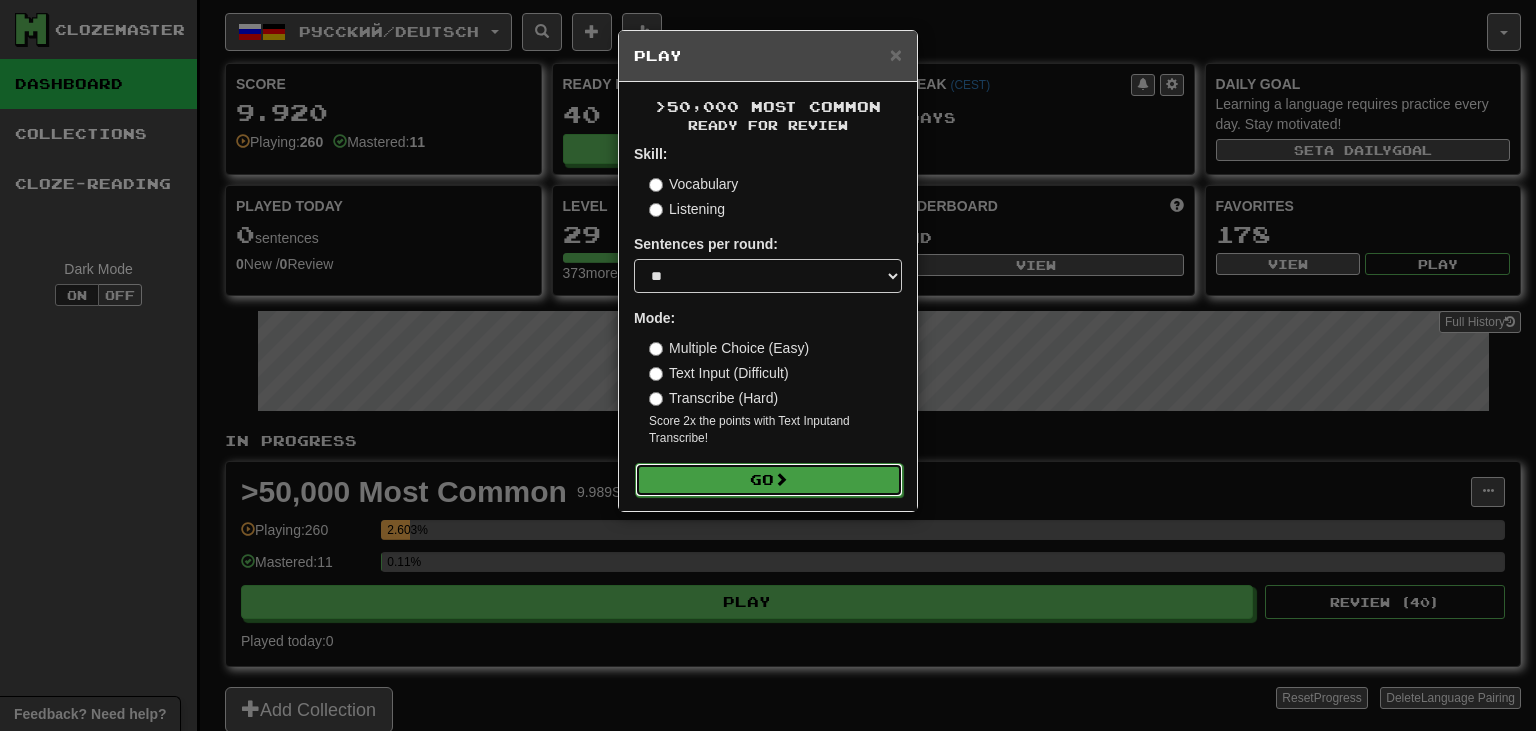 click on "Go" at bounding box center (769, 480) 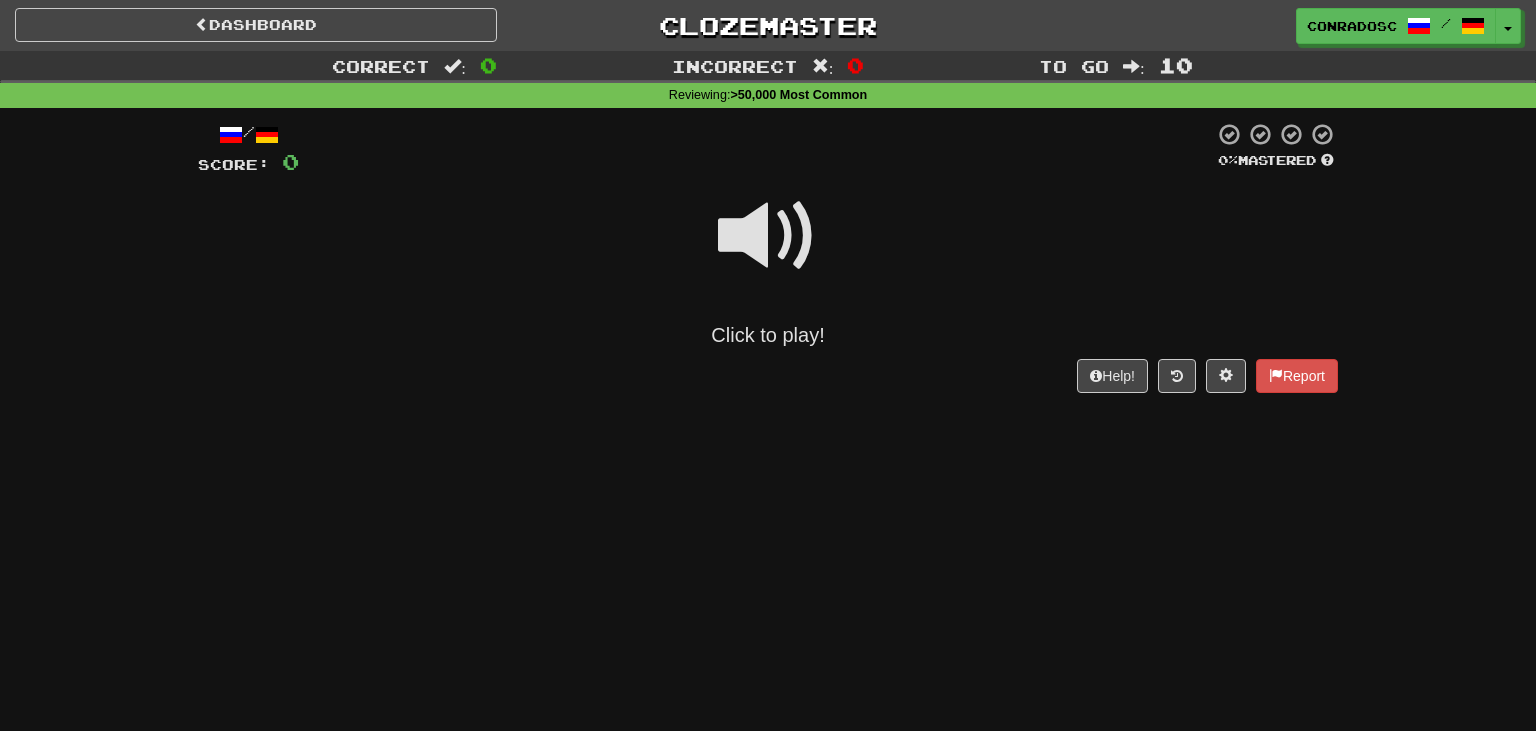 scroll, scrollTop: 0, scrollLeft: 0, axis: both 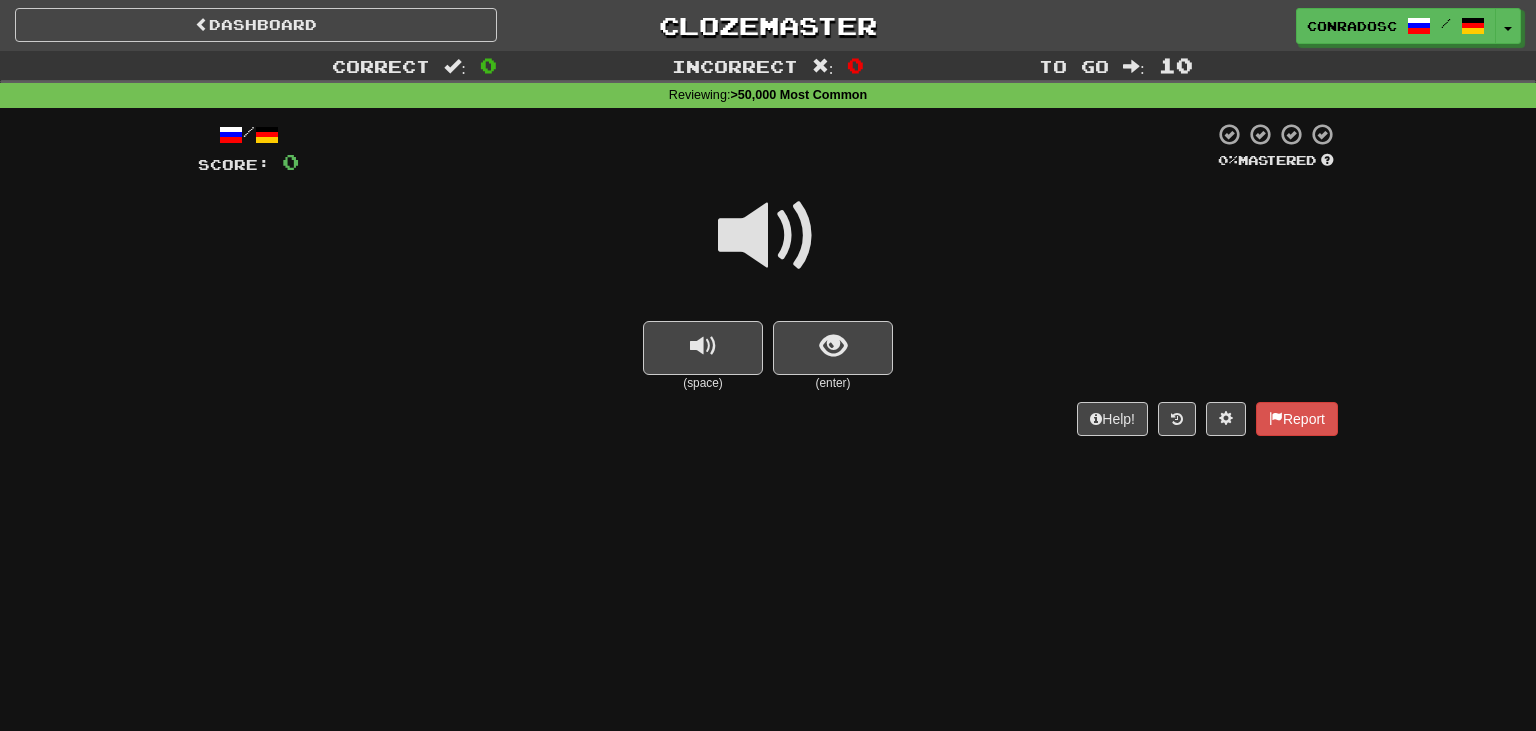 click at bounding box center [768, 236] 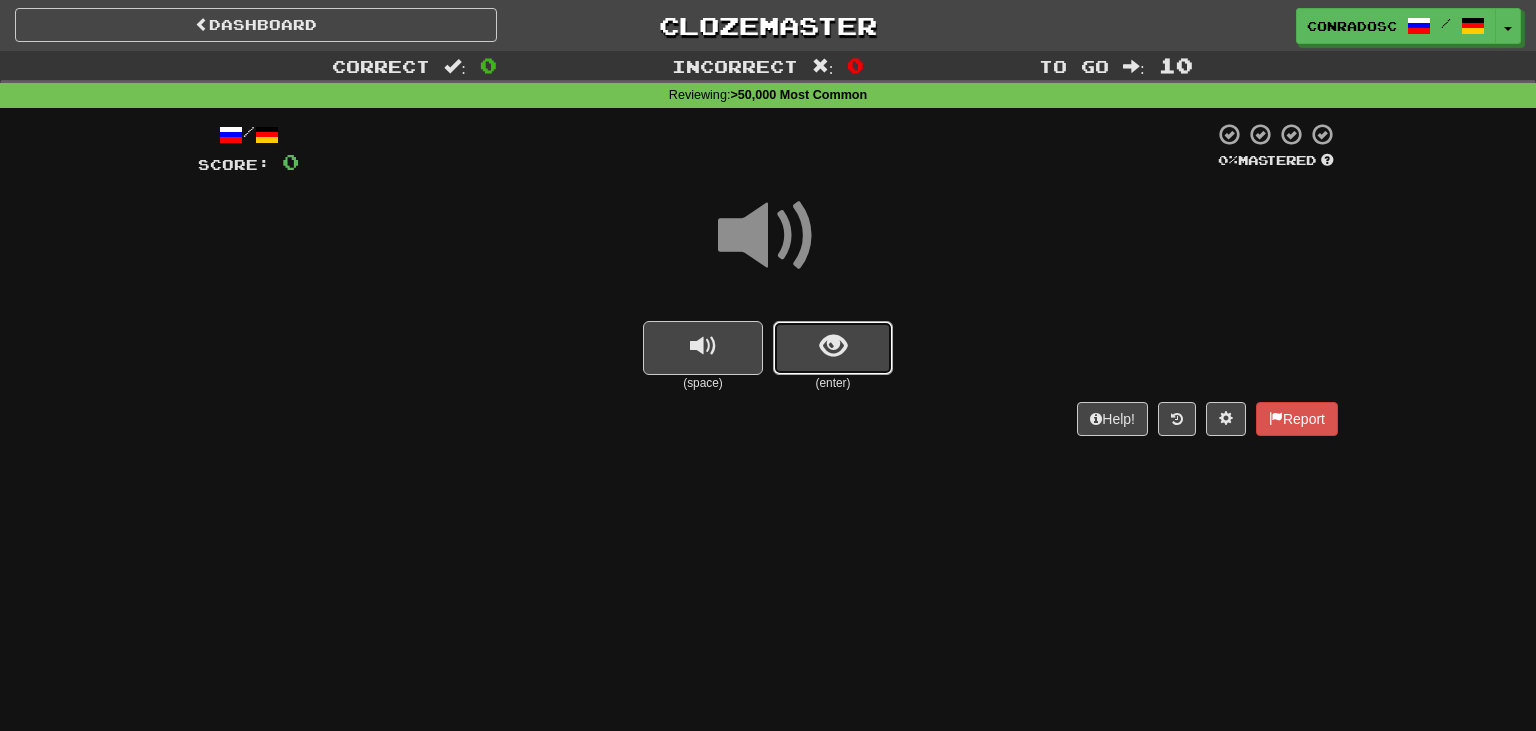click at bounding box center [833, 348] 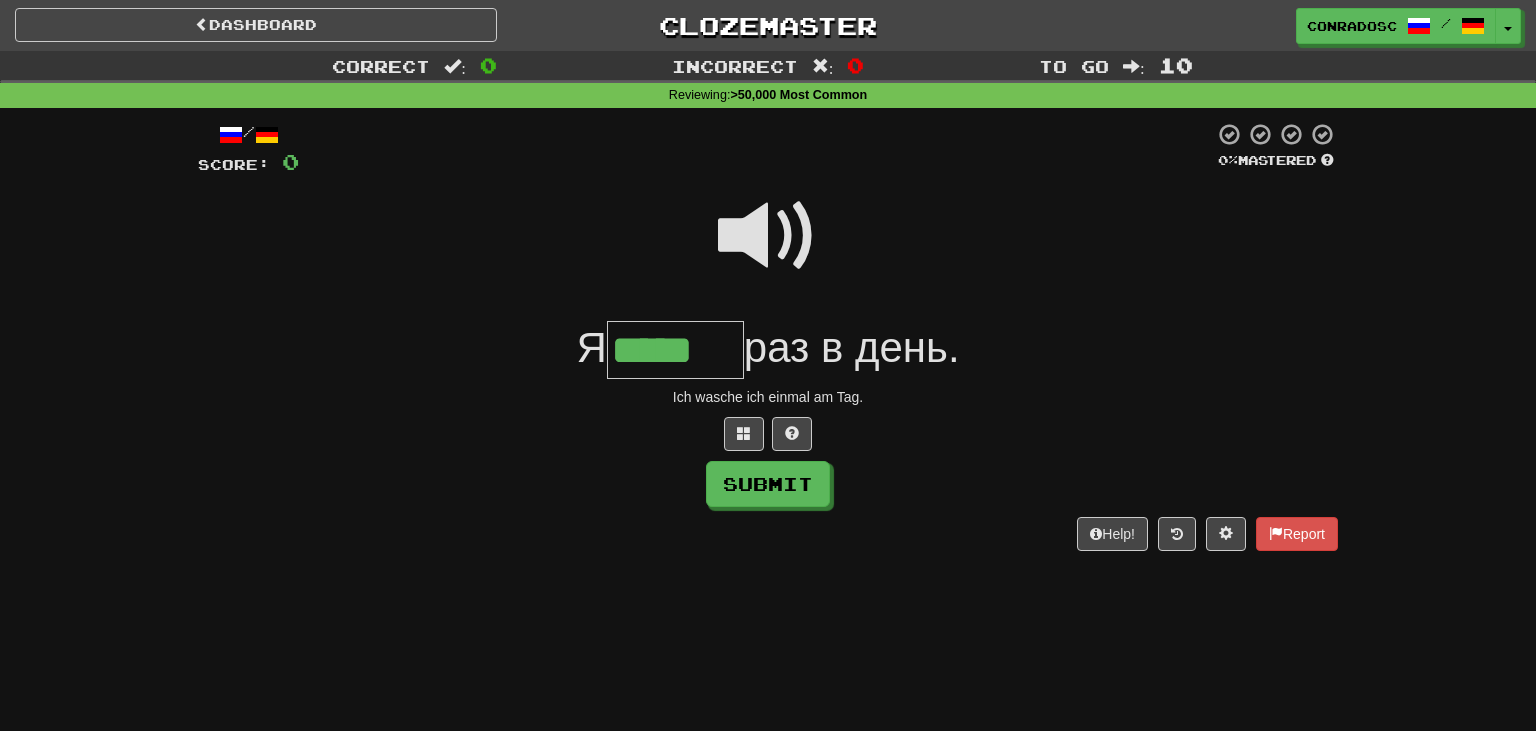 type on "*****" 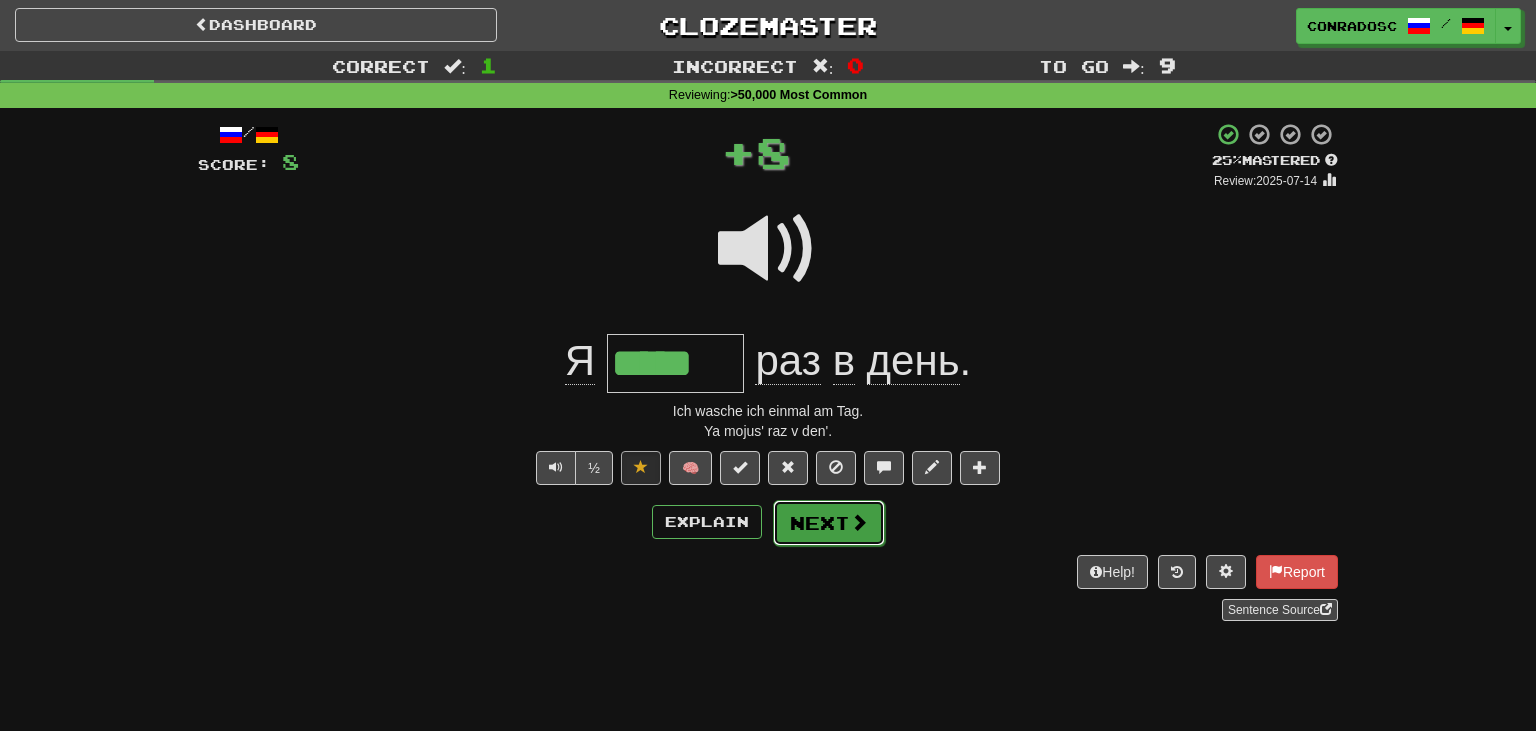 click on "Next" at bounding box center (829, 523) 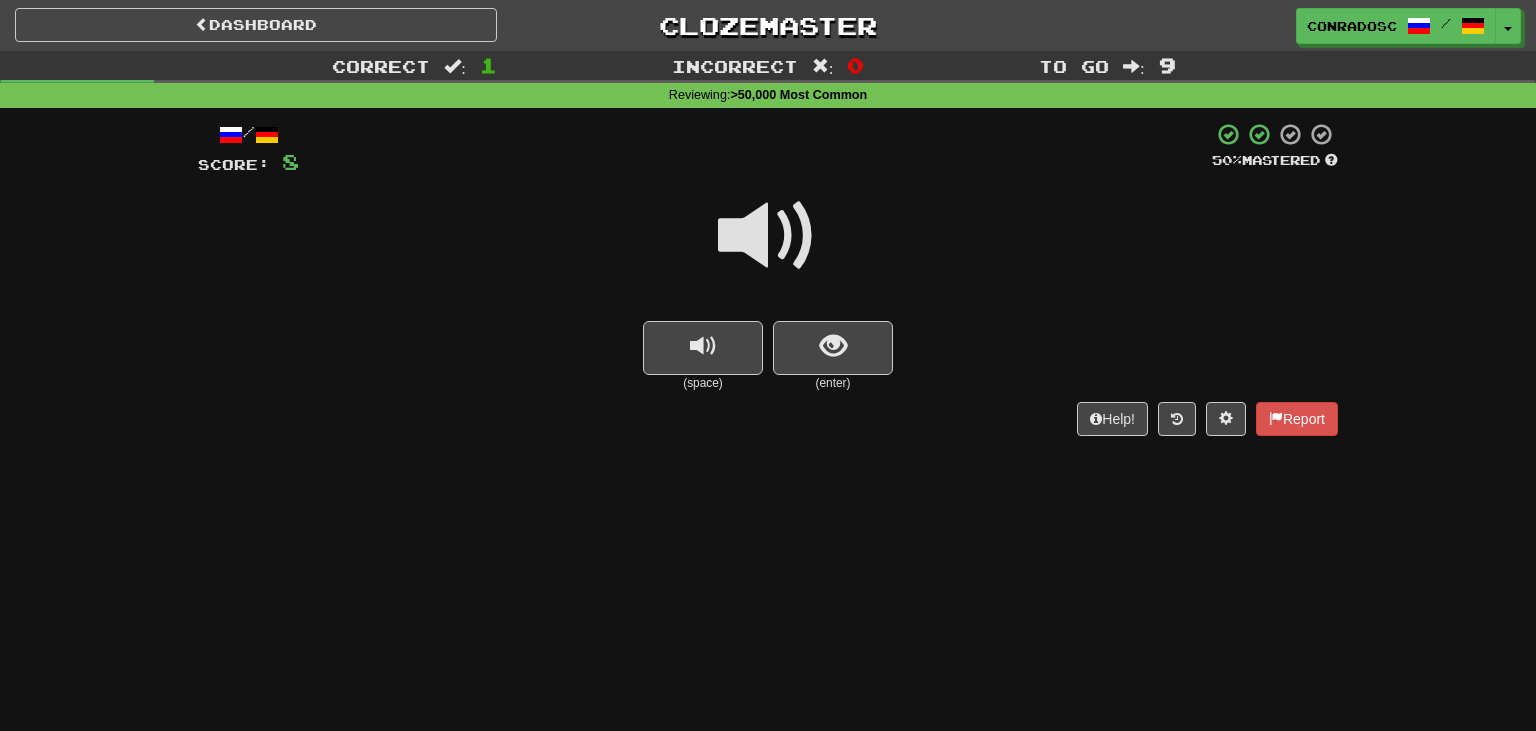 click at bounding box center (768, 236) 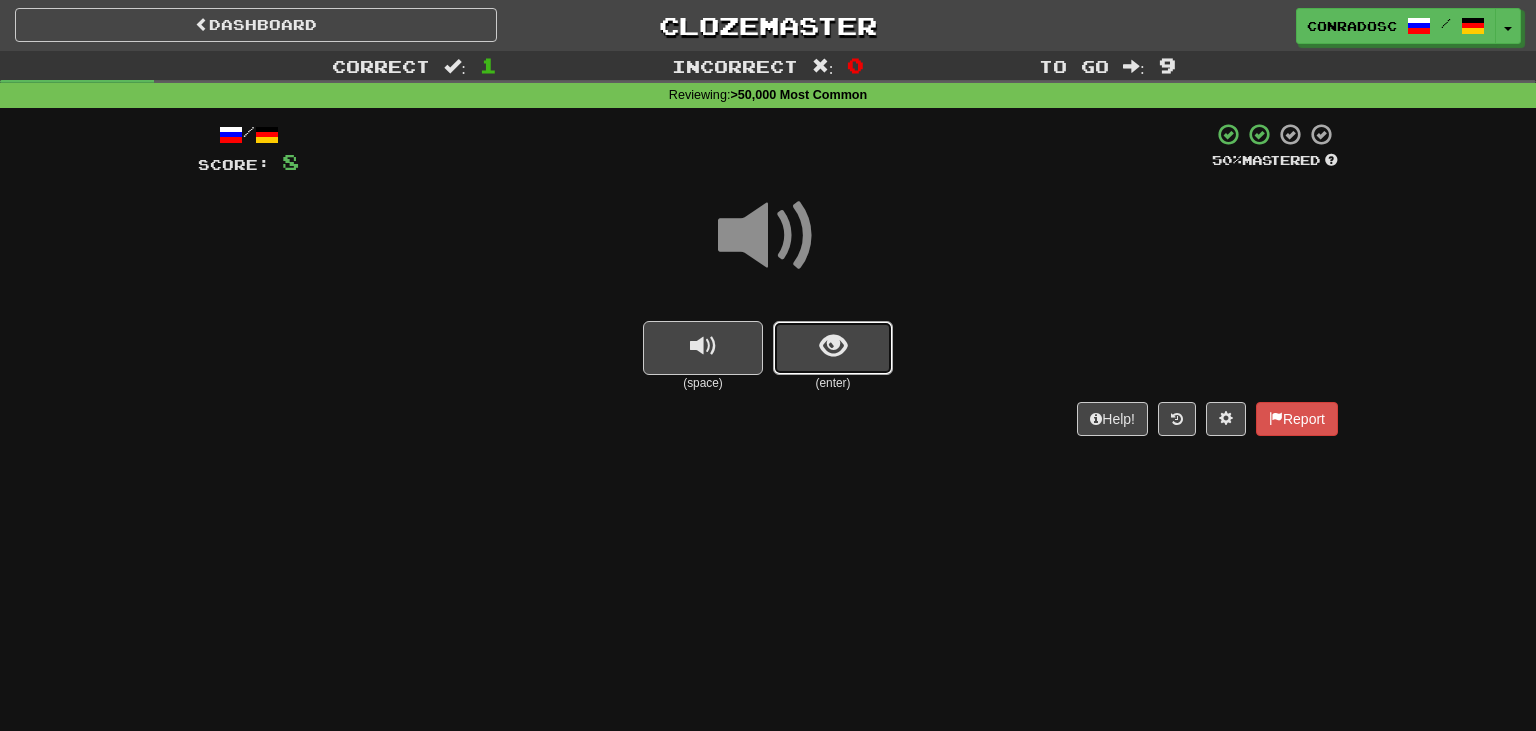 click at bounding box center (833, 346) 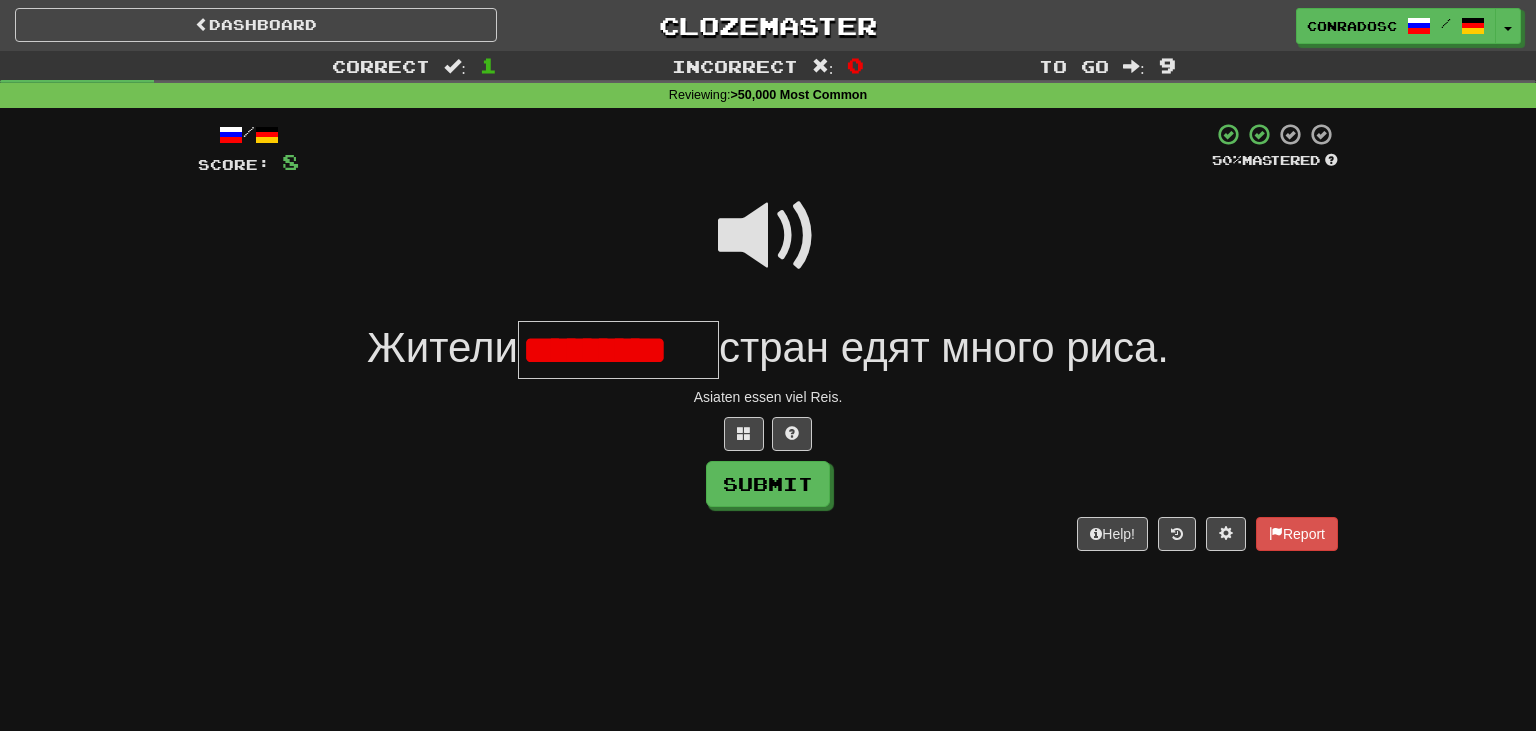 click on "*********" at bounding box center (618, 350) 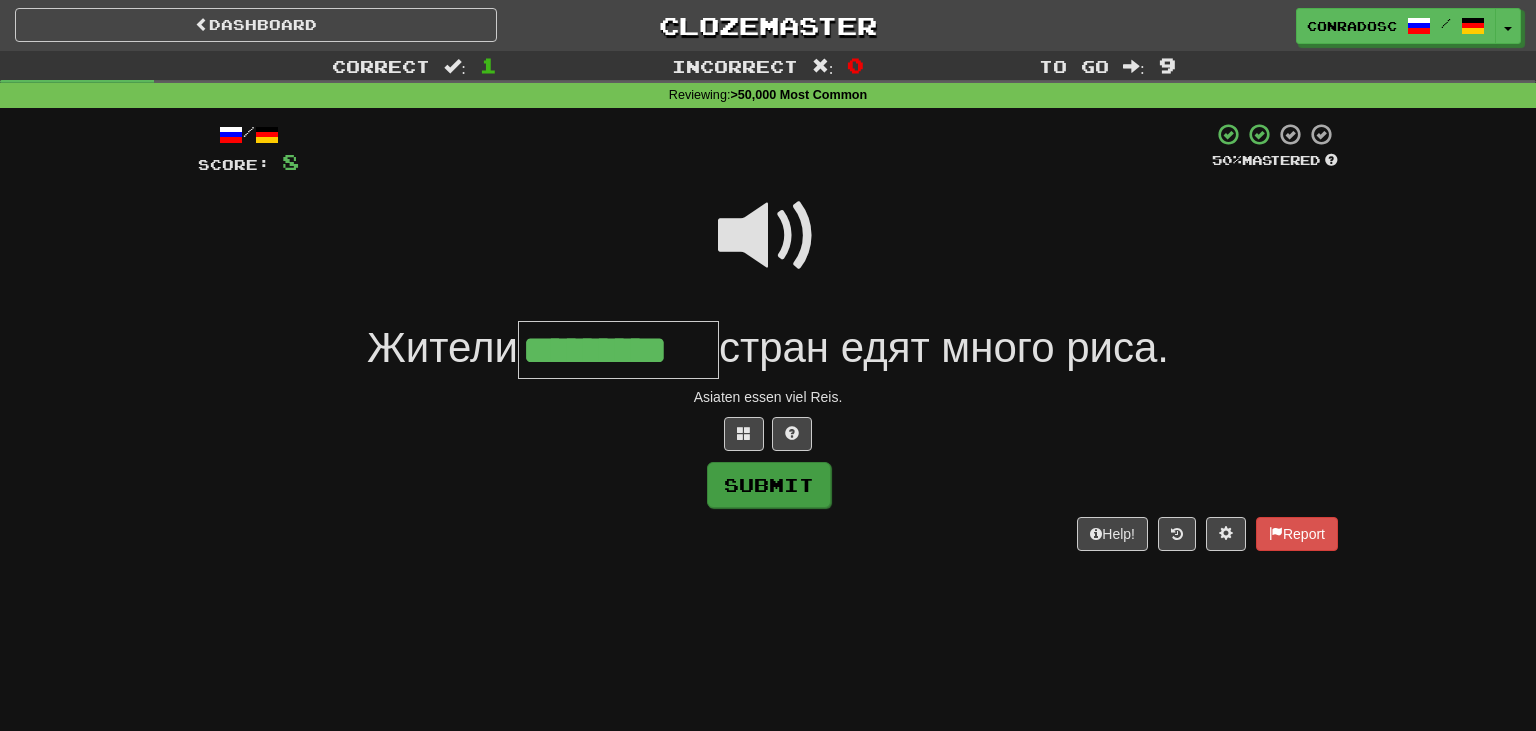 type on "*********" 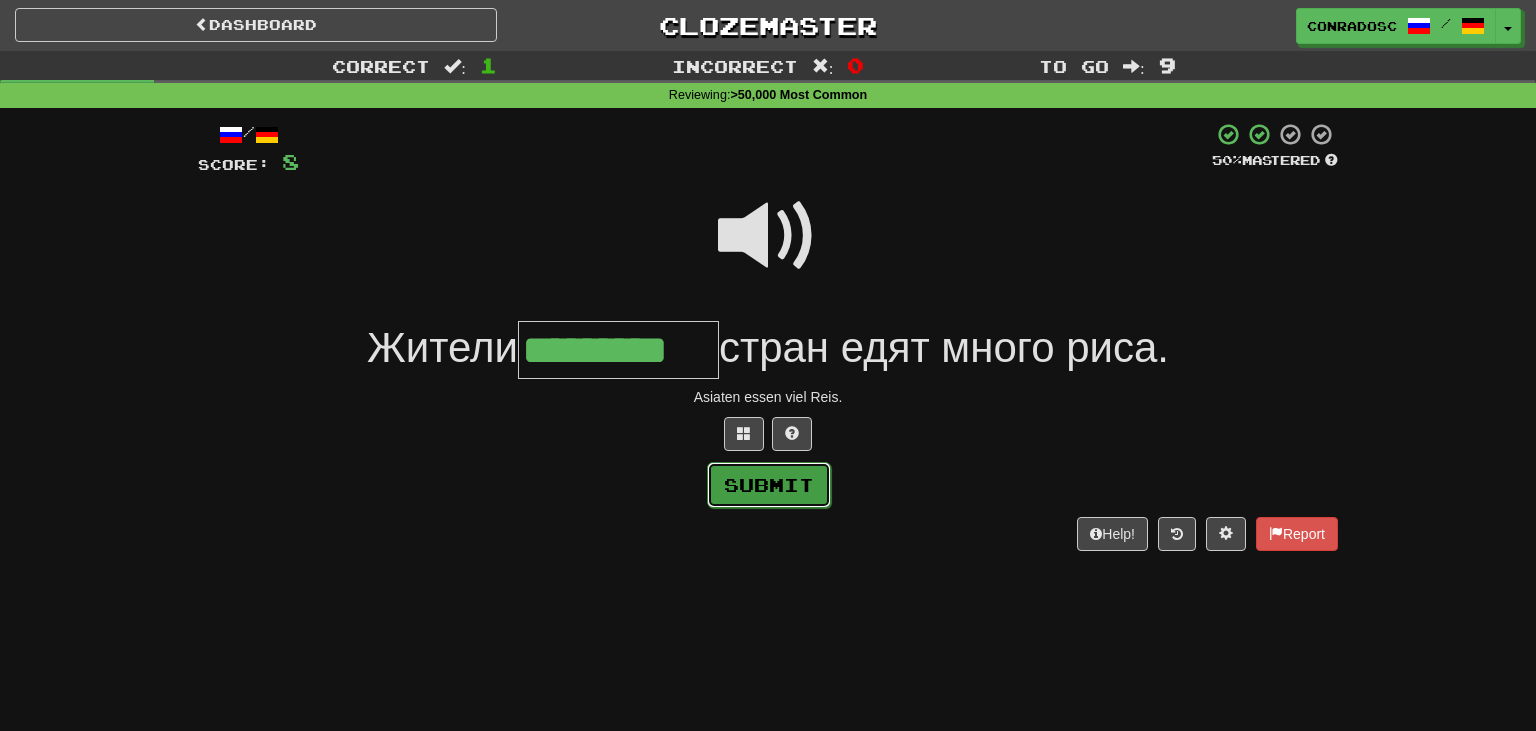 click on "Submit" at bounding box center (769, 485) 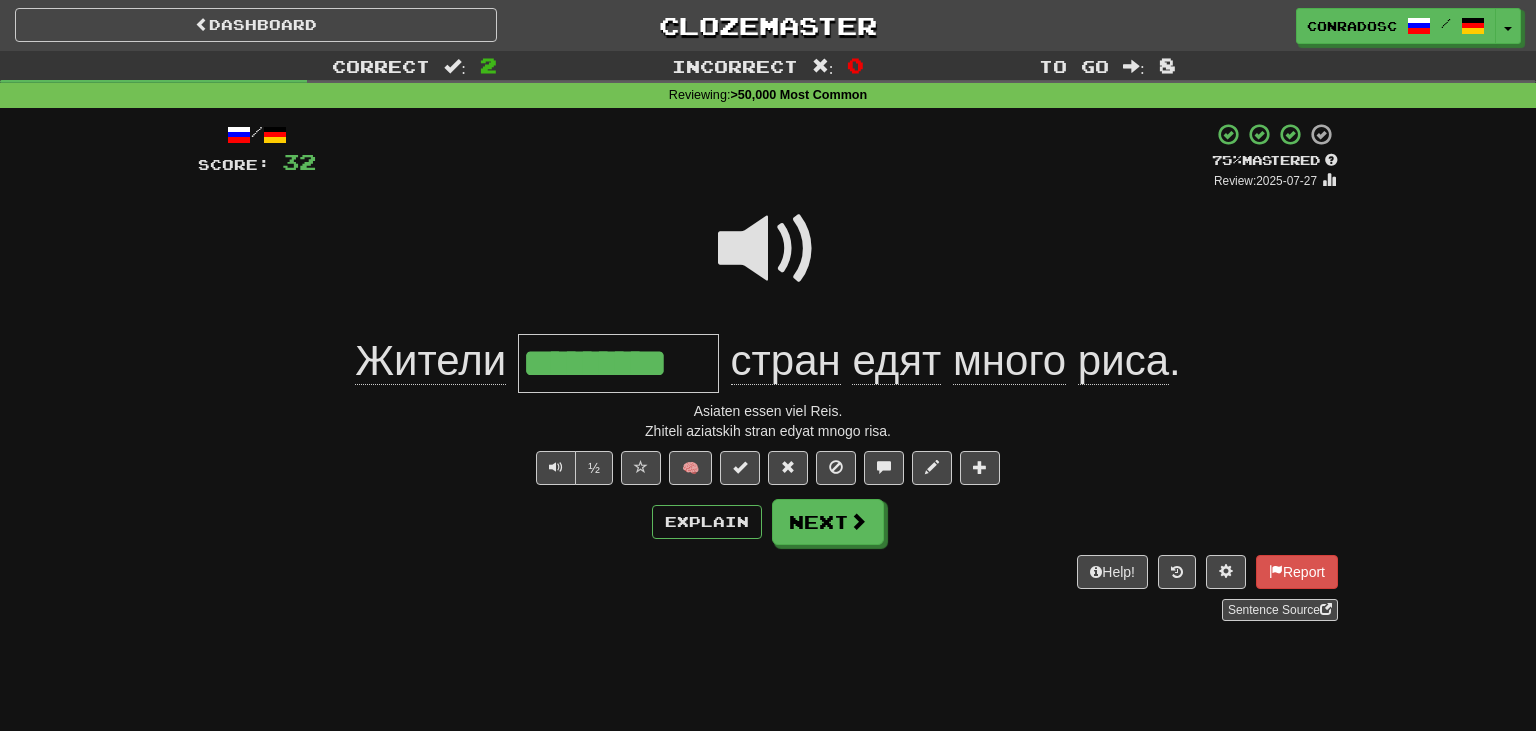 click at bounding box center (768, 249) 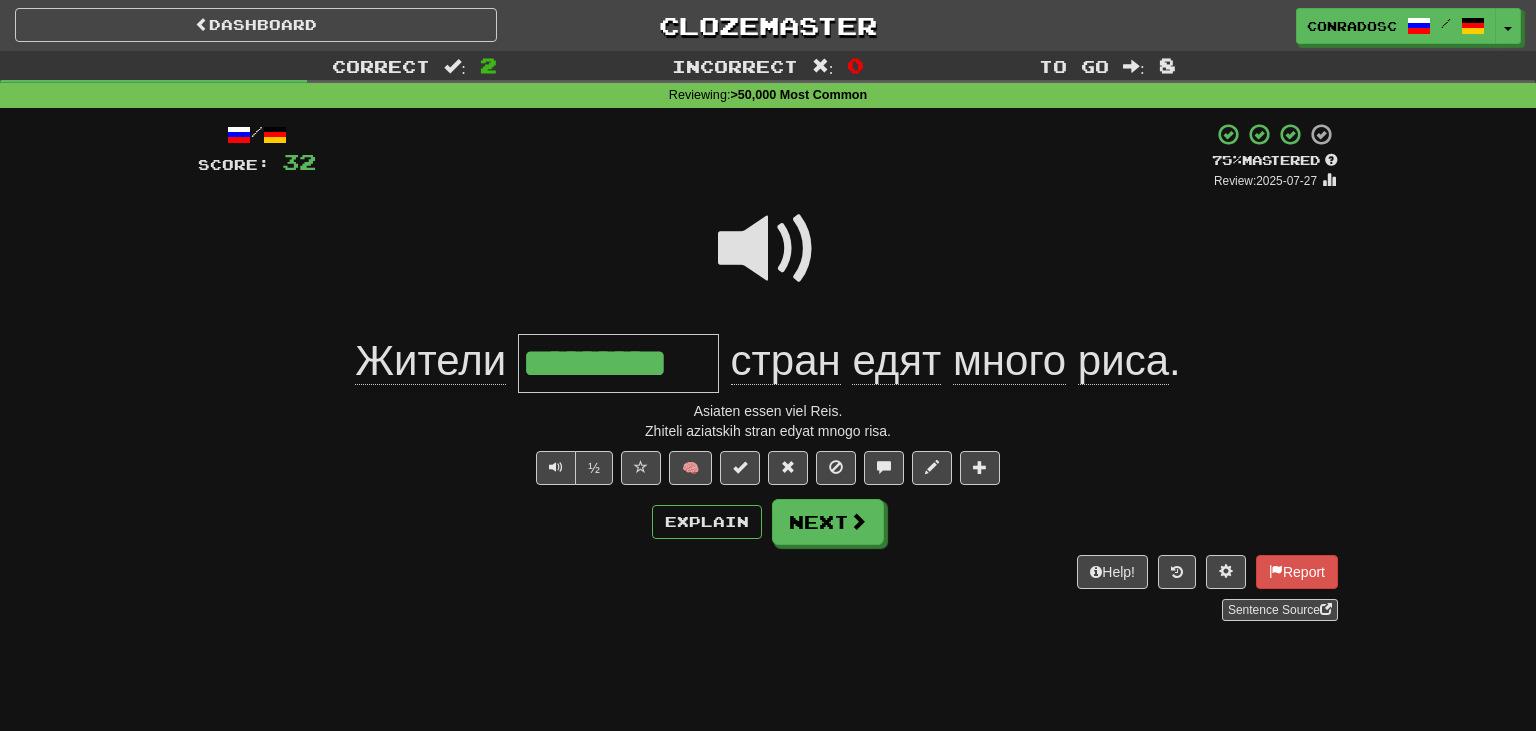 click on "/  Score:   32 + 24 75 %  Mastered Review:  2025-07-27 Жители   *********   стран   едят   много   риса . Asiaten essen viel Reis. Zhiteli aziatskih stran edyat mnogo risa. ½ 🧠 Explain Next  Help!  Report Sentence Source" at bounding box center (768, 371) 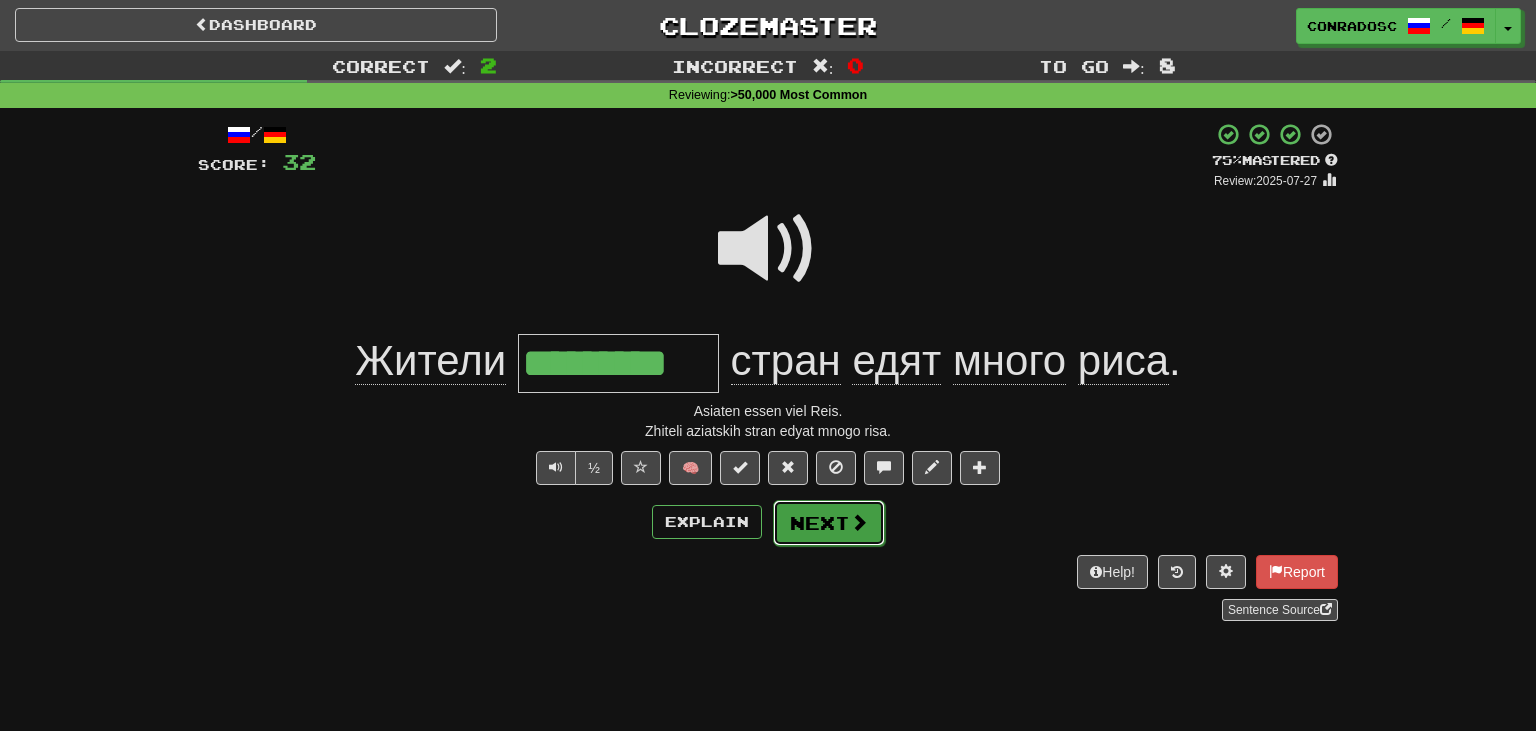 click on "Next" at bounding box center (829, 523) 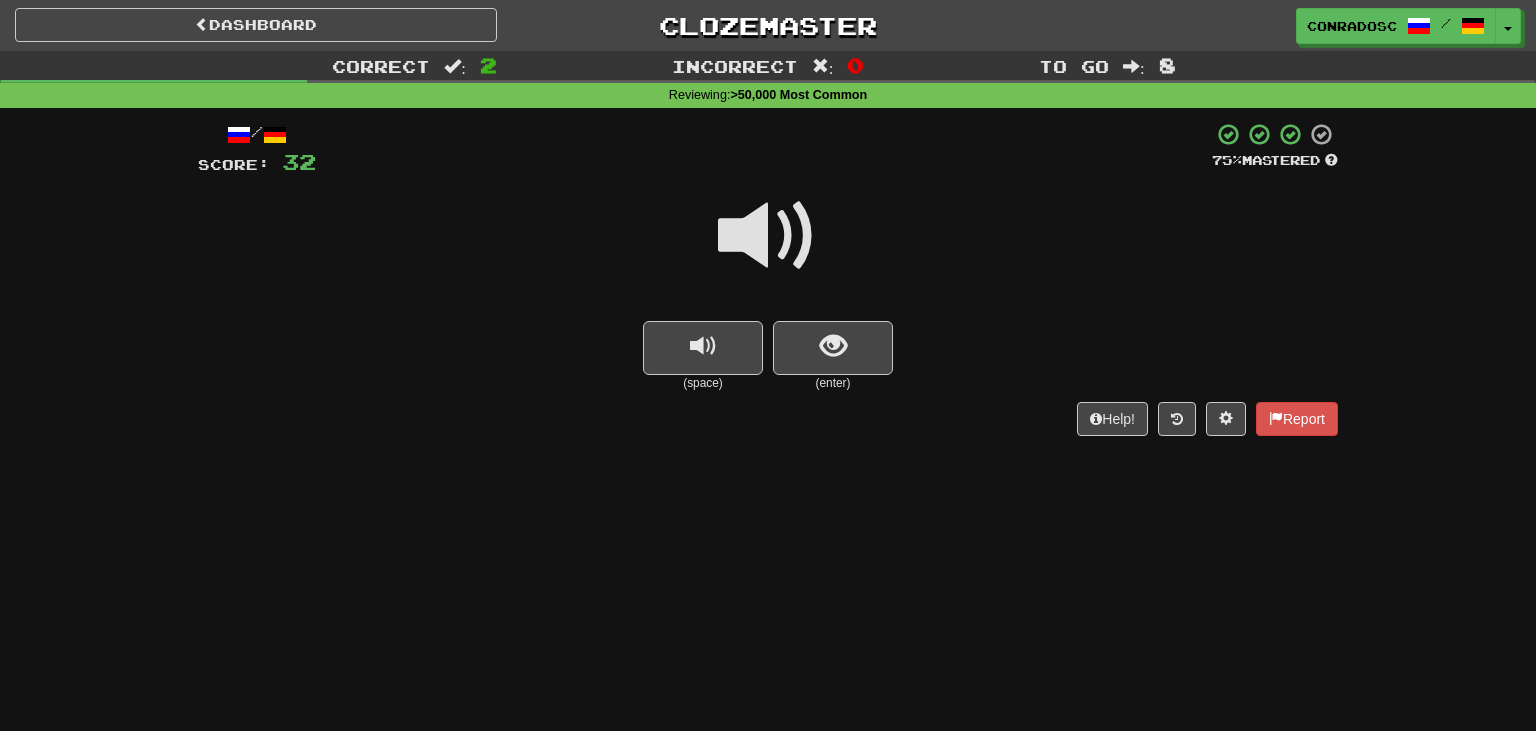 click at bounding box center [768, 236] 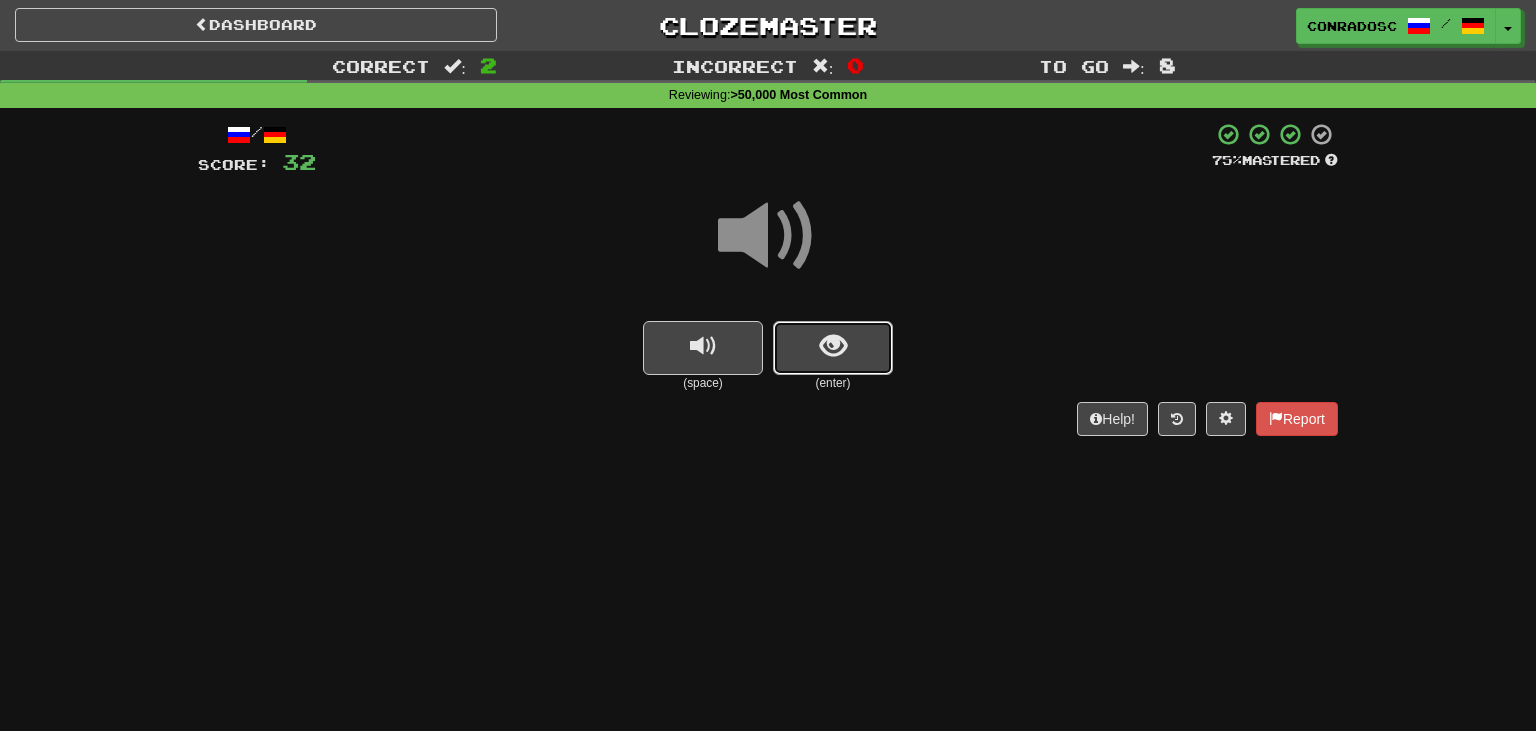click at bounding box center (833, 348) 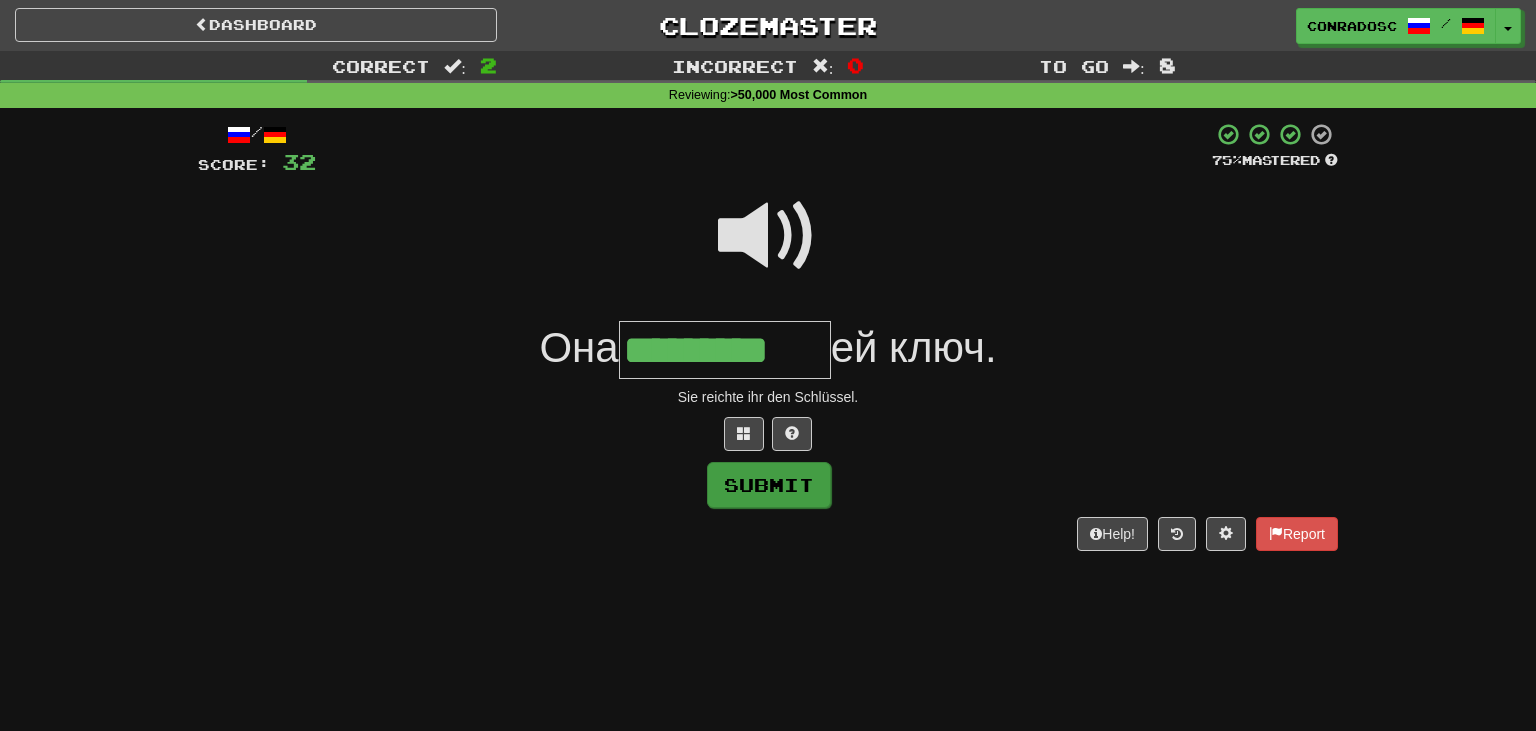 type on "*********" 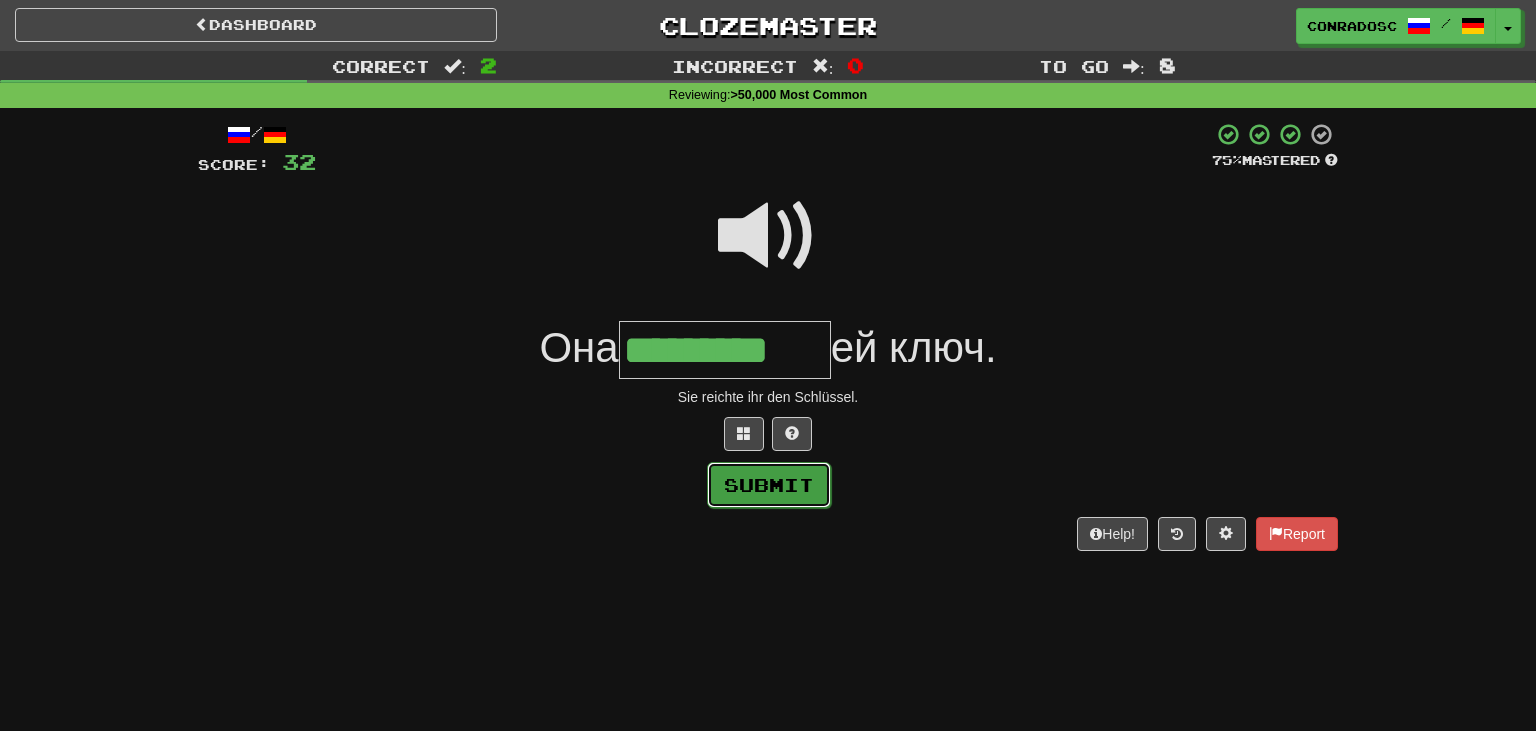click on "Submit" at bounding box center (769, 485) 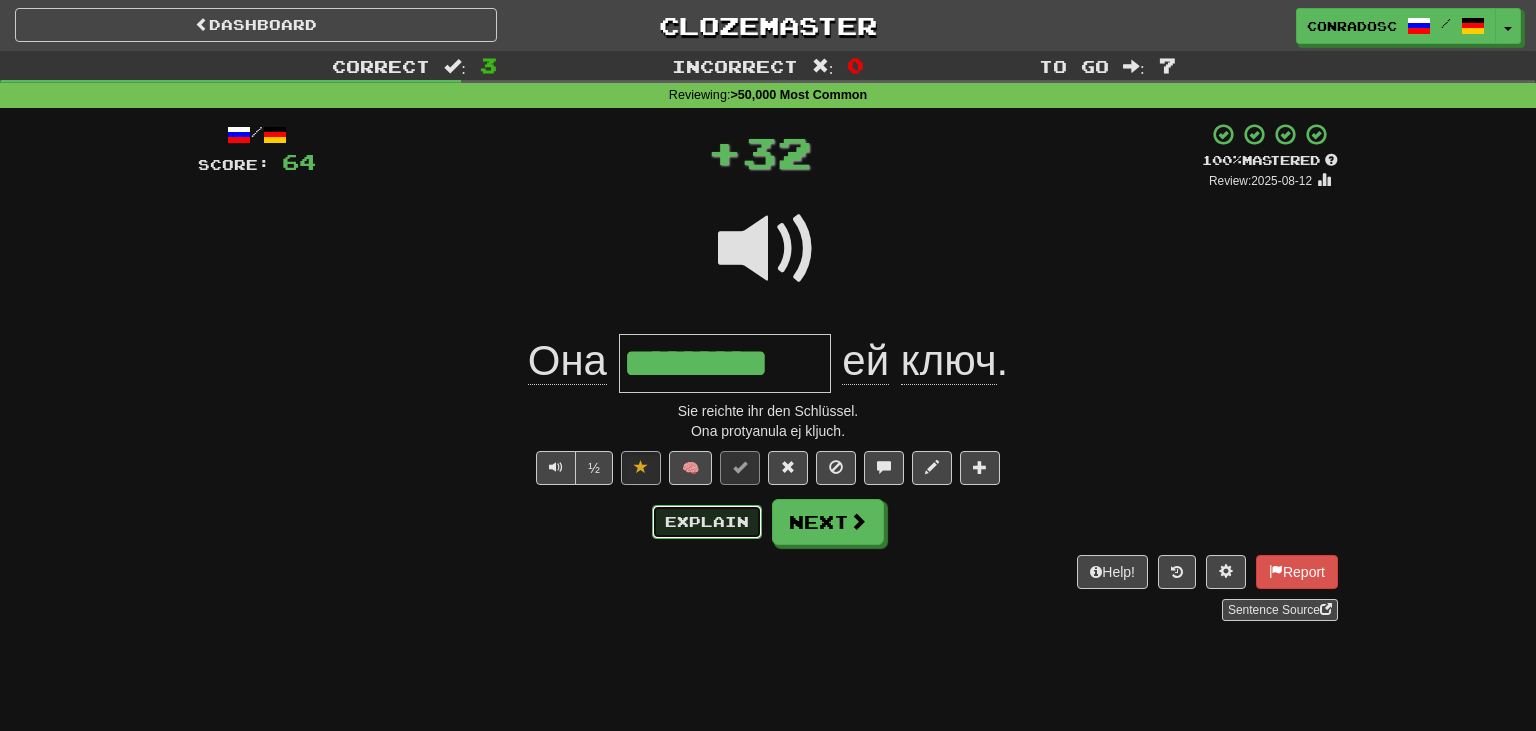 drag, startPoint x: 706, startPoint y: 518, endPoint x: 792, endPoint y: 270, distance: 262.4881 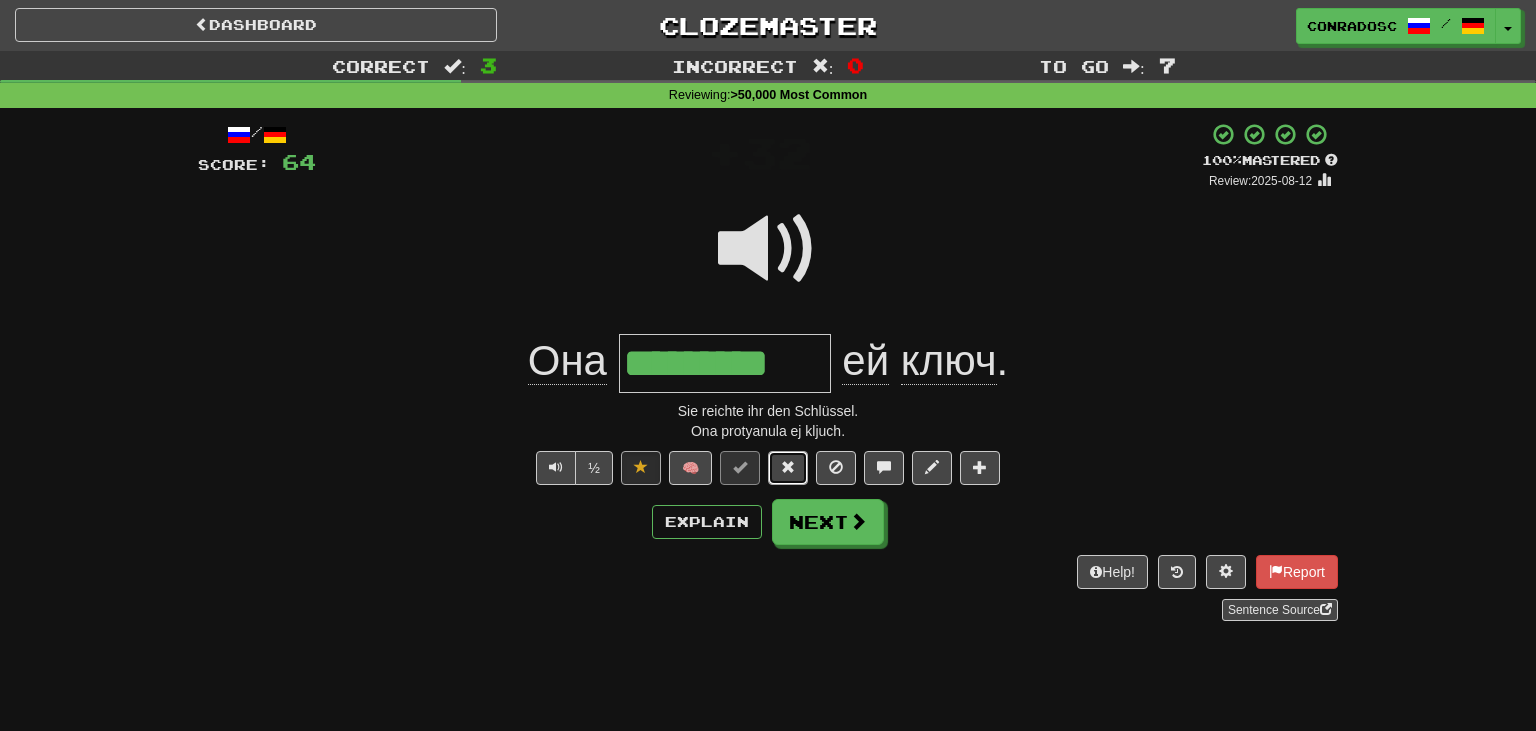 click at bounding box center [788, 468] 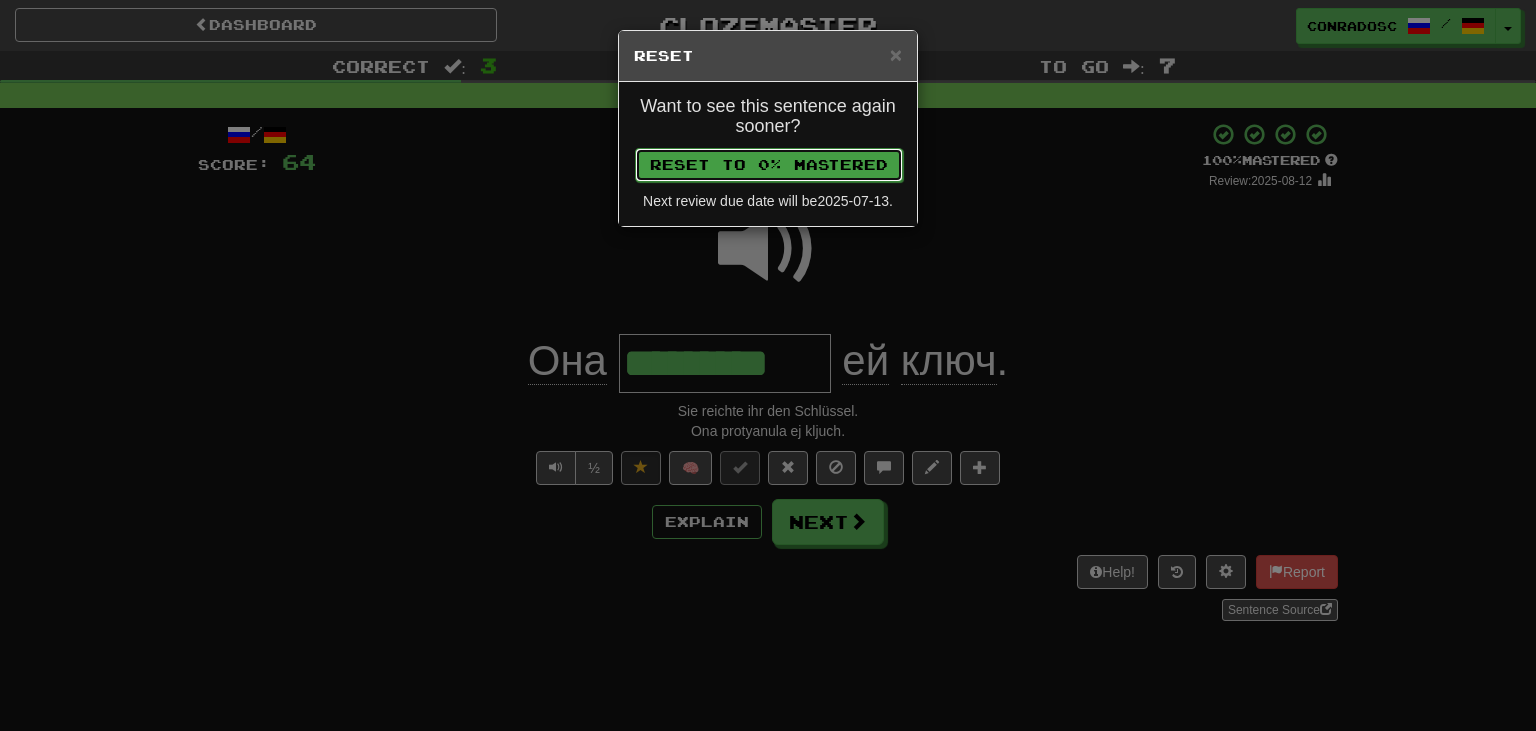 click on "Reset to 0% Mastered" at bounding box center (769, 165) 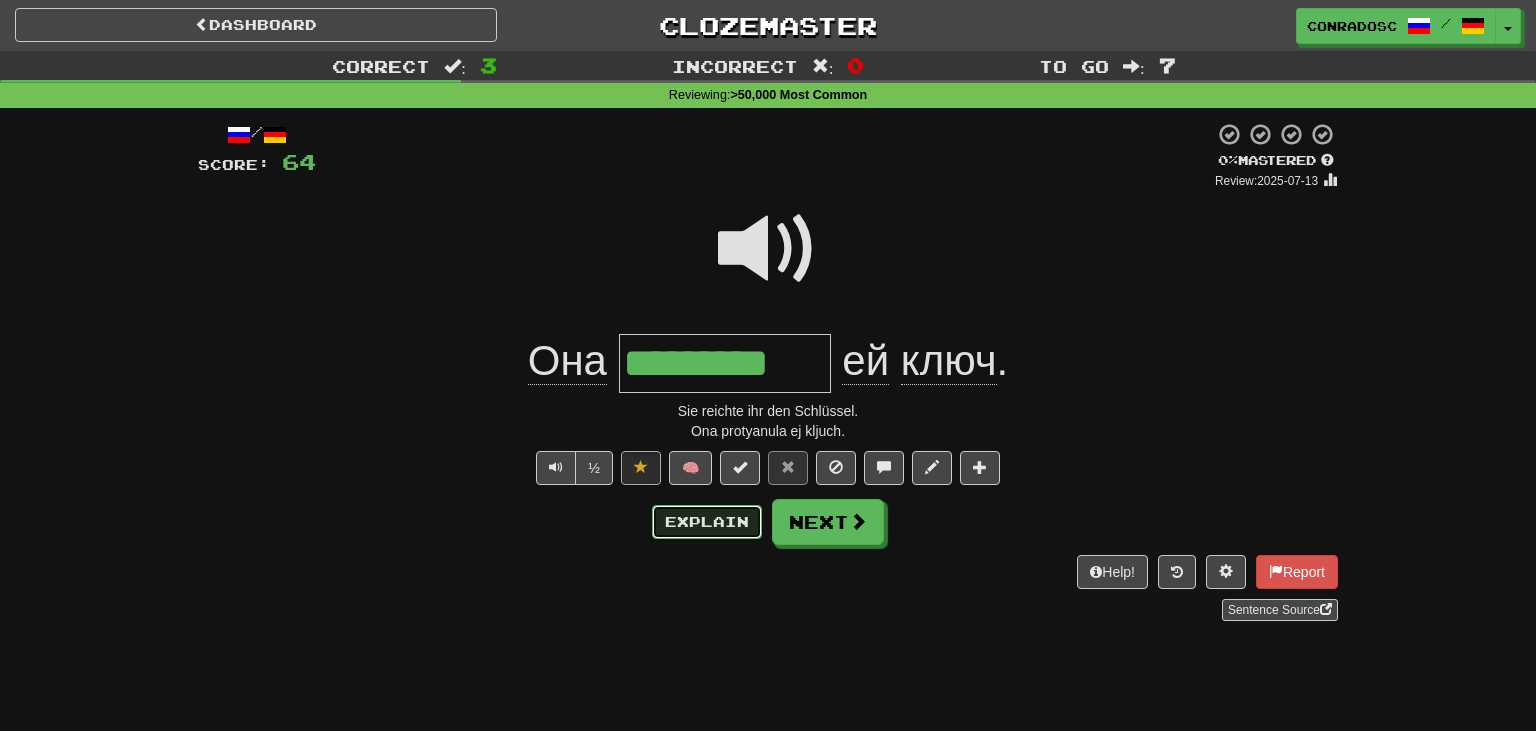click on "Explain" at bounding box center [707, 522] 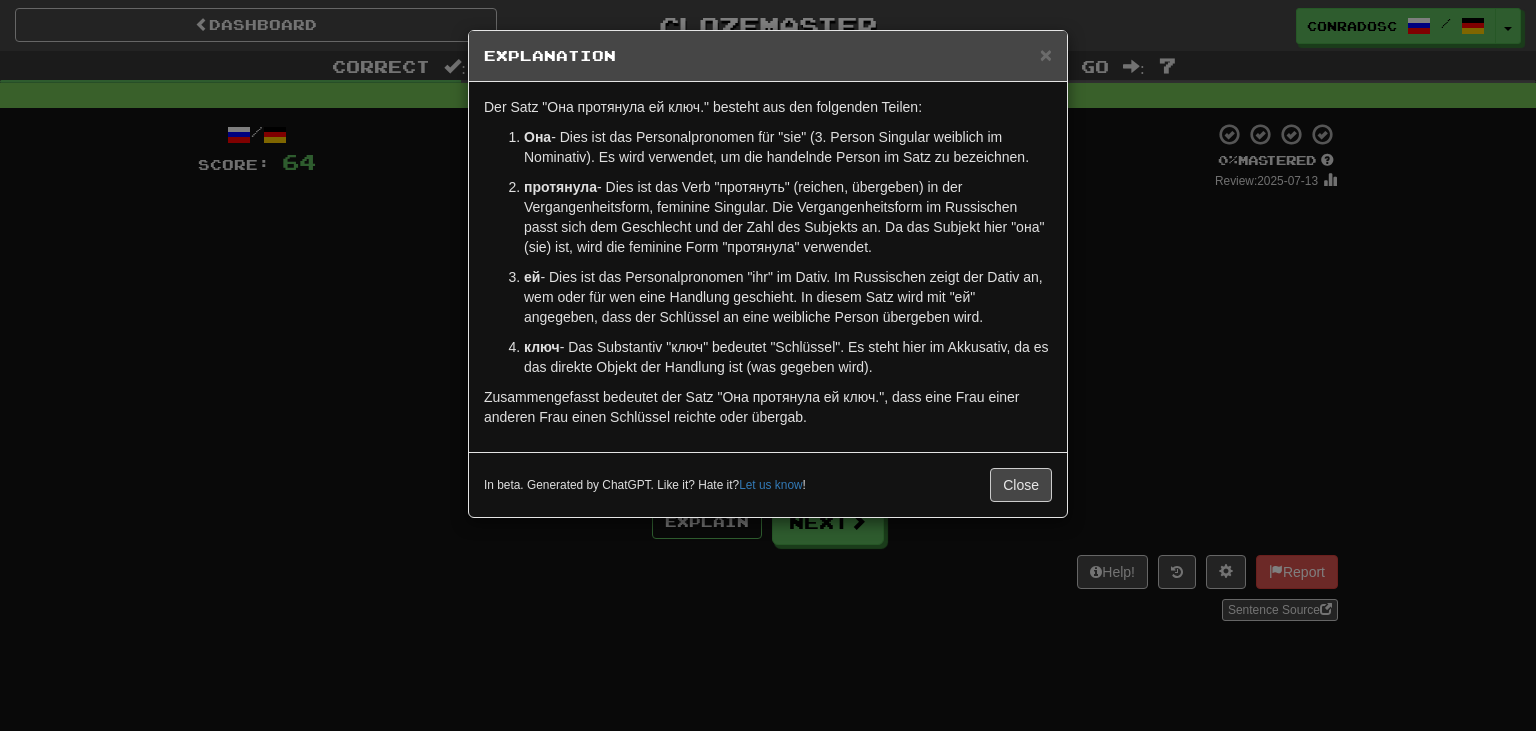 click on "× Explanation Der Satz "Она протянула ей ключ." besteht aus den folgenden Teilen:
Она  - Dies ist das Personalpronomen für "sie" (3. Person Singular weiblich im Nominativ). Es wird verwendet, um die handelnde Person im Satz zu bezeichnen.
протянула  - Dies ist das Verb "протянуть" (reichen, übergeben) in der Vergangenheitsform, feminine Singular. Die Vergangenheitsform im Russischen passt sich dem Geschlecht und der Zahl des Subjekts an. Da das Subjekt hier "она" (sie) ist, wird die feminine Form "протянула" verwendet.
ей  - Dies ist das Personalpronomen "ihr" im Dativ. Im Russischen zeigt der Dativ an, wem oder für wen eine Handlung geschieht. In diesem Satz wird mit "ей" angegeben, dass der Schlüssel an eine weibliche Person übergeben wird.
ключ  - Das Substantiv "ключ" bedeutet "Schlüssel". Es steht hier im Akkusativ, da es das direkte Objekt der Handlung ist (was gegeben wird).
Let us know ! Close" at bounding box center (768, 365) 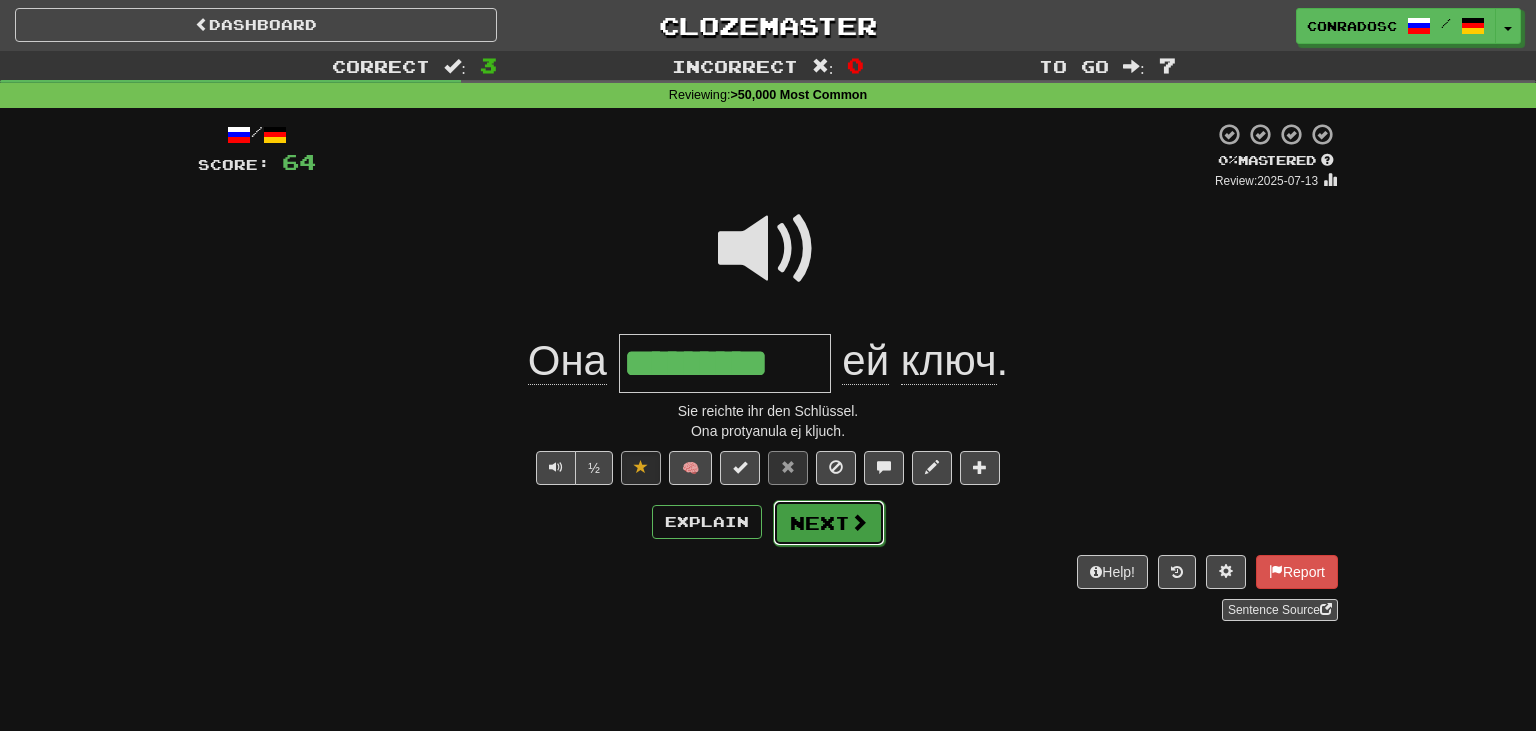 click on "Next" at bounding box center [829, 523] 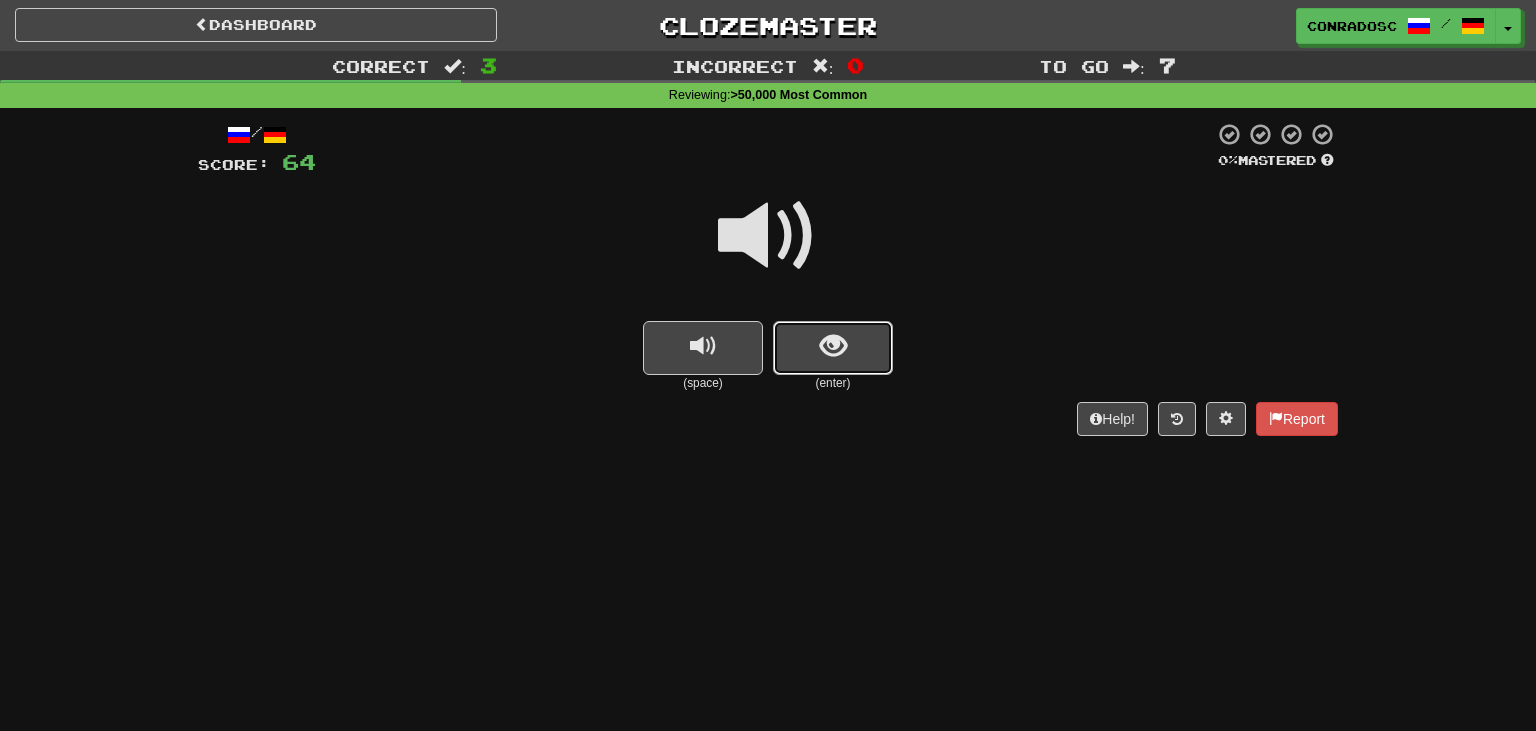 click at bounding box center (833, 346) 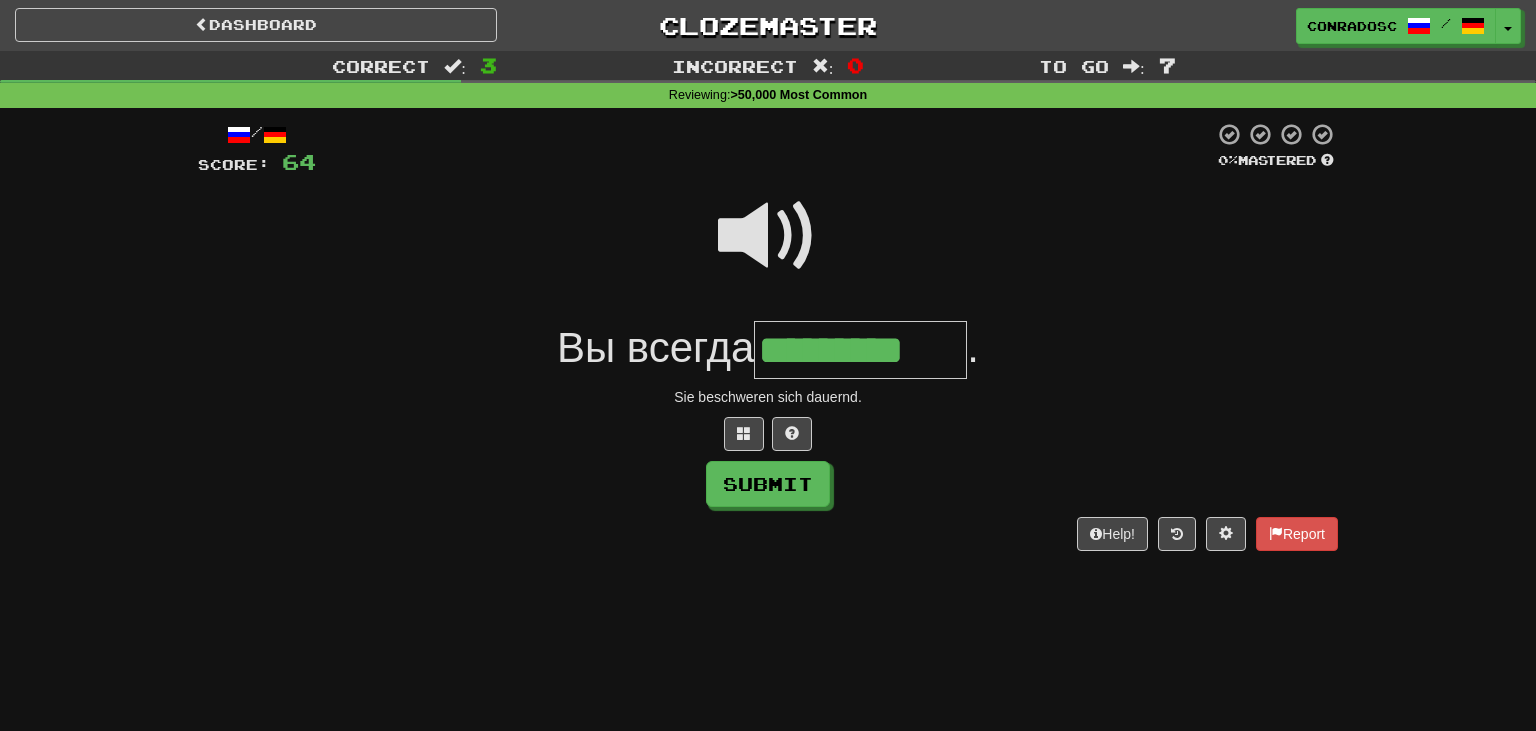 type on "*********" 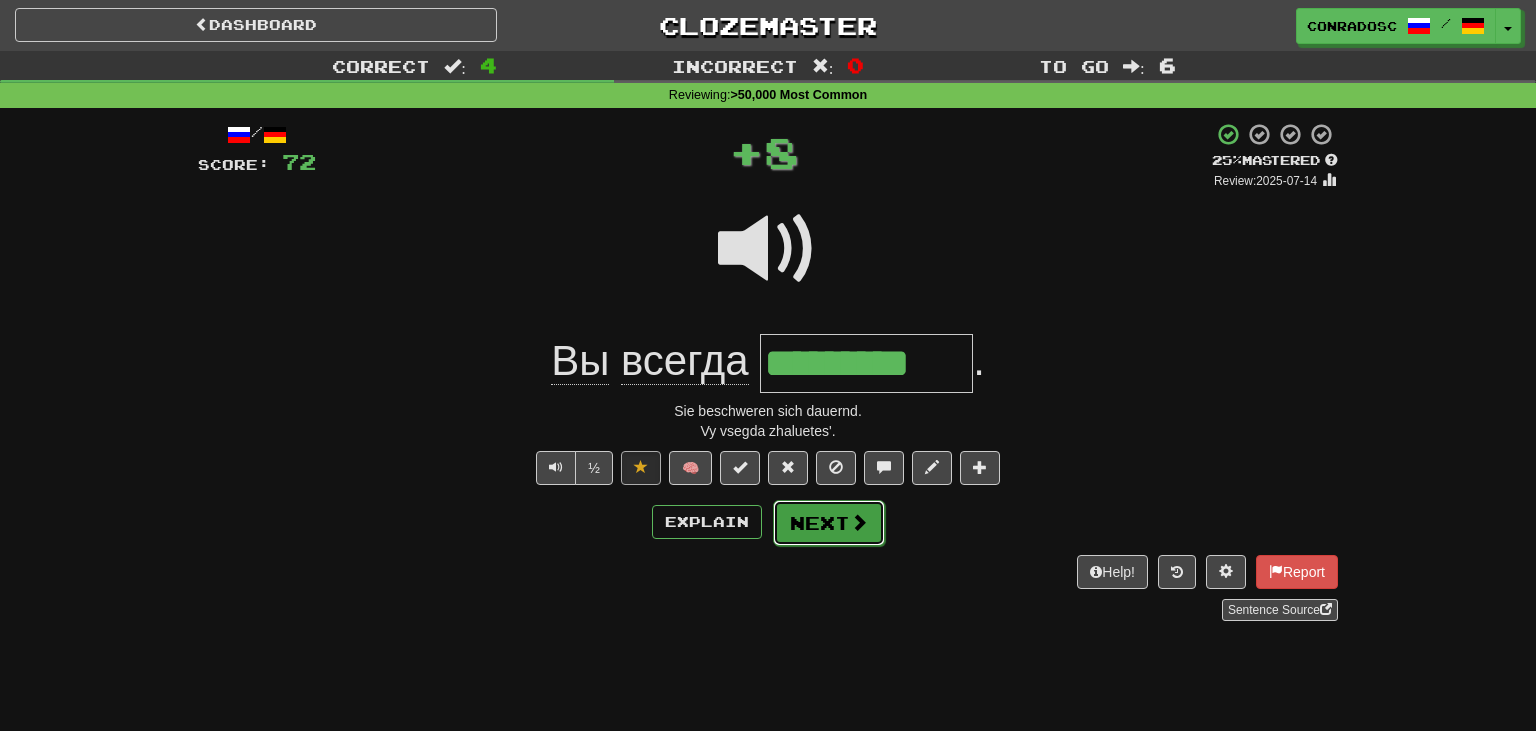 click on "Next" at bounding box center (829, 523) 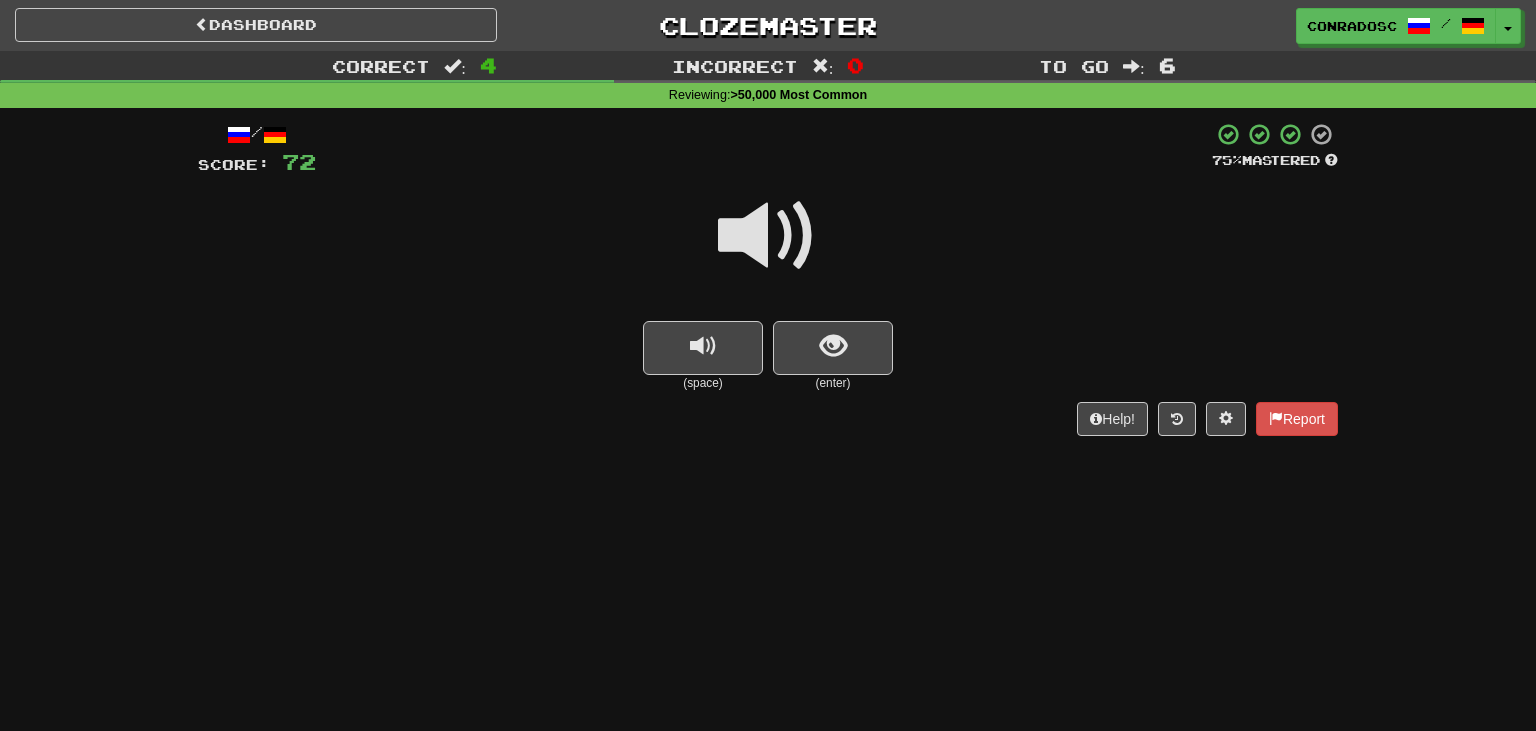 click at bounding box center [768, 236] 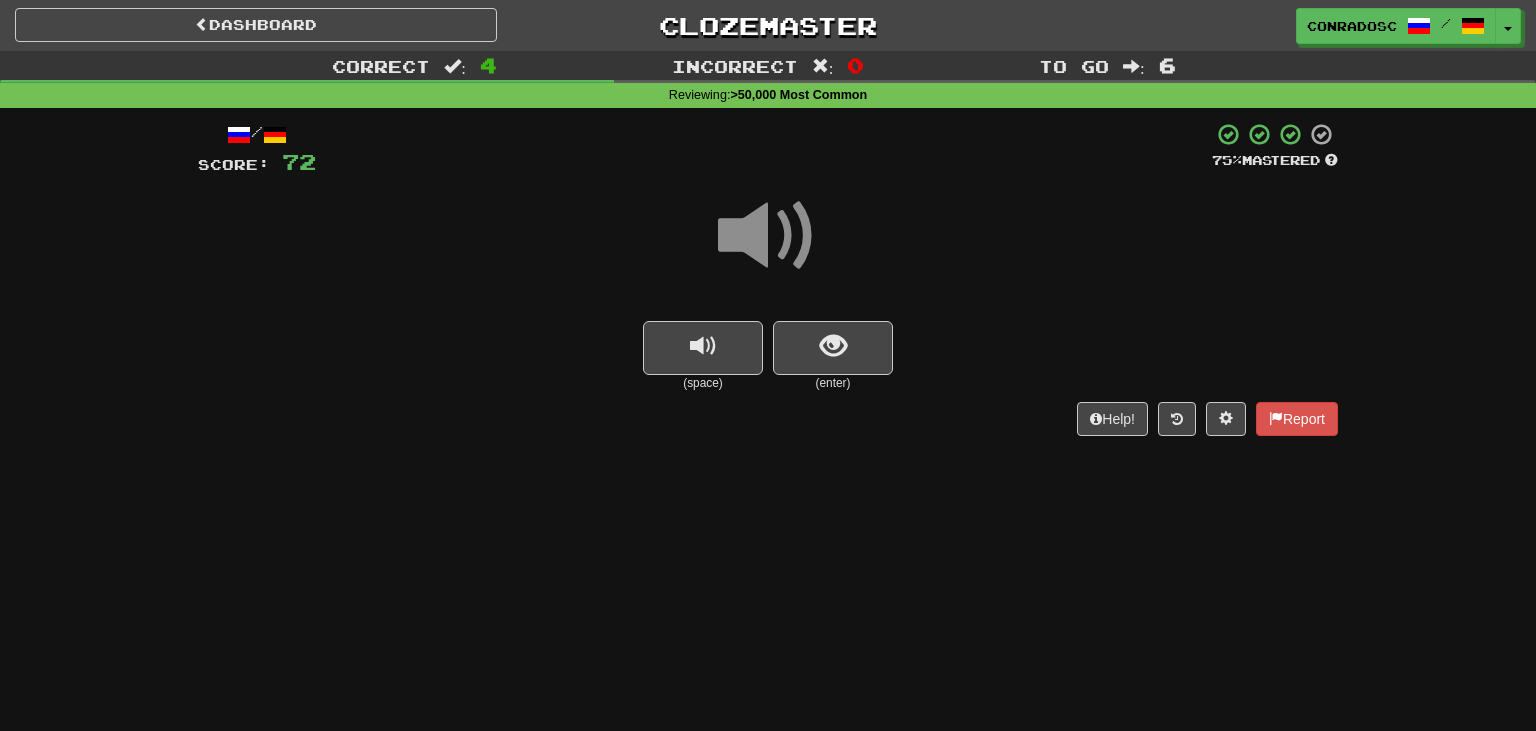 click on "(enter)" at bounding box center [833, 383] 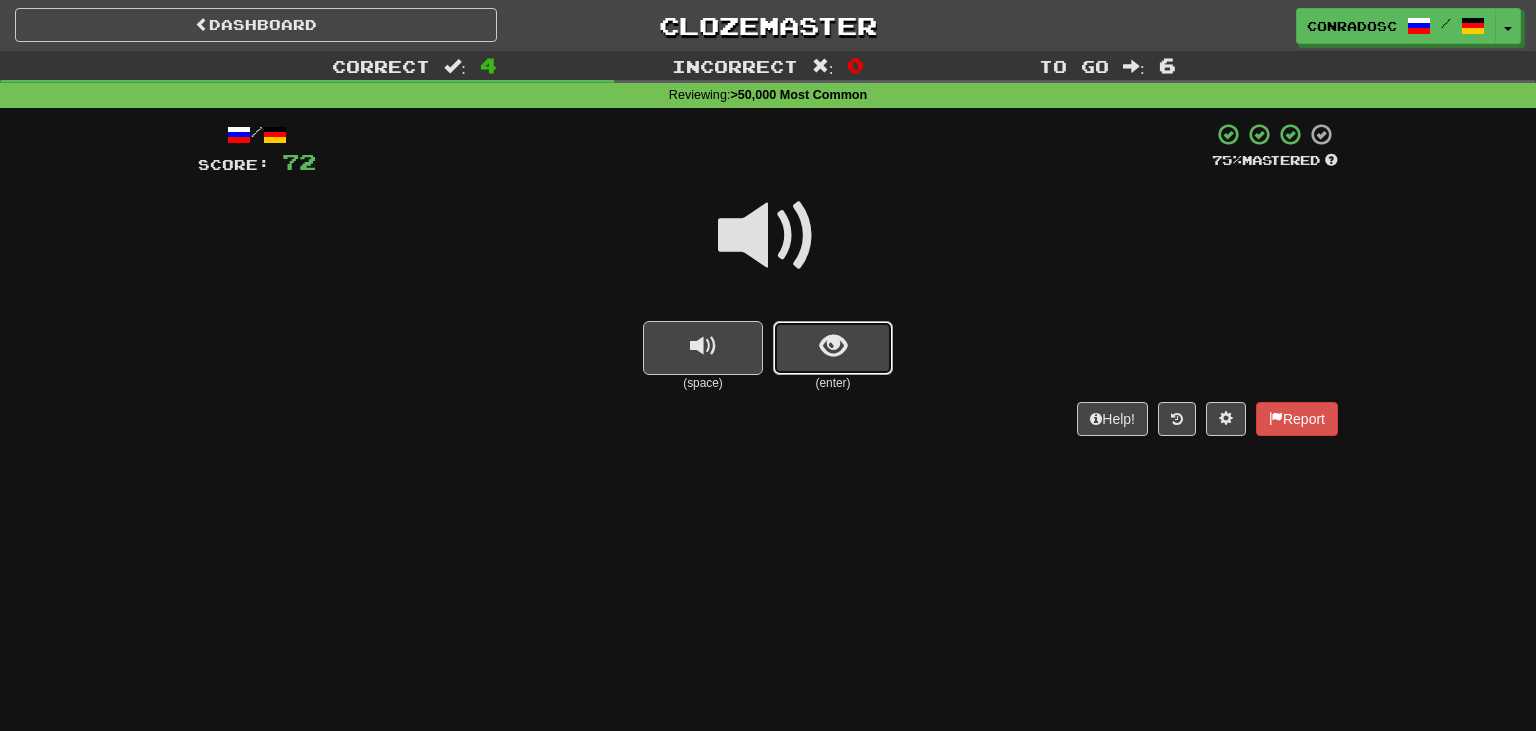 click at bounding box center [833, 348] 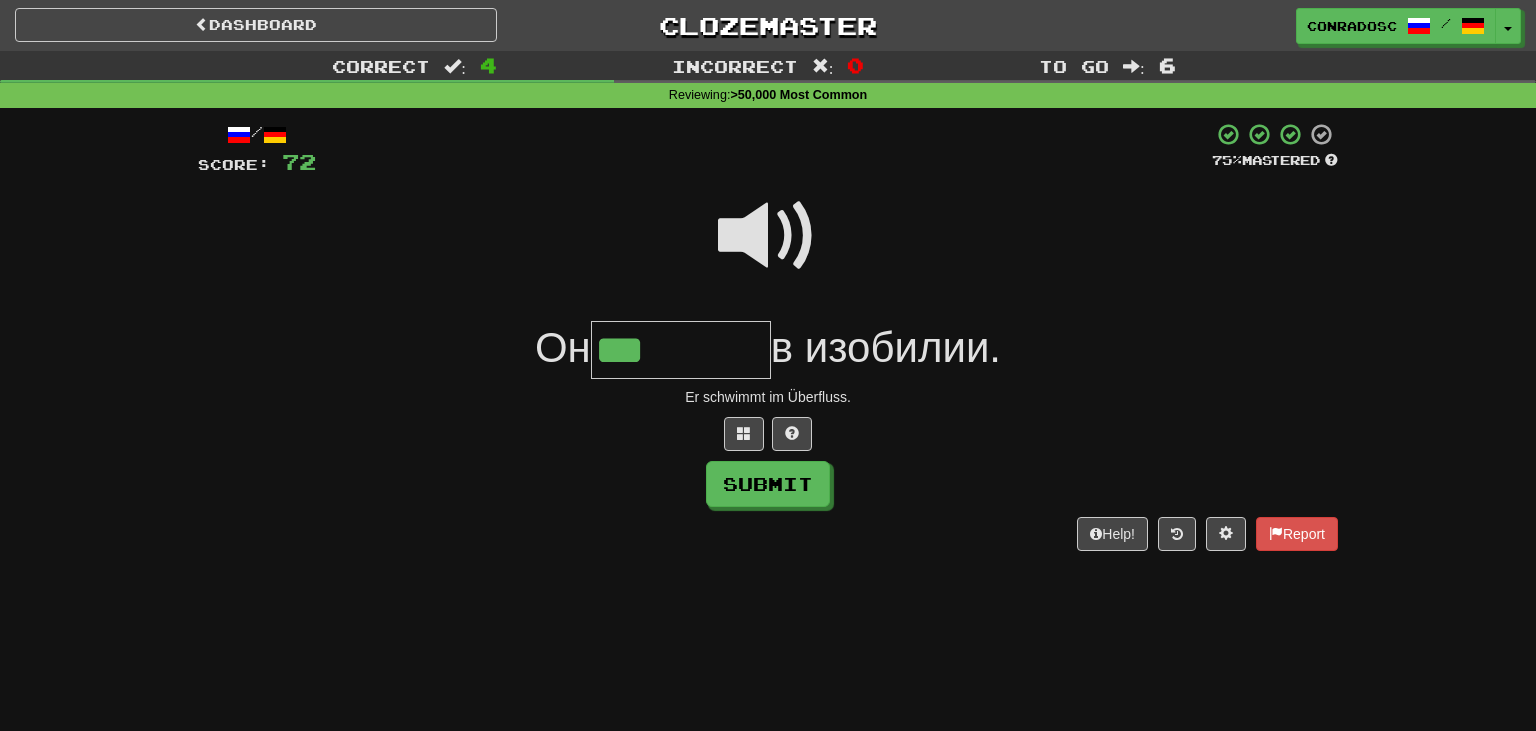 click at bounding box center (768, 236) 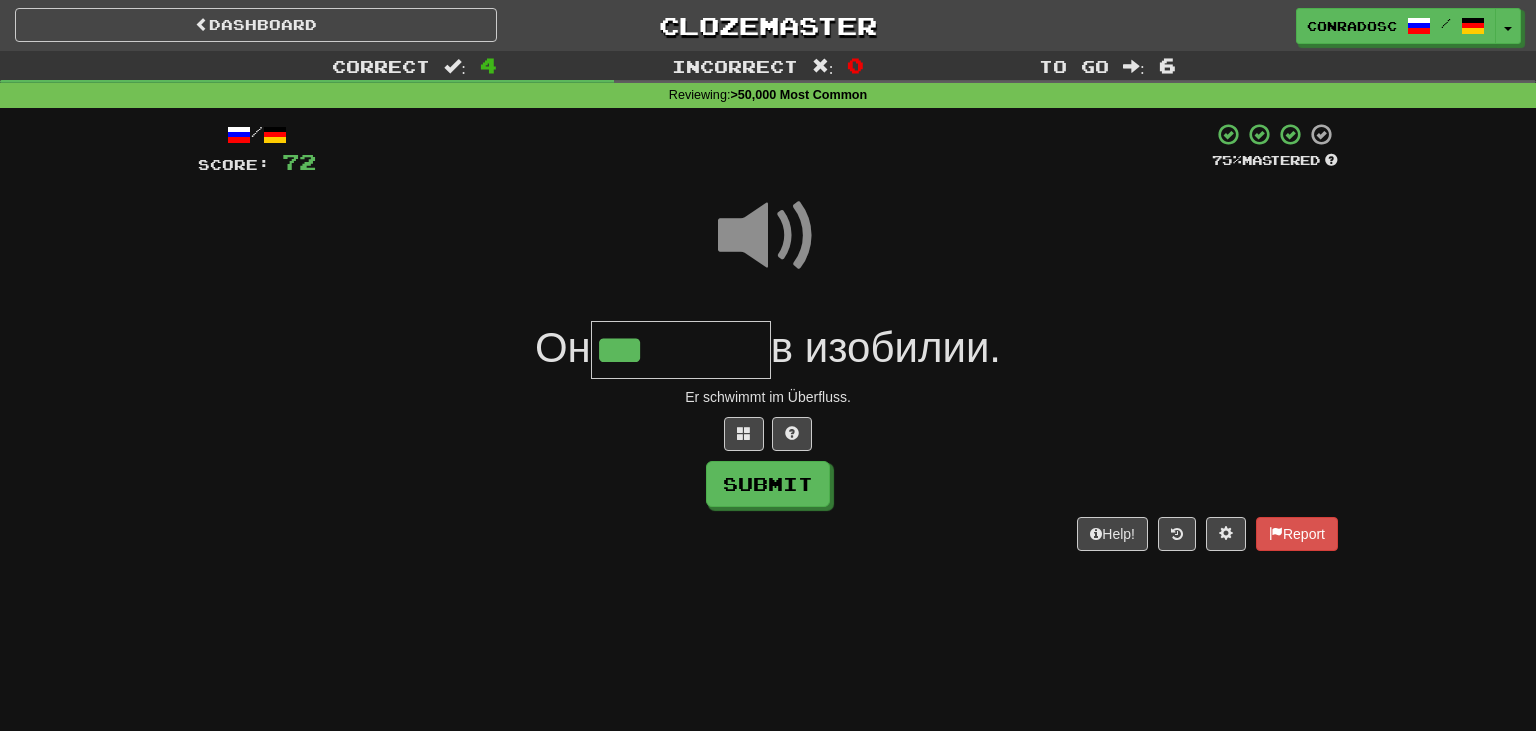 click on "***" at bounding box center (681, 350) 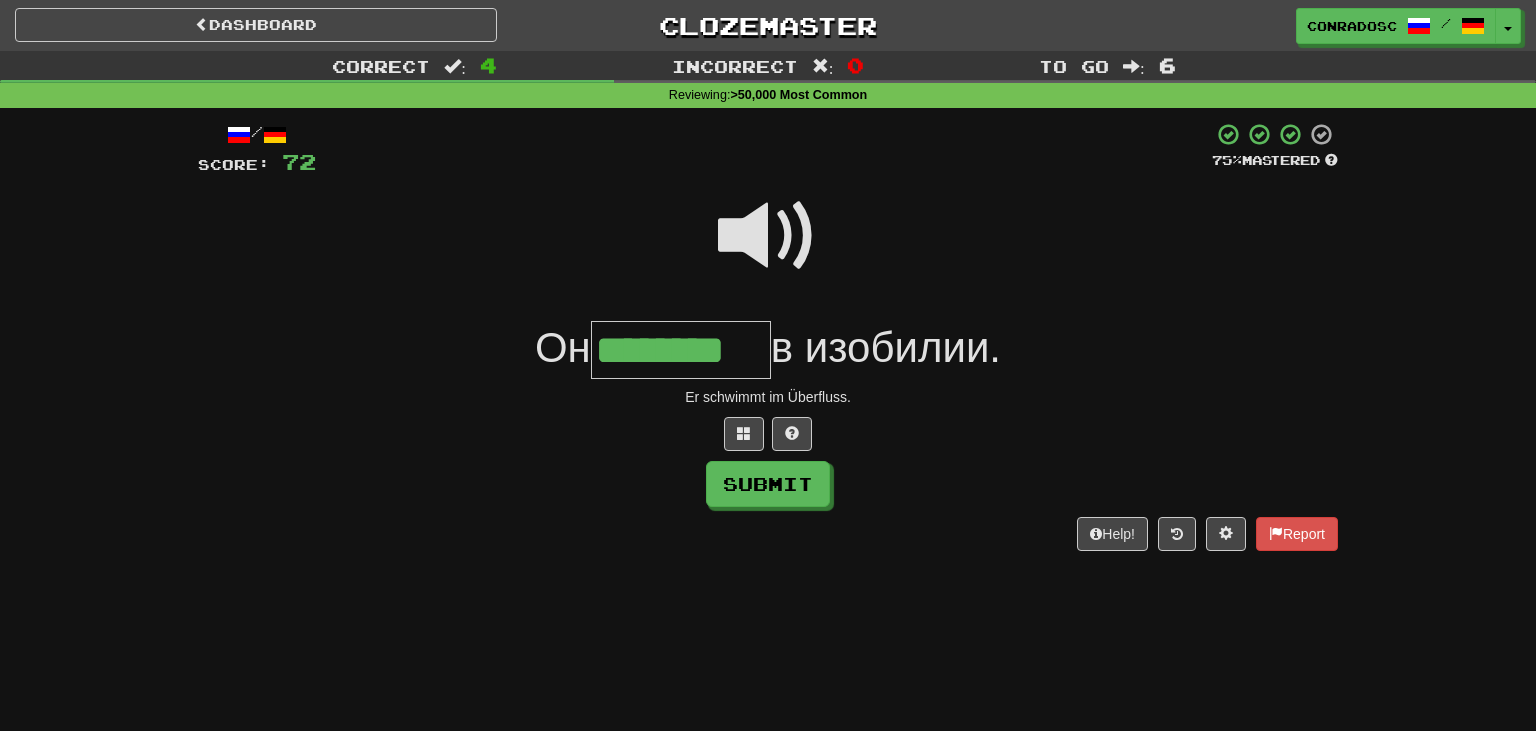type on "********" 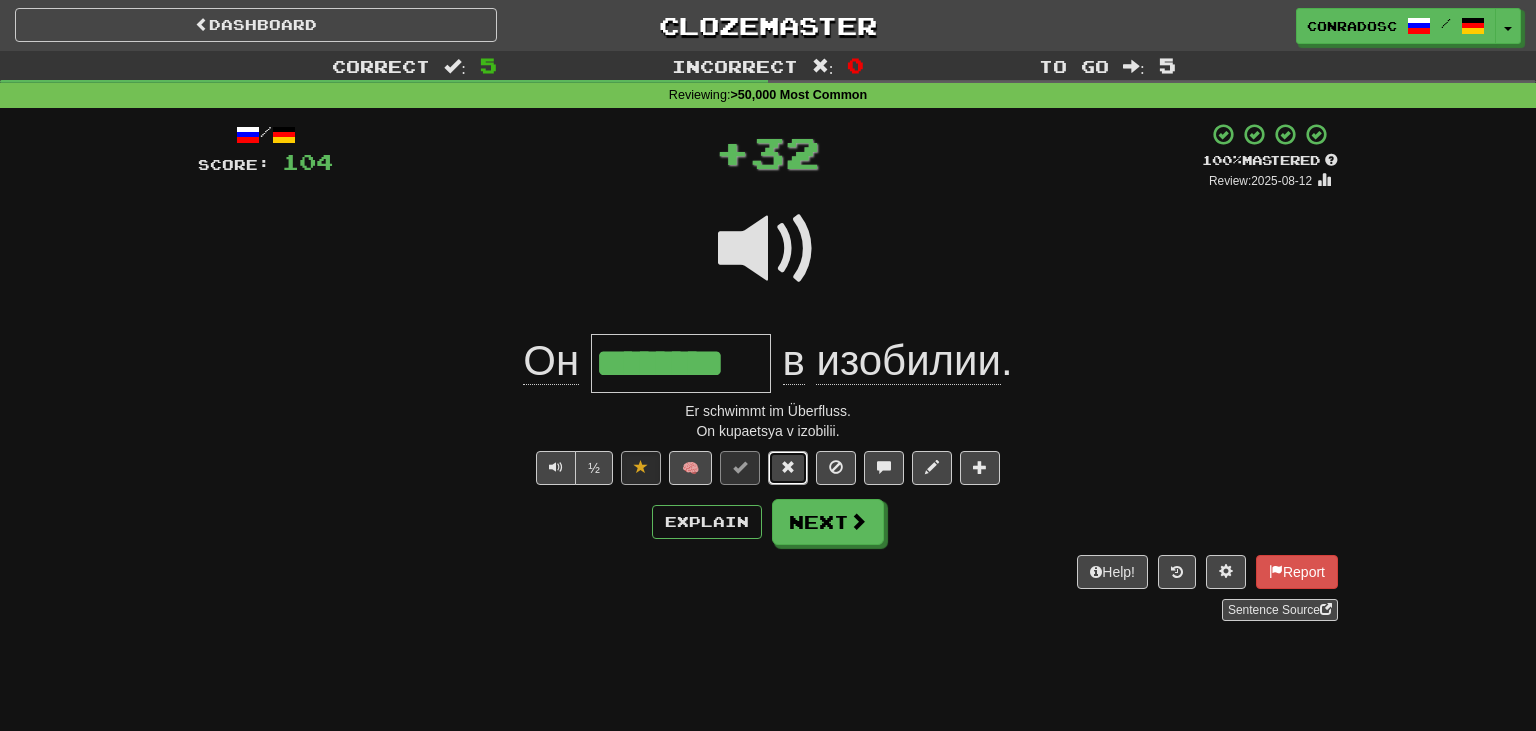 click at bounding box center [788, 467] 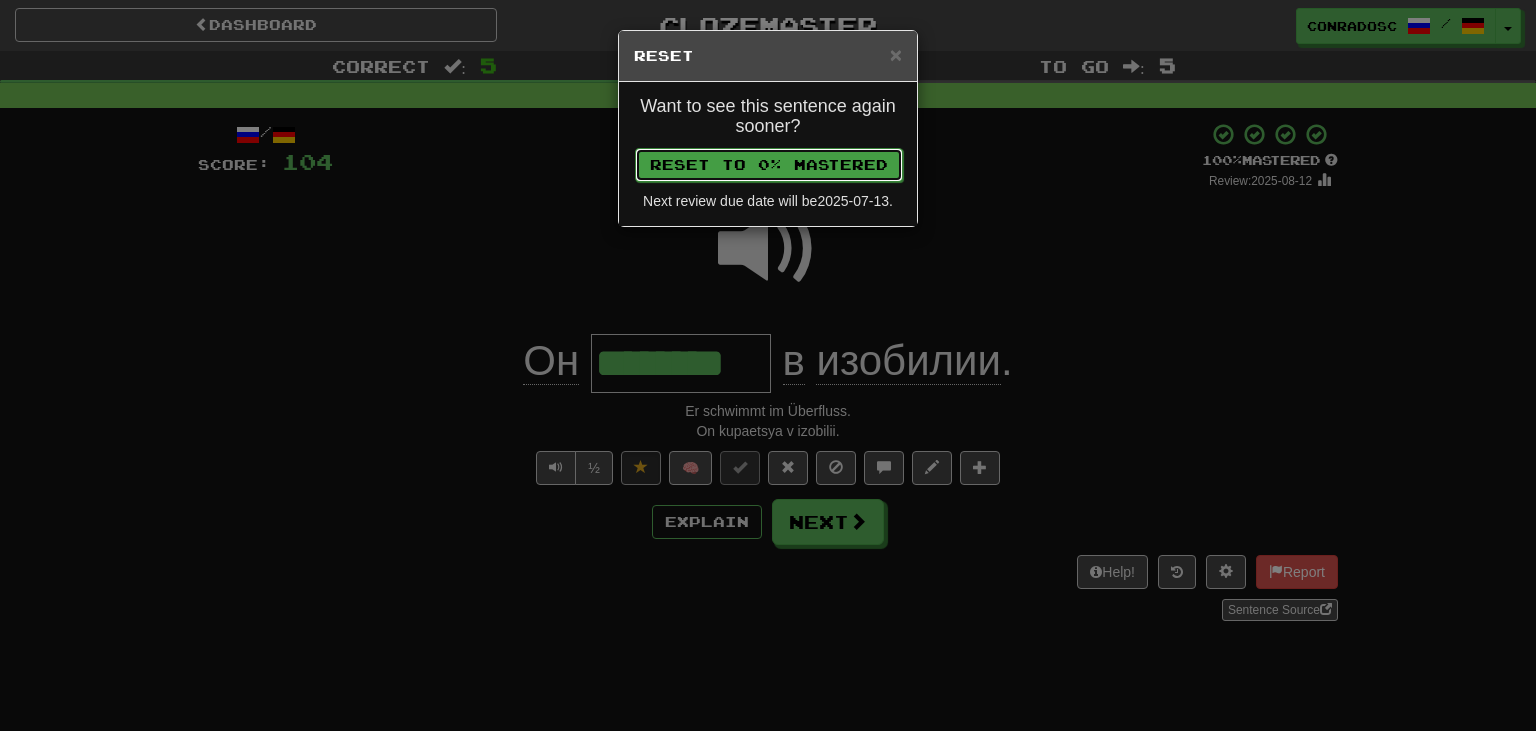 click on "Reset to 0% Mastered" at bounding box center (769, 165) 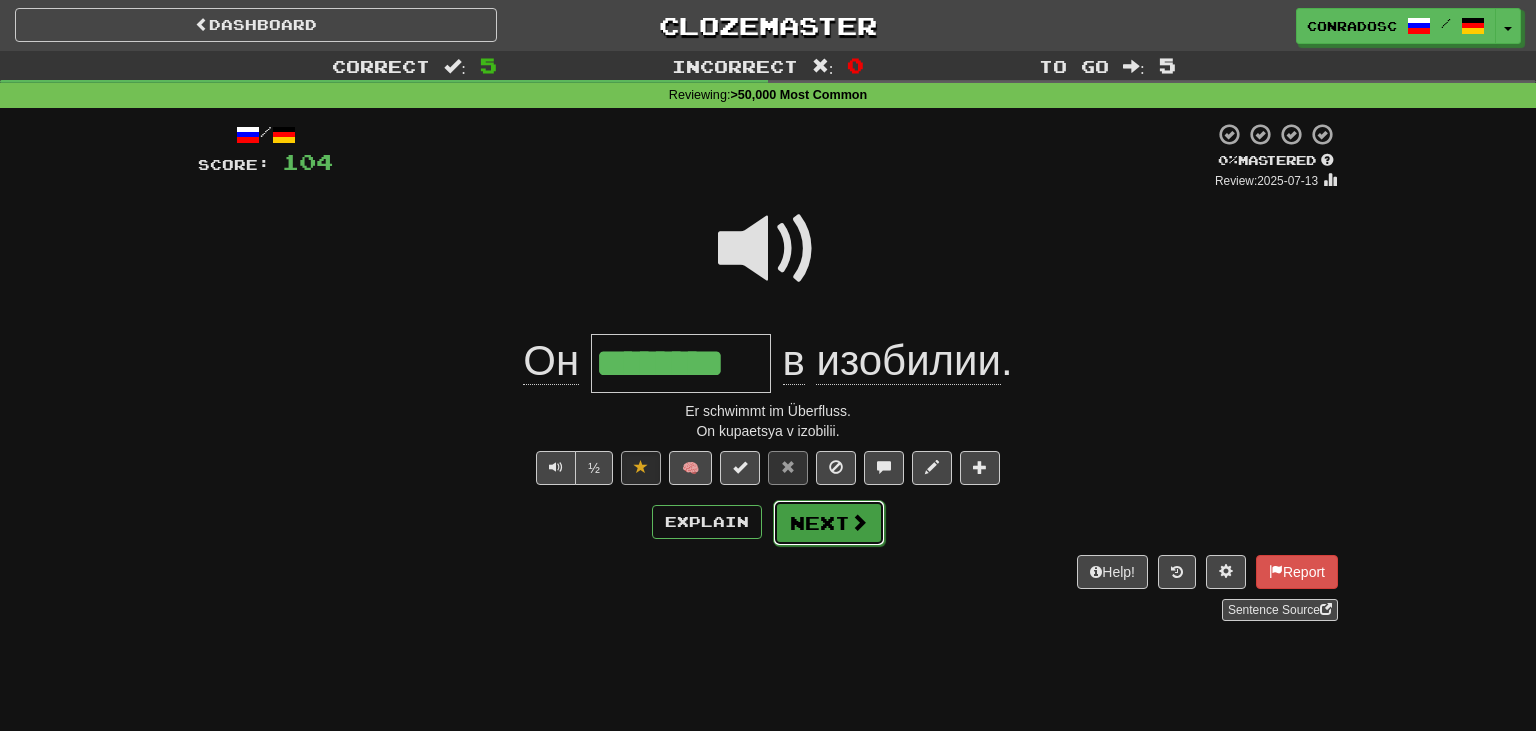 click on "Next" at bounding box center (829, 523) 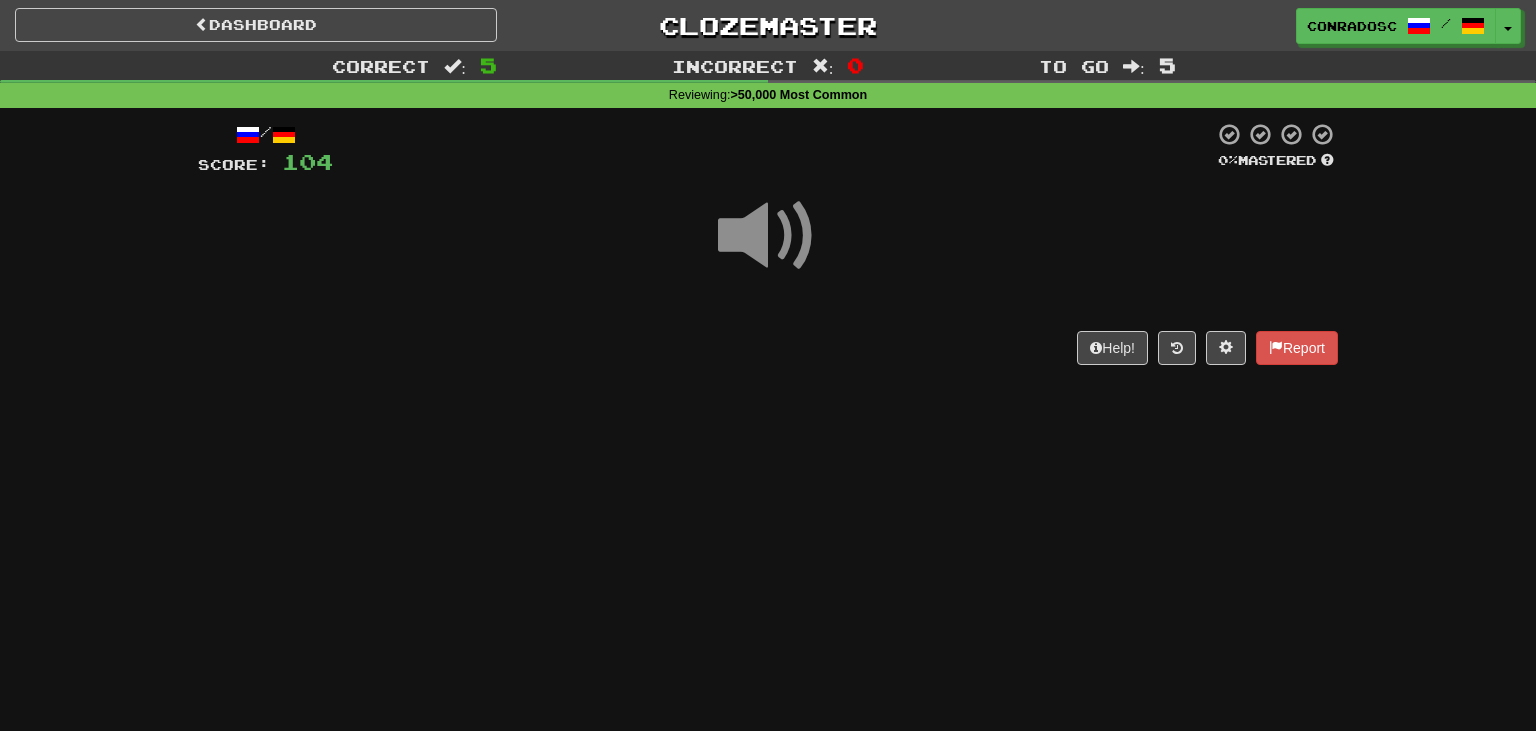 click at bounding box center [768, 236] 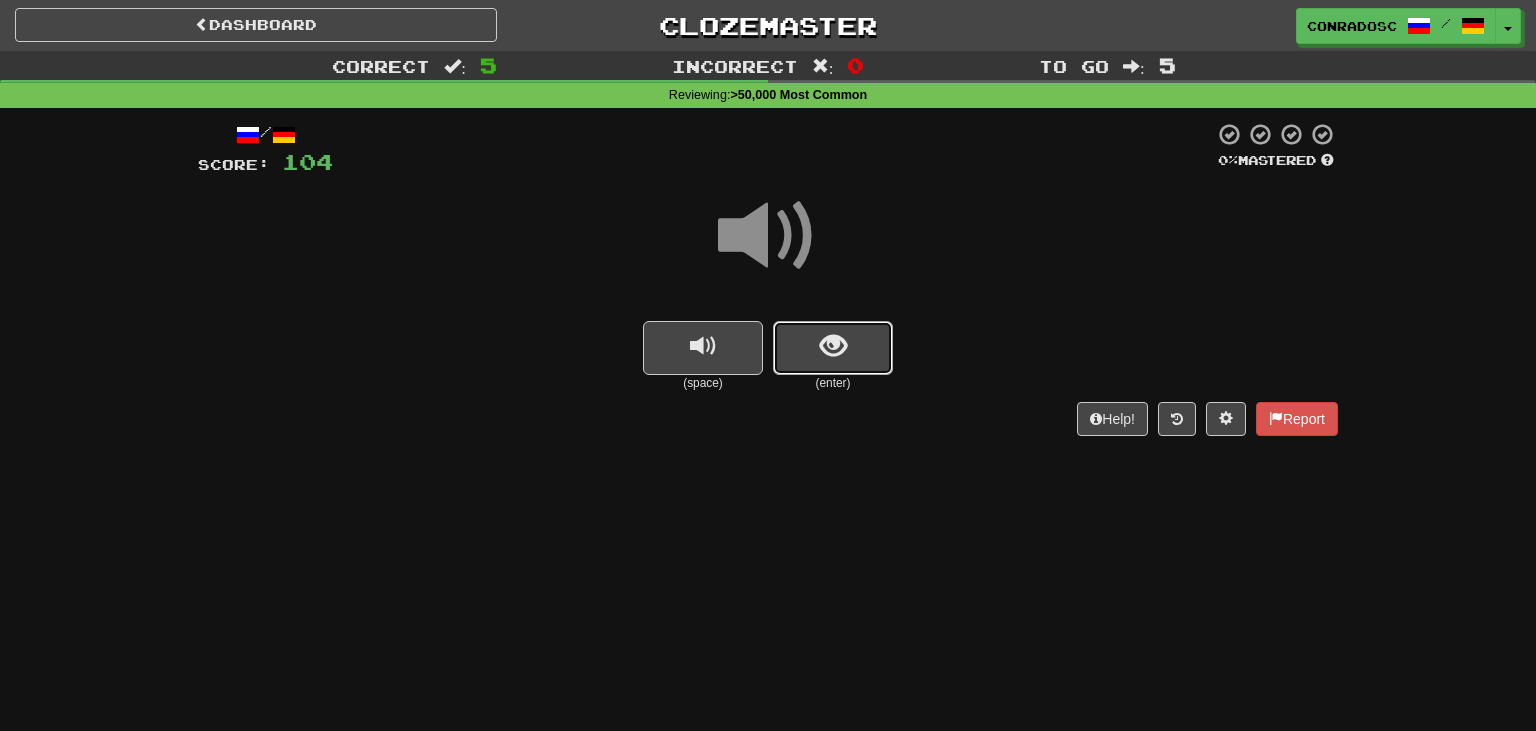 click at bounding box center (833, 348) 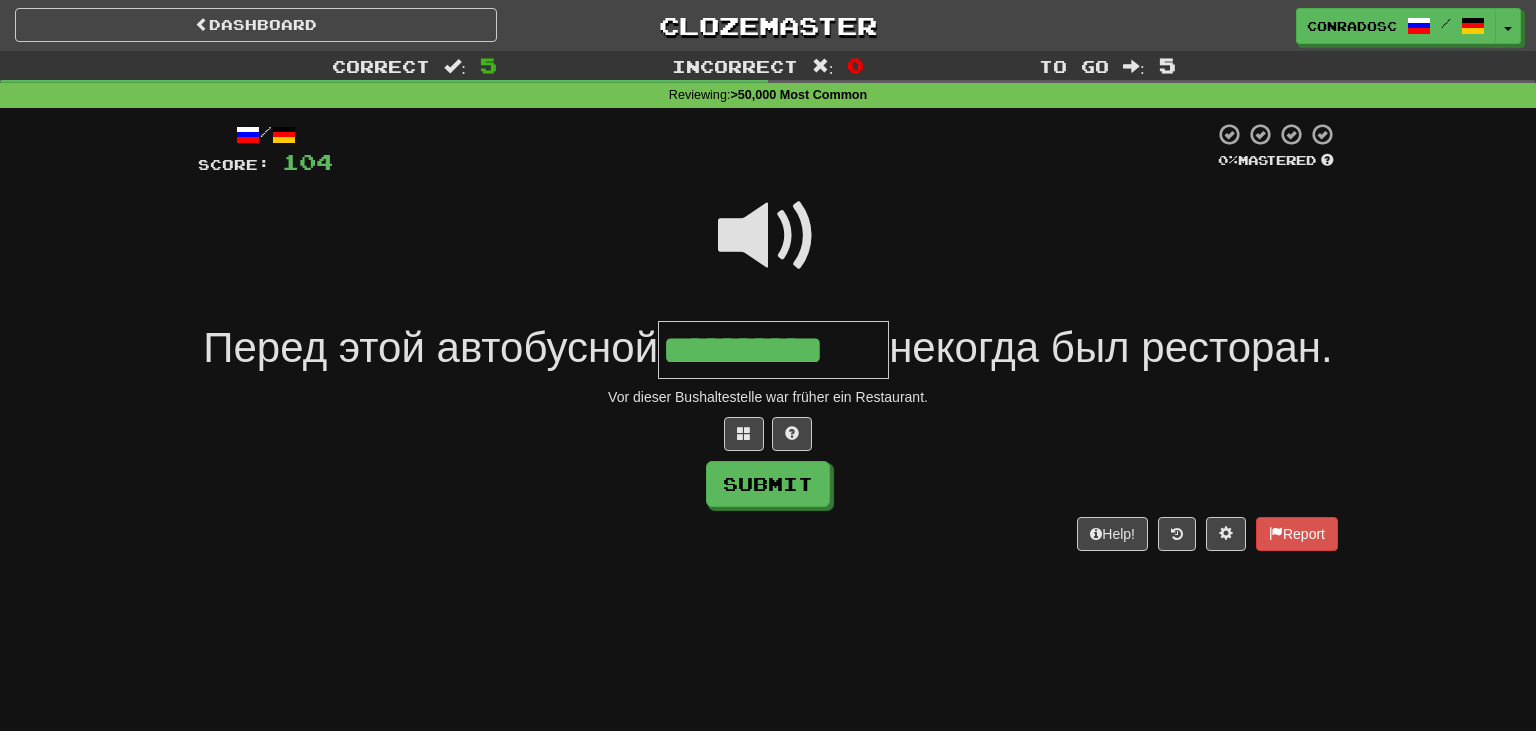 type on "**********" 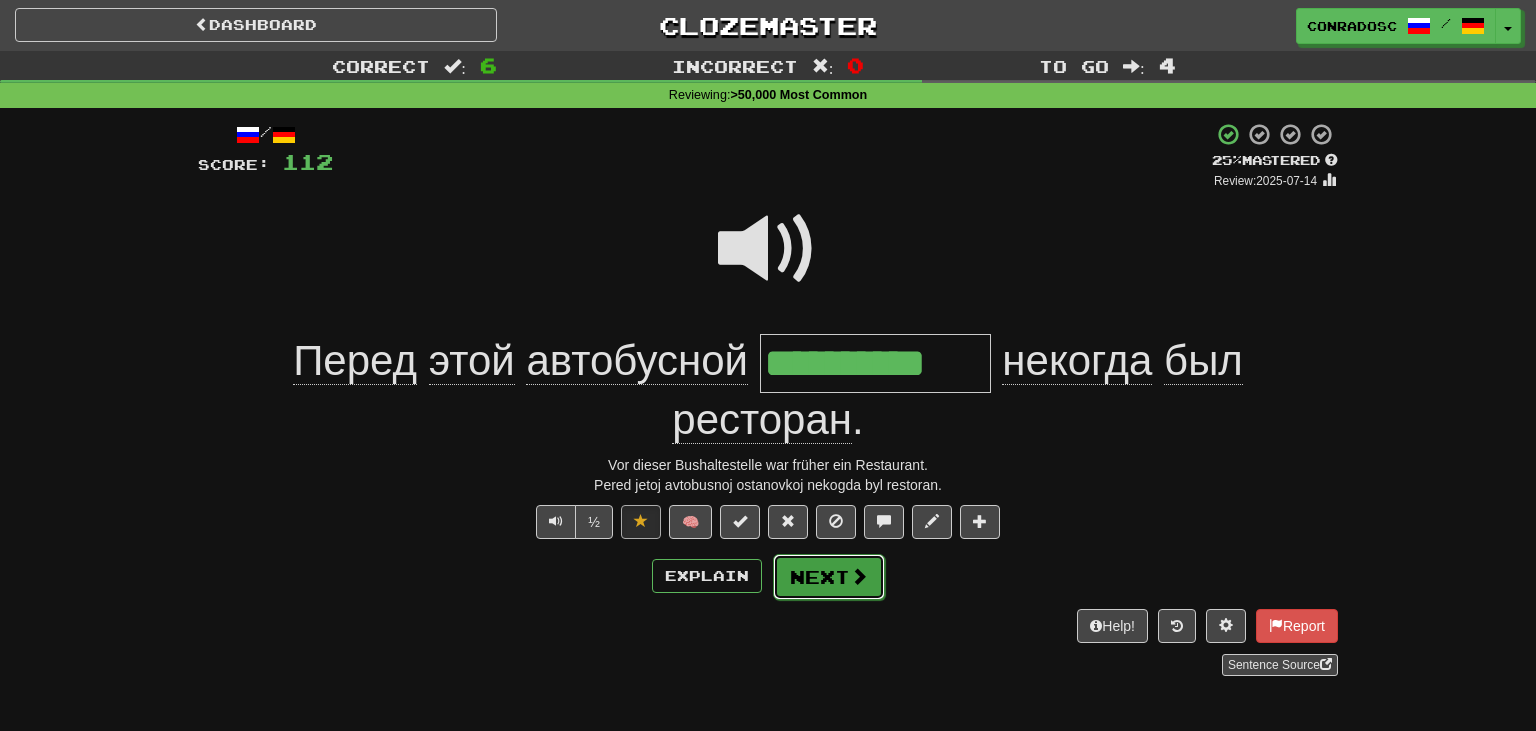 click on "Next" at bounding box center [829, 577] 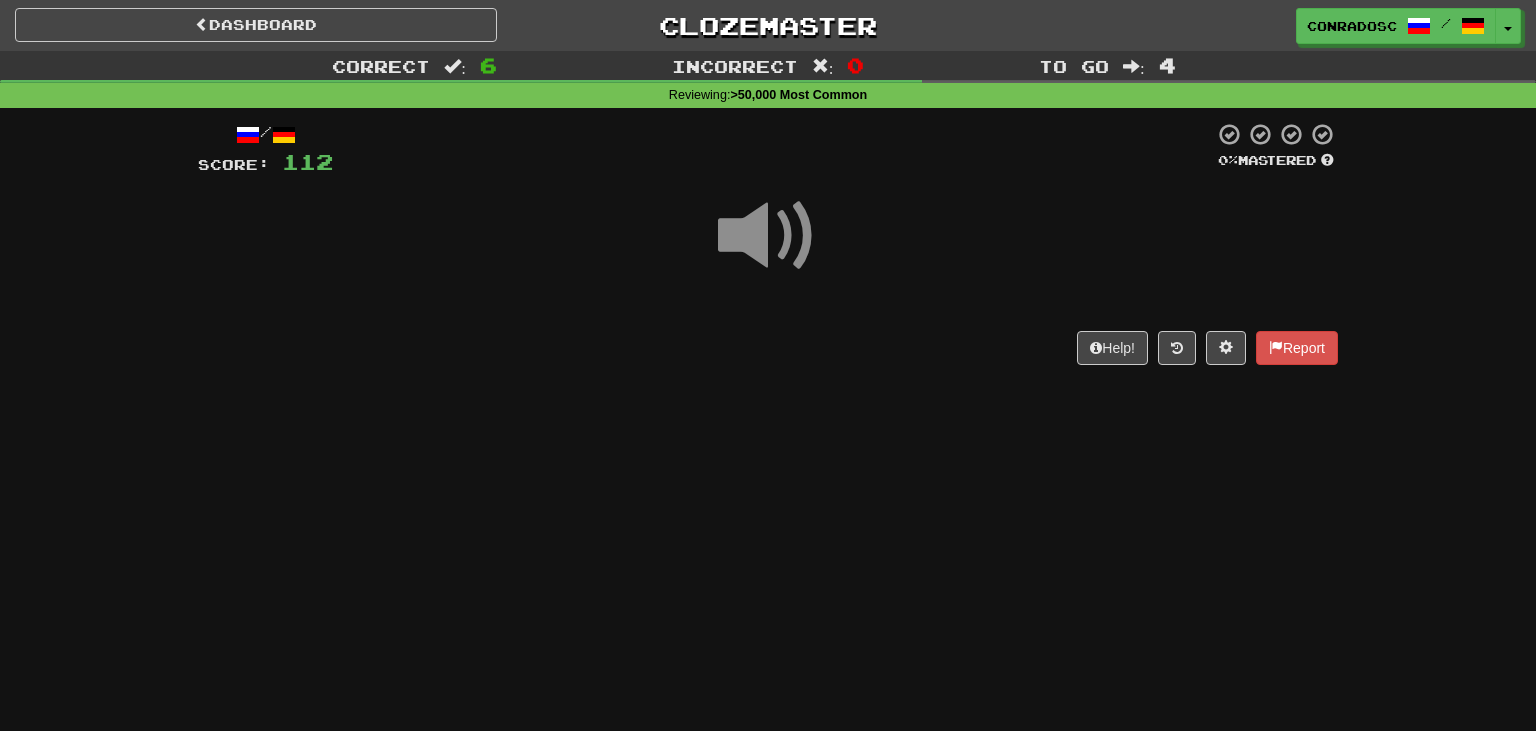 click at bounding box center (768, 236) 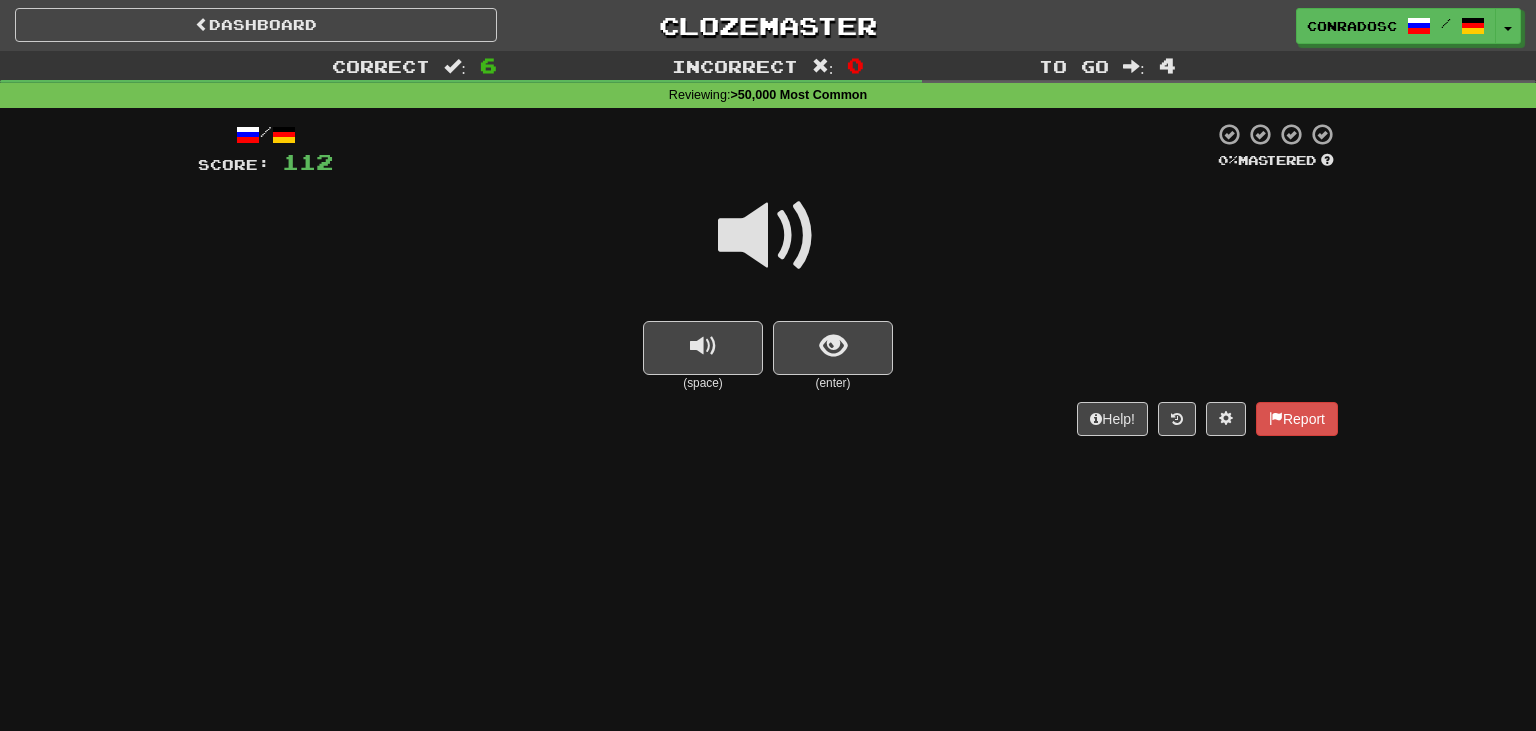 click at bounding box center (768, 236) 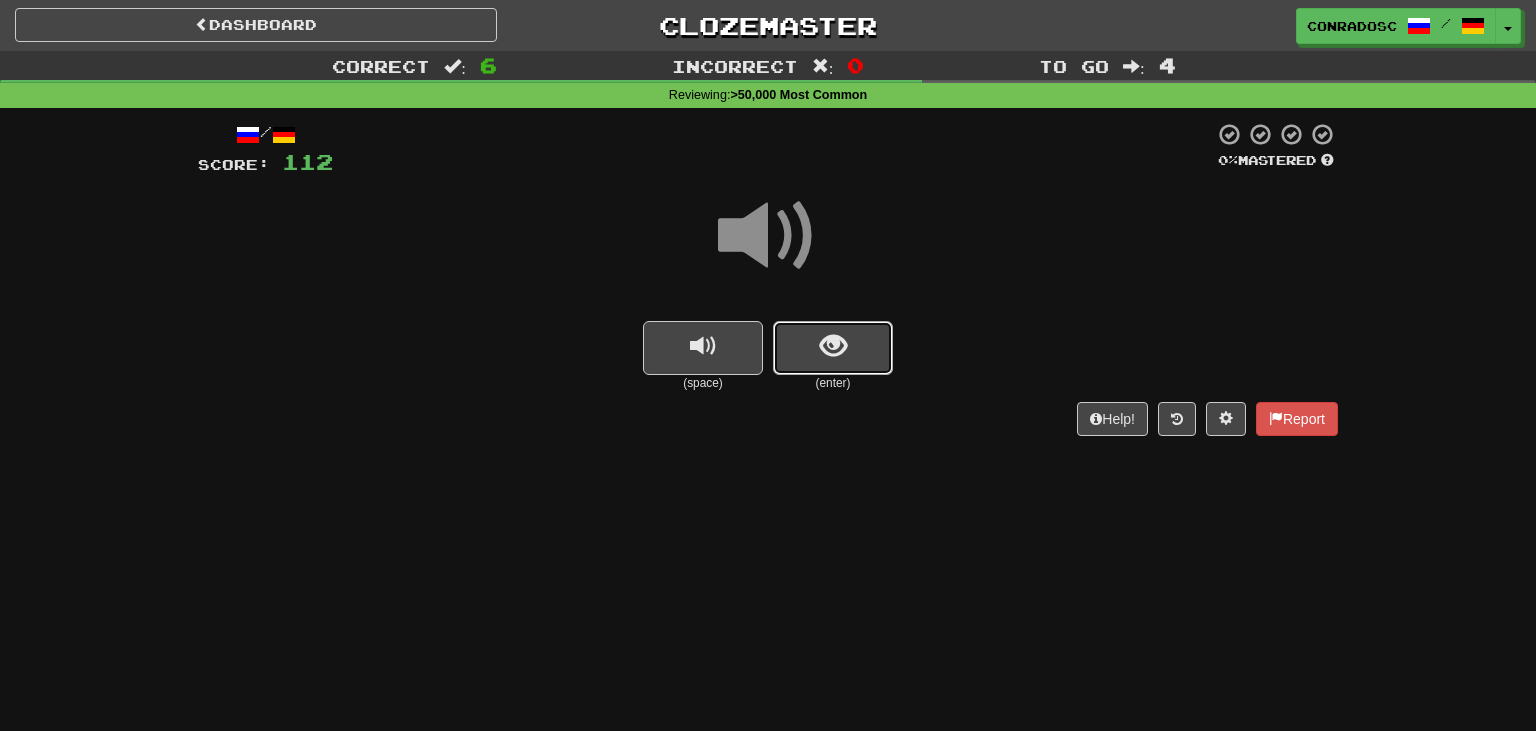 click at bounding box center (833, 346) 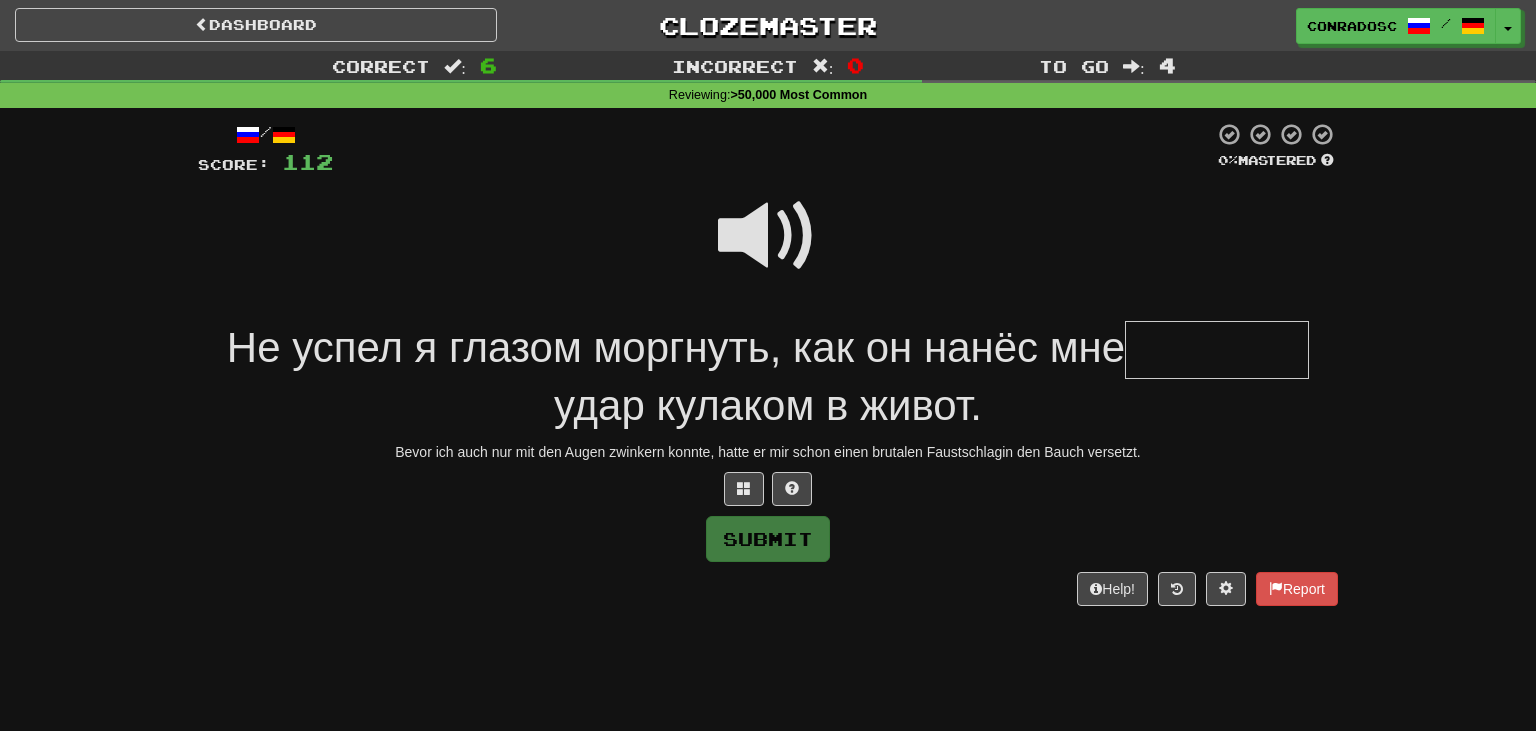 click at bounding box center (768, 236) 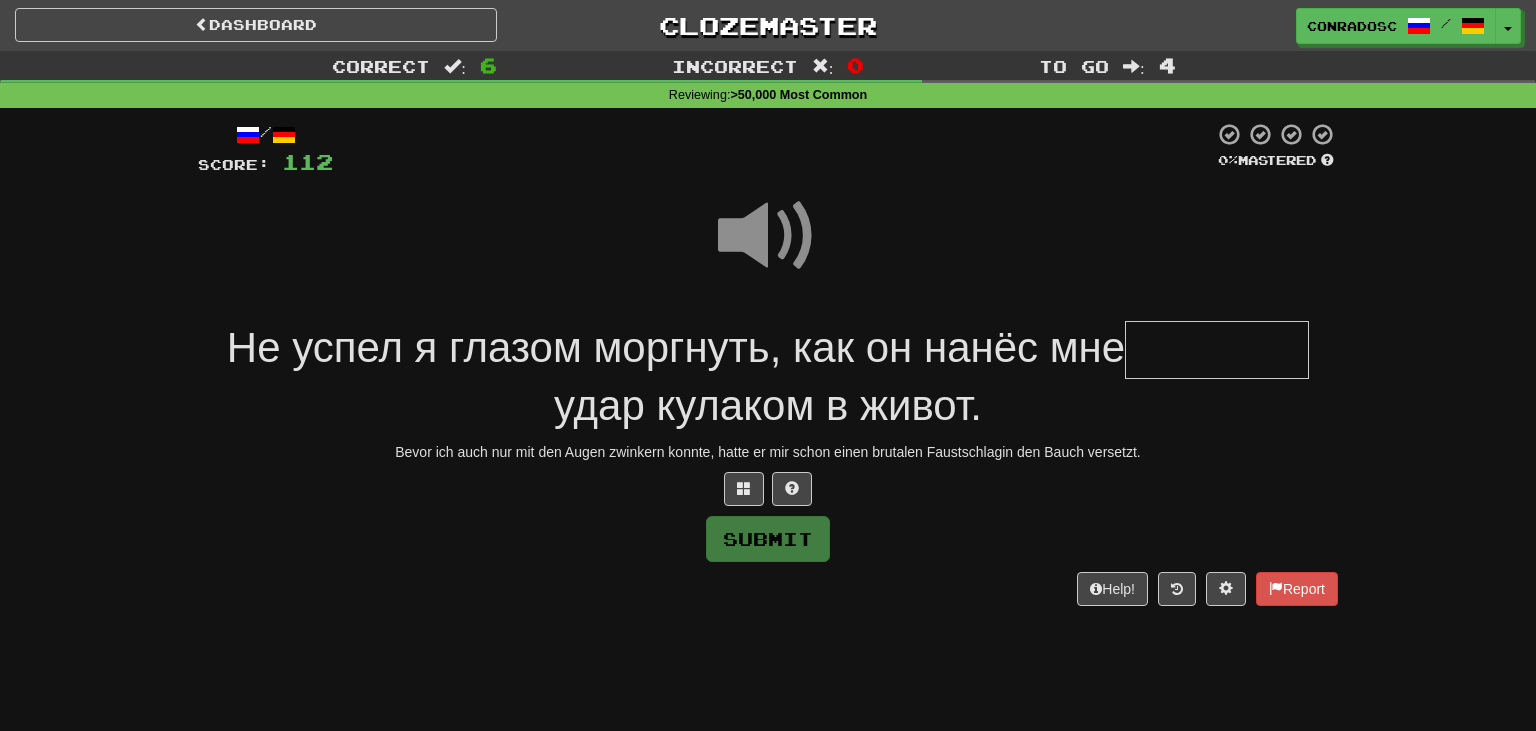 click at bounding box center [1217, 350] 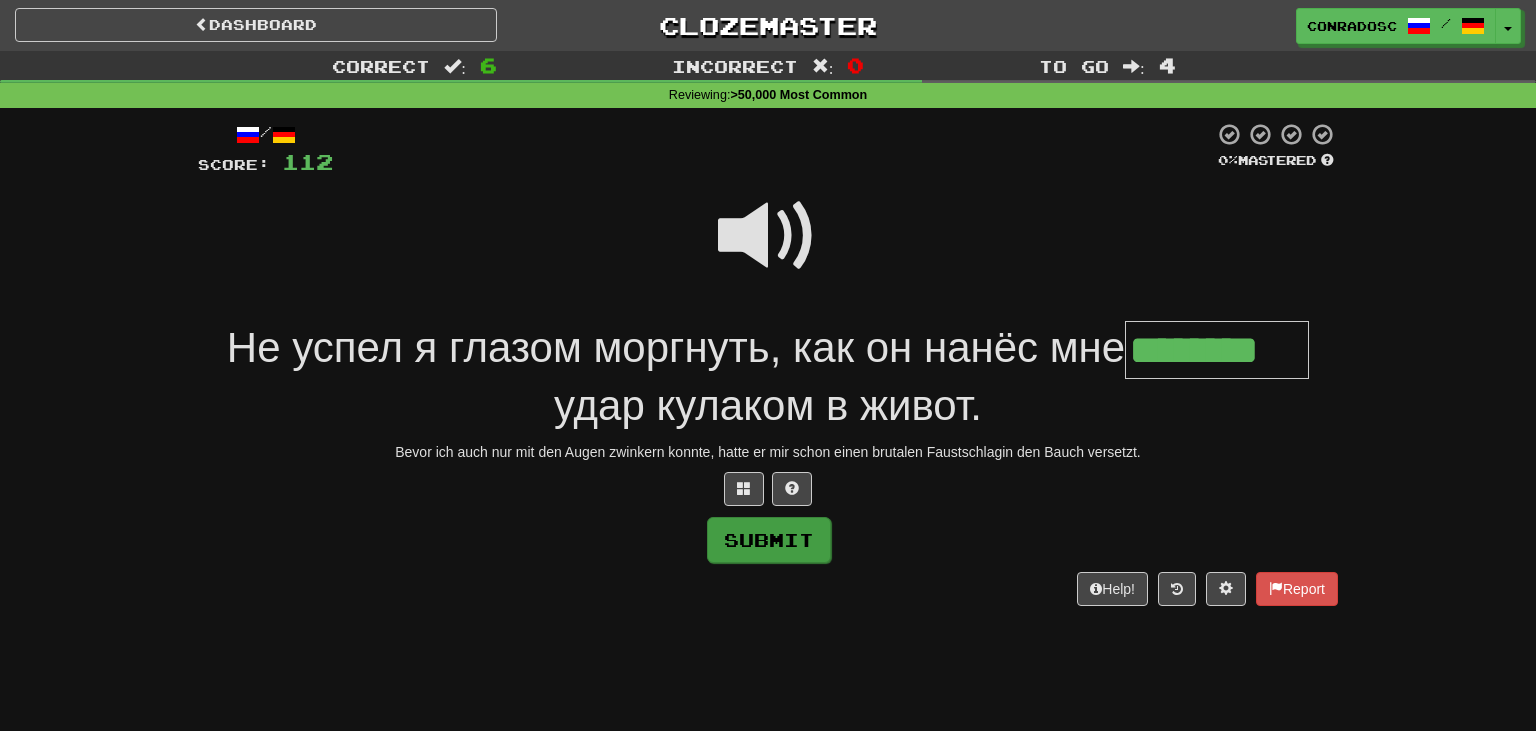 type on "********" 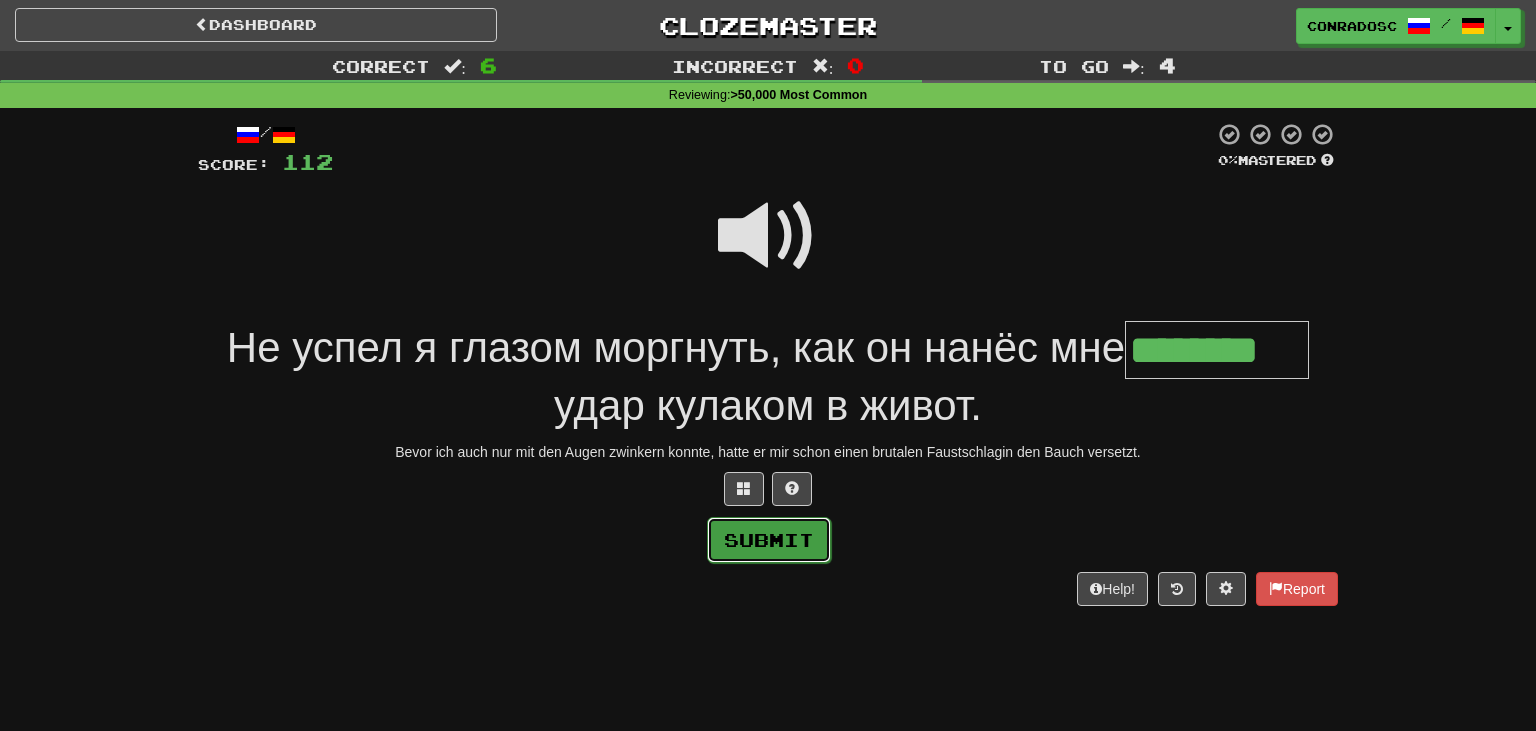 click on "Submit" at bounding box center (769, 540) 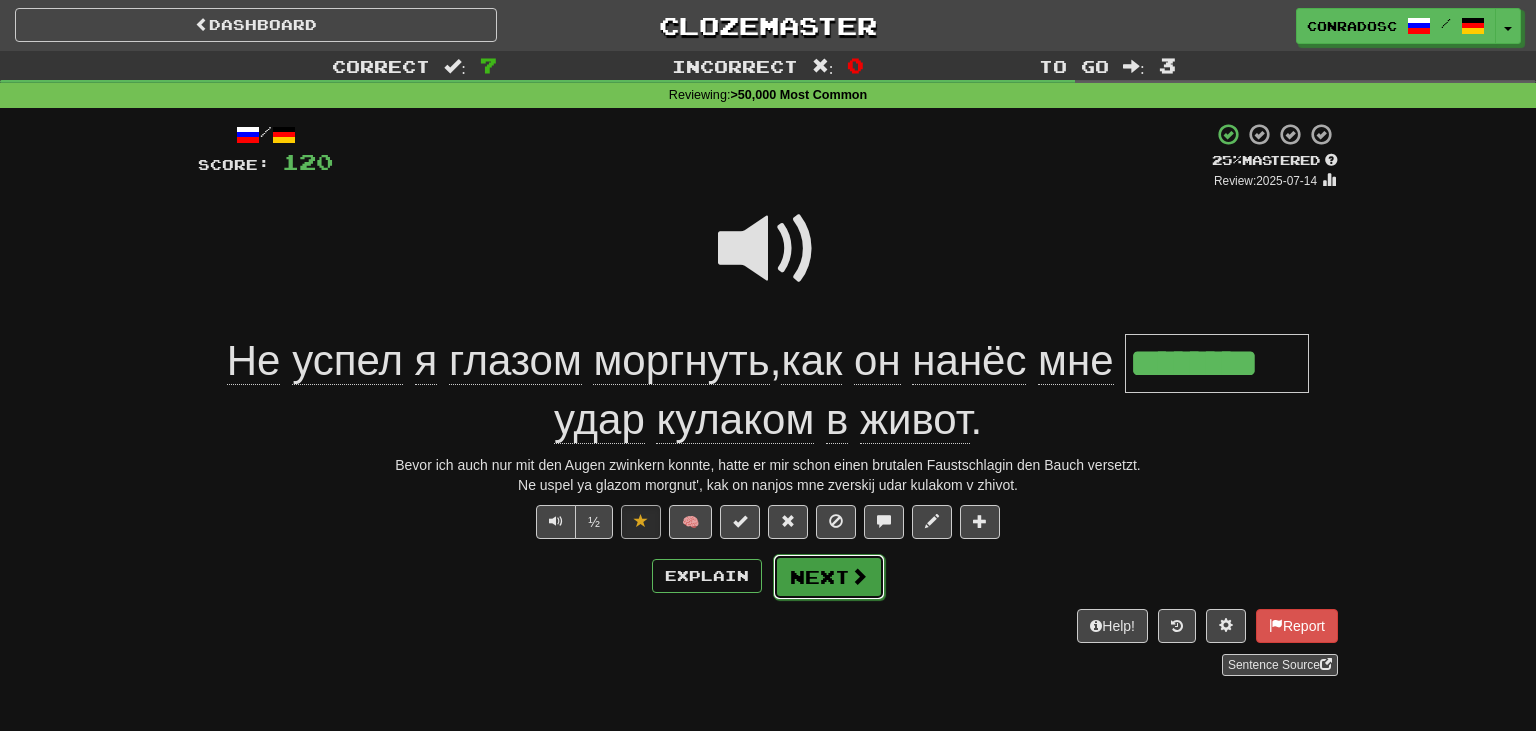 click on "Next" at bounding box center (829, 577) 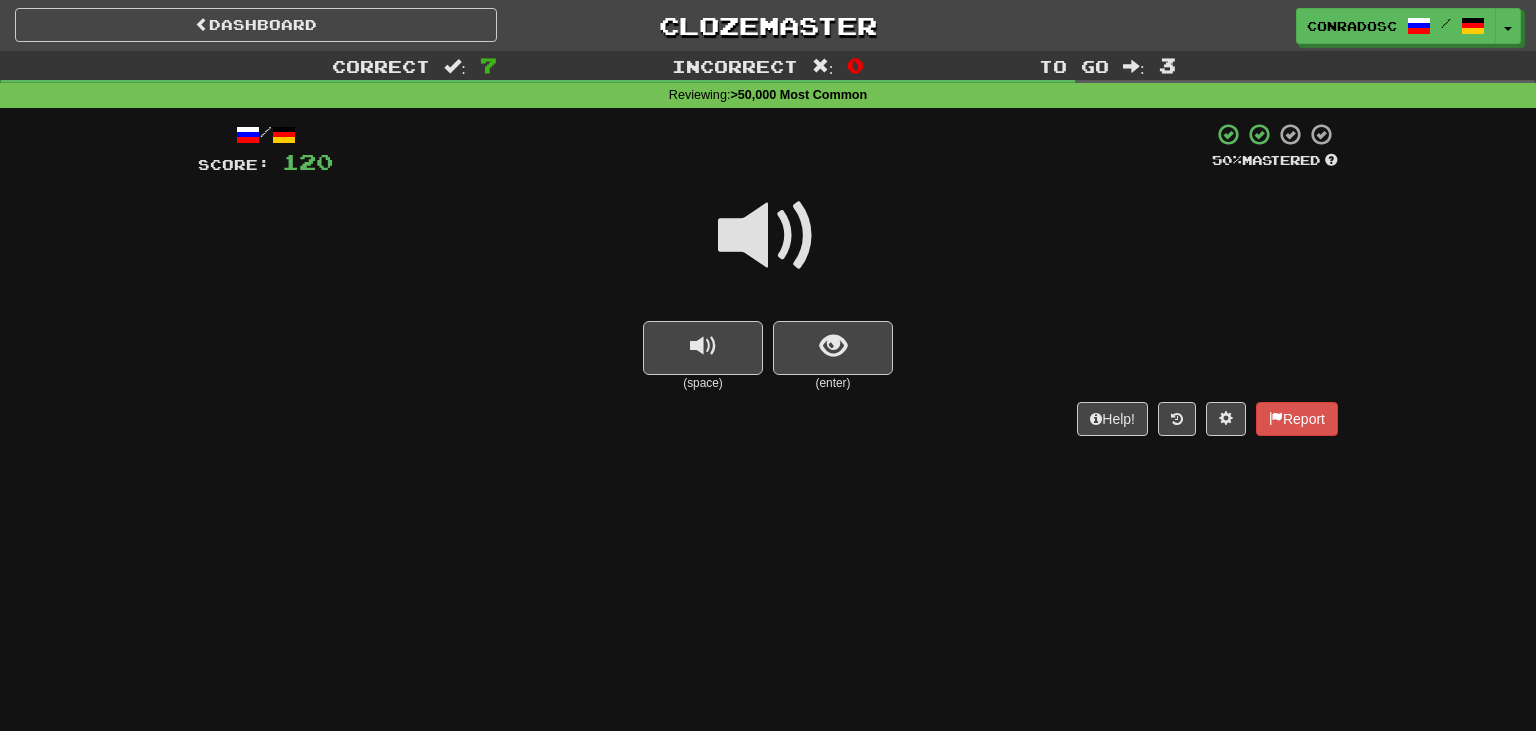 click at bounding box center (768, 236) 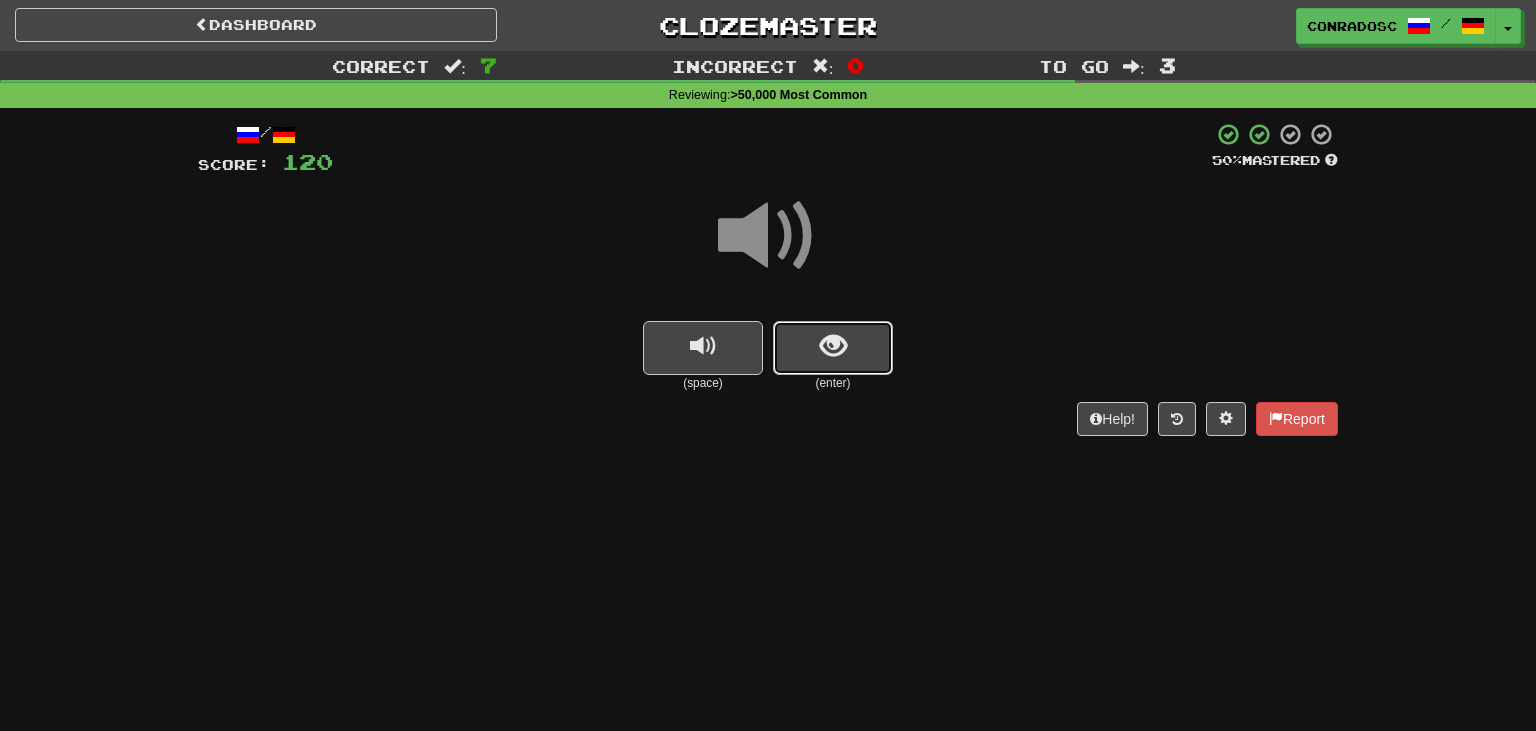 click at bounding box center [833, 348] 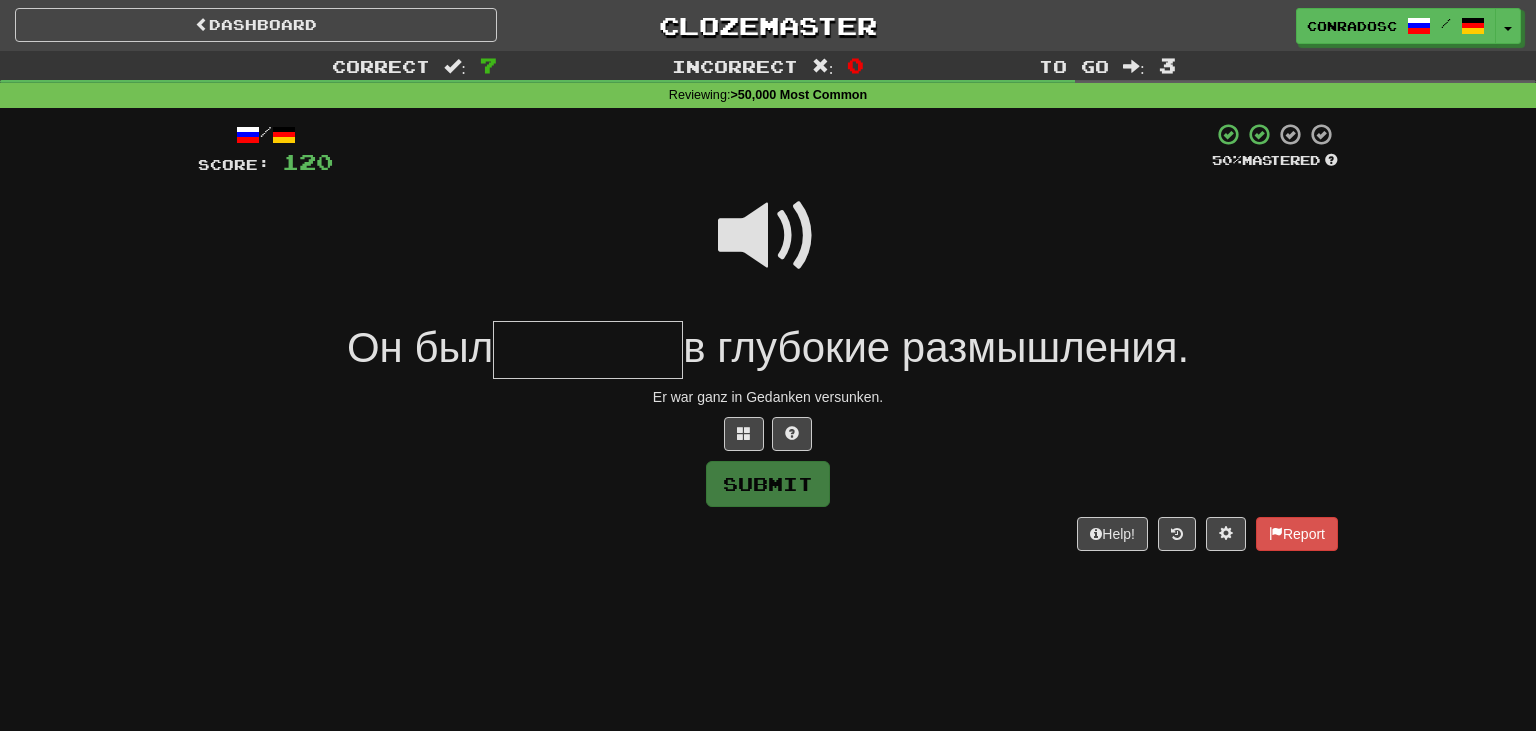 click at bounding box center (588, 350) 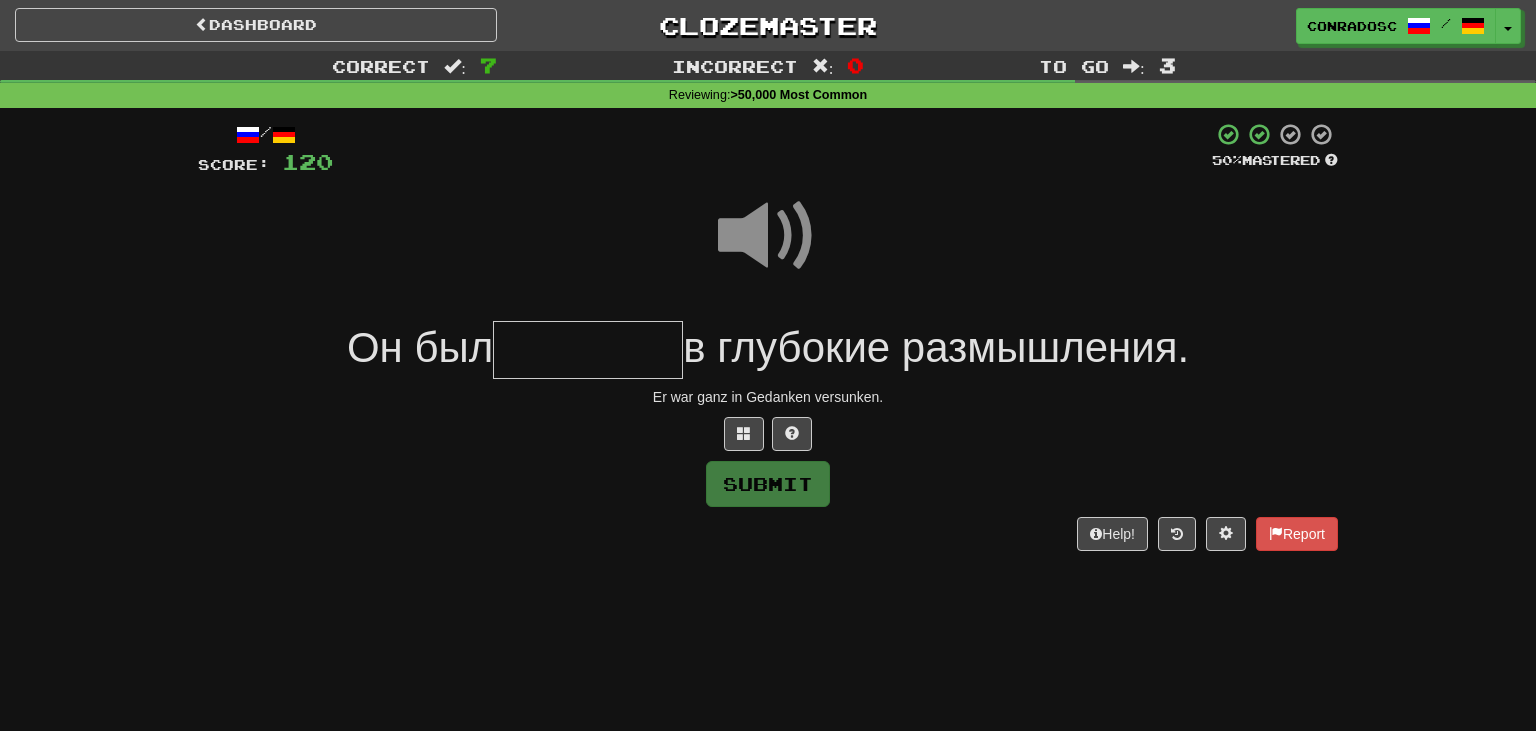click at bounding box center (588, 350) 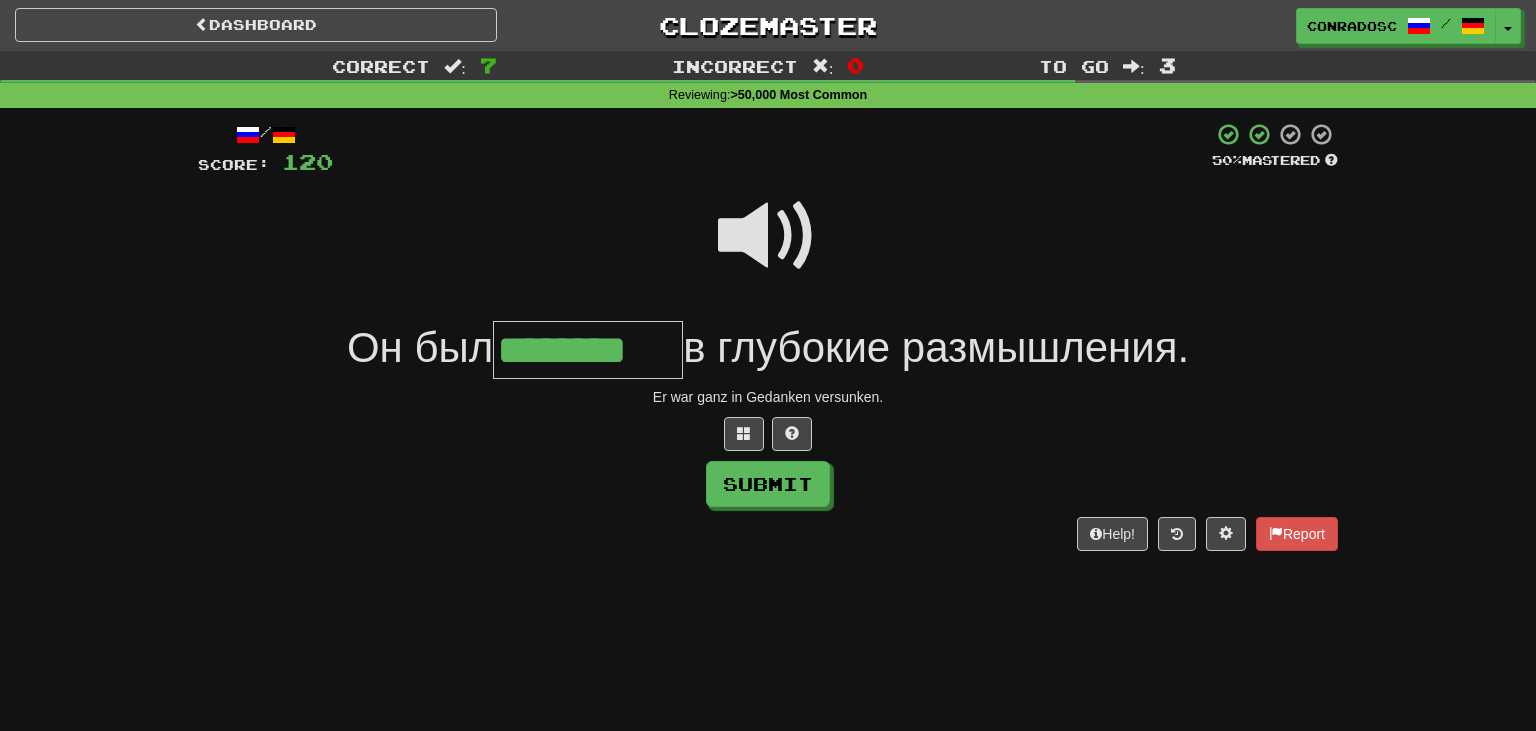 type on "********" 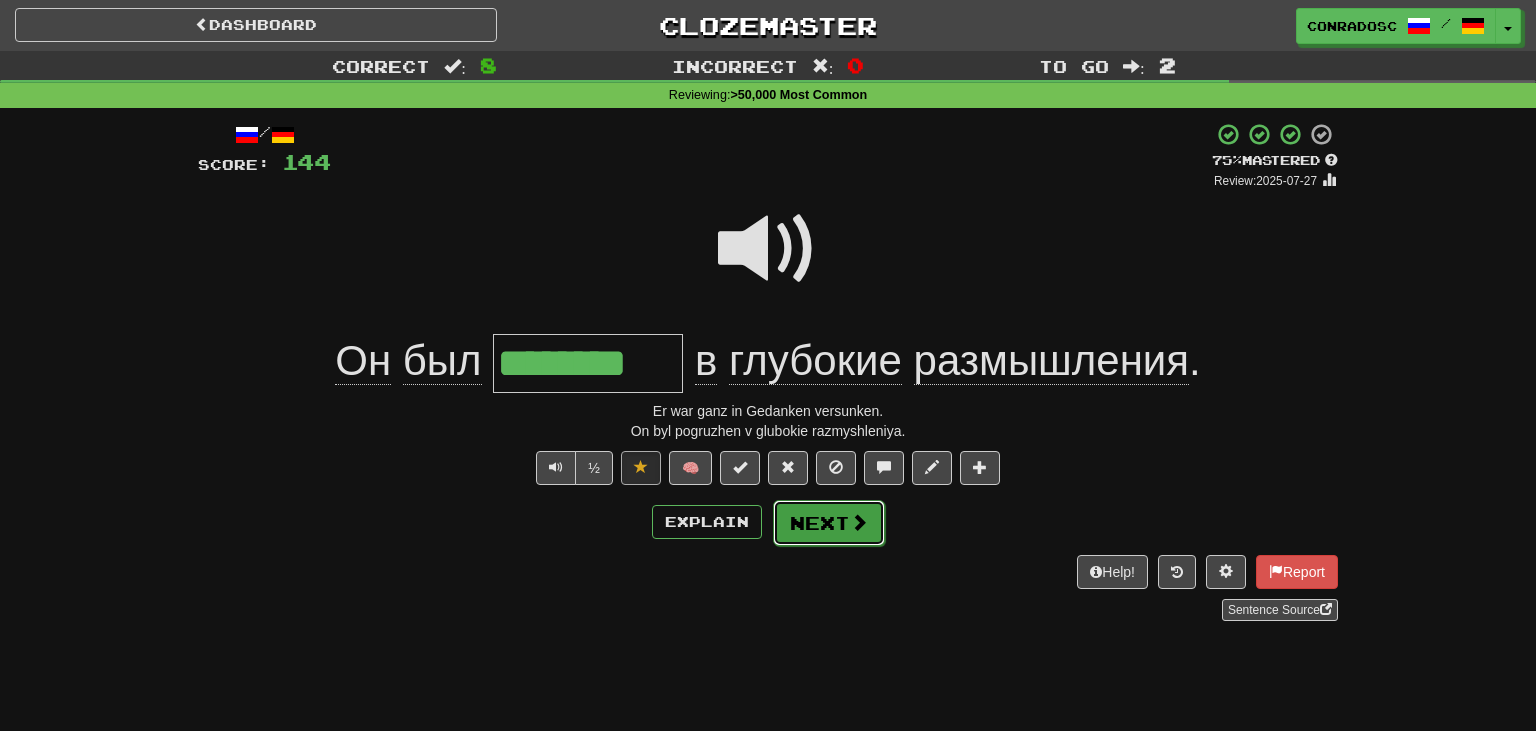 click on "Next" at bounding box center [829, 523] 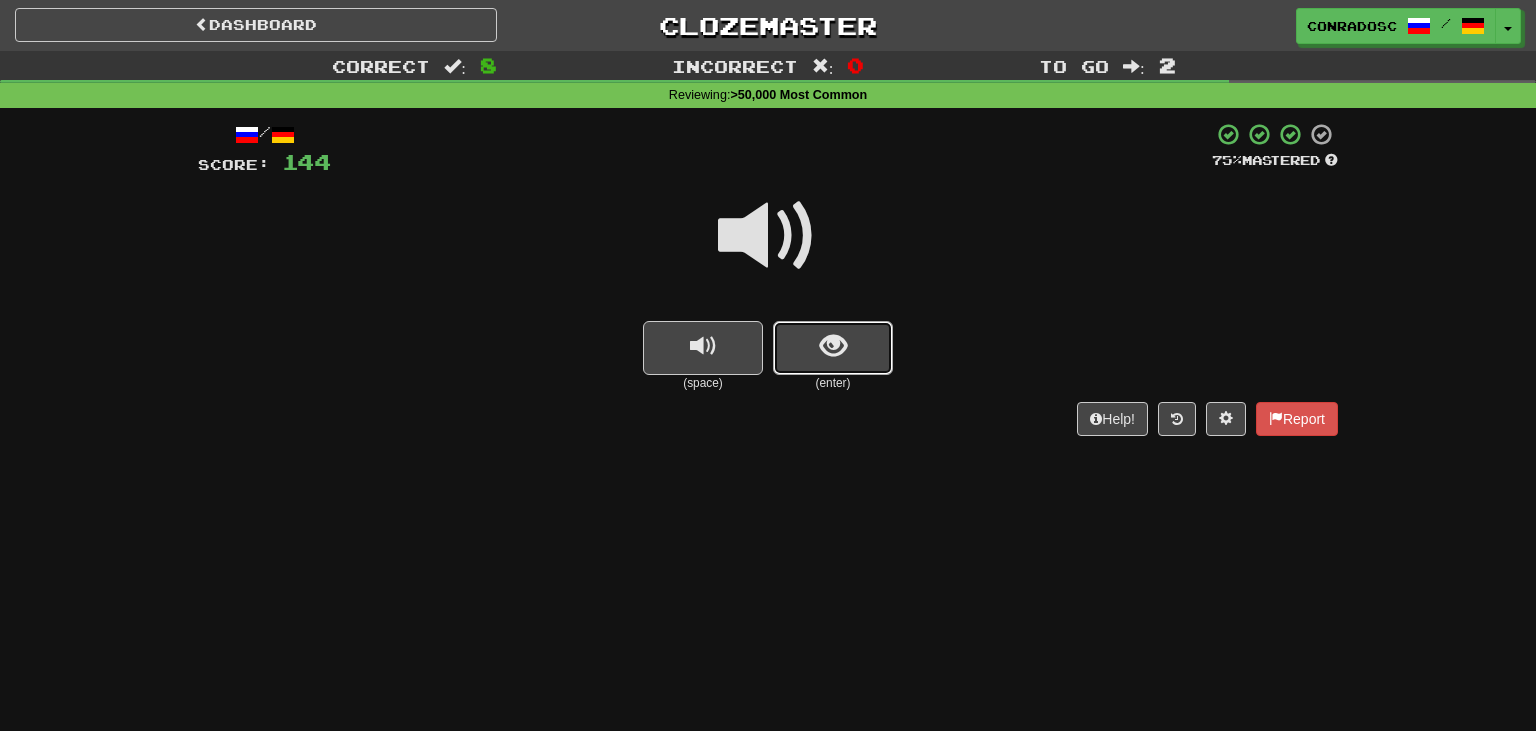 click at bounding box center (833, 348) 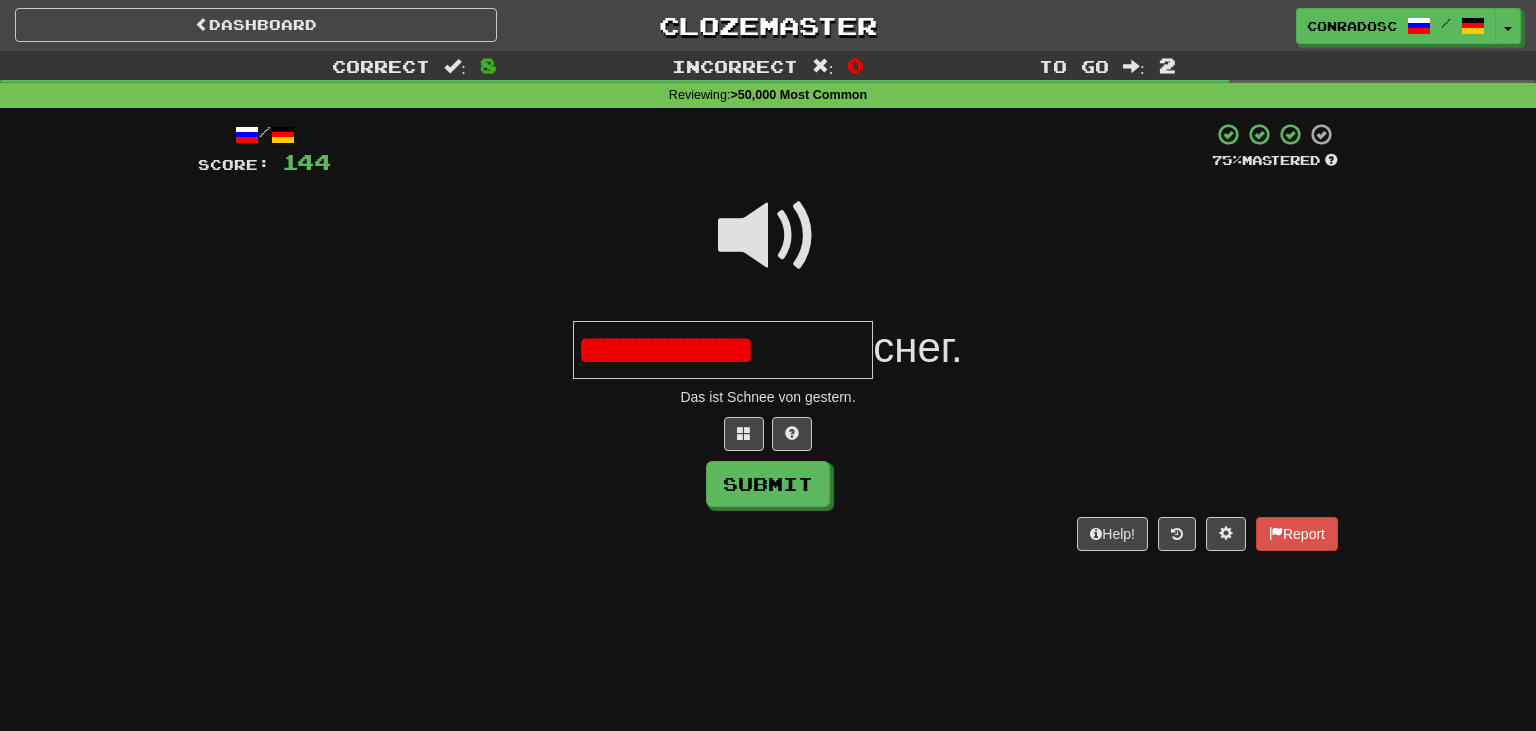 scroll, scrollTop: 0, scrollLeft: 0, axis: both 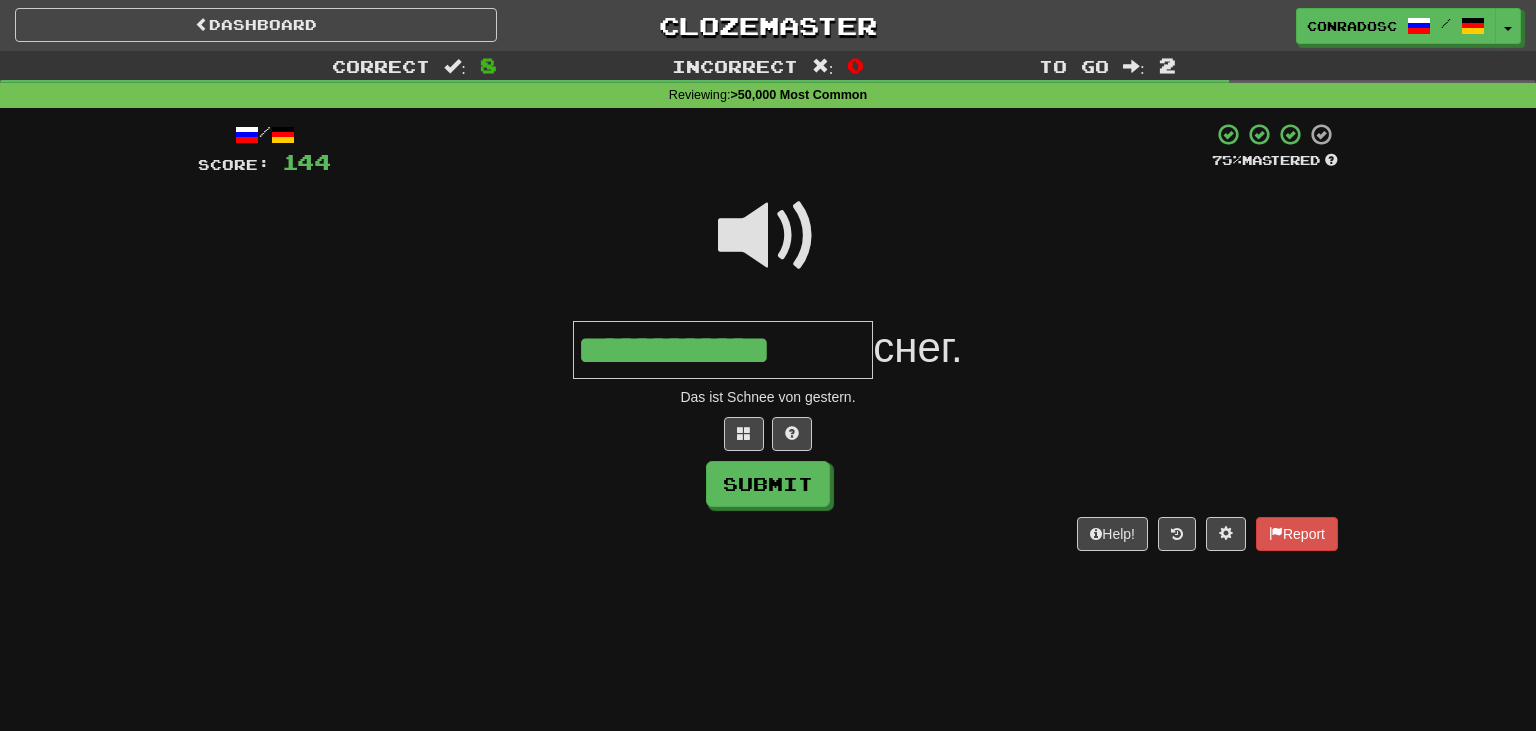type on "**********" 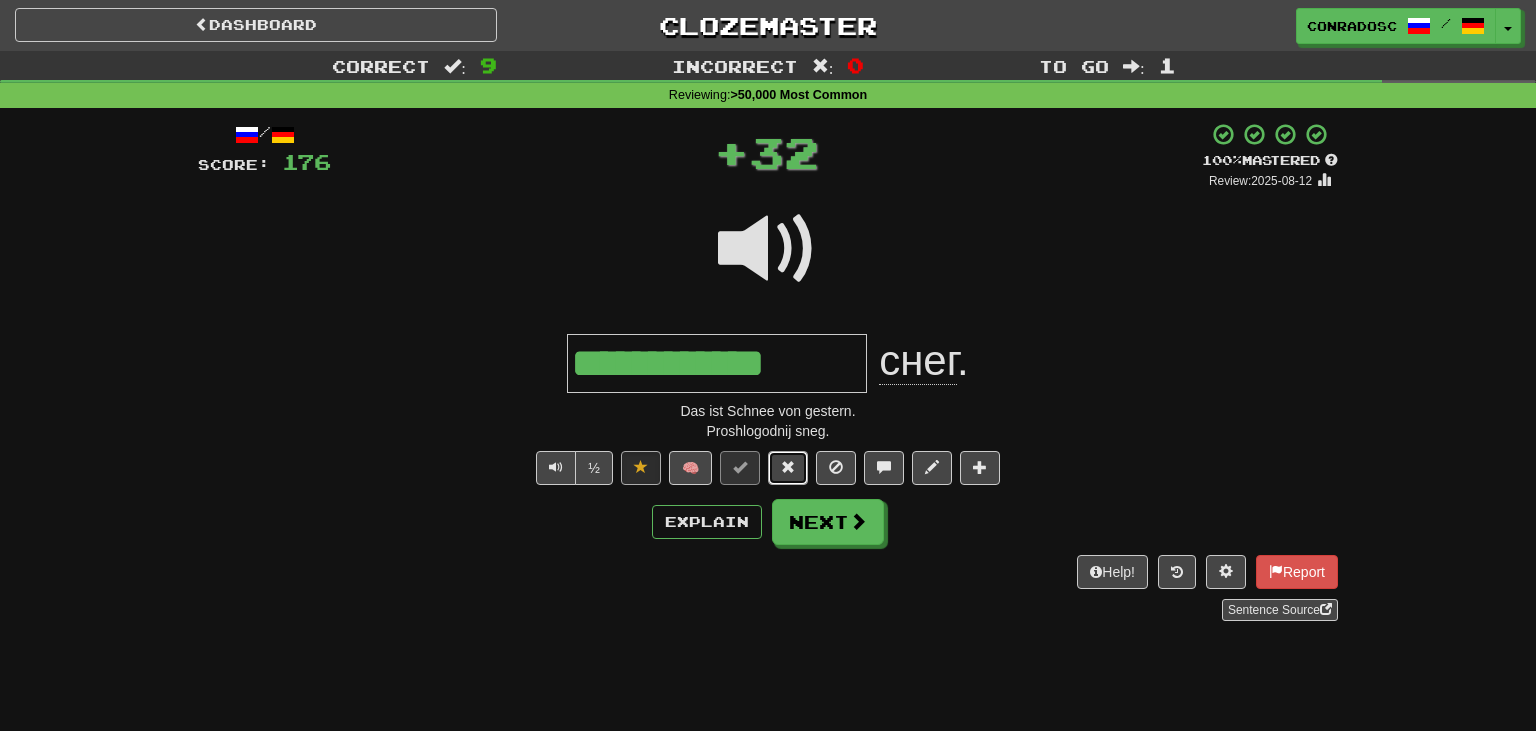 click at bounding box center [788, 467] 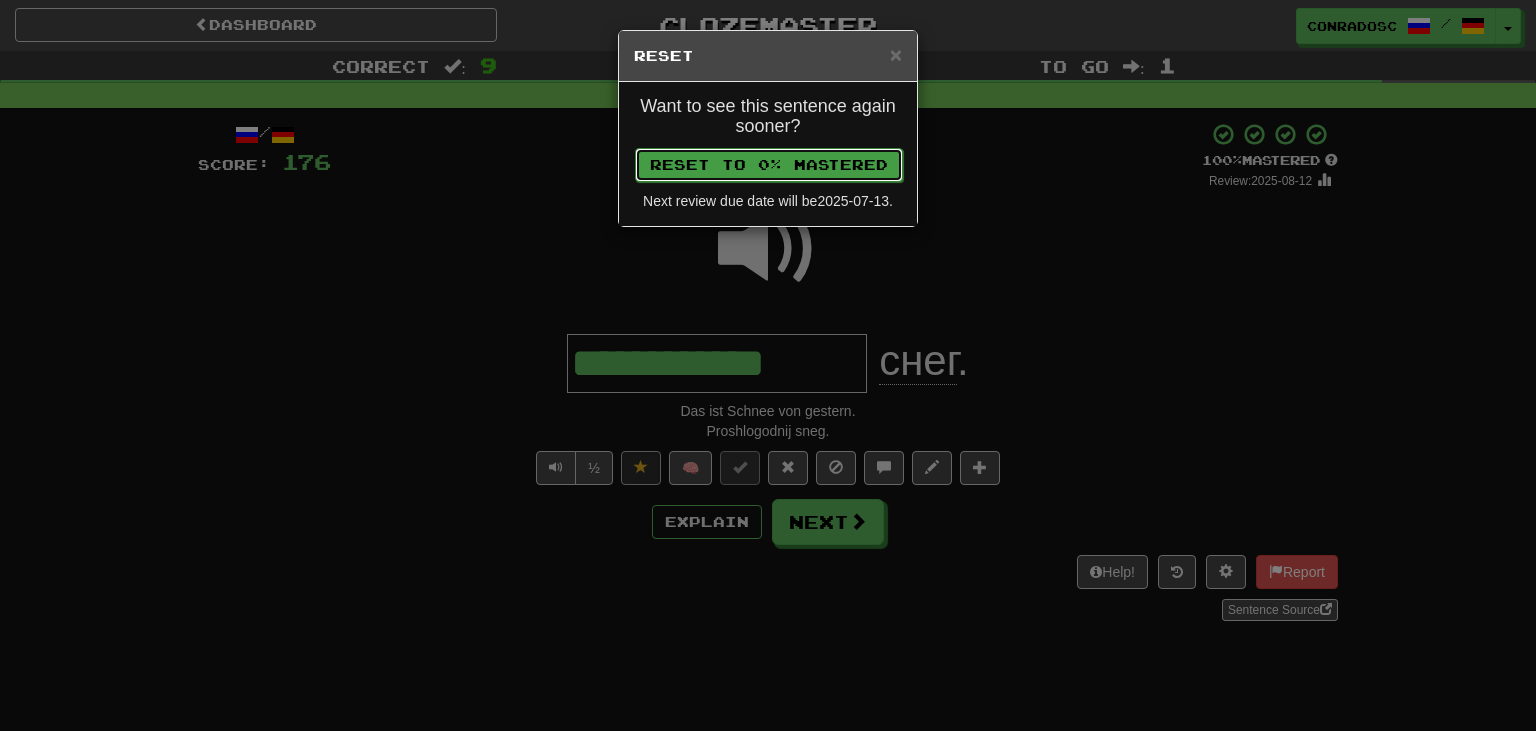 click on "Reset to 0% Mastered" at bounding box center (769, 165) 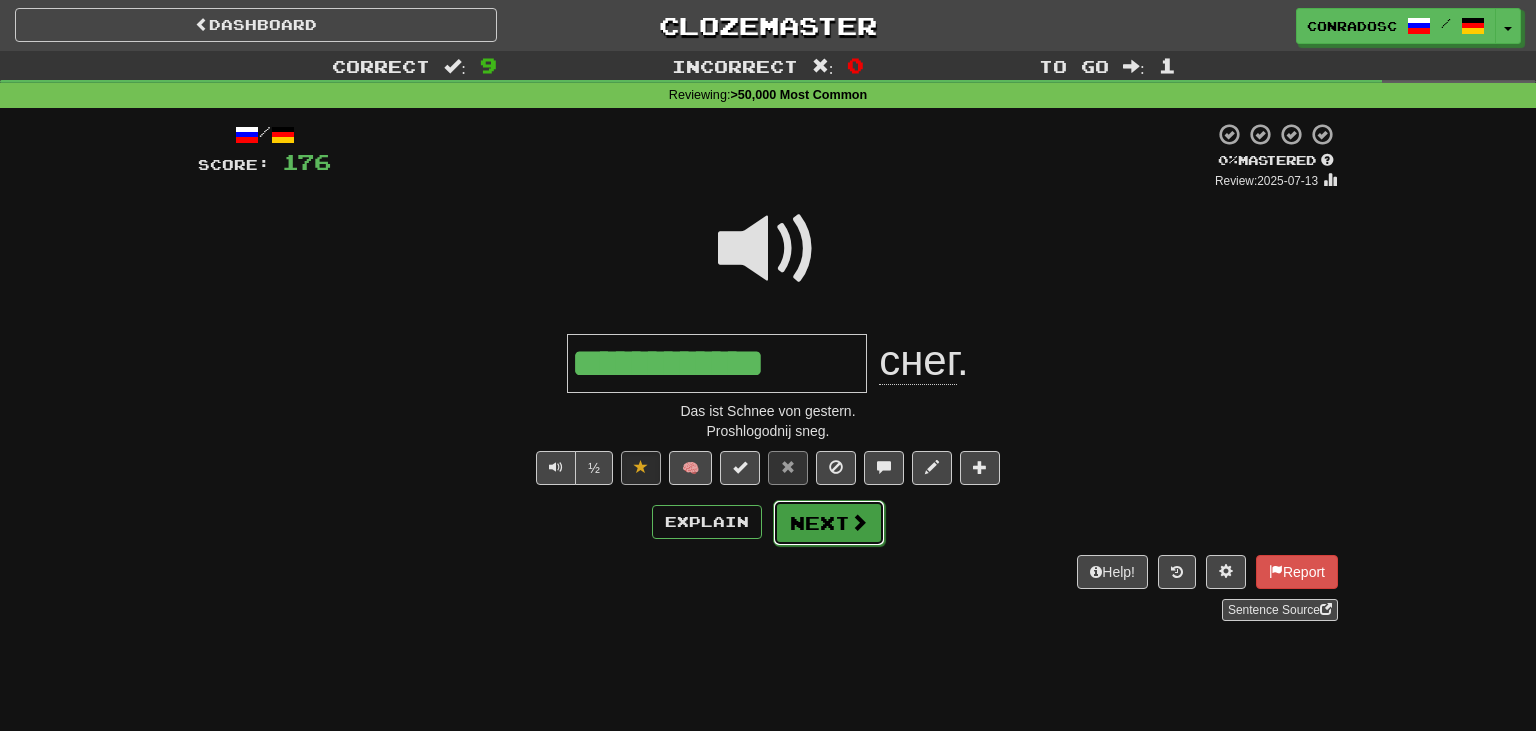 click on "Next" at bounding box center (829, 523) 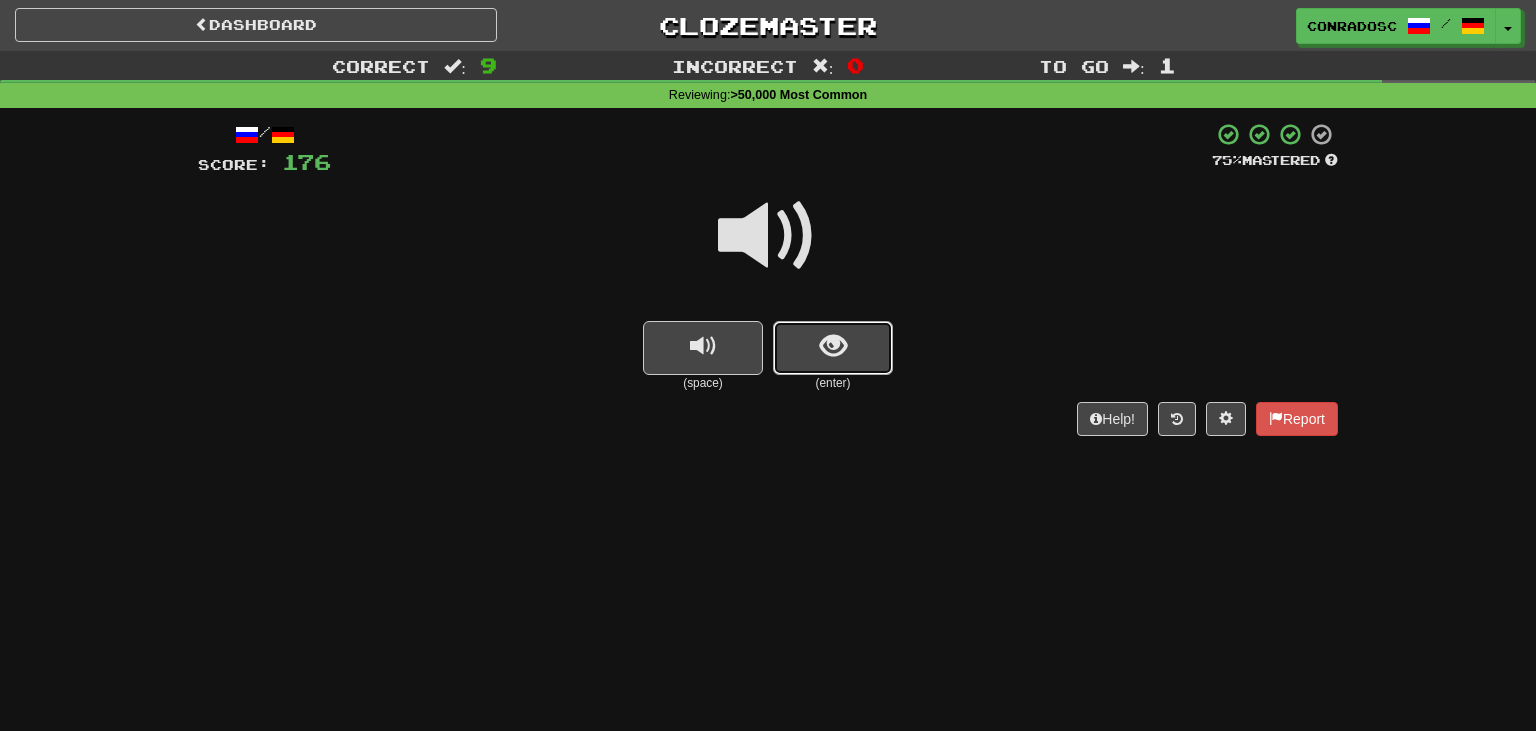 click at bounding box center [833, 348] 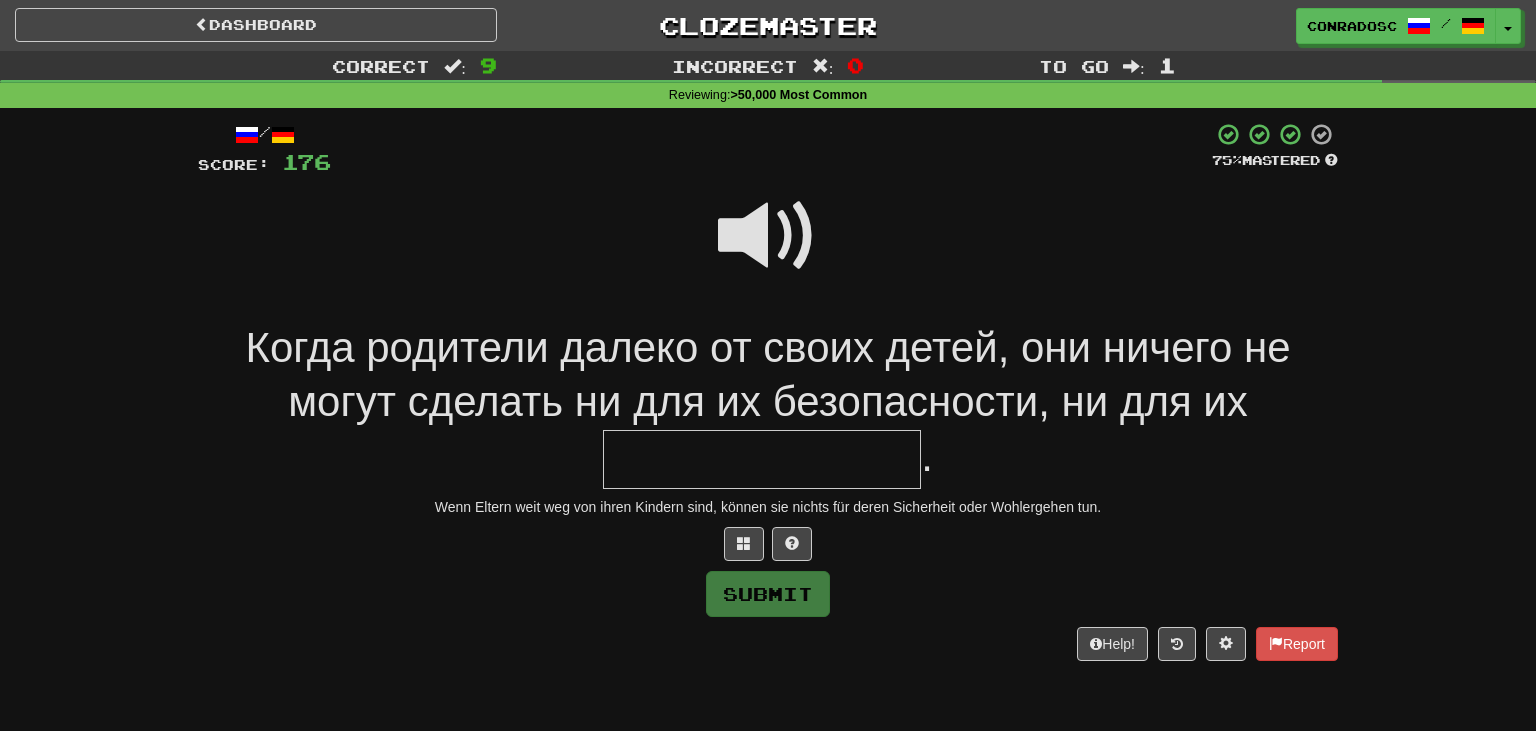 click at bounding box center (768, 236) 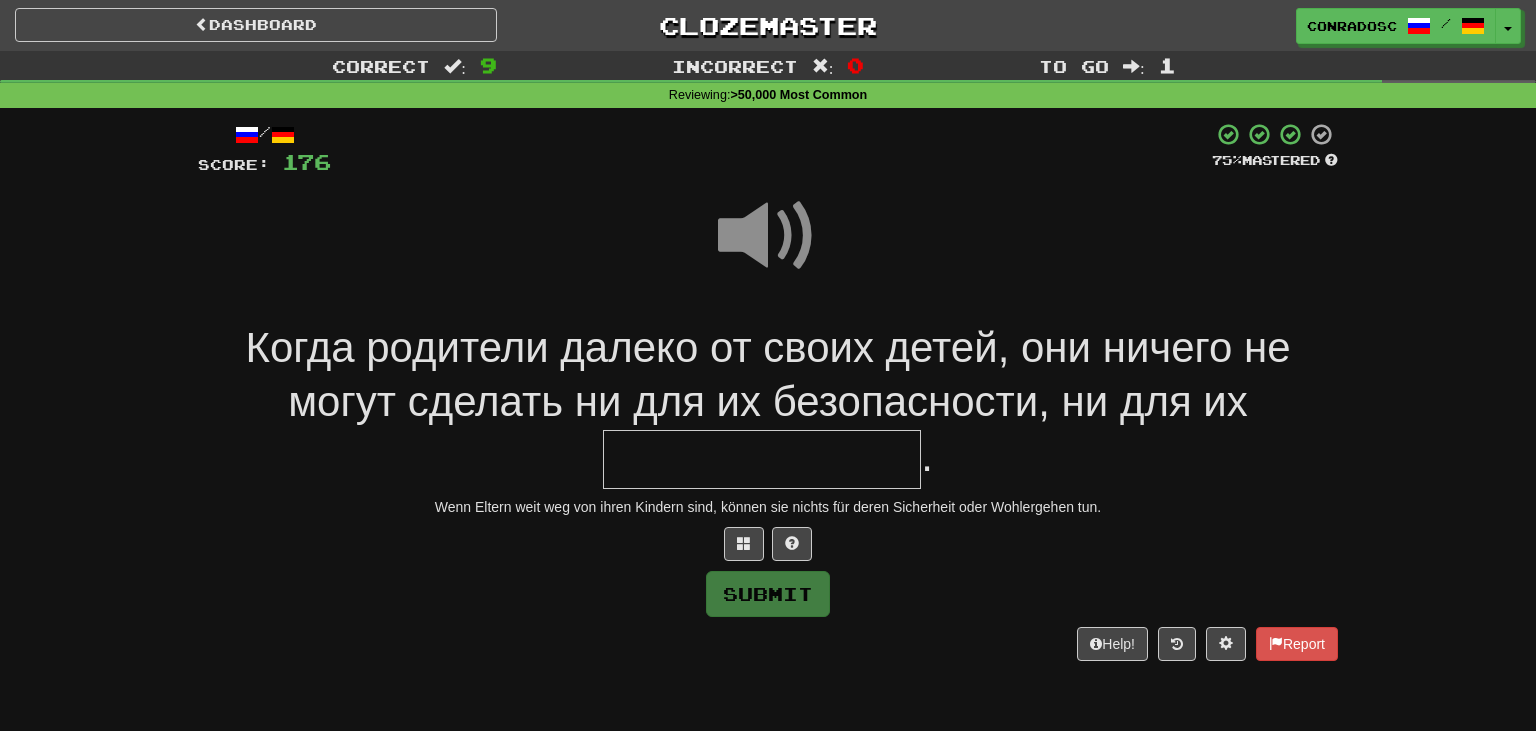 click on "Когда родители далеко от своих детей, они ничего не могут сделать ни для их безопасности, ни для их  ." at bounding box center (768, 405) 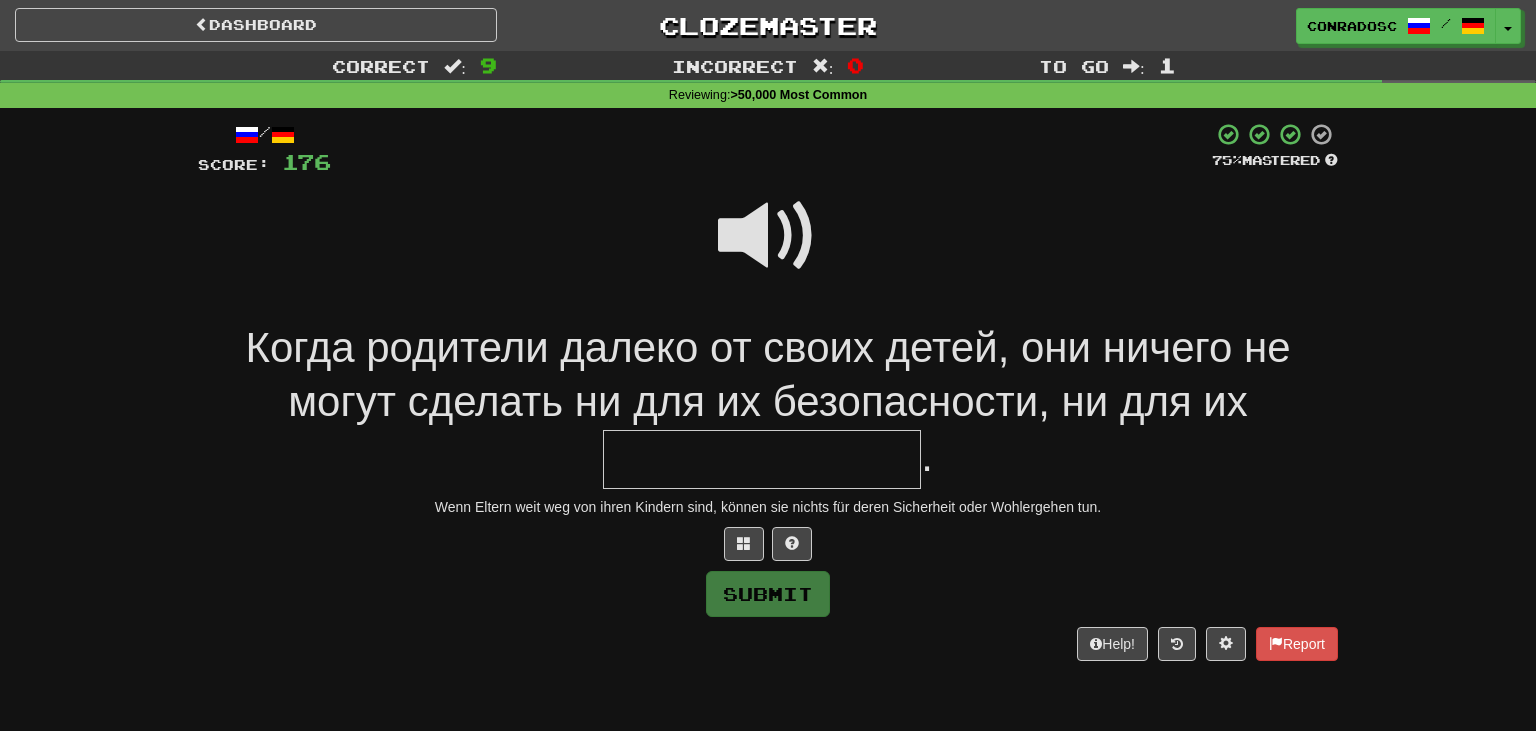 click at bounding box center [762, 459] 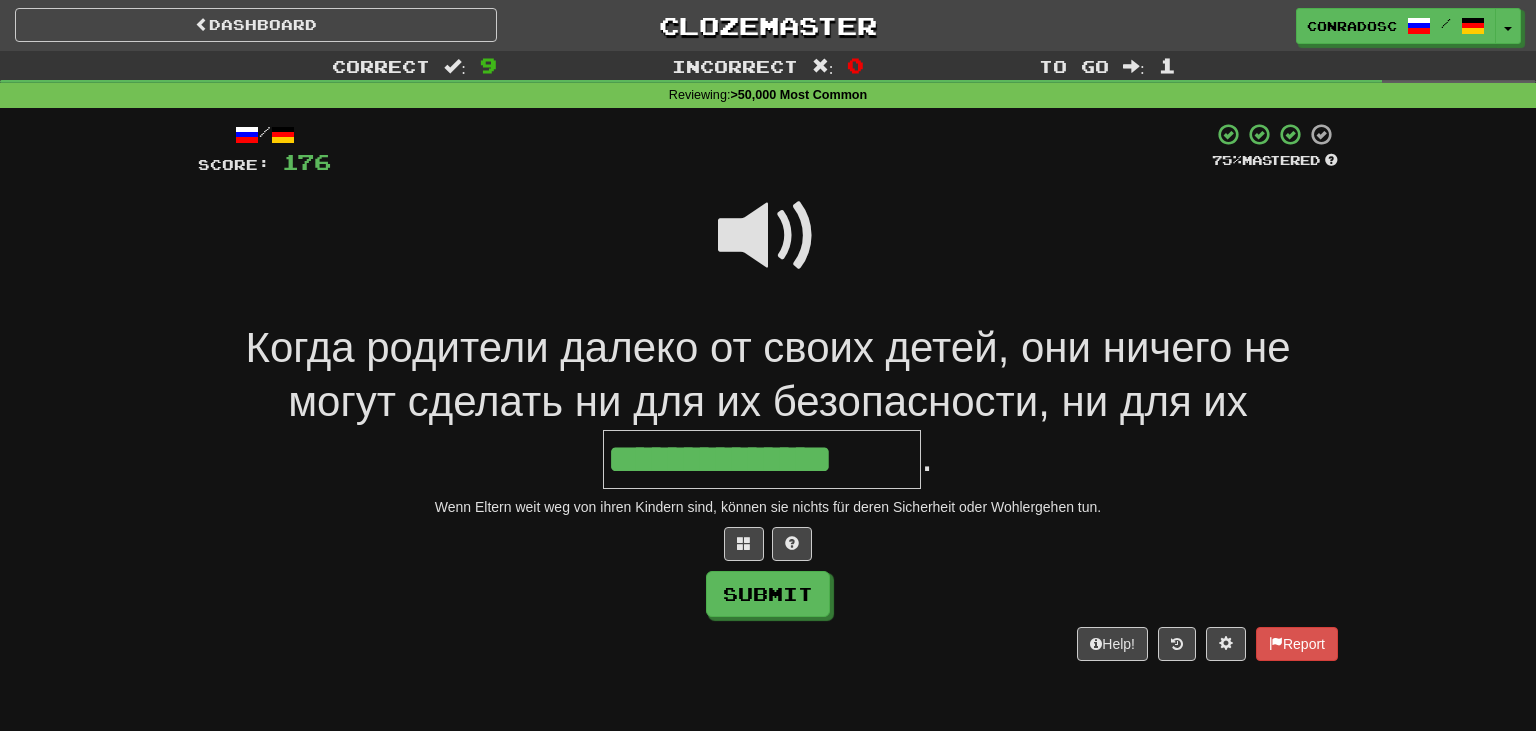 type on "**********" 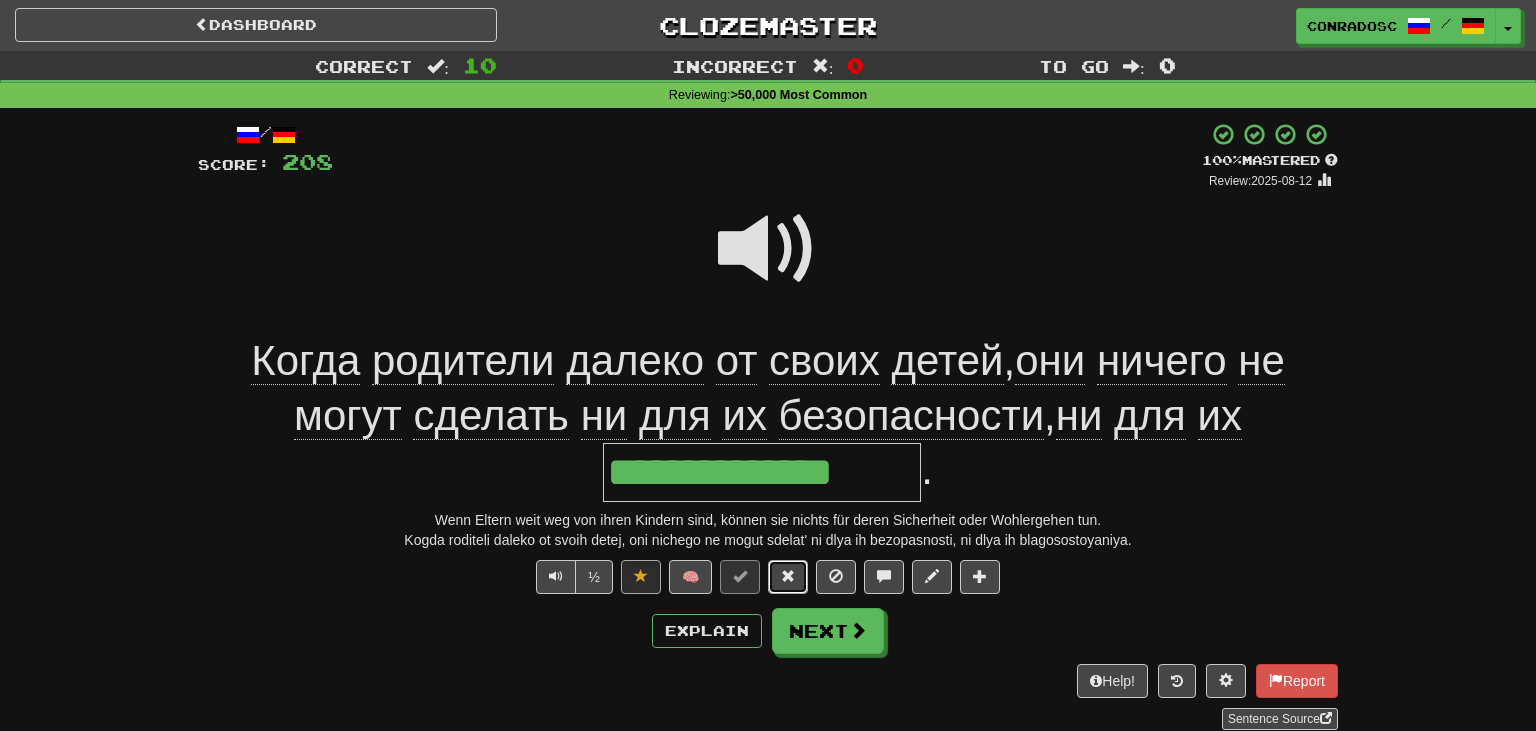 click at bounding box center [788, 576] 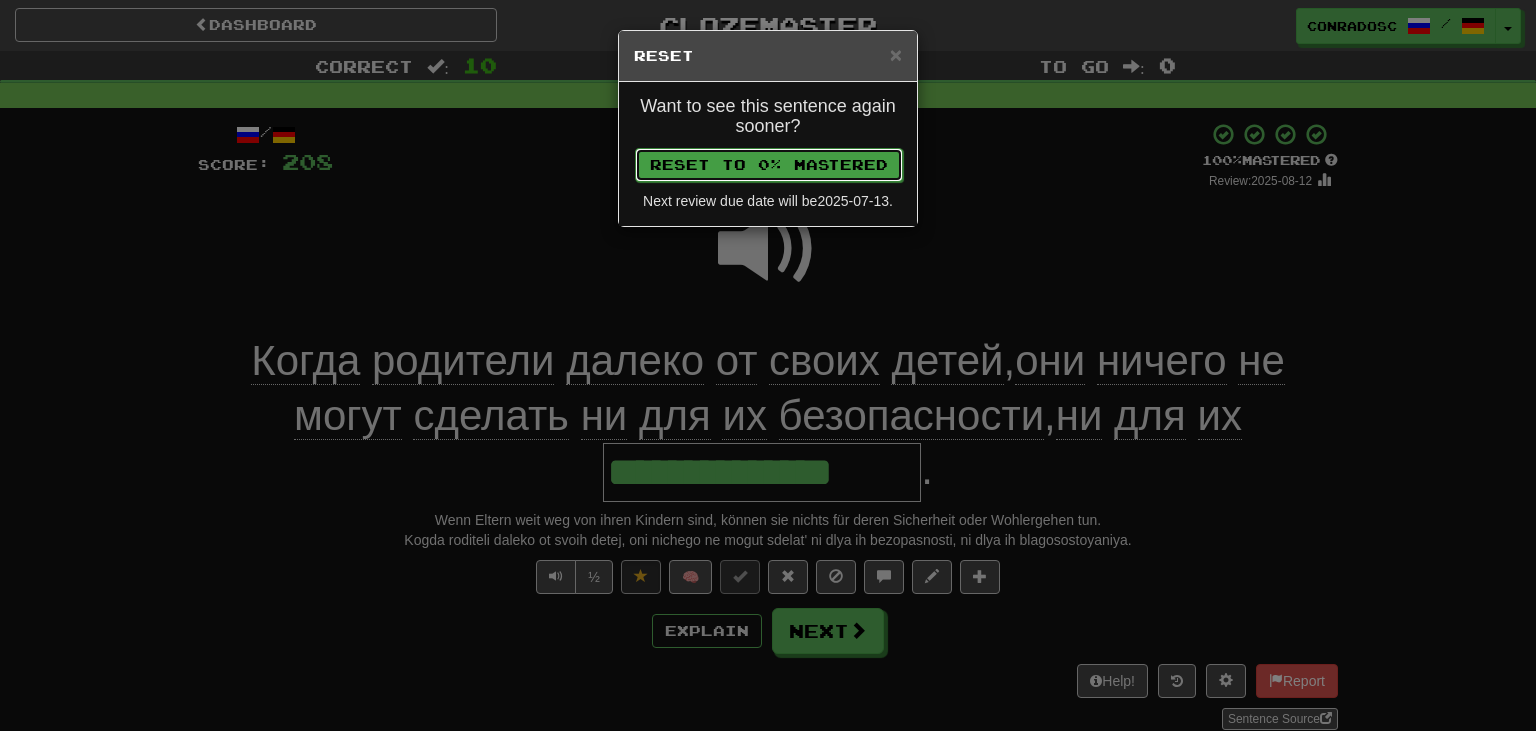 click on "Reset to 0% Mastered" at bounding box center (769, 165) 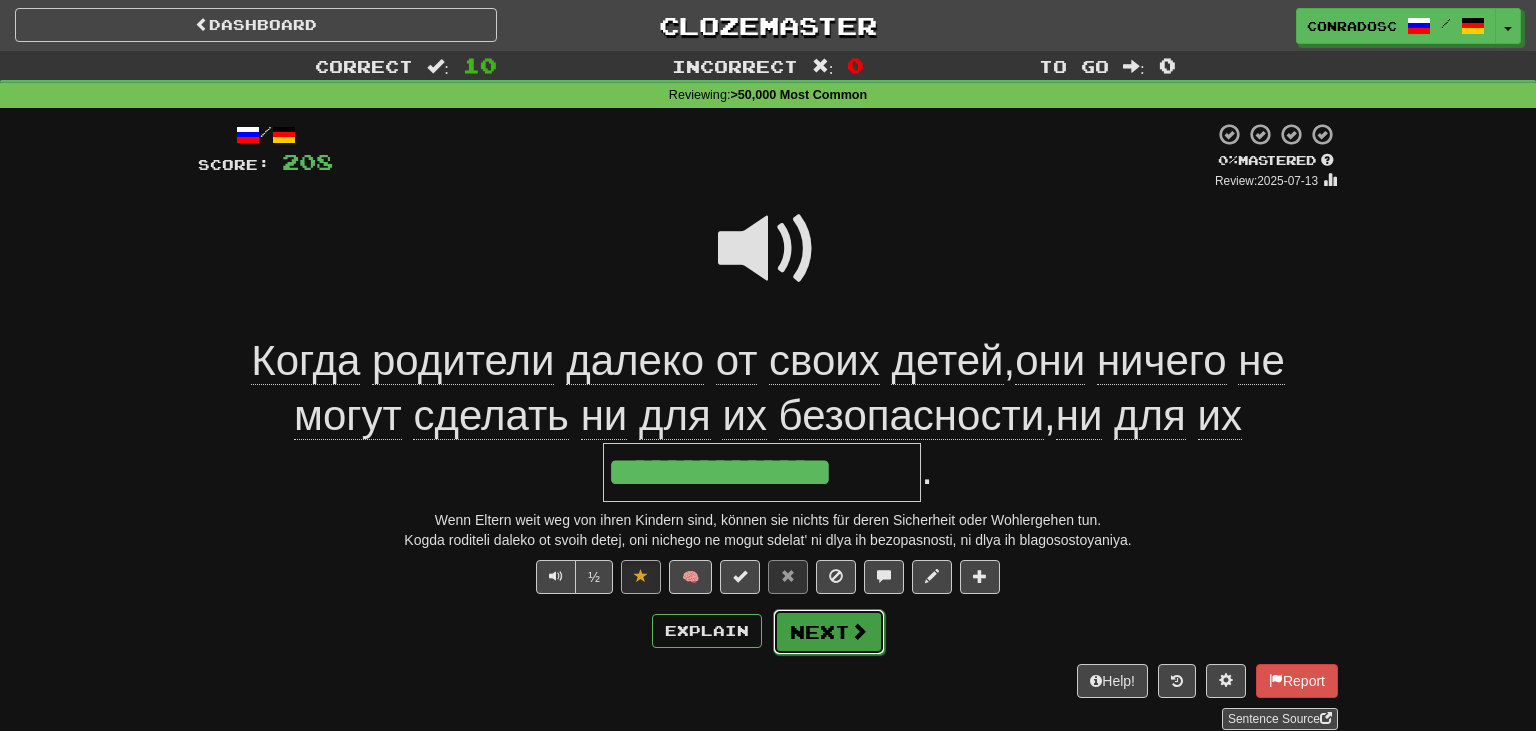 click on "Next" at bounding box center (829, 632) 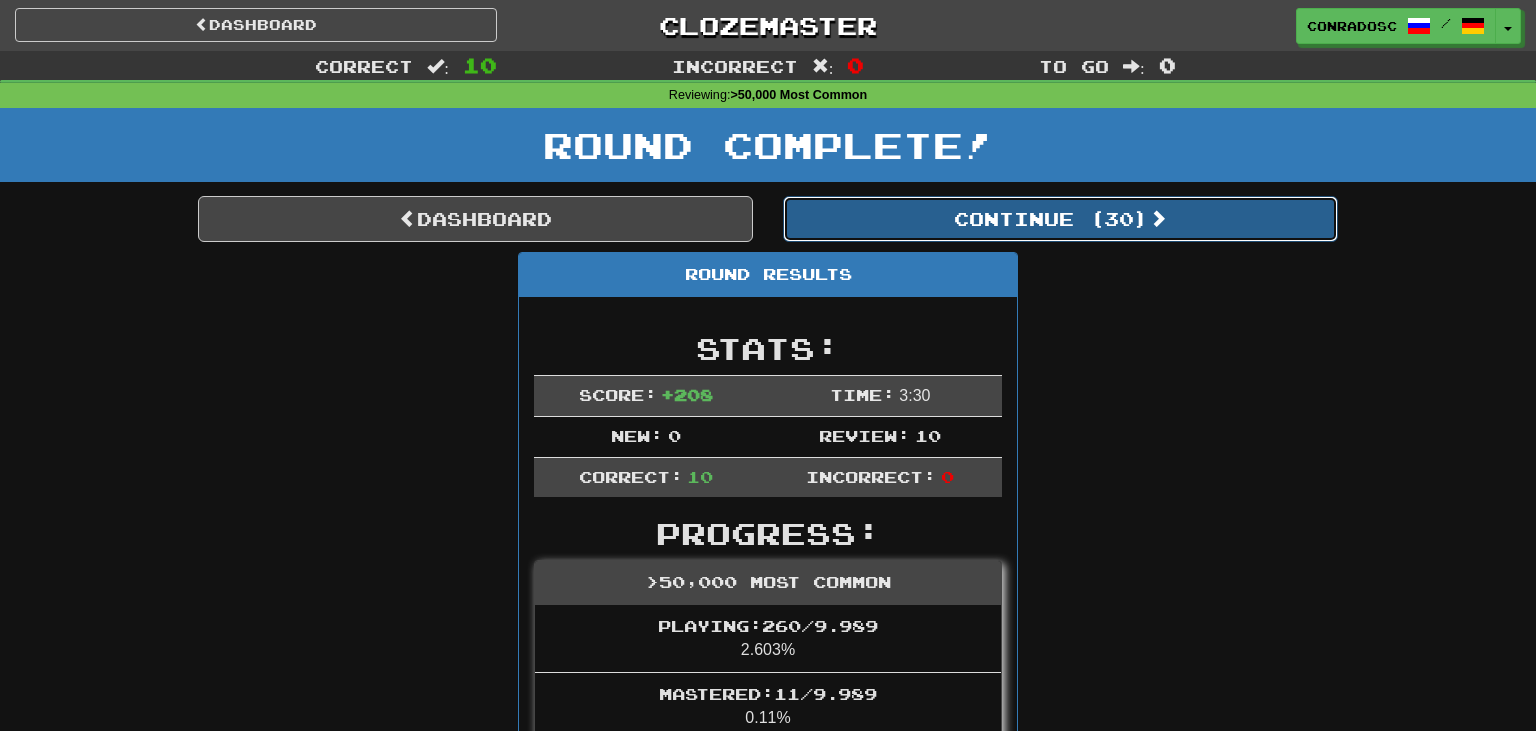 click on "Continue ( 30 )" at bounding box center (1060, 219) 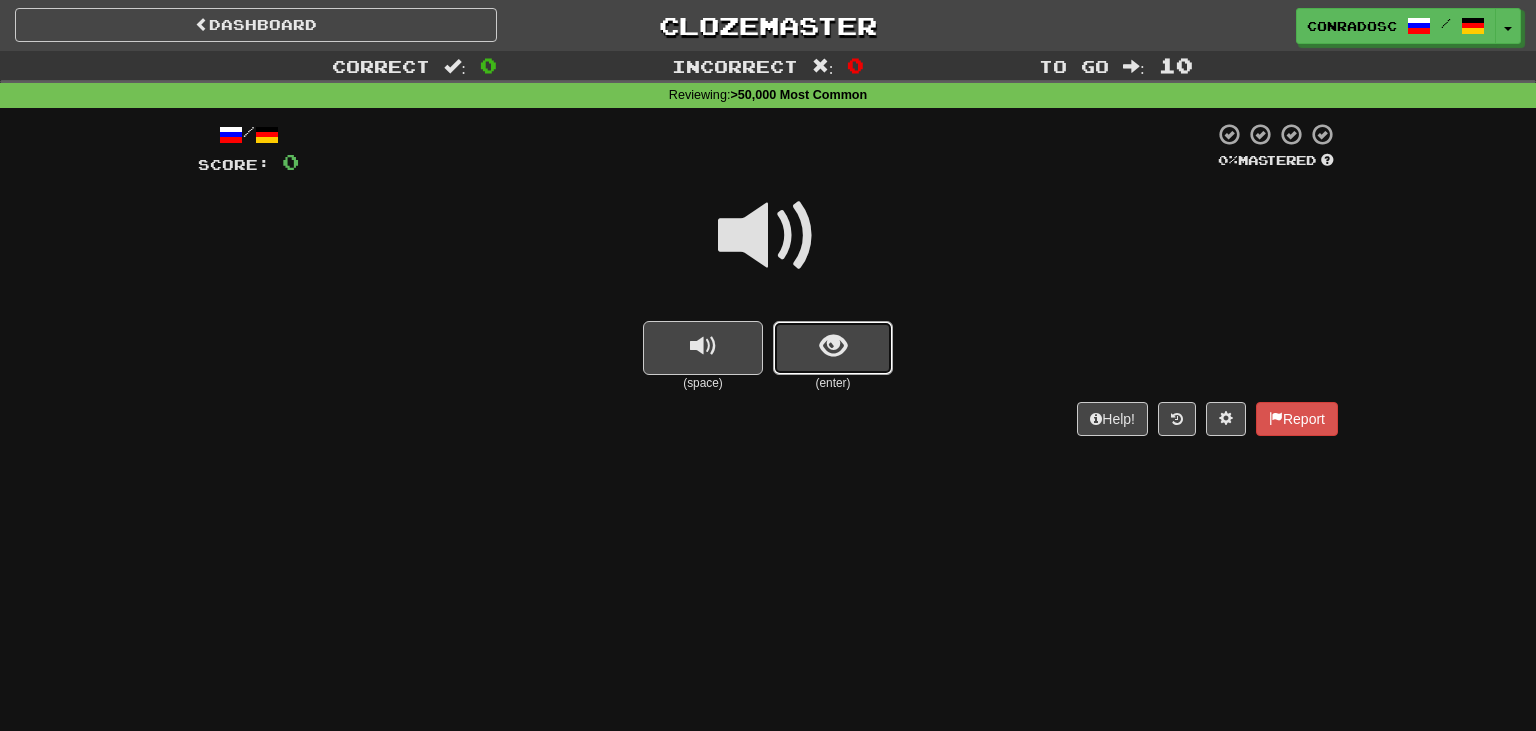 click at bounding box center [833, 348] 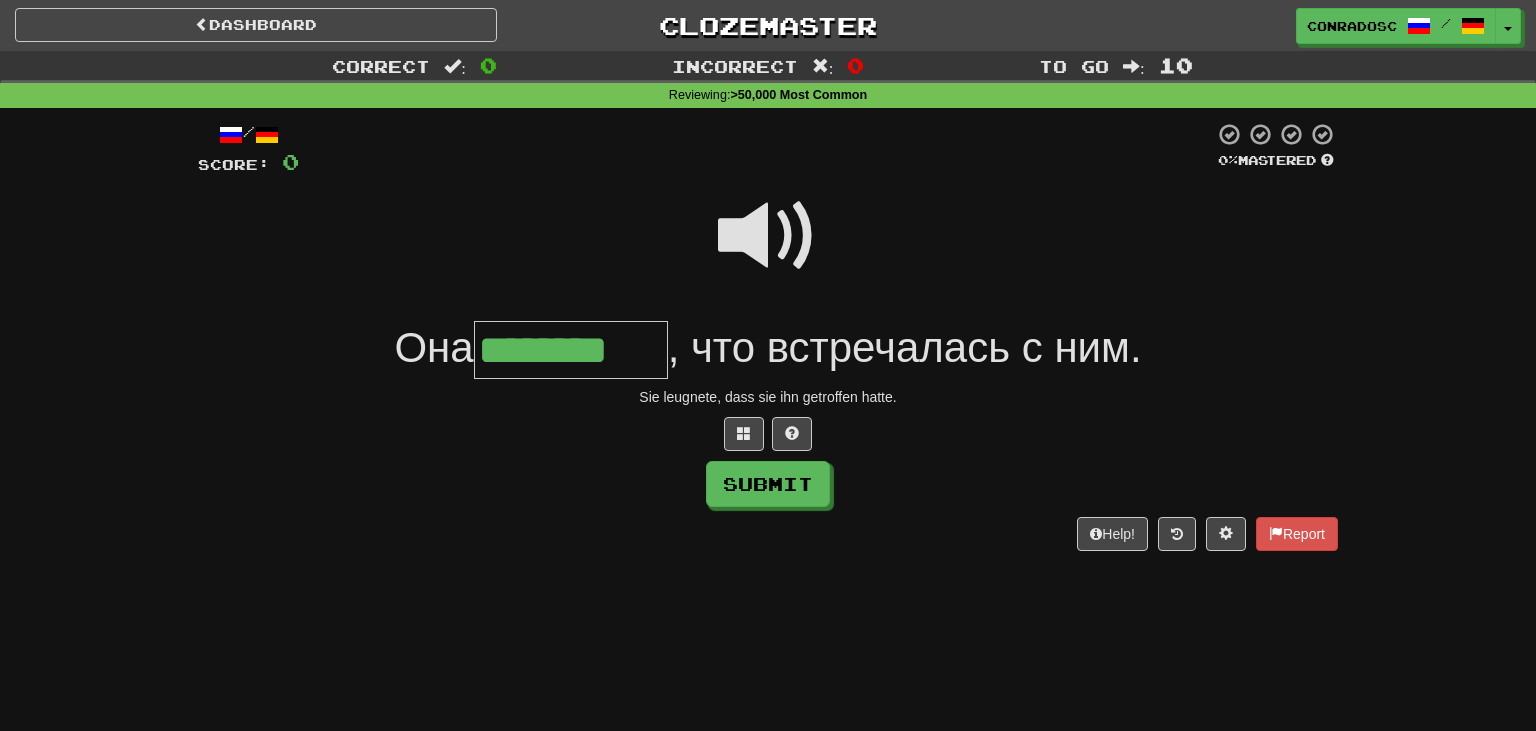 type on "********" 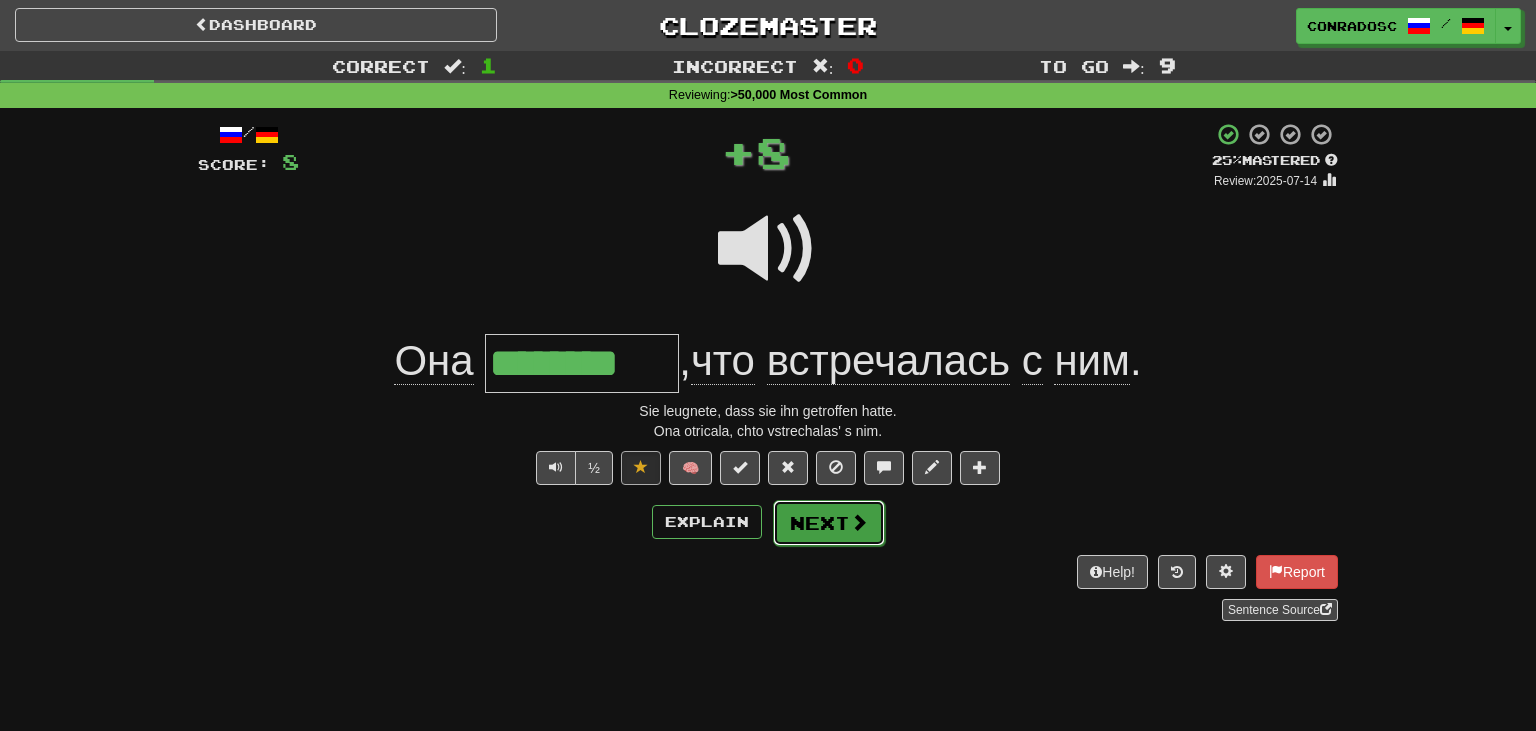click on "Next" at bounding box center [829, 523] 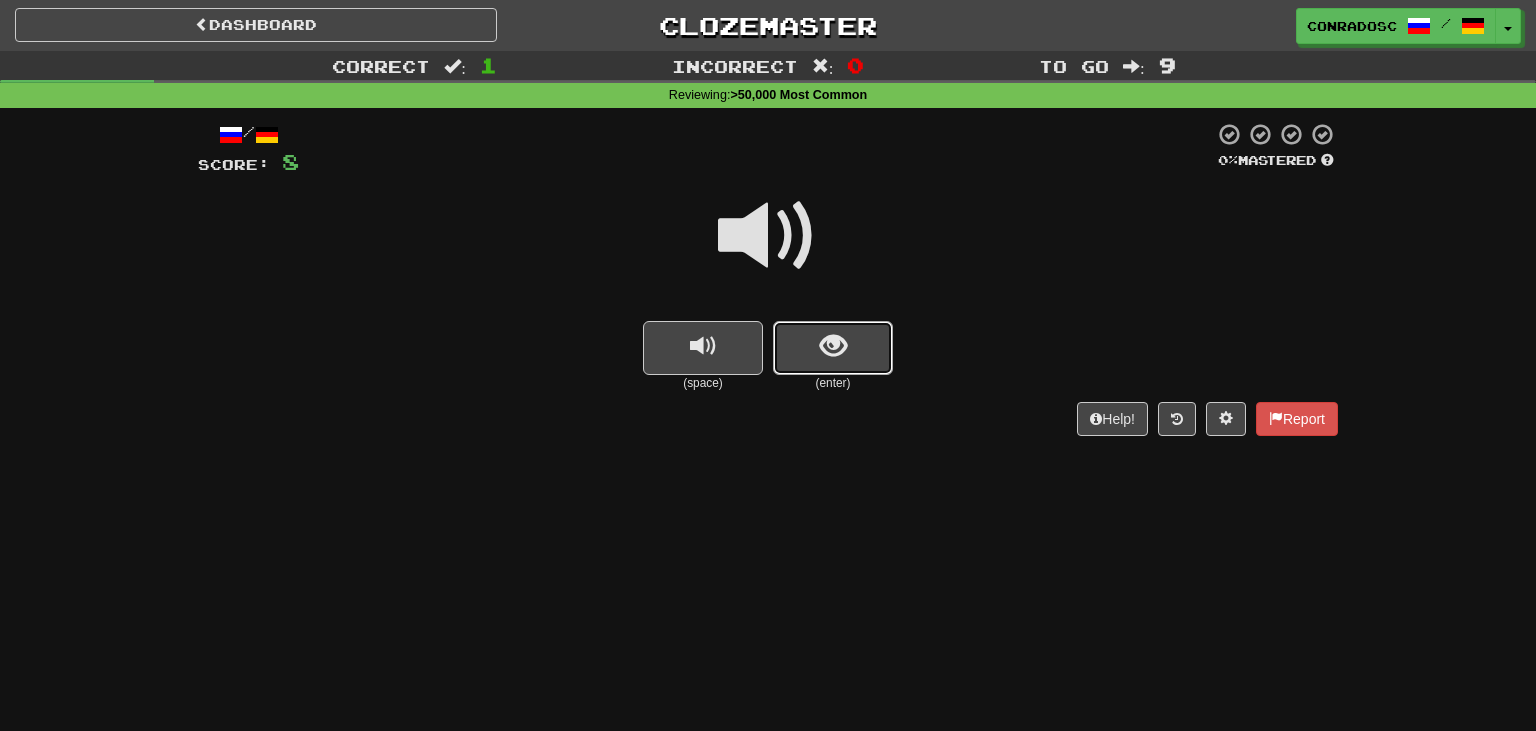 click at bounding box center (833, 348) 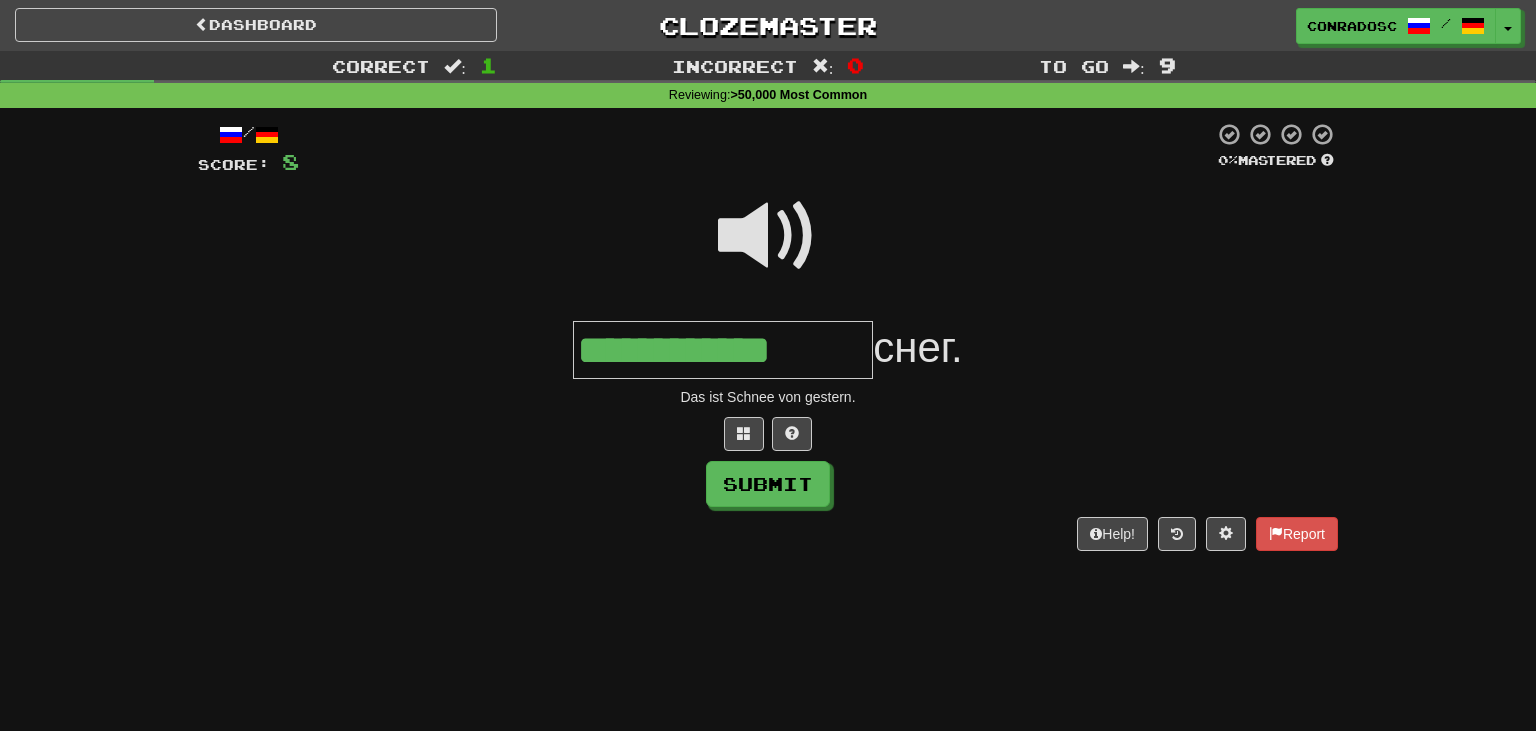 scroll, scrollTop: 0, scrollLeft: 0, axis: both 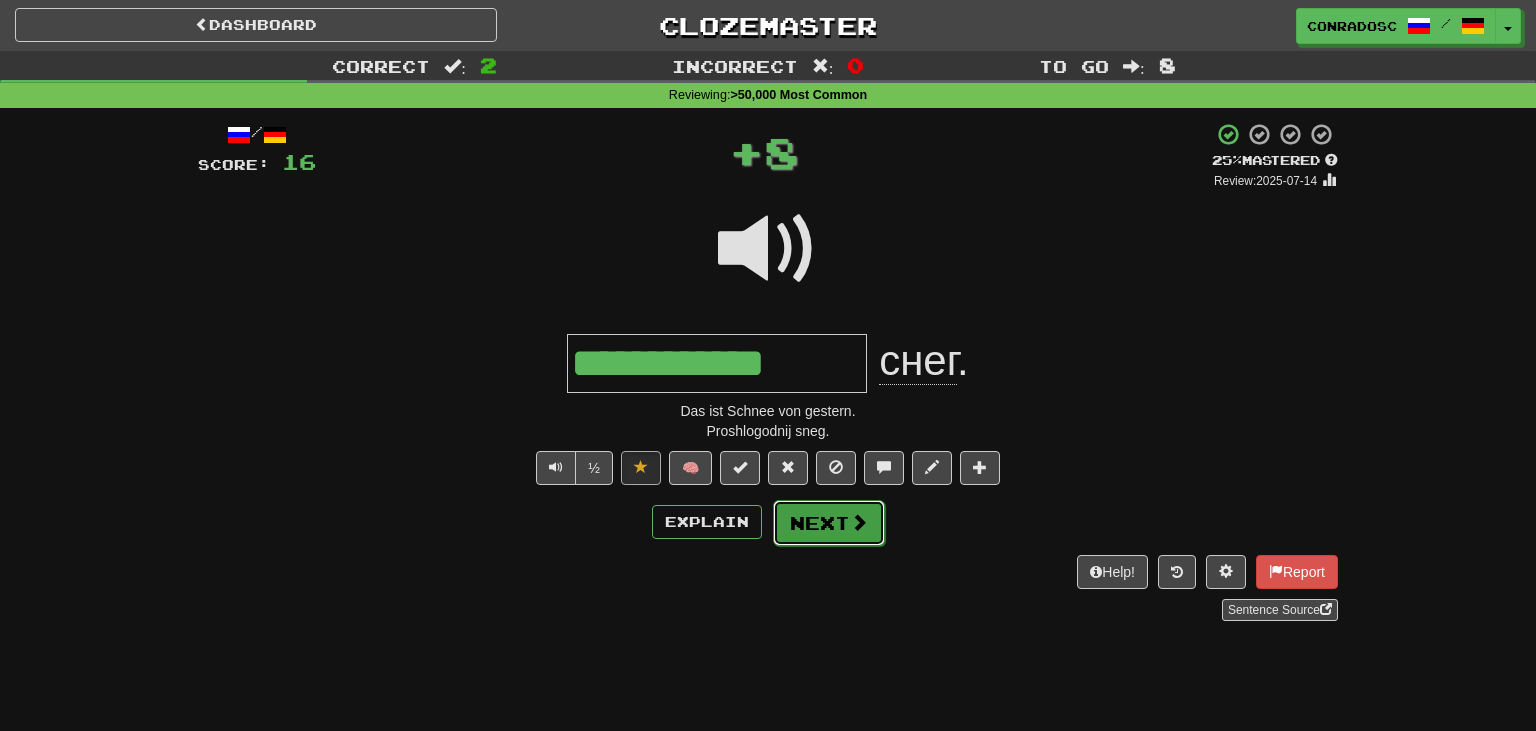 click on "Next" at bounding box center [829, 523] 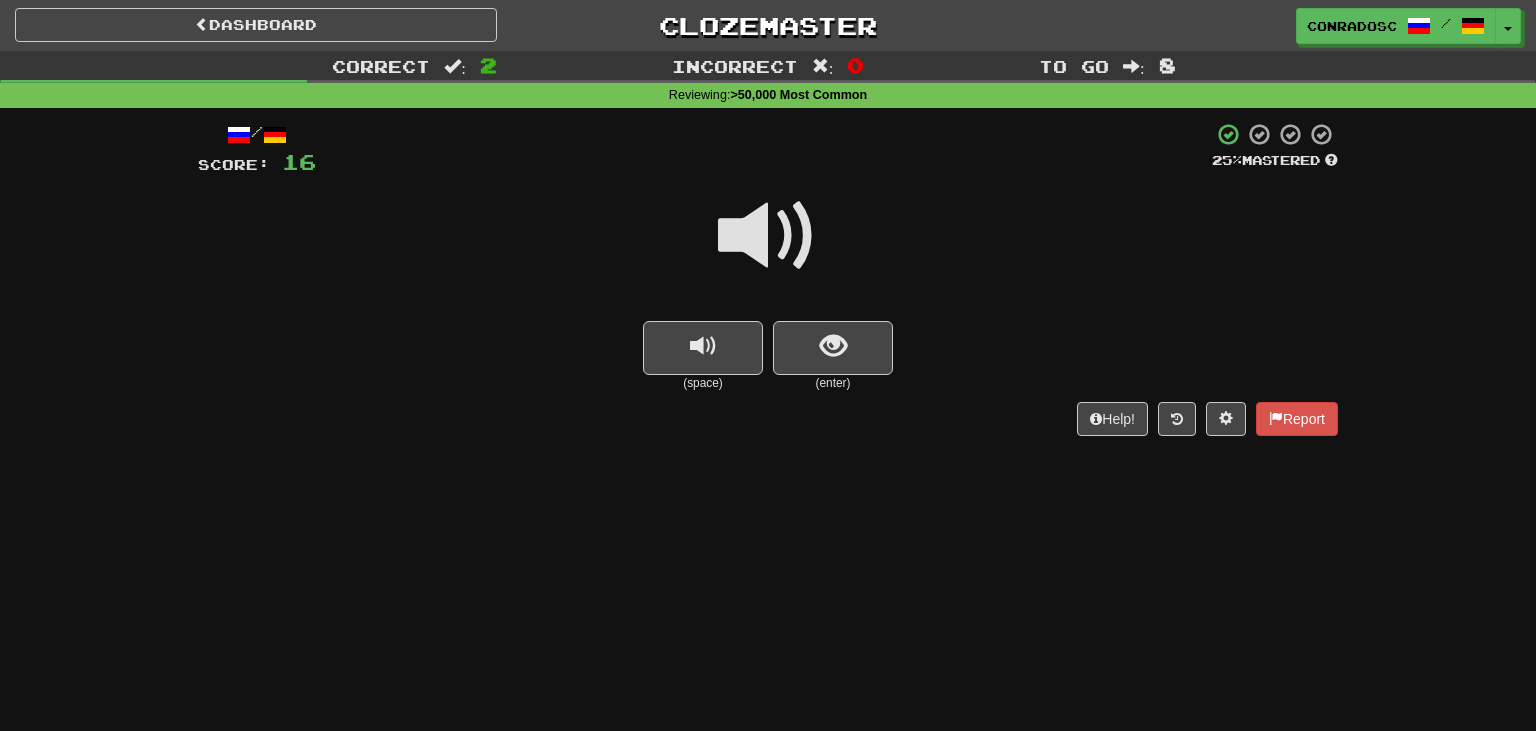 click at bounding box center (768, 236) 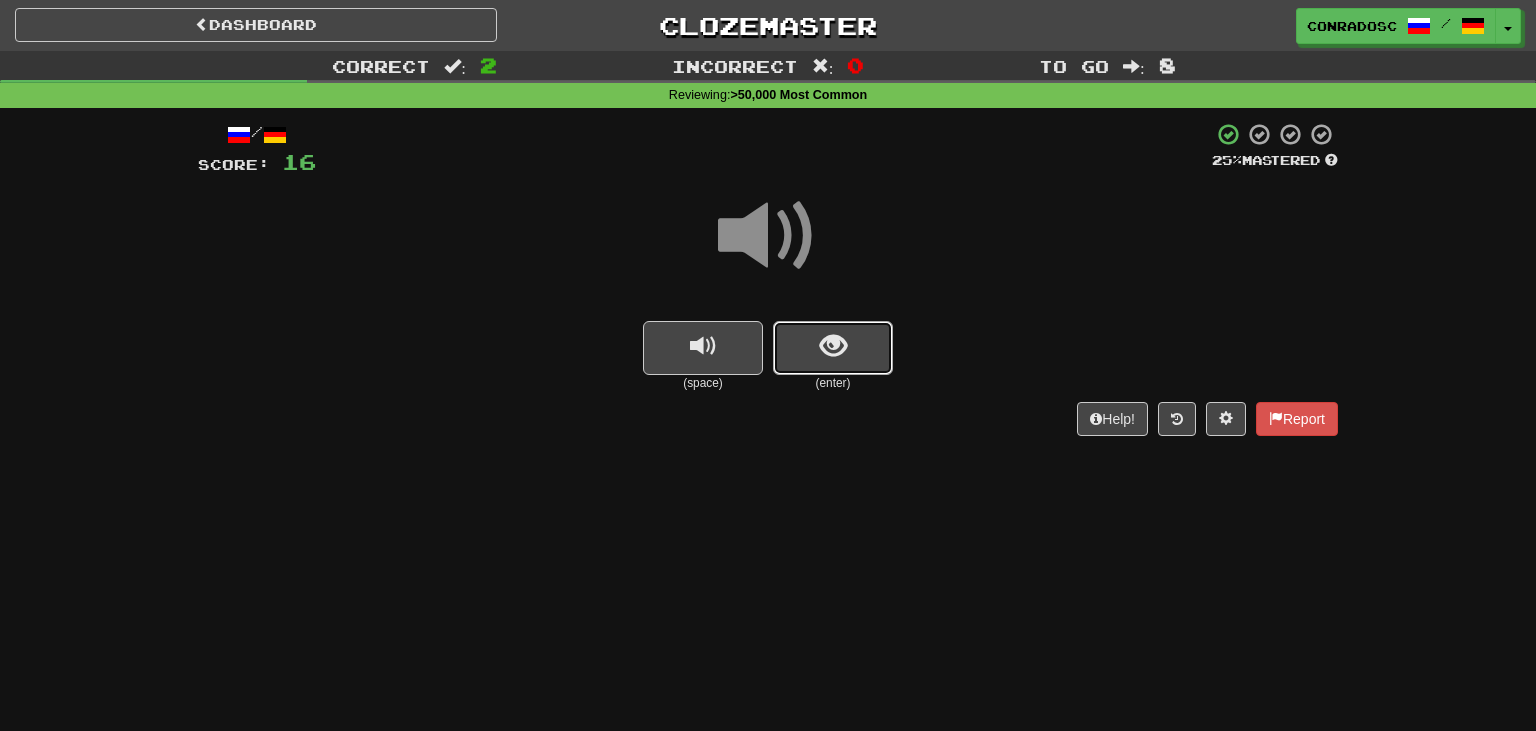 click at bounding box center (833, 348) 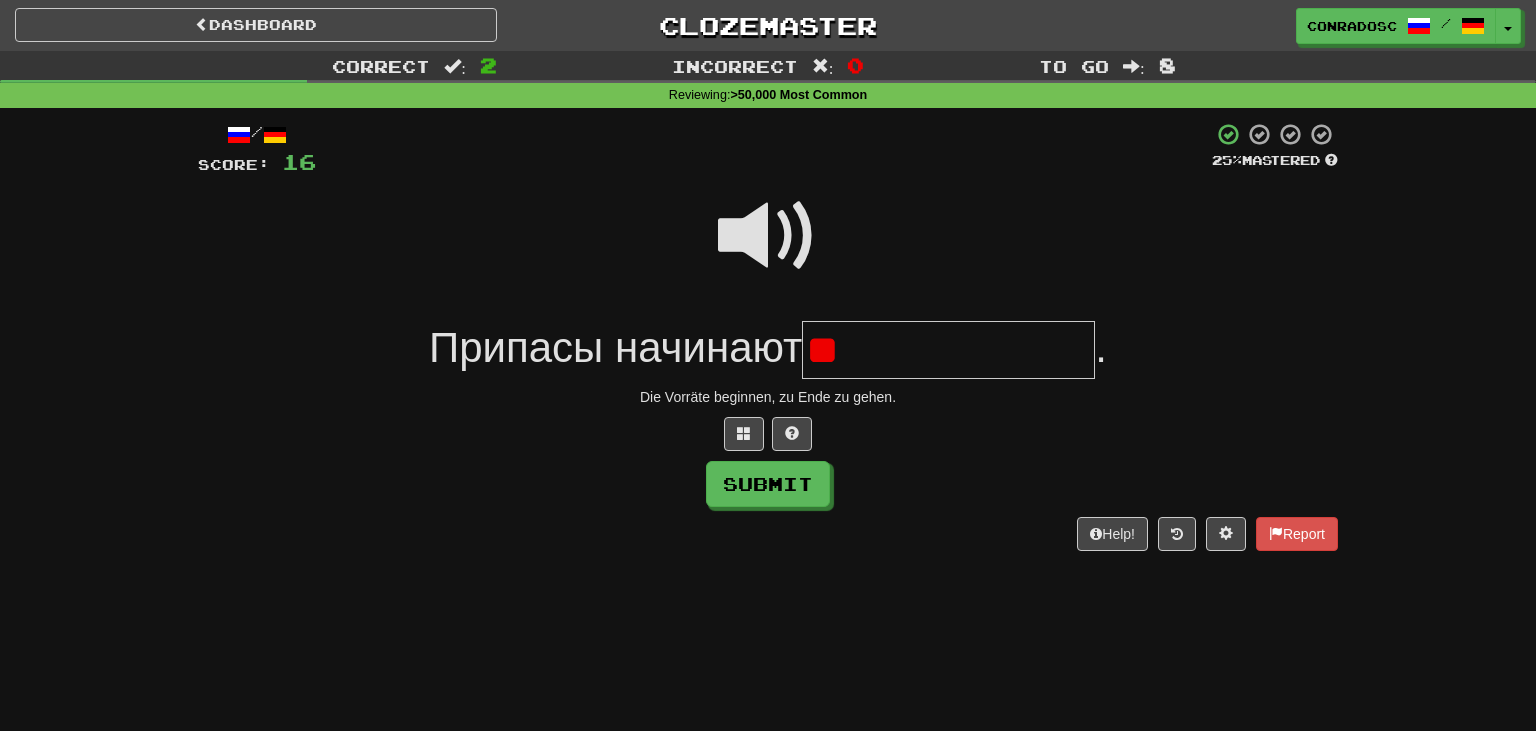 type on "*" 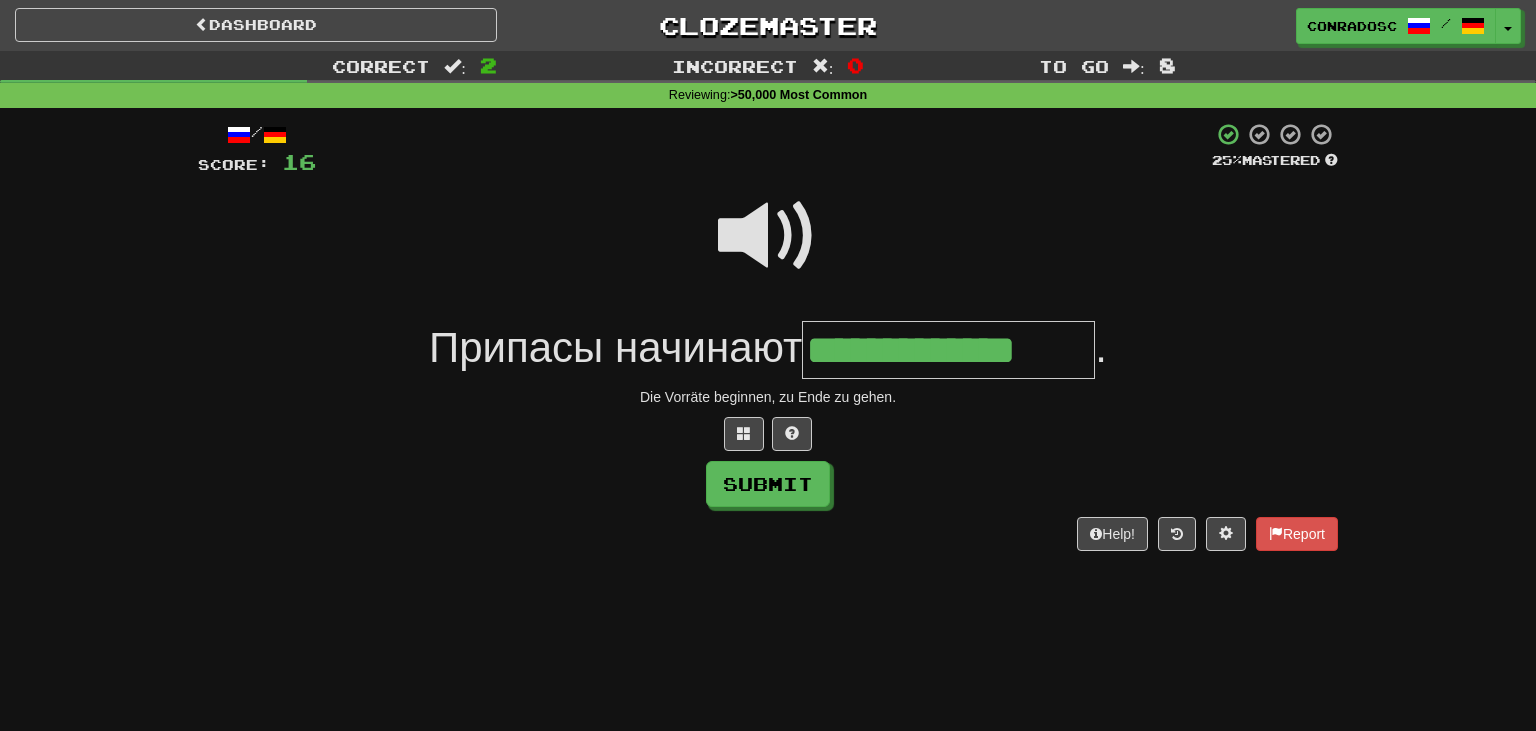 type on "**********" 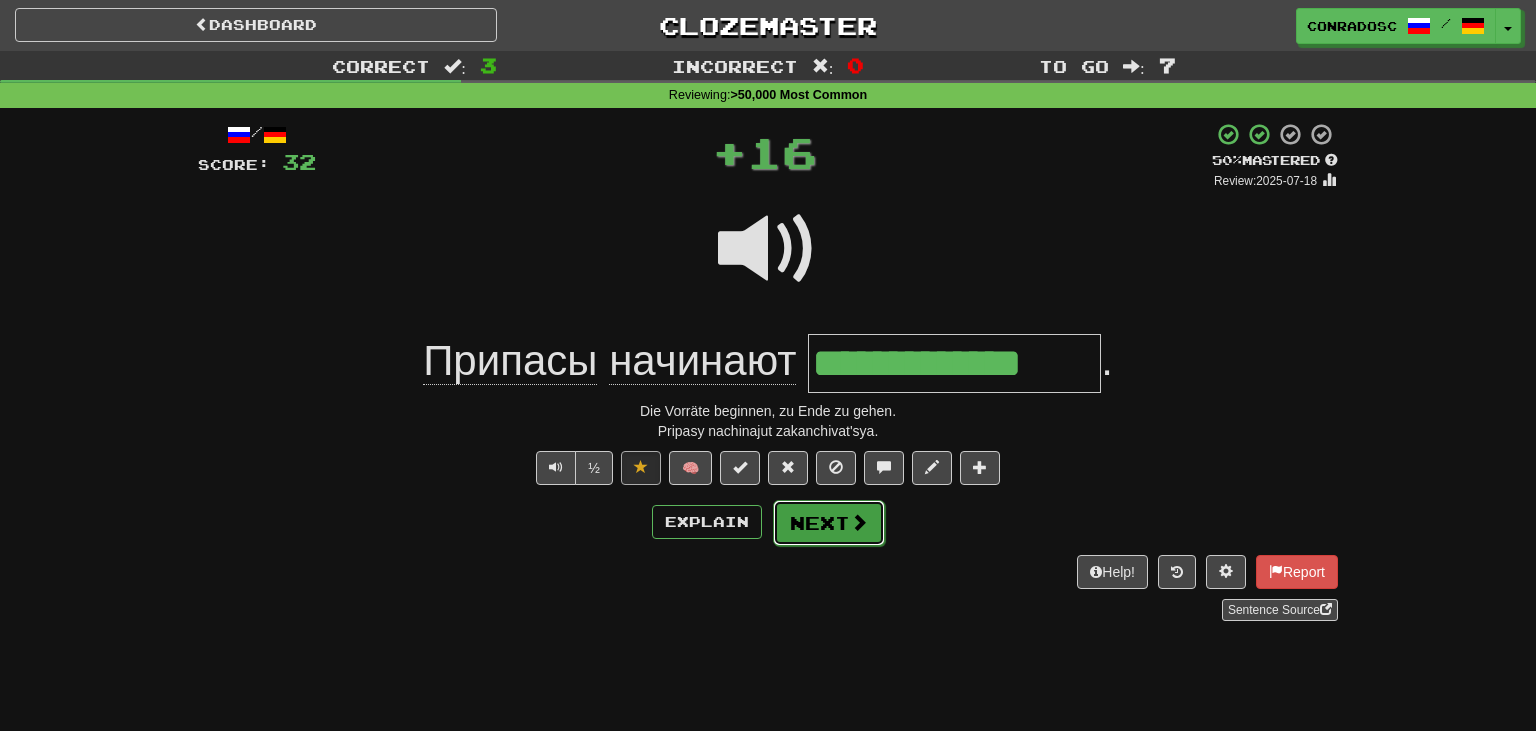 click on "Next" at bounding box center [829, 523] 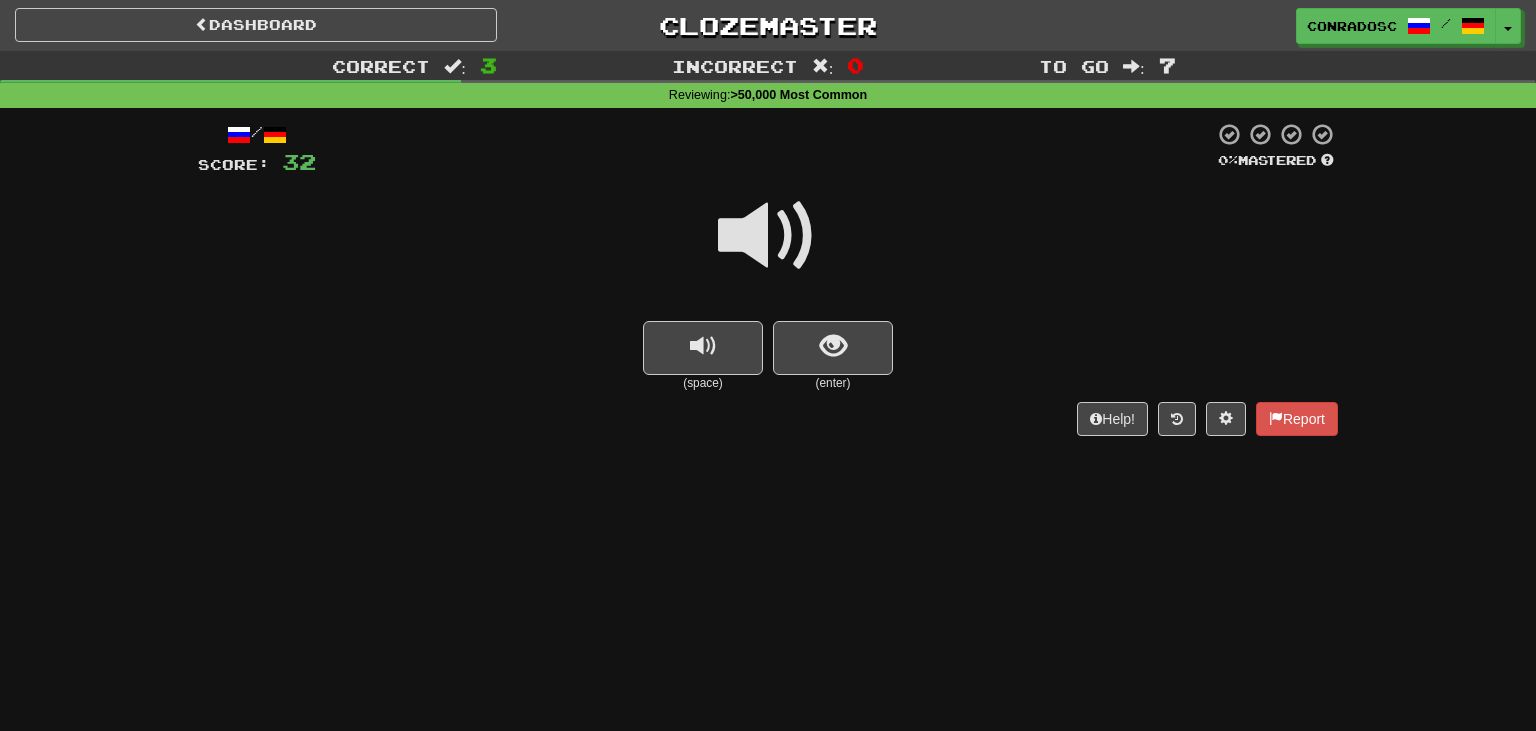 click at bounding box center [768, 236] 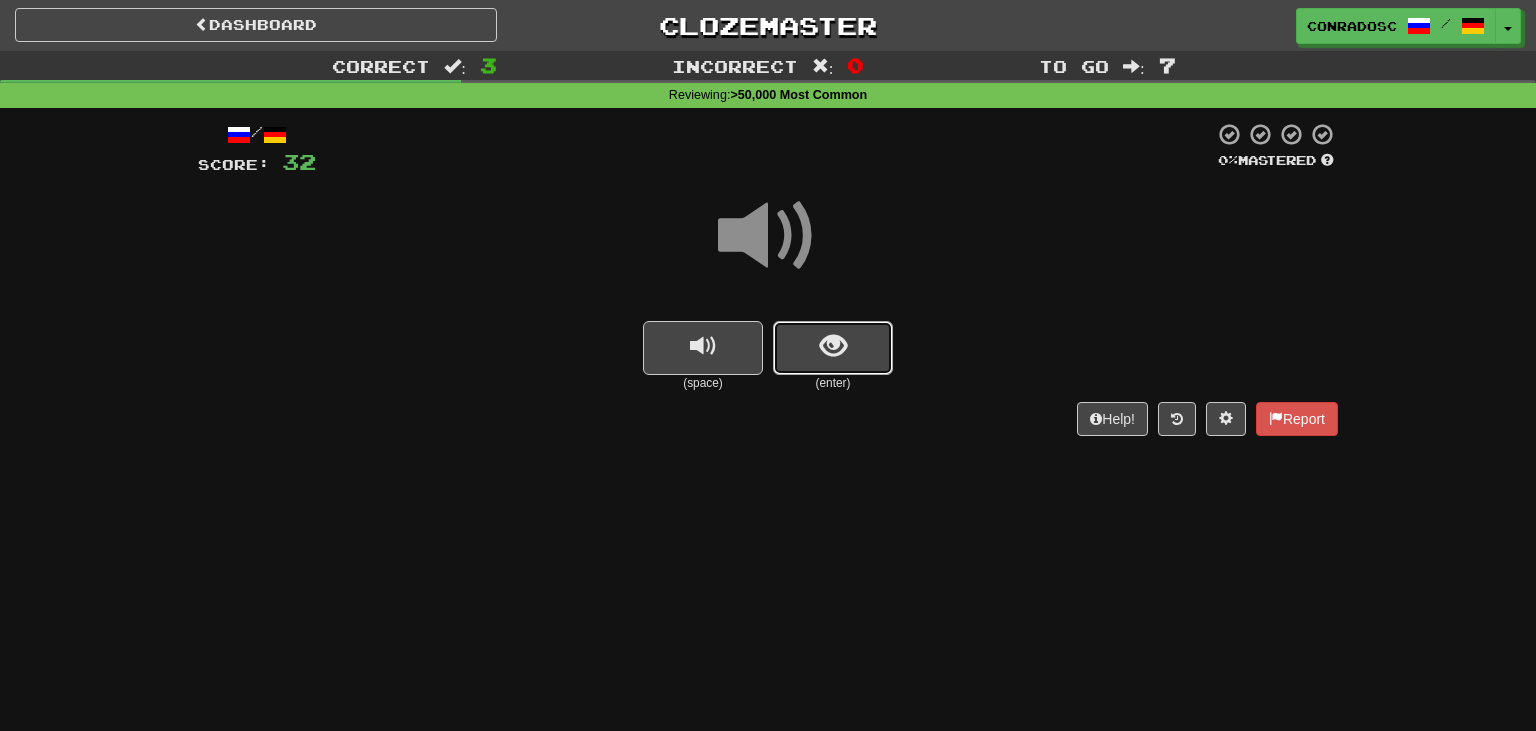 click at bounding box center (833, 348) 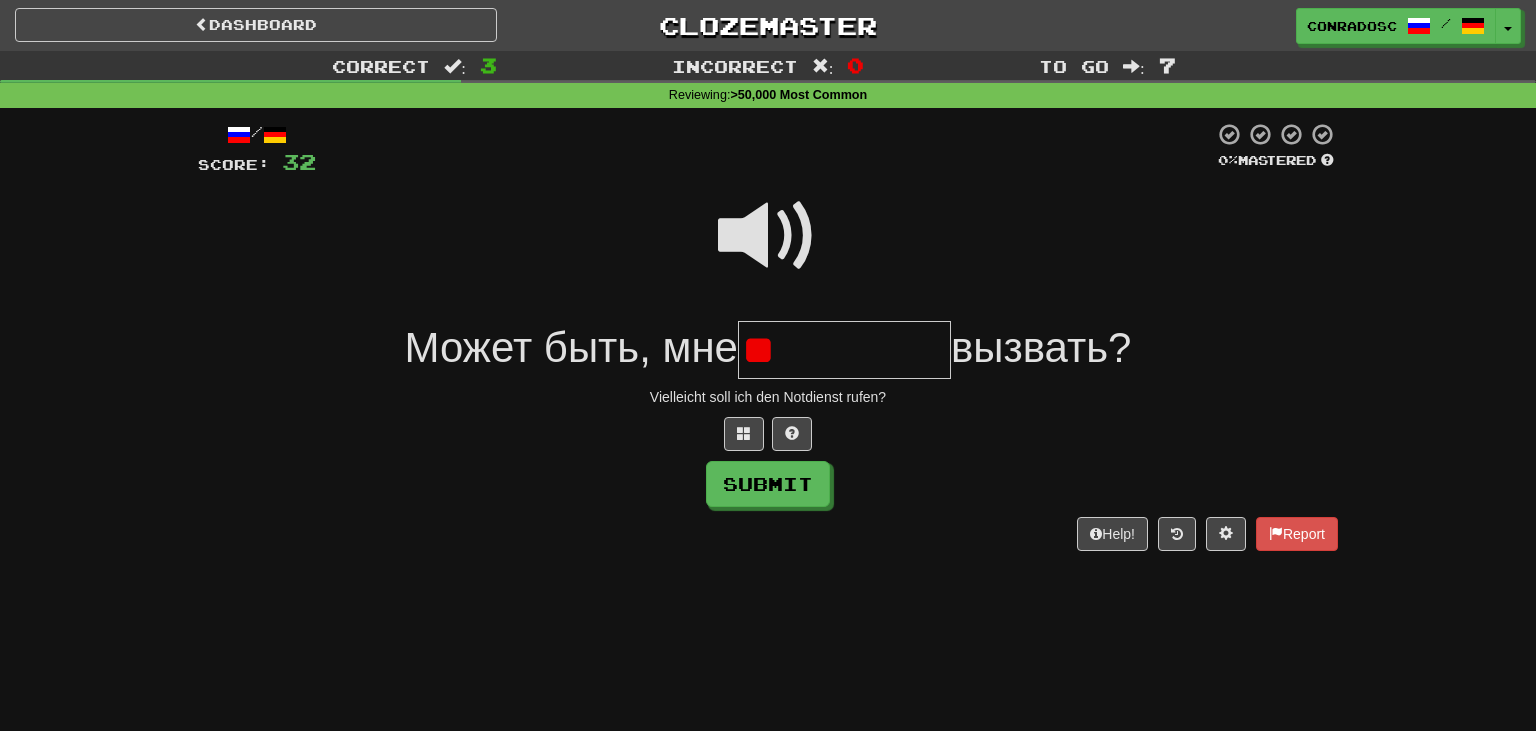 type on "*" 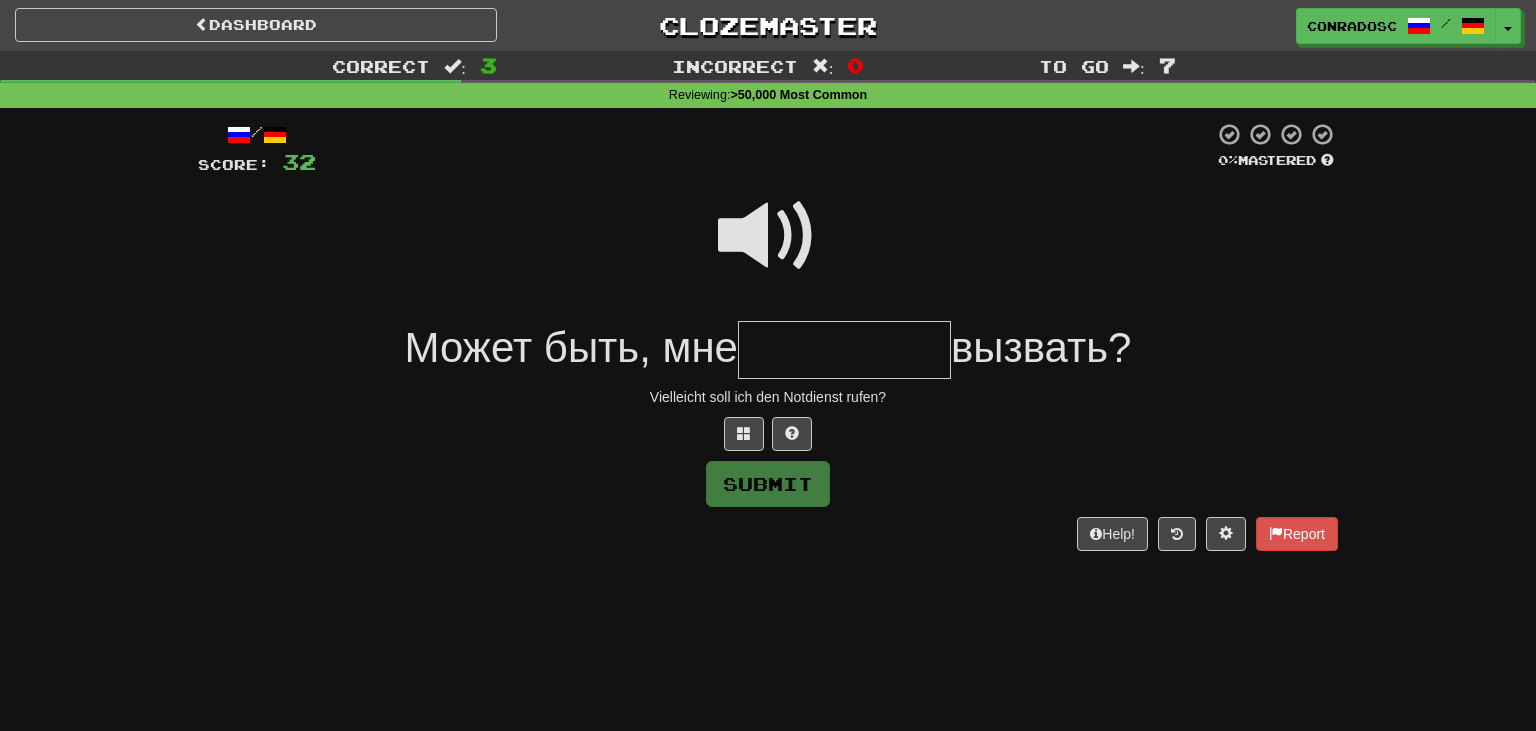 click at bounding box center [768, 236] 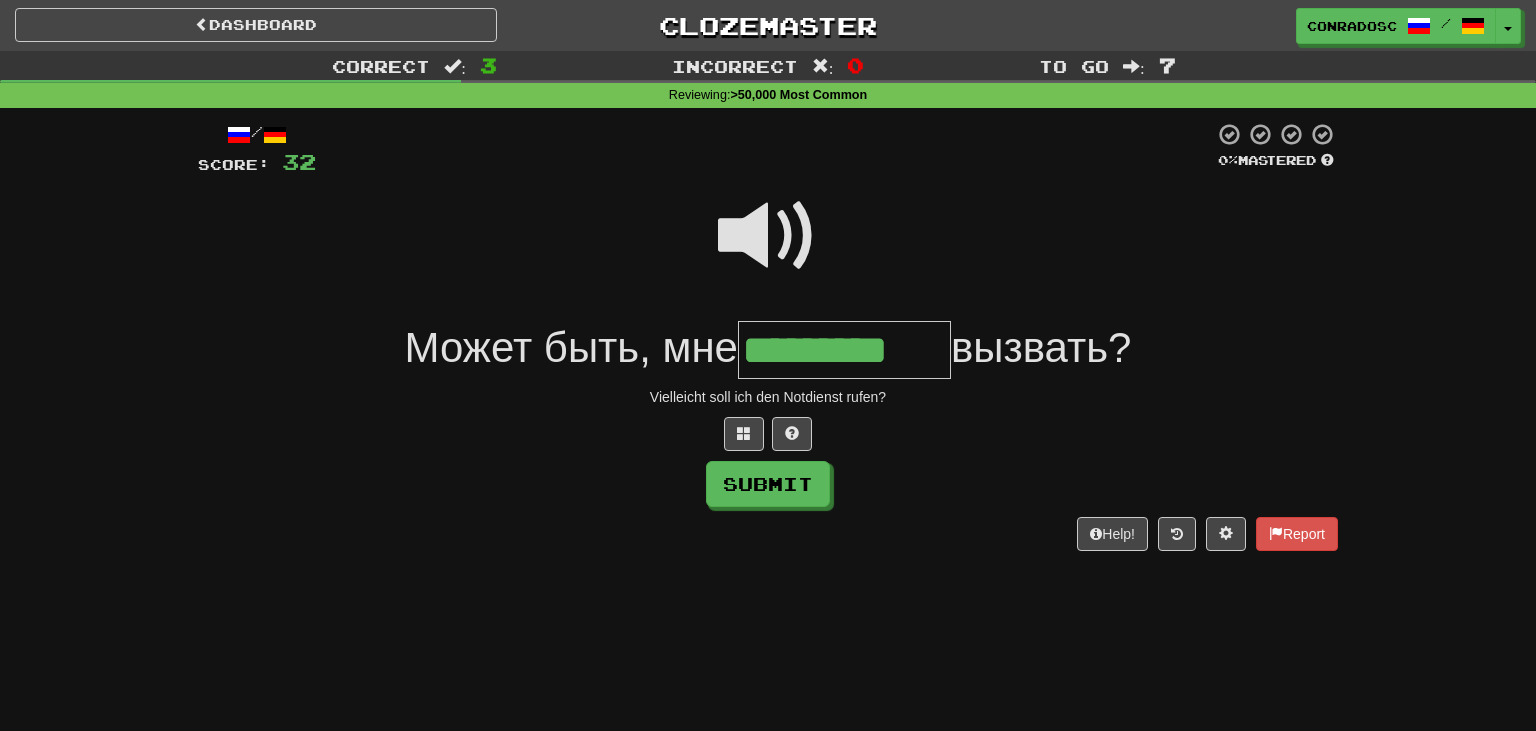 type on "*********" 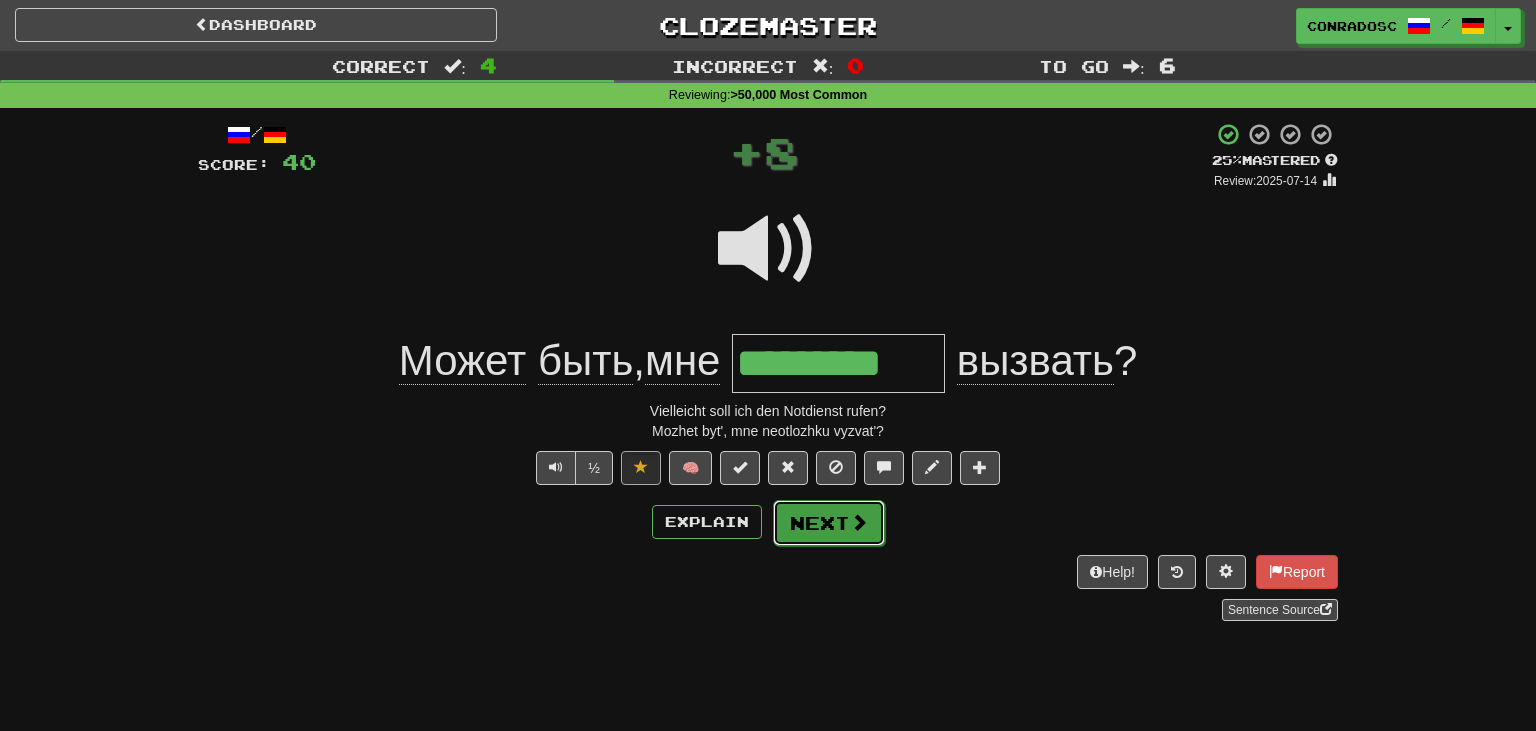 click on "Next" at bounding box center (829, 523) 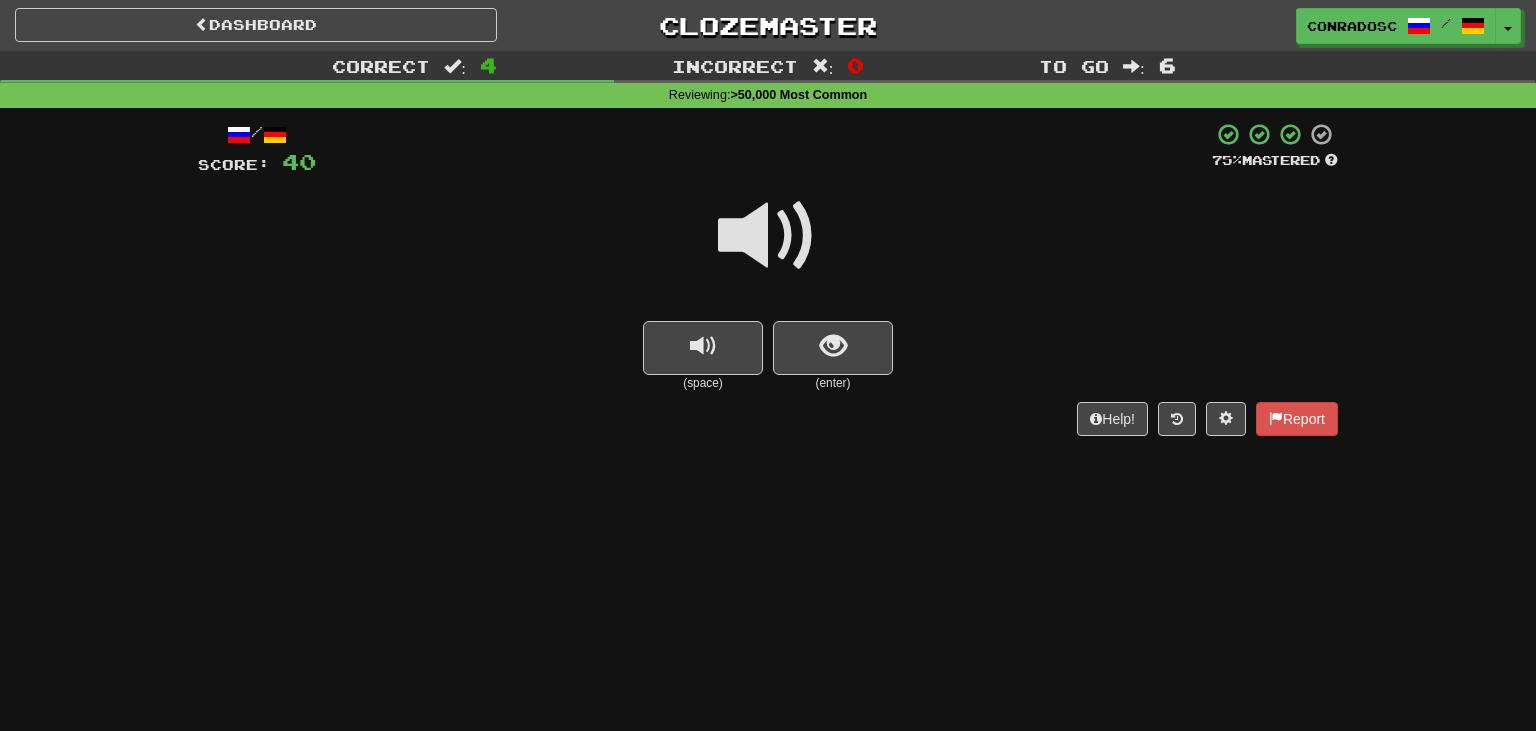 click at bounding box center (768, 236) 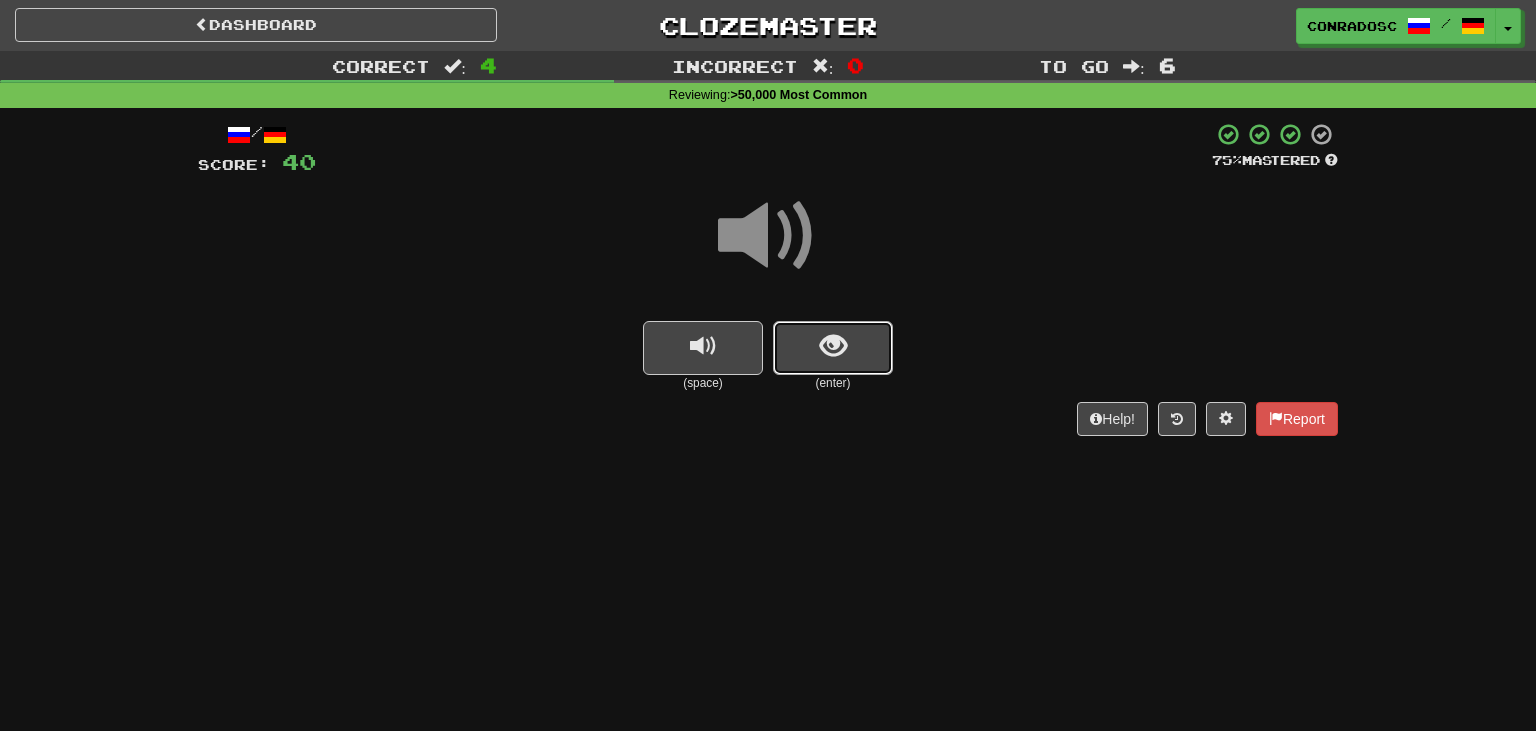 click at bounding box center (833, 348) 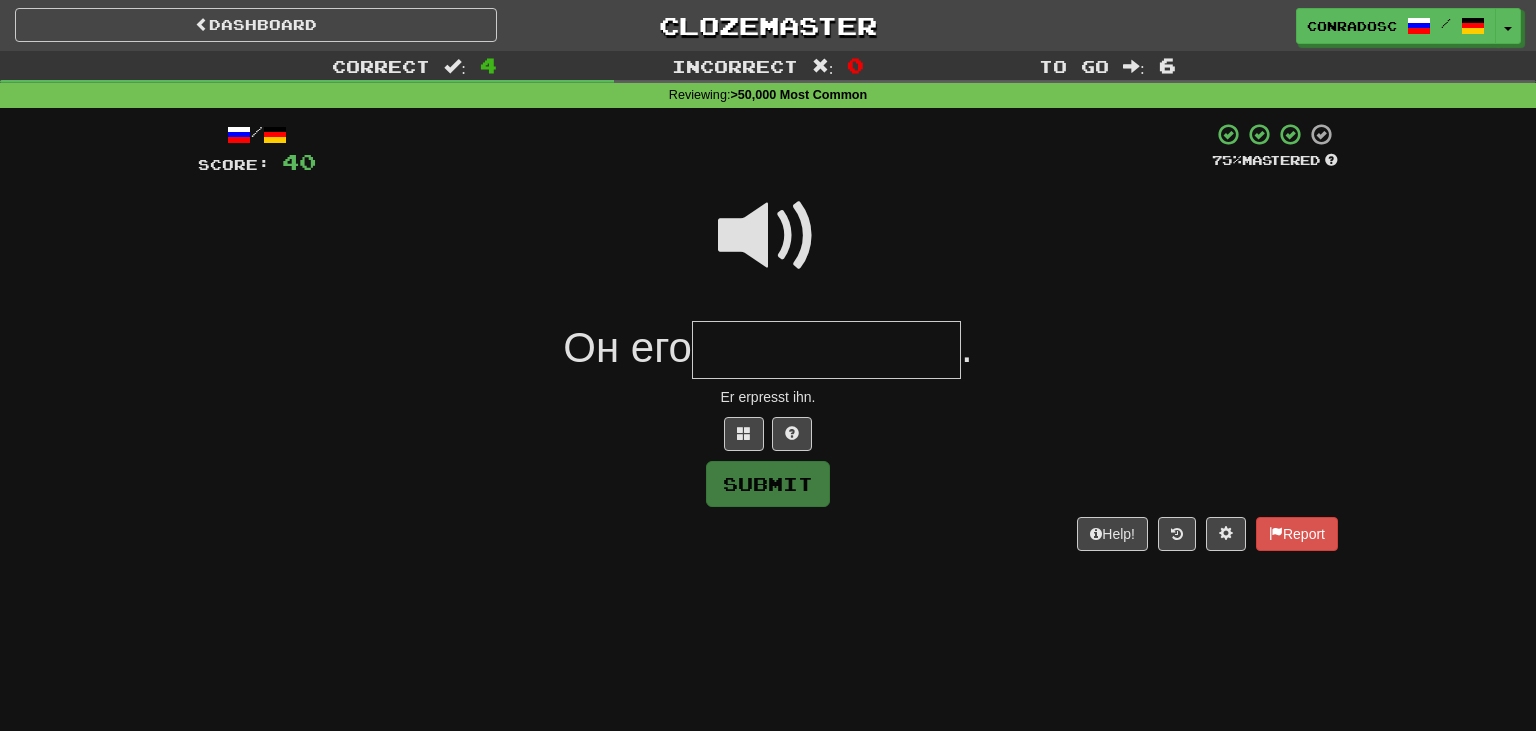 click at bounding box center (768, 236) 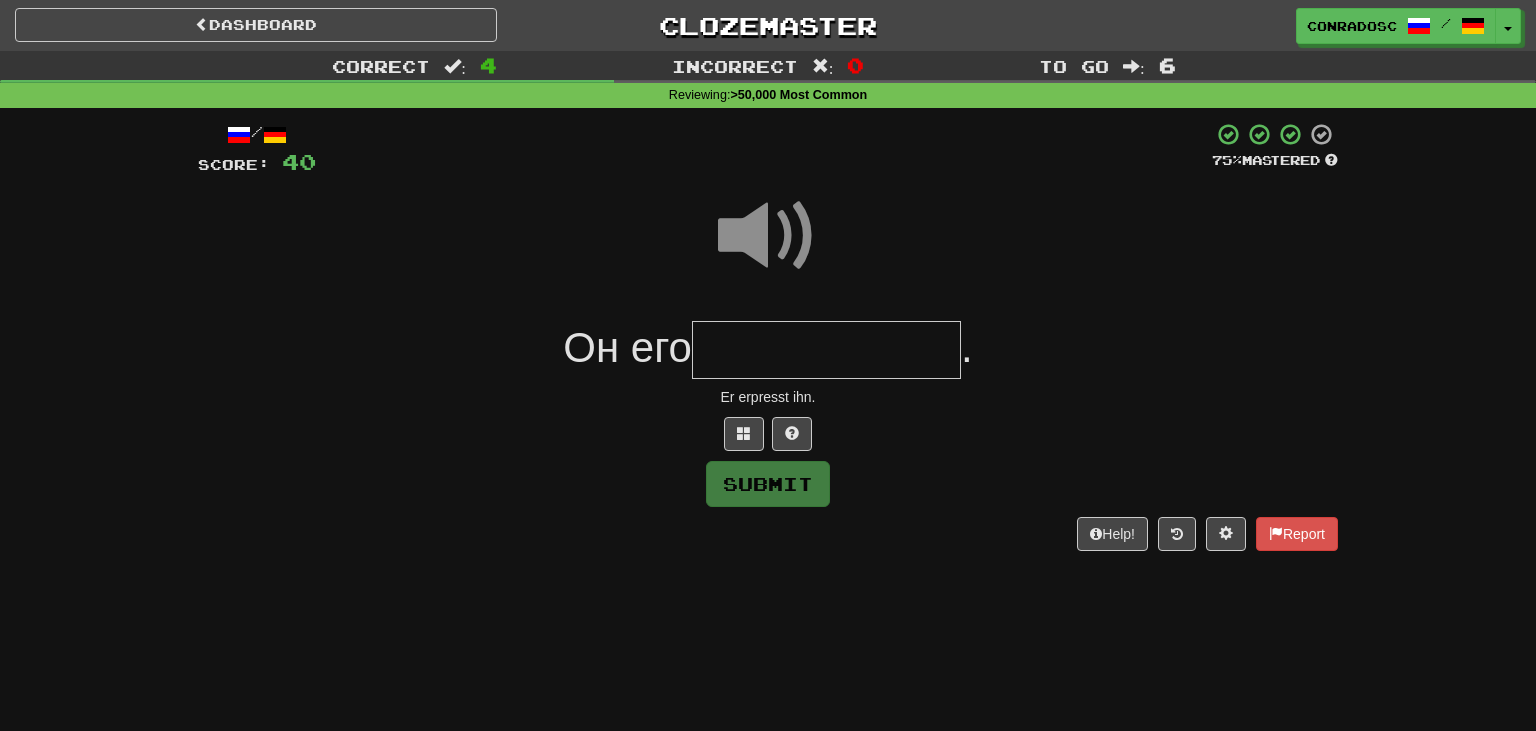 click at bounding box center (826, 350) 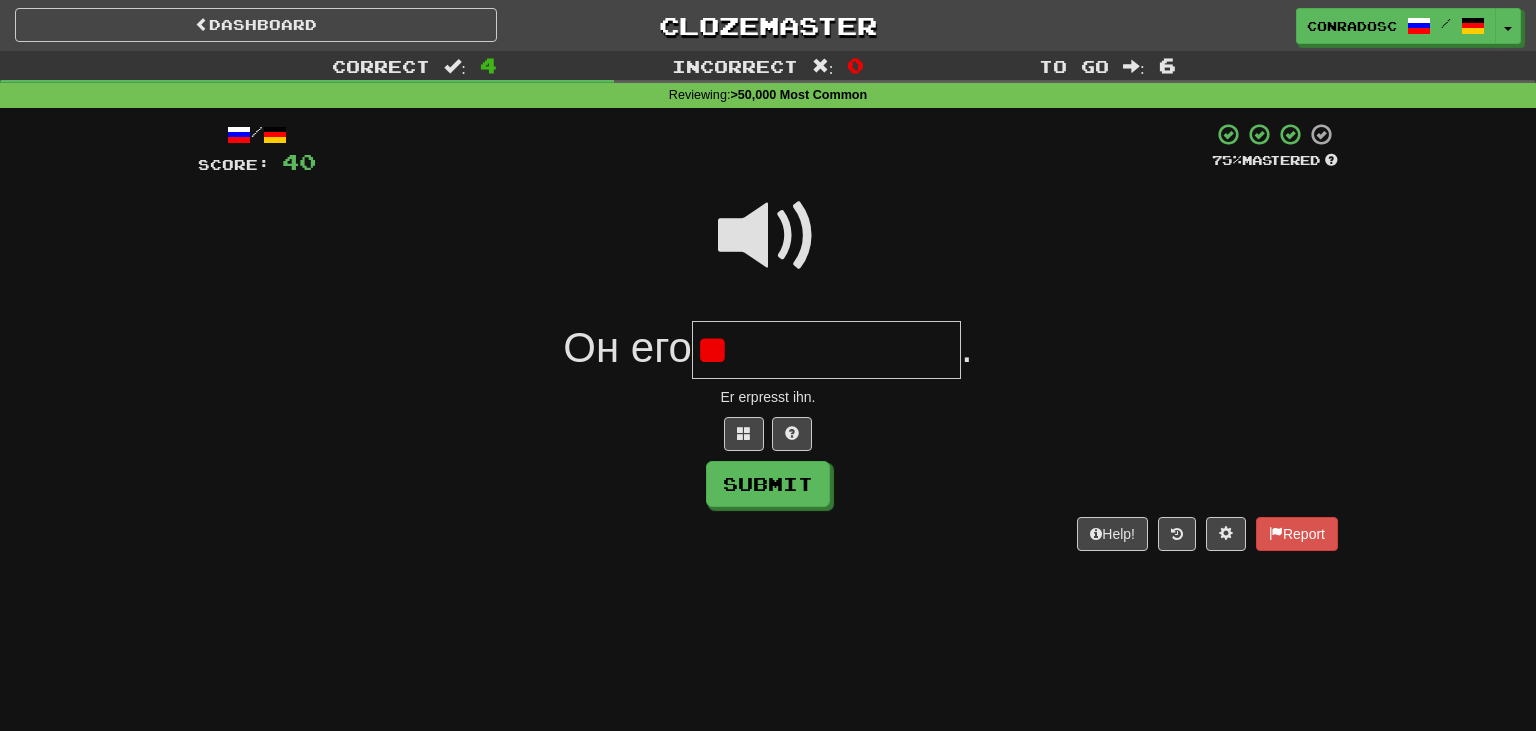 type on "*" 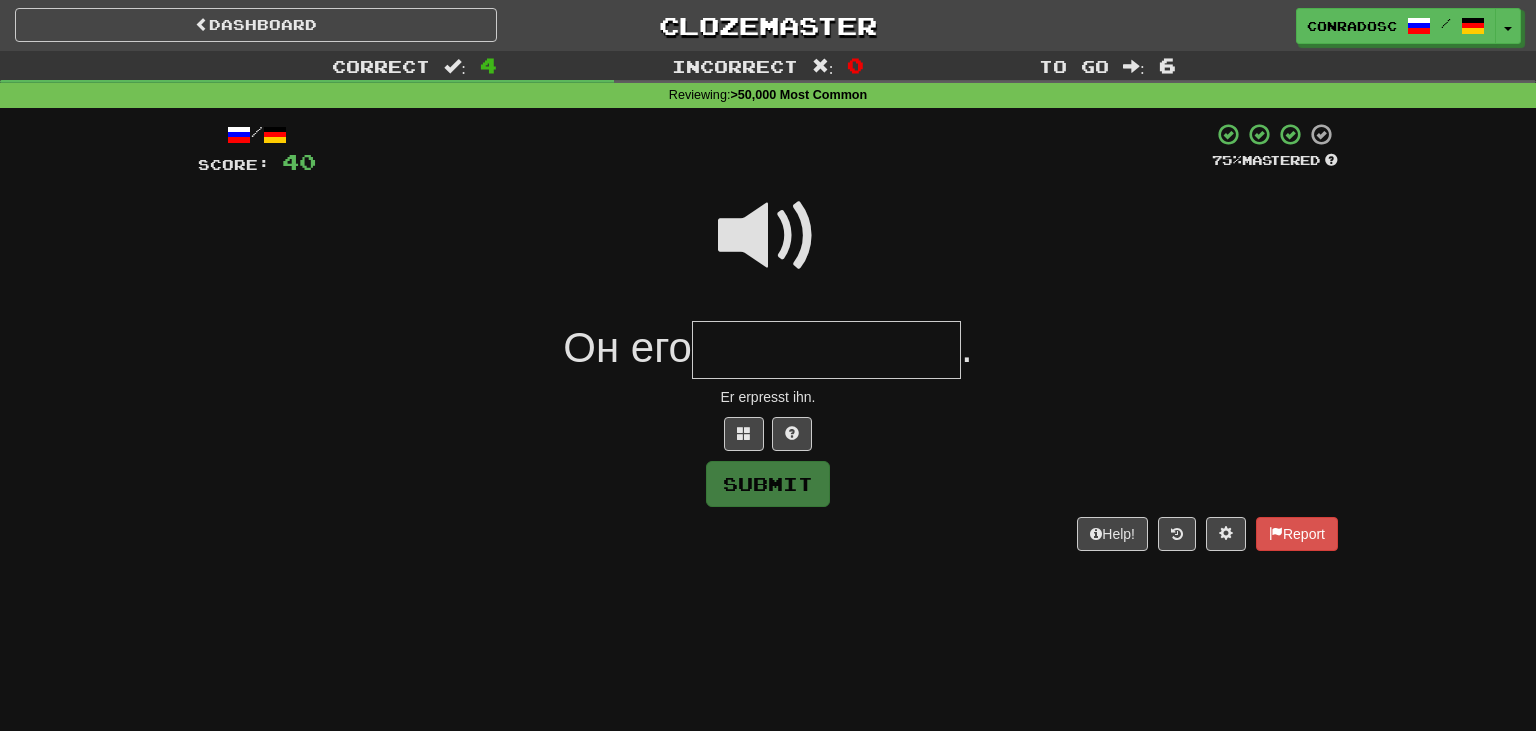 click at bounding box center [768, 236] 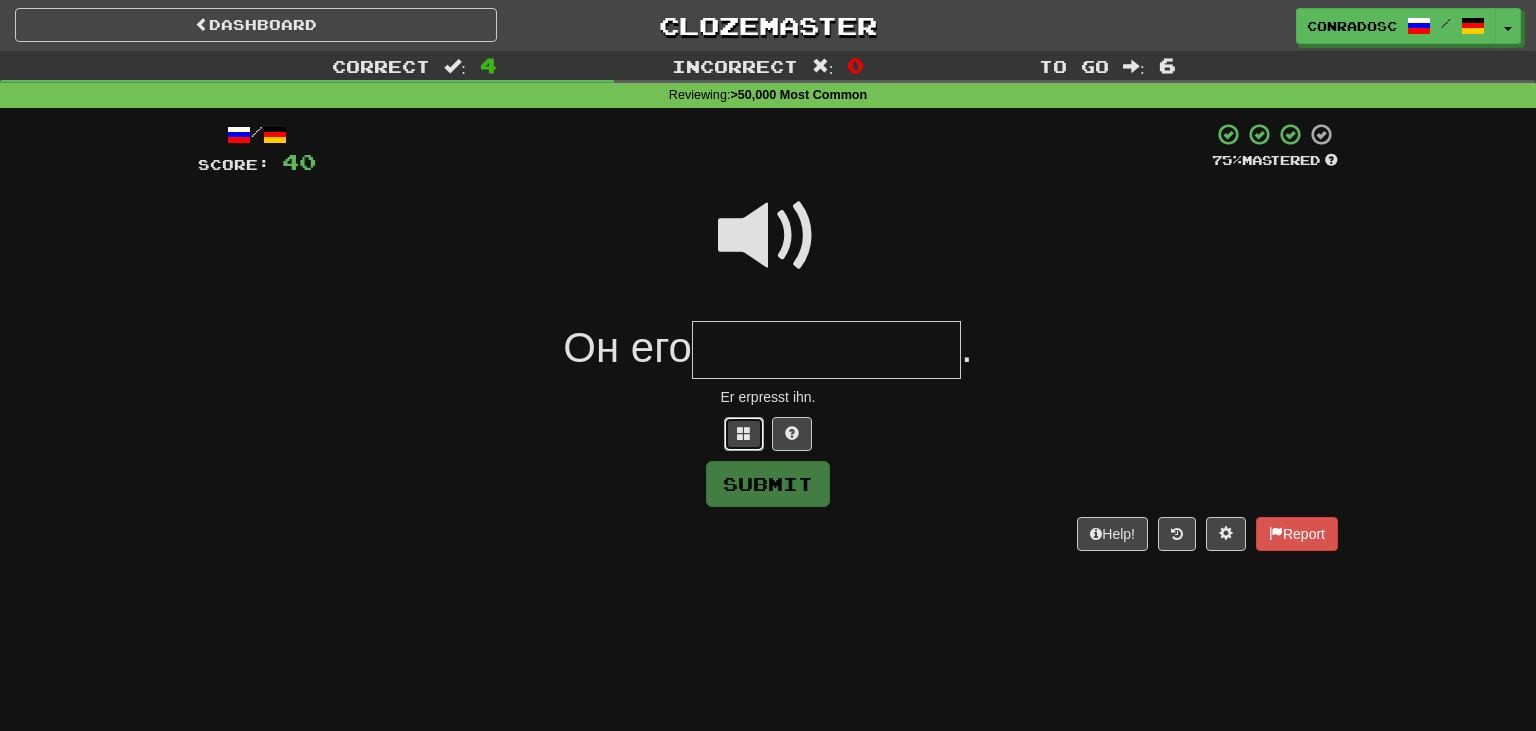 click at bounding box center (744, 434) 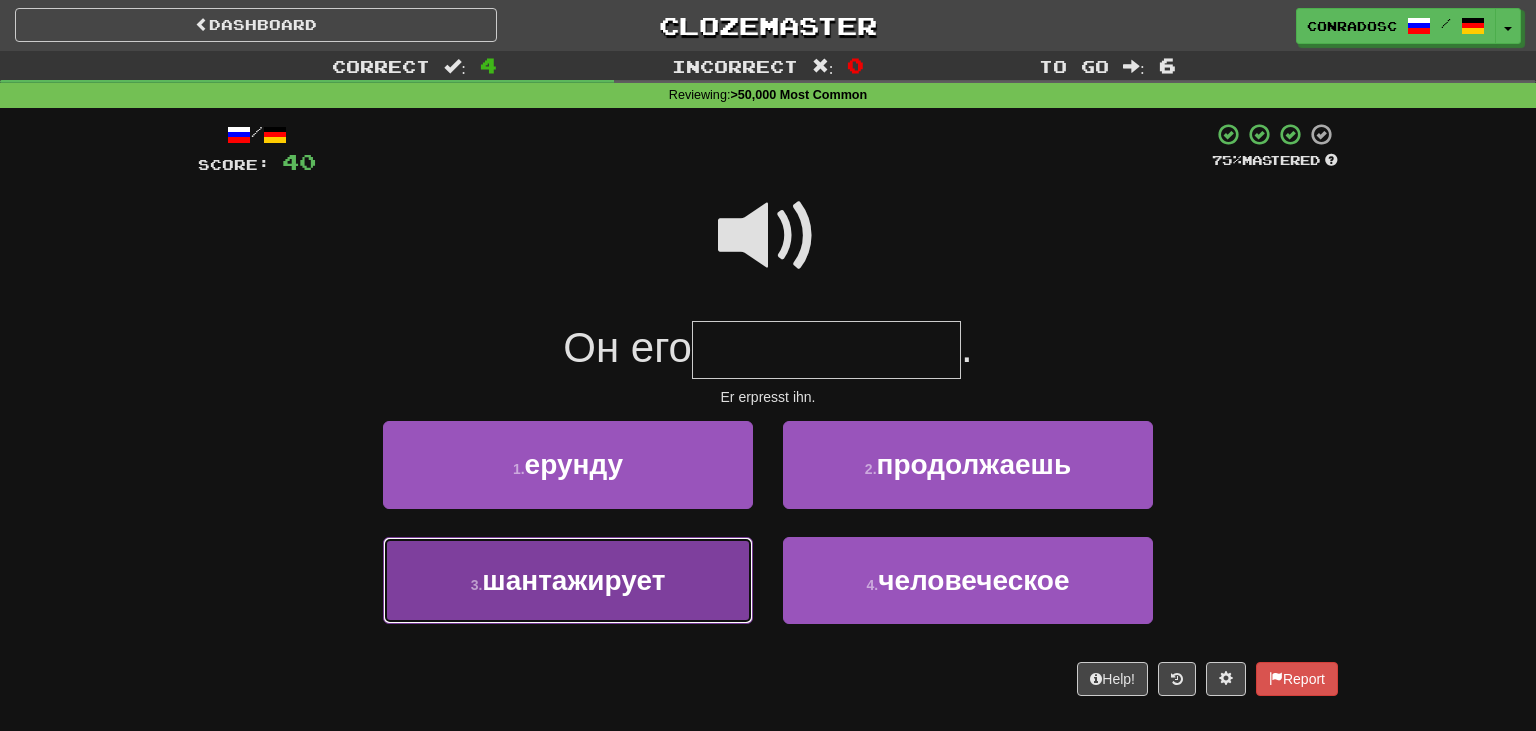 click on "шантажирует" at bounding box center [573, 580] 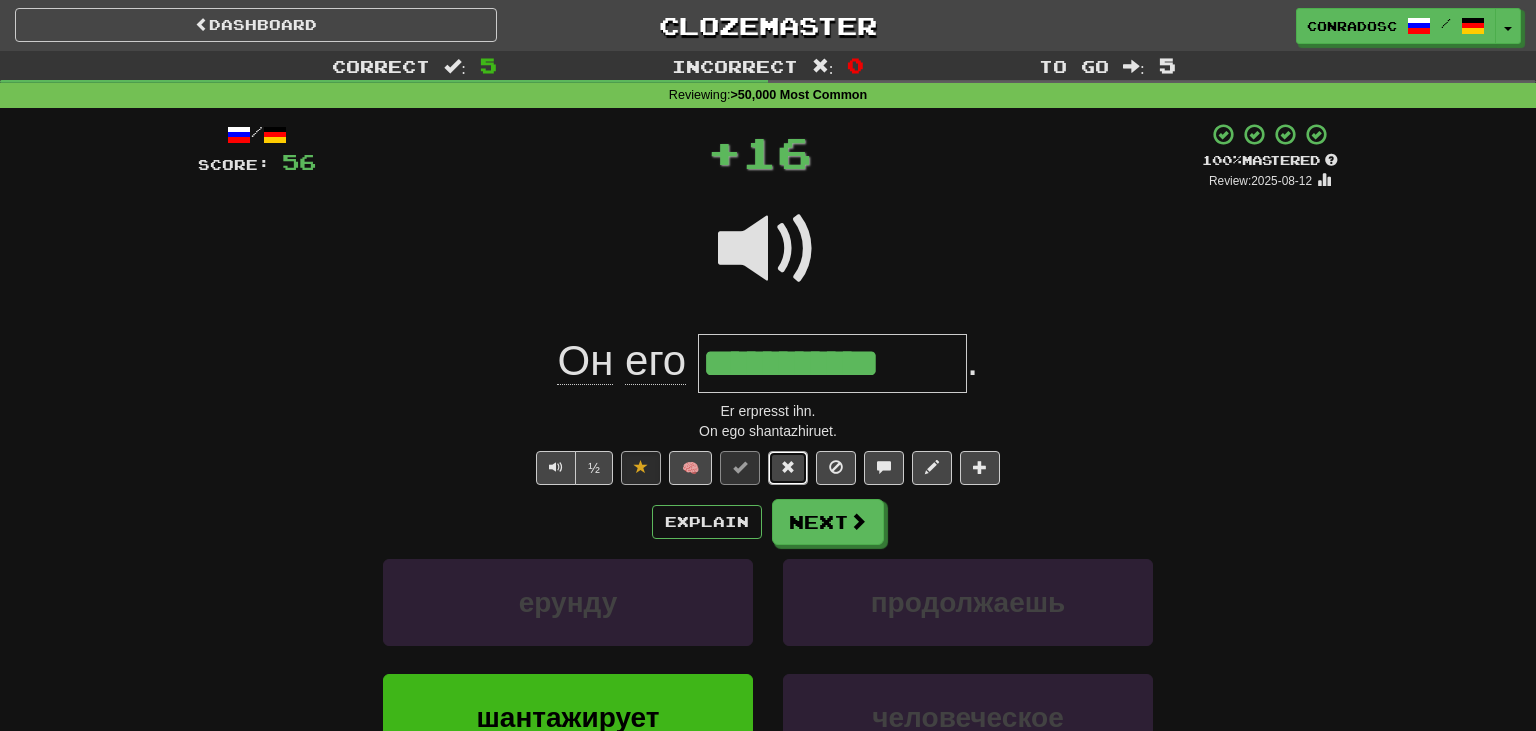 click at bounding box center [788, 467] 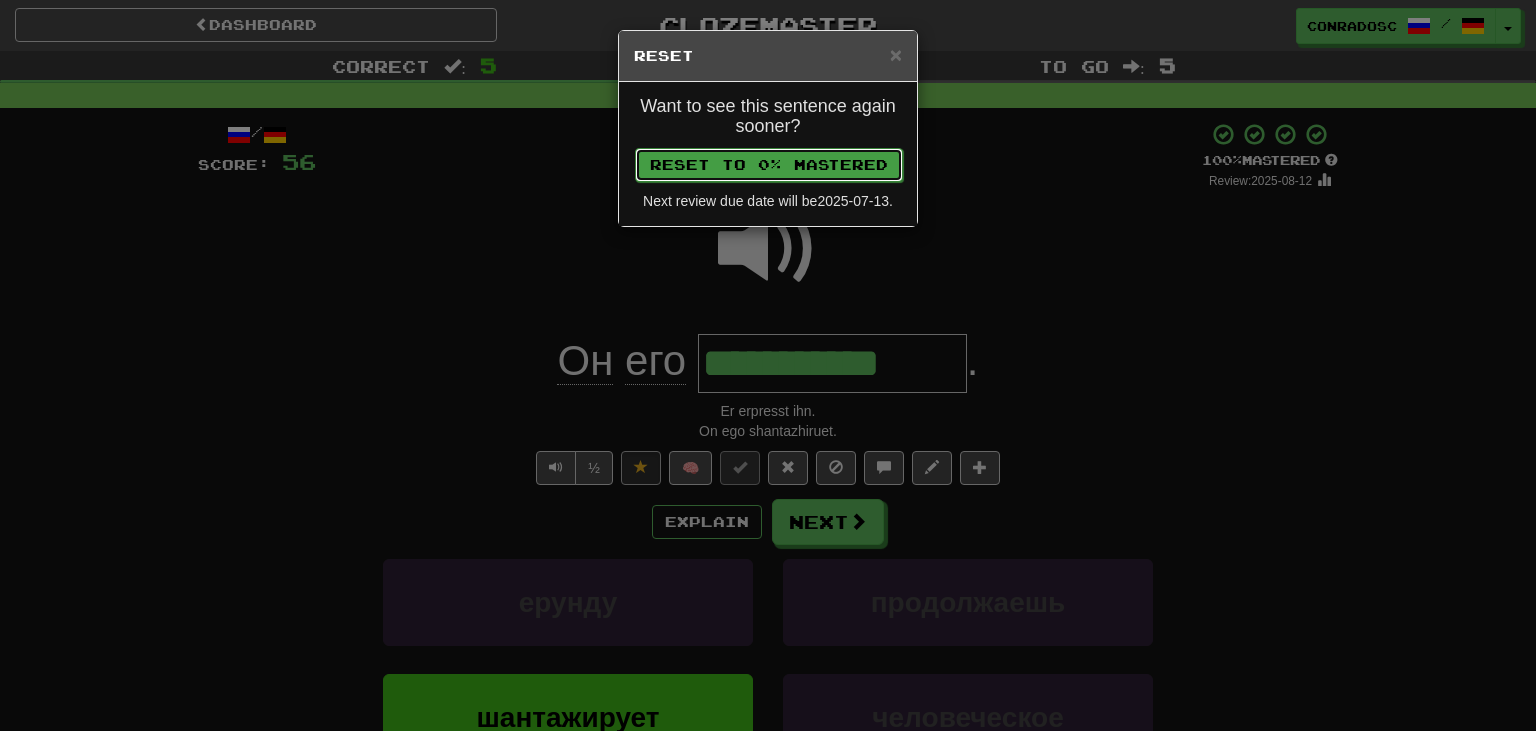 click on "Reset to 0% Mastered" at bounding box center [769, 165] 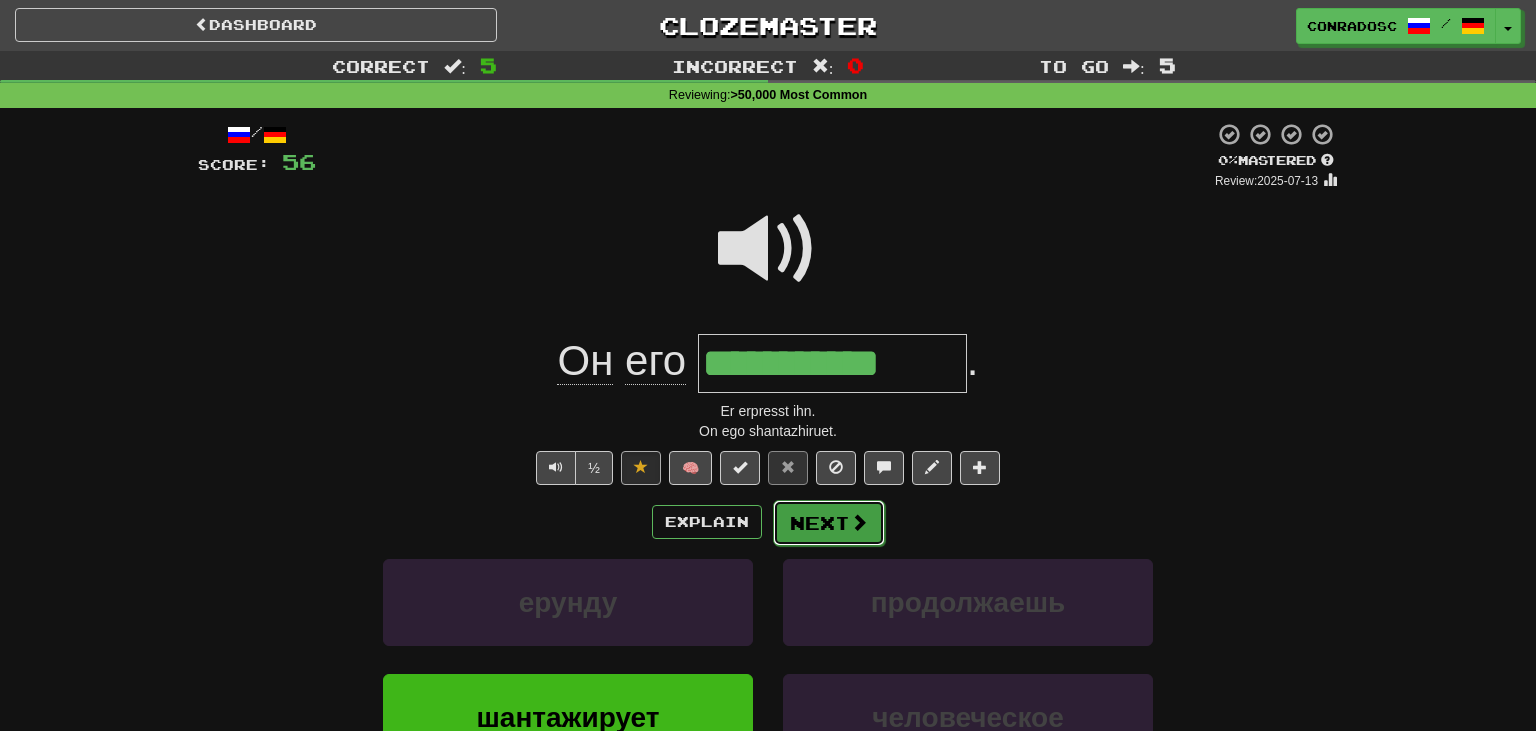 click on "Next" at bounding box center (829, 523) 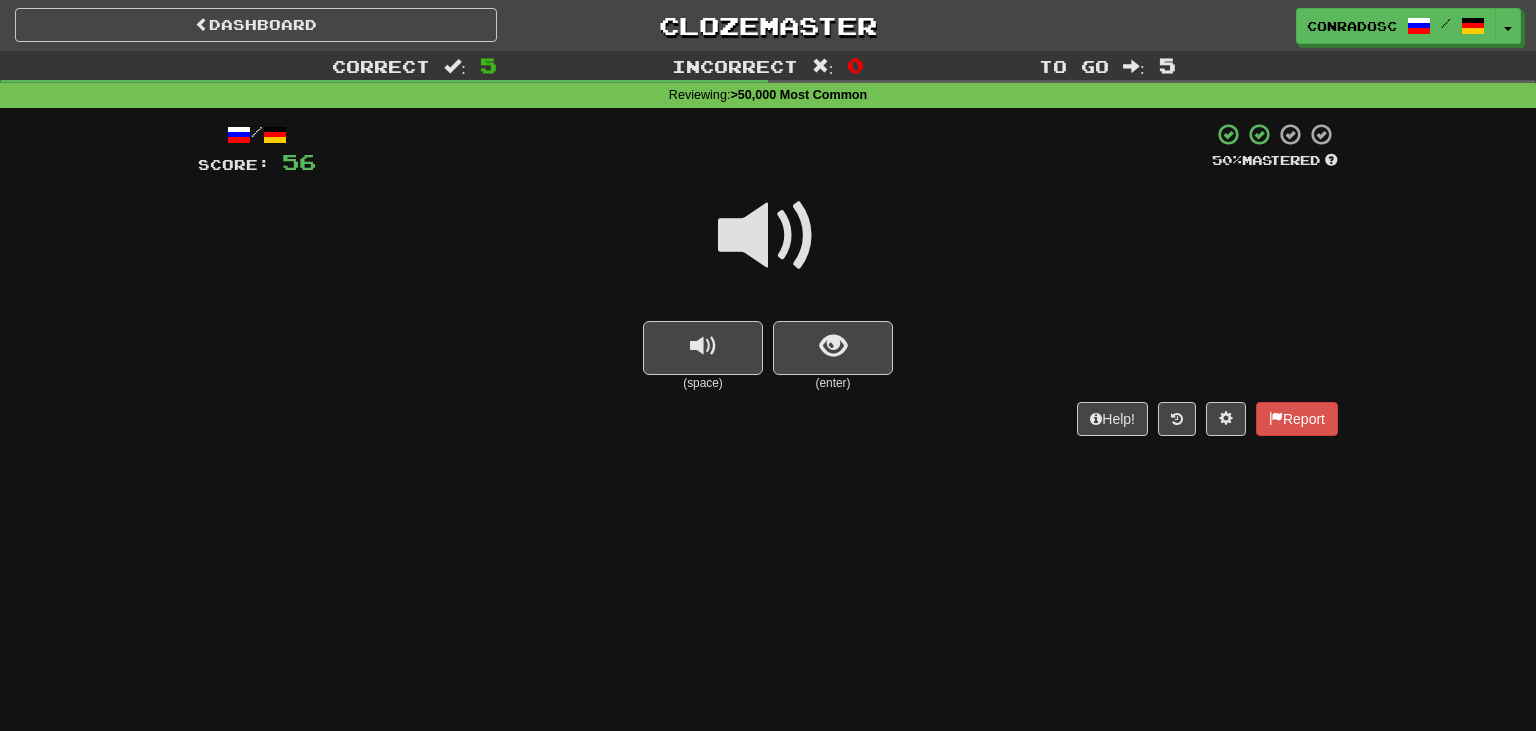 click at bounding box center [768, 236] 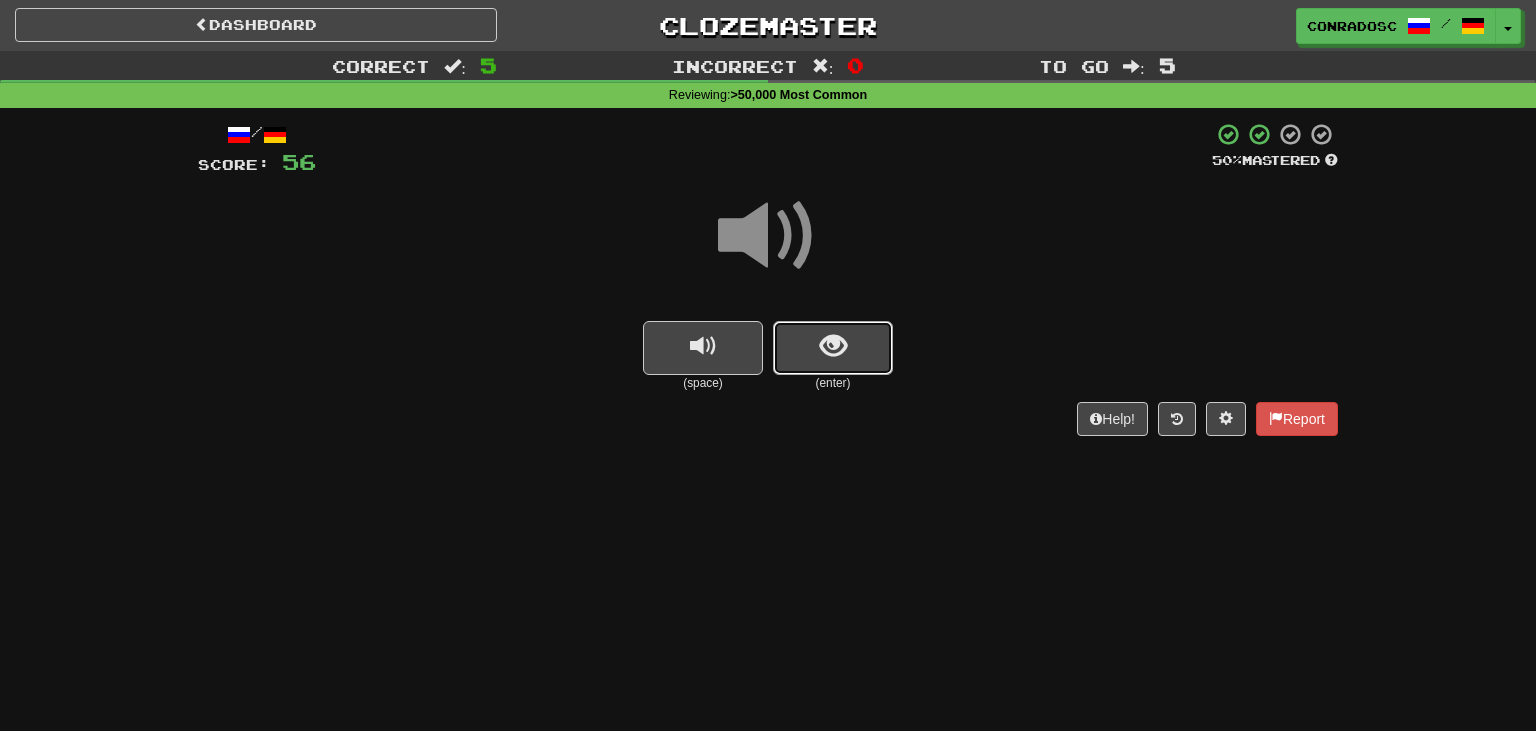 click at bounding box center (833, 348) 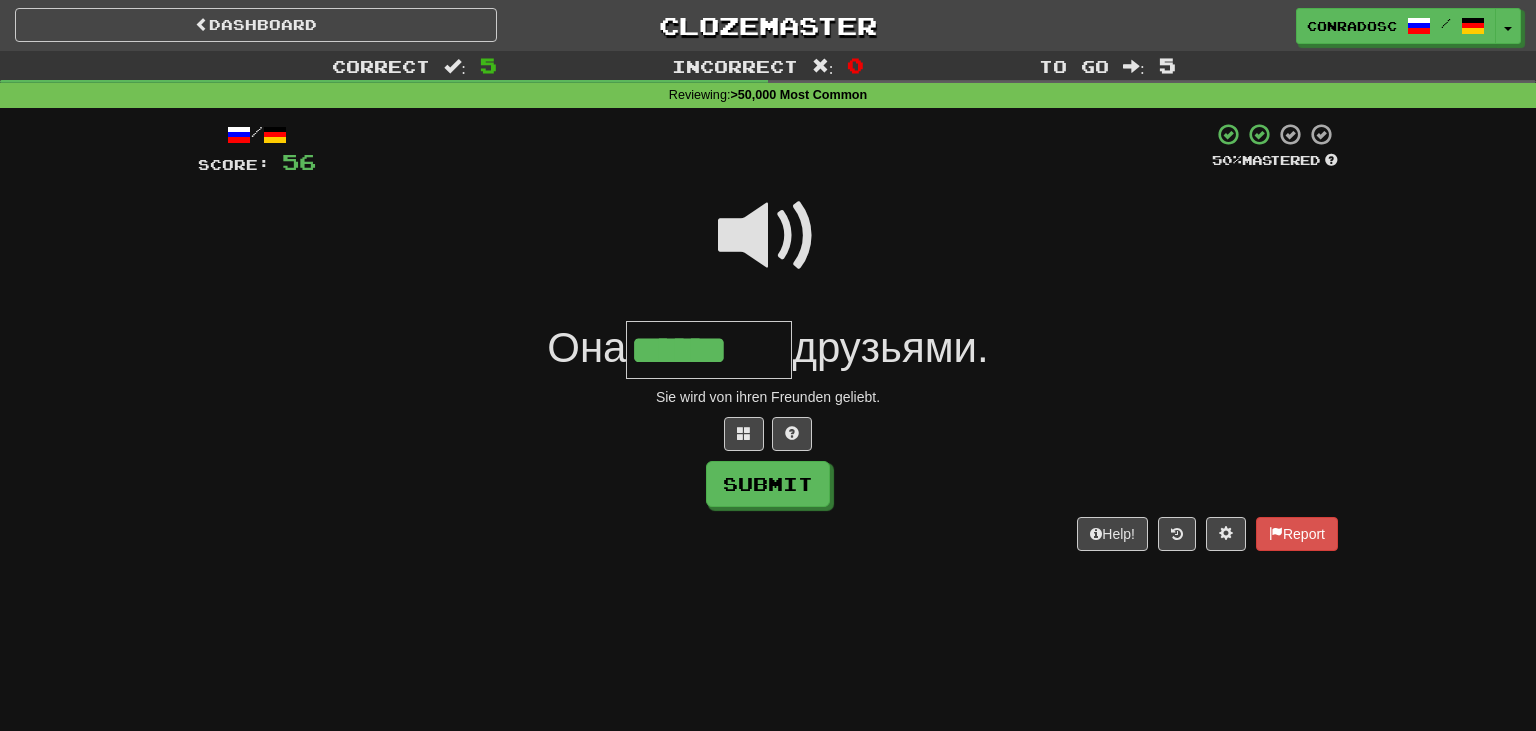 type on "******" 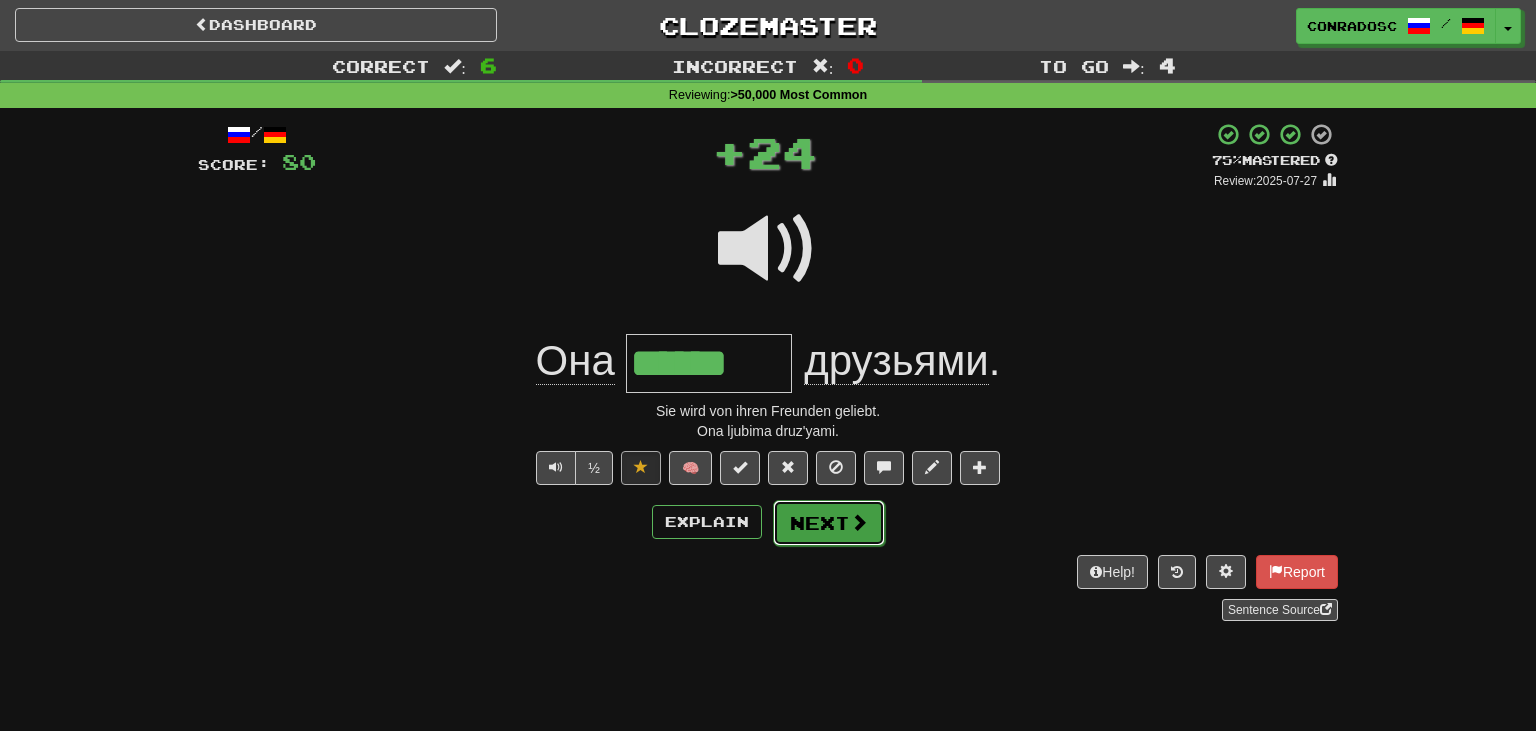 click on "Next" at bounding box center (829, 523) 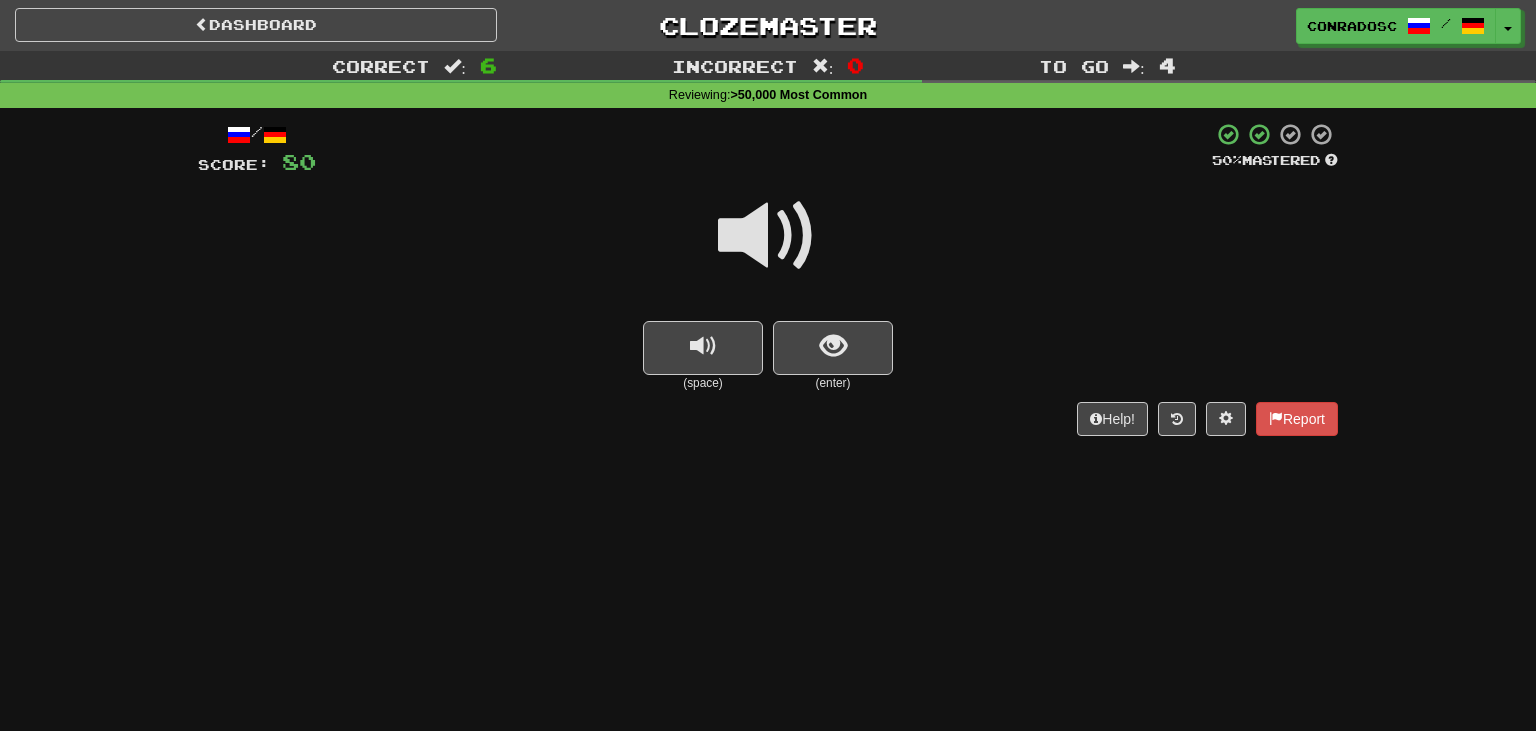click at bounding box center [768, 236] 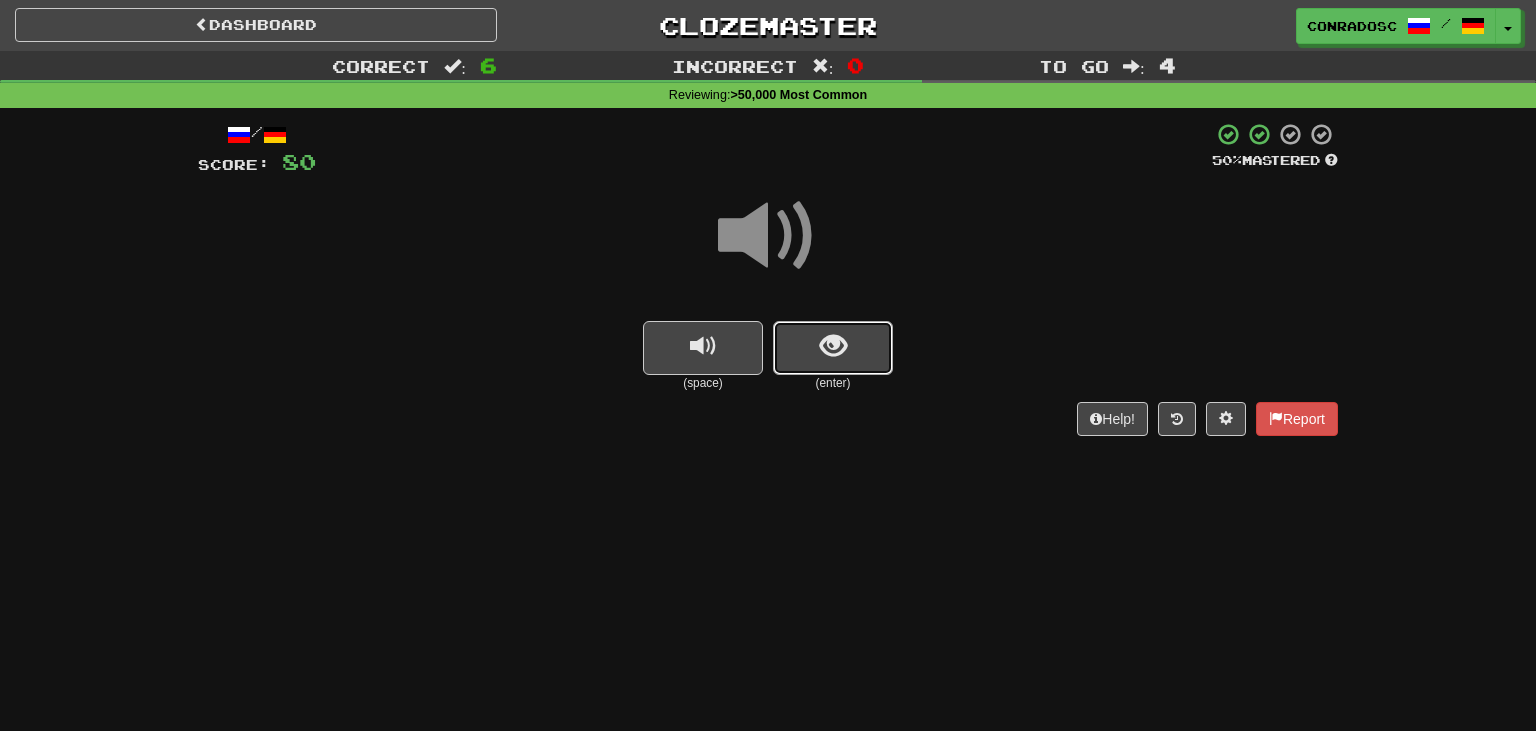 click at bounding box center (833, 348) 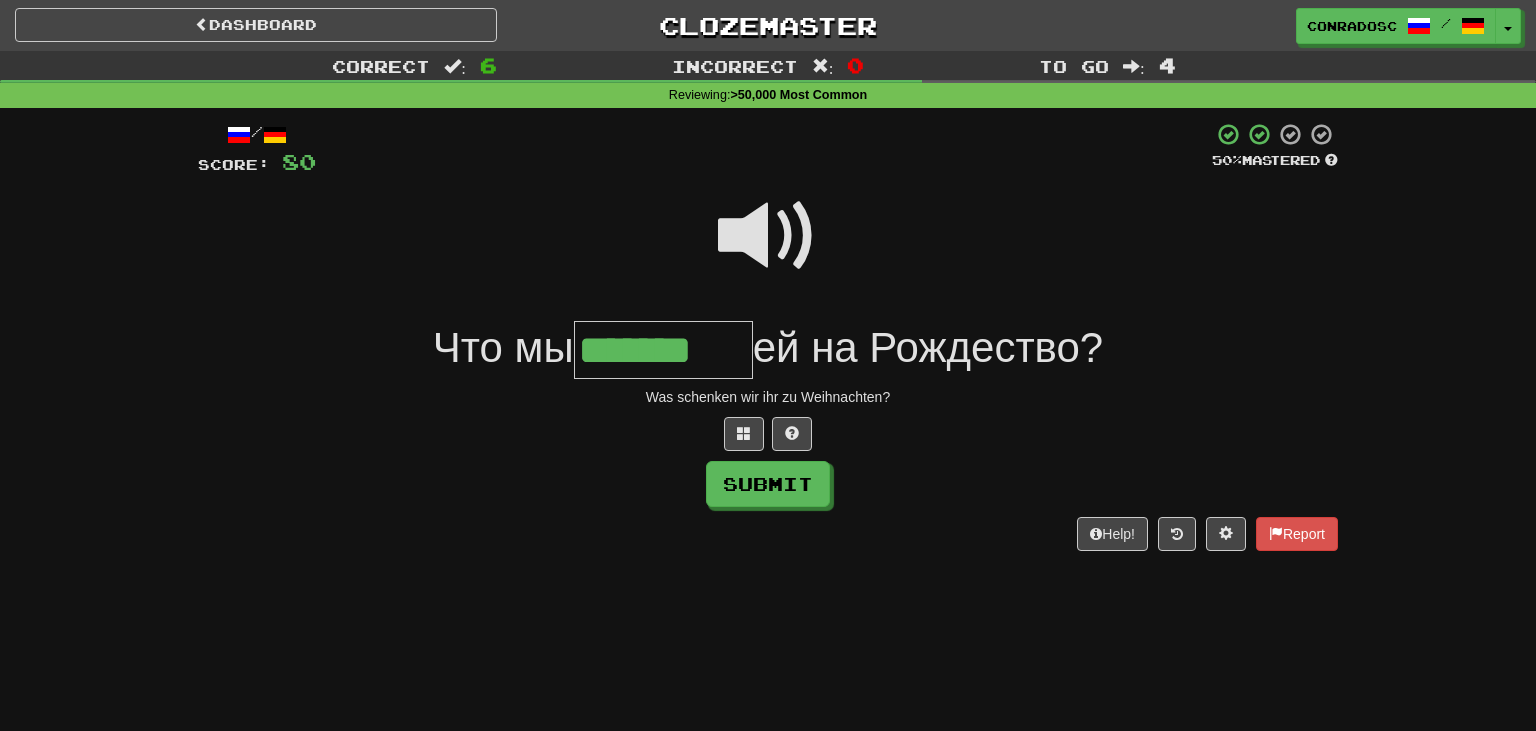 type on "*******" 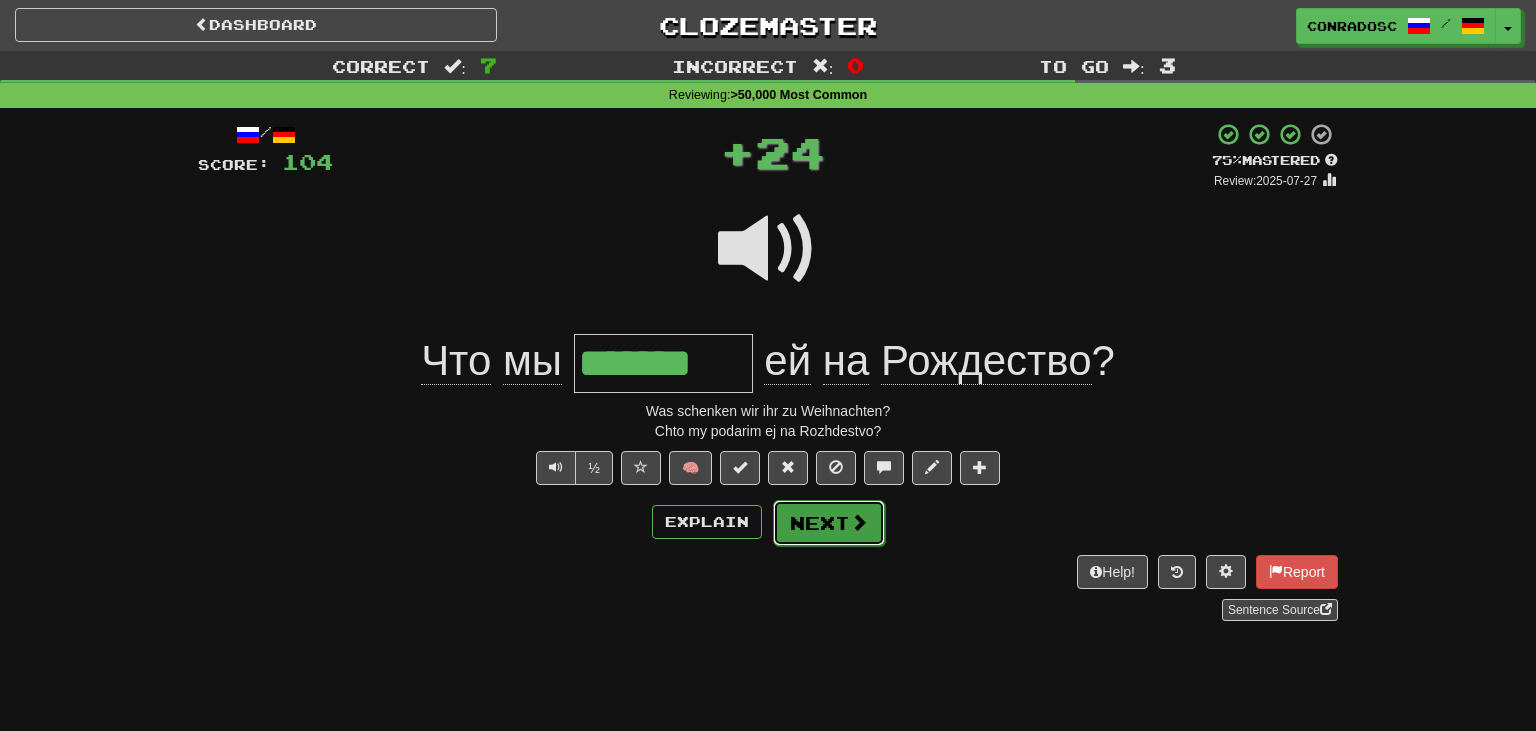 click on "Next" at bounding box center (829, 523) 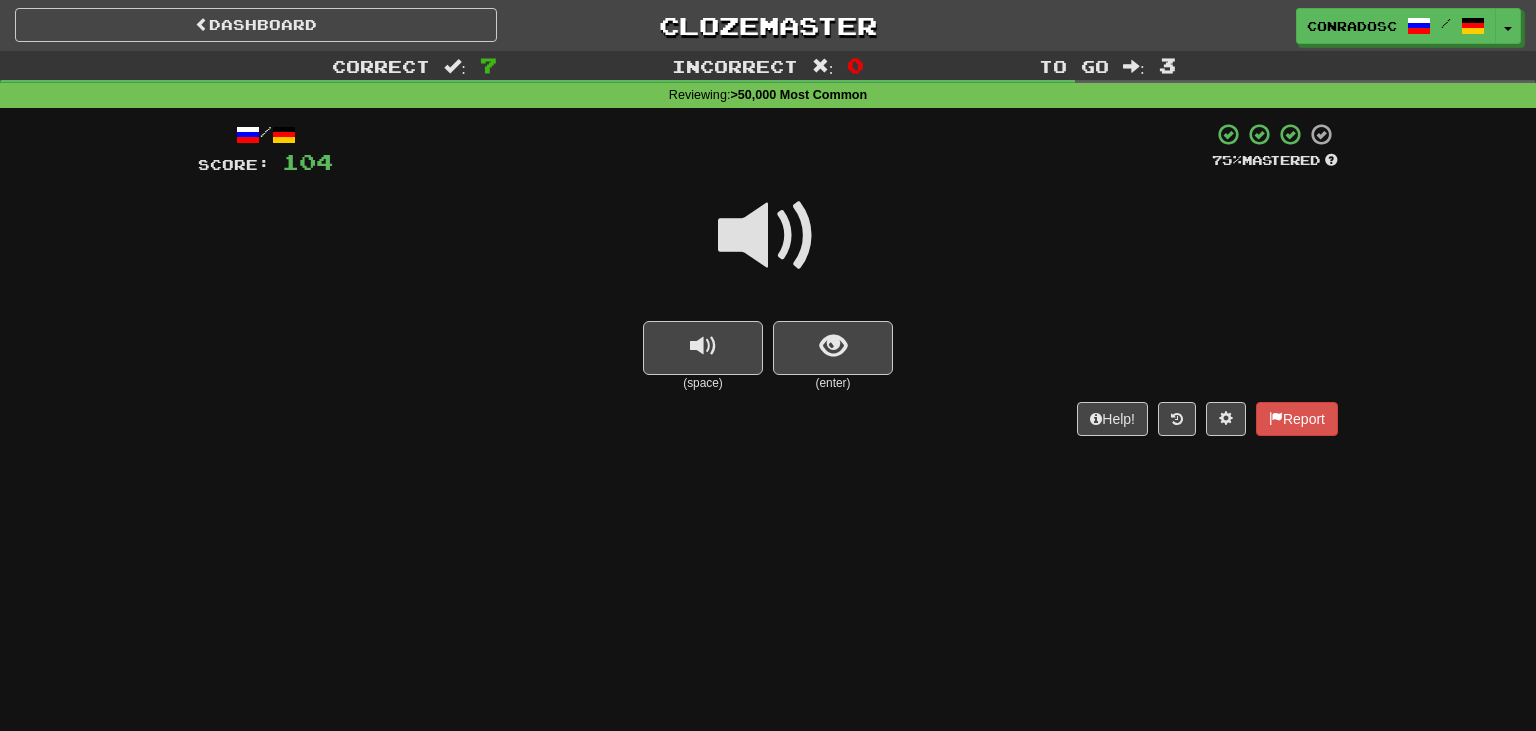 click at bounding box center (768, 236) 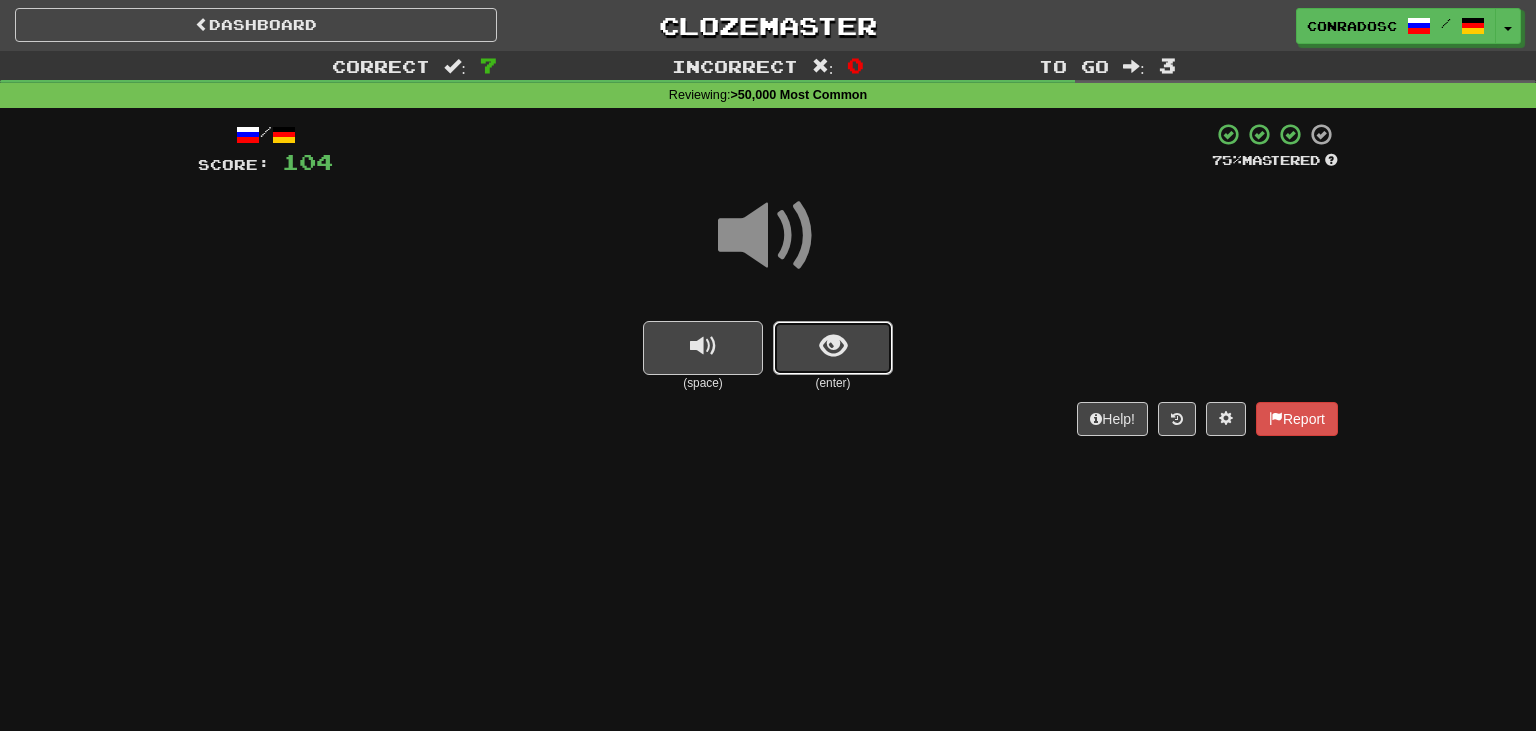 click at bounding box center [833, 348] 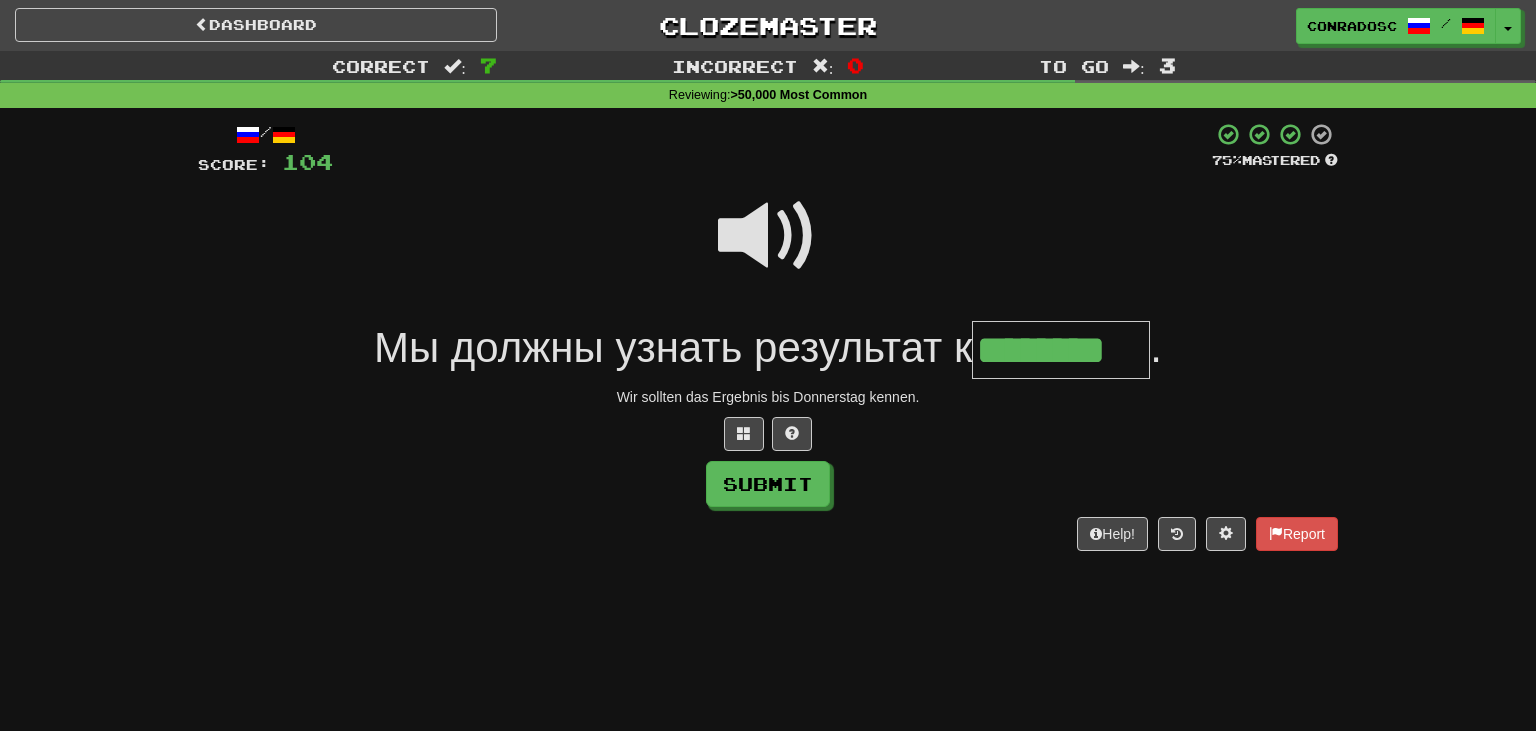 type on "********" 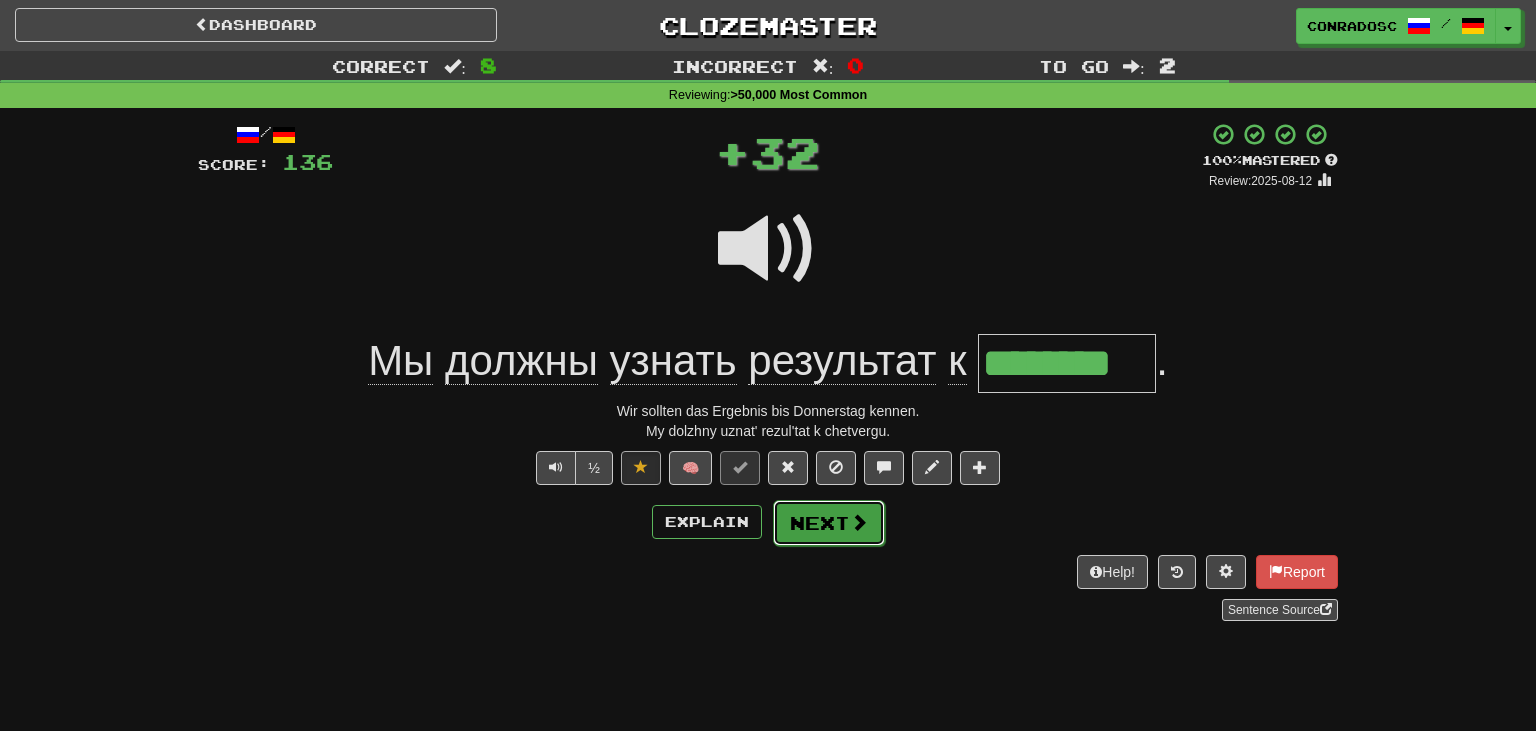 click on "Next" at bounding box center (829, 523) 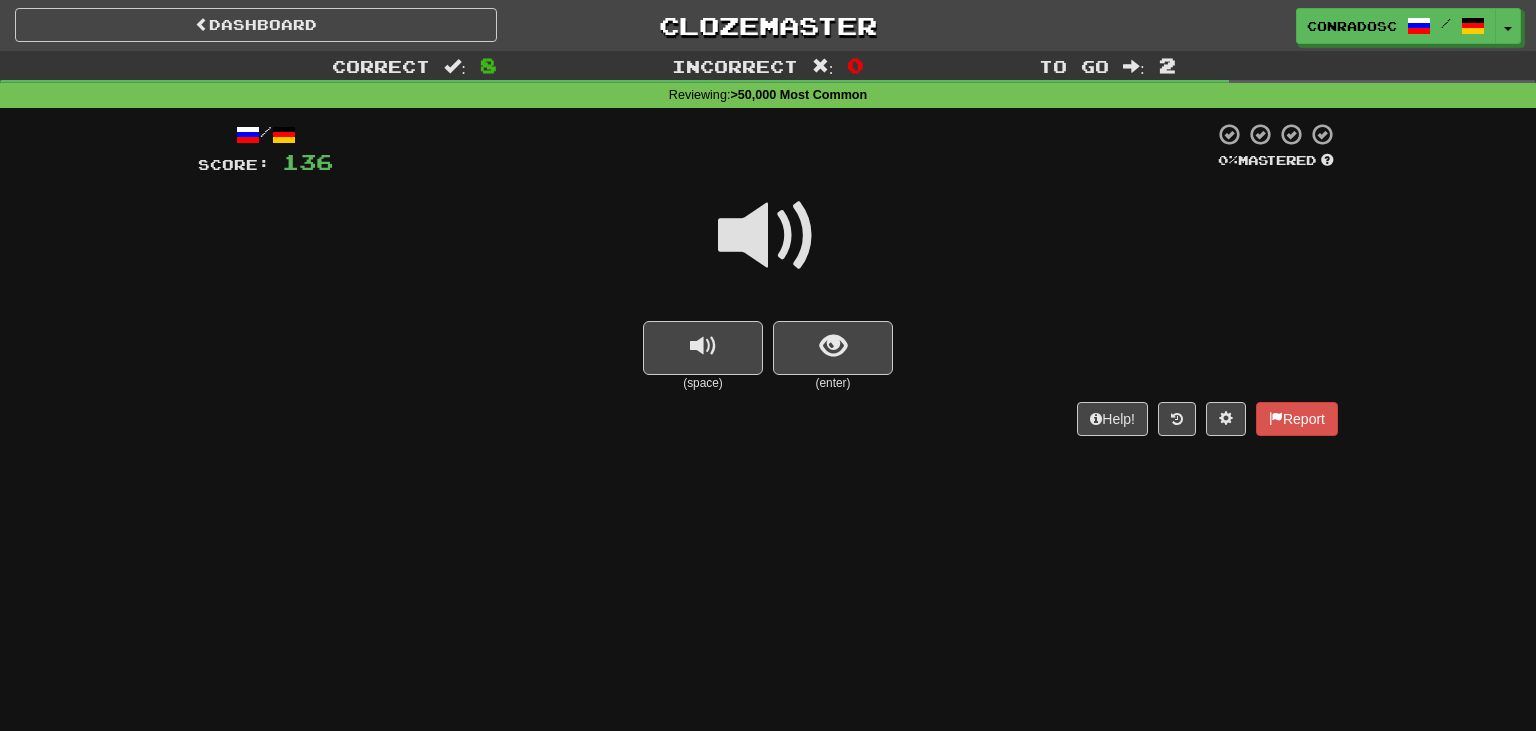 click at bounding box center [768, 236] 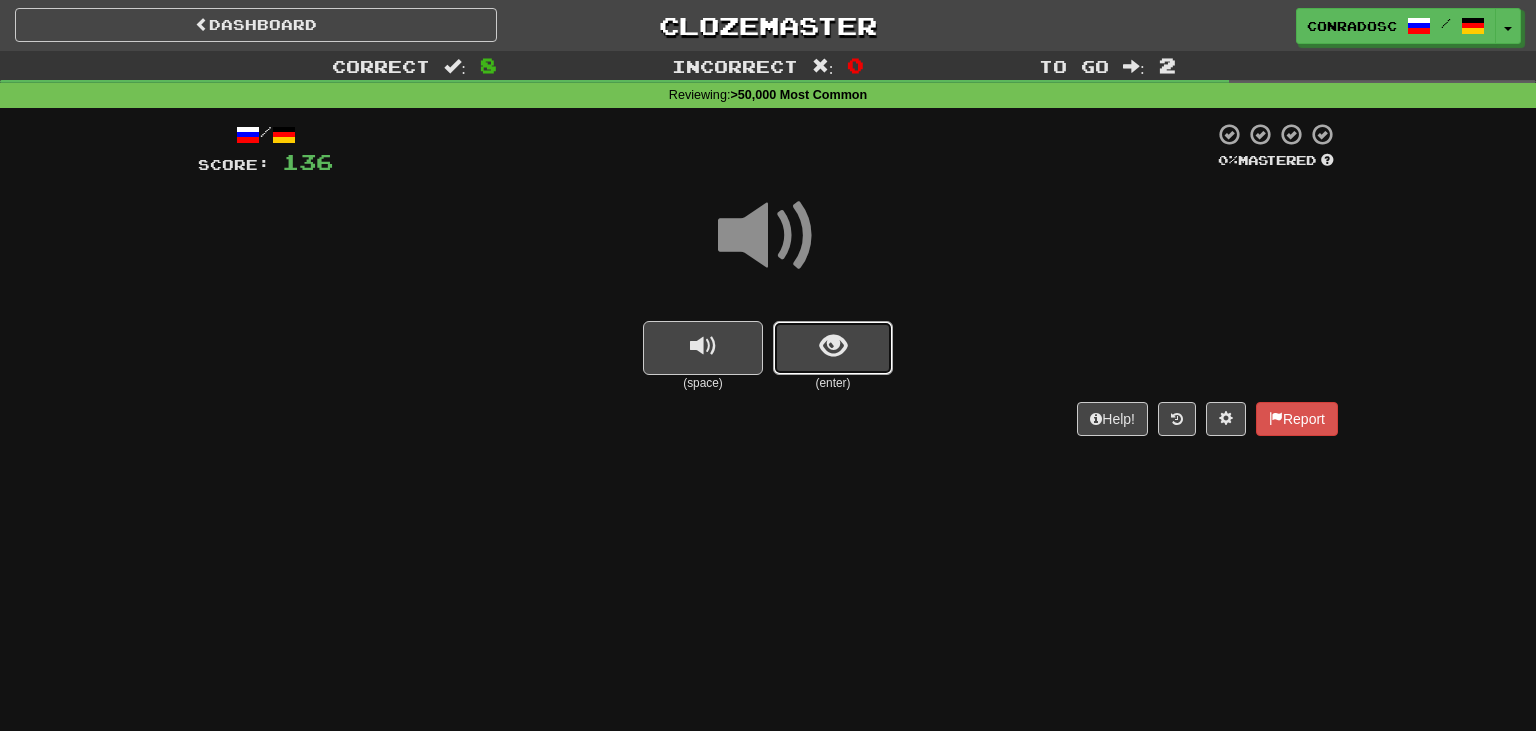 click at bounding box center [833, 346] 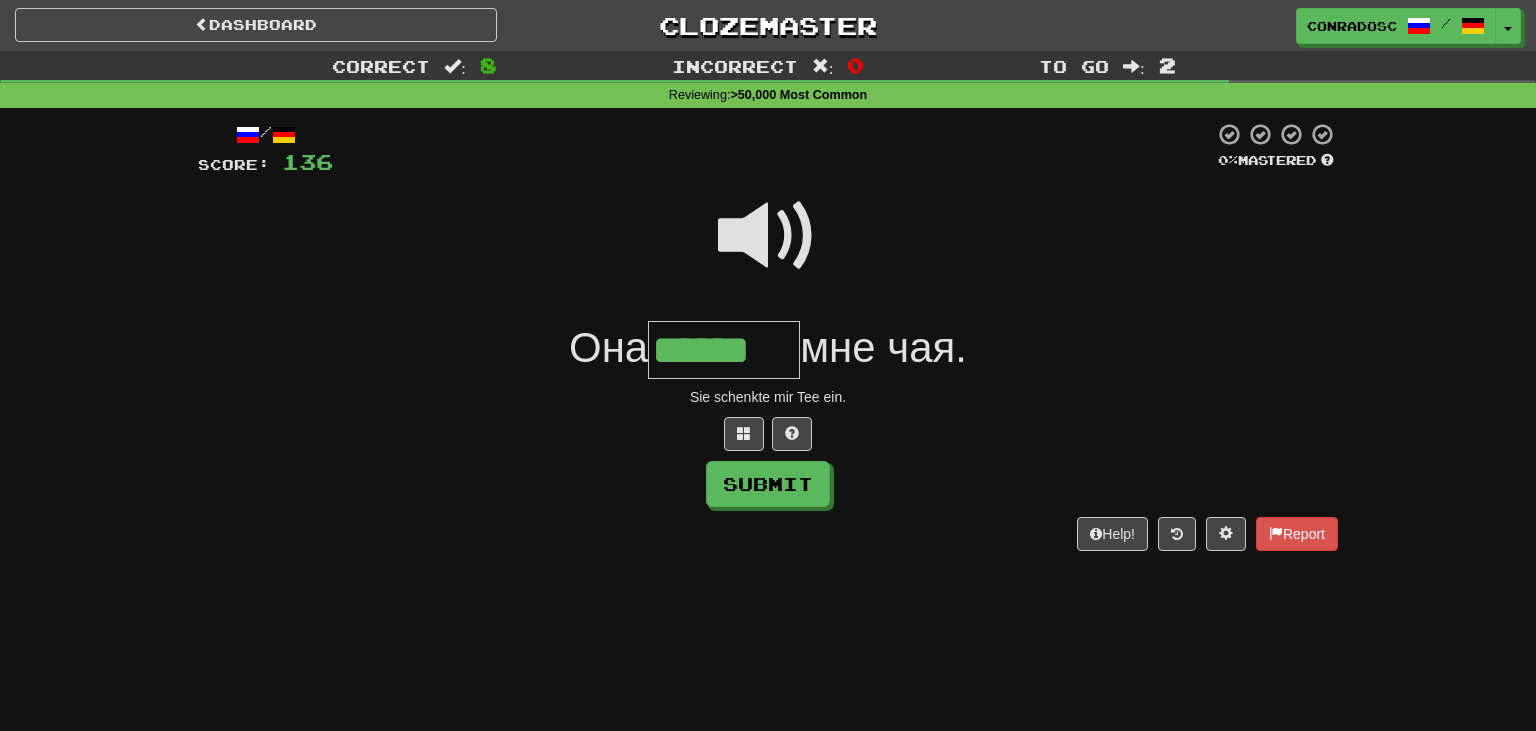 type on "******" 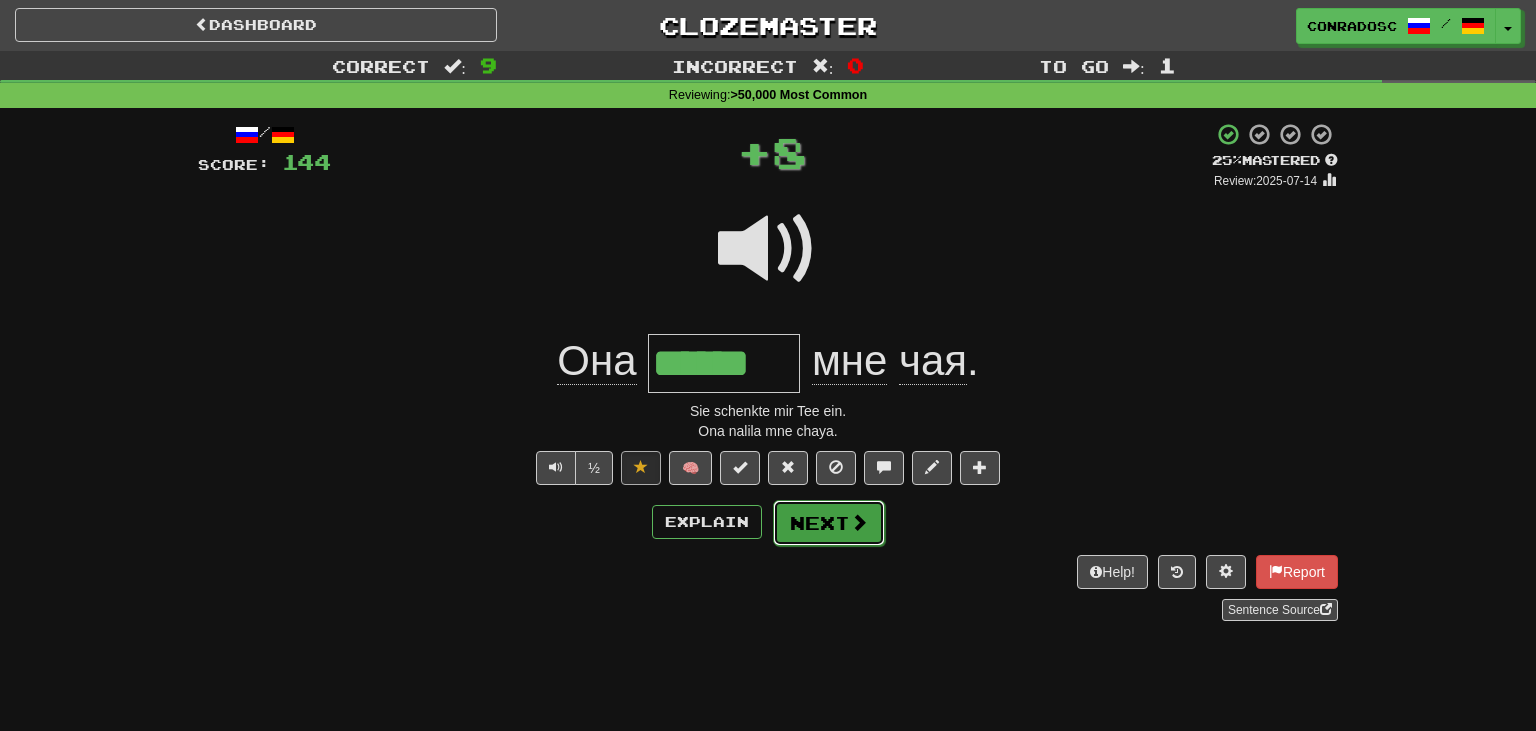 click on "Next" at bounding box center [829, 523] 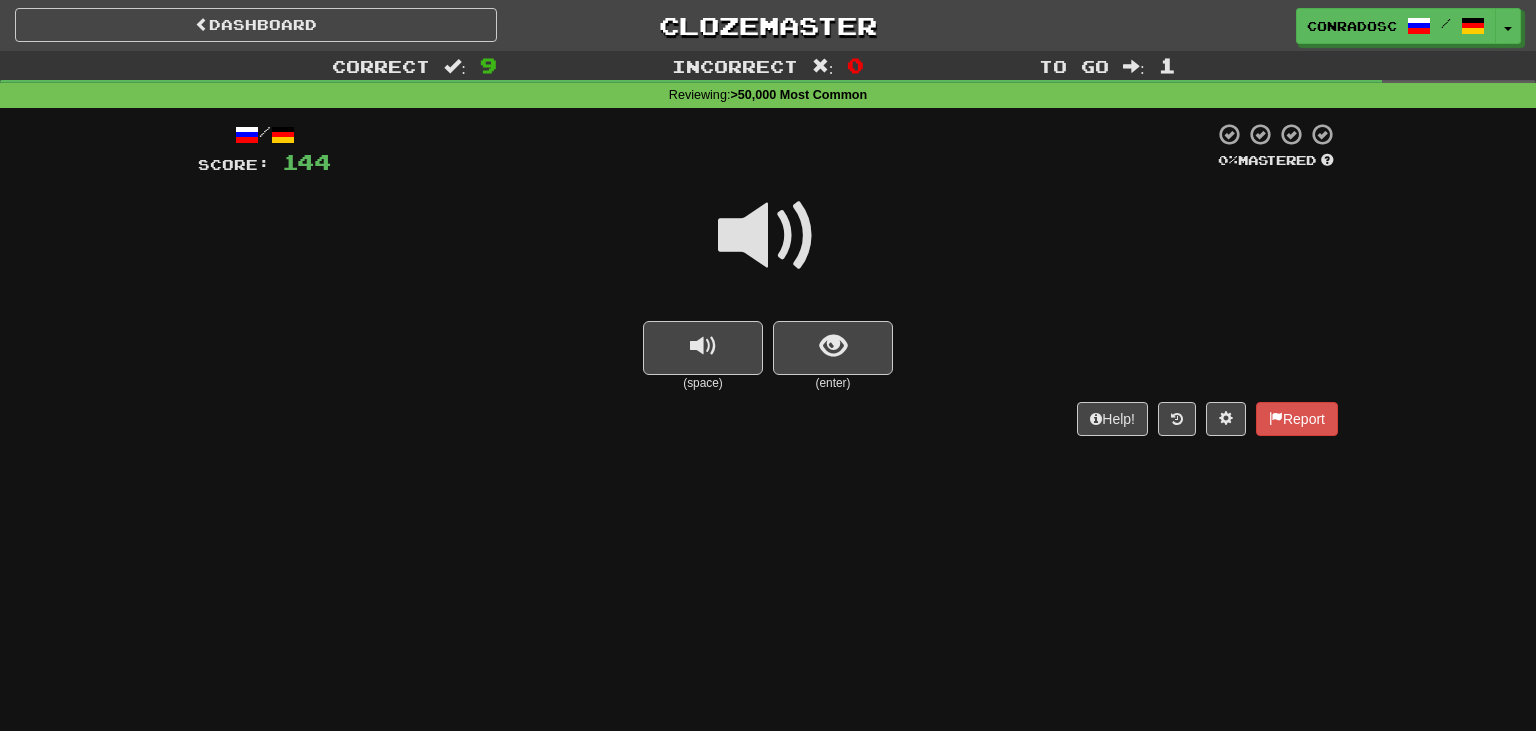 click at bounding box center (768, 236) 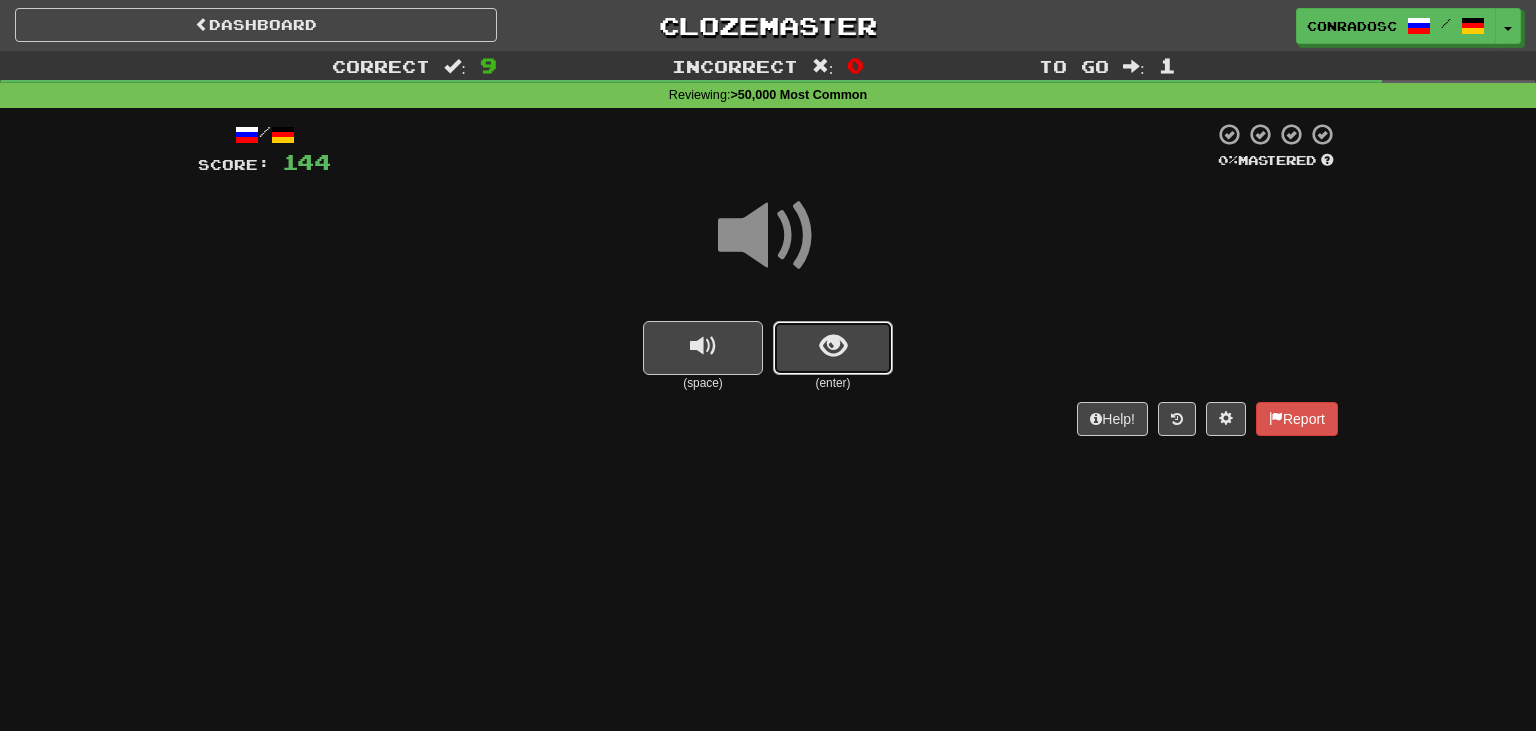 click at bounding box center (833, 348) 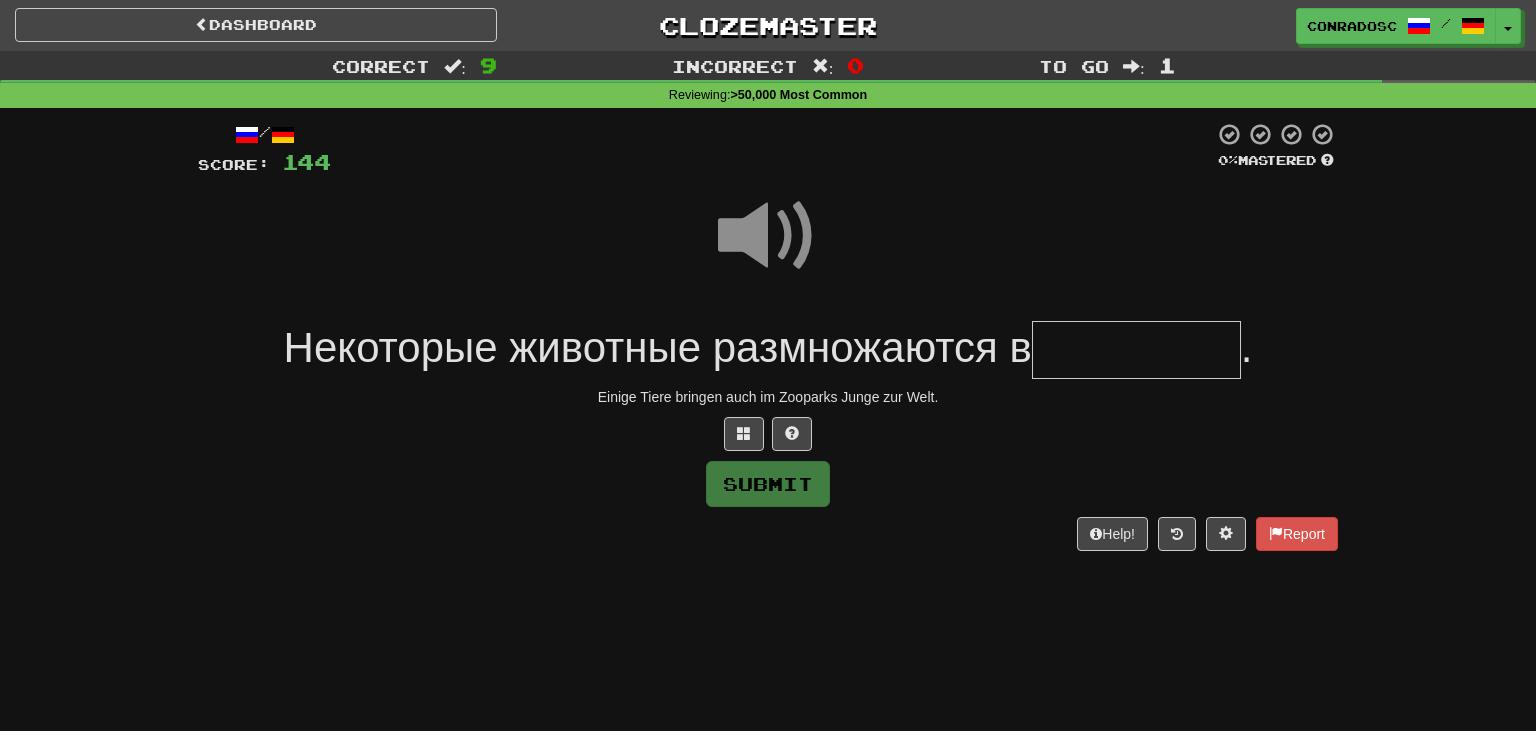 type on "*" 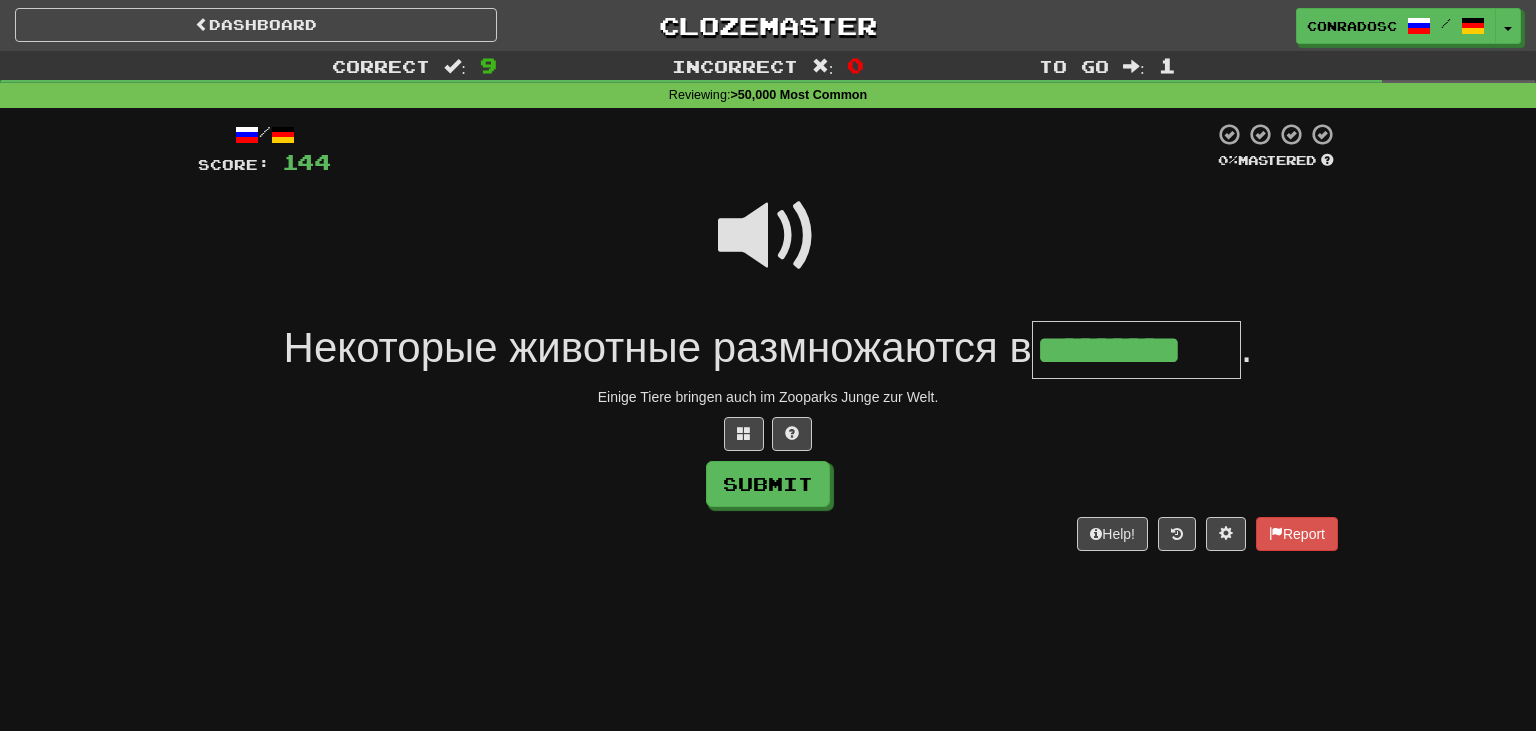 type on "*********" 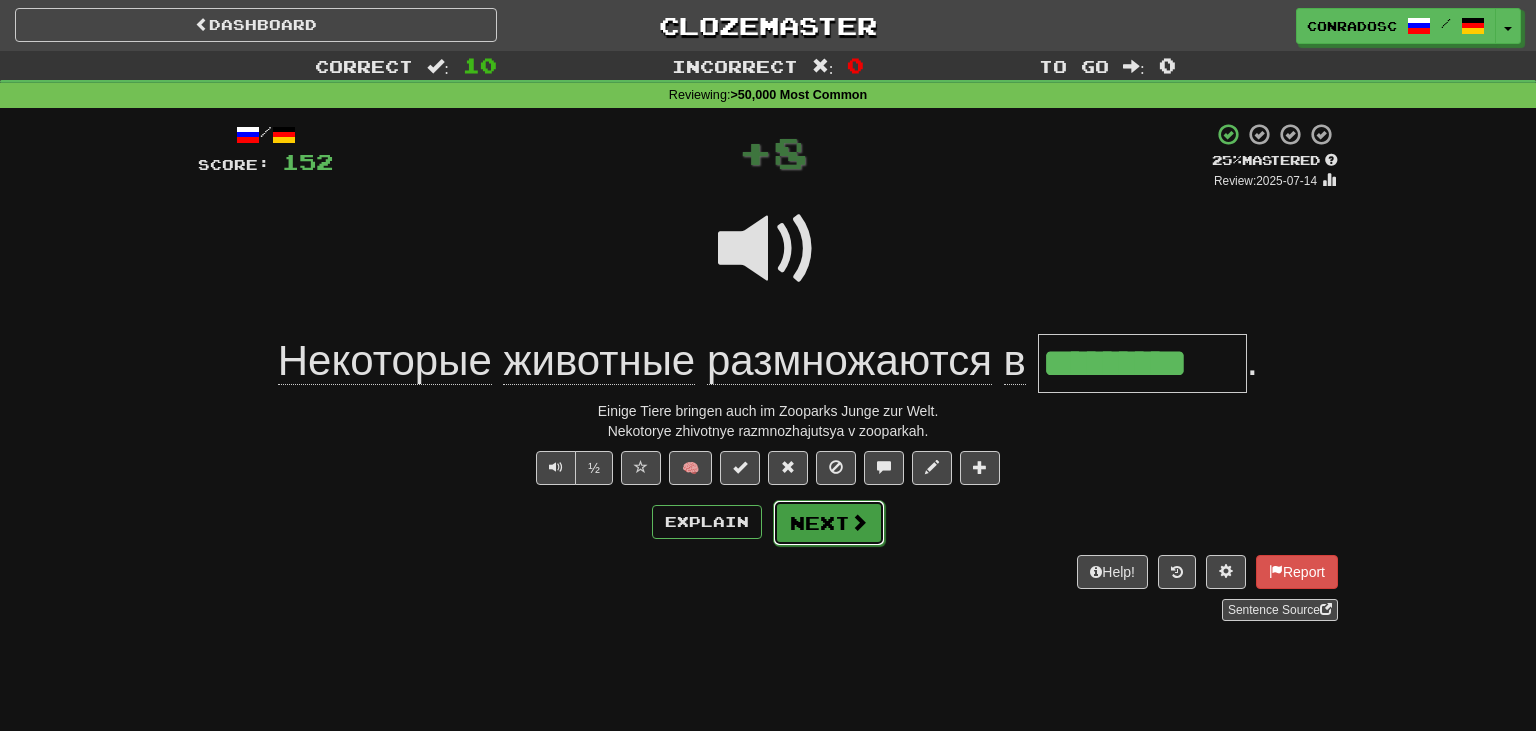 click on "Next" at bounding box center [829, 523] 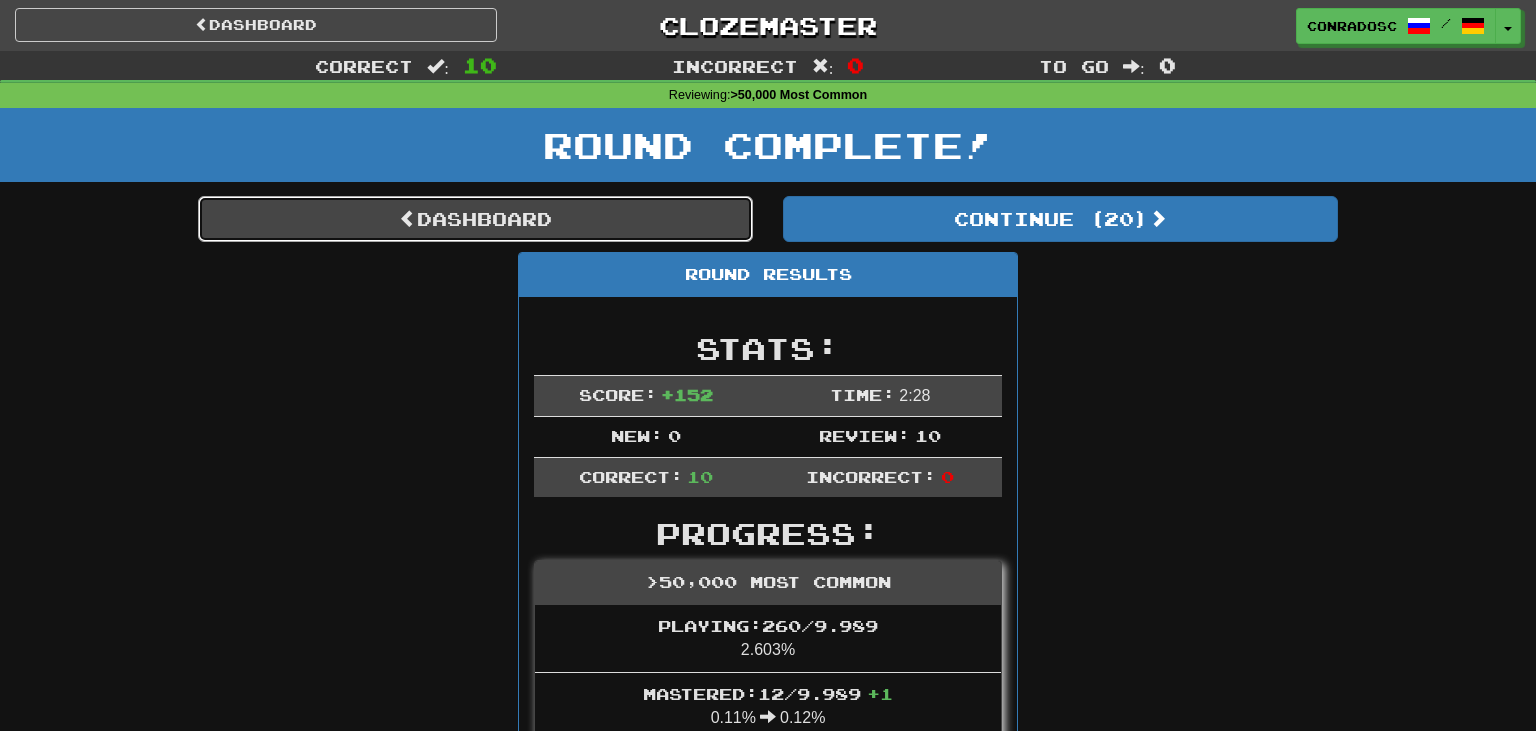 click on "Dashboard" at bounding box center [475, 219] 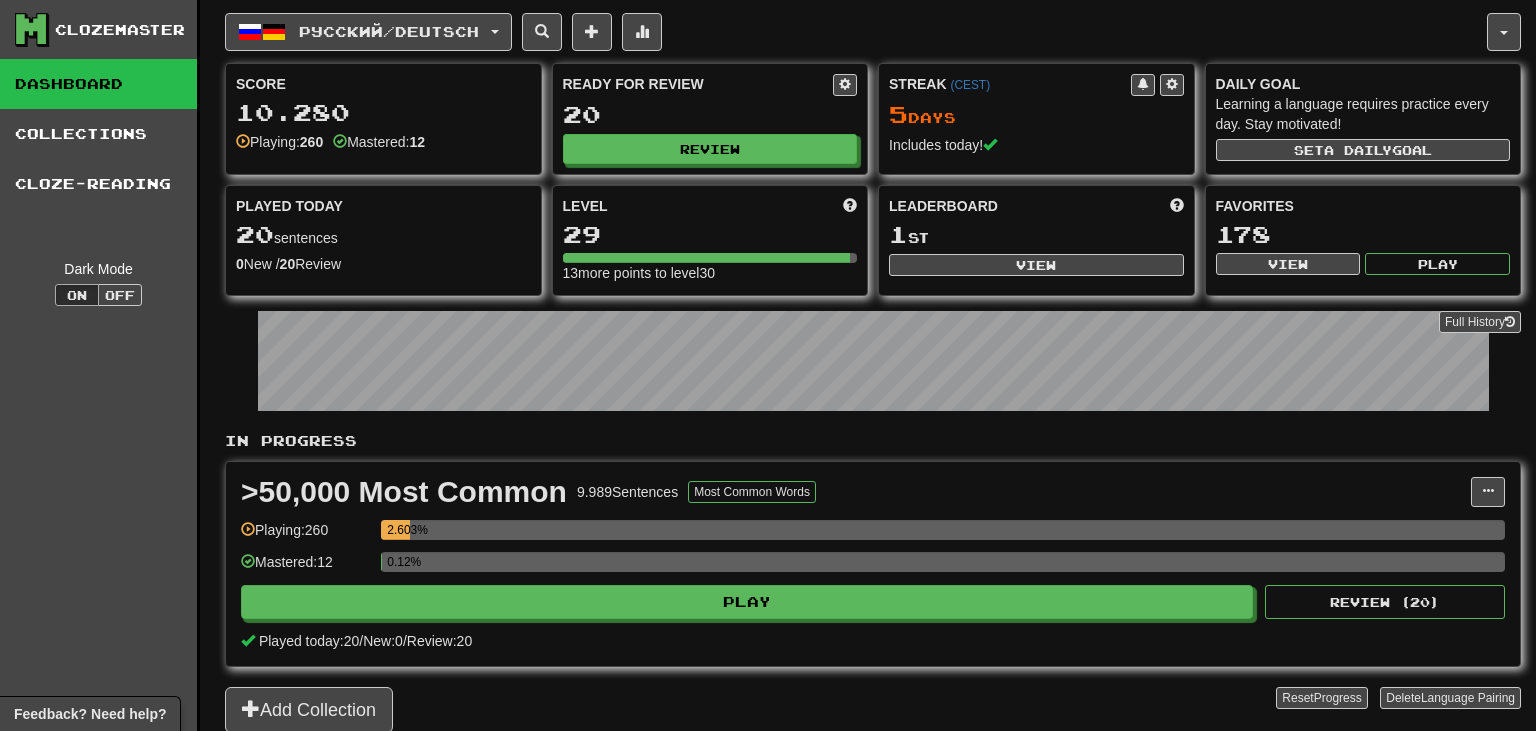 scroll, scrollTop: 0, scrollLeft: 0, axis: both 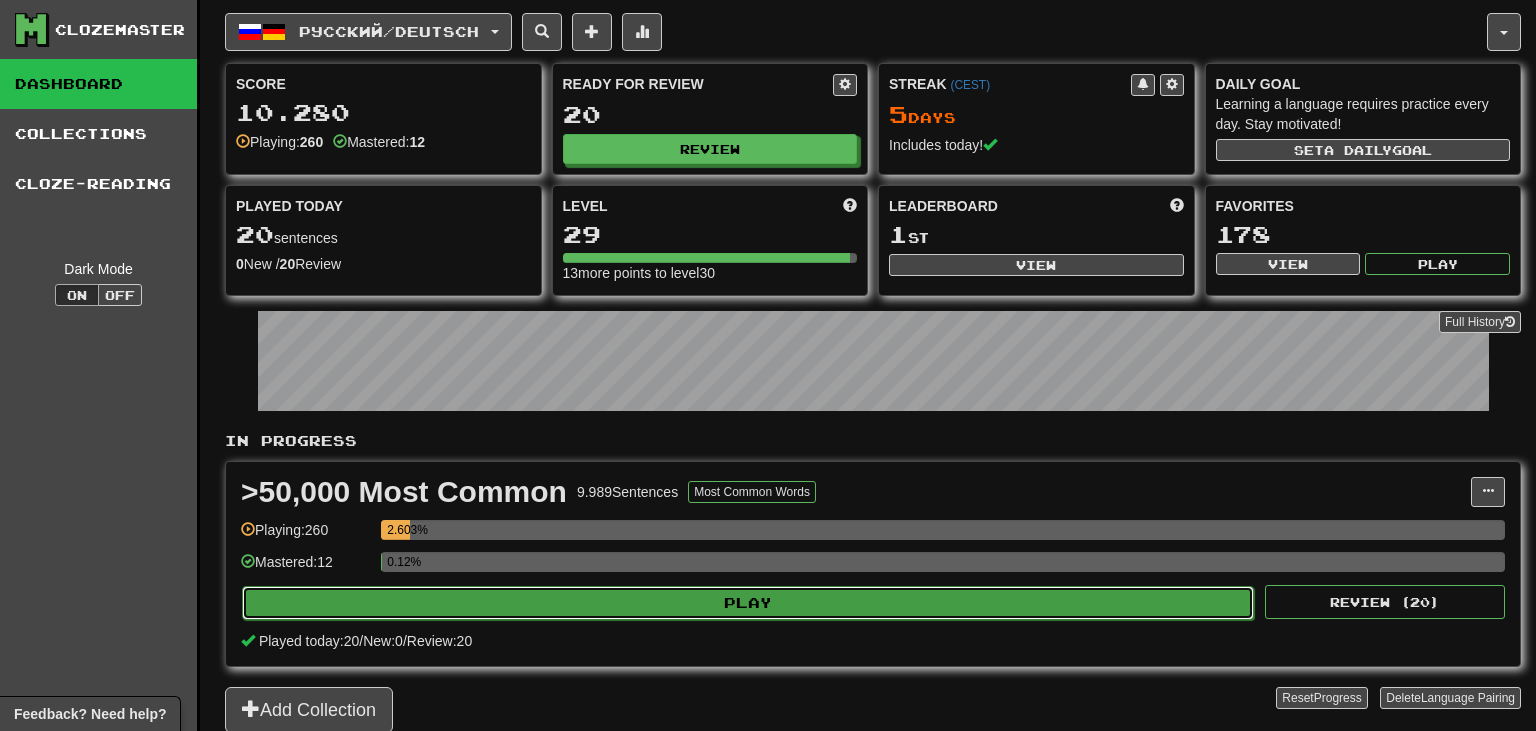 click on "Play" at bounding box center [748, 603] 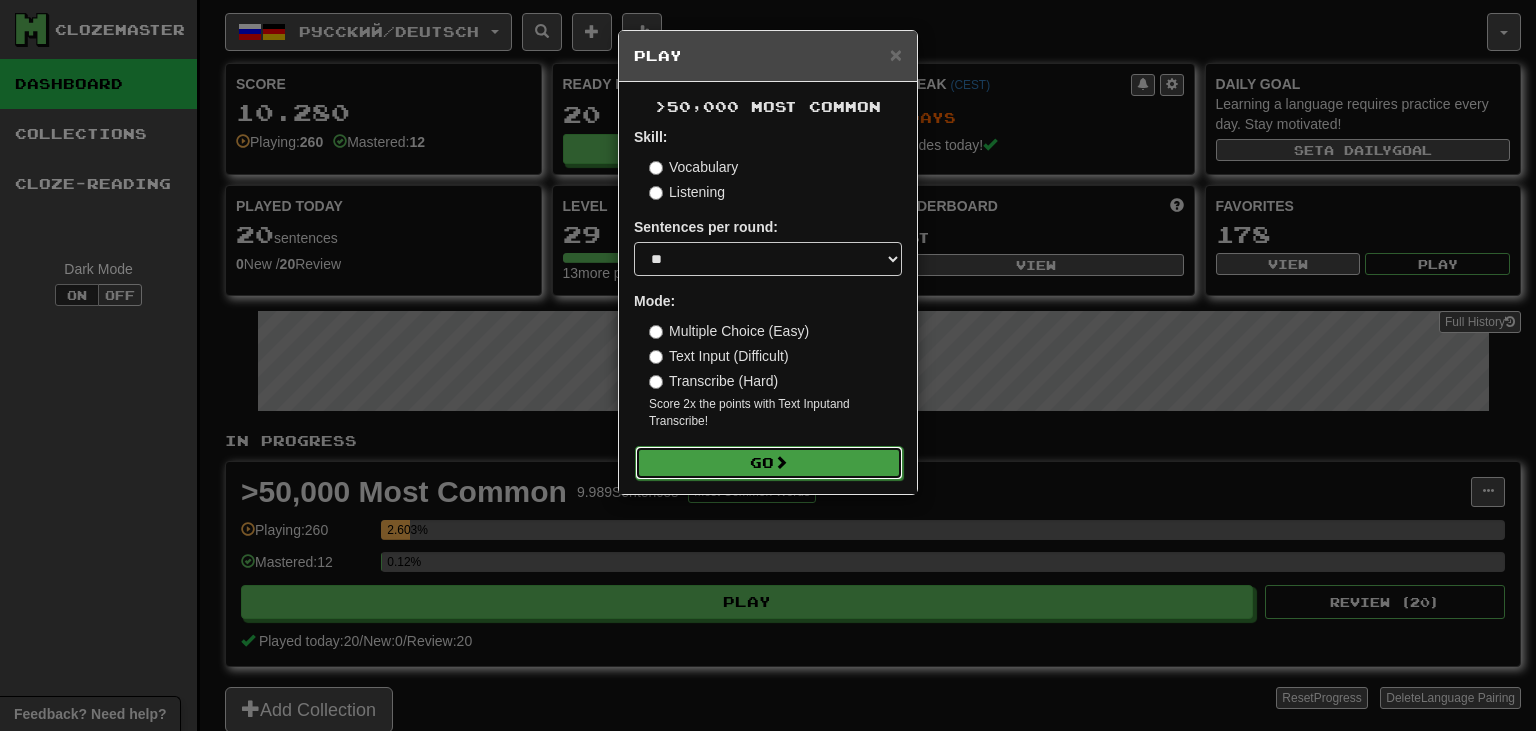 click on "Go" at bounding box center (769, 463) 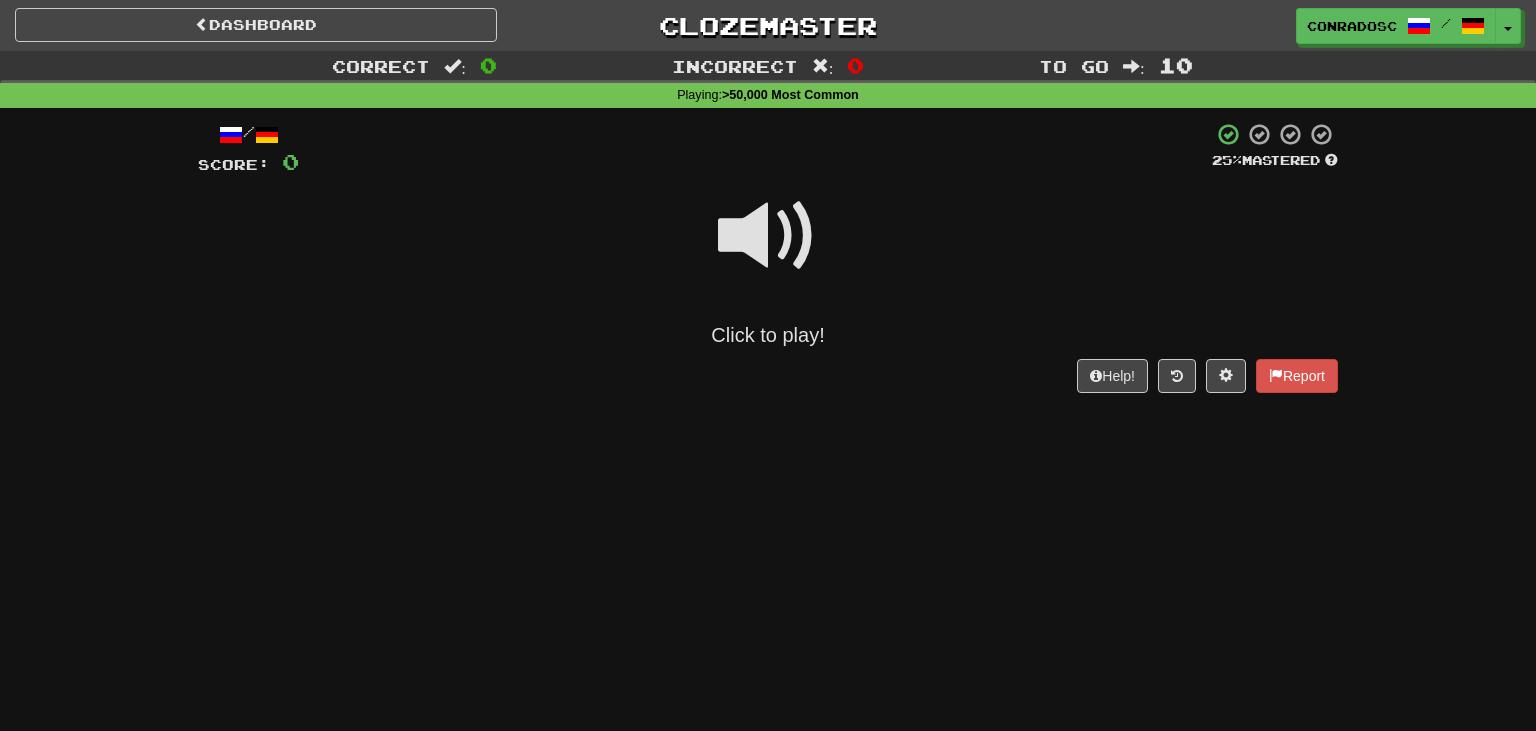 scroll, scrollTop: 0, scrollLeft: 0, axis: both 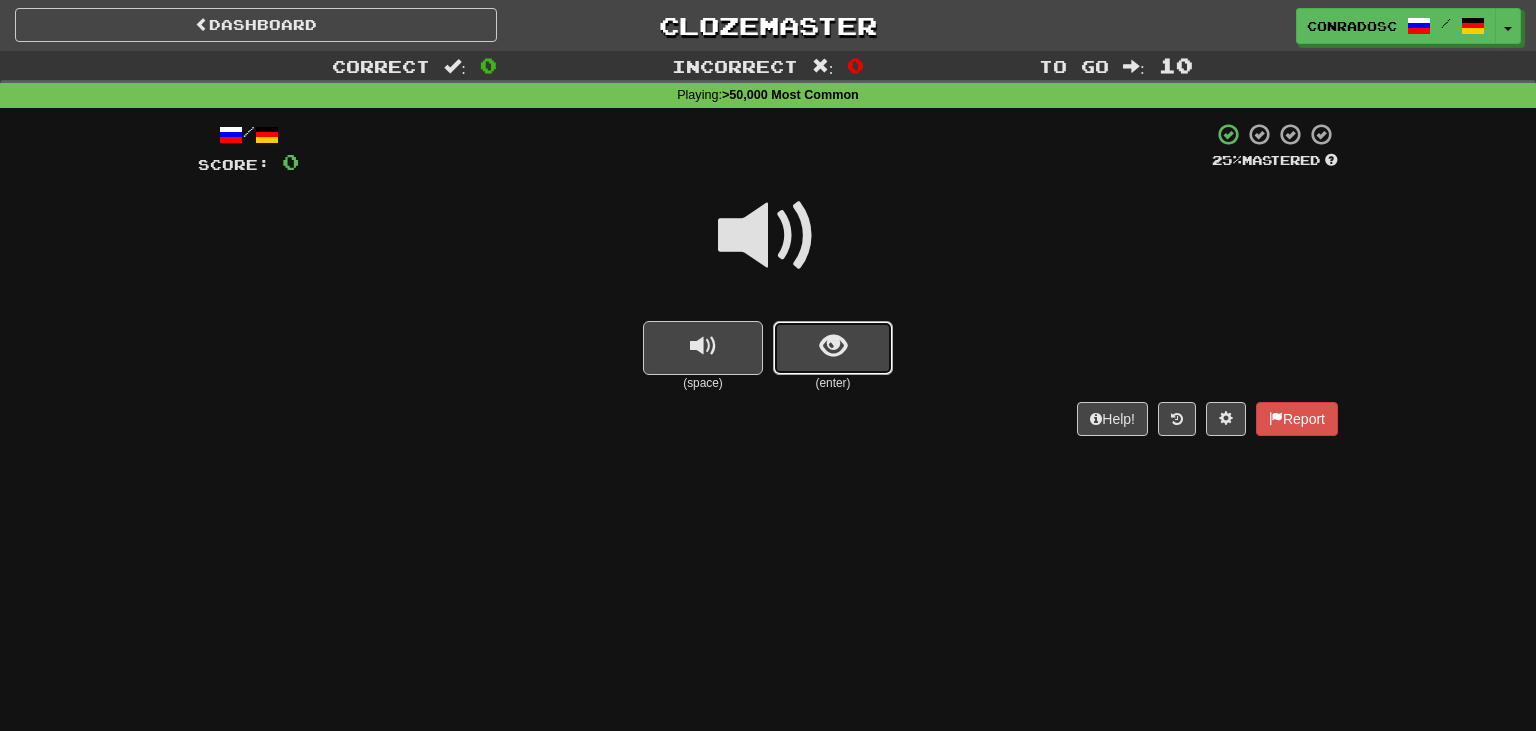click at bounding box center (833, 348) 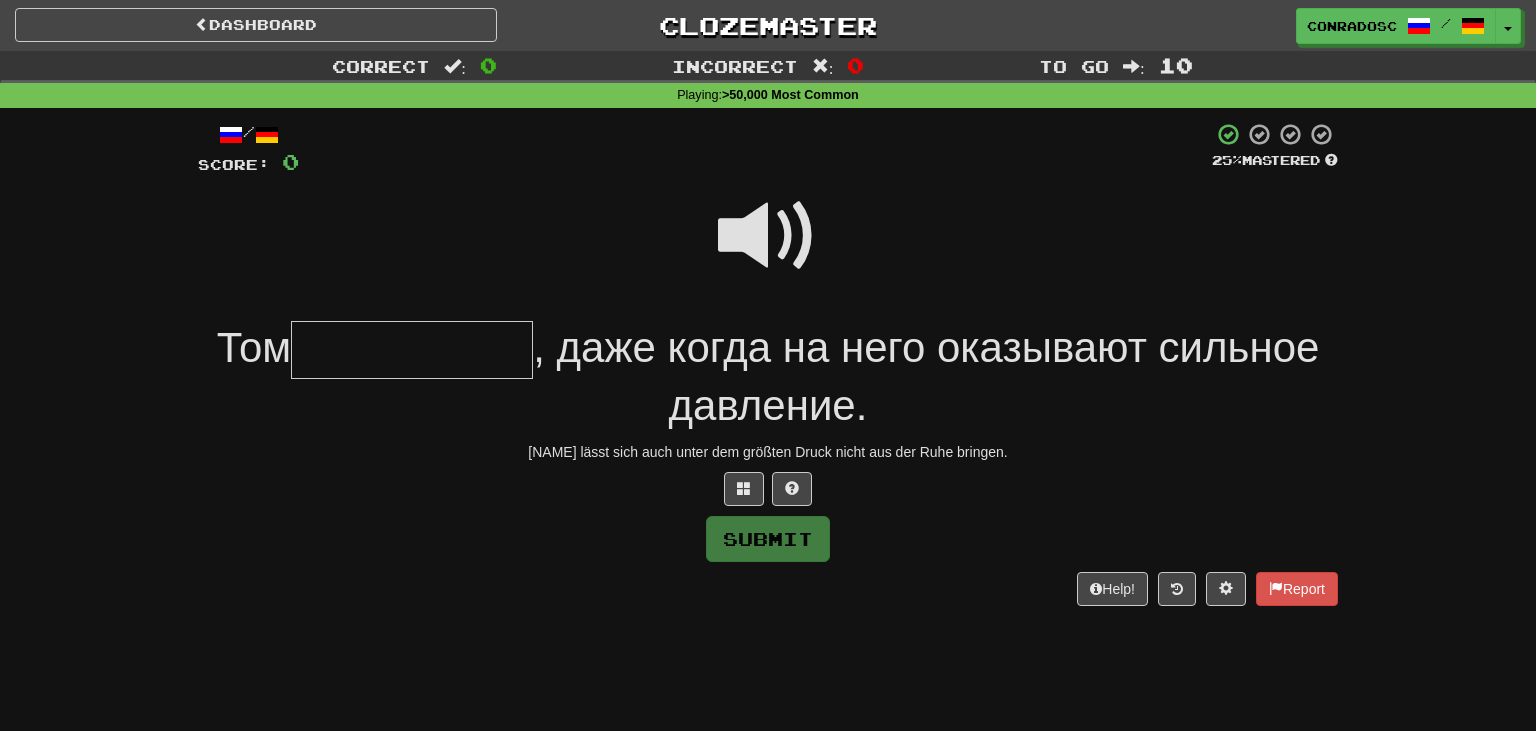 click at bounding box center (768, 236) 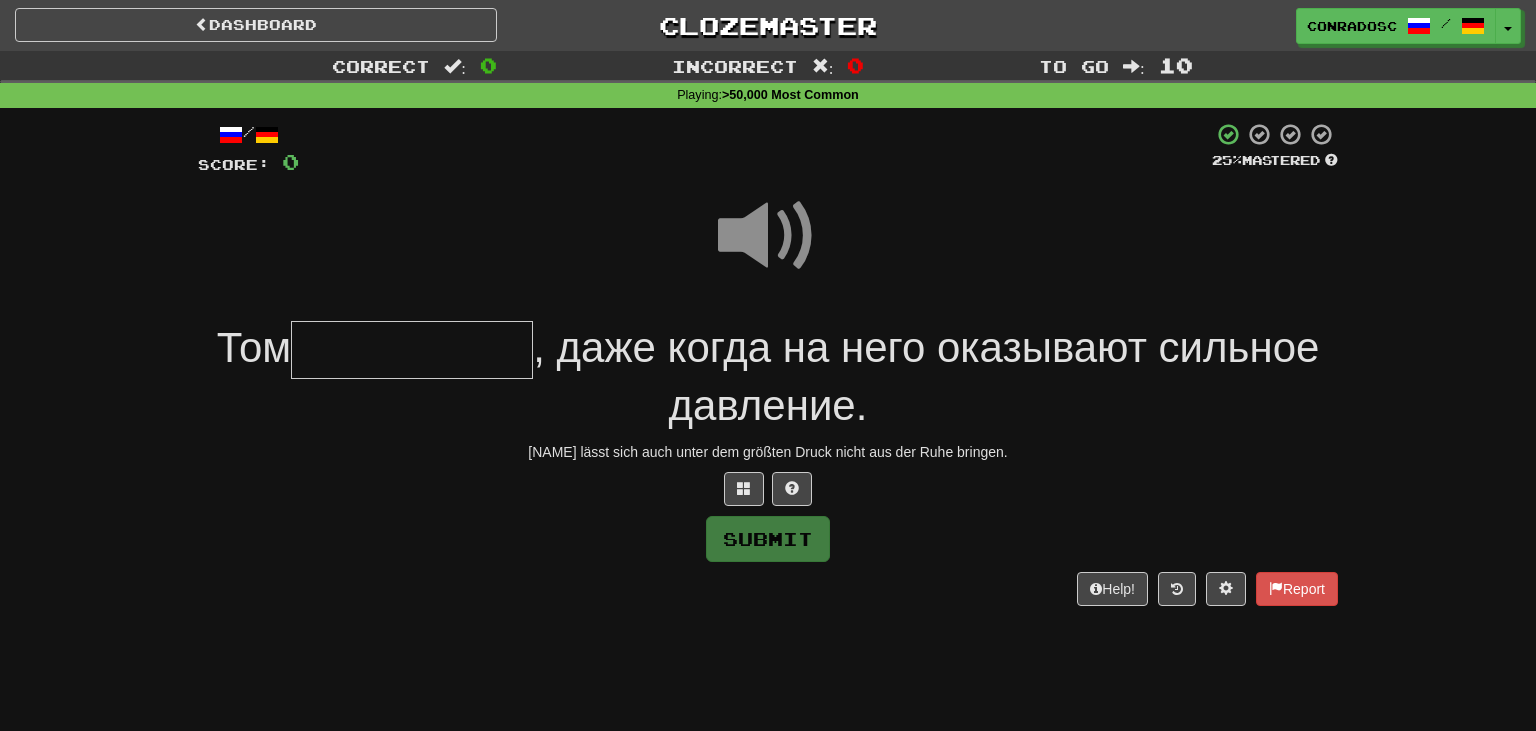 click at bounding box center (768, 236) 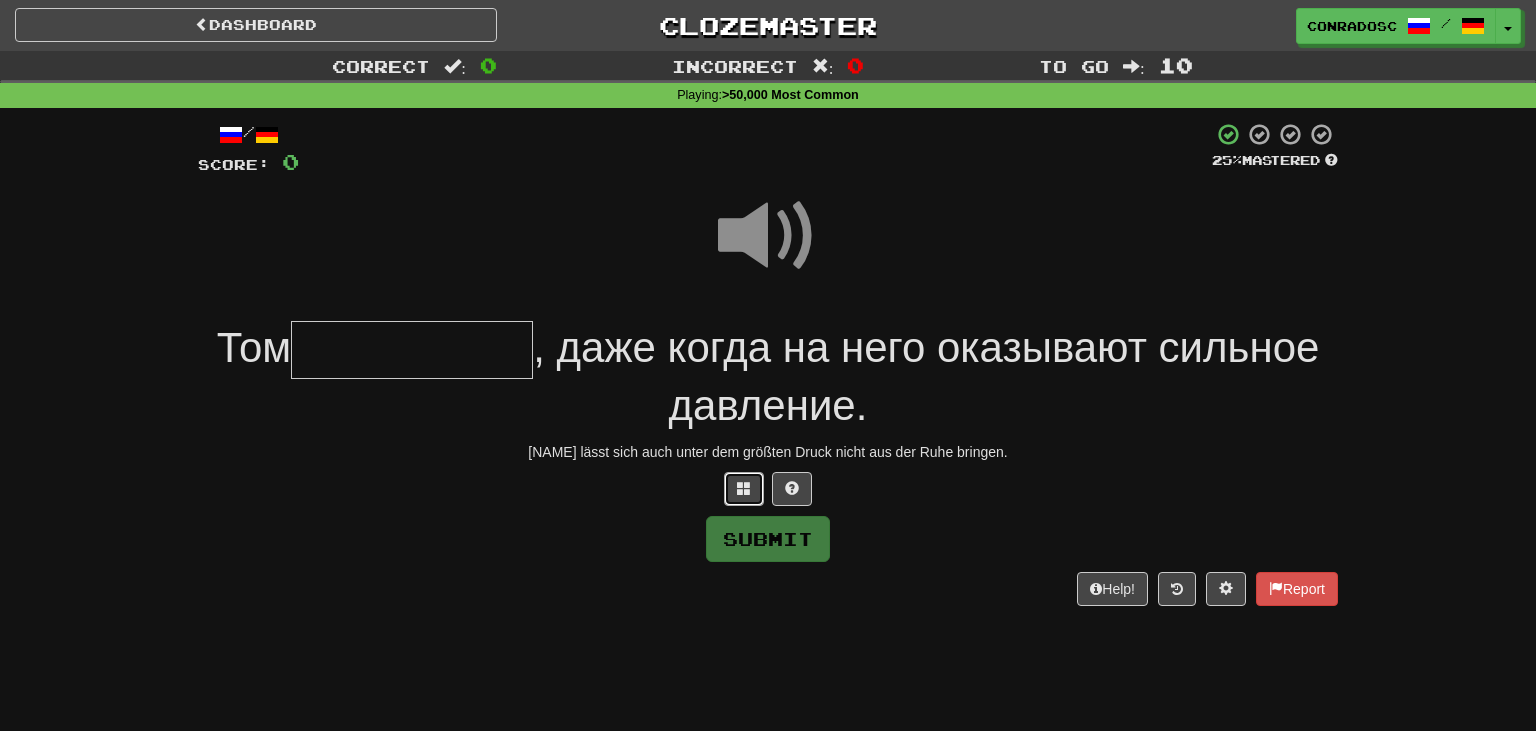 click at bounding box center (744, 489) 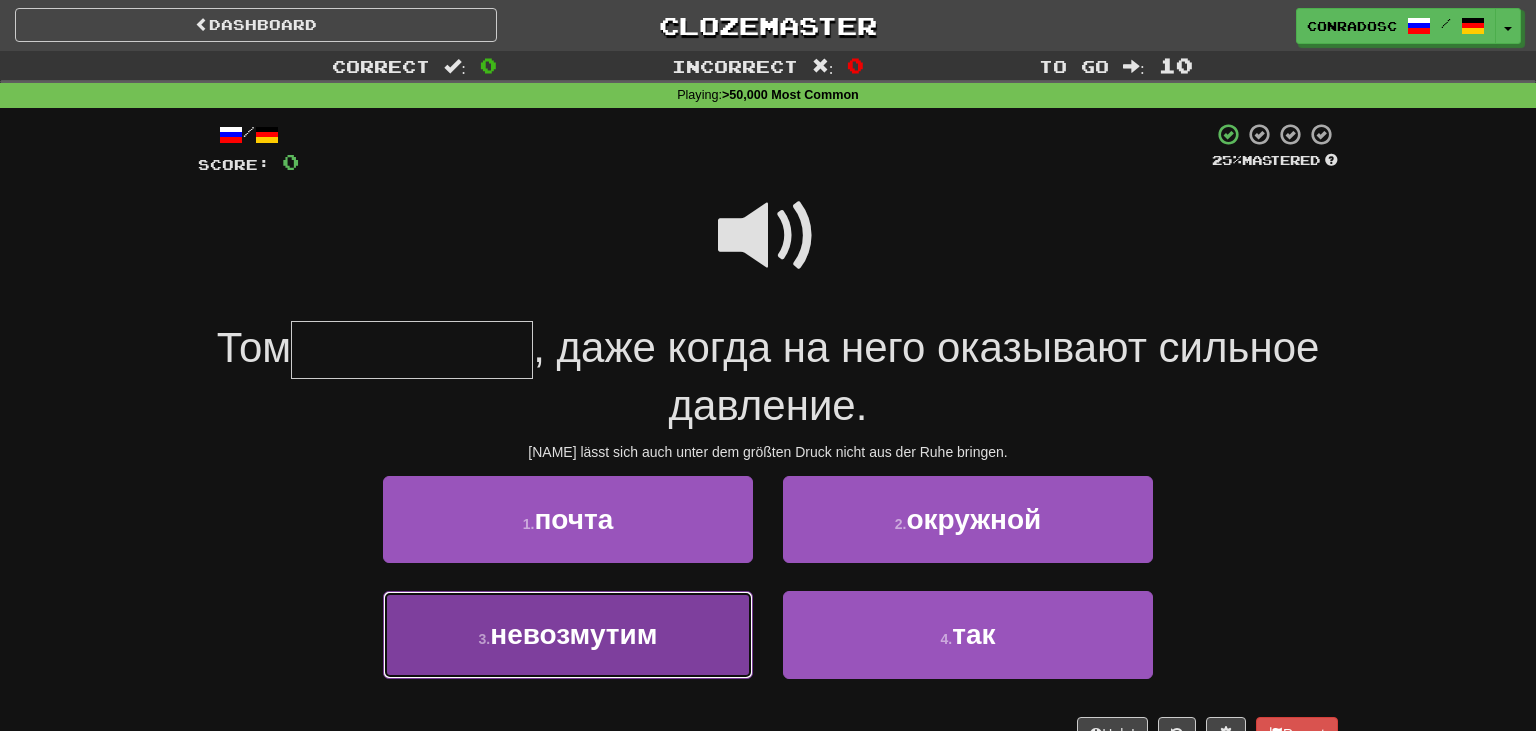 click on "3 .  невозмутим" at bounding box center [568, 634] 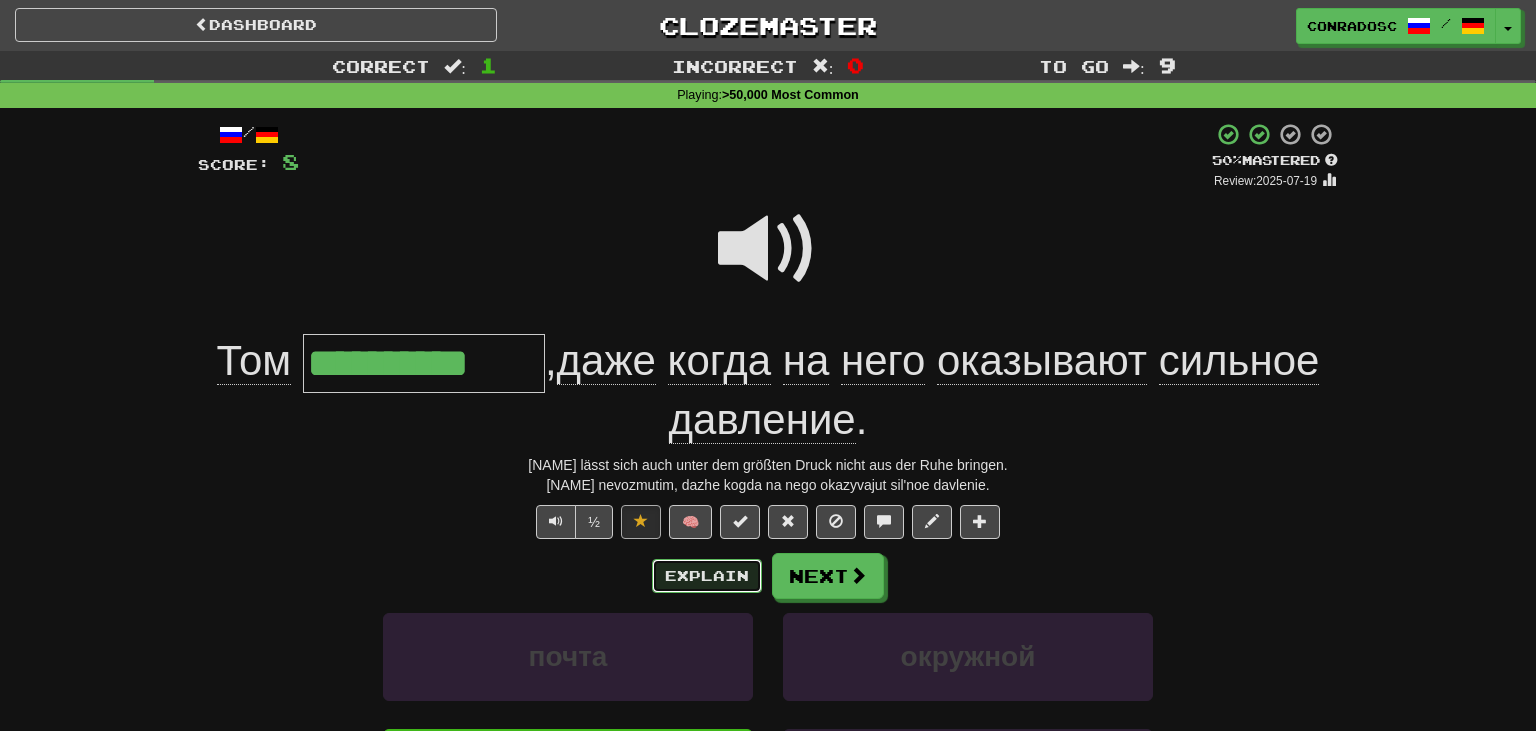 click on "Explain" at bounding box center [707, 576] 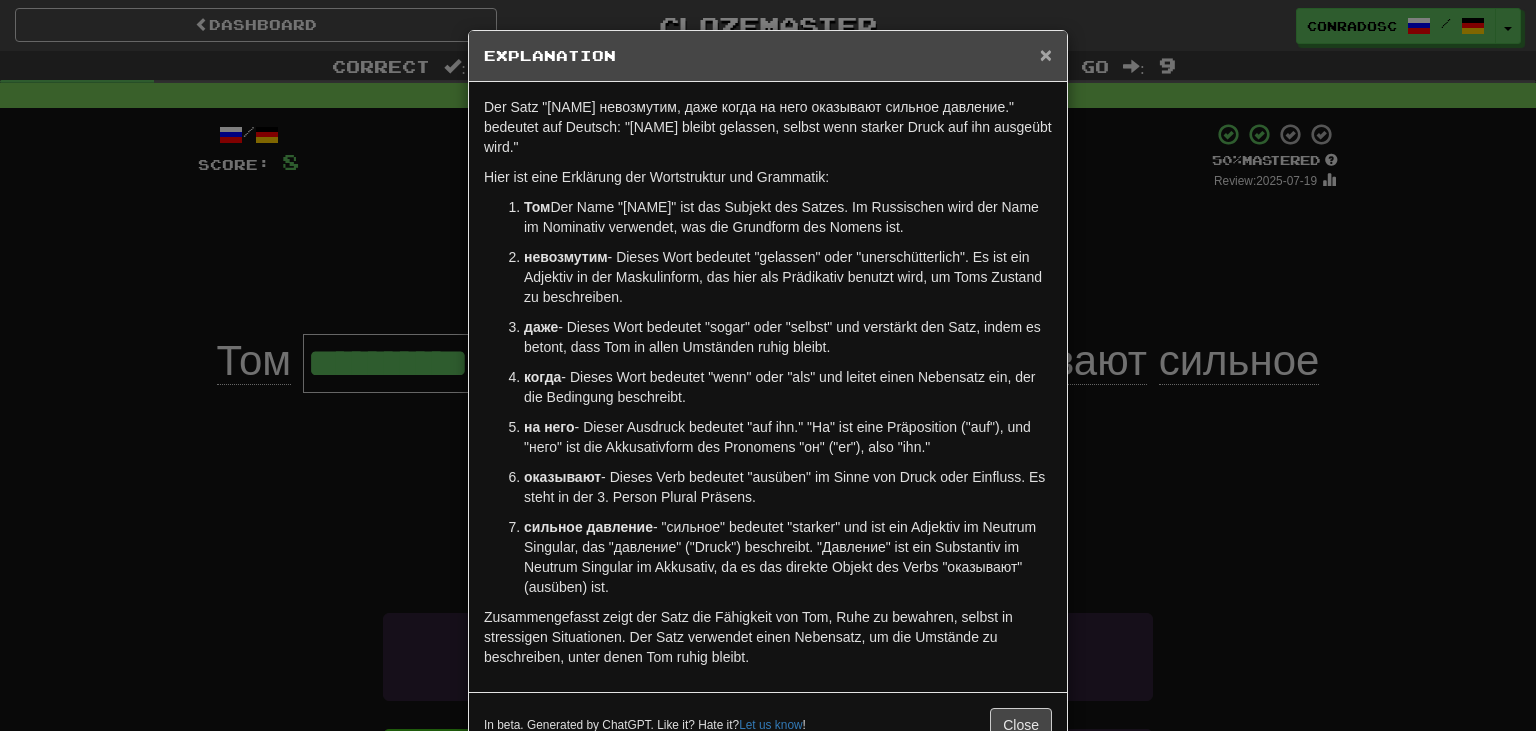 click on "×" at bounding box center (1046, 54) 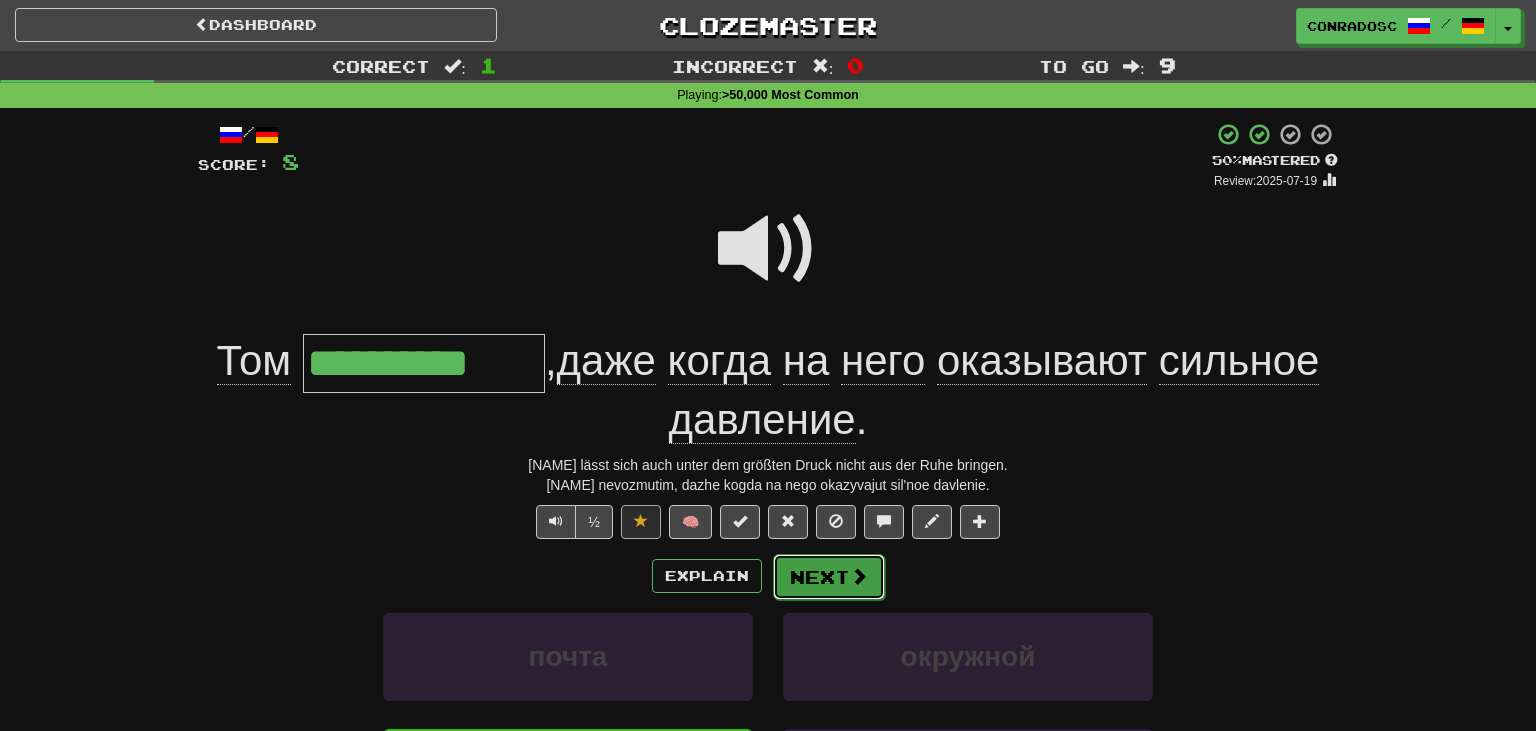 click on "Next" at bounding box center [829, 577] 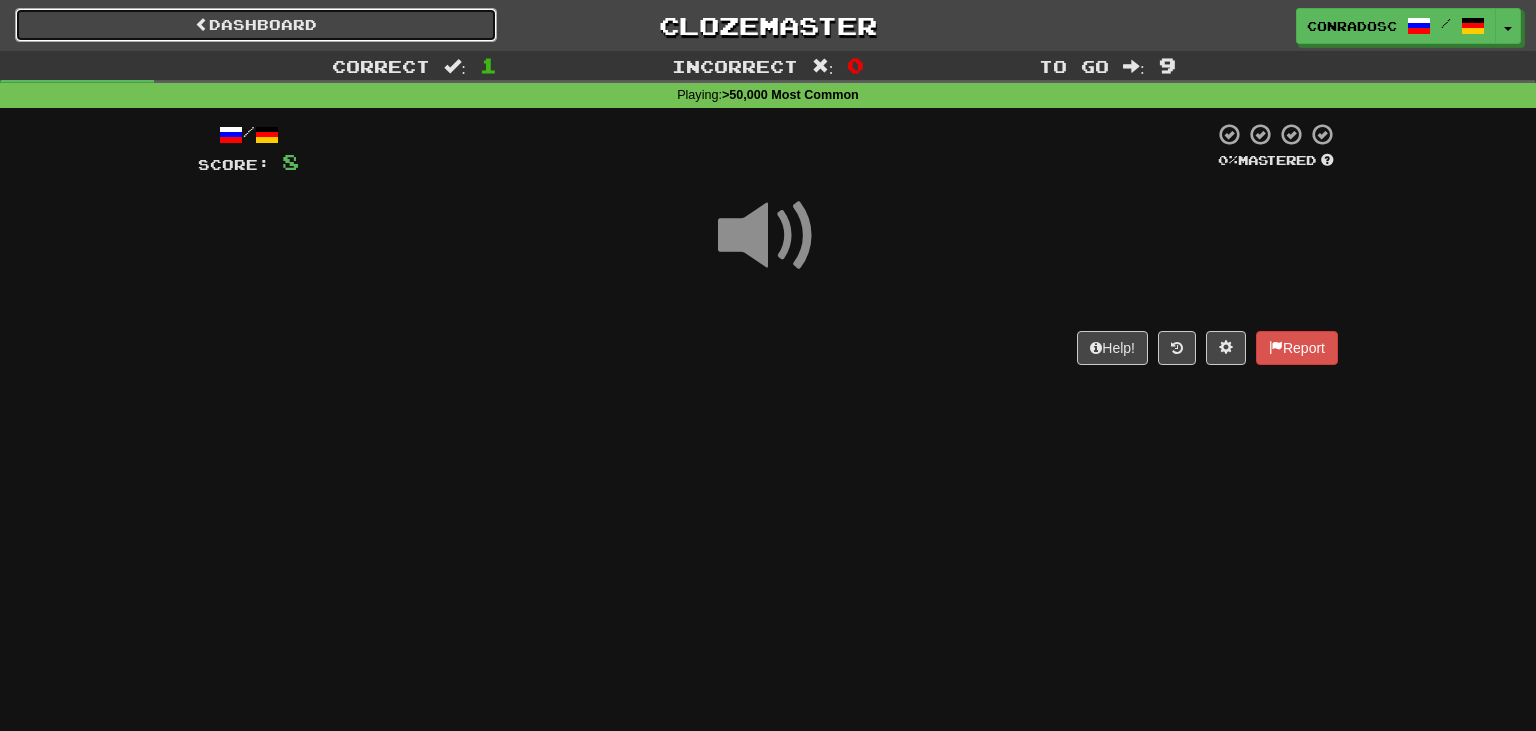 click on "Dashboard" at bounding box center (256, 25) 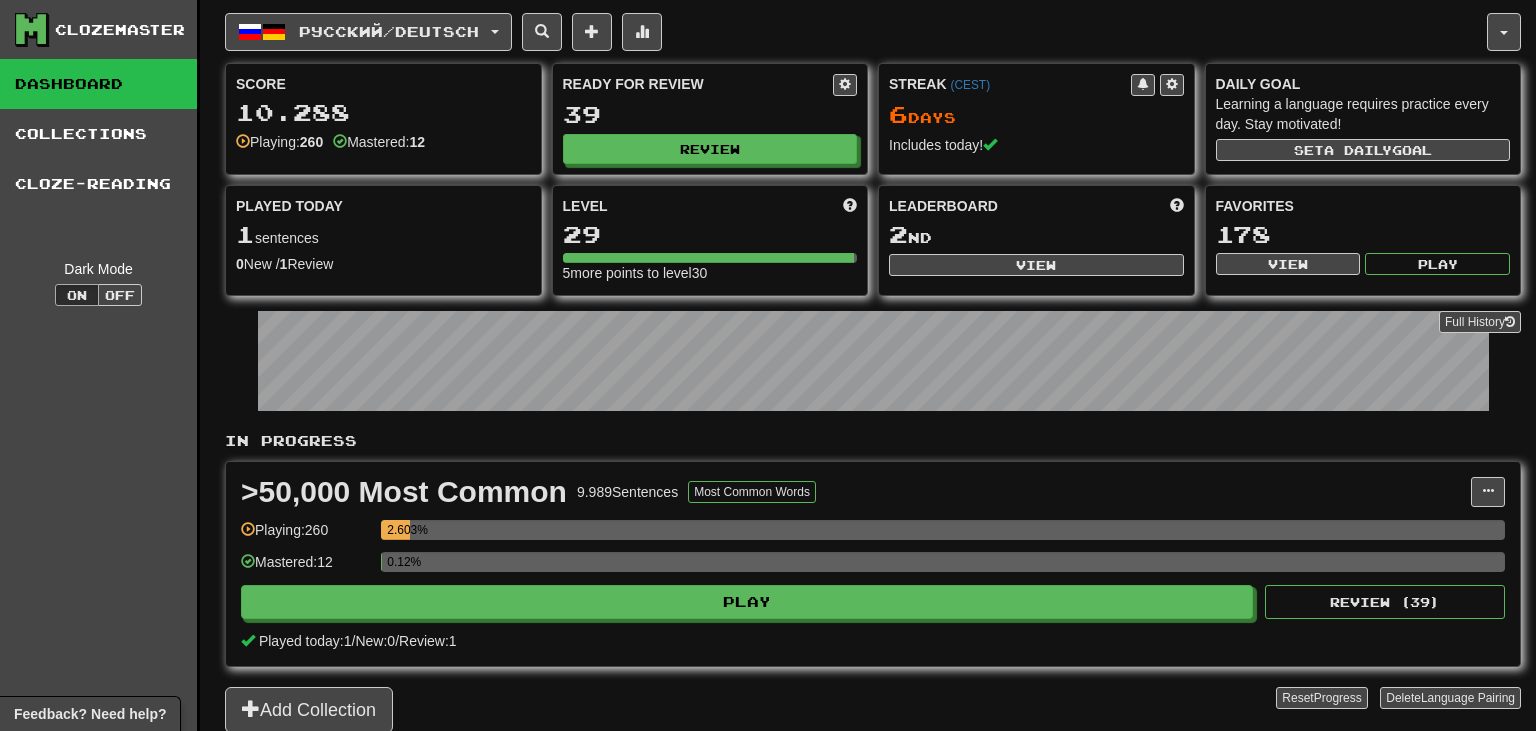 scroll, scrollTop: 0, scrollLeft: 0, axis: both 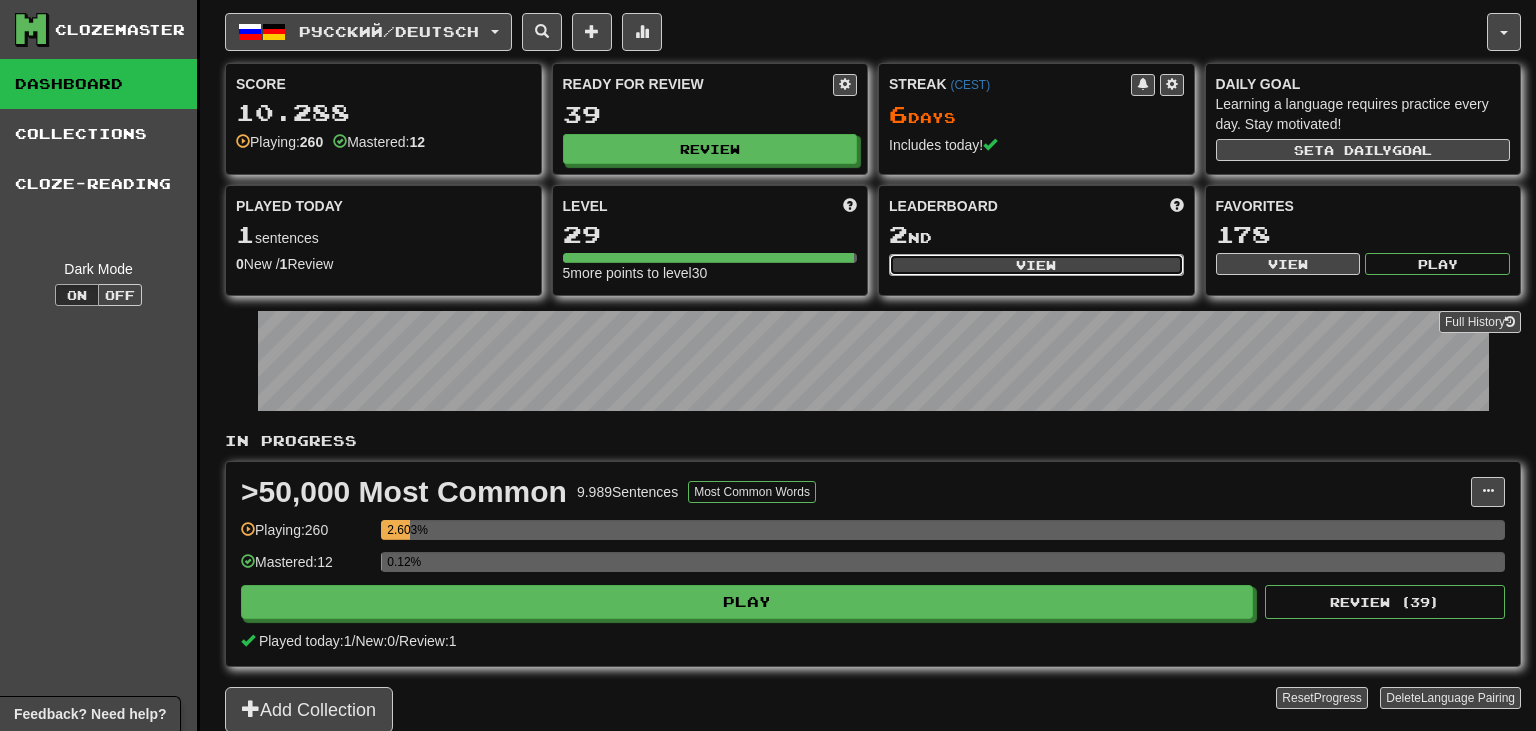 click on "View" at bounding box center (1036, 265) 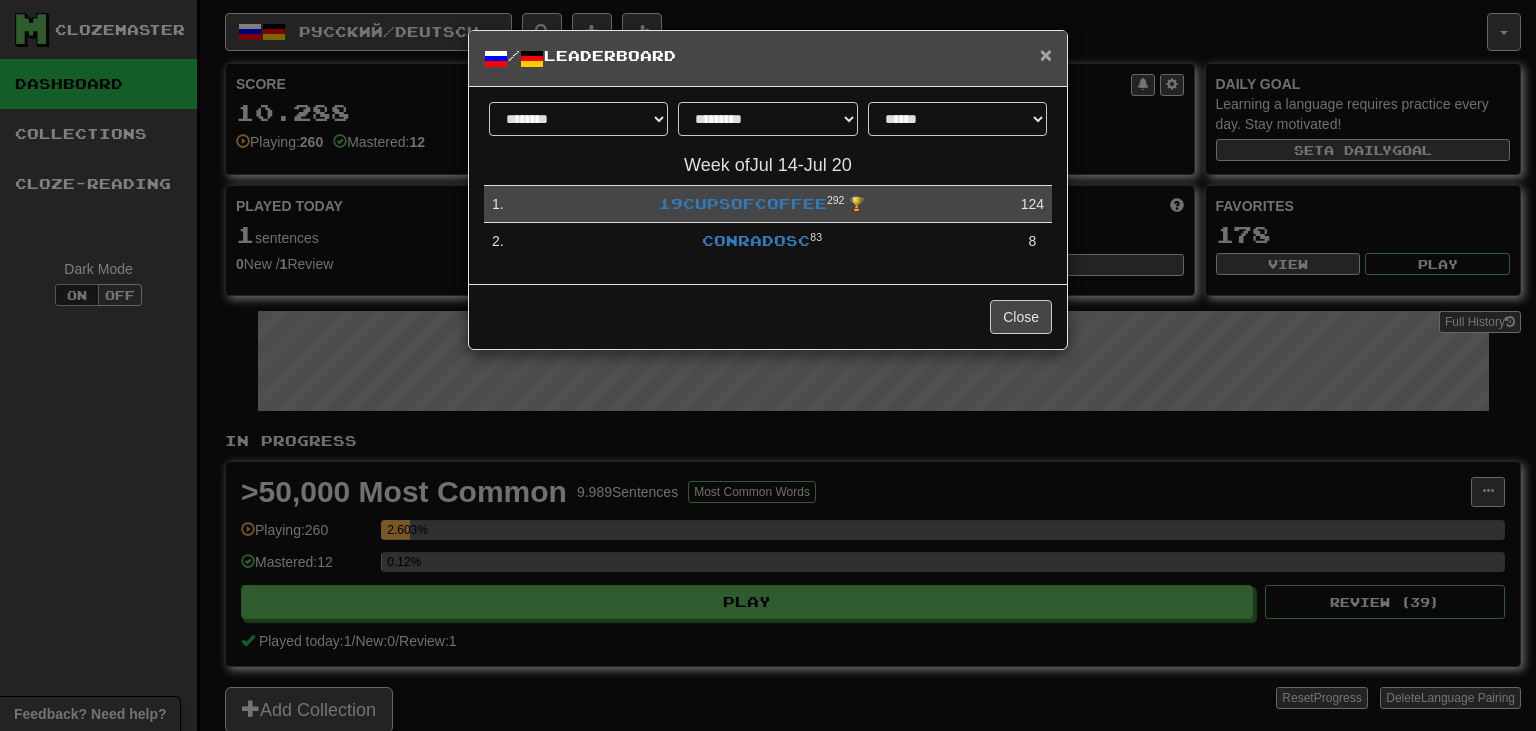 click on "×" at bounding box center (1046, 54) 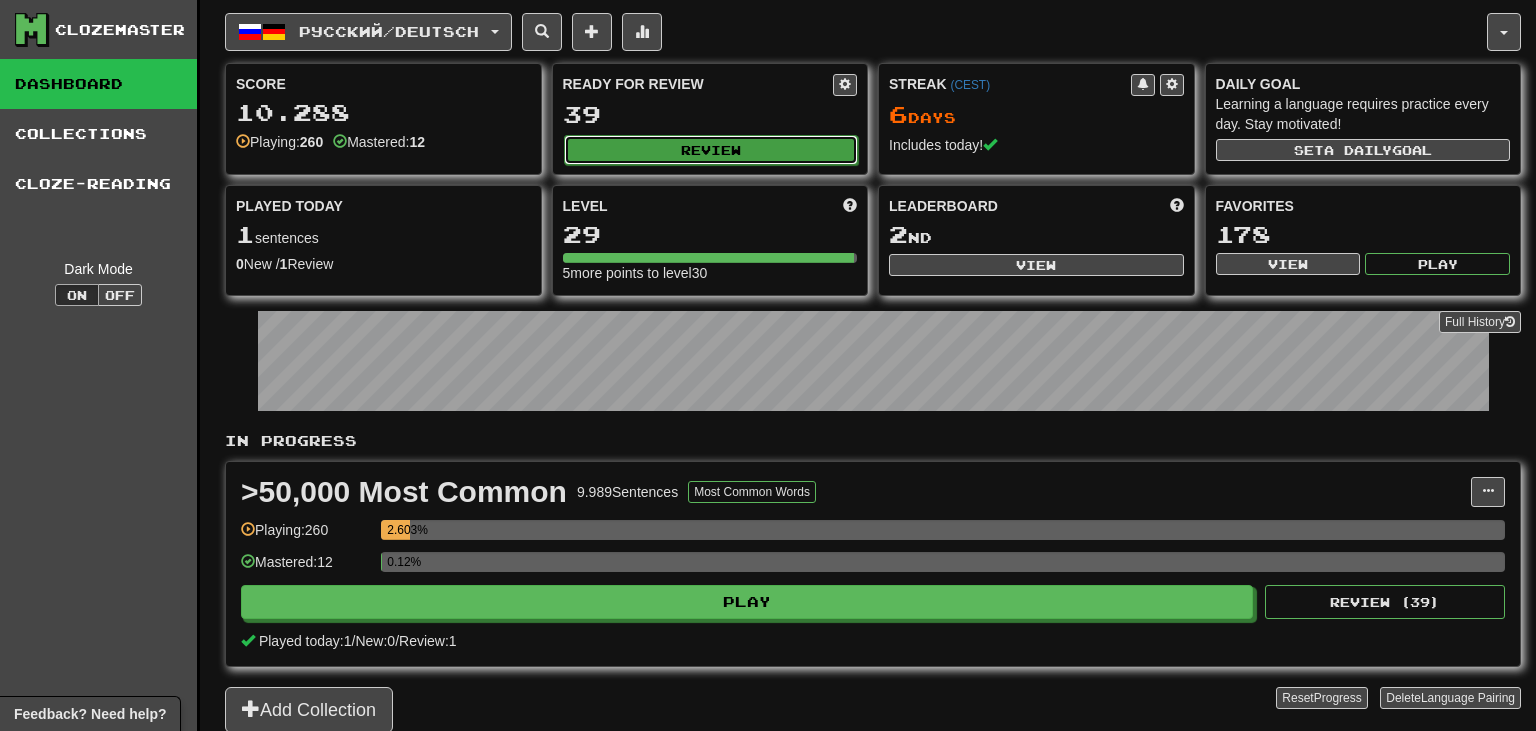 click on "Review" at bounding box center (711, 150) 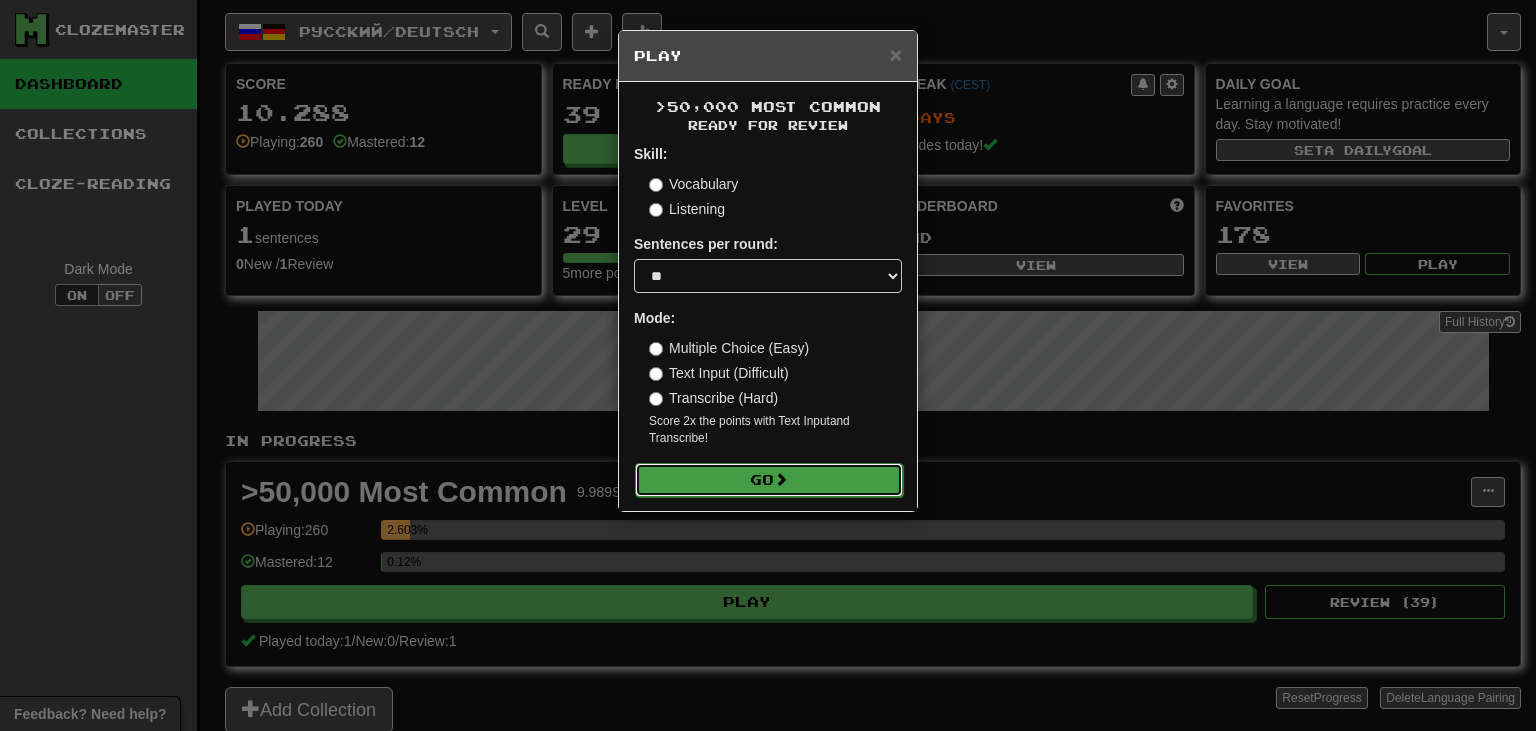 click on "Go" at bounding box center [769, 480] 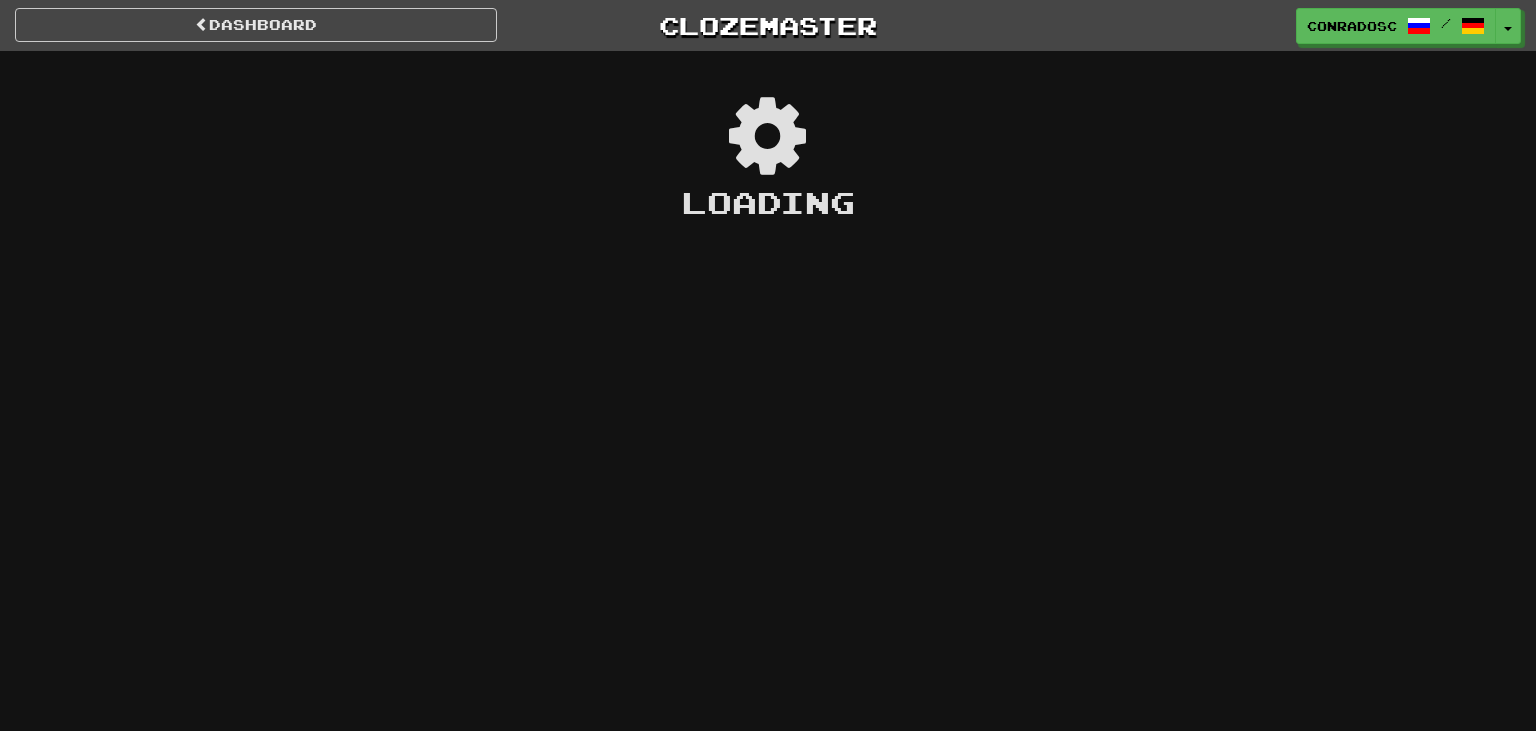 scroll, scrollTop: 0, scrollLeft: 0, axis: both 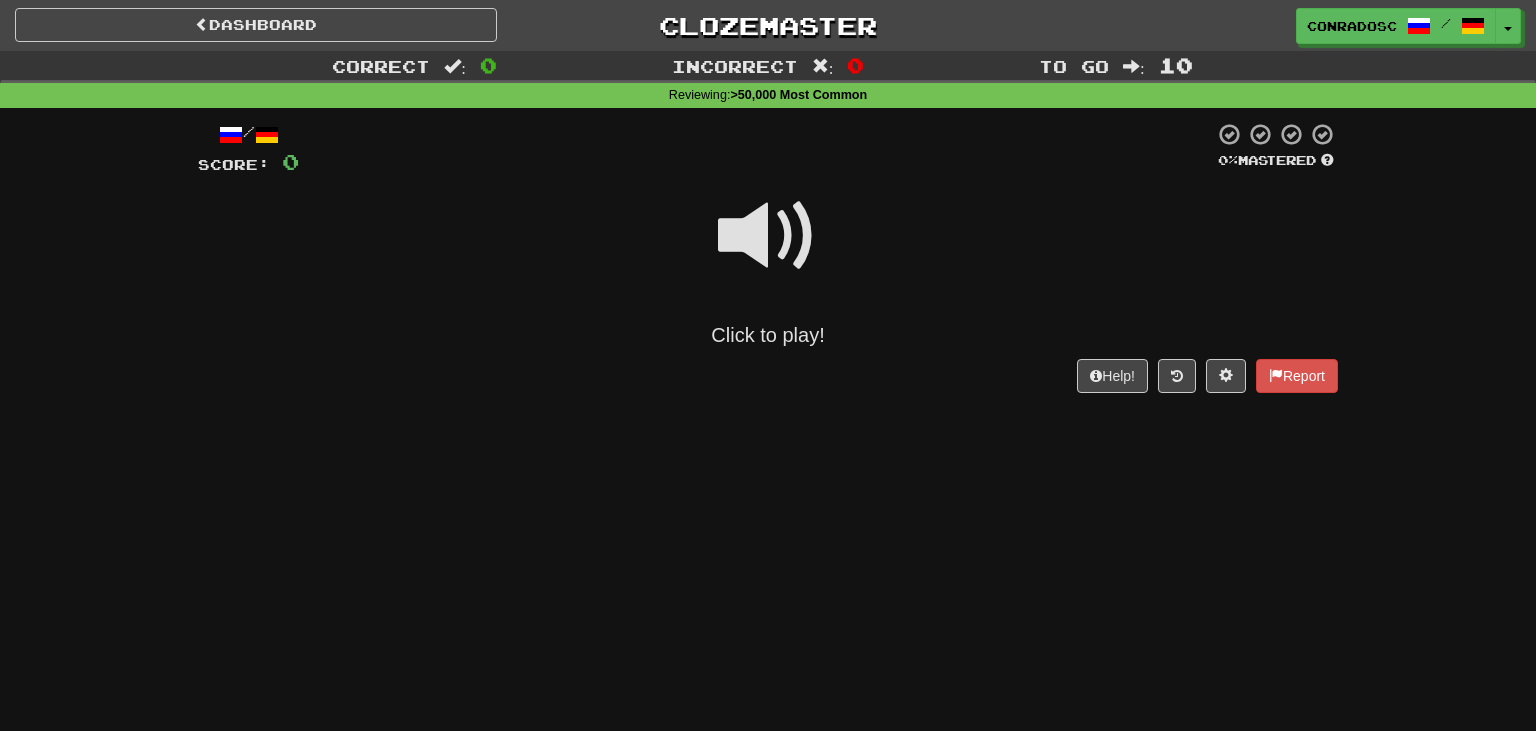 click on "Click to play!" at bounding box center [768, 263] 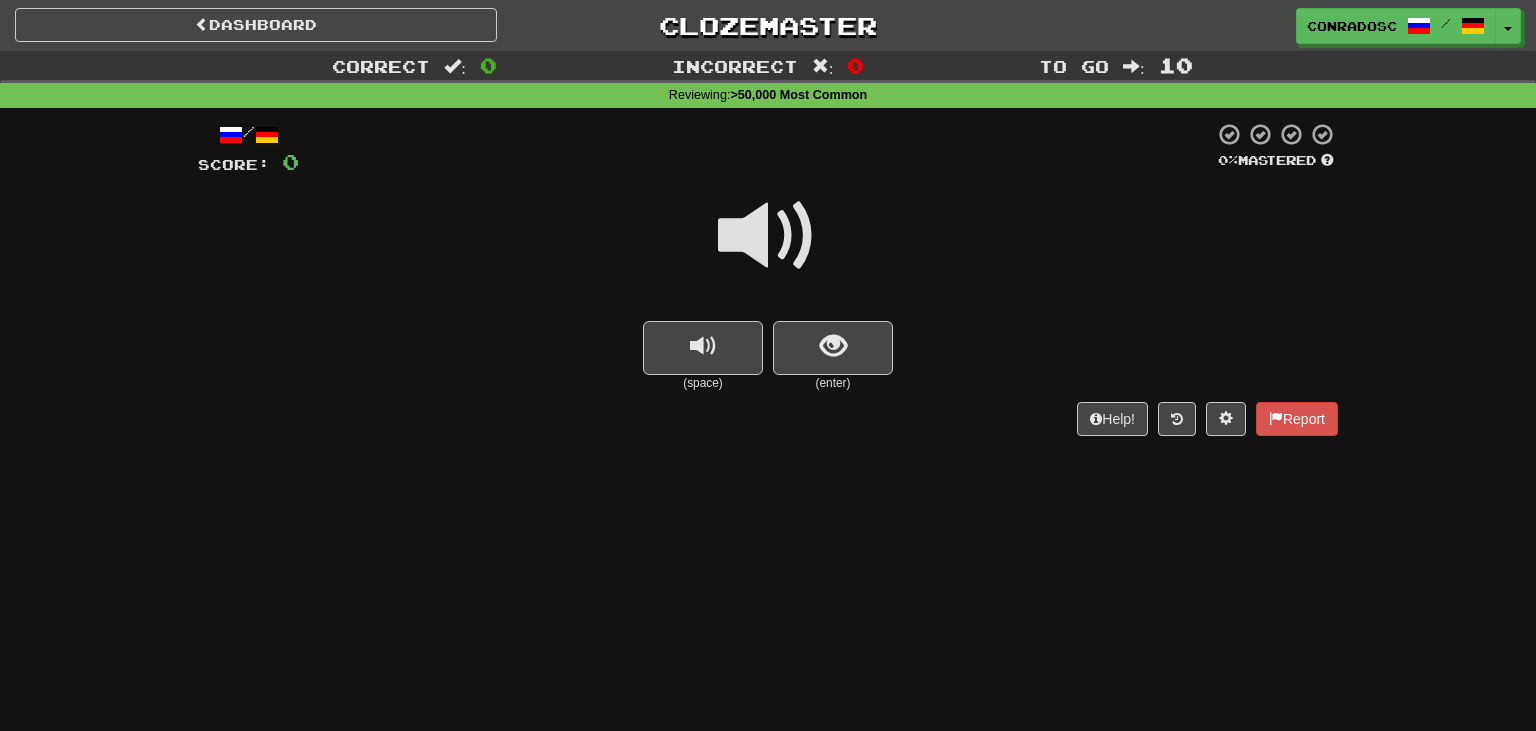 click at bounding box center [768, 249] 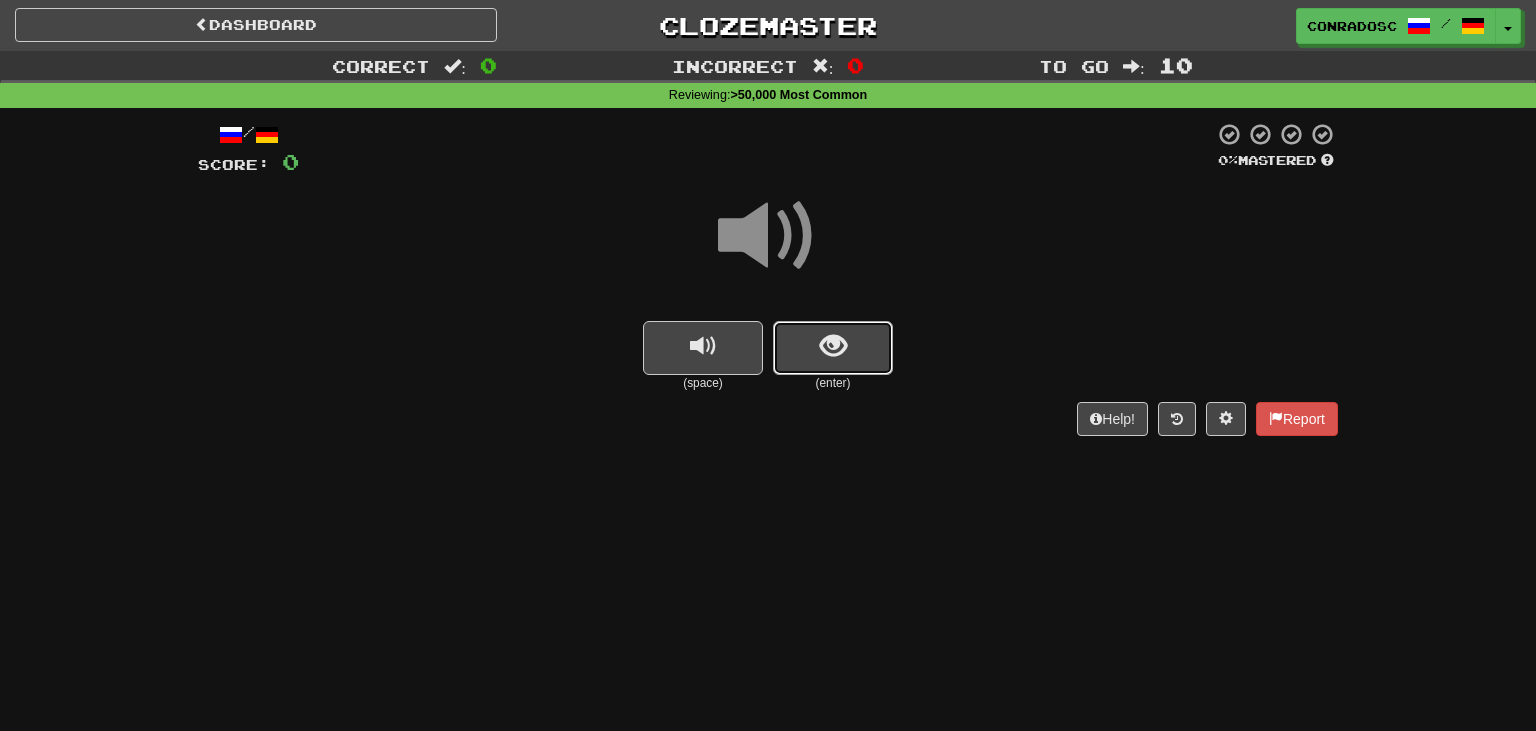 click at bounding box center (833, 348) 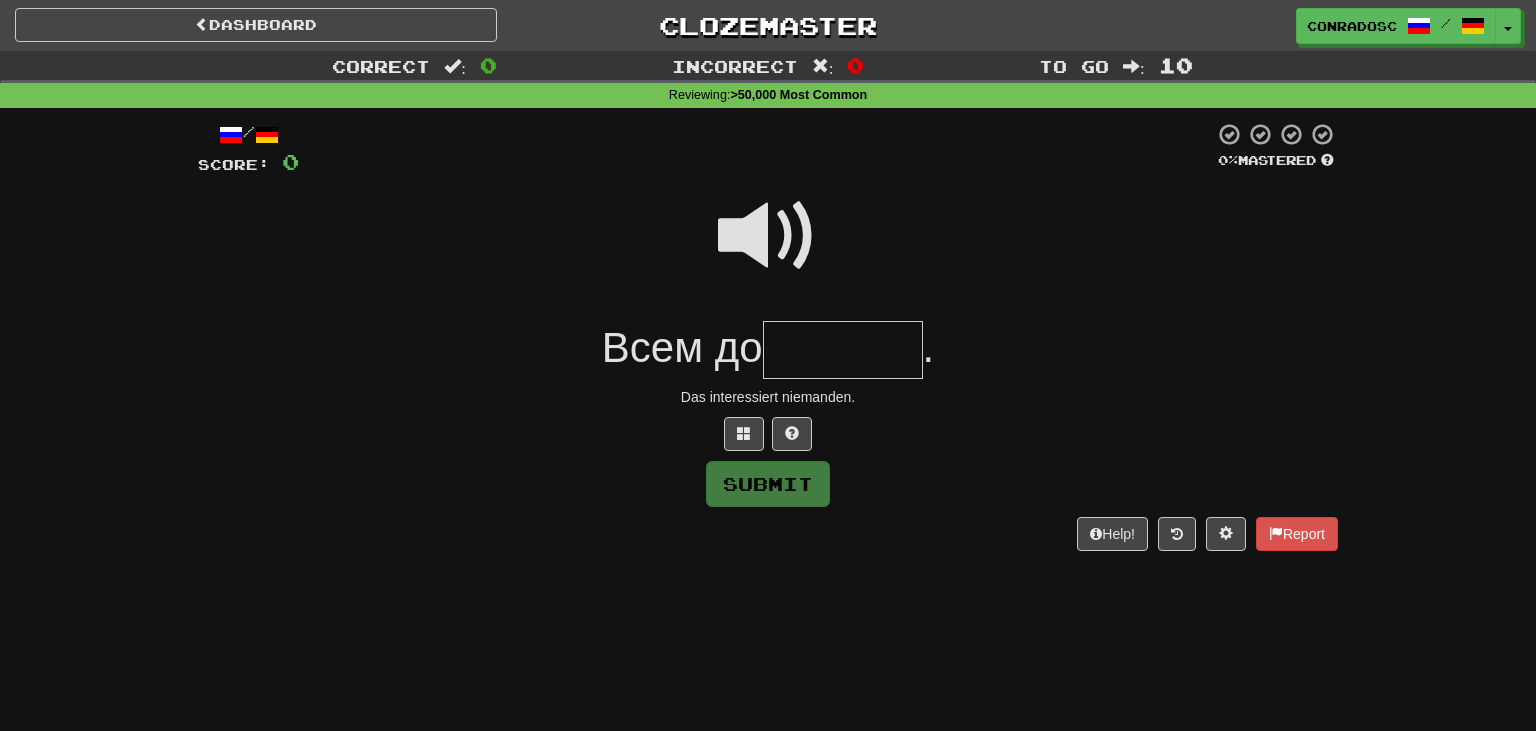 click on "/  Score:   0 0 %  Mastered Всем до  . Das interessiert niemanden. Submit  Help!  Report" at bounding box center (768, 336) 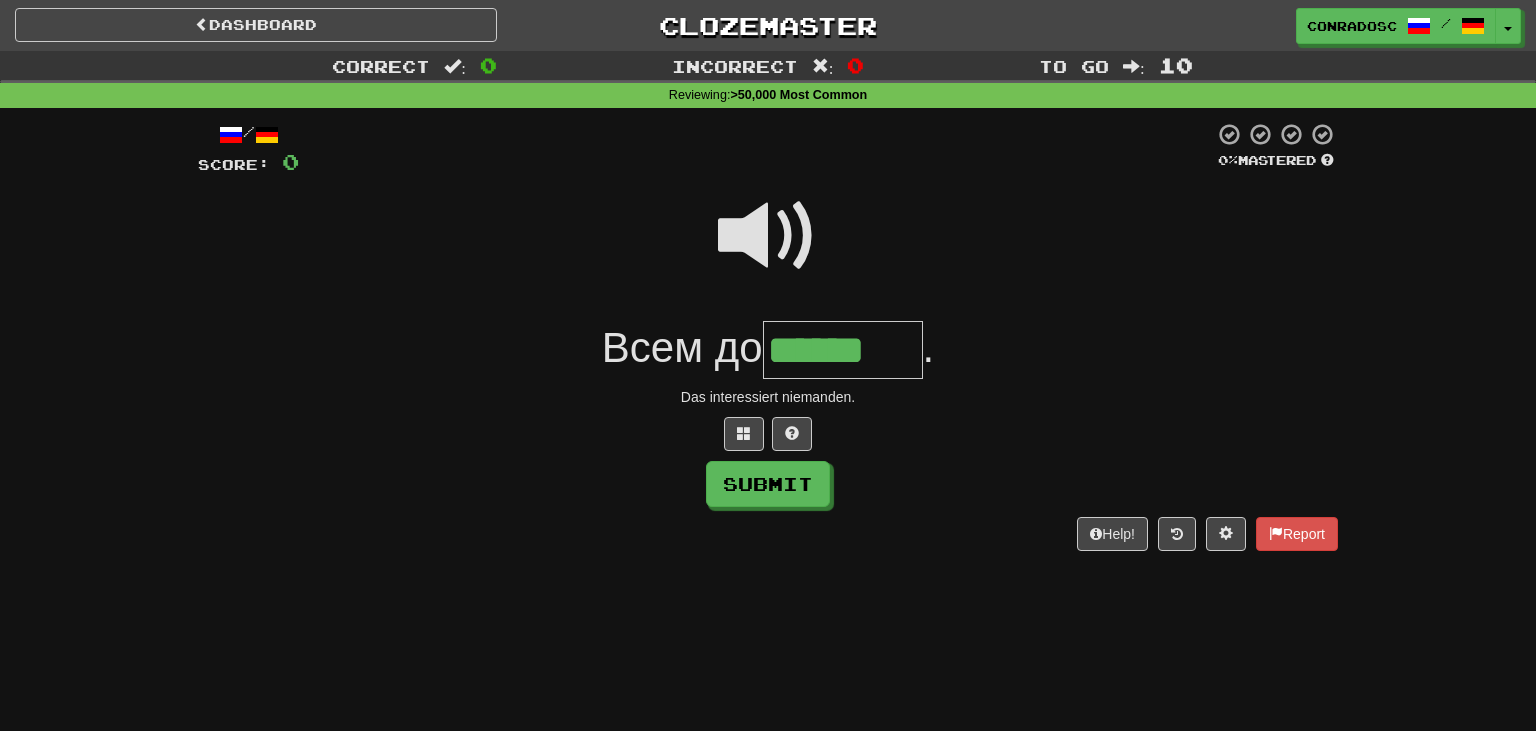 type on "******" 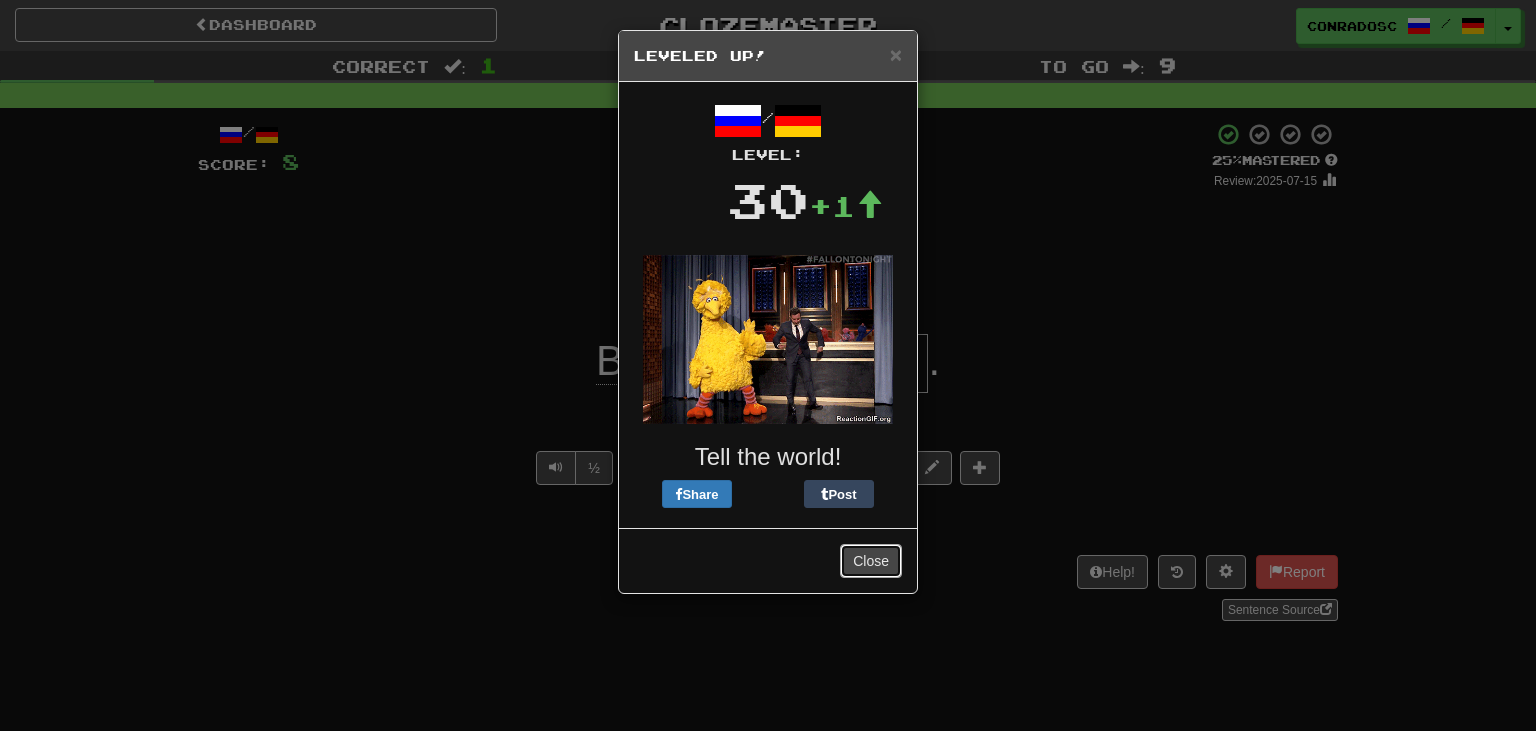 click on "Close" at bounding box center [871, 561] 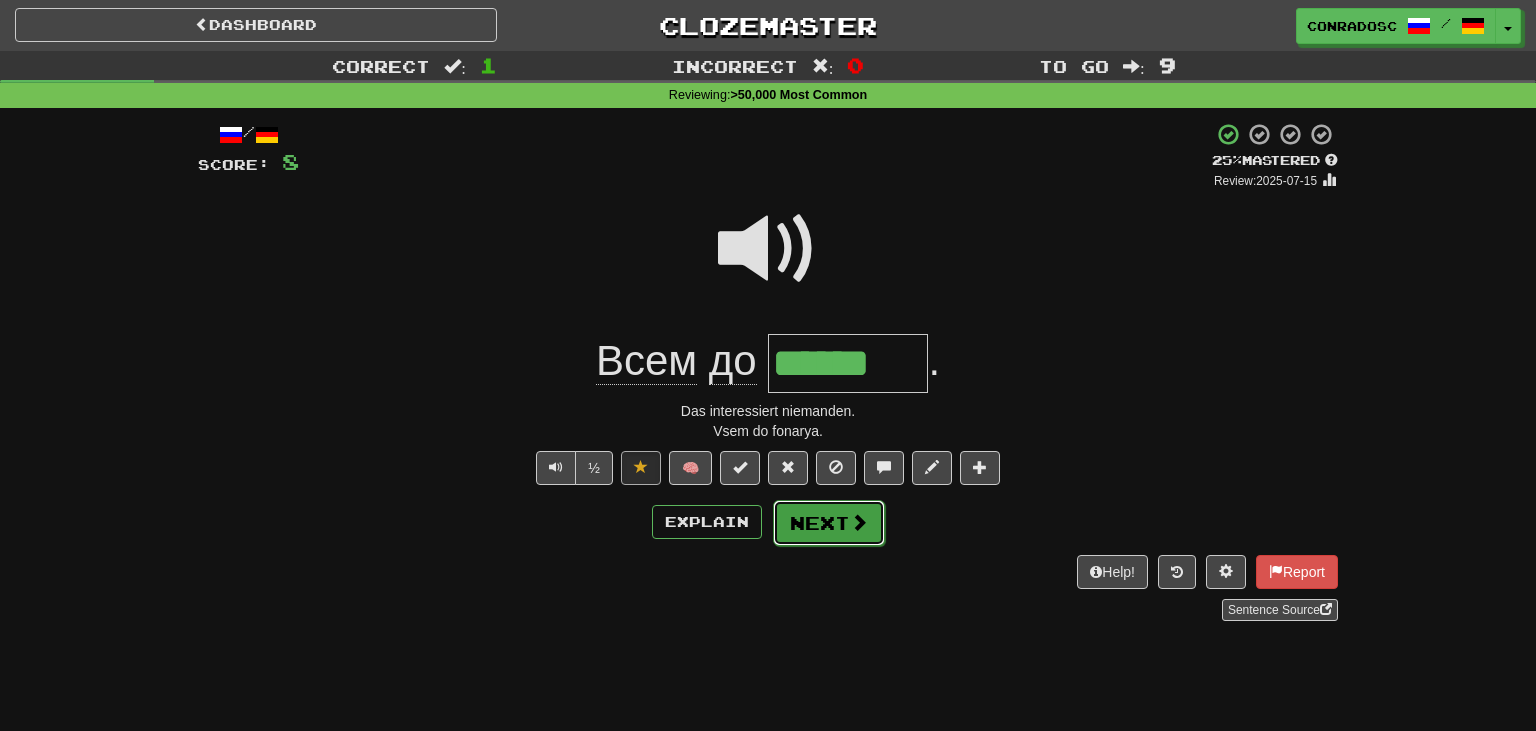 click on "Next" at bounding box center [829, 523] 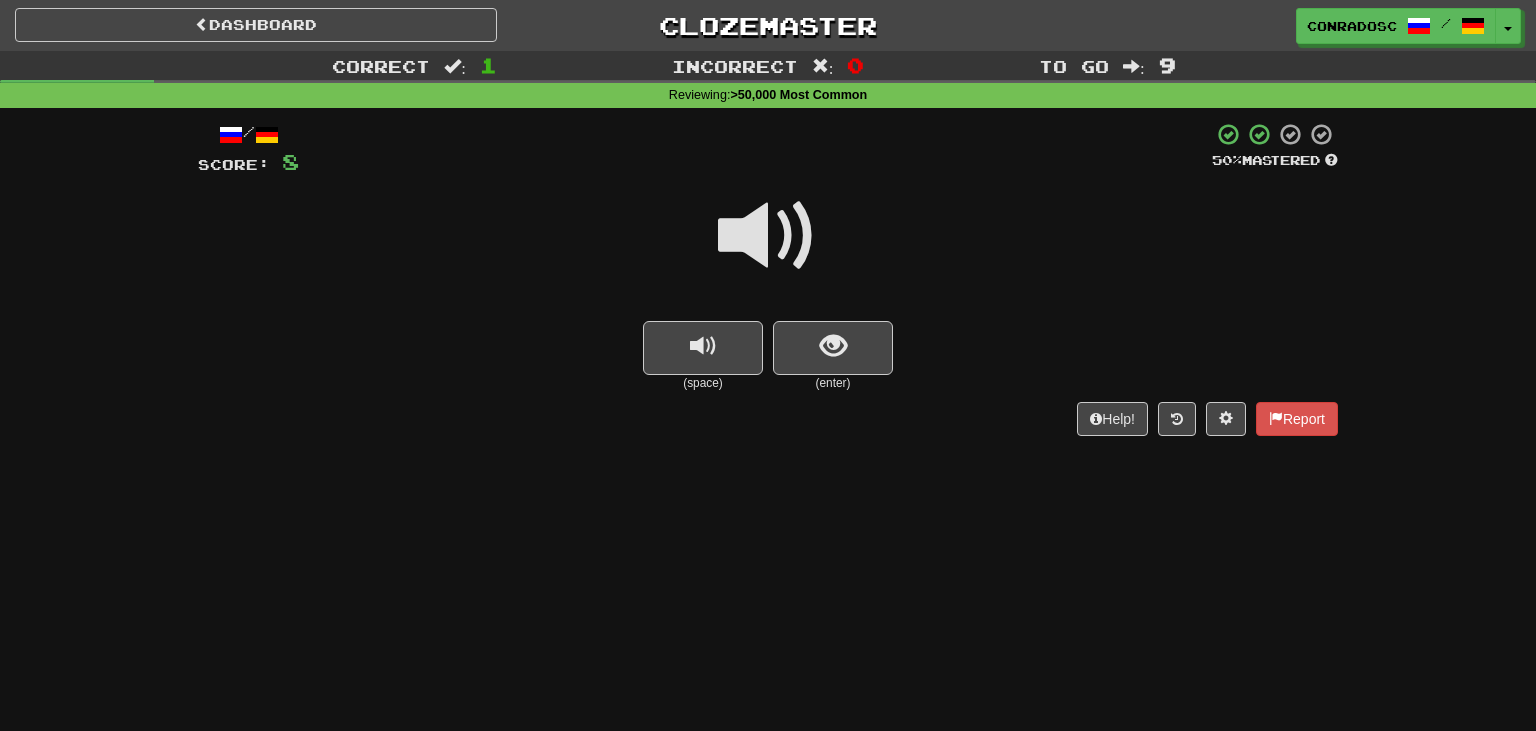 click at bounding box center (768, 236) 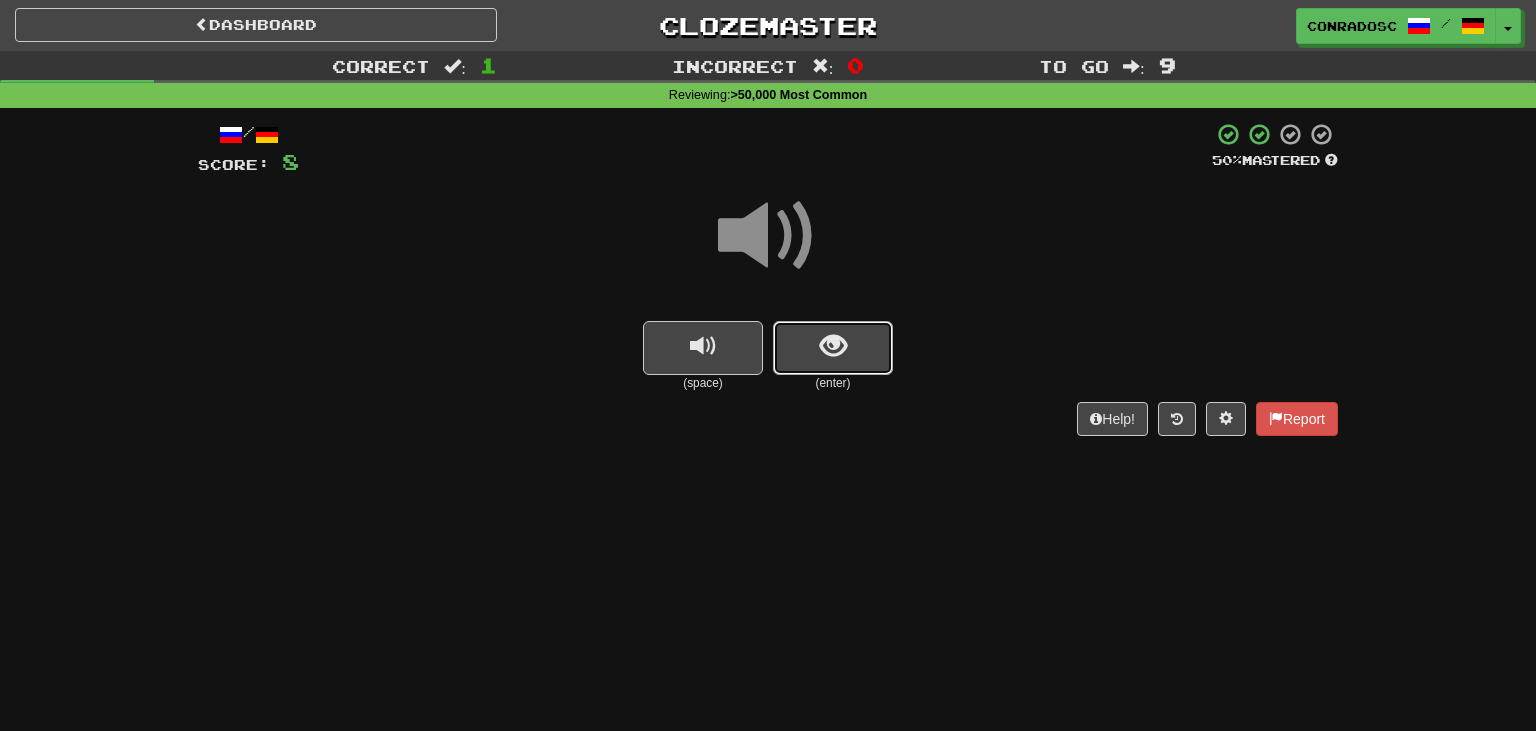 click at bounding box center [833, 346] 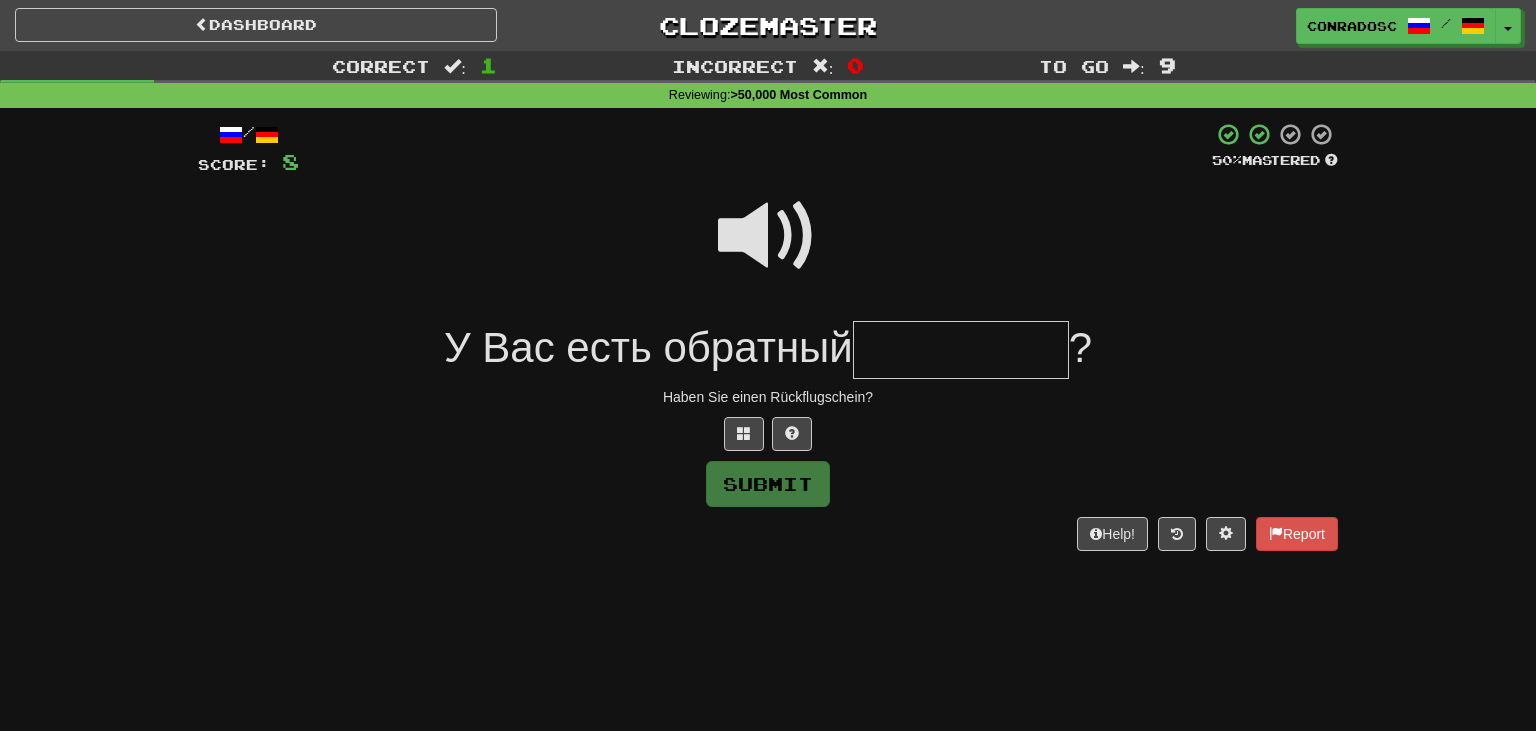click at bounding box center (768, 236) 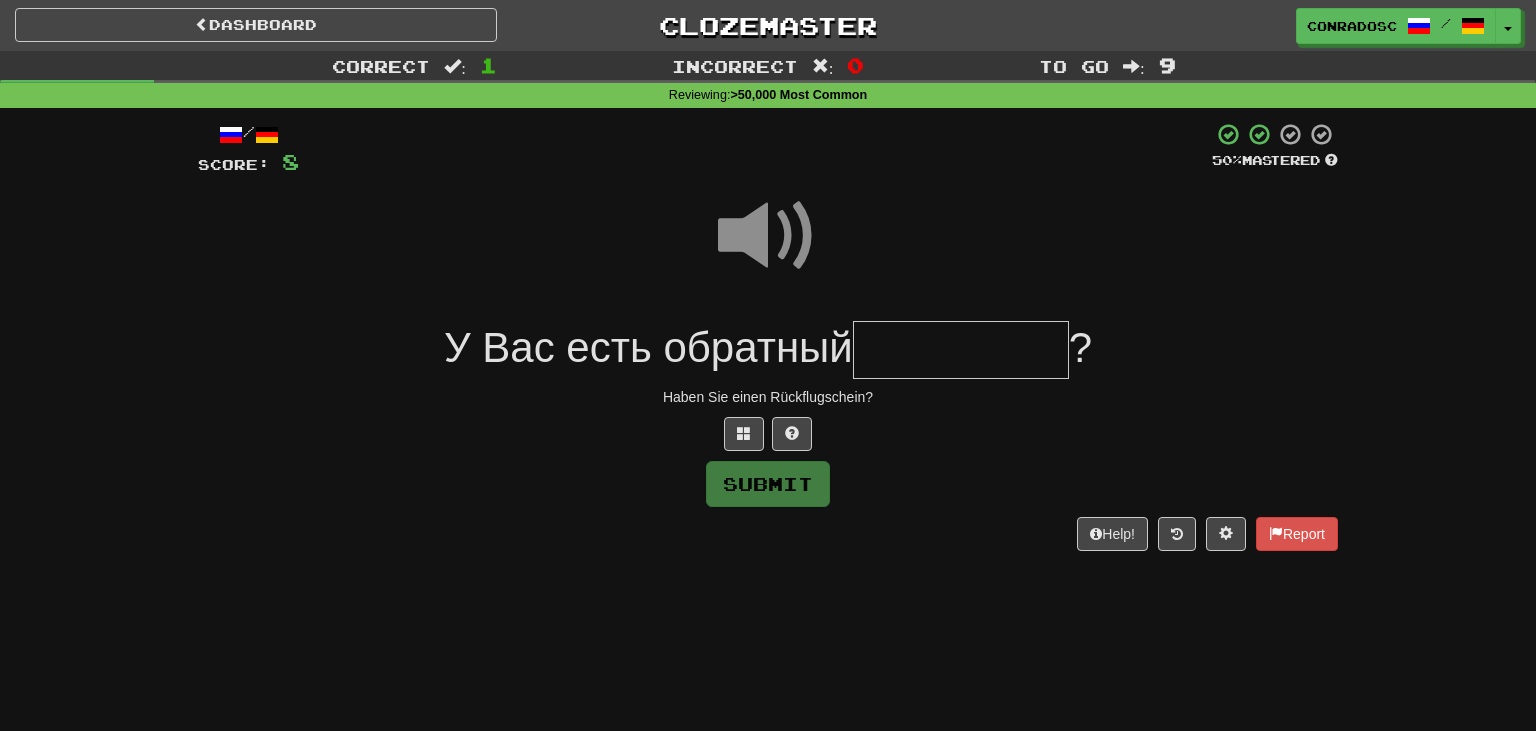 click at bounding box center (961, 350) 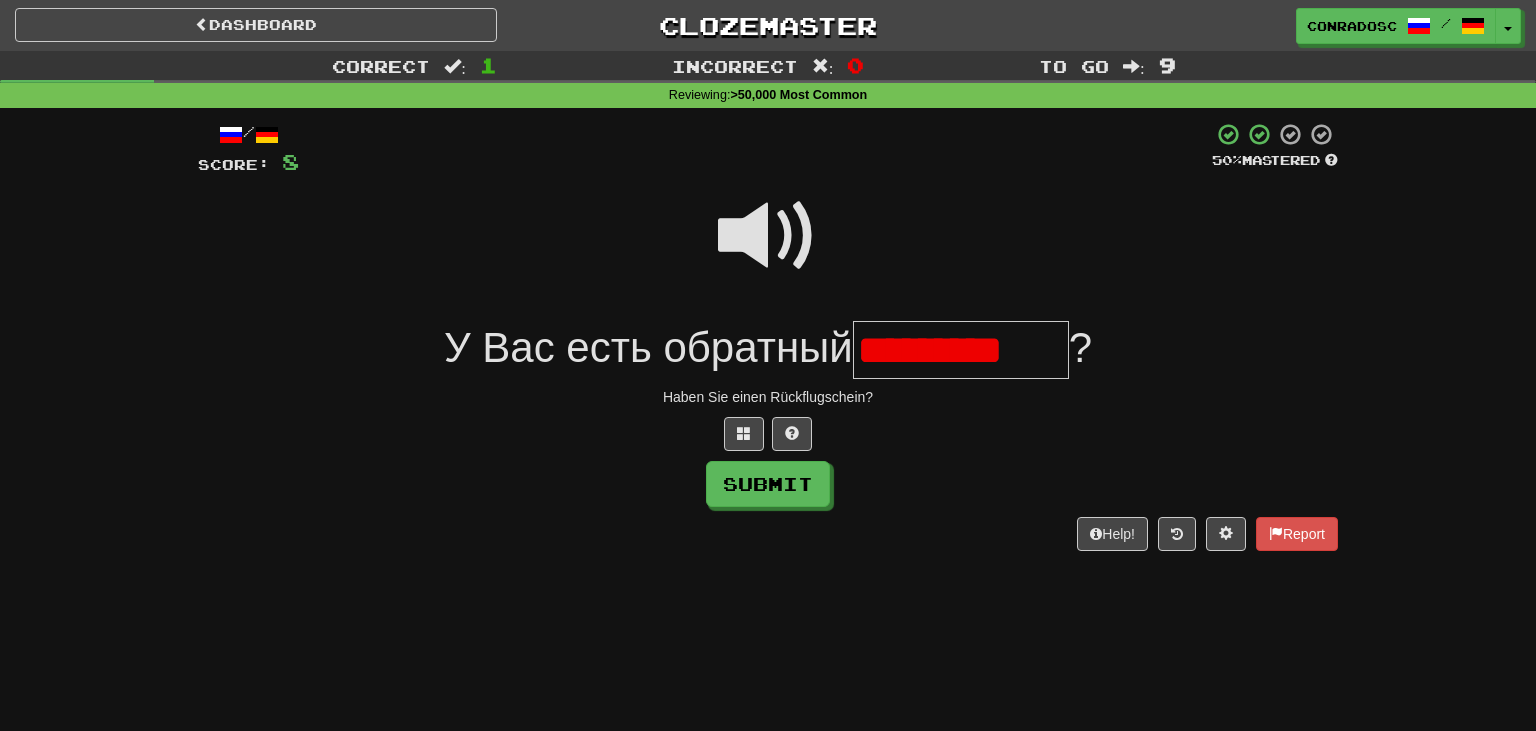 click on "*********" at bounding box center (961, 350) 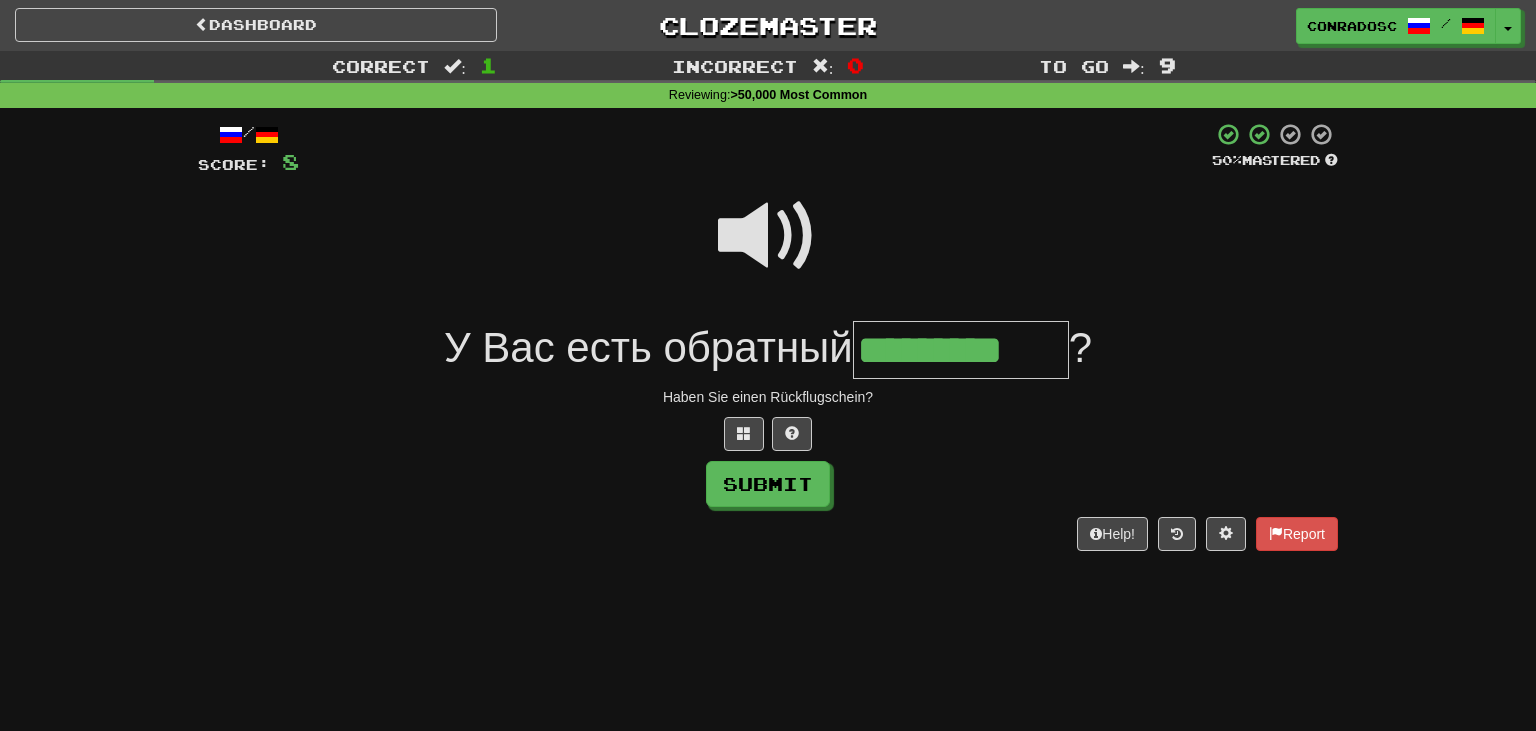 type on "*********" 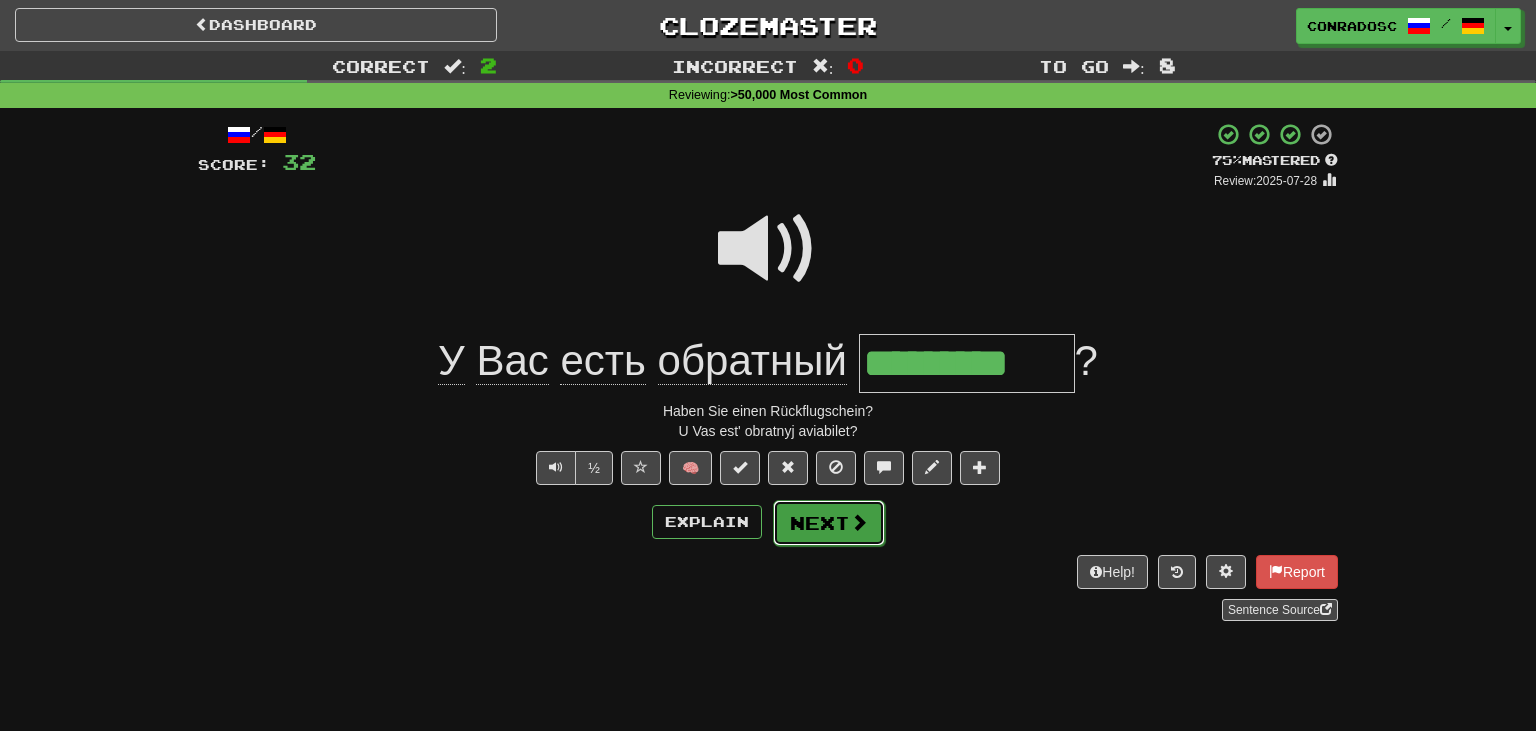 click on "Next" at bounding box center [829, 523] 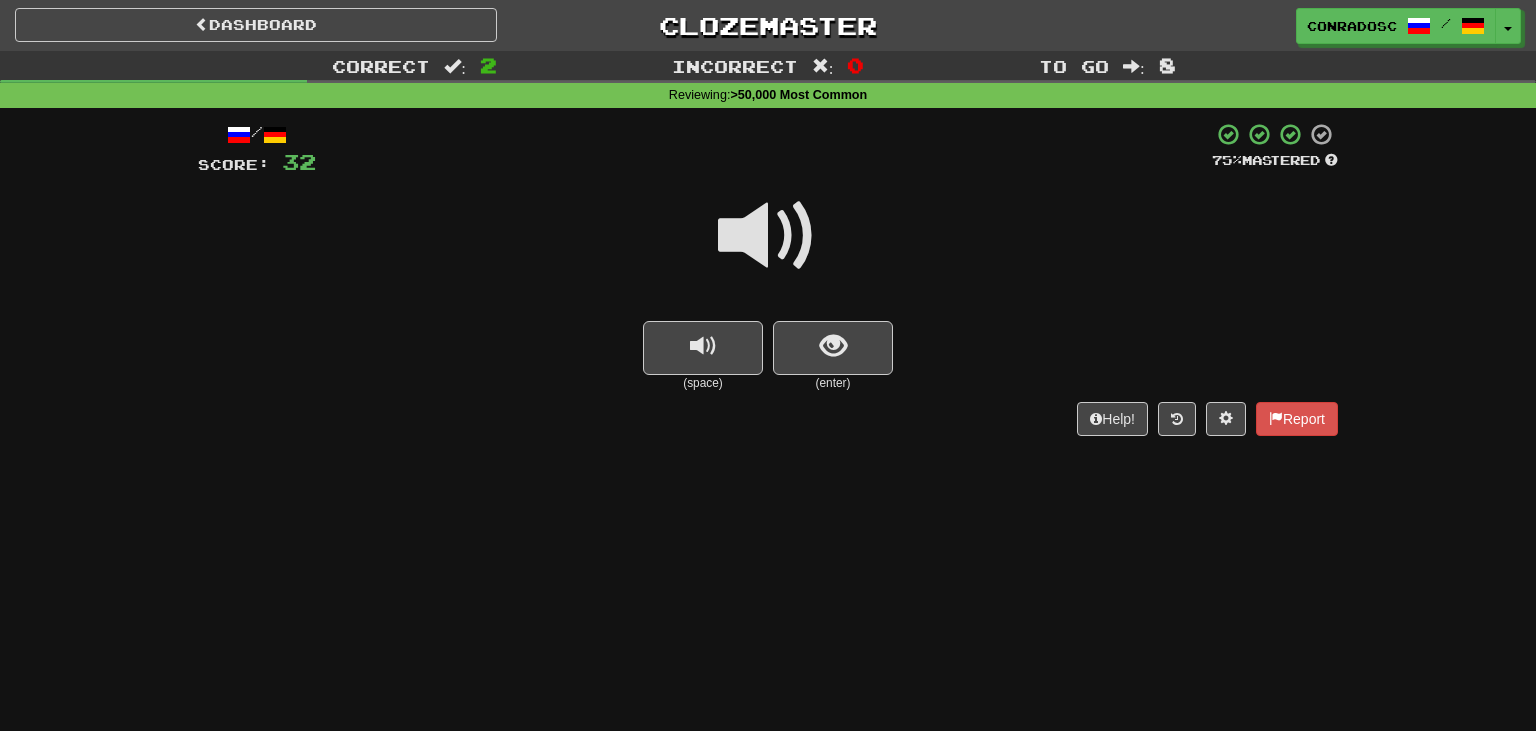 click at bounding box center (768, 236) 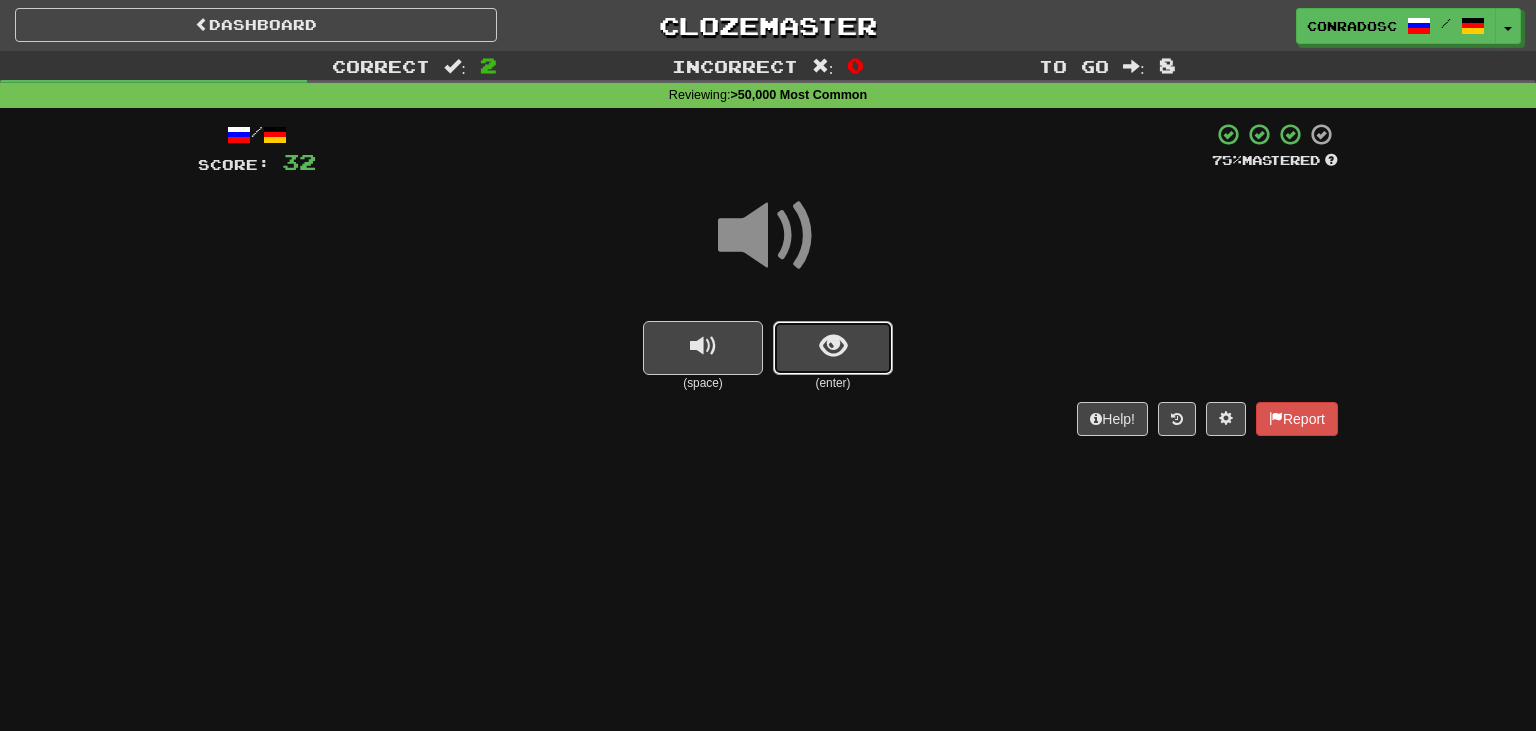 click at bounding box center [833, 348] 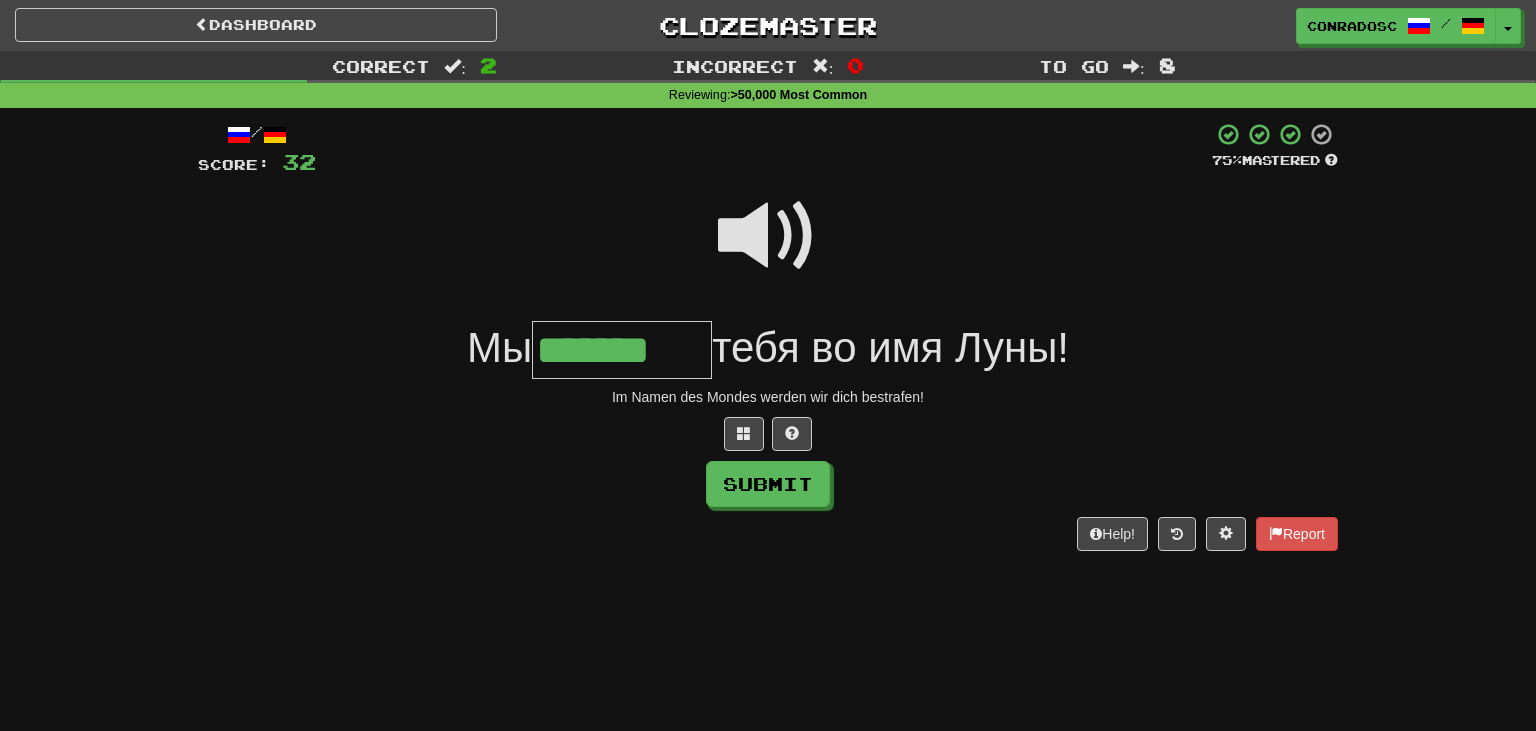 type on "*******" 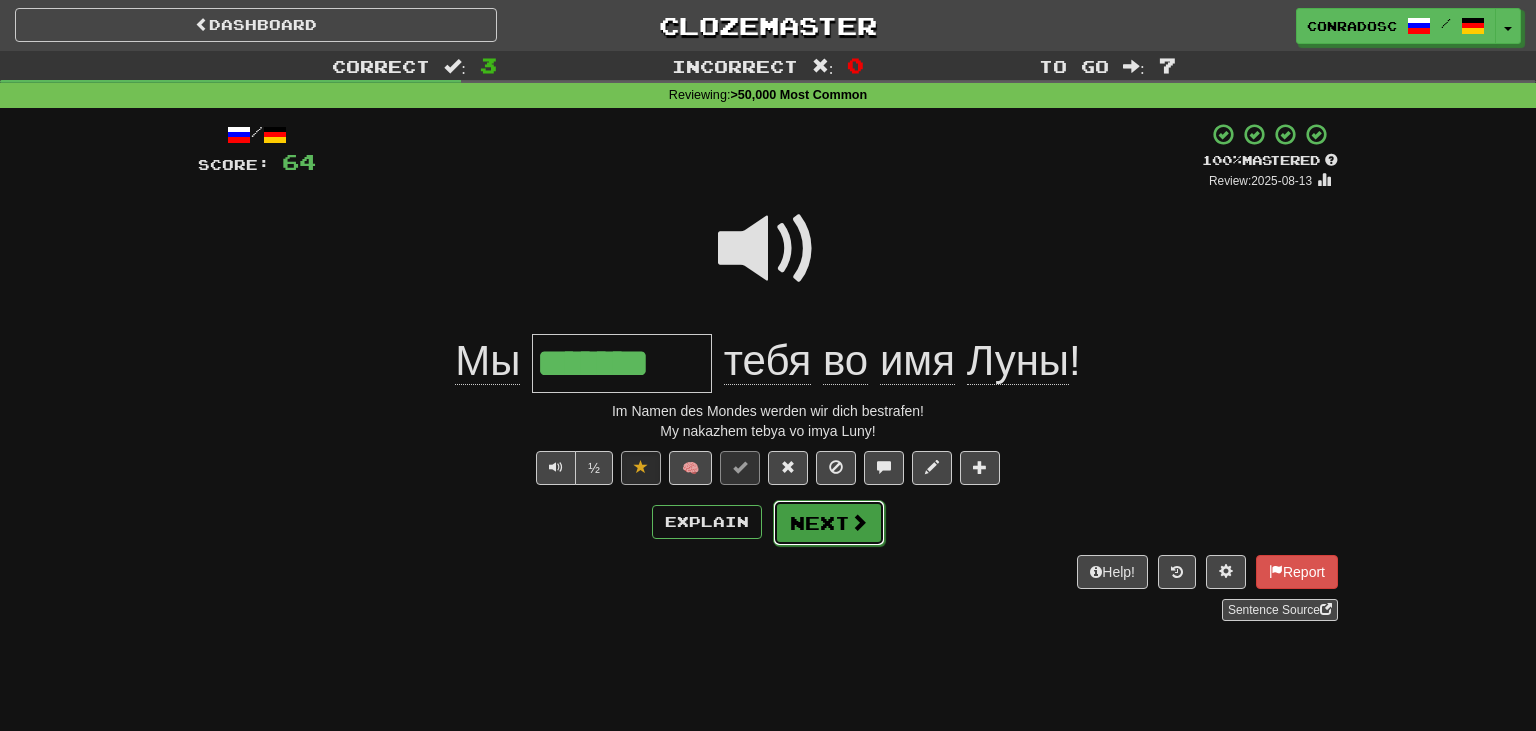 click on "Next" at bounding box center (829, 523) 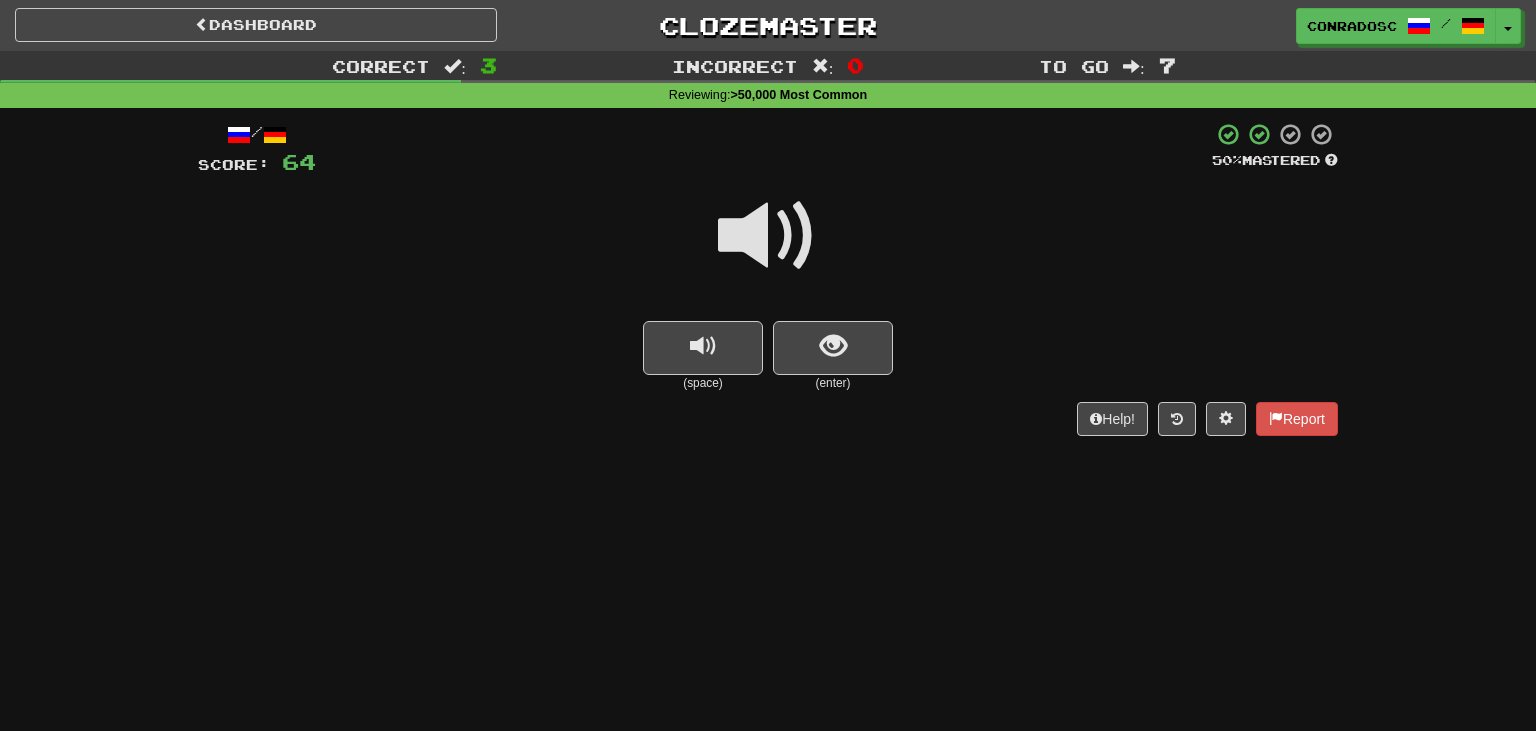 click at bounding box center (768, 236) 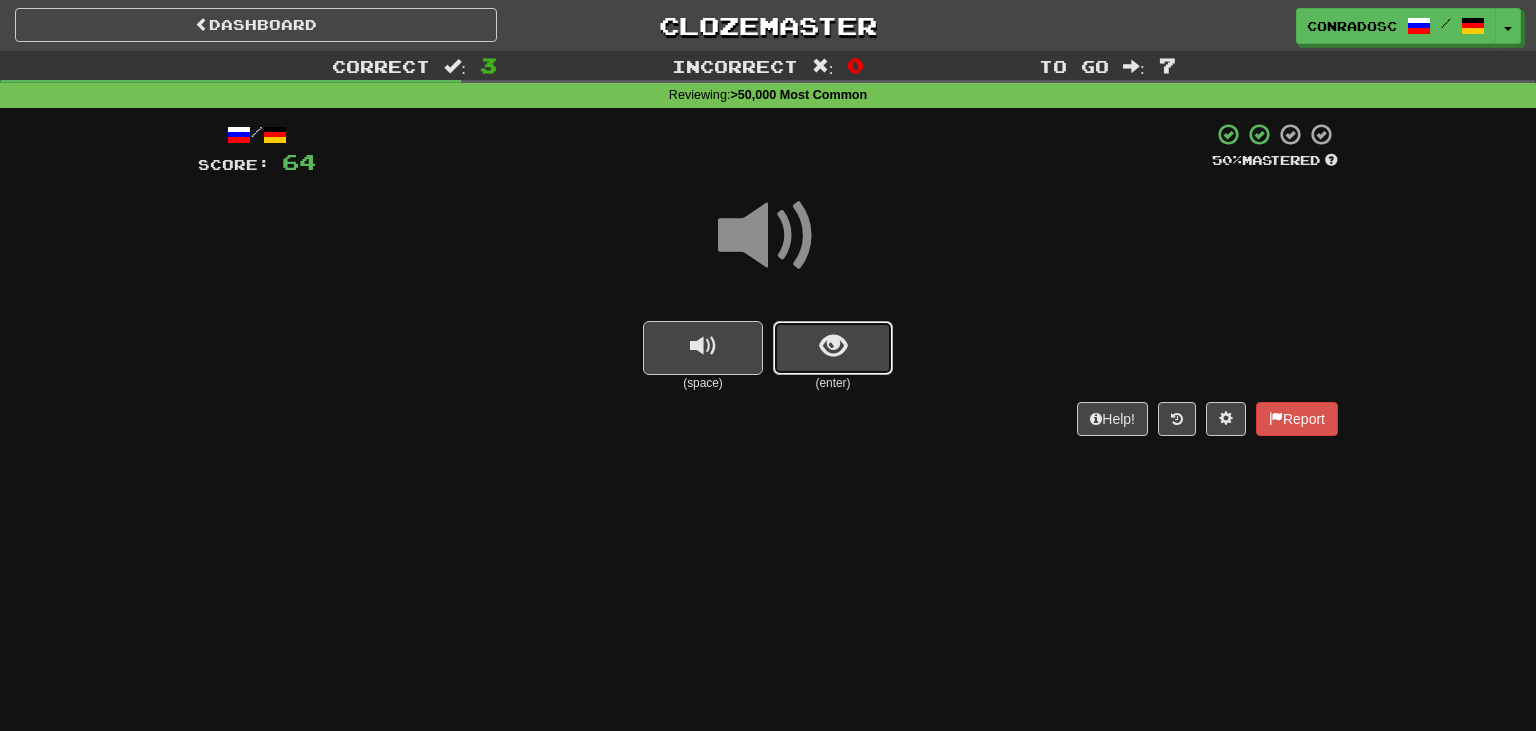 click at bounding box center [833, 346] 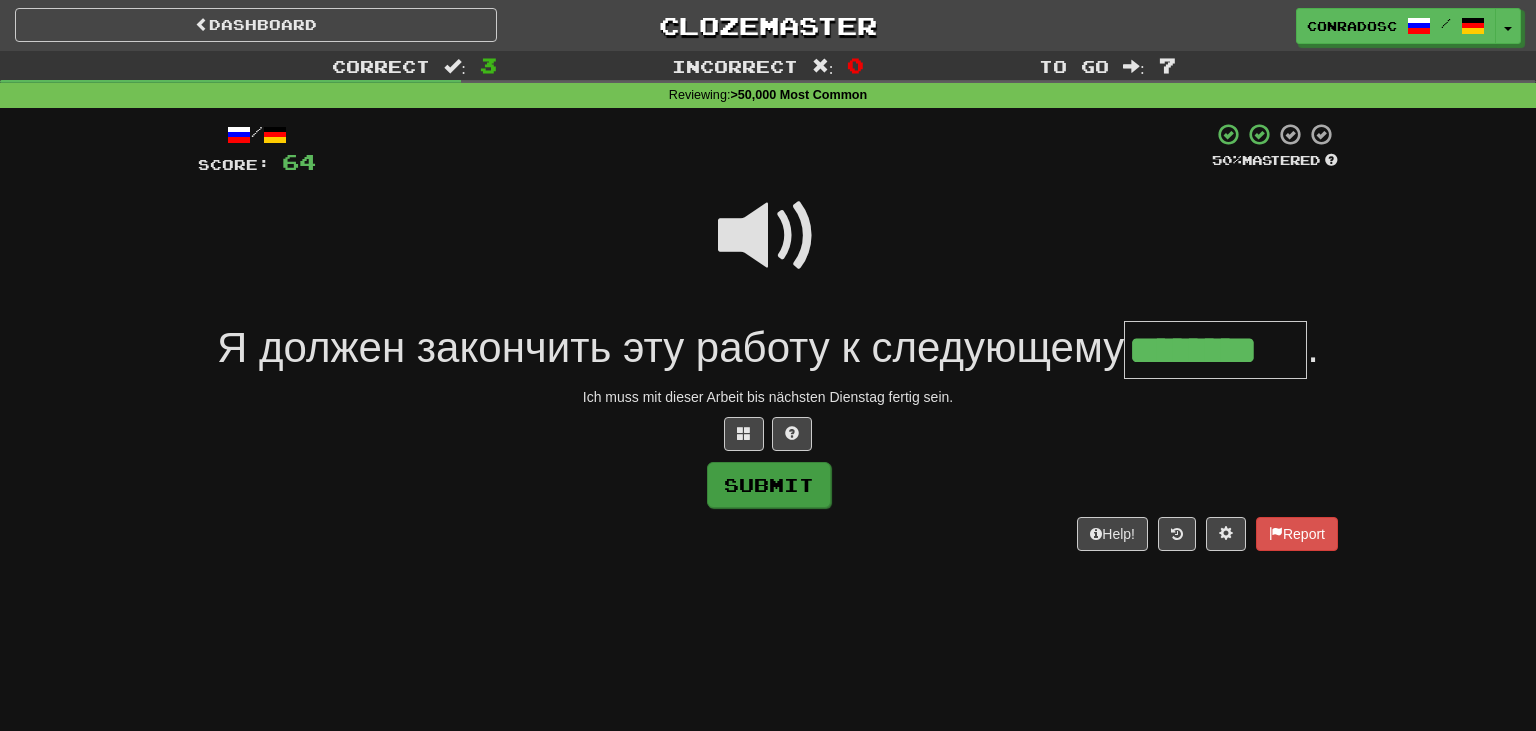 type on "********" 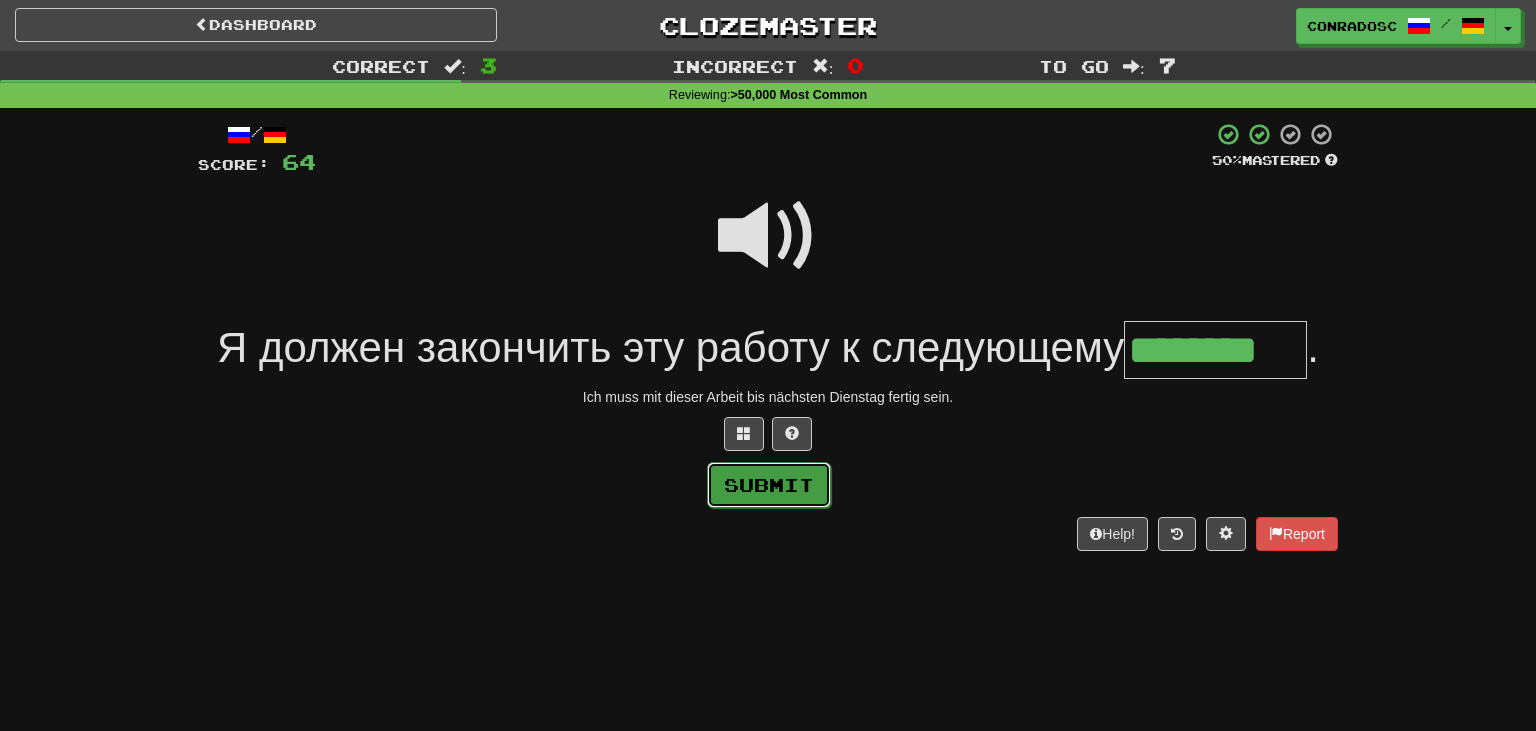 click on "Submit" at bounding box center (769, 485) 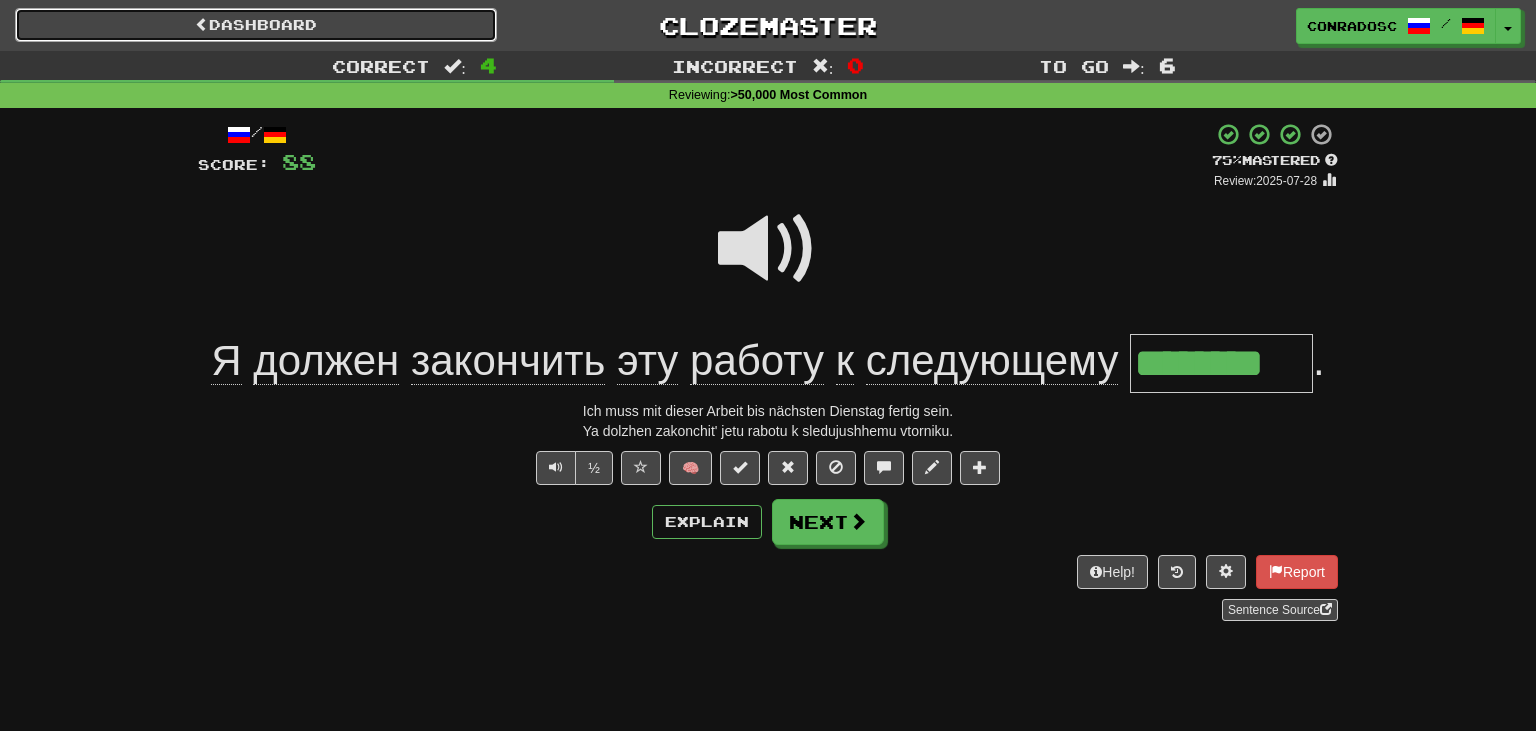 click on "Dashboard" at bounding box center (256, 25) 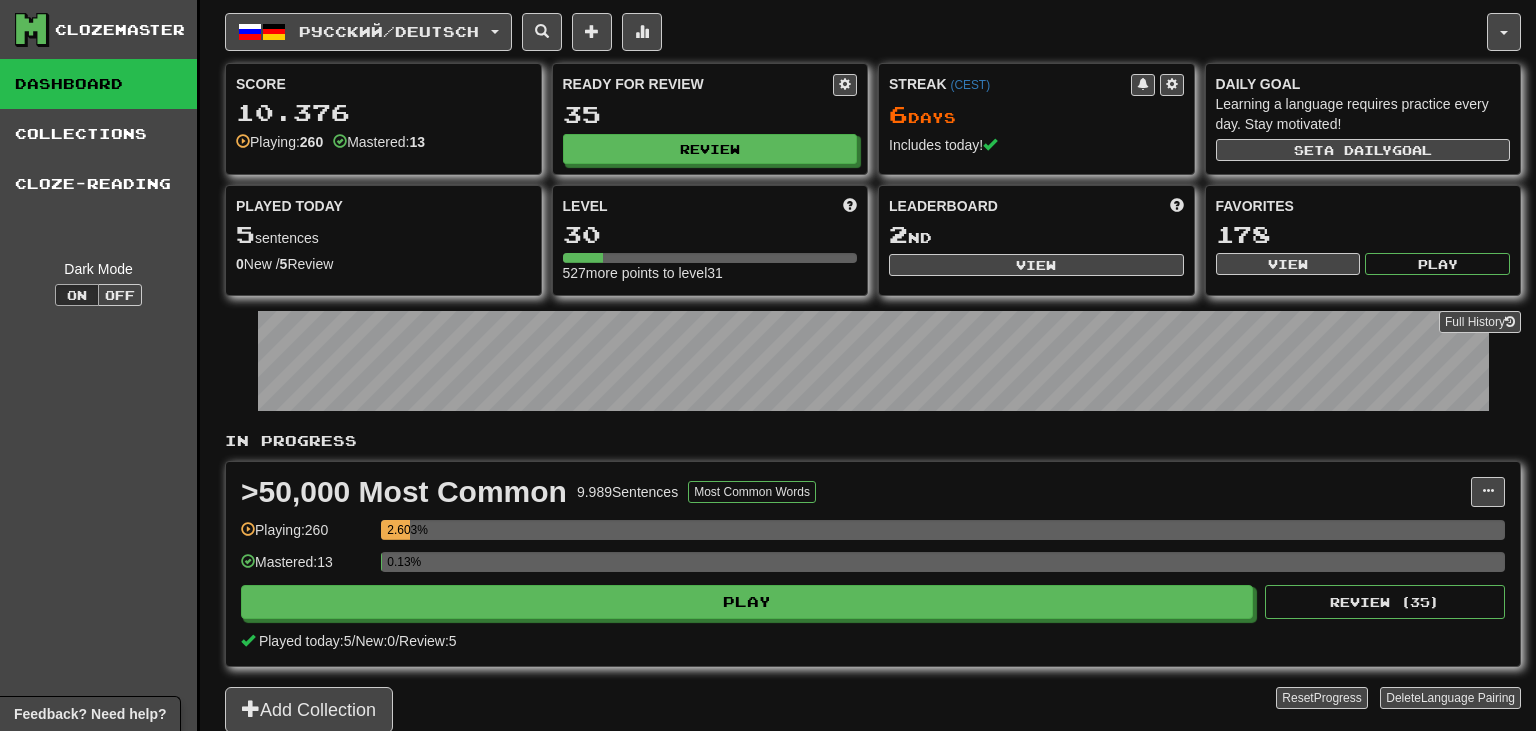 scroll, scrollTop: 0, scrollLeft: 0, axis: both 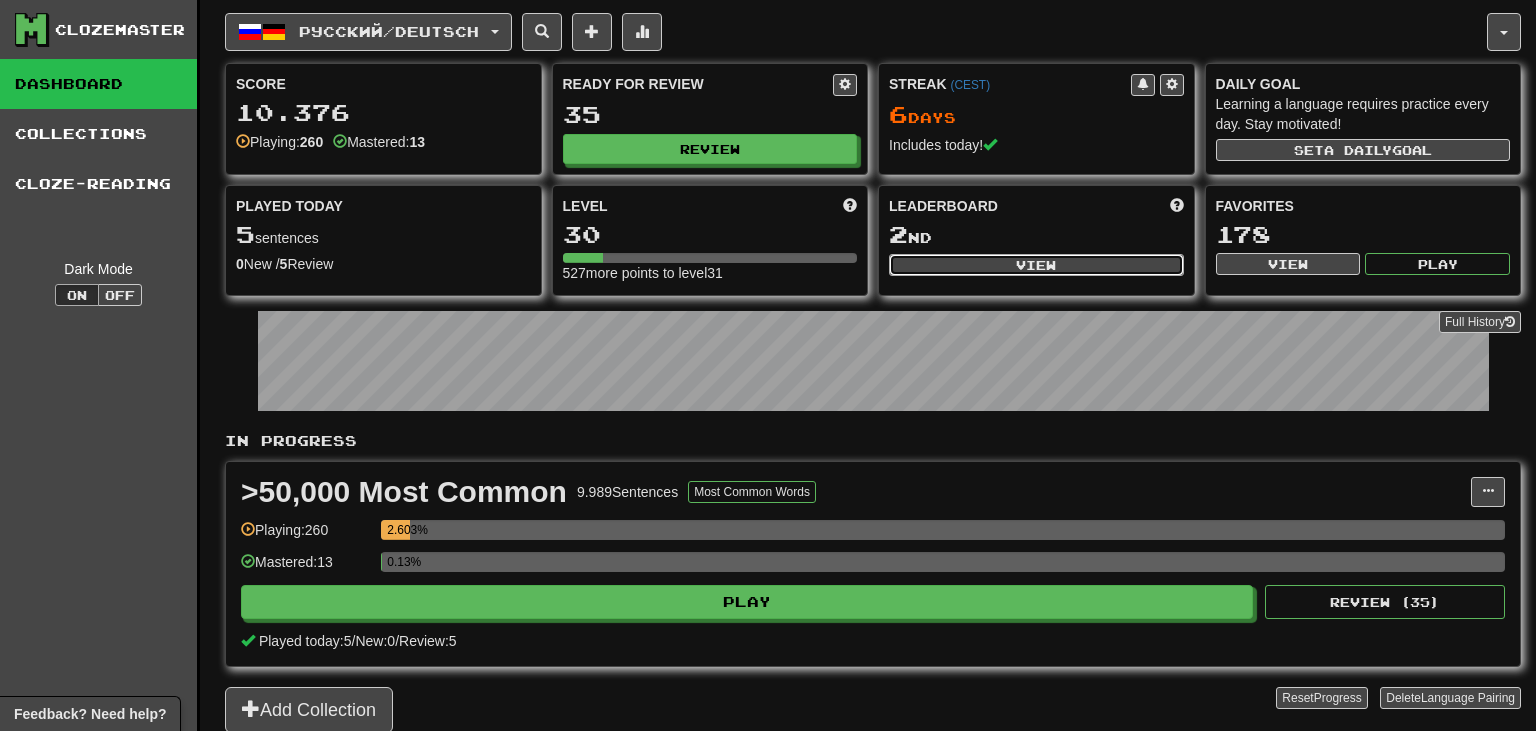 click on "View" at bounding box center [1036, 265] 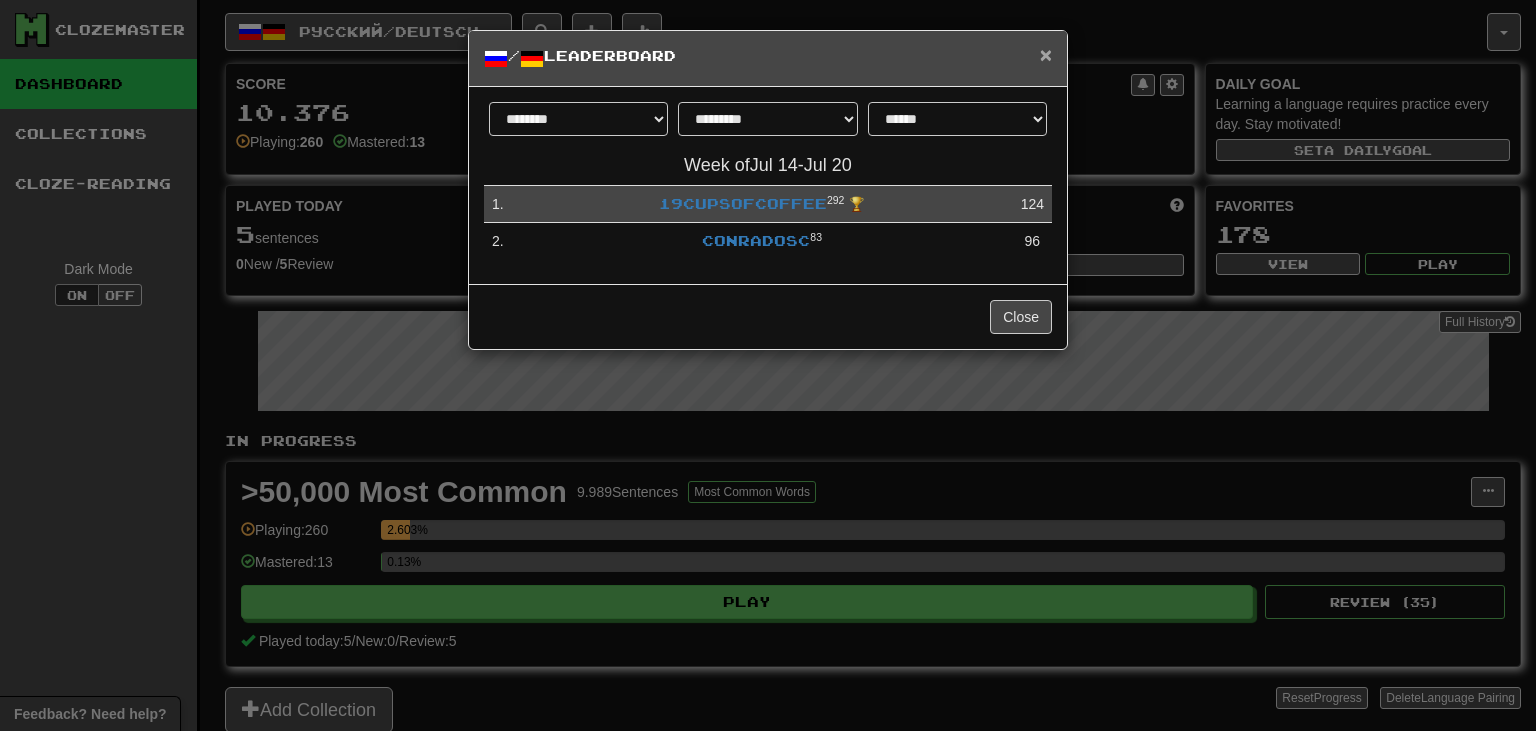 click on "×" at bounding box center [1046, 54] 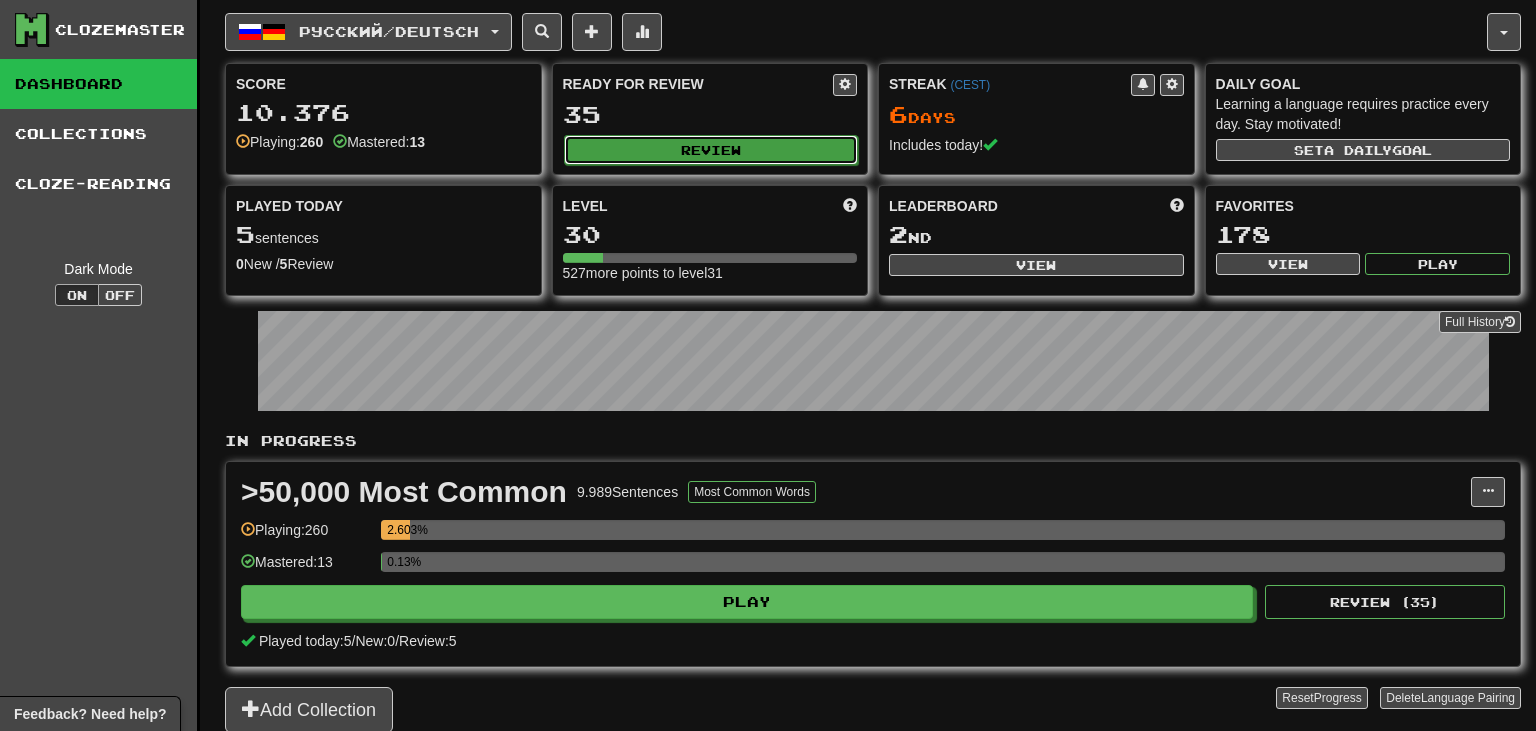 click on "Review" at bounding box center (711, 150) 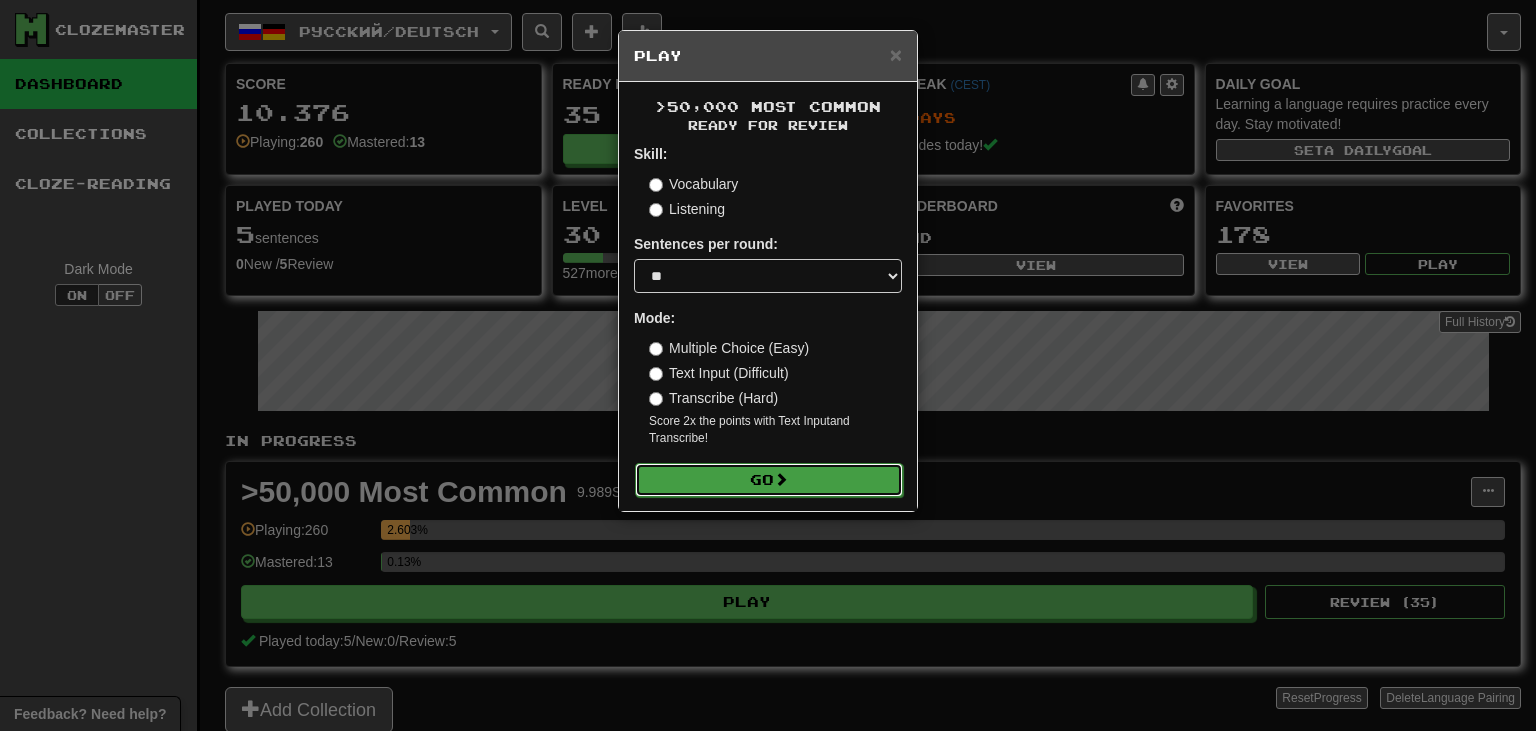 click on "Go" at bounding box center (769, 480) 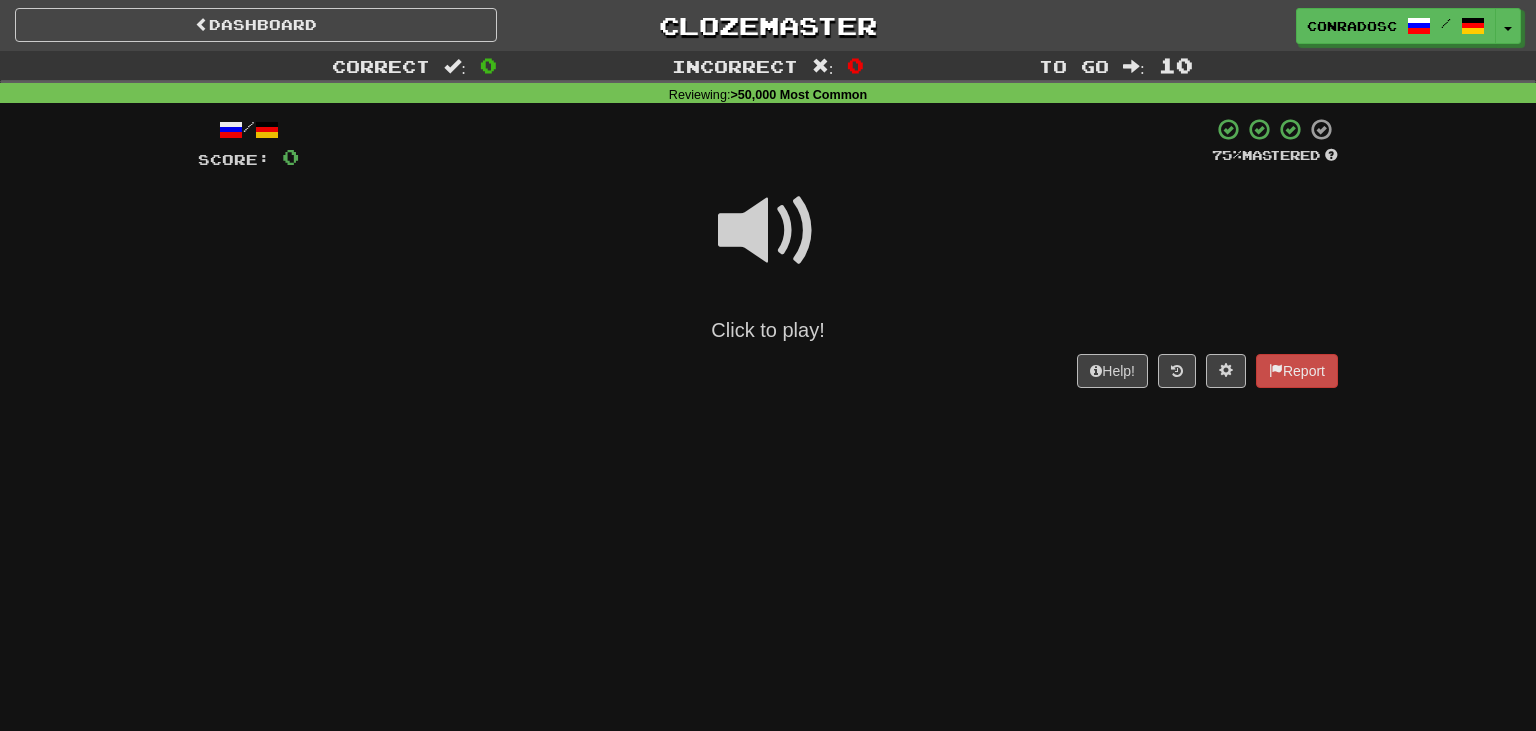 scroll, scrollTop: 0, scrollLeft: 0, axis: both 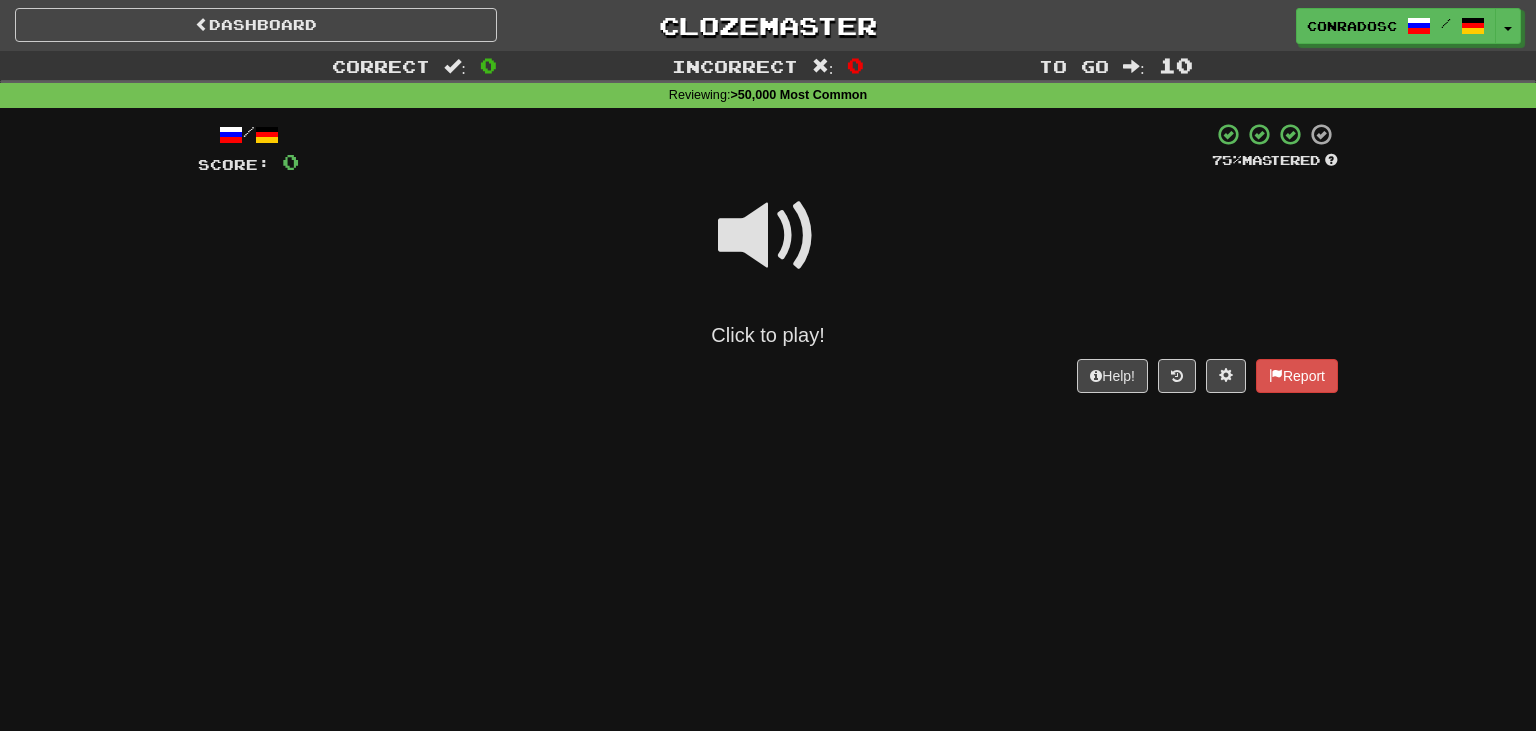 click at bounding box center (768, 236) 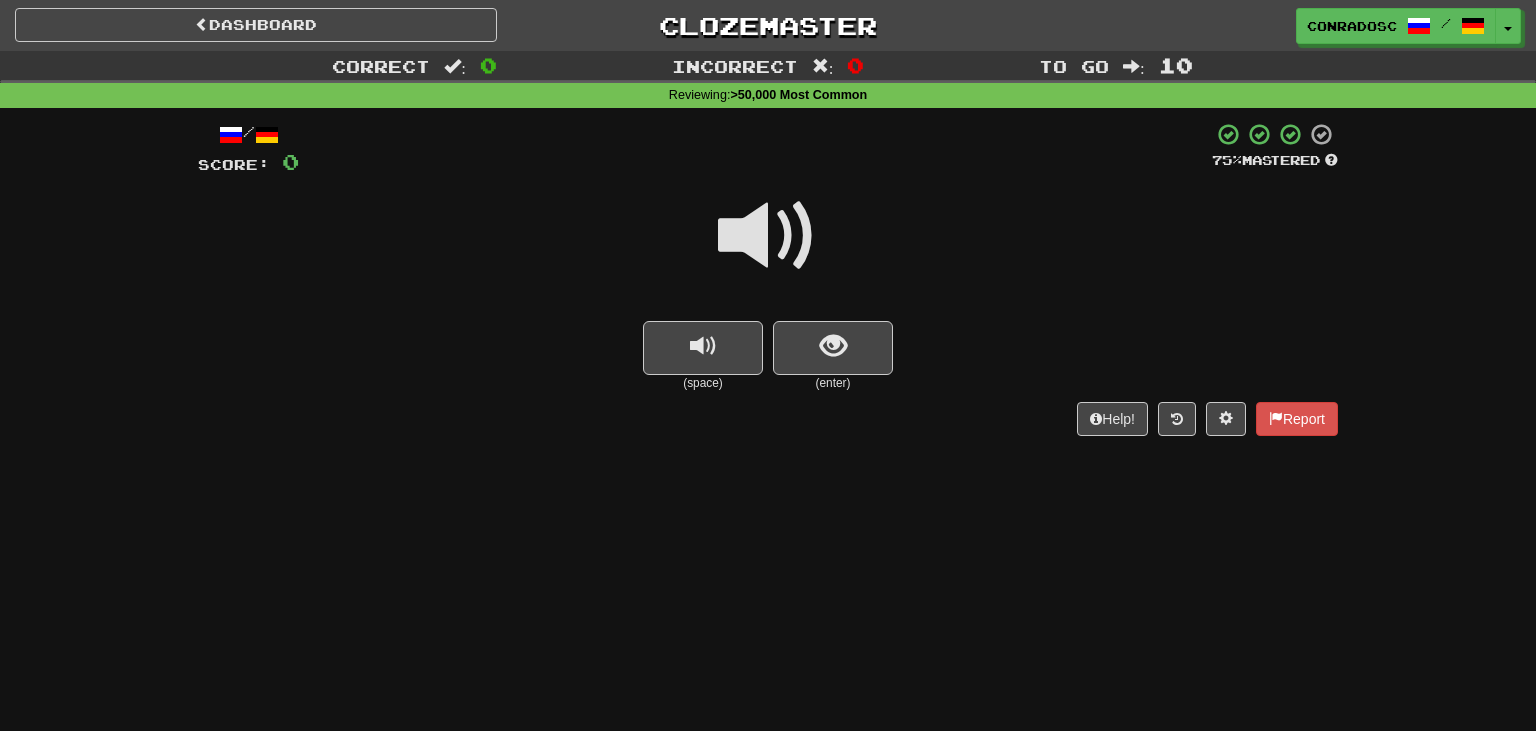 click at bounding box center (768, 236) 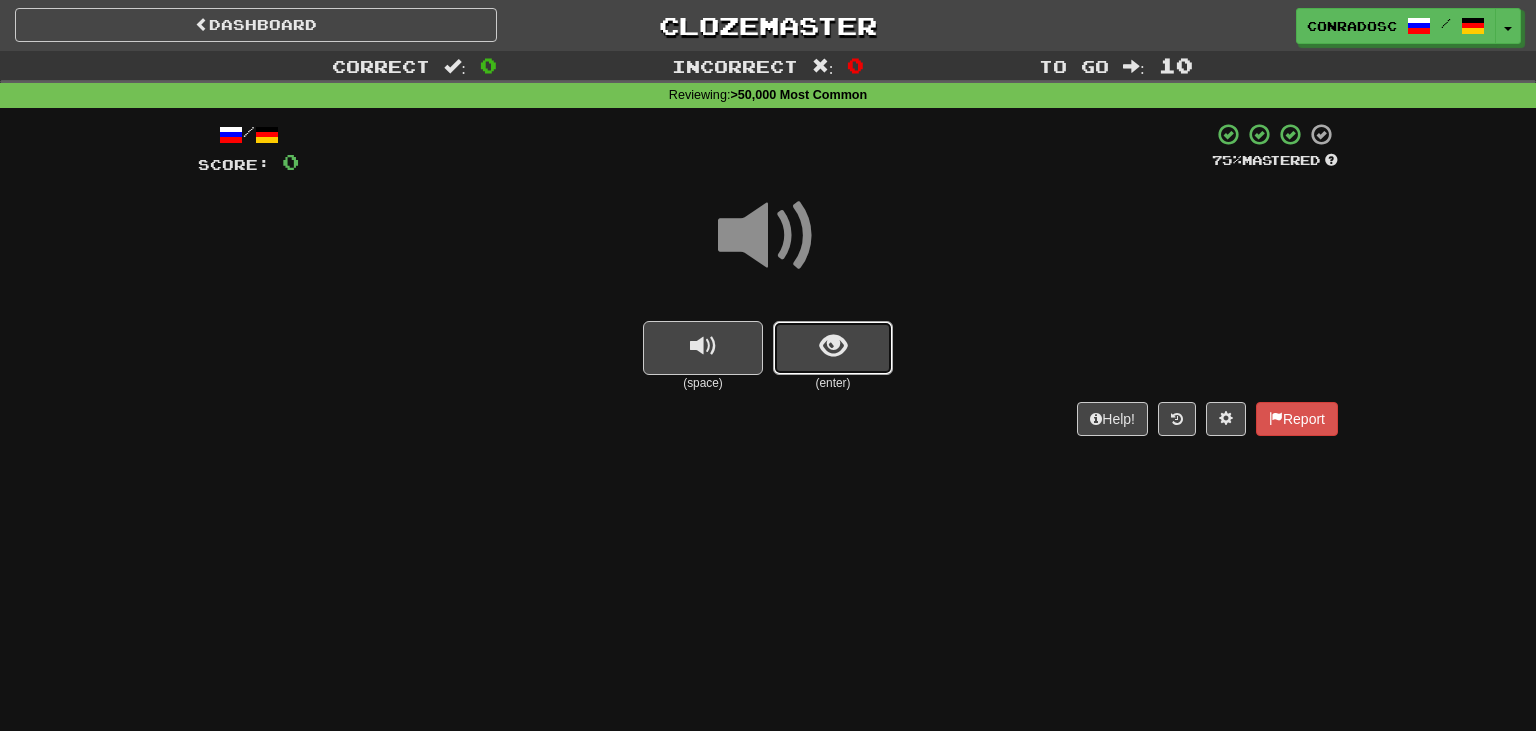 click at bounding box center [833, 348] 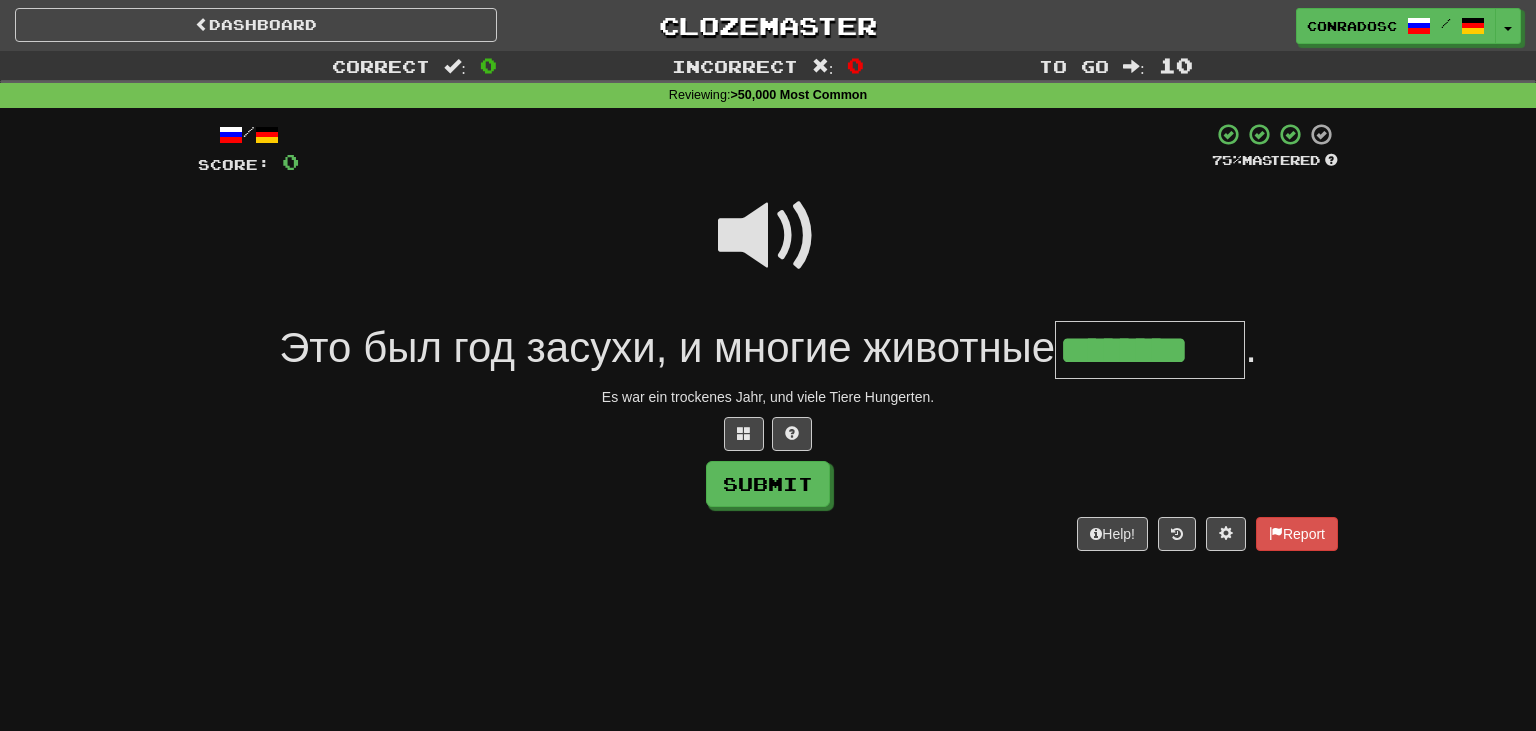 type on "********" 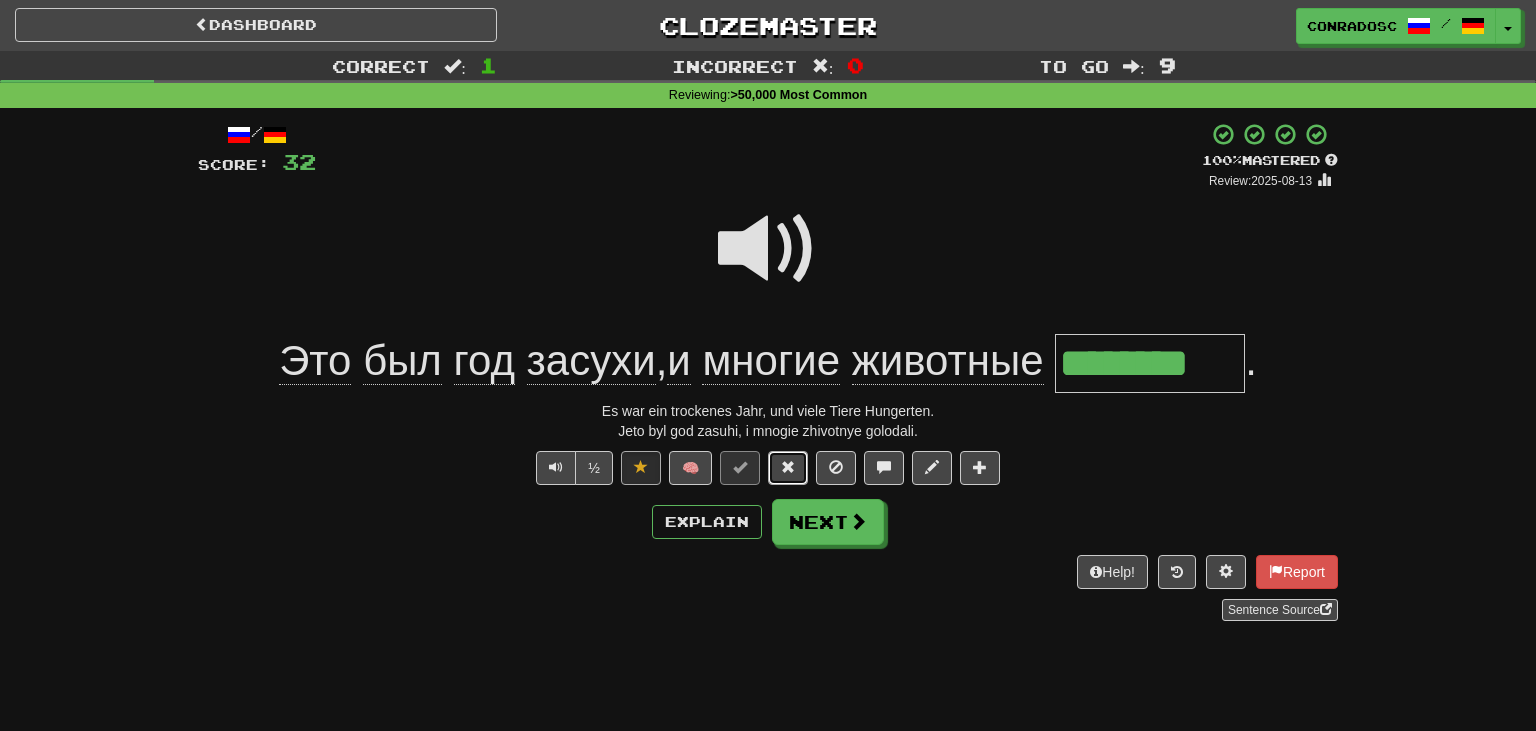click at bounding box center (788, 468) 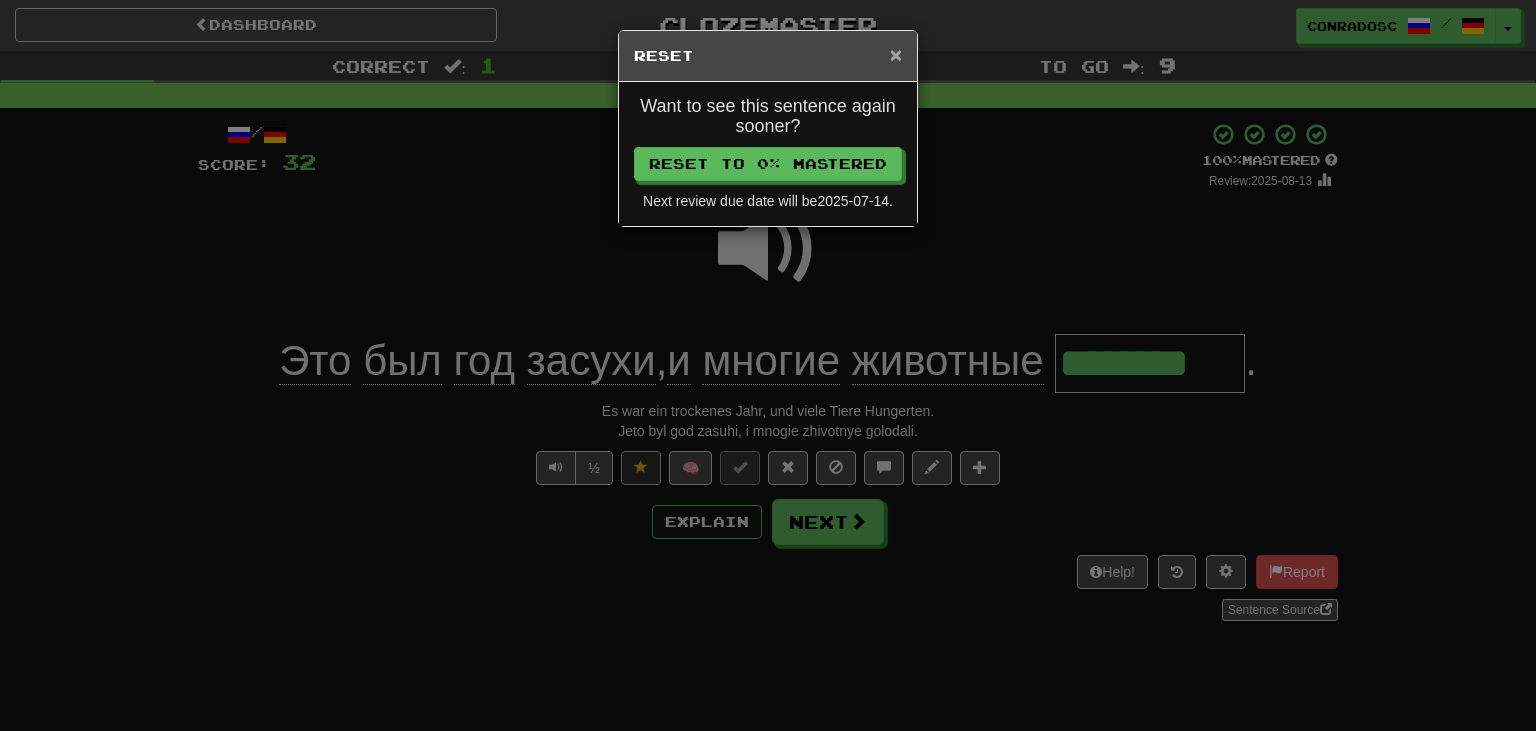click on "×" at bounding box center (896, 54) 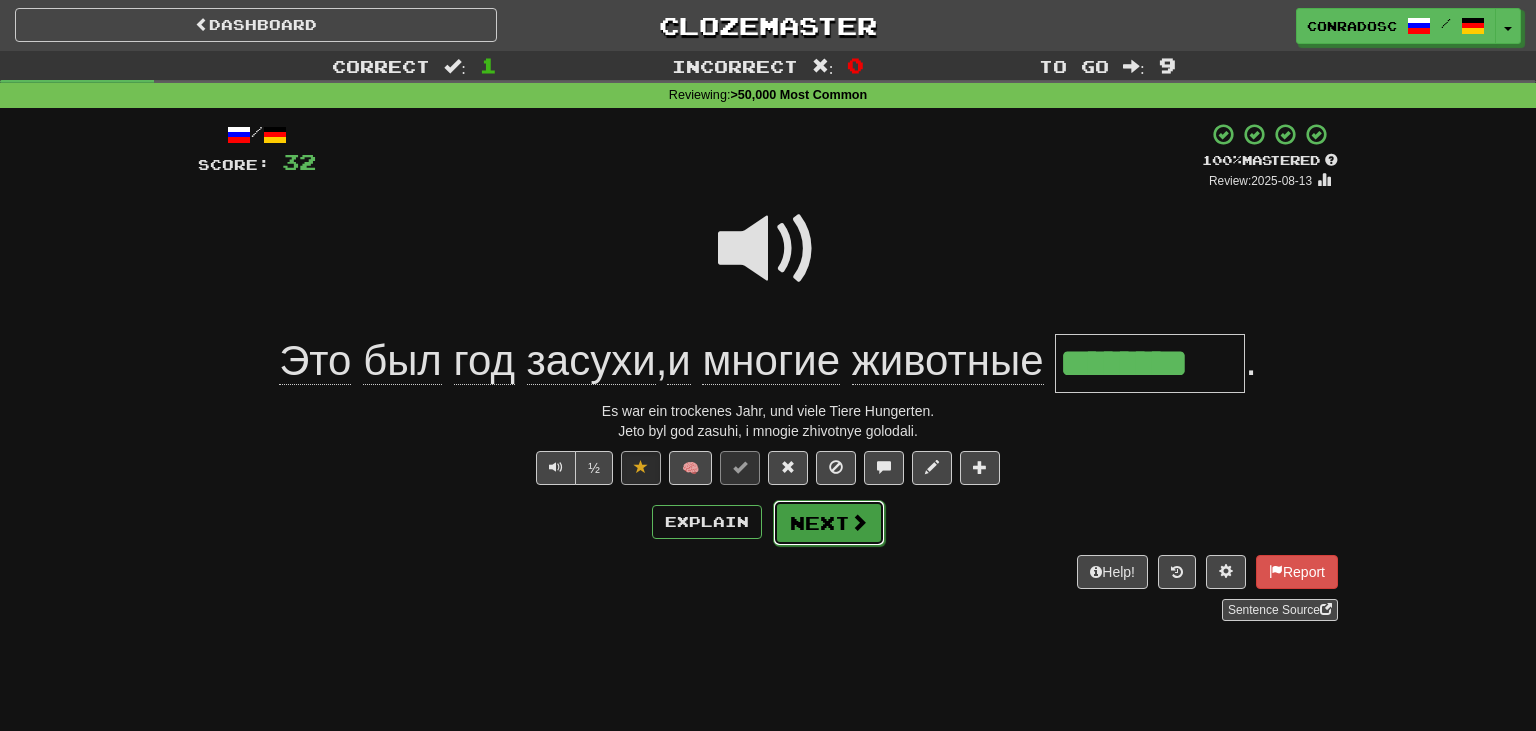click on "Next" at bounding box center [829, 523] 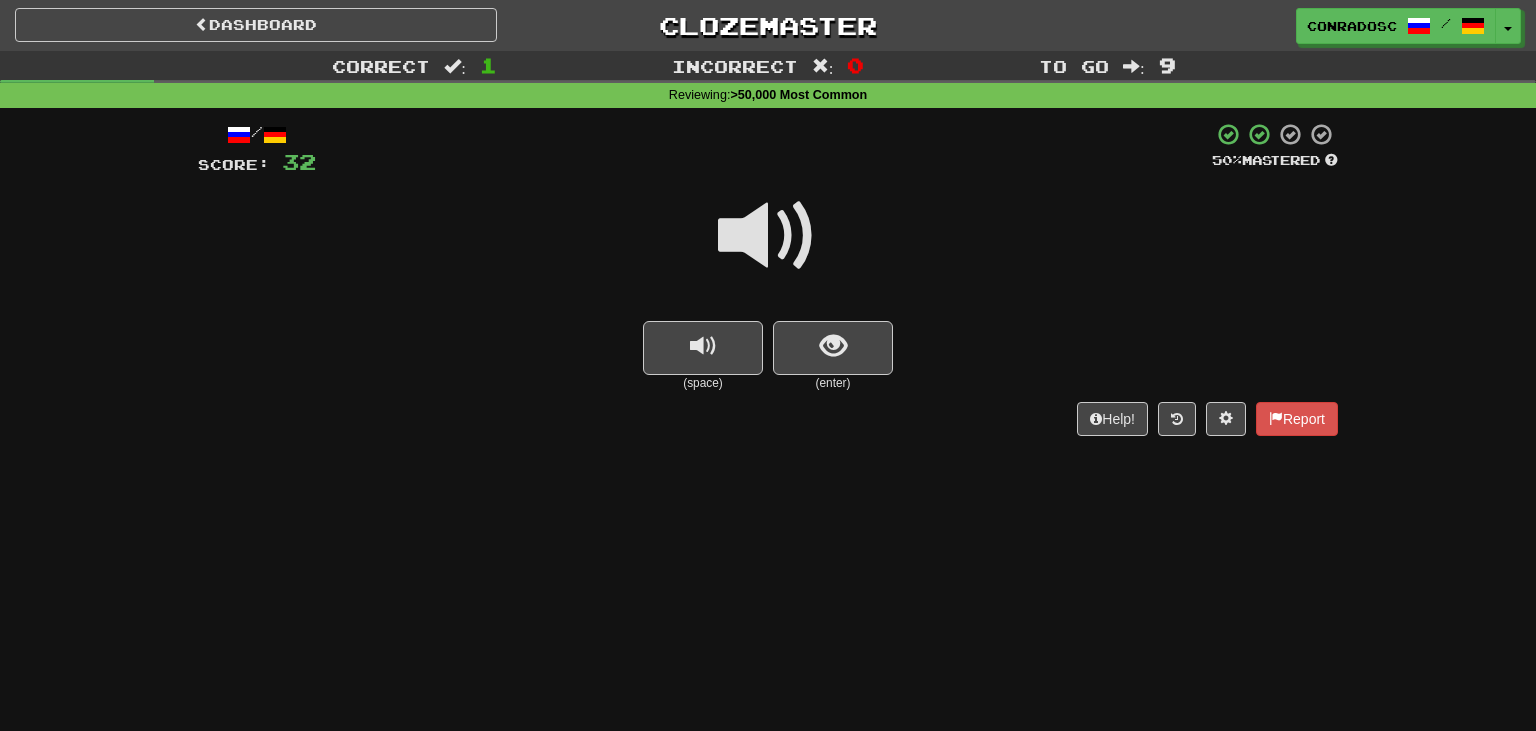 click at bounding box center (768, 236) 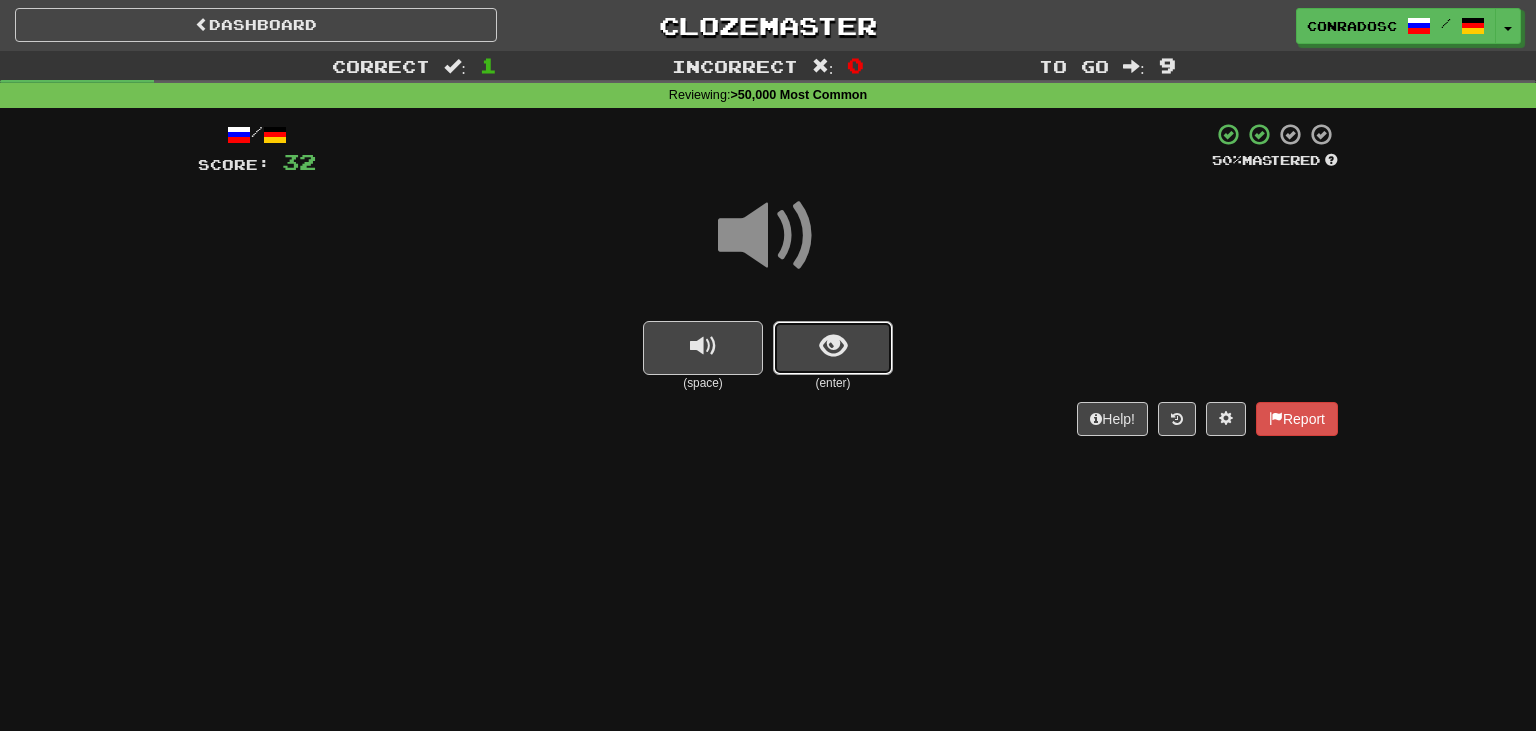 click at bounding box center (833, 346) 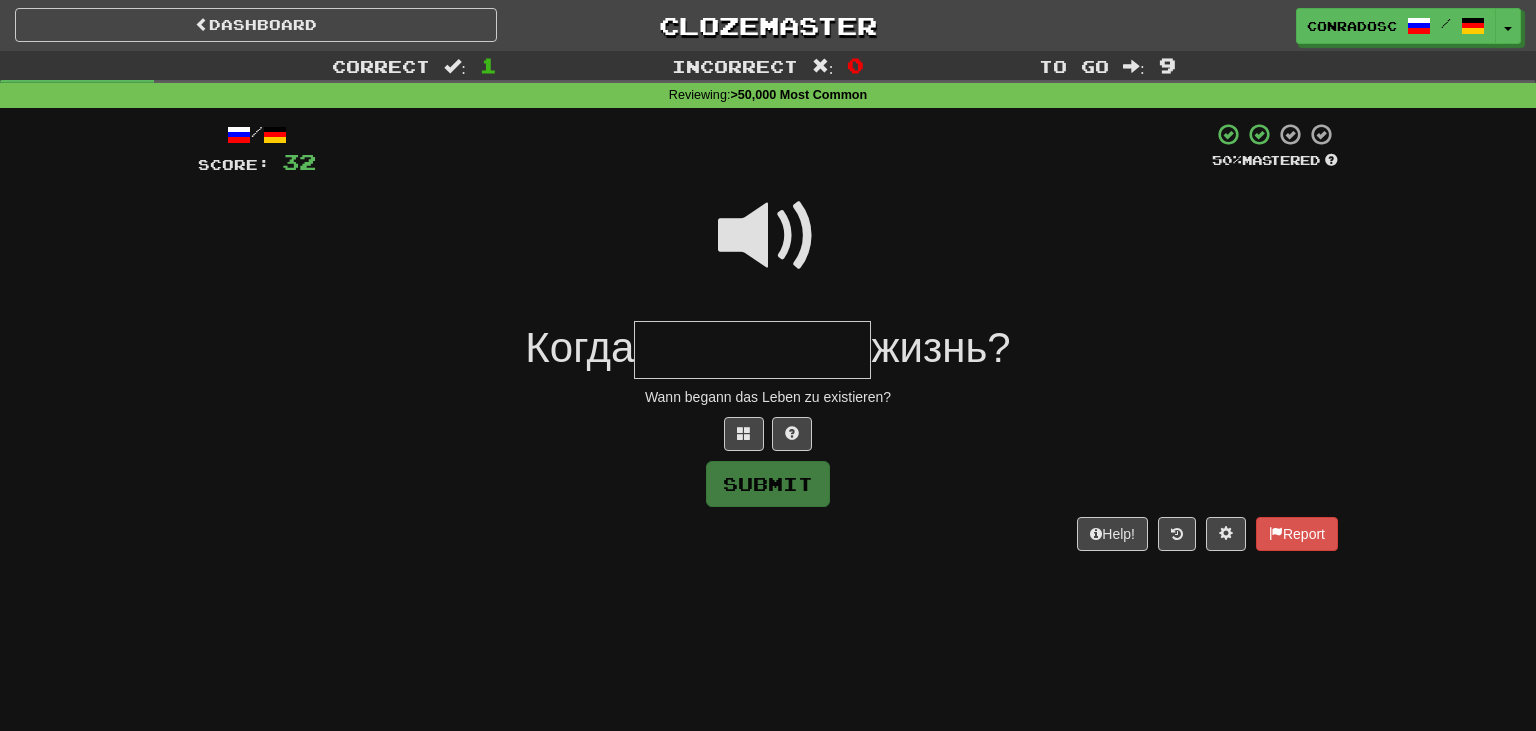 click at bounding box center [752, 350] 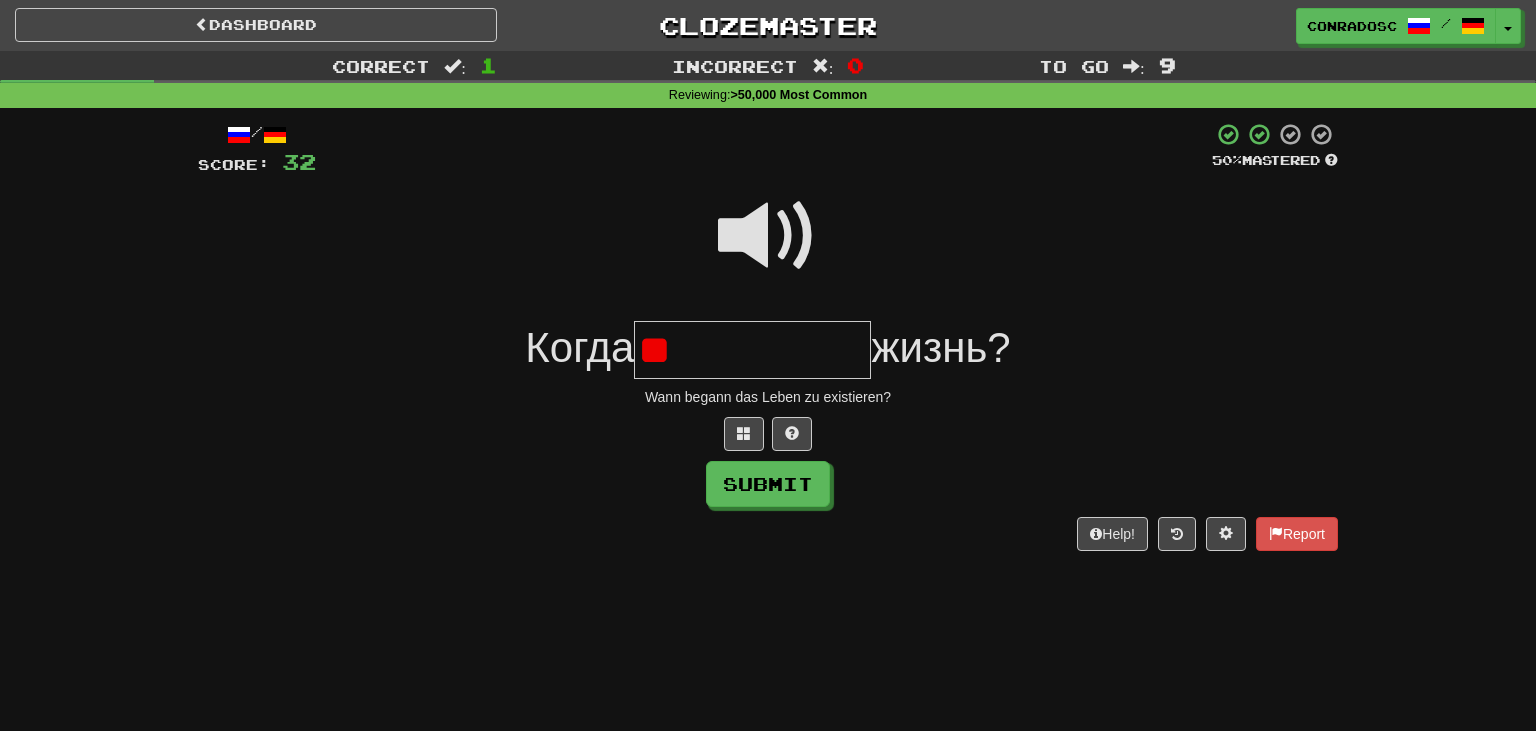 type on "*" 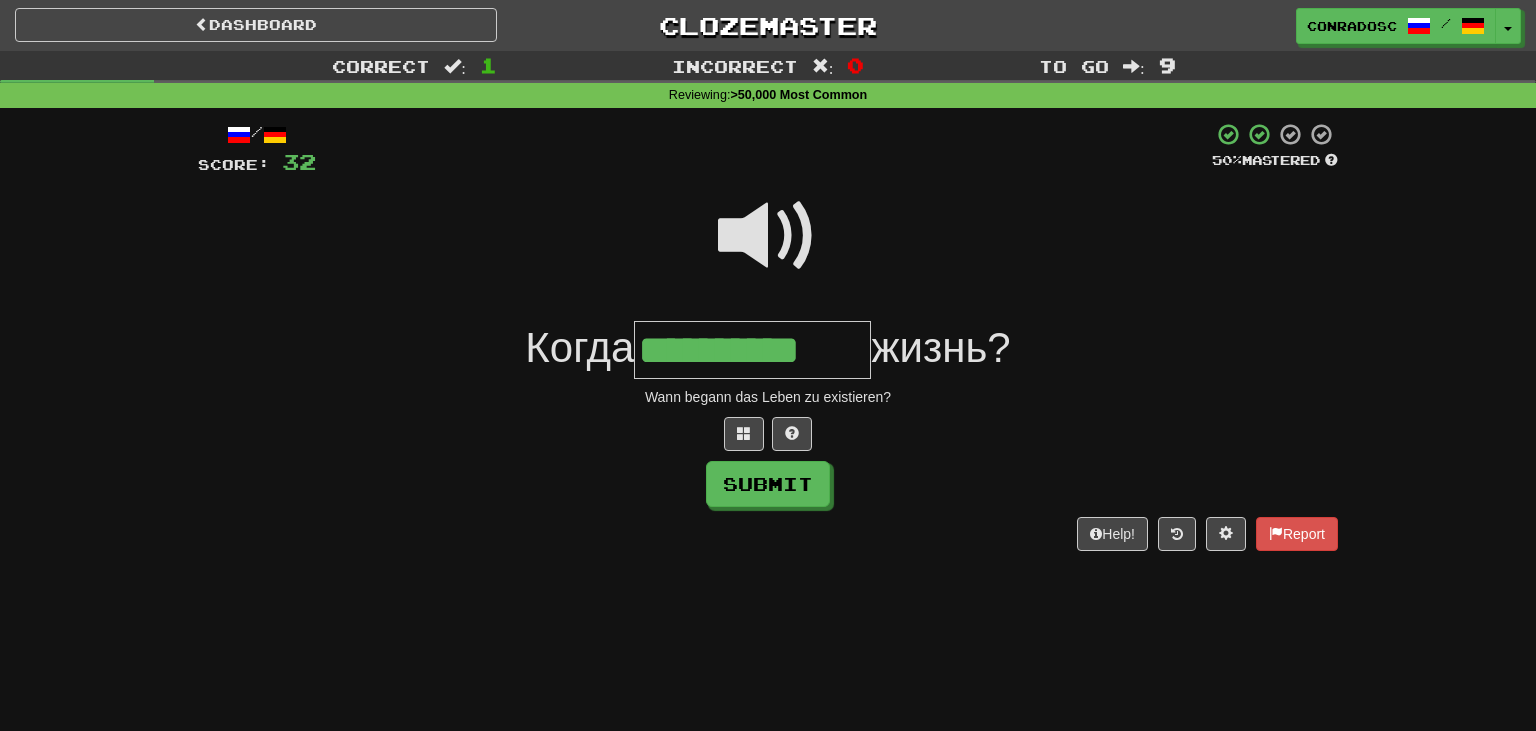 type on "**********" 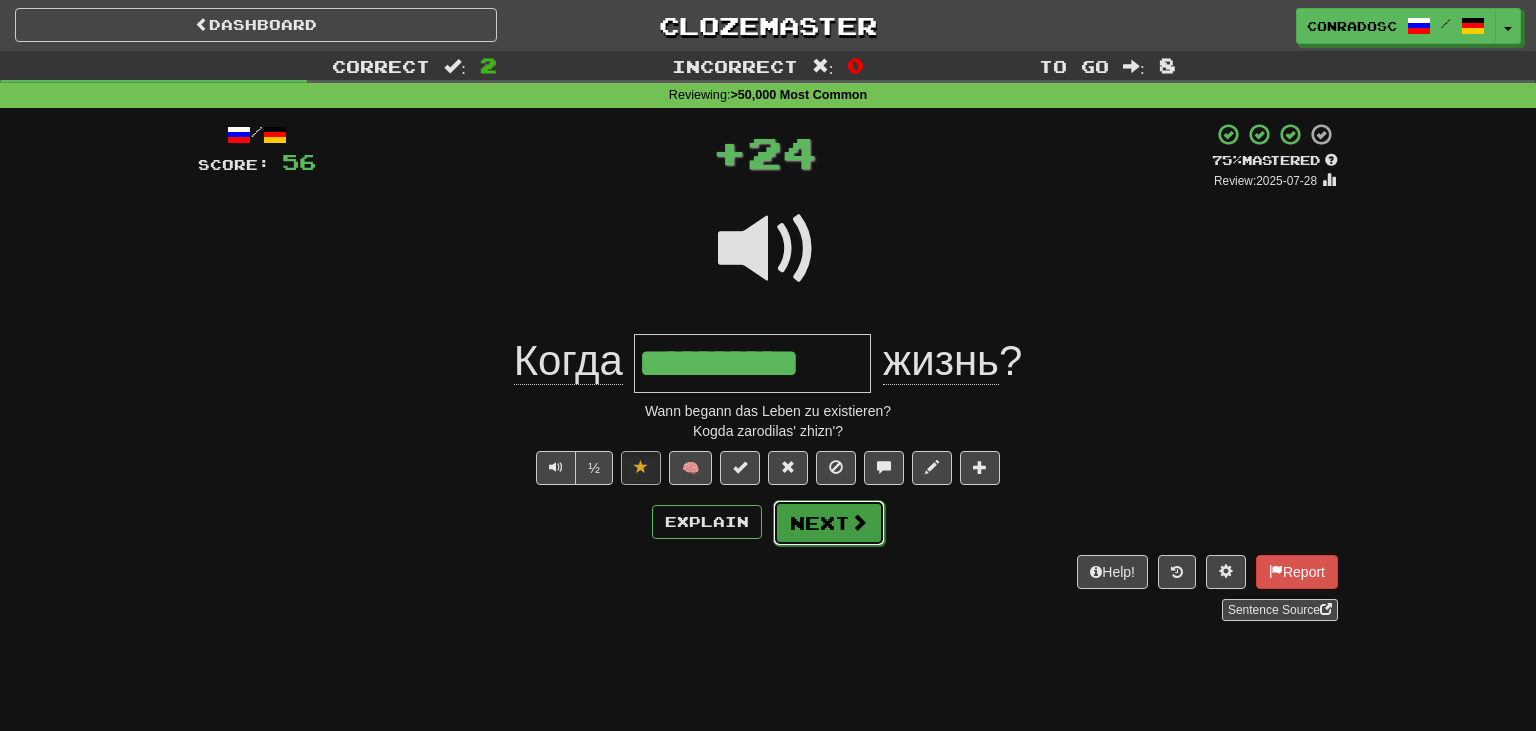 click on "Next" at bounding box center [829, 523] 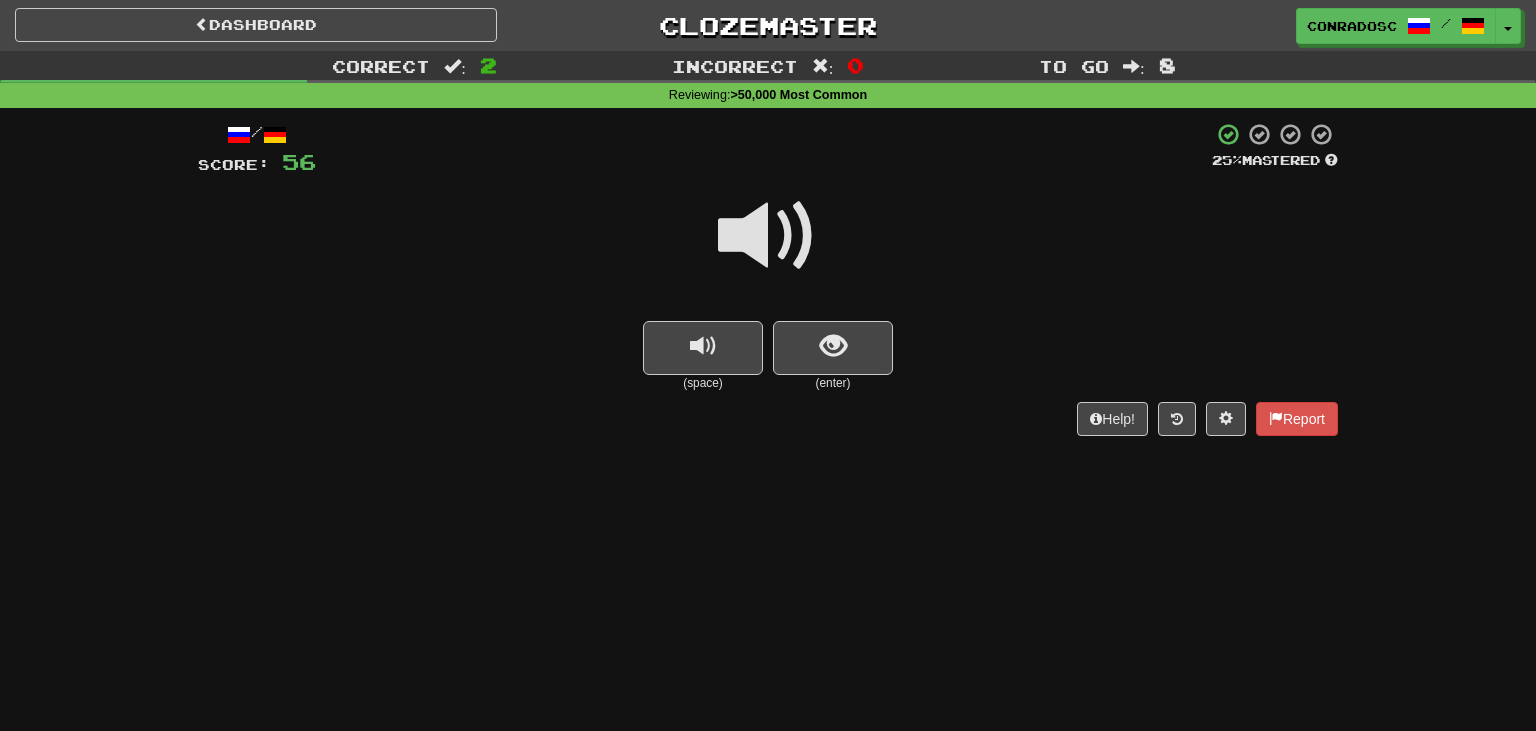 click at bounding box center (768, 236) 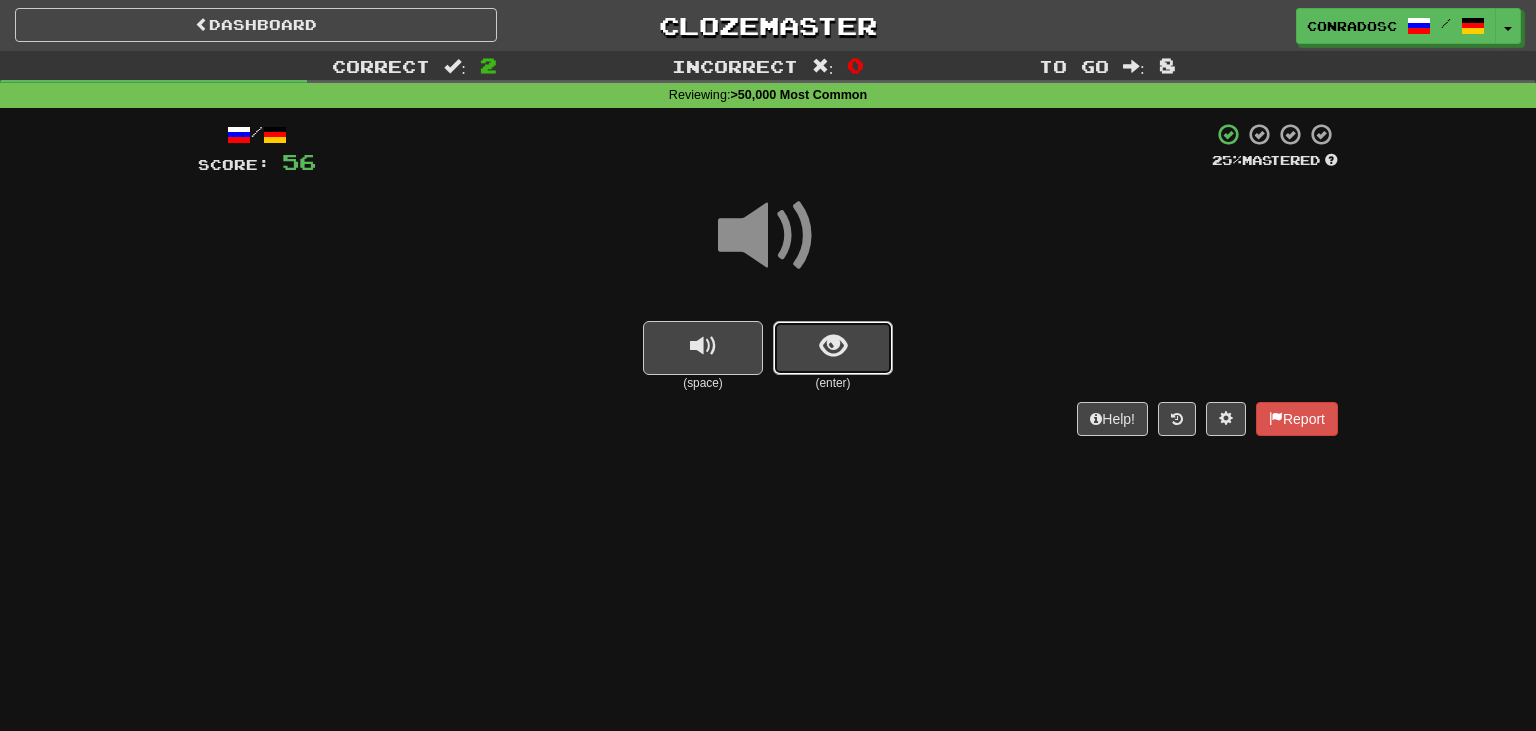 click at bounding box center (833, 346) 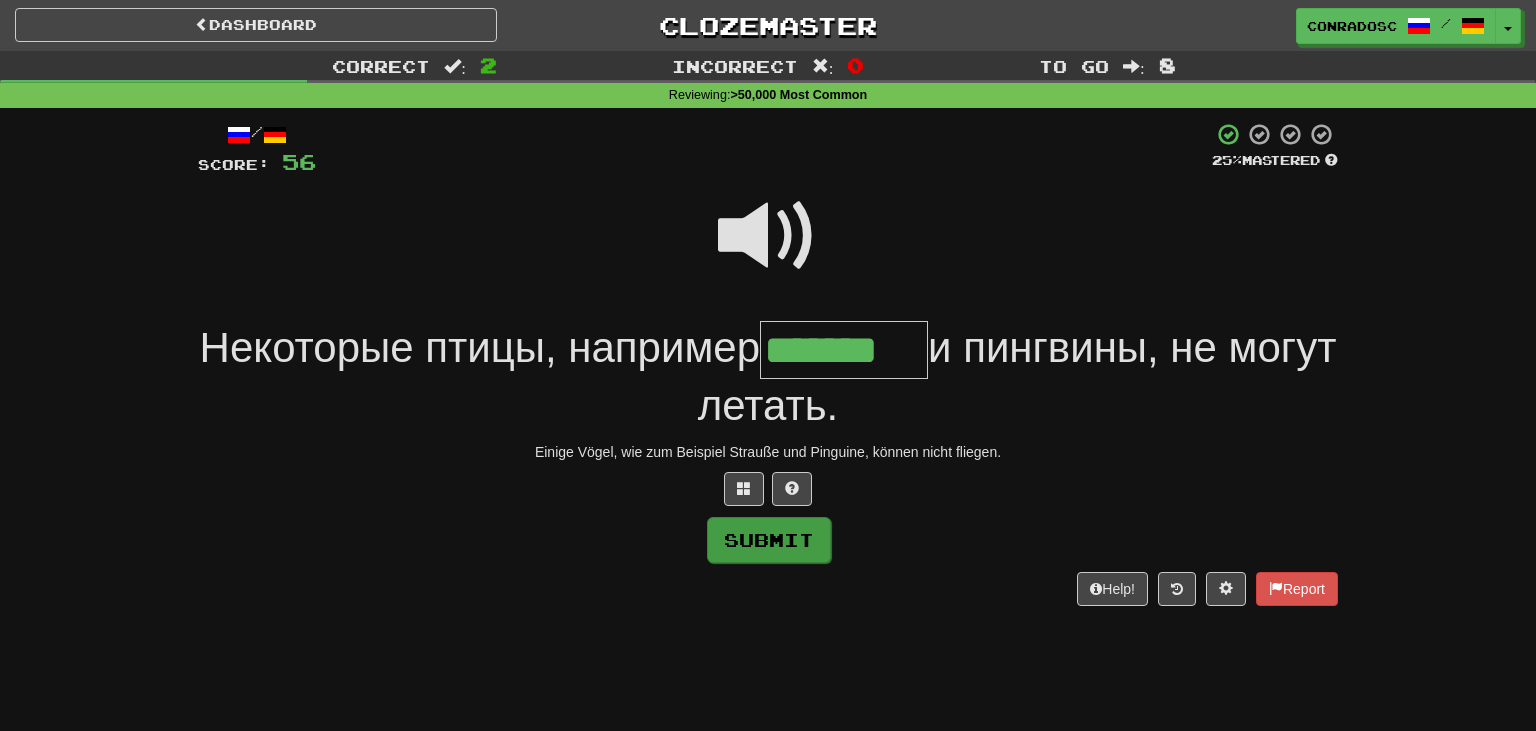type on "*******" 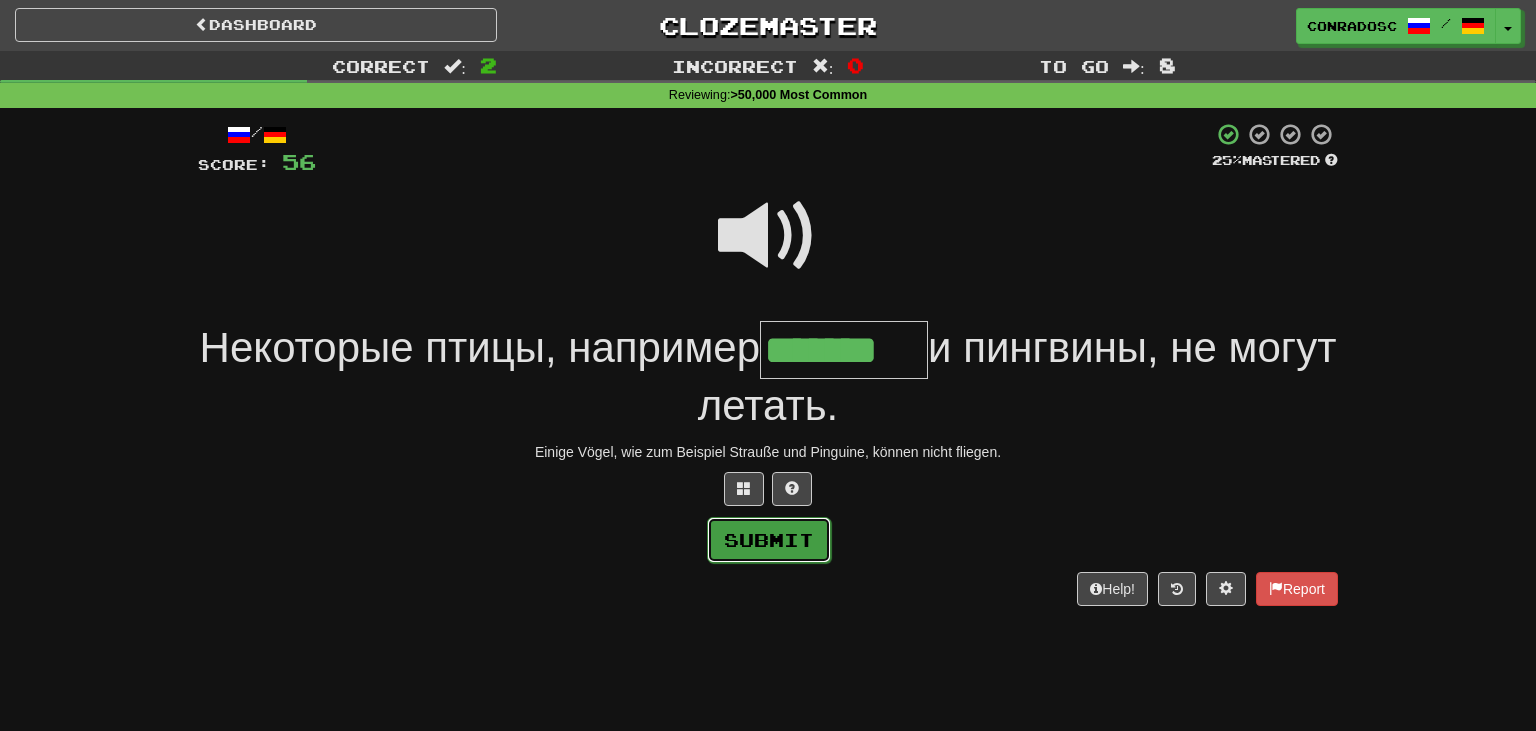 click on "Submit" at bounding box center (769, 540) 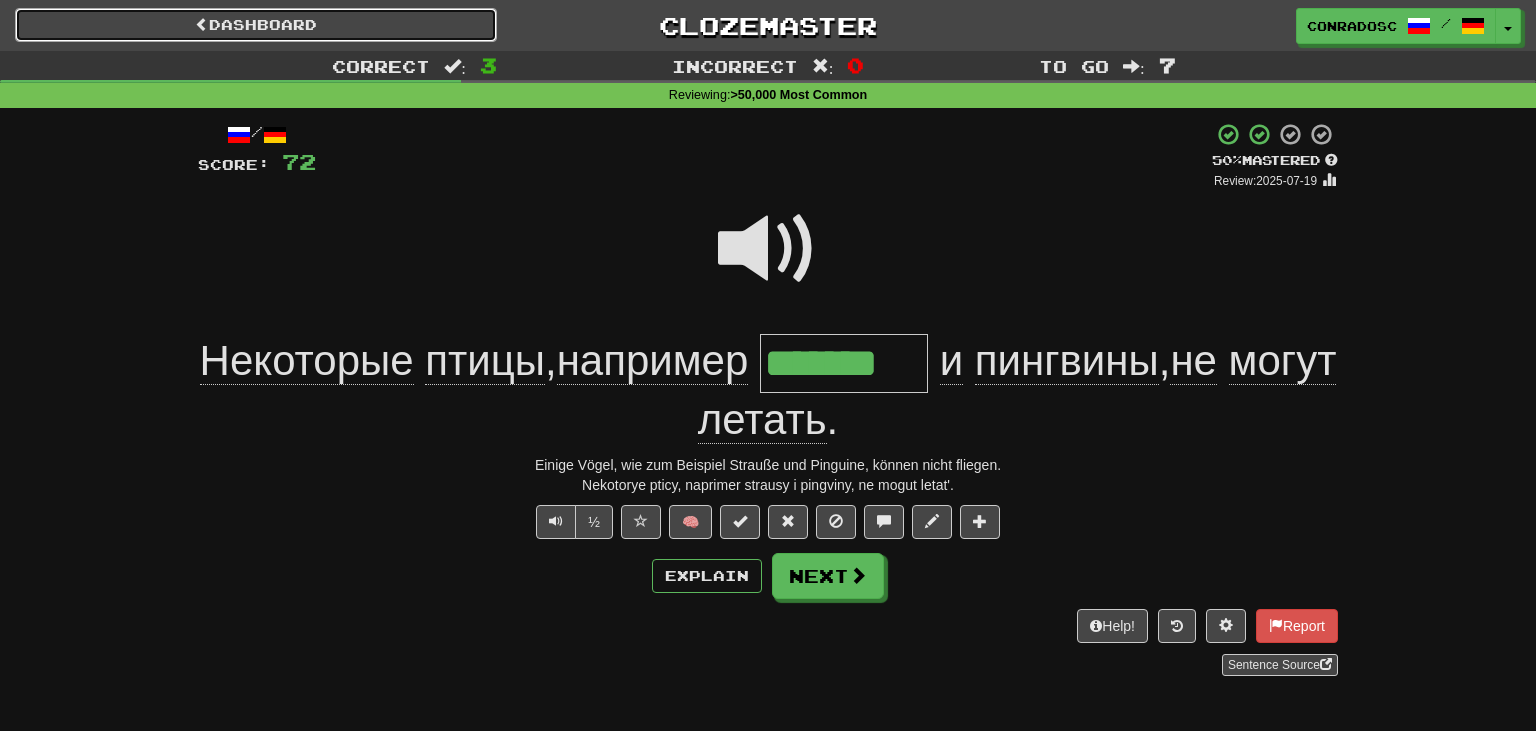 click on "Dashboard" at bounding box center [256, 25] 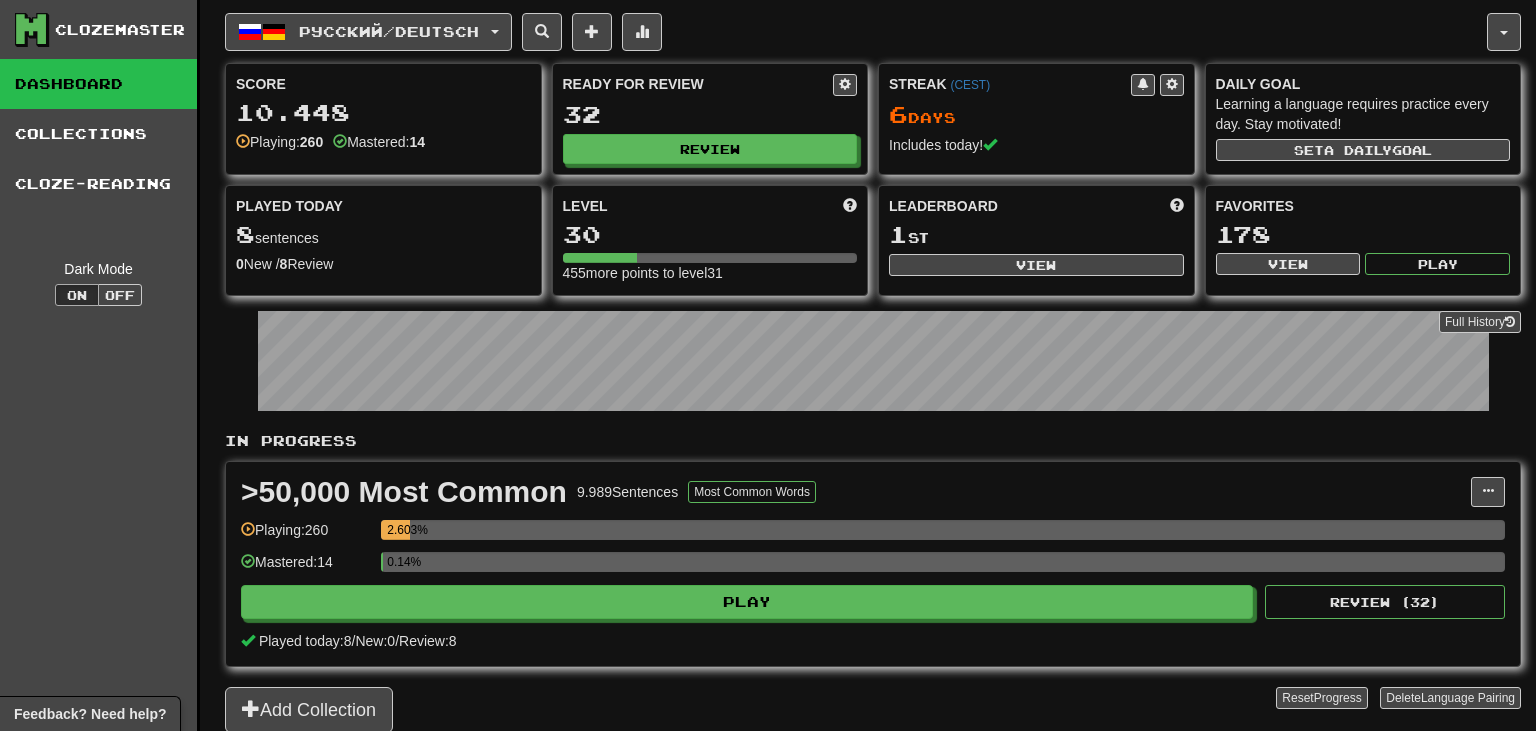 scroll, scrollTop: 0, scrollLeft: 0, axis: both 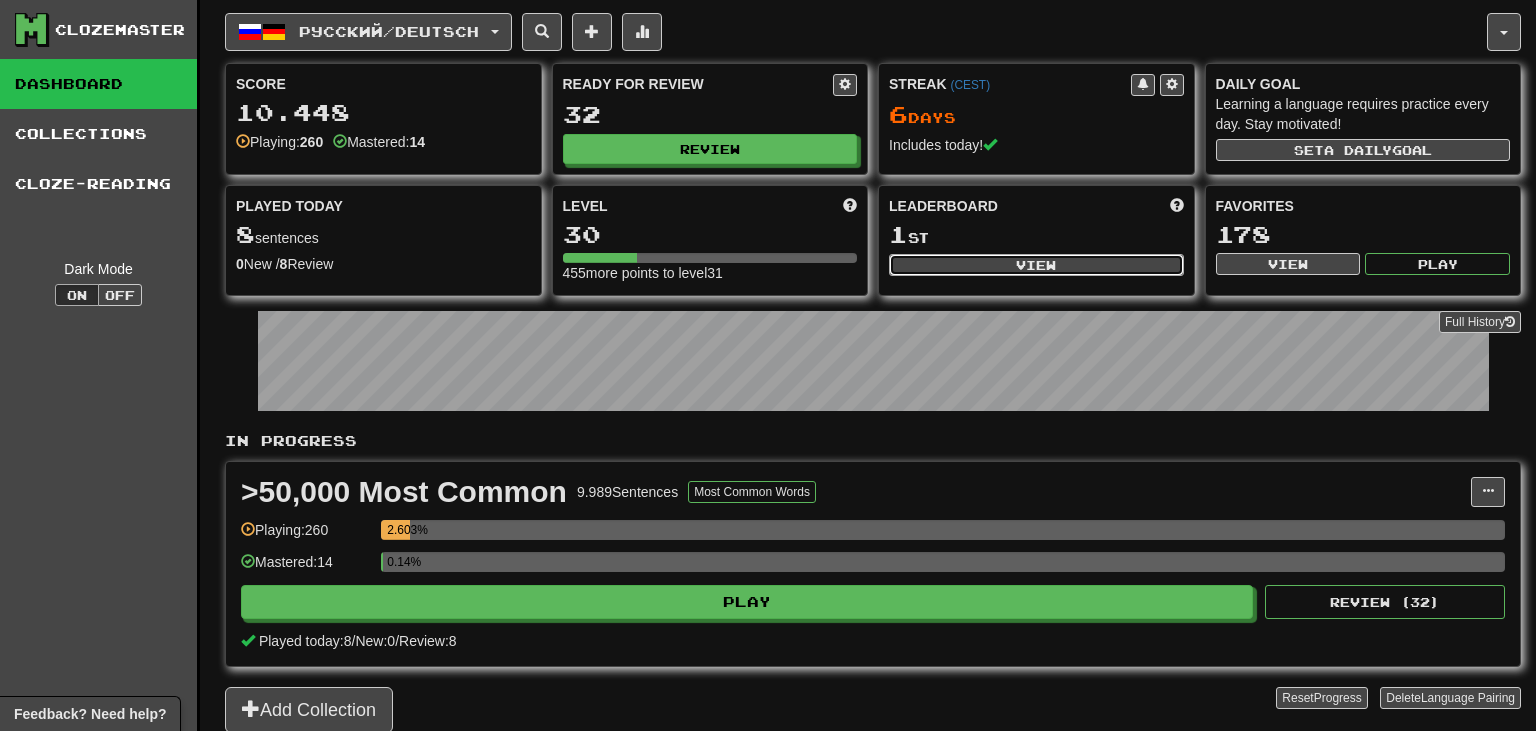 click on "View" at bounding box center (1036, 265) 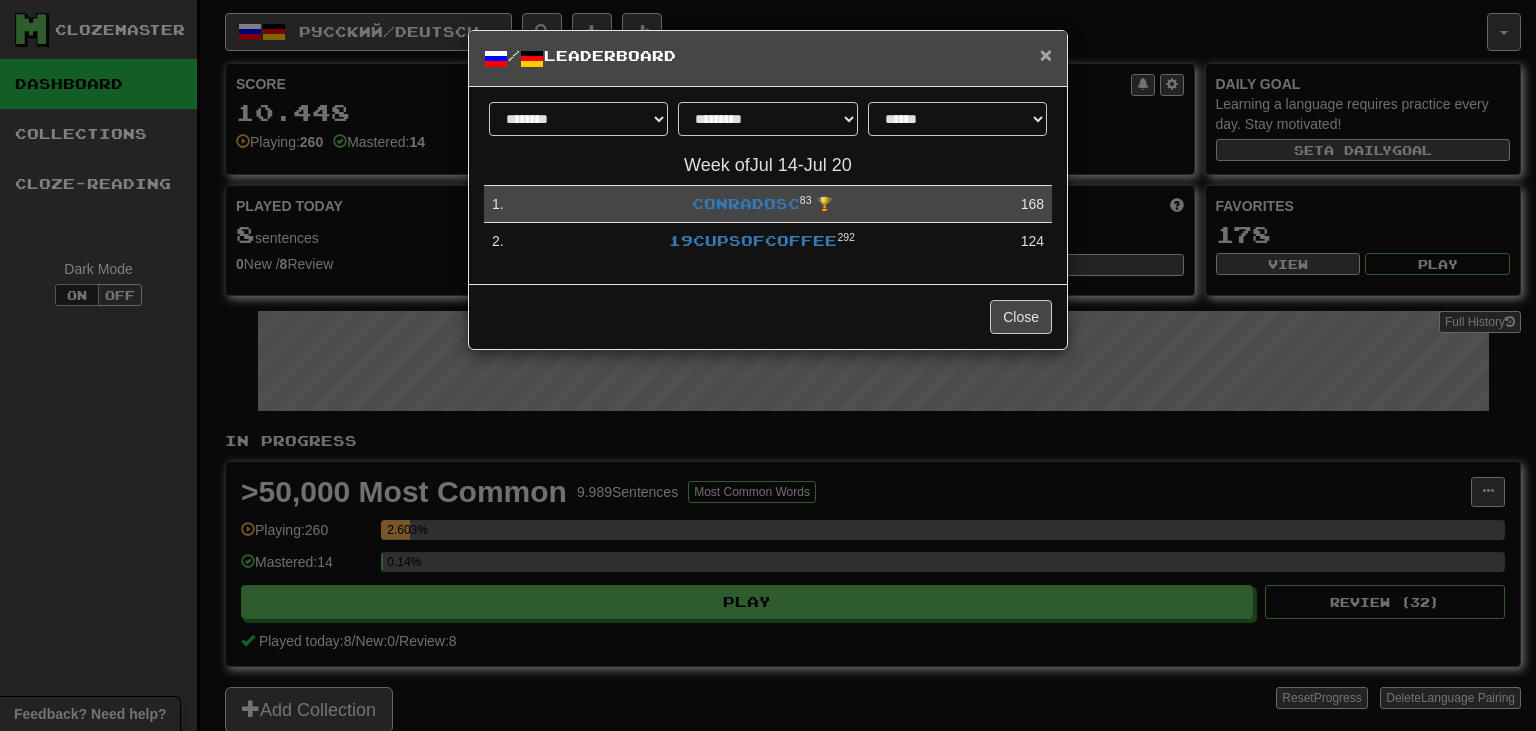 click on "×" at bounding box center [1046, 54] 